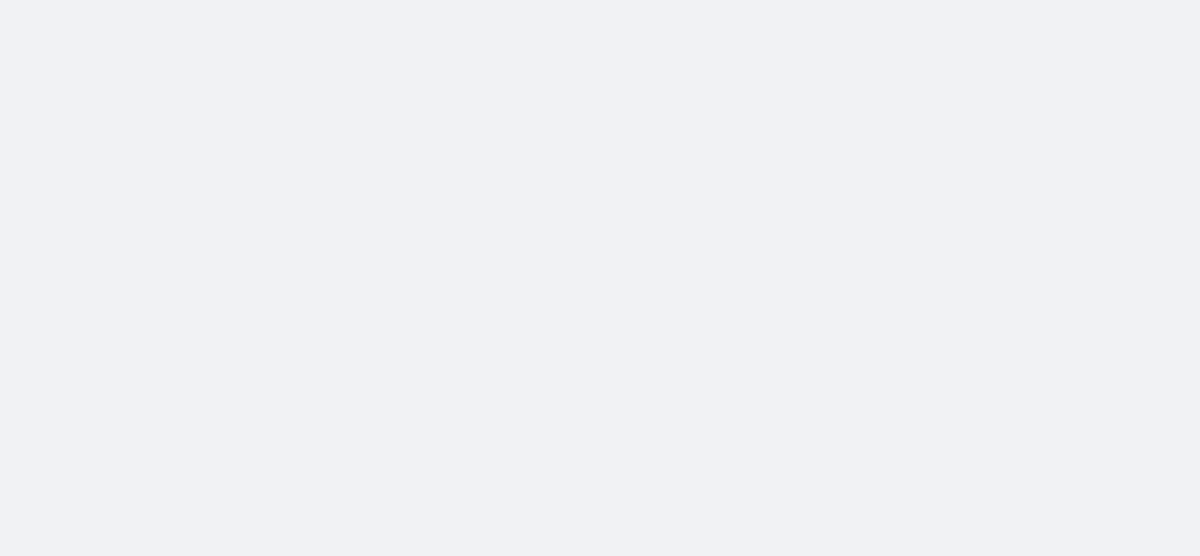 scroll, scrollTop: 0, scrollLeft: 0, axis: both 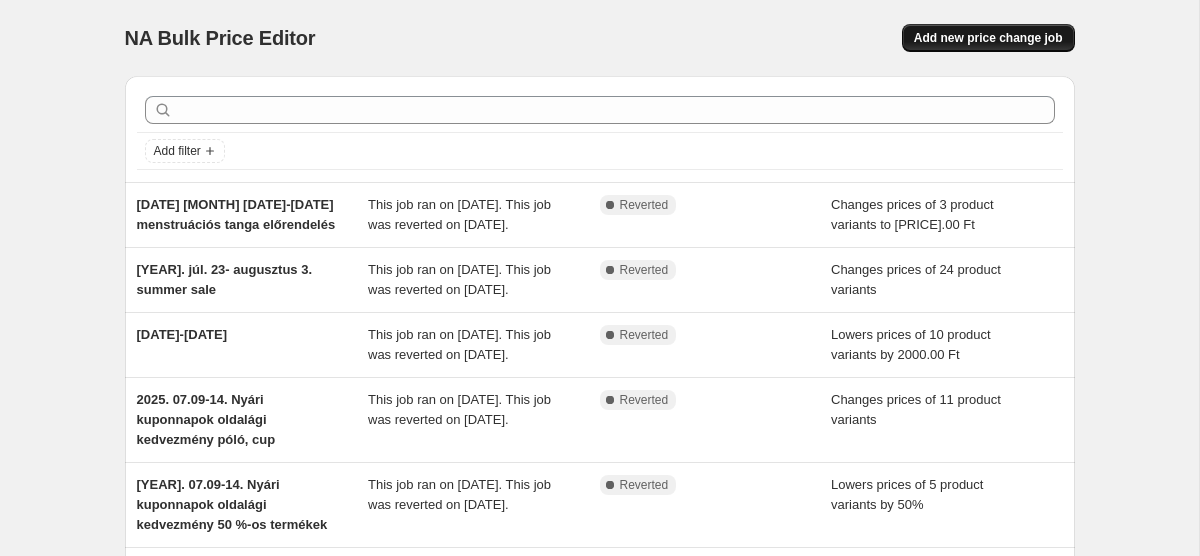 click on "Add new price change job" at bounding box center [988, 38] 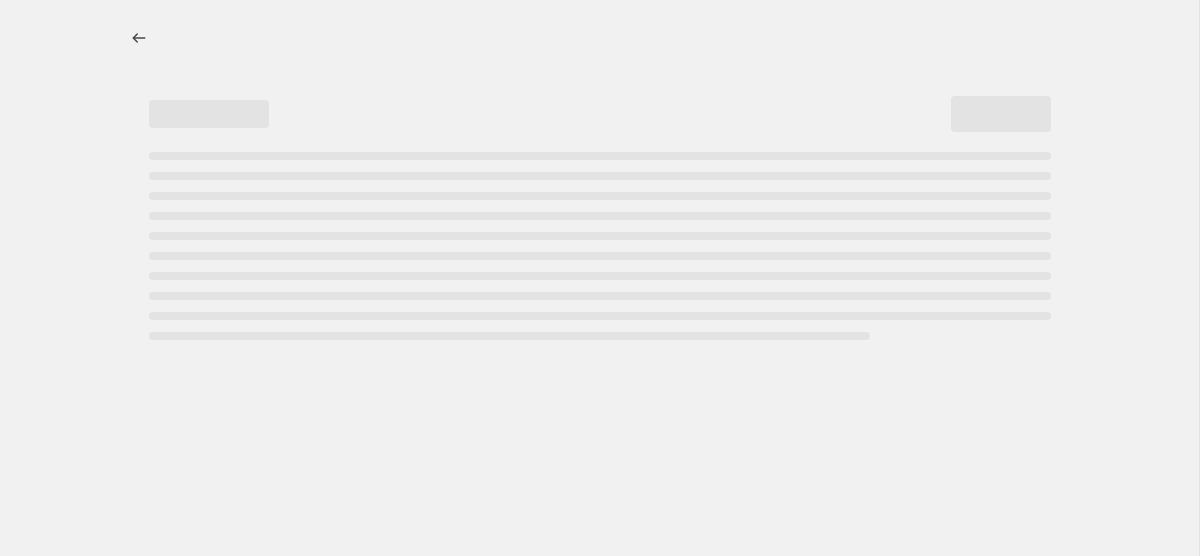 select on "percentage" 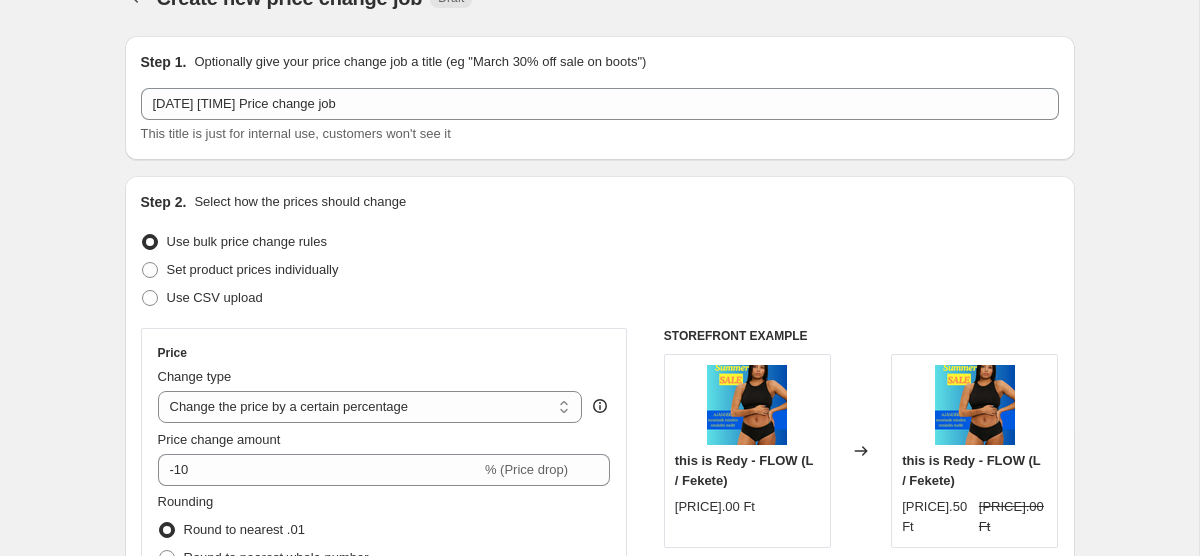 scroll, scrollTop: 79, scrollLeft: 0, axis: vertical 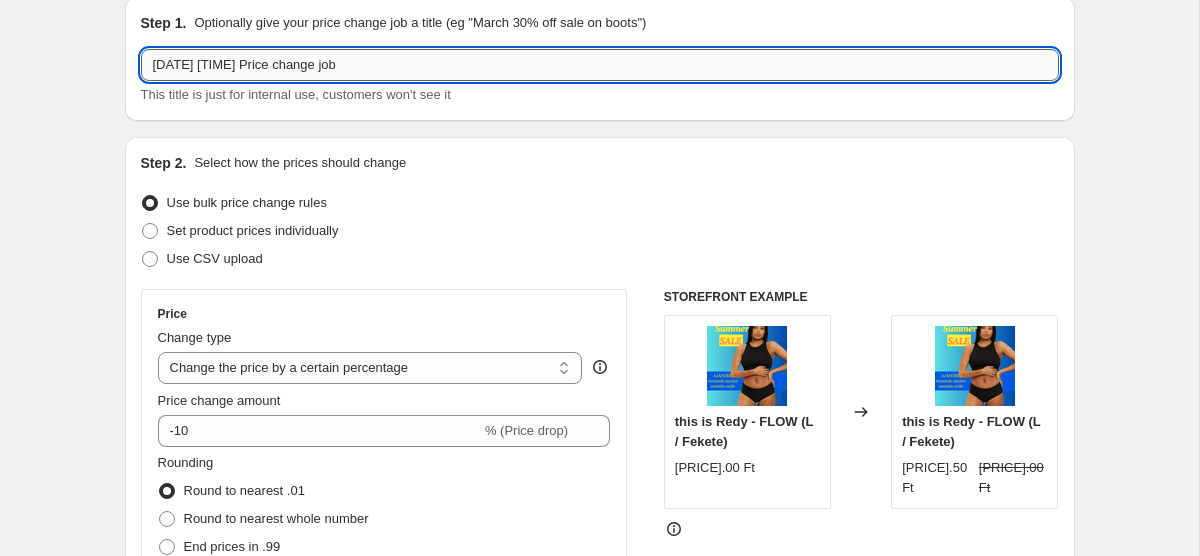 drag, startPoint x: 418, startPoint y: 68, endPoint x: 223, endPoint y: 64, distance: 195.04102 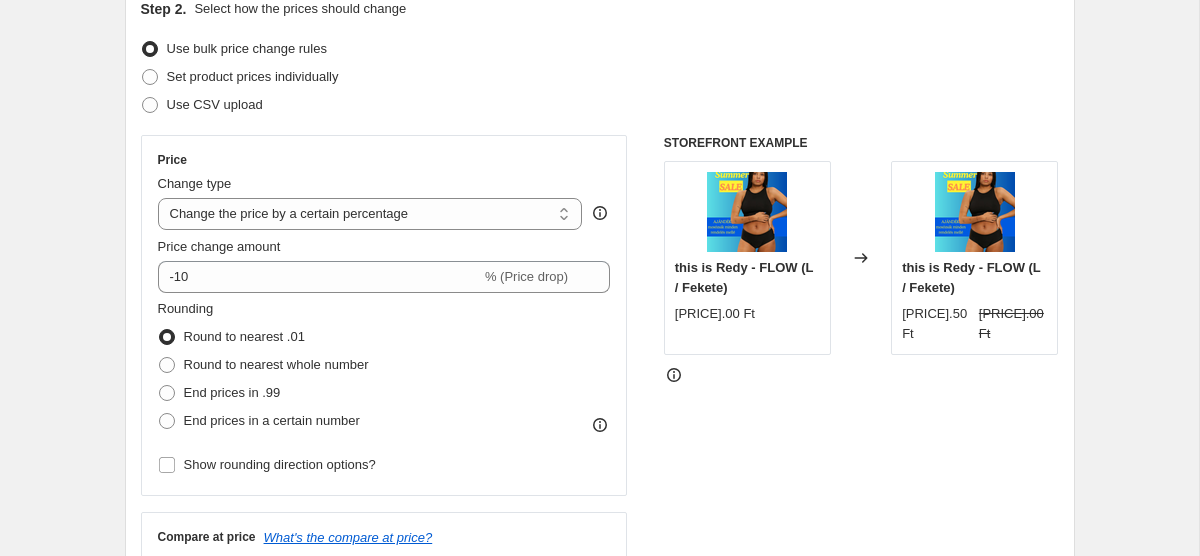 scroll, scrollTop: 232, scrollLeft: 0, axis: vertical 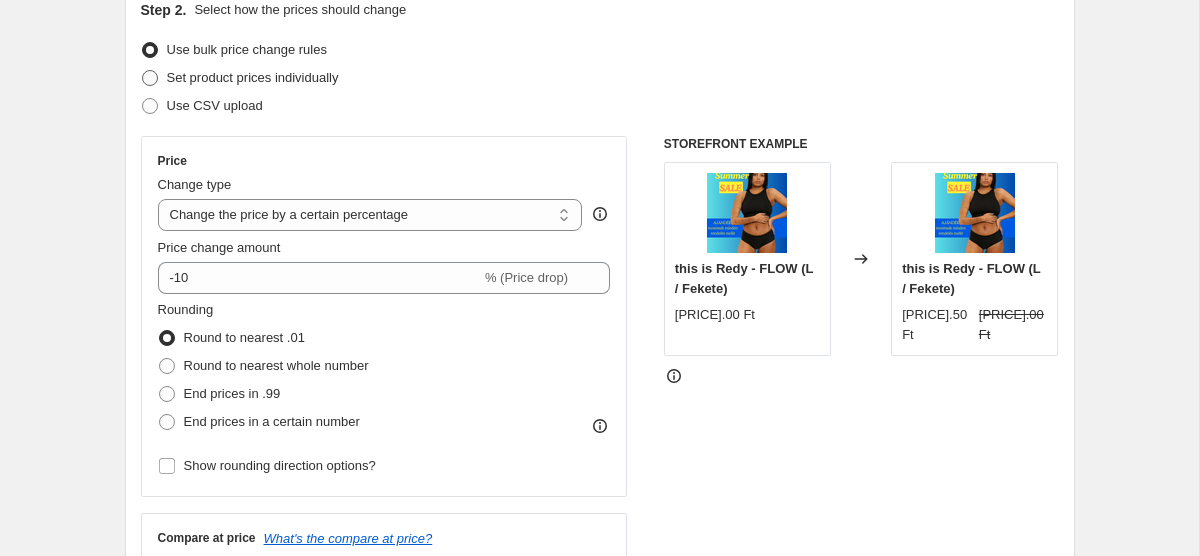 type on "2025. augusztusi készletkisöprés (08.04-08.31.)" 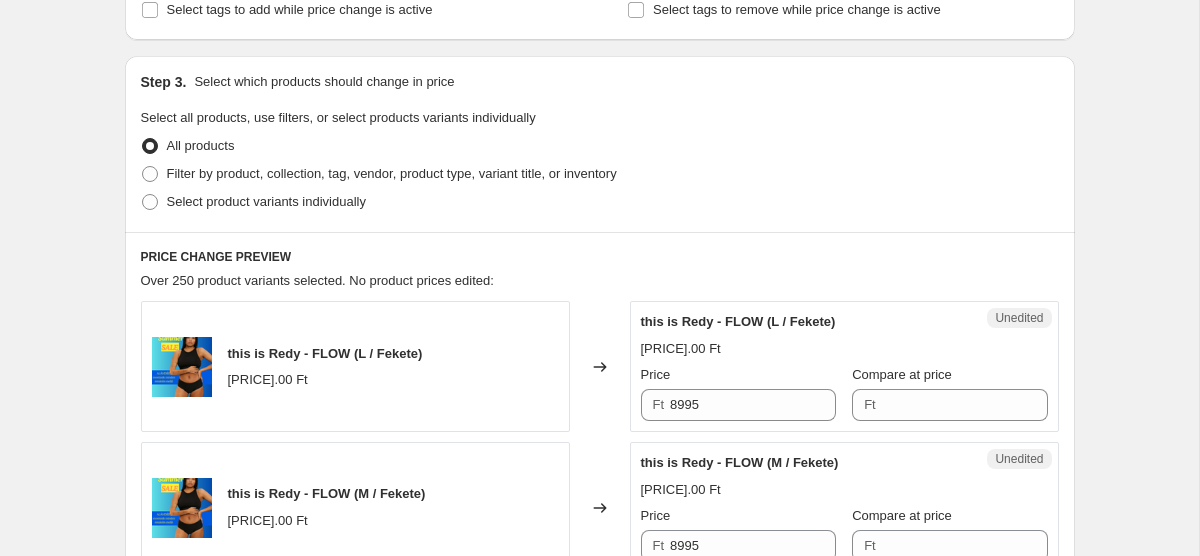 scroll, scrollTop: 376, scrollLeft: 0, axis: vertical 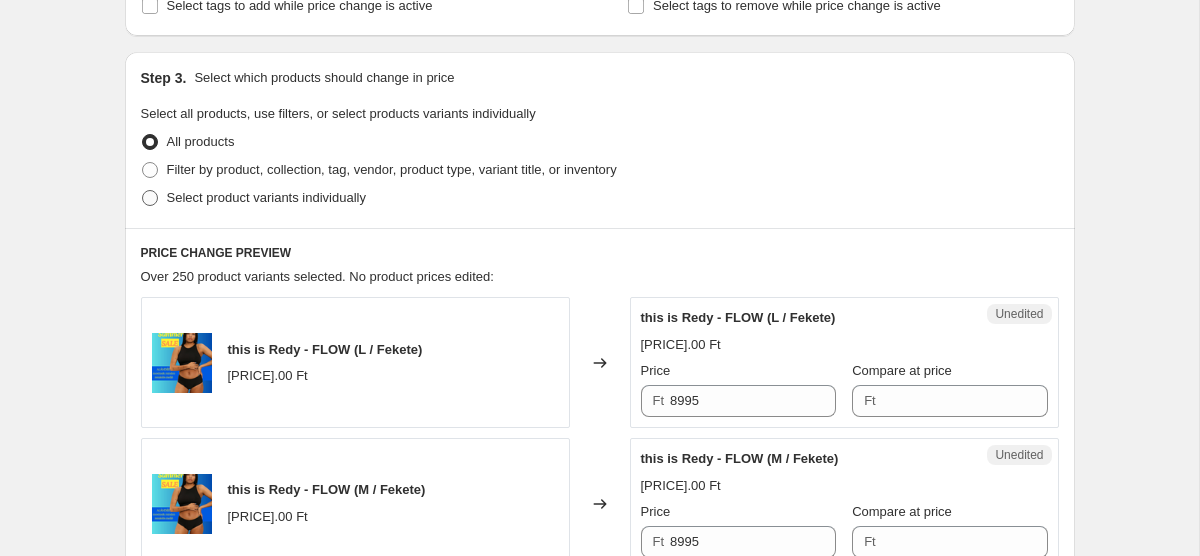click at bounding box center [150, 198] 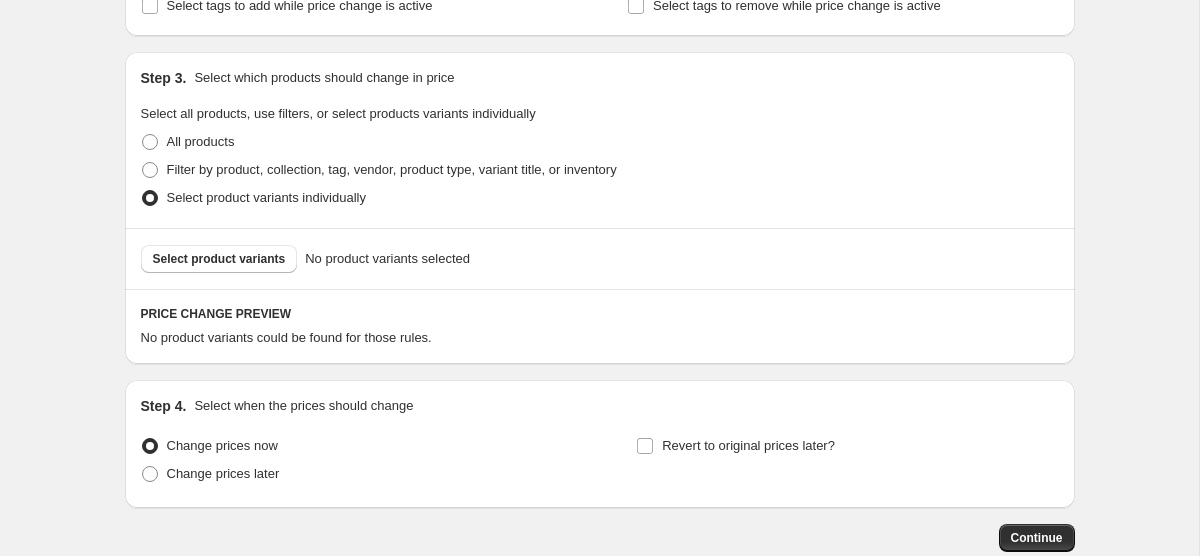 scroll, scrollTop: 454, scrollLeft: 0, axis: vertical 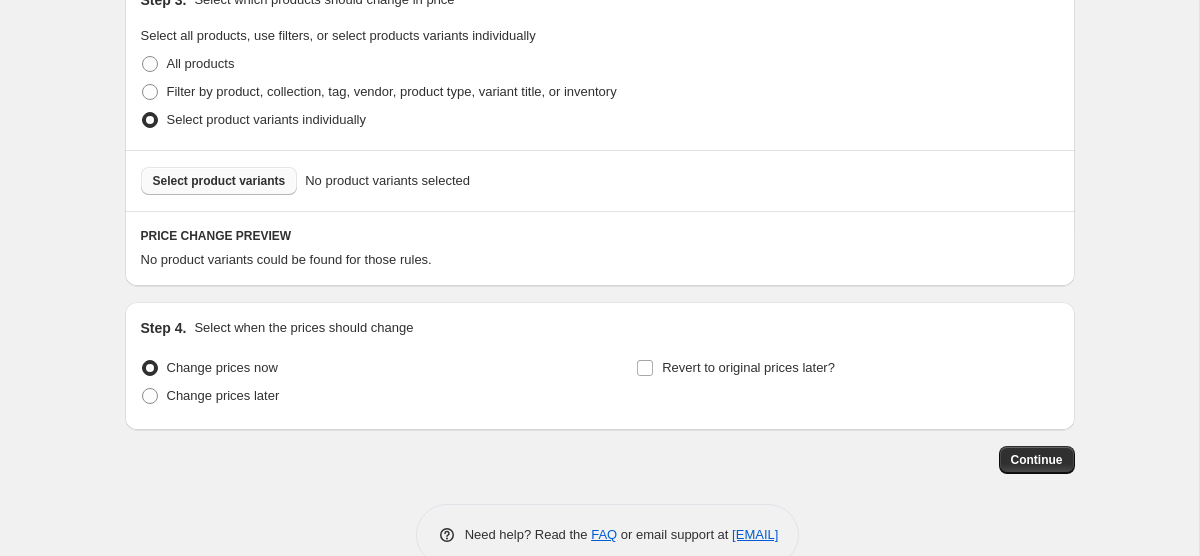 click on "Select product variants" at bounding box center [219, 181] 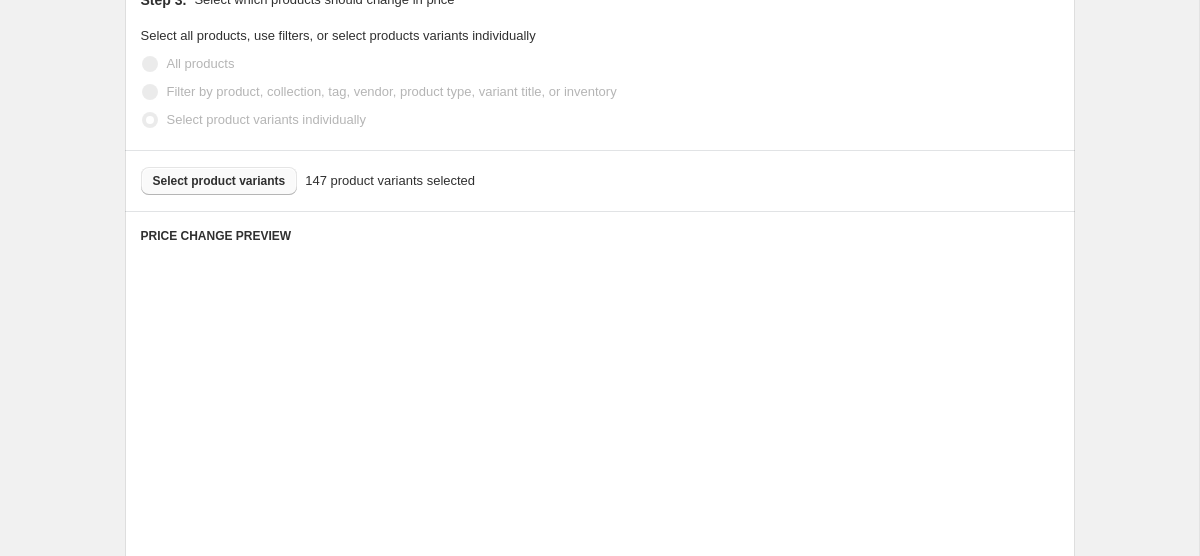 scroll, scrollTop: 0, scrollLeft: 0, axis: both 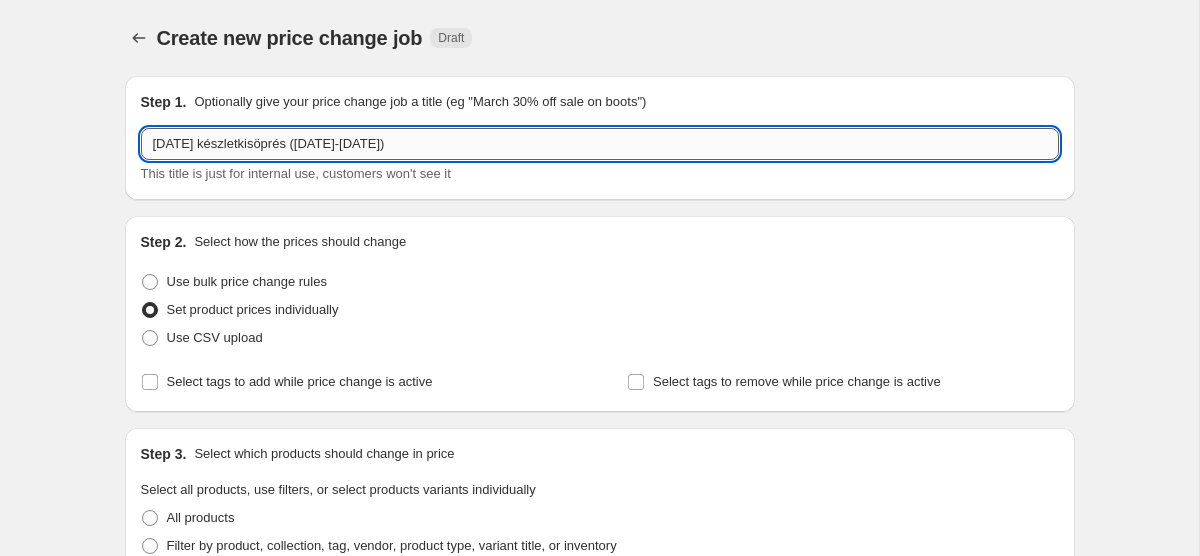 click on "2025. augusztusi készletkisöprés (08.04-08.31.)" at bounding box center [600, 144] 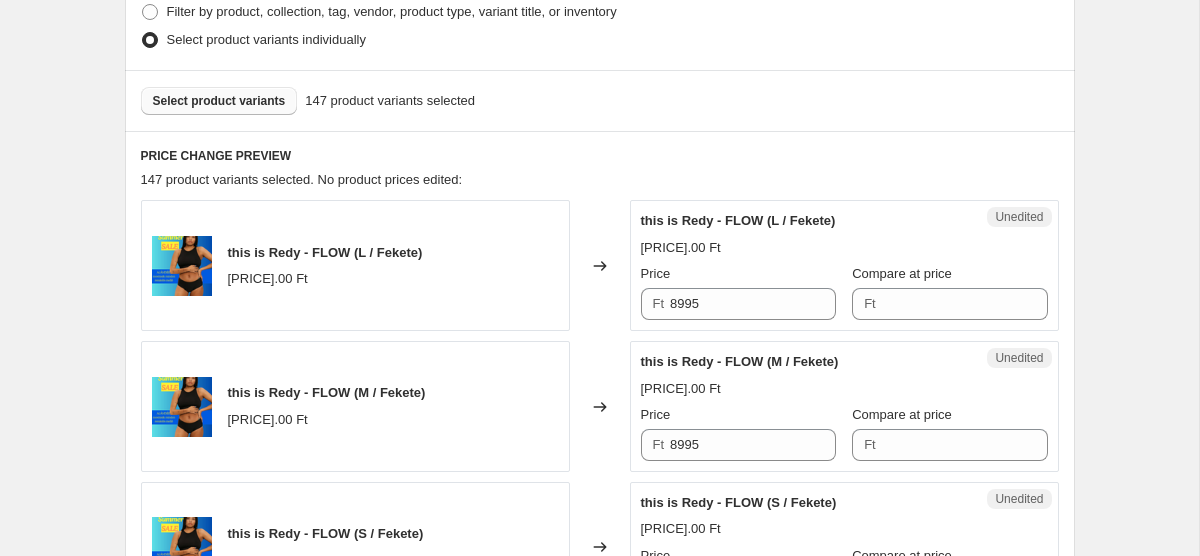 scroll, scrollTop: 547, scrollLeft: 0, axis: vertical 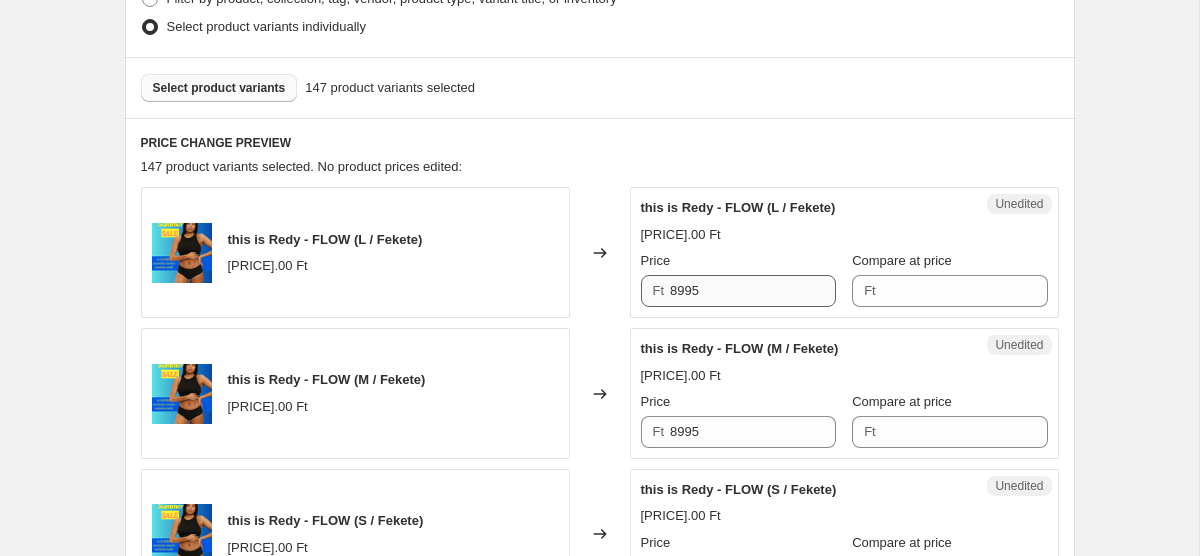 type on "[DATE]. augusztusi készletkisöprés ([DATE]-[DATE]). bugyik" 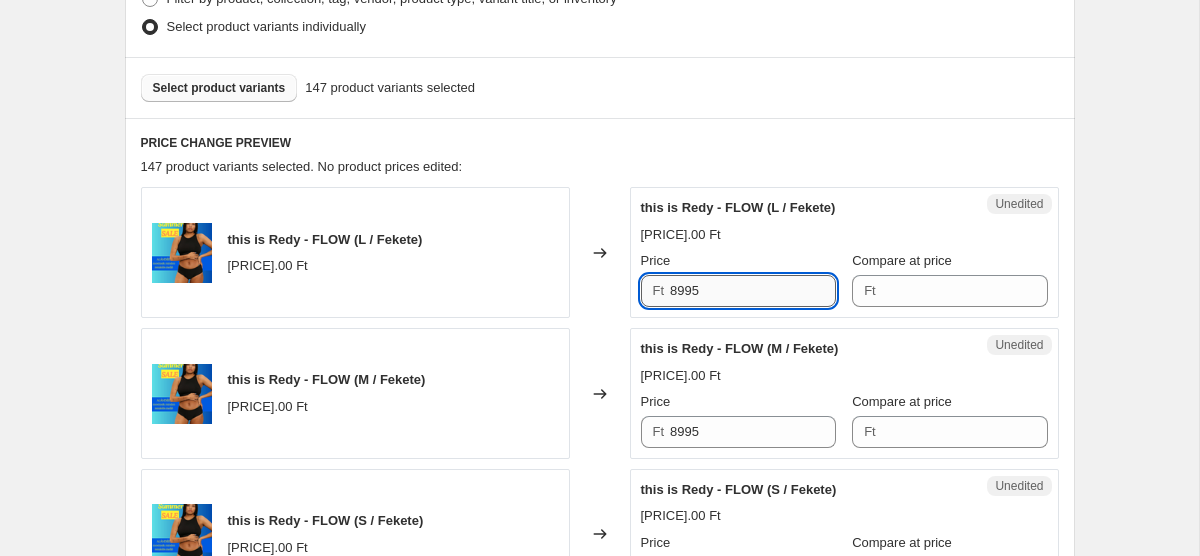 click on "8995" at bounding box center (753, 291) 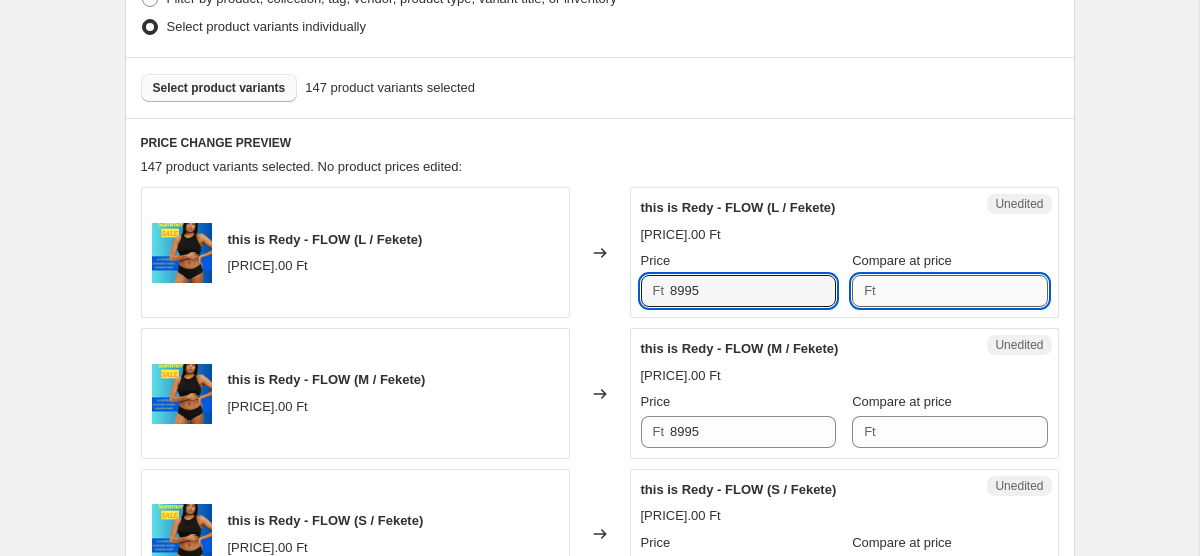 click on "Compare at price" at bounding box center (965, 291) 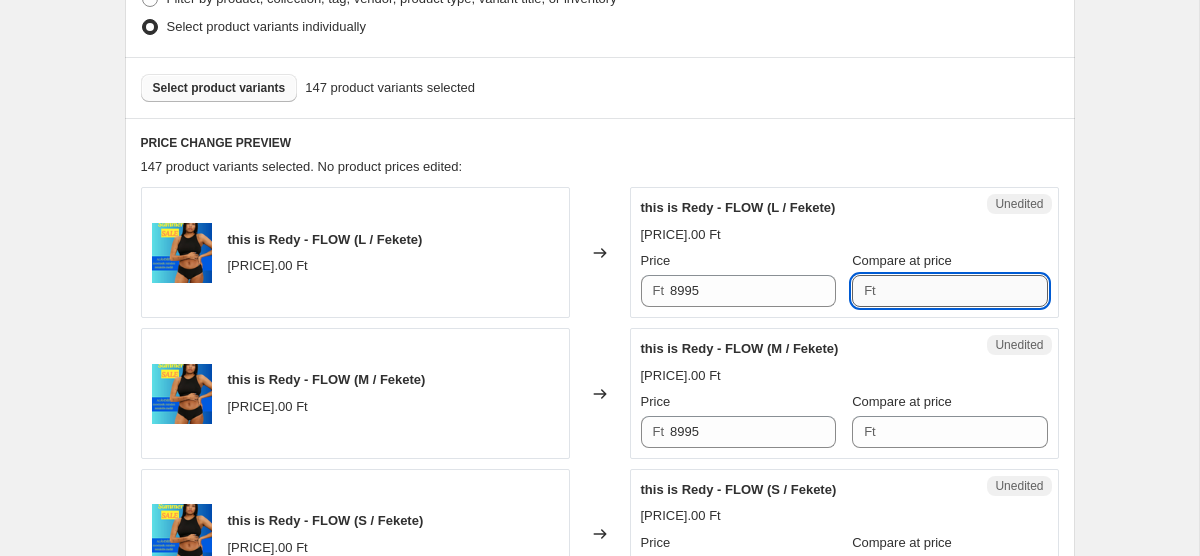 paste on "8995" 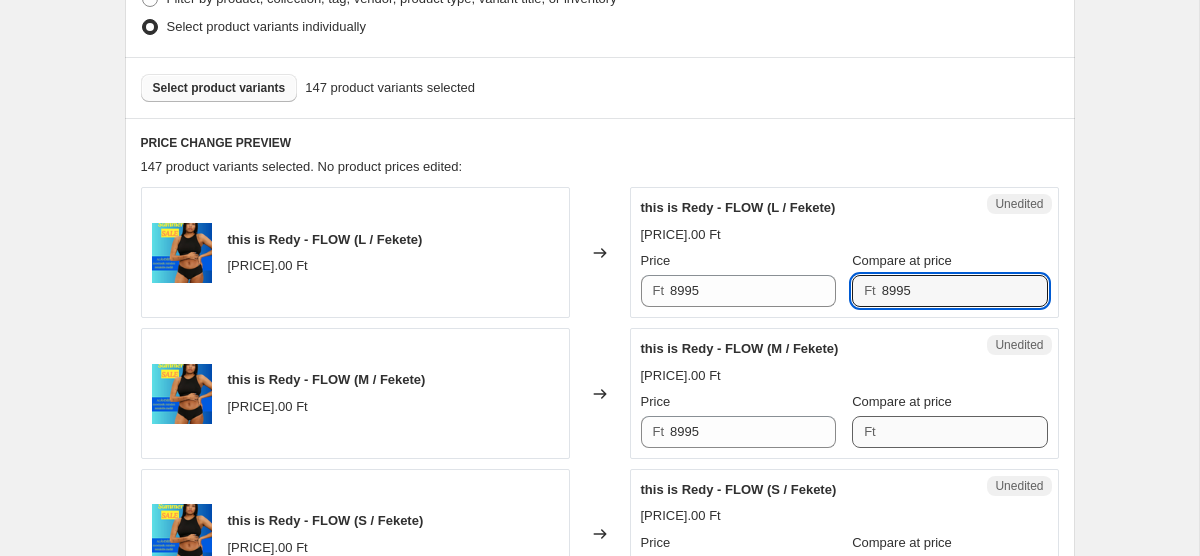 type on "8995" 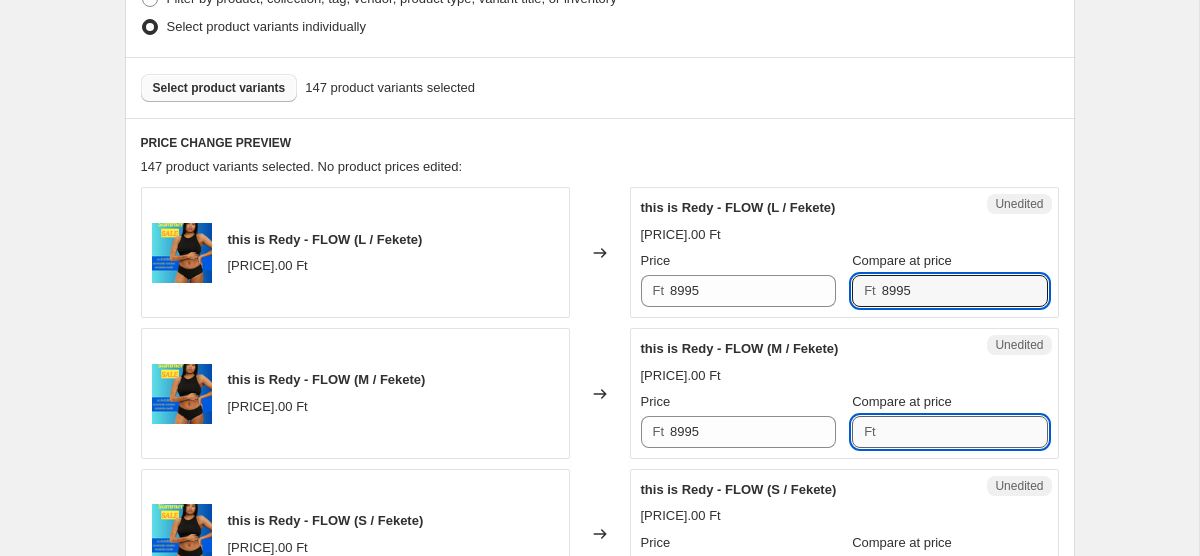 click on "Compare at price" at bounding box center [965, 432] 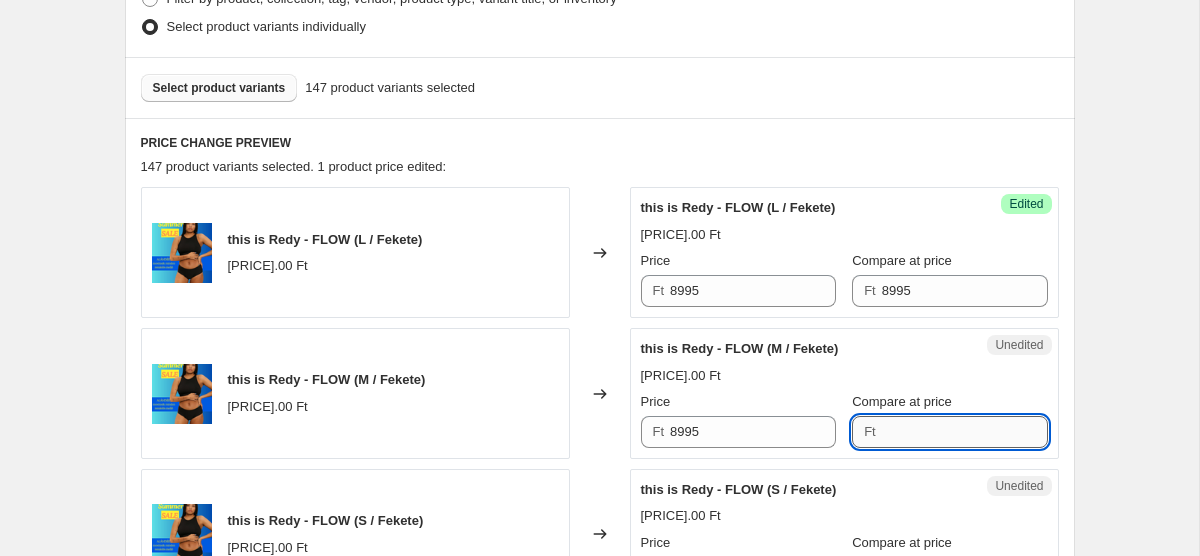 paste on "8995" 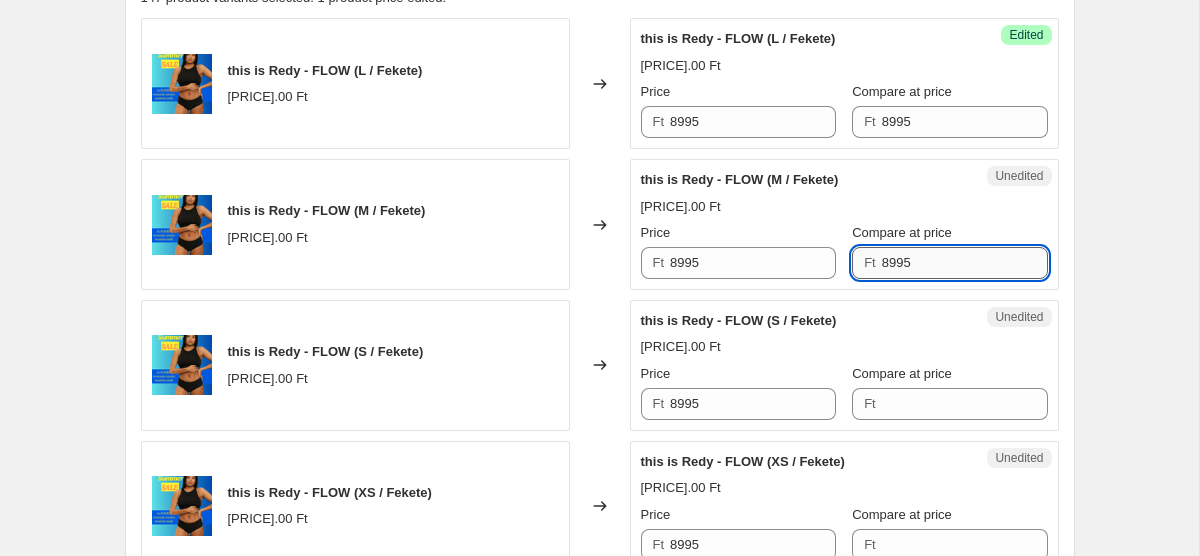 scroll, scrollTop: 742, scrollLeft: 0, axis: vertical 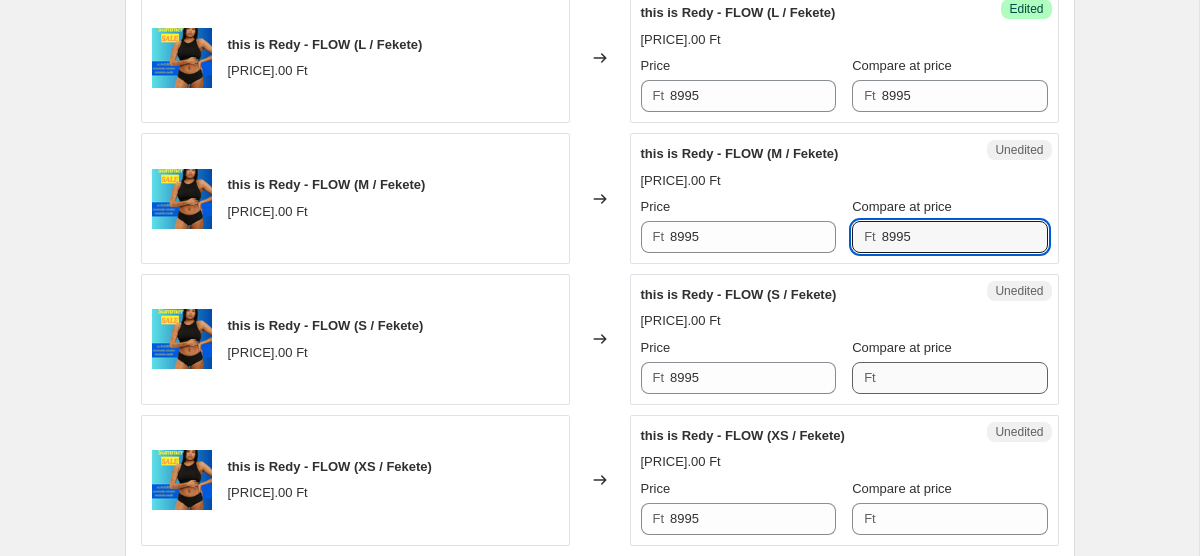 type on "8995" 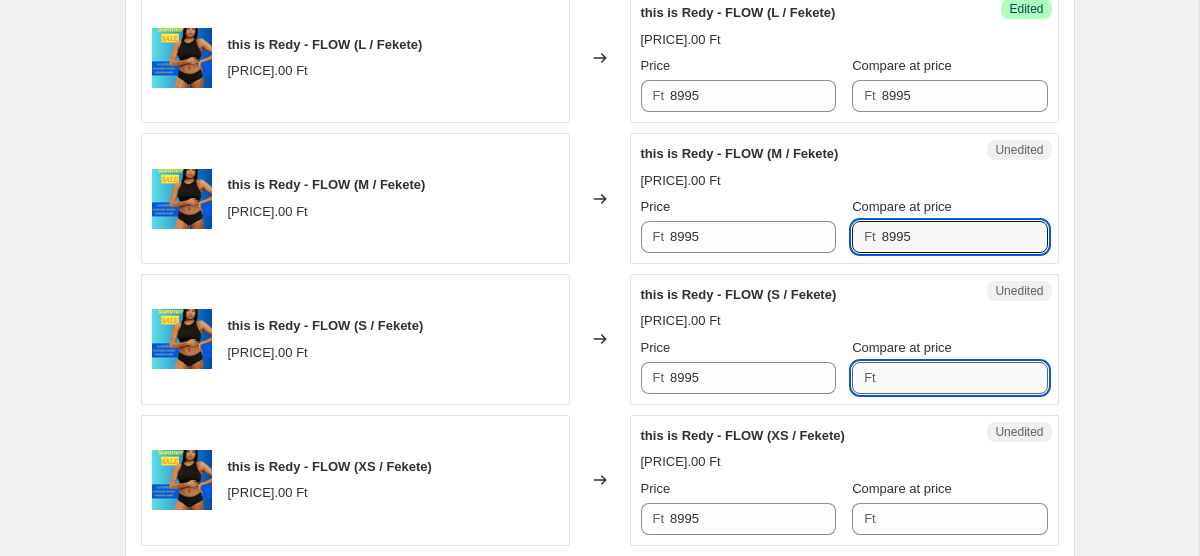 click on "Compare at price" at bounding box center [965, 378] 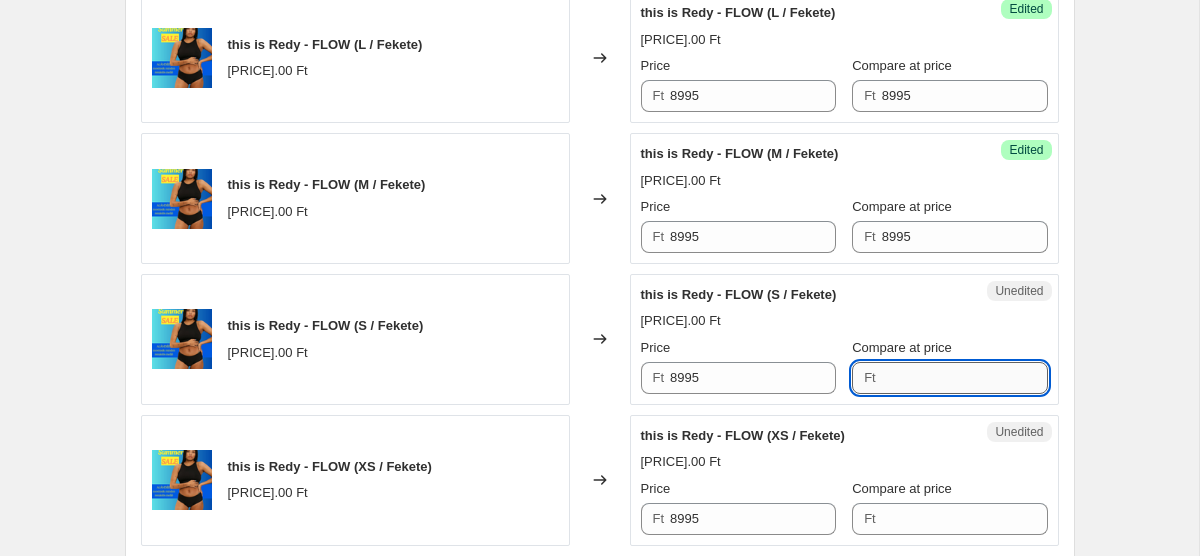 paste on "8995" 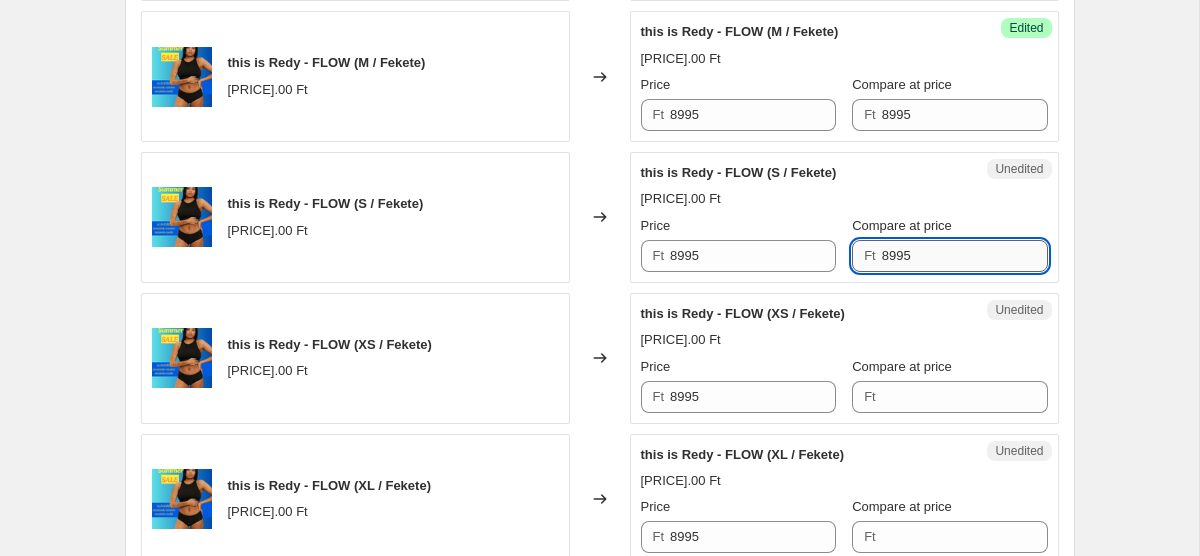scroll, scrollTop: 868, scrollLeft: 0, axis: vertical 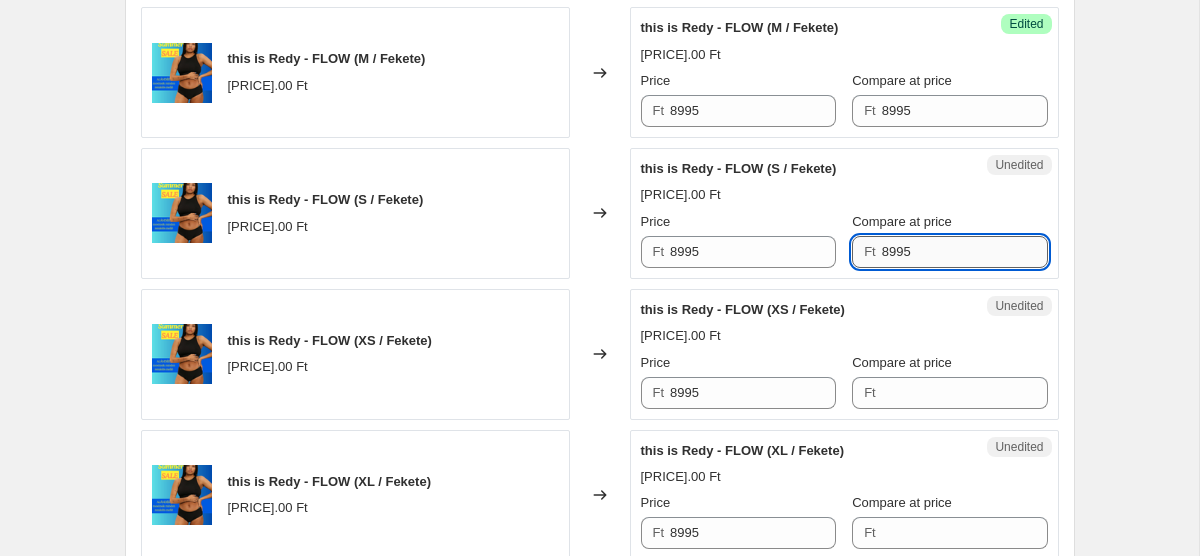 type on "8995" 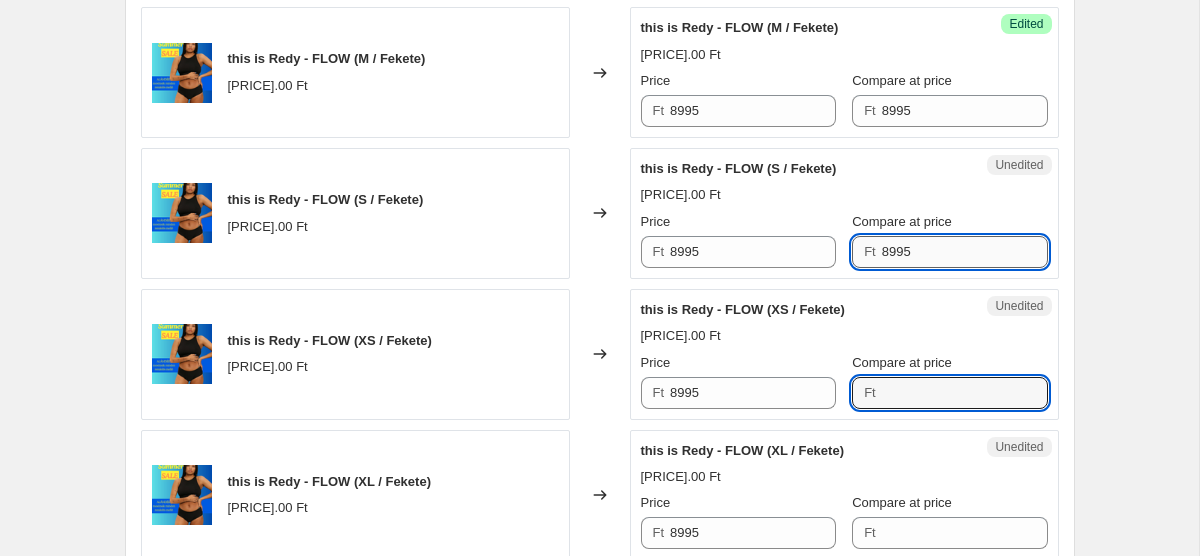 click on "Compare at price" at bounding box center (965, 393) 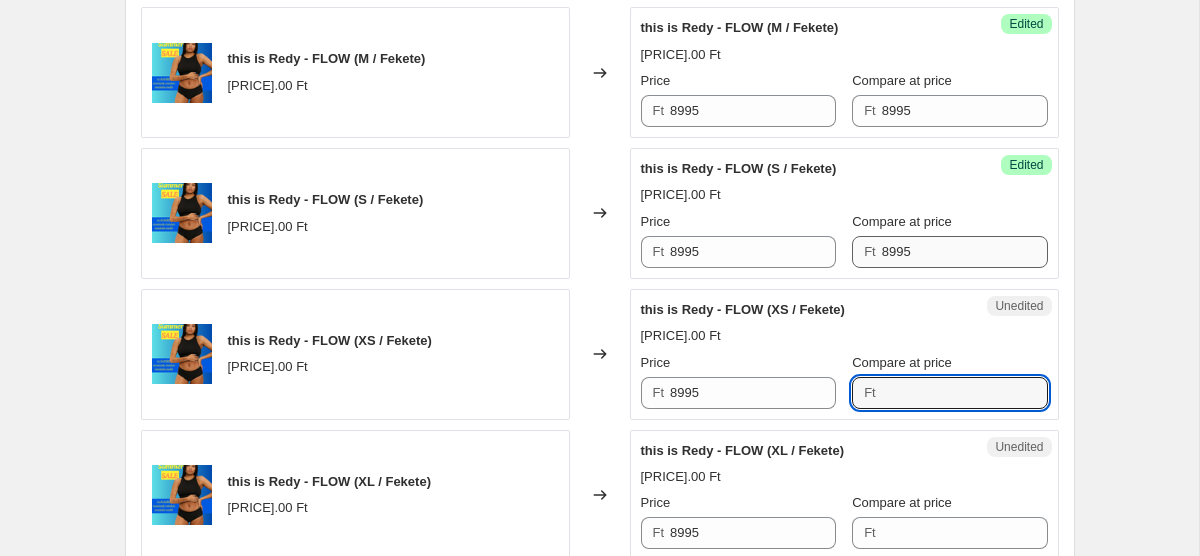 paste on "8995" 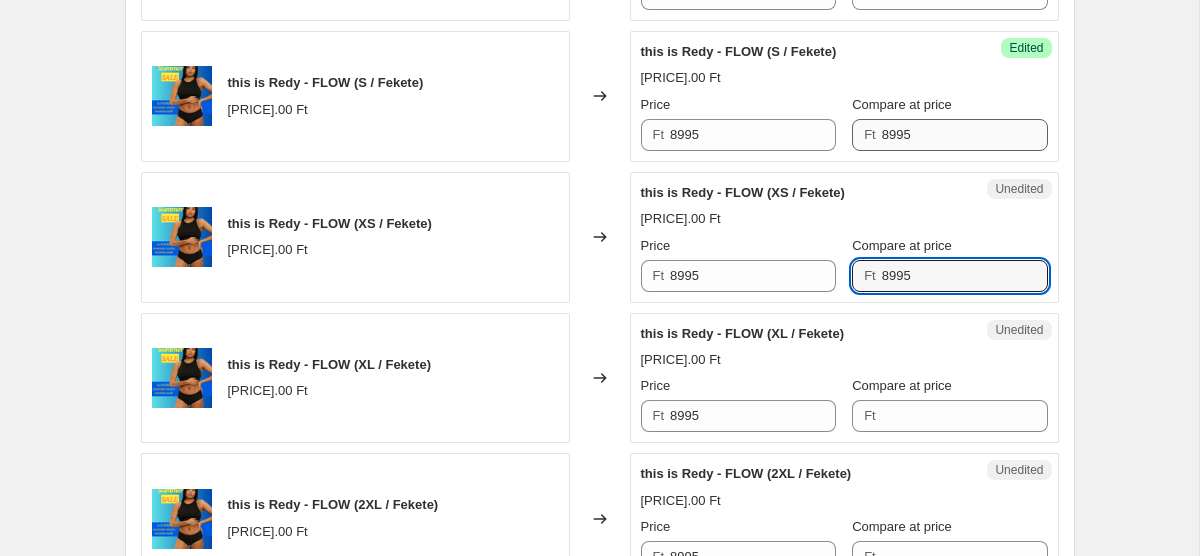 scroll, scrollTop: 1015, scrollLeft: 0, axis: vertical 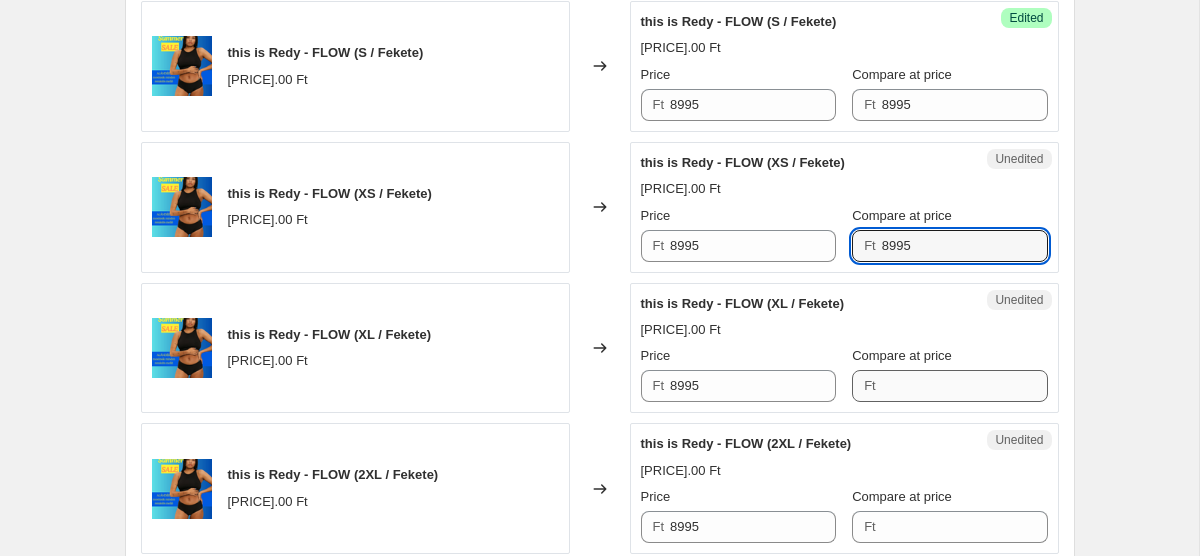 type on "8995" 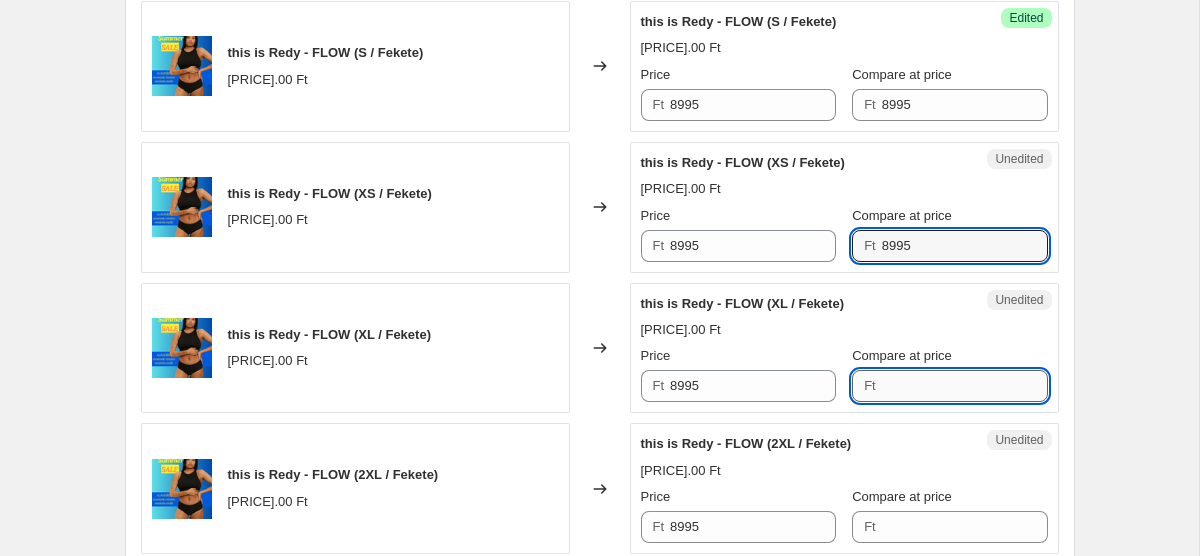 click on "Compare at price" at bounding box center [965, 386] 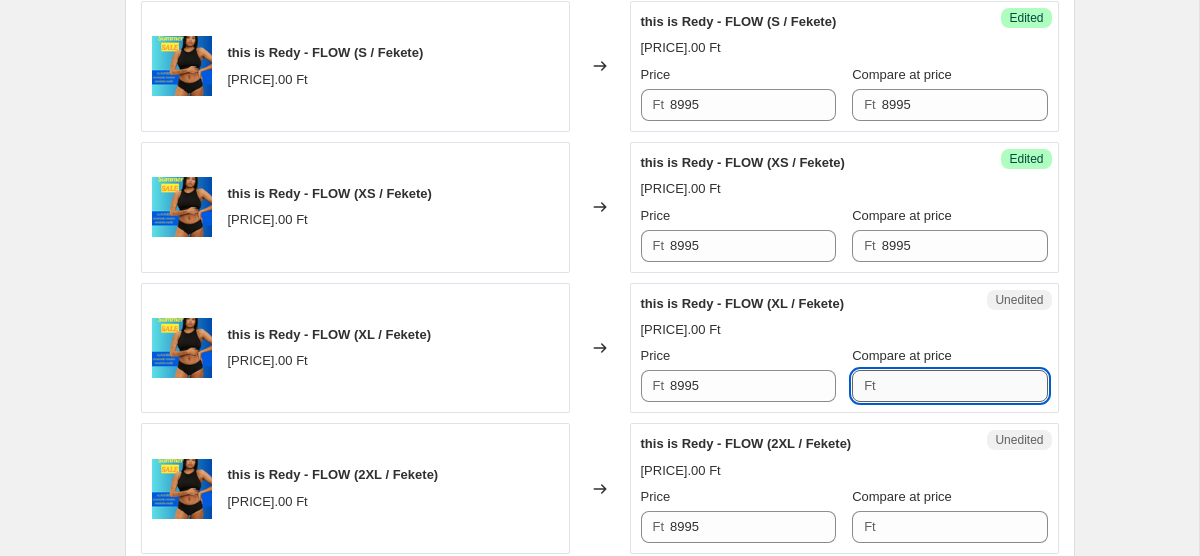paste on "8995" 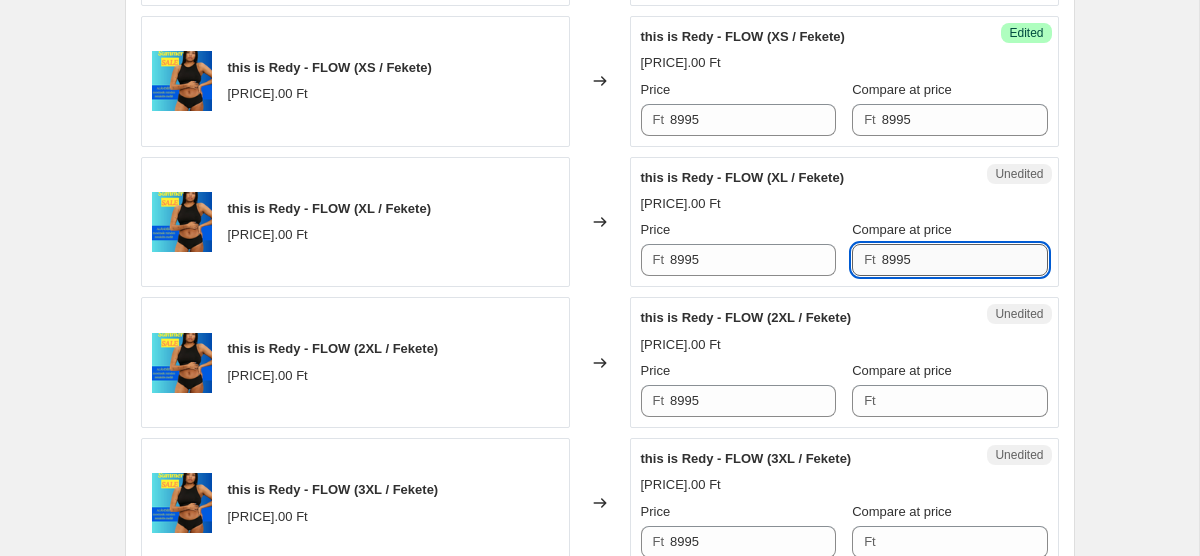 scroll, scrollTop: 1143, scrollLeft: 0, axis: vertical 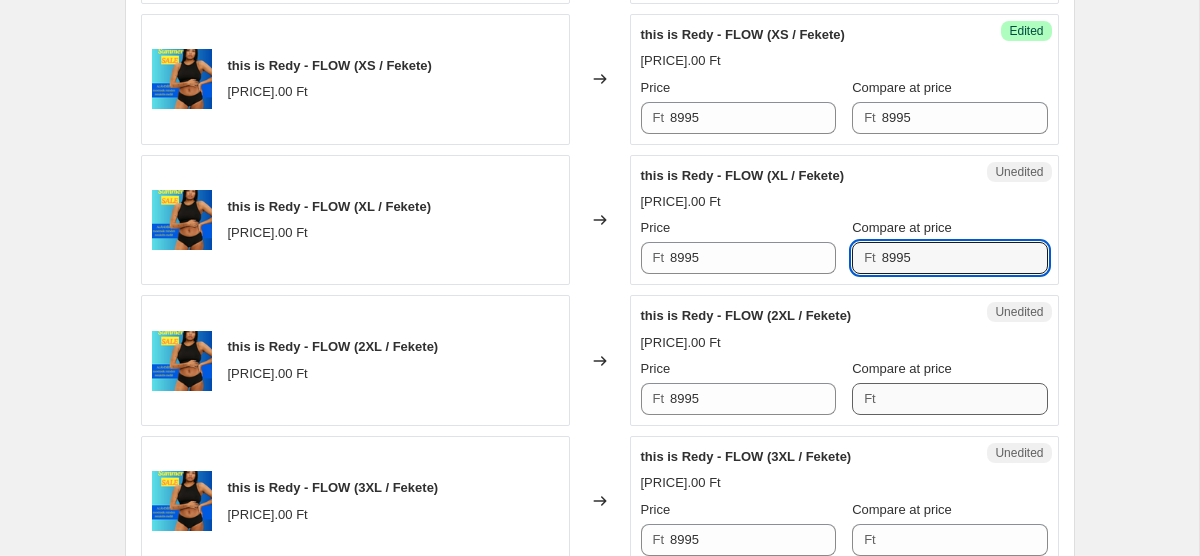 type on "8995" 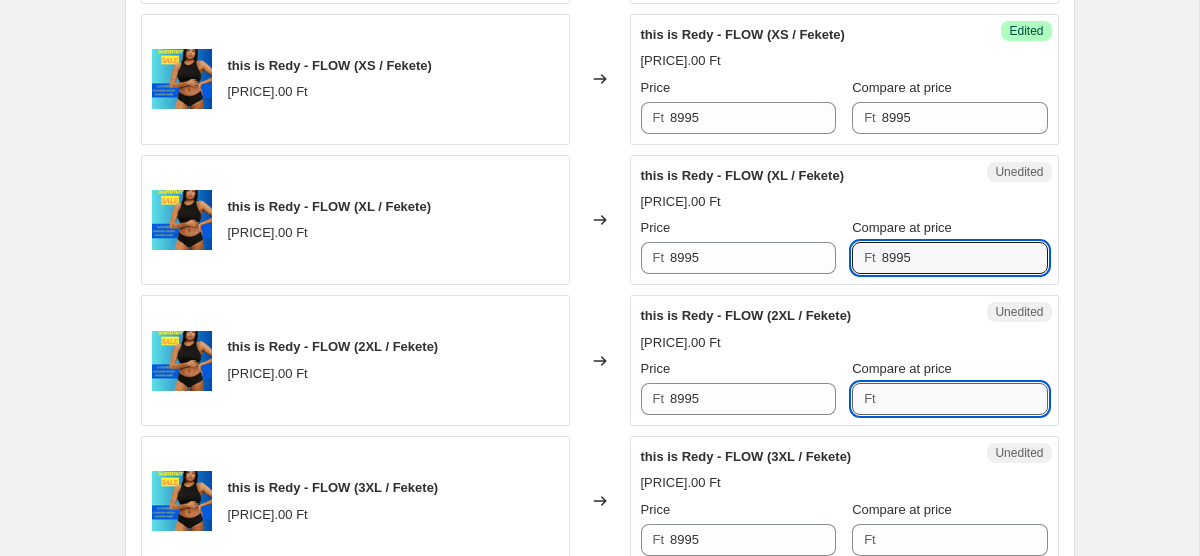 click on "Compare at price" at bounding box center (965, 399) 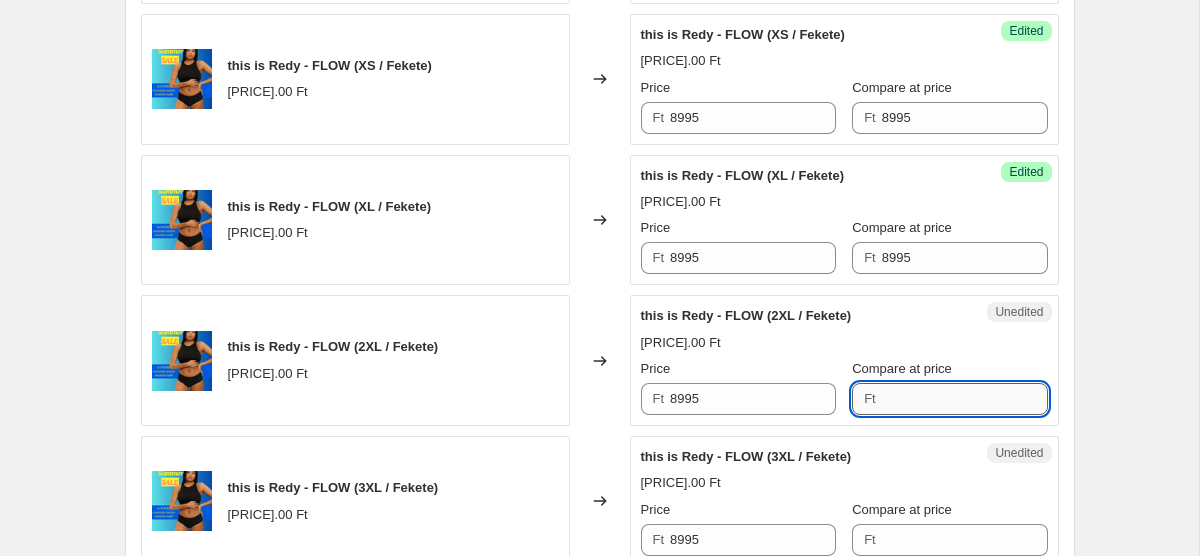 paste on "8995" 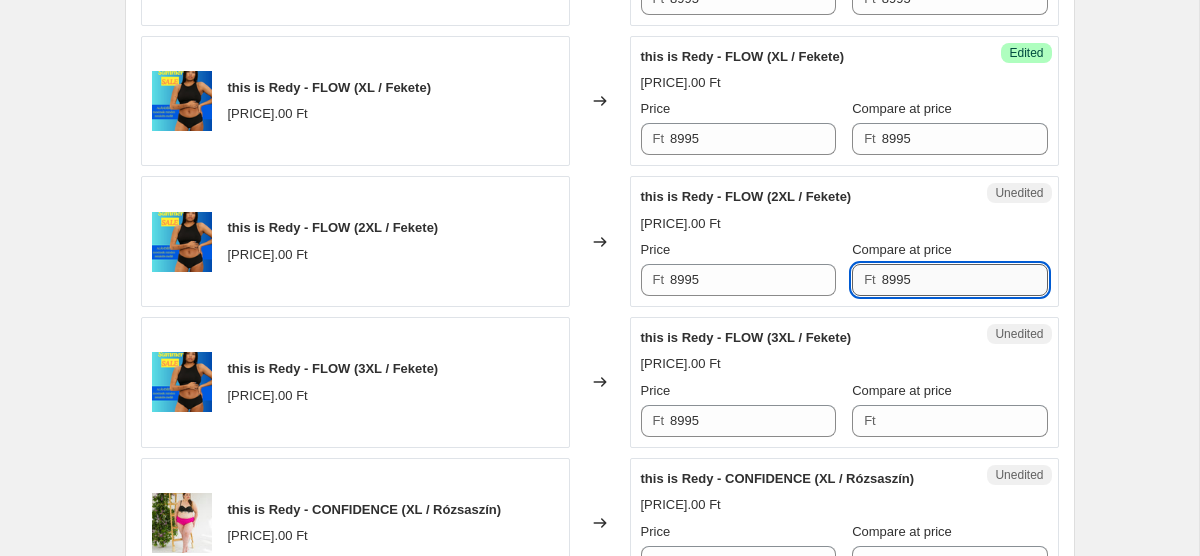 scroll, scrollTop: 1271, scrollLeft: 0, axis: vertical 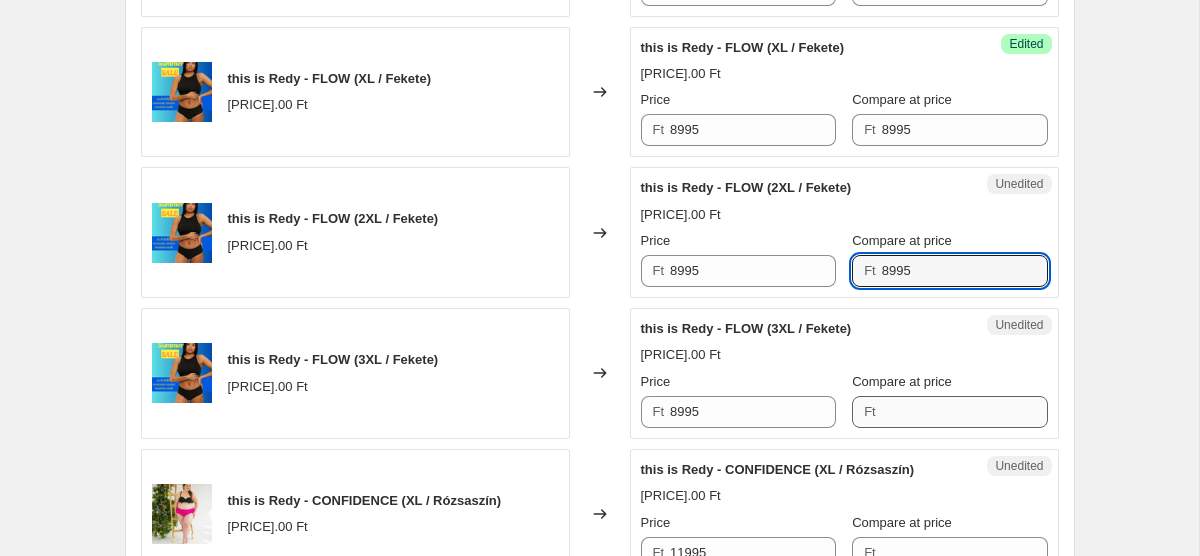 type on "8995" 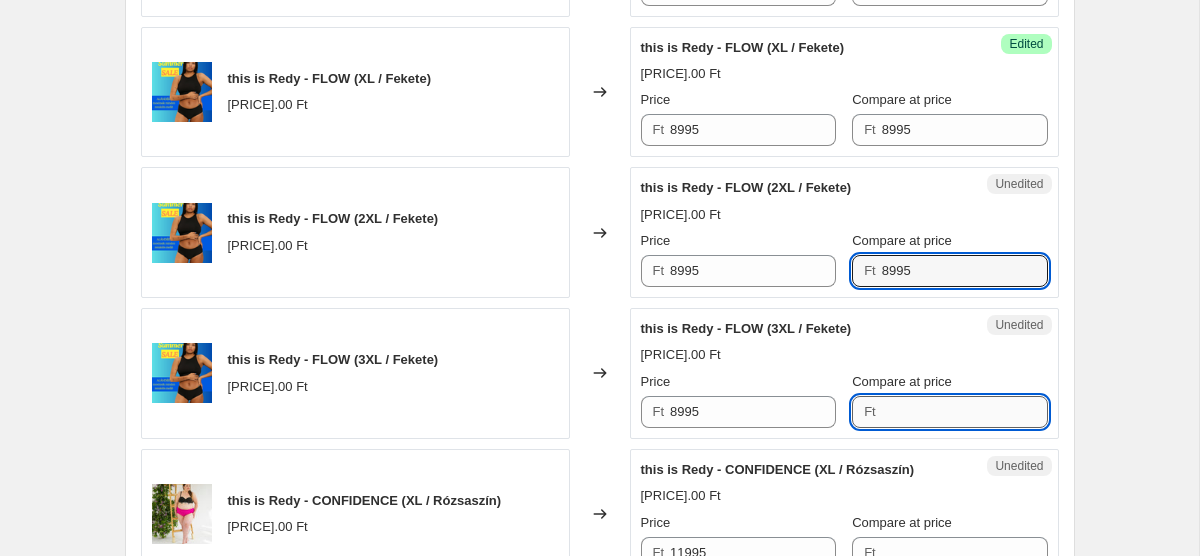 click on "Compare at price" at bounding box center [965, 412] 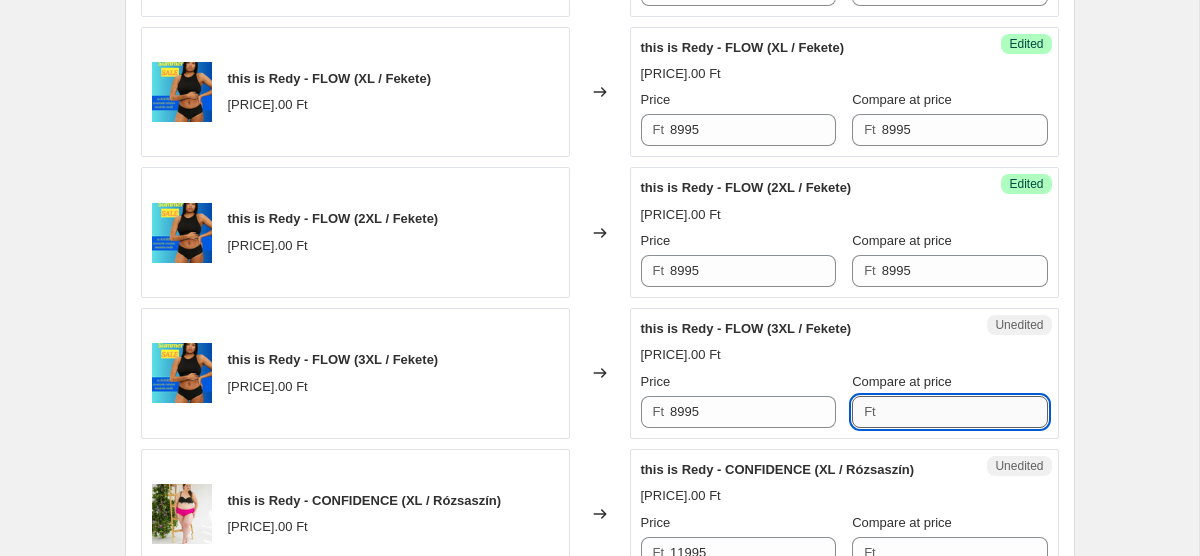 paste on "8995" 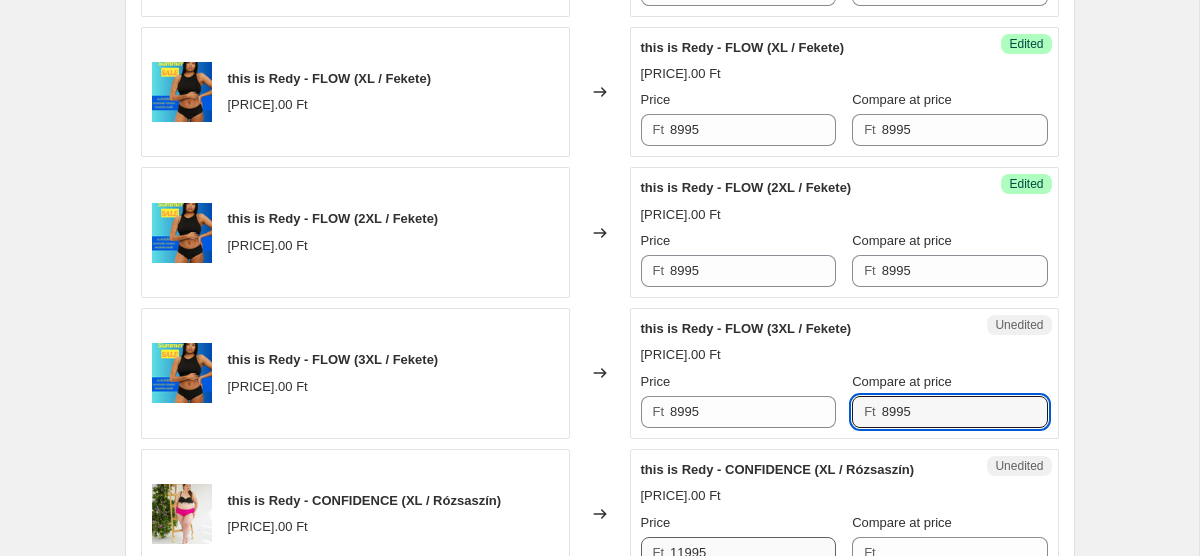 type on "8995" 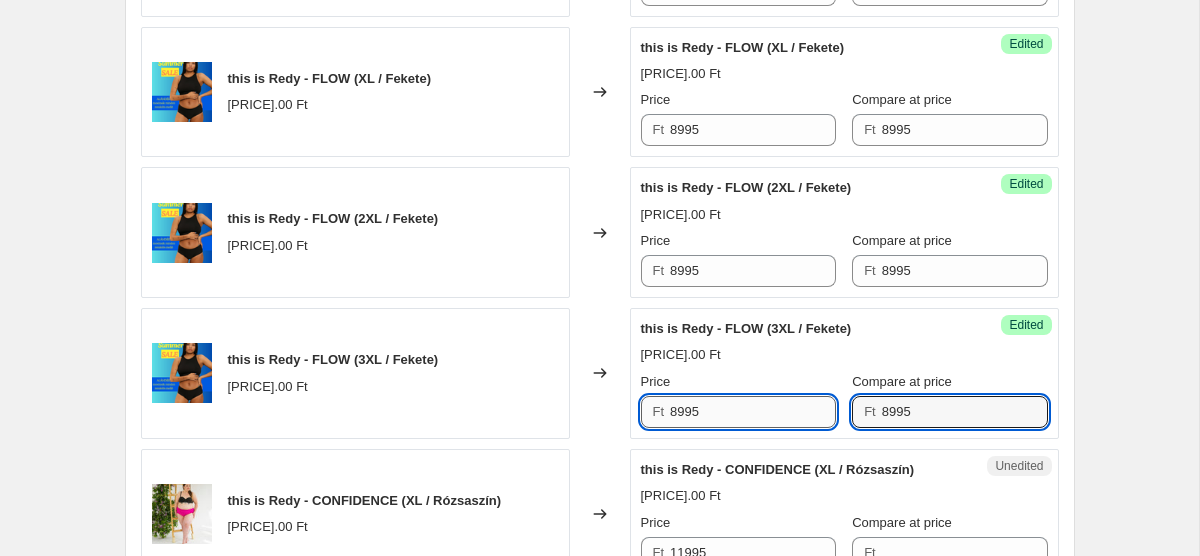 click on "8995" at bounding box center [753, 412] 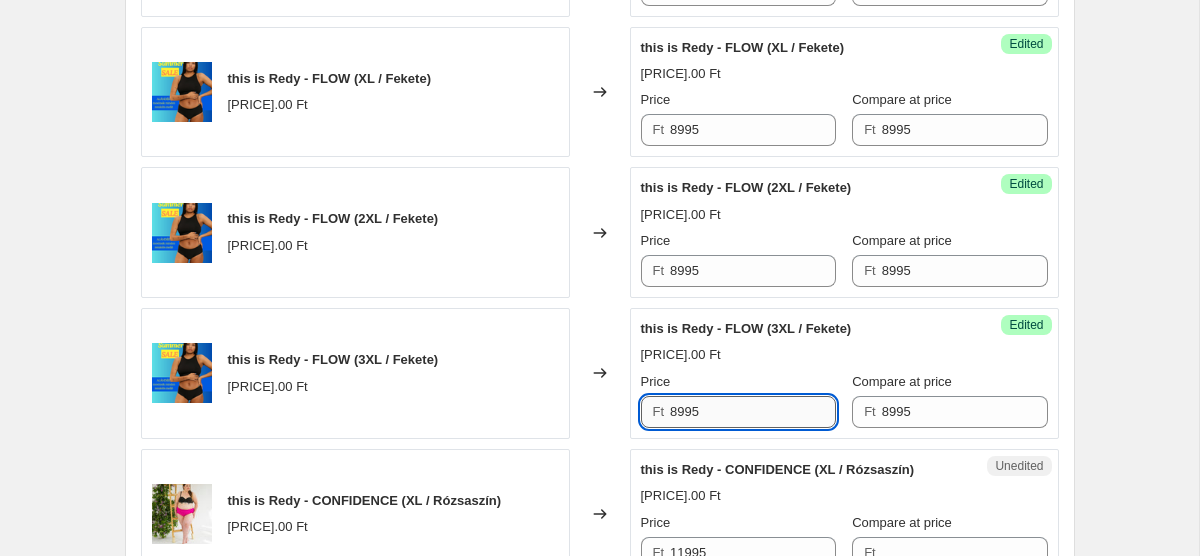 click on "8995" at bounding box center (753, 412) 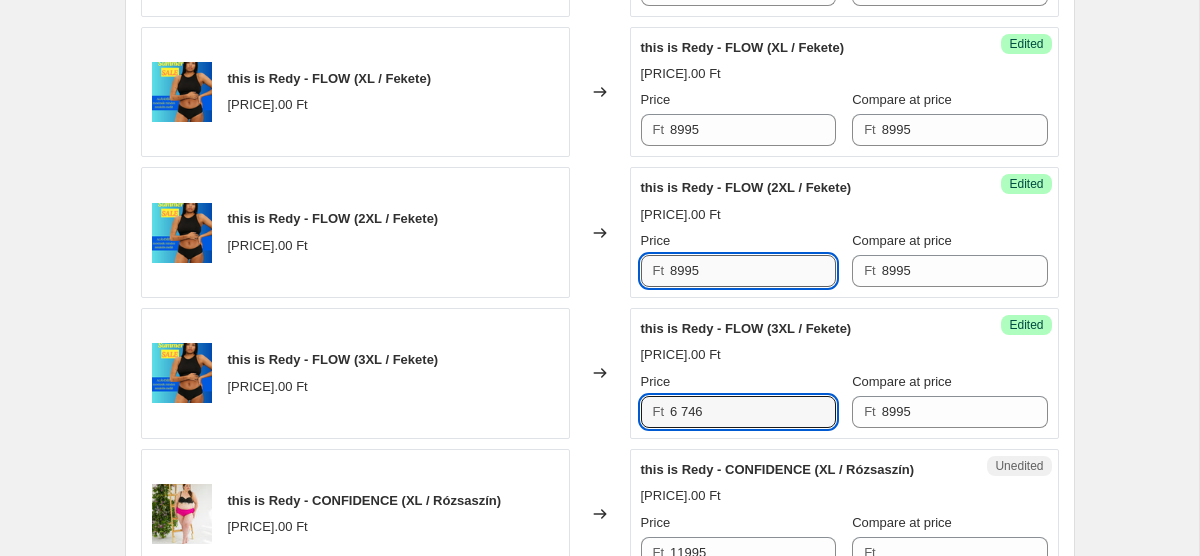 click on "8995" at bounding box center [753, 271] 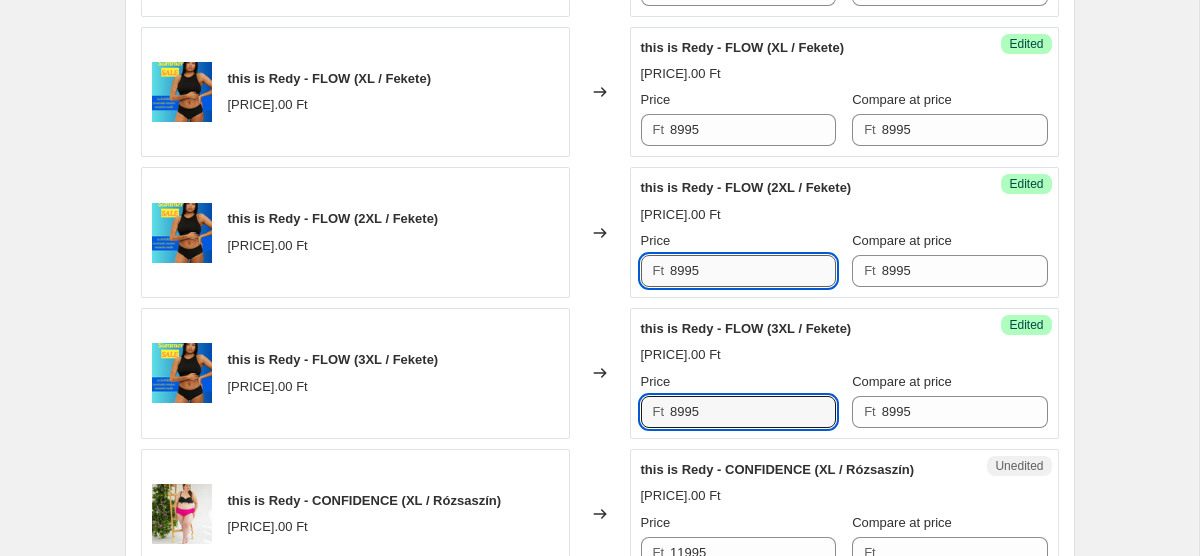 click on "8995" at bounding box center (753, 271) 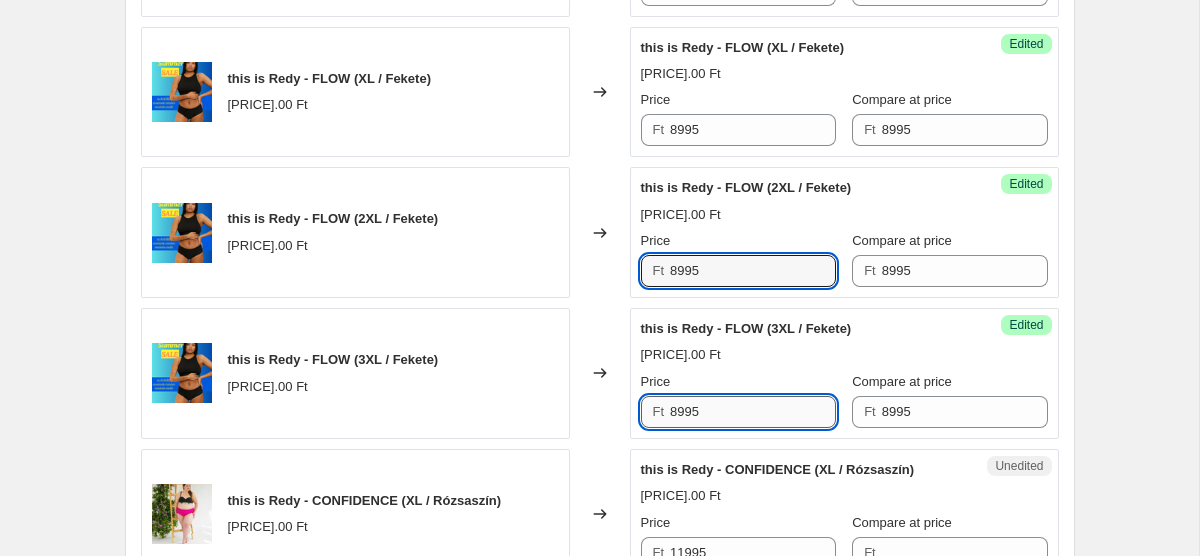 click on "8995" at bounding box center [753, 412] 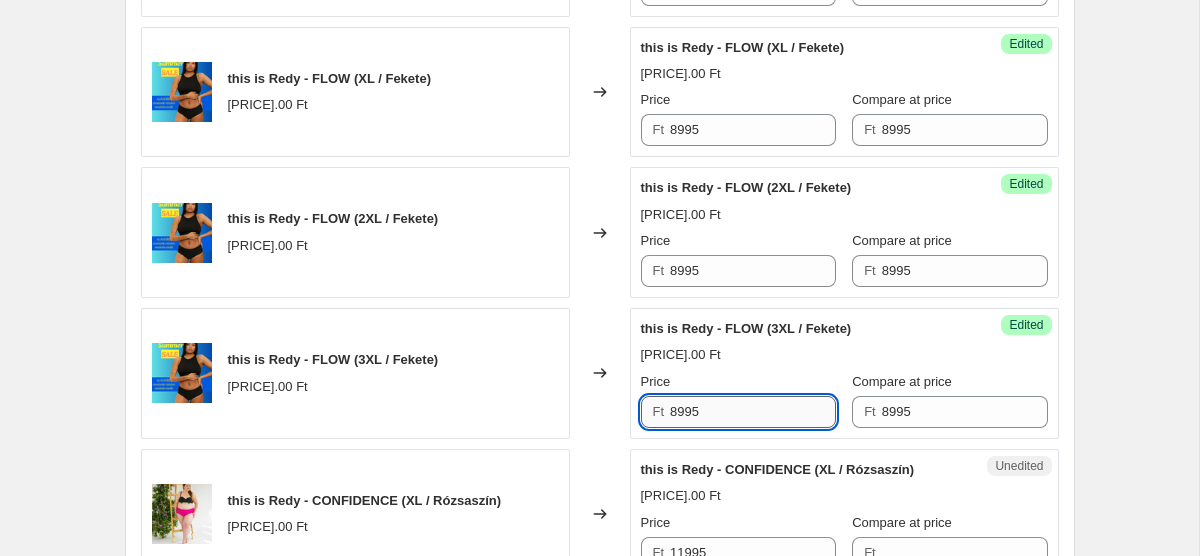 click on "8995" at bounding box center [753, 412] 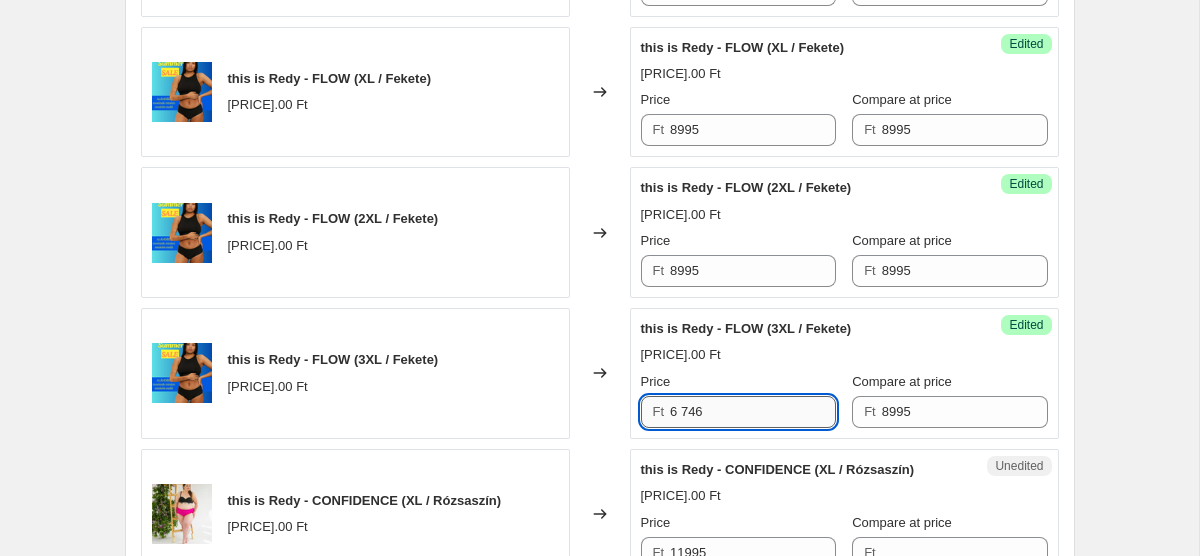 click on "6 746" at bounding box center (753, 412) 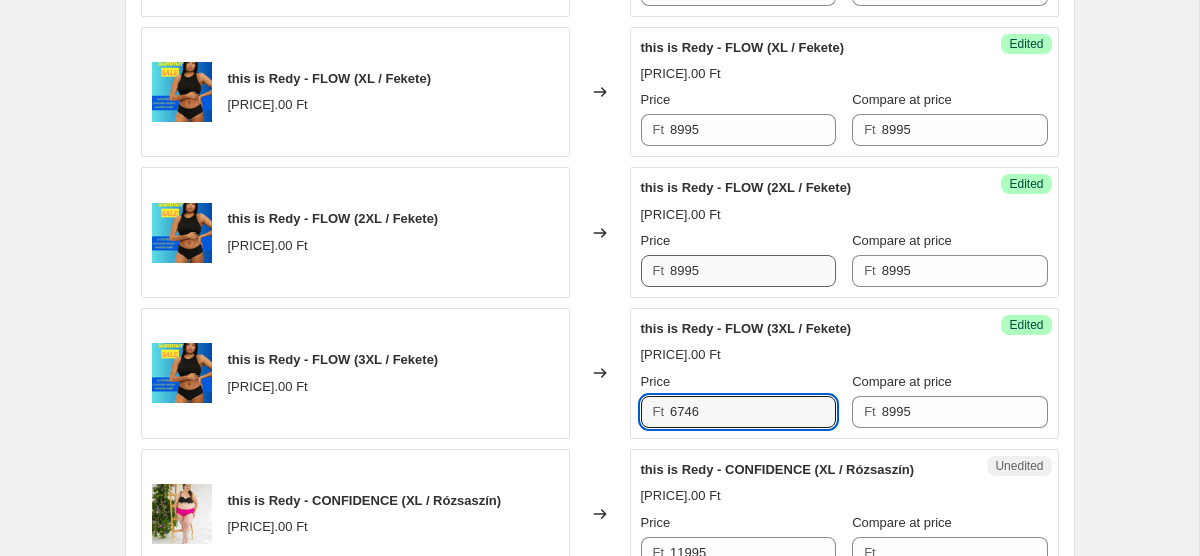 type on "6746" 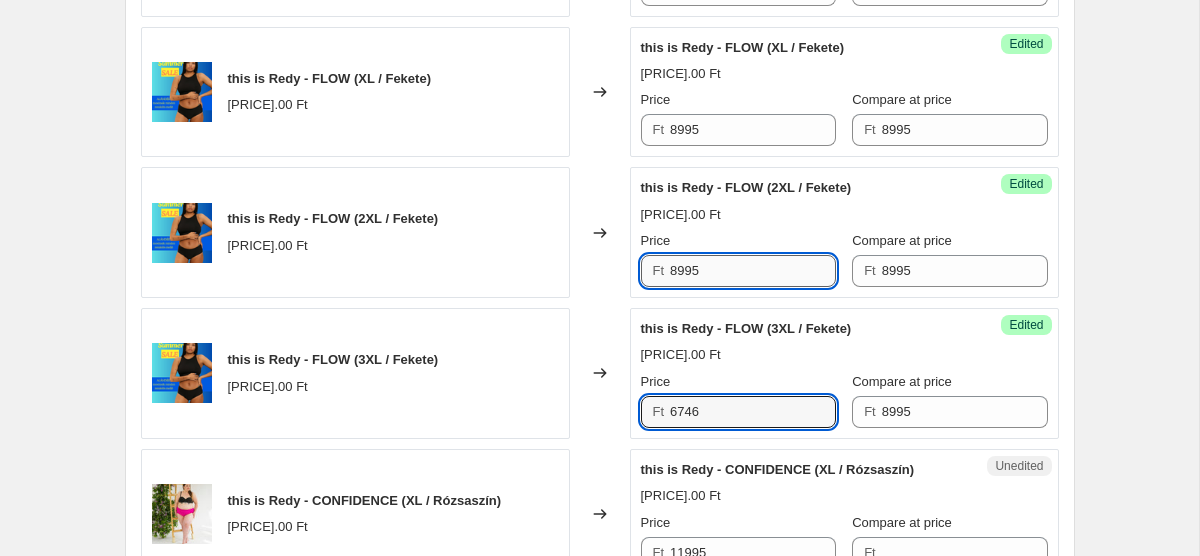 click on "8995" at bounding box center (753, 271) 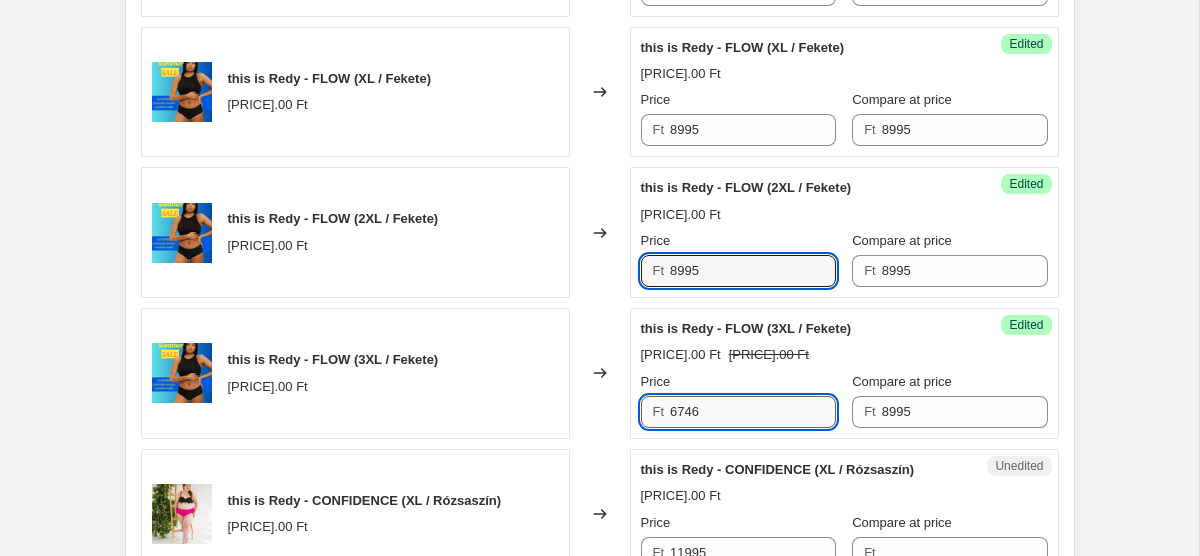 click on "6746" at bounding box center (753, 412) 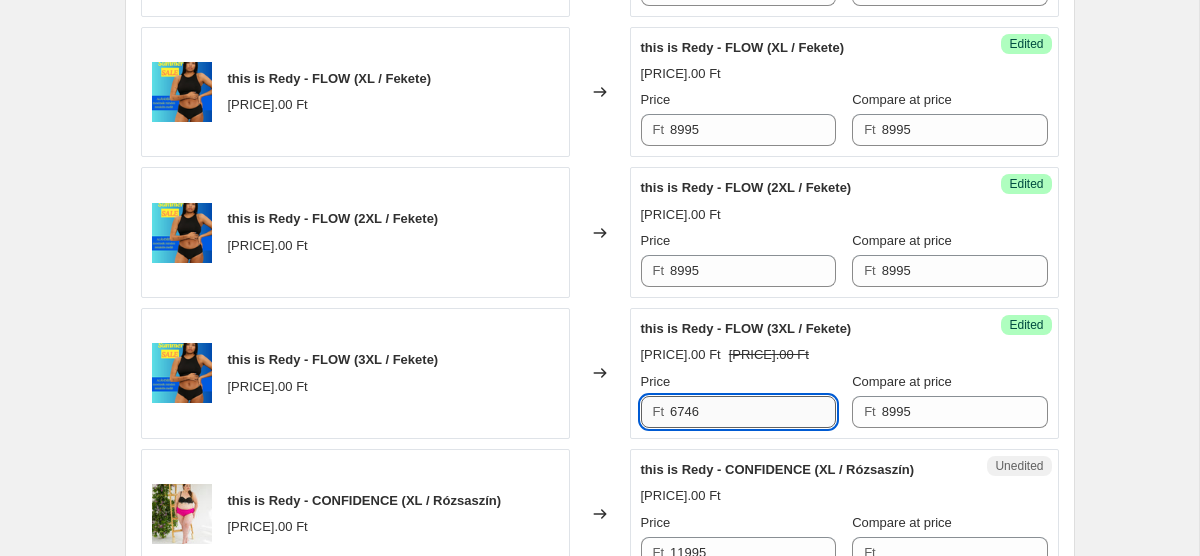 click on "6746" at bounding box center (753, 412) 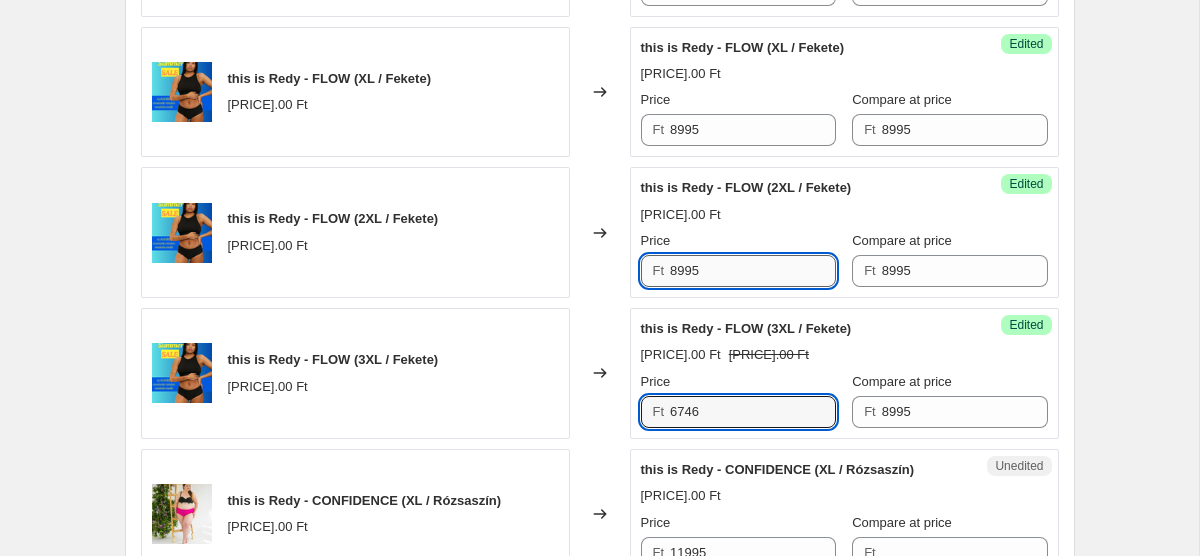 click on "8995" at bounding box center (753, 271) 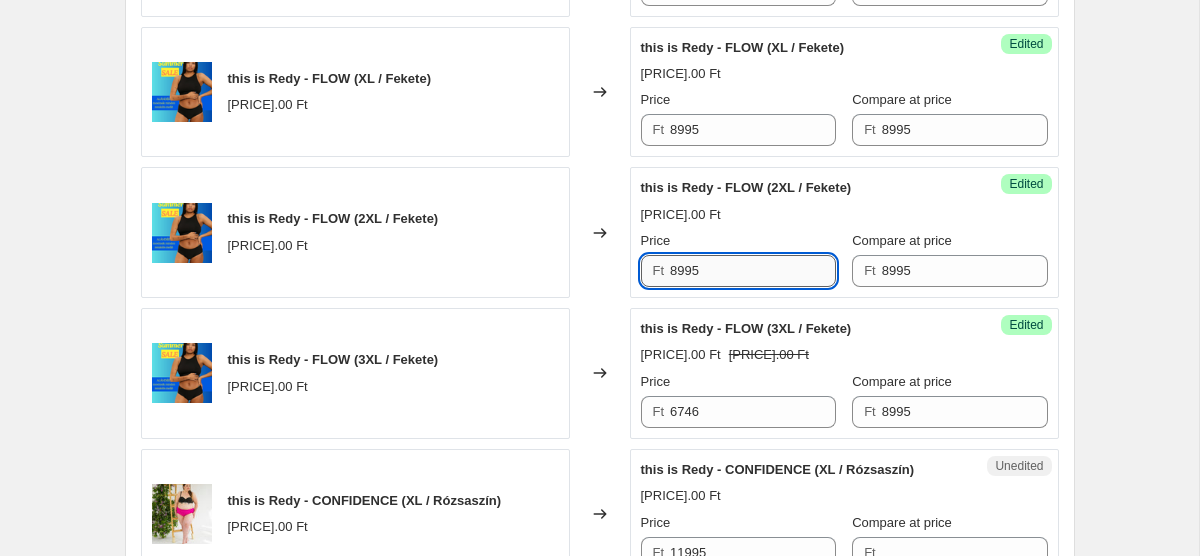 click on "8995" at bounding box center (753, 271) 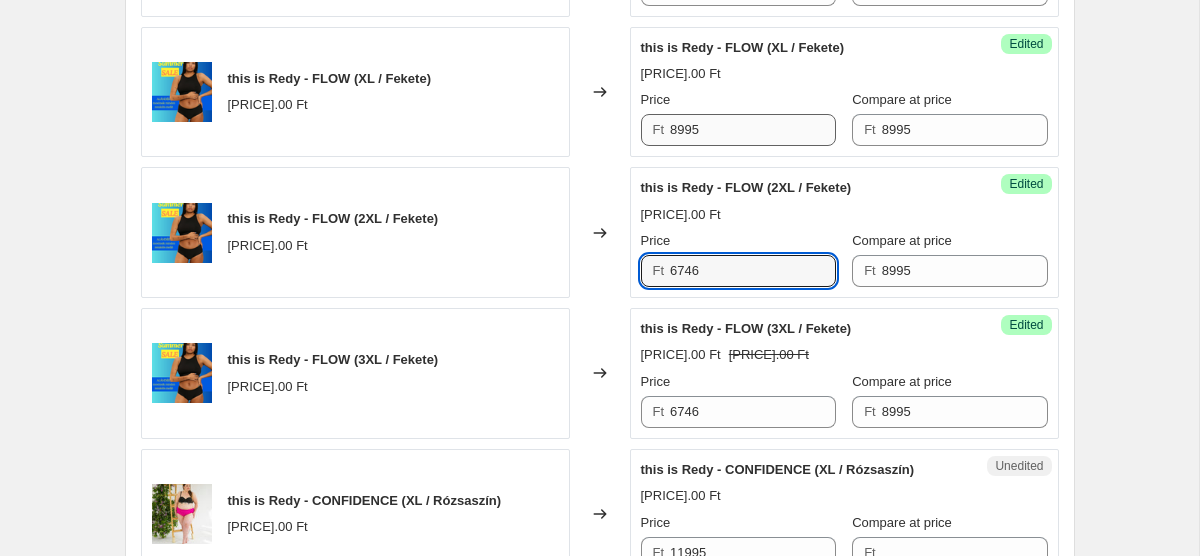 type on "6746" 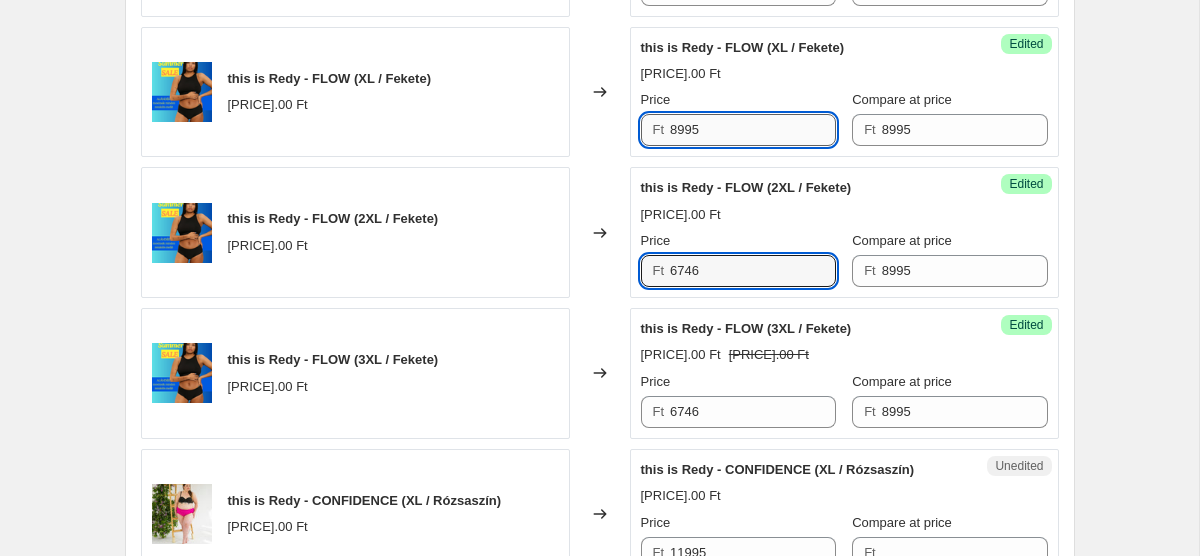 click on "8995" at bounding box center [753, 130] 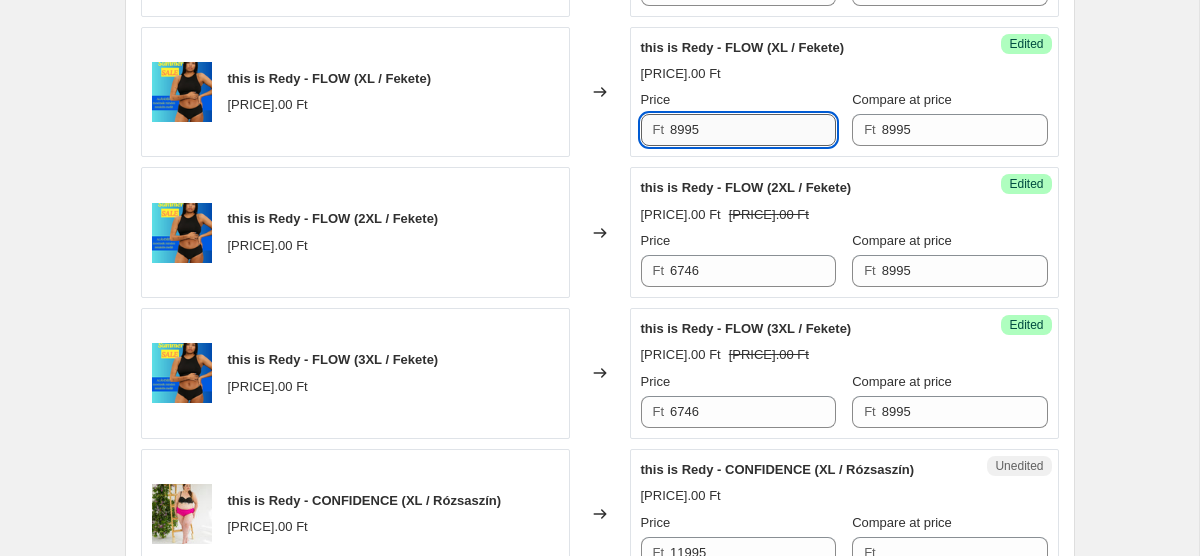 paste on "6746" 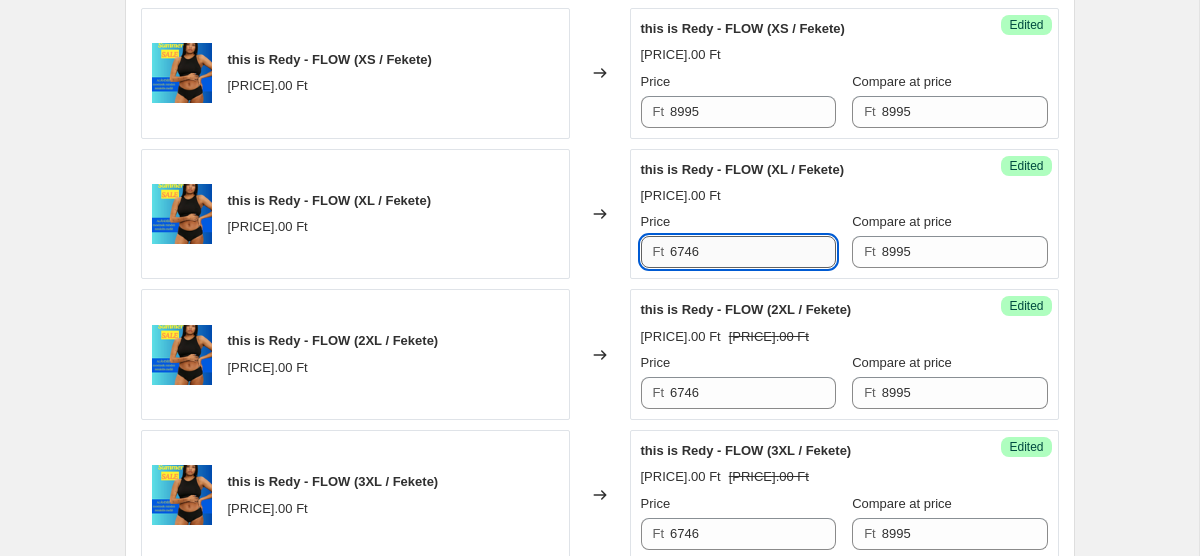 scroll, scrollTop: 1148, scrollLeft: 0, axis: vertical 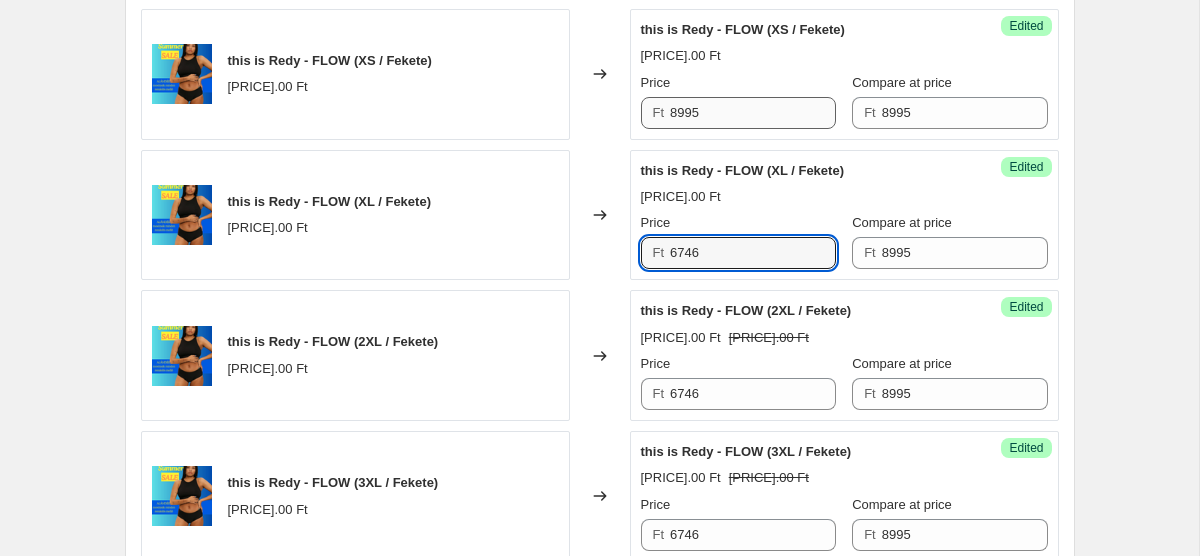 type on "6746" 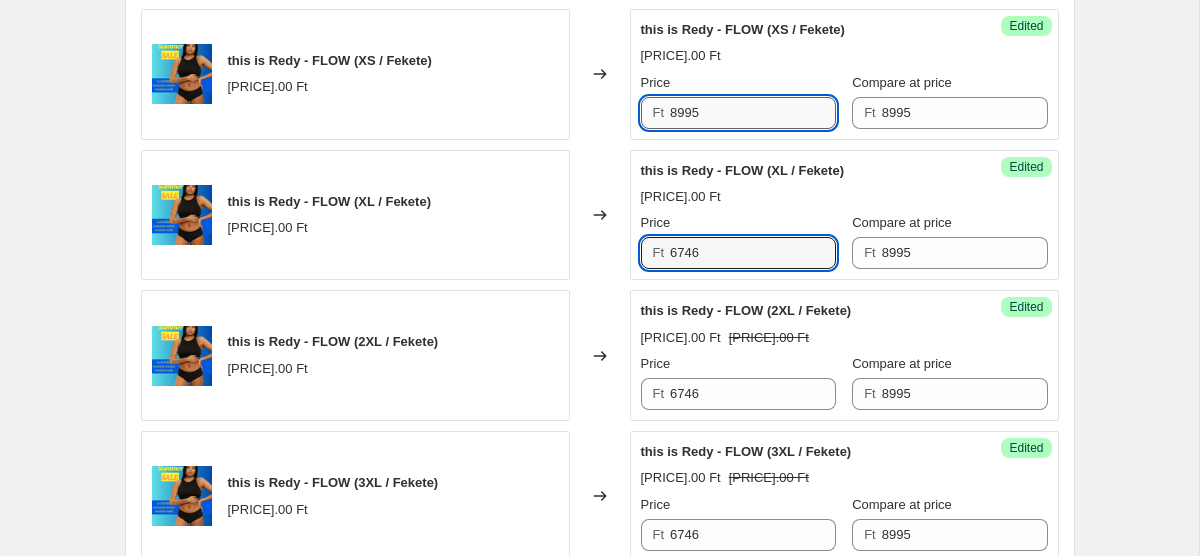 click on "8995" at bounding box center (753, 113) 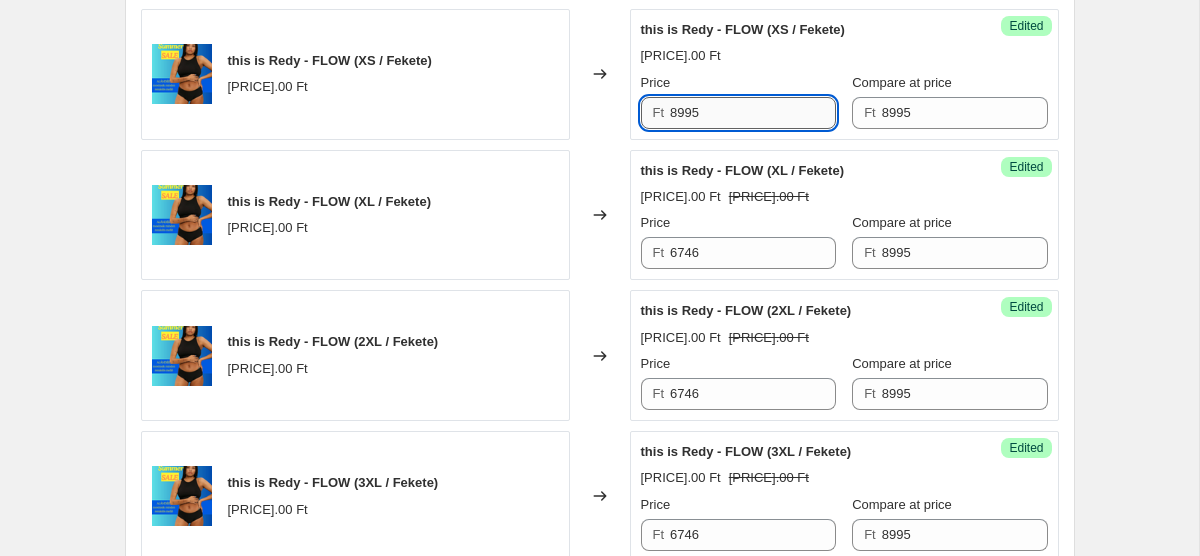 click on "8995" at bounding box center [753, 113] 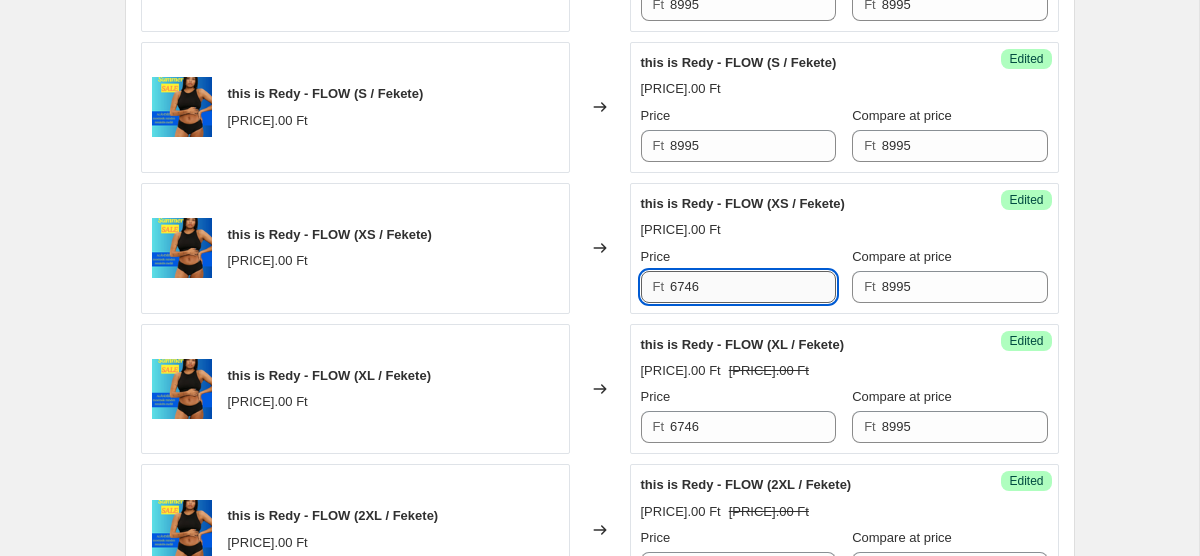 scroll, scrollTop: 969, scrollLeft: 0, axis: vertical 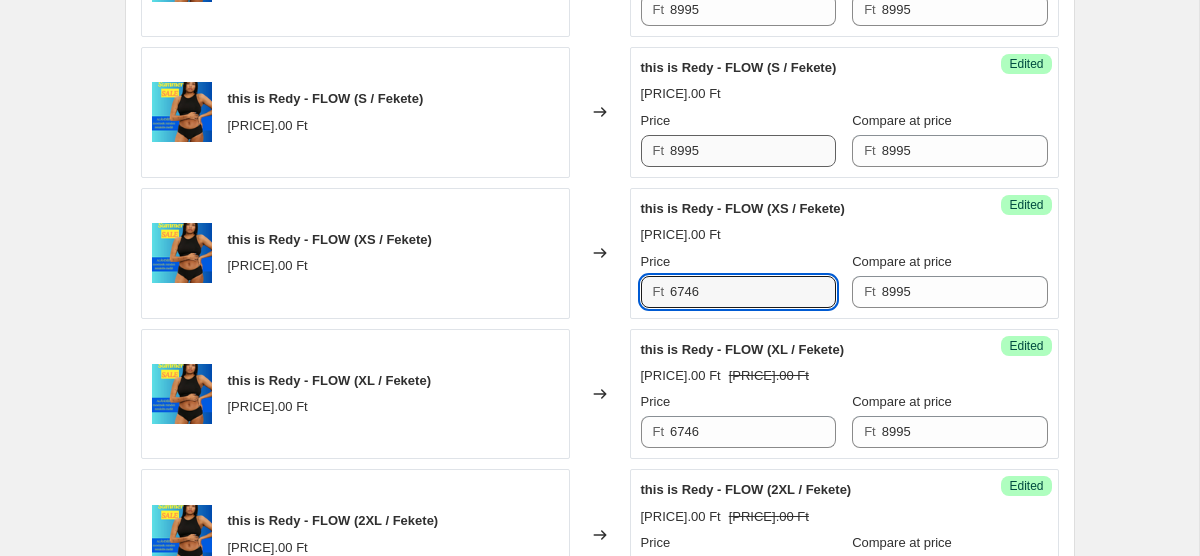 type on "6746" 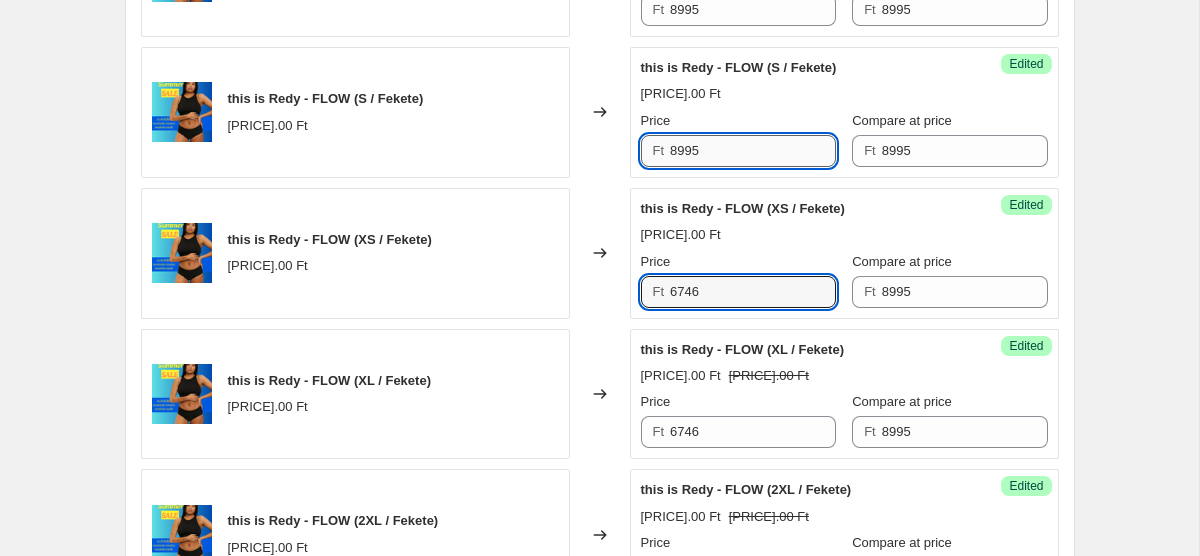 click on "8995" at bounding box center [753, 151] 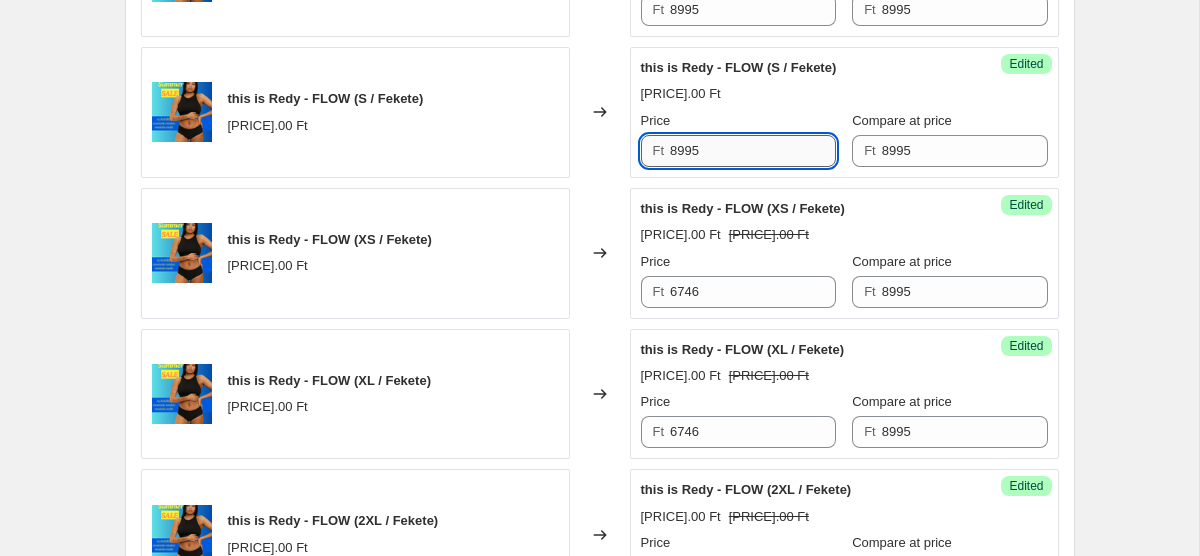 click on "8995" at bounding box center [753, 151] 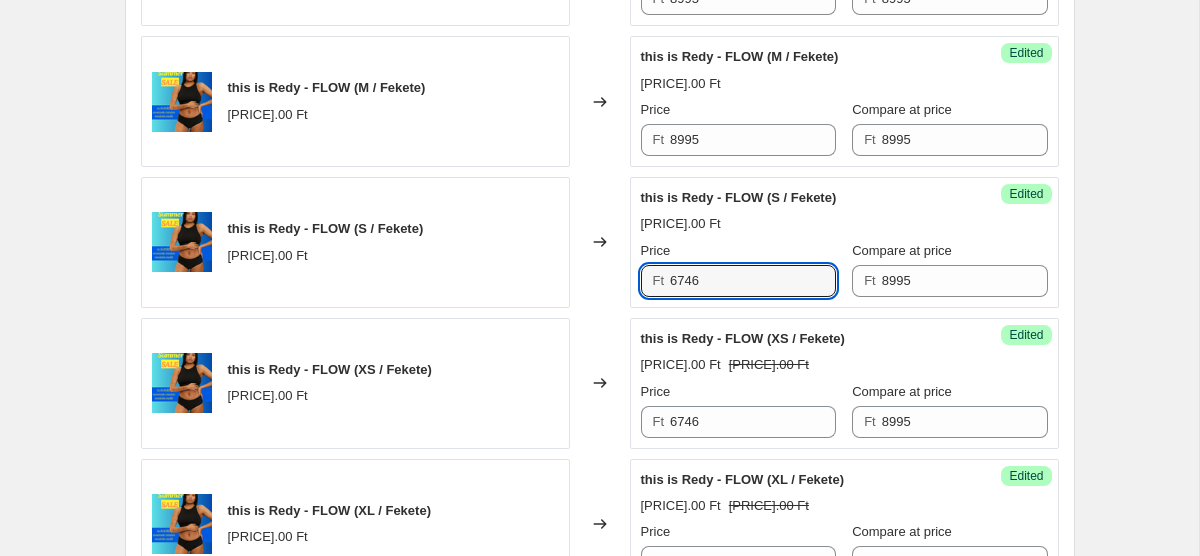 scroll, scrollTop: 837, scrollLeft: 0, axis: vertical 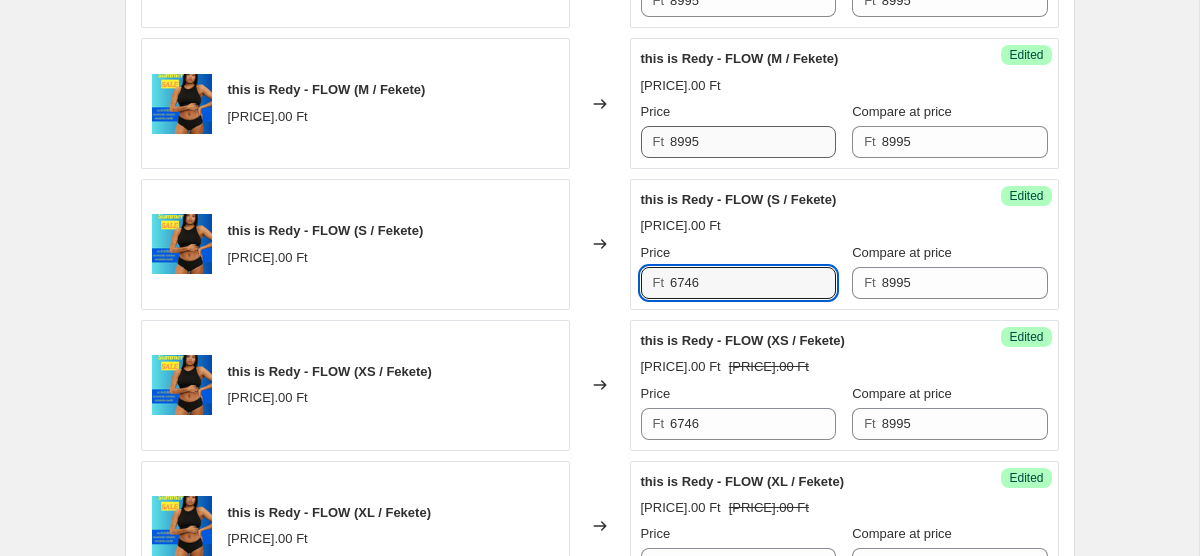 type on "6746" 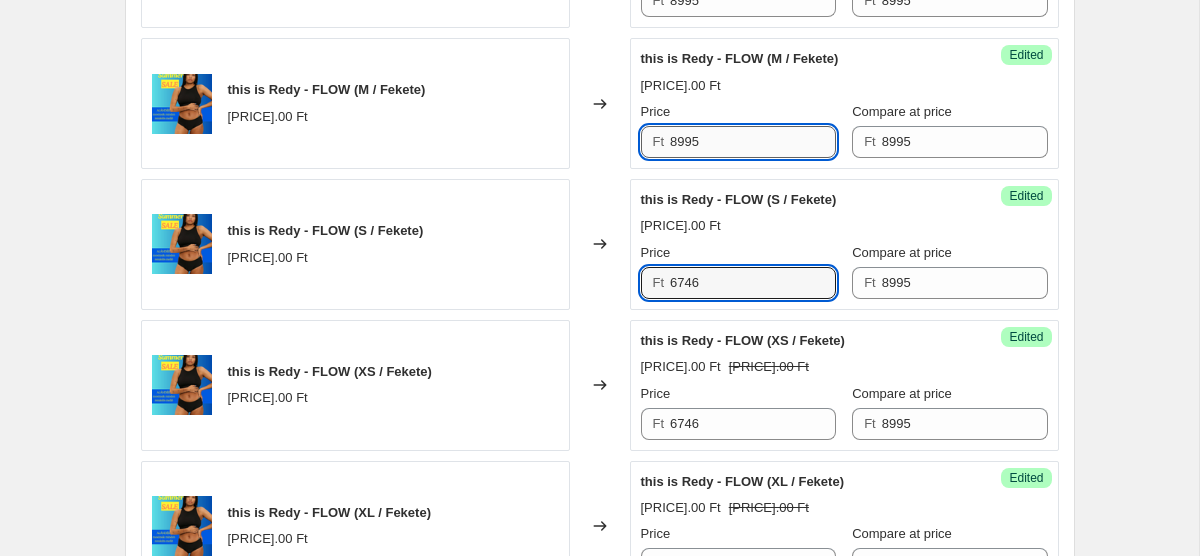 click on "8995" at bounding box center (753, 142) 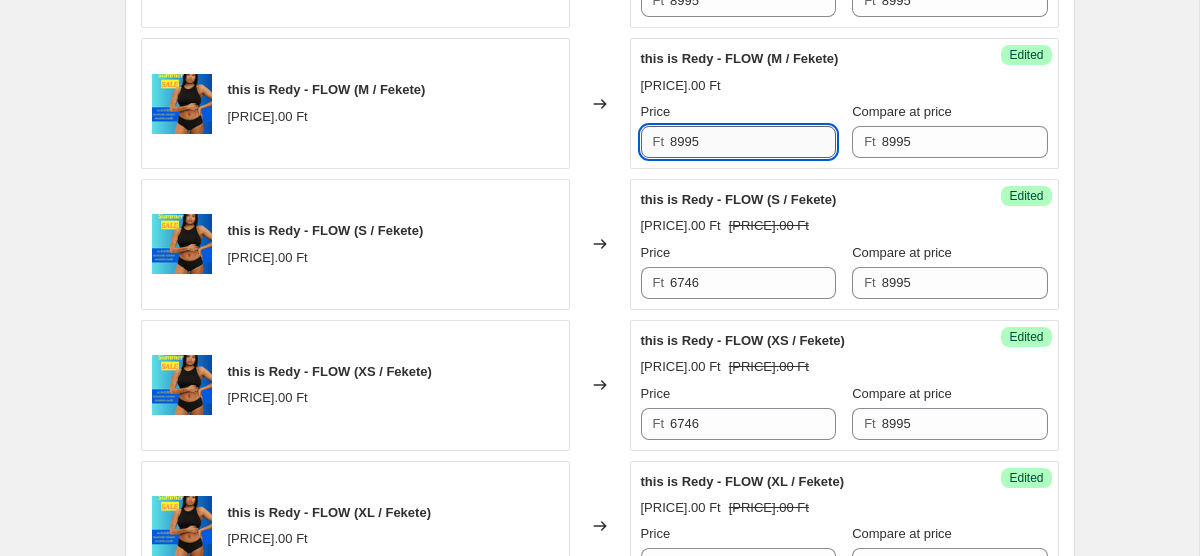 click on "8995" at bounding box center [753, 142] 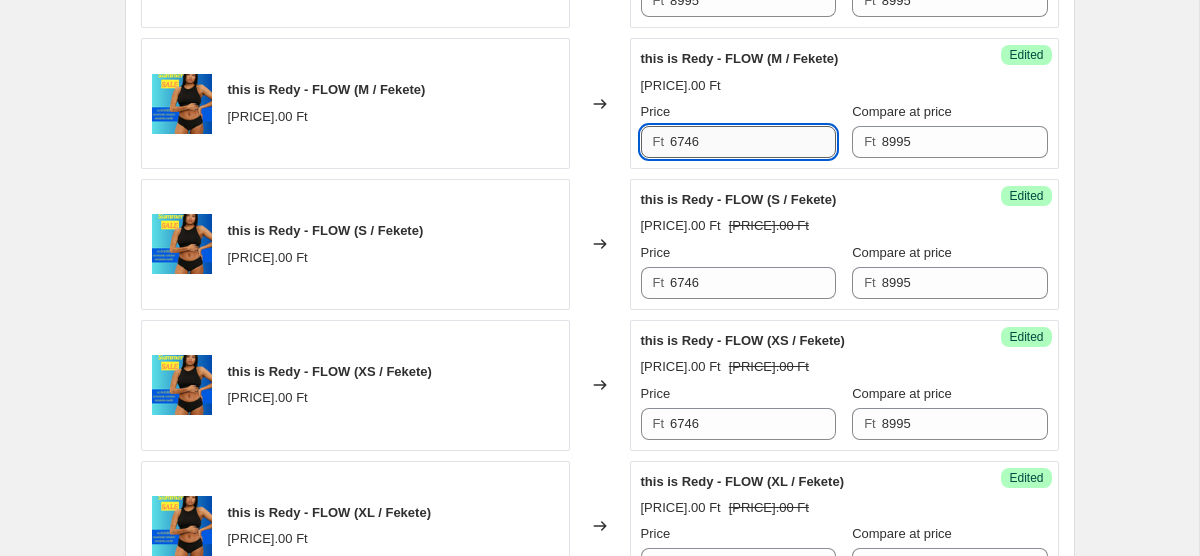 scroll, scrollTop: 745, scrollLeft: 0, axis: vertical 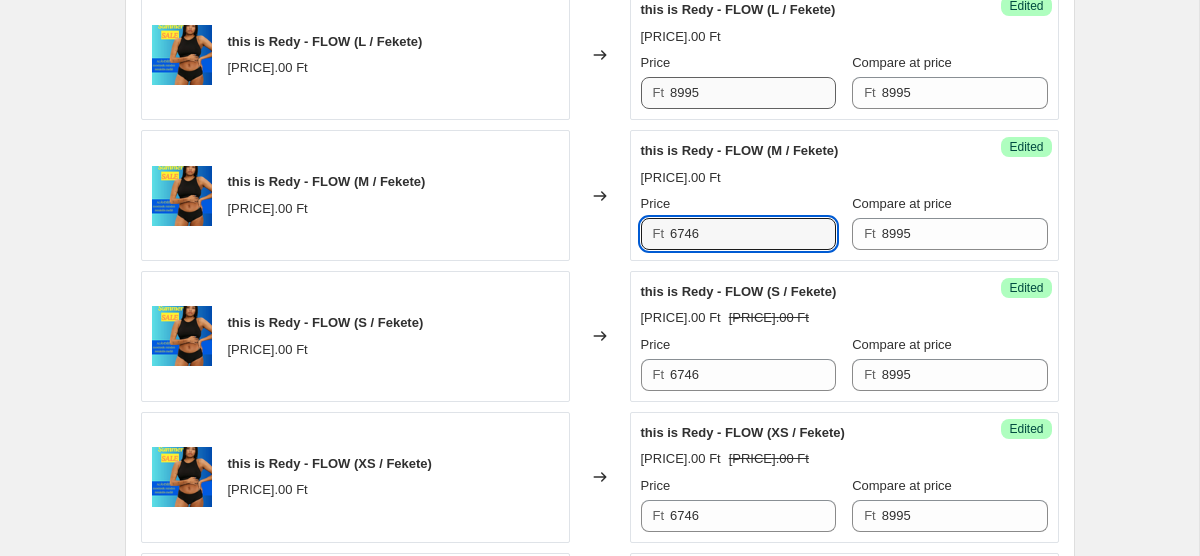type on "6746" 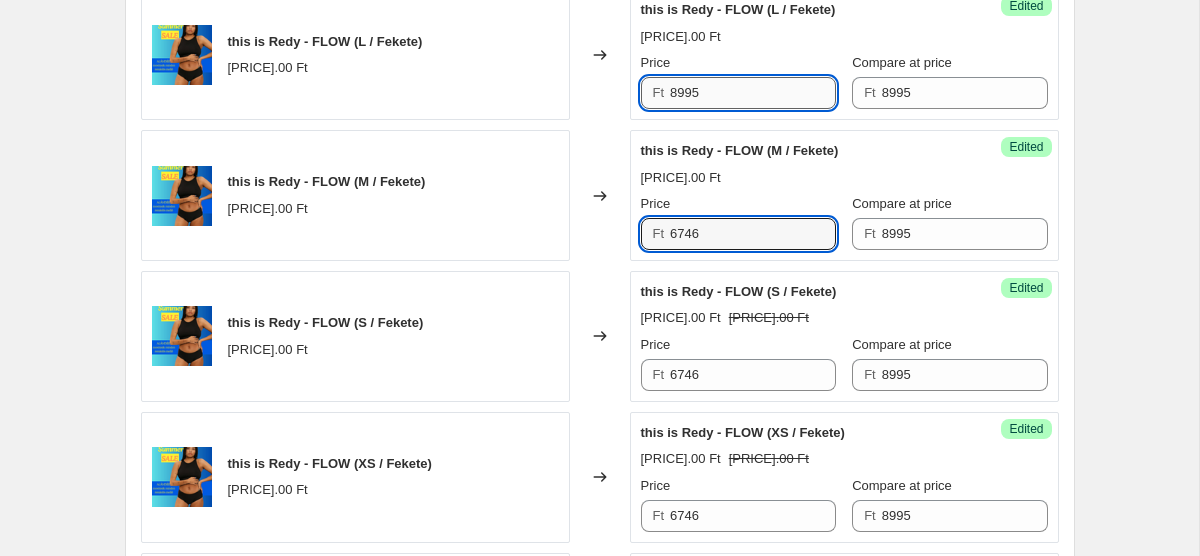 click on "8995" at bounding box center (753, 93) 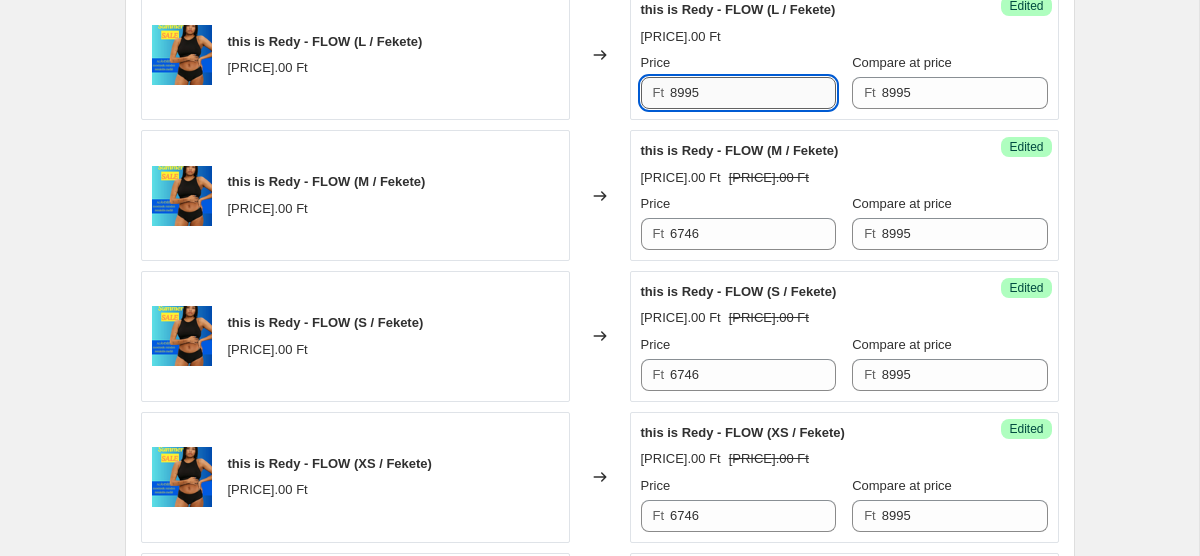 click on "8995" at bounding box center (753, 93) 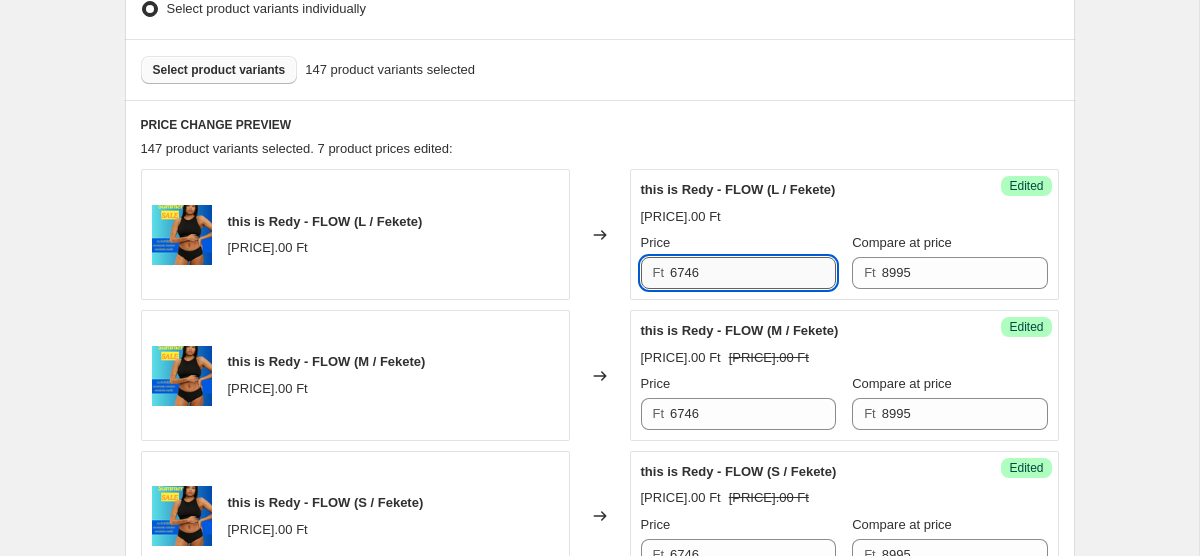 scroll, scrollTop: 556, scrollLeft: 0, axis: vertical 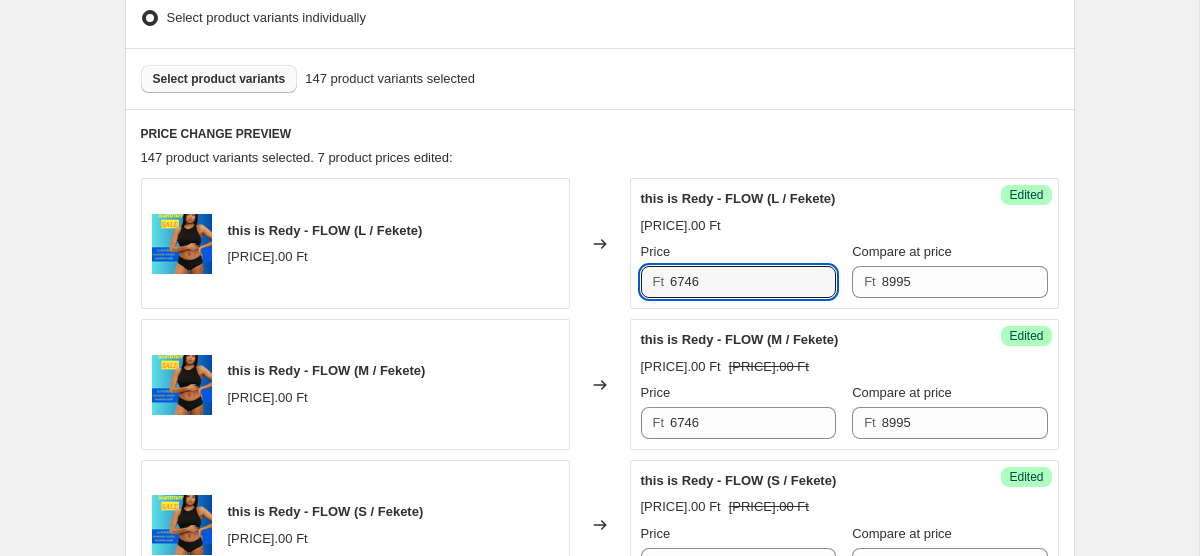 type on "6746" 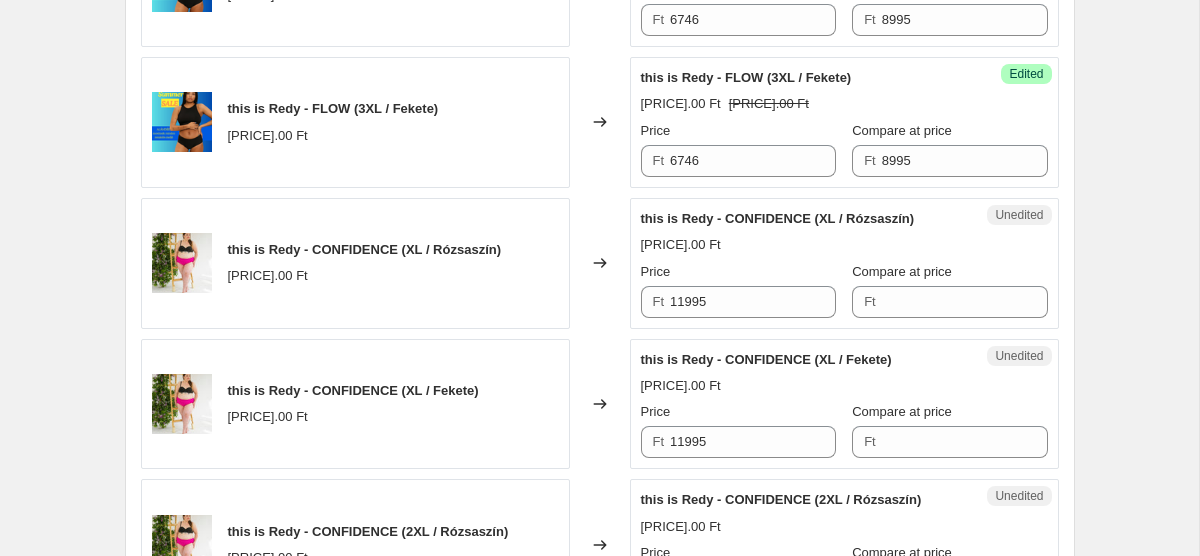 scroll, scrollTop: 1533, scrollLeft: 0, axis: vertical 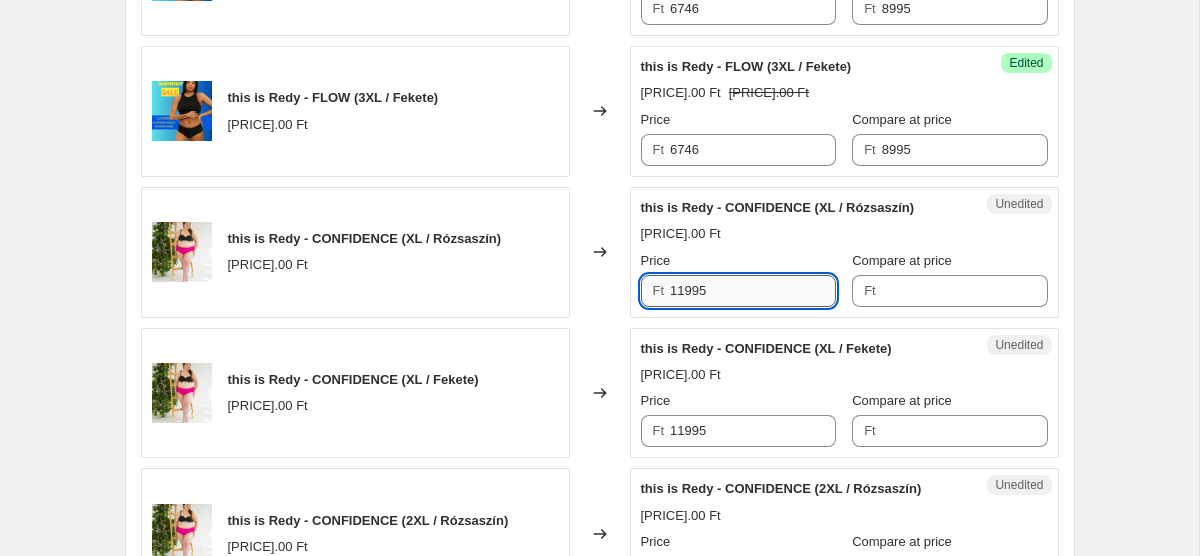 click on "11995" at bounding box center (753, 291) 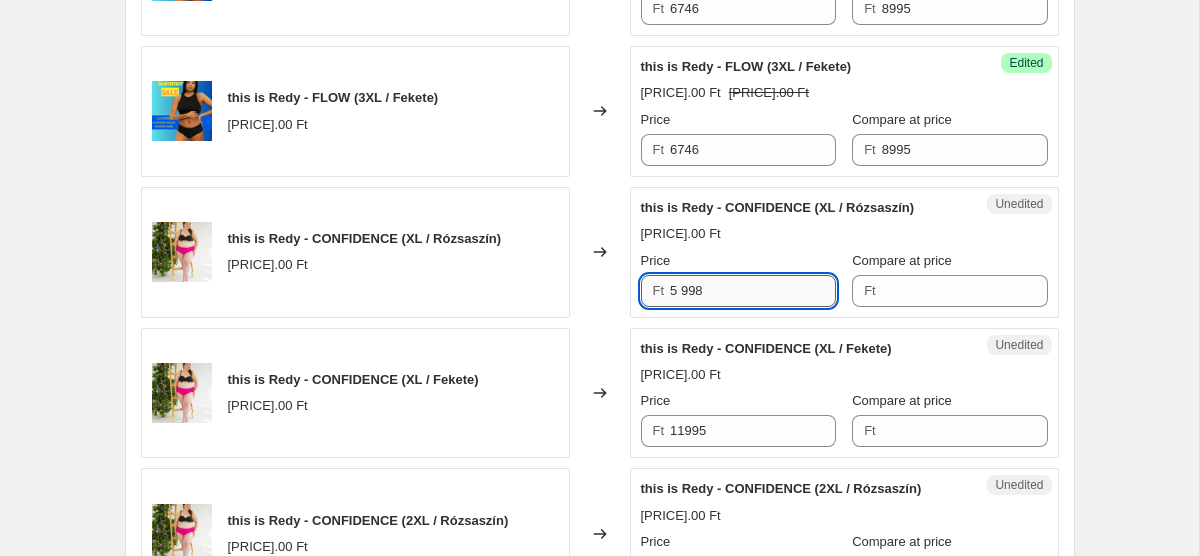 click on "5 998" at bounding box center [753, 291] 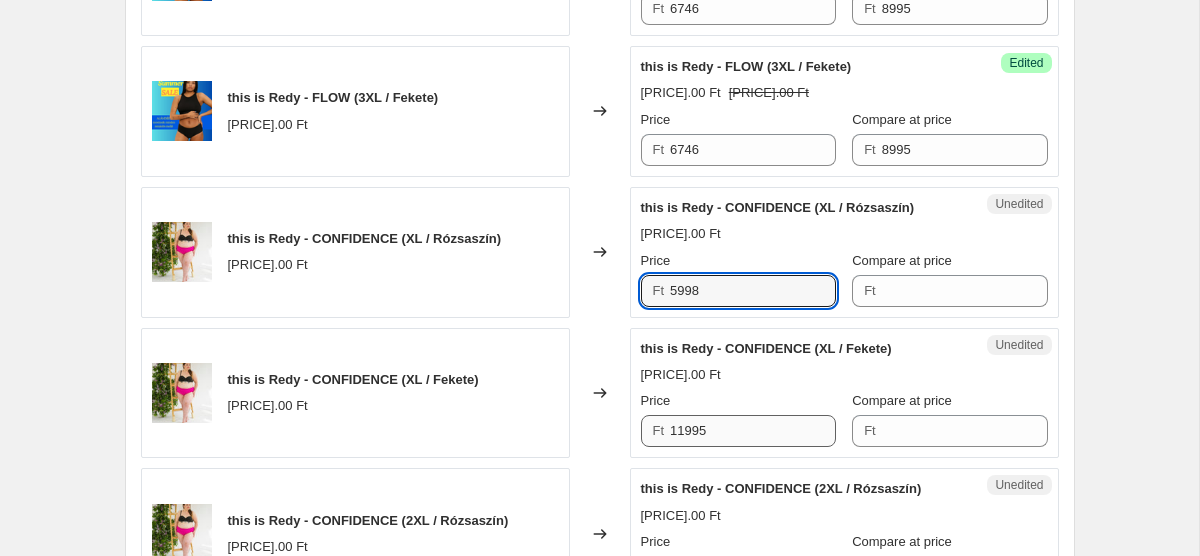 type on "5998" 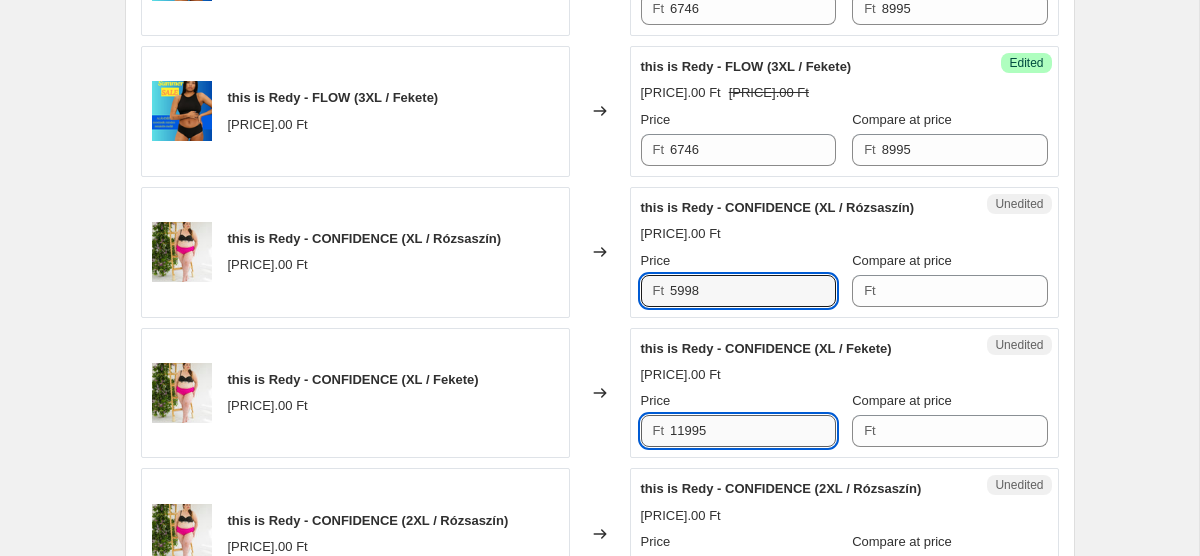 click on "11995" at bounding box center (753, 431) 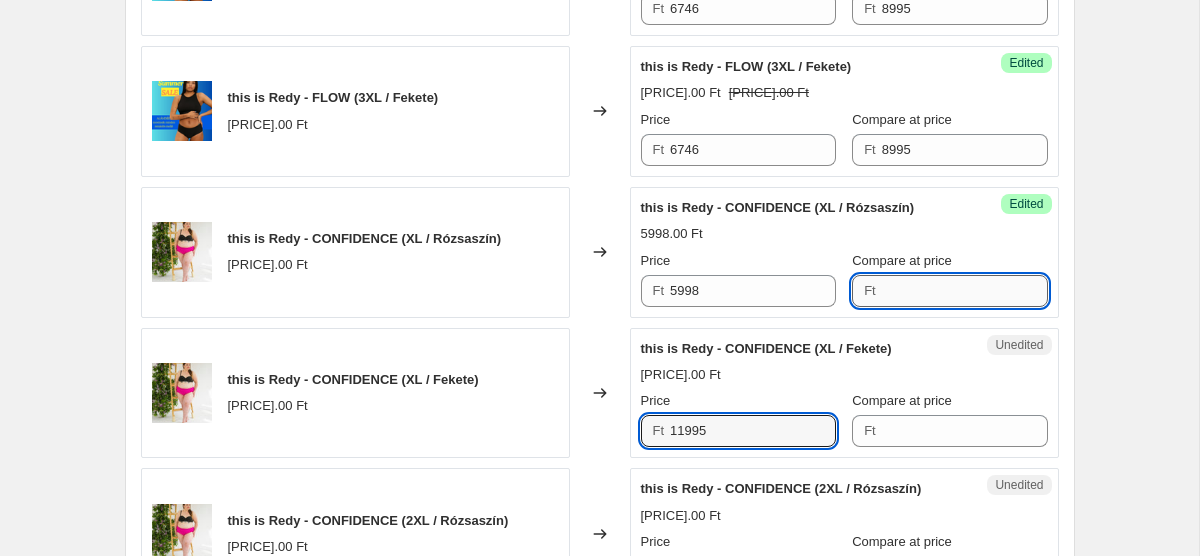 click on "Compare at price" at bounding box center (965, 291) 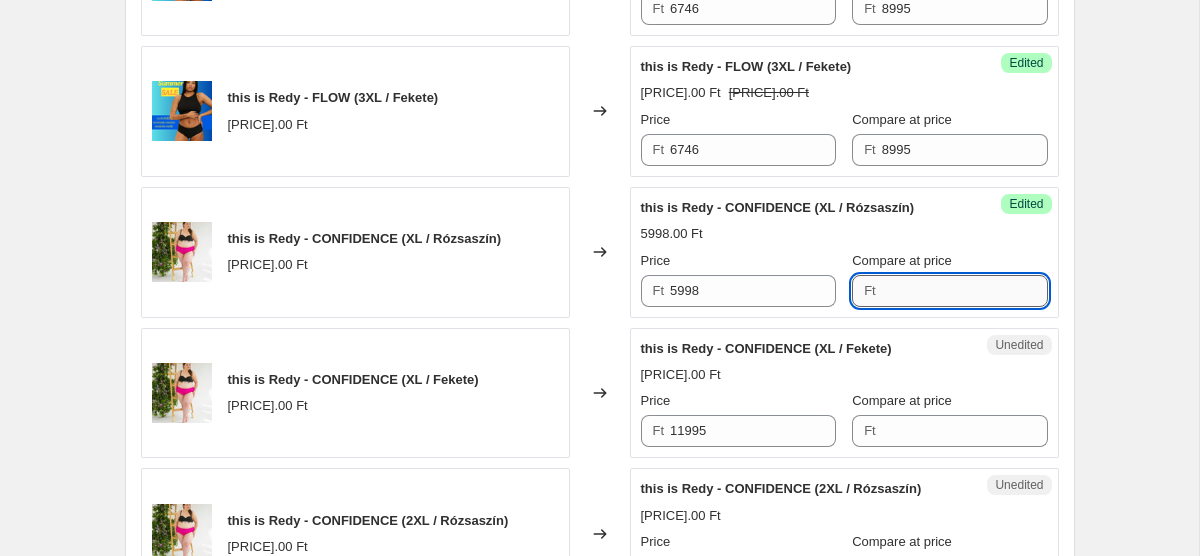 paste on "11995" 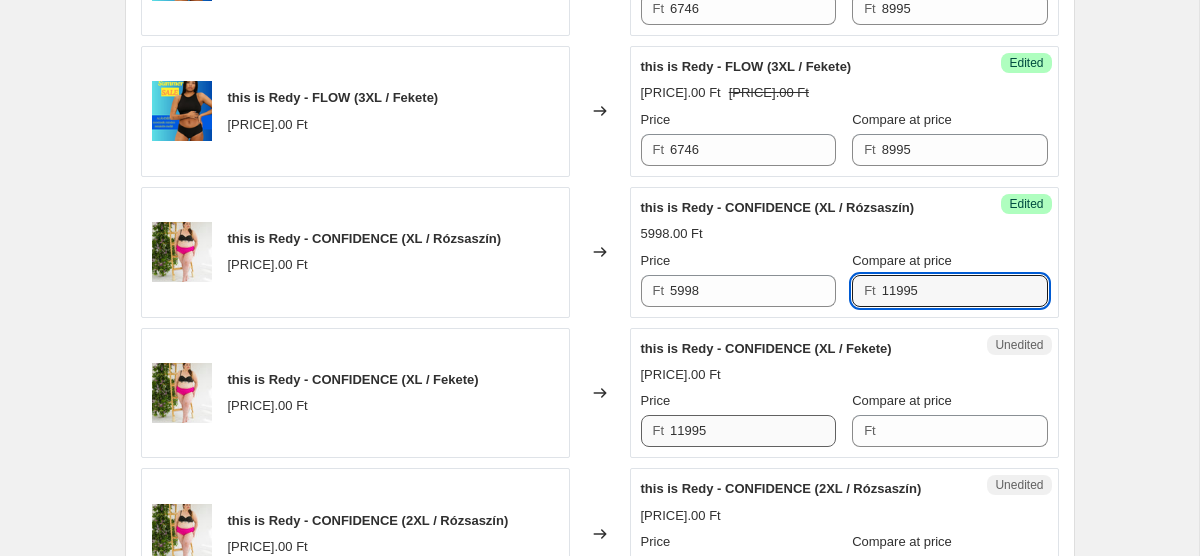 type on "11995" 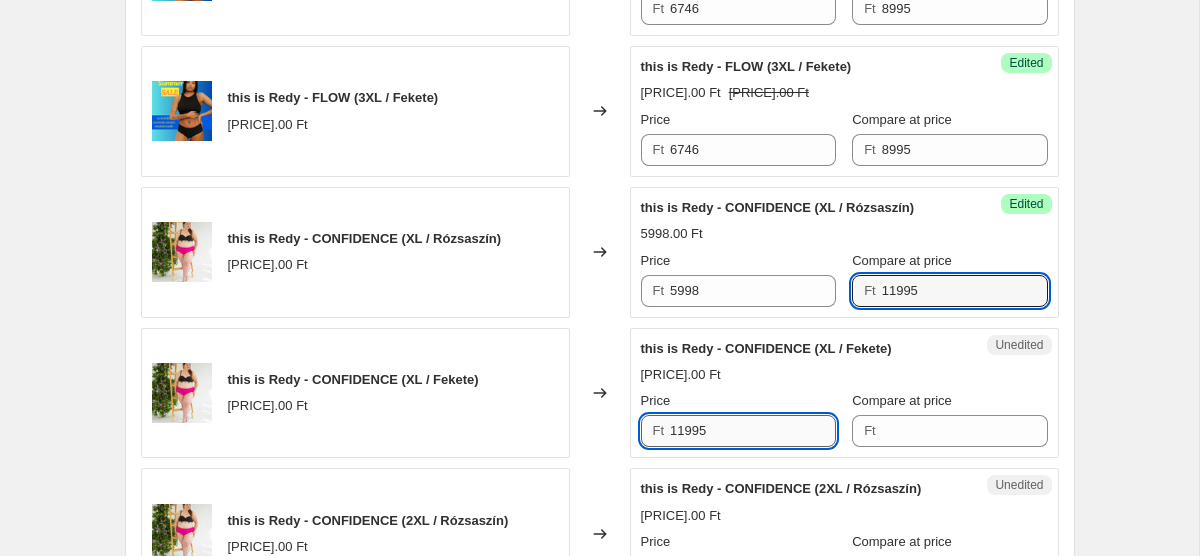 click on "11995" at bounding box center (753, 431) 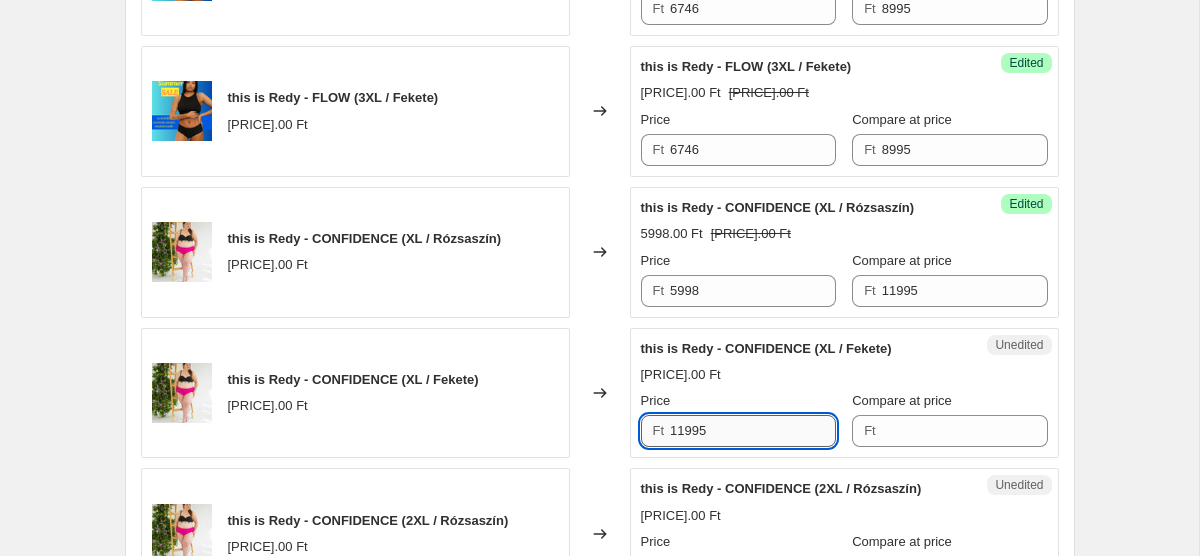 click on "11995" at bounding box center [753, 431] 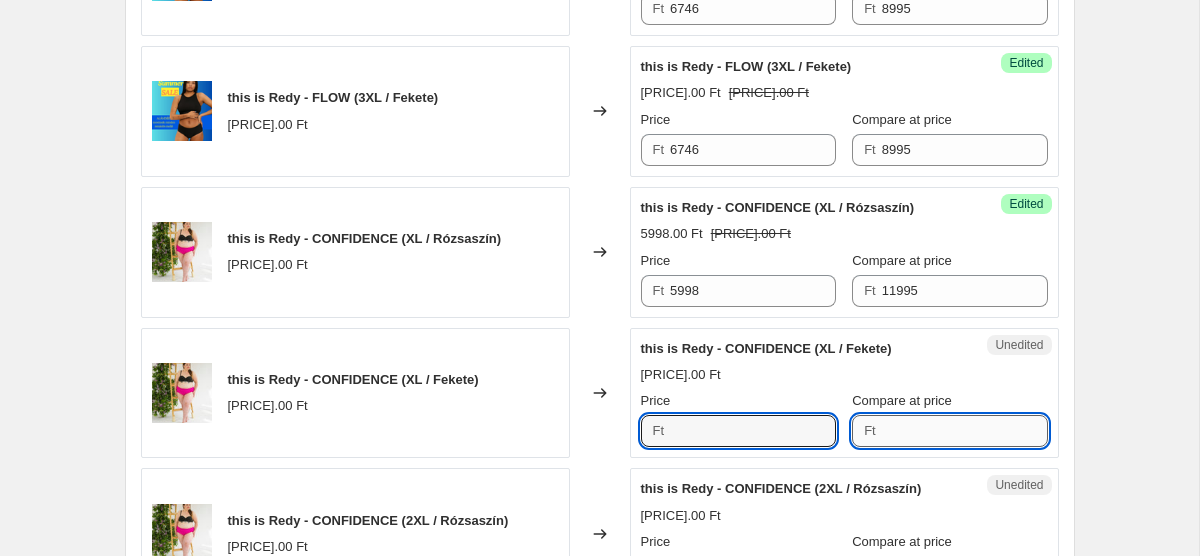 type on "11995" 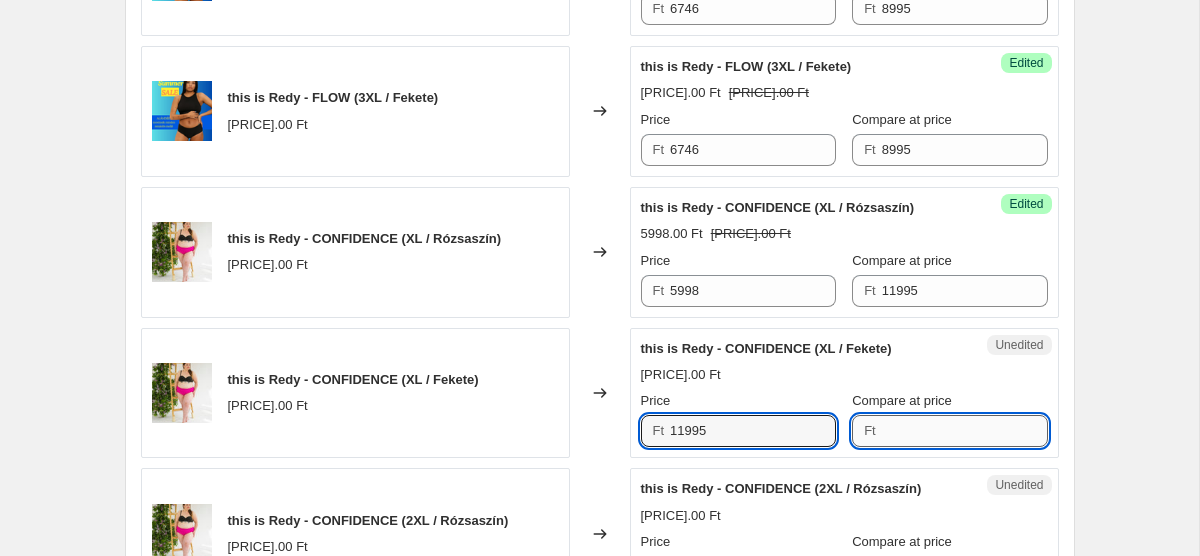click on "Compare at price" at bounding box center (965, 431) 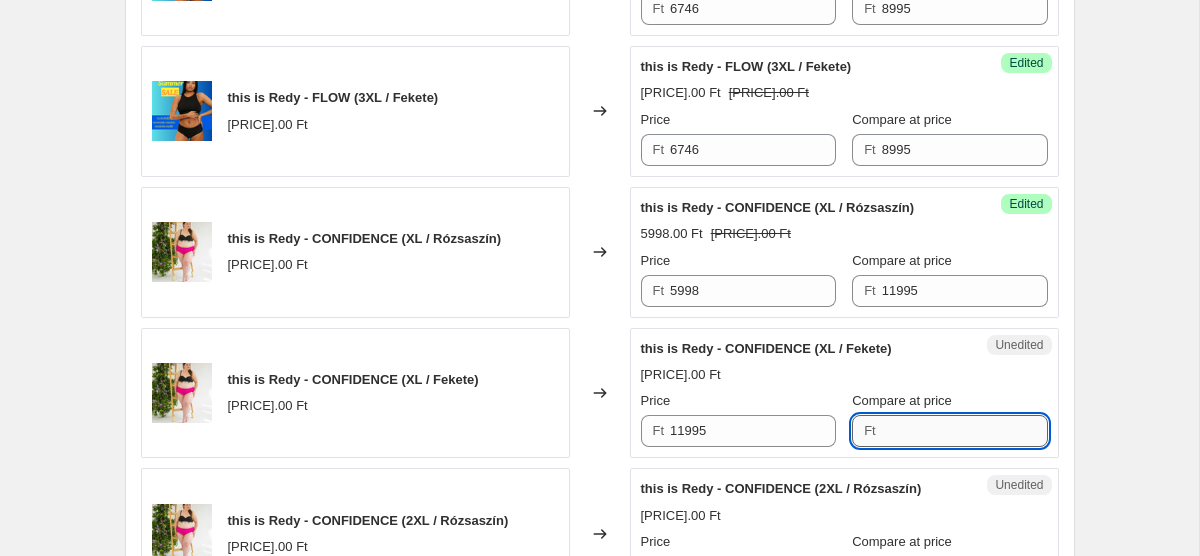 paste on "11995" 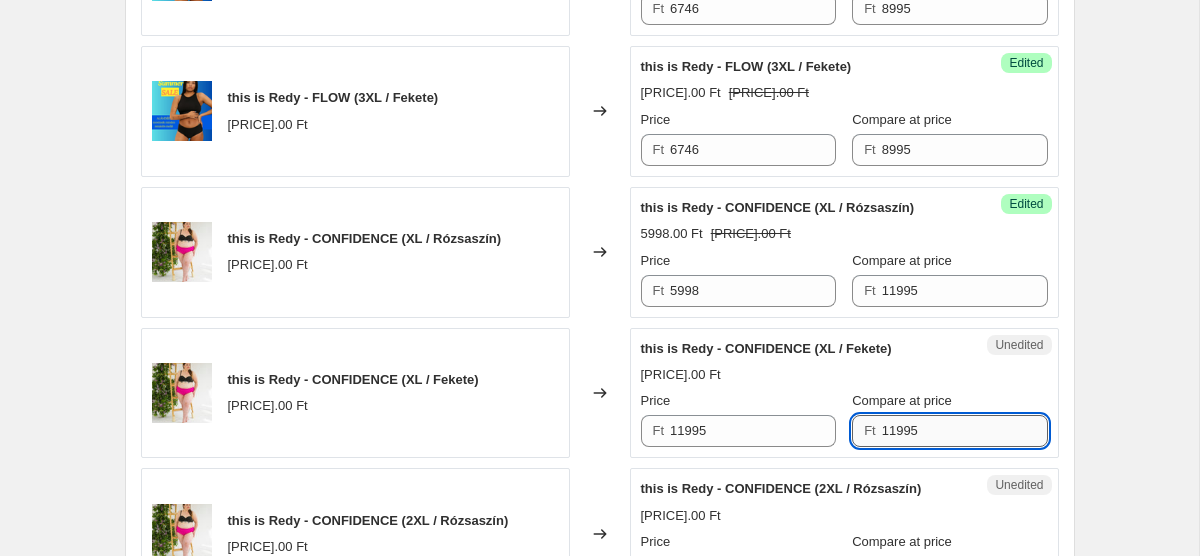 scroll, scrollTop: 1717, scrollLeft: 0, axis: vertical 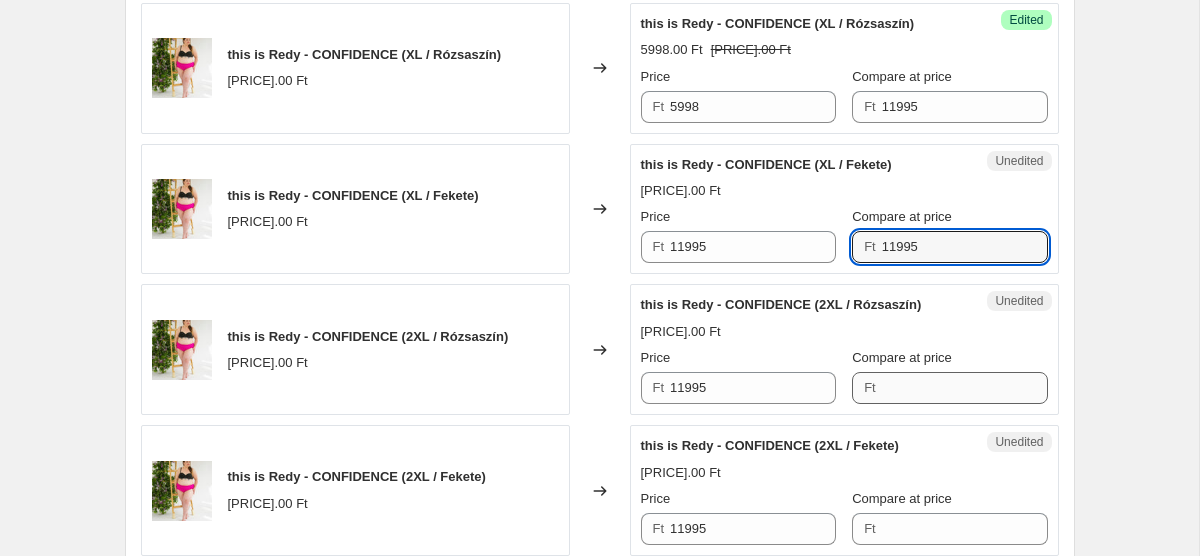 type on "11995" 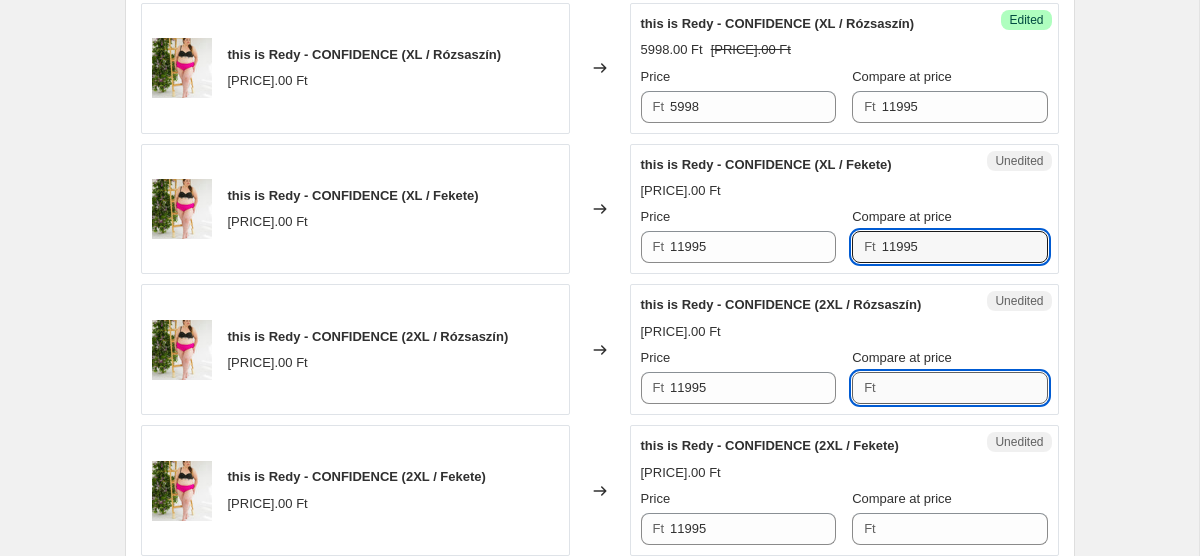 click on "Compare at price" at bounding box center [965, 388] 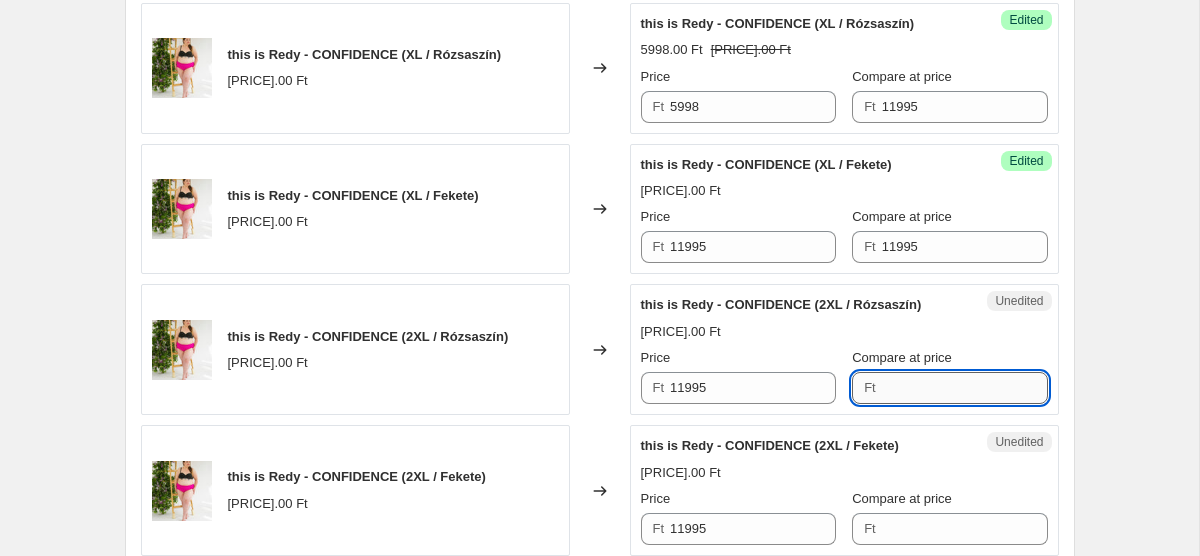 paste on "11995" 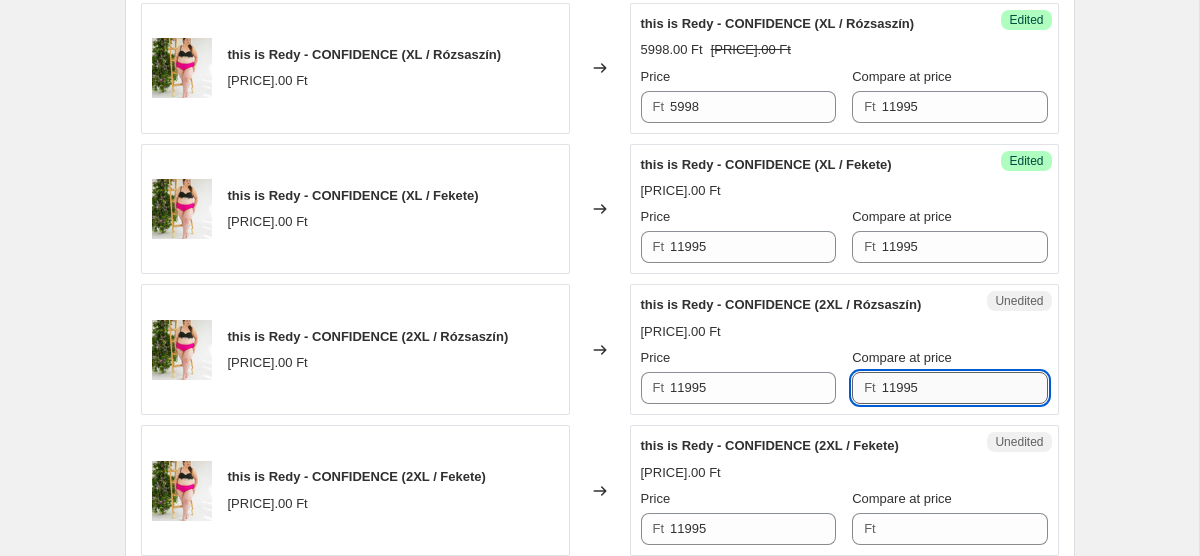 scroll, scrollTop: 1880, scrollLeft: 0, axis: vertical 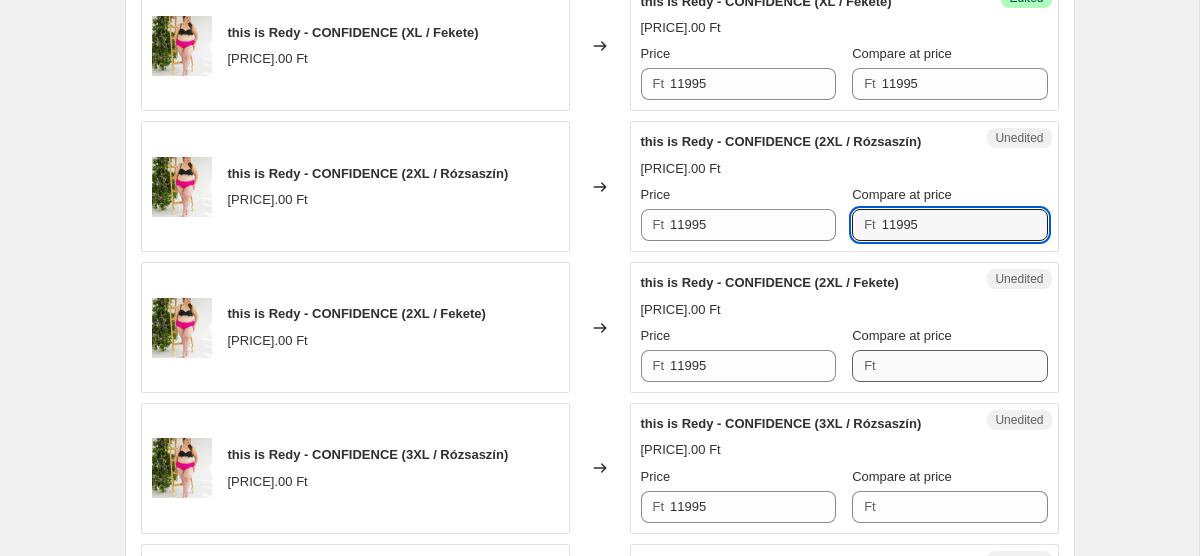 type on "11995" 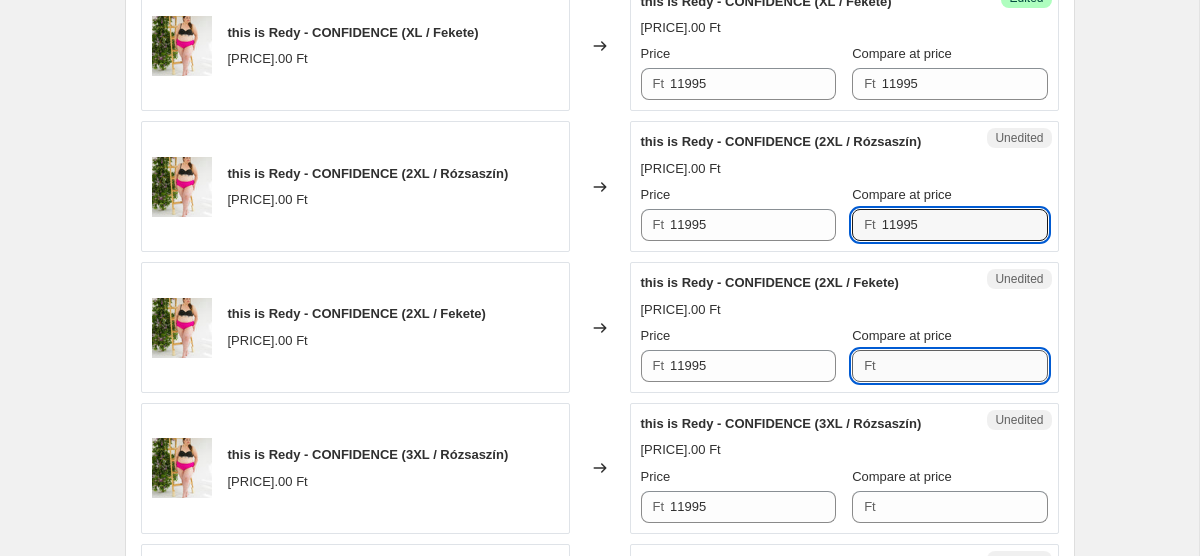 click on "Compare at price" at bounding box center (965, 366) 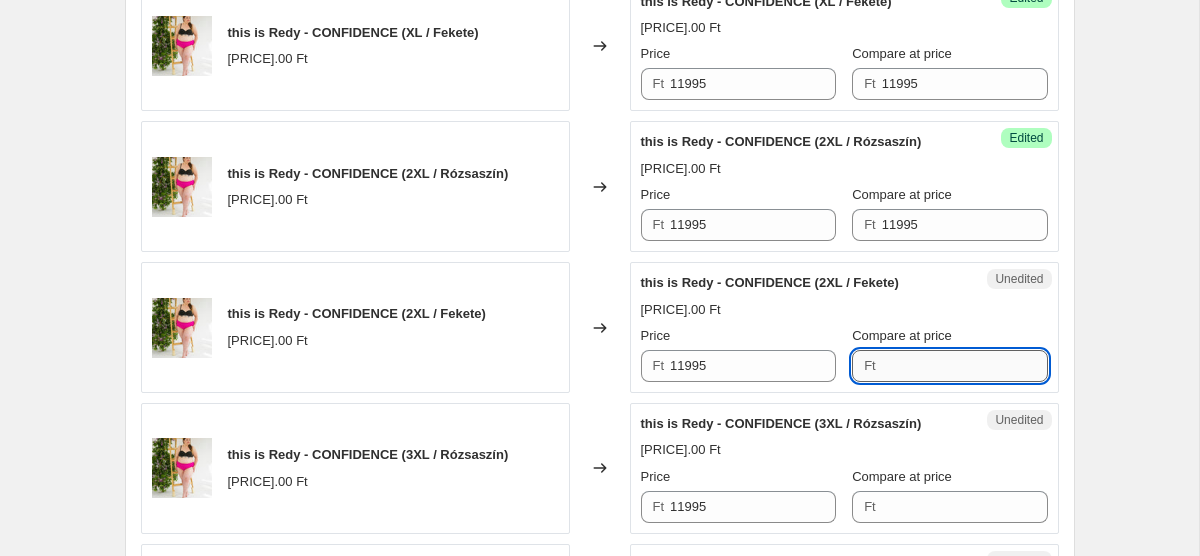 paste on "11995" 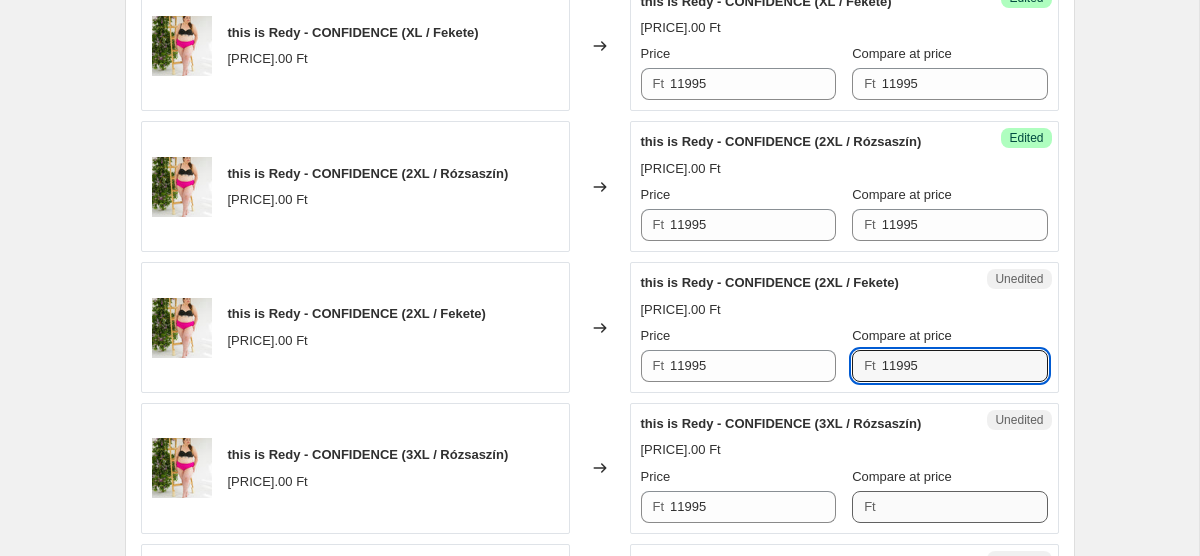 type on "11995" 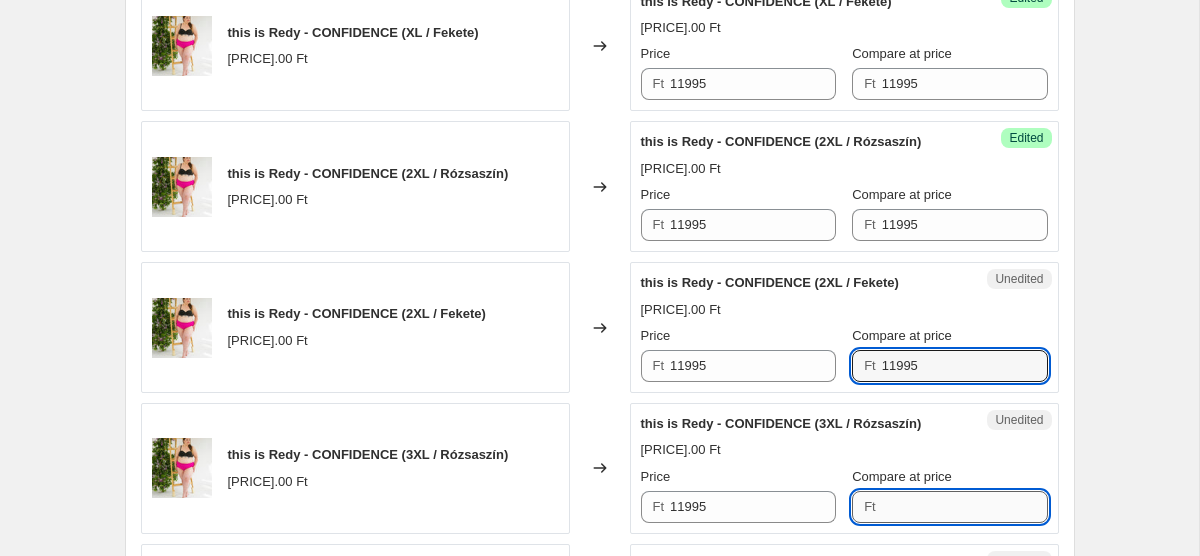 click on "Compare at price" at bounding box center [965, 507] 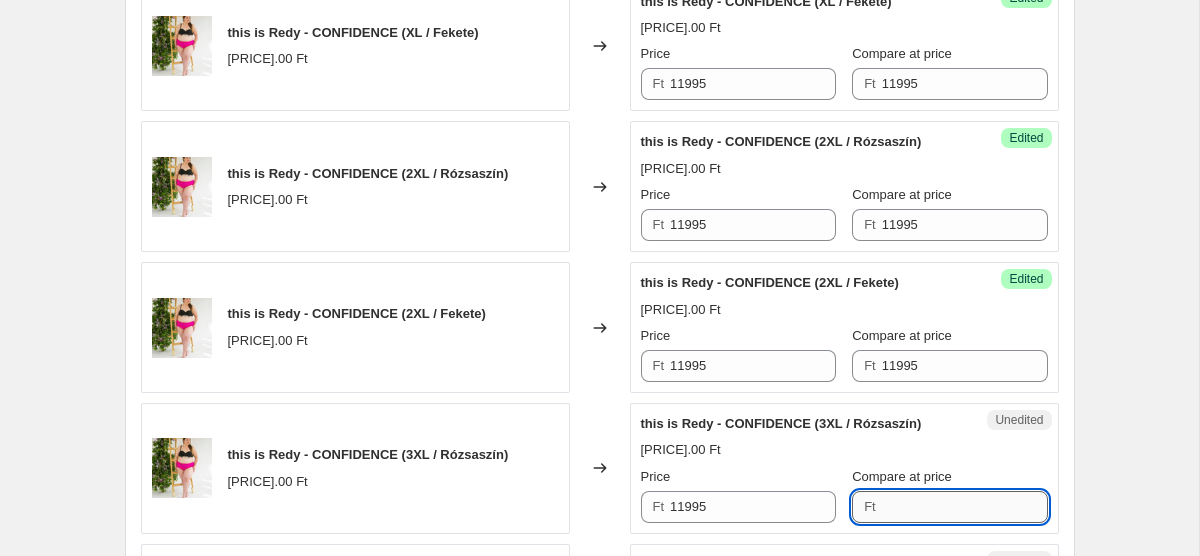 paste on "11995" 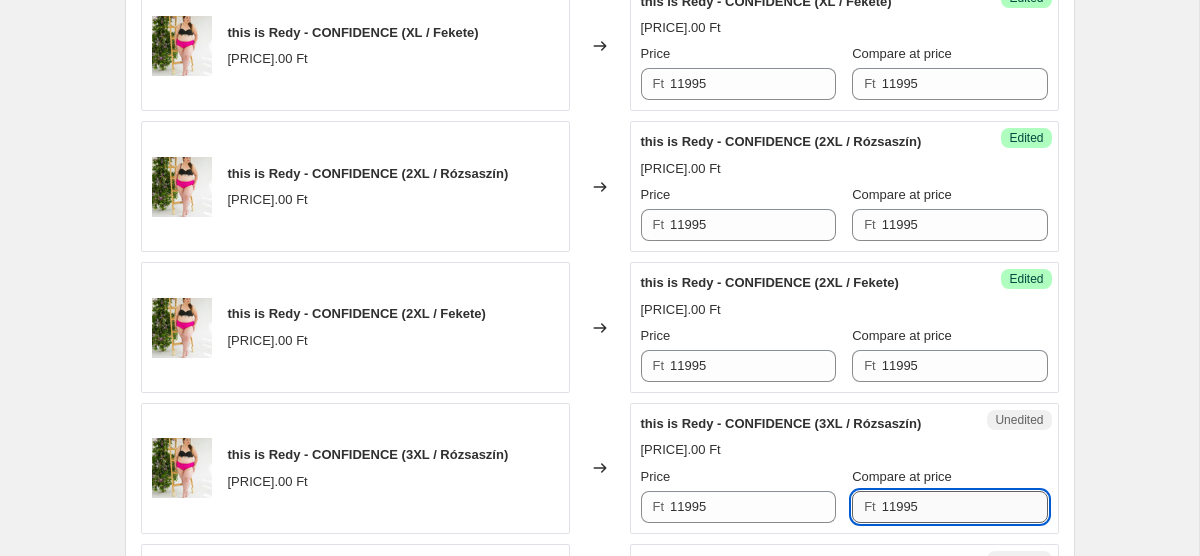 scroll, scrollTop: 2073, scrollLeft: 0, axis: vertical 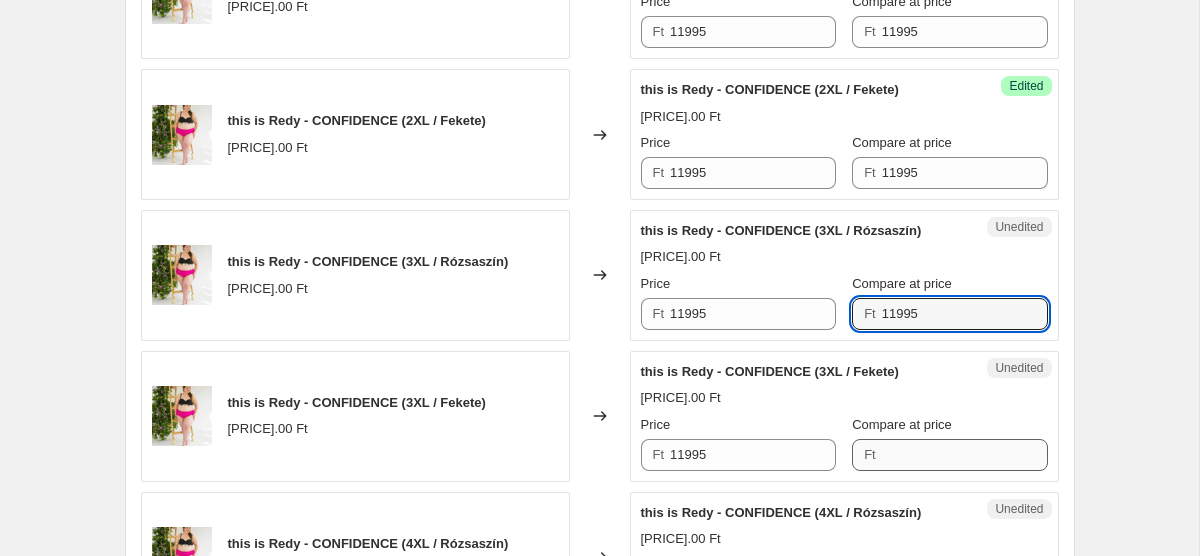 type on "11995" 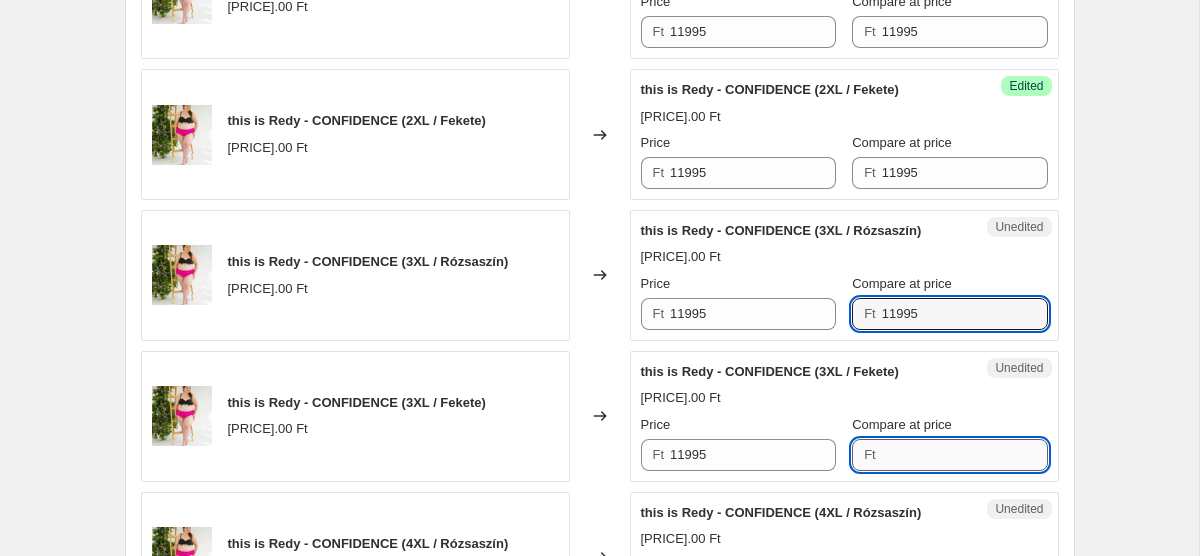 click on "Compare at price" at bounding box center [965, 455] 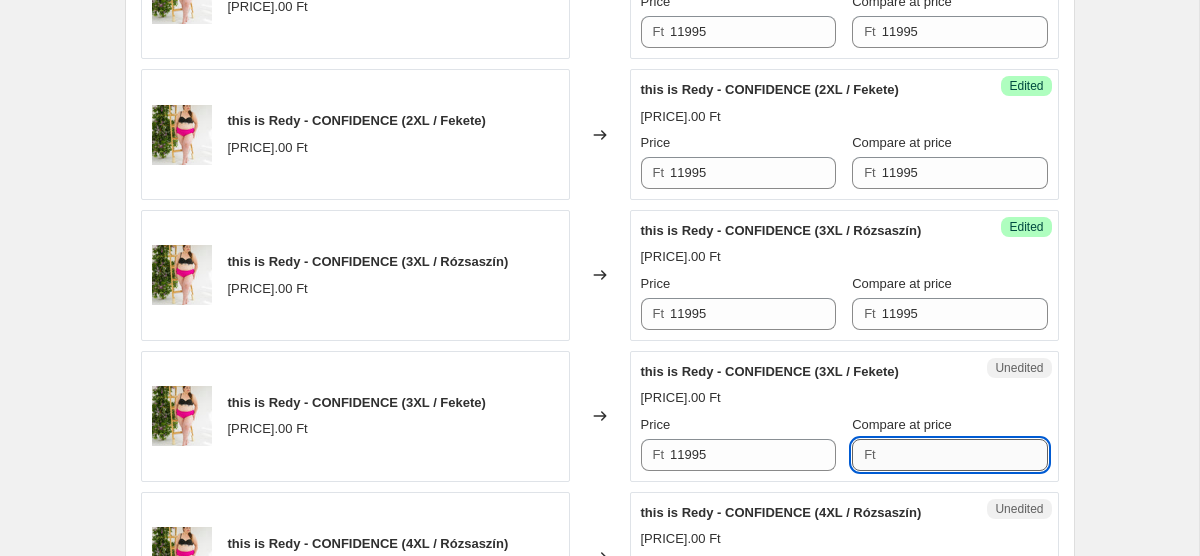 paste on "11995" 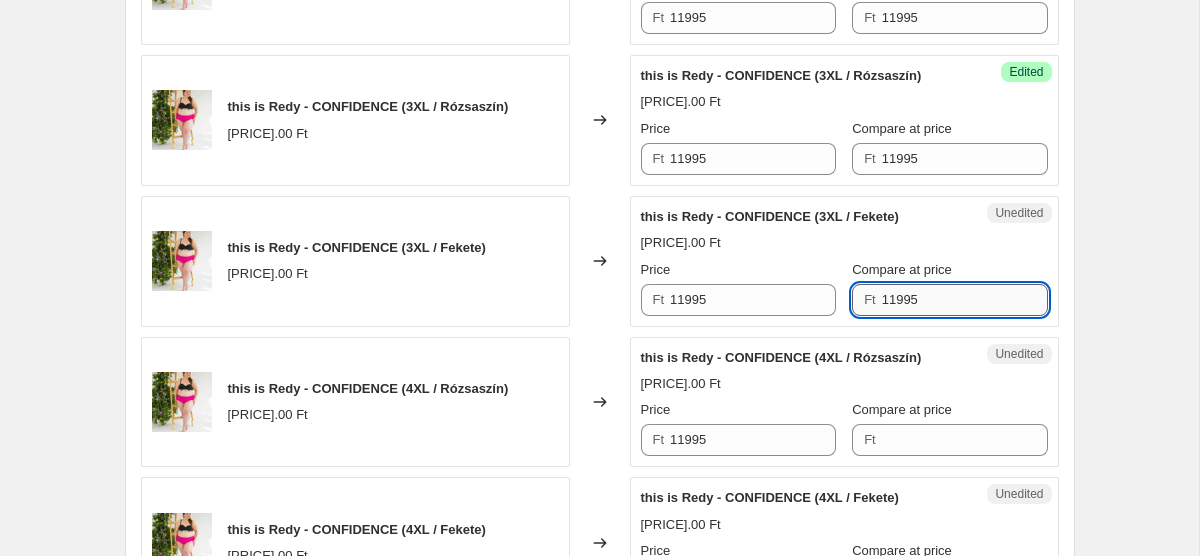 scroll, scrollTop: 2261, scrollLeft: 0, axis: vertical 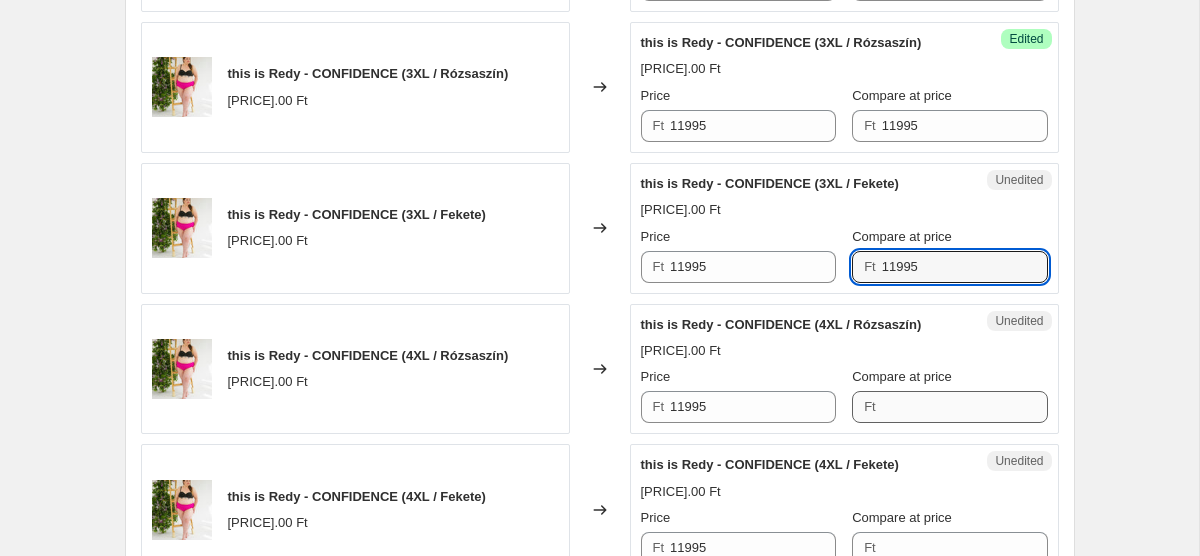 type on "11995" 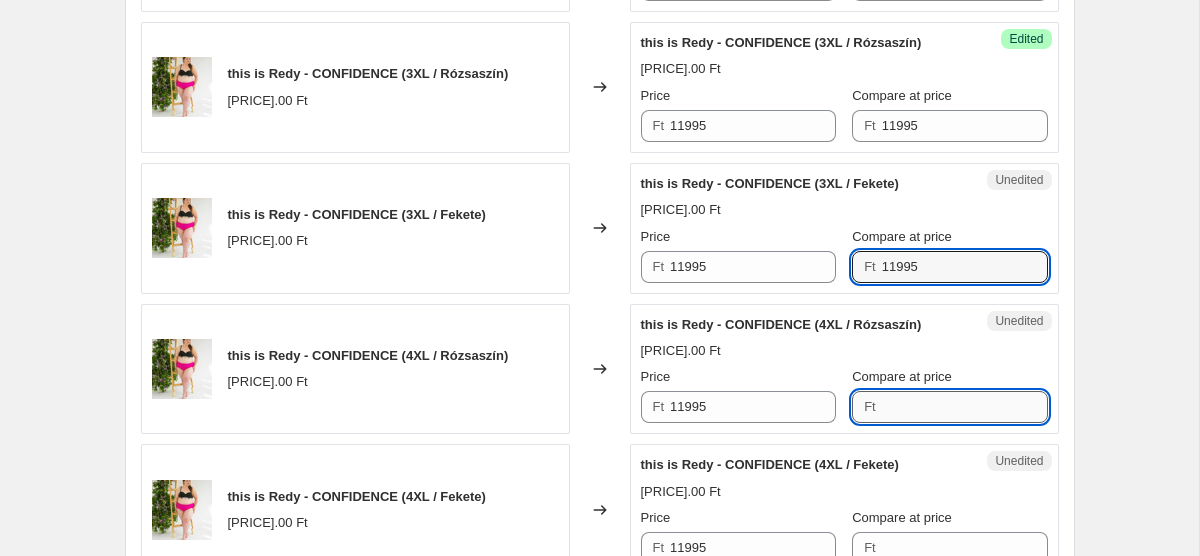 click on "Compare at price" at bounding box center (965, 407) 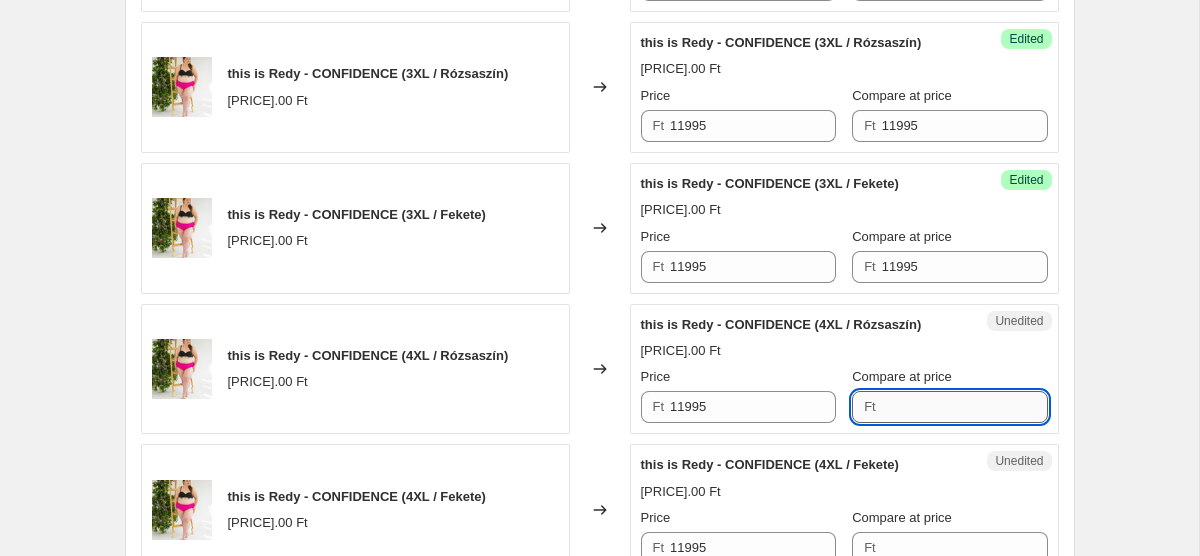 paste on "11995" 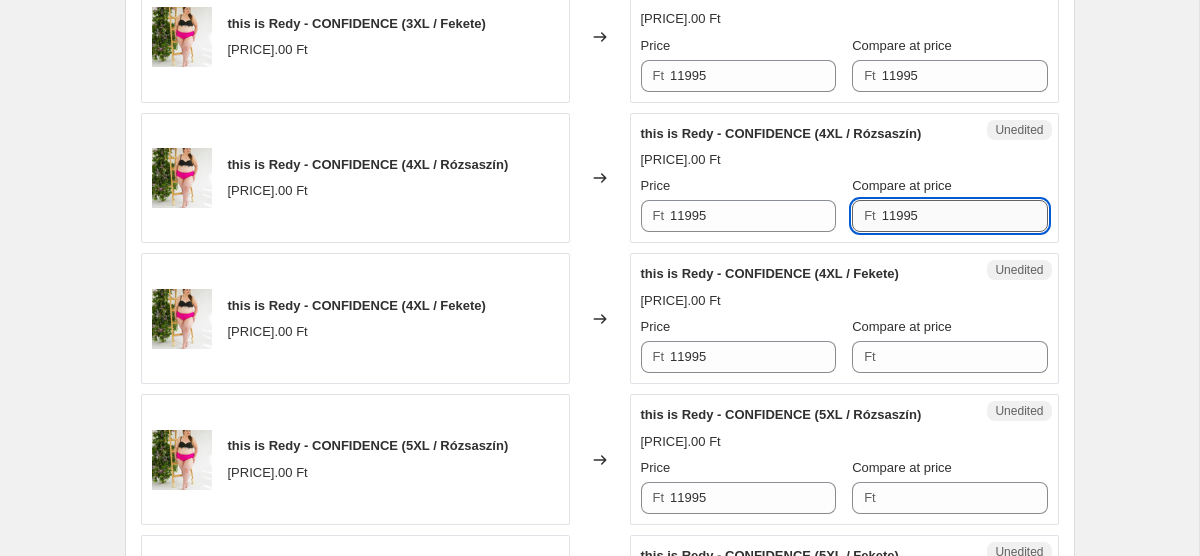 scroll, scrollTop: 2478, scrollLeft: 0, axis: vertical 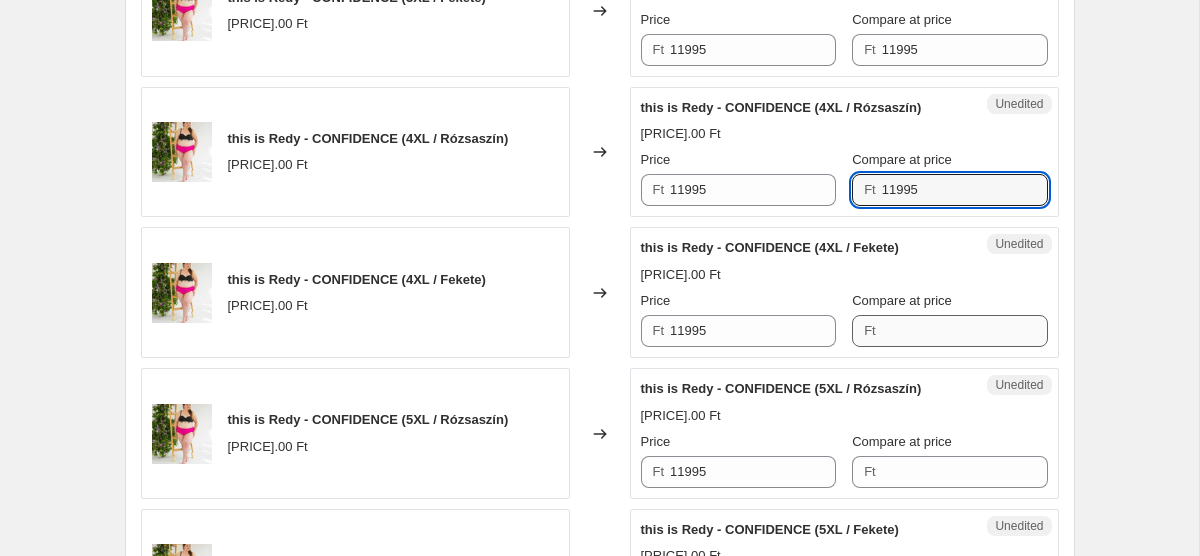 type on "11995" 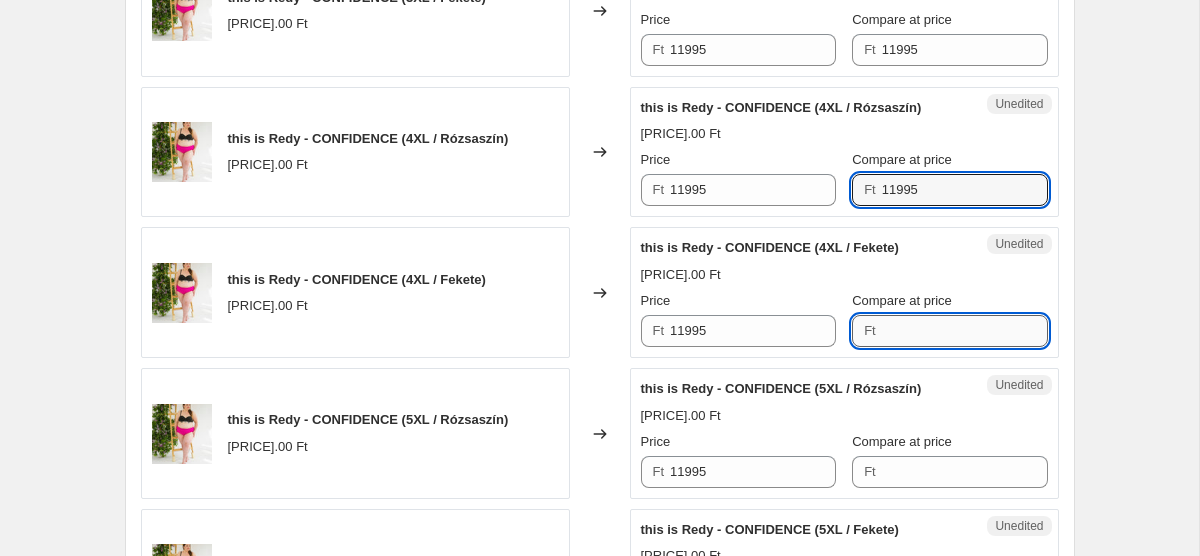click on "Compare at price" at bounding box center [965, 331] 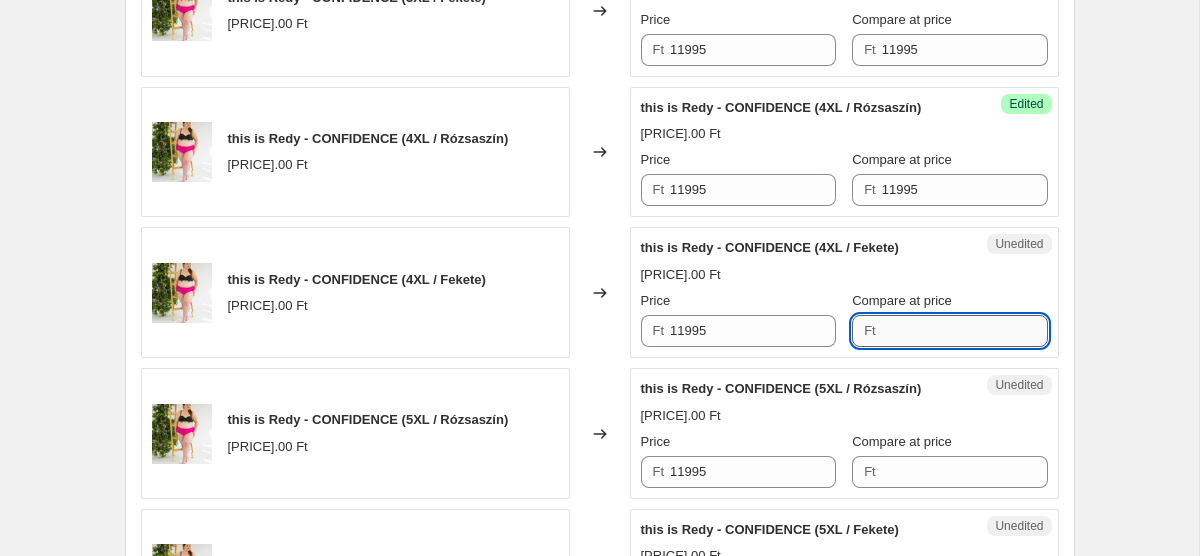 paste on "11995" 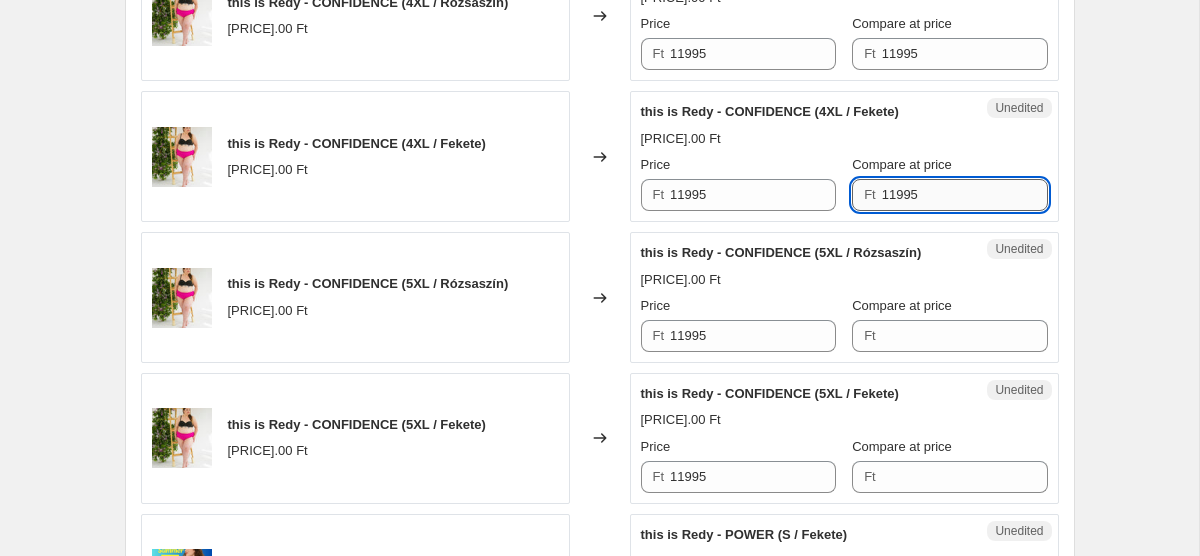 scroll, scrollTop: 2629, scrollLeft: 0, axis: vertical 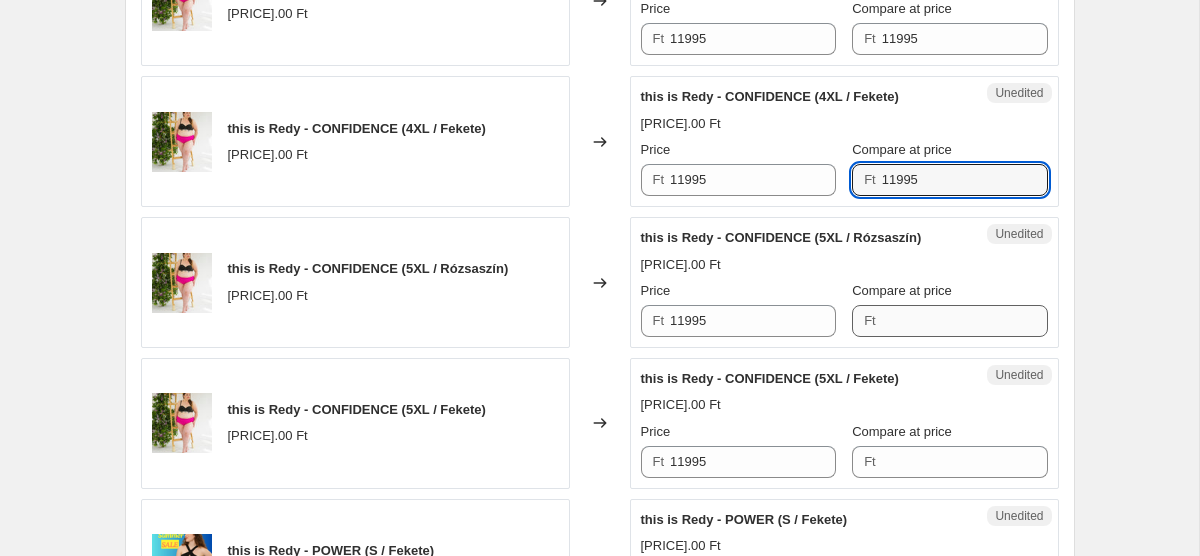 type on "11995" 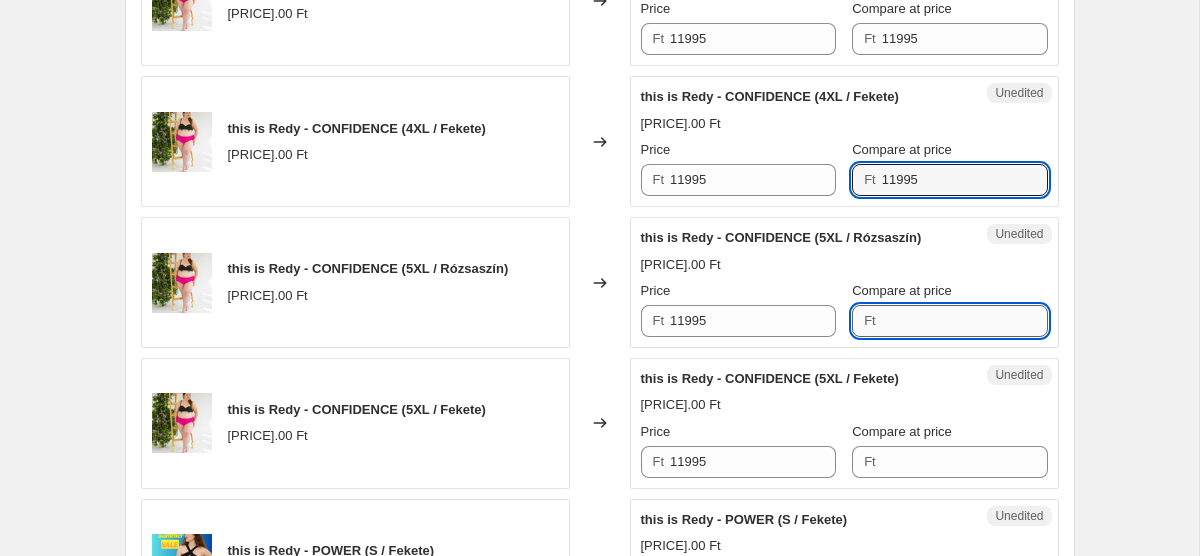 click on "Compare at price" at bounding box center [965, 321] 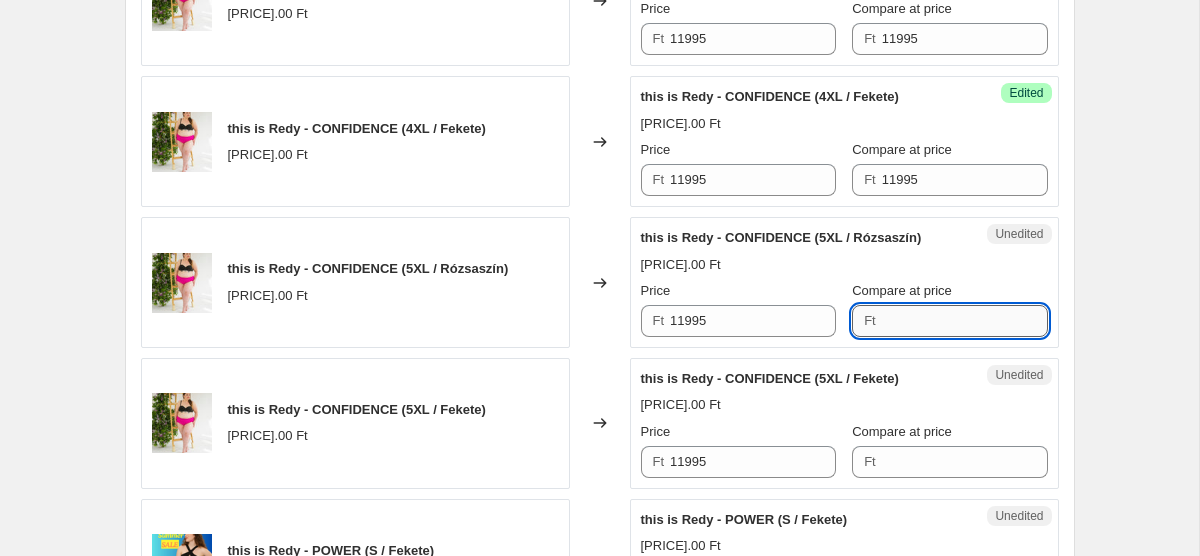 paste on "11995" 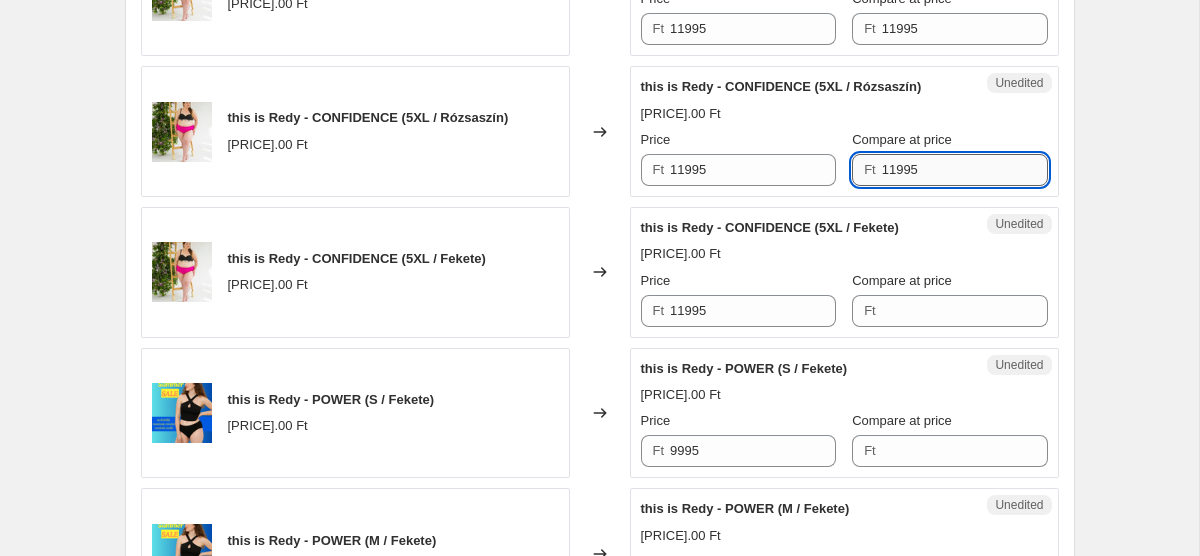 scroll, scrollTop: 2801, scrollLeft: 0, axis: vertical 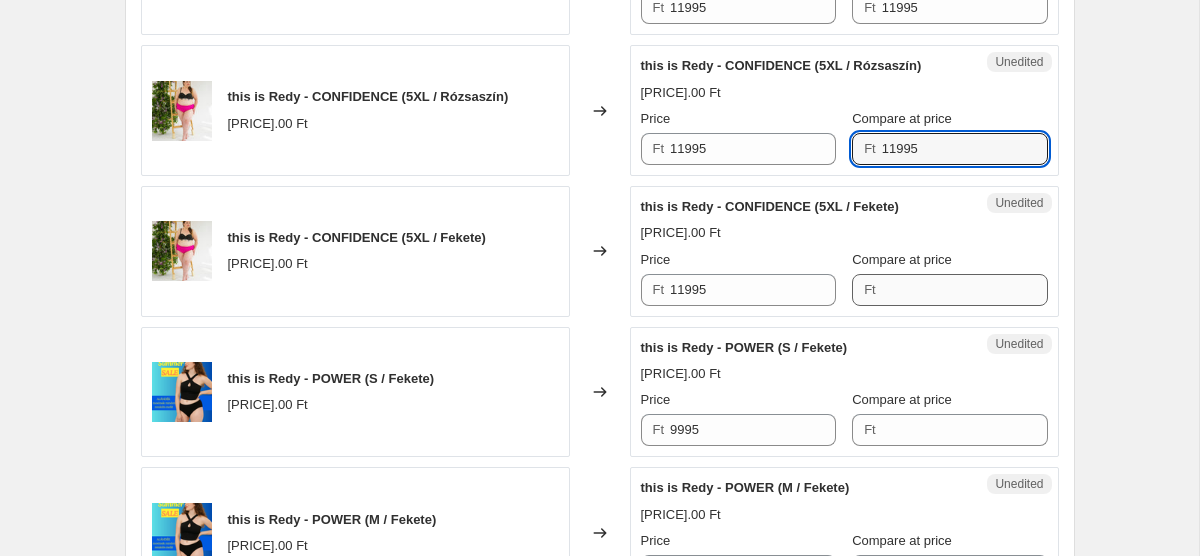 type on "11995" 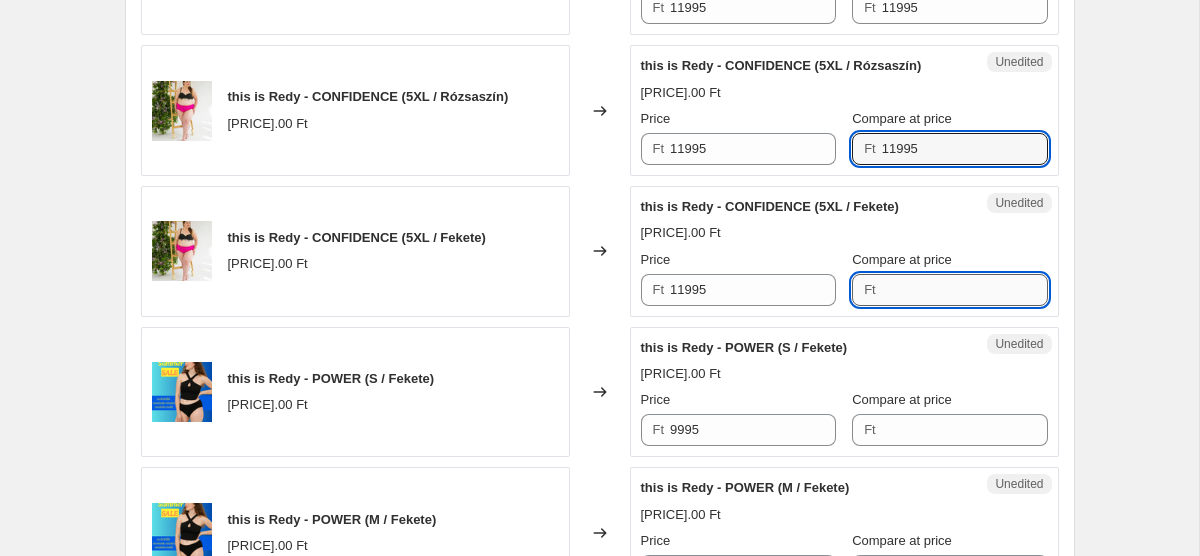 click on "Compare at price" at bounding box center [965, 290] 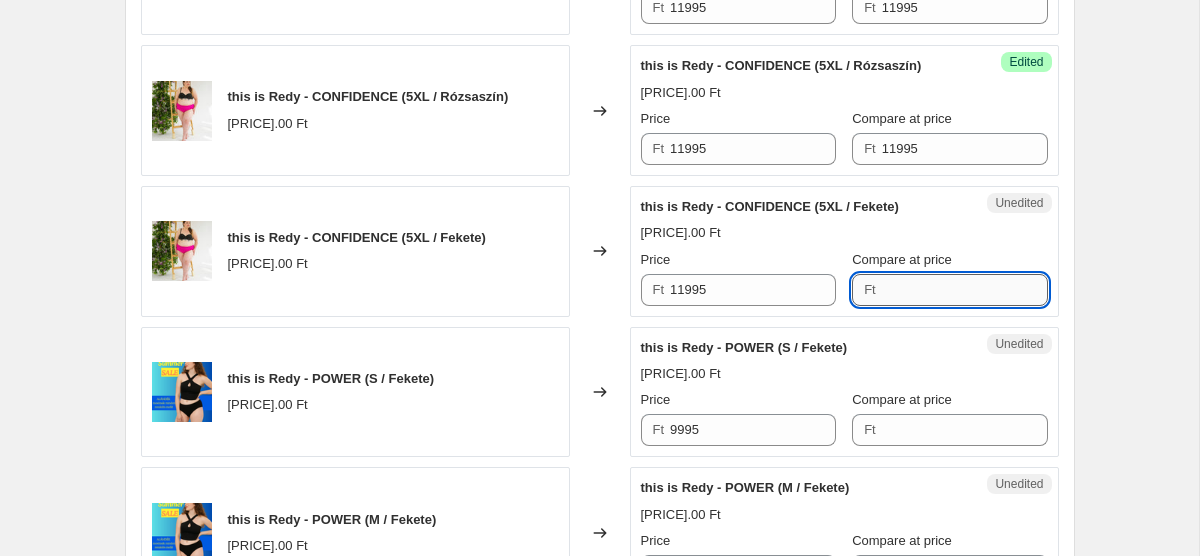 paste on "11995" 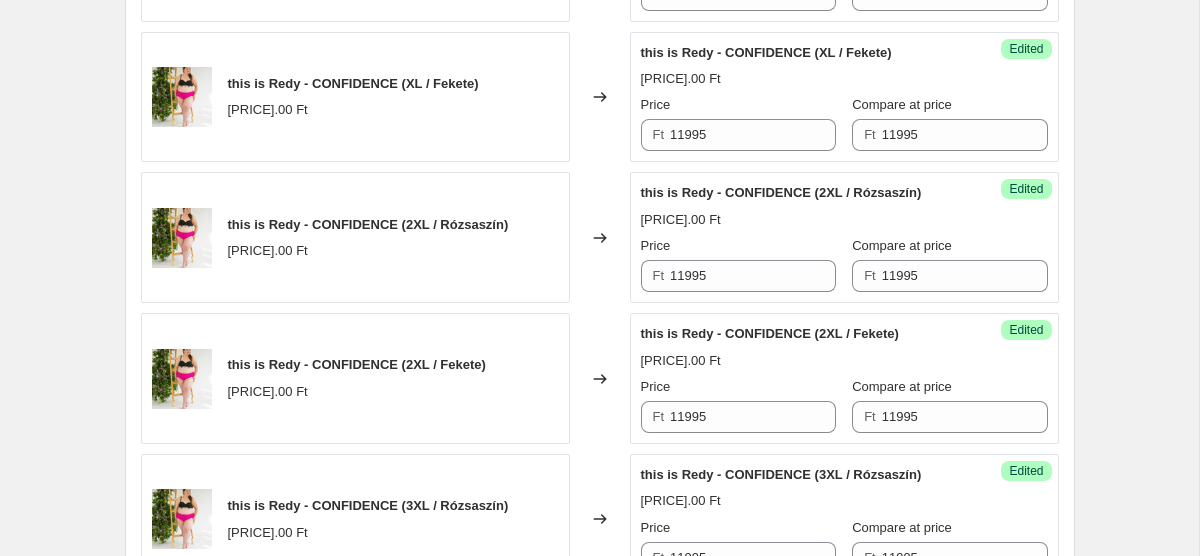 scroll, scrollTop: 1740, scrollLeft: 0, axis: vertical 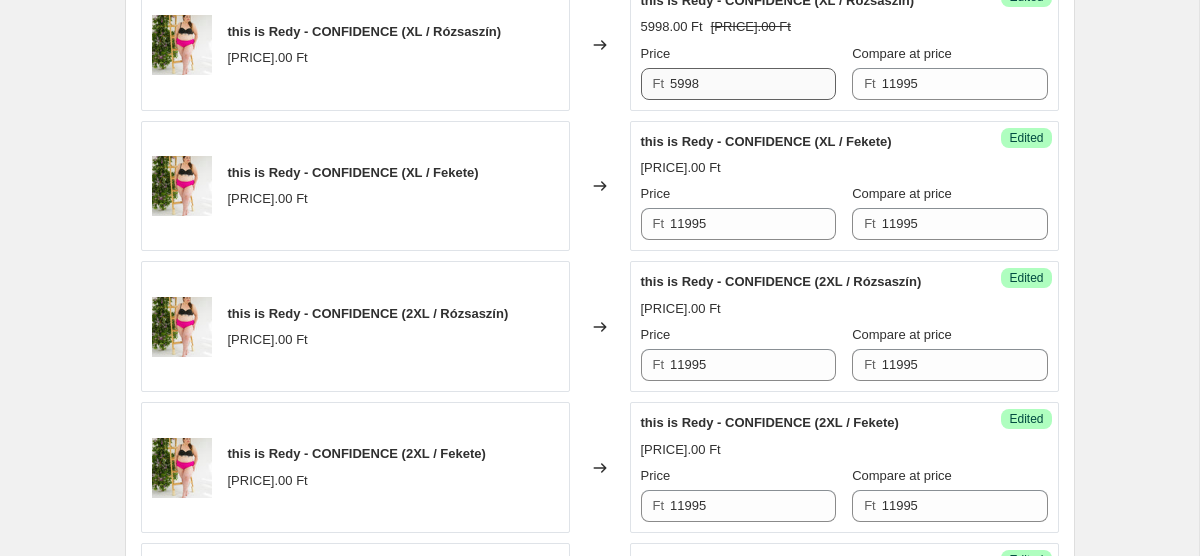 type on "11995" 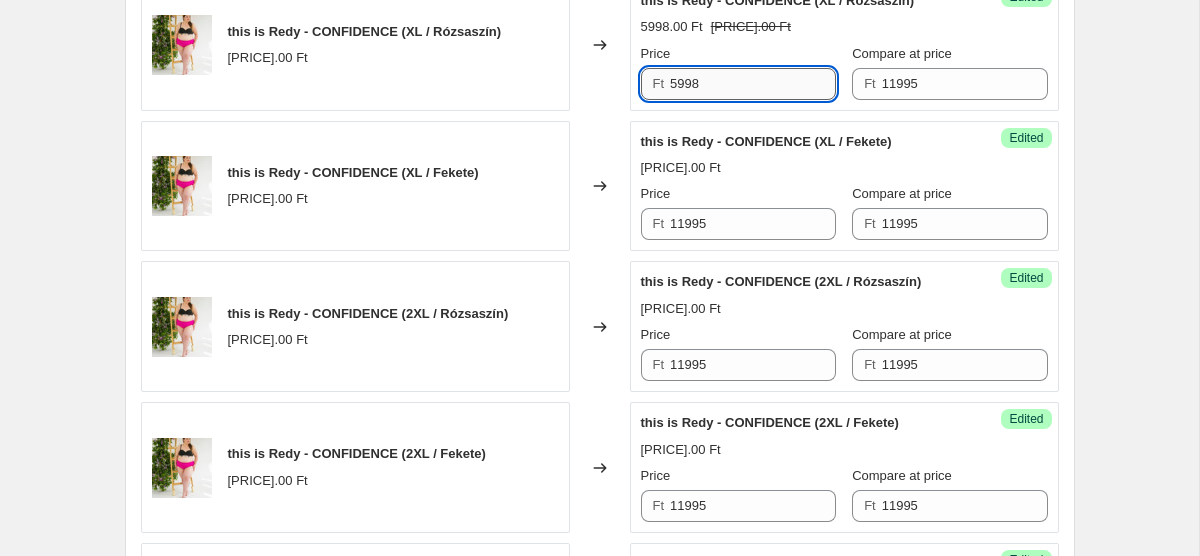 click on "5998" at bounding box center (753, 84) 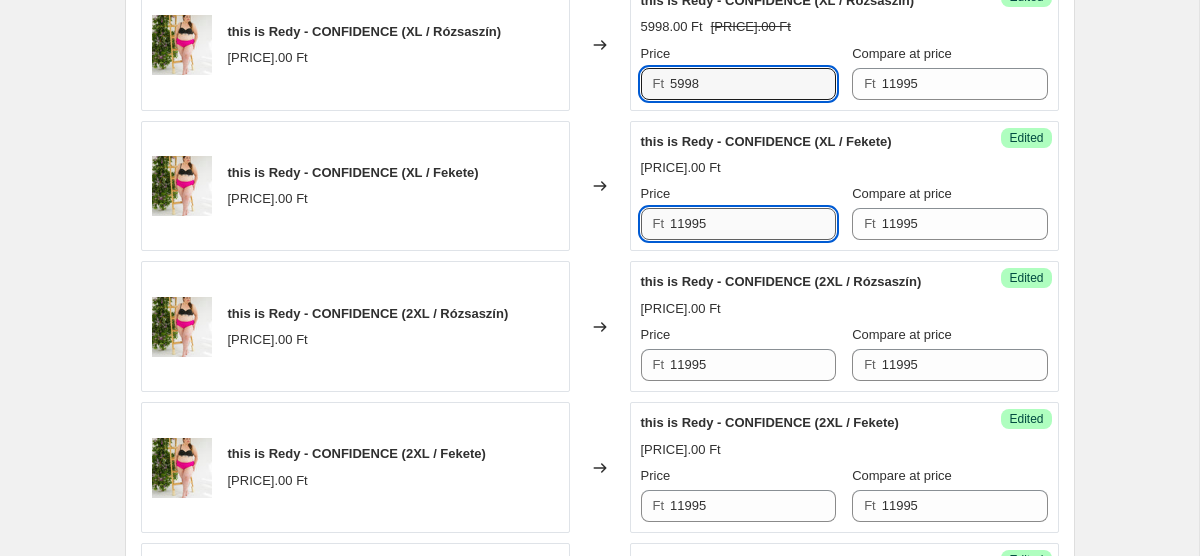 click on "11995" at bounding box center (753, 224) 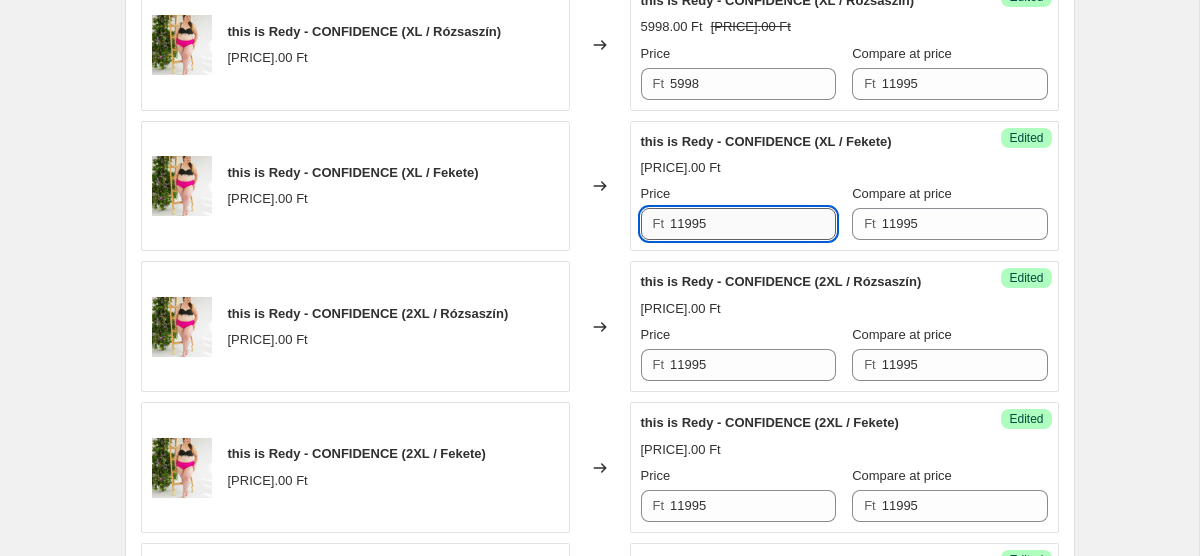 click on "11995" at bounding box center [753, 224] 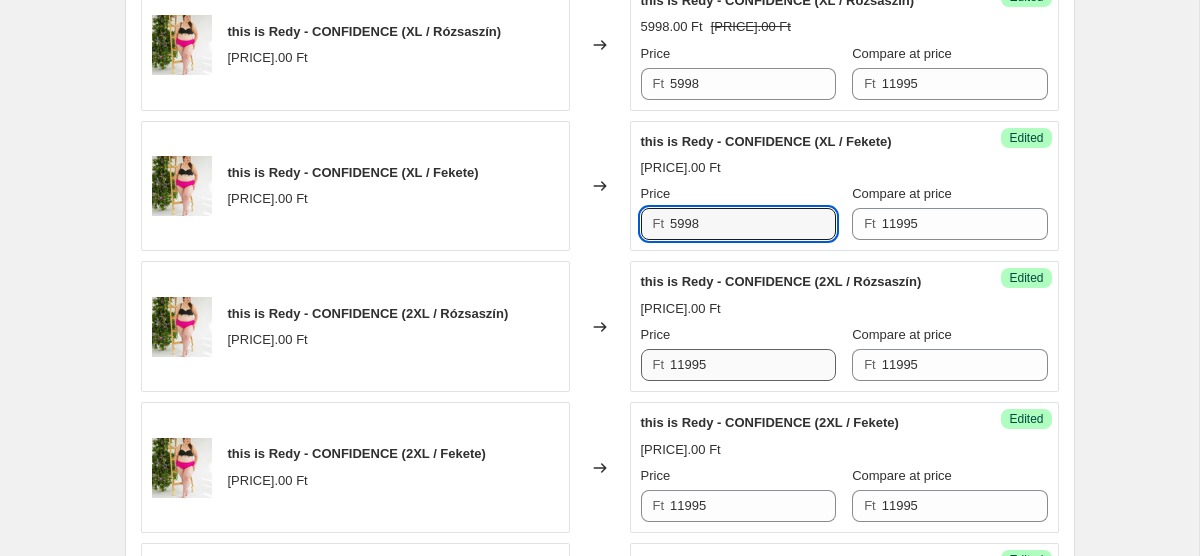 type on "5998" 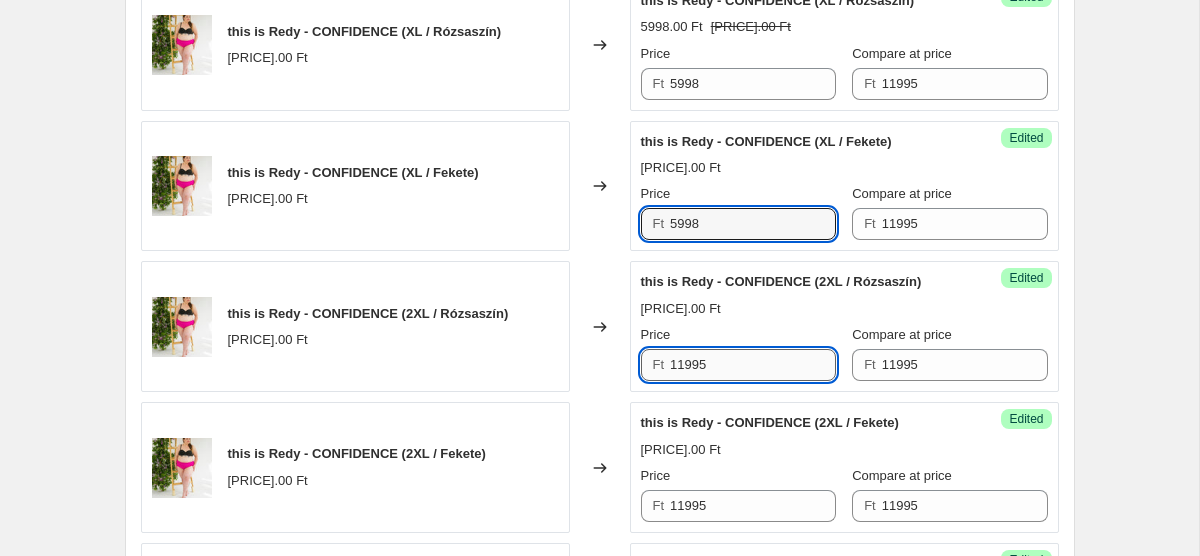 click on "11995" at bounding box center (753, 365) 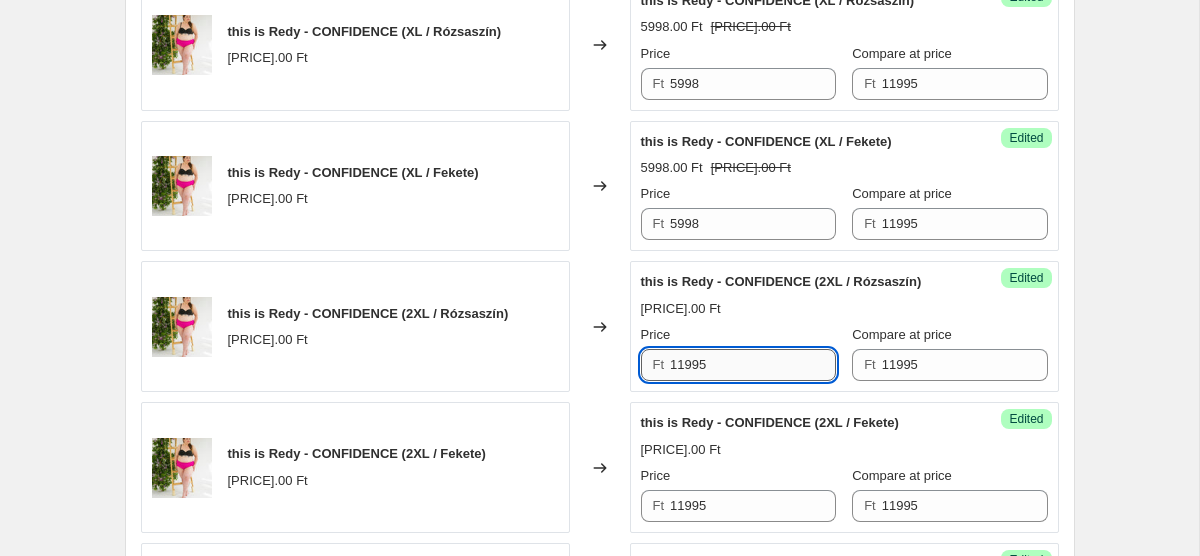 click on "11995" at bounding box center (753, 365) 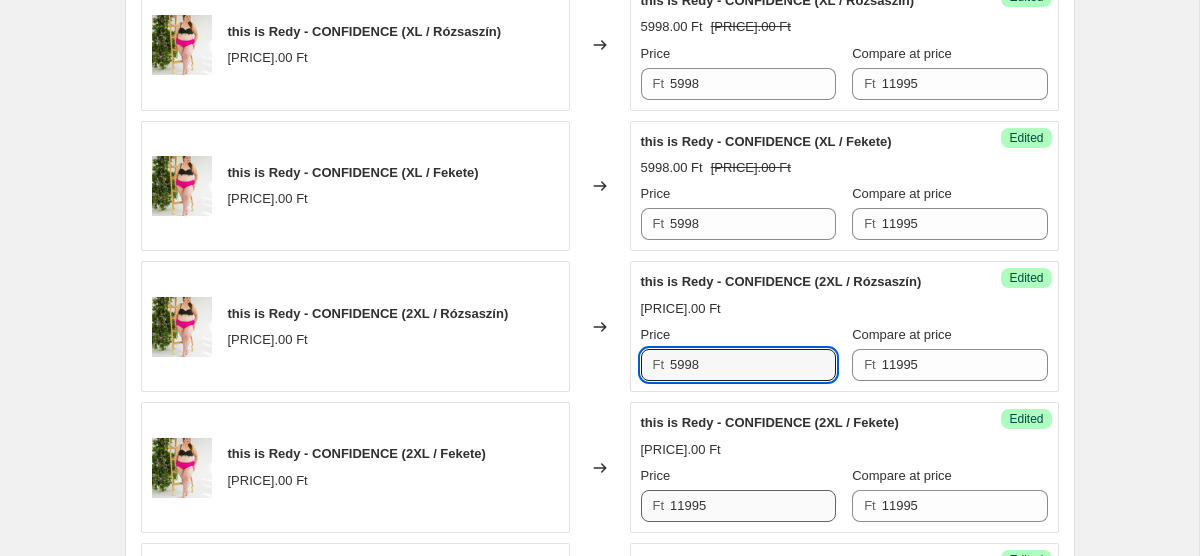 type on "5998" 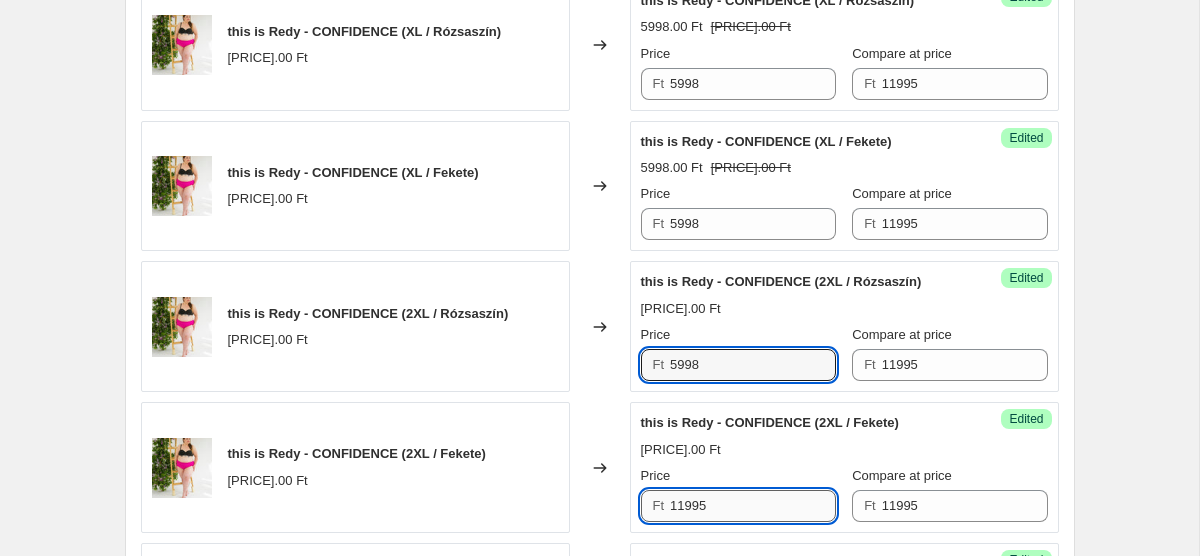 click on "11995" at bounding box center (753, 506) 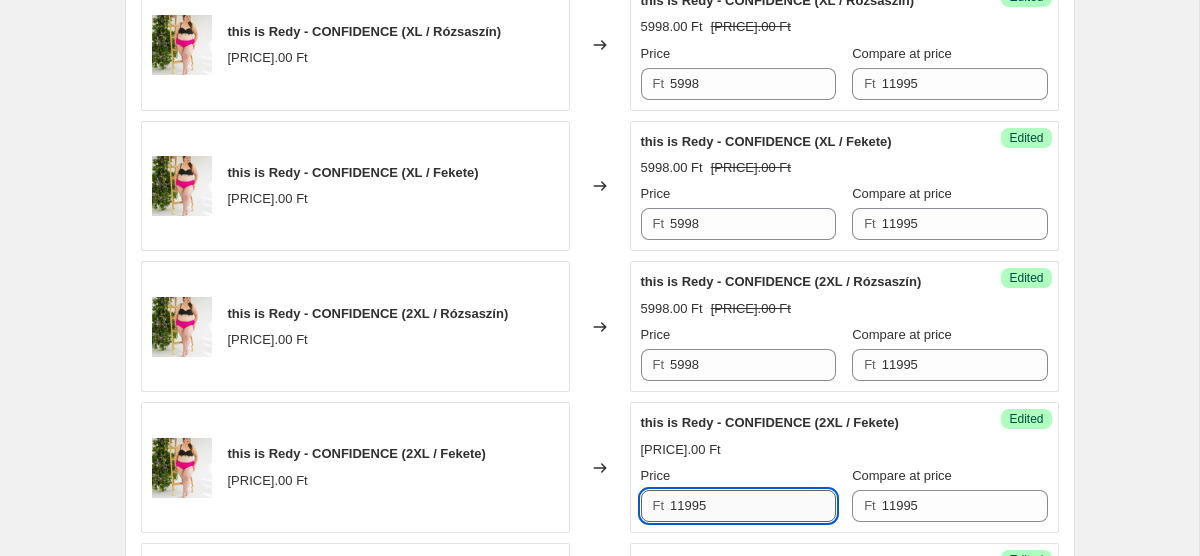 click on "11995" at bounding box center (753, 506) 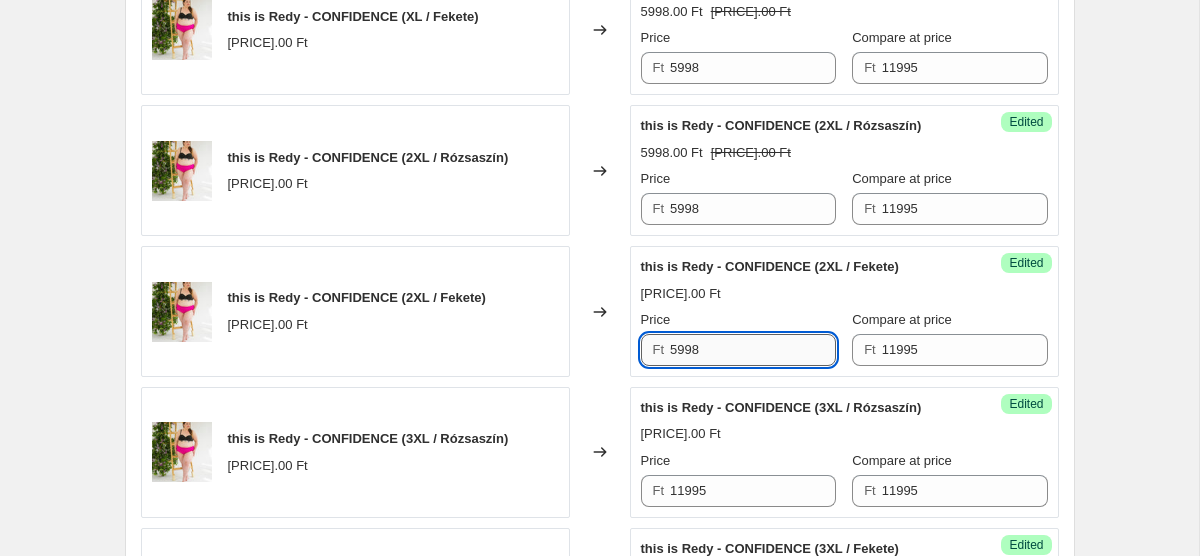 scroll, scrollTop: 1926, scrollLeft: 0, axis: vertical 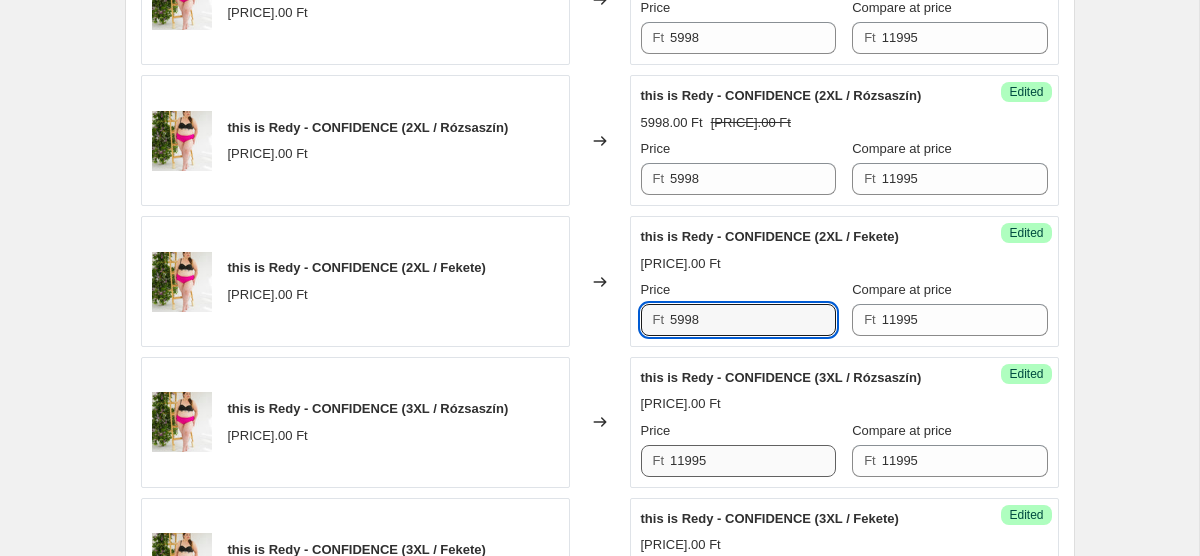 type on "5998" 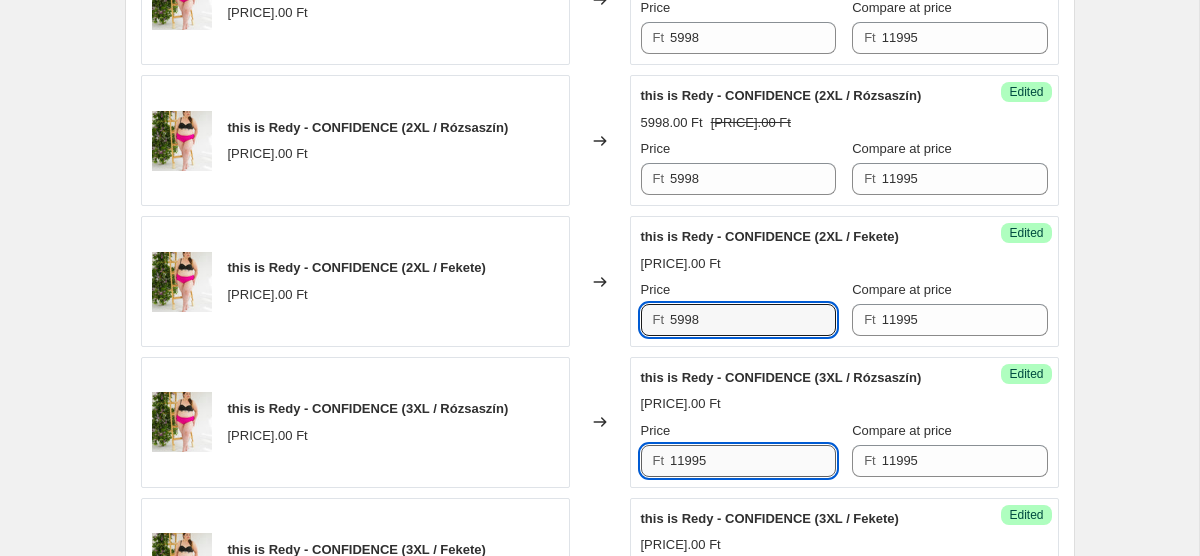 click on "11995" at bounding box center (753, 461) 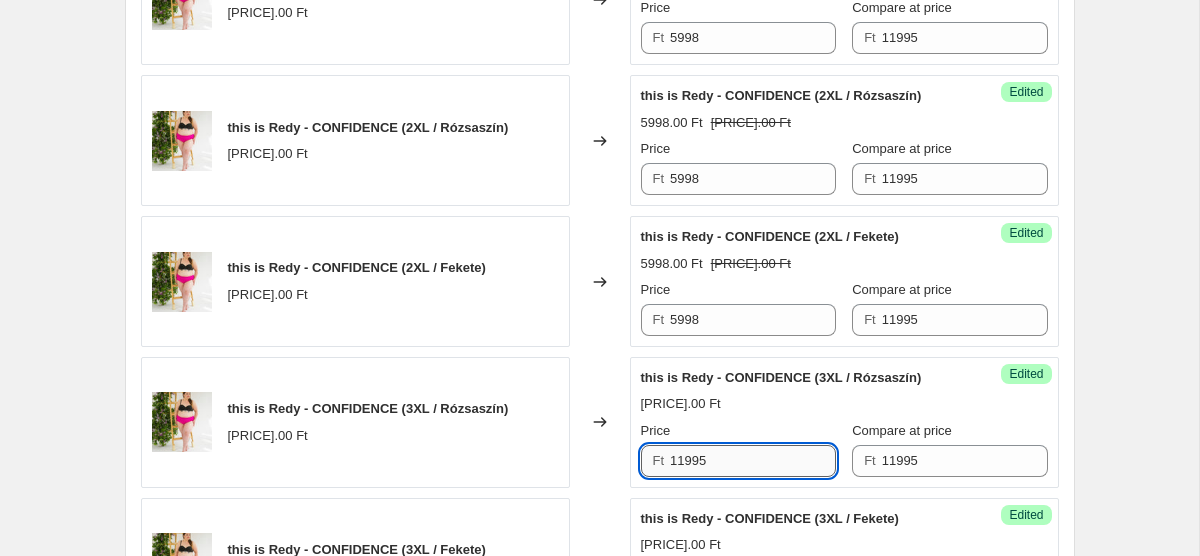 paste on "5998" 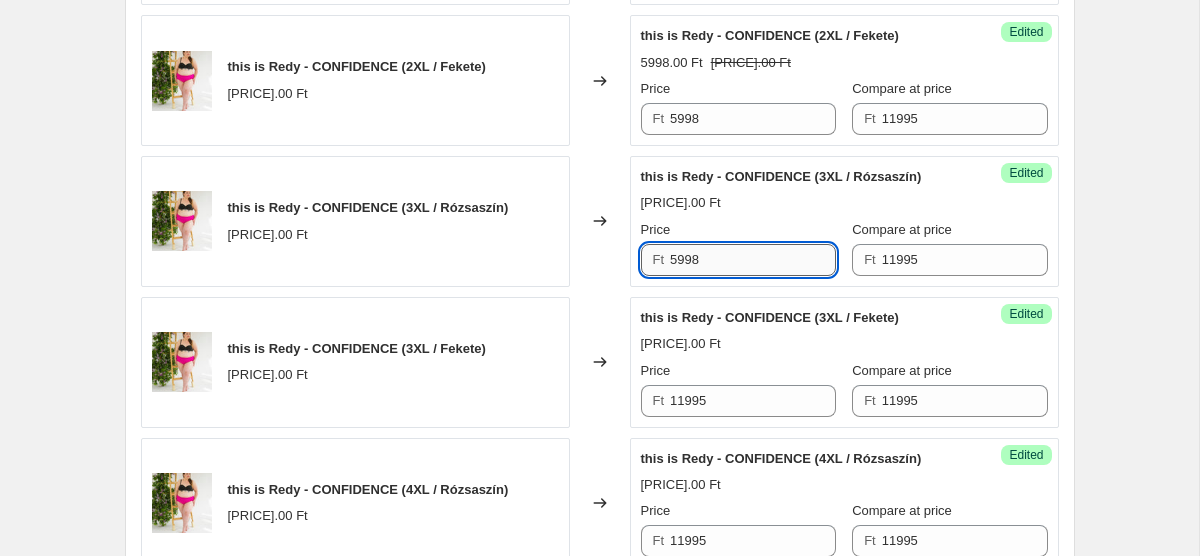 scroll, scrollTop: 2129, scrollLeft: 0, axis: vertical 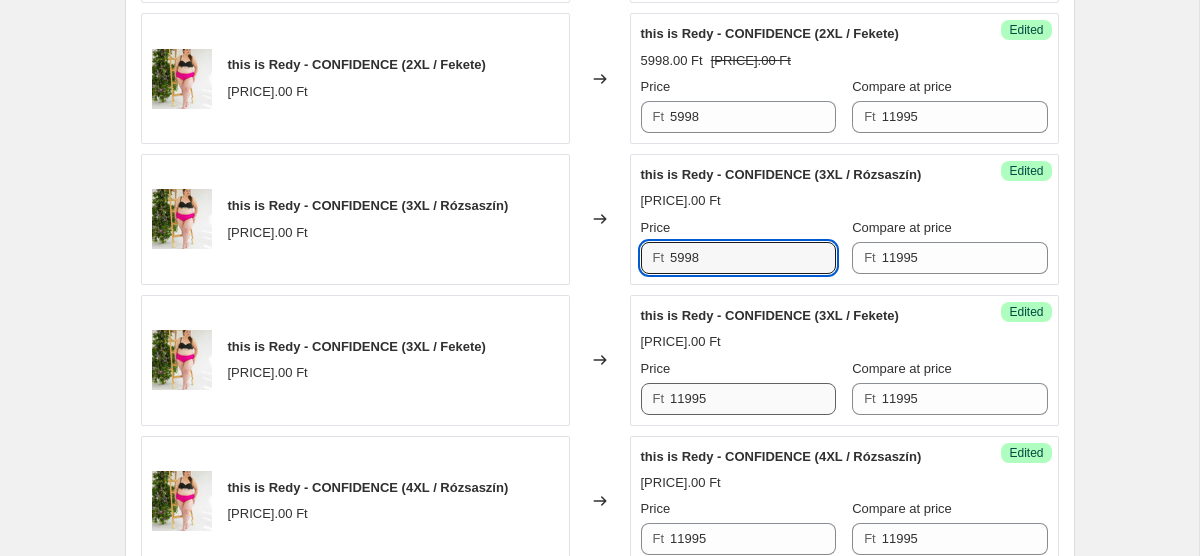 type on "5998" 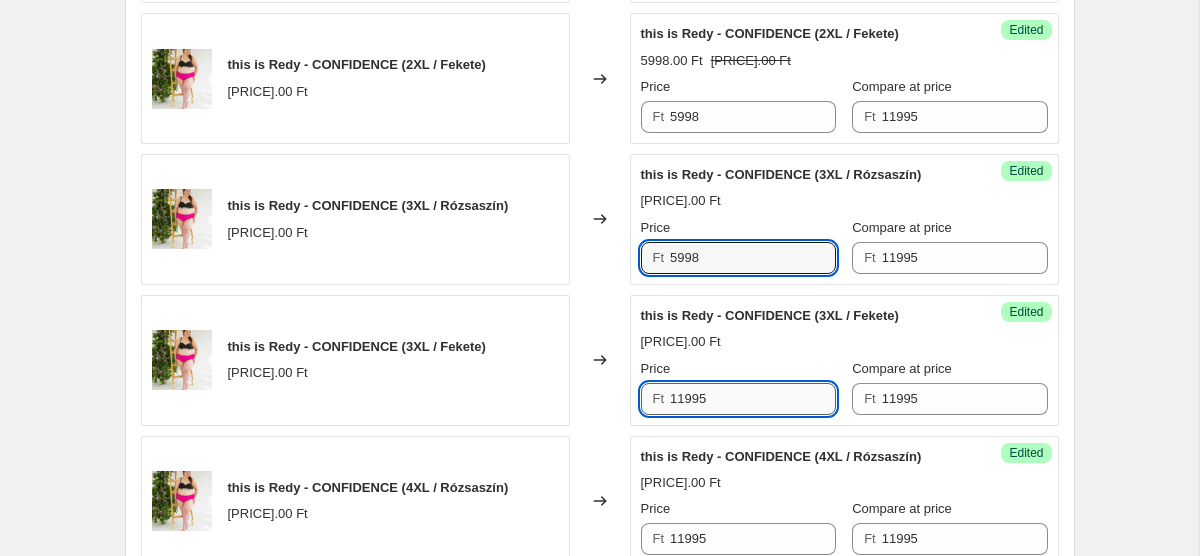 click on "11995" at bounding box center (753, 399) 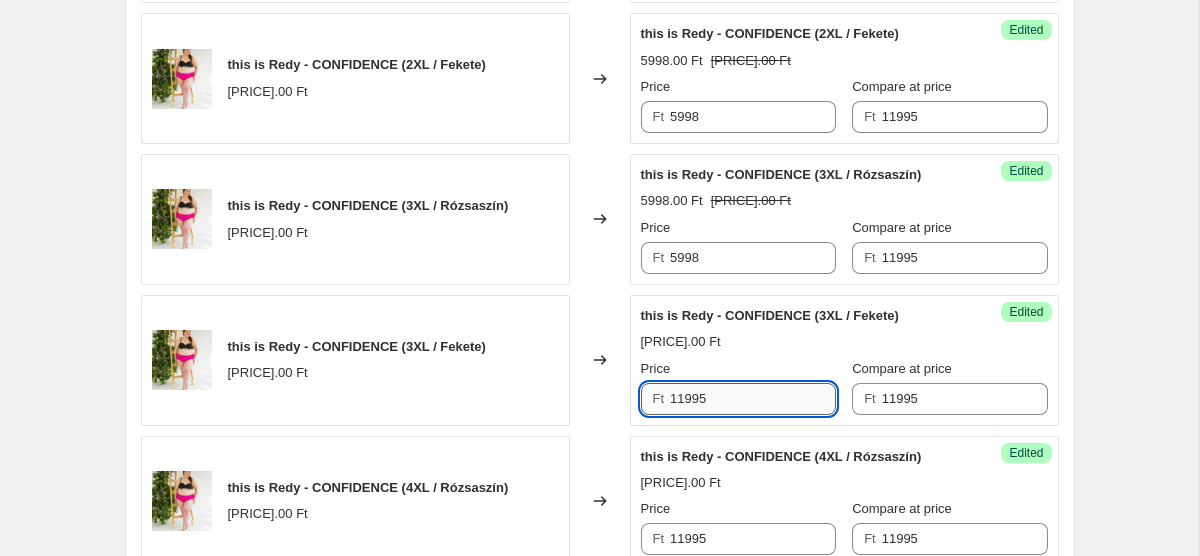 paste on "5998" 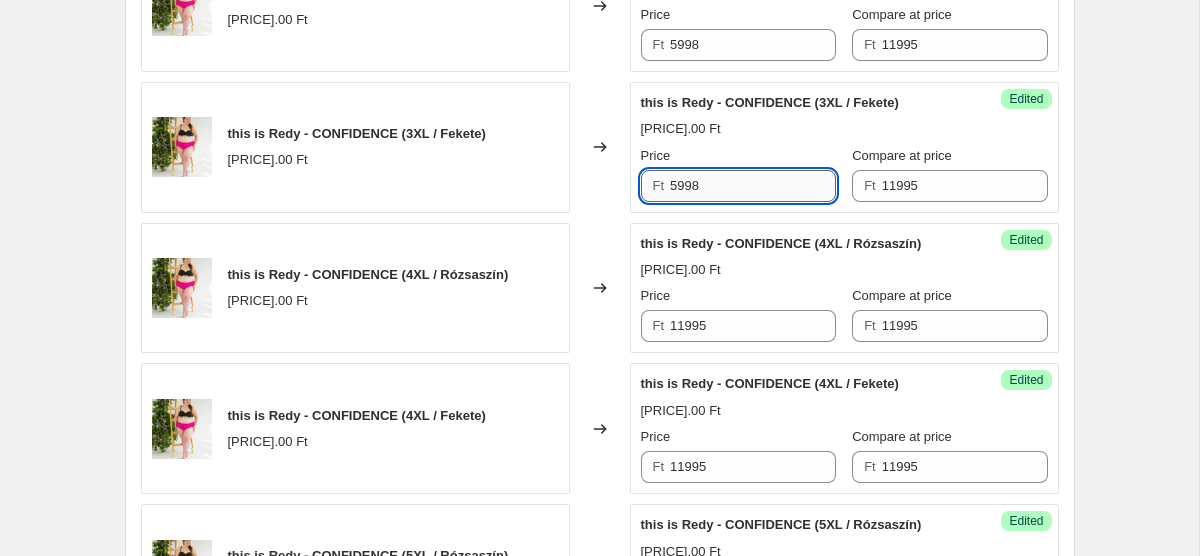 scroll, scrollTop: 2365, scrollLeft: 0, axis: vertical 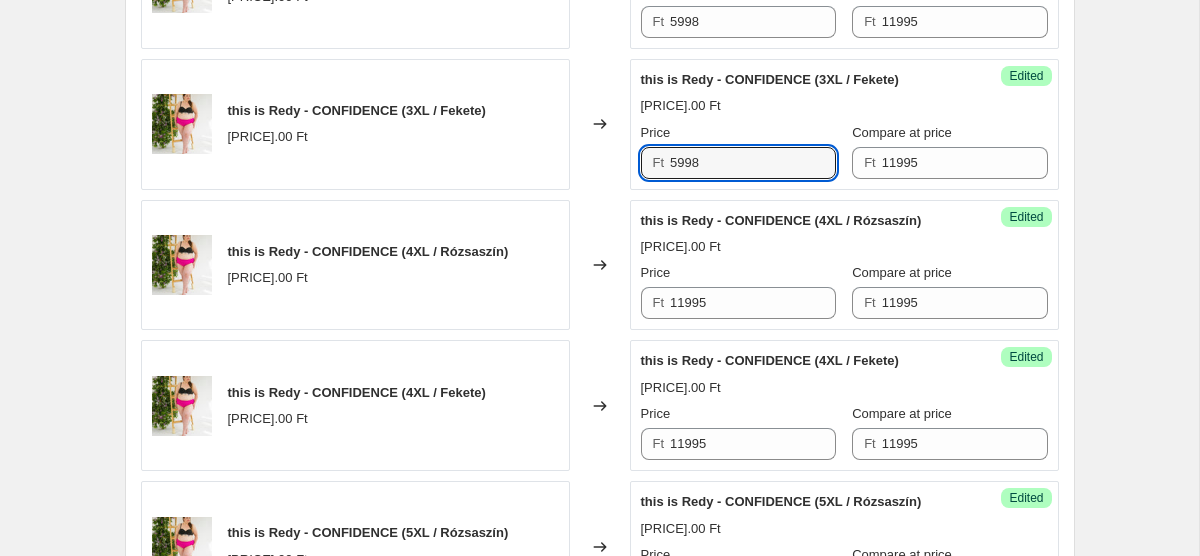 type on "5998" 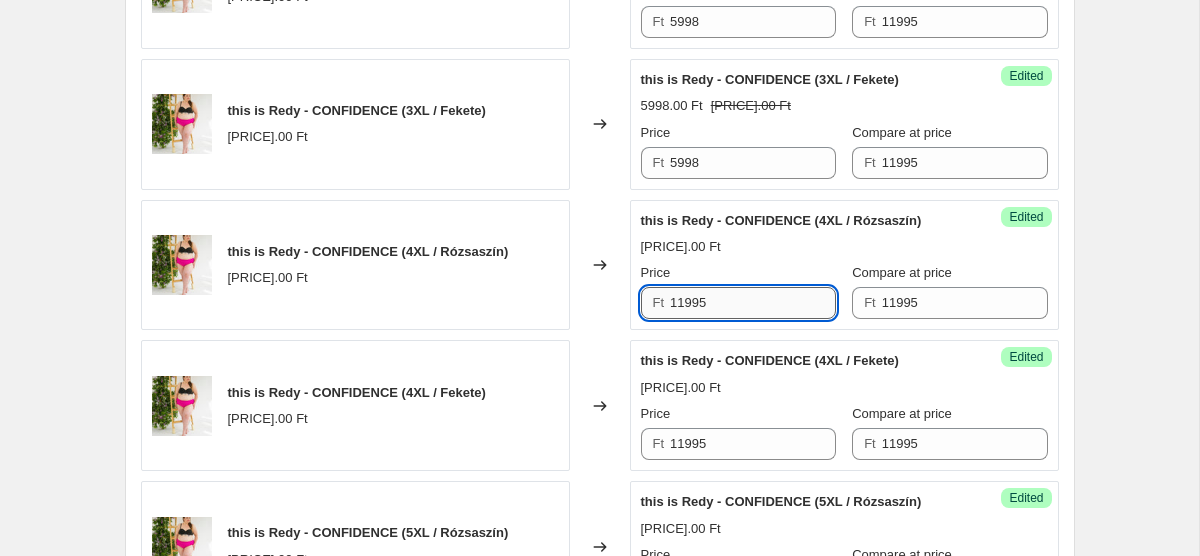 click on "11995" at bounding box center [753, 303] 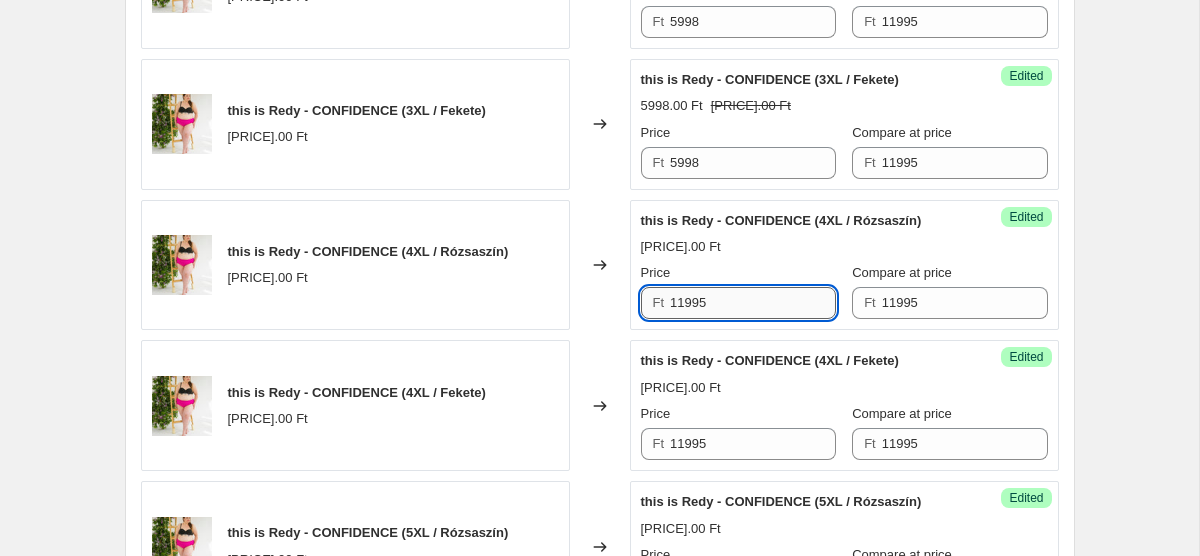 click on "11995" at bounding box center (753, 303) 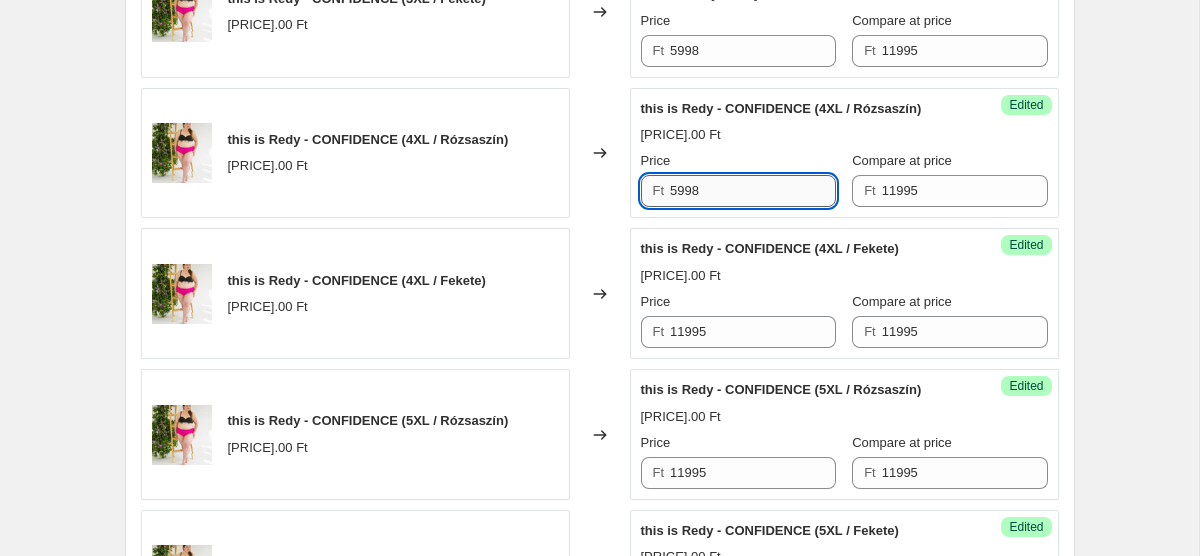 scroll, scrollTop: 2485, scrollLeft: 0, axis: vertical 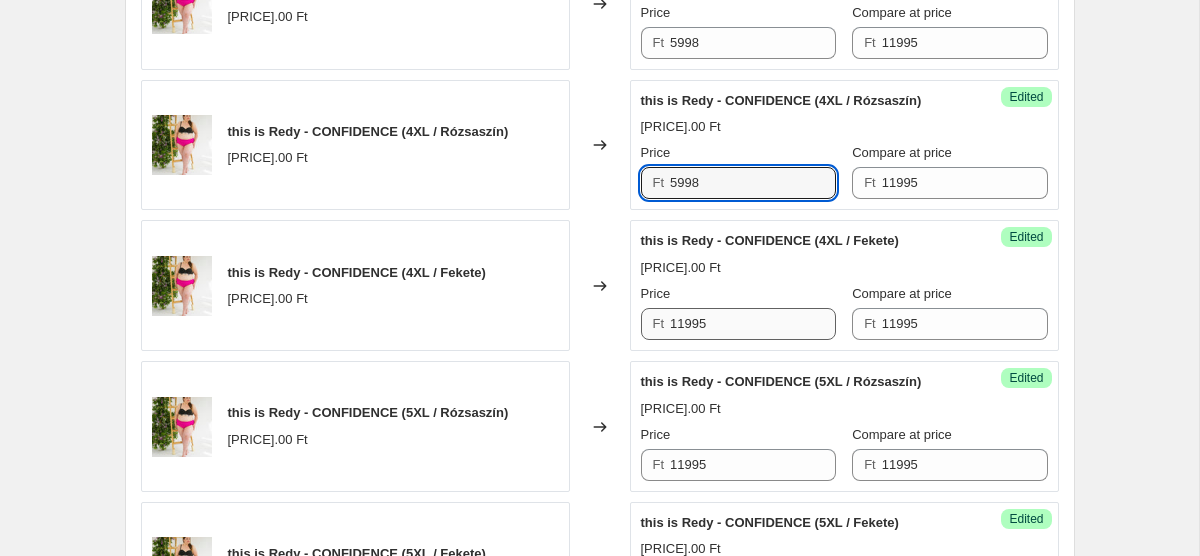 type on "5998" 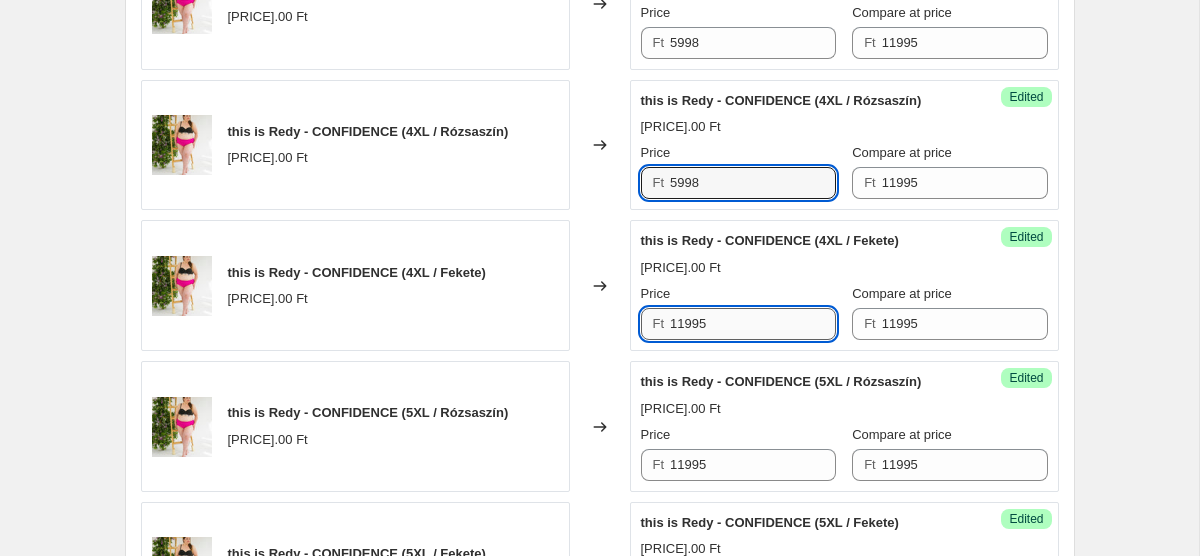 click on "11995" at bounding box center (753, 324) 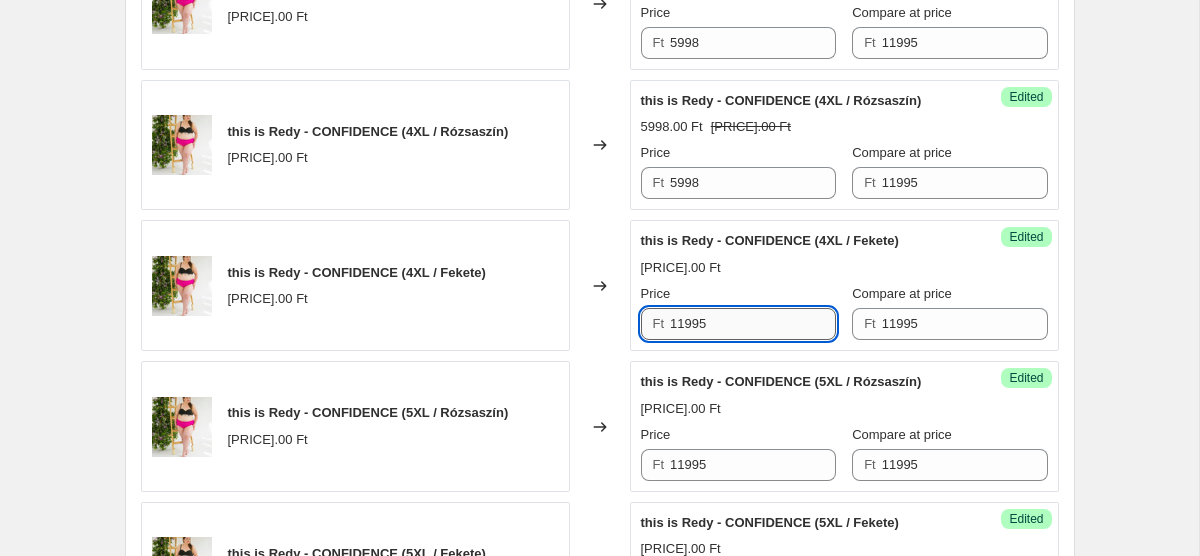click on "11995" at bounding box center [753, 324] 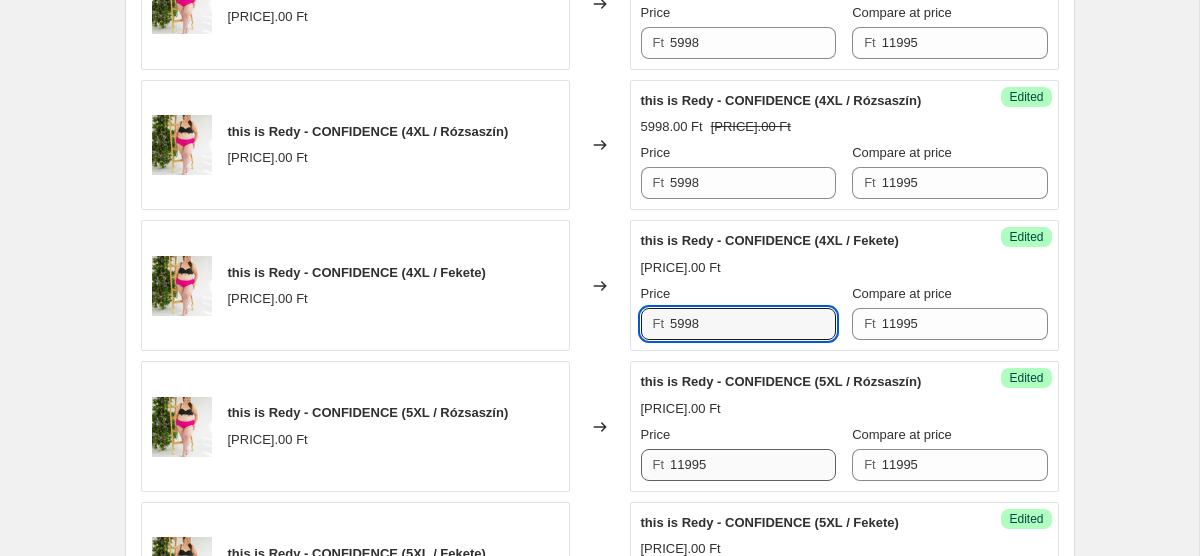 type on "5998" 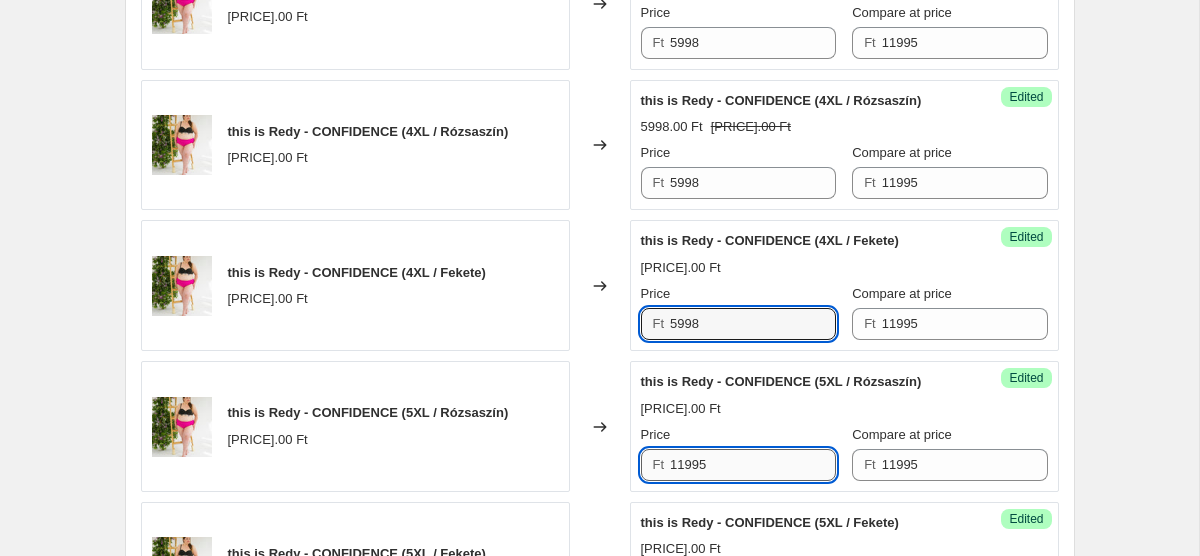 click on "11995" at bounding box center (753, 465) 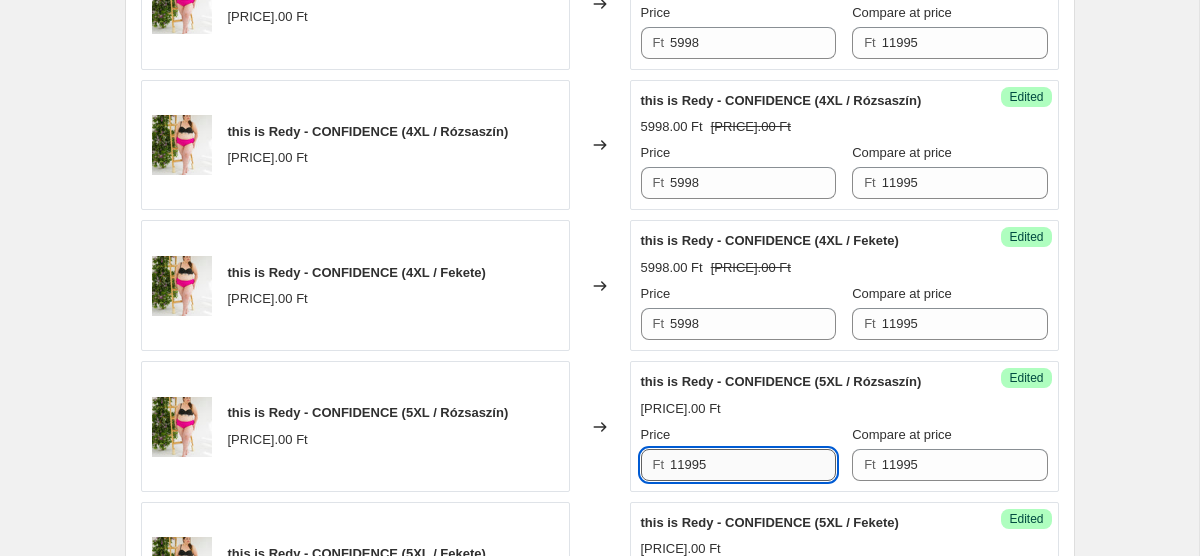 paste on "5998" 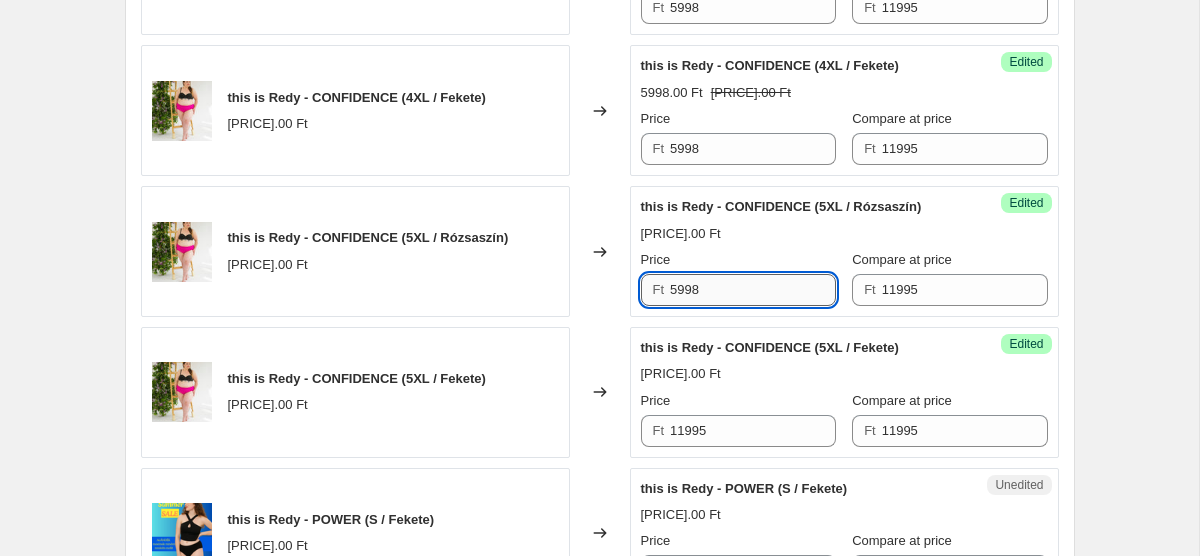 scroll, scrollTop: 2680, scrollLeft: 0, axis: vertical 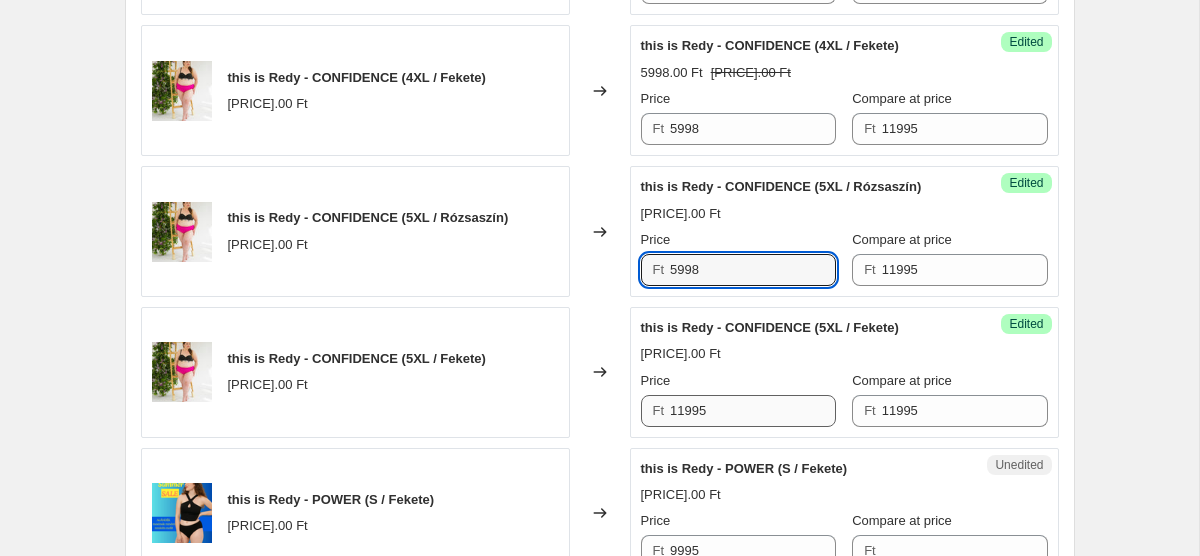 type on "5998" 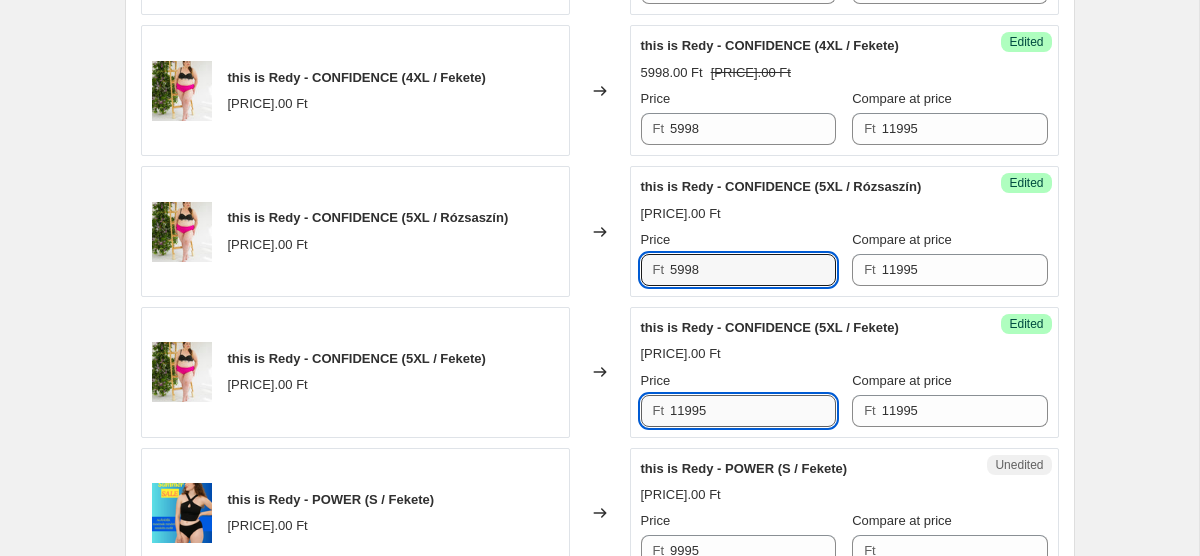 click on "11995" at bounding box center [753, 411] 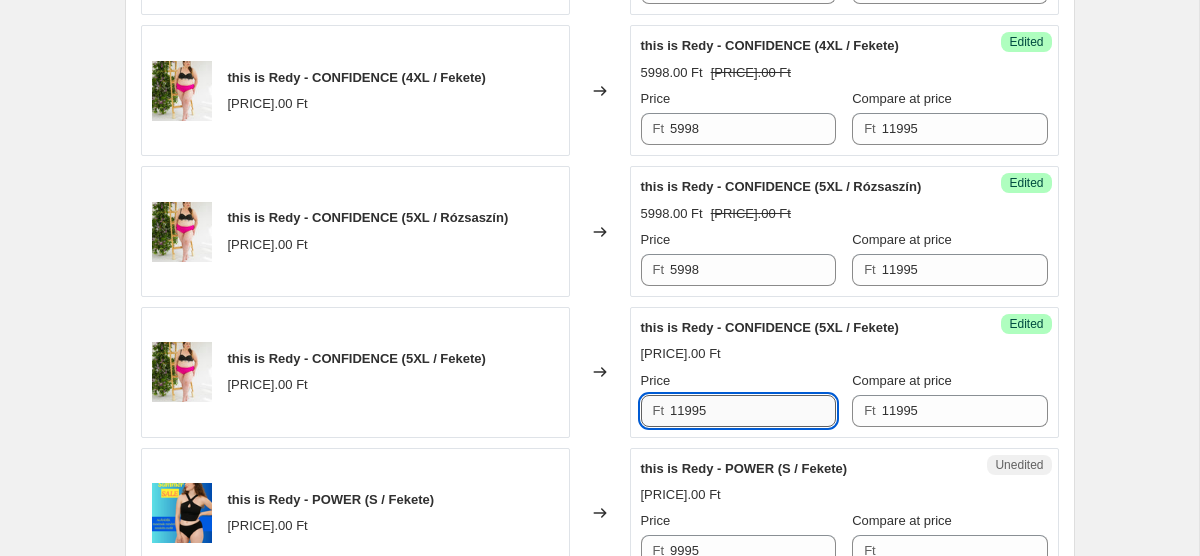 click on "11995" at bounding box center (753, 411) 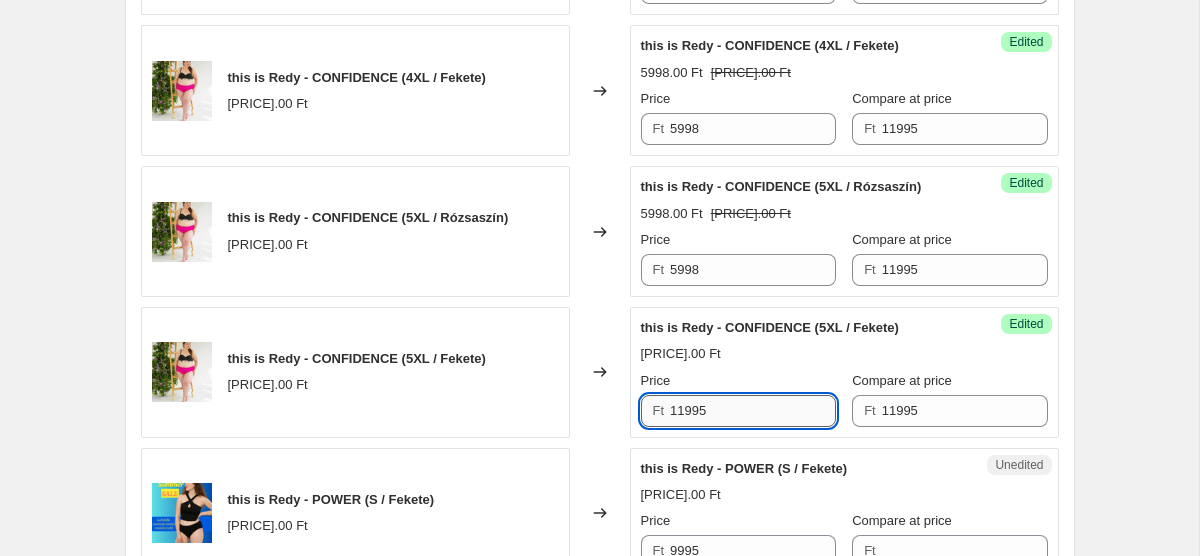 paste on "5998" 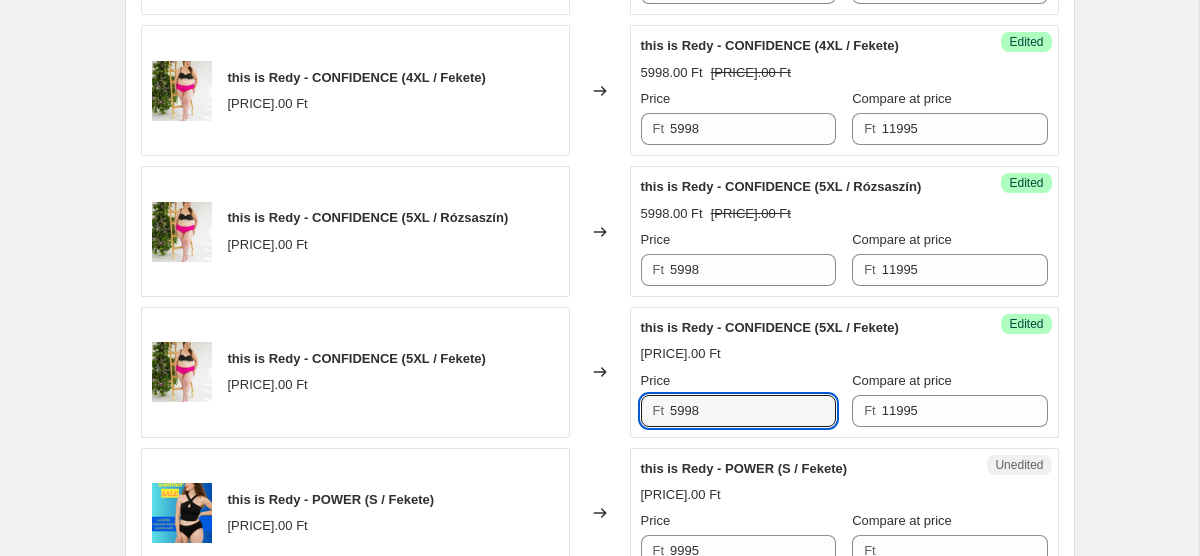 type on "5998" 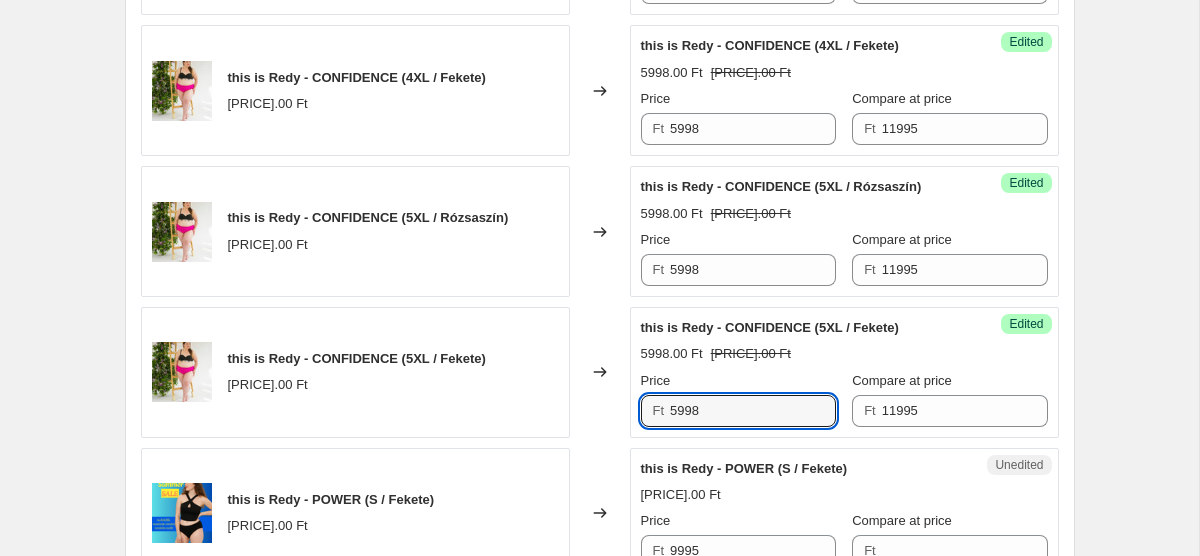 scroll, scrollTop: 2898, scrollLeft: 0, axis: vertical 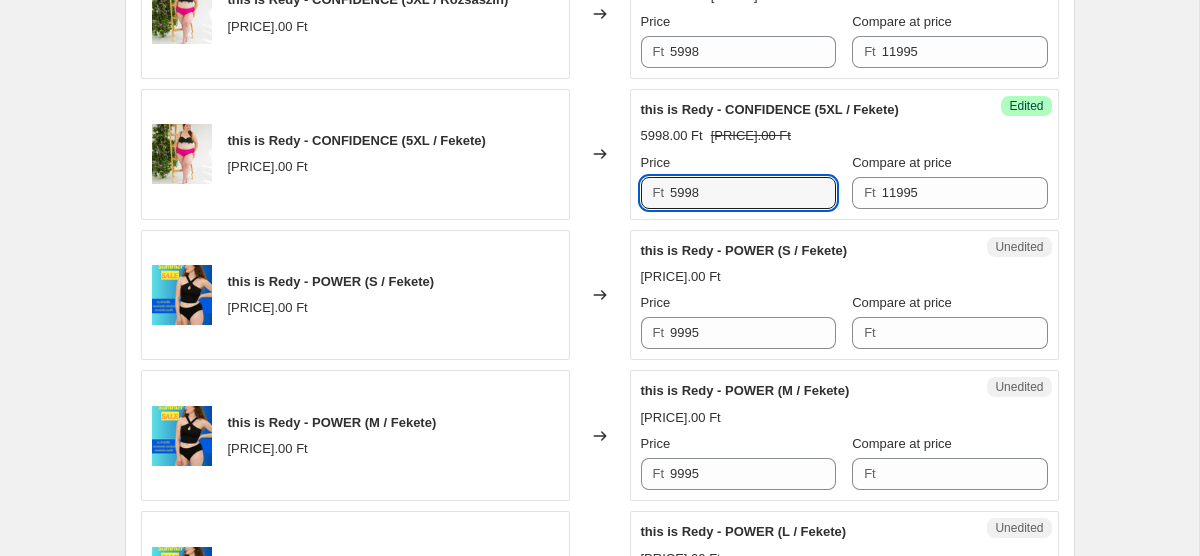 click on "Price Ft 9995" at bounding box center (738, 321) 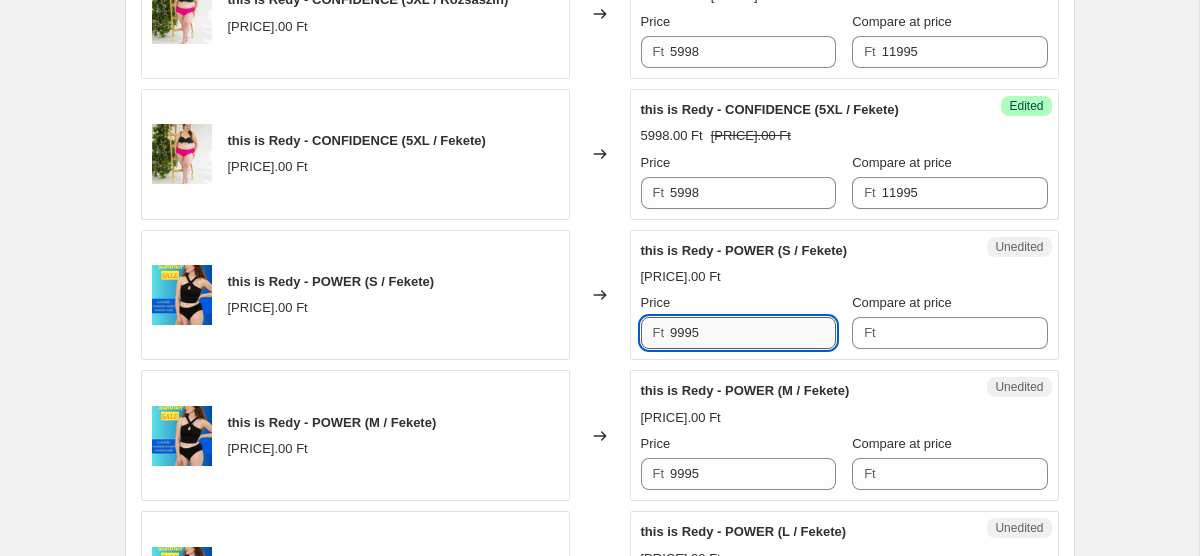 click on "9995" at bounding box center (753, 333) 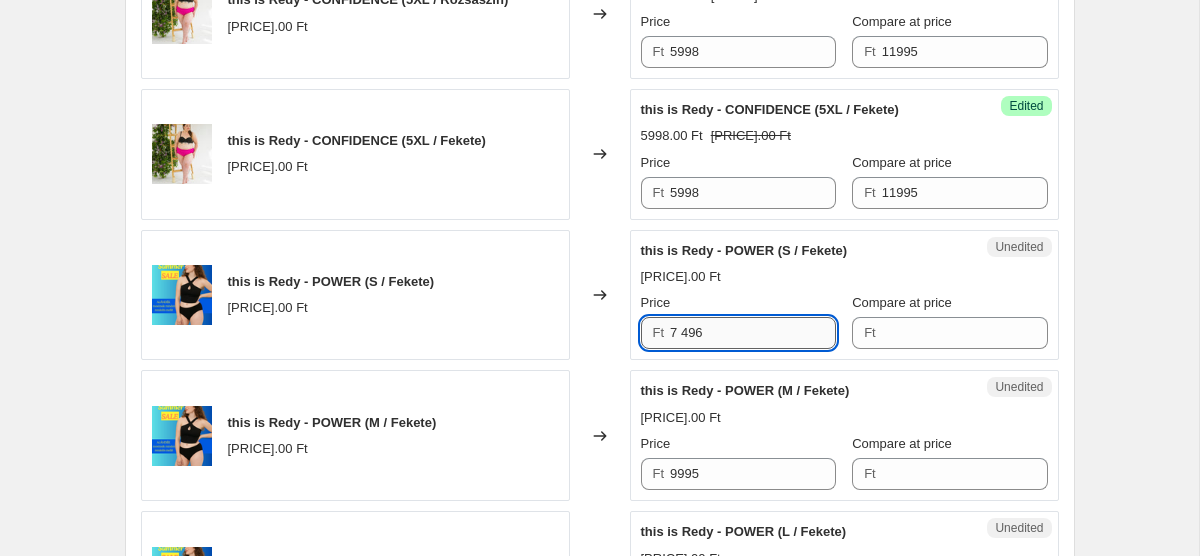 click on "7 496" at bounding box center (753, 333) 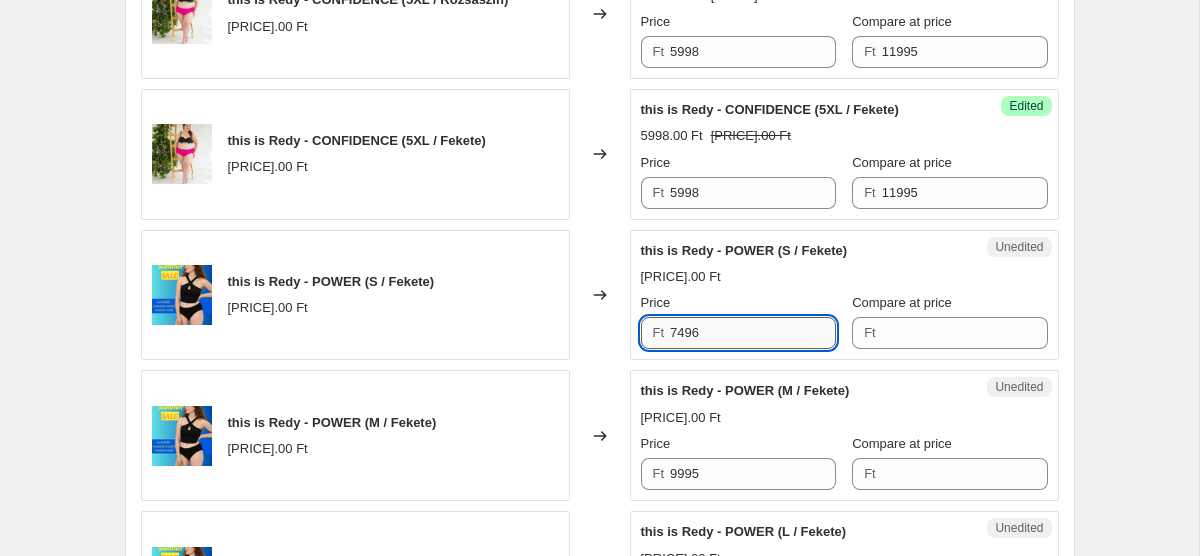 click on "7496" at bounding box center [753, 333] 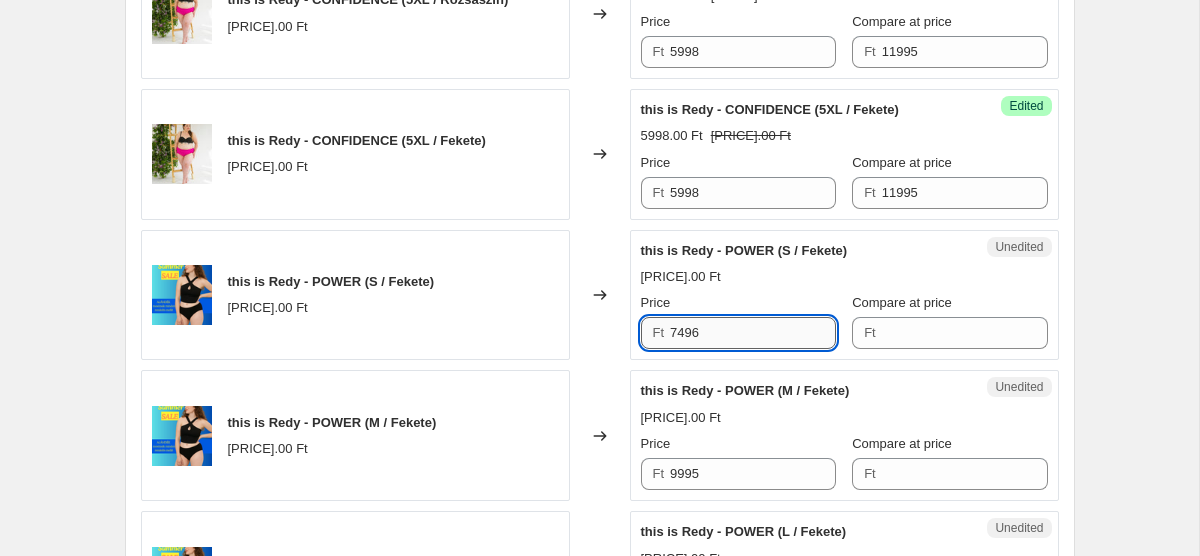 click on "7496" at bounding box center [753, 333] 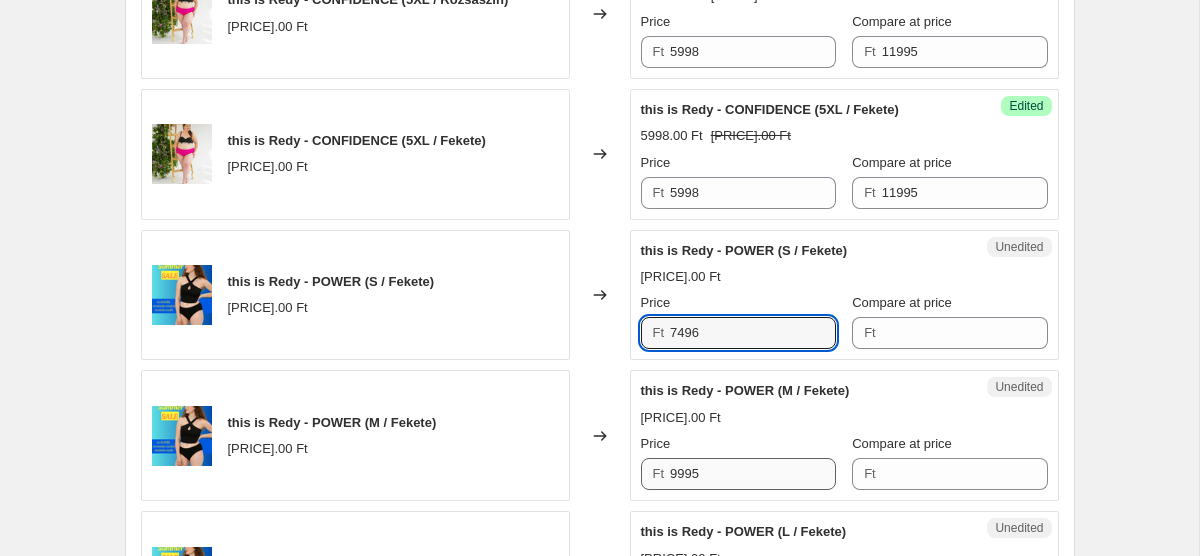 type on "7496" 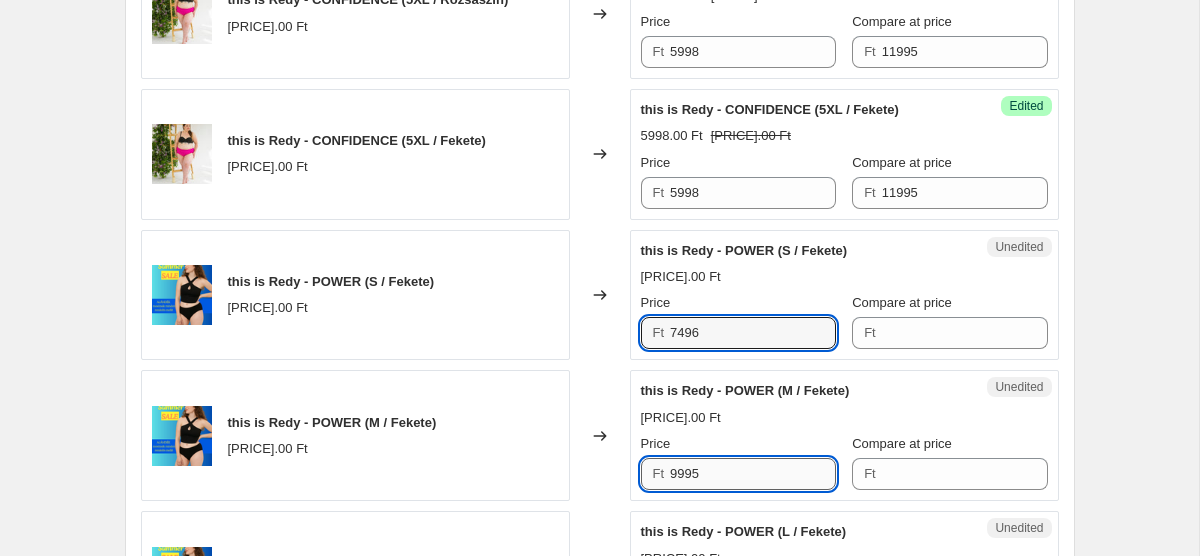 click on "9995" at bounding box center [753, 474] 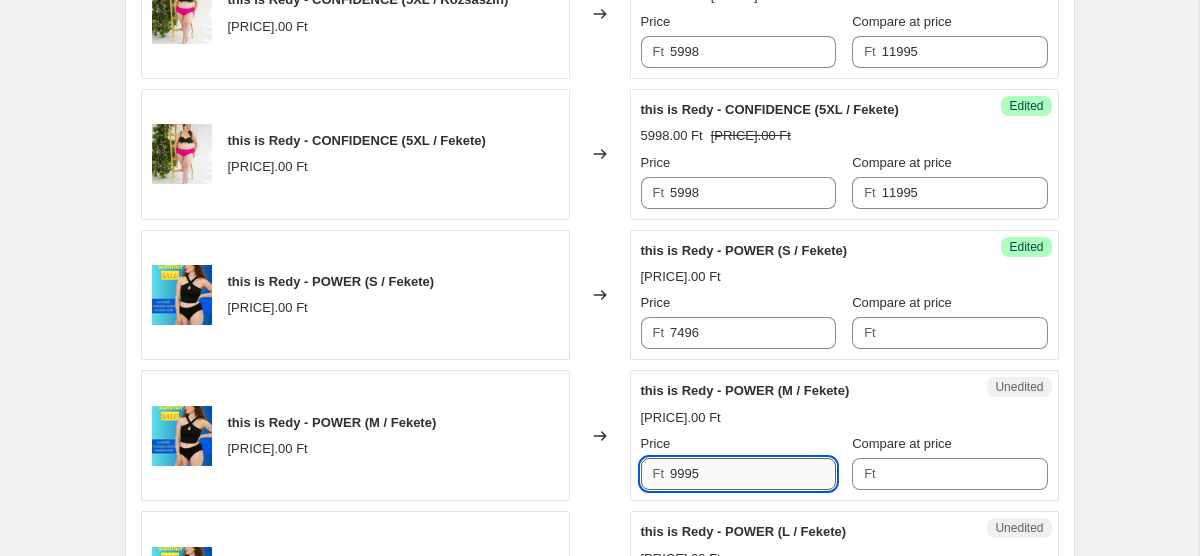 click on "9995" at bounding box center (753, 474) 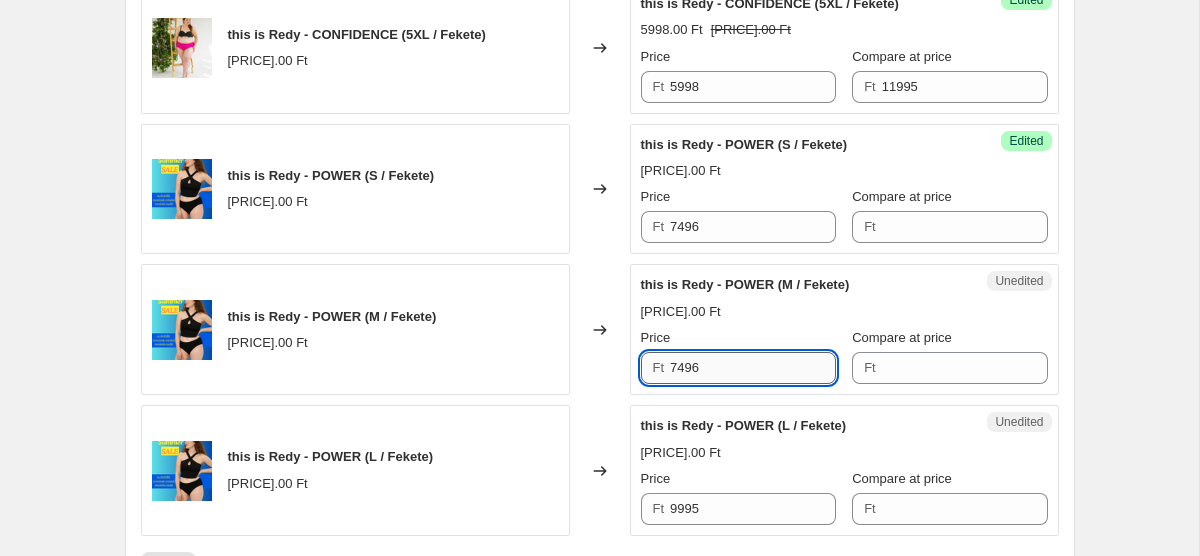 scroll, scrollTop: 3022, scrollLeft: 0, axis: vertical 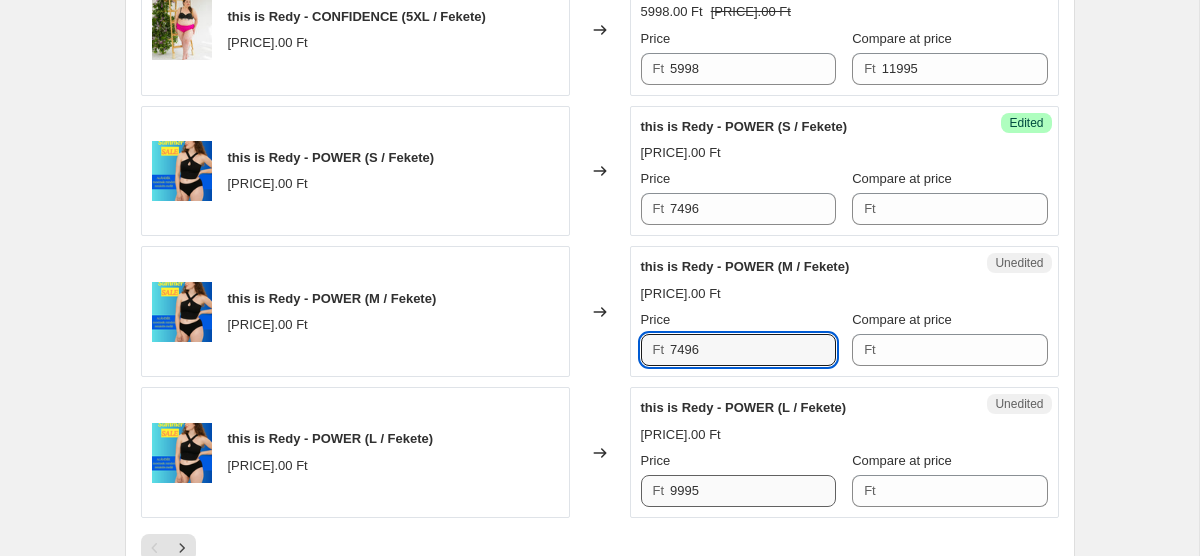 type on "7496" 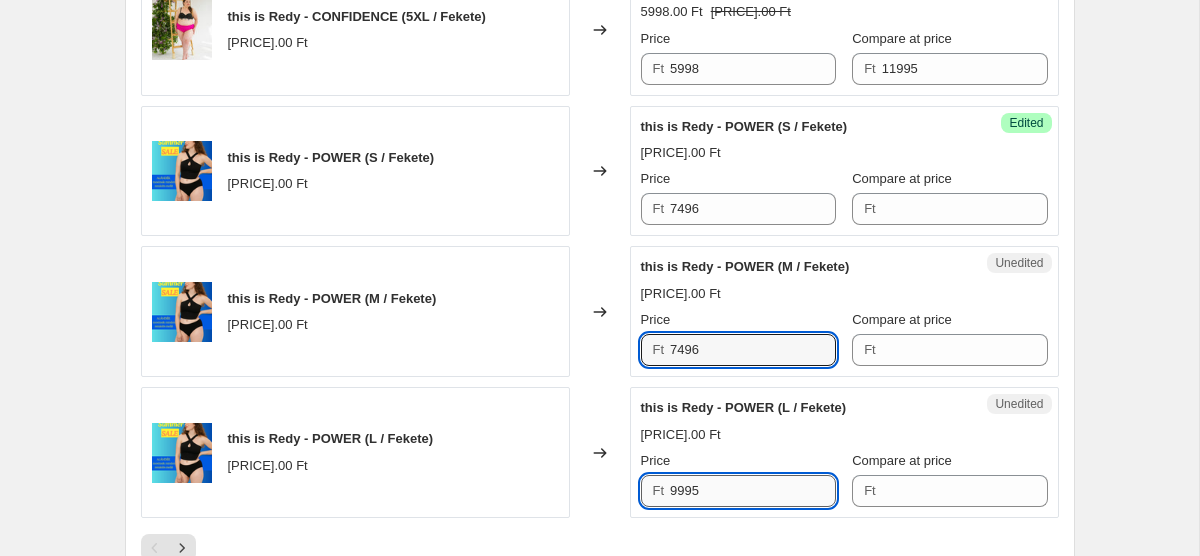 click on "9995" at bounding box center [753, 491] 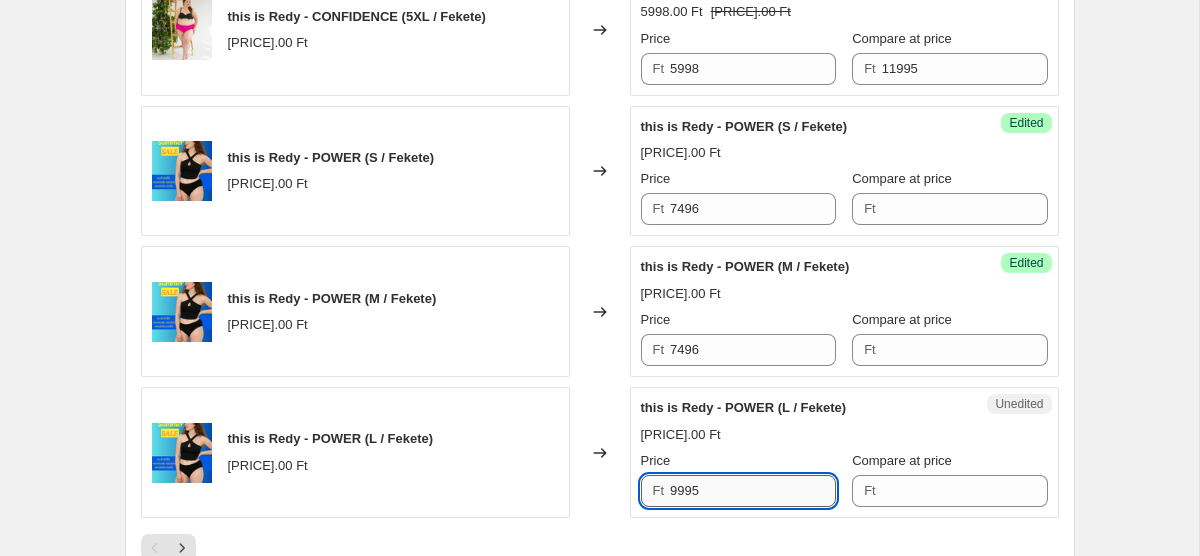 click on "9995" at bounding box center [753, 491] 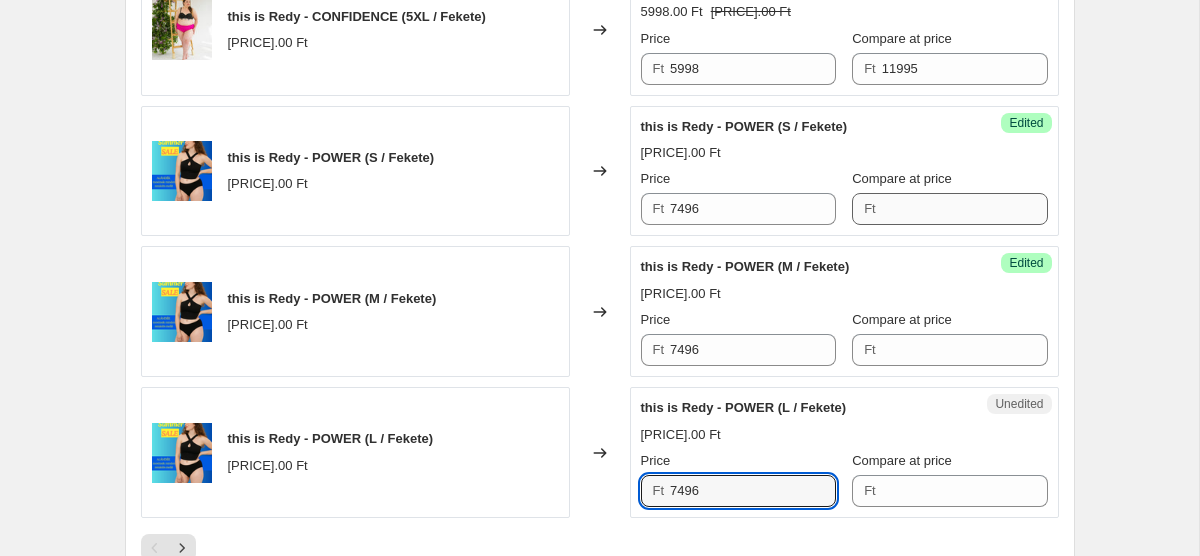 type on "7496" 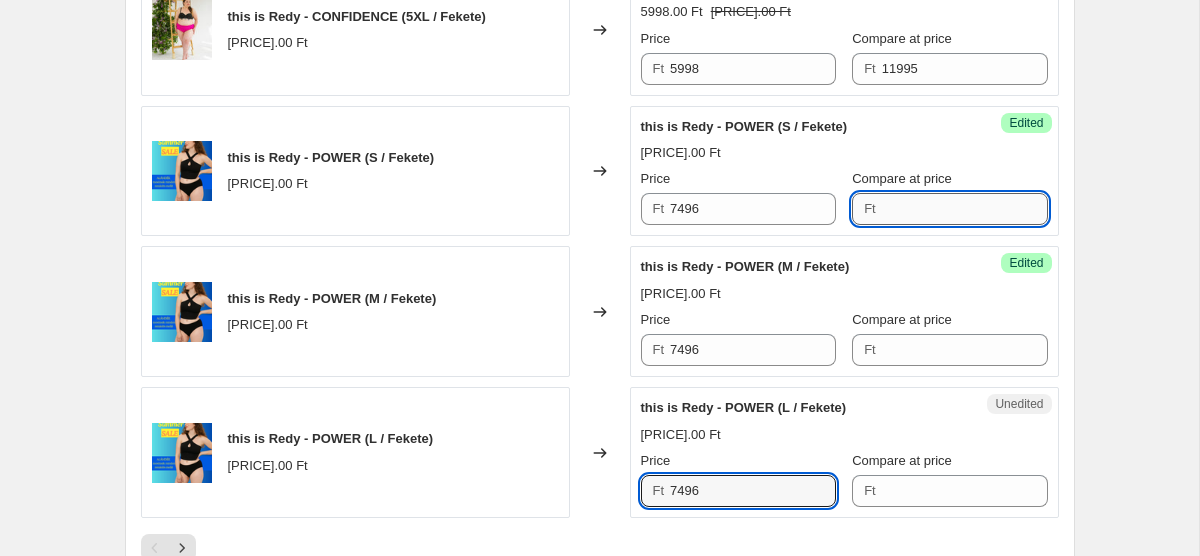click on "Compare at price" at bounding box center (965, 209) 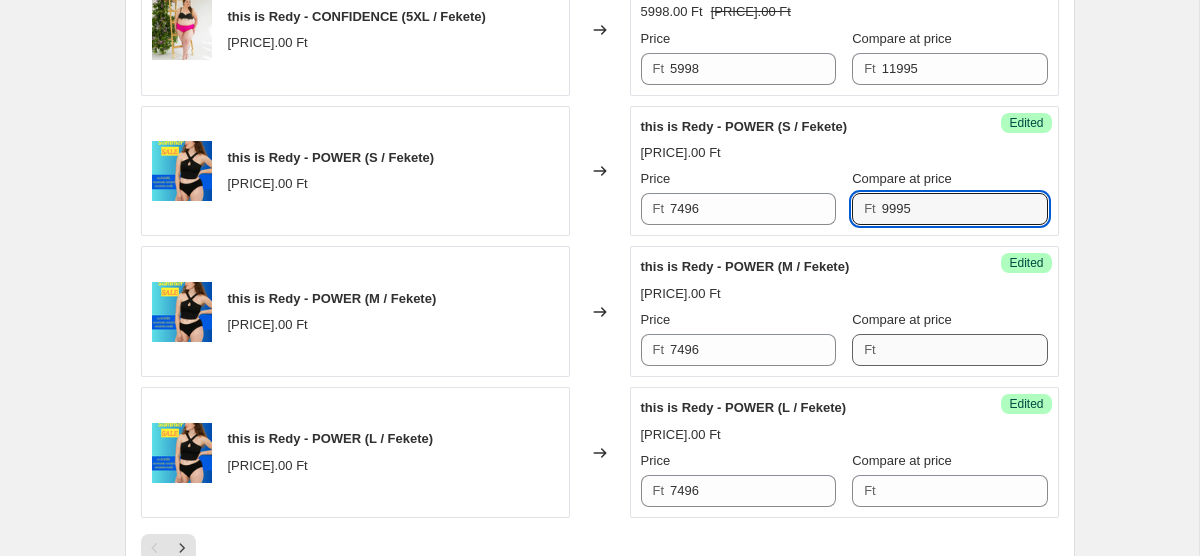 type on "9995" 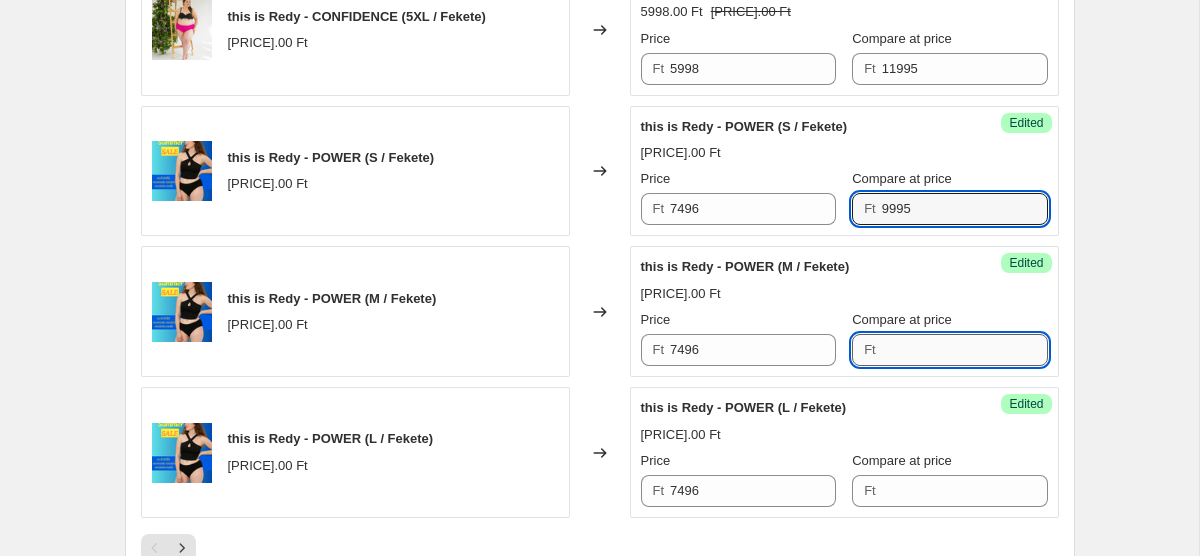 click on "Compare at price" at bounding box center [965, 350] 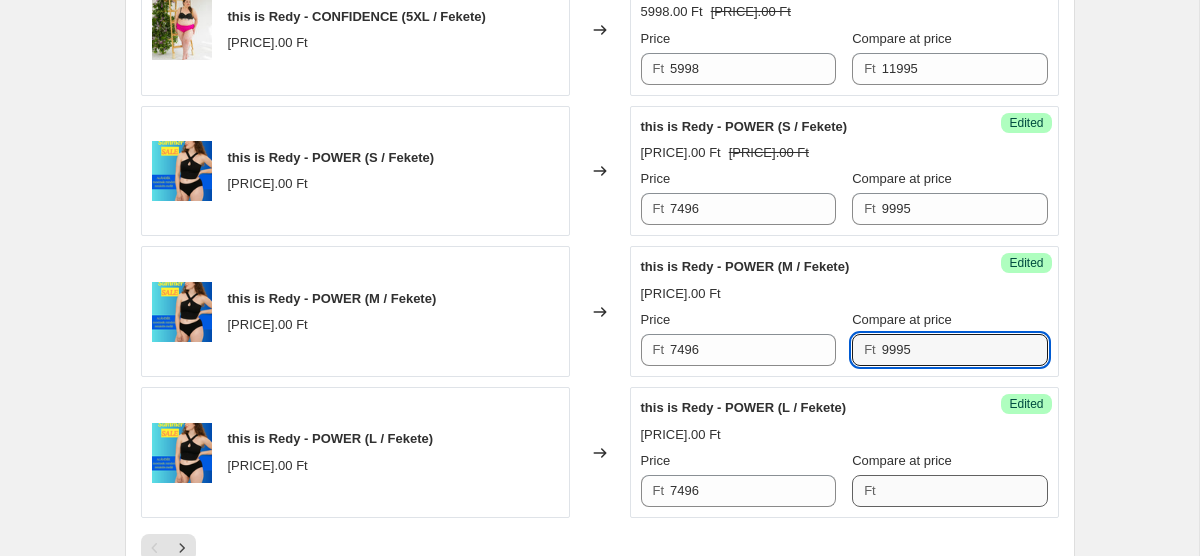type on "9995" 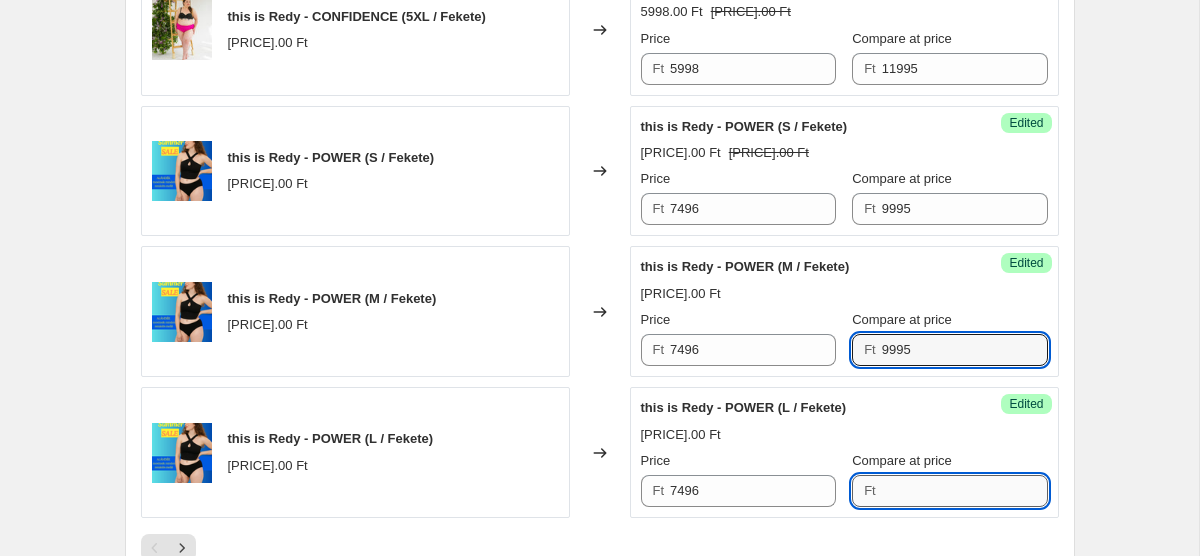 click on "Compare at price" at bounding box center (965, 491) 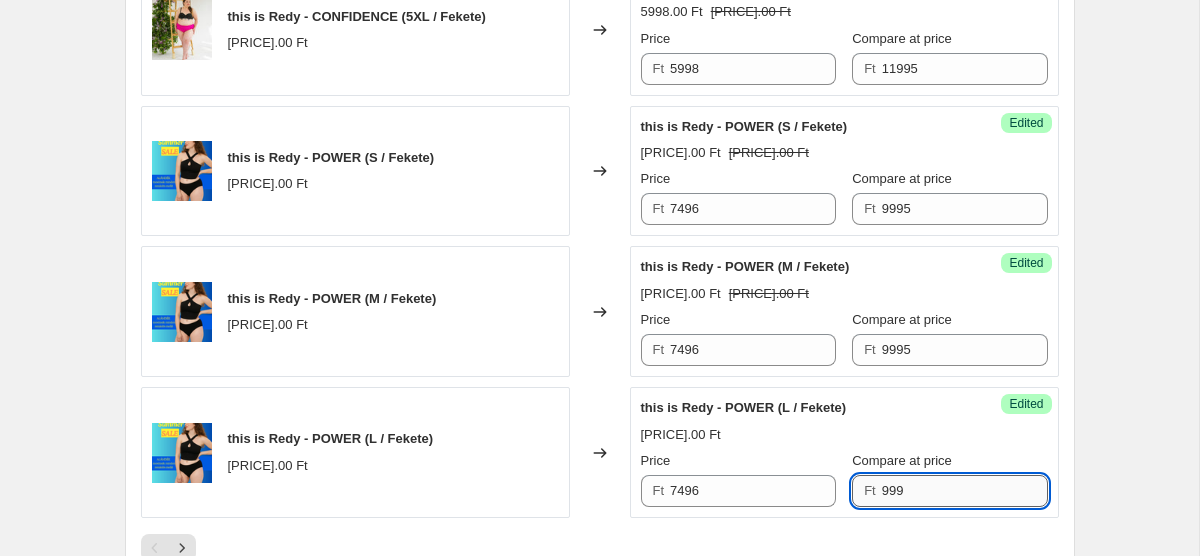 type on "9995" 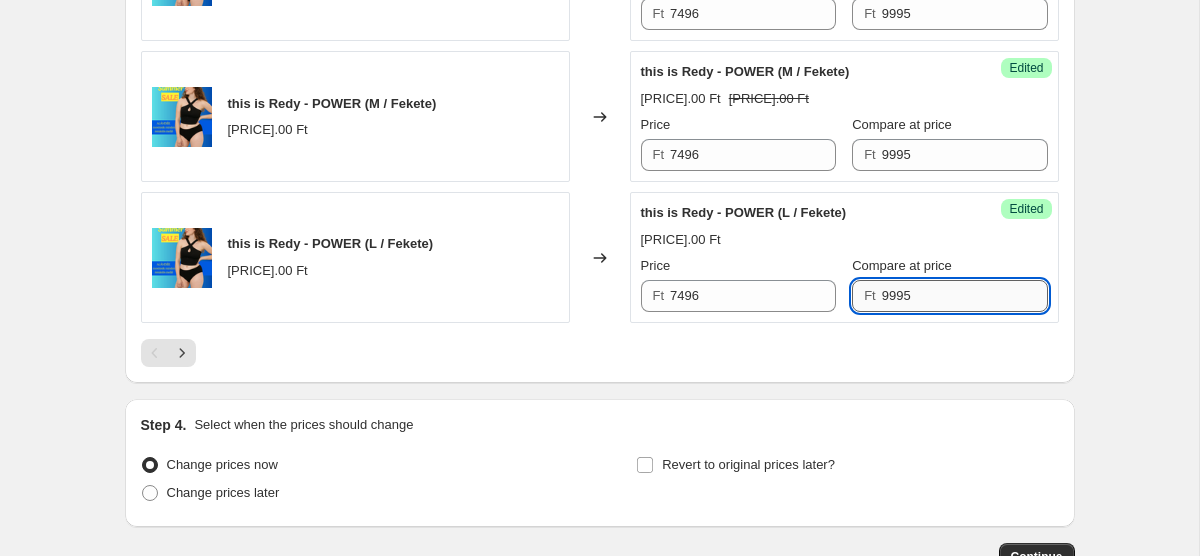 scroll, scrollTop: 3216, scrollLeft: 0, axis: vertical 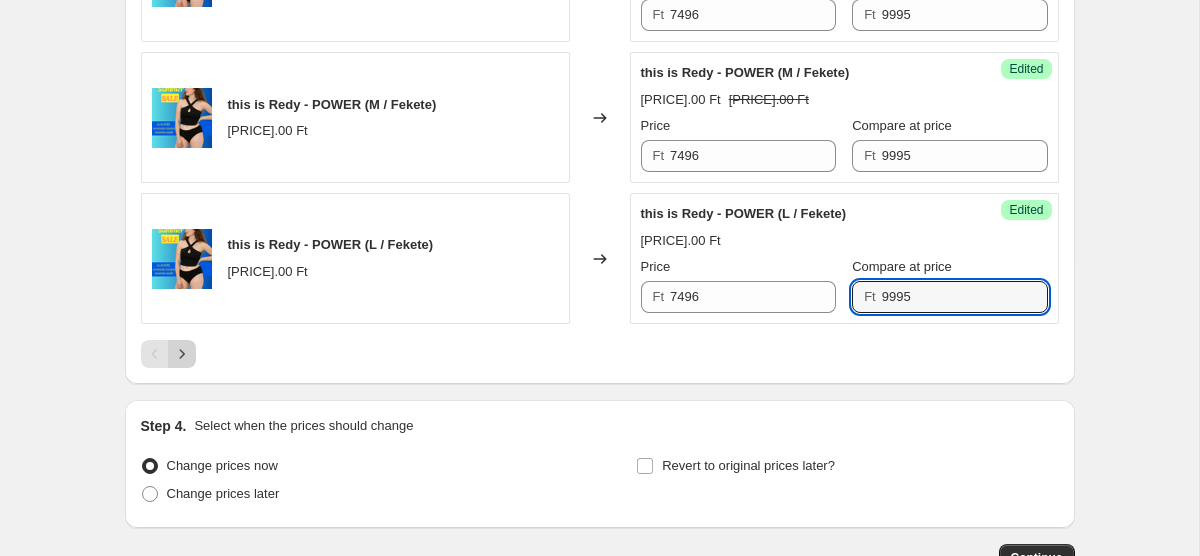 click 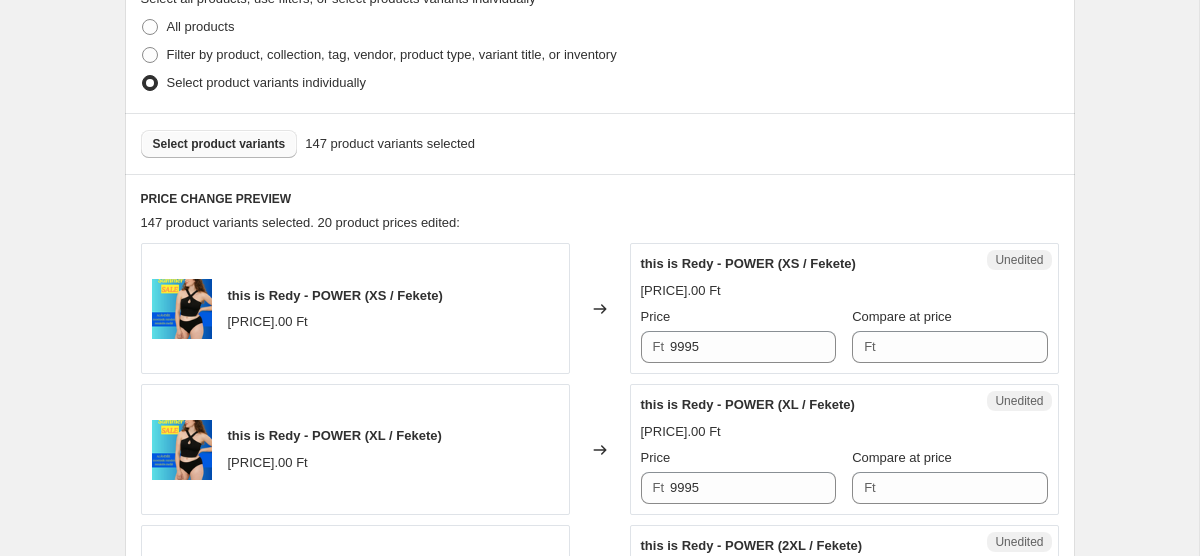 scroll, scrollTop: 515, scrollLeft: 0, axis: vertical 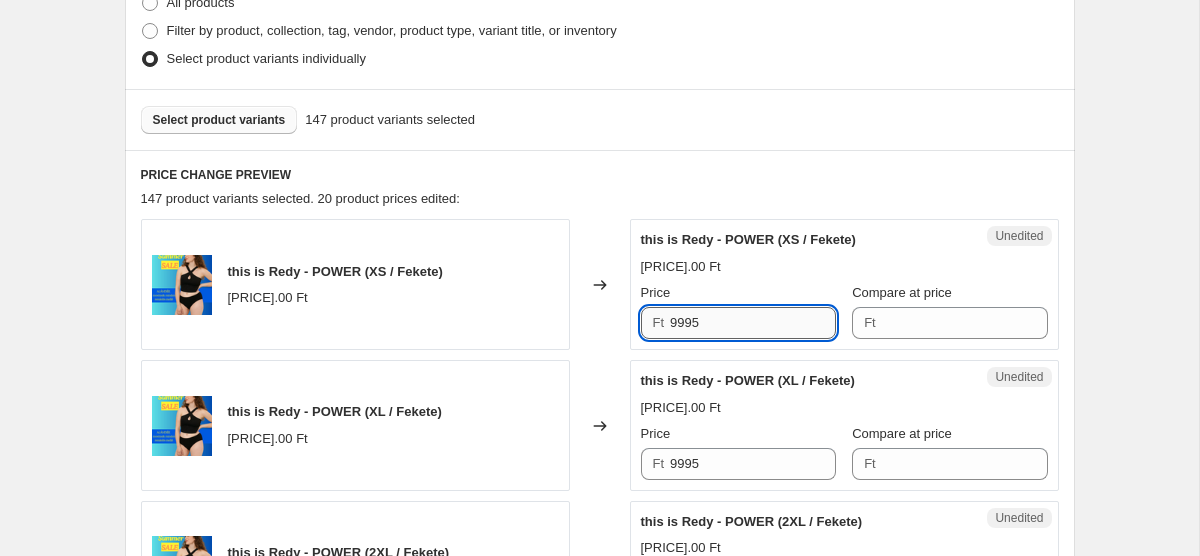 click on "9995" at bounding box center [753, 323] 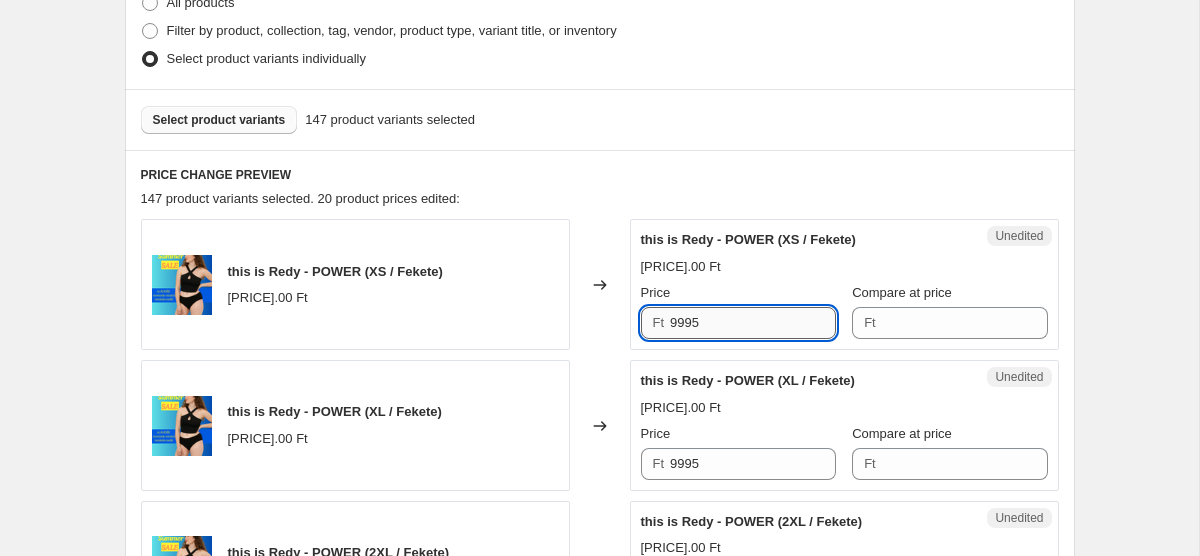 paste on "7496" 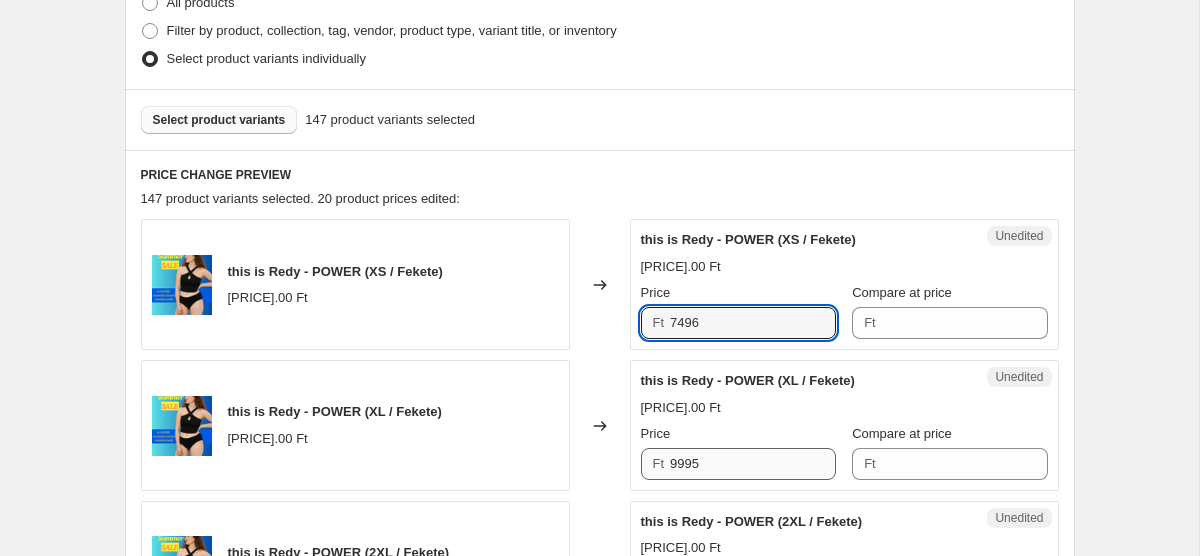 type on "7496" 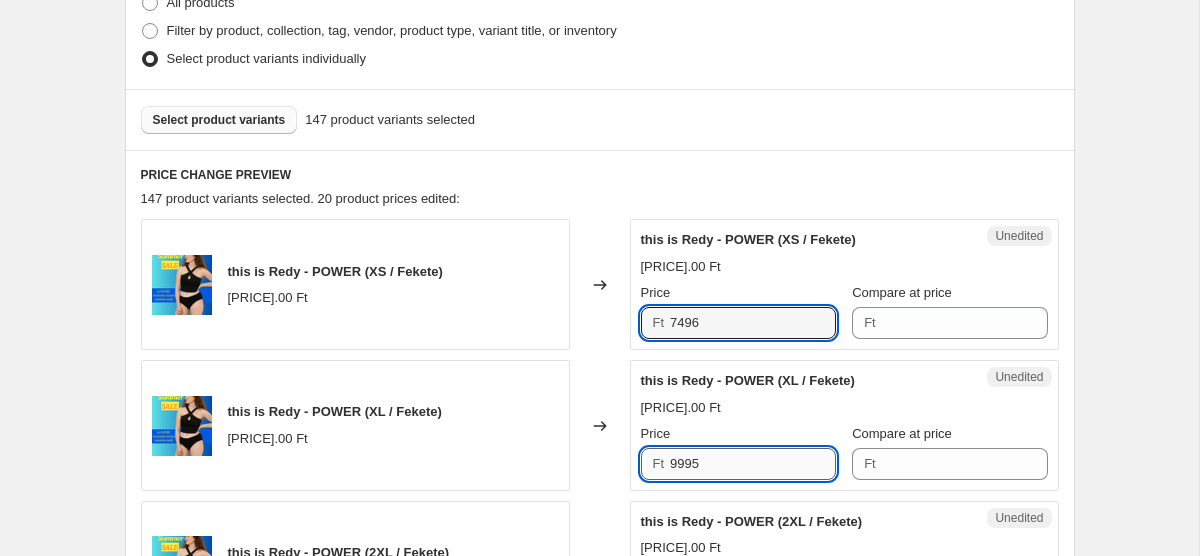 click on "9995" at bounding box center [753, 464] 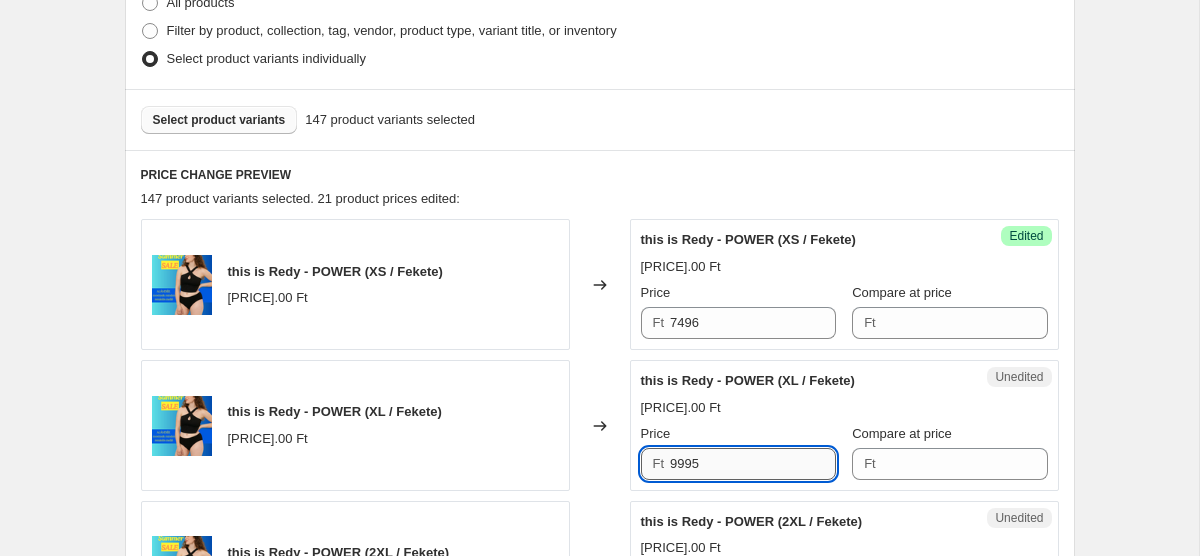 click on "9995" at bounding box center [753, 464] 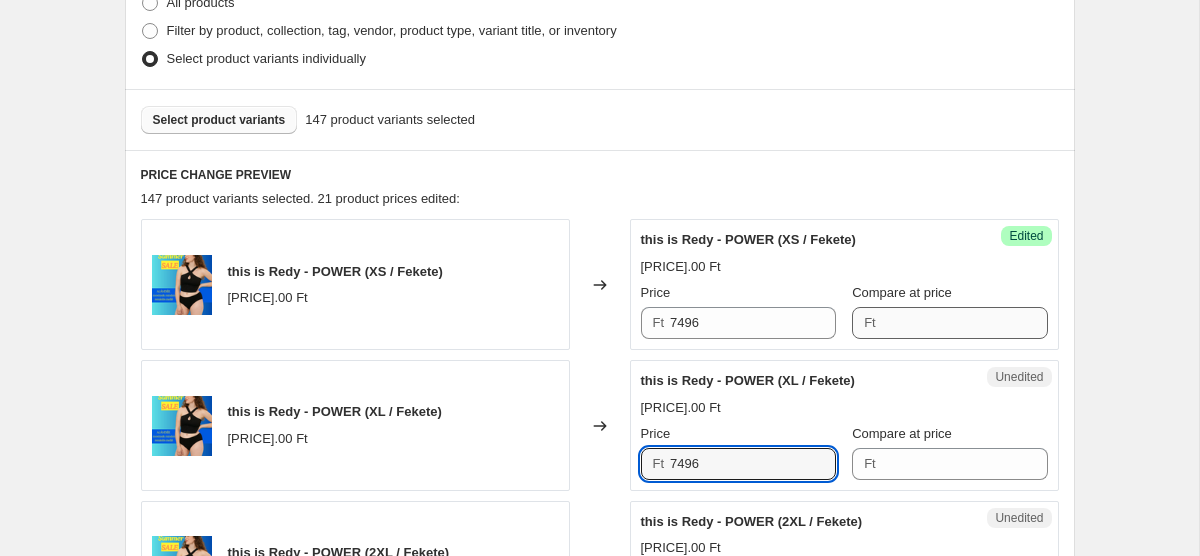 type on "7496" 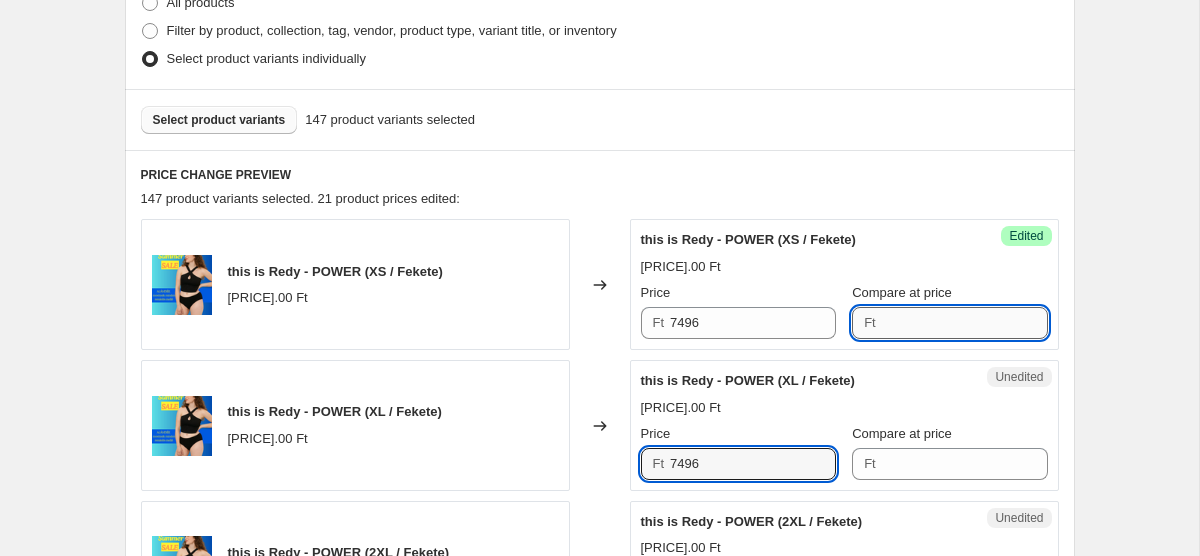 click on "Compare at price" at bounding box center (965, 323) 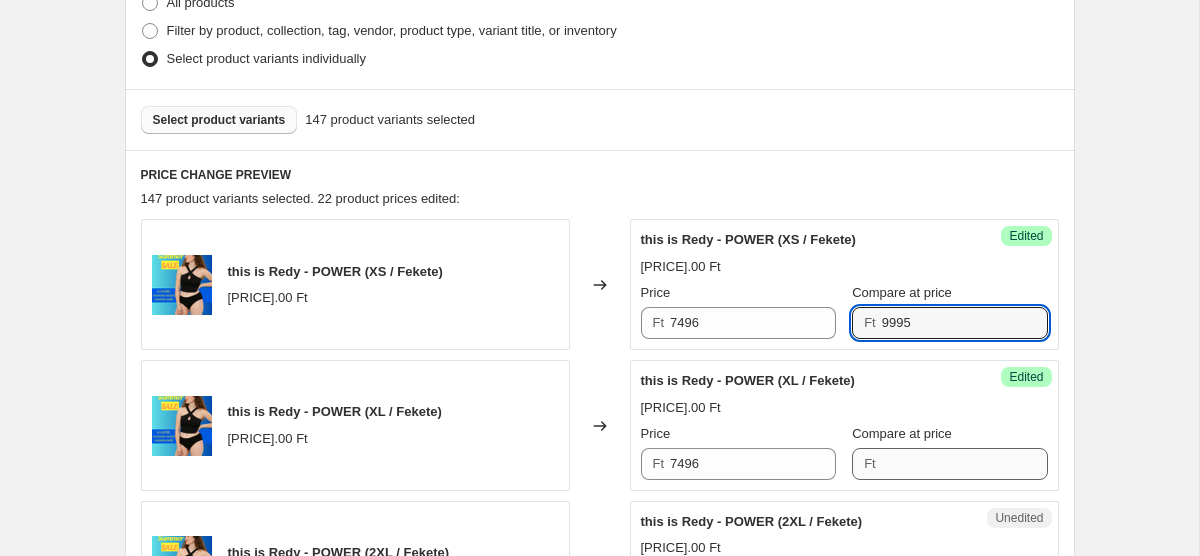 type on "9995" 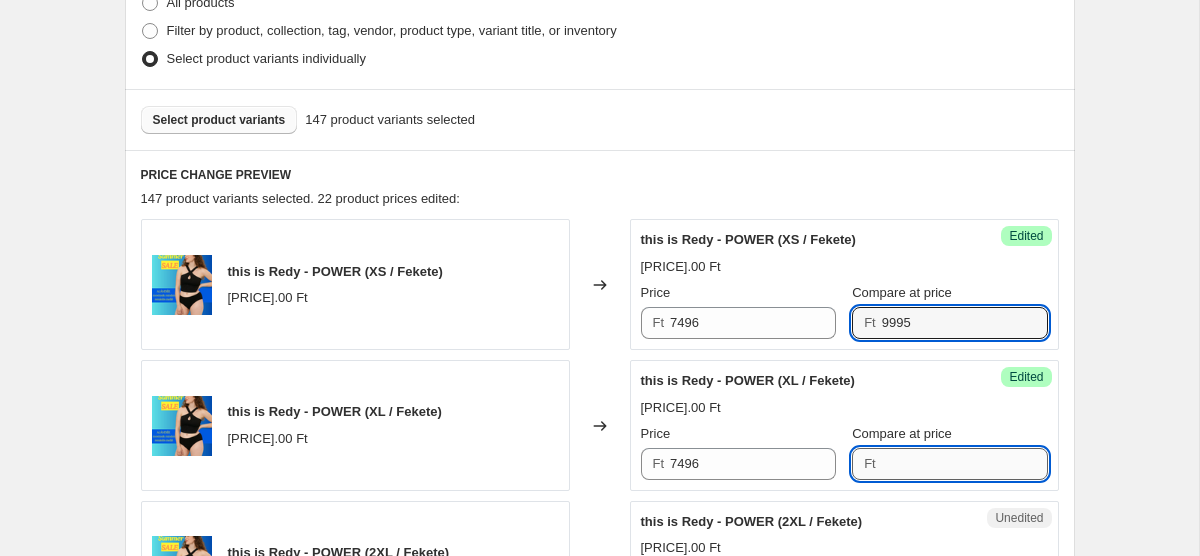 click on "Compare at price" at bounding box center [965, 464] 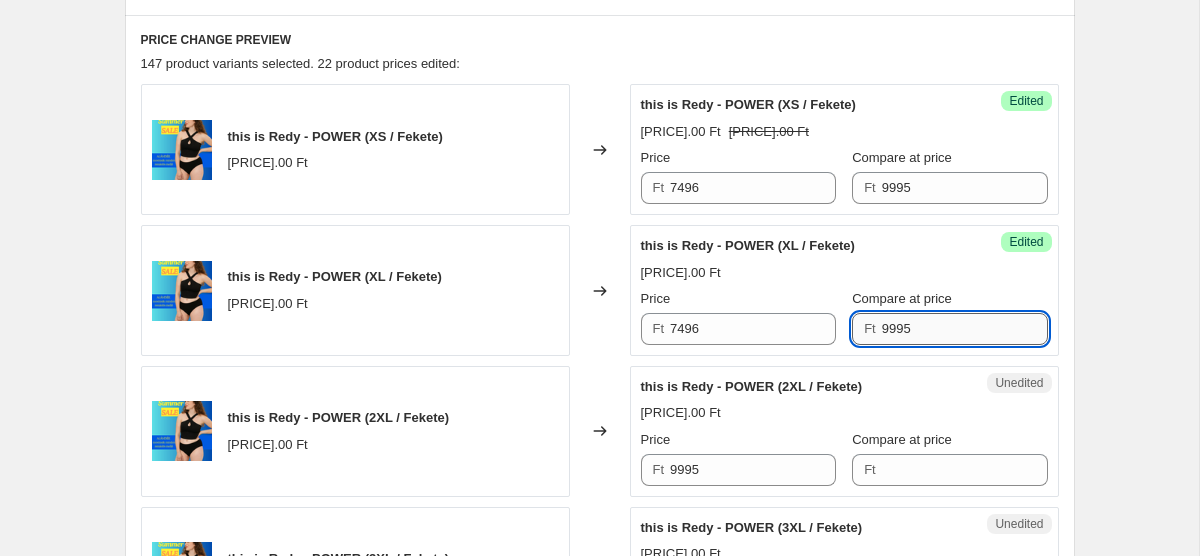 scroll, scrollTop: 670, scrollLeft: 0, axis: vertical 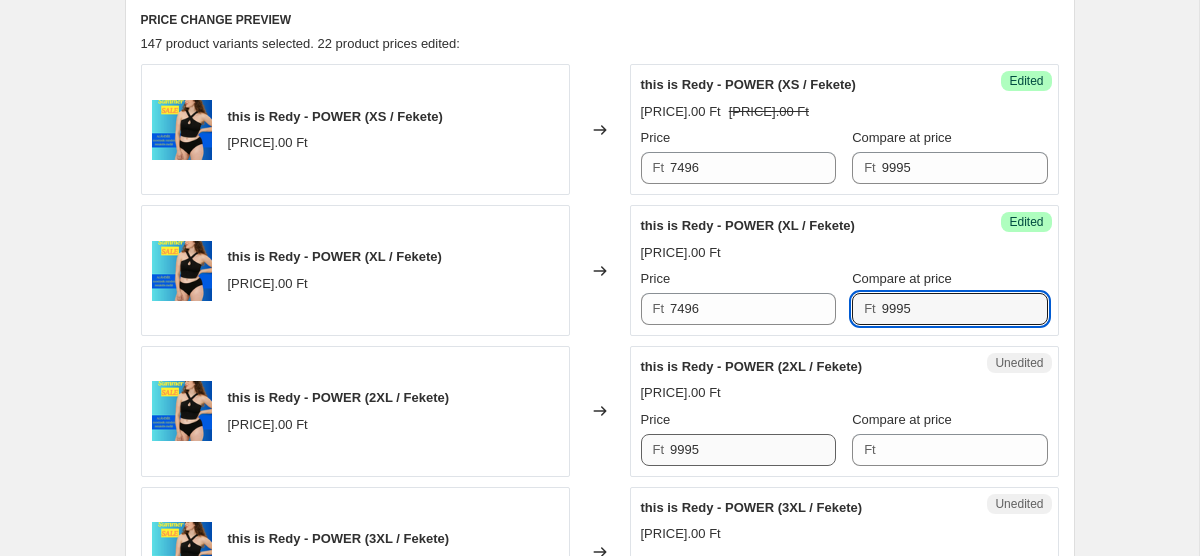 type on "9995" 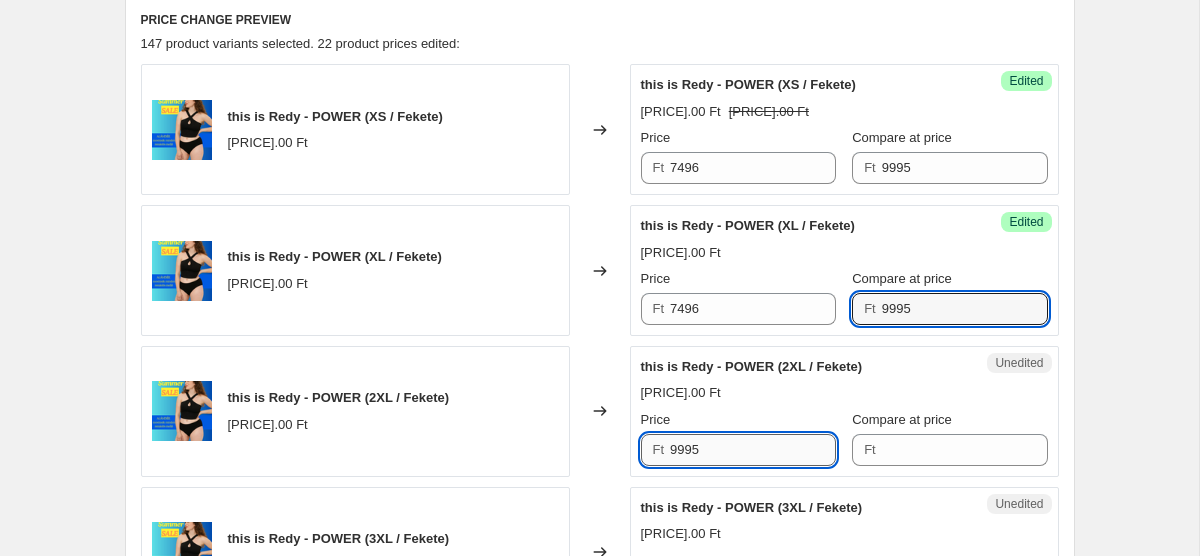 click on "9995" at bounding box center [753, 450] 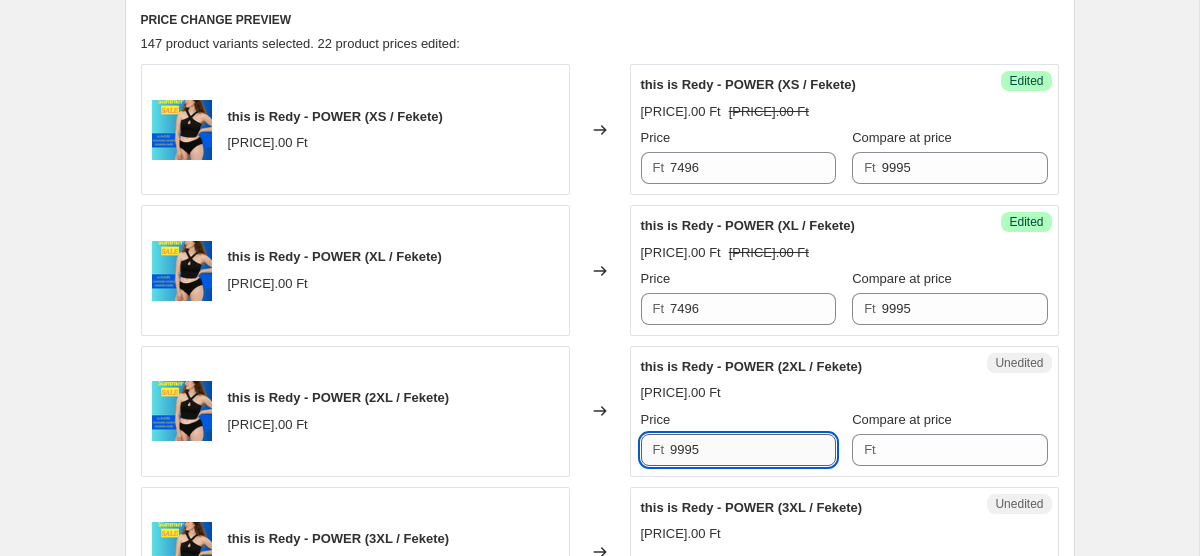 click on "9995" at bounding box center [753, 450] 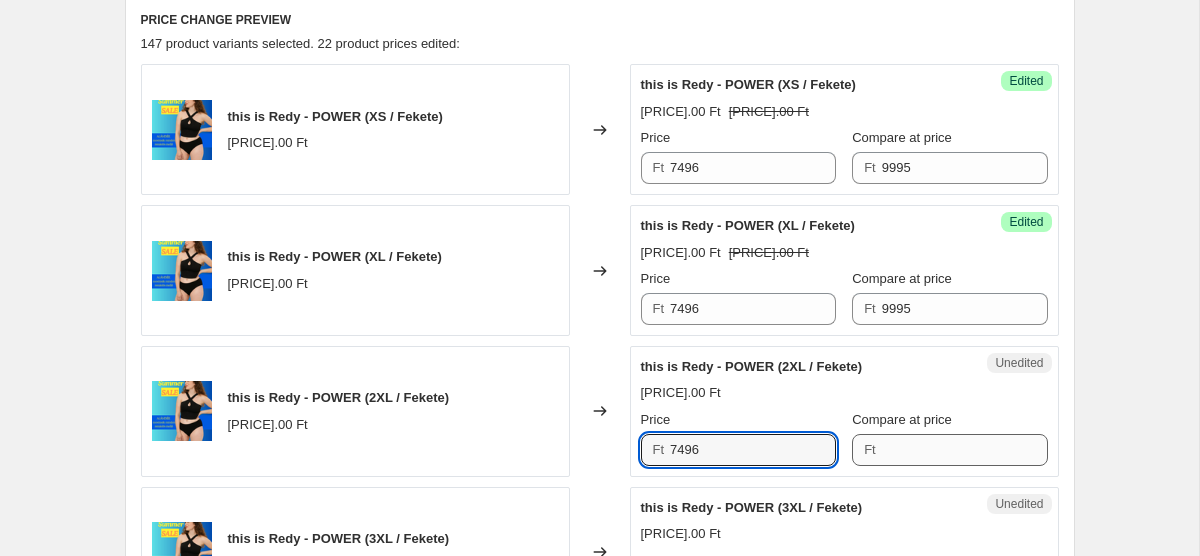 type on "7496" 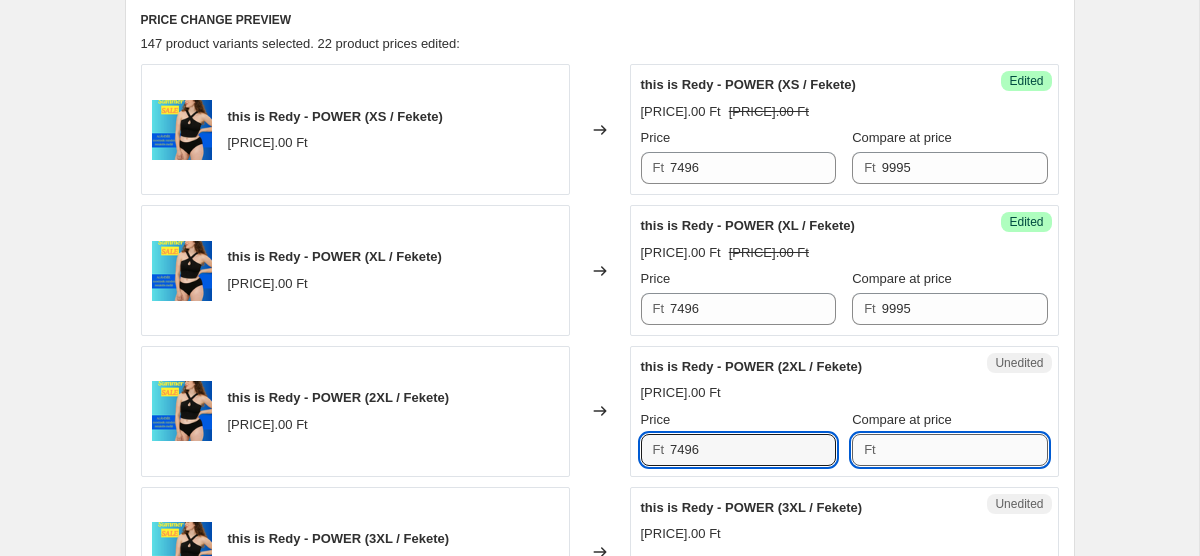 click on "Compare at price" at bounding box center (965, 450) 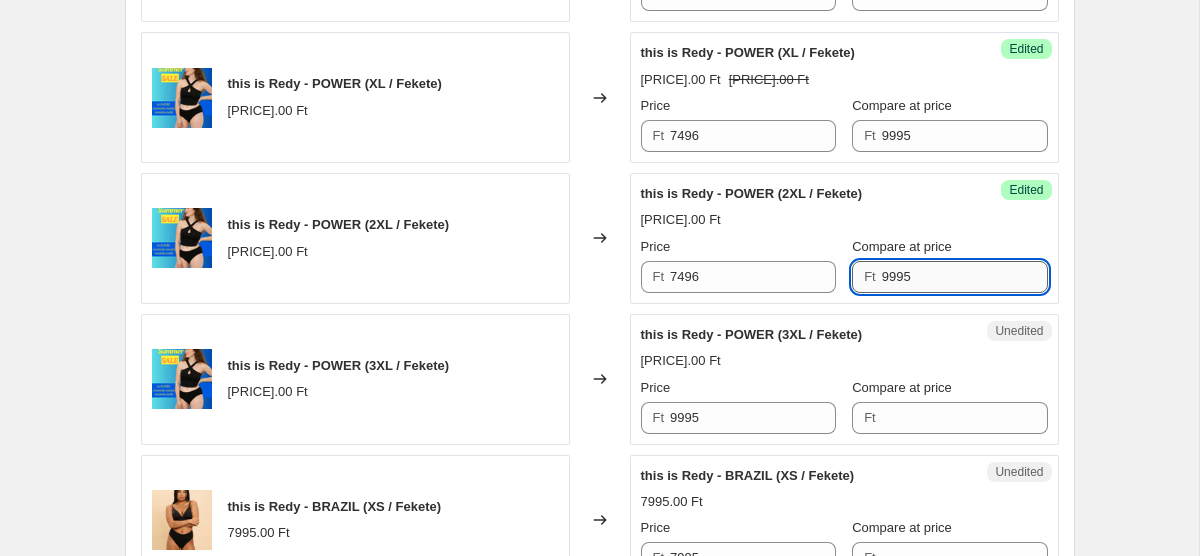 scroll, scrollTop: 865, scrollLeft: 0, axis: vertical 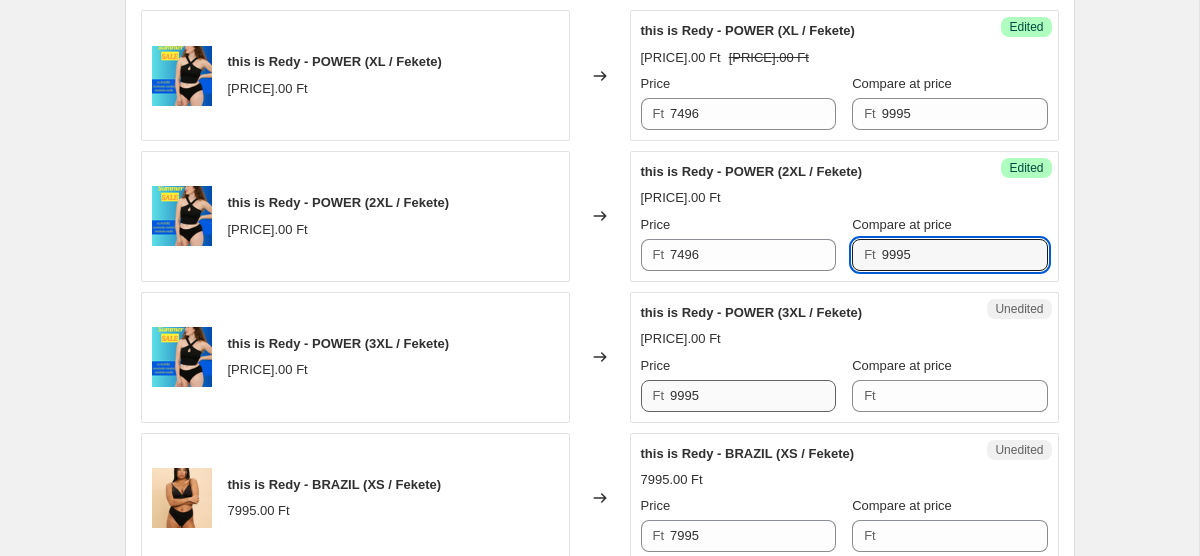 type on "9995" 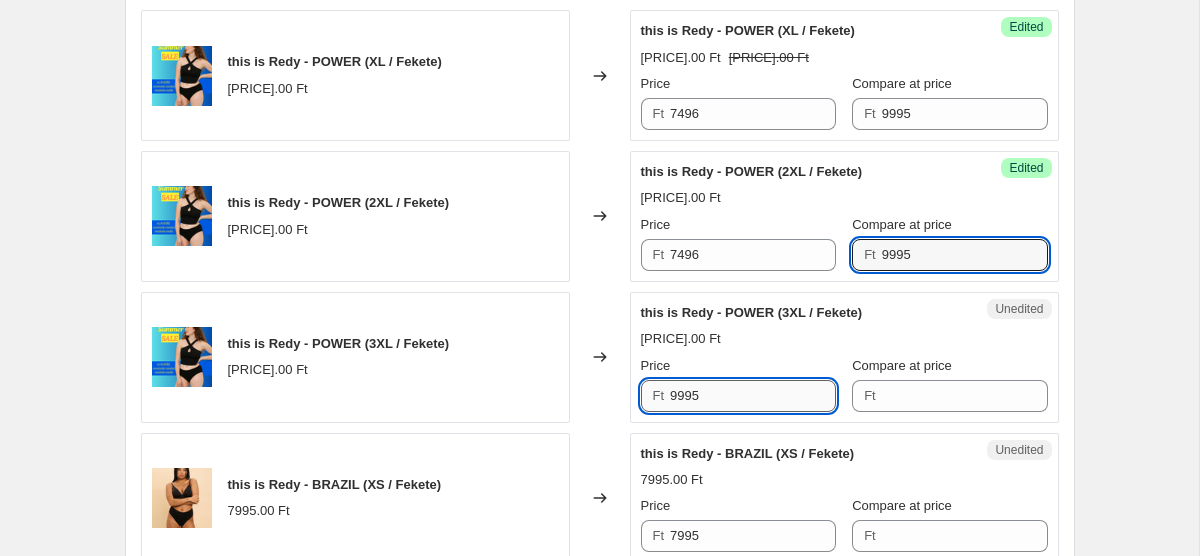 click on "9995" at bounding box center [753, 396] 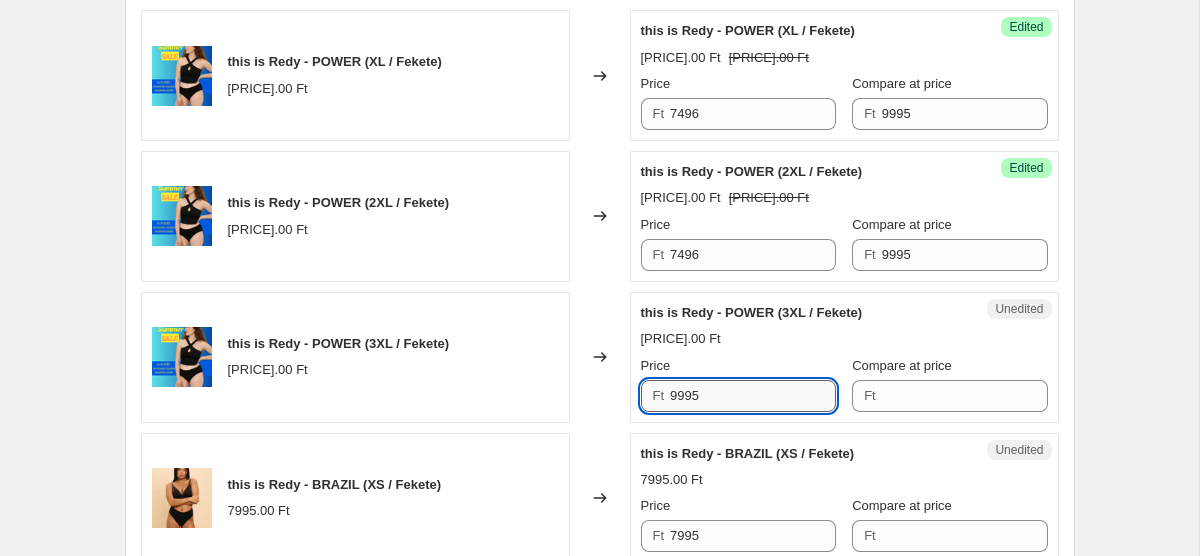 click on "9995" at bounding box center (753, 396) 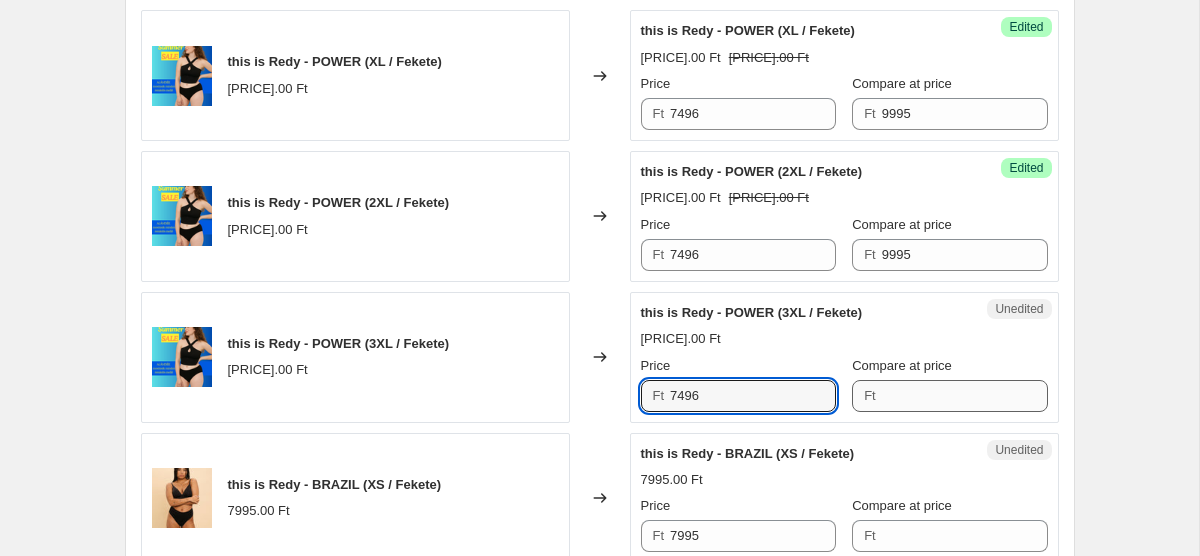 type on "7496" 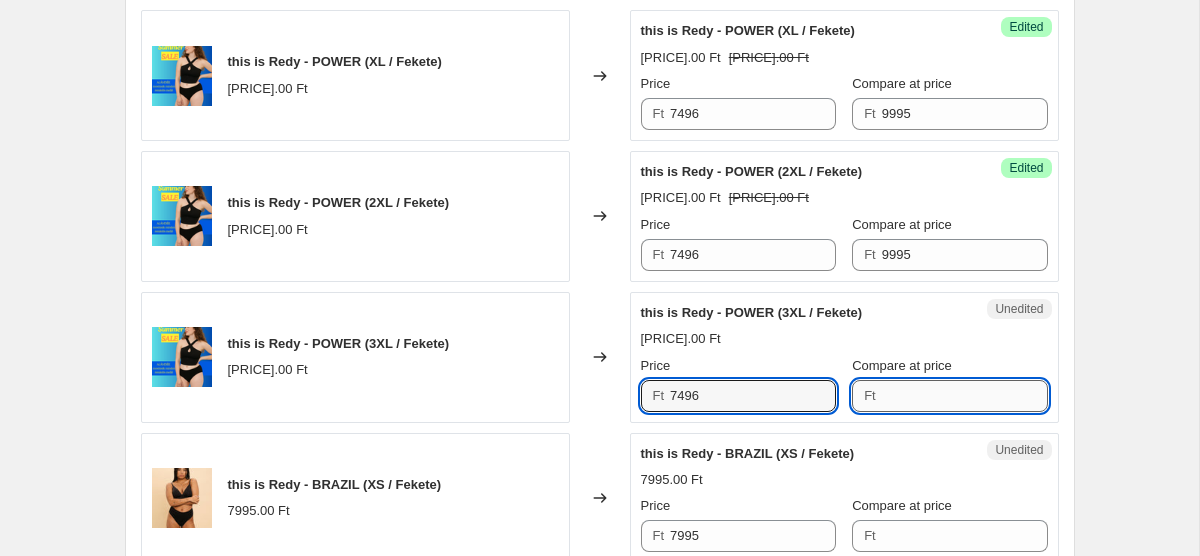 click on "Compare at price" at bounding box center [965, 396] 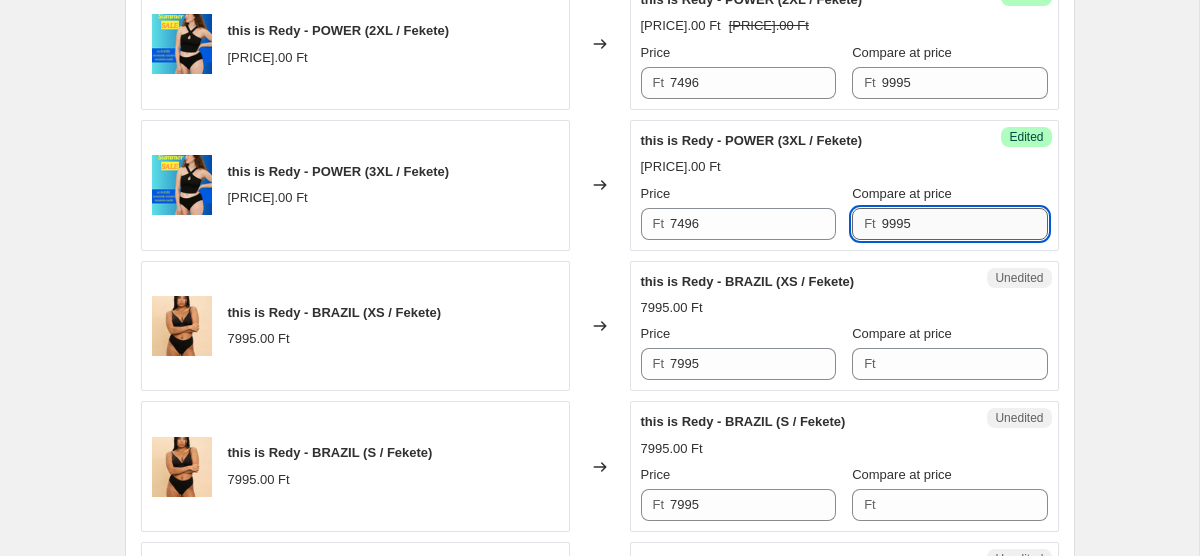 scroll, scrollTop: 1038, scrollLeft: 0, axis: vertical 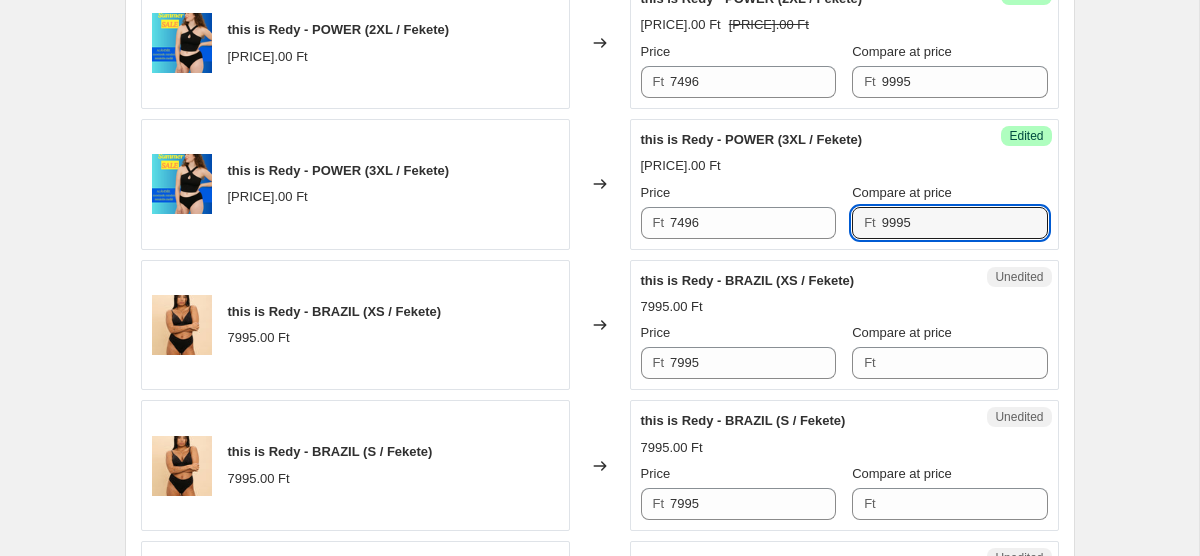 type on "9995" 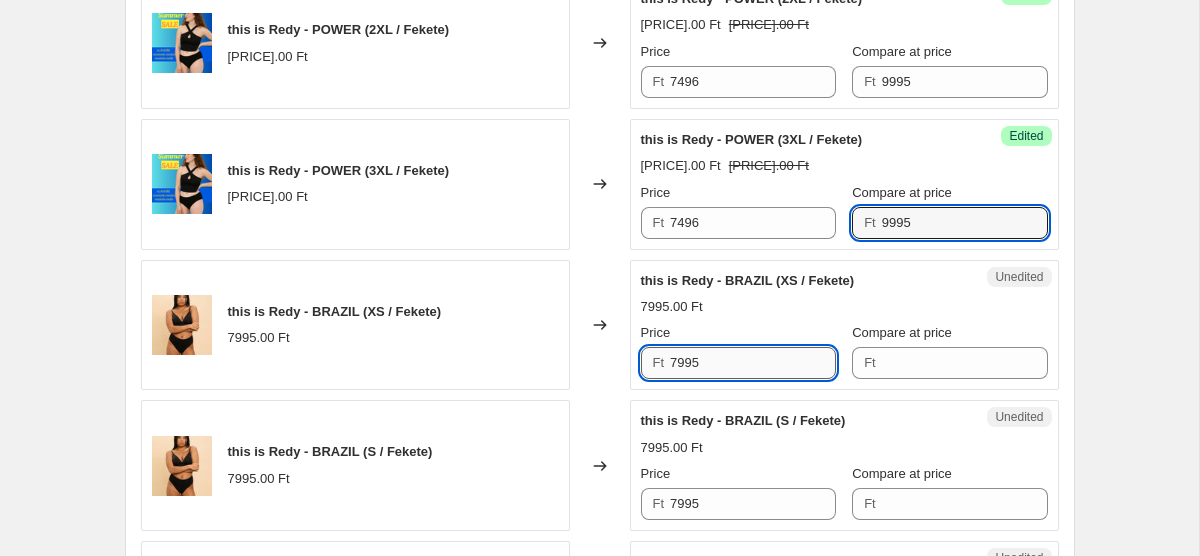 click on "7995" at bounding box center [753, 363] 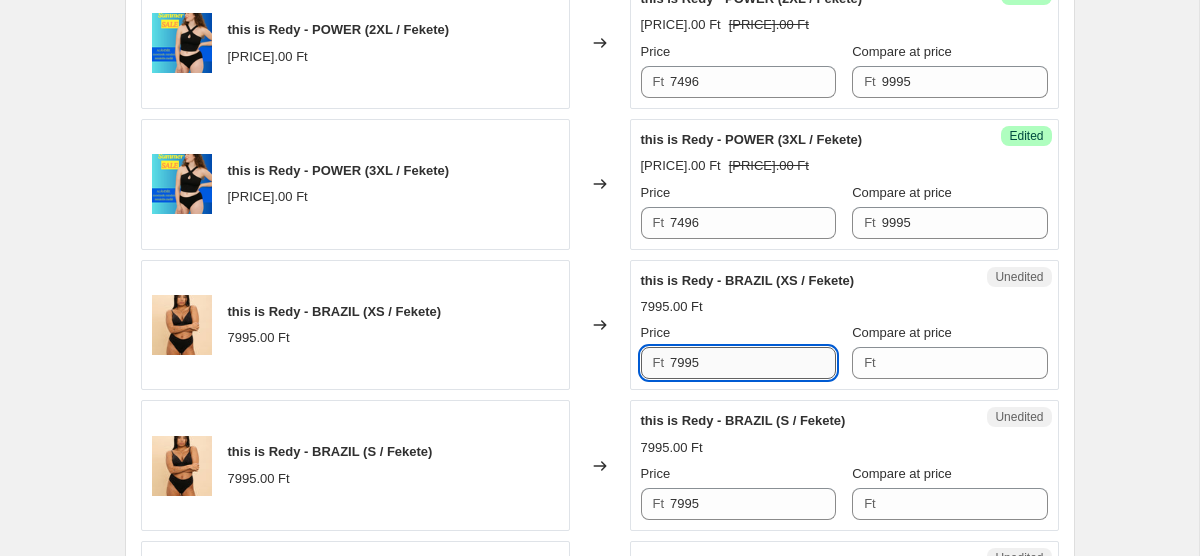 click on "7995" at bounding box center [753, 363] 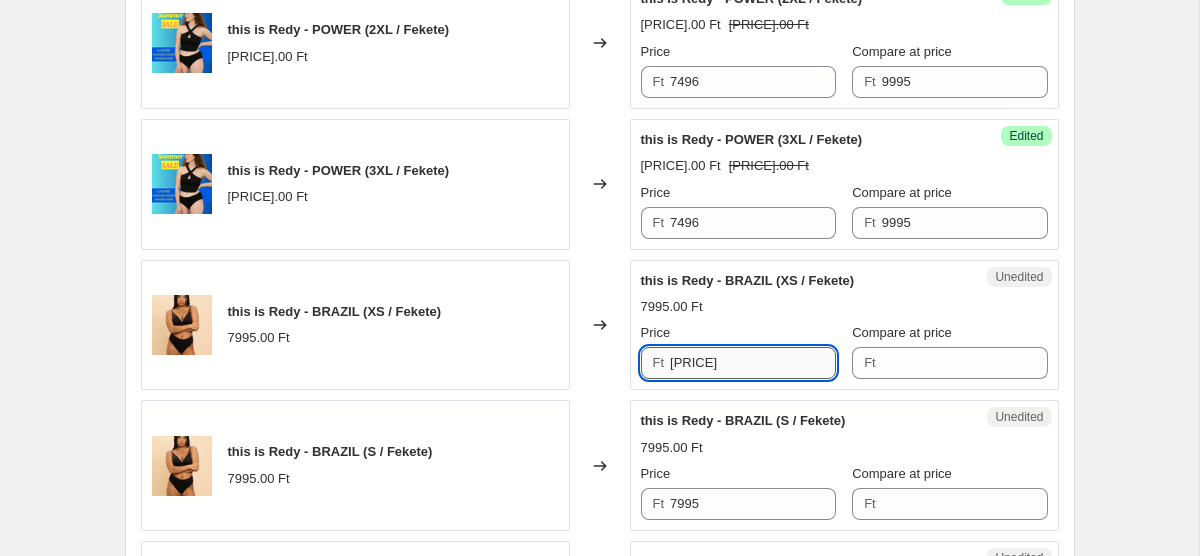 click on "6 396" at bounding box center [753, 363] 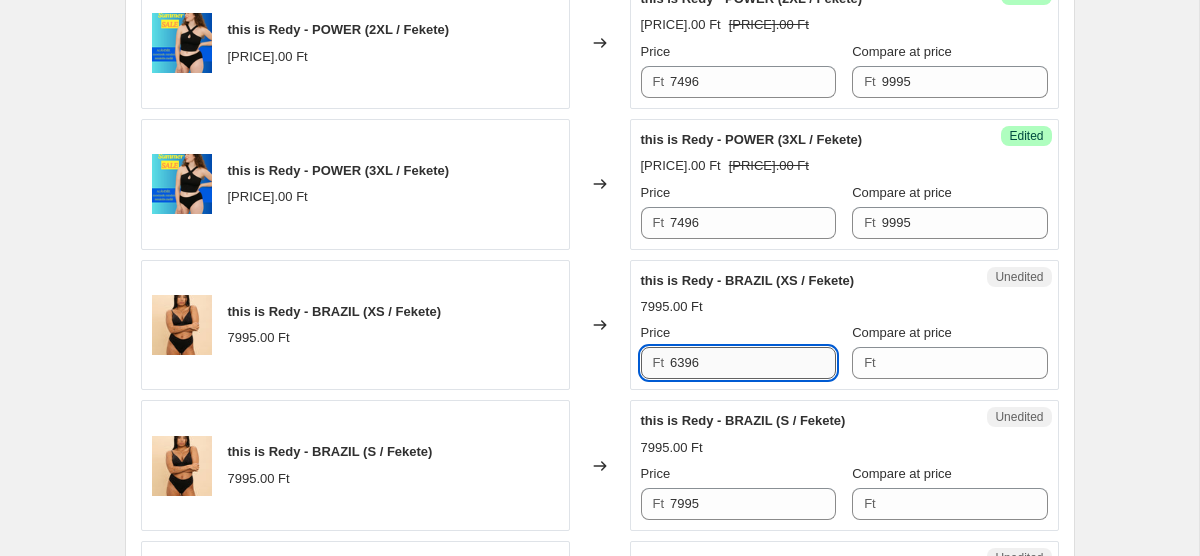 click on "6396" at bounding box center [753, 363] 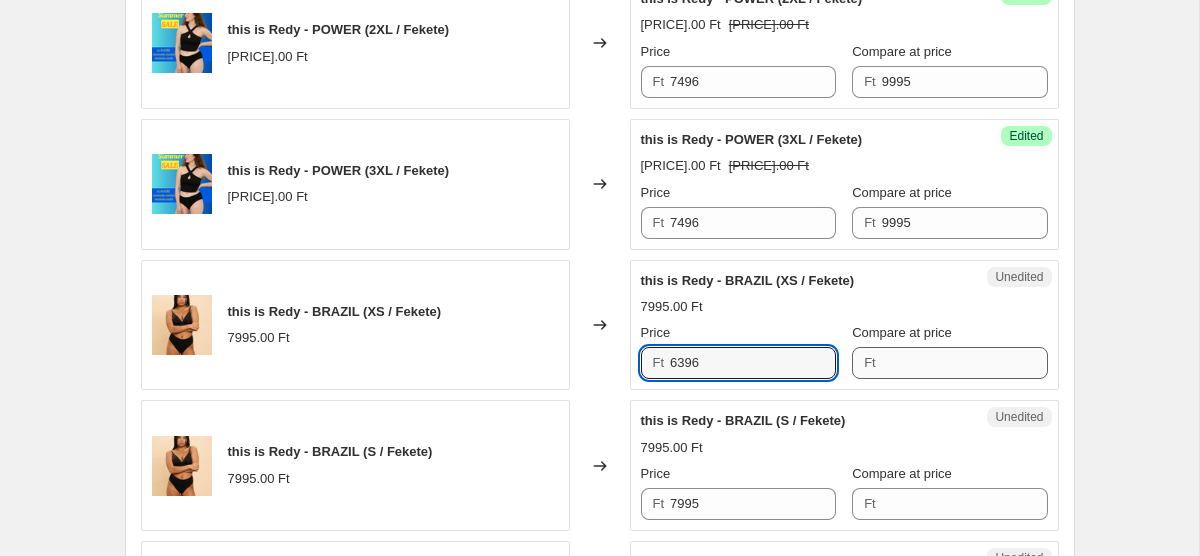 type on "6396" 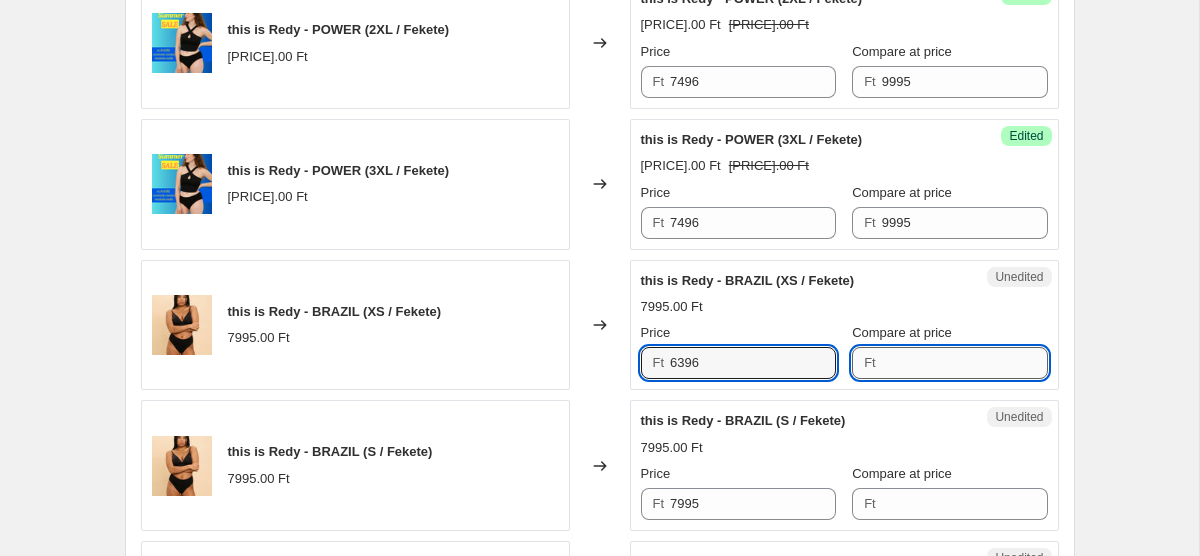 click on "Compare at price" at bounding box center [965, 363] 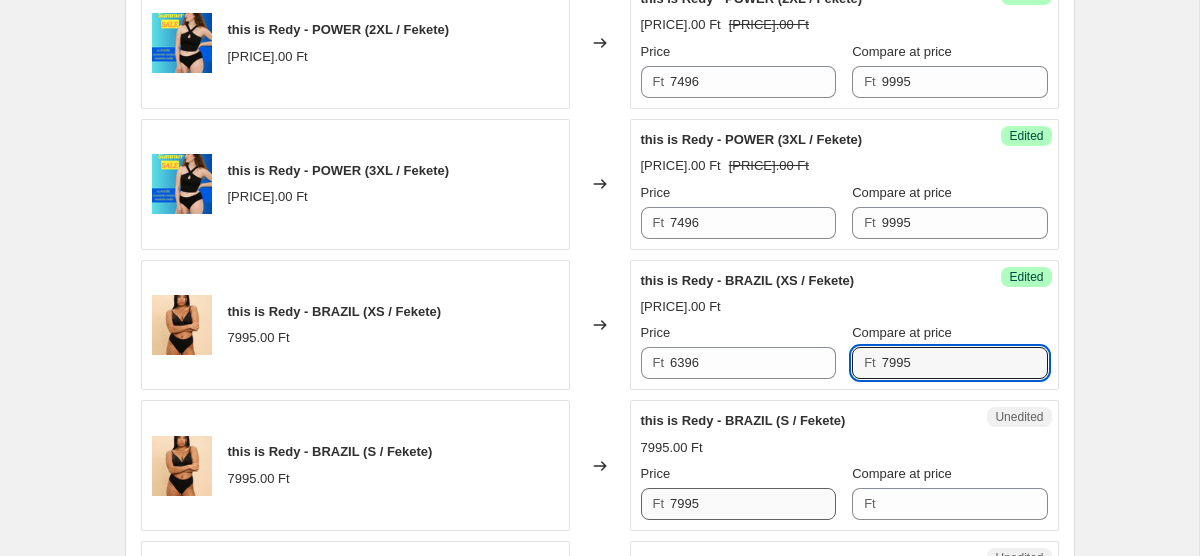 type on "7995" 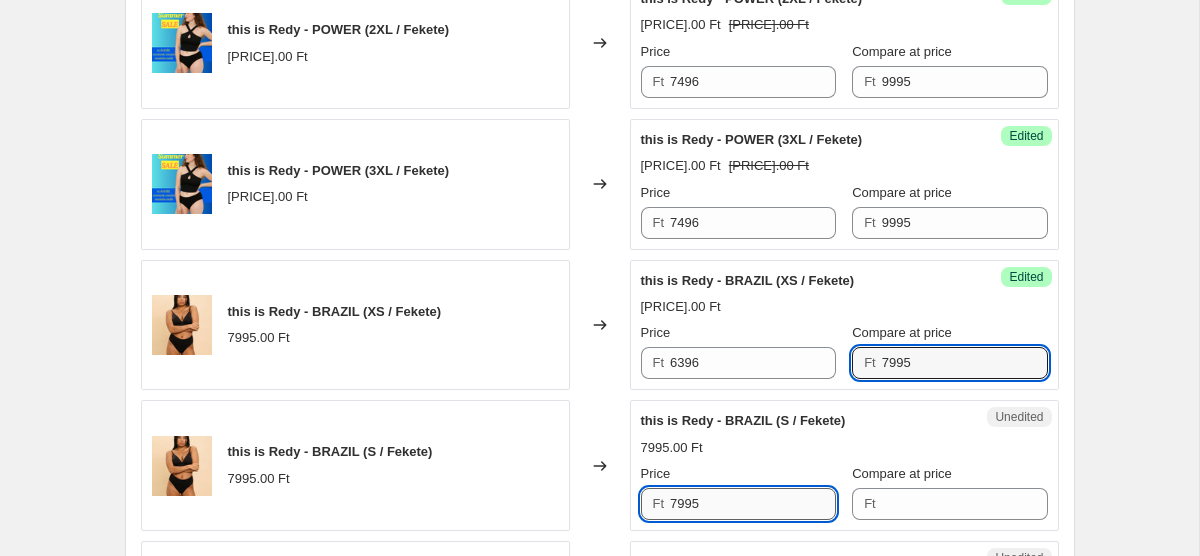 click on "7995" at bounding box center [753, 504] 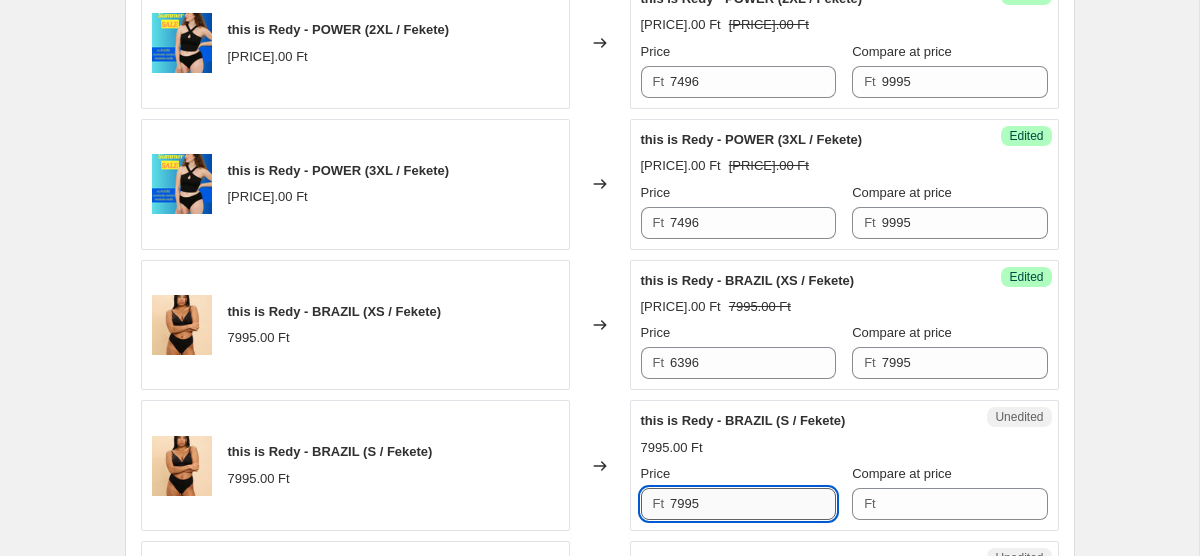 click on "7995" at bounding box center (753, 504) 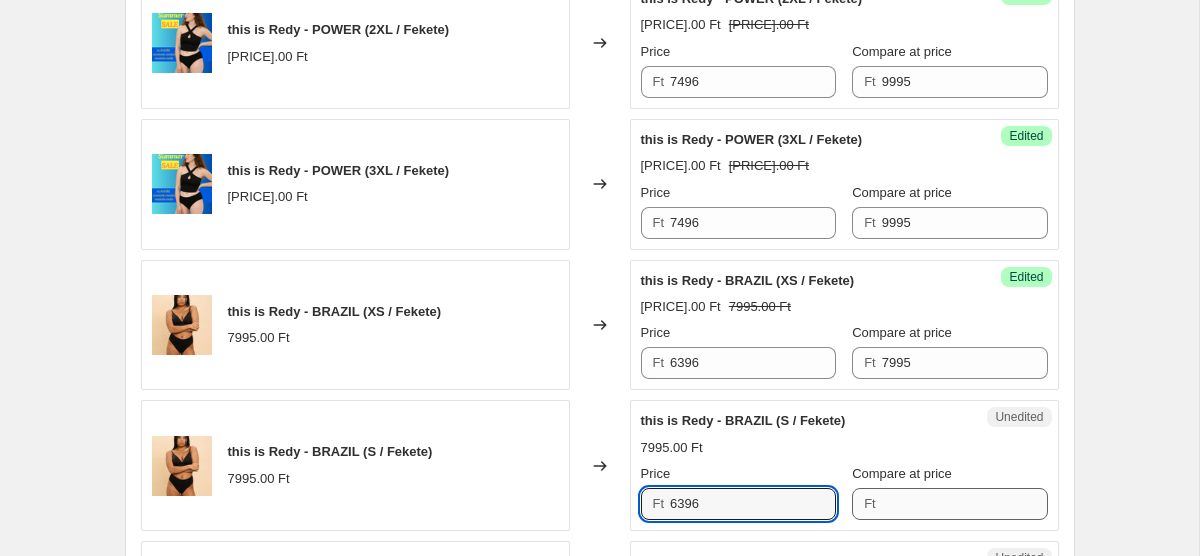 type on "6396" 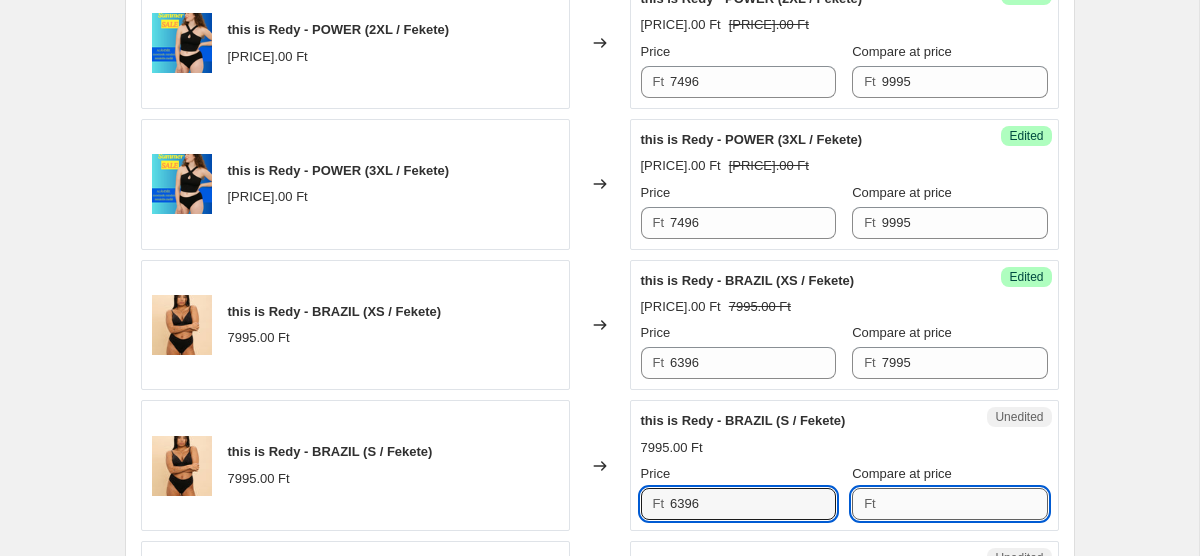 click on "Compare at price" at bounding box center (965, 504) 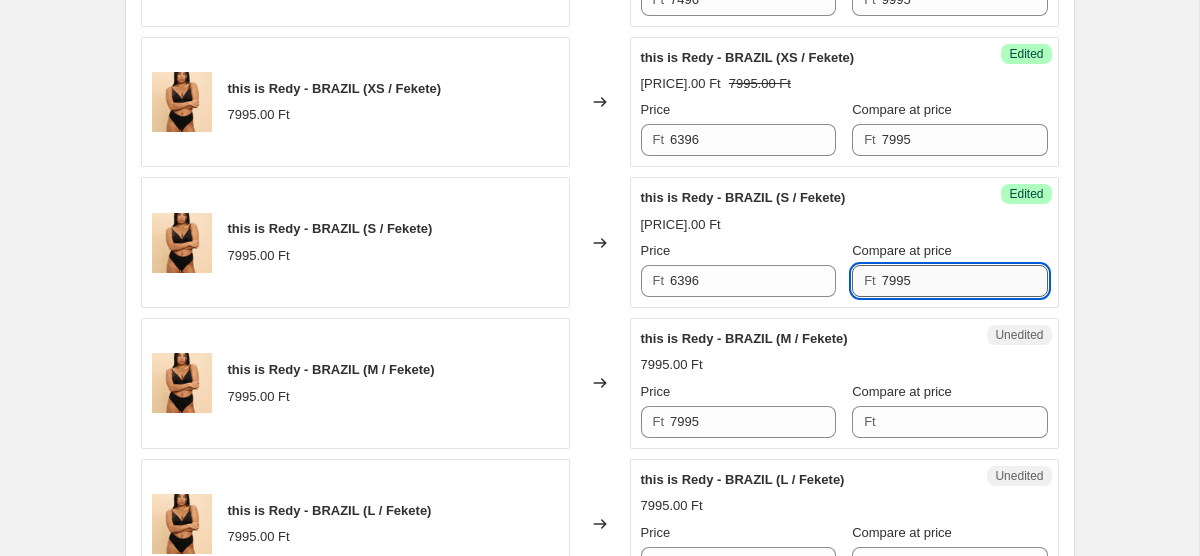 scroll, scrollTop: 1262, scrollLeft: 0, axis: vertical 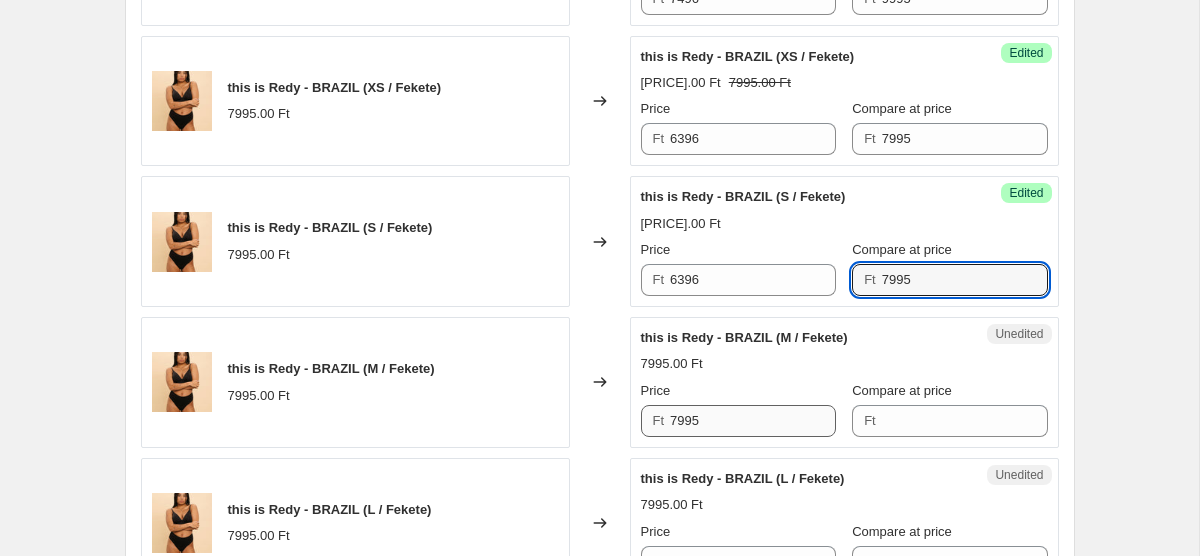 type on "7995" 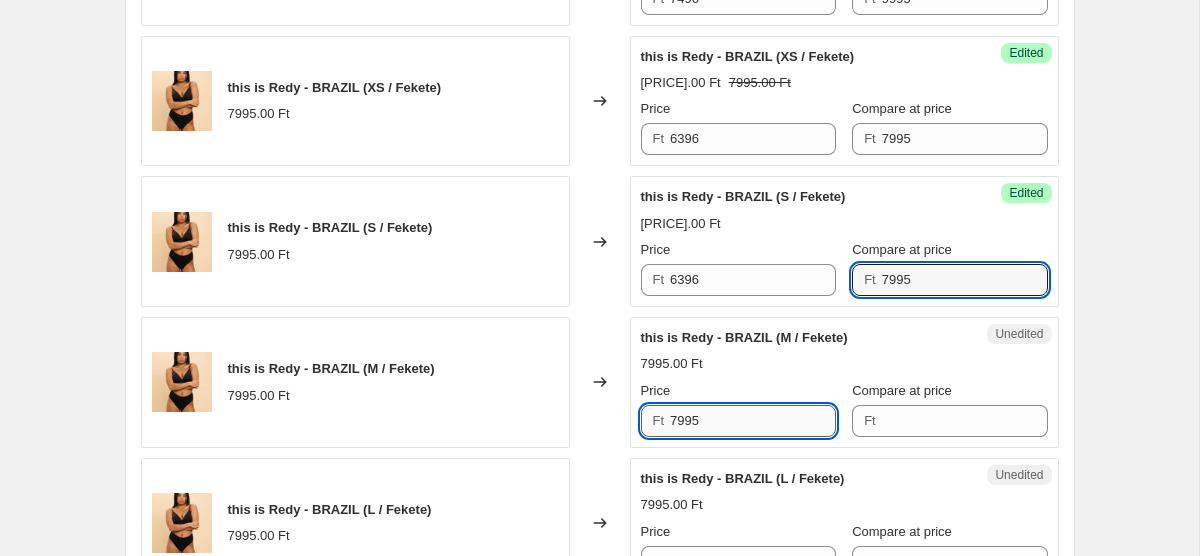 click on "7995" at bounding box center [753, 421] 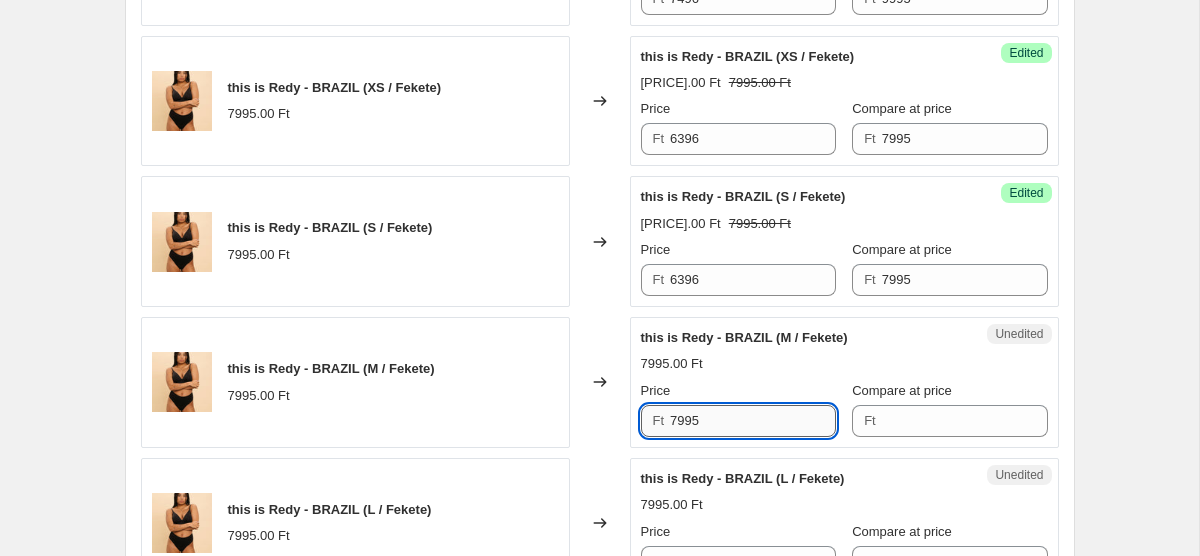 click on "7995" at bounding box center (753, 421) 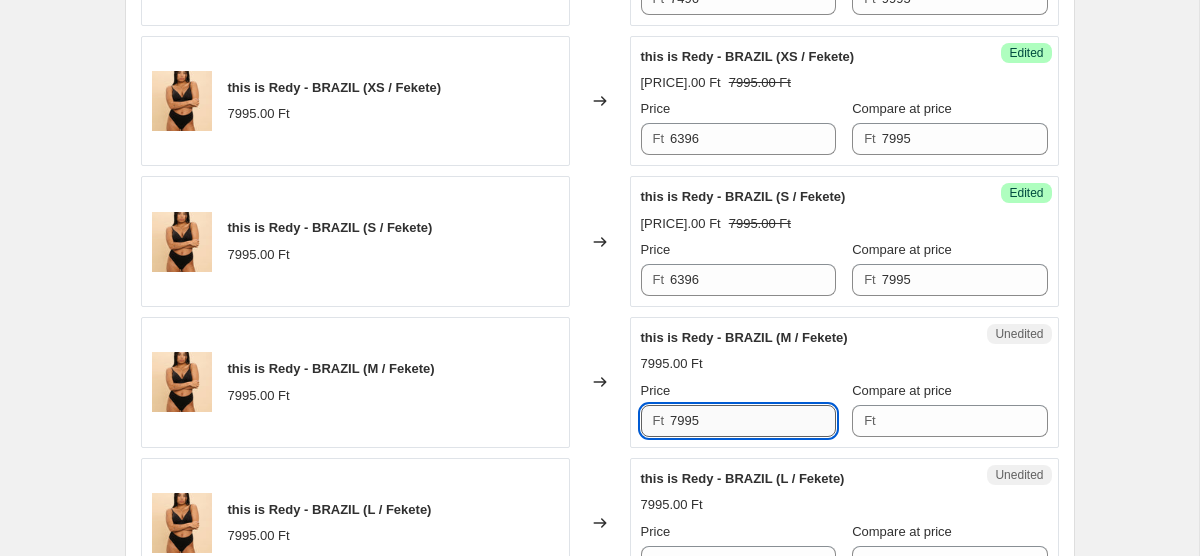click on "7995" at bounding box center [753, 421] 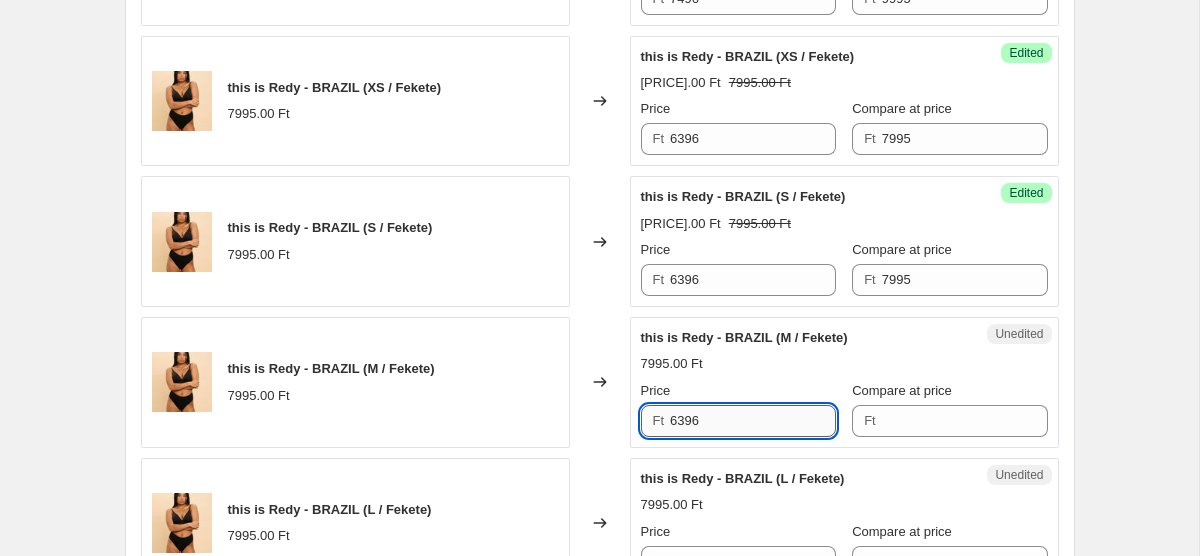 scroll, scrollTop: 1414, scrollLeft: 0, axis: vertical 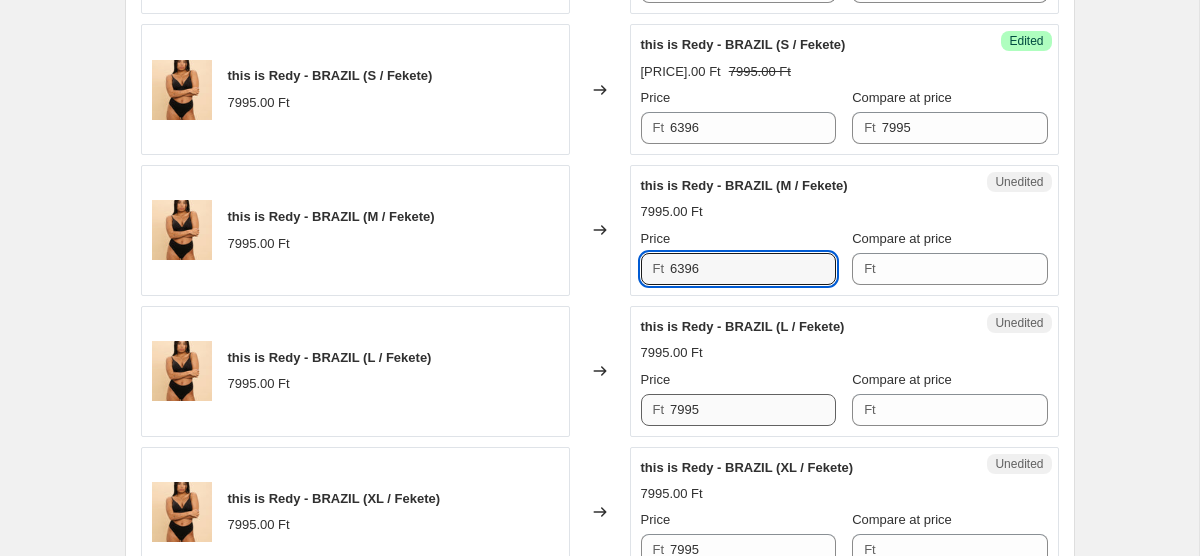 type on "6396" 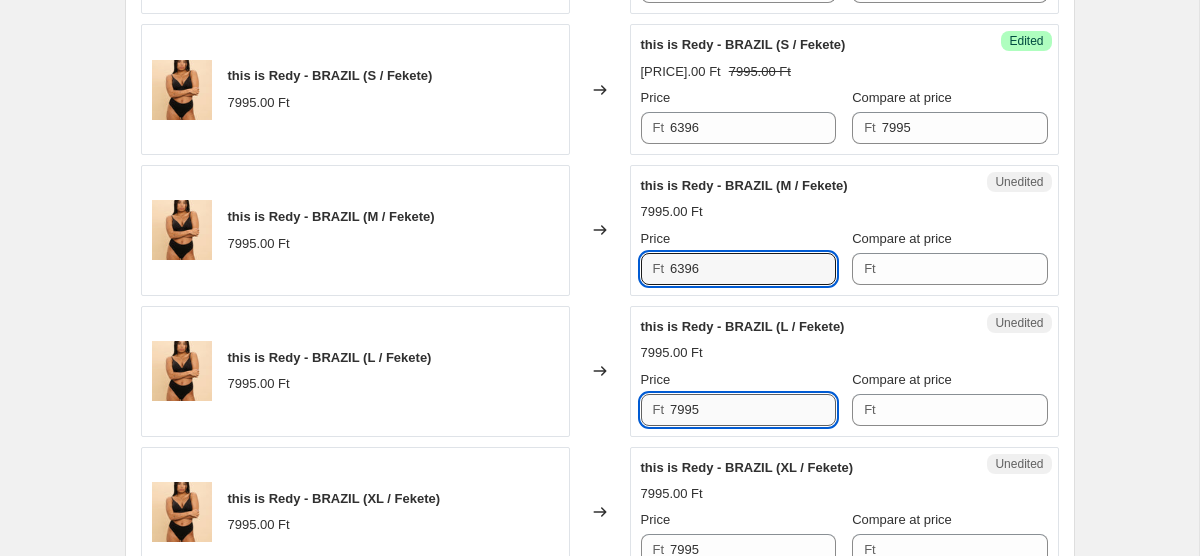 click on "7995" at bounding box center [753, 410] 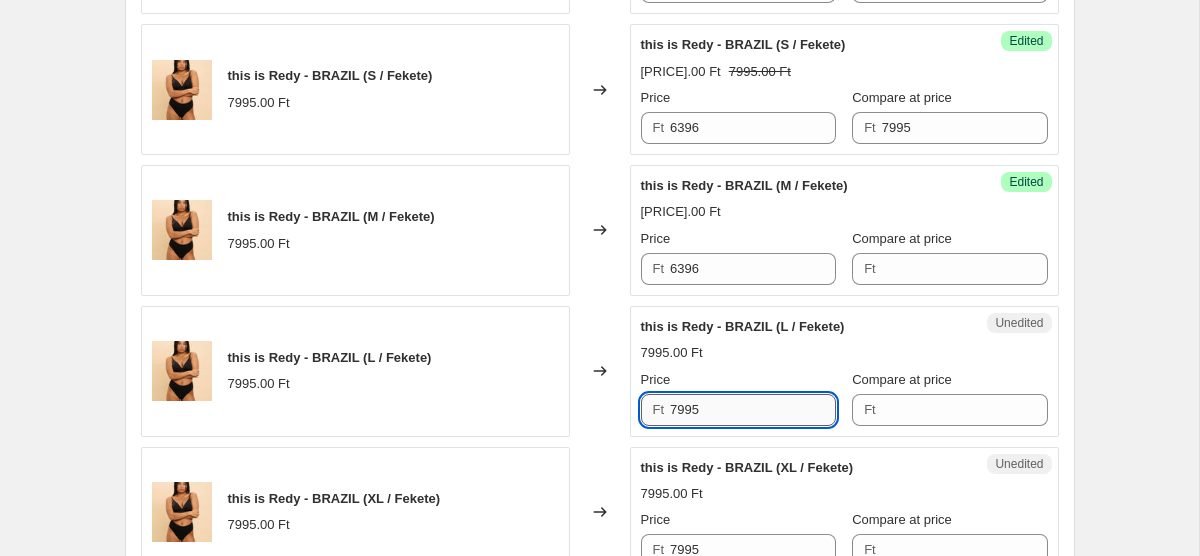 click on "7995" at bounding box center [753, 410] 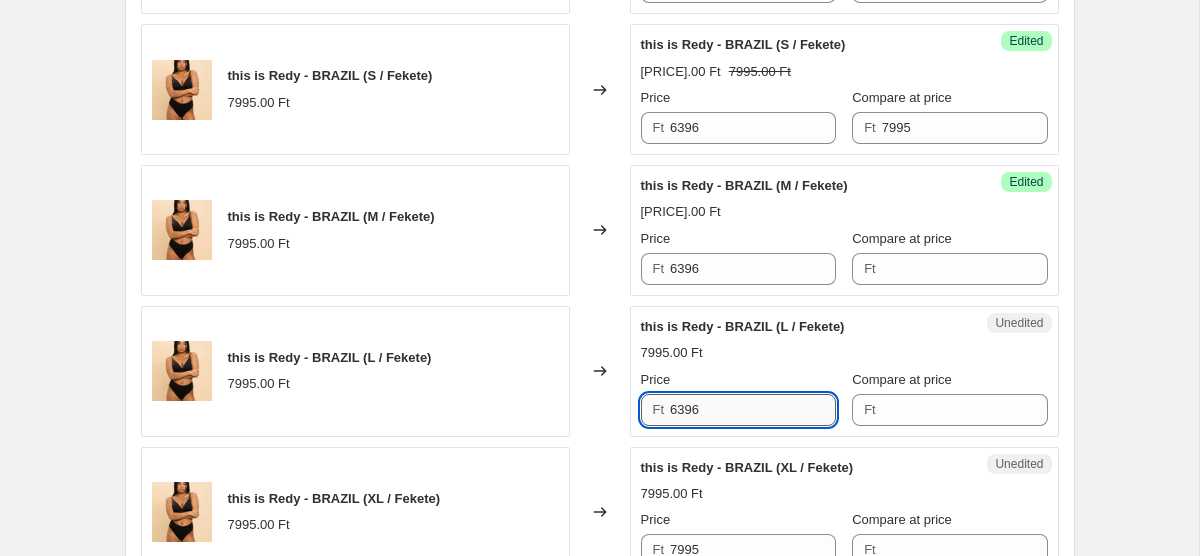scroll, scrollTop: 1567, scrollLeft: 0, axis: vertical 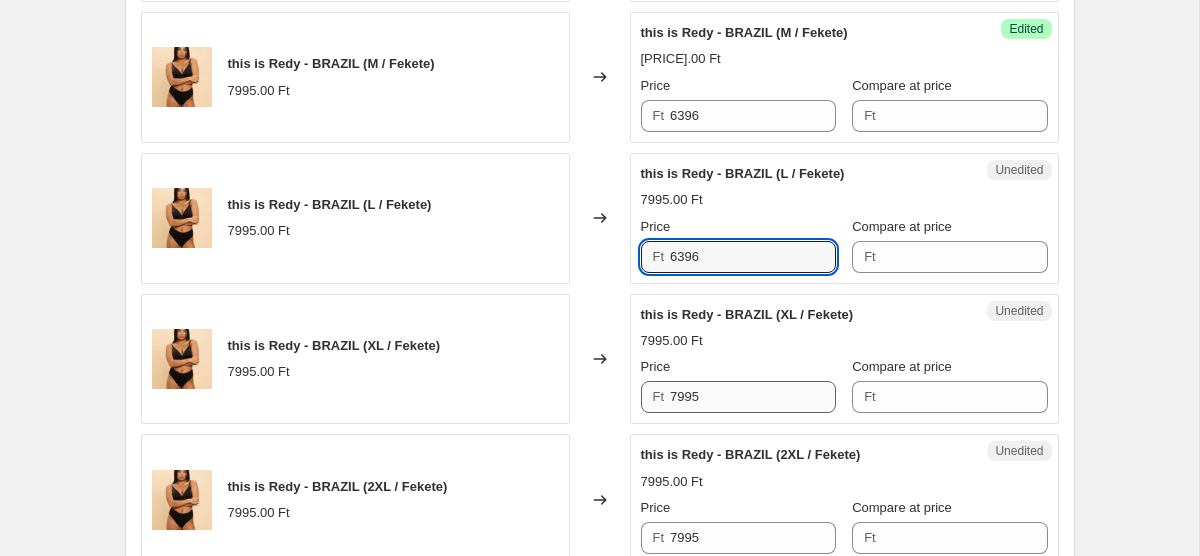 type on "6396" 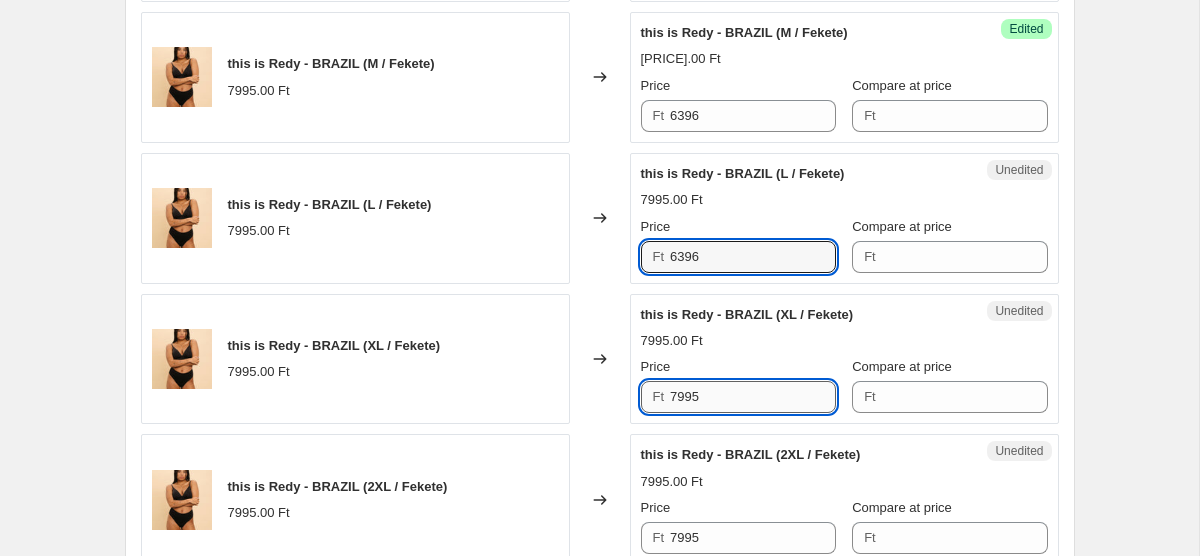 click on "7995" at bounding box center [753, 397] 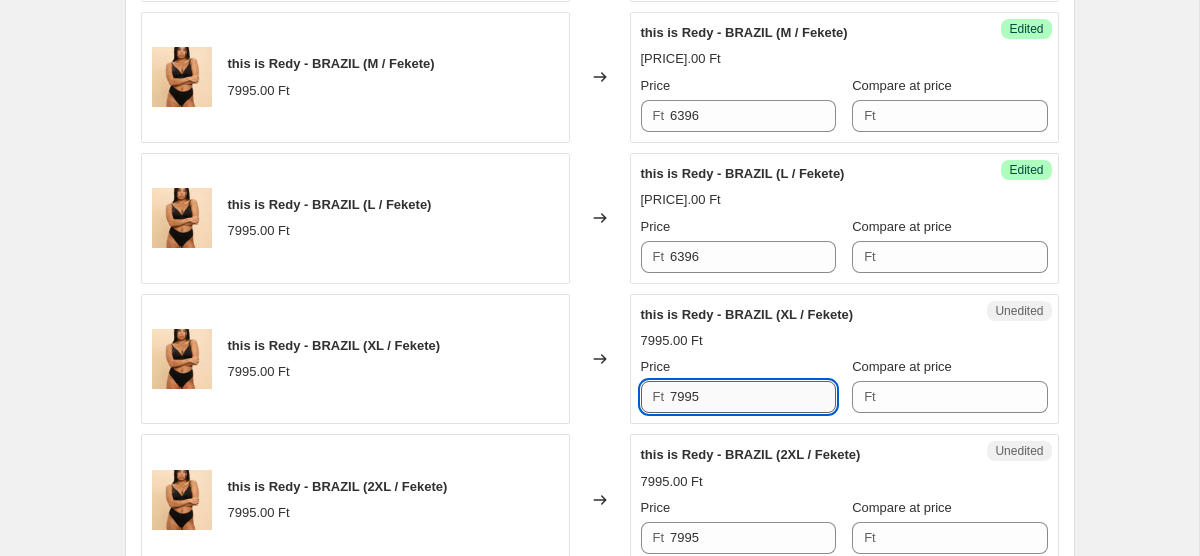 click on "7995" at bounding box center [753, 397] 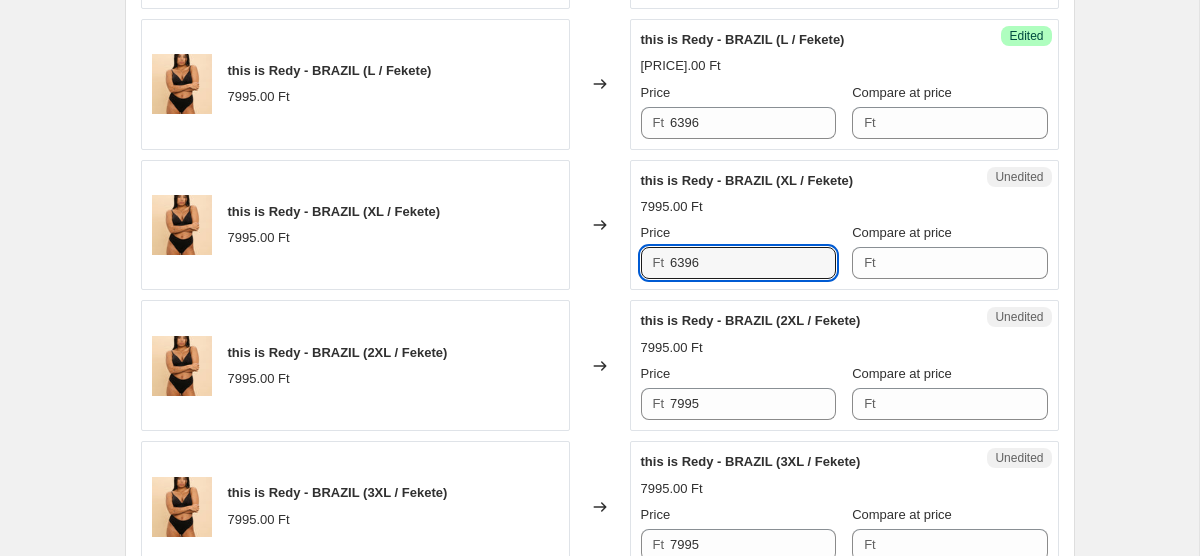 scroll, scrollTop: 1715, scrollLeft: 0, axis: vertical 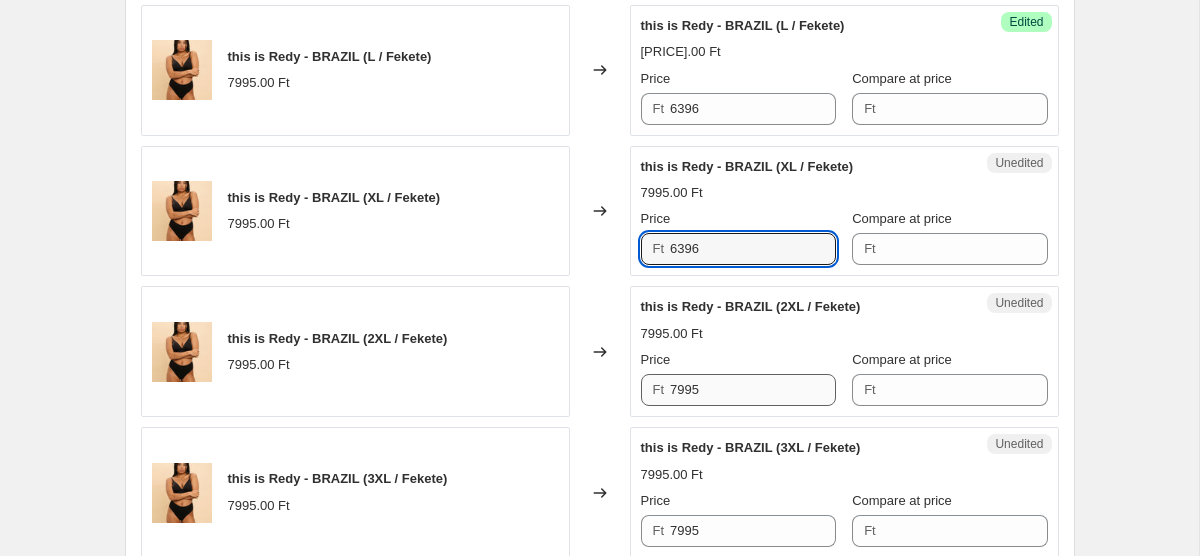 type on "6396" 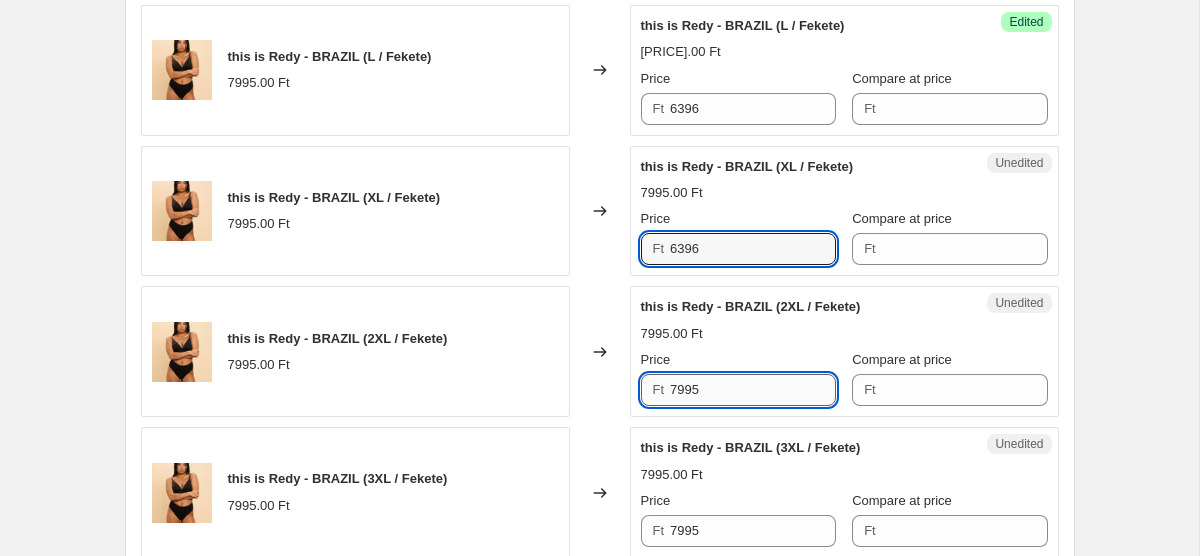 click on "7995" at bounding box center (753, 390) 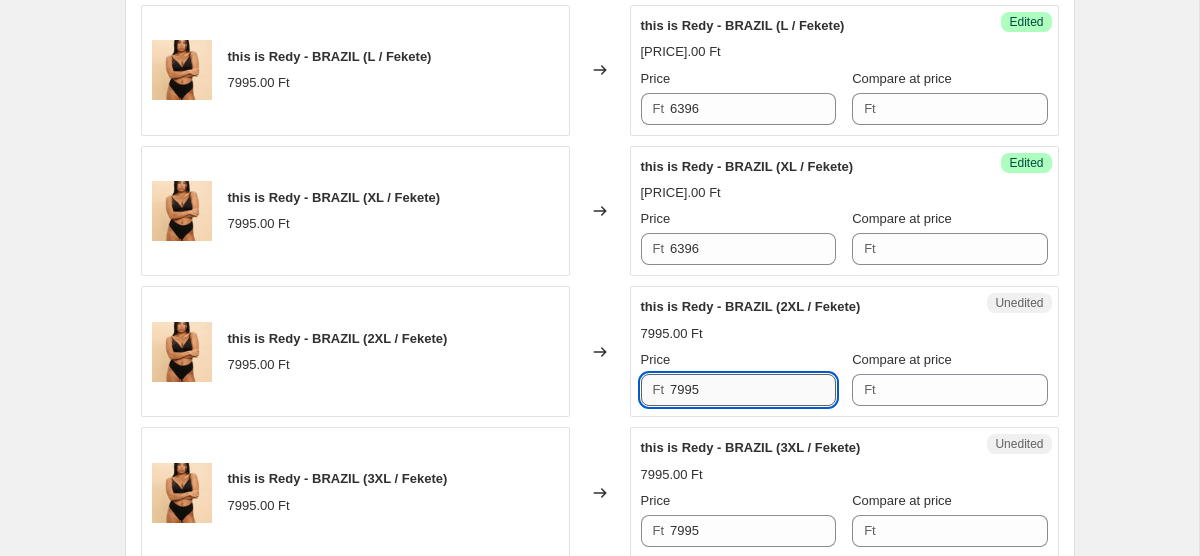 click on "7995" at bounding box center [753, 390] 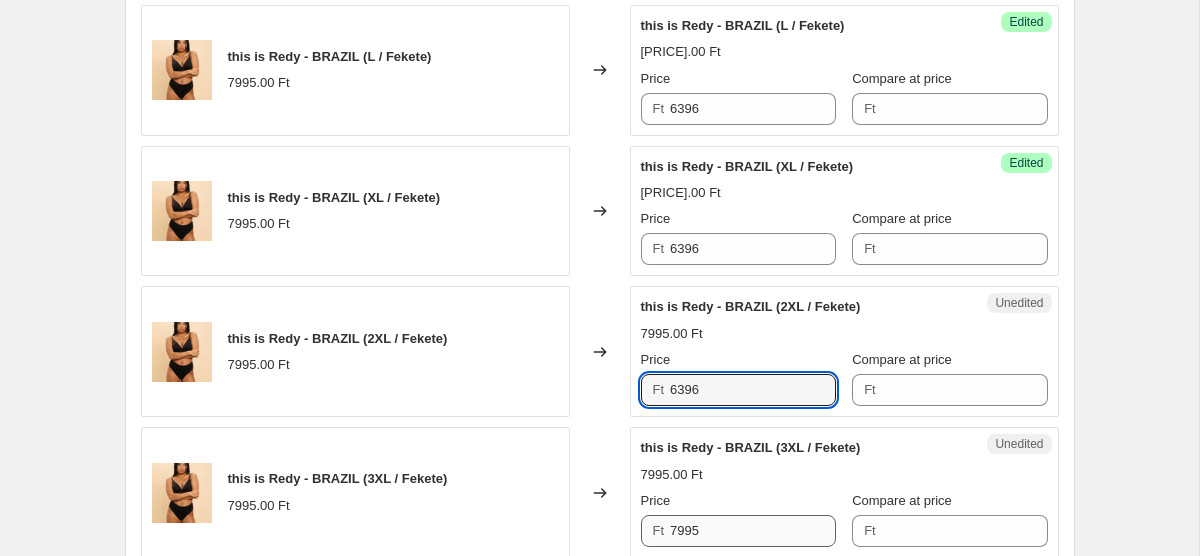 type on "6396" 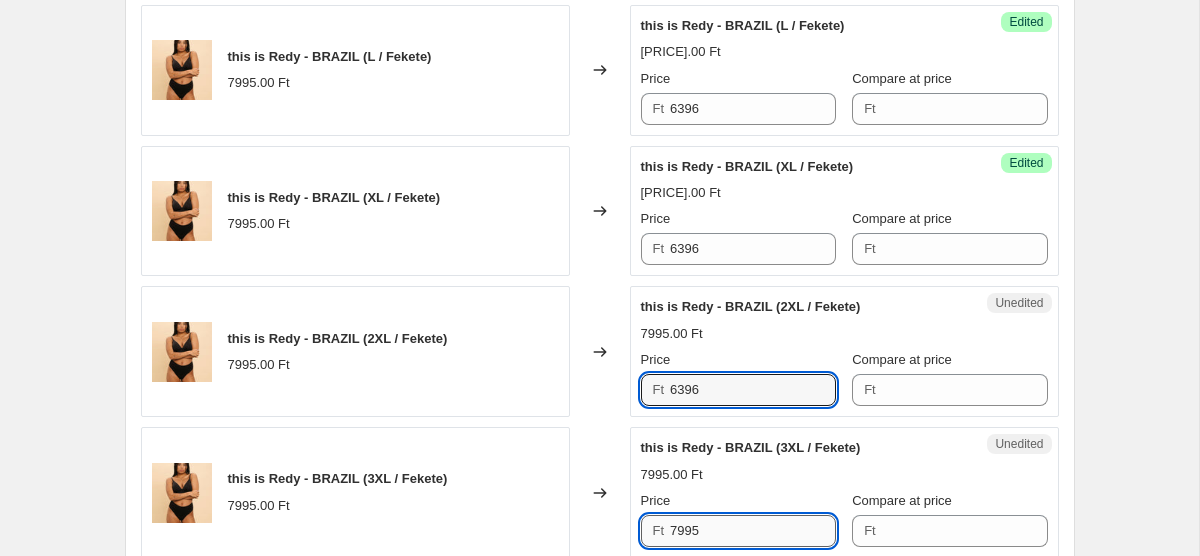 click on "7995" at bounding box center [753, 531] 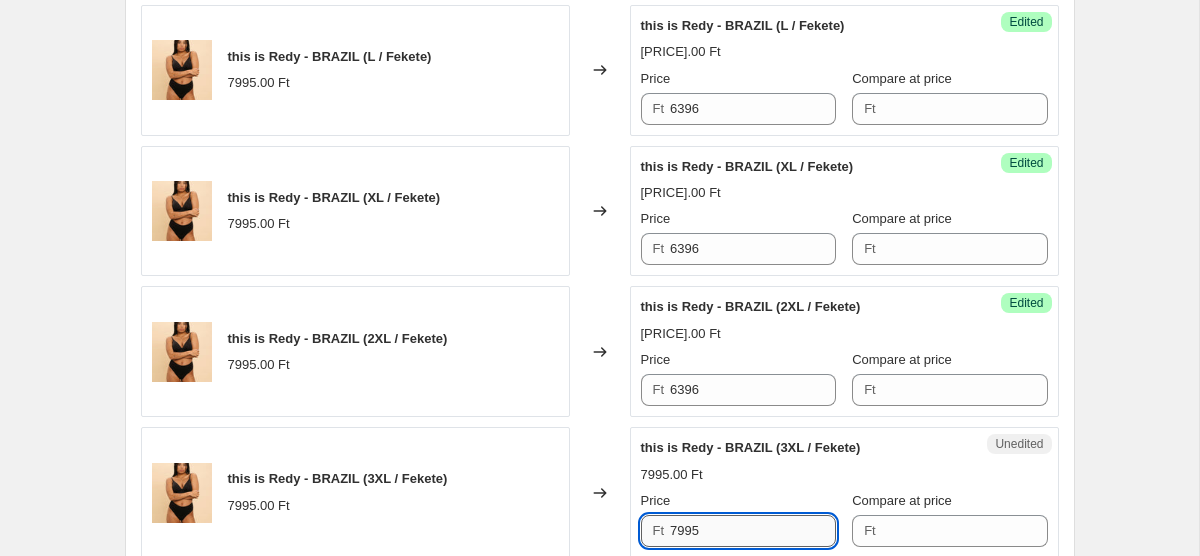 click on "7995" at bounding box center [753, 531] 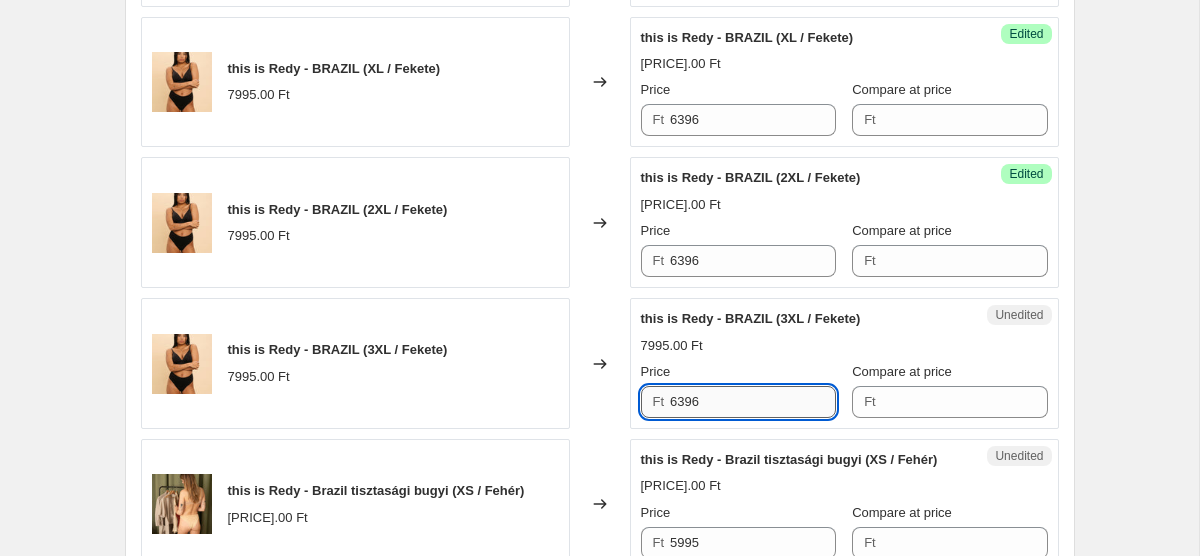 scroll, scrollTop: 1869, scrollLeft: 0, axis: vertical 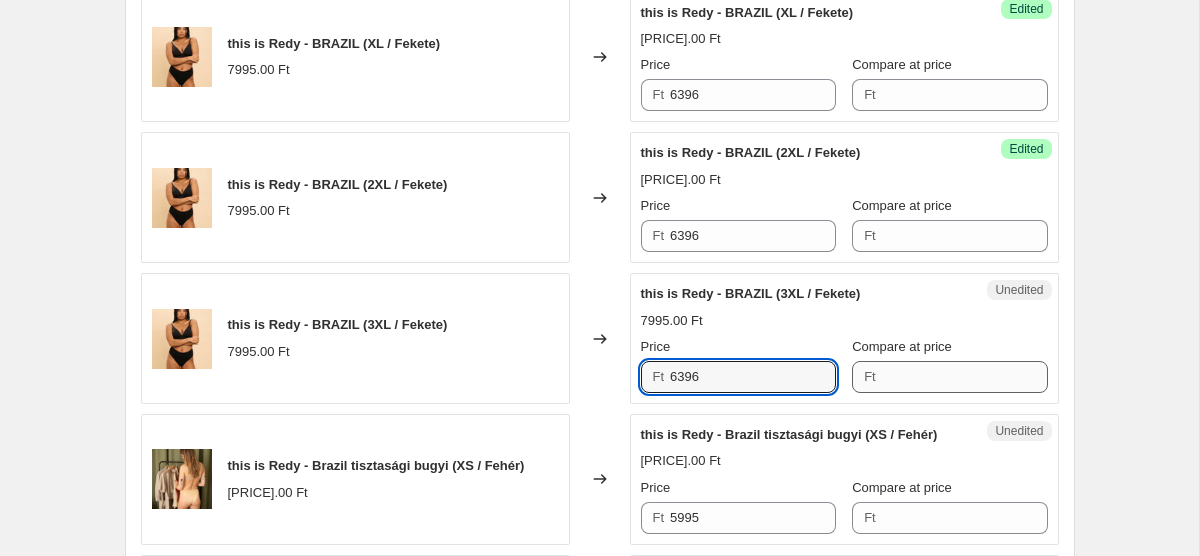 type on "6396" 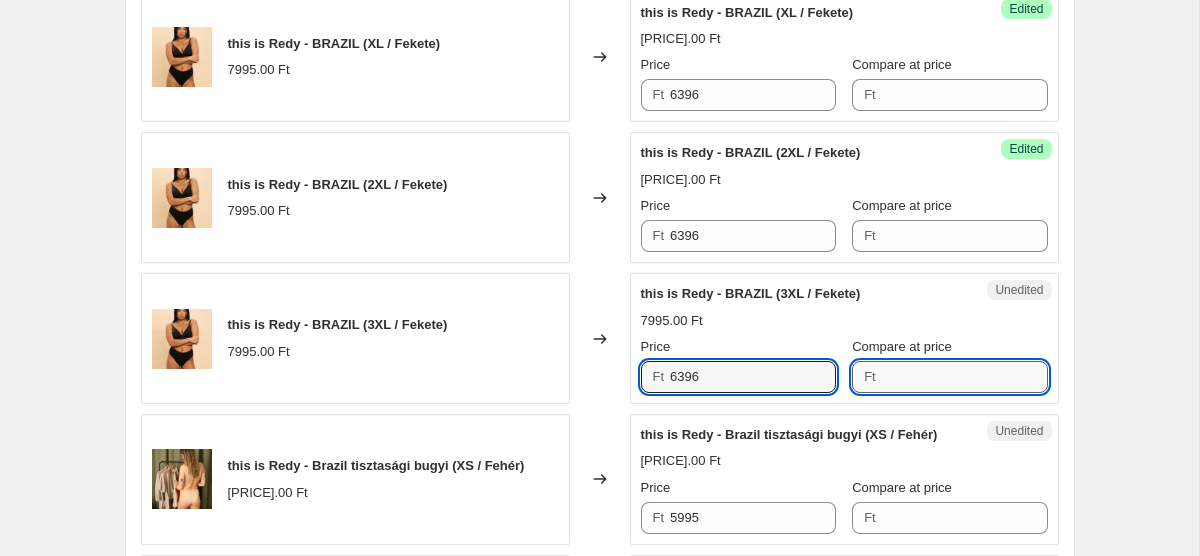 click on "Compare at price" at bounding box center [965, 377] 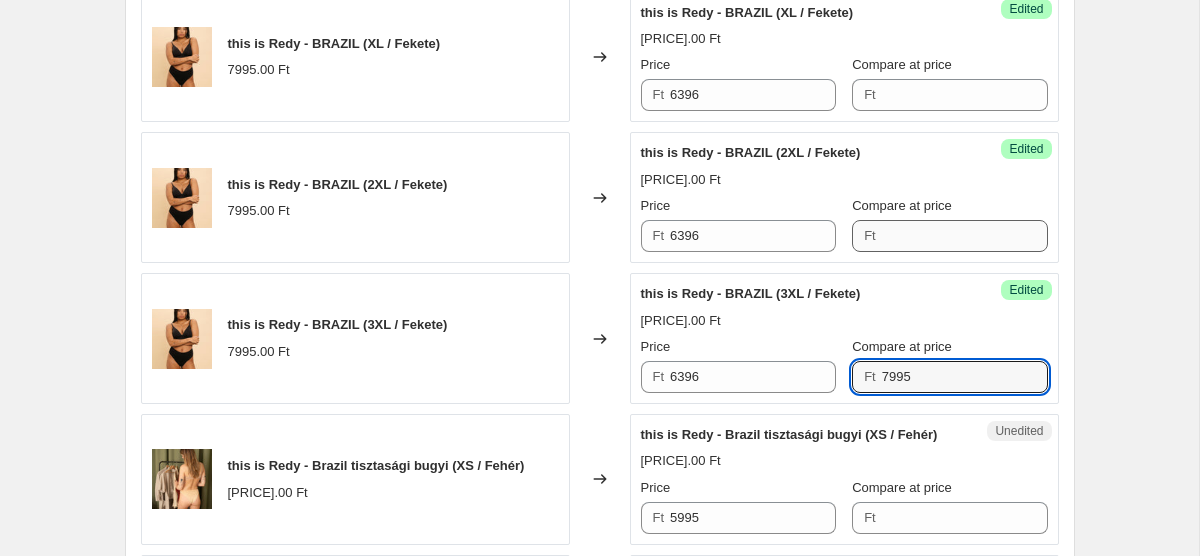 type on "7995" 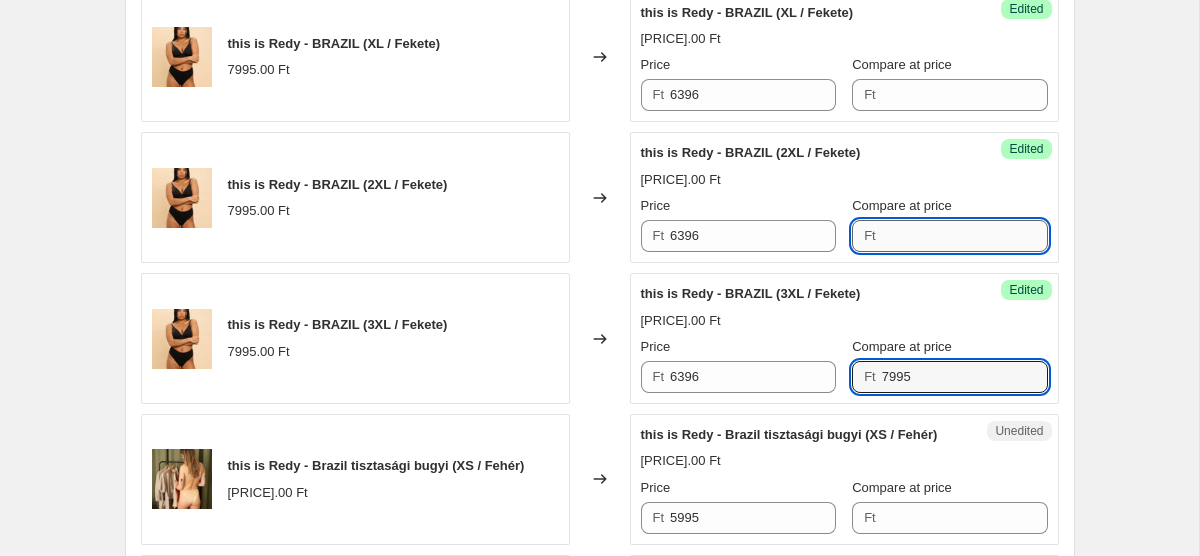 click on "Compare at price" at bounding box center (965, 236) 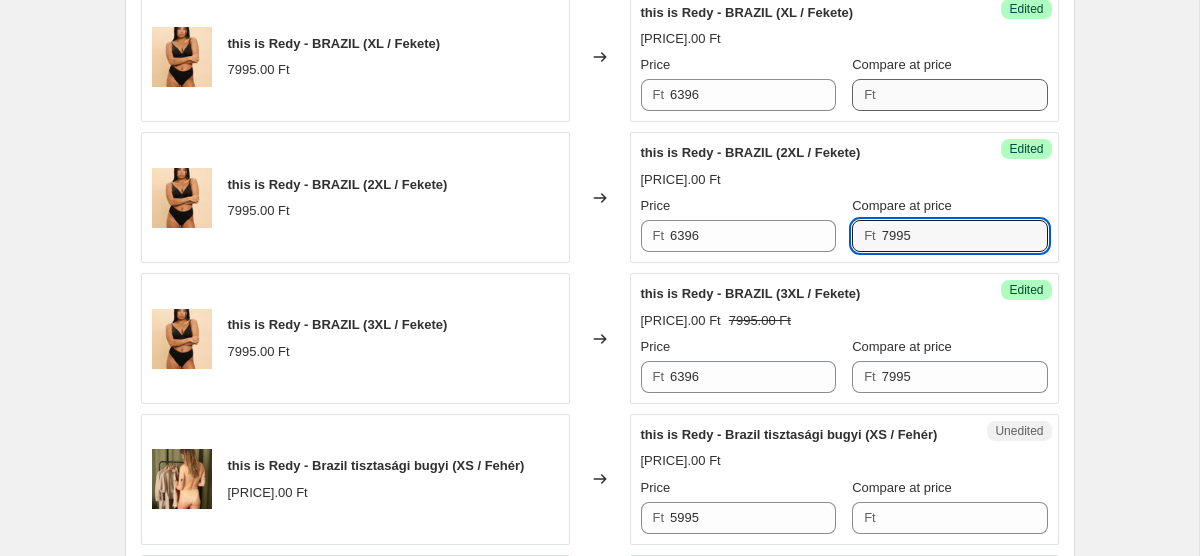 type on "7995" 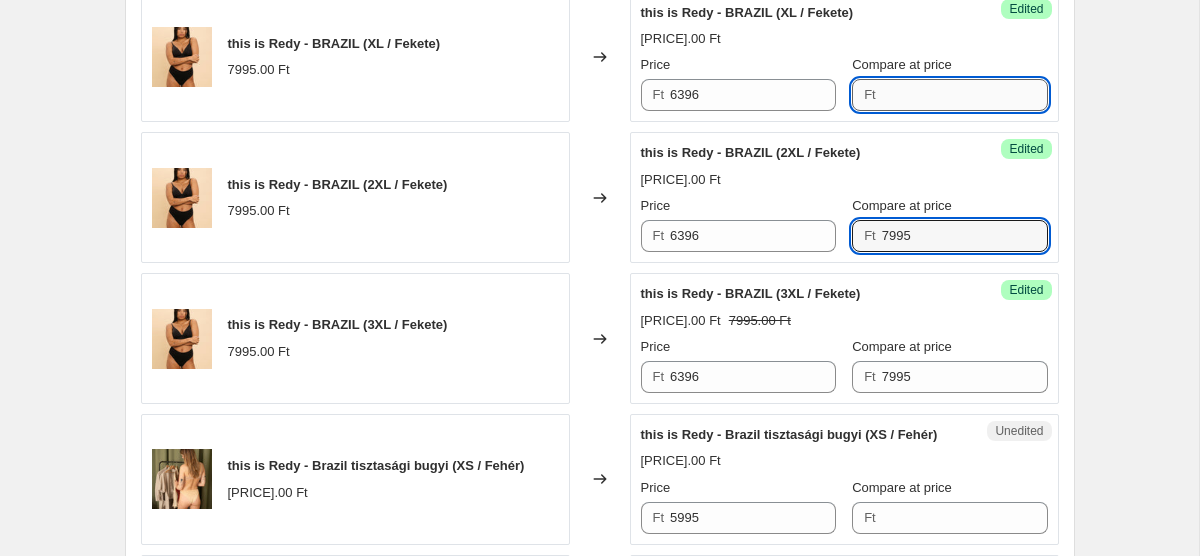 click on "Compare at price" at bounding box center [965, 95] 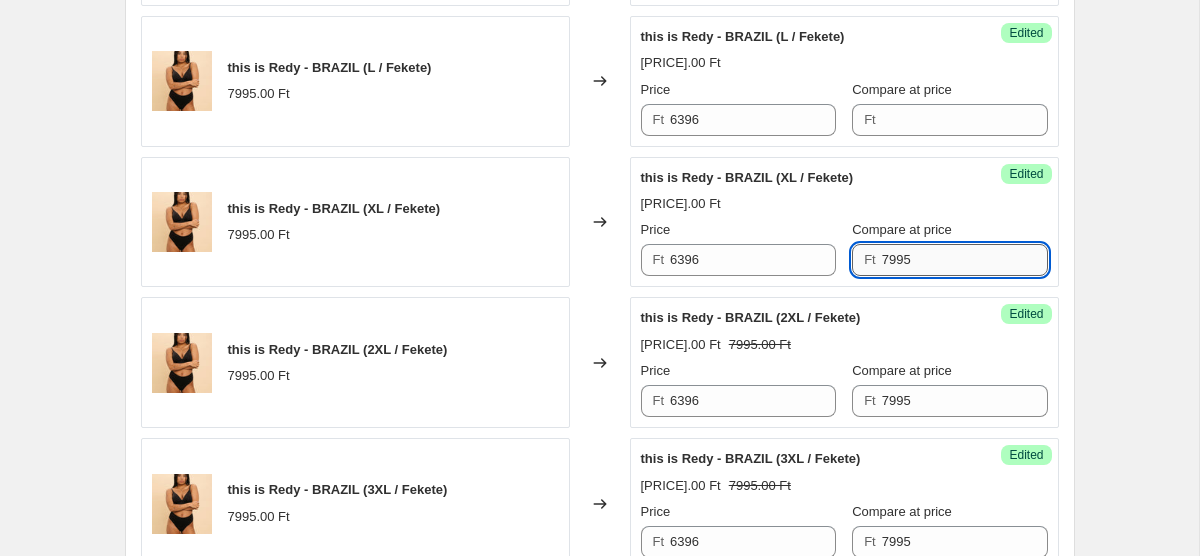 scroll, scrollTop: 1693, scrollLeft: 0, axis: vertical 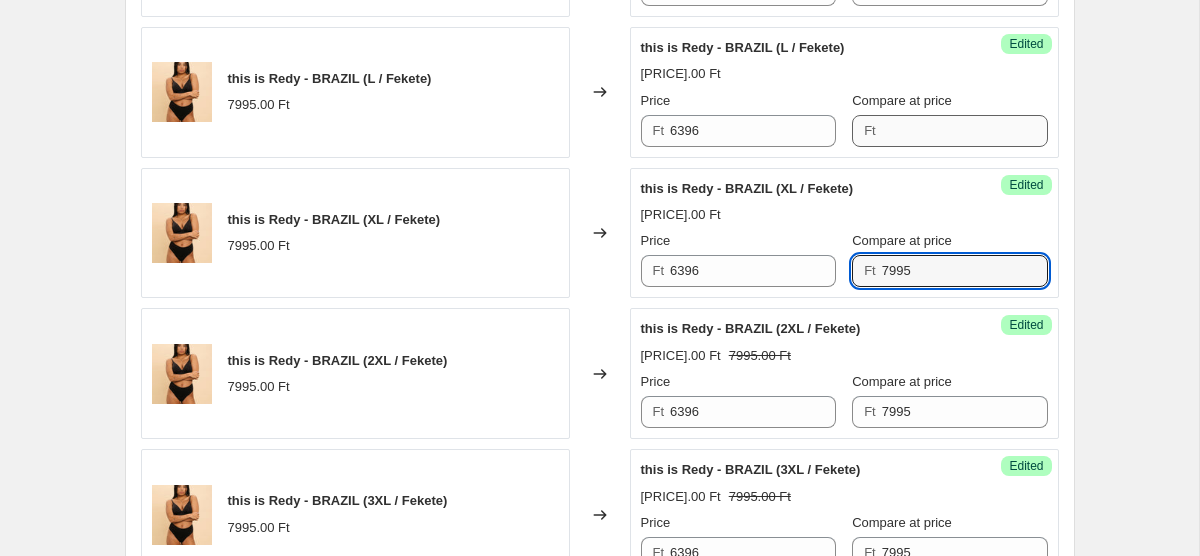 type on "7995" 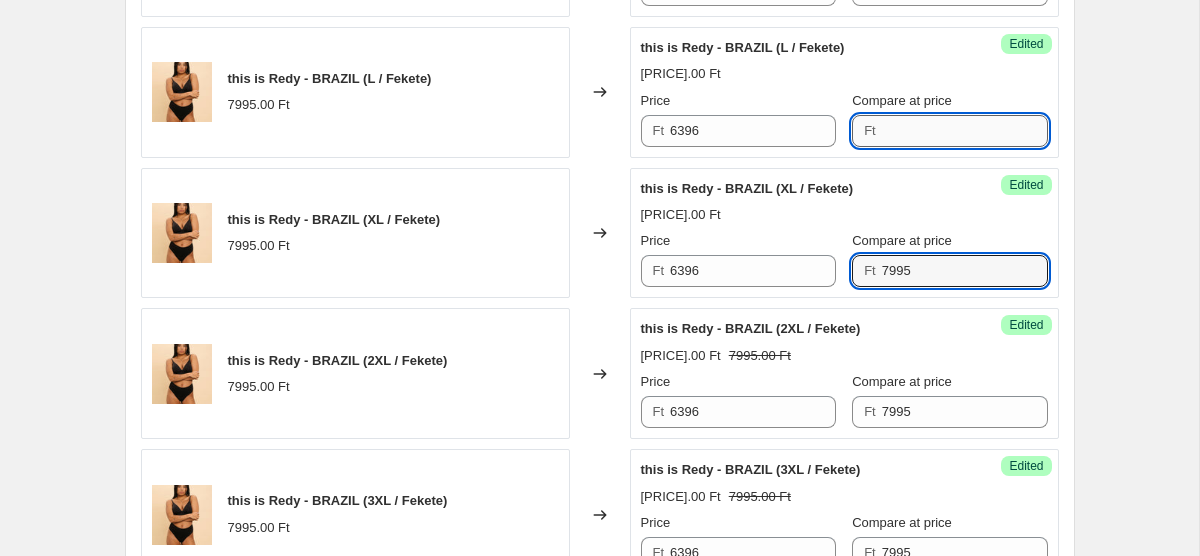 click on "Compare at price" at bounding box center [965, 131] 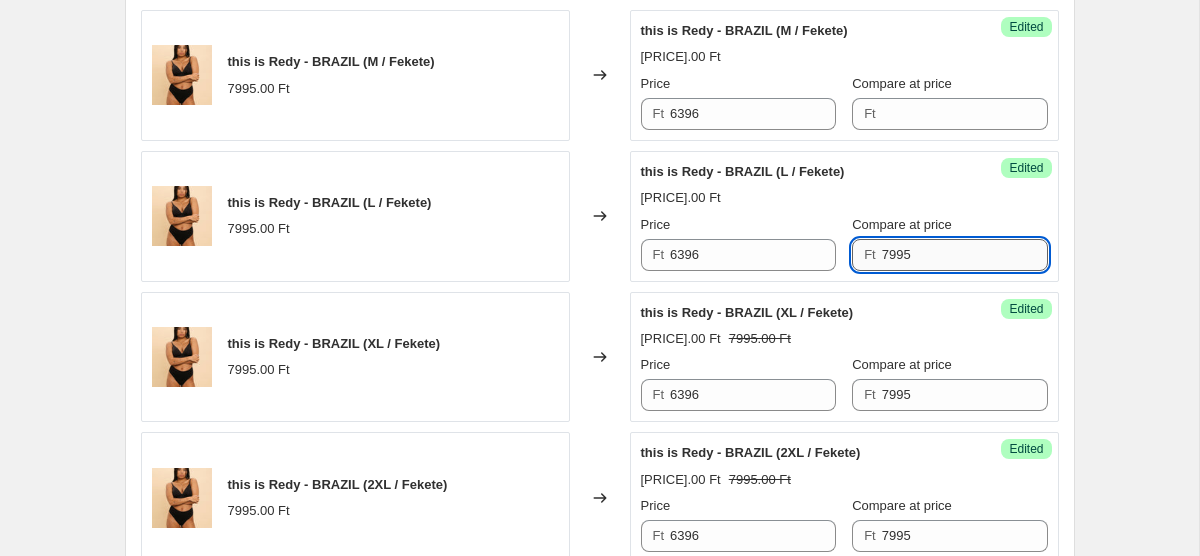 scroll, scrollTop: 1563, scrollLeft: 0, axis: vertical 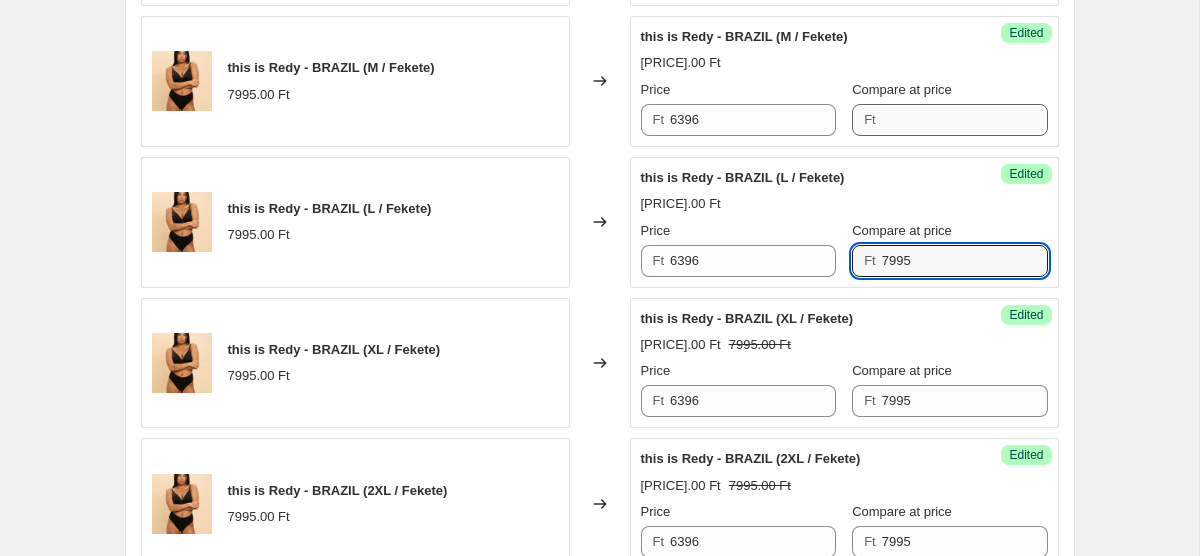 type on "7995" 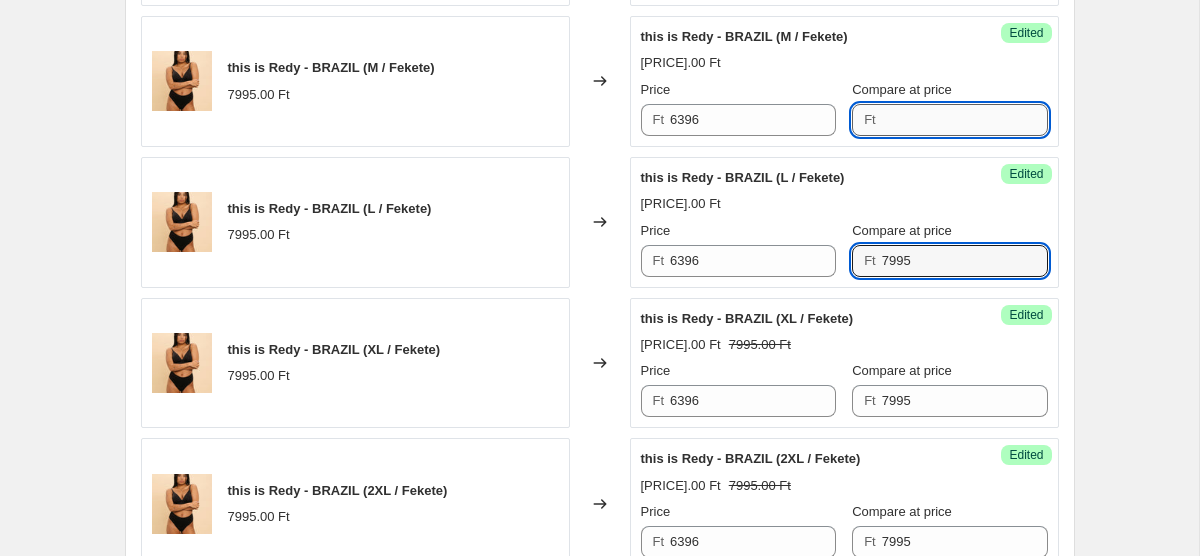 click on "Compare at price" at bounding box center (965, 120) 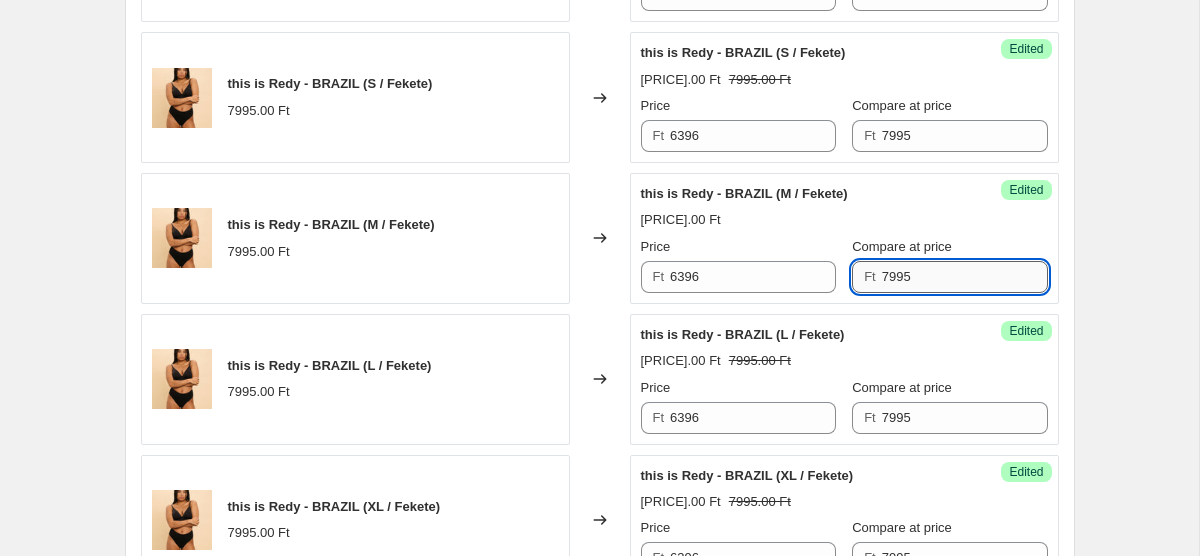 scroll, scrollTop: 1403, scrollLeft: 0, axis: vertical 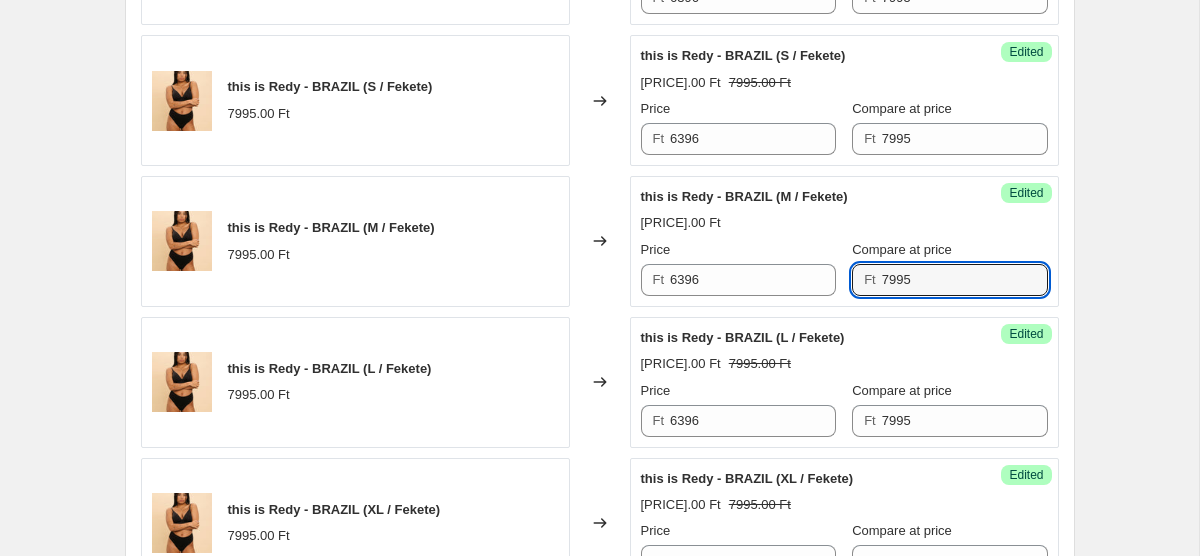 type on "7995" 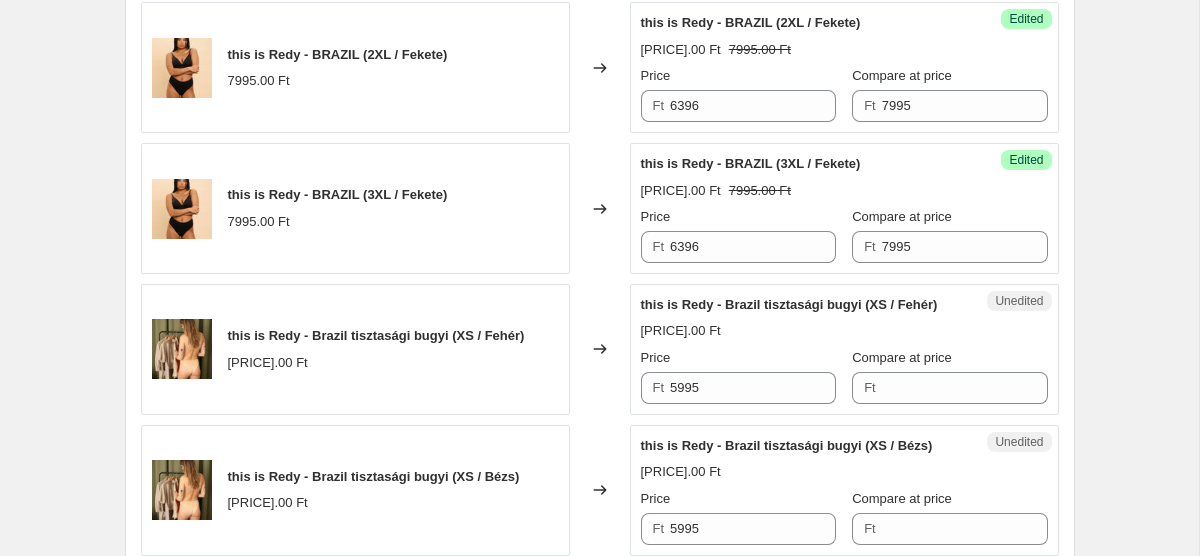 scroll, scrollTop: 2000, scrollLeft: 0, axis: vertical 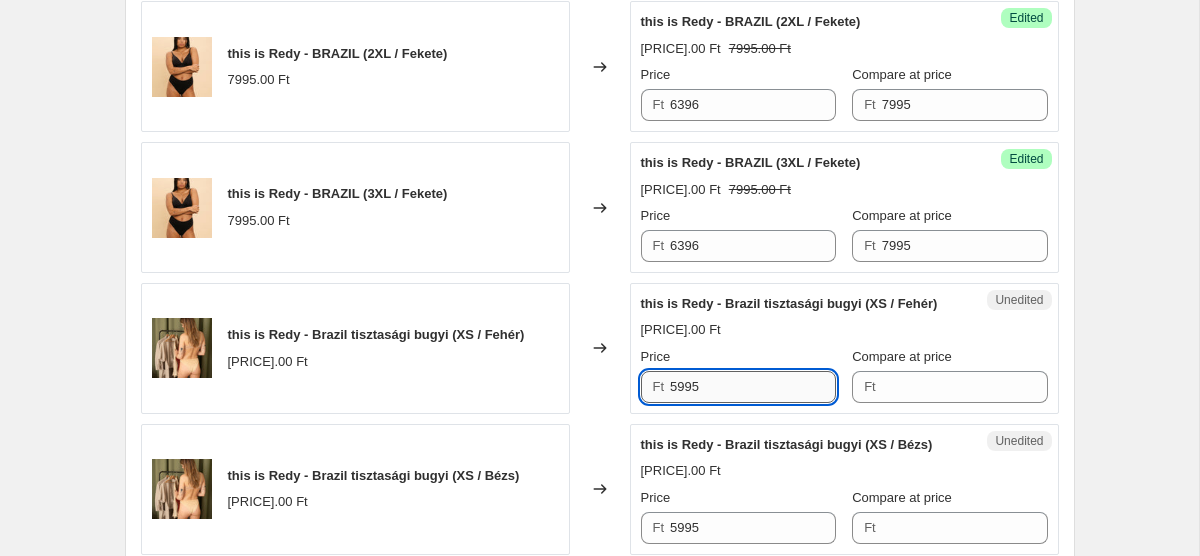 click on "5995" at bounding box center [753, 387] 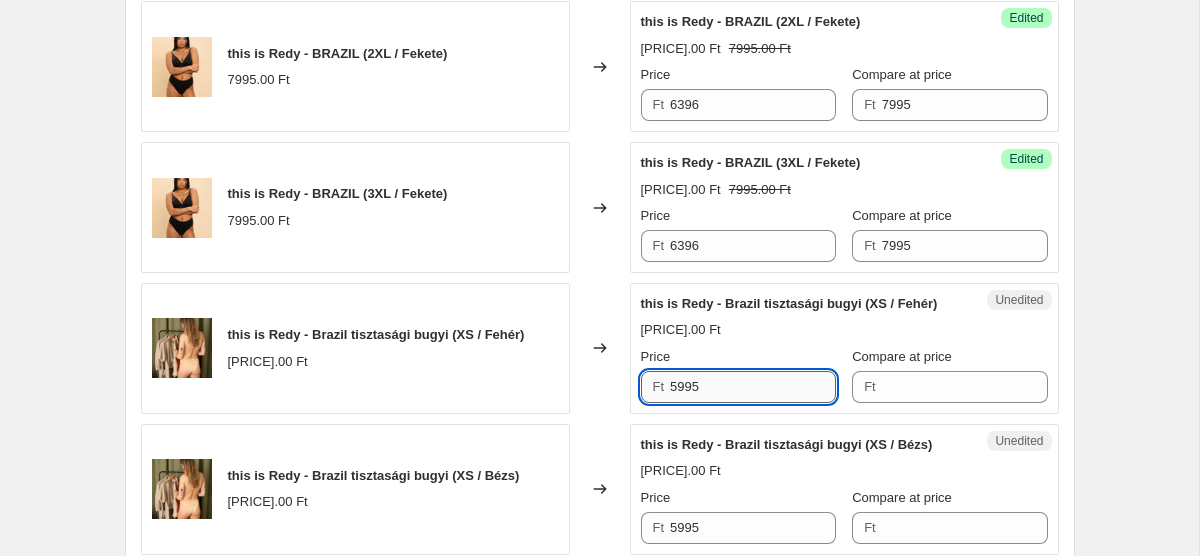 click on "5995" at bounding box center (753, 387) 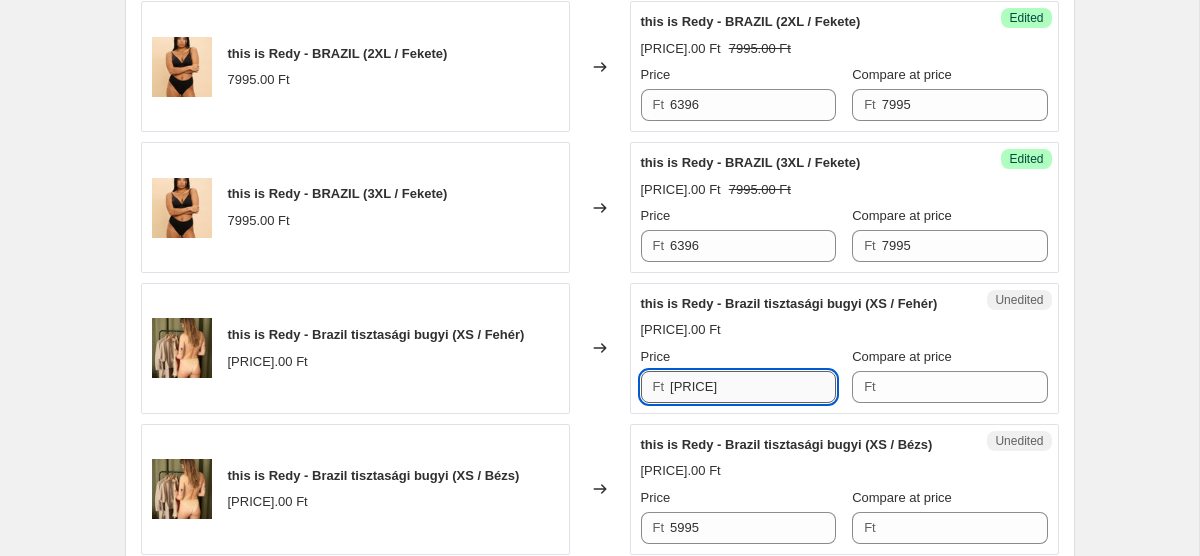 click on "4 796" at bounding box center [753, 387] 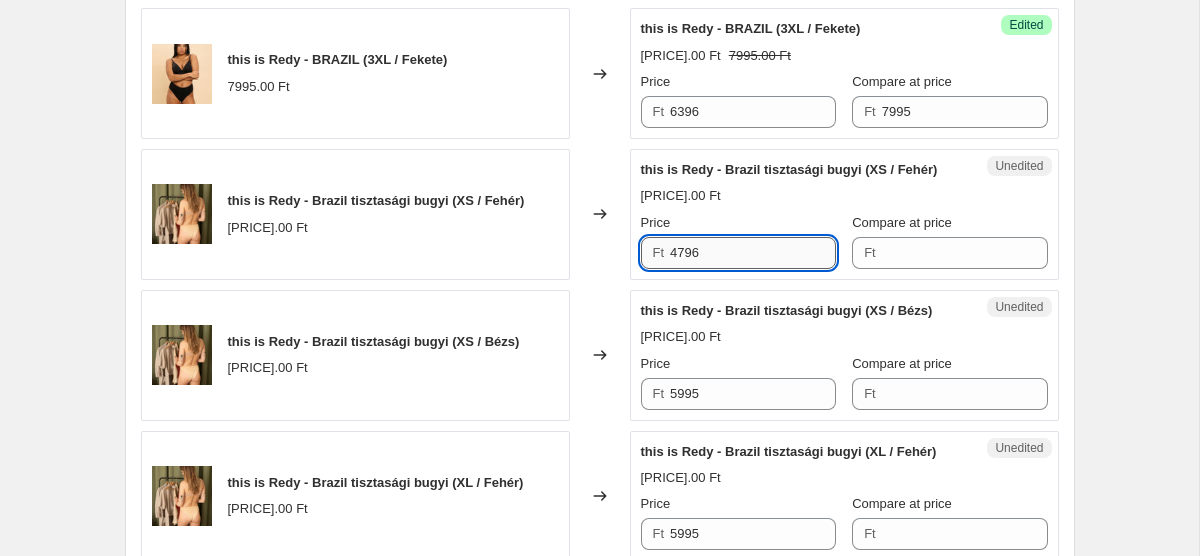 scroll, scrollTop: 2167, scrollLeft: 0, axis: vertical 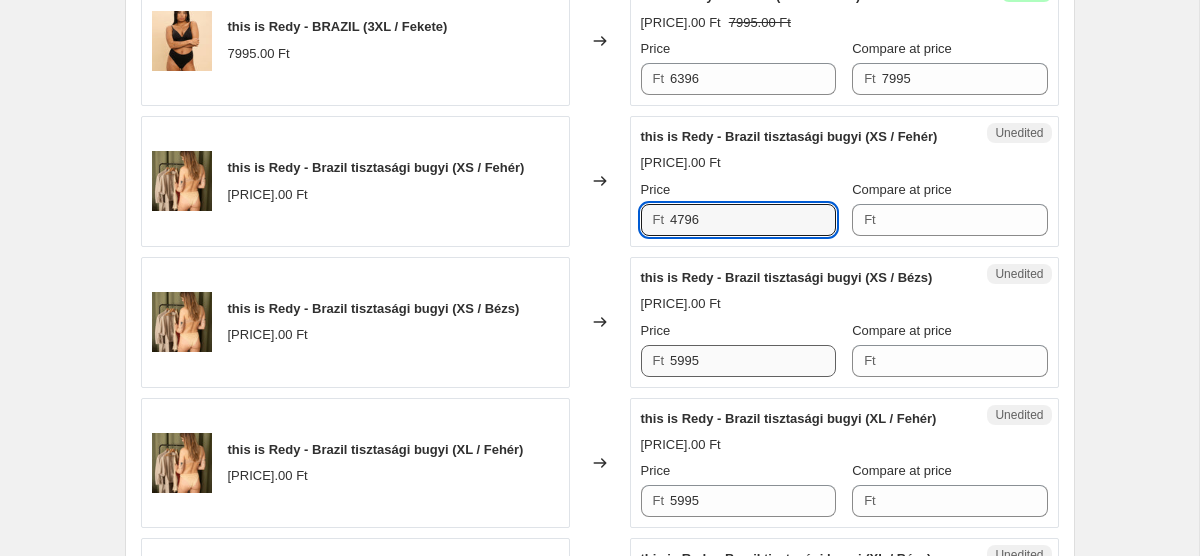 type on "4796" 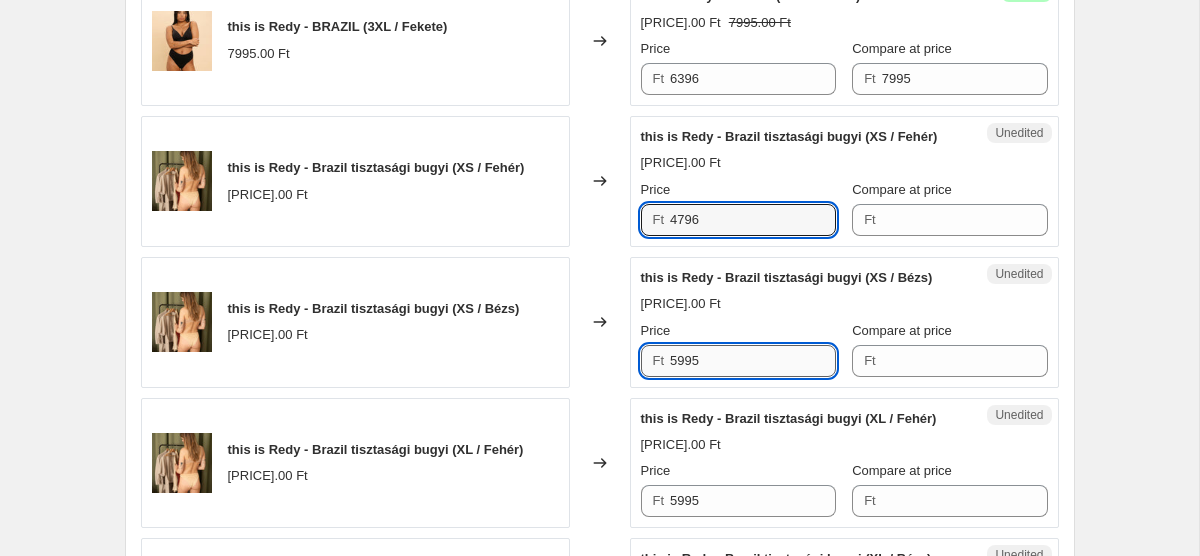 click on "5995" at bounding box center [753, 361] 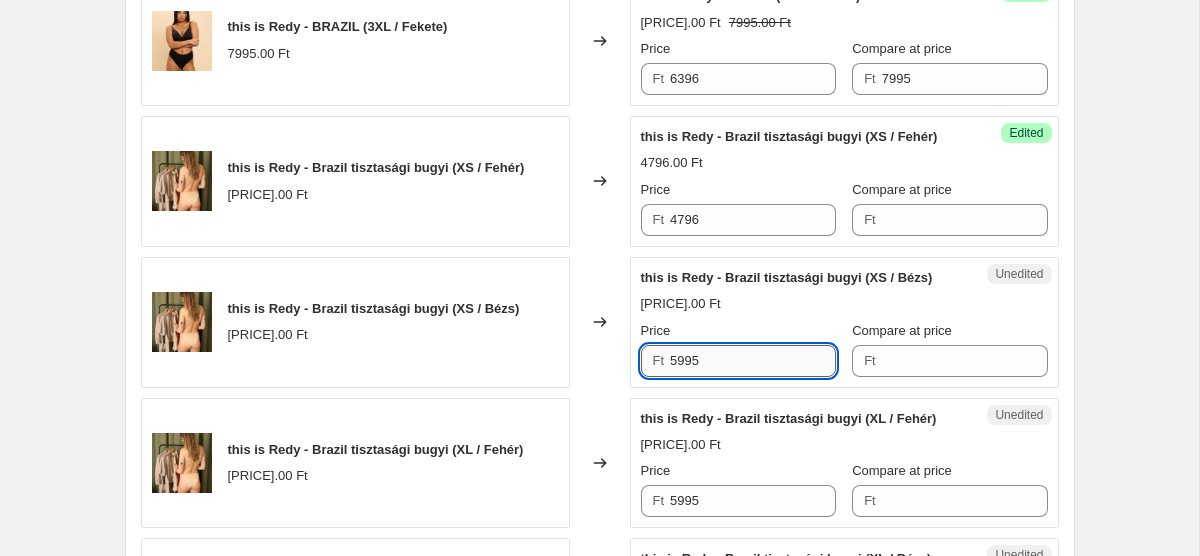 click on "5995" at bounding box center (753, 361) 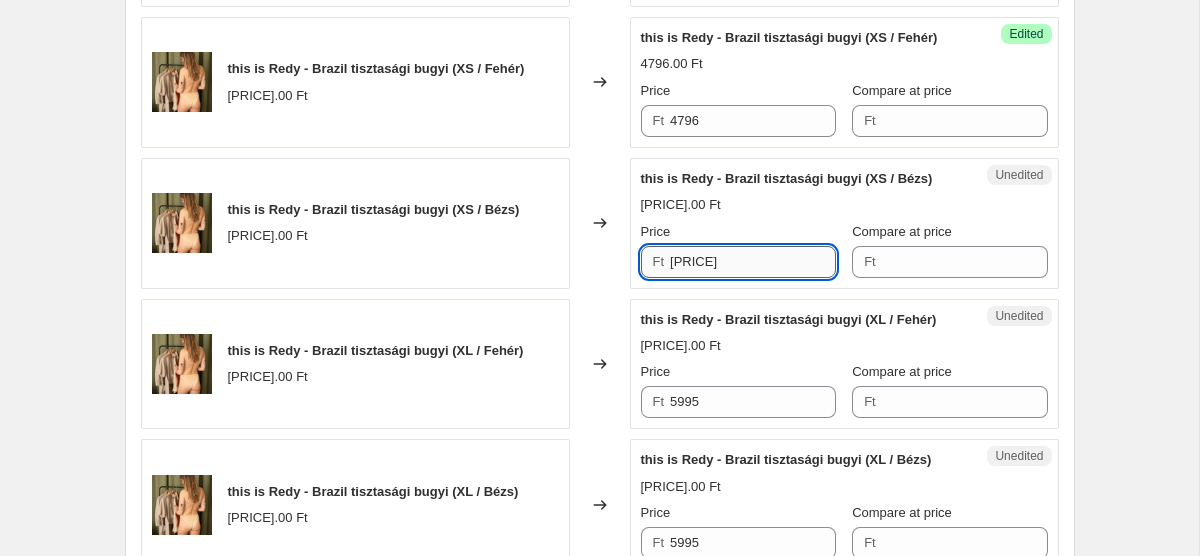 scroll, scrollTop: 2268, scrollLeft: 0, axis: vertical 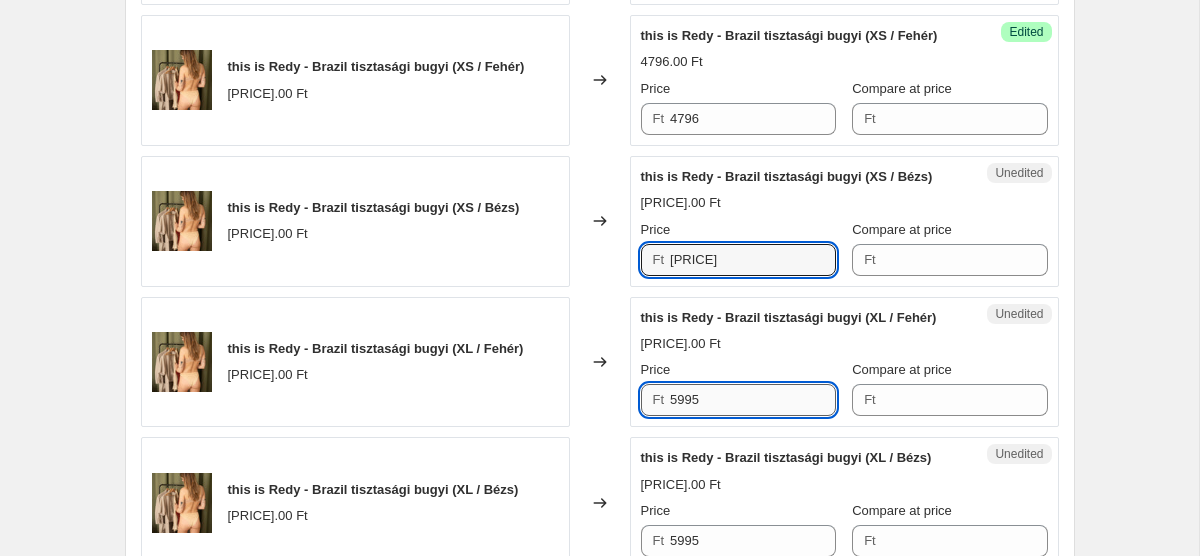 click on "5995" at bounding box center [753, 400] 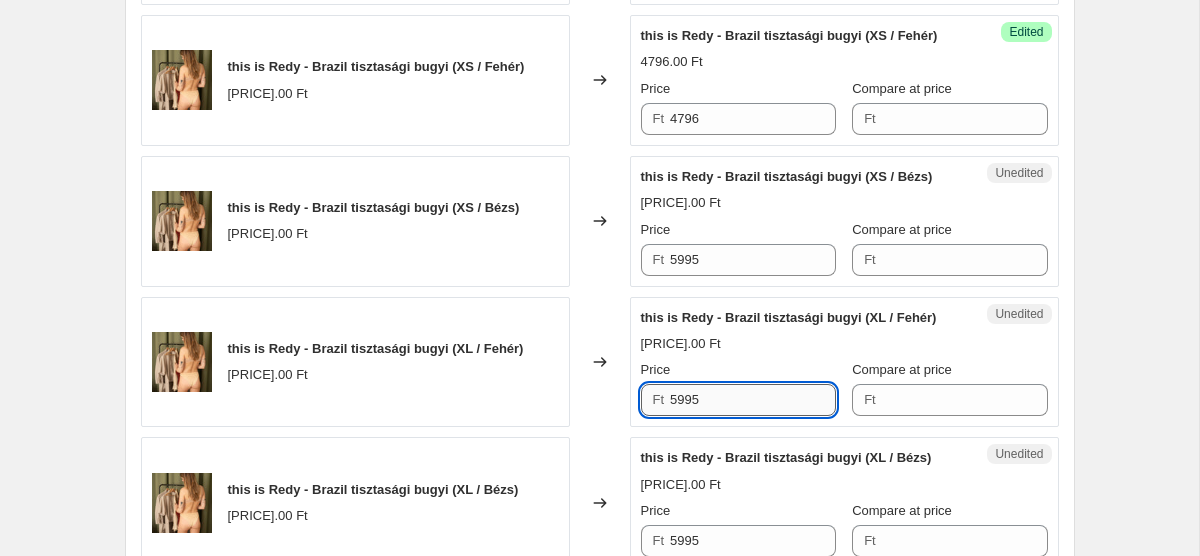 click on "5995" at bounding box center (753, 400) 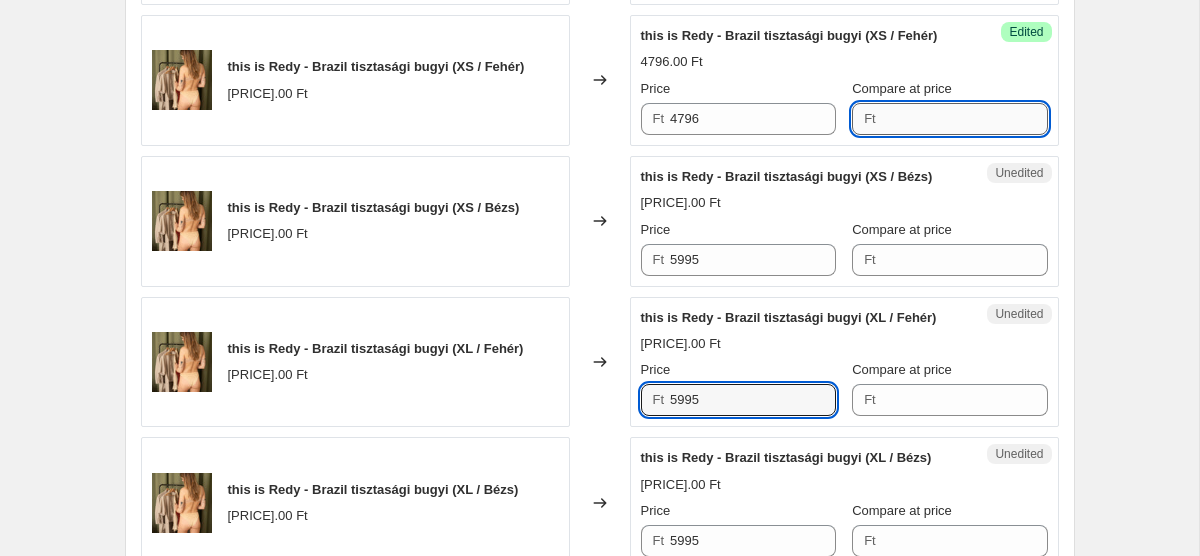 click on "Compare at price" at bounding box center [965, 119] 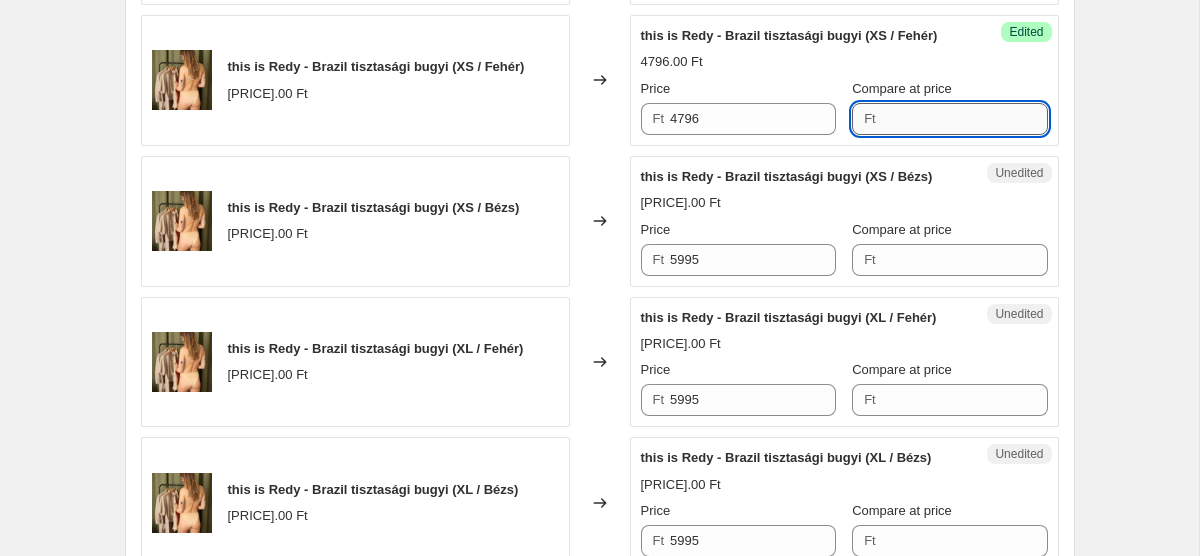 paste on "5995" 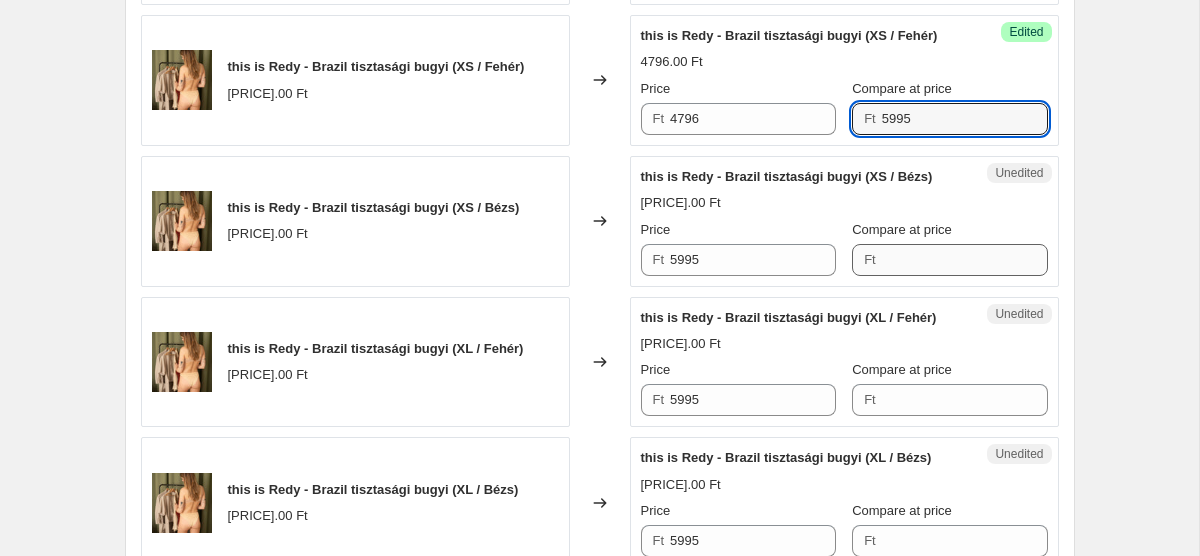 type on "5995" 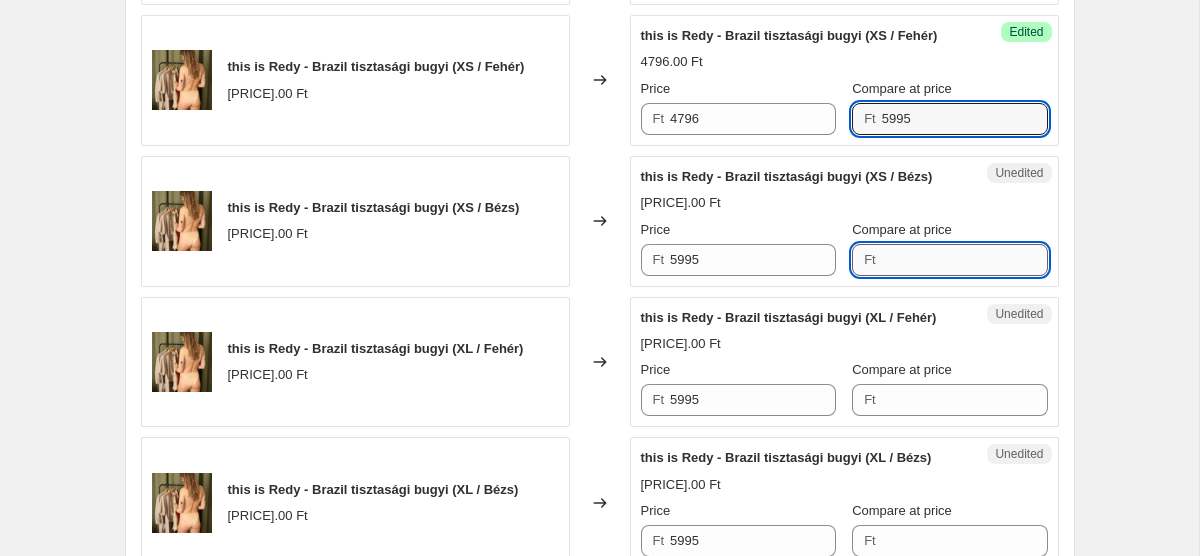 click on "Compare at price" at bounding box center [965, 260] 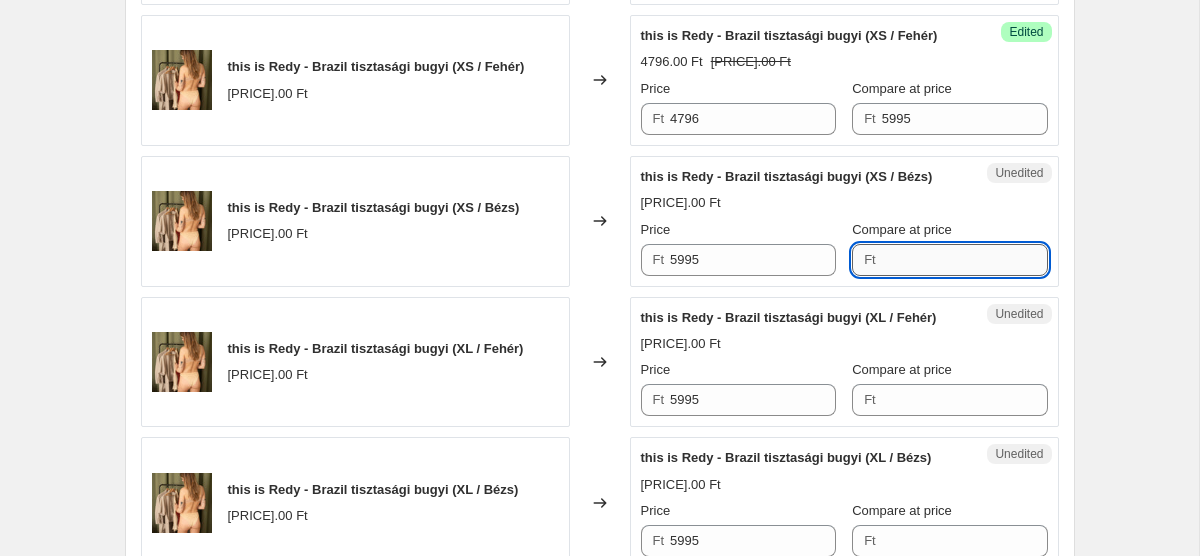 paste on "5995" 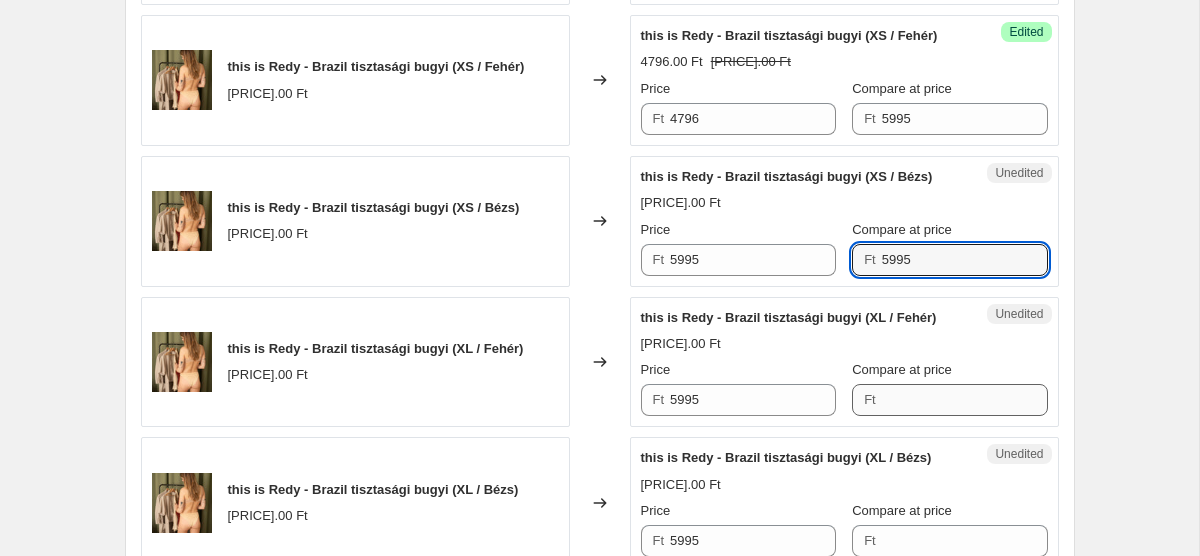 type on "5995" 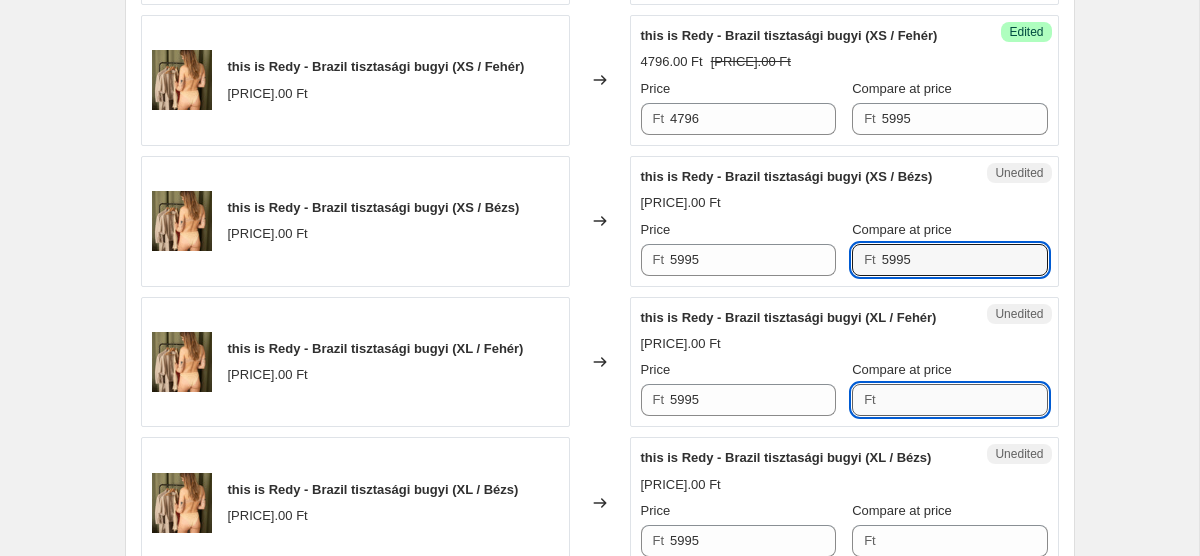 click on "Compare at price" at bounding box center (965, 400) 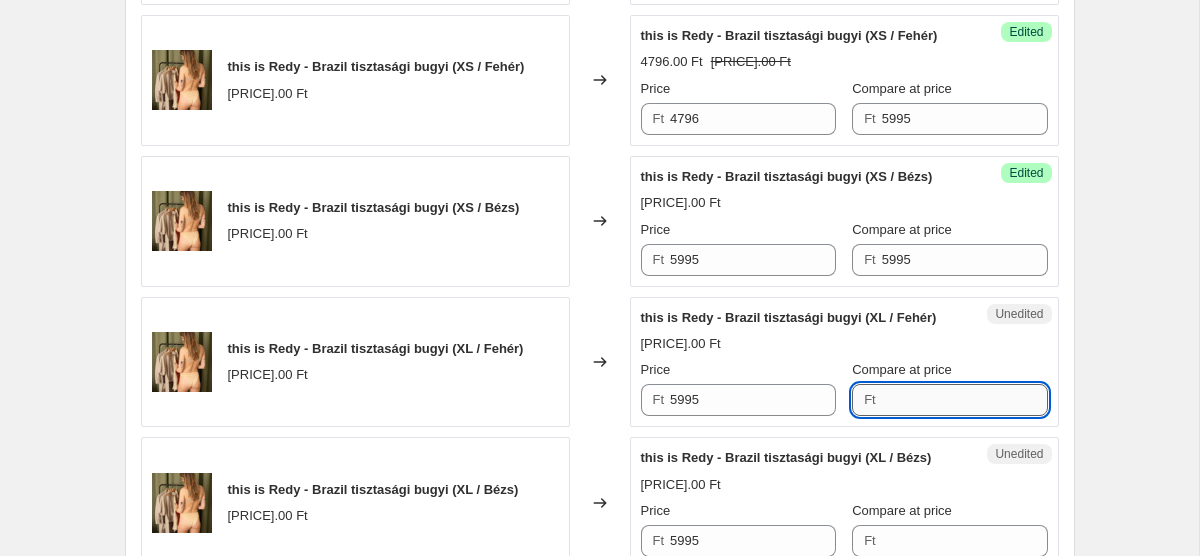paste on "5995" 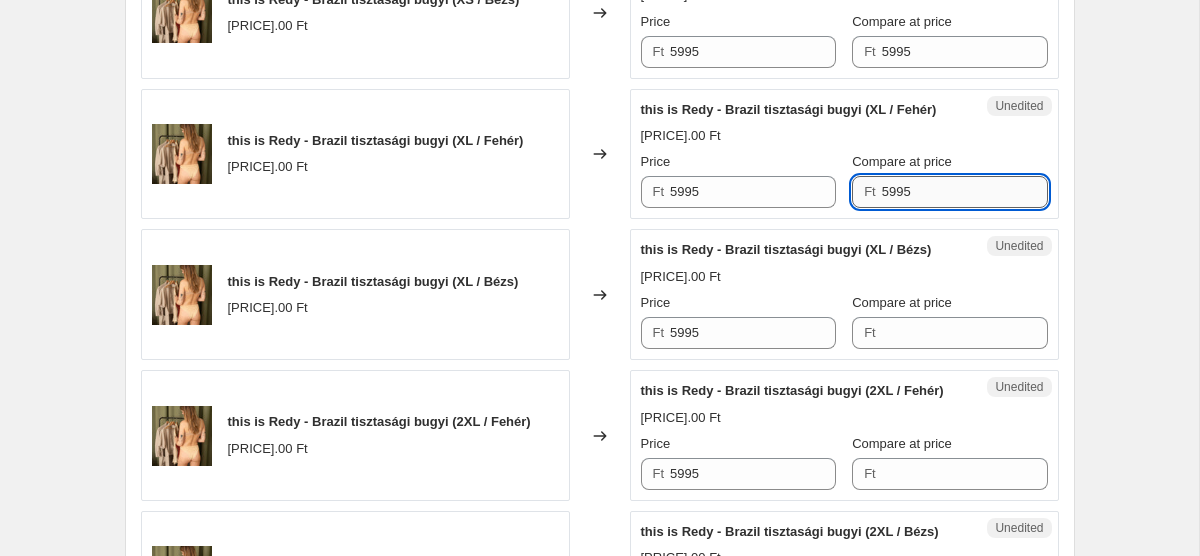 scroll, scrollTop: 2477, scrollLeft: 0, axis: vertical 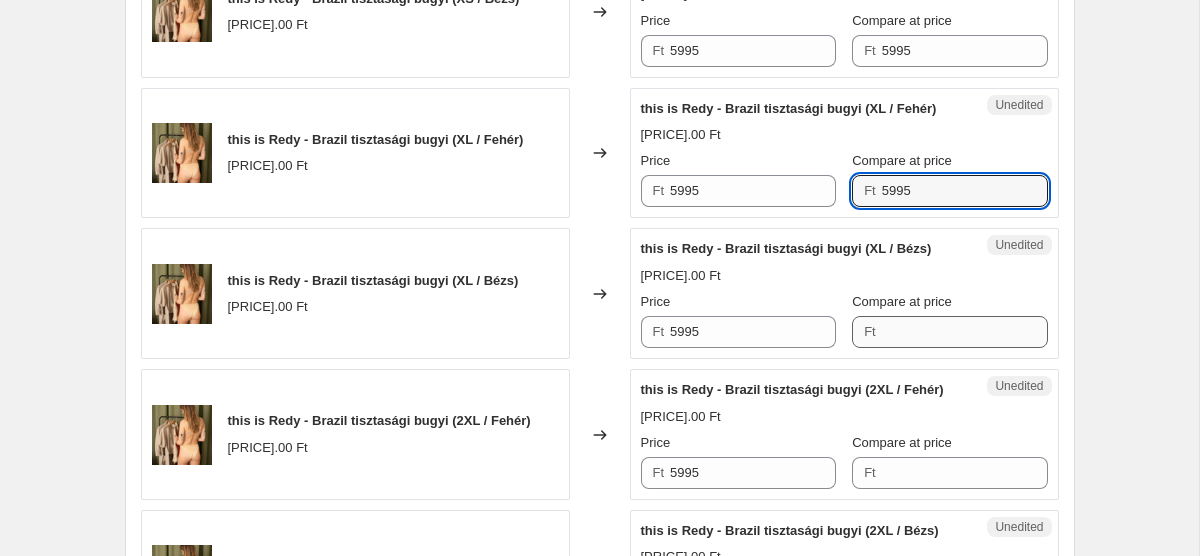 type on "5995" 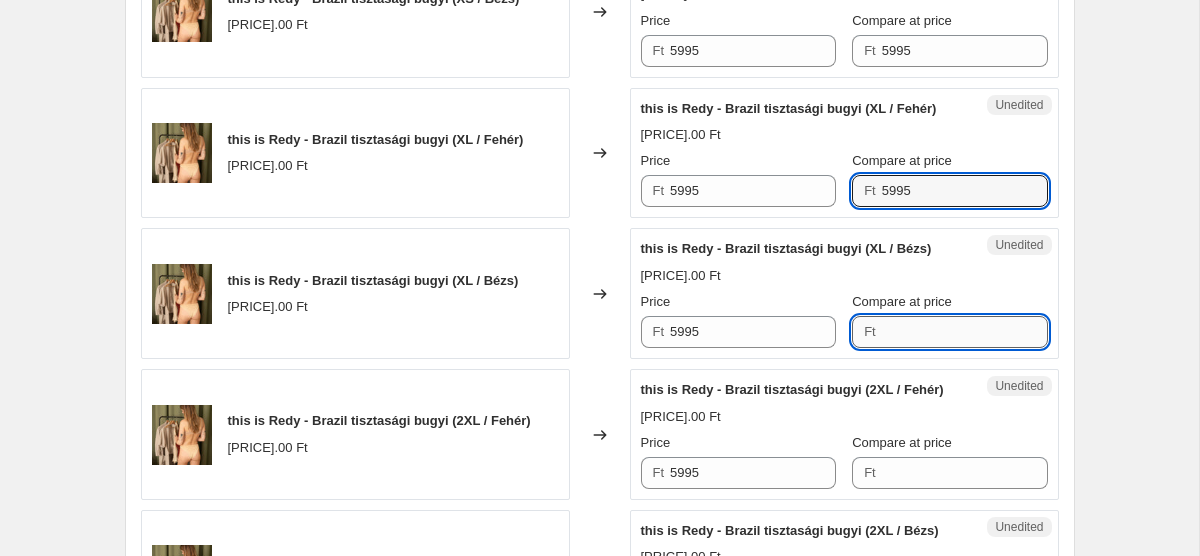 click on "Compare at price" at bounding box center (965, 332) 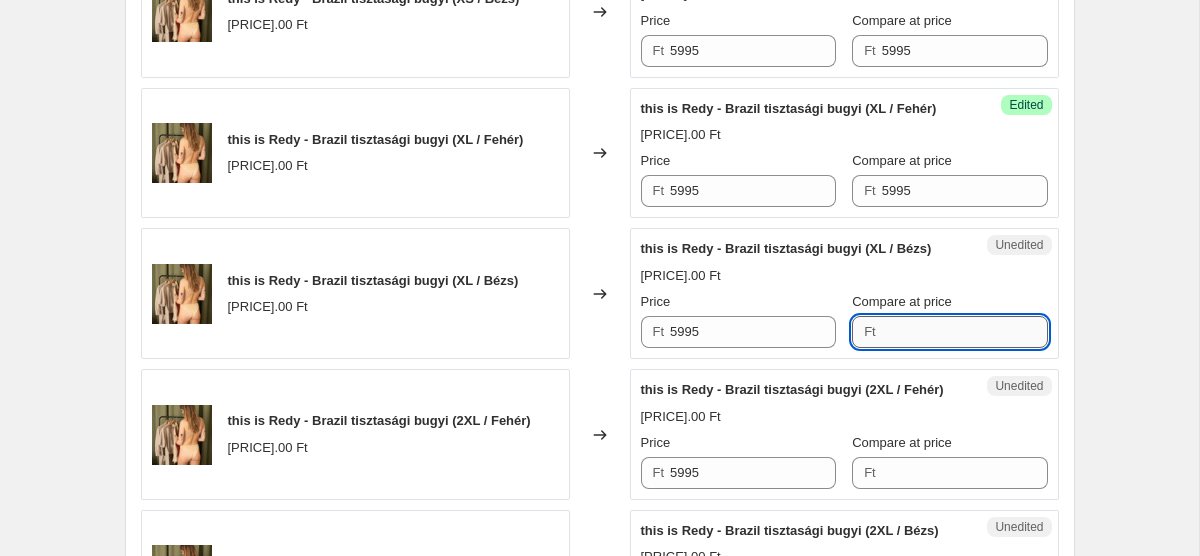 paste on "5995" 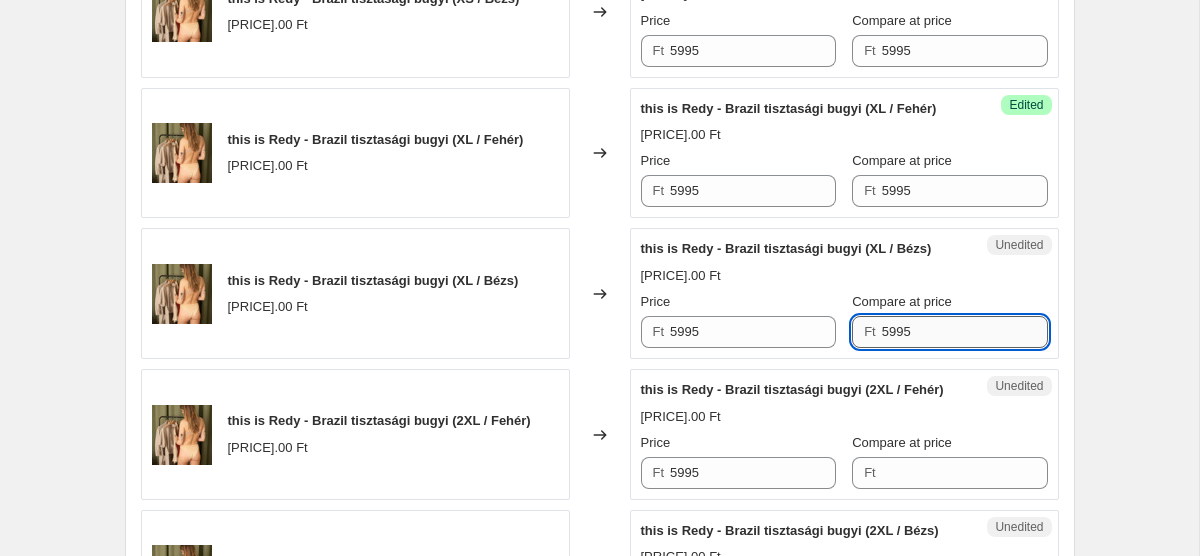 scroll, scrollTop: 2642, scrollLeft: 0, axis: vertical 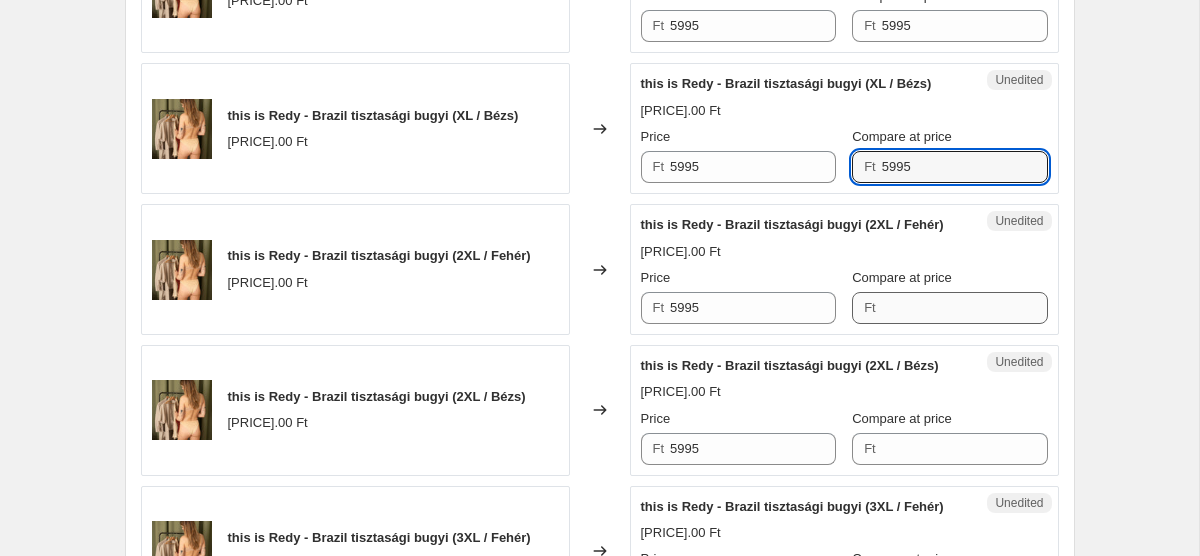 type on "5995" 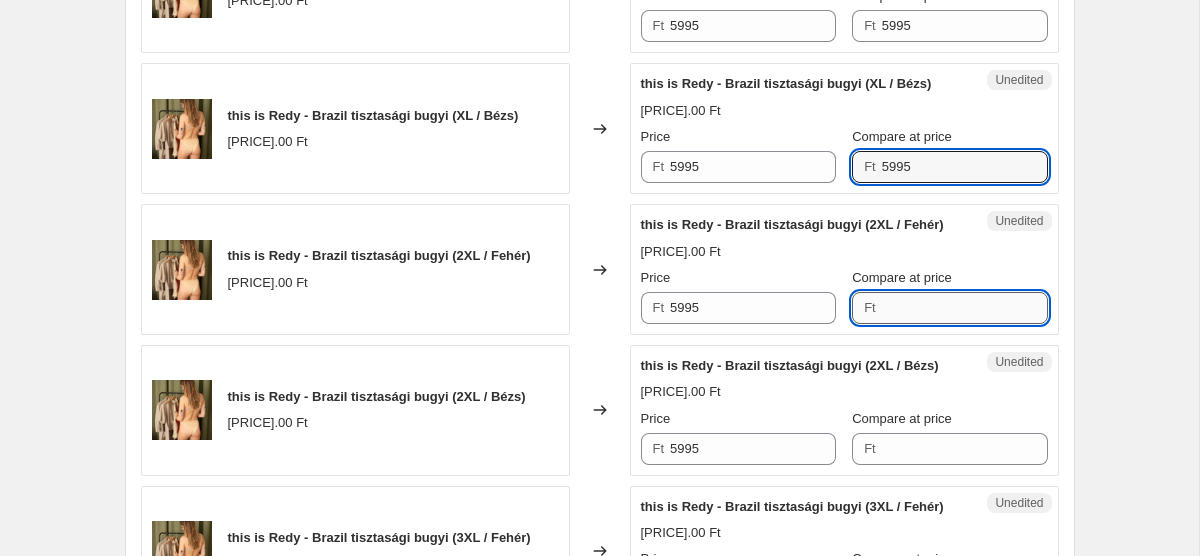 click on "Compare at price" at bounding box center [965, 308] 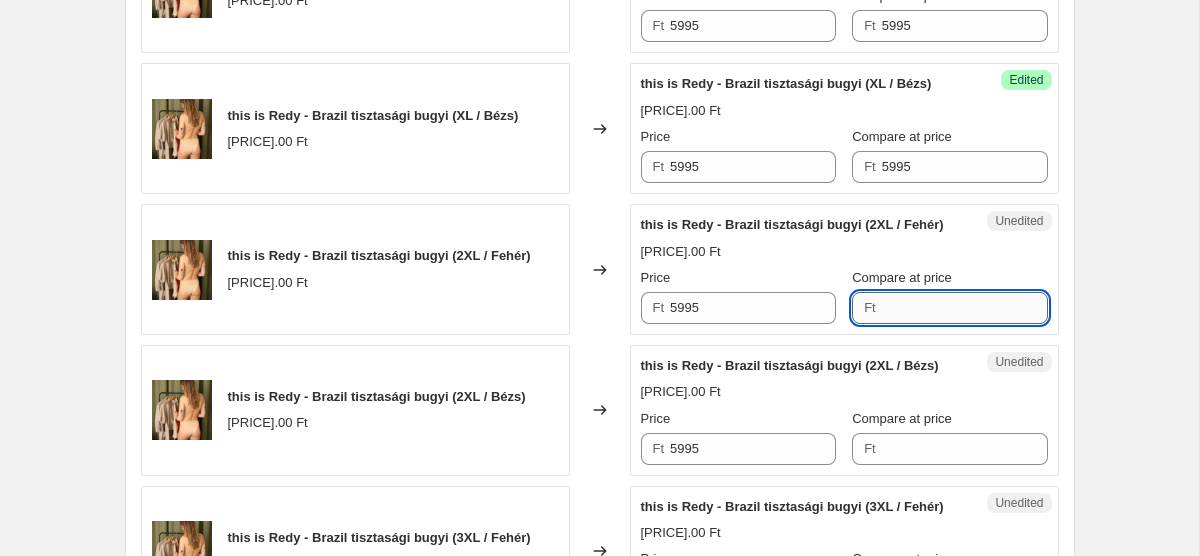 click on "Compare at price" at bounding box center (965, 308) 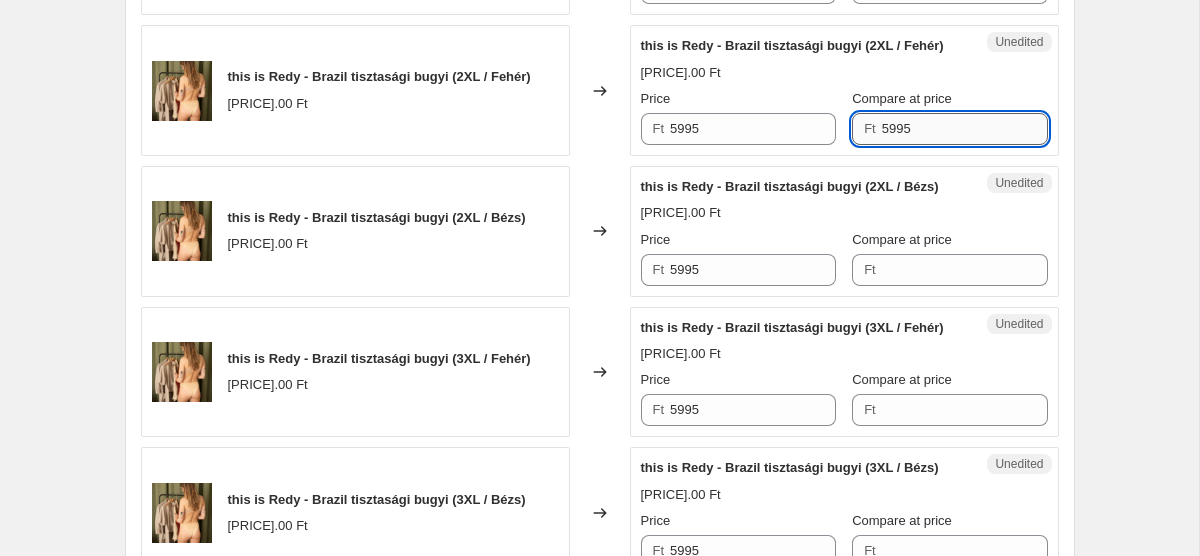 scroll, scrollTop: 2839, scrollLeft: 0, axis: vertical 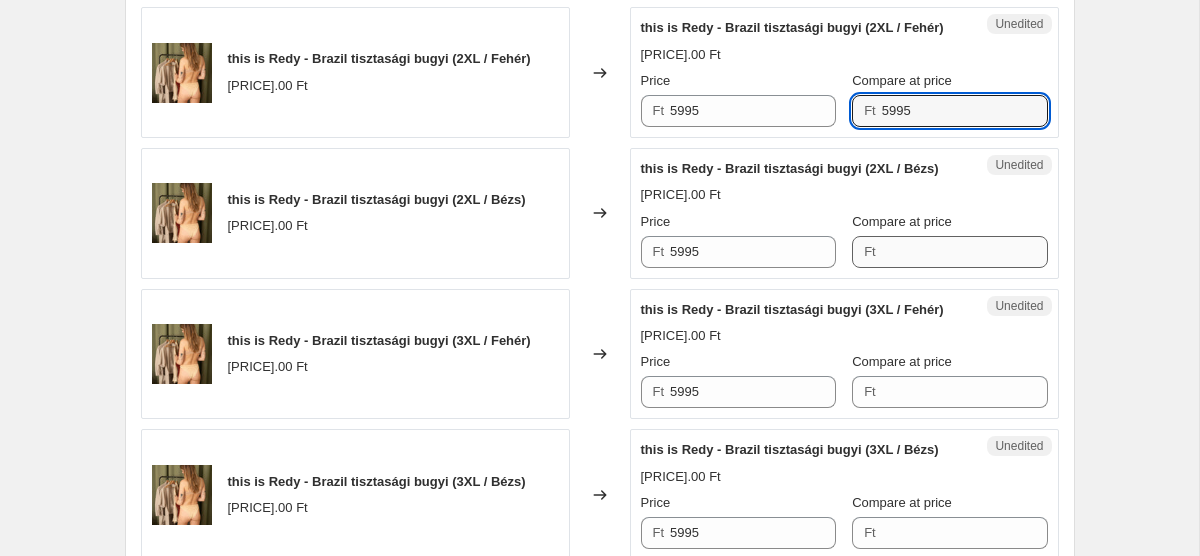 type on "5995" 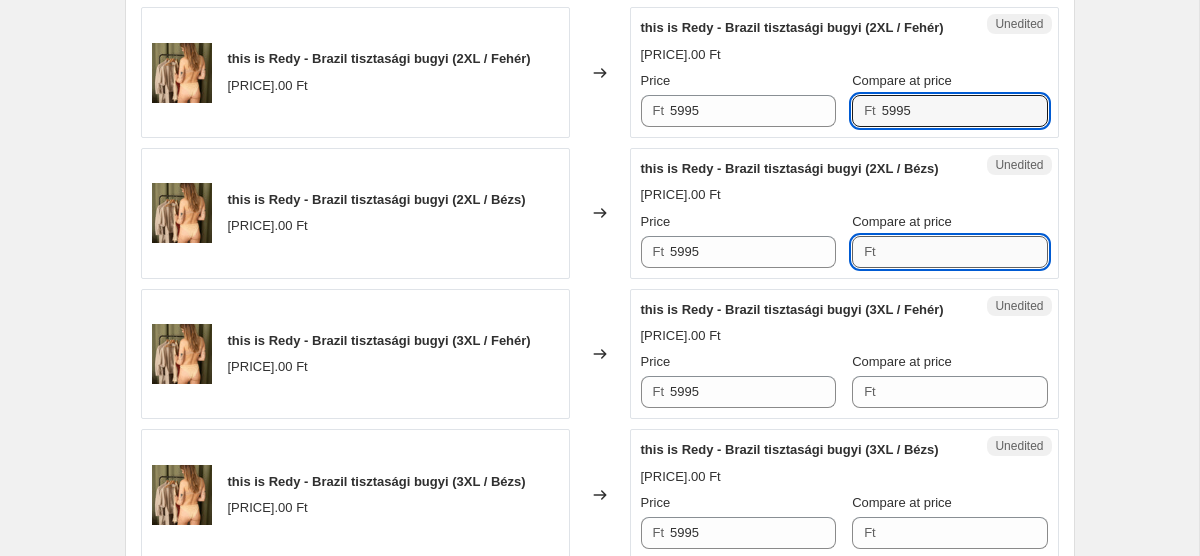 click on "Compare at price" at bounding box center (965, 252) 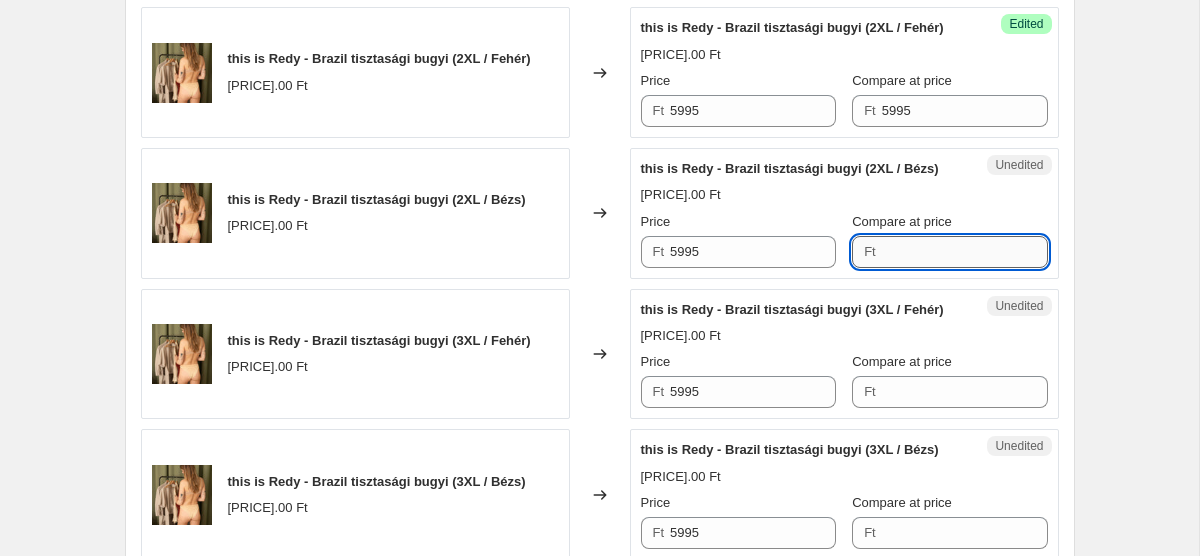 paste on "5995" 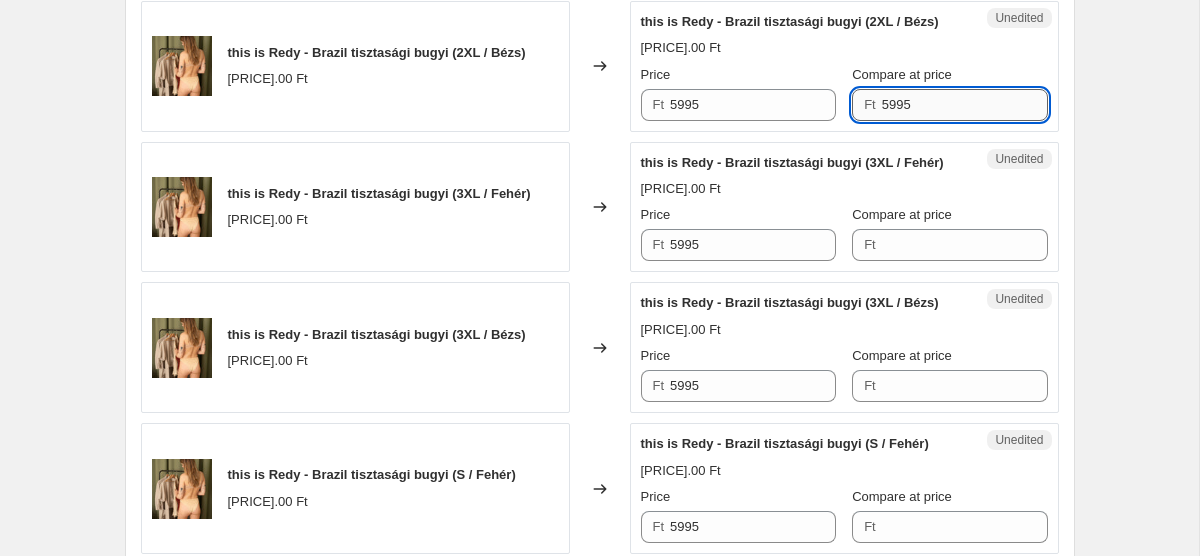 scroll, scrollTop: 2987, scrollLeft: 0, axis: vertical 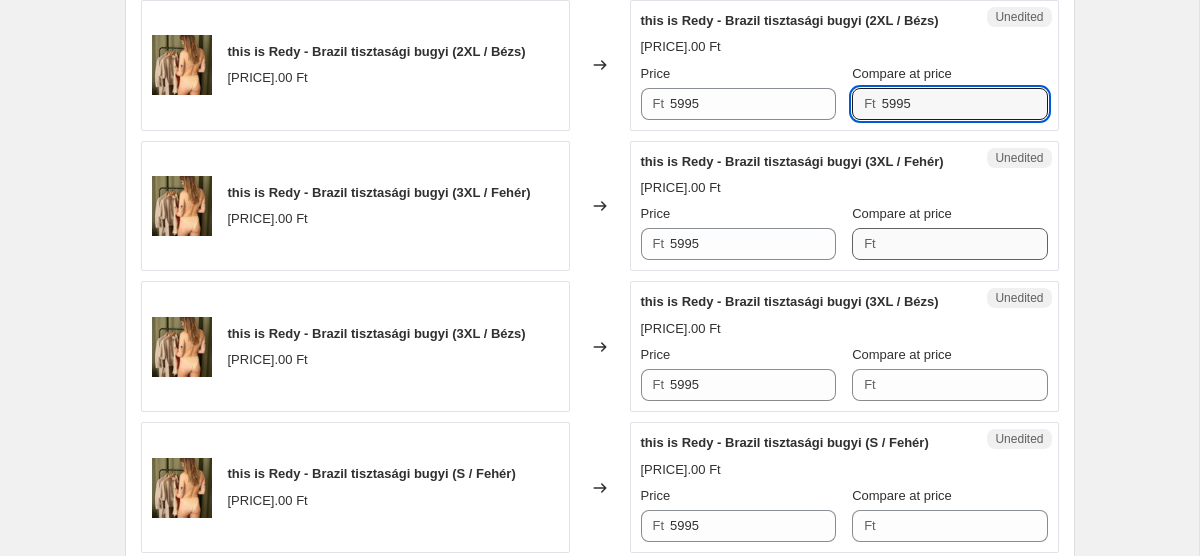 type on "5995" 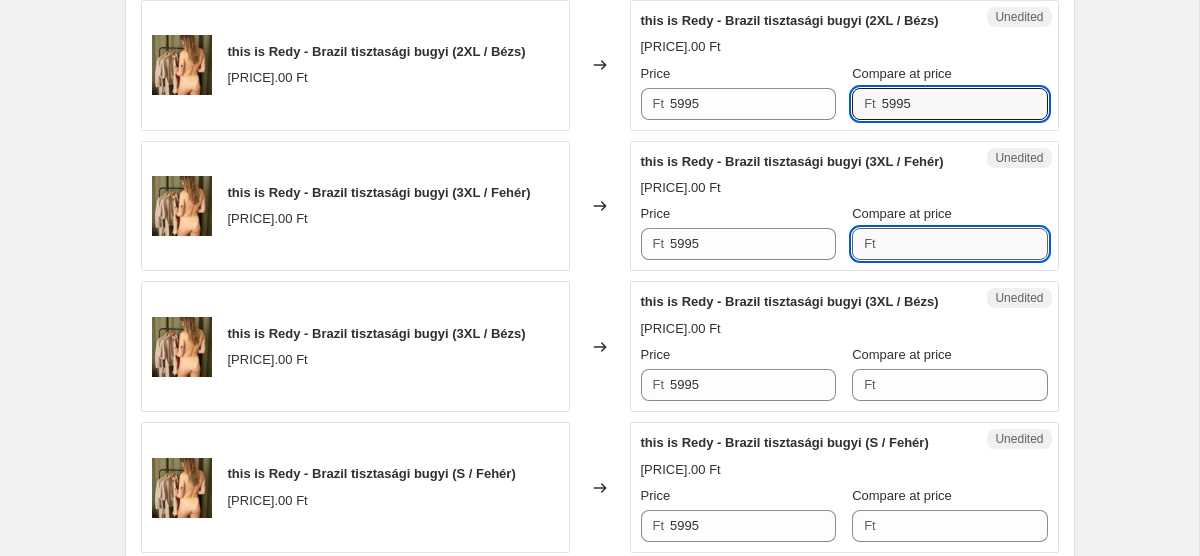 click on "Compare at price" at bounding box center (965, 244) 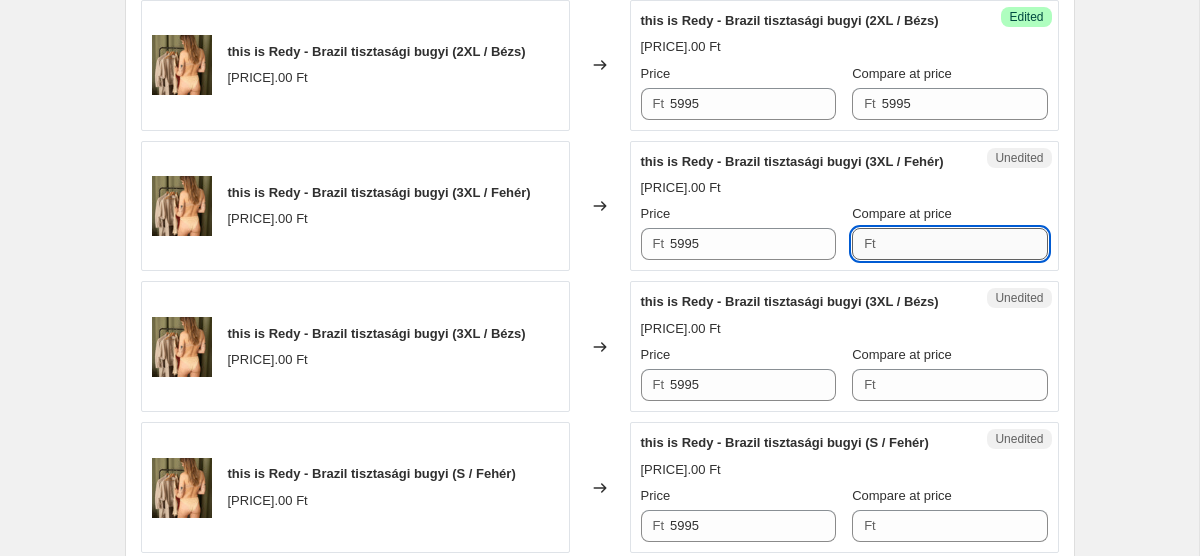 paste on "5995" 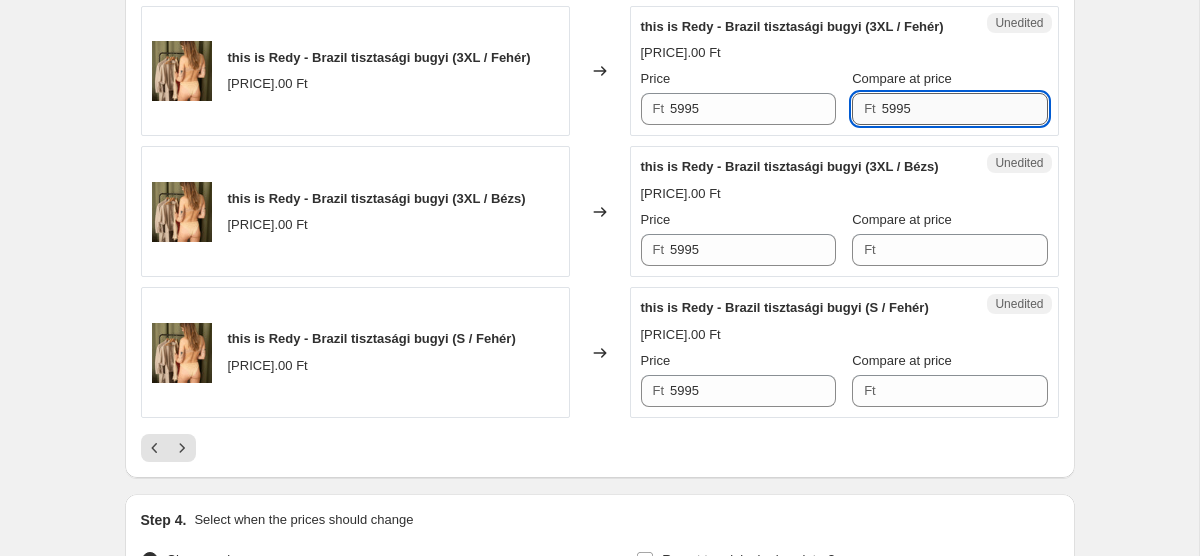 scroll, scrollTop: 3156, scrollLeft: 0, axis: vertical 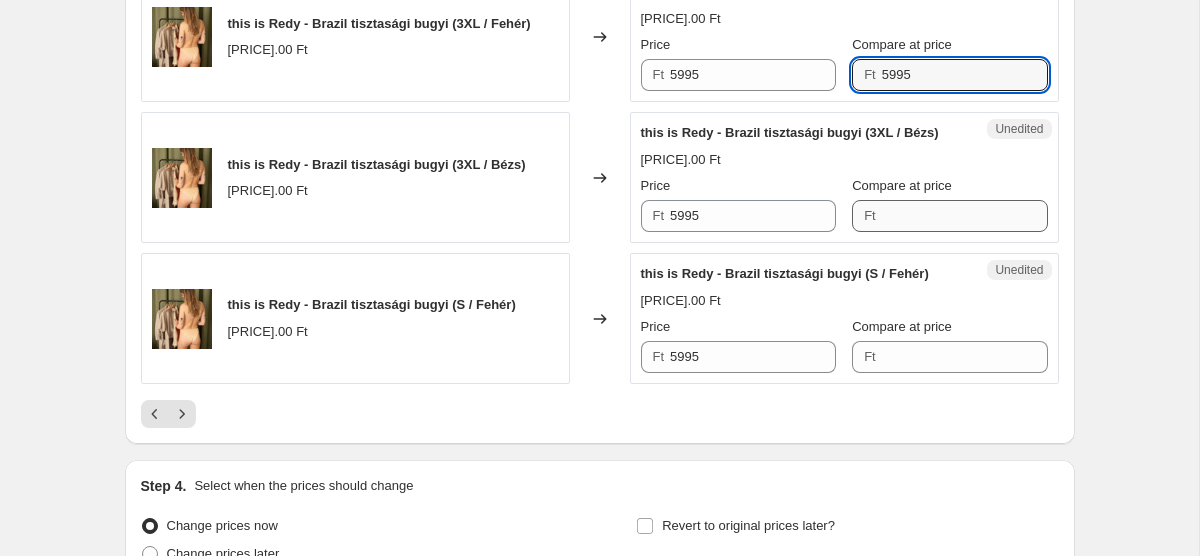 type on "5995" 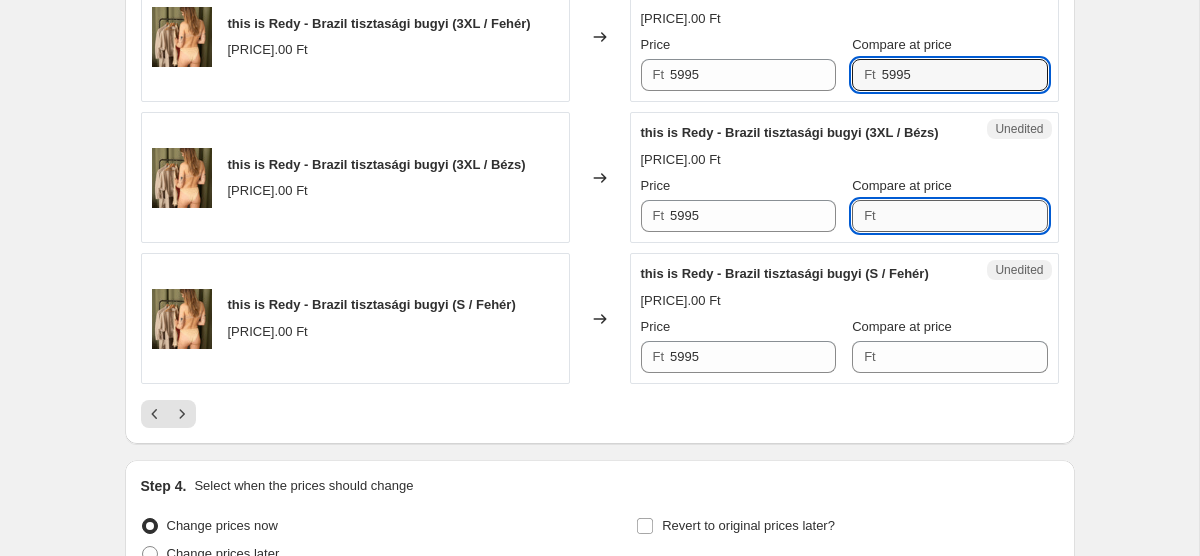 click on "Compare at price" at bounding box center [965, 216] 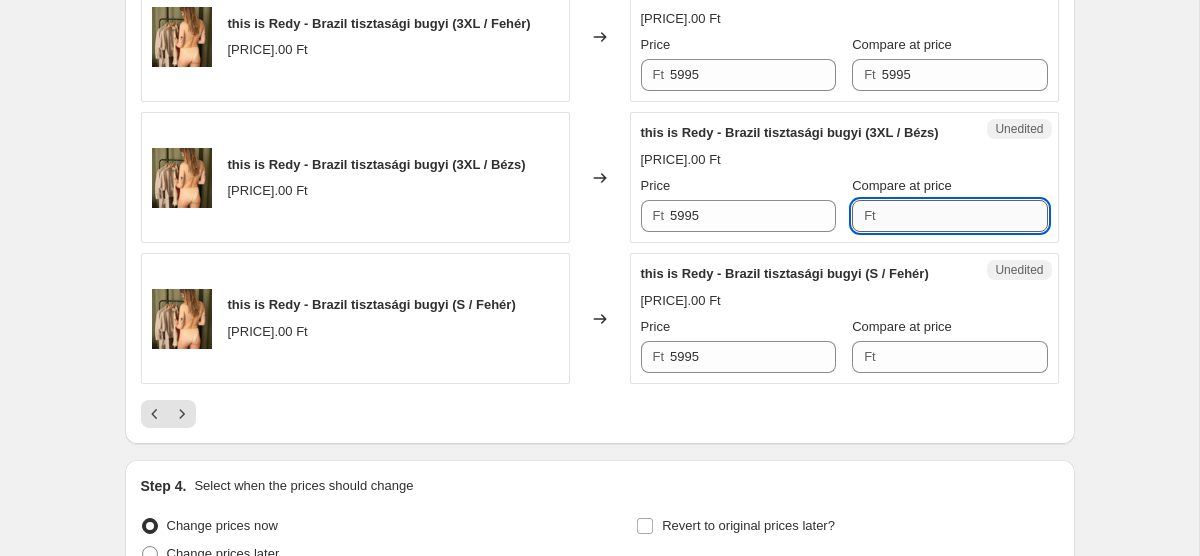 paste on "5995" 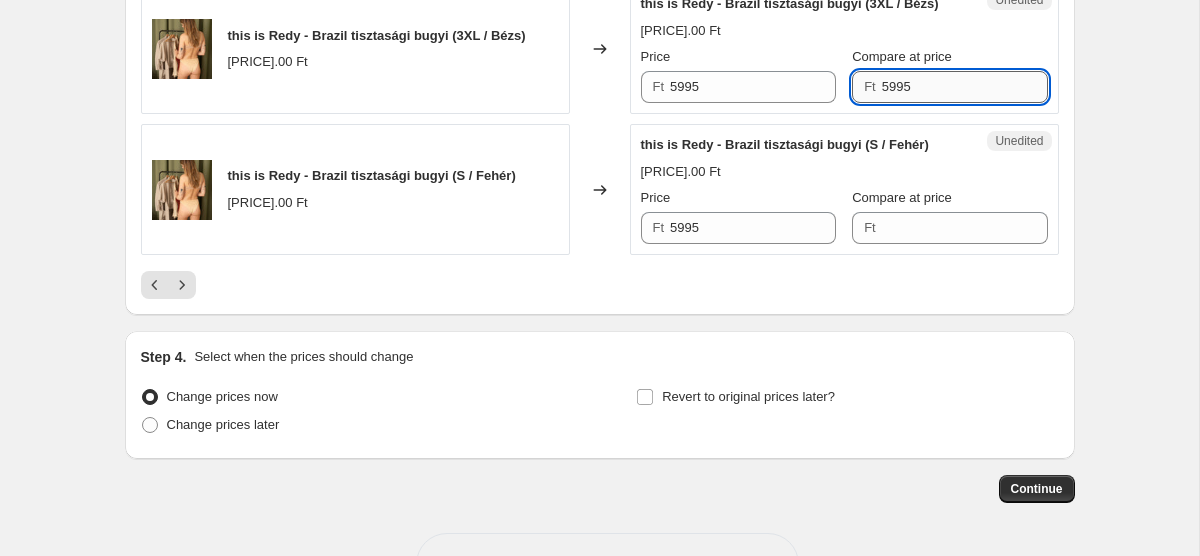 scroll, scrollTop: 3318, scrollLeft: 0, axis: vertical 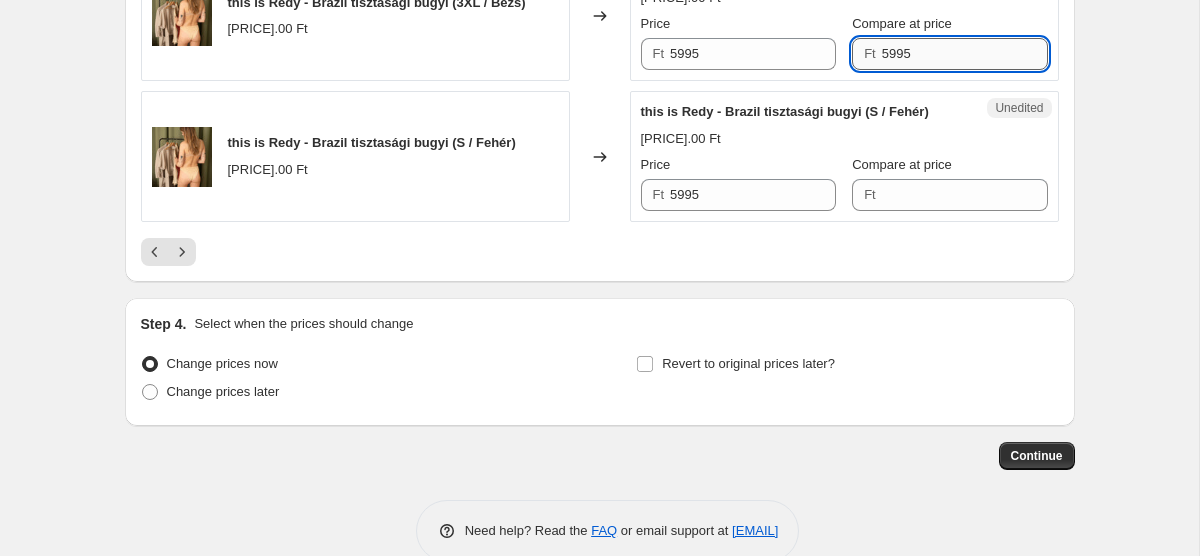 type on "5995" 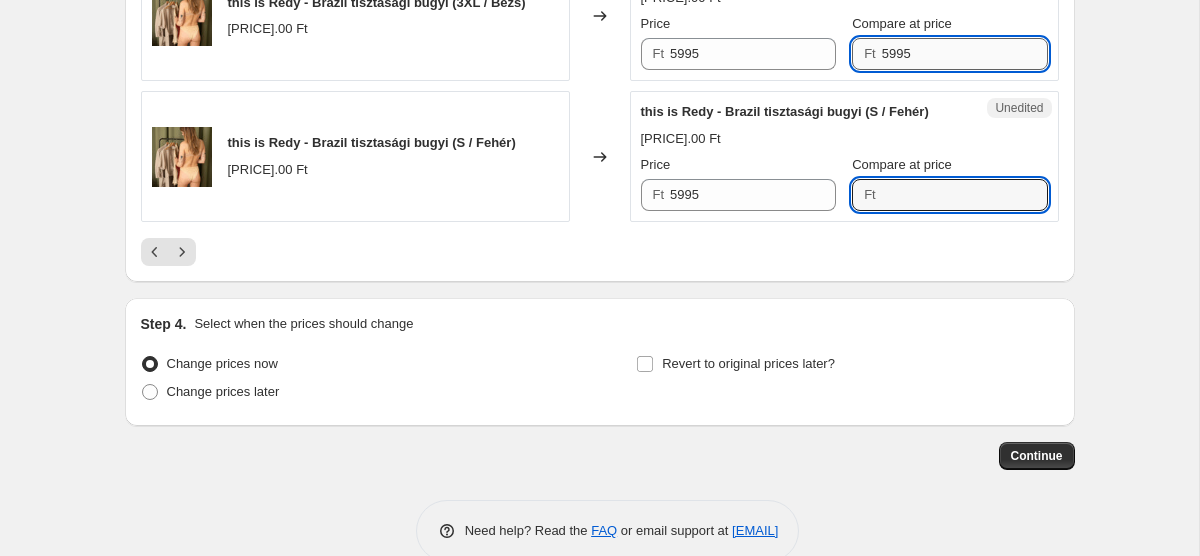 click on "Compare at price" at bounding box center [965, 195] 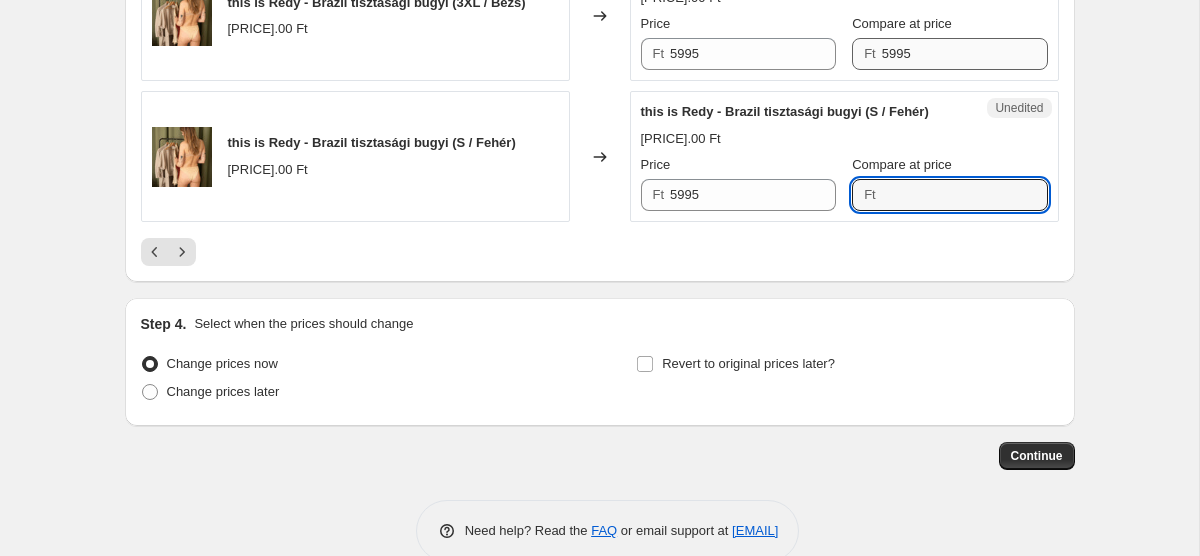 paste on "5995" 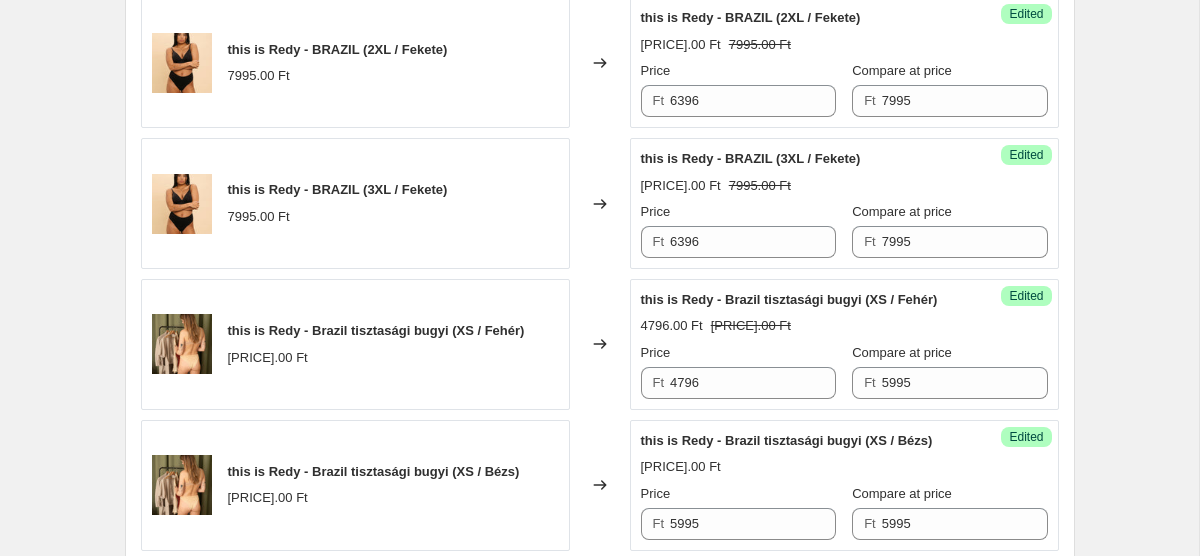 scroll, scrollTop: 2002, scrollLeft: 0, axis: vertical 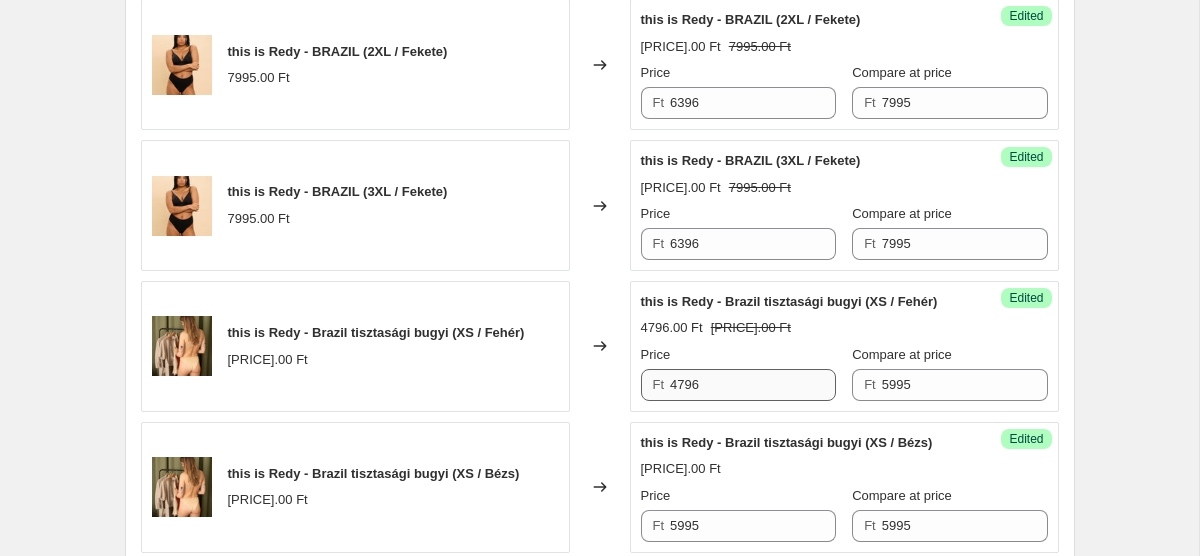 type on "5995" 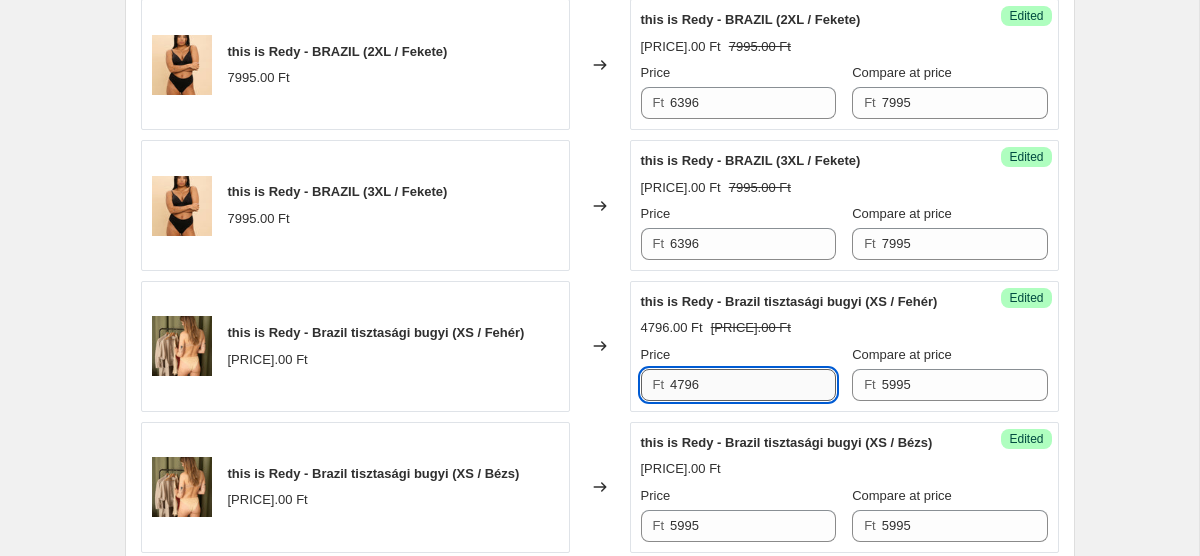 click on "4796" at bounding box center (753, 385) 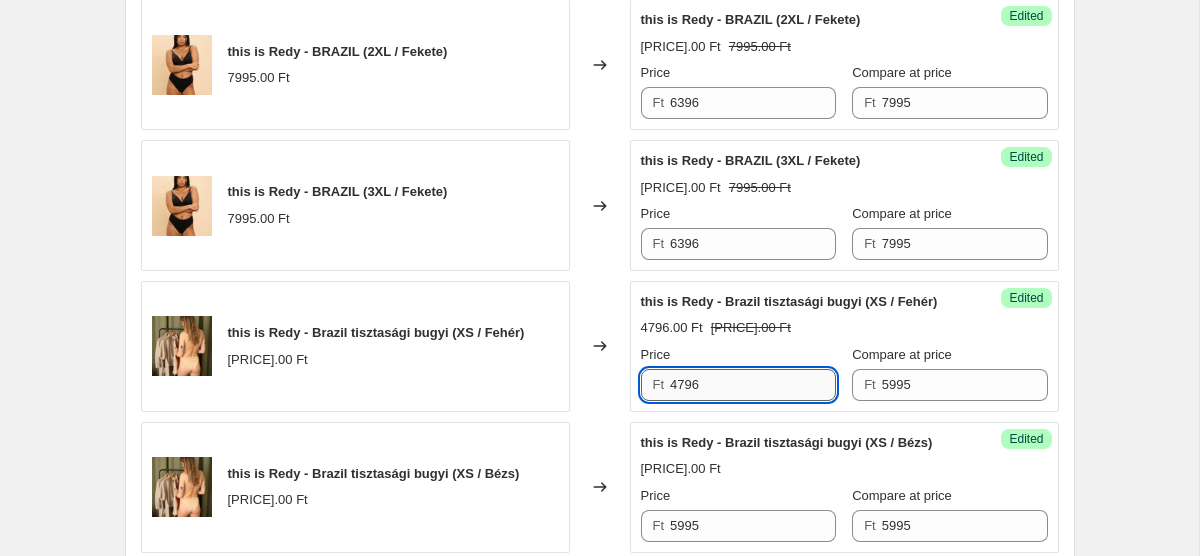 click on "4796" at bounding box center [753, 385] 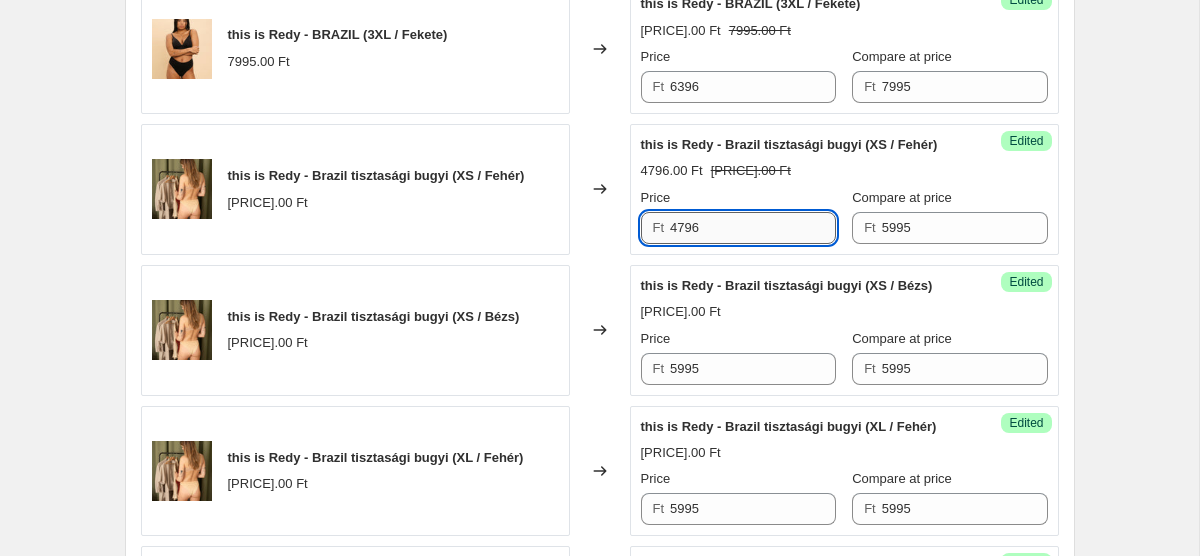 scroll, scrollTop: 2198, scrollLeft: 0, axis: vertical 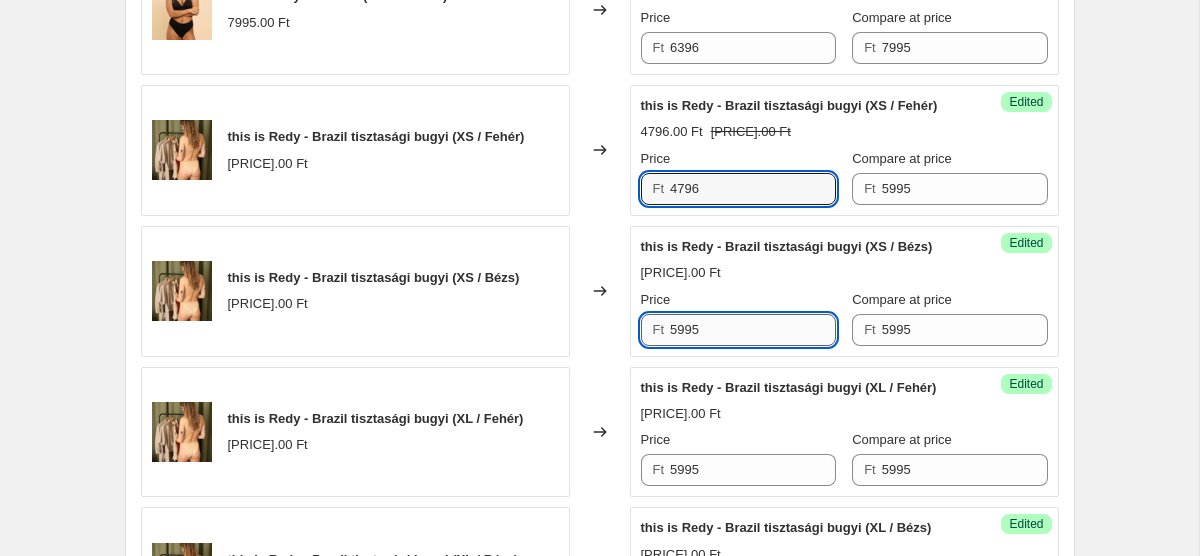 click on "5995" at bounding box center [753, 330] 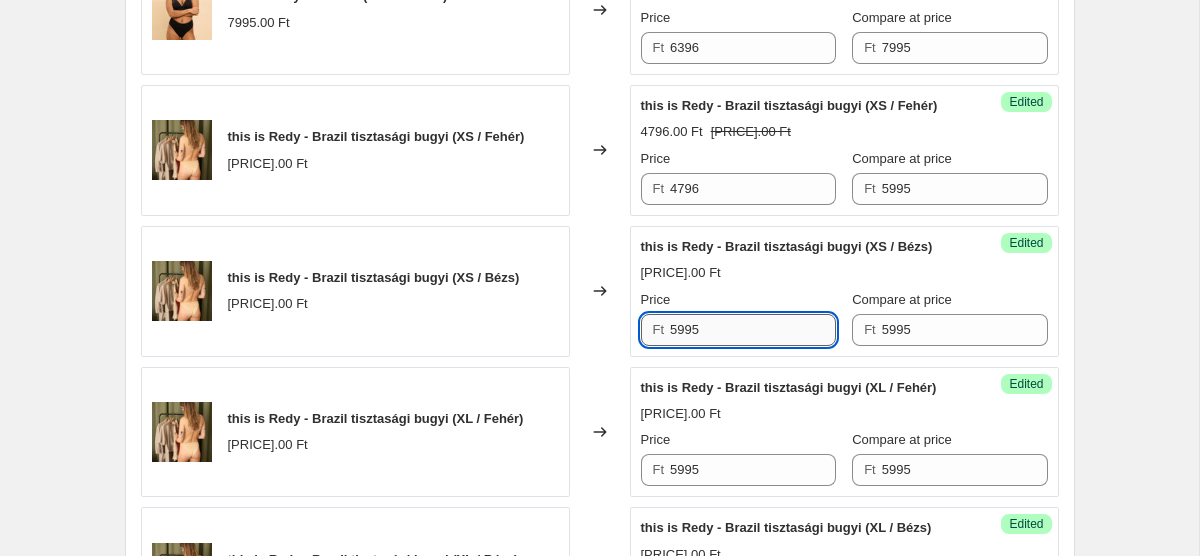 paste on "4796" 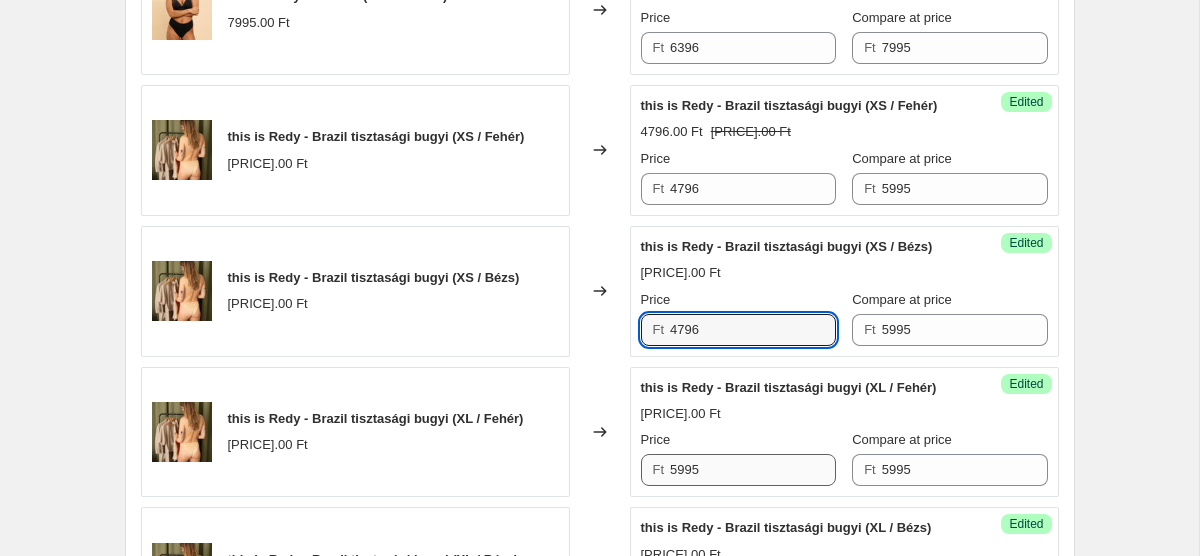 type on "4796" 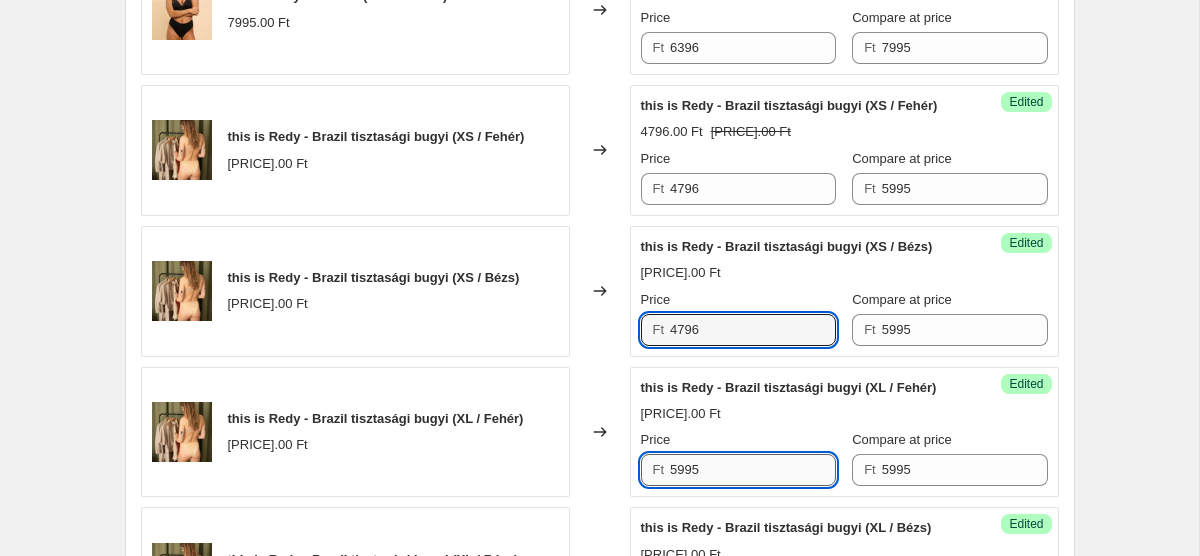click on "5995" at bounding box center [753, 470] 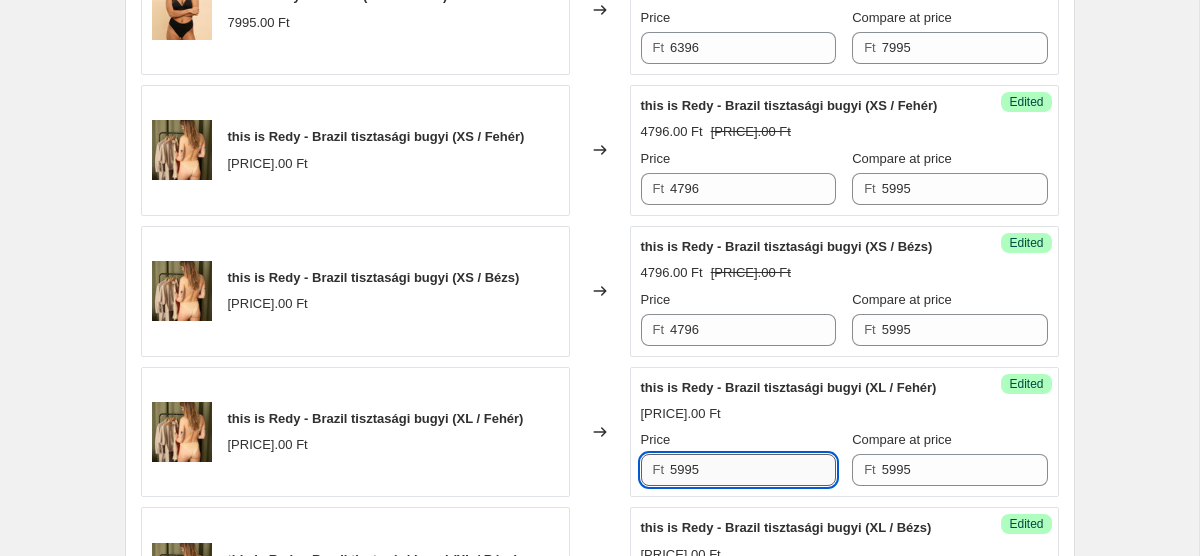 paste on "4796" 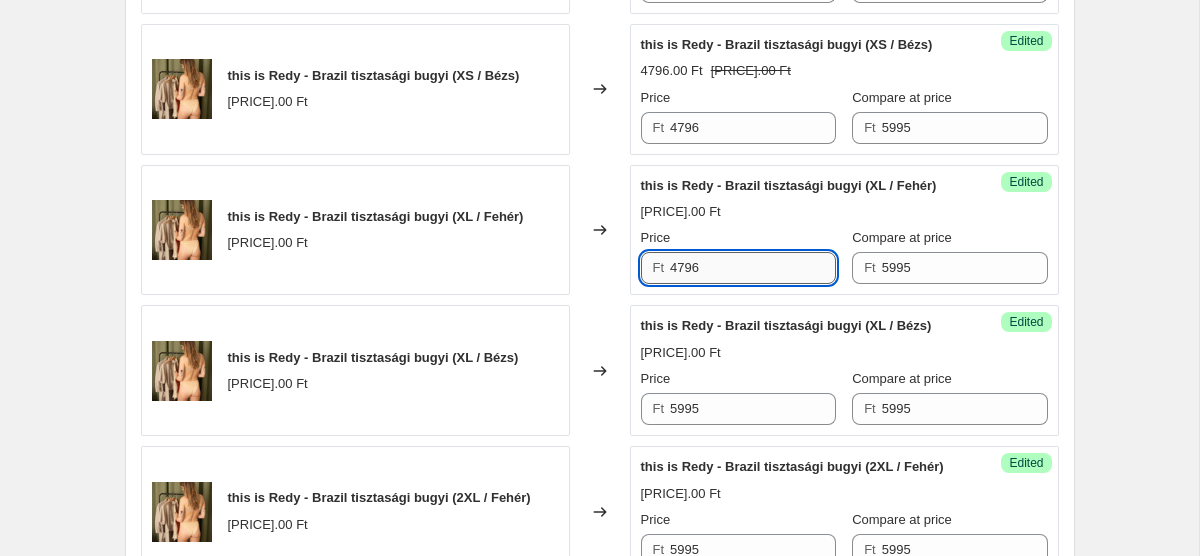 scroll, scrollTop: 2421, scrollLeft: 0, axis: vertical 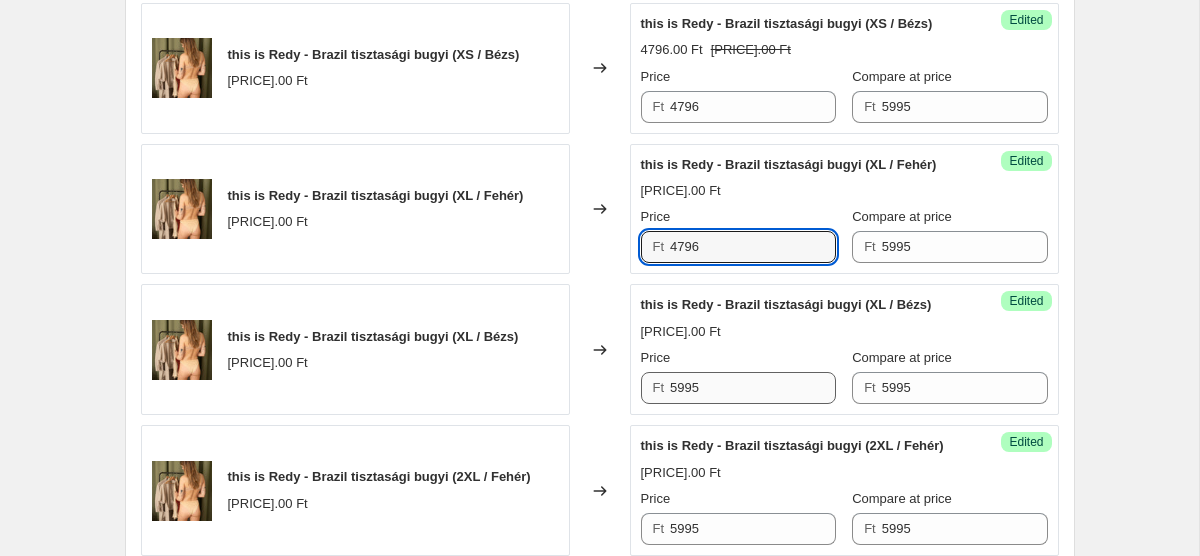 type on "4796" 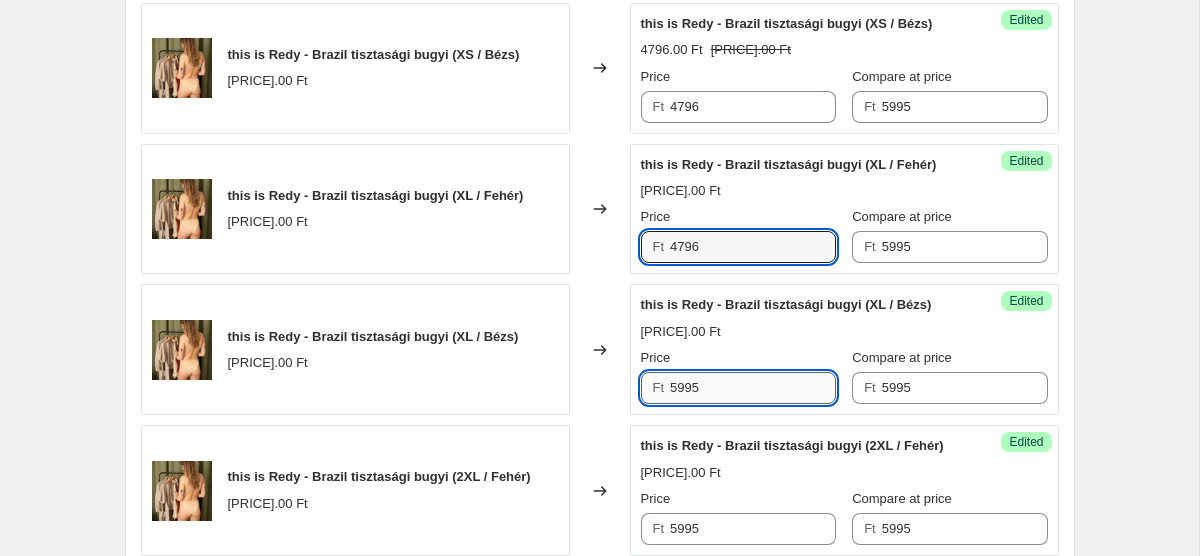 click on "5995" at bounding box center [753, 388] 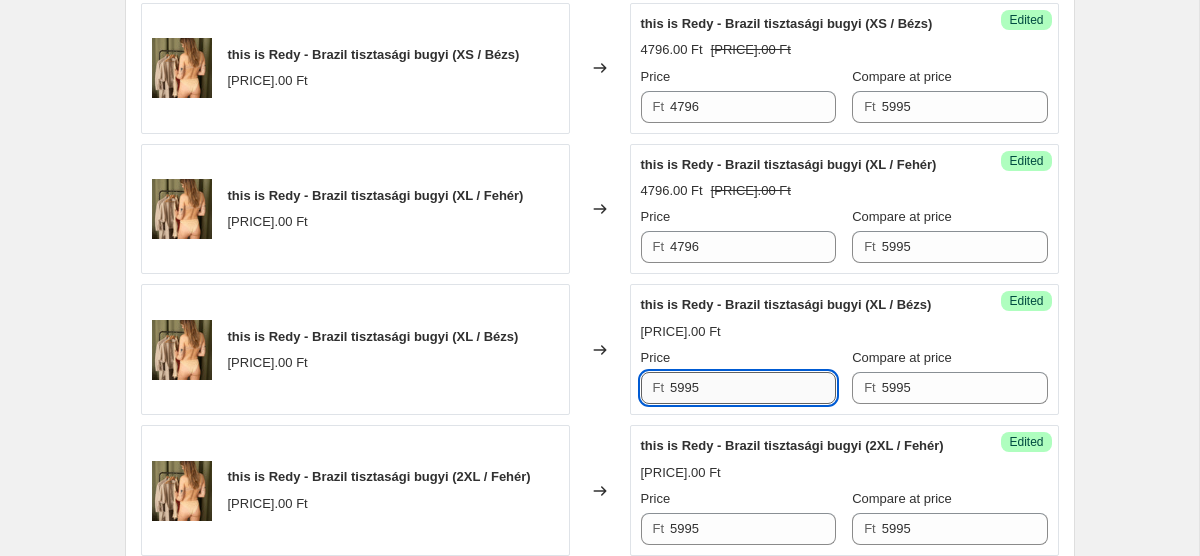click on "5995" at bounding box center [753, 388] 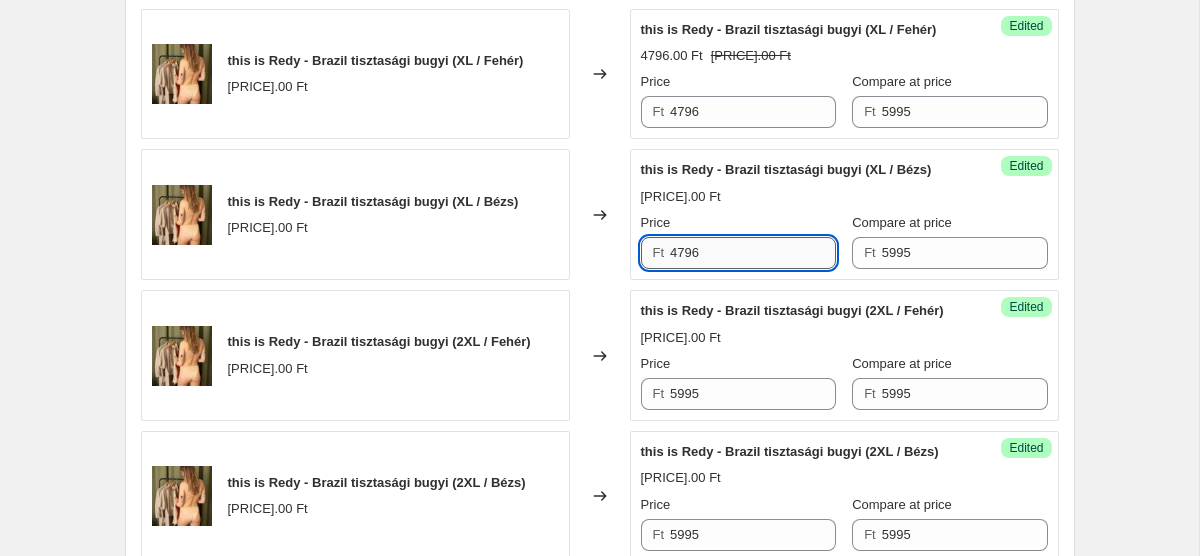 scroll, scrollTop: 2581, scrollLeft: 0, axis: vertical 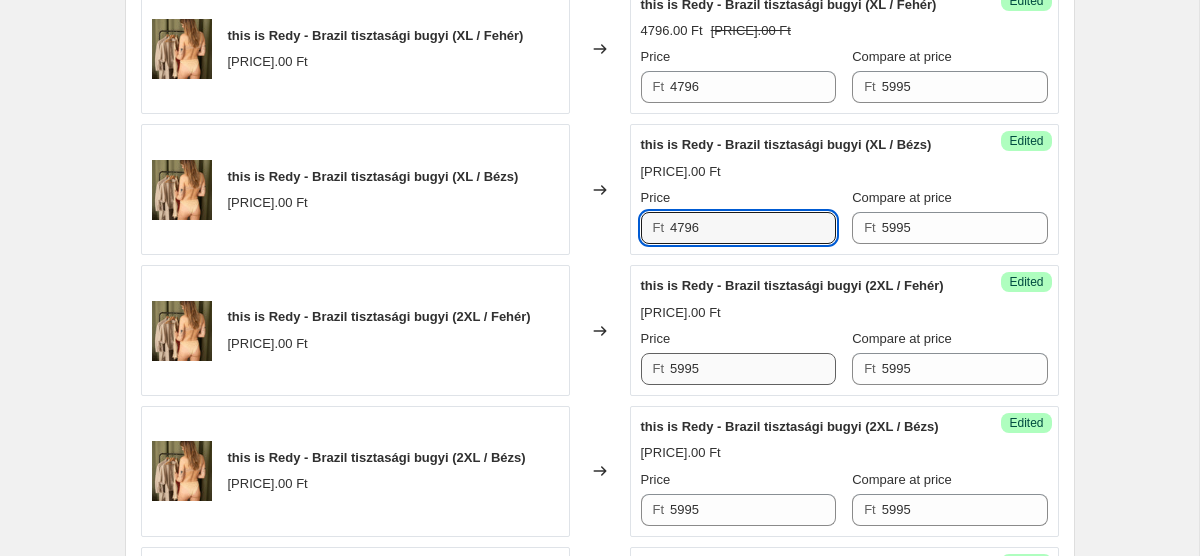 type on "4796" 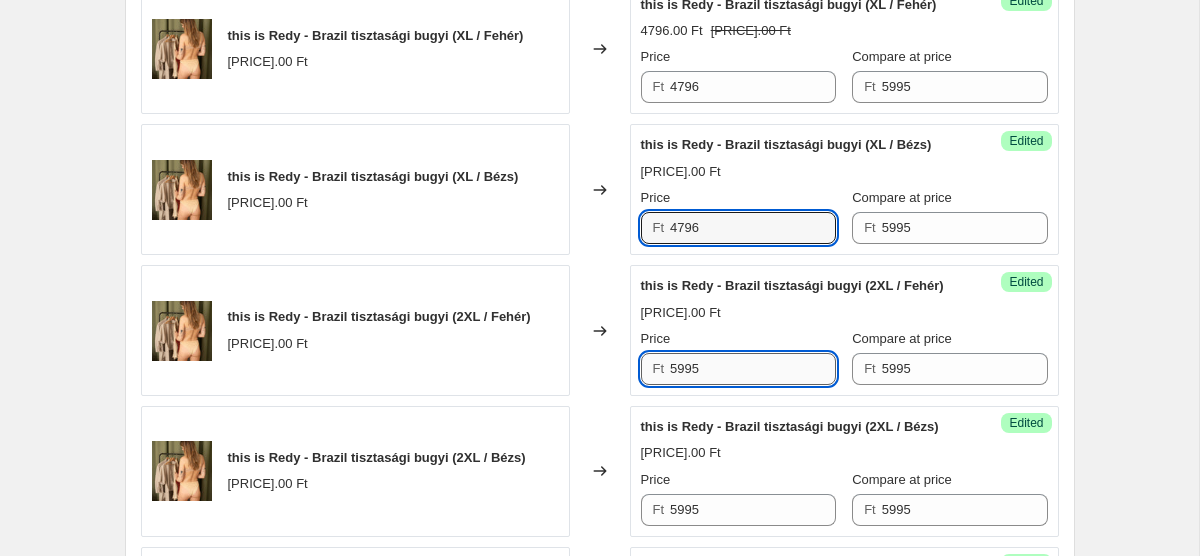 click on "5995" at bounding box center (753, 369) 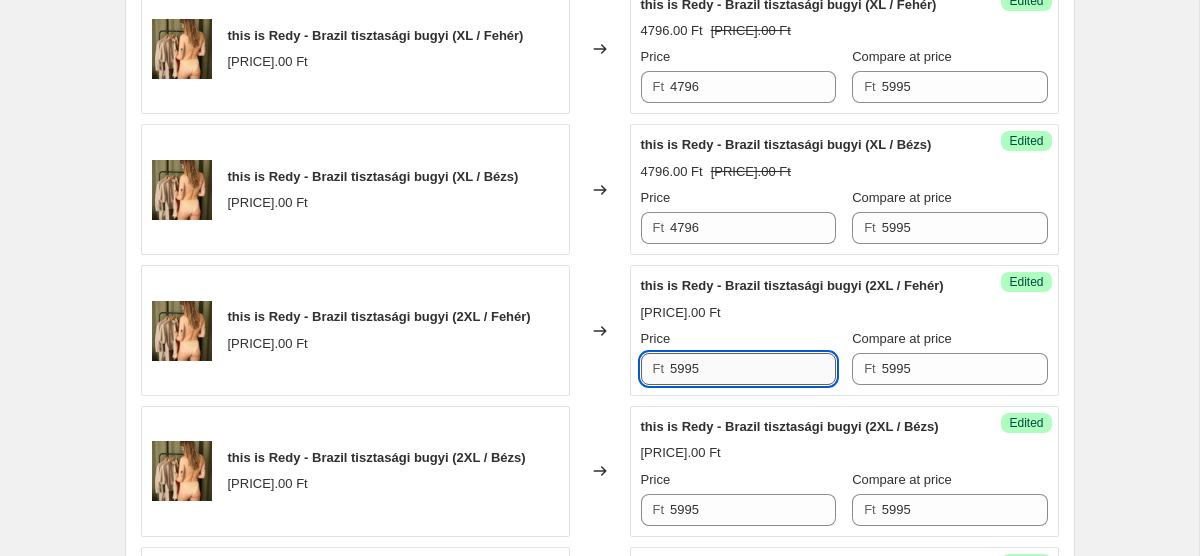 click on "5995" at bounding box center [753, 369] 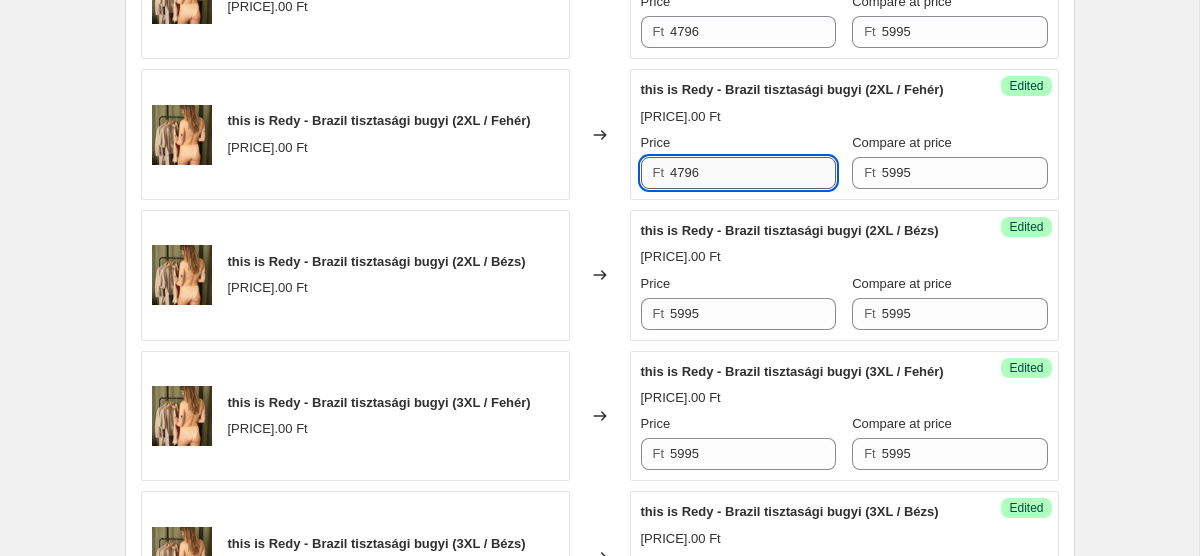 scroll, scrollTop: 2778, scrollLeft: 0, axis: vertical 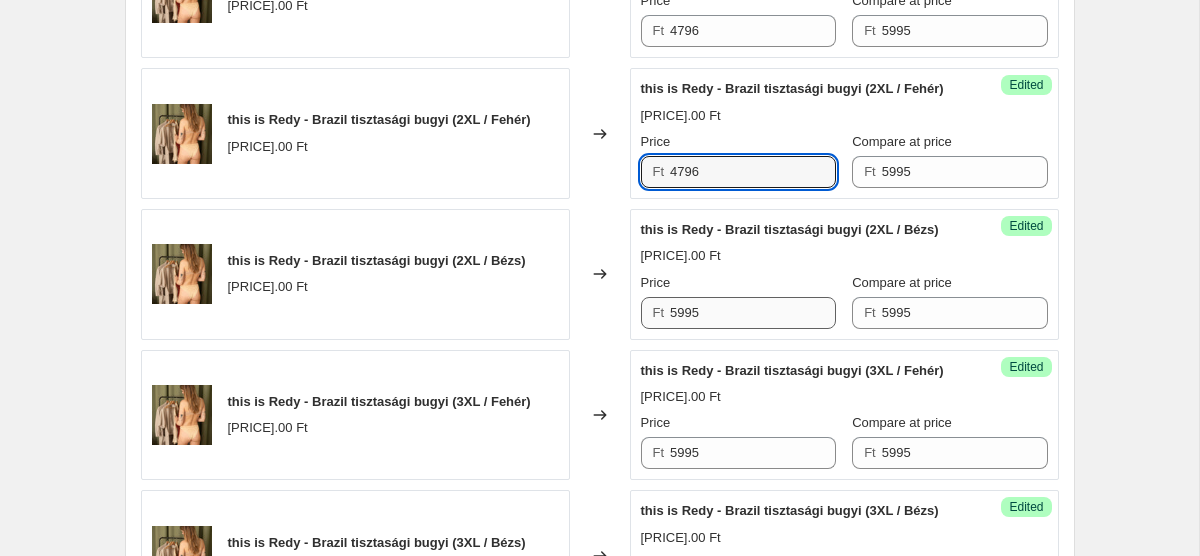 type on "4796" 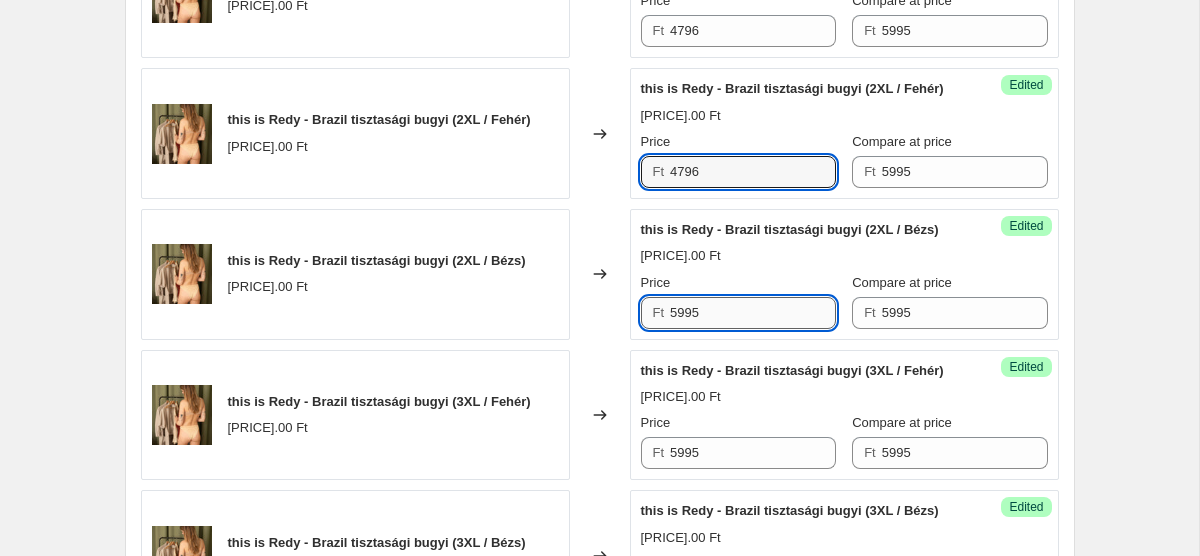 click on "5995" at bounding box center (753, 313) 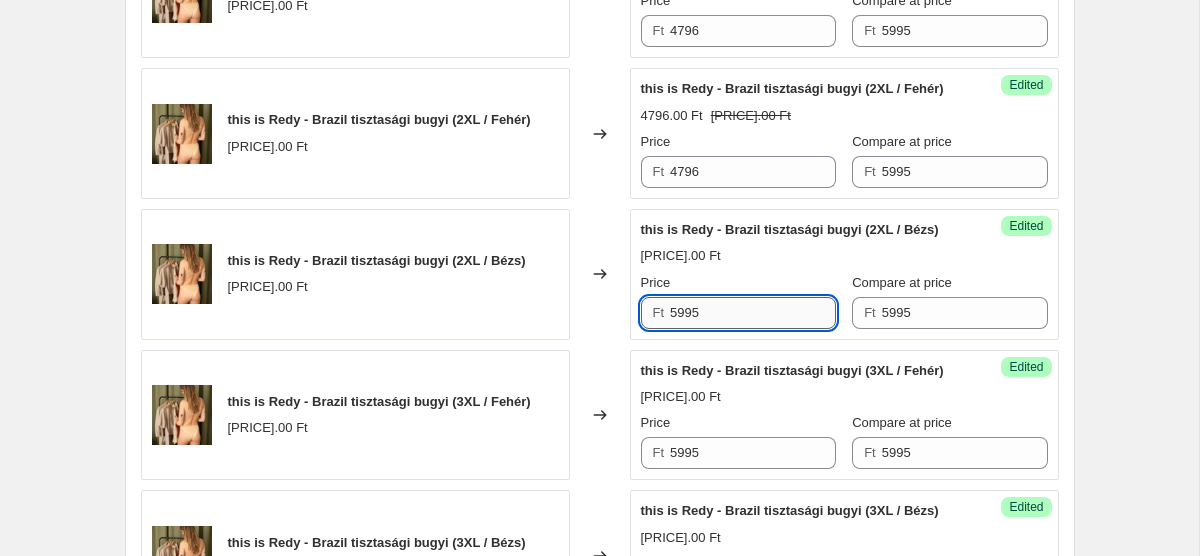 paste on "4796" 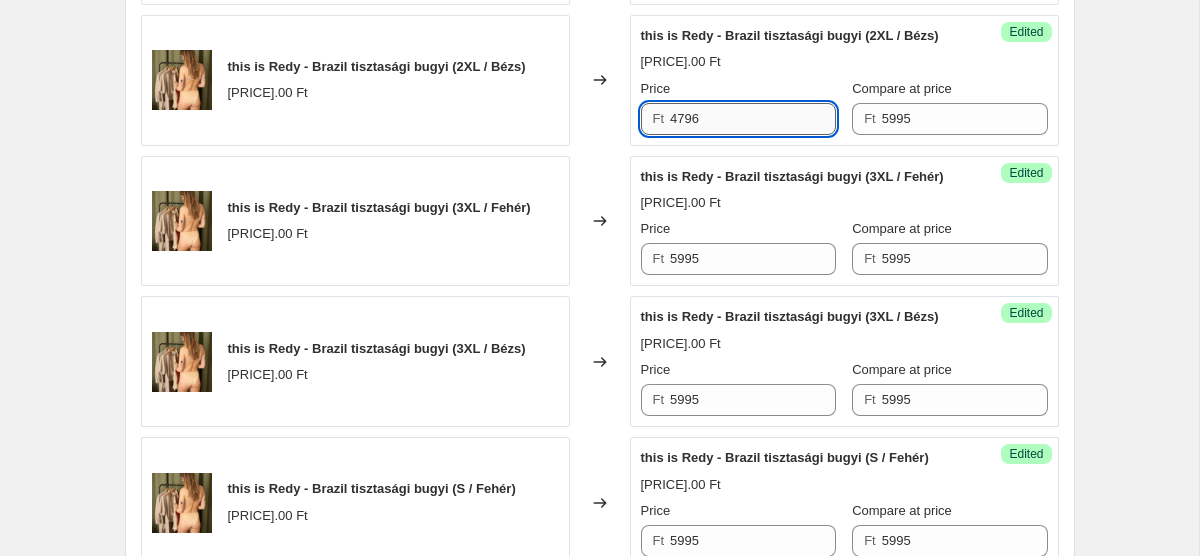 scroll, scrollTop: 2973, scrollLeft: 0, axis: vertical 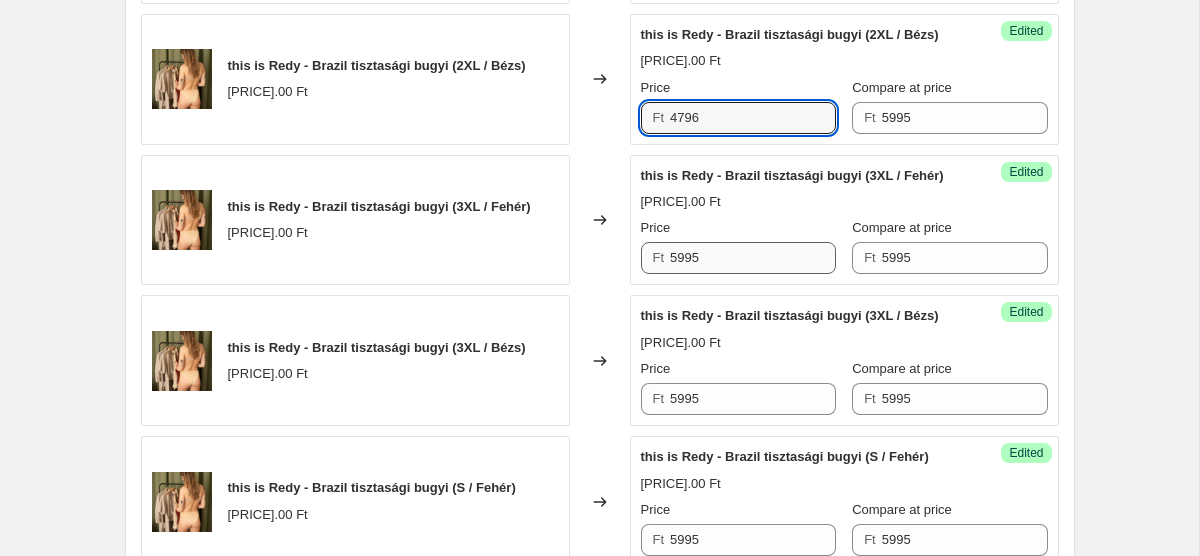 type on "4796" 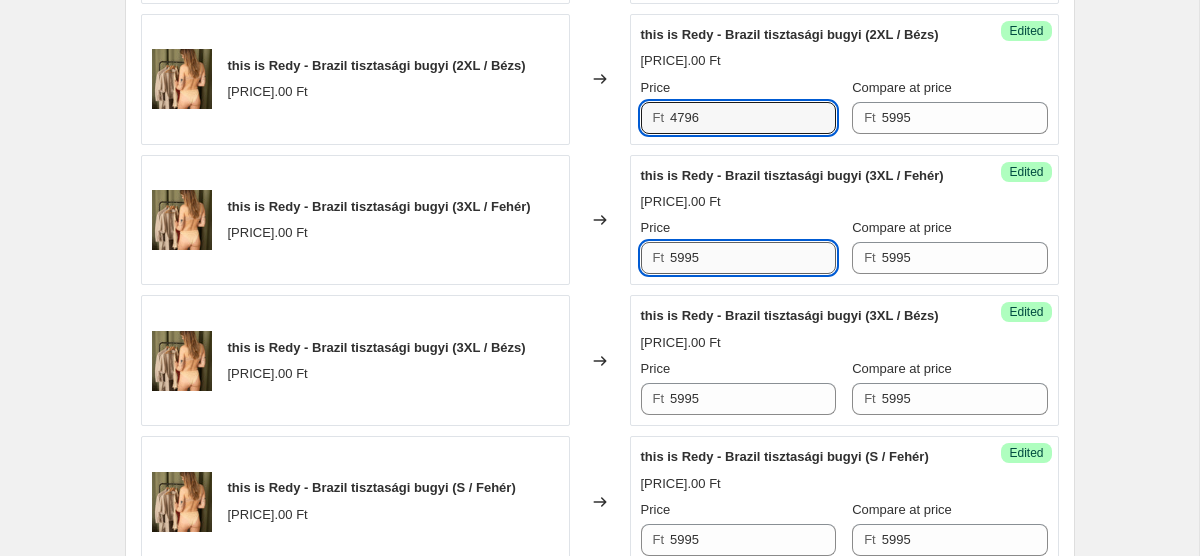 click on "5995" at bounding box center (753, 258) 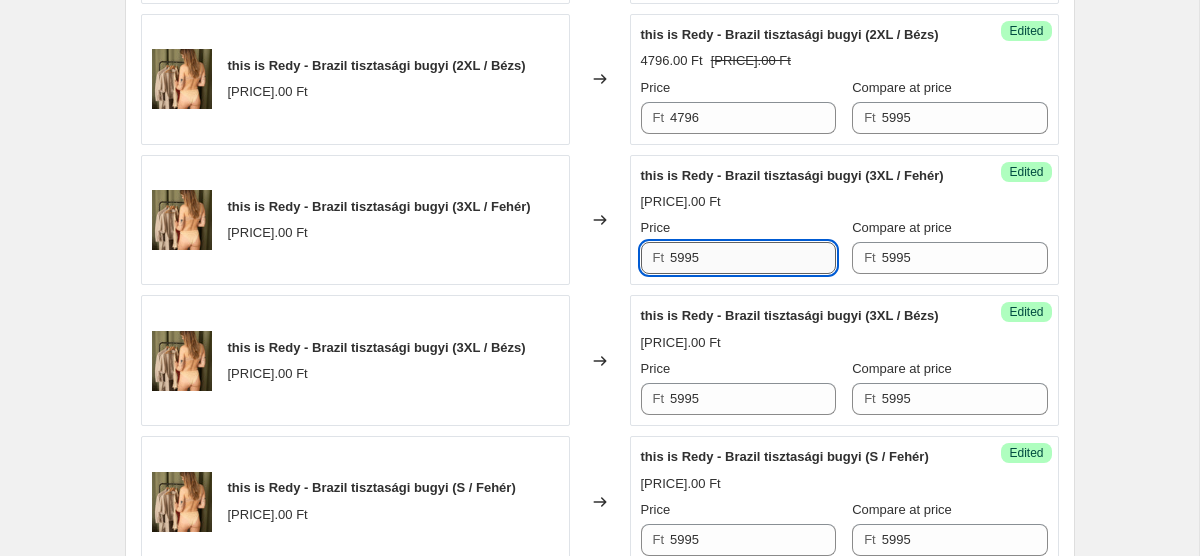 click on "5995" at bounding box center (753, 258) 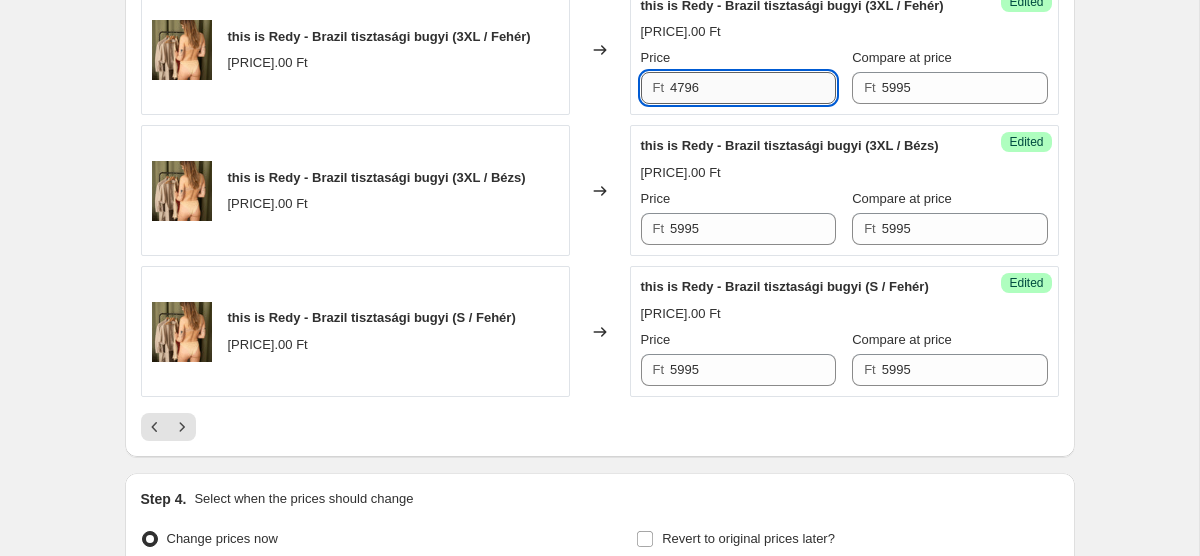 scroll, scrollTop: 3144, scrollLeft: 0, axis: vertical 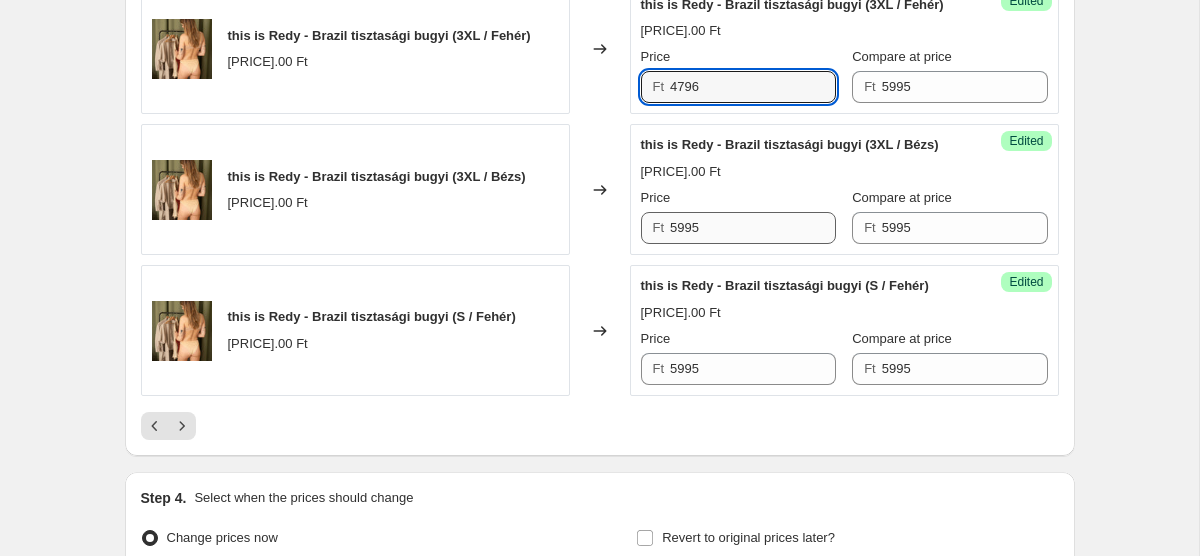 type on "4796" 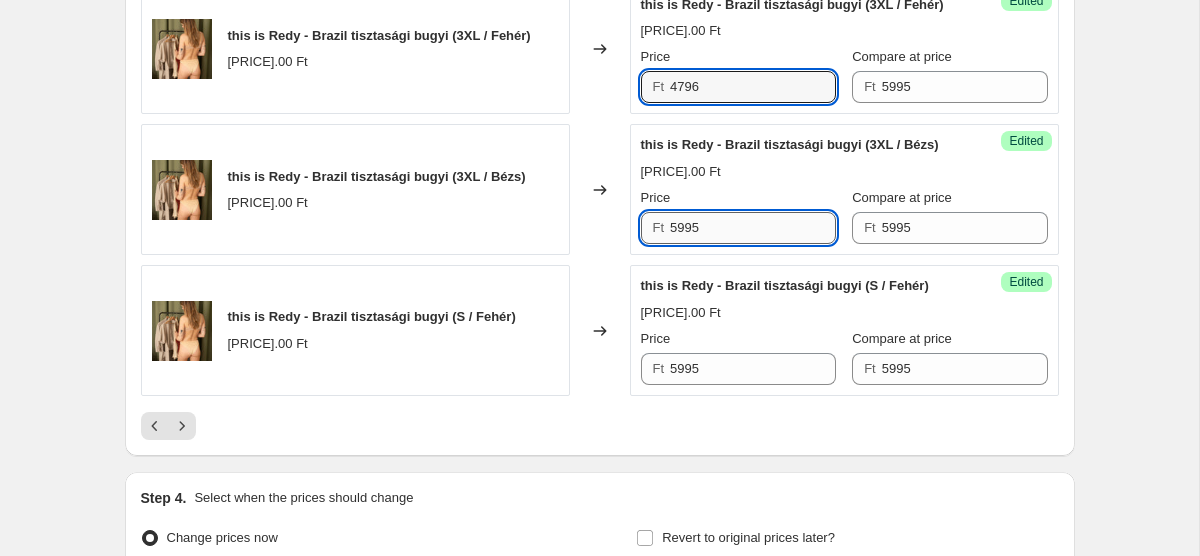 click on "5995" at bounding box center (753, 228) 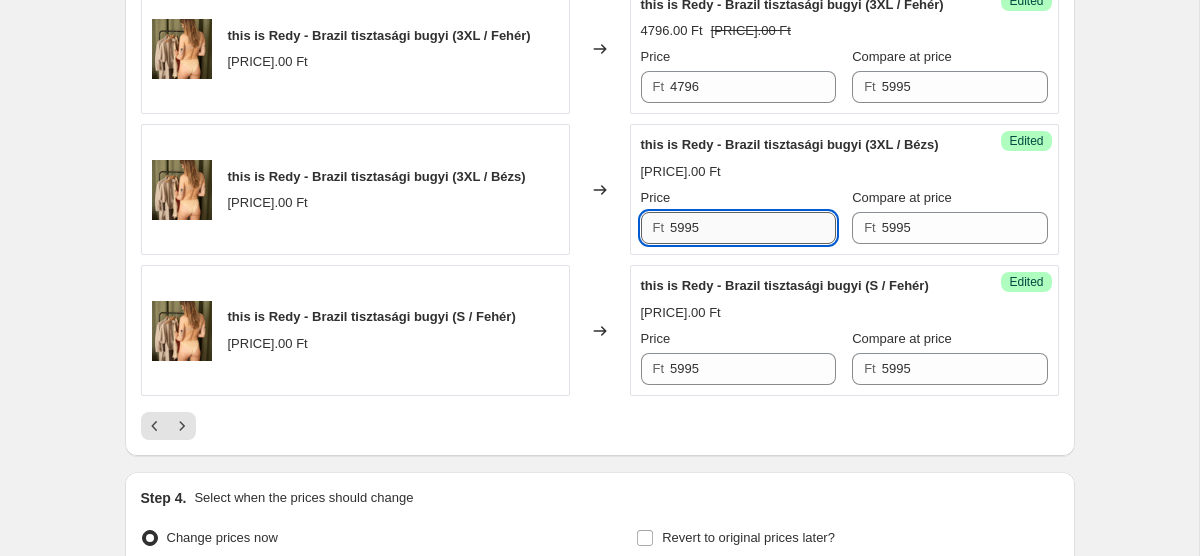 click on "5995" at bounding box center (753, 228) 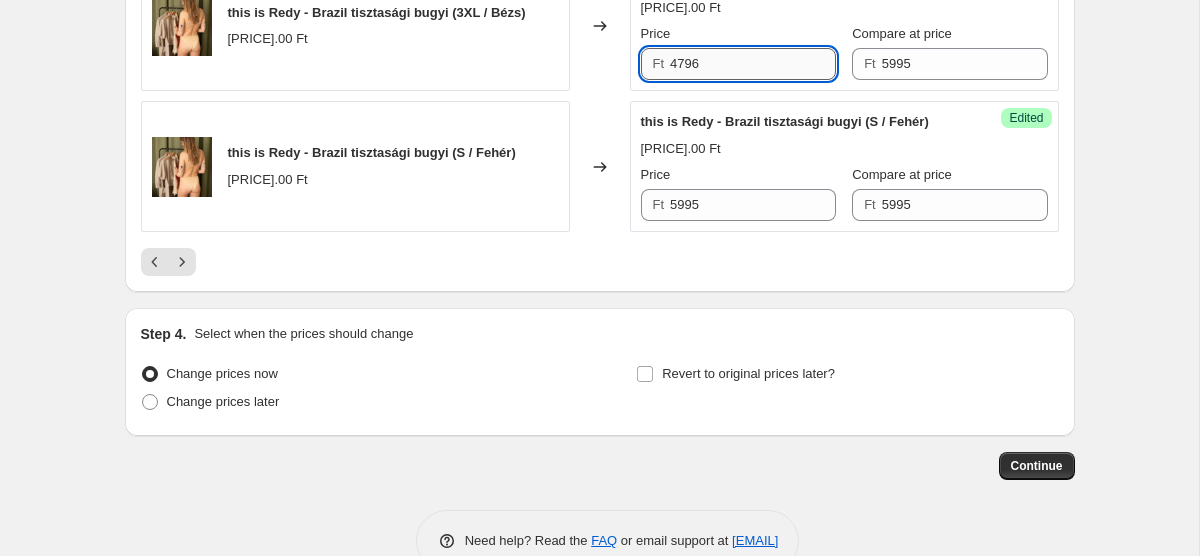 scroll, scrollTop: 3309, scrollLeft: 0, axis: vertical 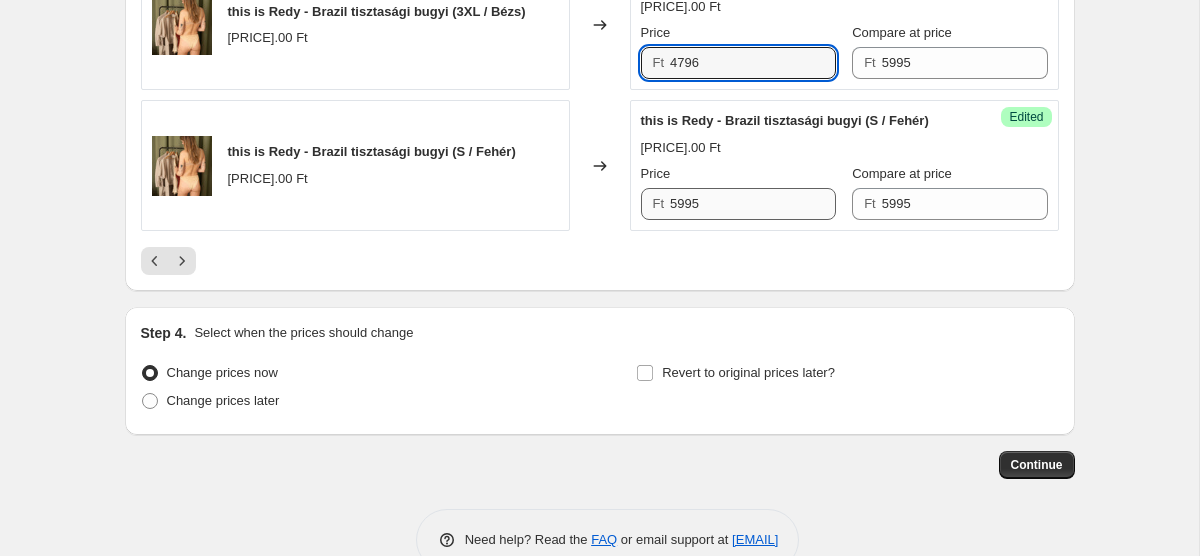 type on "4796" 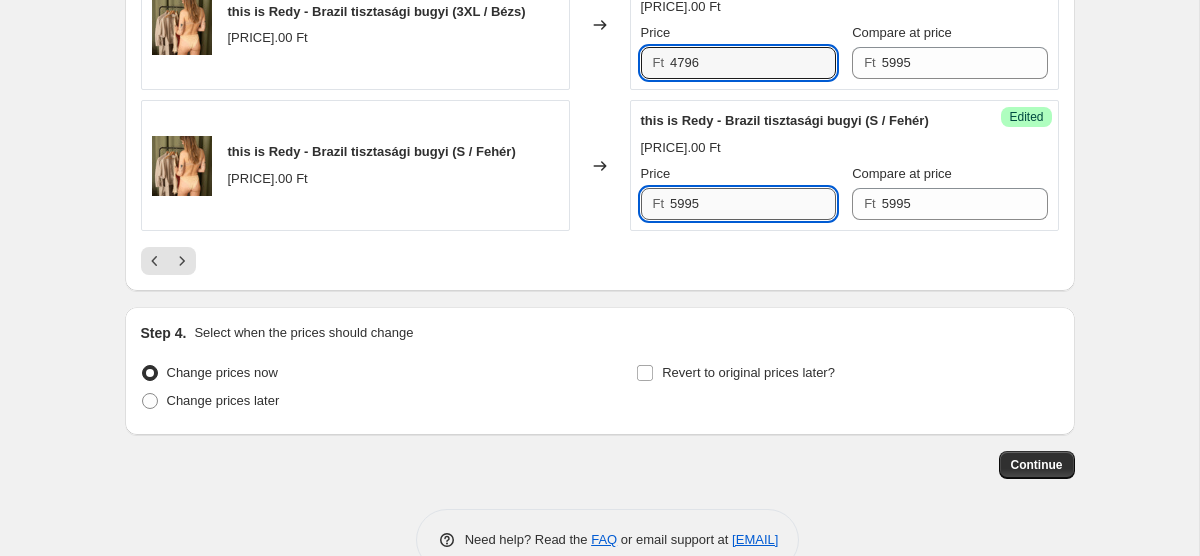 click on "5995" at bounding box center [753, 204] 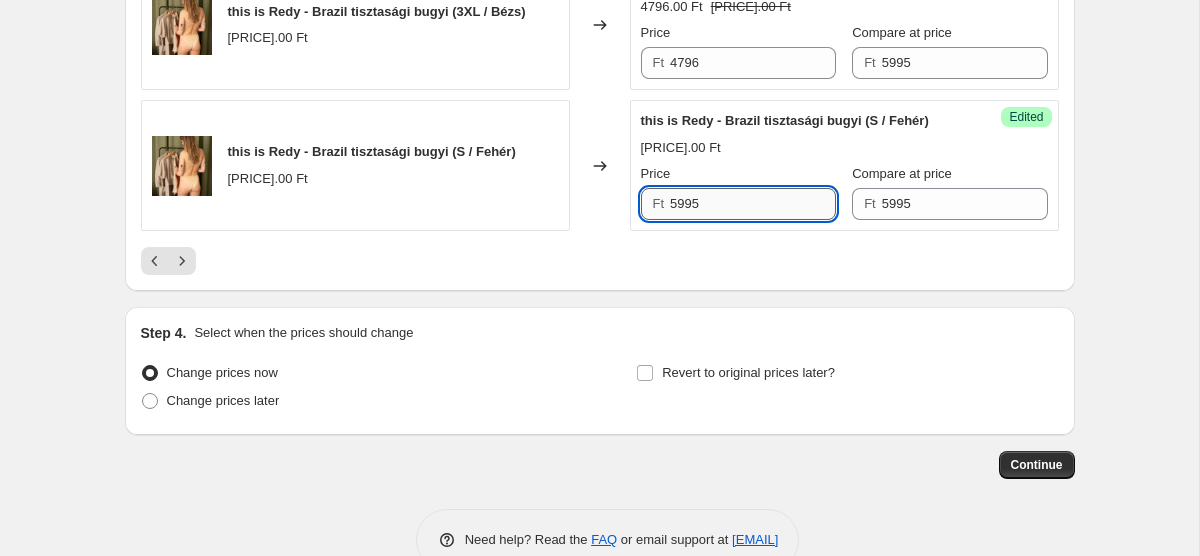 paste on "4796" 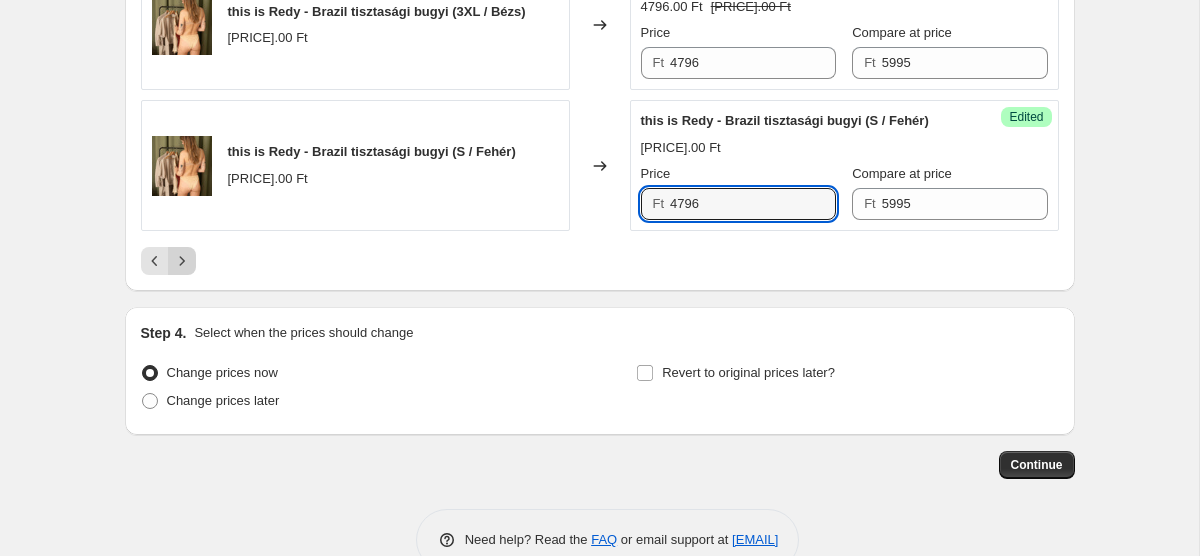 click 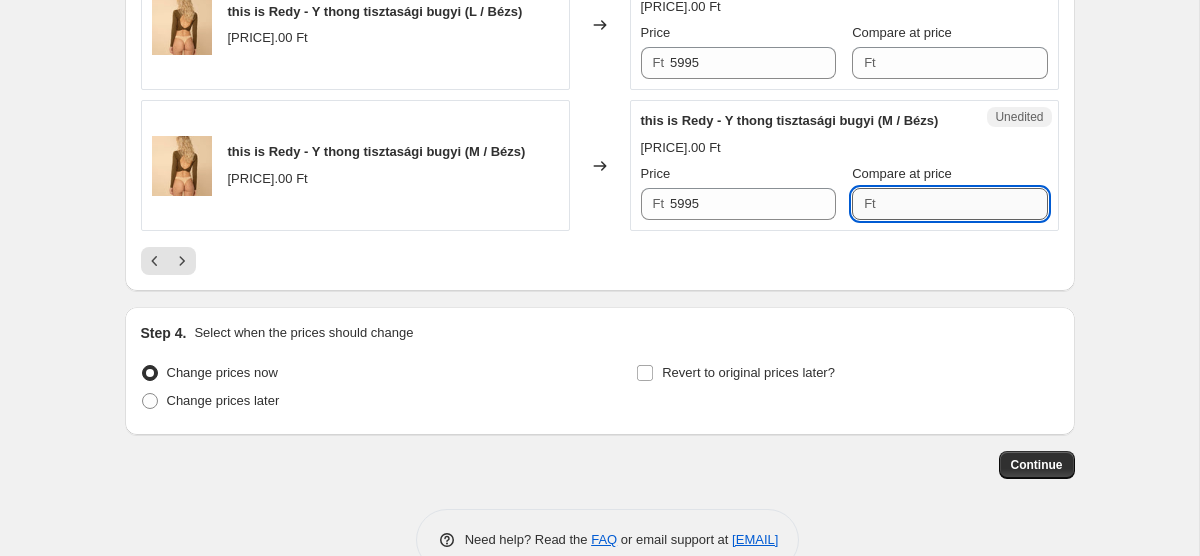 click on "Compare at price" at bounding box center [965, 204] 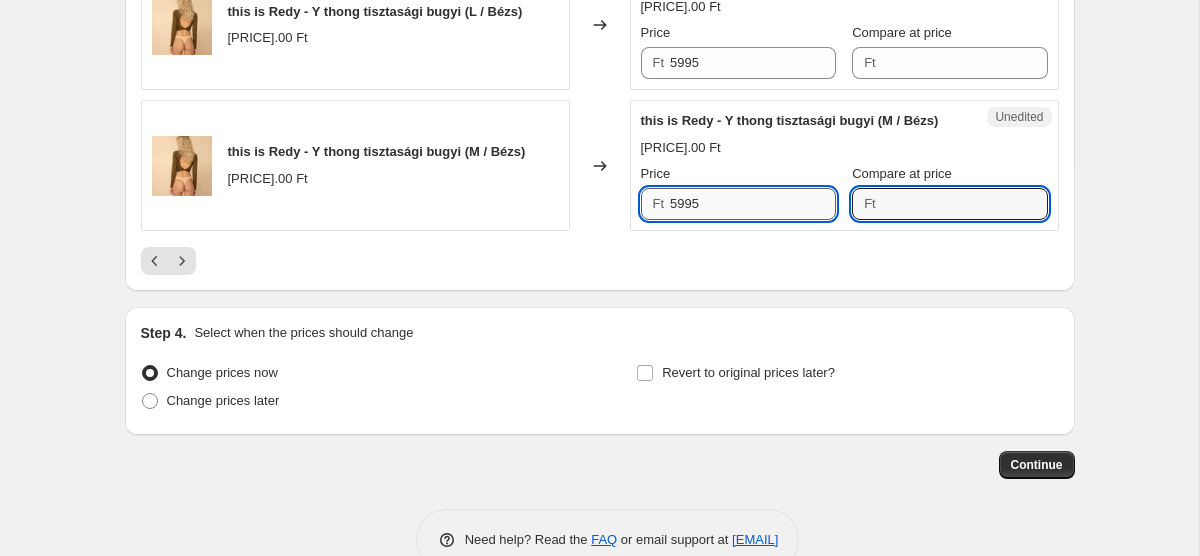 click on "5995" at bounding box center (753, 204) 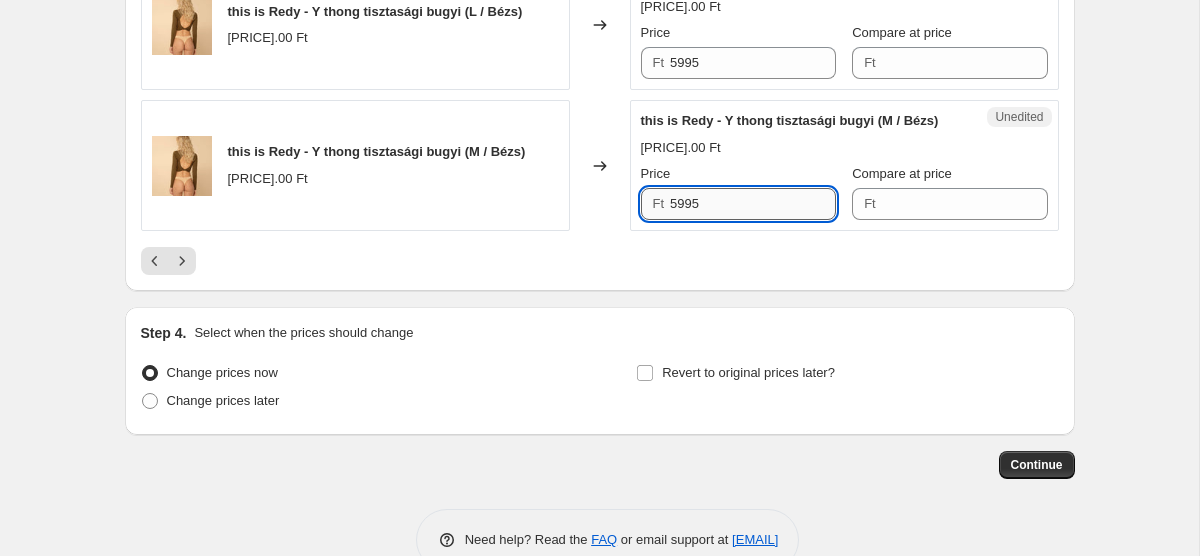 paste on "4796" 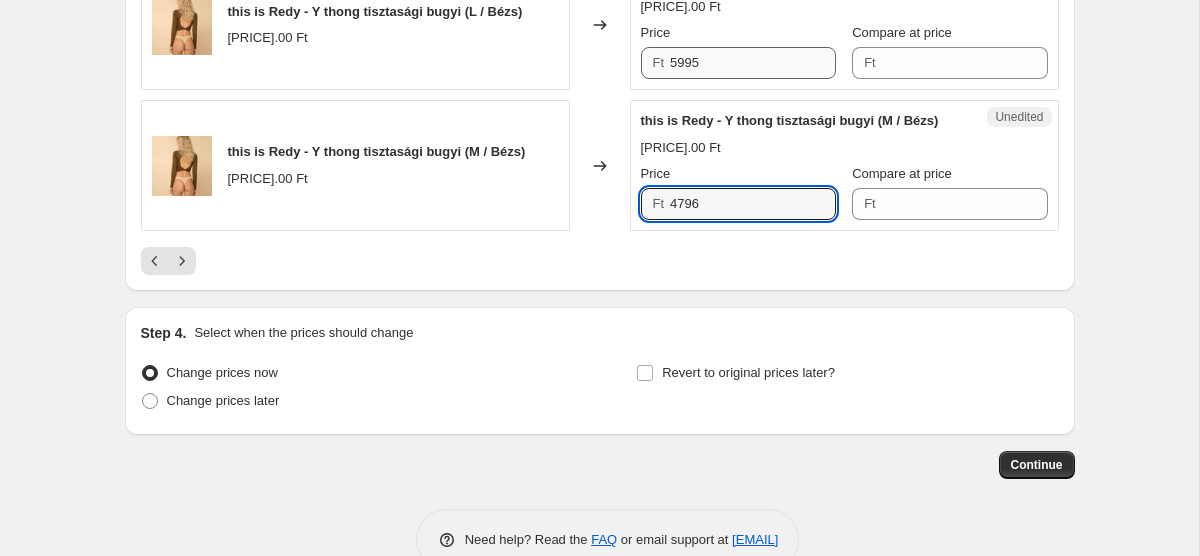 type on "4796" 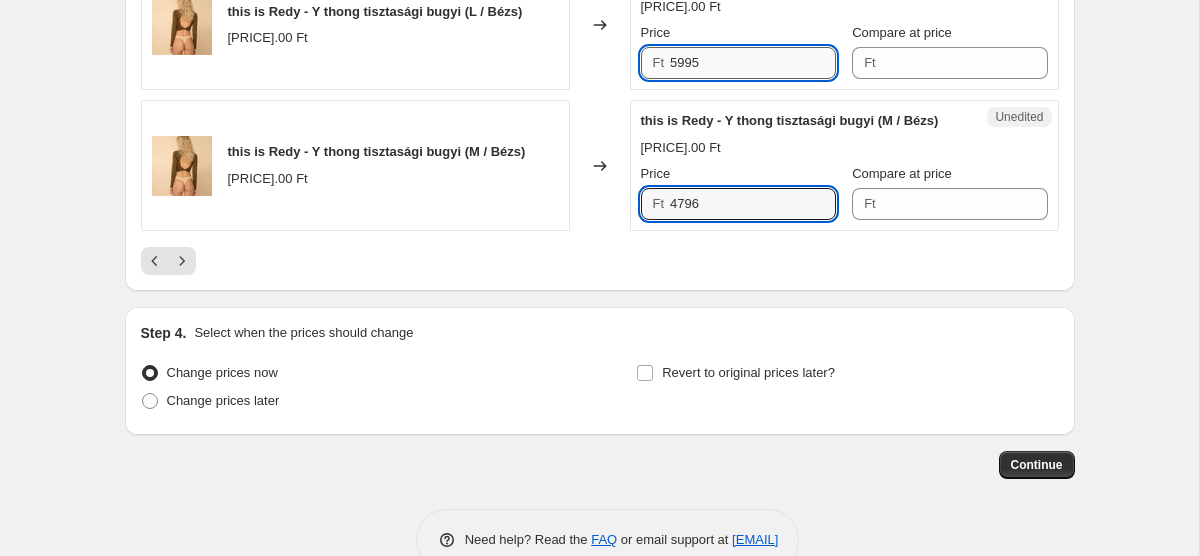 click on "5995" at bounding box center (753, 63) 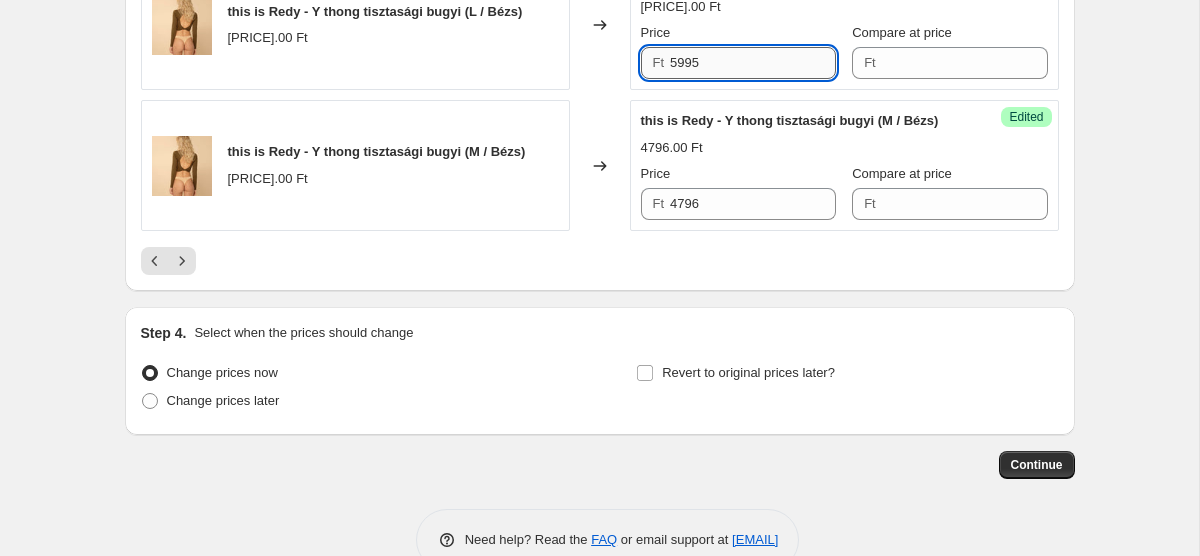 paste on "4796" 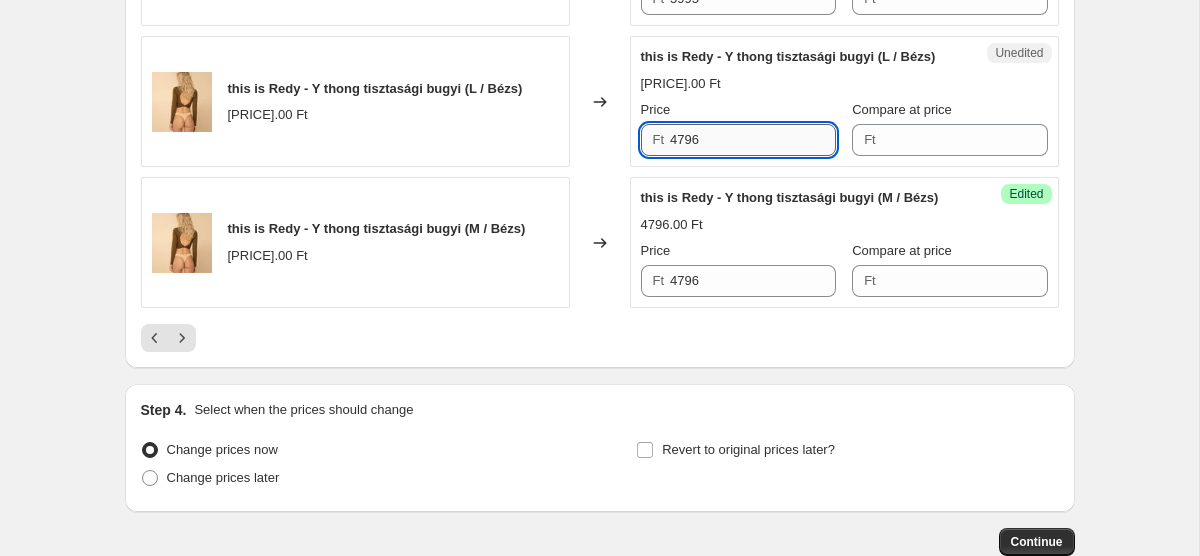 scroll, scrollTop: 3226, scrollLeft: 0, axis: vertical 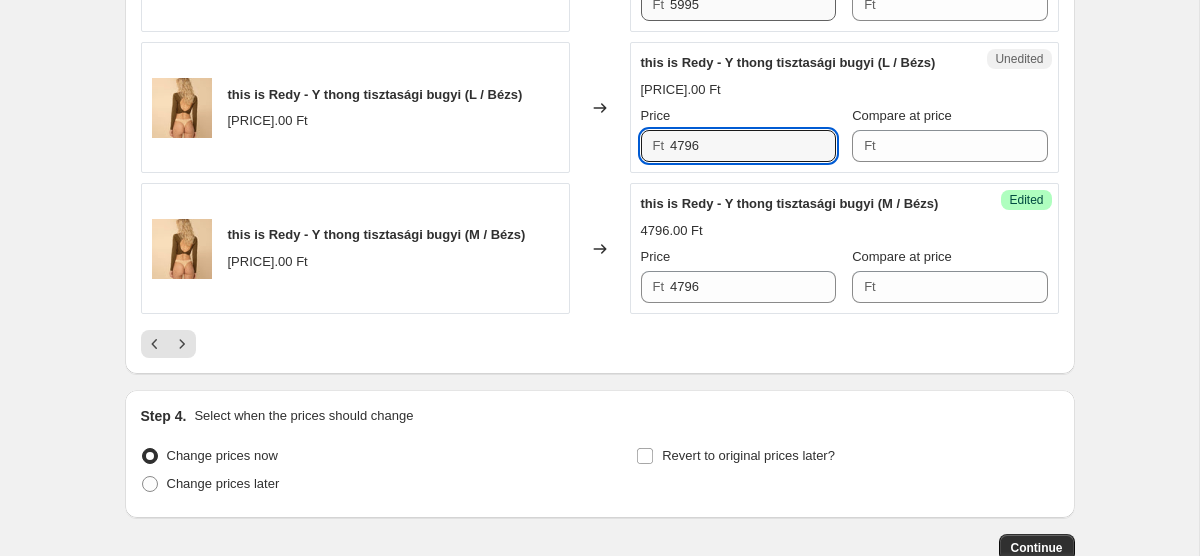 type on "4796" 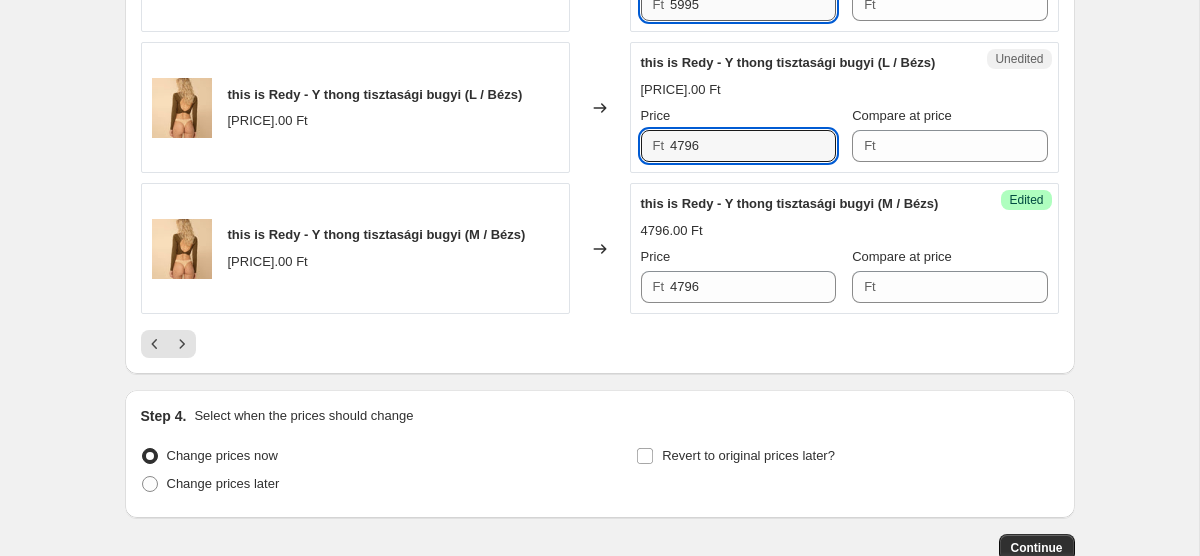 click on "5995" at bounding box center [753, 5] 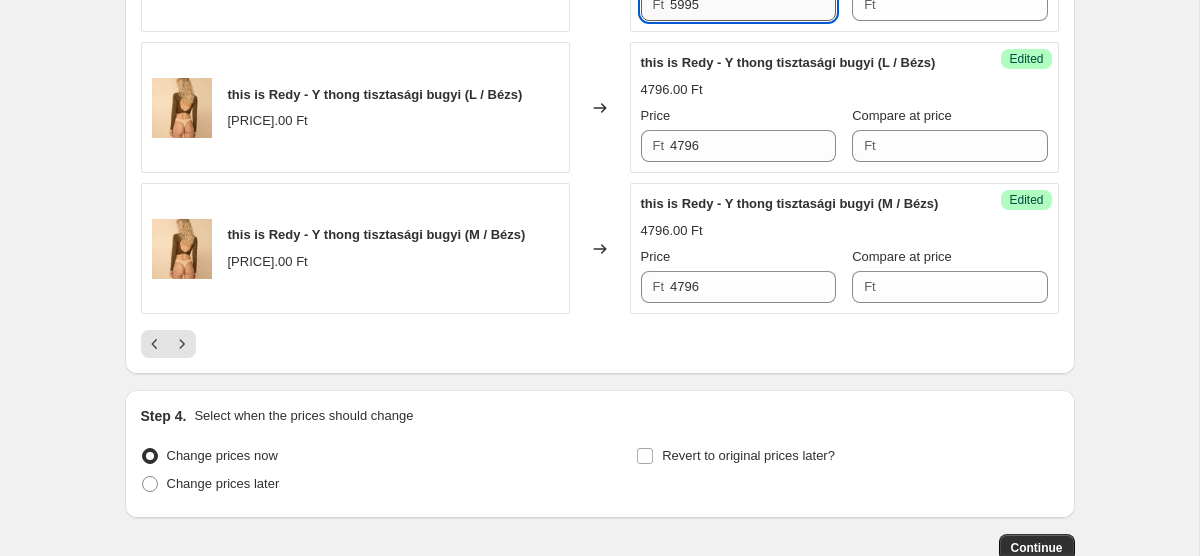 click on "5995" at bounding box center (753, 5) 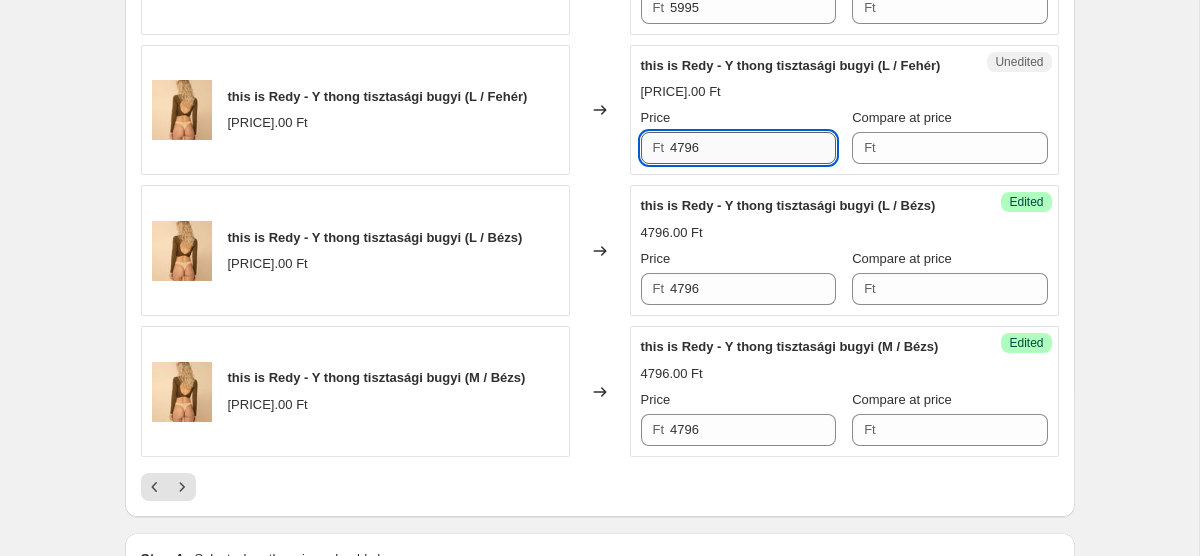 scroll, scrollTop: 3081, scrollLeft: 0, axis: vertical 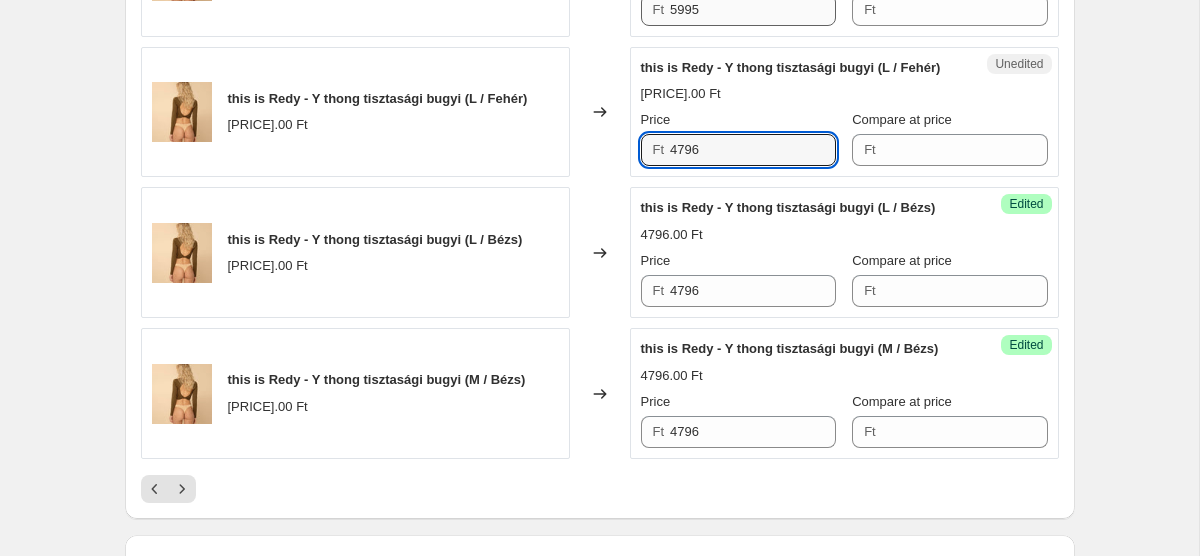 type on "4796" 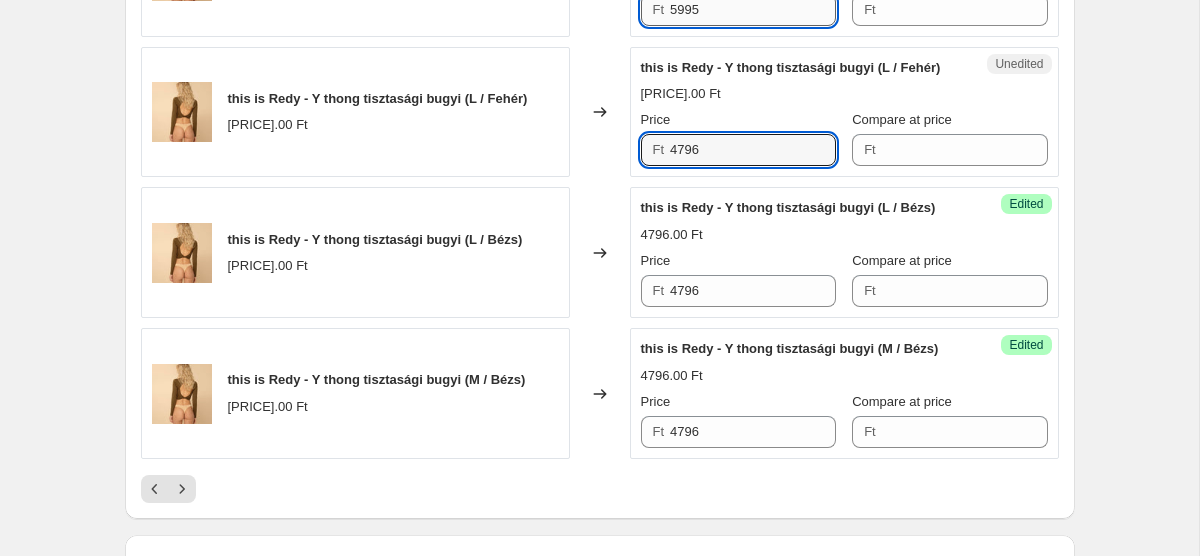 click on "5995" at bounding box center (753, 10) 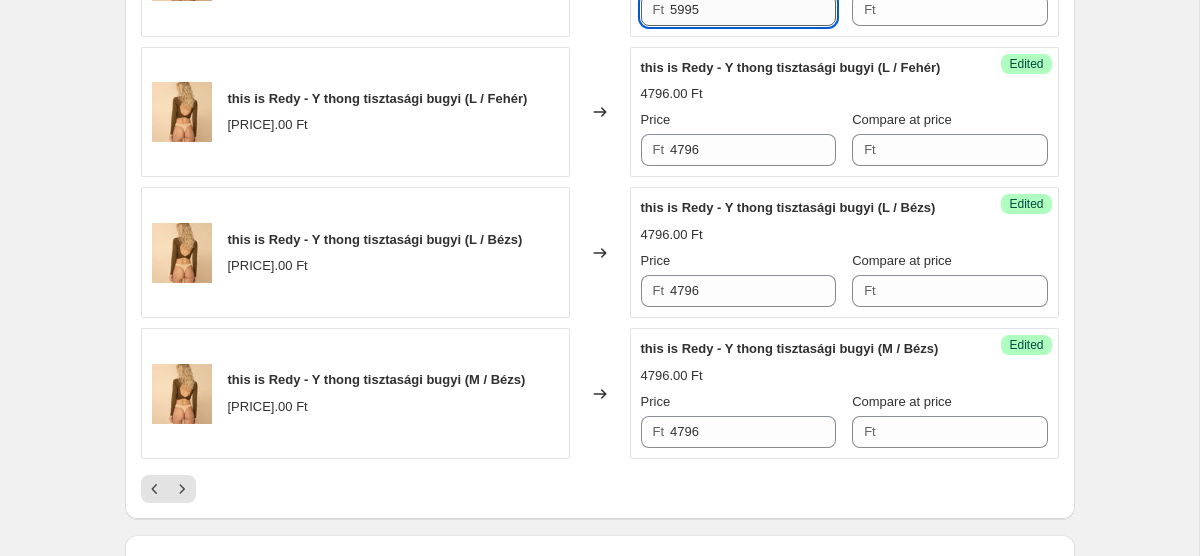 click on "5995" at bounding box center (753, 10) 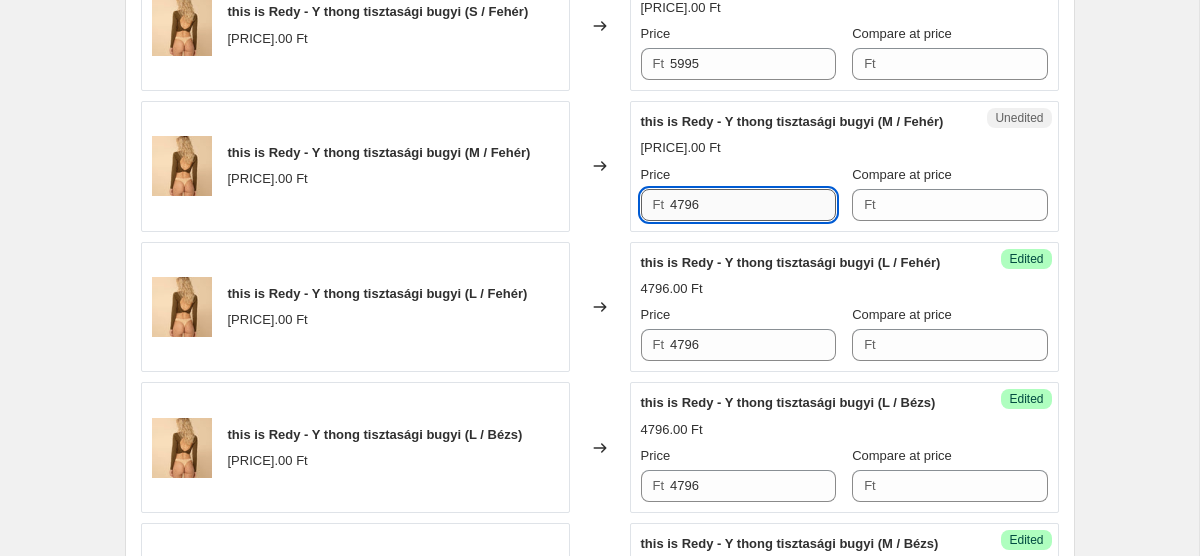 scroll, scrollTop: 2885, scrollLeft: 0, axis: vertical 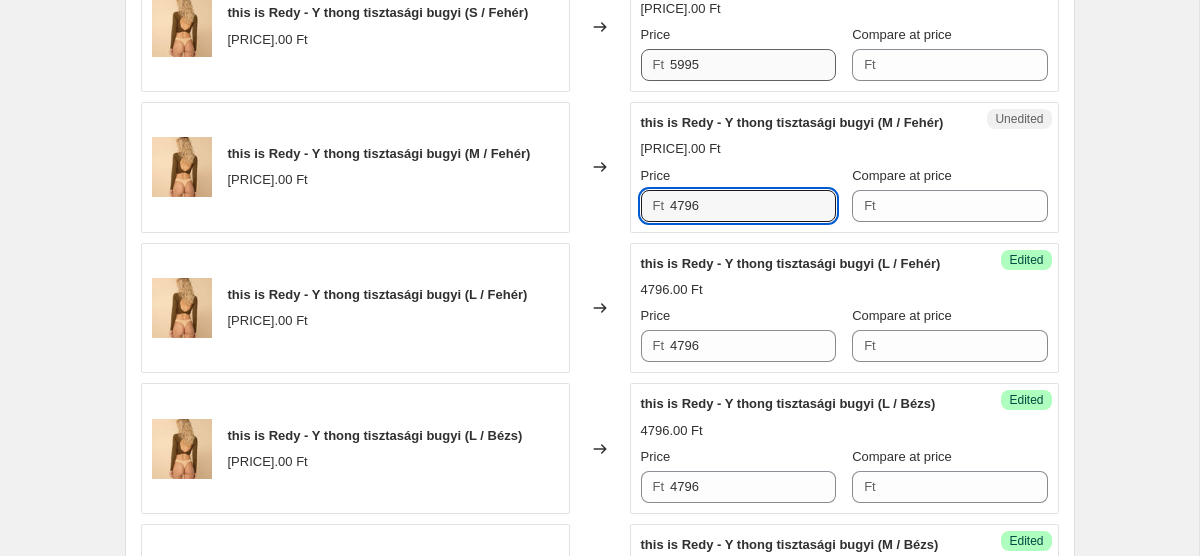 type on "4796" 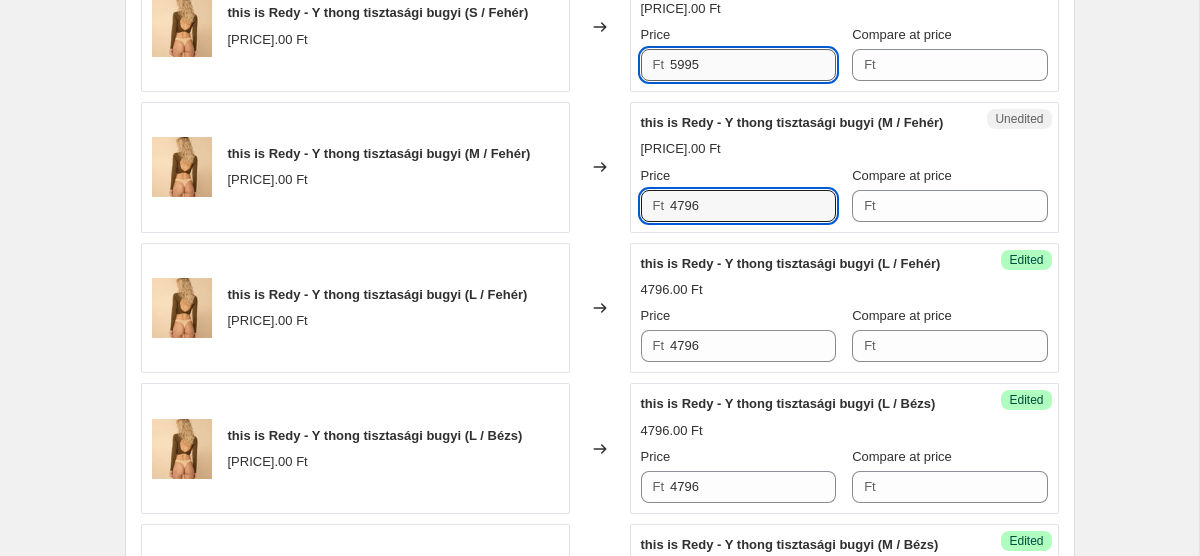 click on "5995" at bounding box center (753, 65) 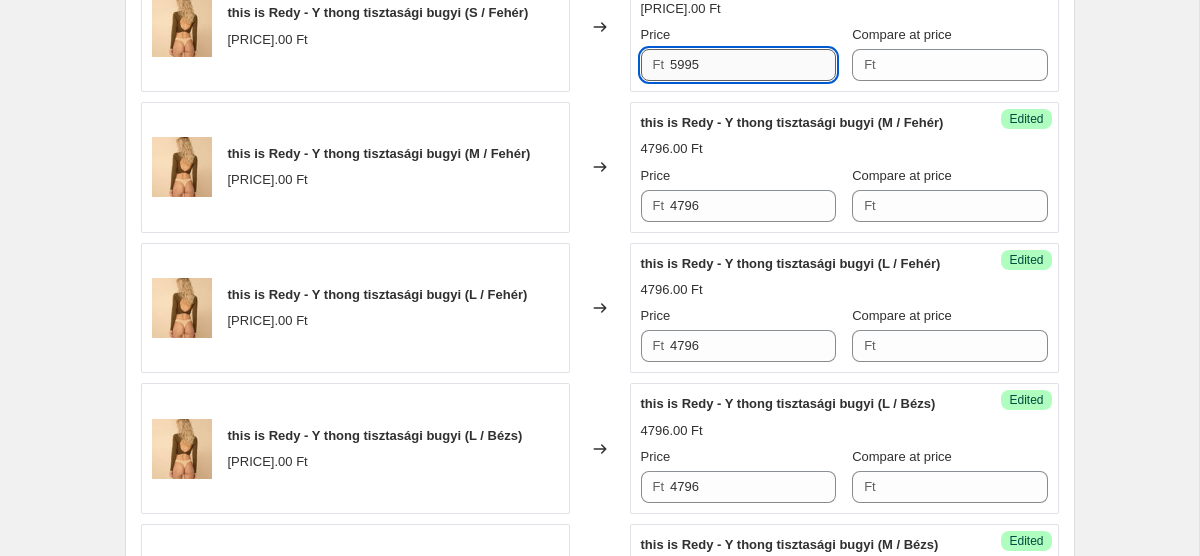paste on "4796" 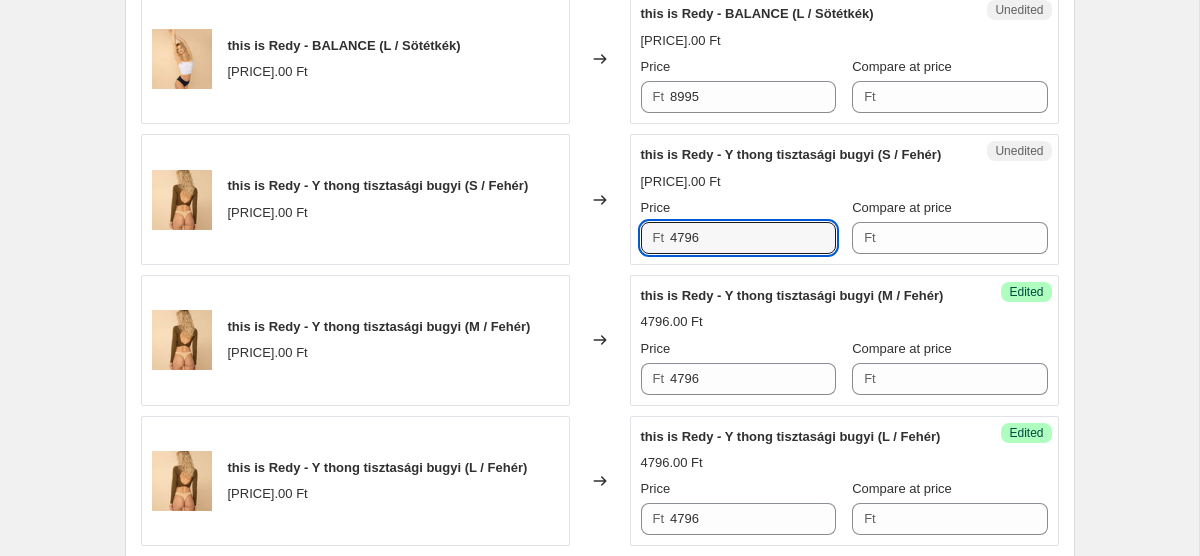 scroll, scrollTop: 2670, scrollLeft: 0, axis: vertical 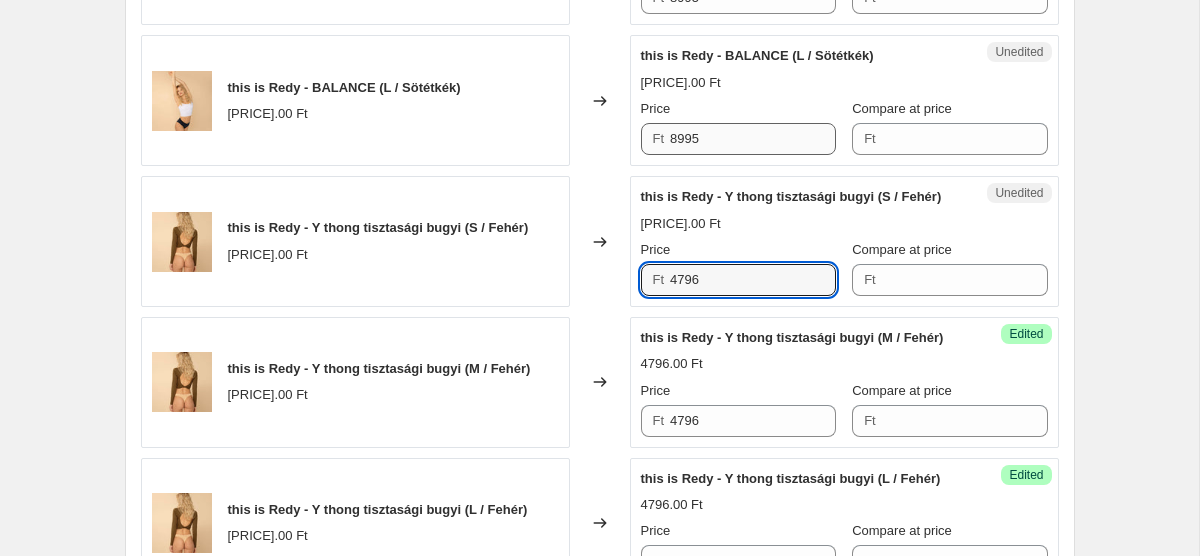 type on "4796" 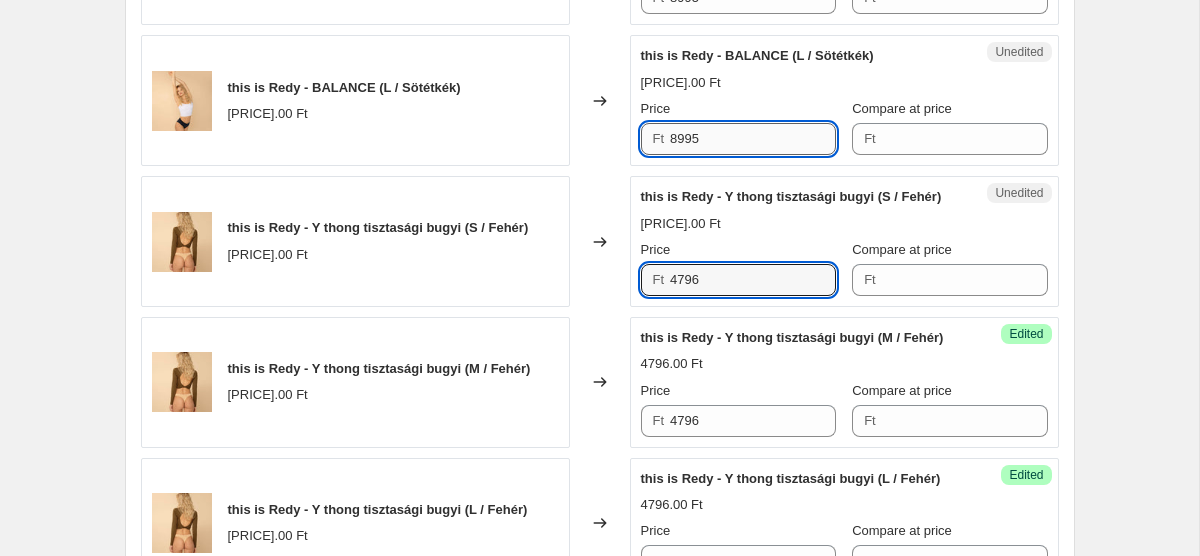 click on "8995" at bounding box center (753, 139) 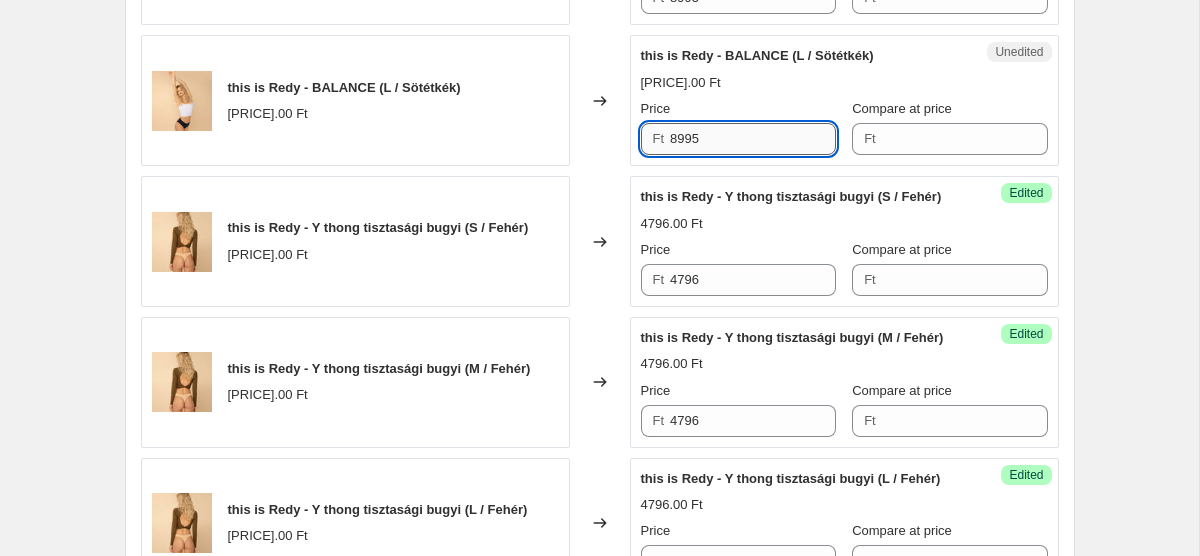 click on "8995" at bounding box center [753, 139] 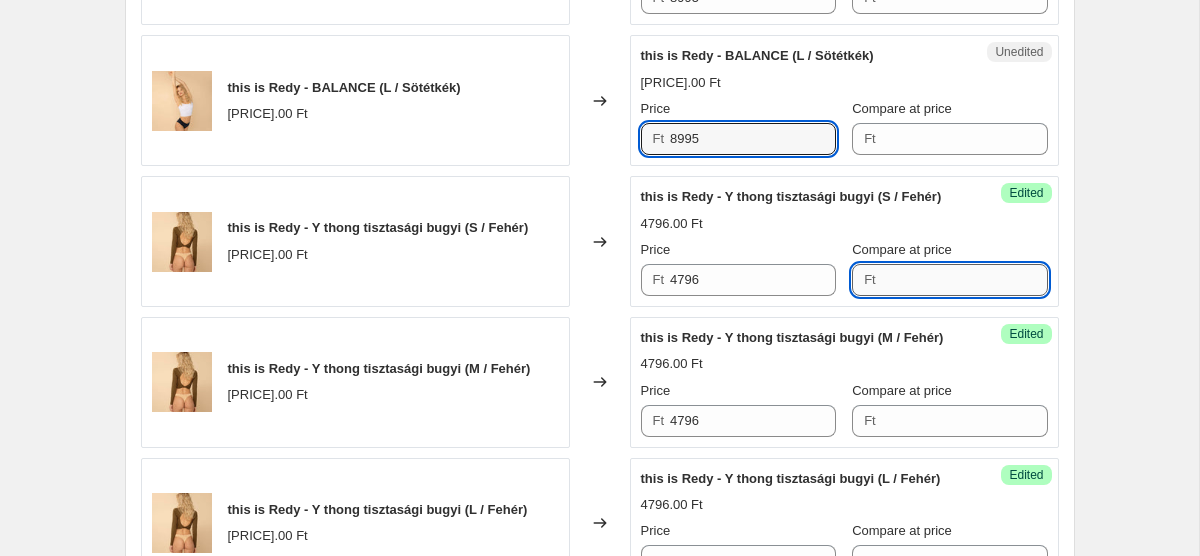 click on "Compare at price" at bounding box center (965, 280) 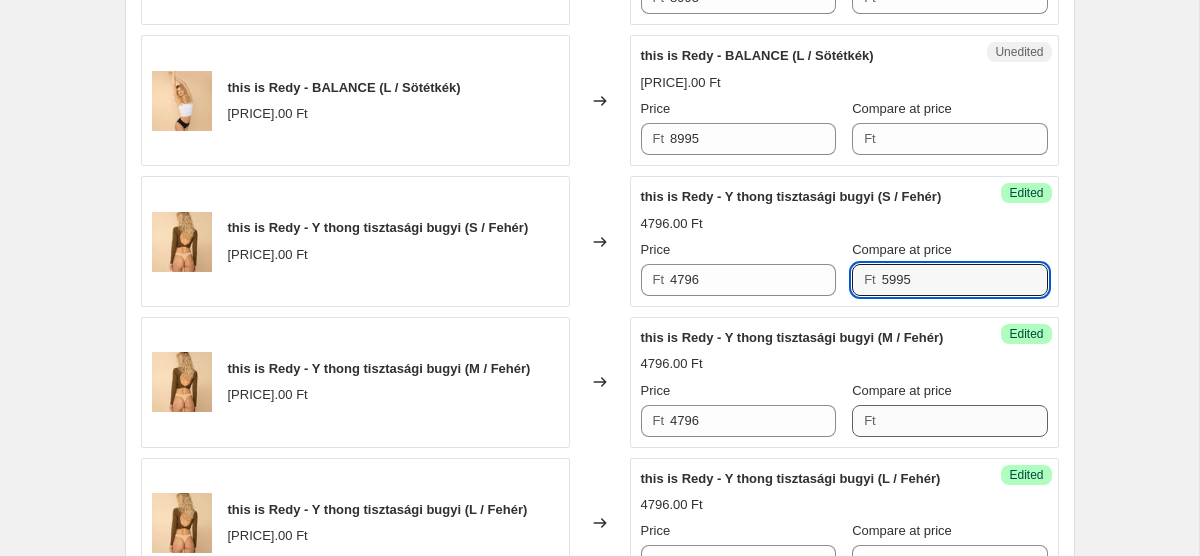 type on "5995" 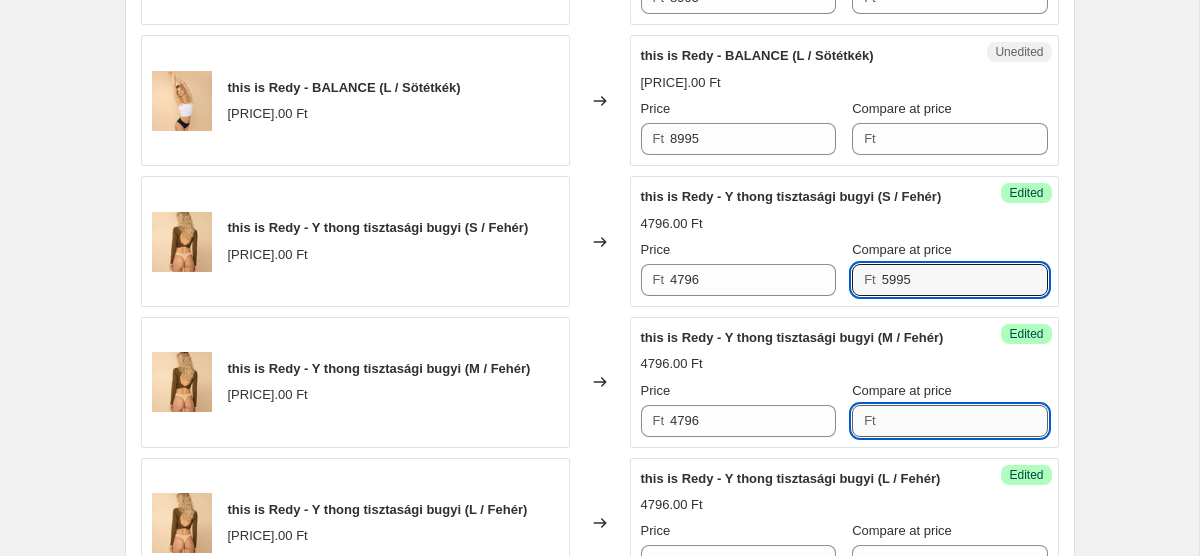 click on "Compare at price" at bounding box center (965, 421) 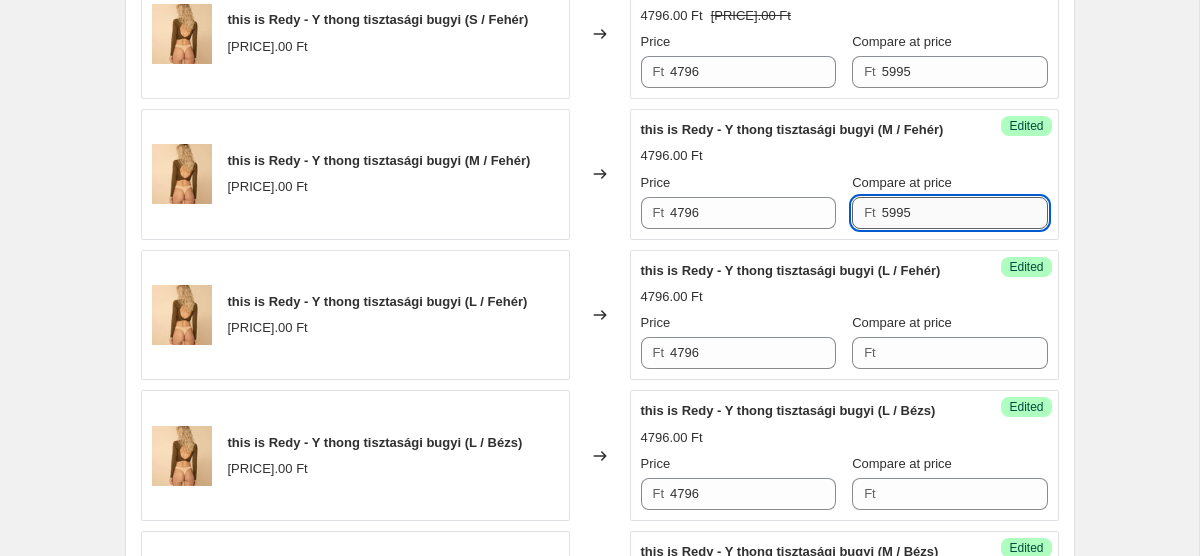 scroll, scrollTop: 2900, scrollLeft: 0, axis: vertical 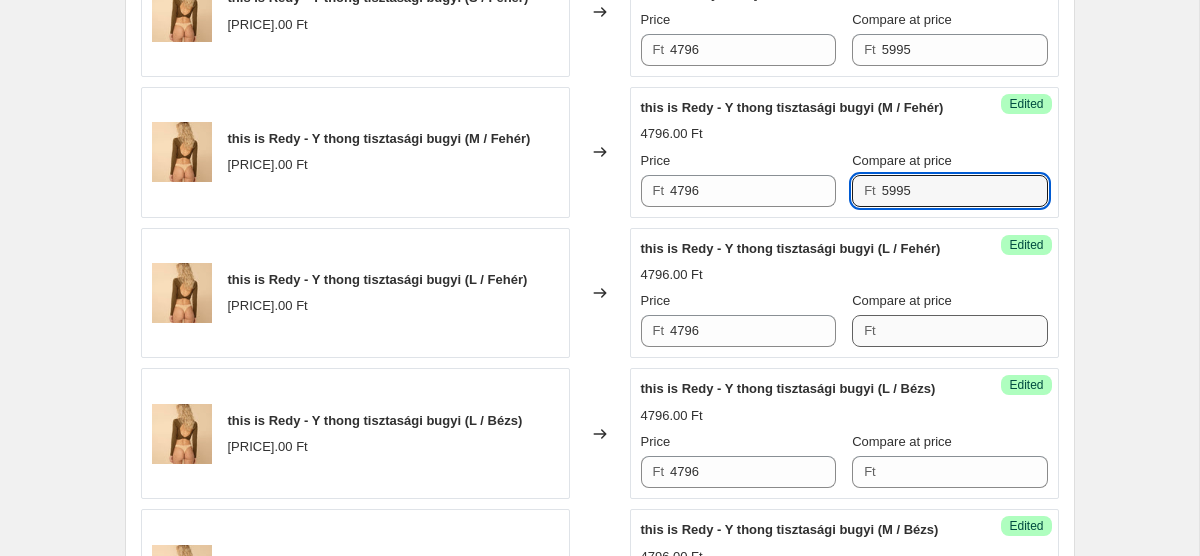 type on "5995" 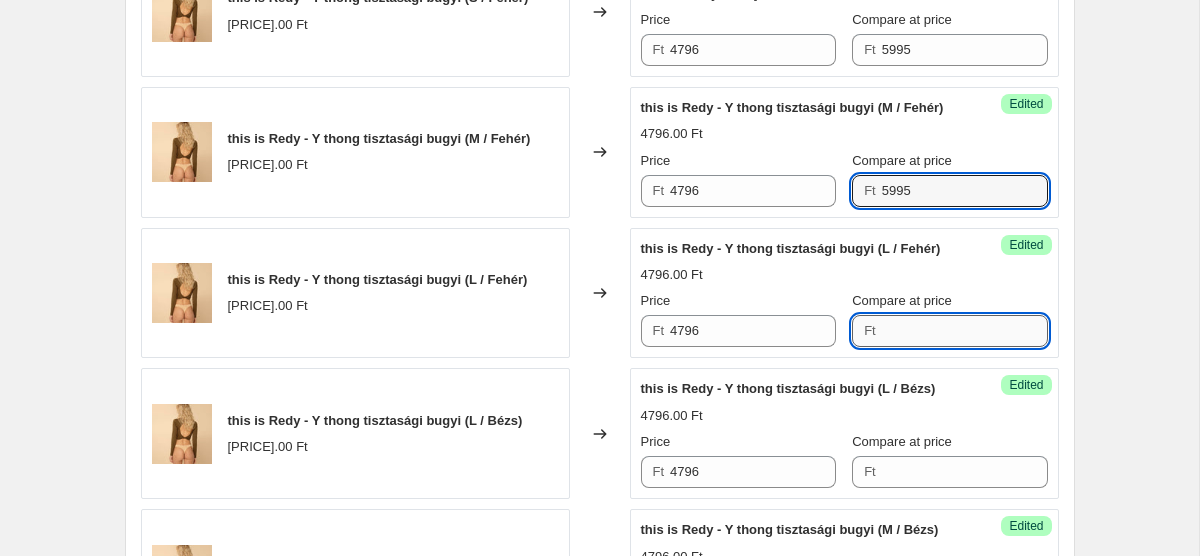 click on "Compare at price" at bounding box center [965, 331] 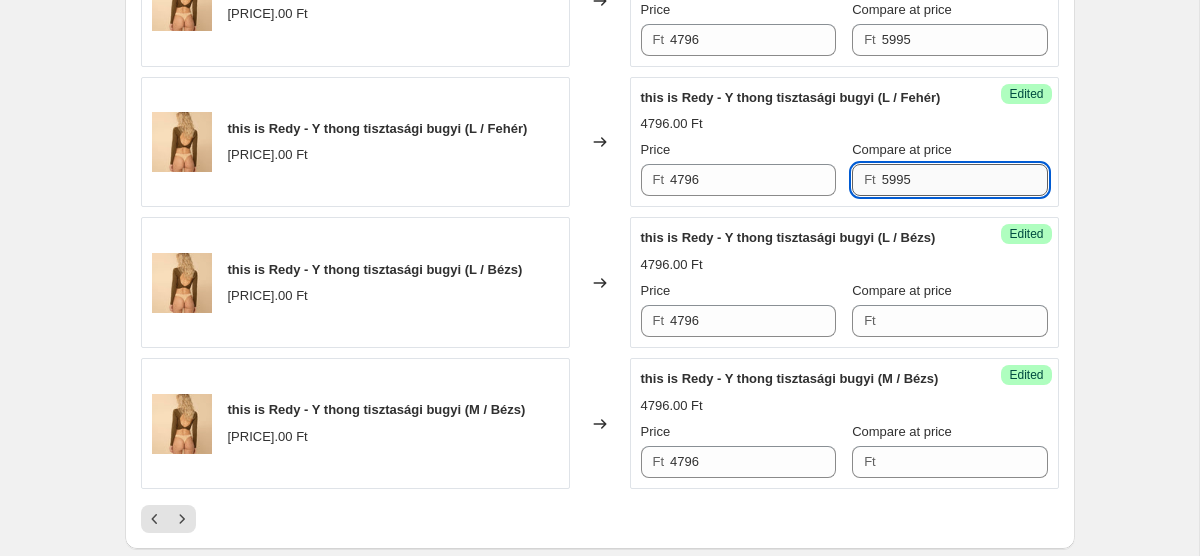 scroll, scrollTop: 3052, scrollLeft: 0, axis: vertical 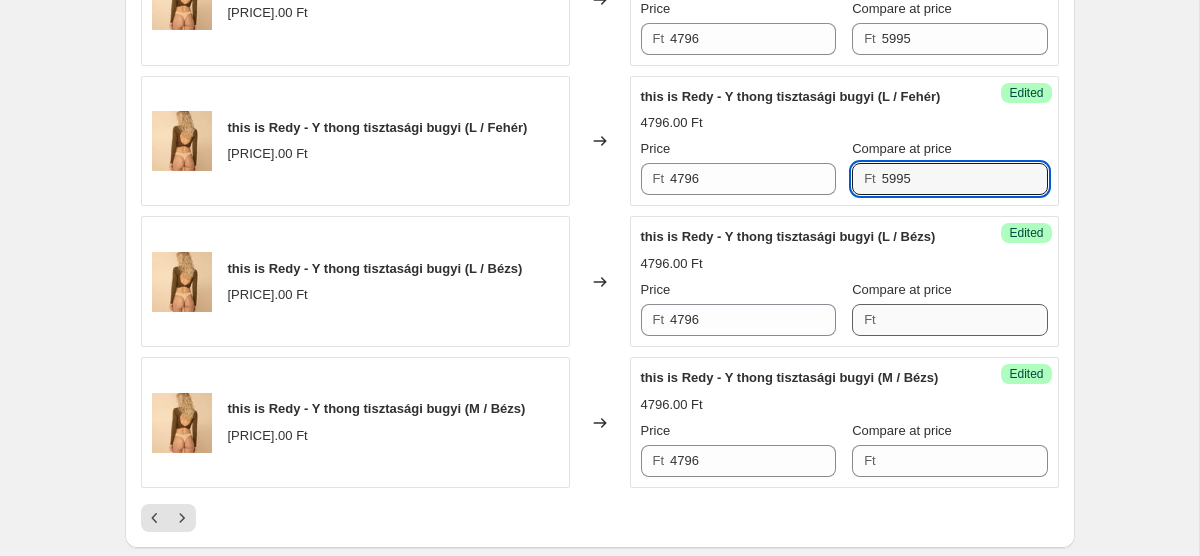 type on "5995" 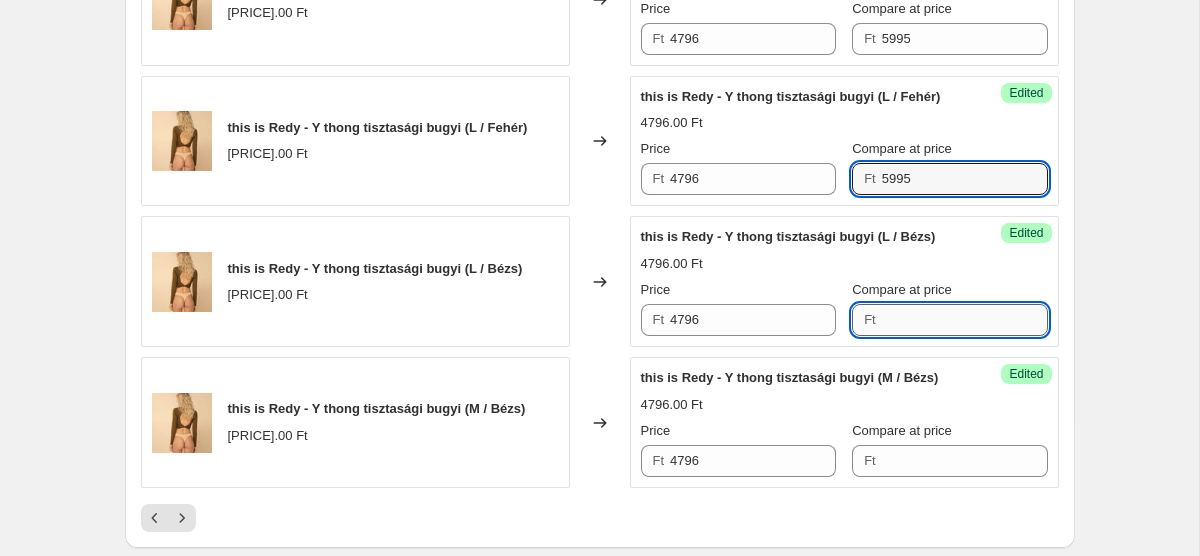 click on "Compare at price" at bounding box center (965, 320) 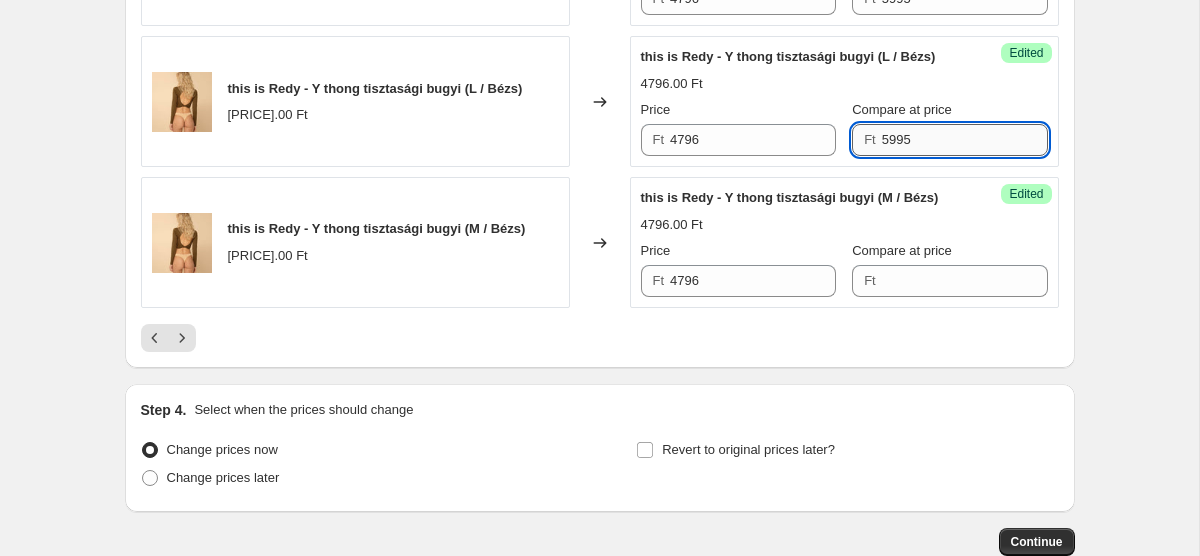 scroll, scrollTop: 3265, scrollLeft: 0, axis: vertical 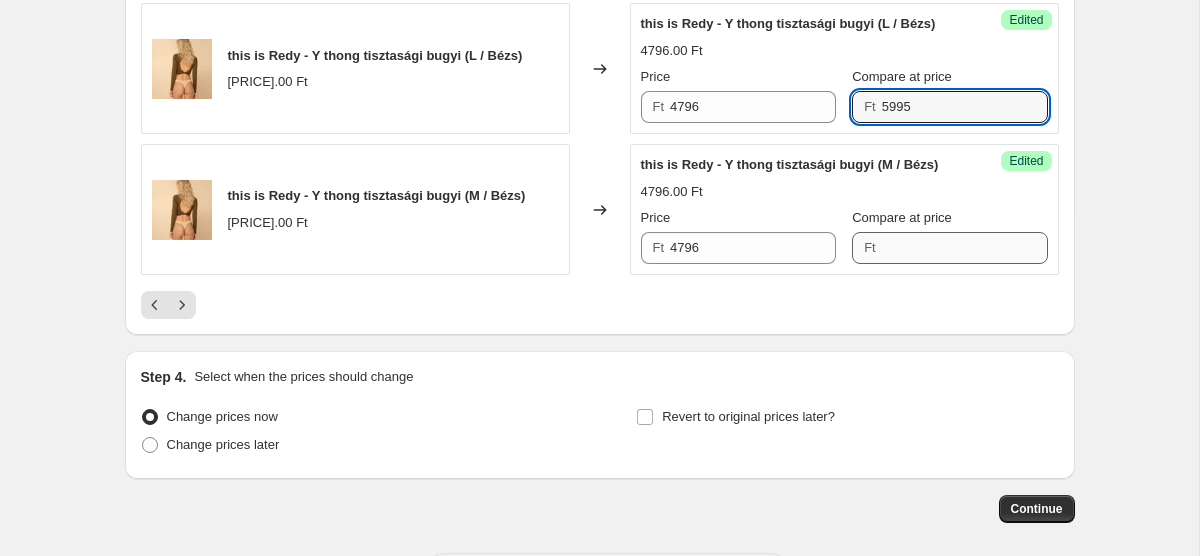 type on "5995" 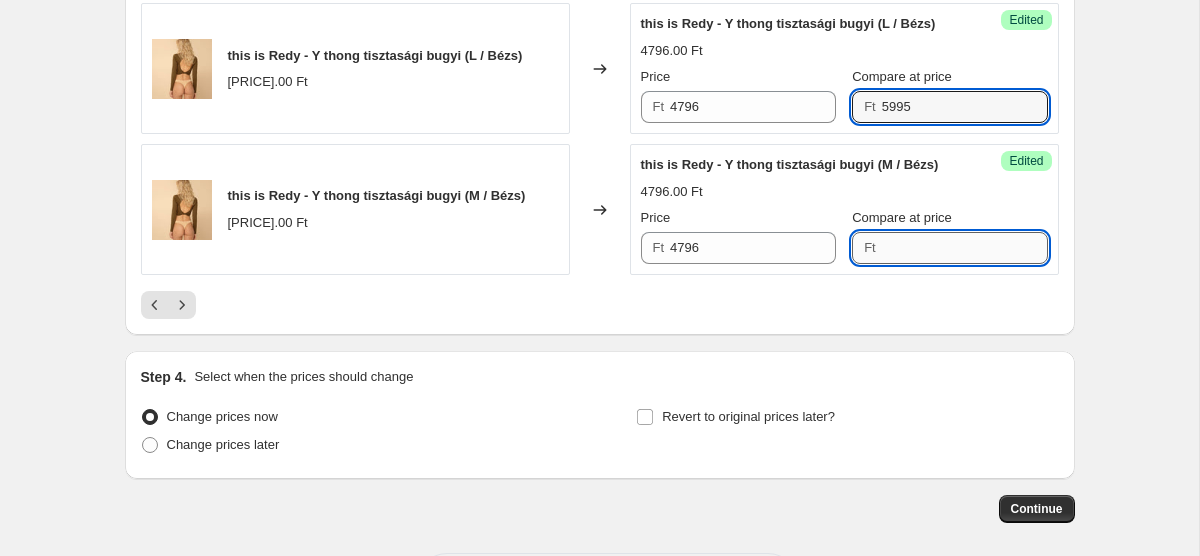 click on "Compare at price" at bounding box center (965, 248) 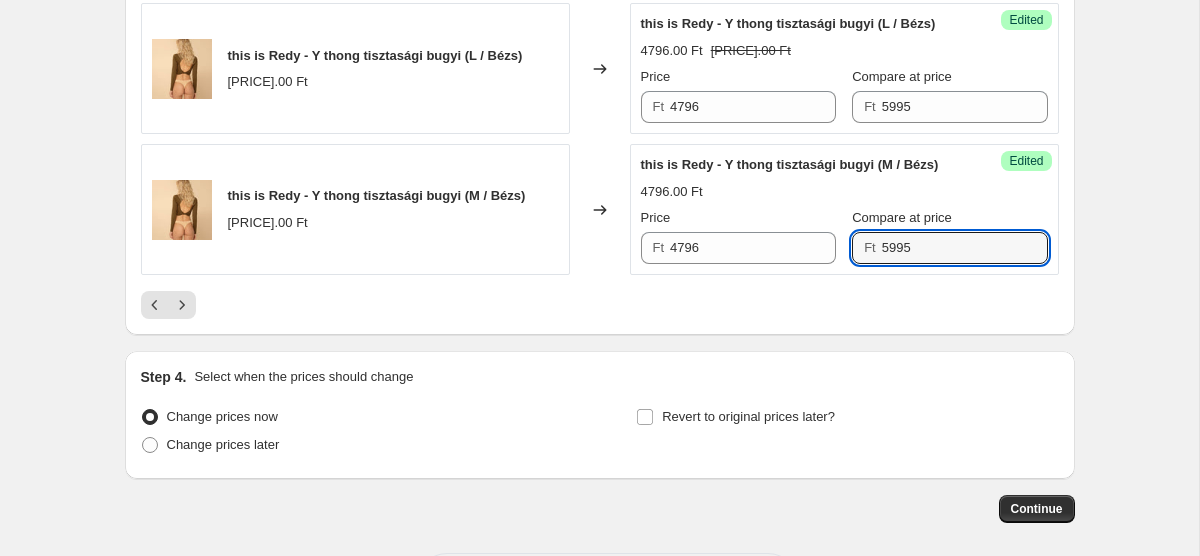 type on "5995" 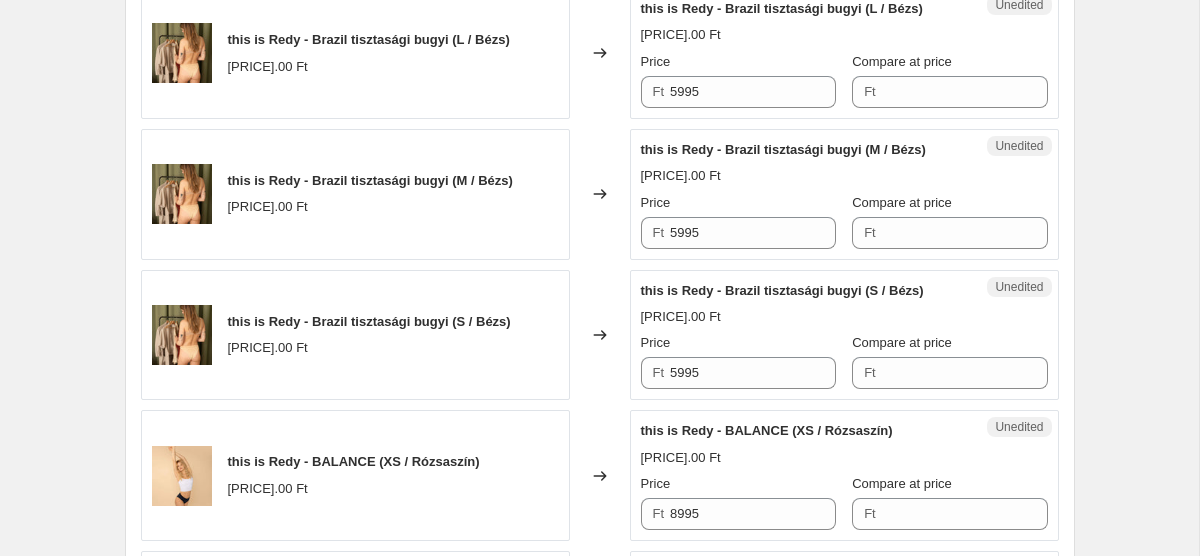 scroll, scrollTop: 1057, scrollLeft: 0, axis: vertical 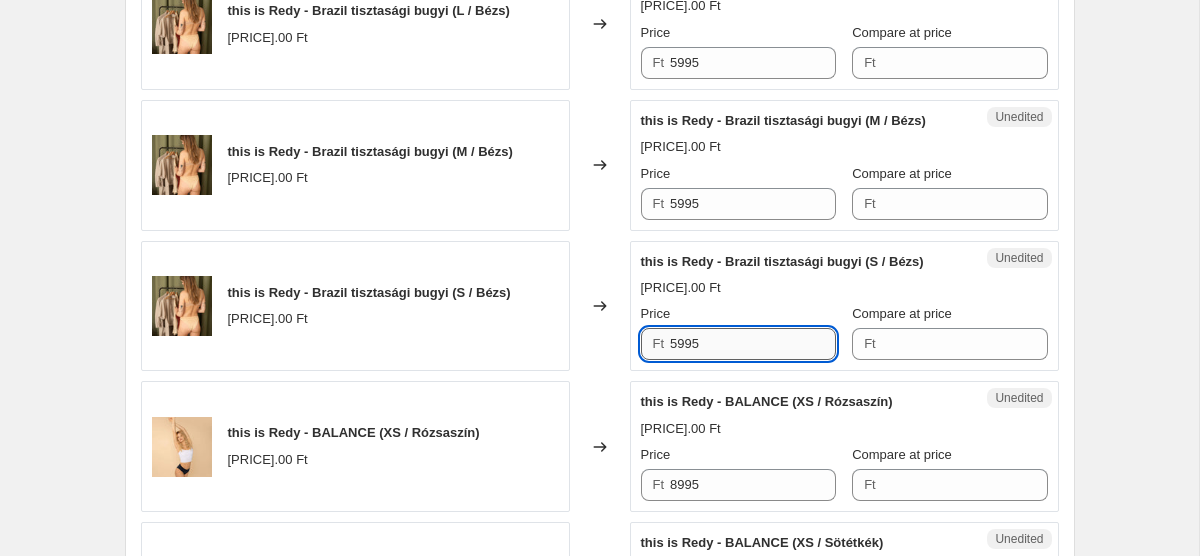 click on "5995" at bounding box center (753, 344) 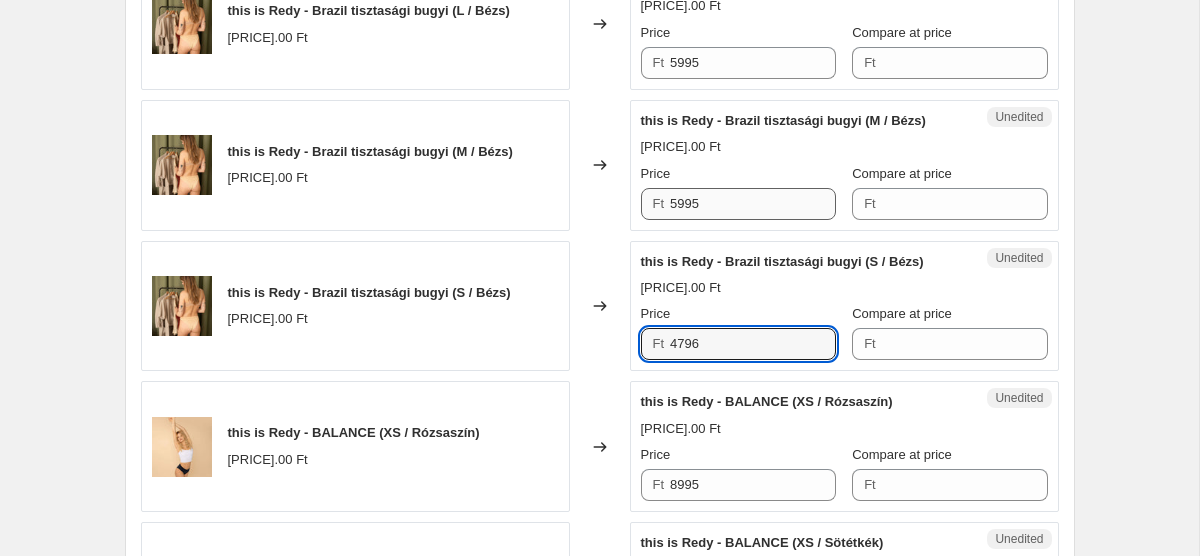 type on "4796" 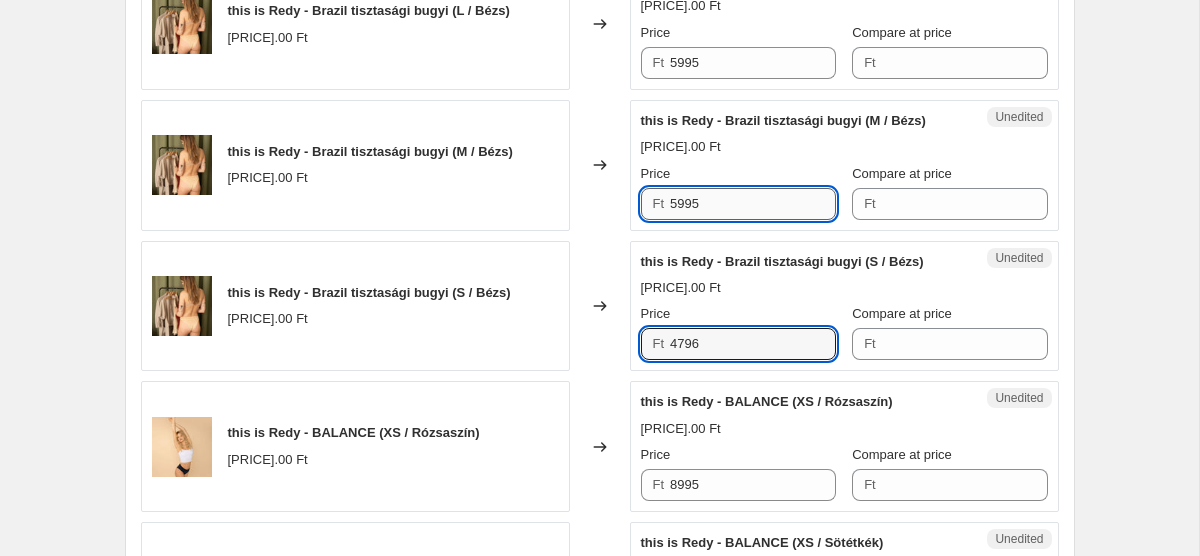 click on "5995" at bounding box center [753, 204] 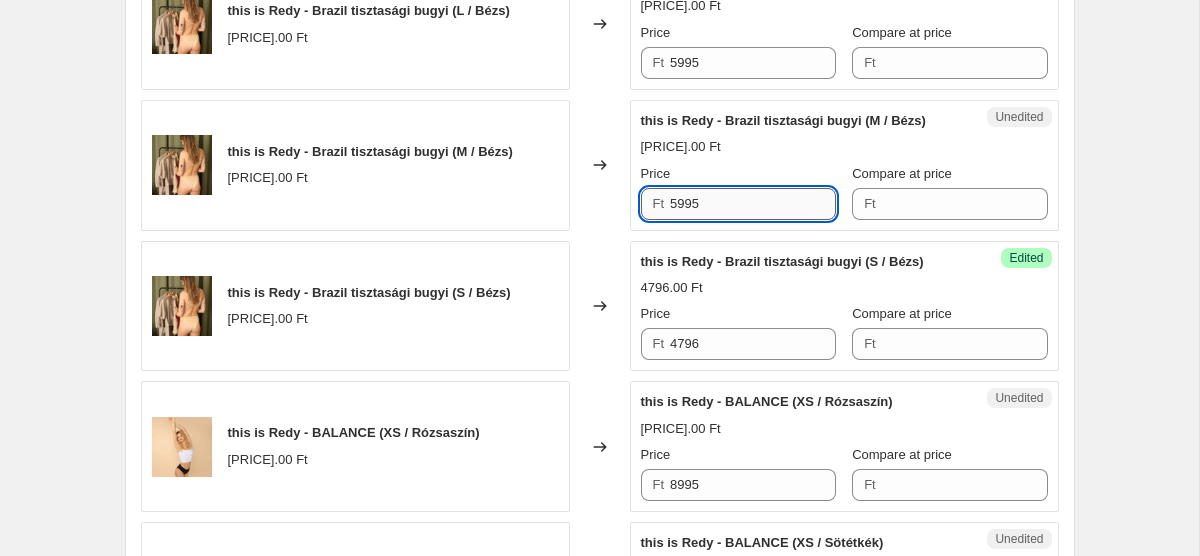 paste on "4796" 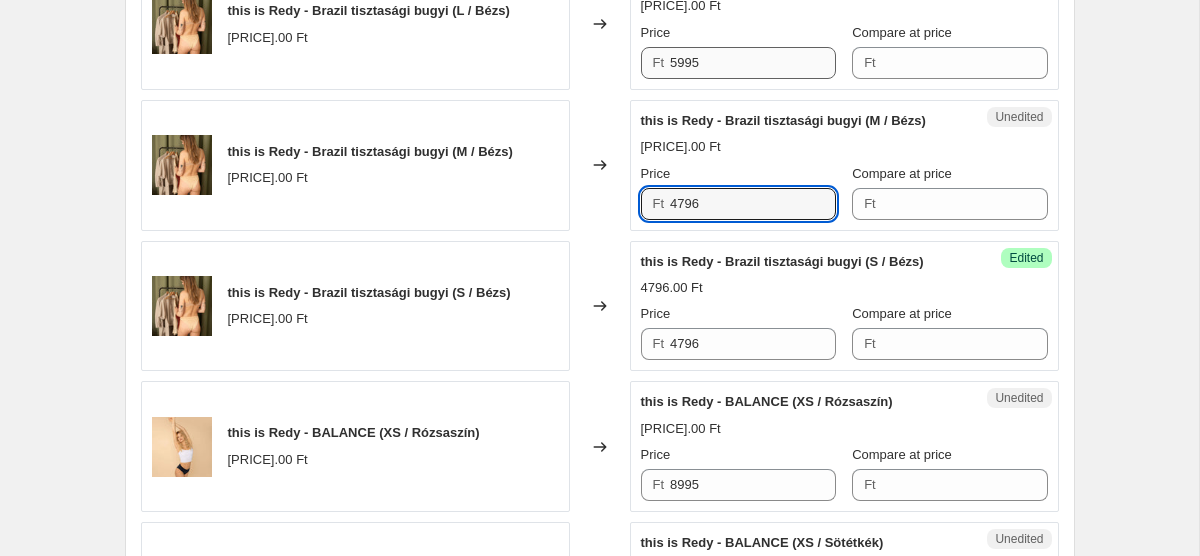 type on "4796" 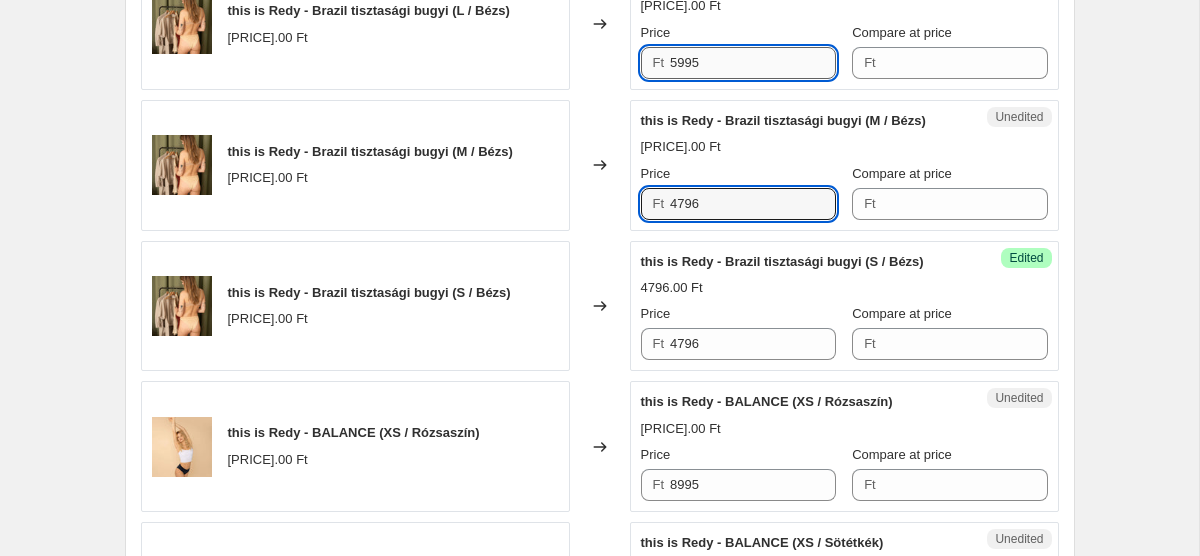 click on "5995" at bounding box center [753, 63] 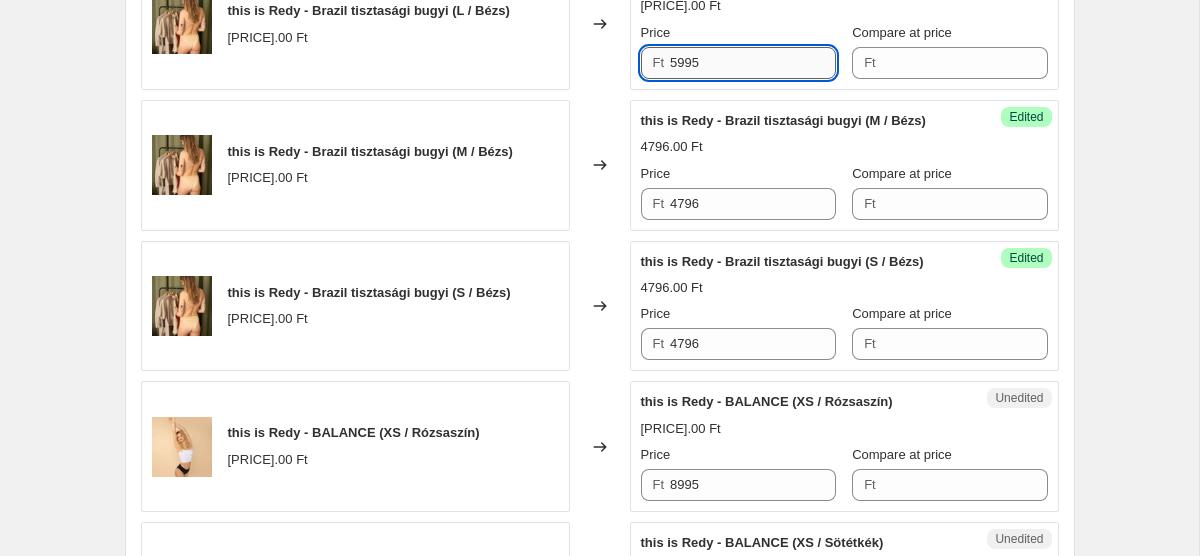 paste on "4796" 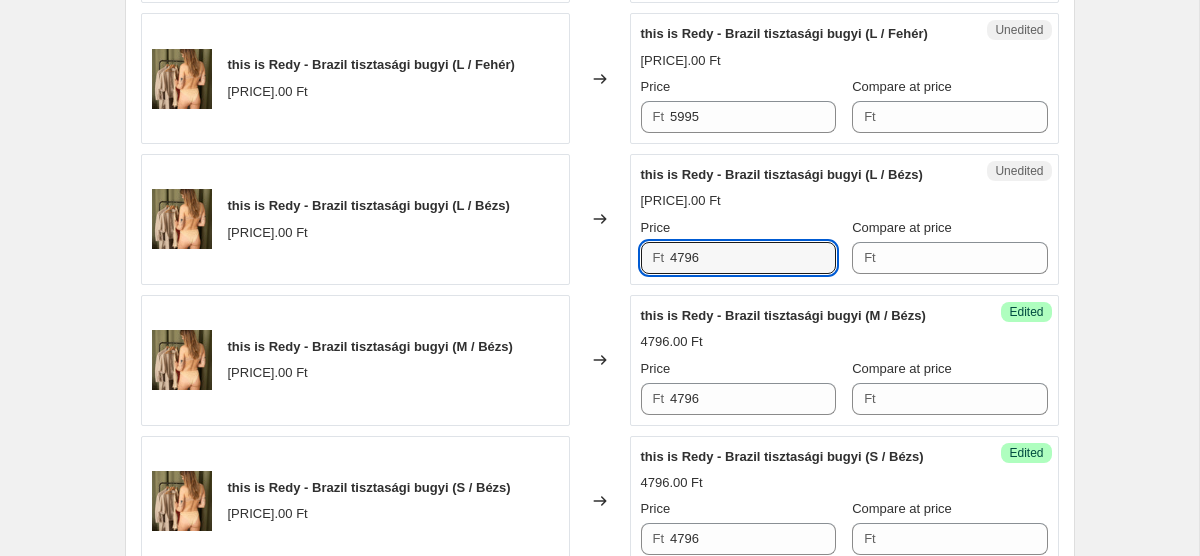 scroll, scrollTop: 843, scrollLeft: 0, axis: vertical 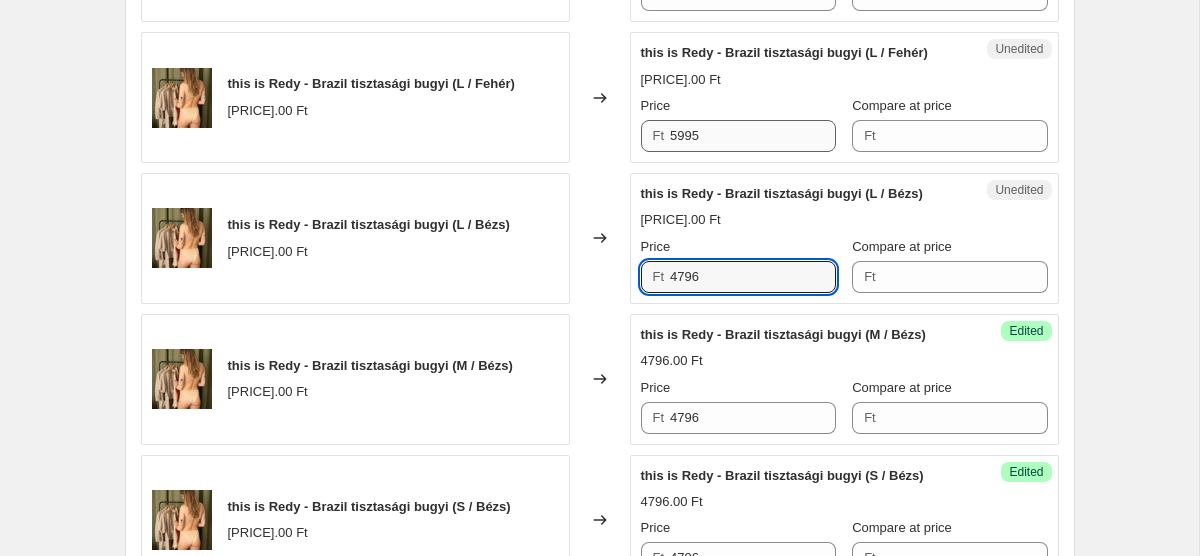 type on "4796" 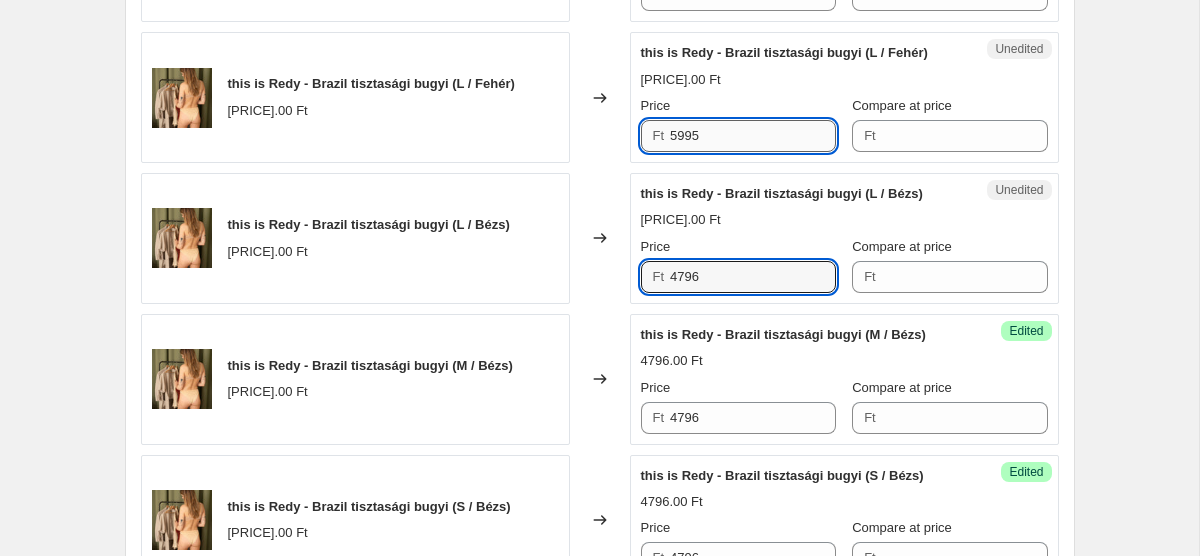 click on "5995" at bounding box center (753, 136) 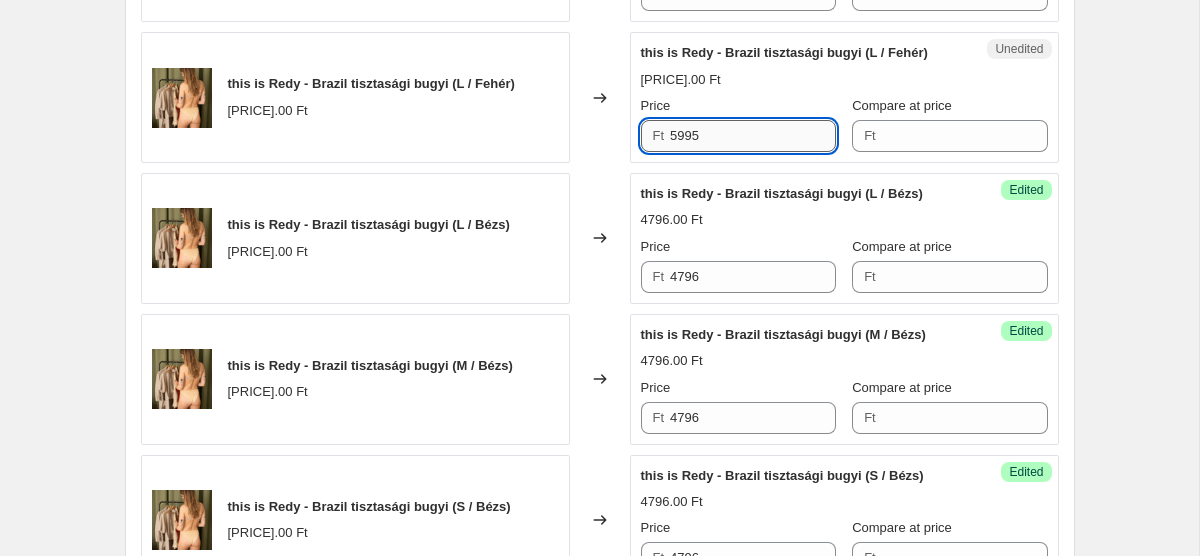 click on "5995" at bounding box center (753, 136) 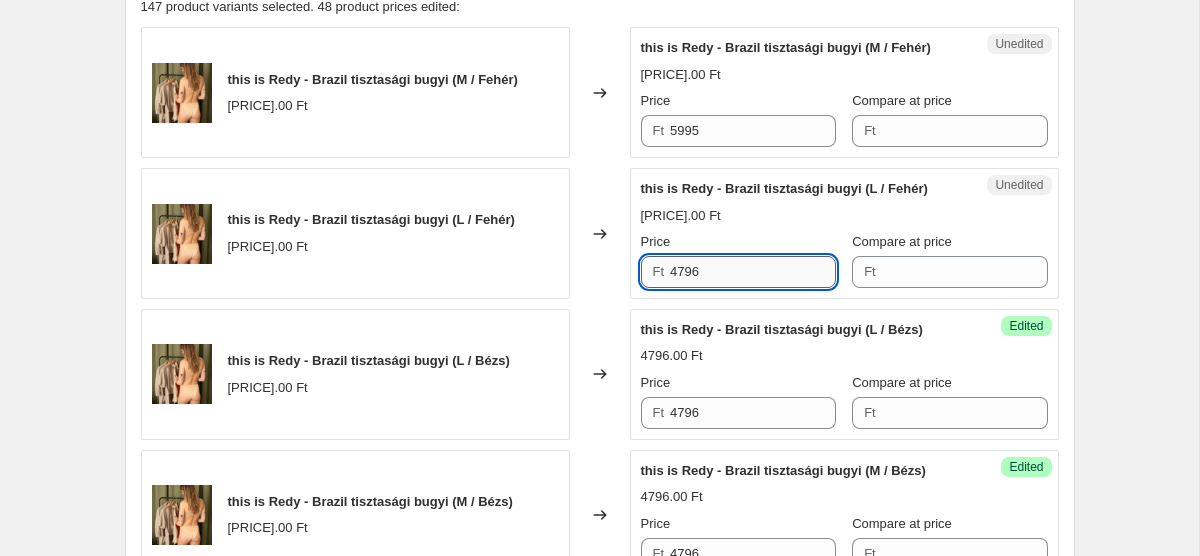 scroll, scrollTop: 681, scrollLeft: 0, axis: vertical 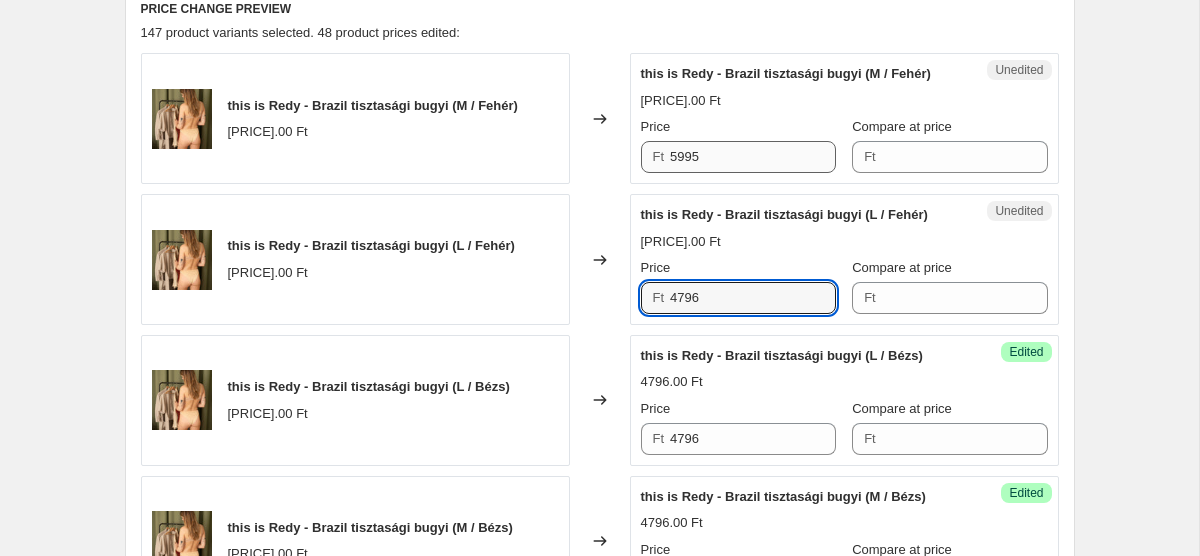 type on "4796" 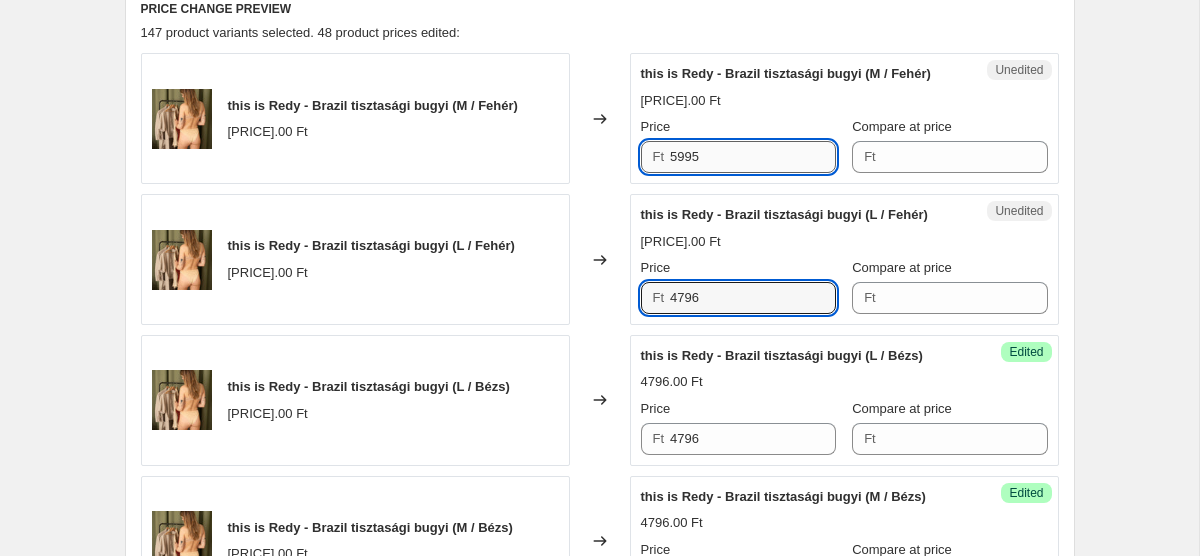 click on "5995" at bounding box center (753, 157) 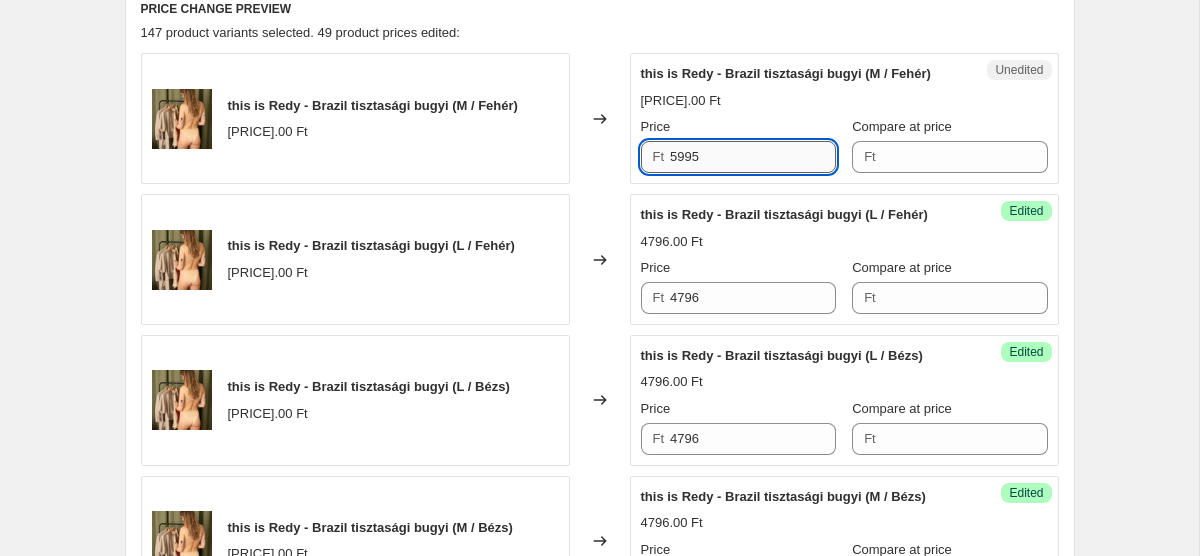 click on "5995" at bounding box center (753, 157) 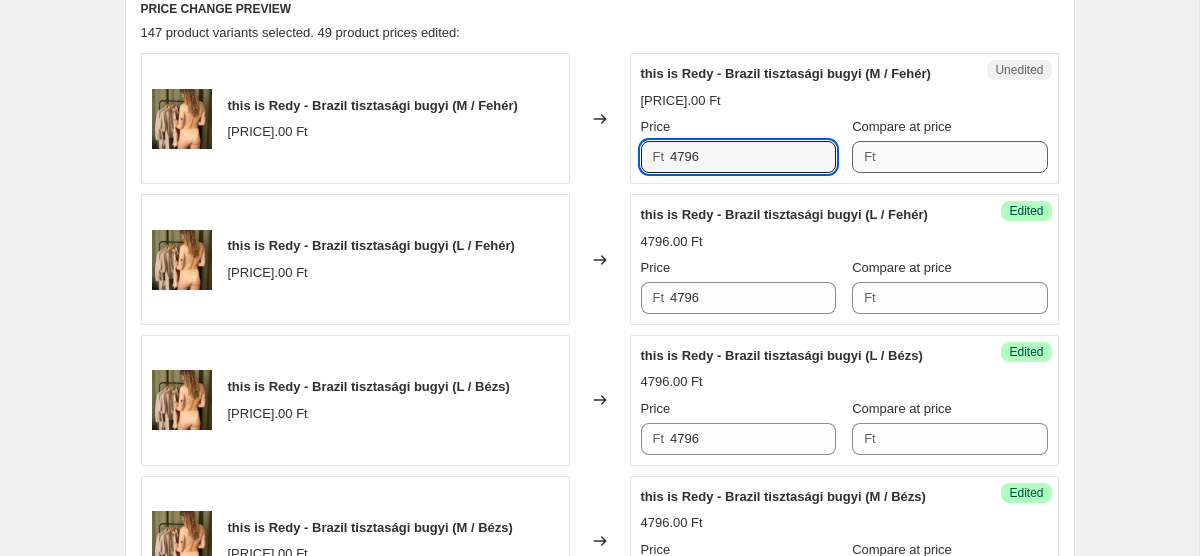 type on "4796" 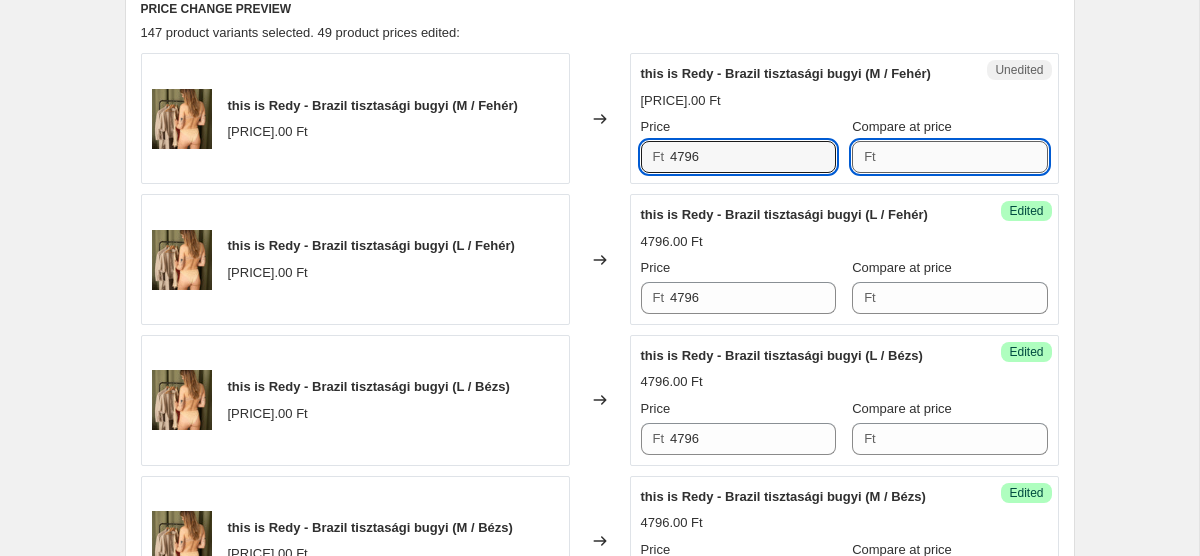 click on "Compare at price" at bounding box center [965, 157] 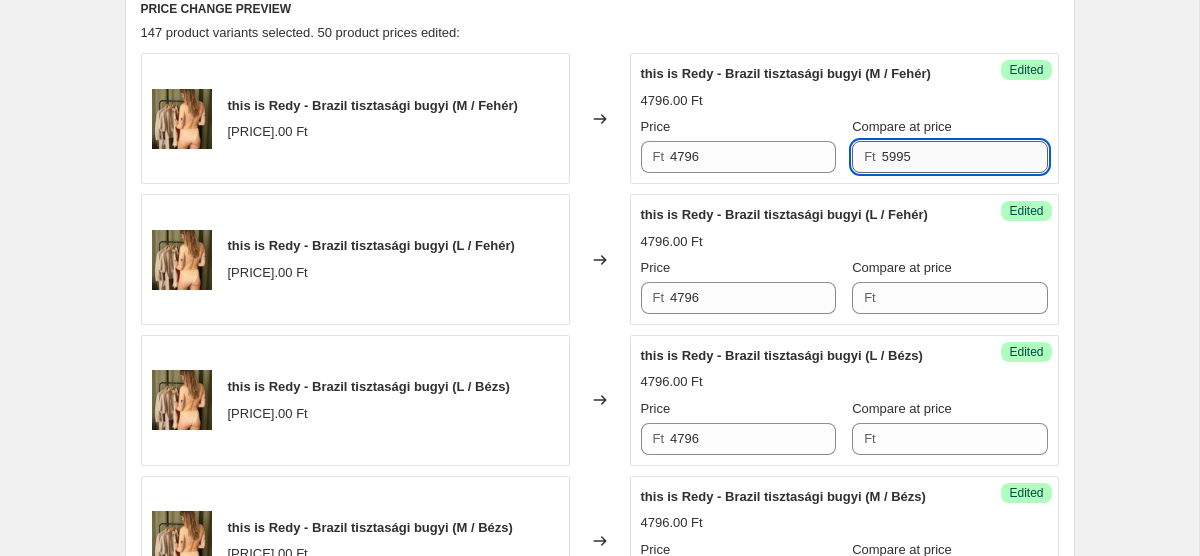 click on "5995" at bounding box center [965, 157] 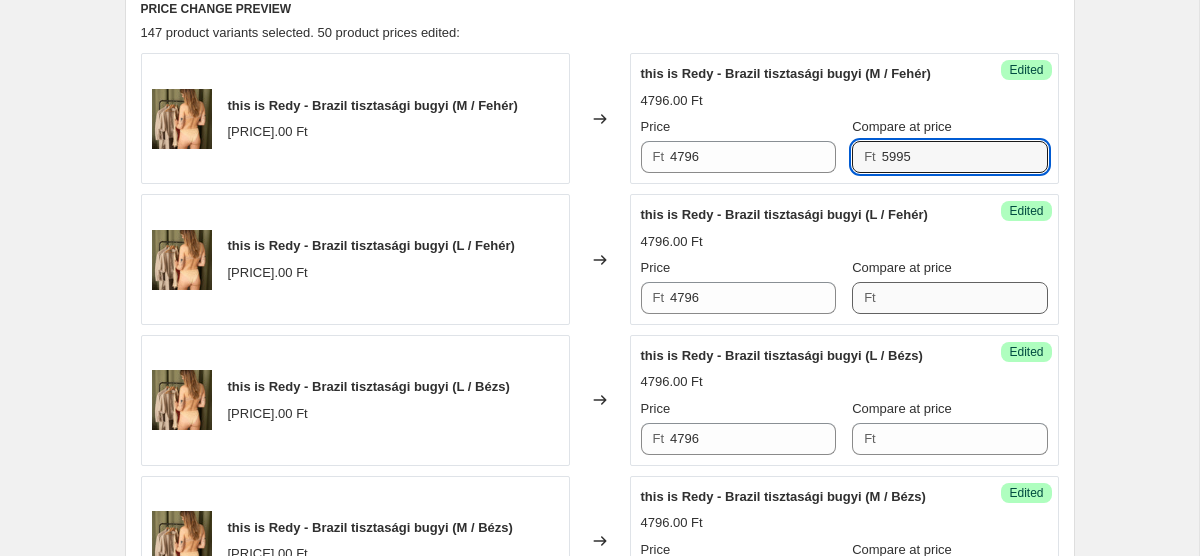 type on "5995" 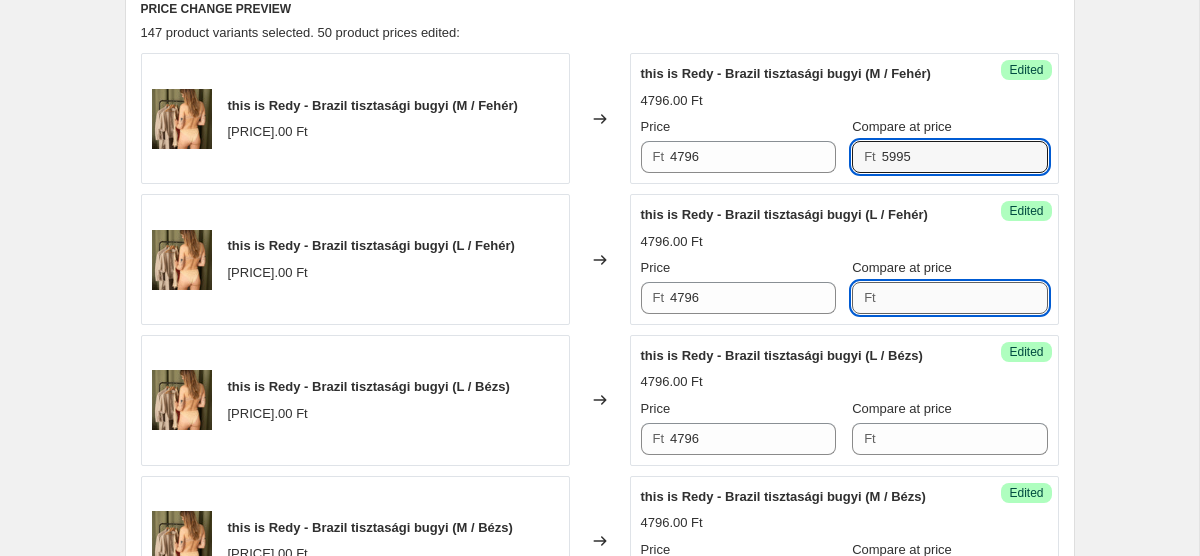 click on "Compare at price" at bounding box center (965, 298) 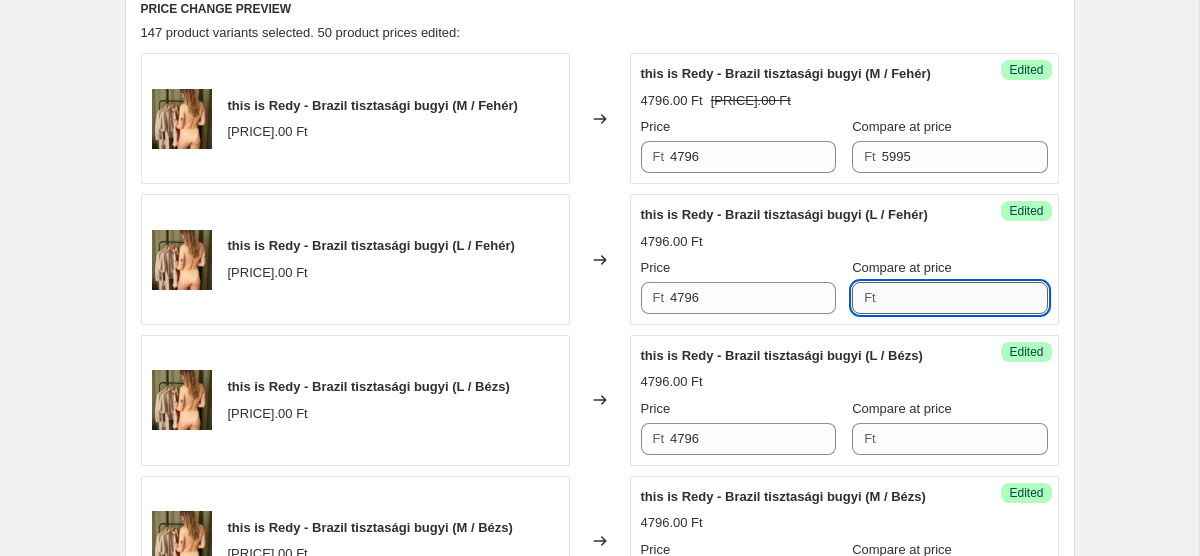 paste on "5995" 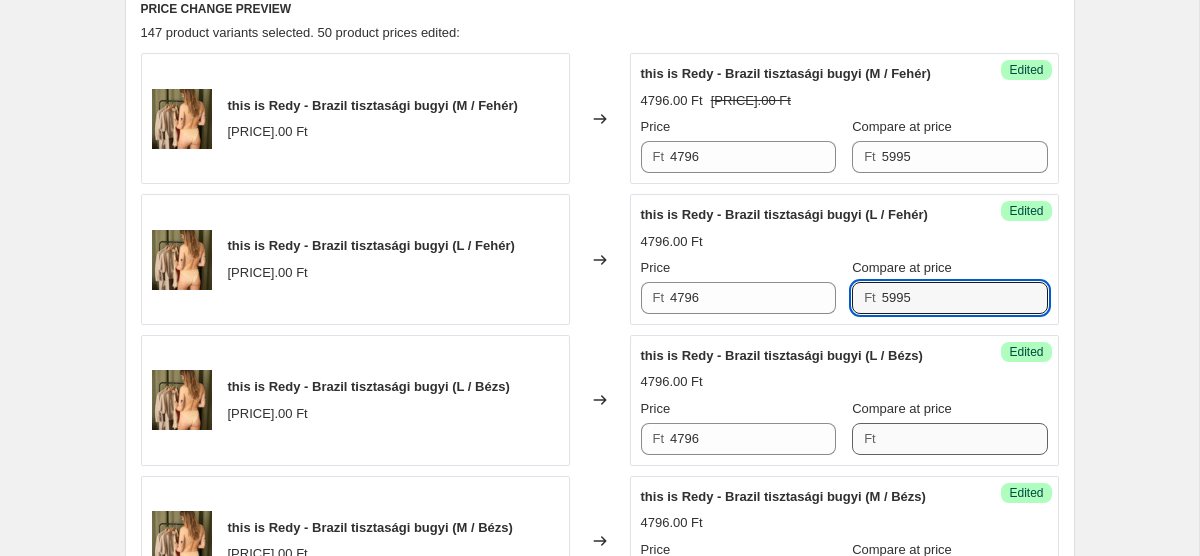 type on "5995" 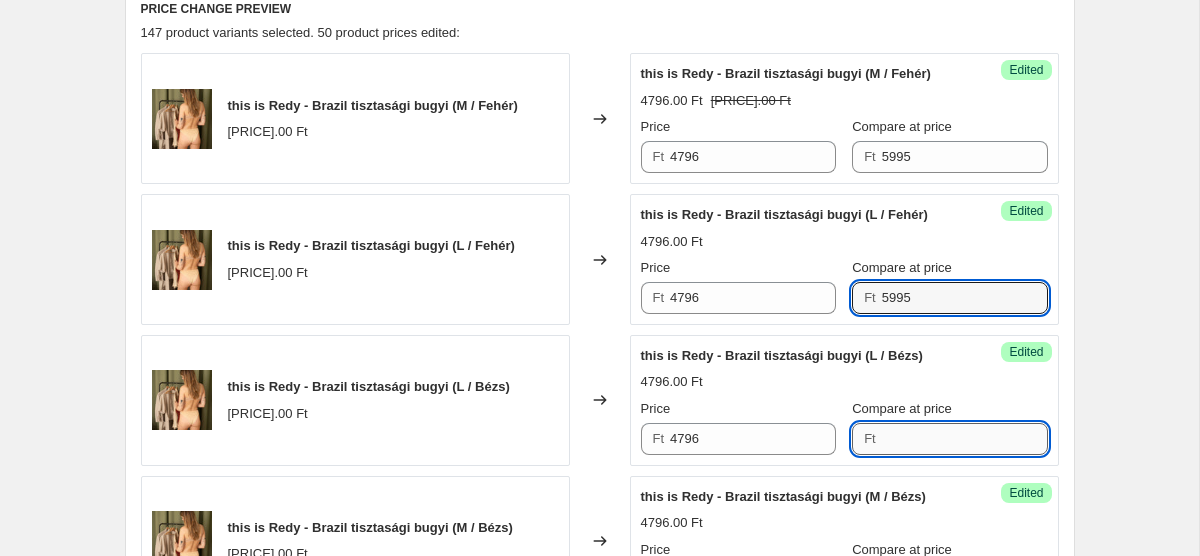 click on "Compare at price" at bounding box center [965, 439] 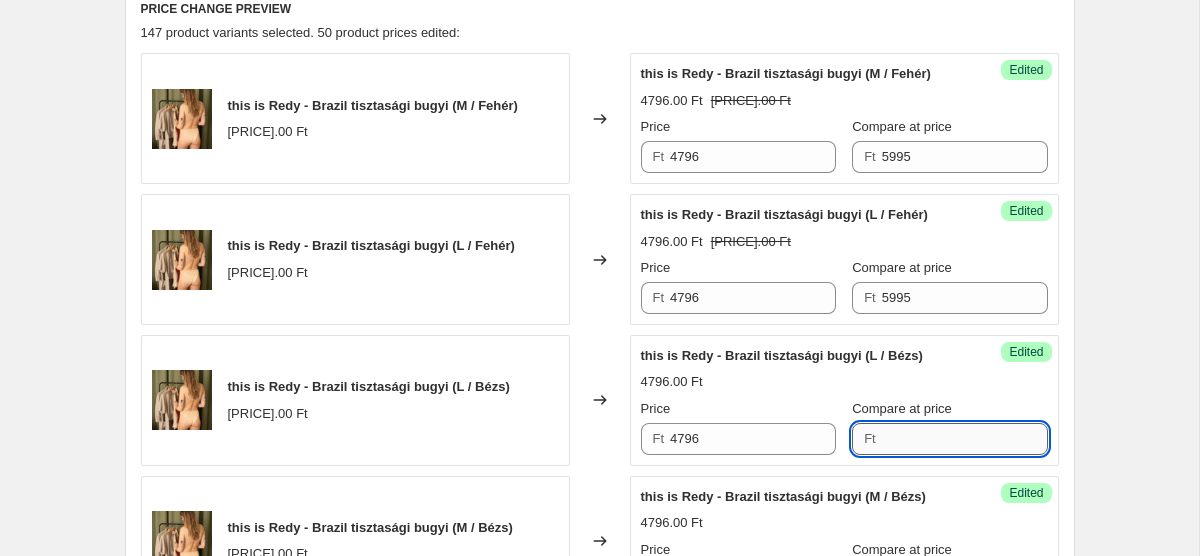 paste on "5995" 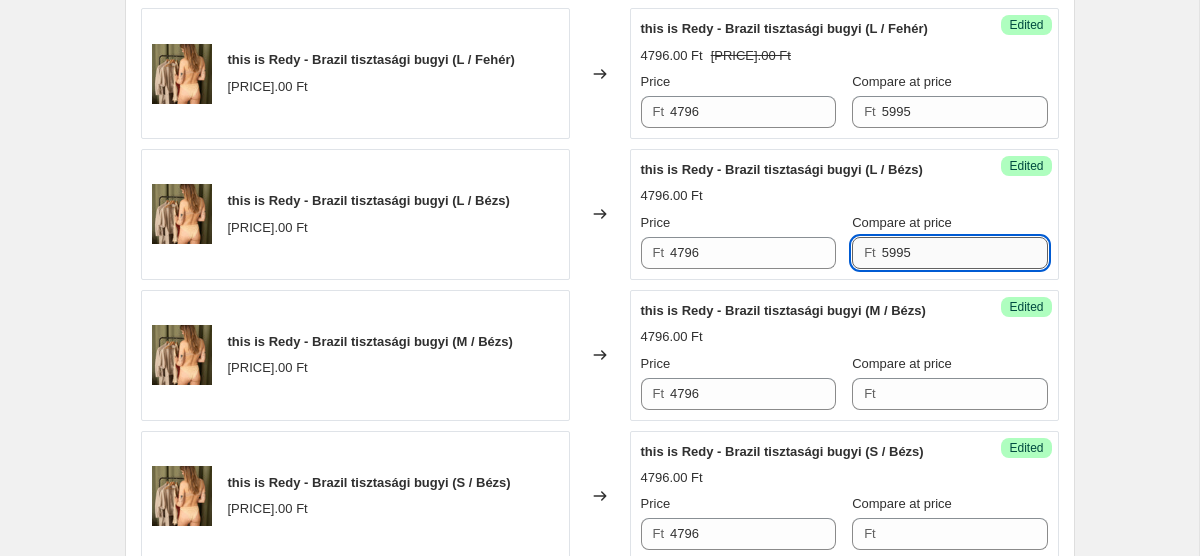 scroll, scrollTop: 888, scrollLeft: 0, axis: vertical 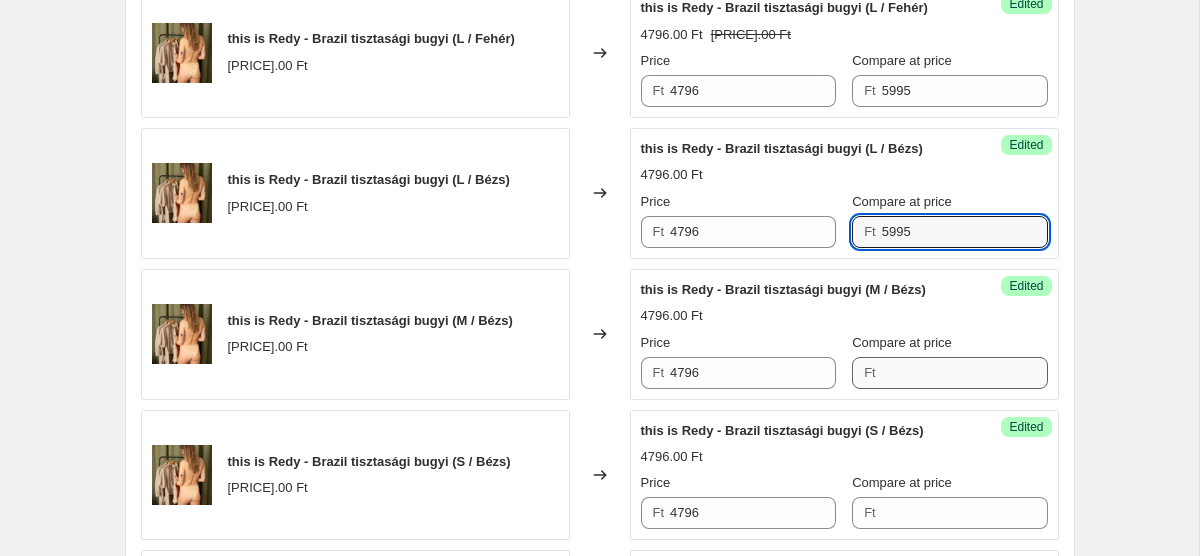 type on "5995" 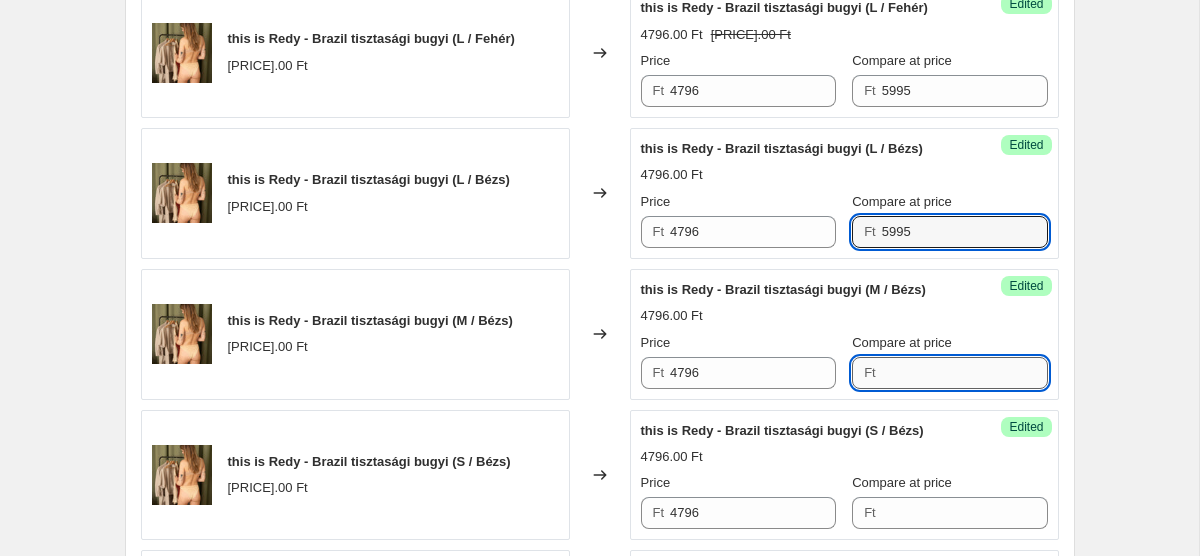 click on "Compare at price" at bounding box center [965, 373] 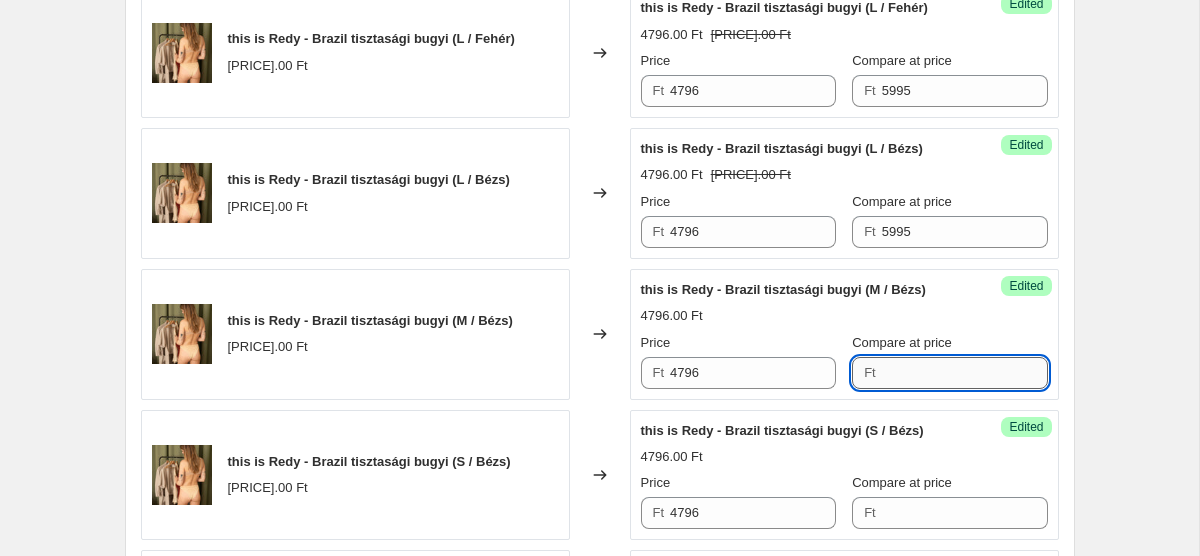 paste on "5995" 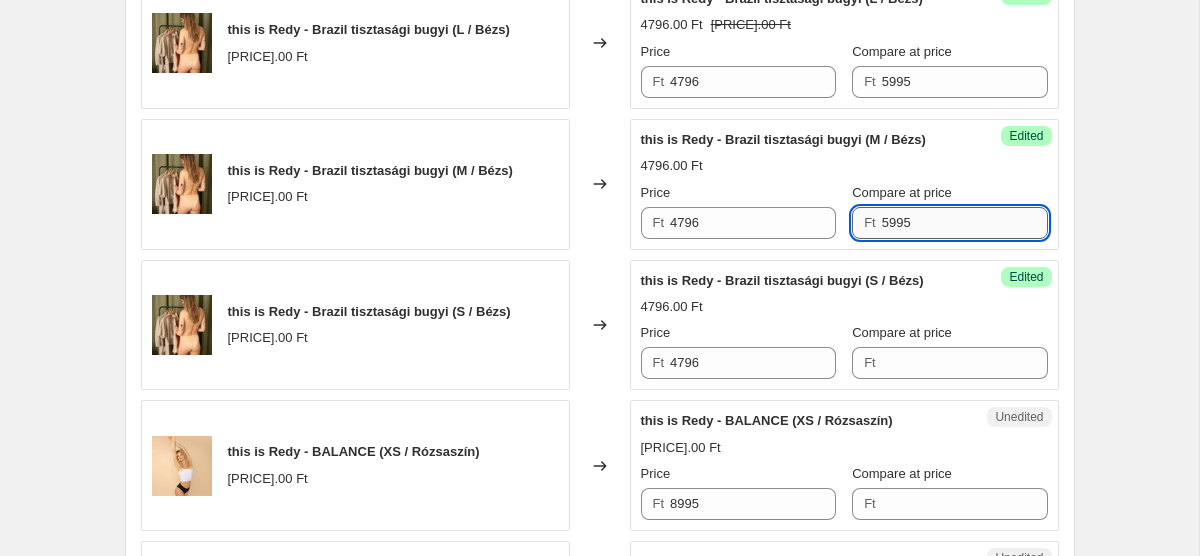 scroll, scrollTop: 1039, scrollLeft: 0, axis: vertical 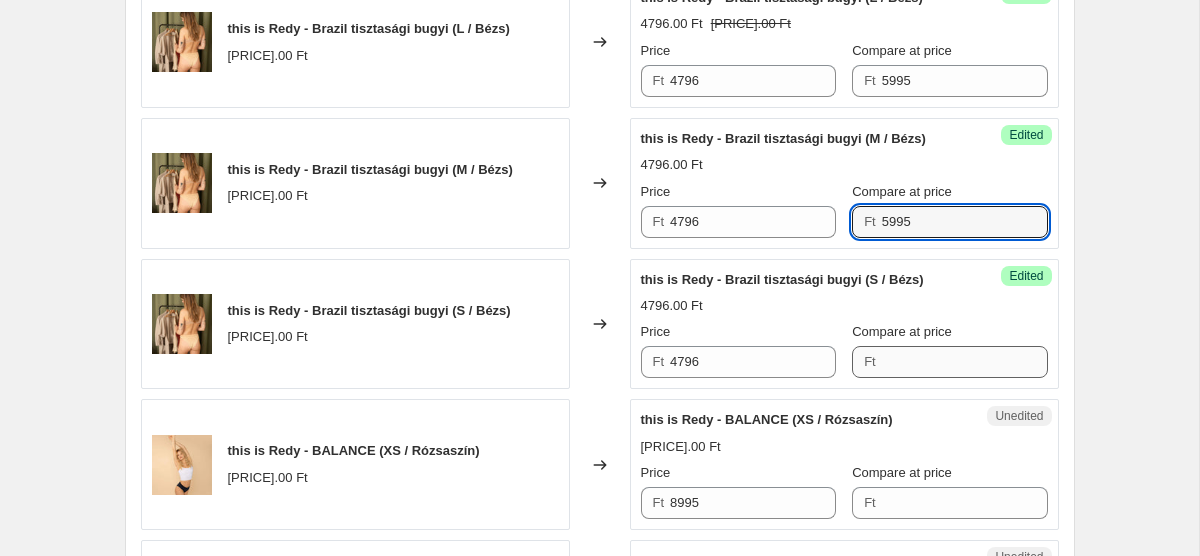 type on "5995" 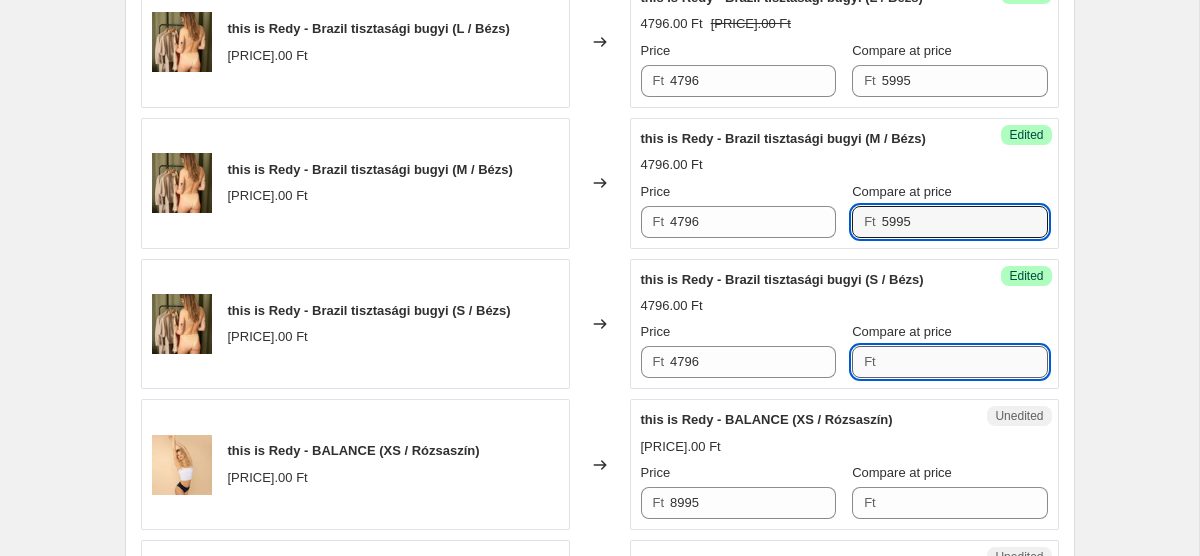 click on "Compare at price" at bounding box center (965, 362) 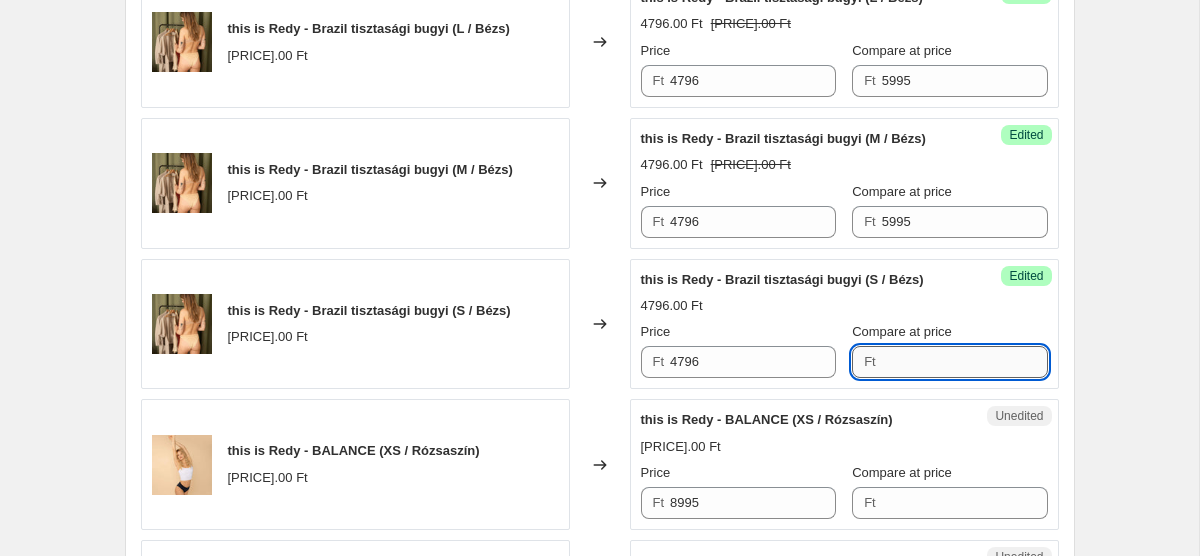 paste on "5995" 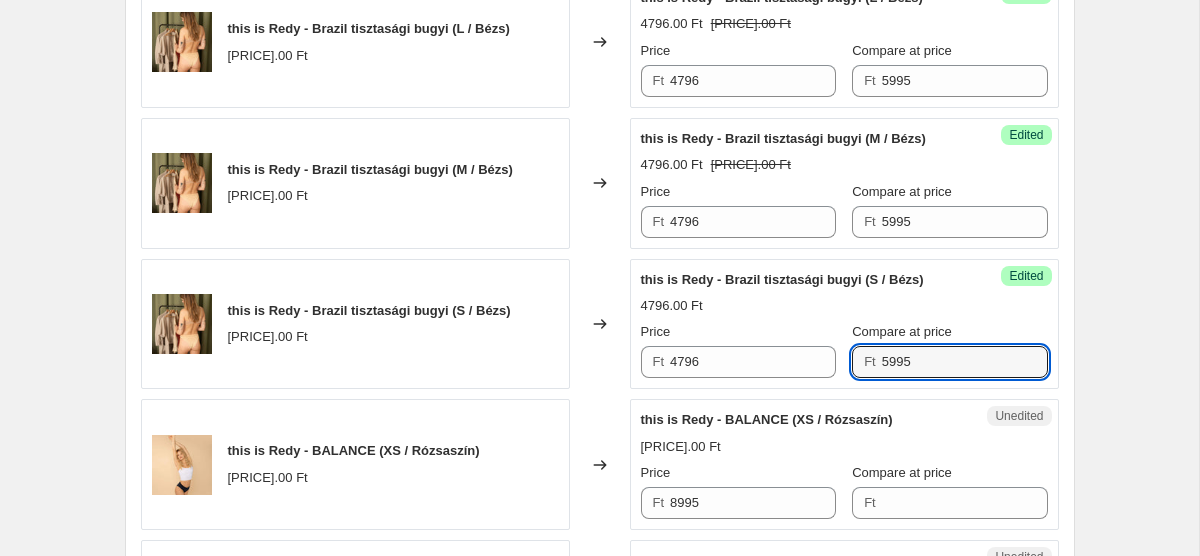 type on "5995" 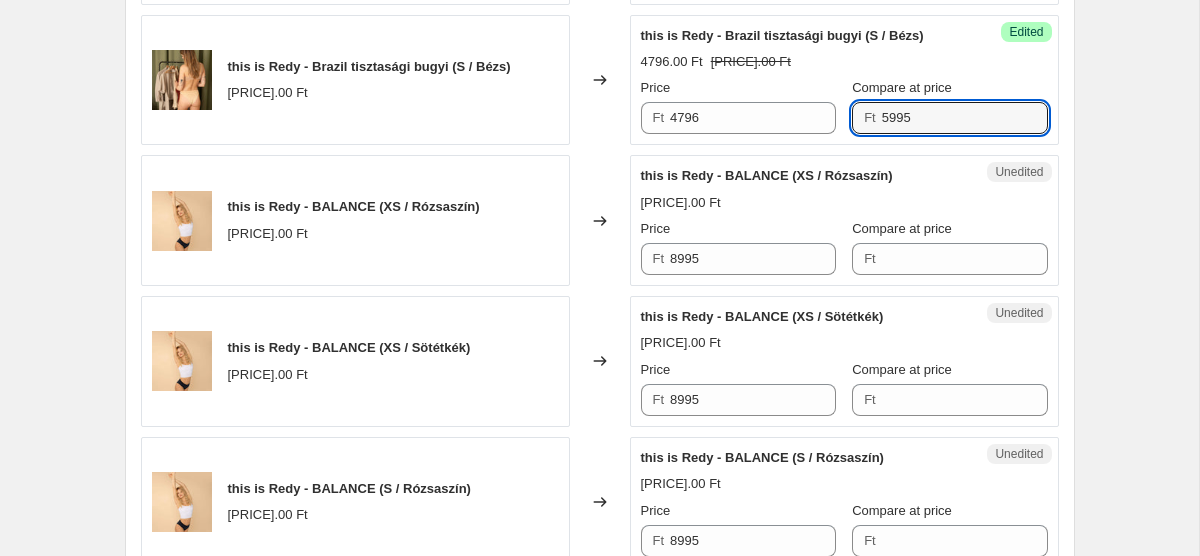 scroll, scrollTop: 1285, scrollLeft: 0, axis: vertical 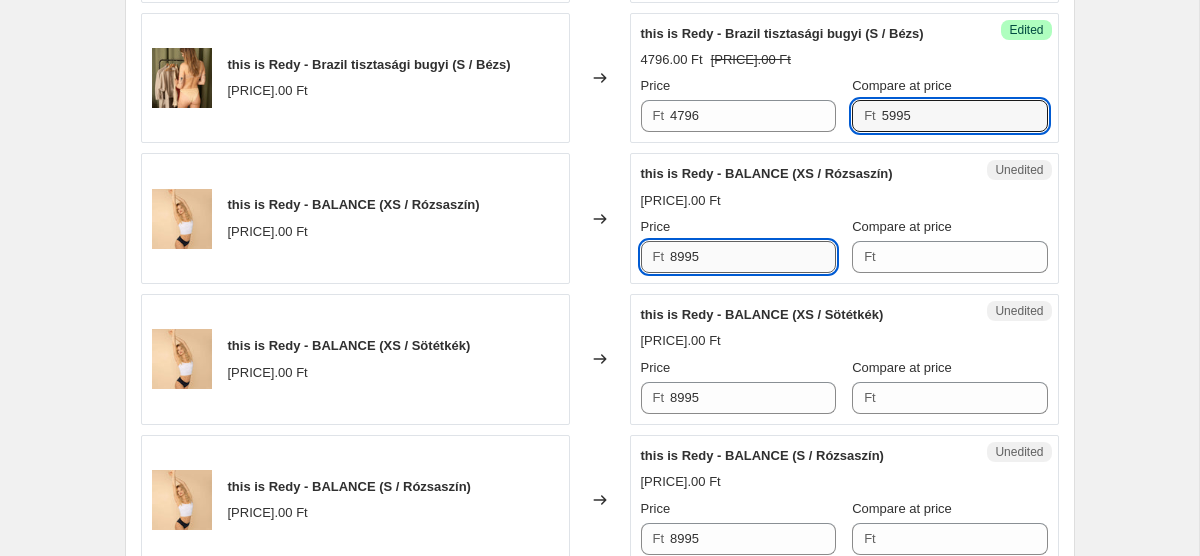 click on "8995" at bounding box center [753, 257] 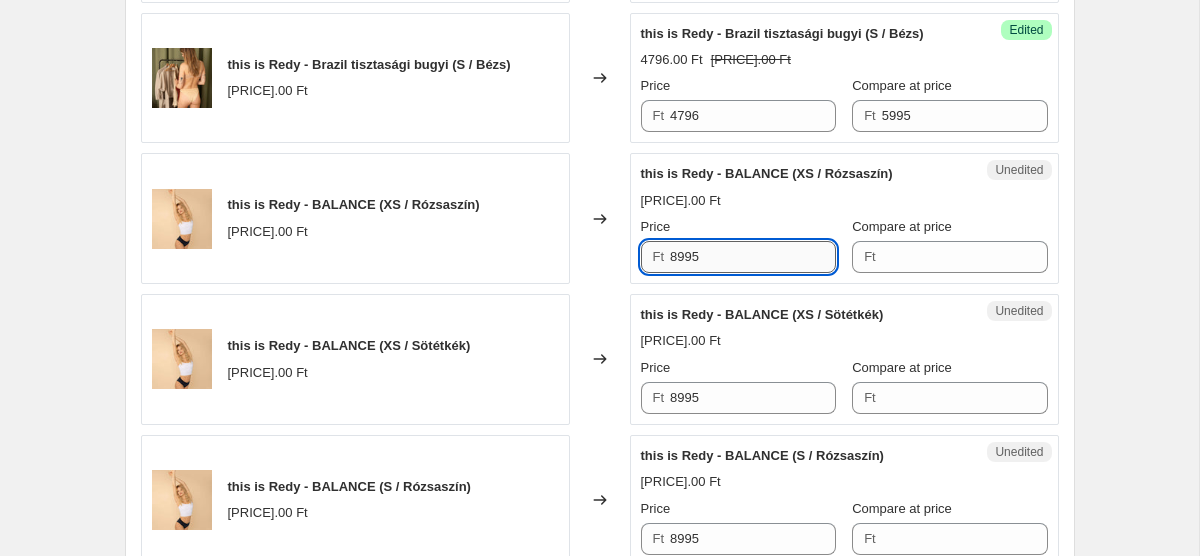 click on "8995" at bounding box center (753, 257) 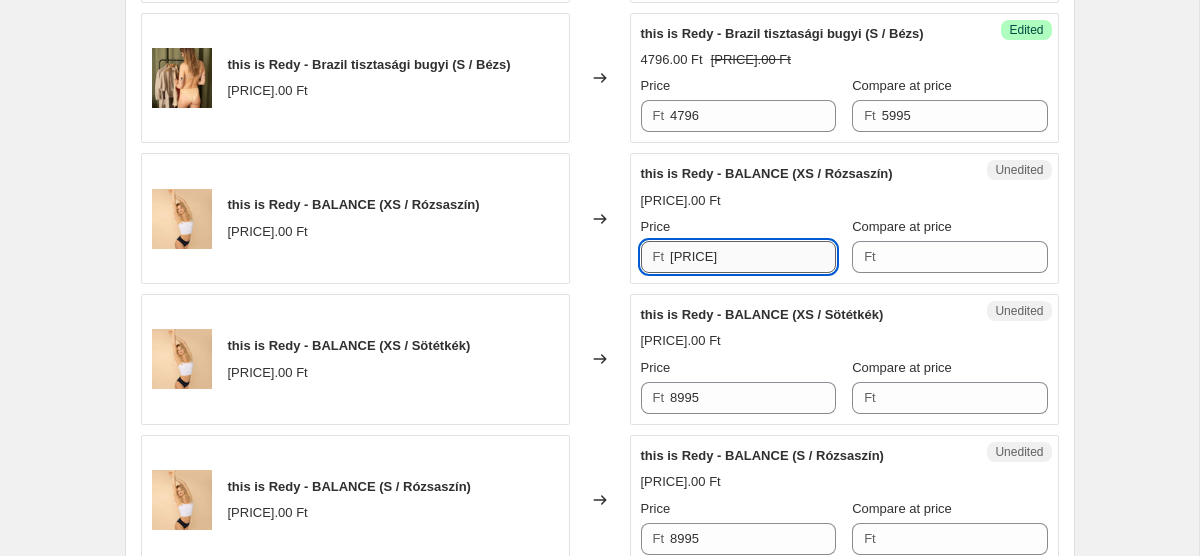 click on "7 196" at bounding box center [753, 257] 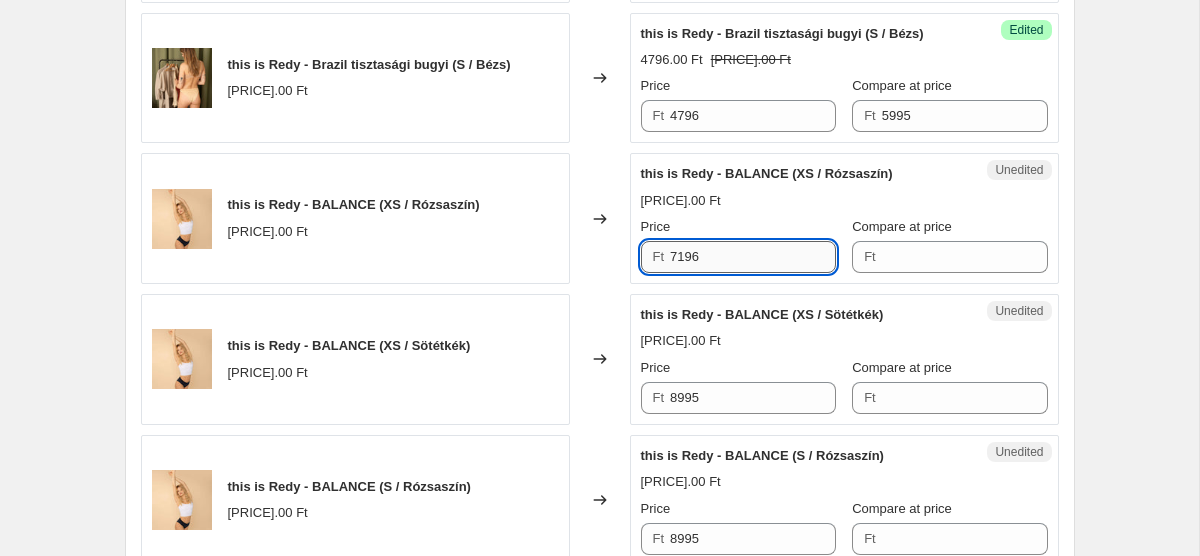 click on "7196" at bounding box center [753, 257] 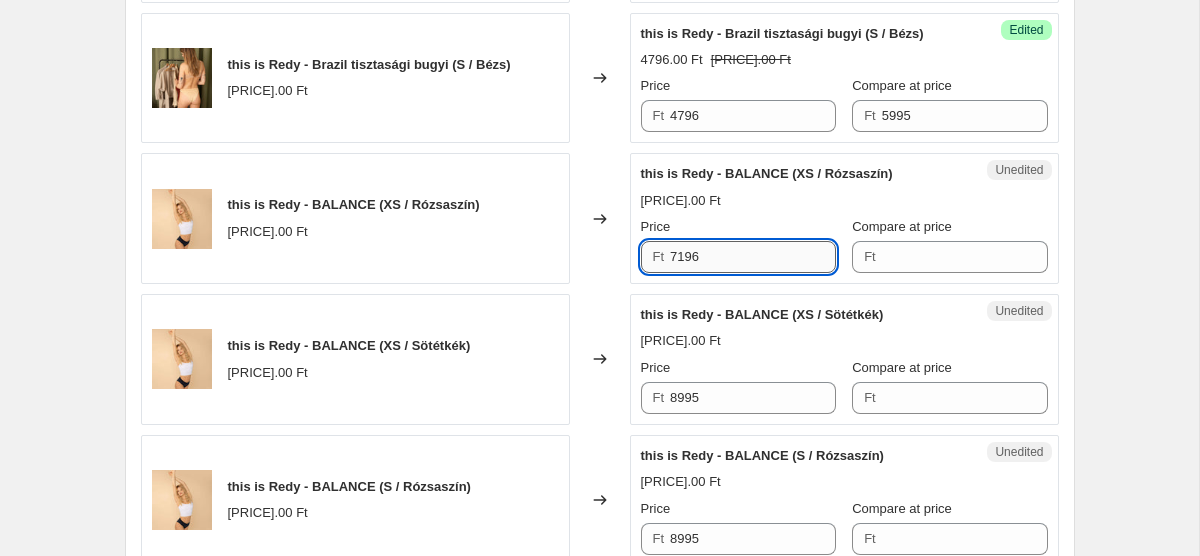 click on "7196" at bounding box center (753, 257) 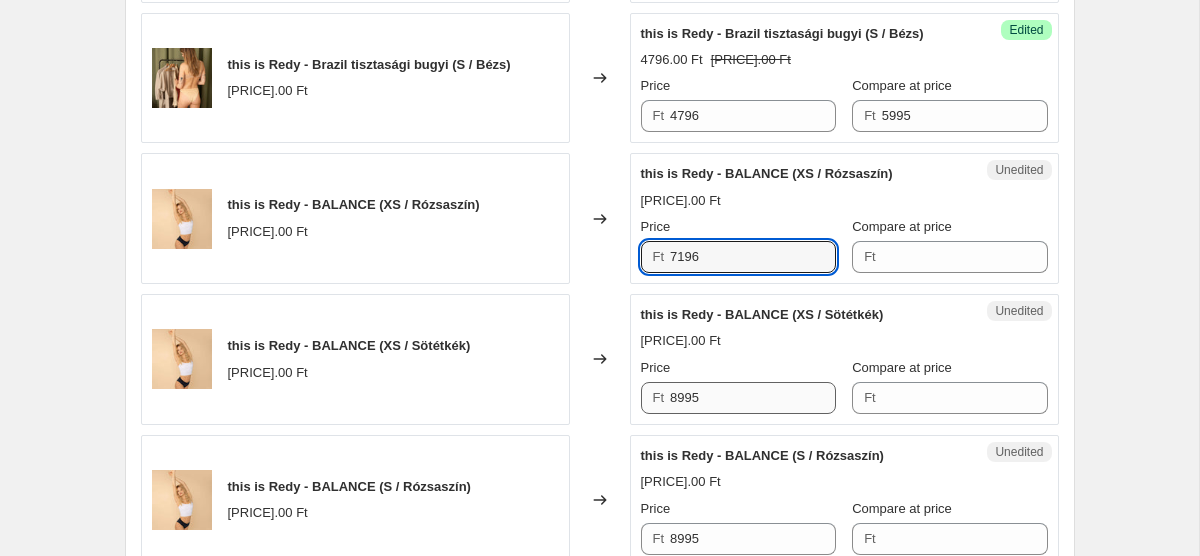 type on "7196" 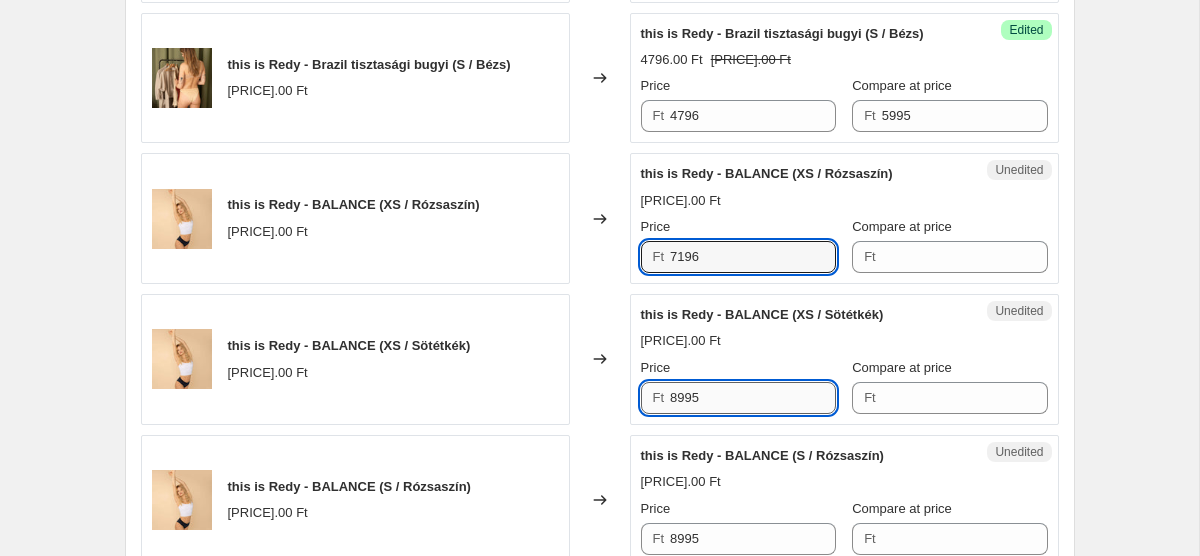 click on "8995" at bounding box center (753, 398) 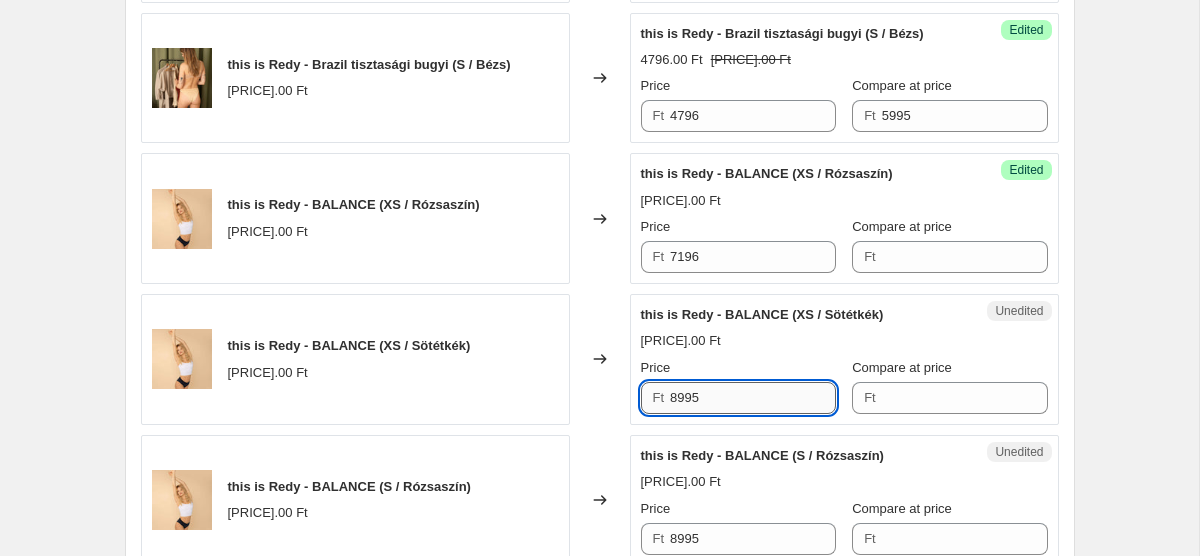 paste on "7196" 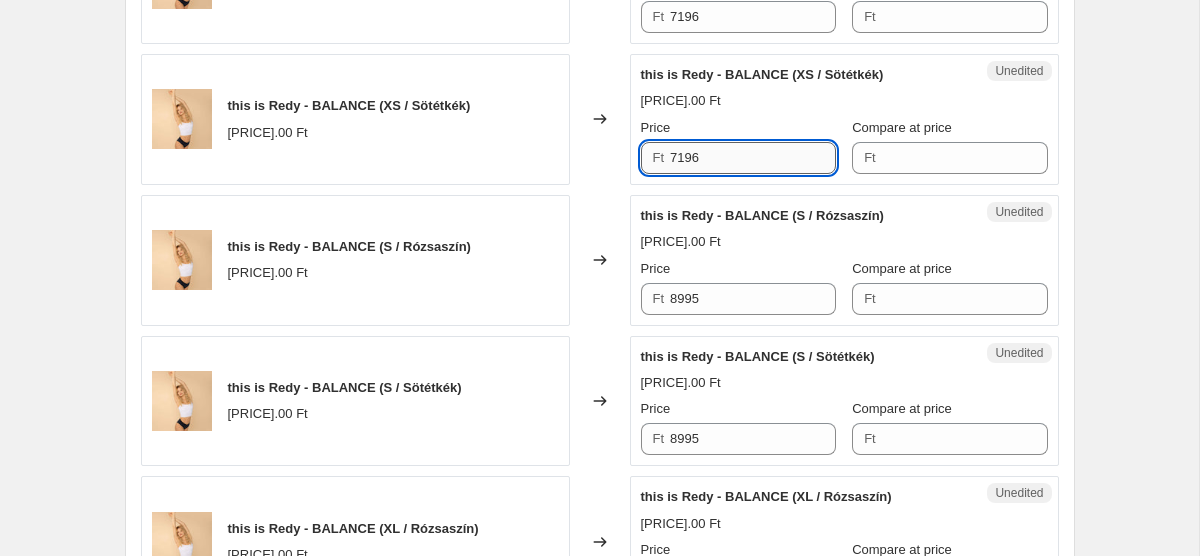 scroll, scrollTop: 1545, scrollLeft: 0, axis: vertical 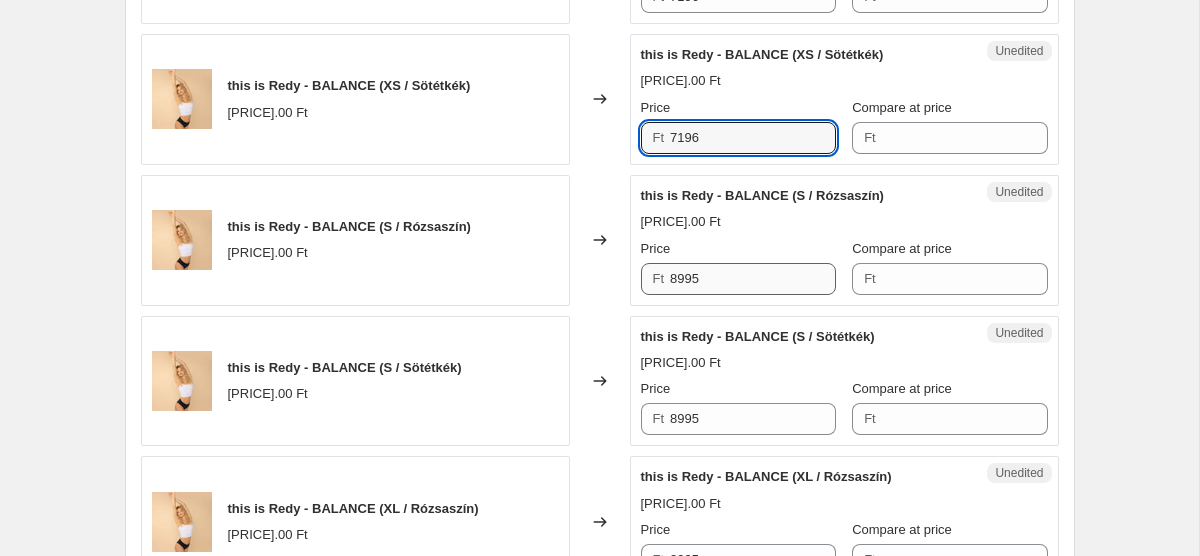 type on "7196" 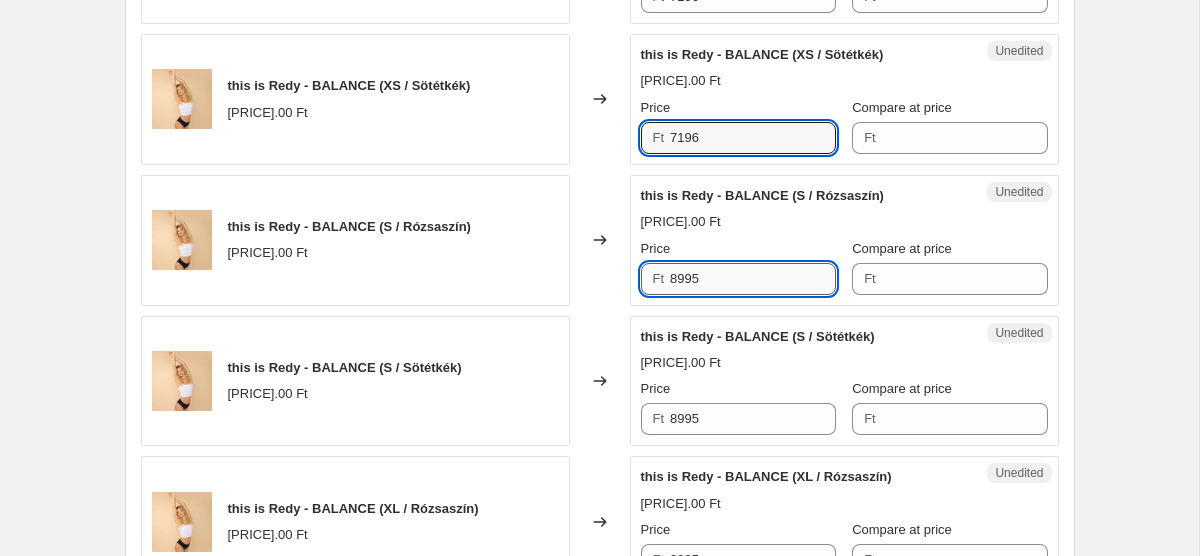 click on "8995" at bounding box center (753, 279) 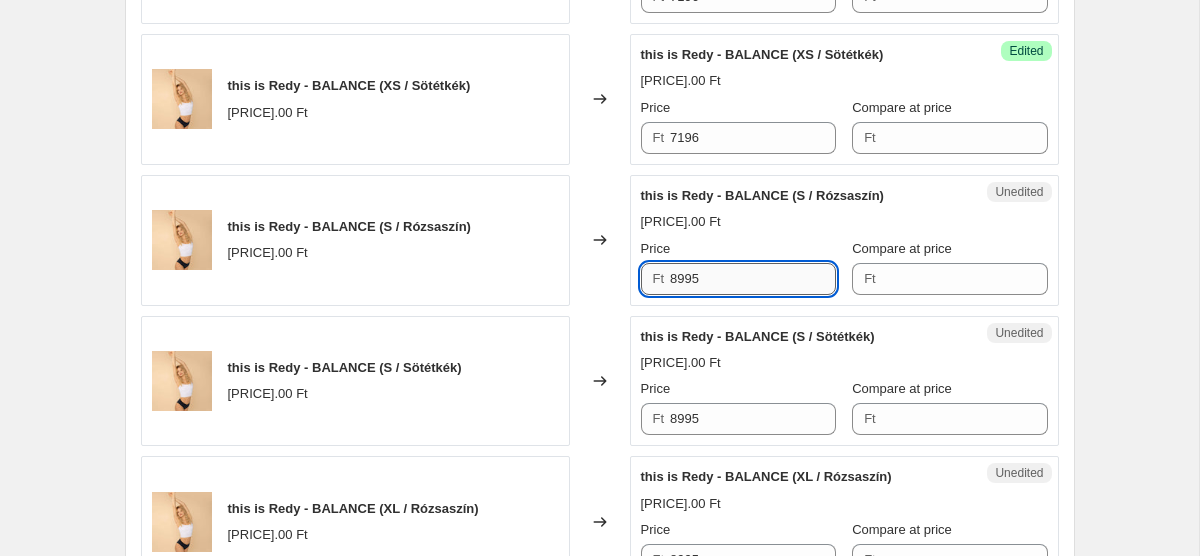 paste on "7196" 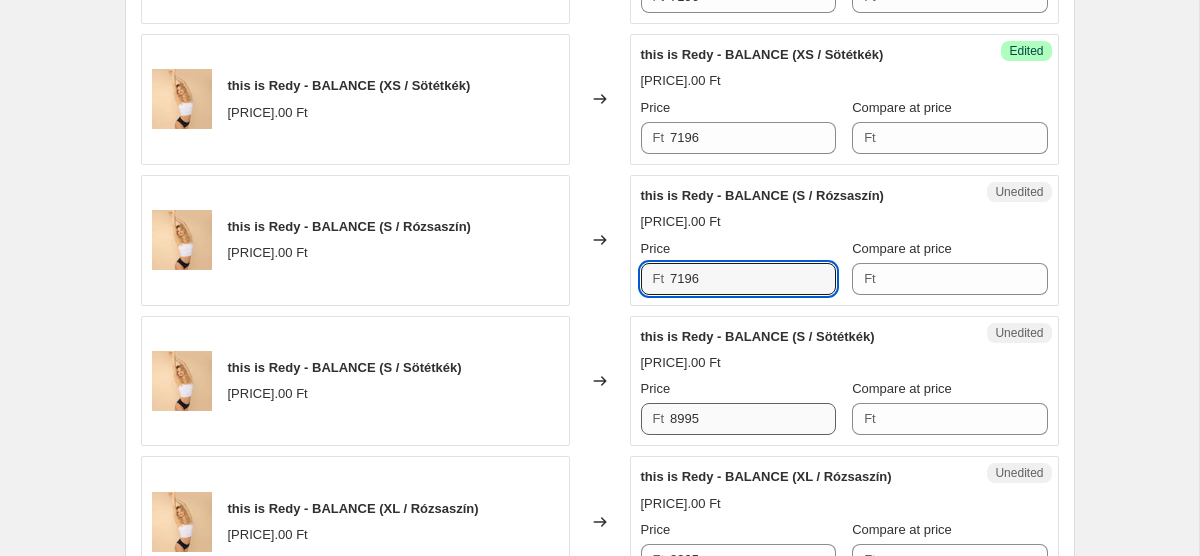 type on "7196" 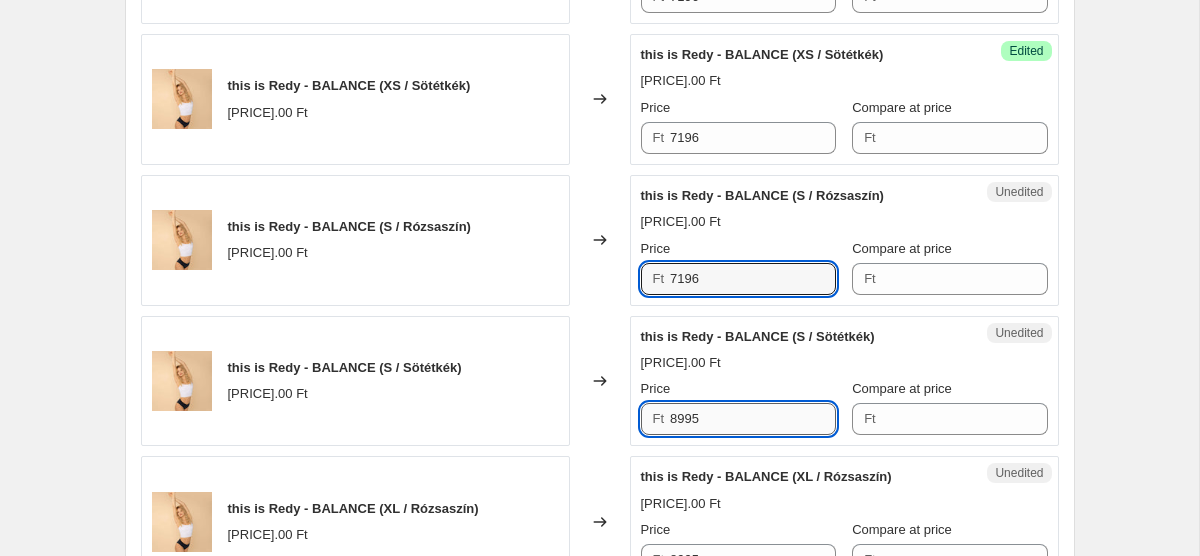 click on "8995" at bounding box center (753, 419) 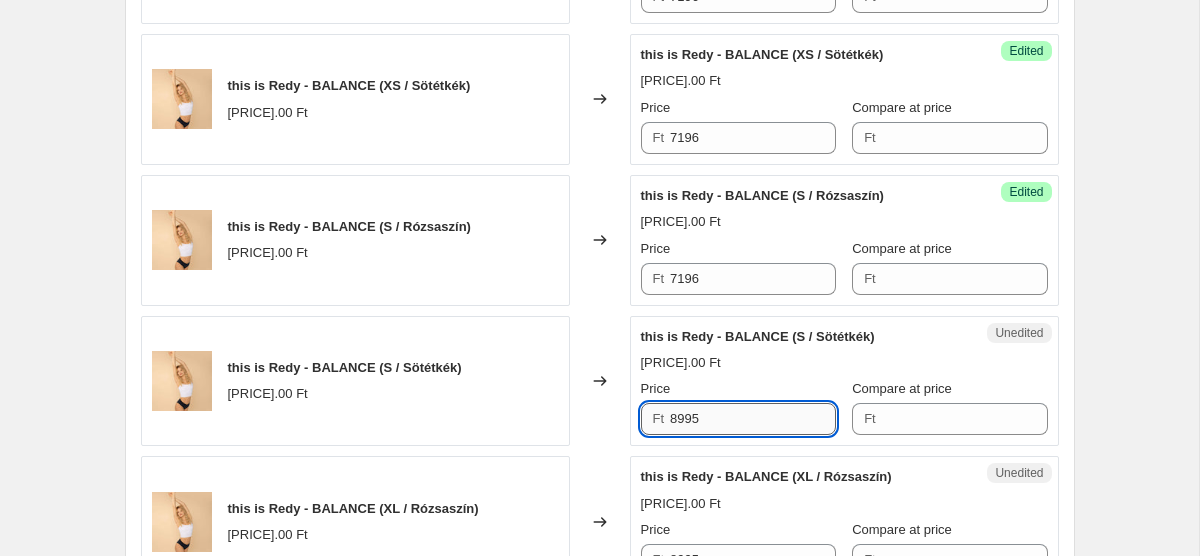 click on "8995" at bounding box center [753, 419] 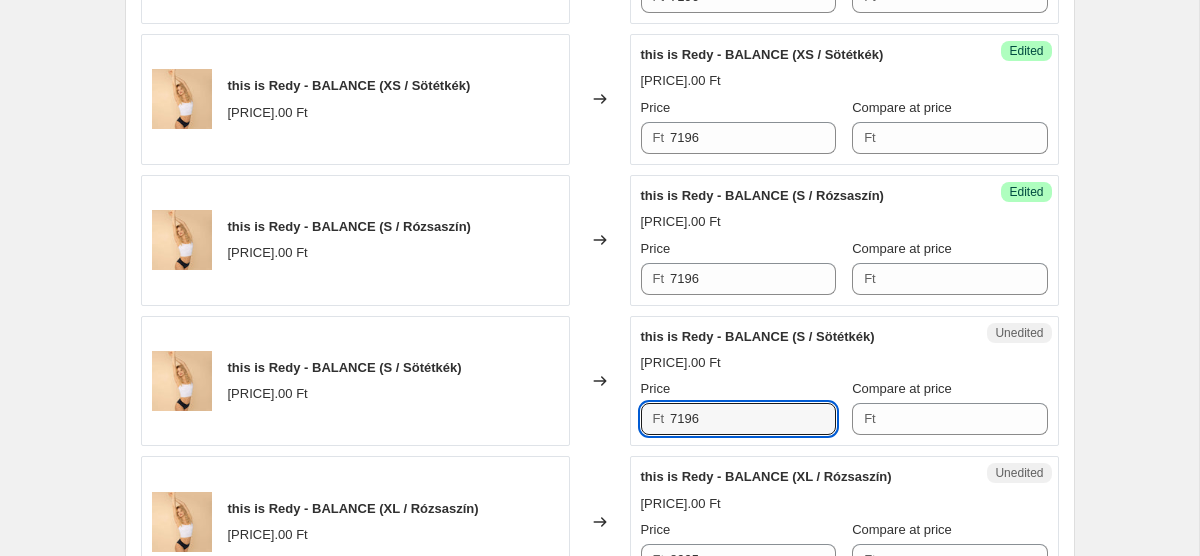 scroll, scrollTop: 1741, scrollLeft: 0, axis: vertical 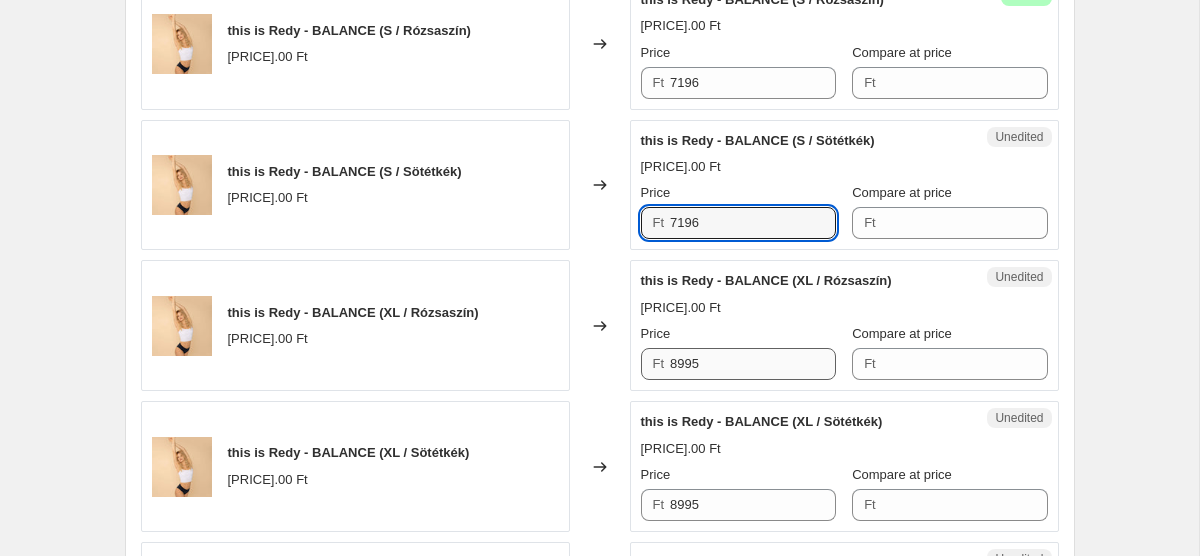 type on "7196" 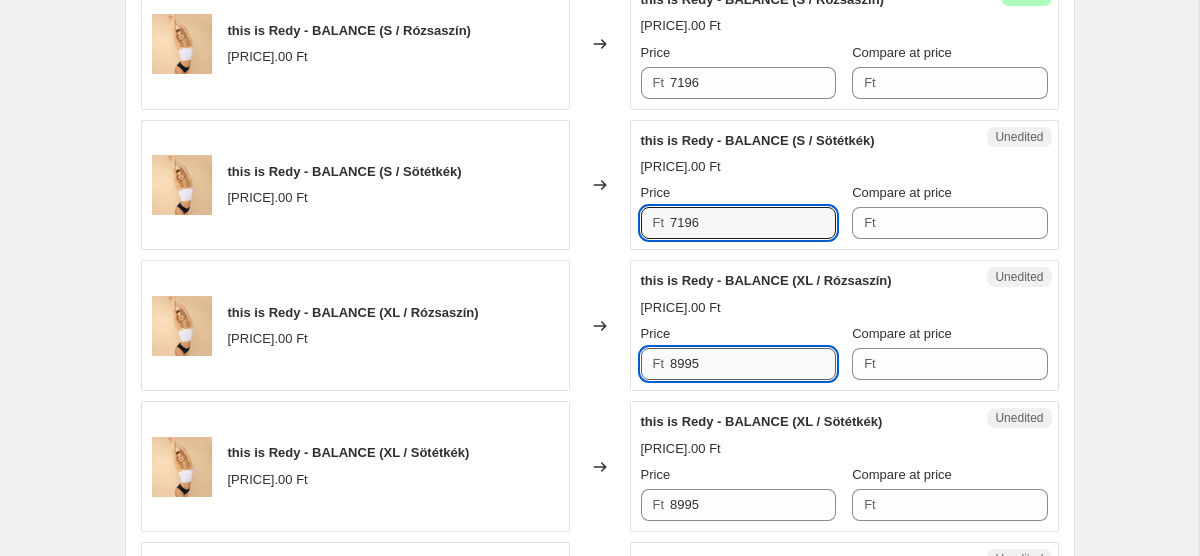 click on "8995" at bounding box center (753, 364) 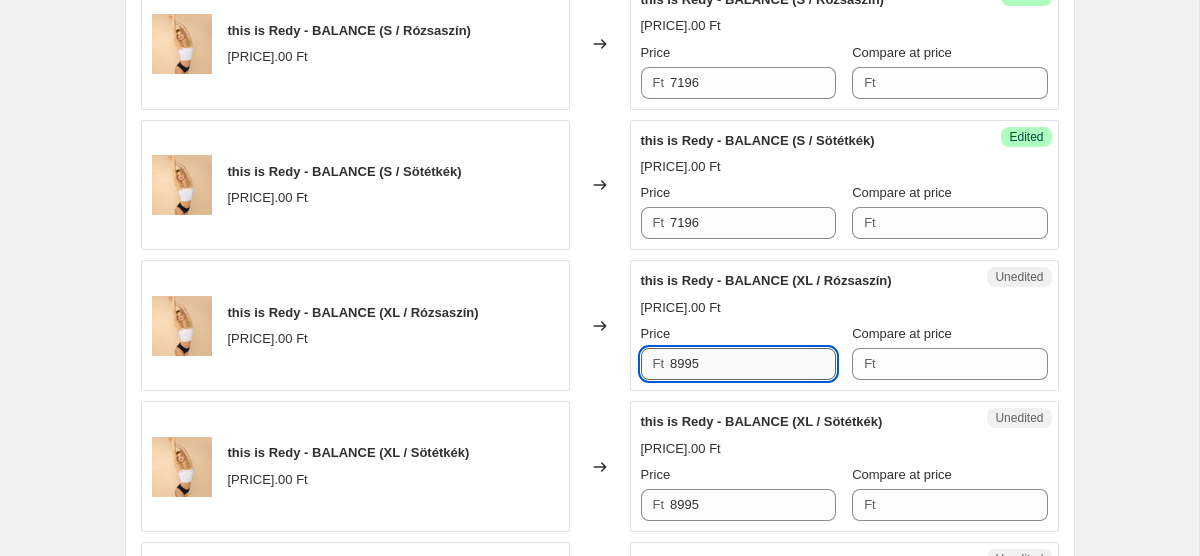 click on "8995" at bounding box center [753, 364] 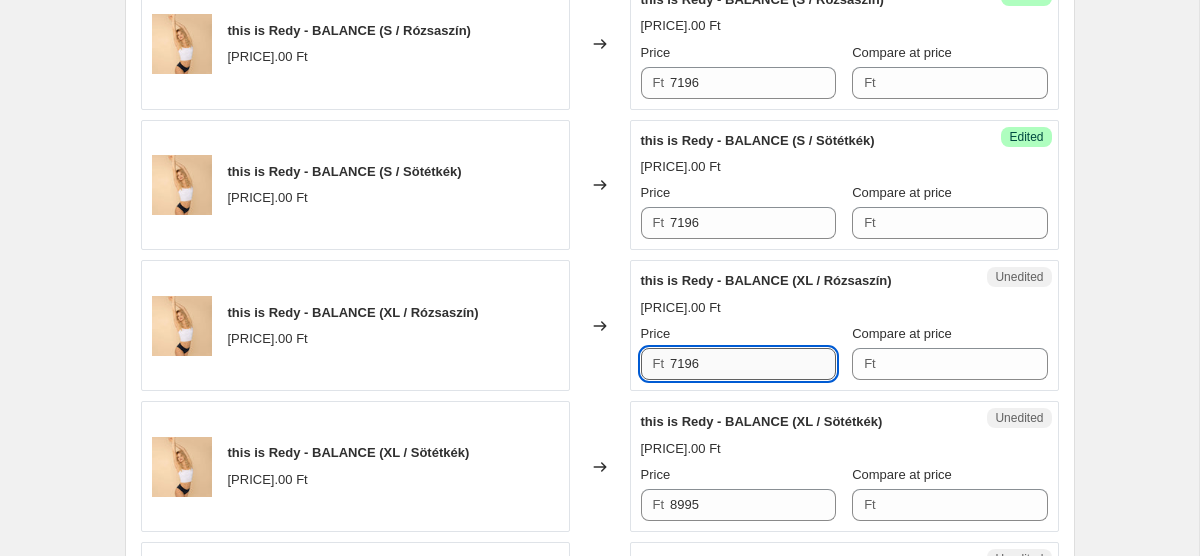 scroll, scrollTop: 1843, scrollLeft: 0, axis: vertical 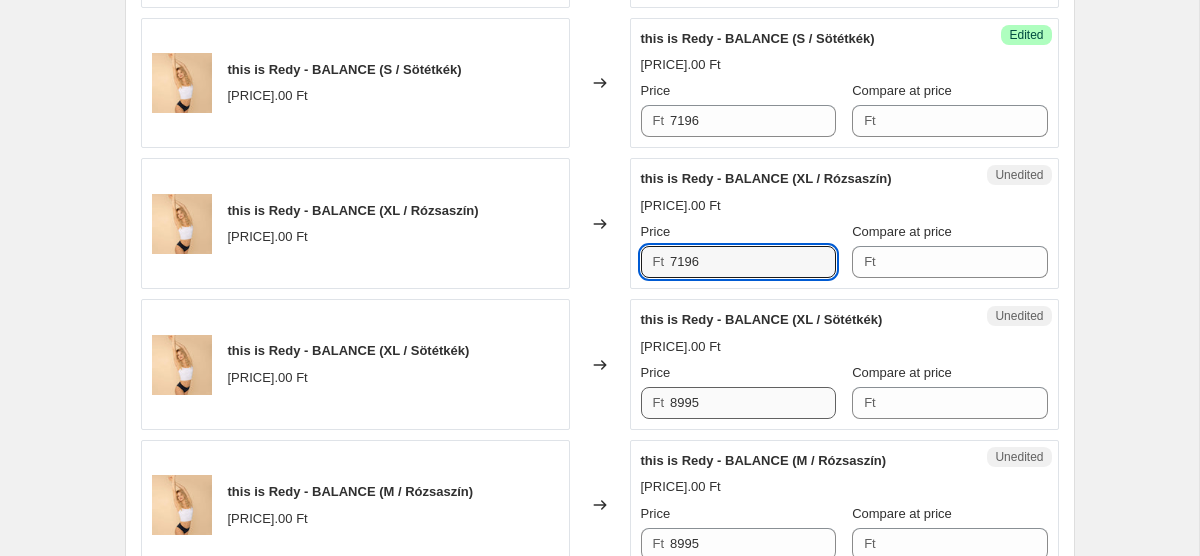 type on "7196" 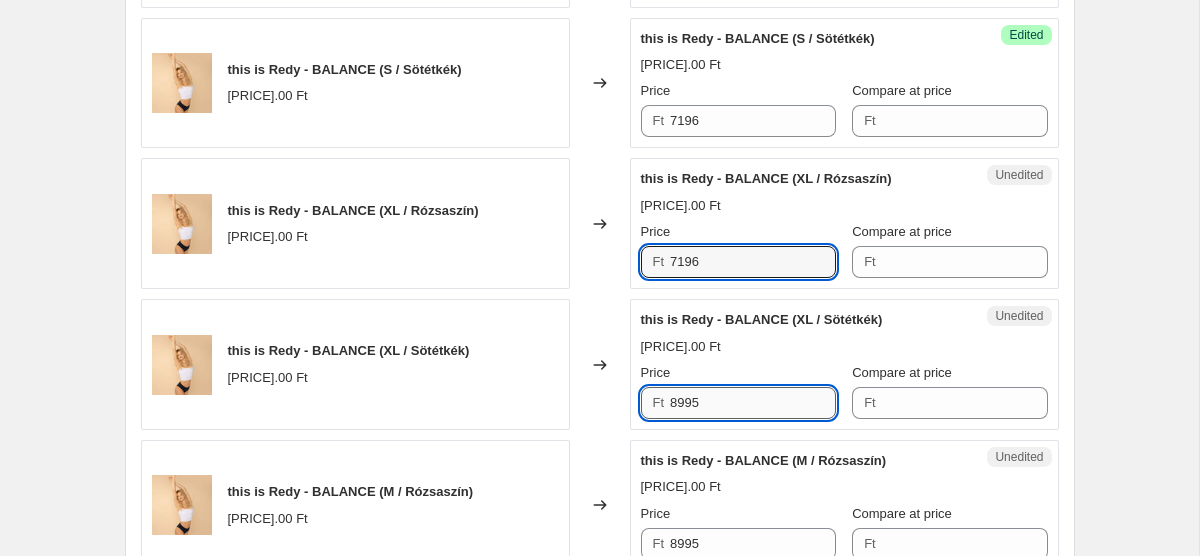 click on "8995" at bounding box center (753, 403) 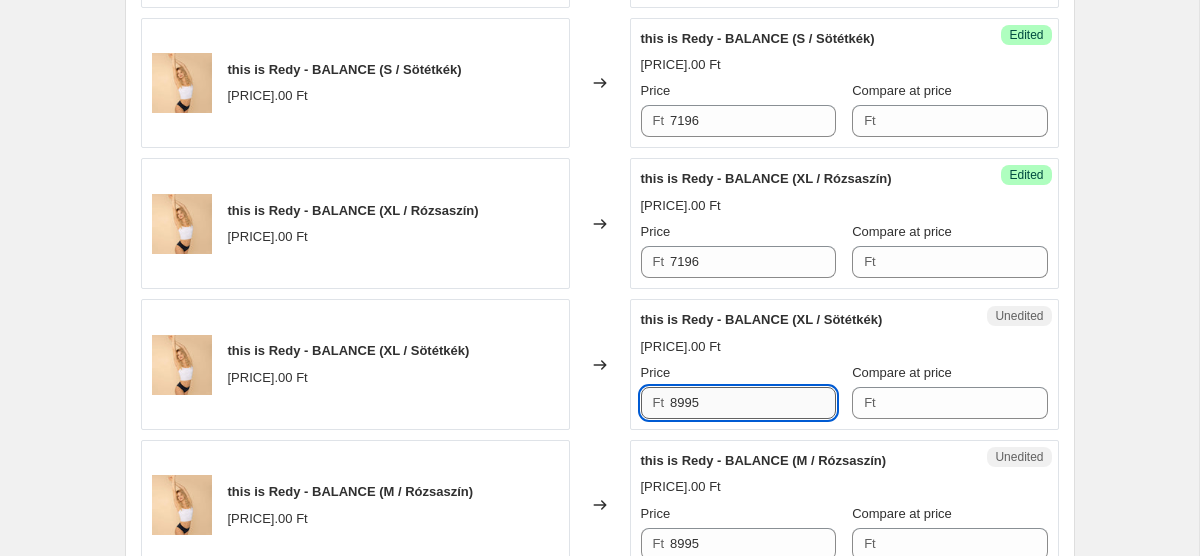click on "8995" at bounding box center [753, 403] 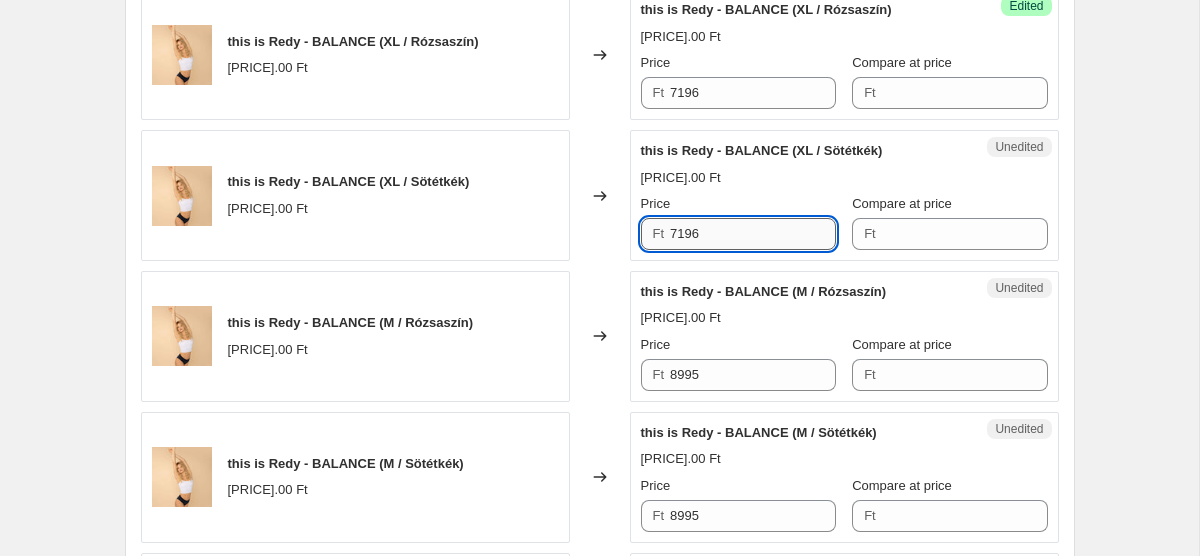 scroll, scrollTop: 2021, scrollLeft: 0, axis: vertical 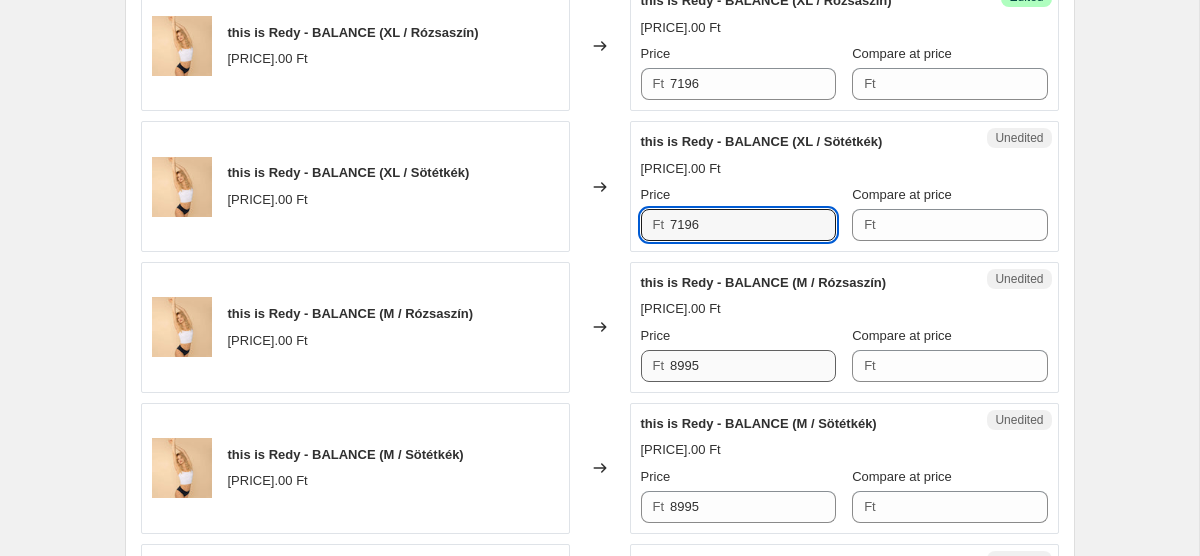 type on "7196" 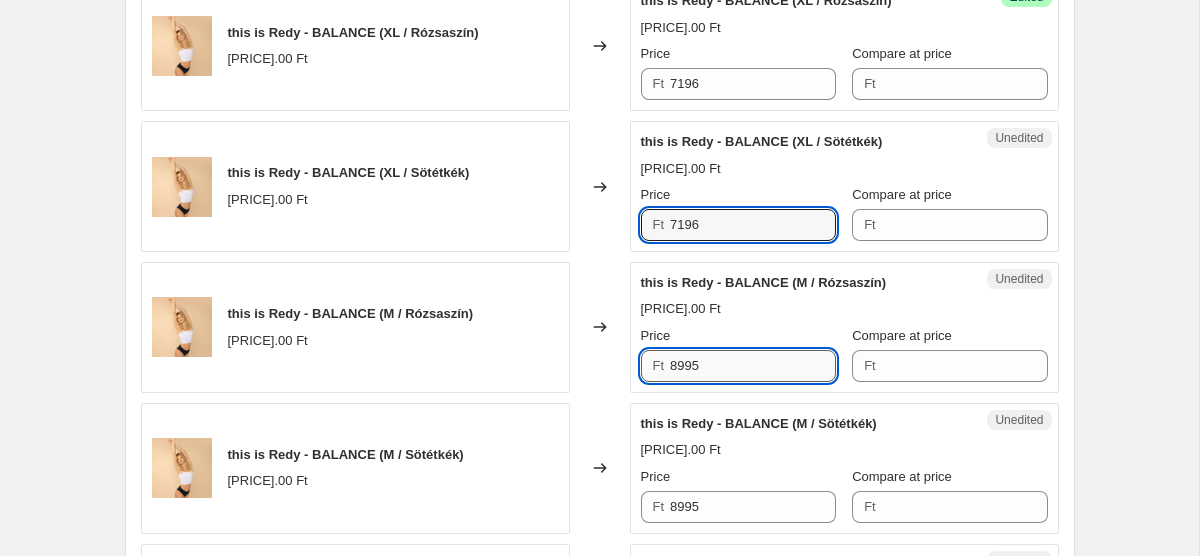 click on "8995" at bounding box center [753, 366] 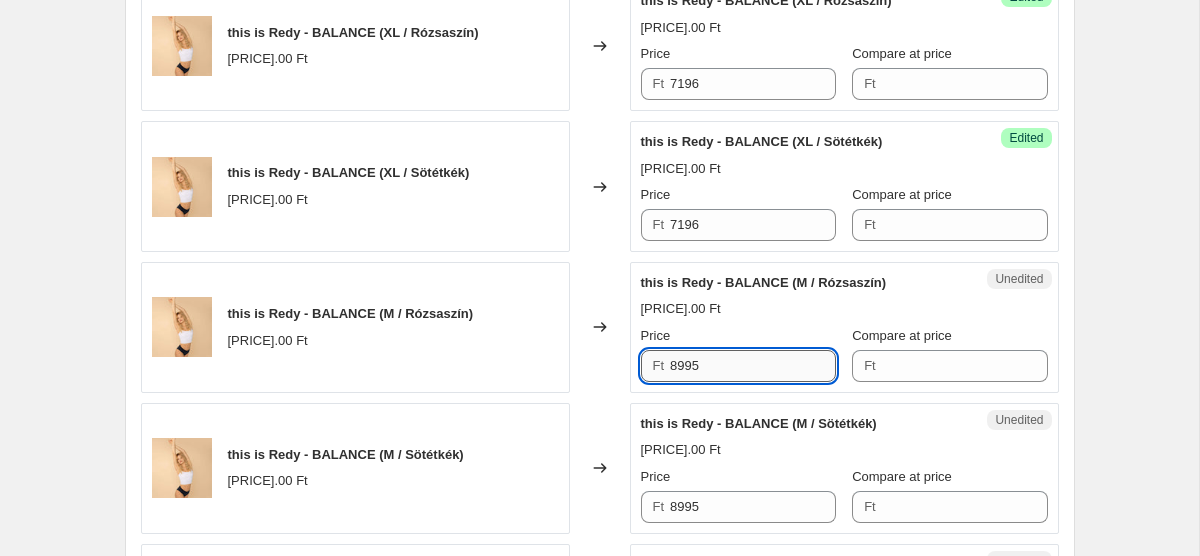 click on "8995" at bounding box center [753, 366] 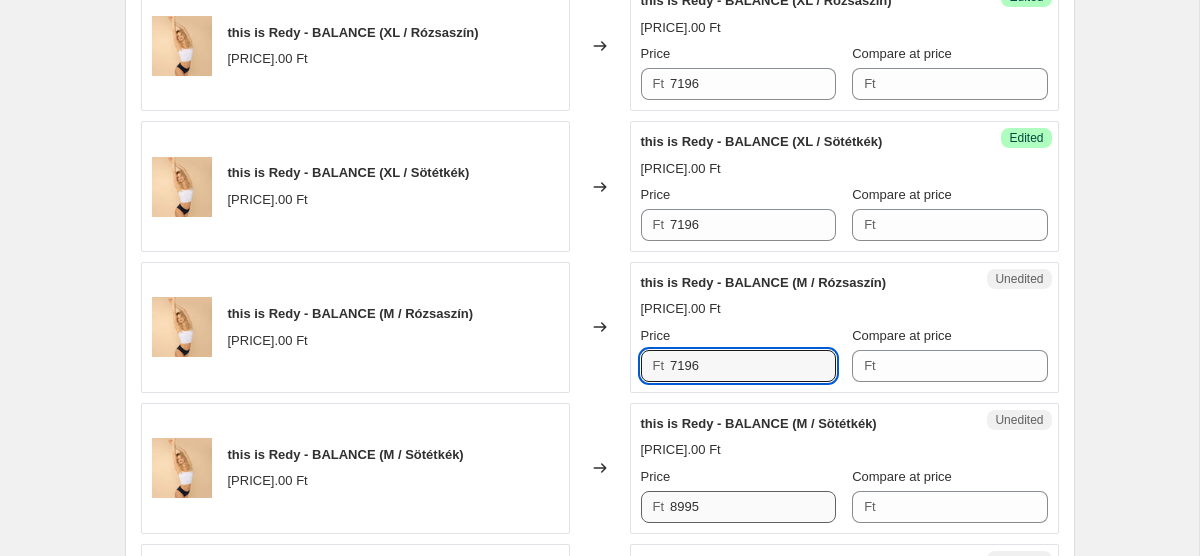 type on "7196" 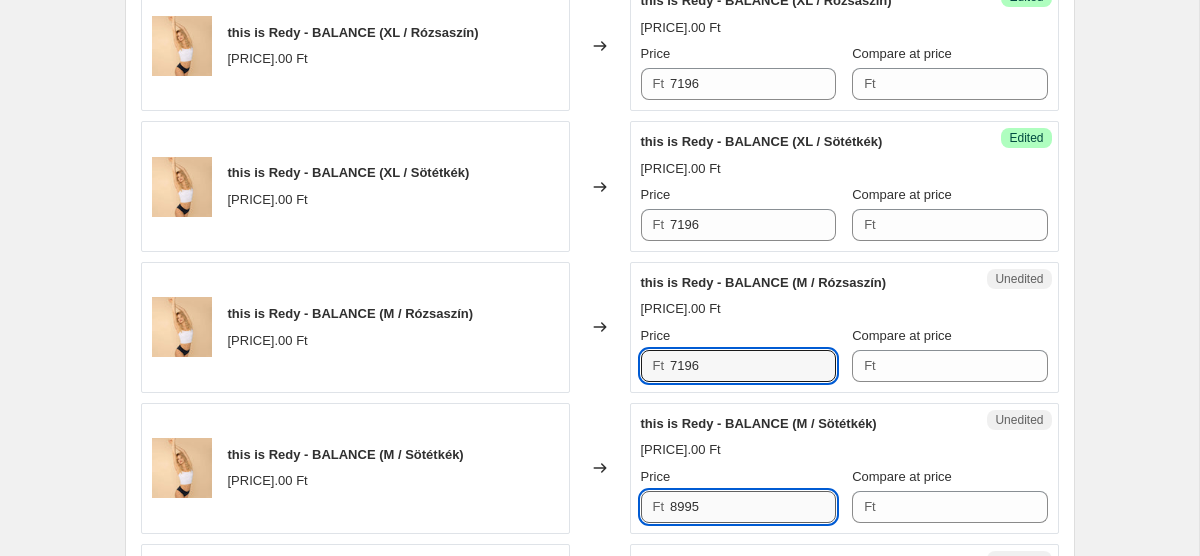 click on "8995" at bounding box center [753, 507] 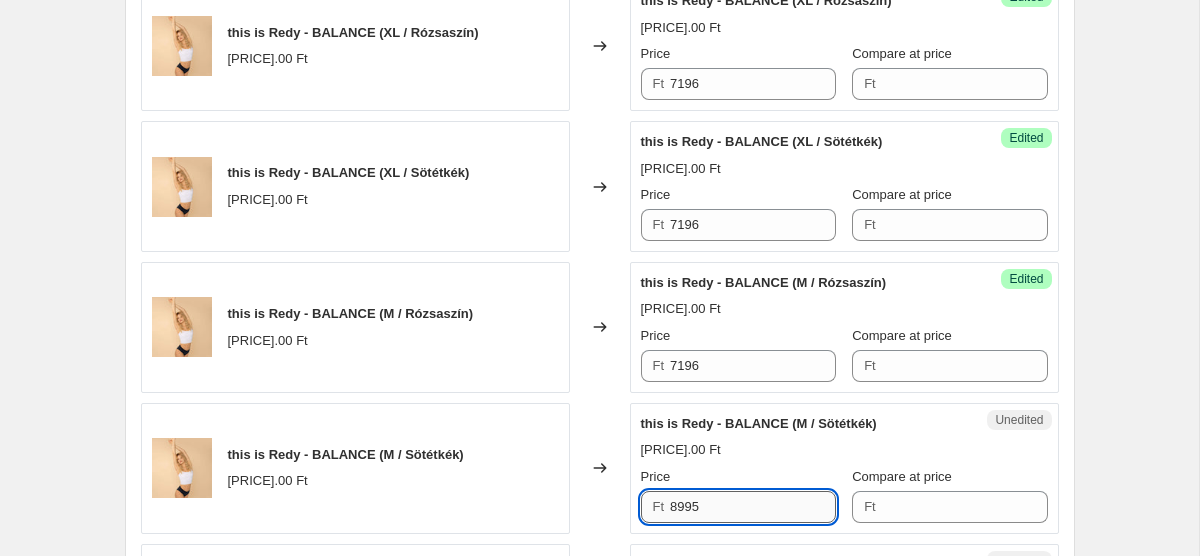 click on "8995" at bounding box center [753, 507] 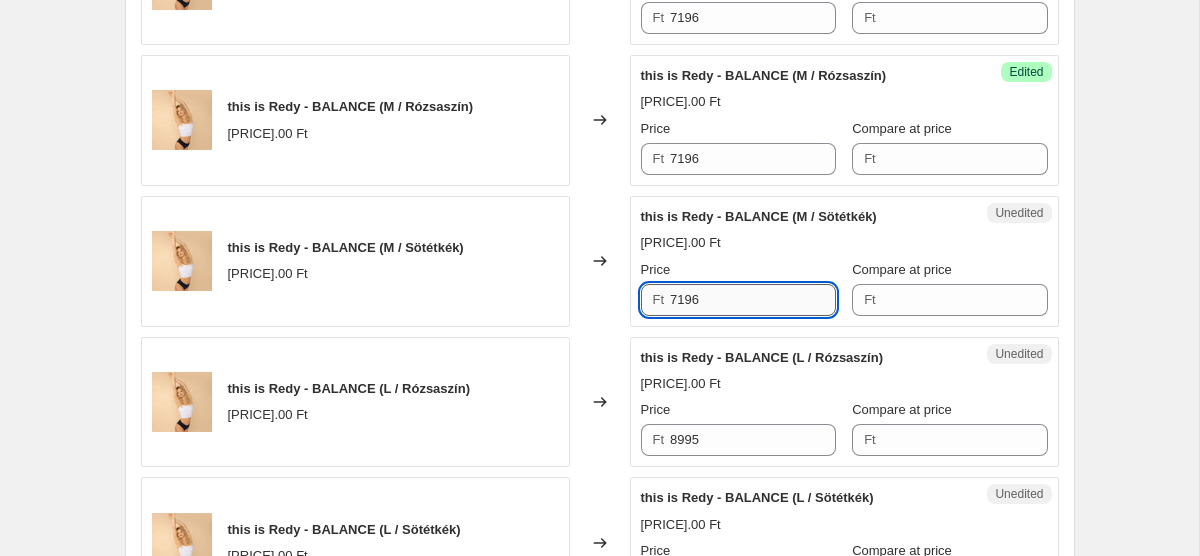 scroll, scrollTop: 2232, scrollLeft: 0, axis: vertical 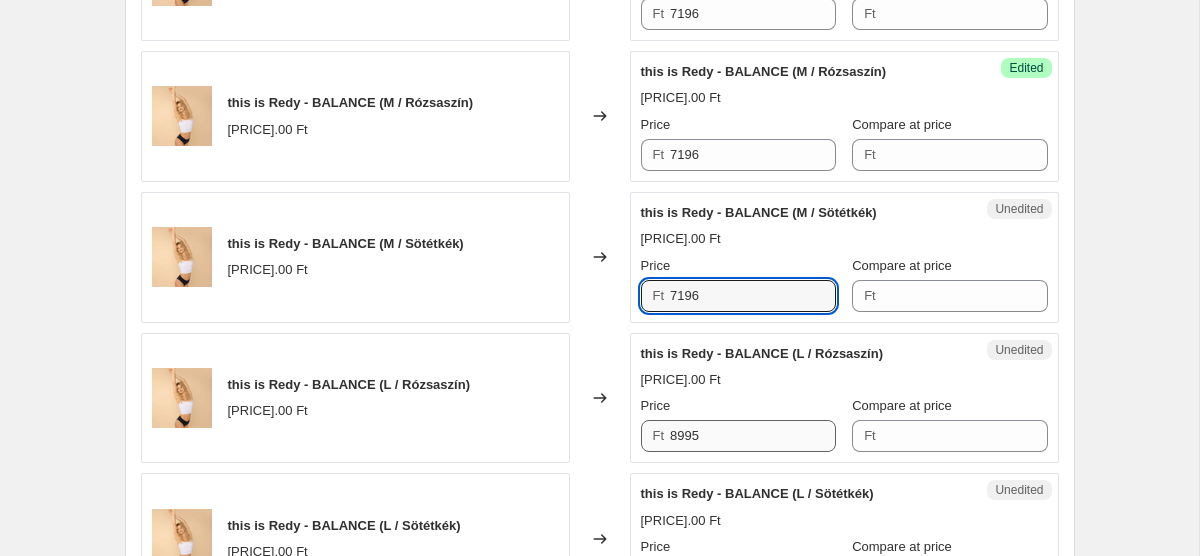 type on "7196" 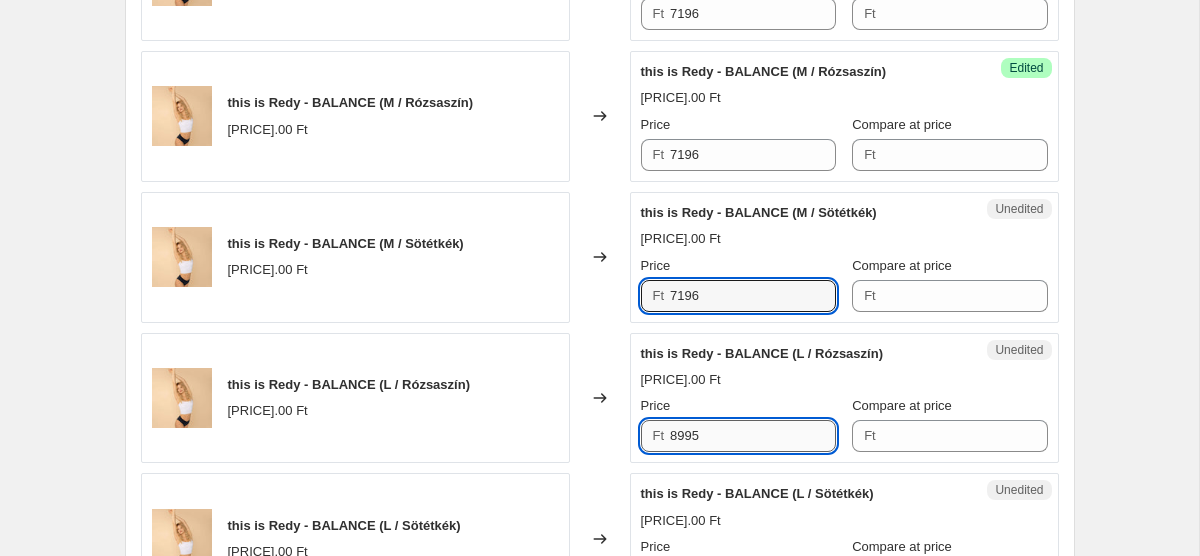 click on "8995" at bounding box center (753, 436) 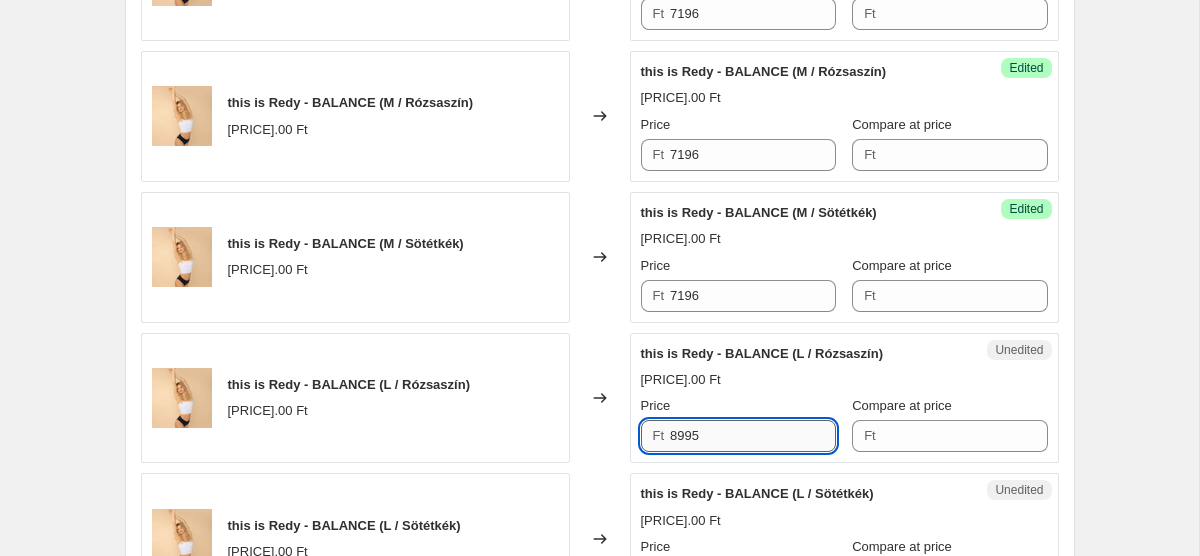 paste on "7196" 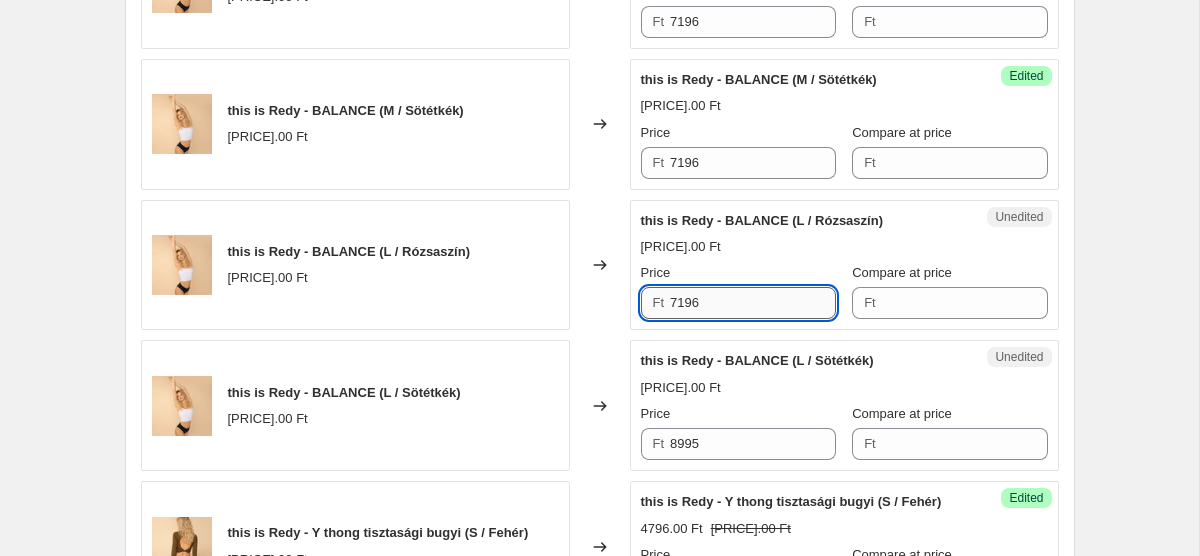 scroll, scrollTop: 2388, scrollLeft: 0, axis: vertical 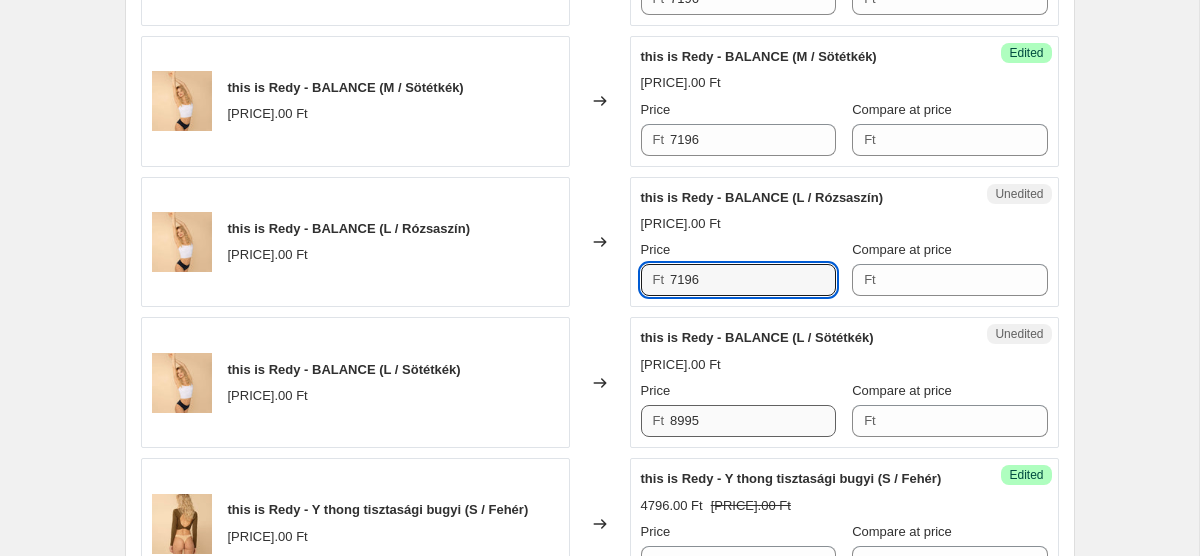 type on "7196" 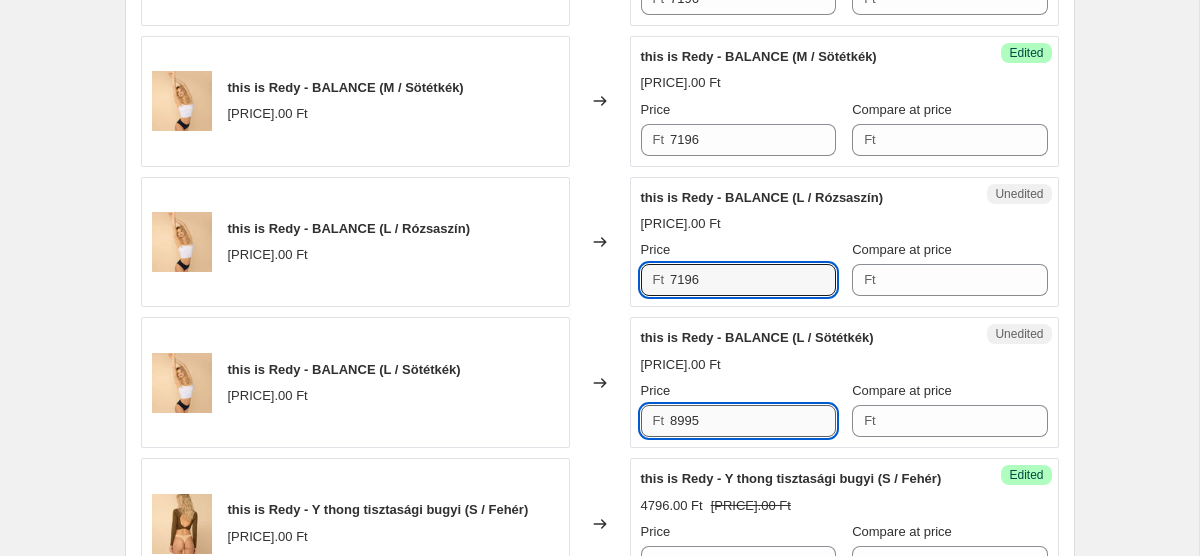 click on "8995" at bounding box center [753, 421] 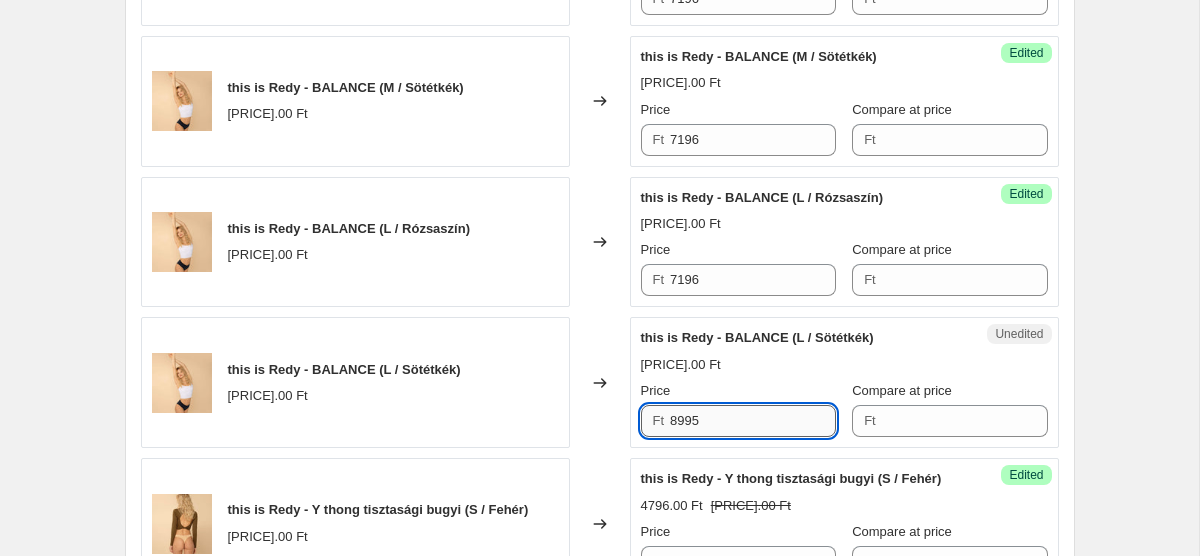 click on "8995" at bounding box center [753, 421] 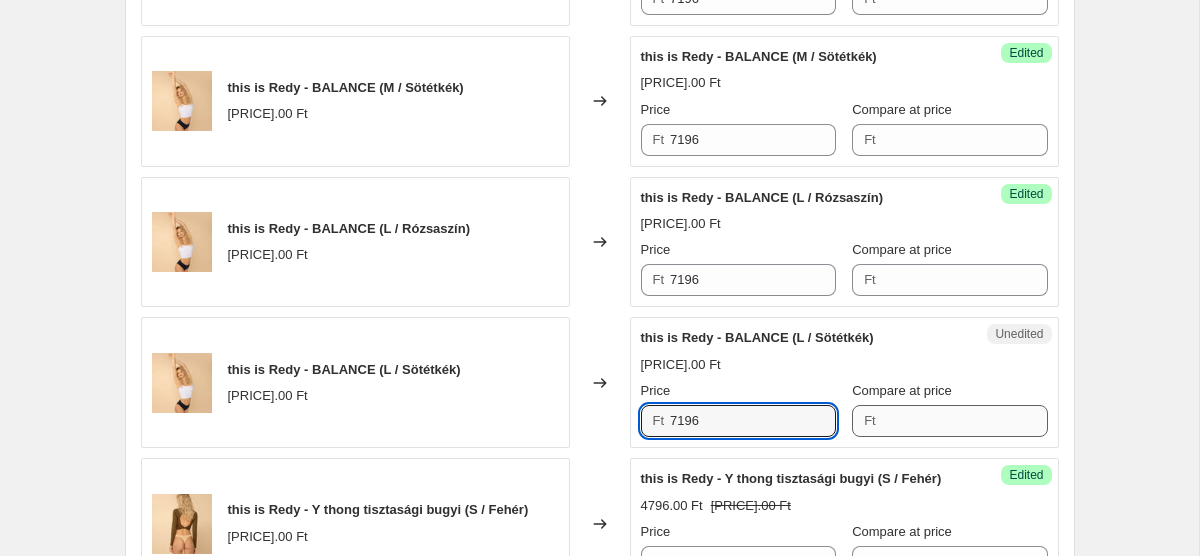 type on "7196" 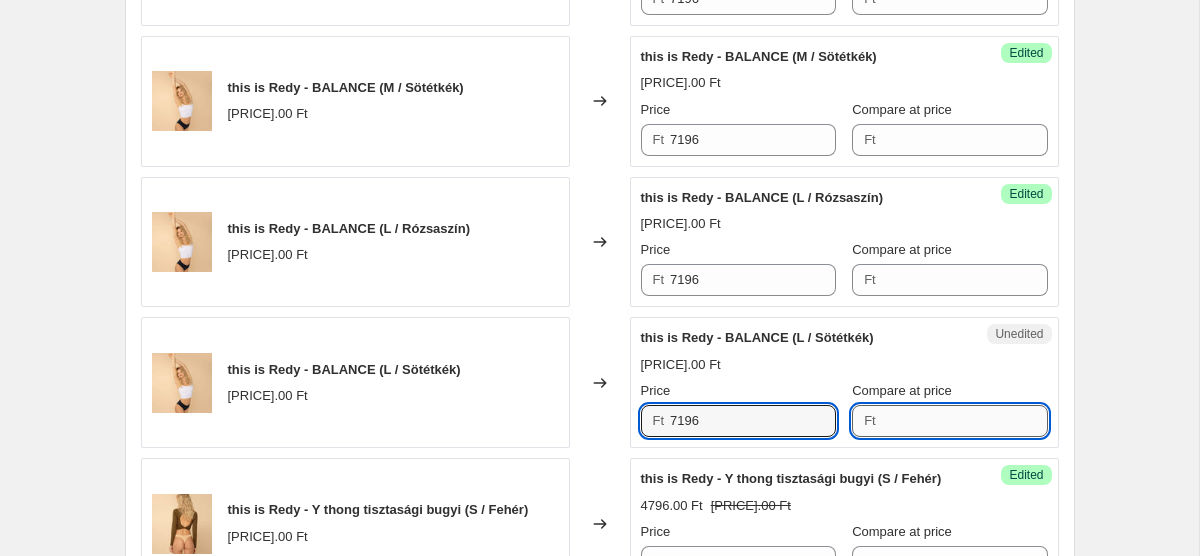 click on "Compare at price" at bounding box center (965, 421) 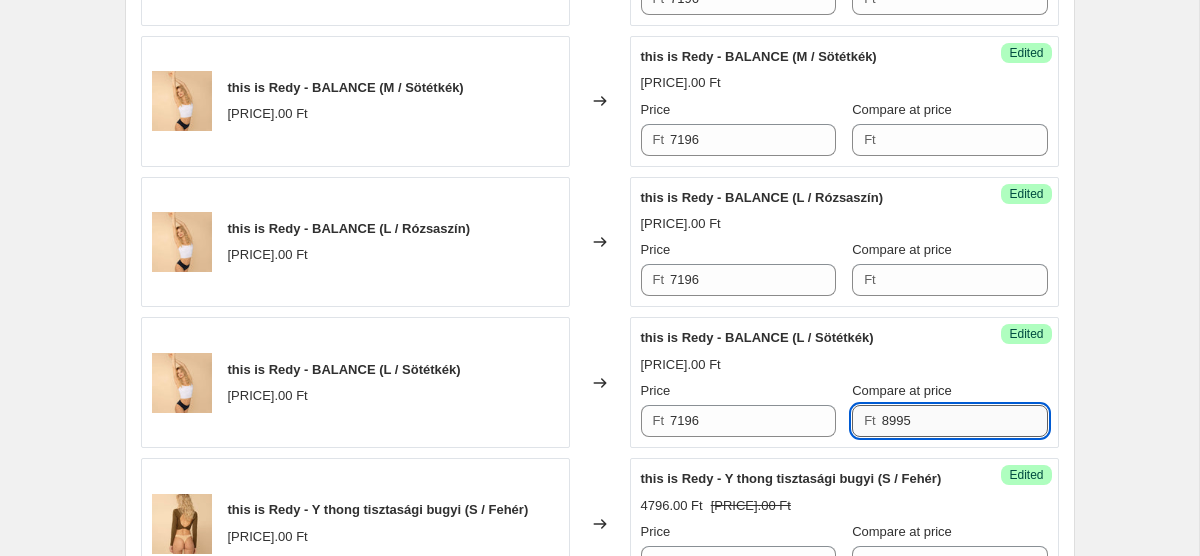 click on "8995" at bounding box center (965, 421) 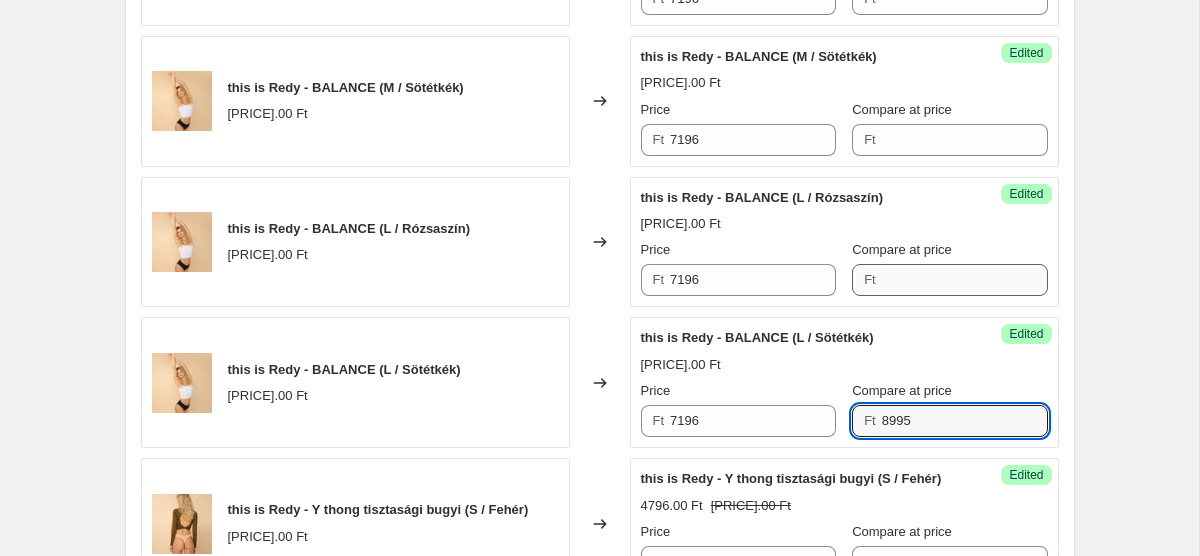 type on "8995" 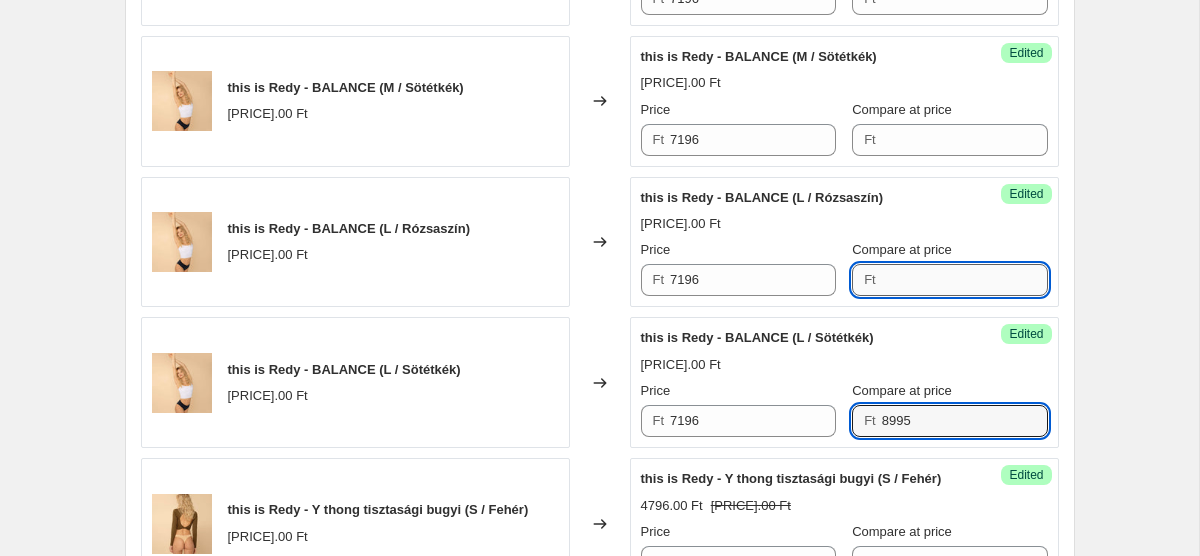 click on "Compare at price" at bounding box center [965, 280] 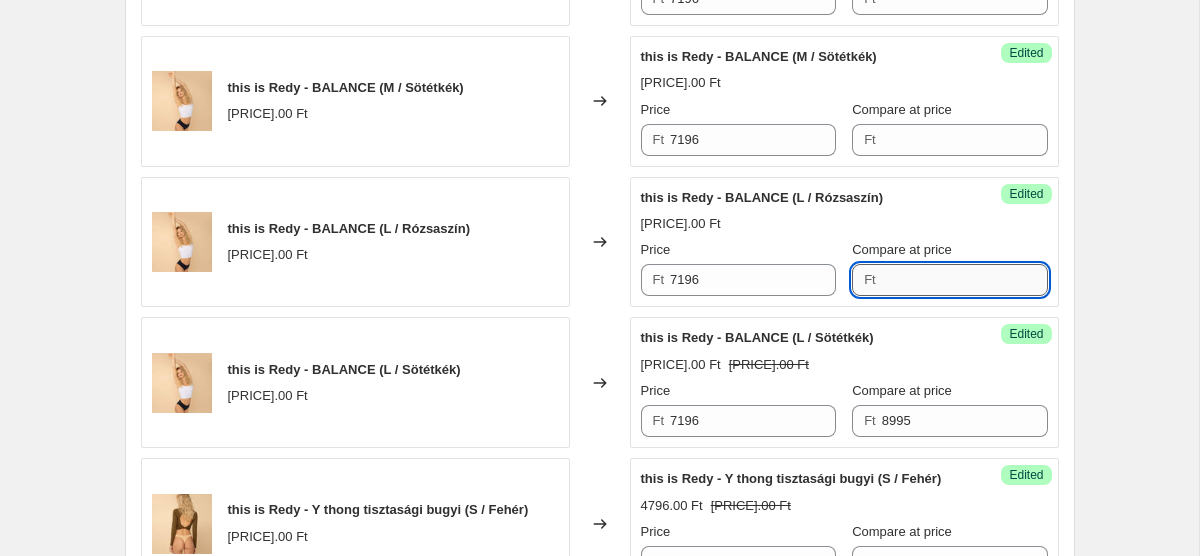 paste on "8995" 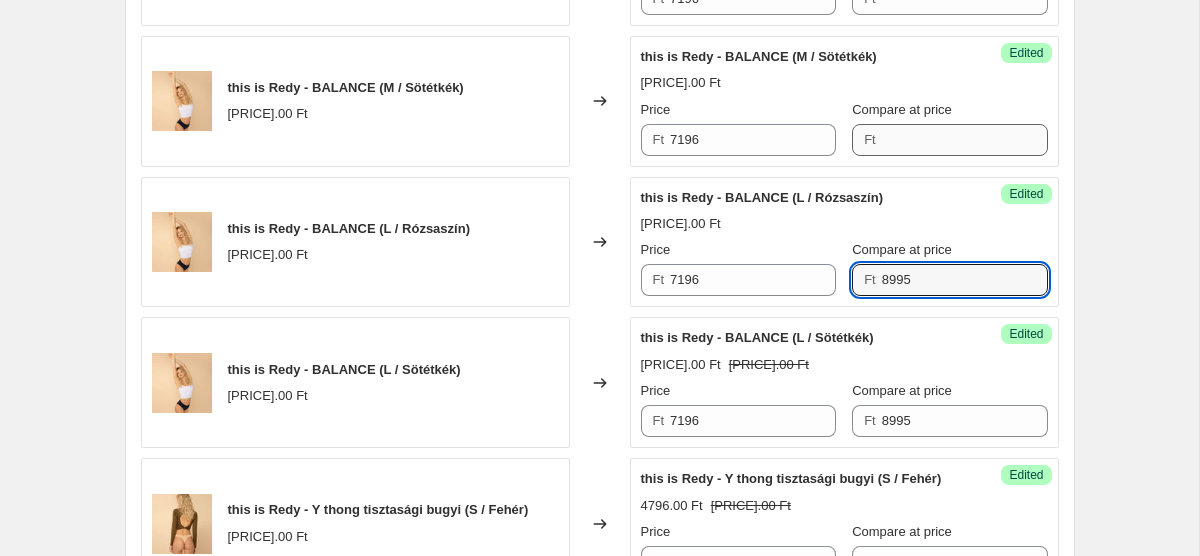 type on "8995" 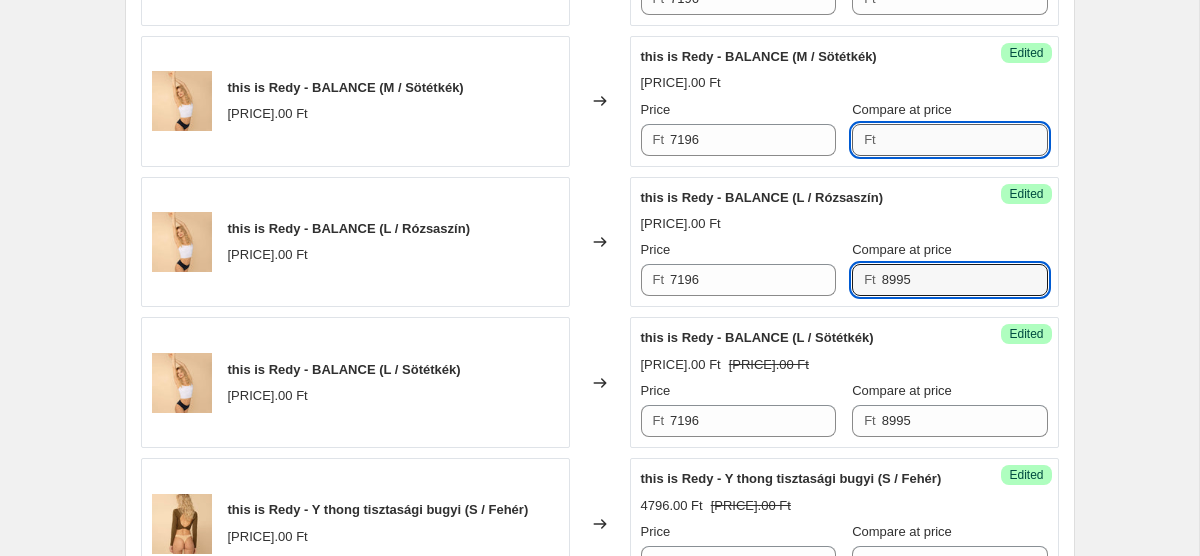 click on "Compare at price" at bounding box center (965, 140) 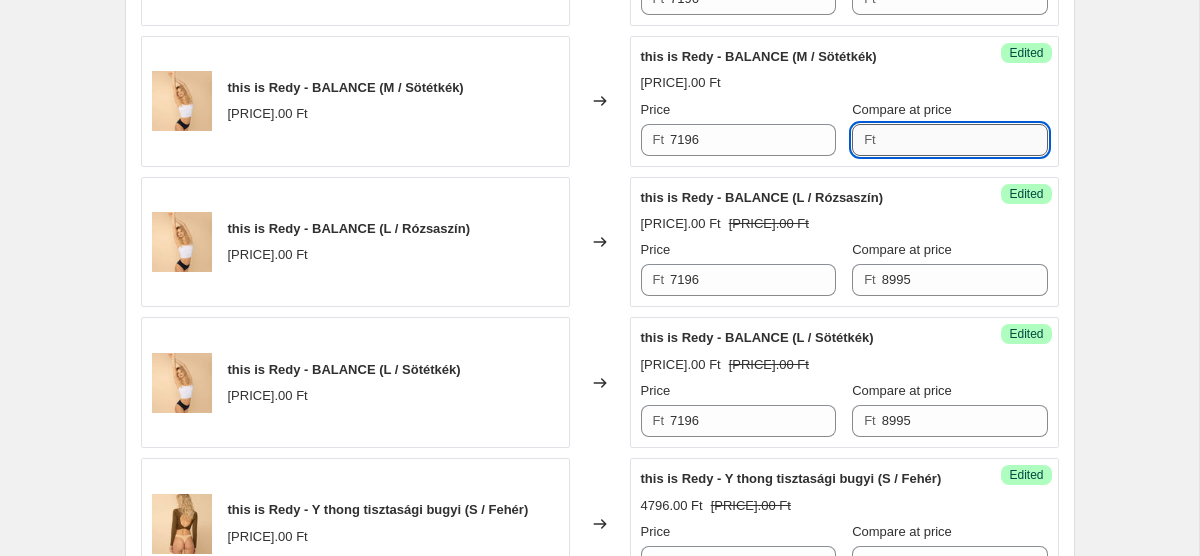 paste on "8995" 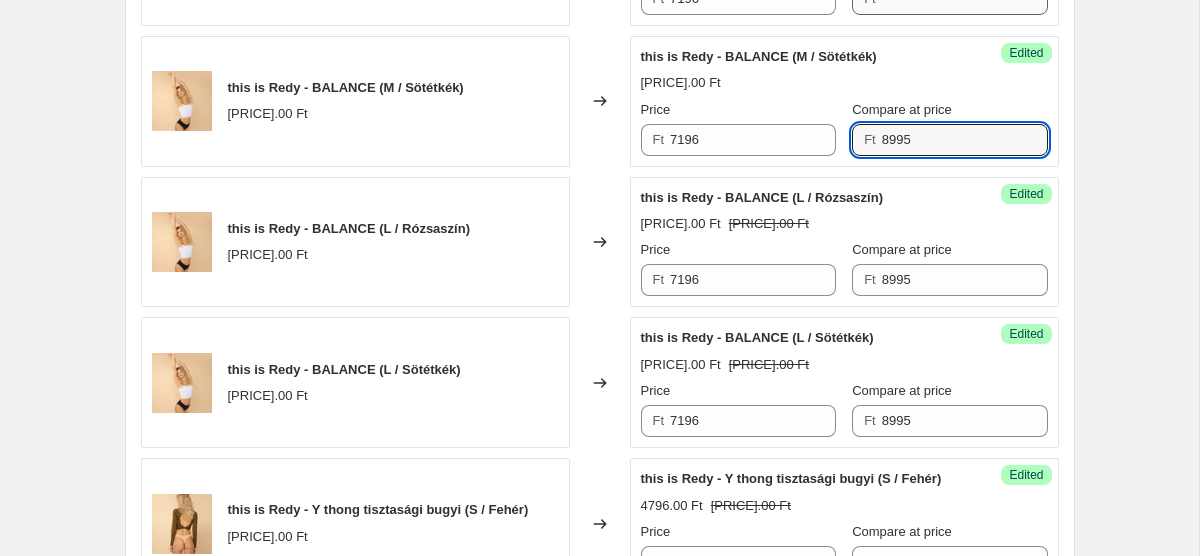 type on "8995" 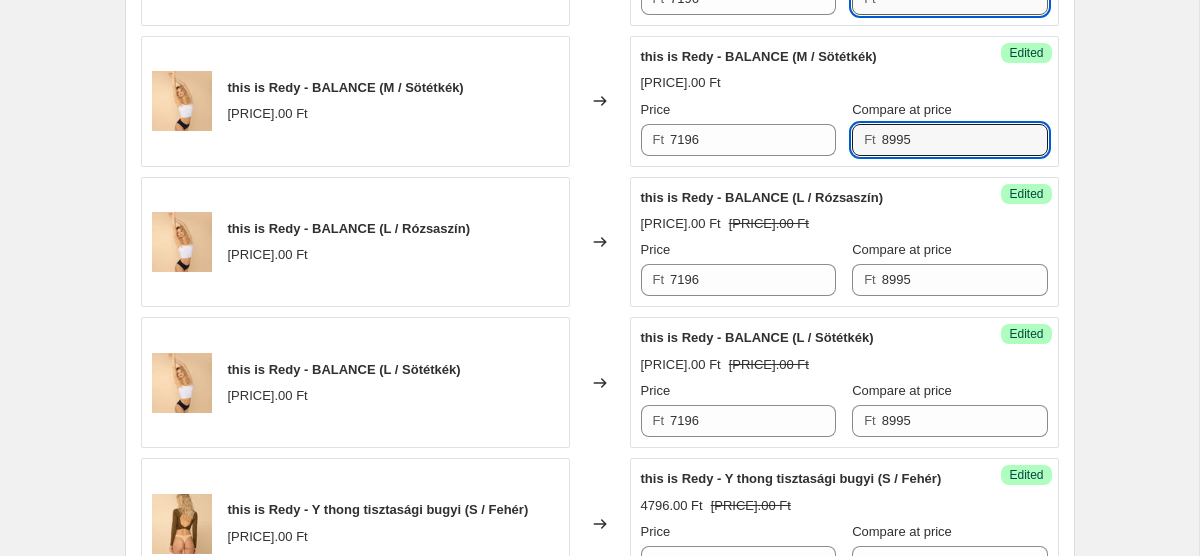 click on "Compare at price" at bounding box center (965, -1) 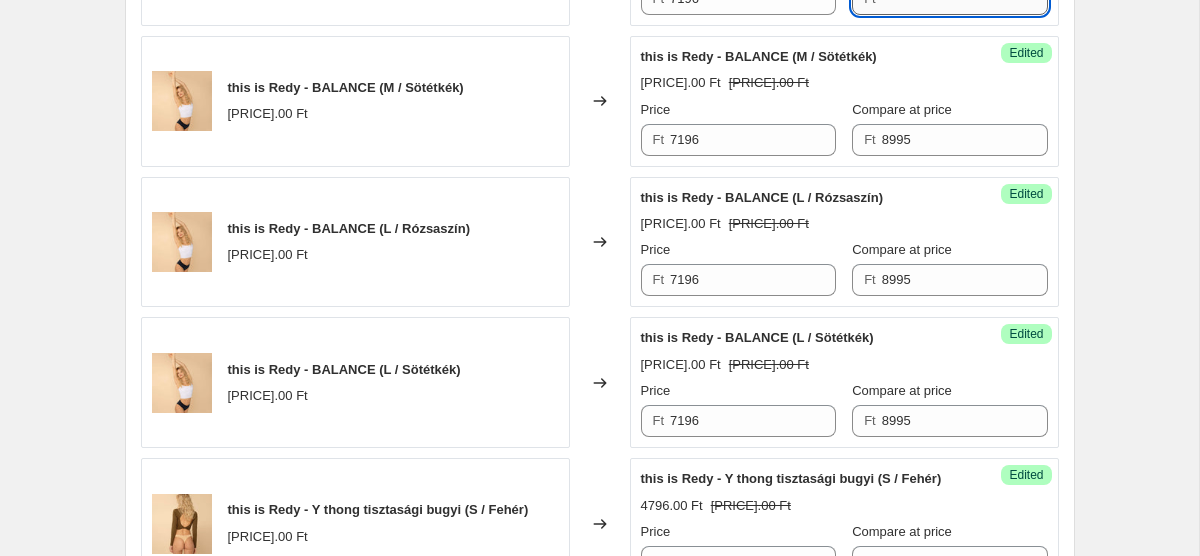paste on "8995" 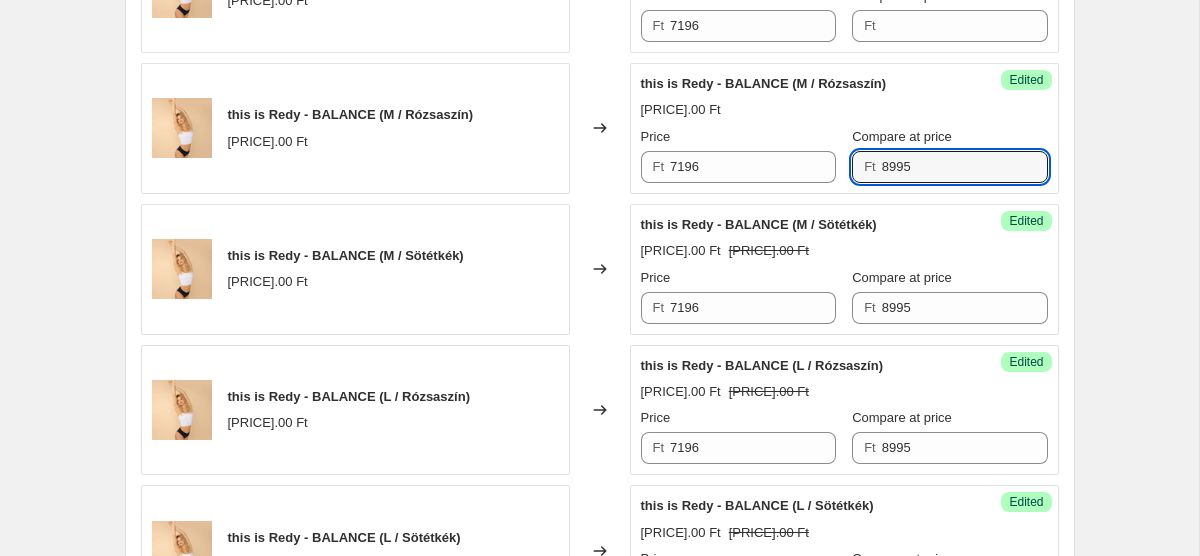 scroll, scrollTop: 2219, scrollLeft: 0, axis: vertical 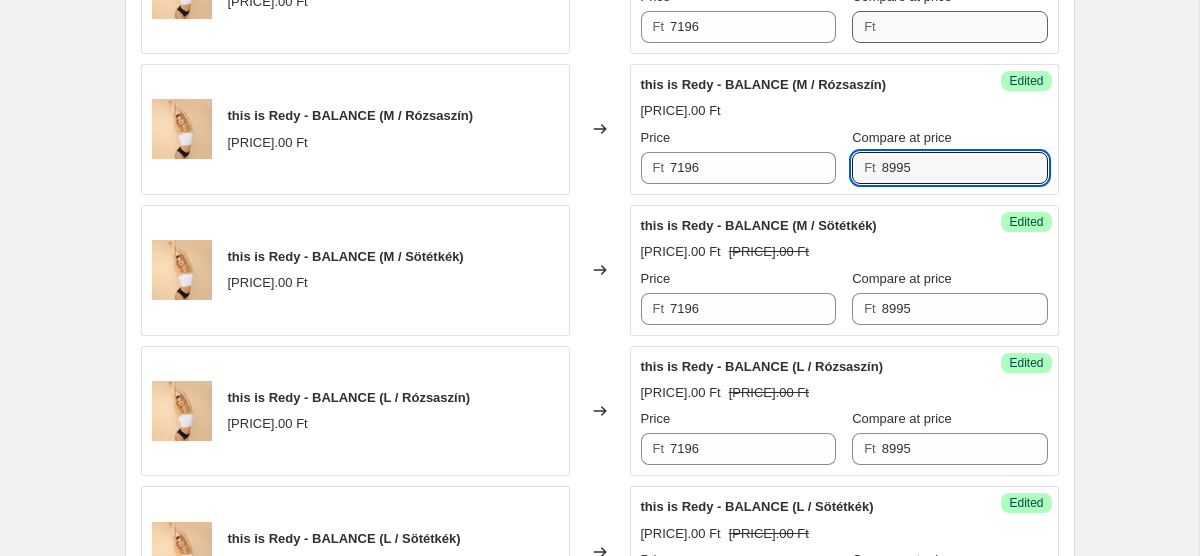 type on "8995" 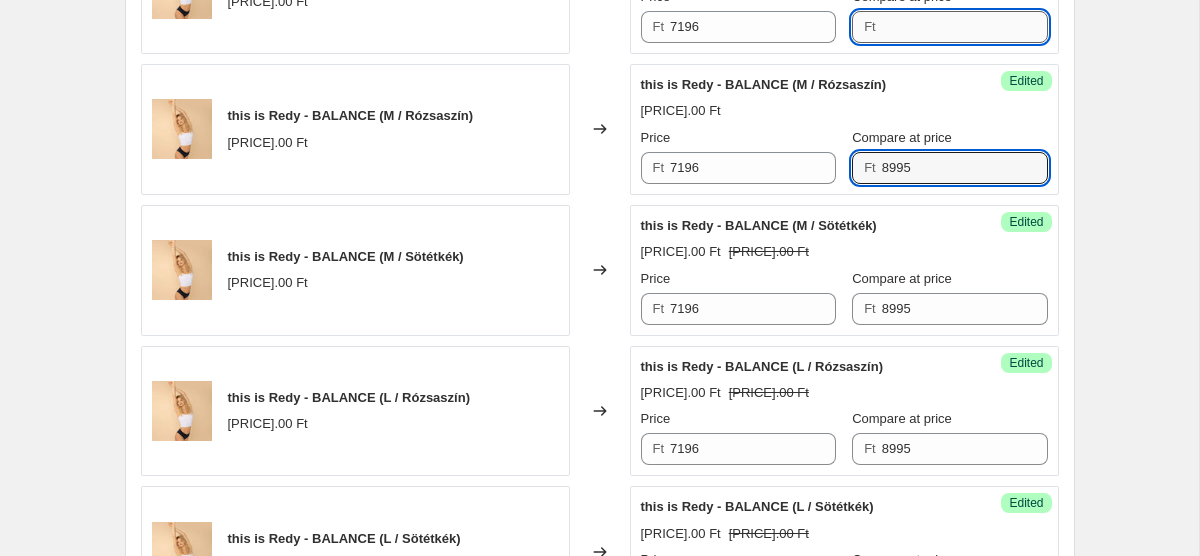 click on "Compare at price" at bounding box center (965, 27) 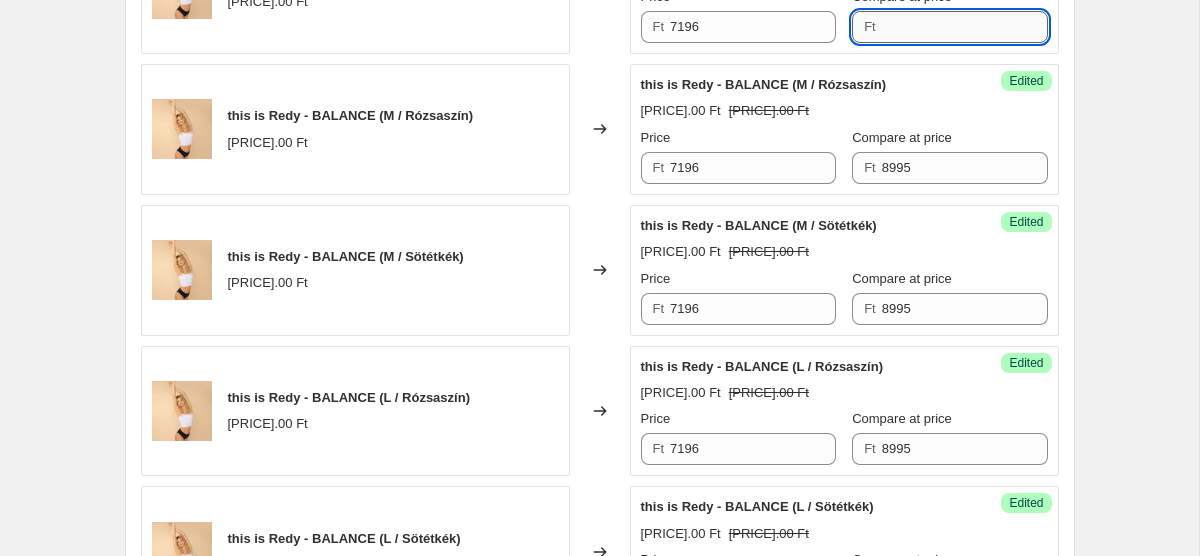 paste on "8995" 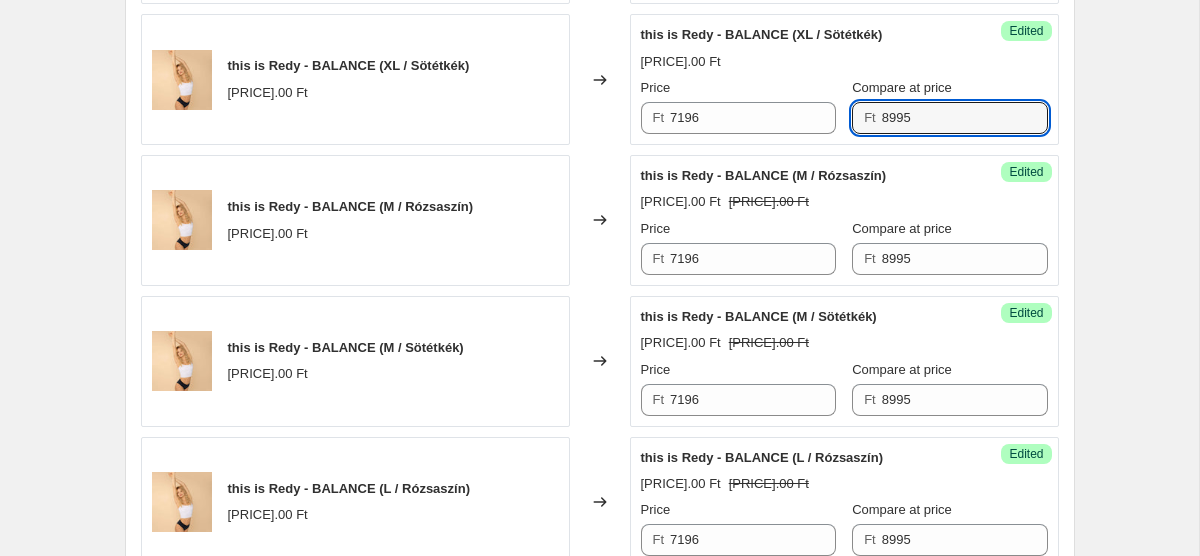 scroll, scrollTop: 2102, scrollLeft: 0, axis: vertical 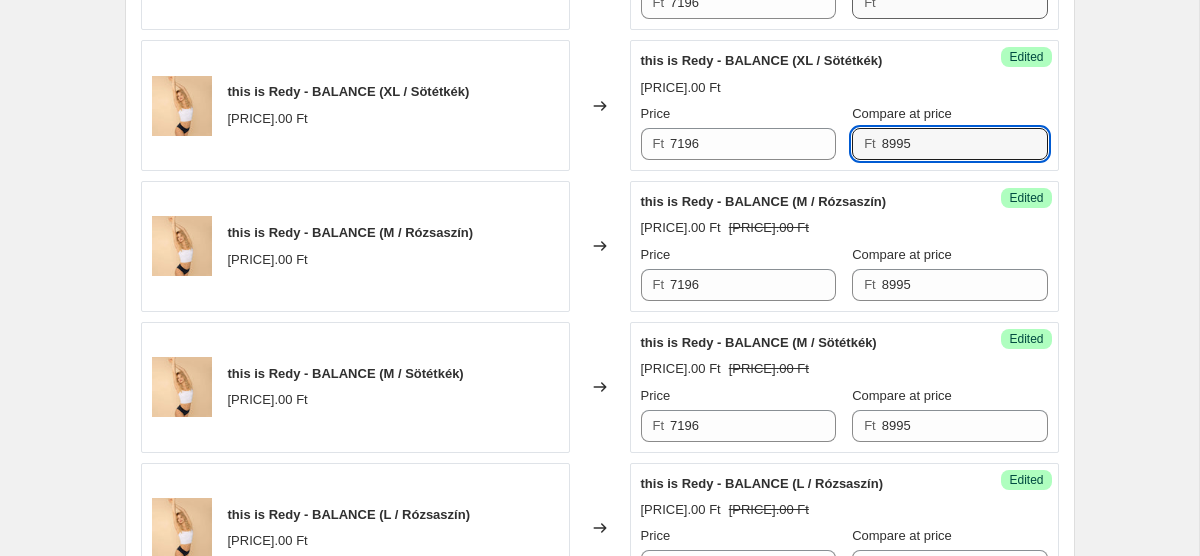 type on "8995" 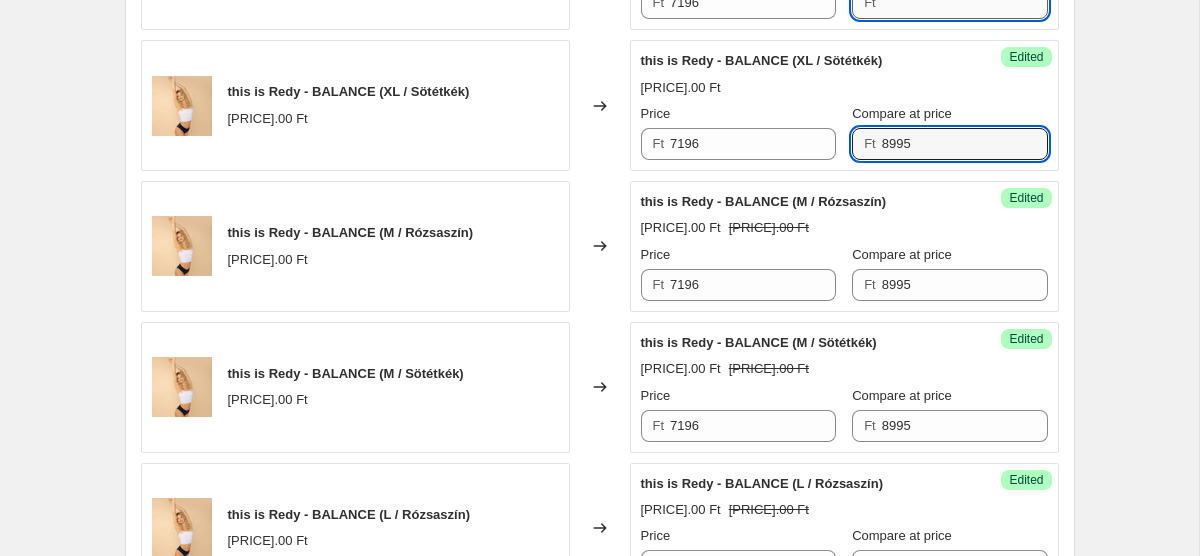 click on "Compare at price" at bounding box center (965, 3) 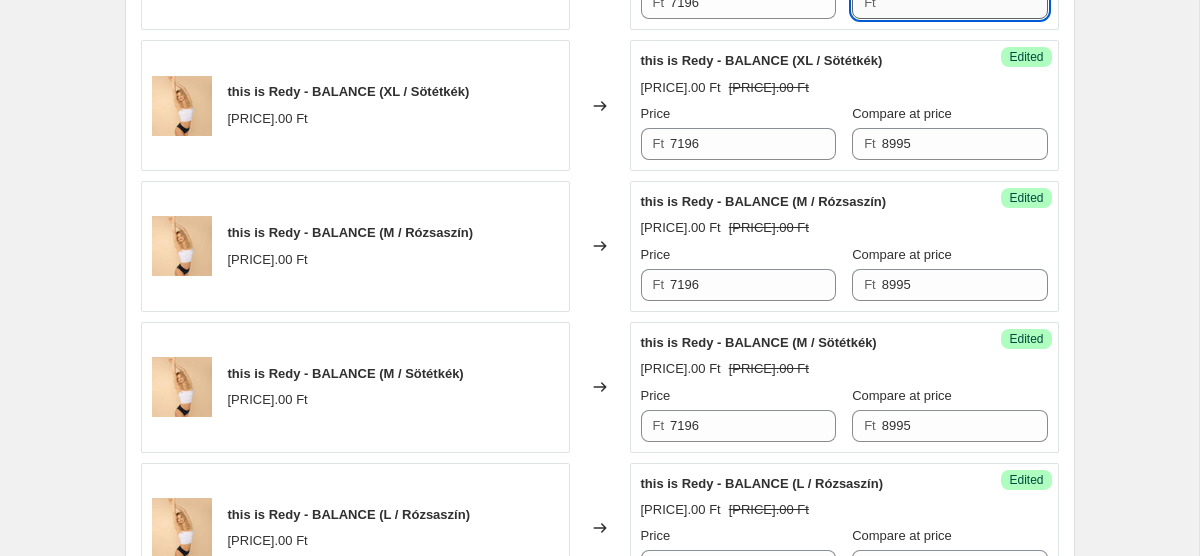 paste on "8995" 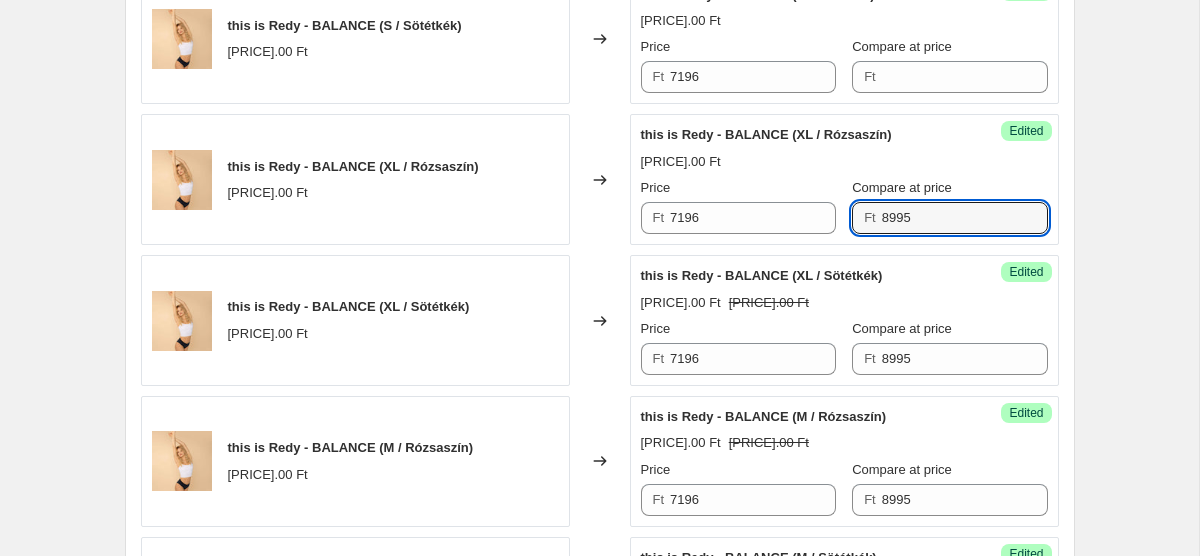 scroll, scrollTop: 1885, scrollLeft: 0, axis: vertical 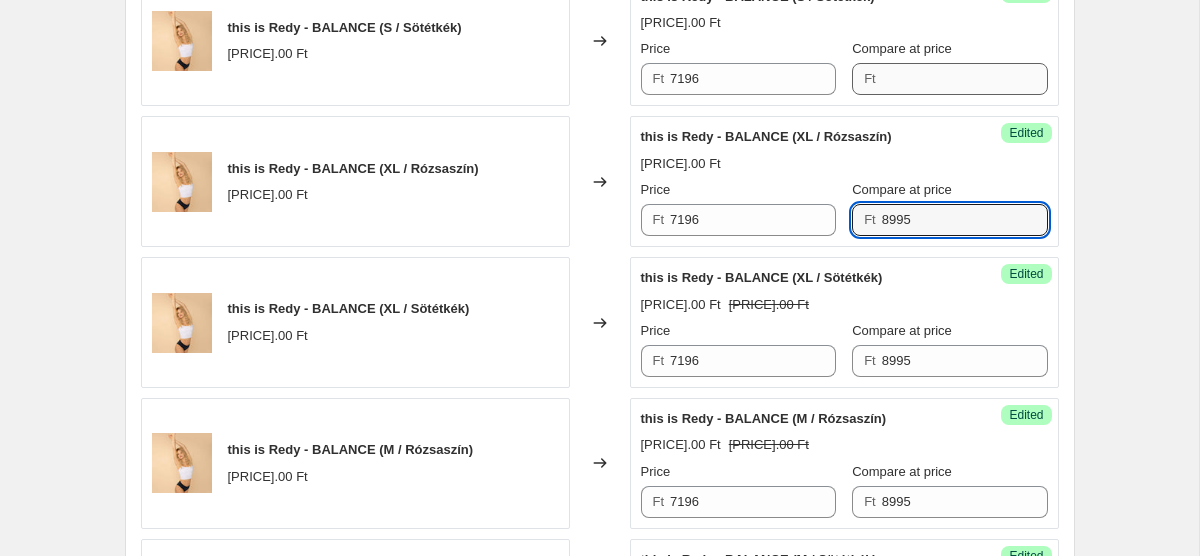 type on "8995" 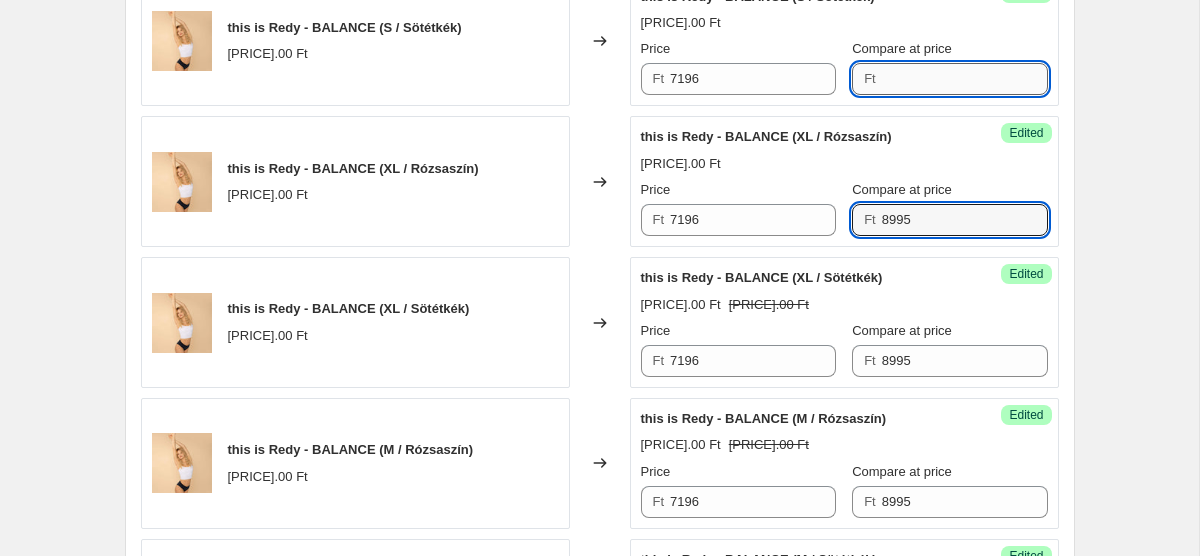 click on "Compare at price" at bounding box center [965, 79] 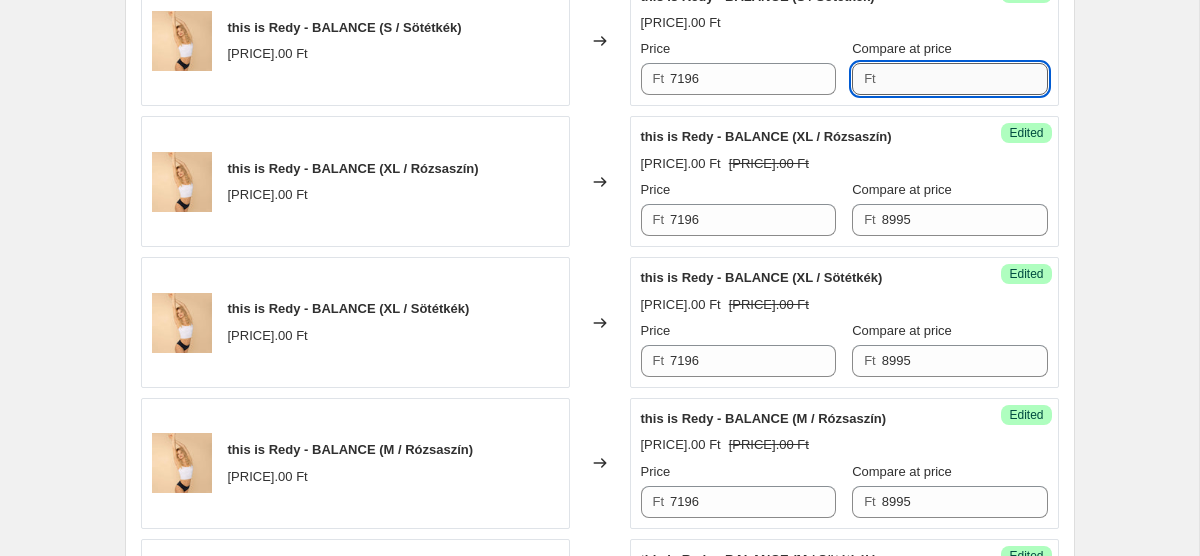 paste on "8995" 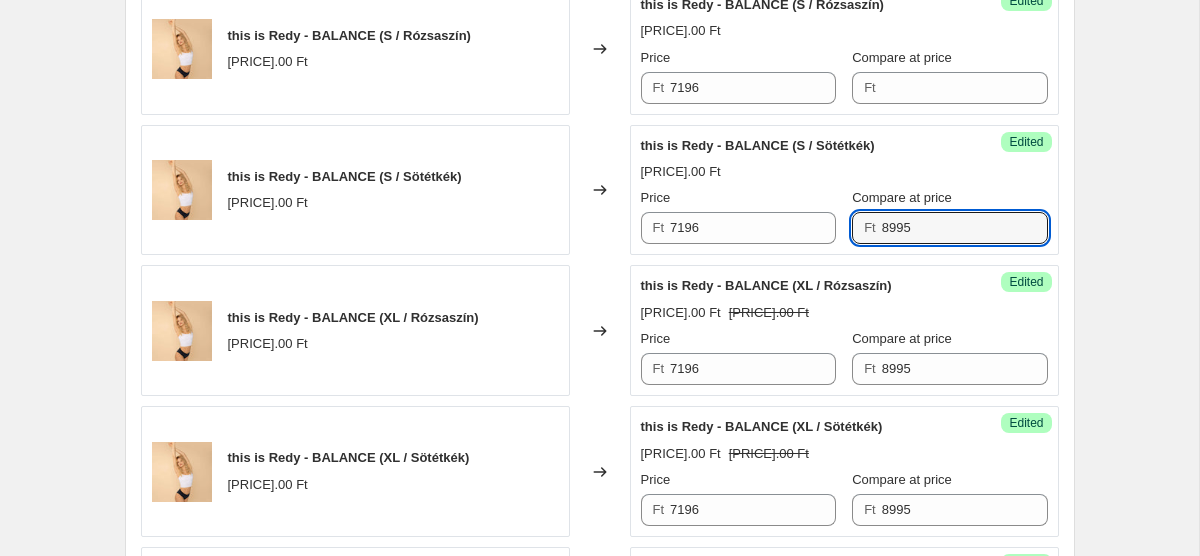 scroll, scrollTop: 1723, scrollLeft: 0, axis: vertical 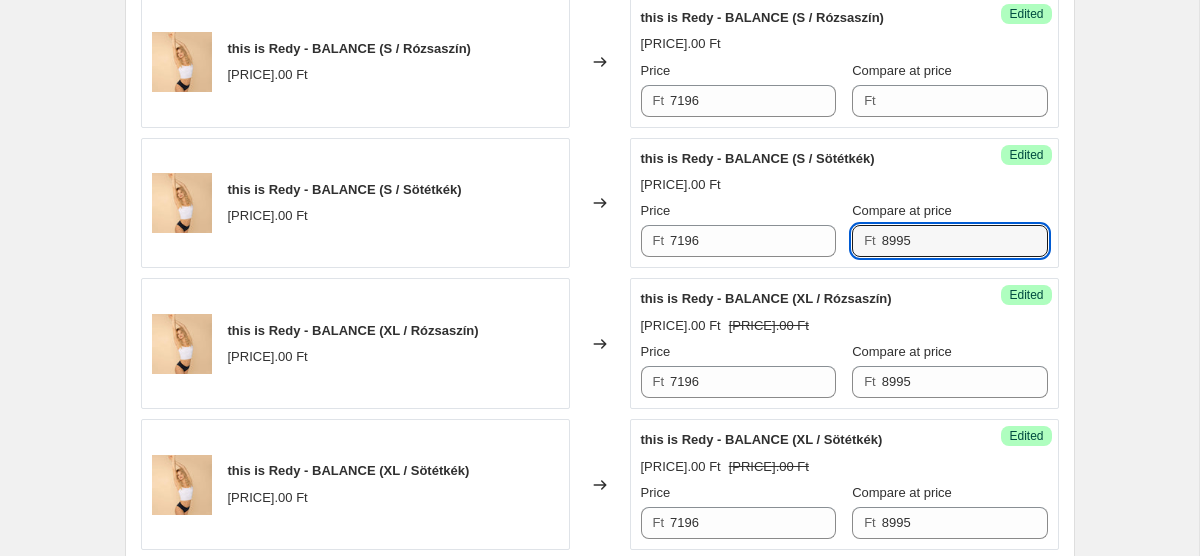 type on "8995" 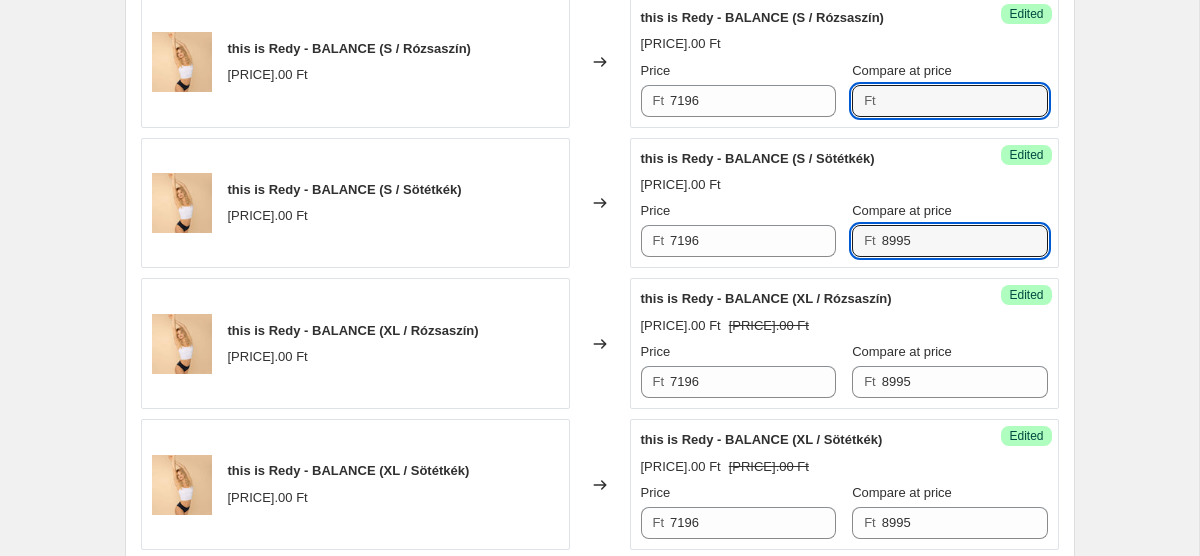 click on "Compare at price" at bounding box center [965, 101] 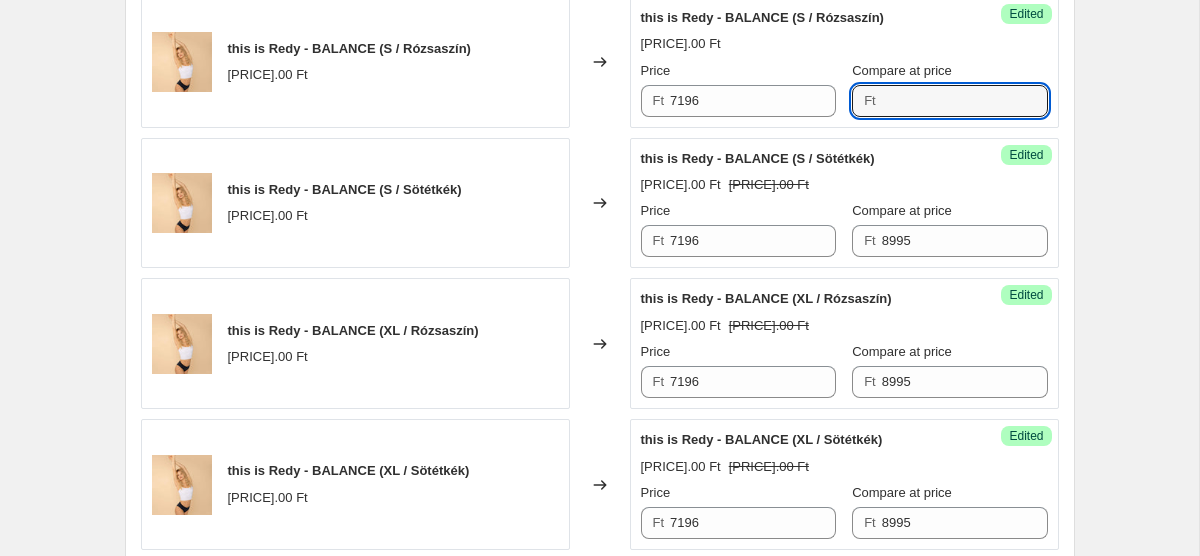 paste on "8995" 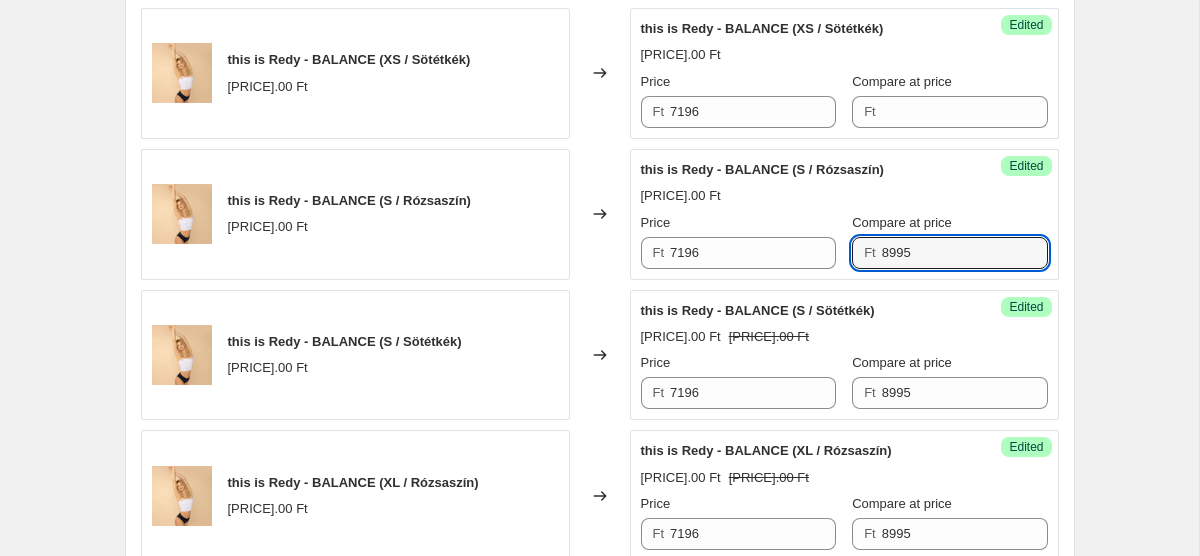 scroll, scrollTop: 1542, scrollLeft: 0, axis: vertical 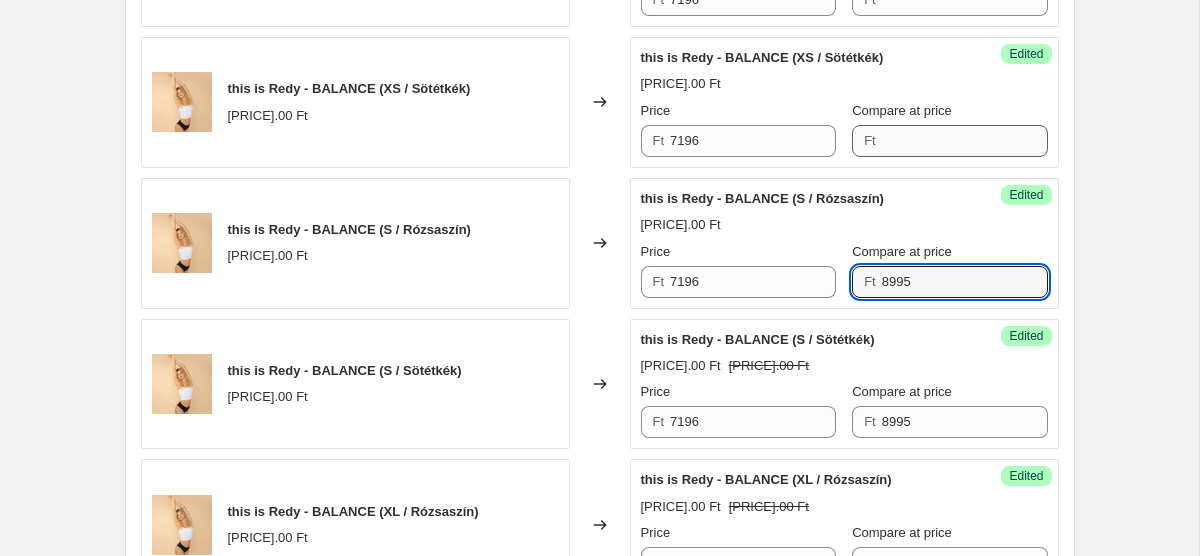 type on "8995" 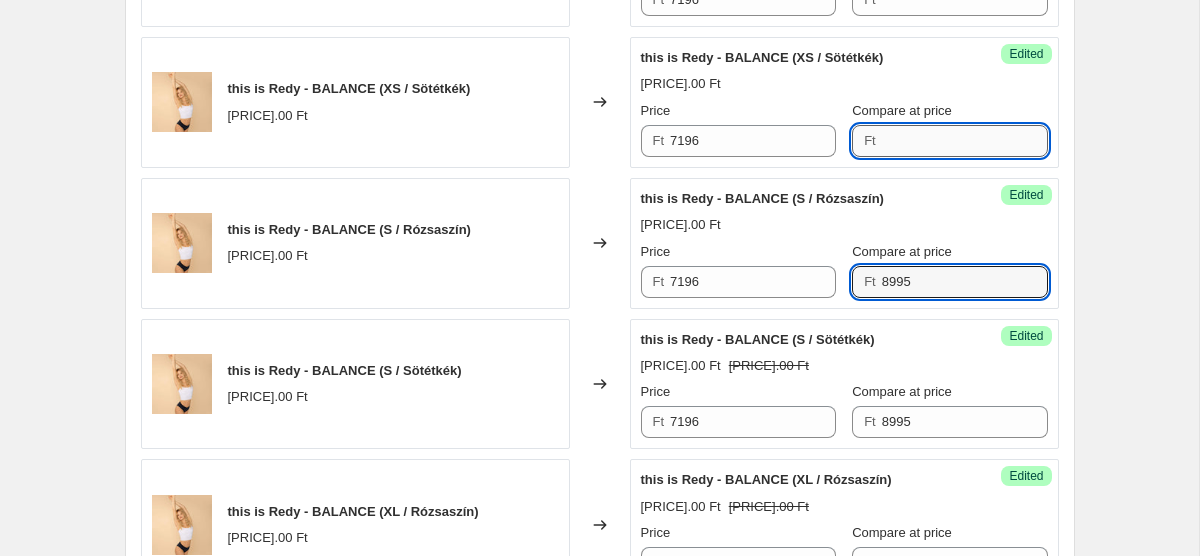 click on "Compare at price" at bounding box center [965, 141] 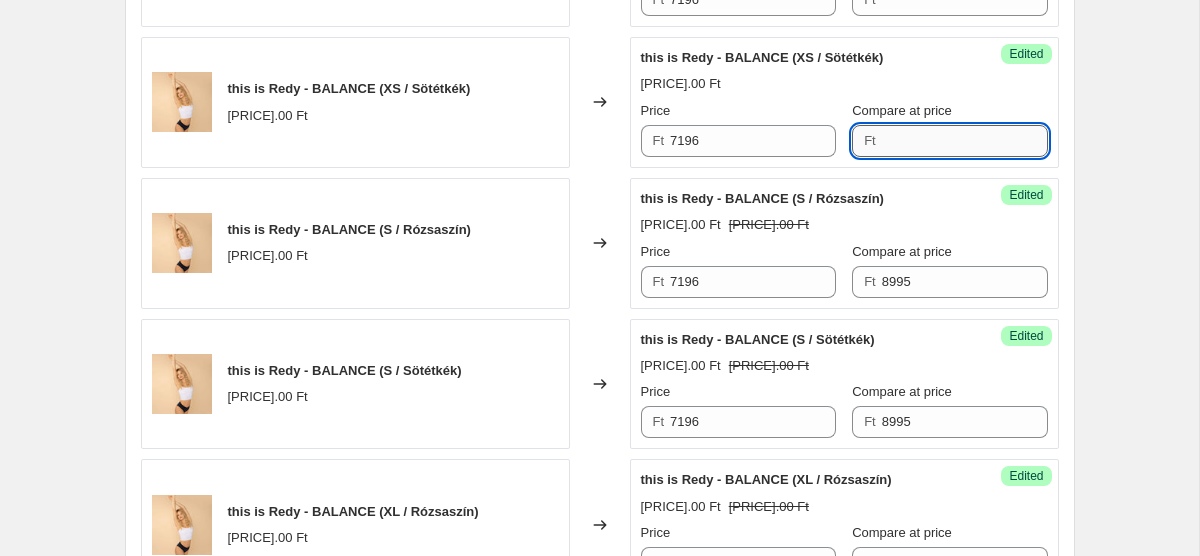 paste on "8995" 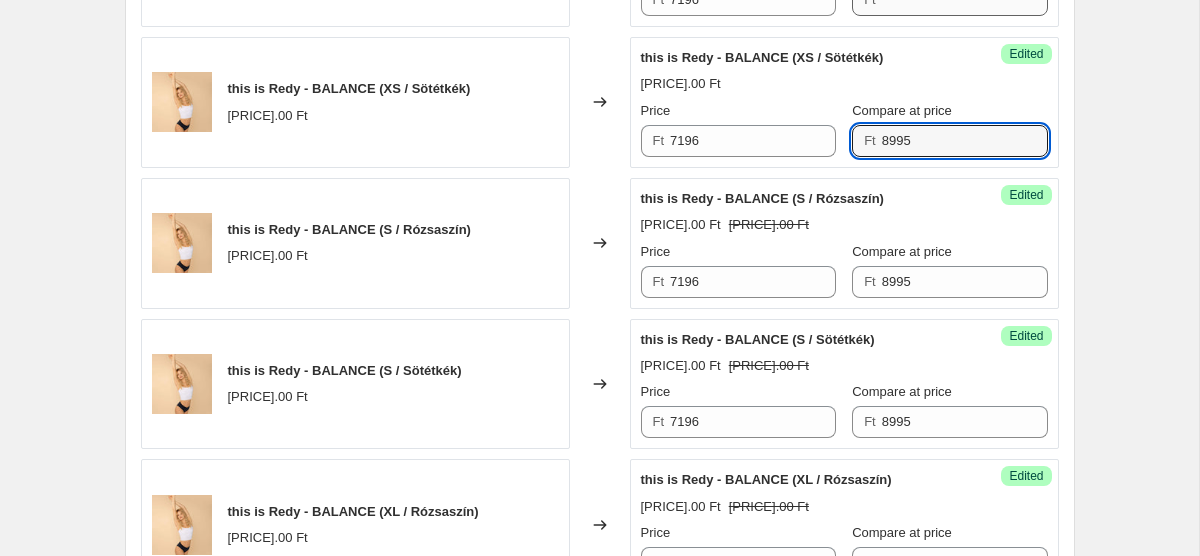 type on "8995" 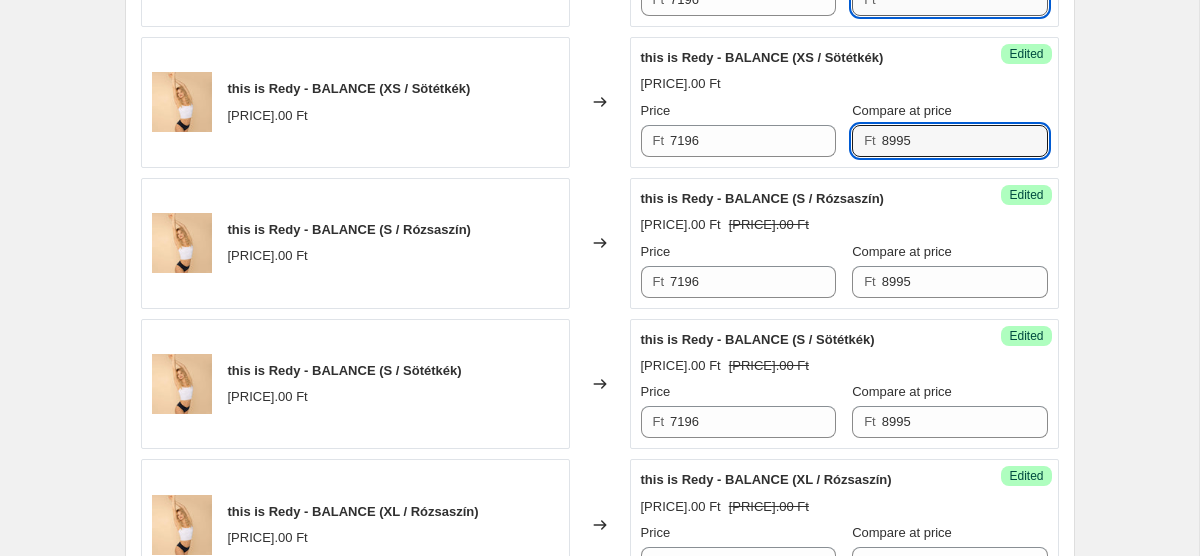 click on "Compare at price" at bounding box center (965, 0) 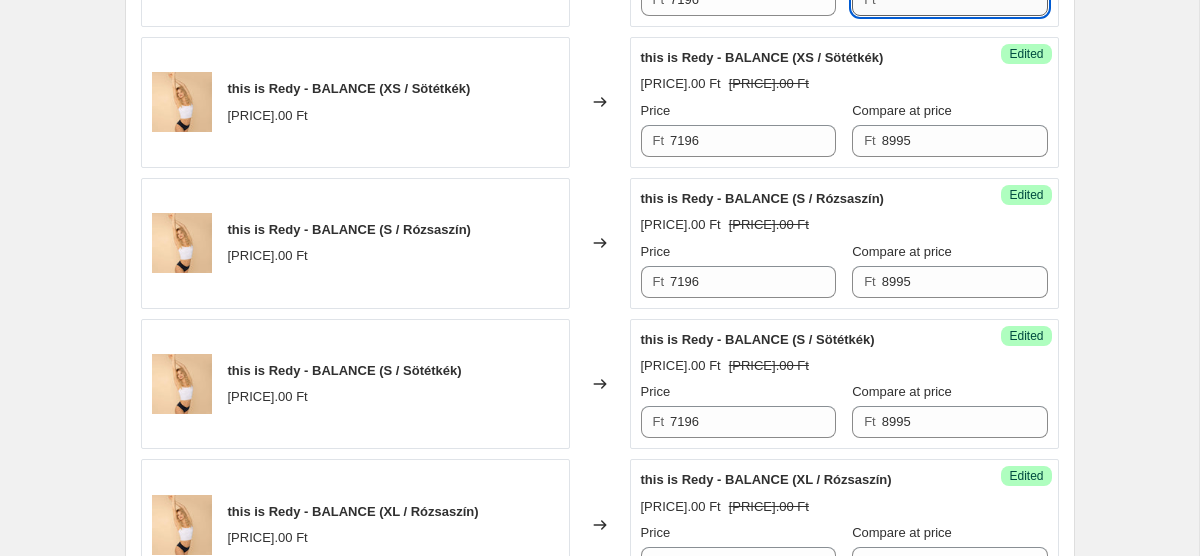 paste 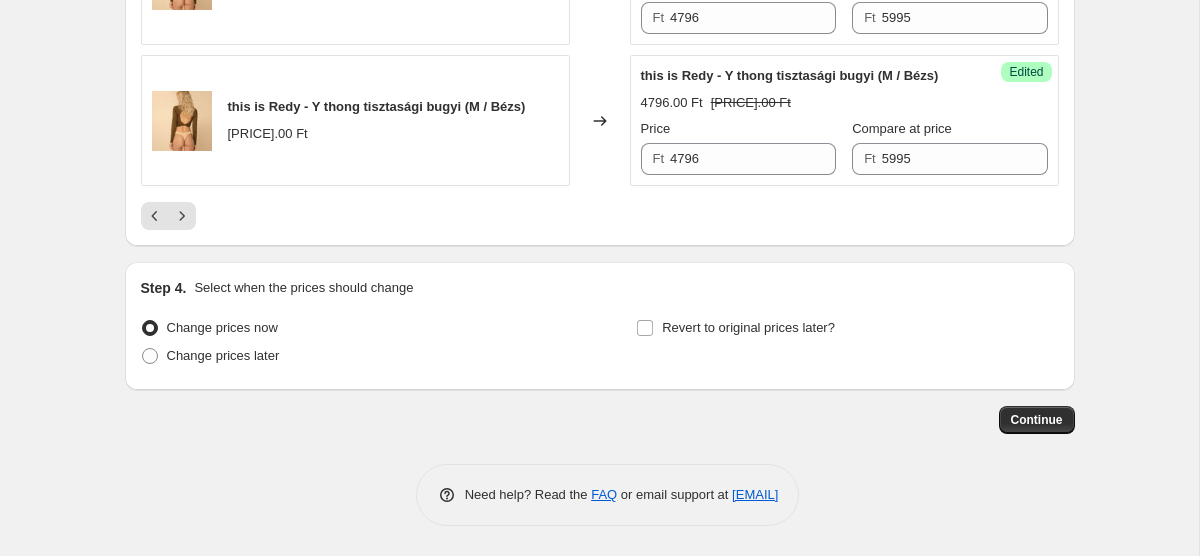 scroll, scrollTop: 3474, scrollLeft: 0, axis: vertical 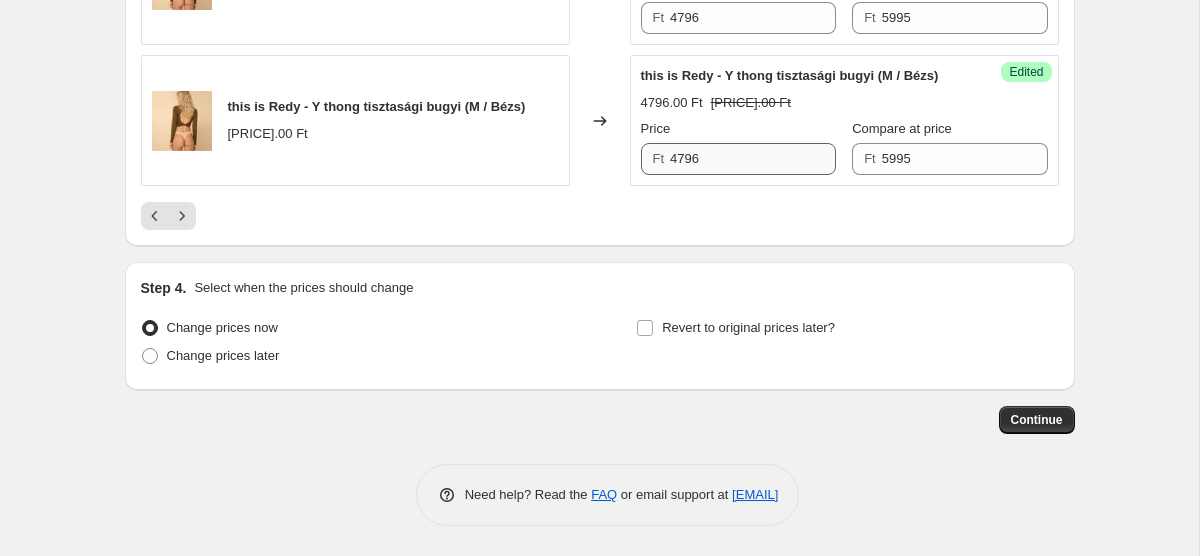 type on "8995" 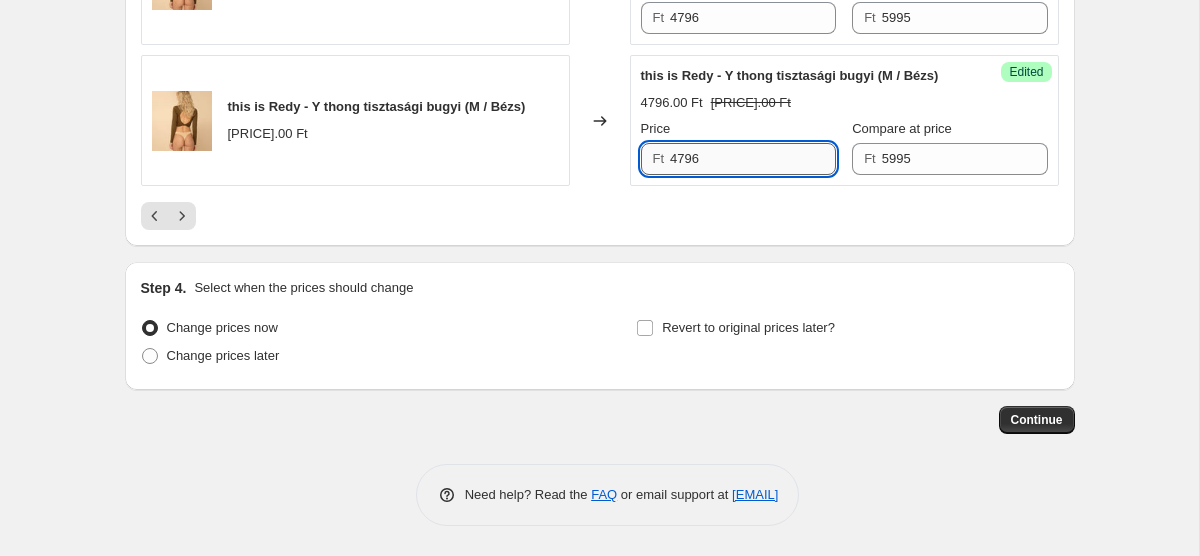 click on "4796" at bounding box center (753, 159) 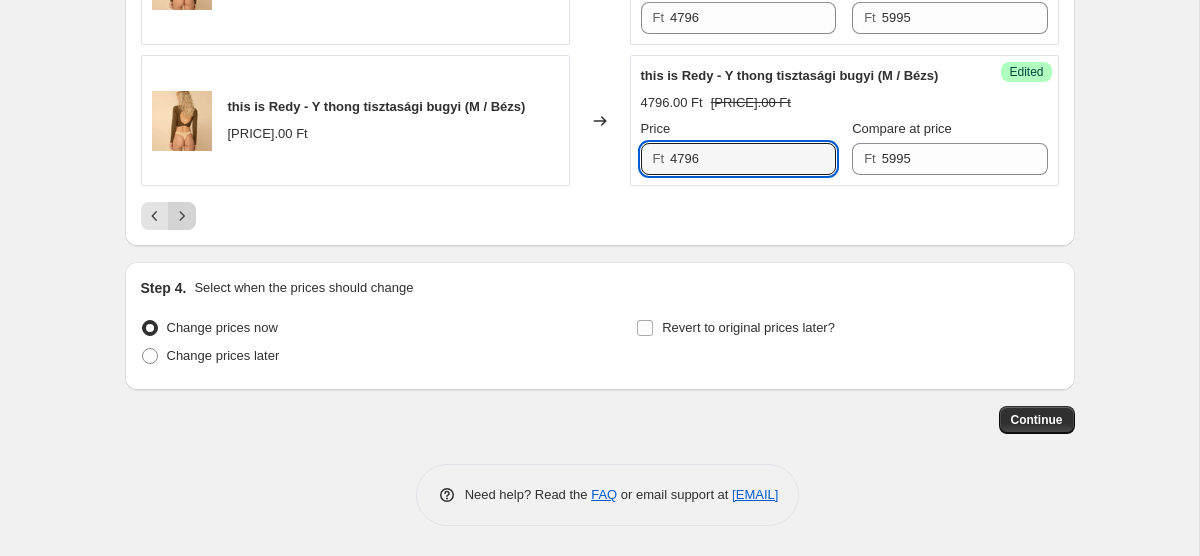 click 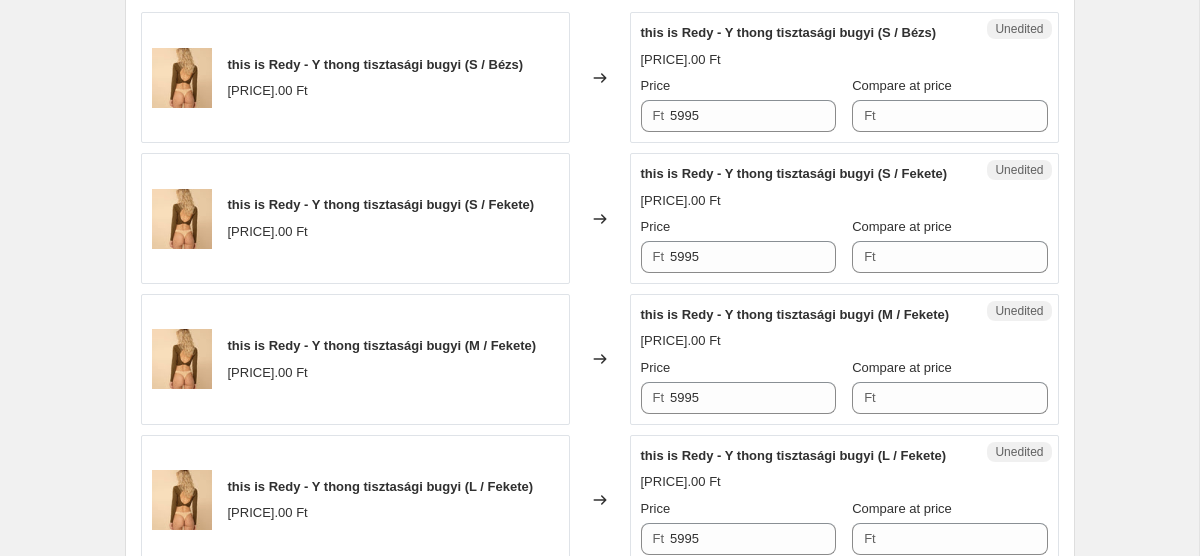 scroll, scrollTop: 729, scrollLeft: 0, axis: vertical 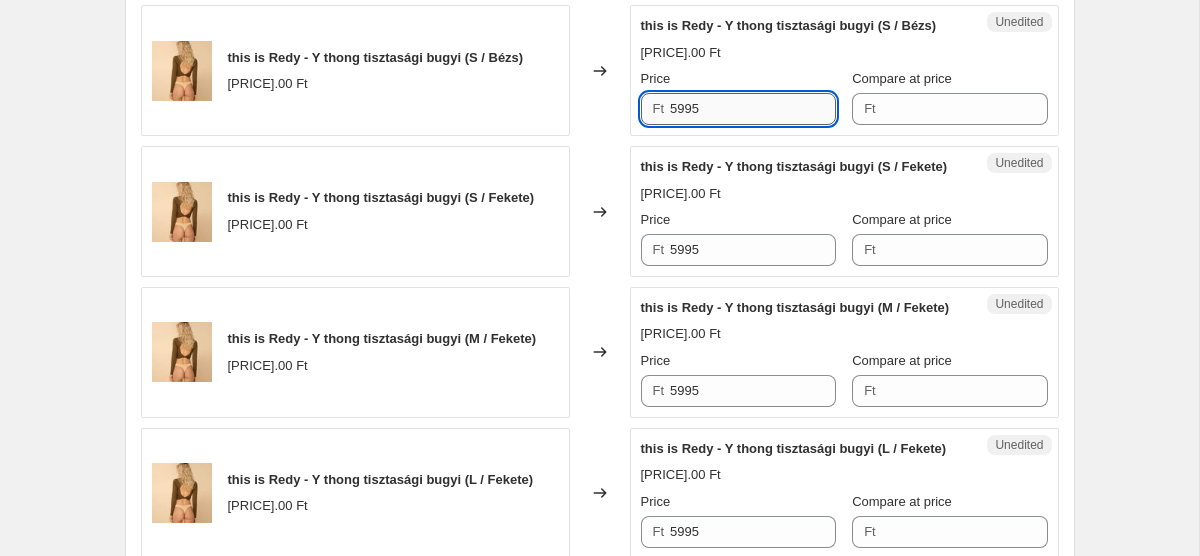 click on "5995" at bounding box center [753, 109] 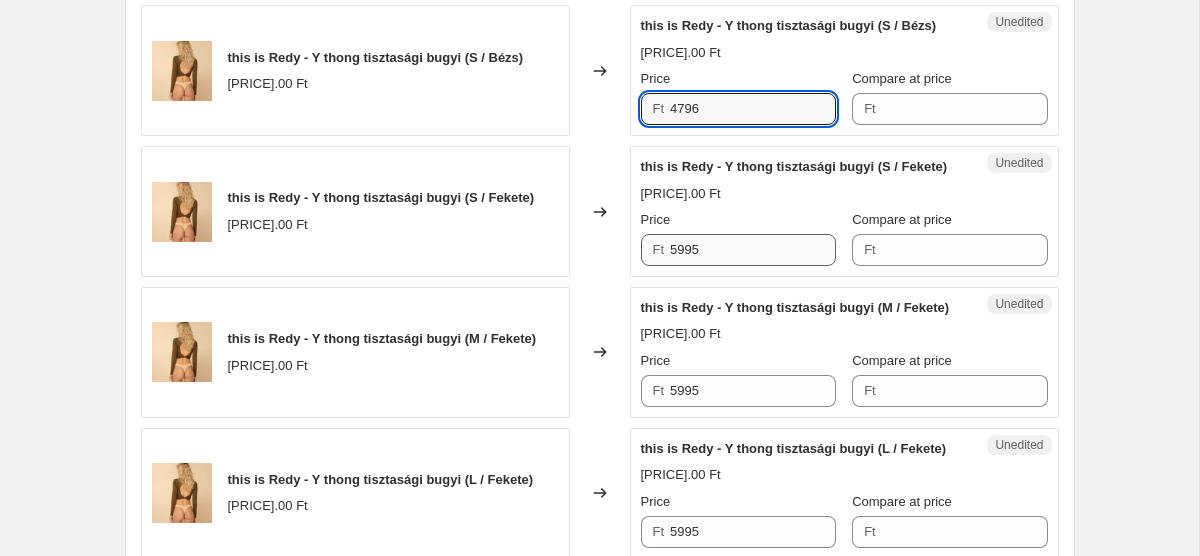 type on "4796" 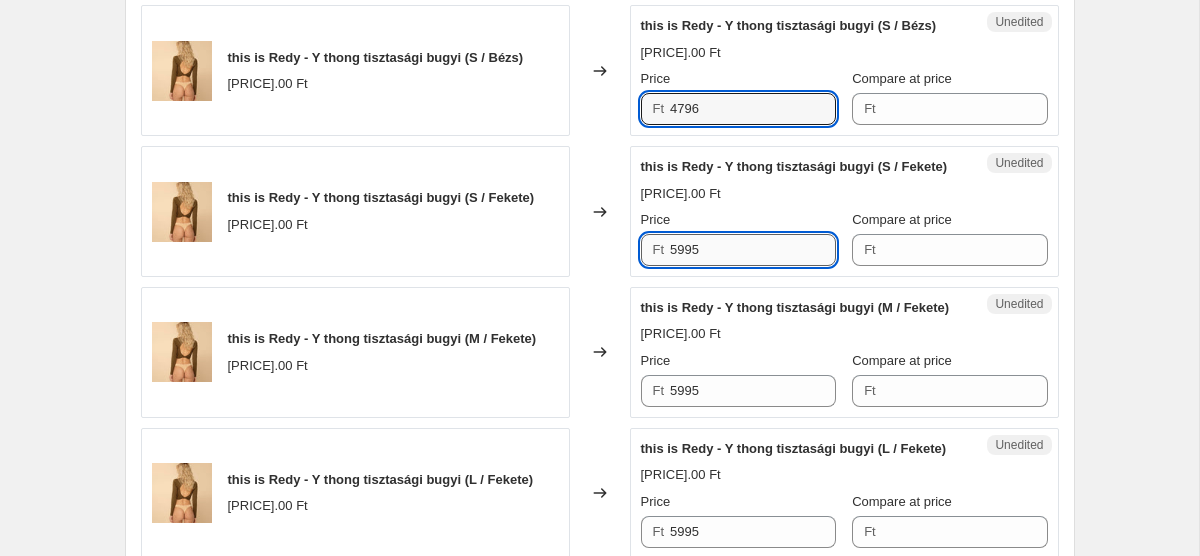 click on "5995" at bounding box center (753, 250) 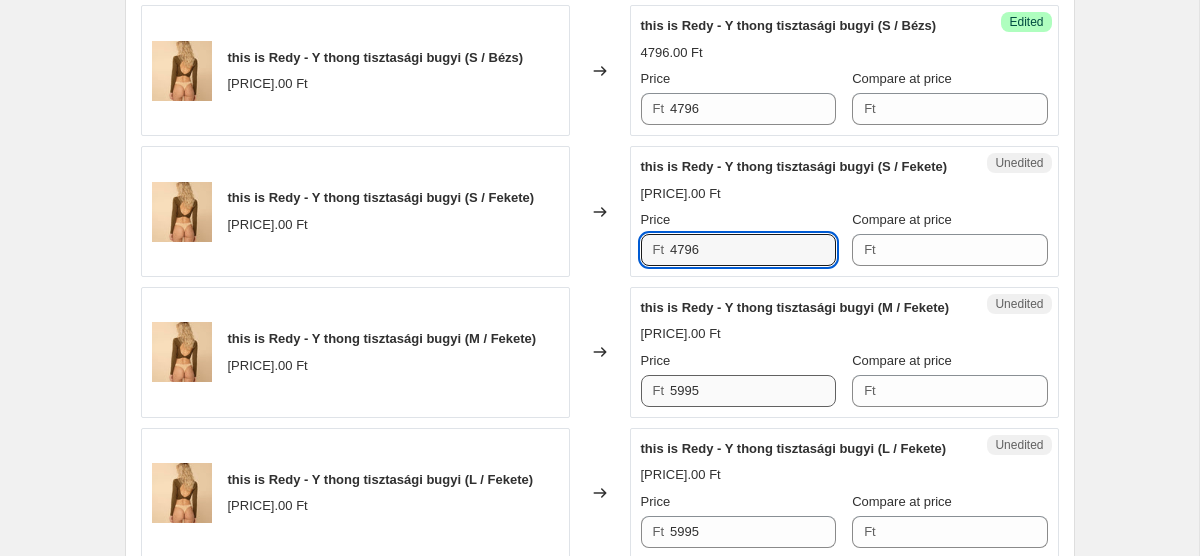 type on "4796" 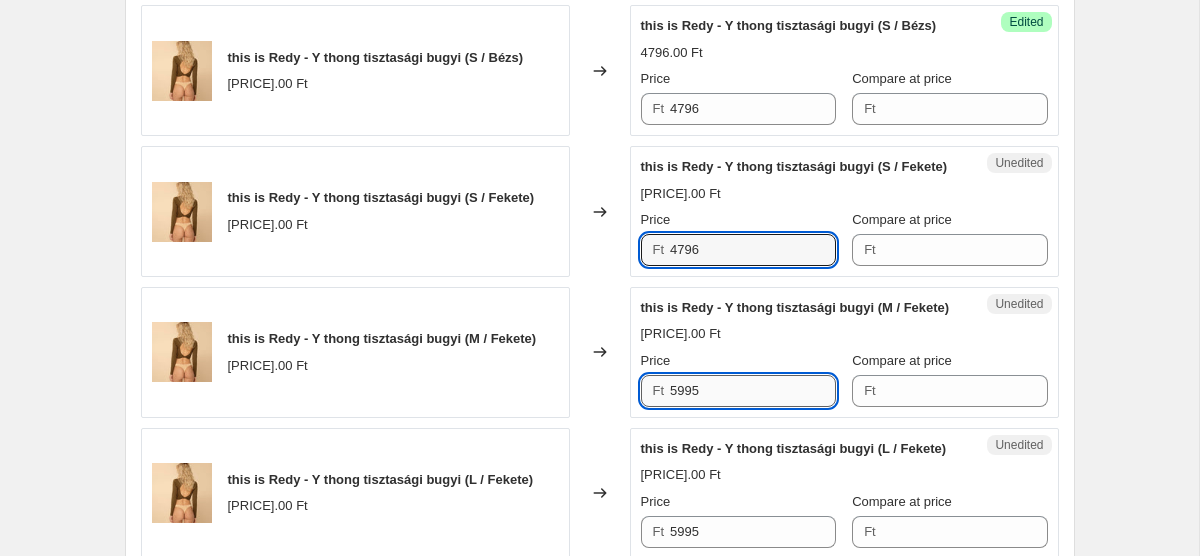 click on "5995" at bounding box center [753, 391] 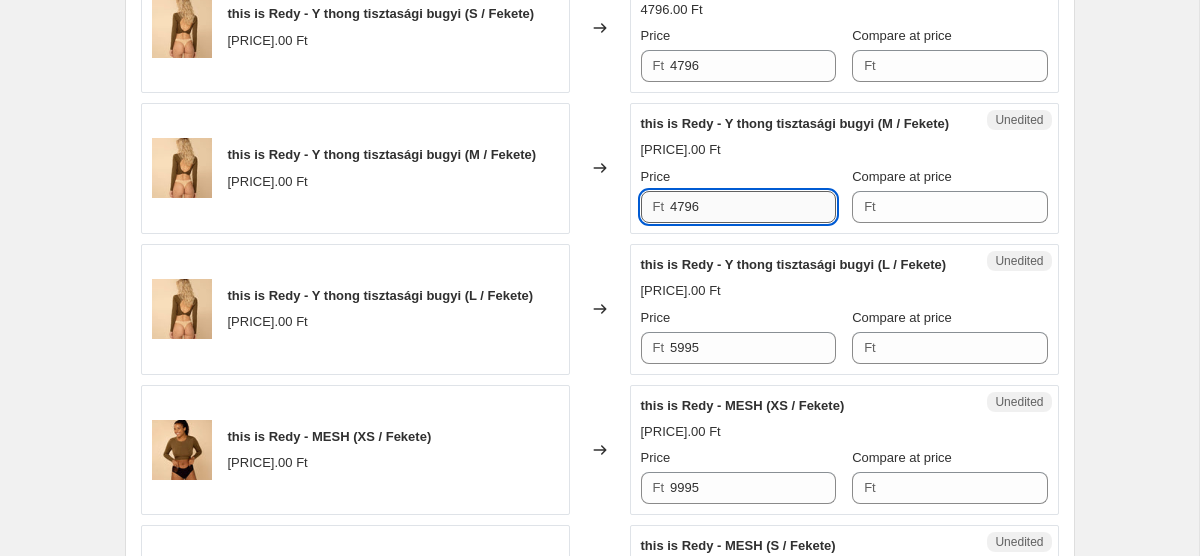 scroll, scrollTop: 912, scrollLeft: 0, axis: vertical 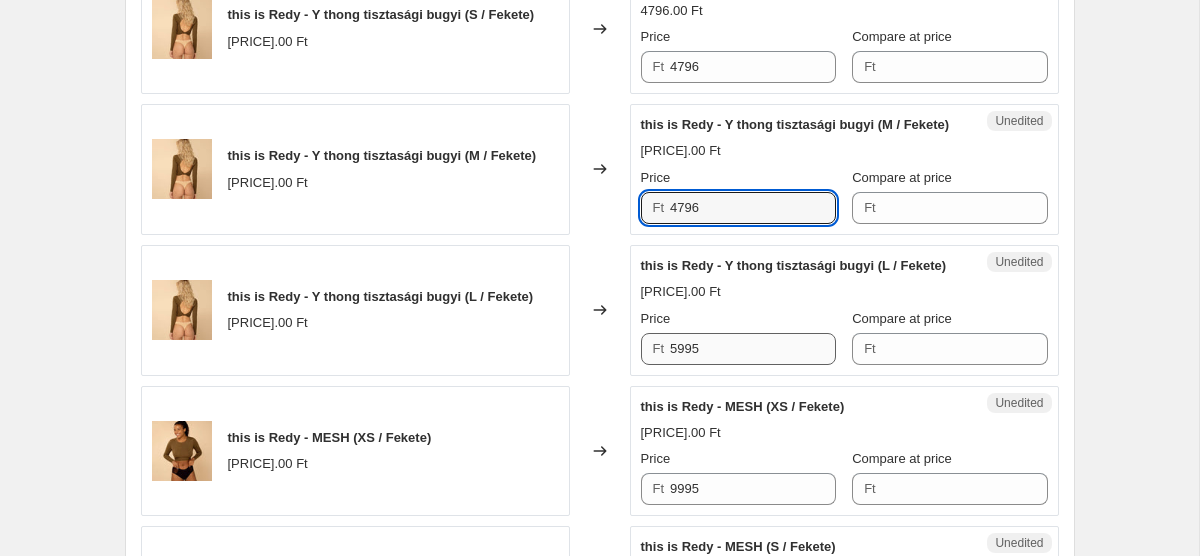 type on "4796" 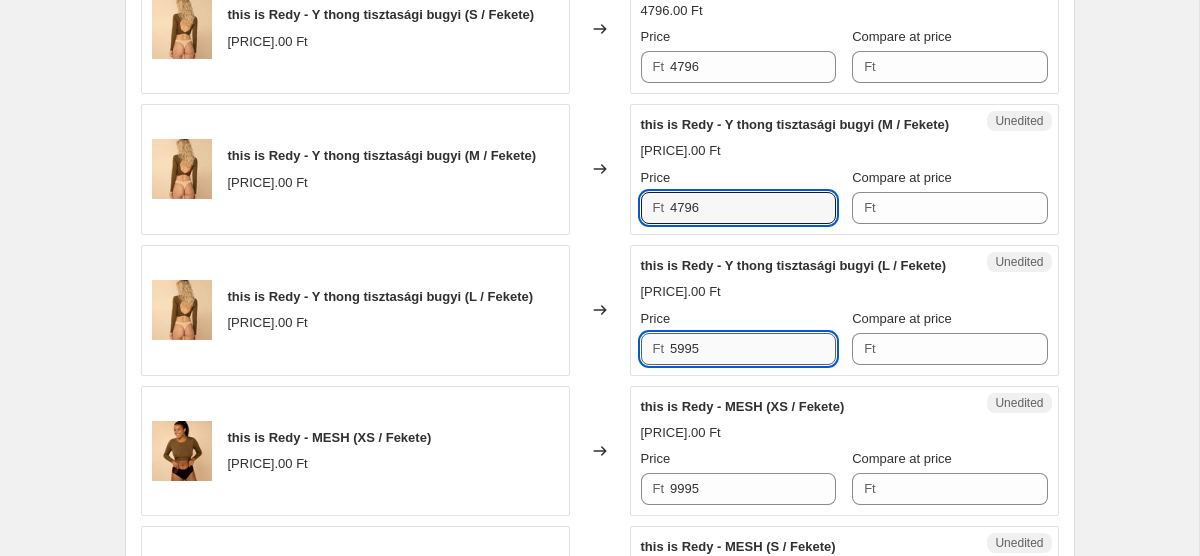 click on "5995" at bounding box center [753, 349] 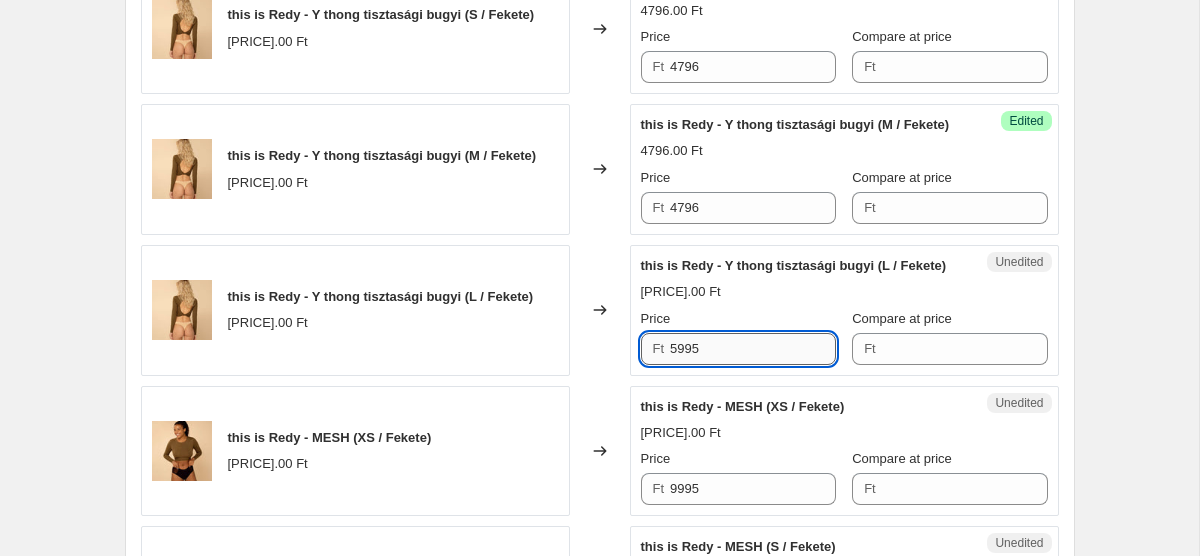 click on "5995" at bounding box center [753, 349] 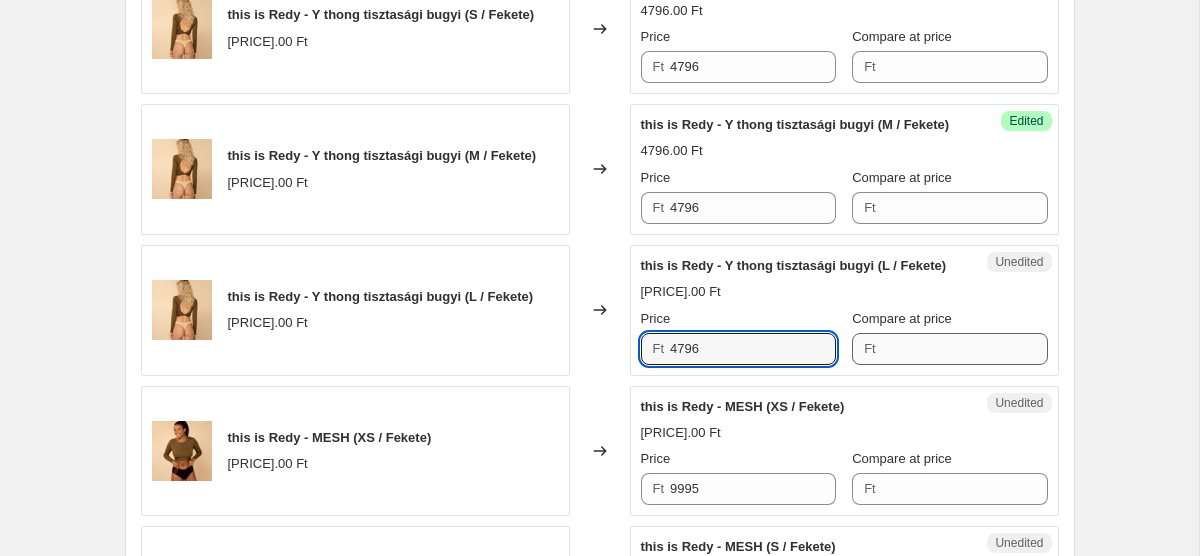 type on "4796" 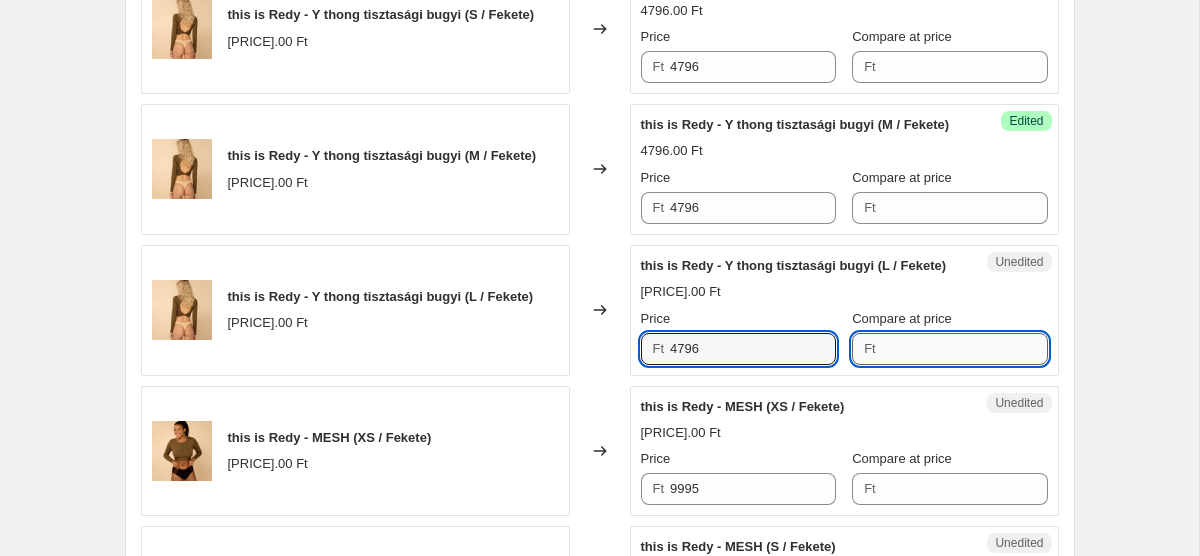 click on "Compare at price" at bounding box center [965, 349] 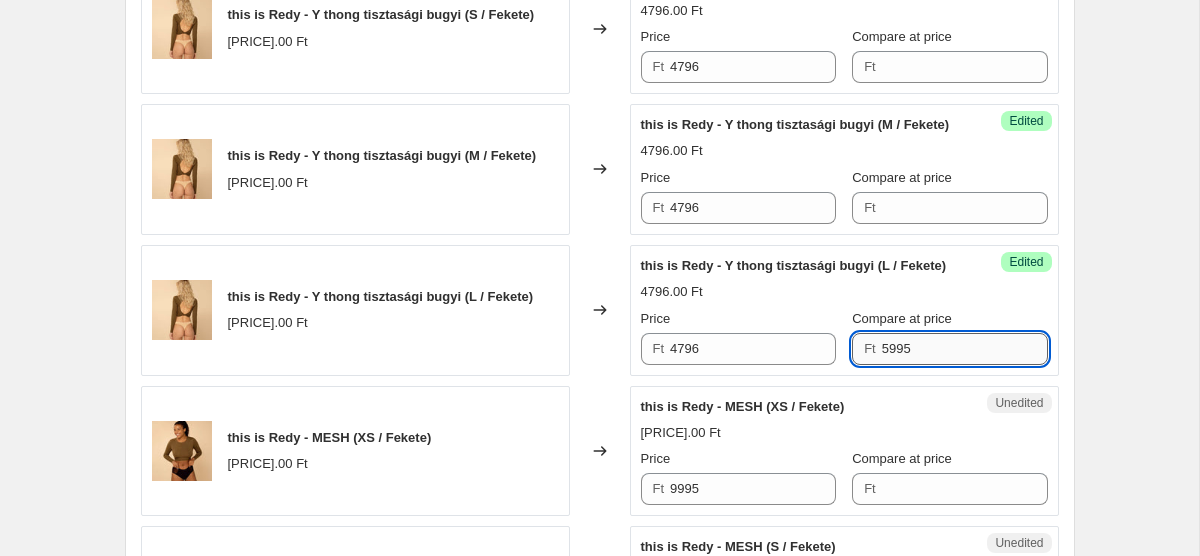 click on "5995" at bounding box center [965, 349] 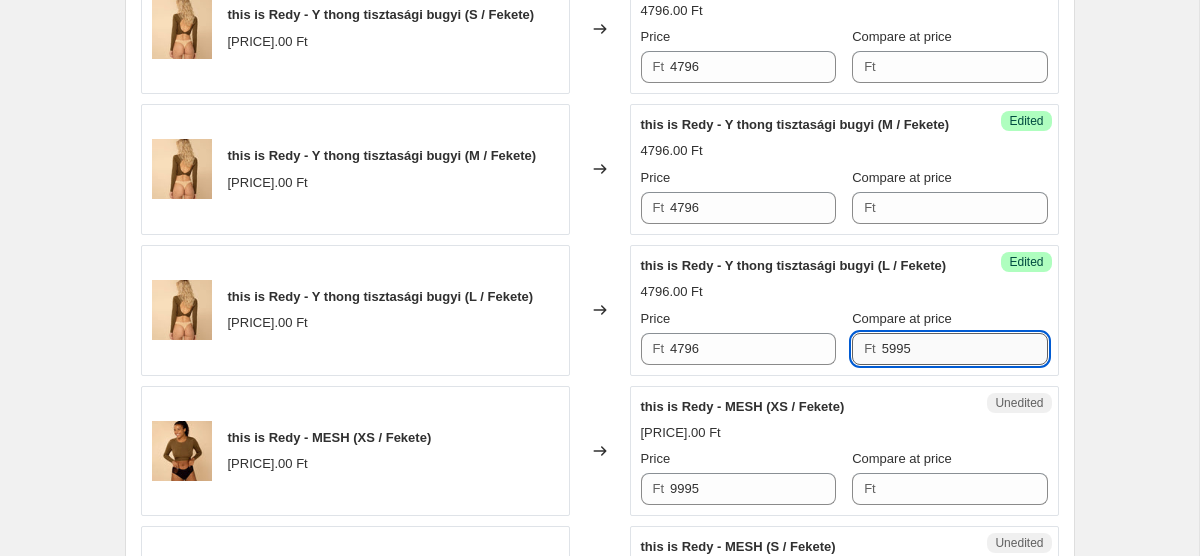 click on "5995" at bounding box center [965, 349] 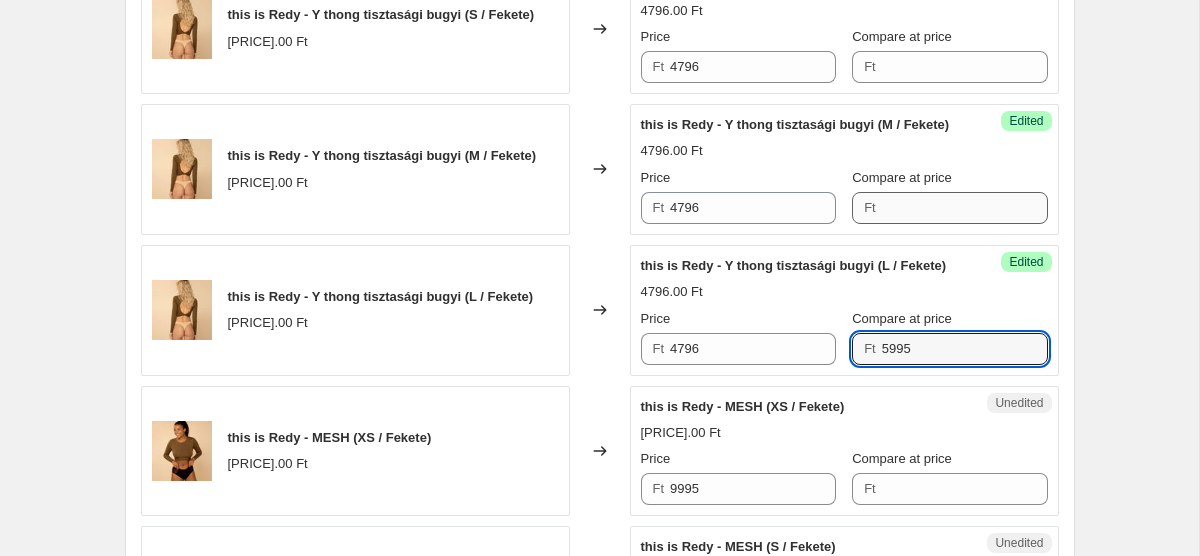 type on "5995" 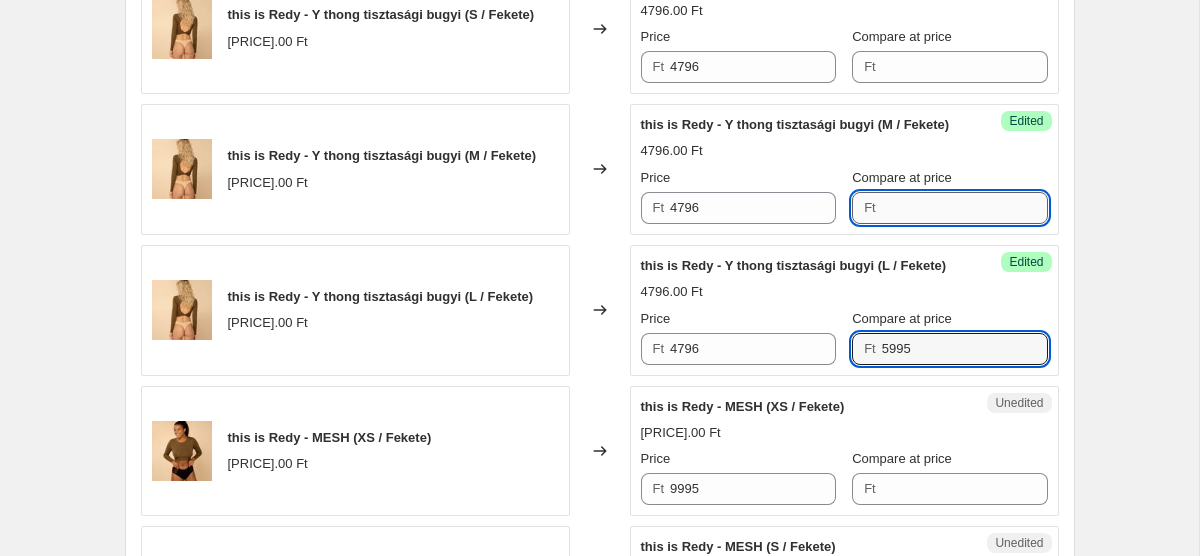 click on "Compare at price" at bounding box center (965, 208) 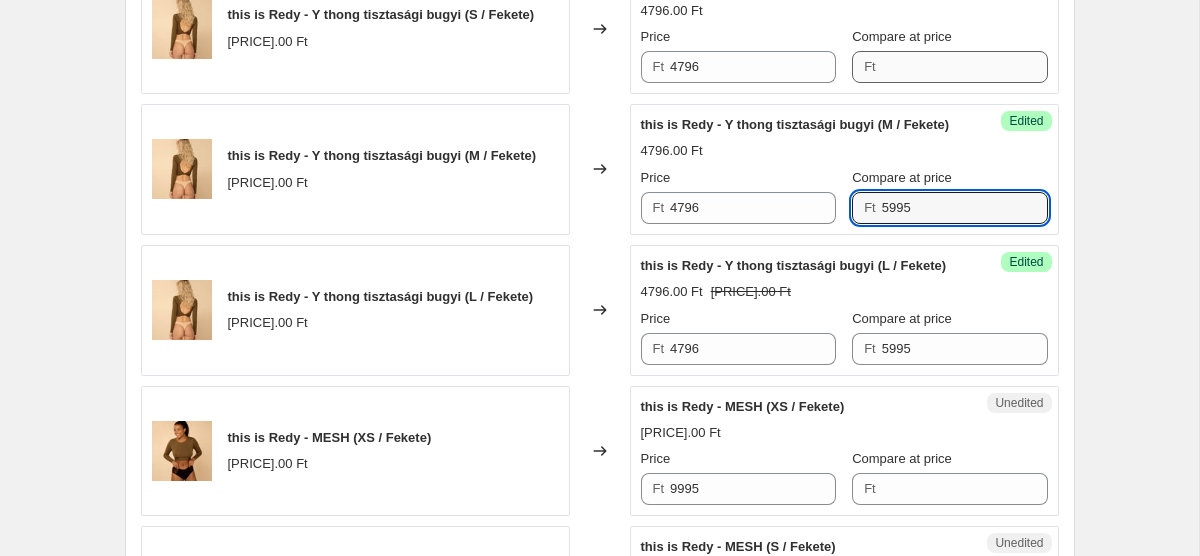 type on "5995" 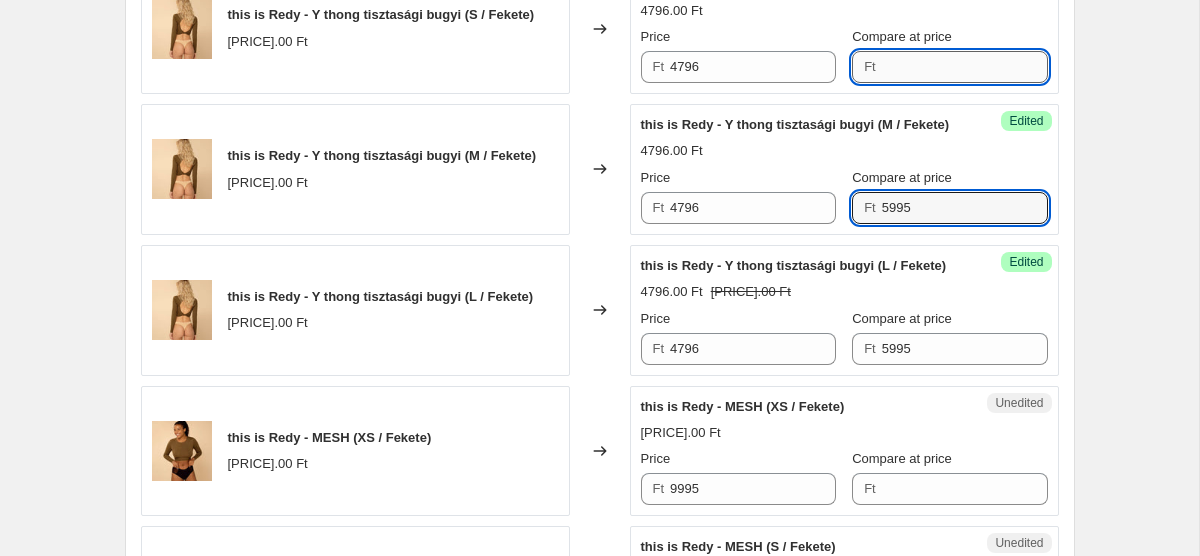 click on "Compare at price" at bounding box center [965, 67] 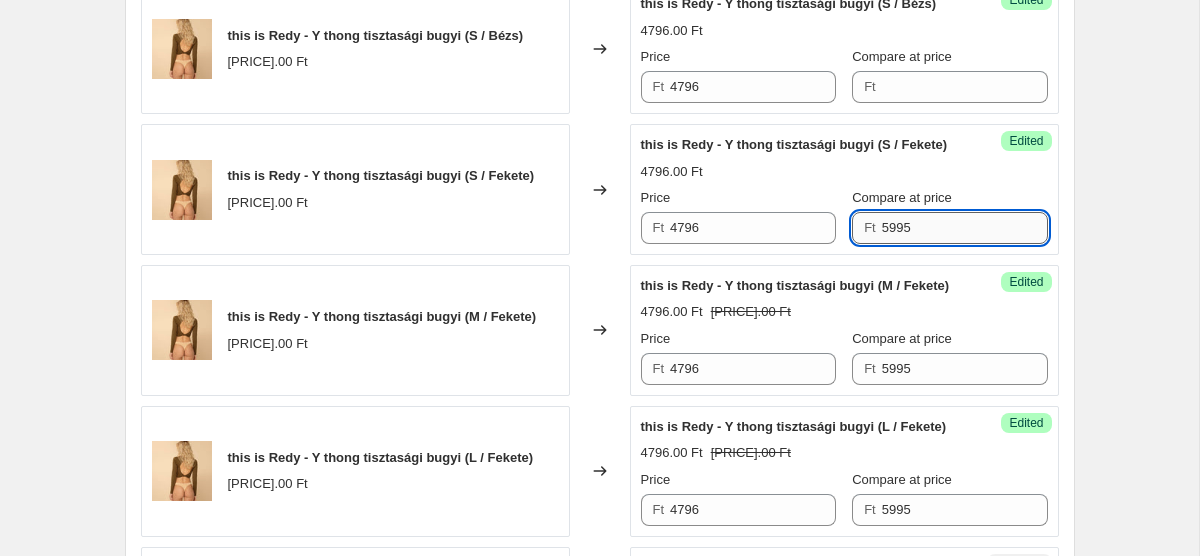 scroll, scrollTop: 749, scrollLeft: 0, axis: vertical 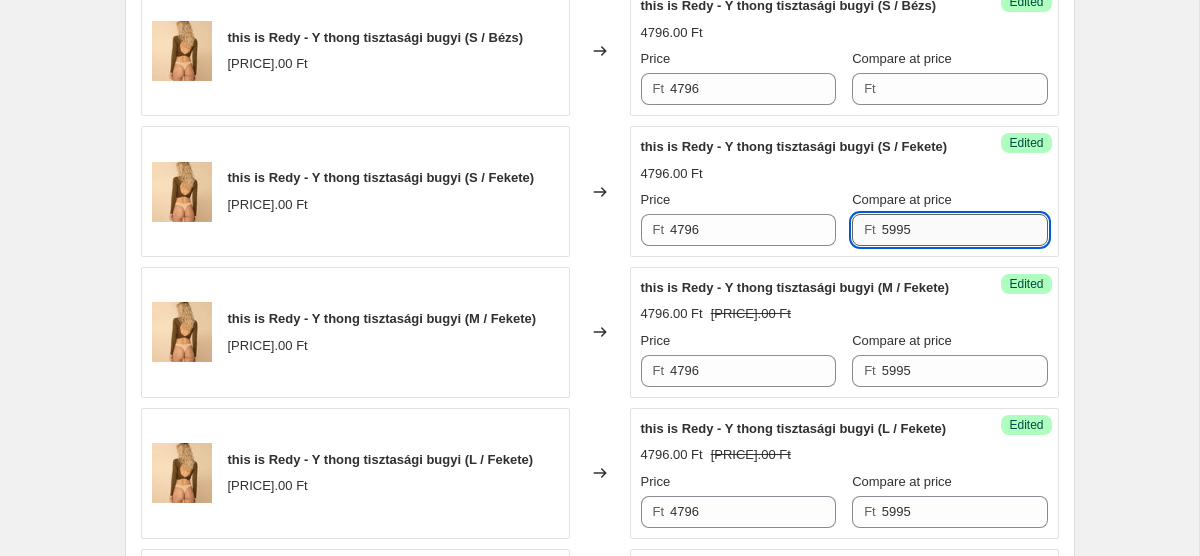 type on "5995" 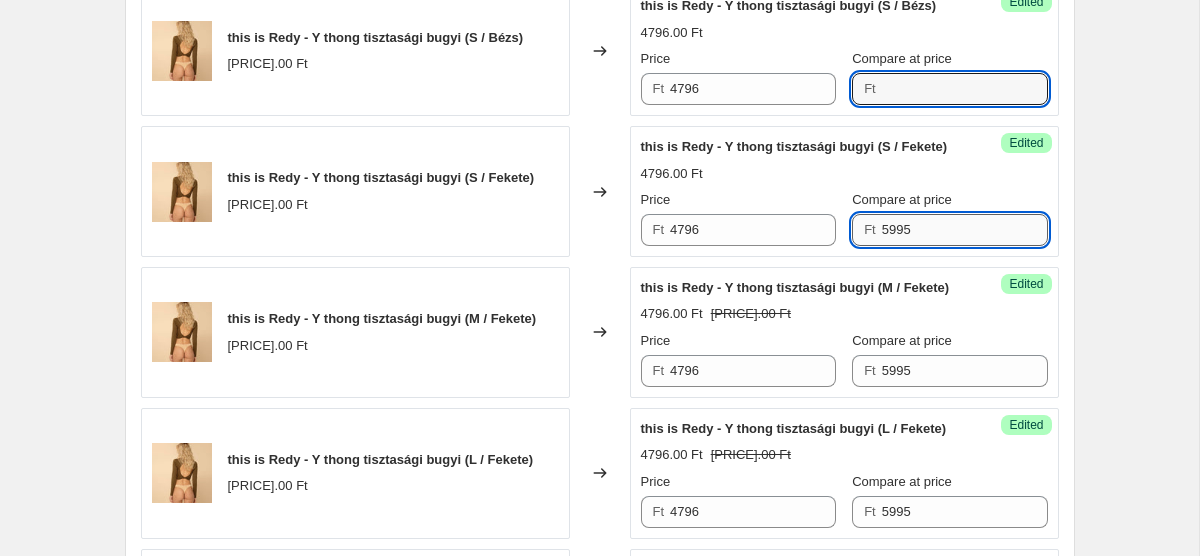 click on "Compare at price" at bounding box center (965, 89) 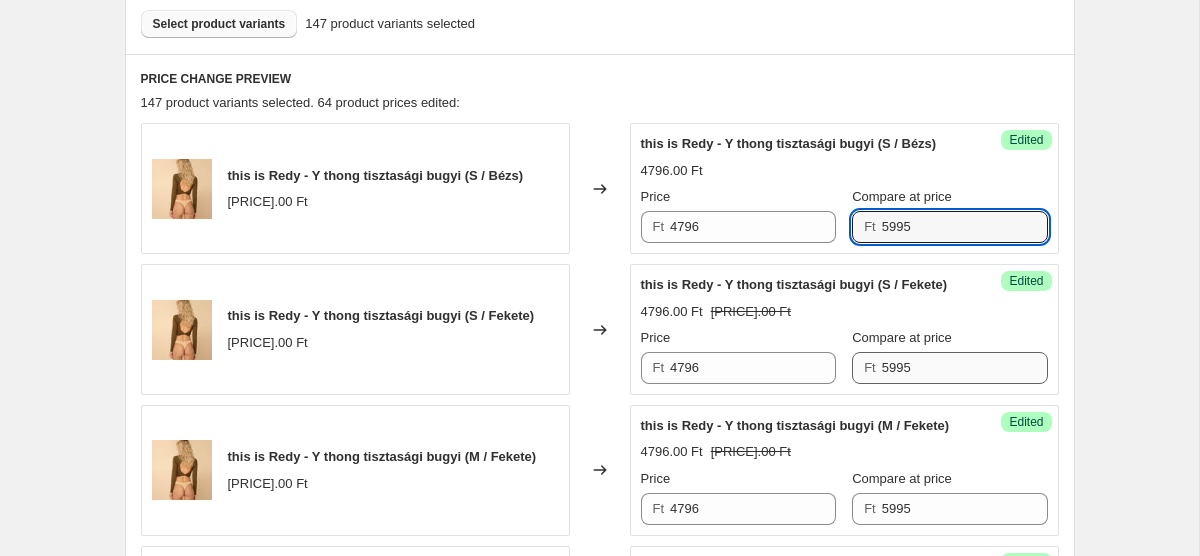 scroll, scrollTop: 610, scrollLeft: 0, axis: vertical 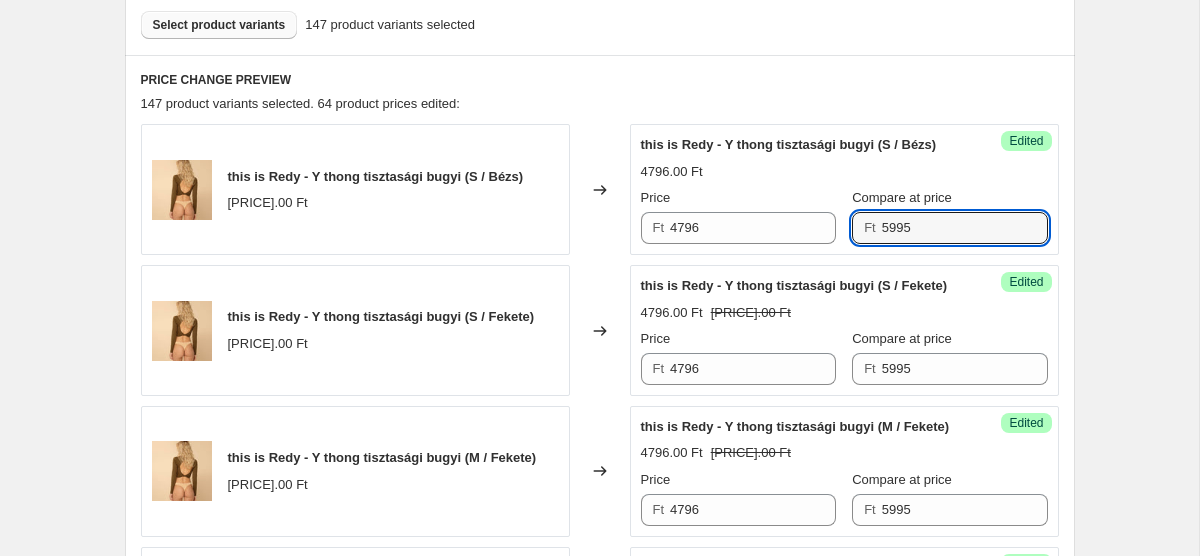 type on "5995" 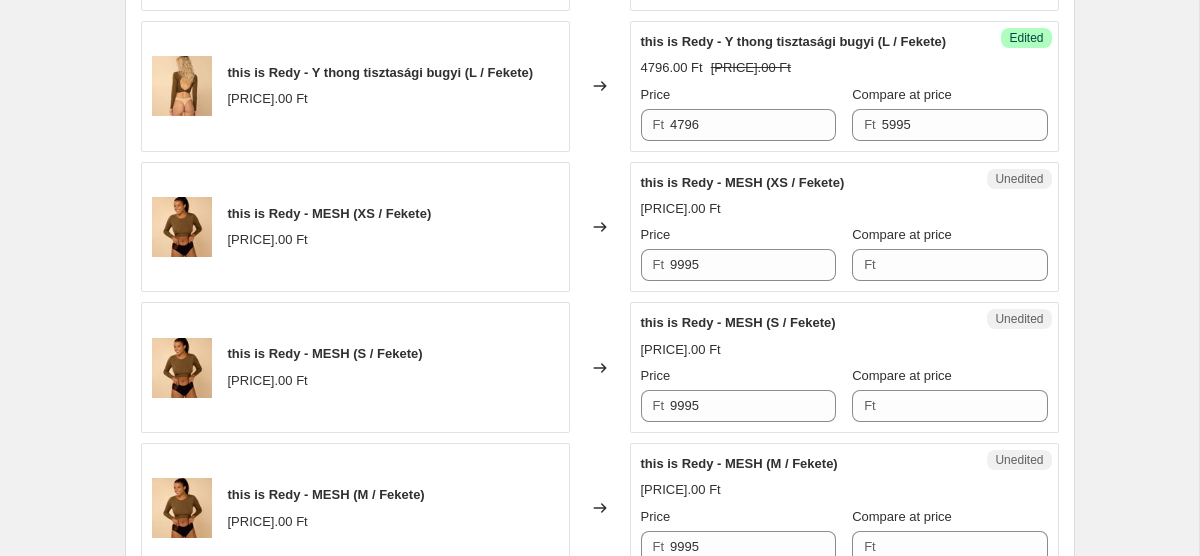 scroll, scrollTop: 1216, scrollLeft: 0, axis: vertical 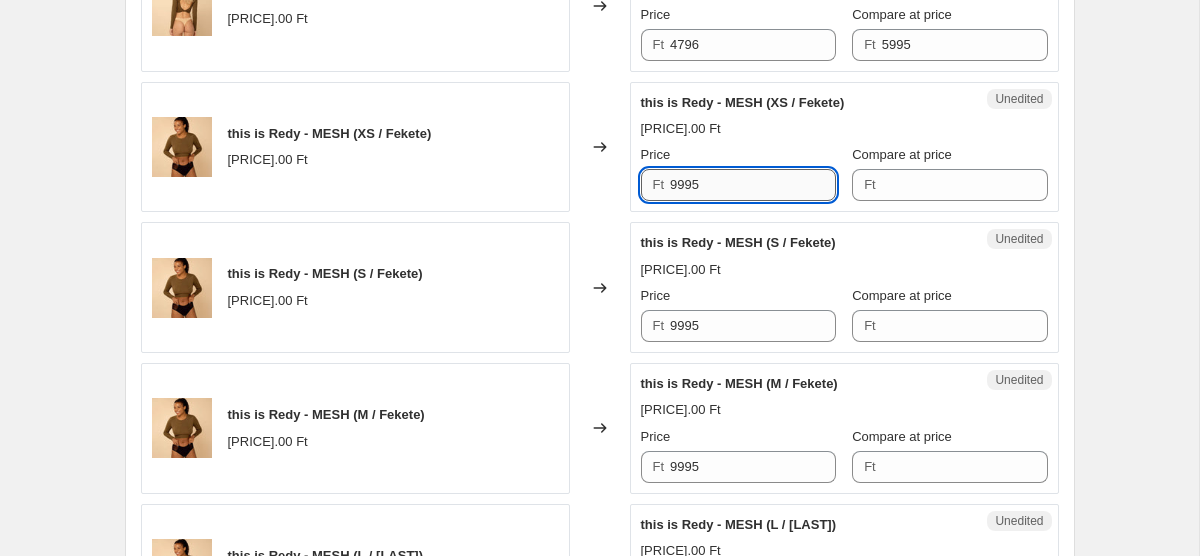 click on "9995" at bounding box center (753, 185) 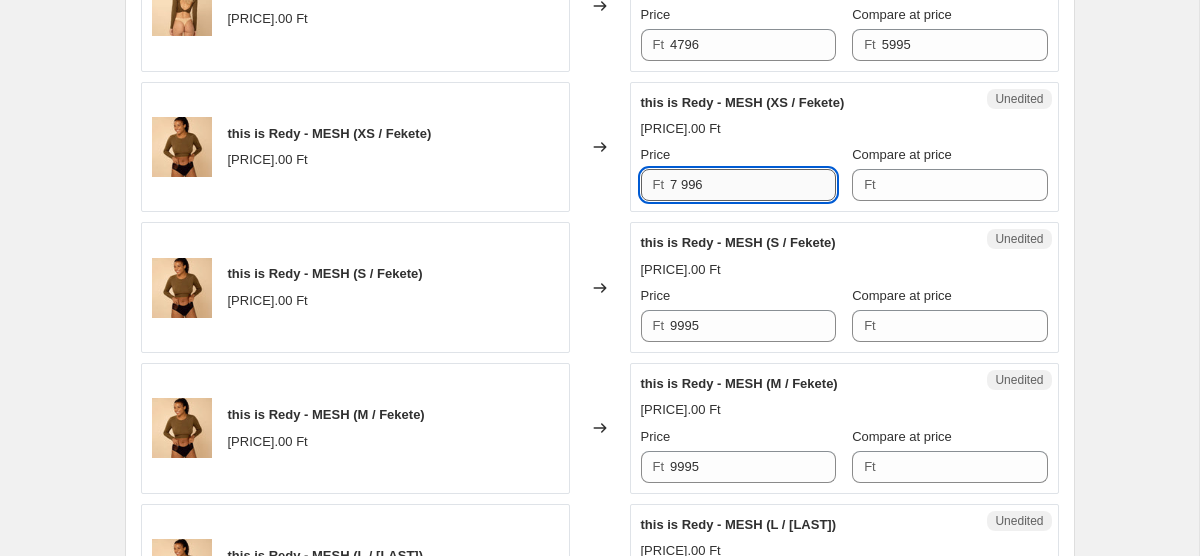 click on "7 996" at bounding box center [753, 185] 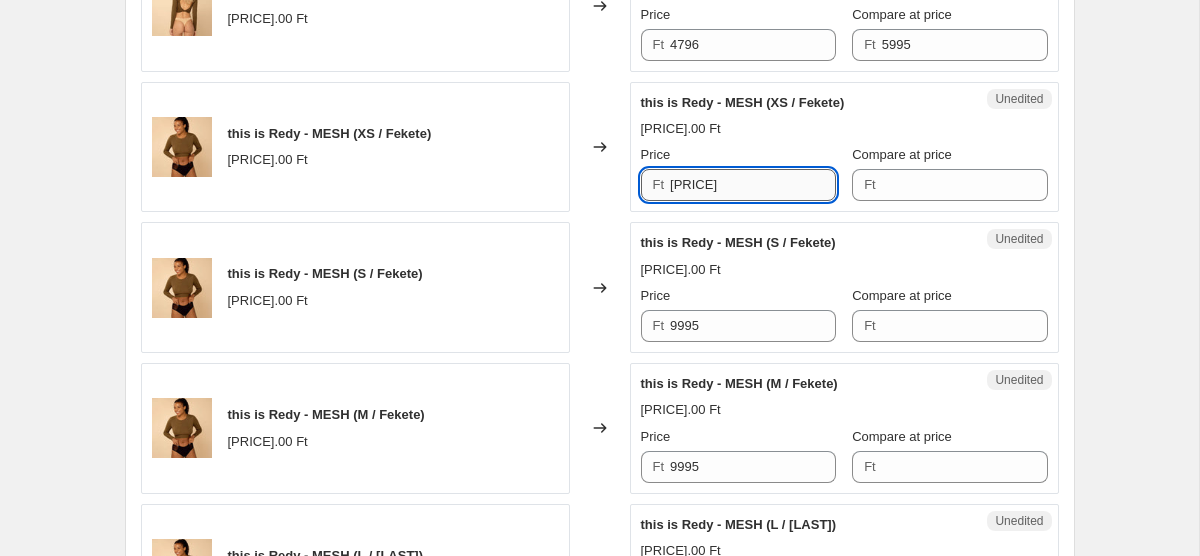 click on "7996" at bounding box center (753, 185) 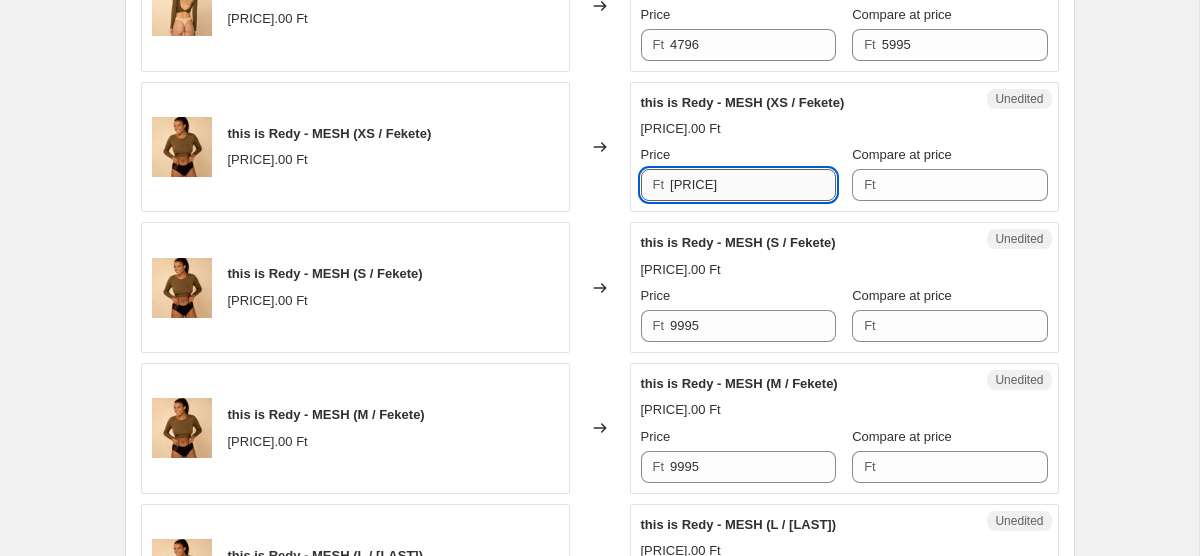 click on "7996" at bounding box center (753, 185) 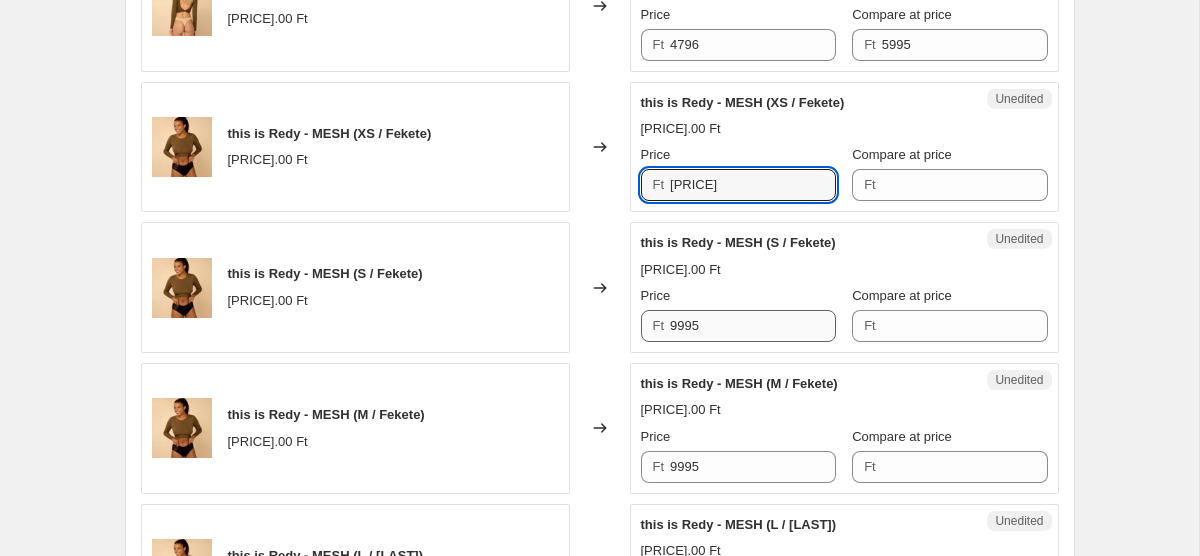 type on "7996" 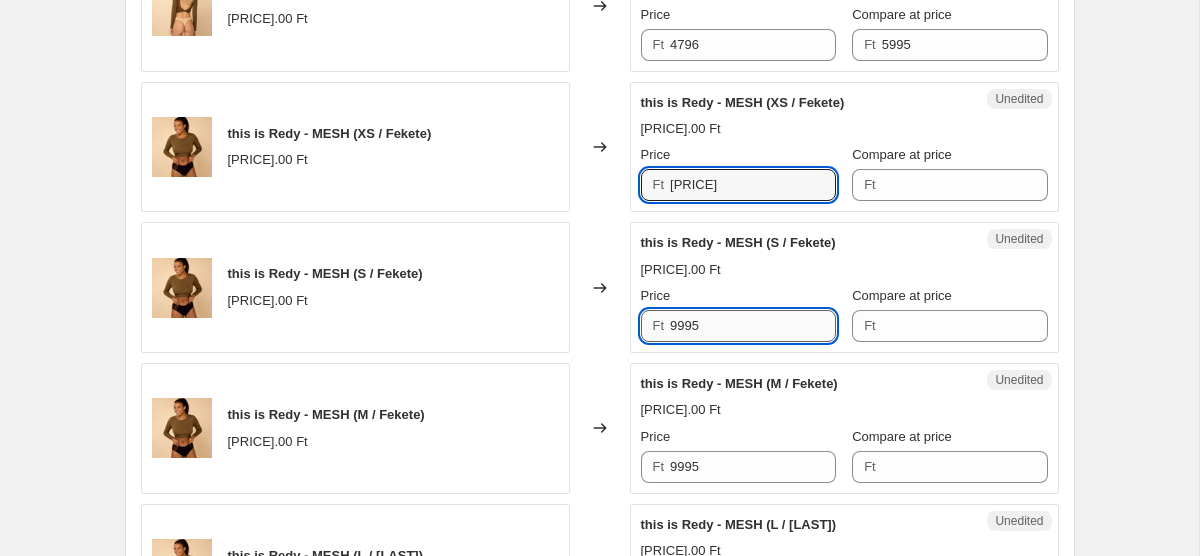 click on "9995" at bounding box center [753, 326] 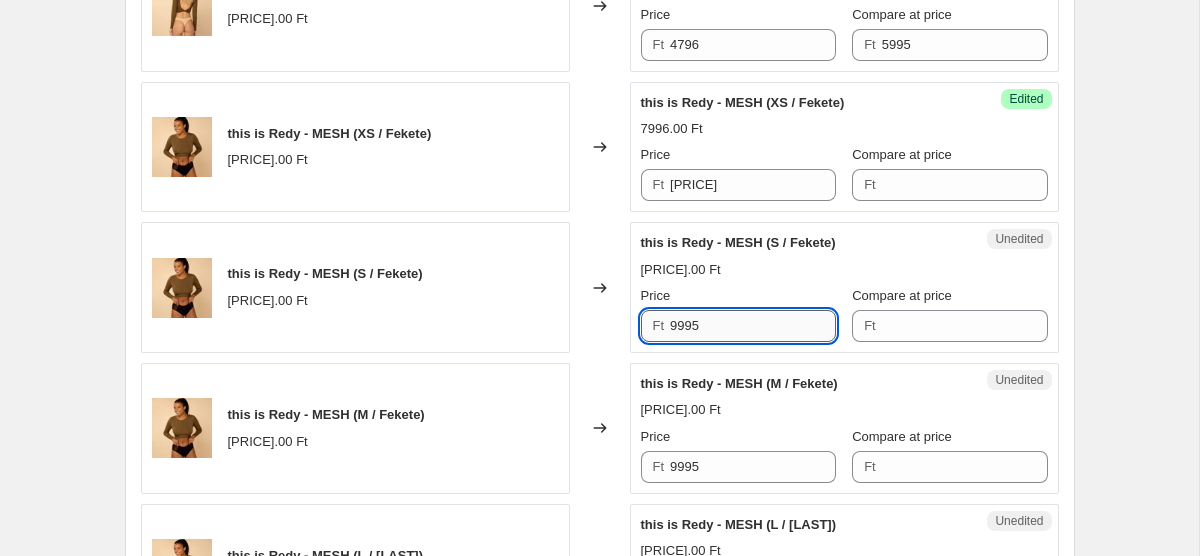 click on "9995" at bounding box center (753, 326) 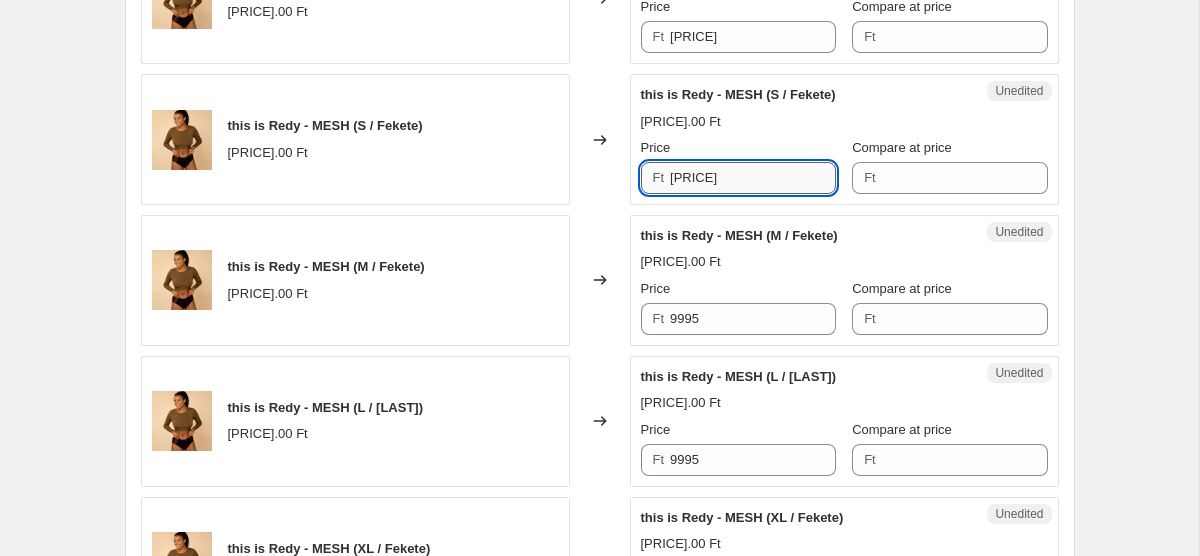 scroll, scrollTop: 1386, scrollLeft: 0, axis: vertical 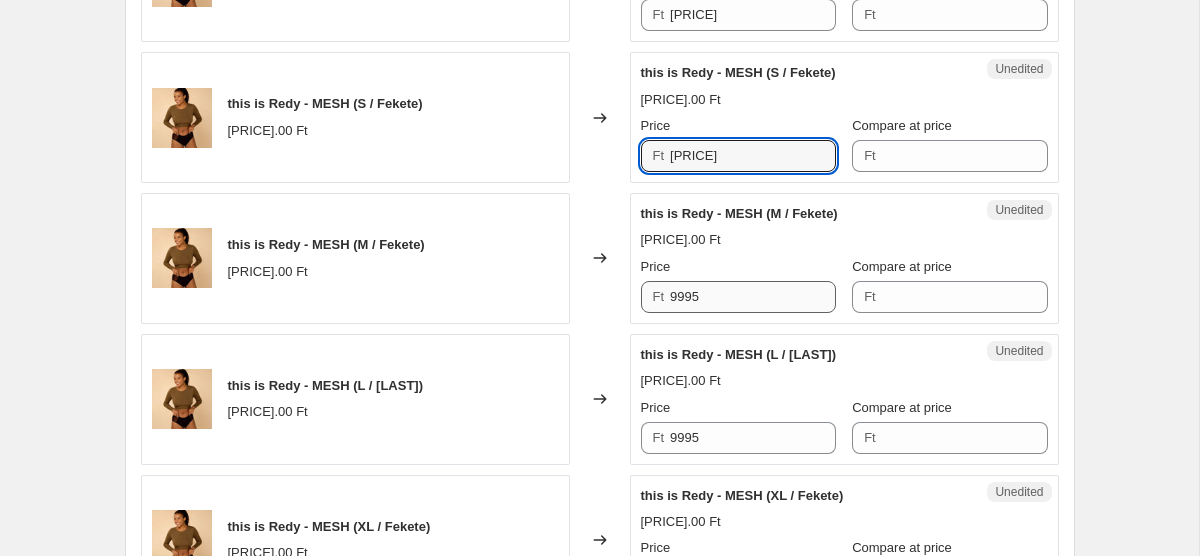 type on "7996" 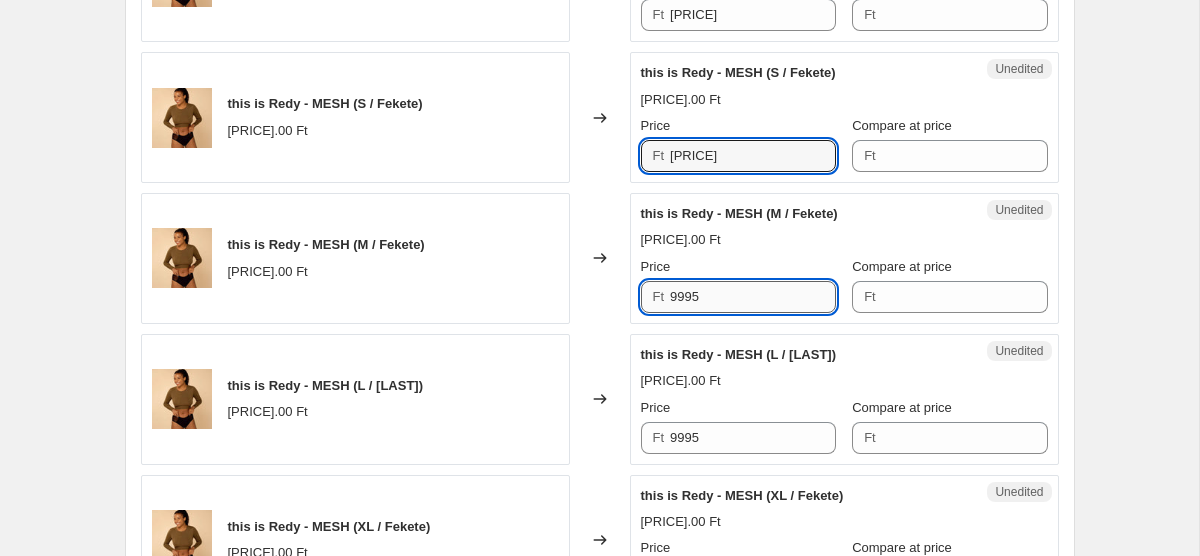 click on "9995" at bounding box center [753, 297] 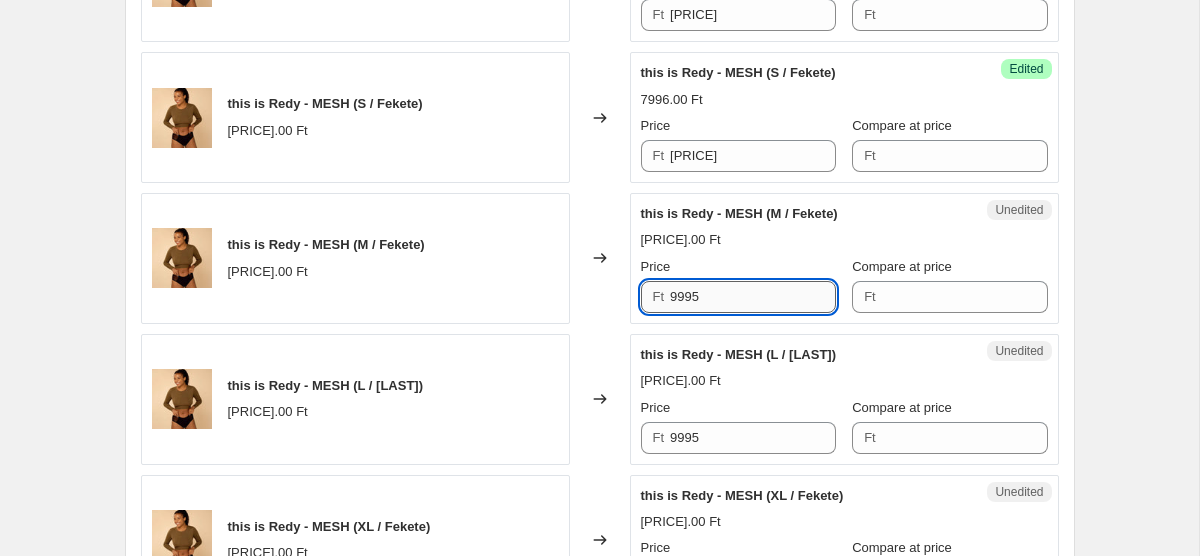 click on "9995" at bounding box center (753, 297) 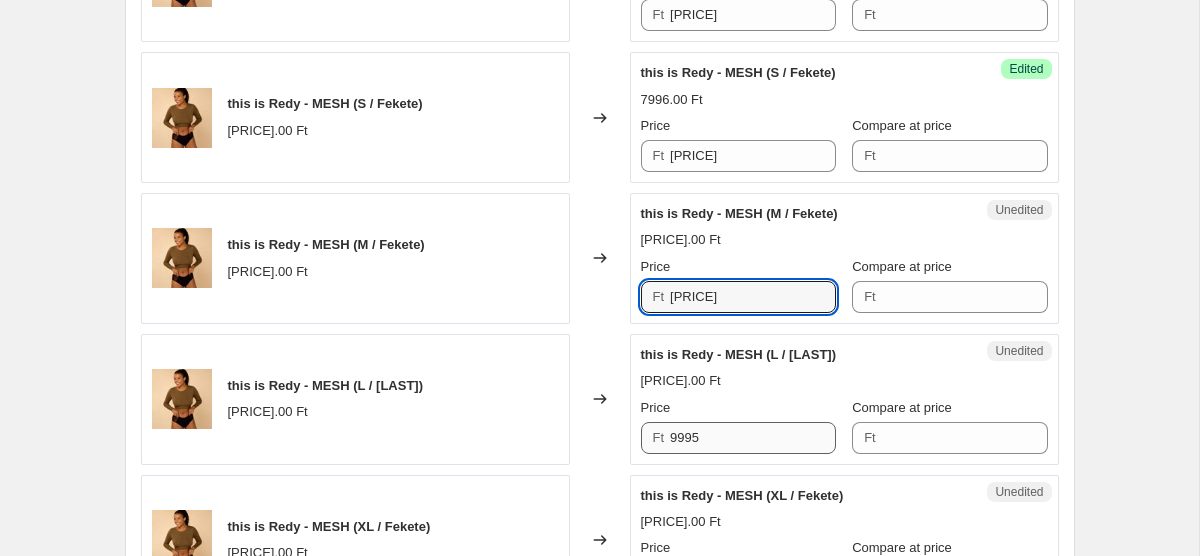 type on "7996" 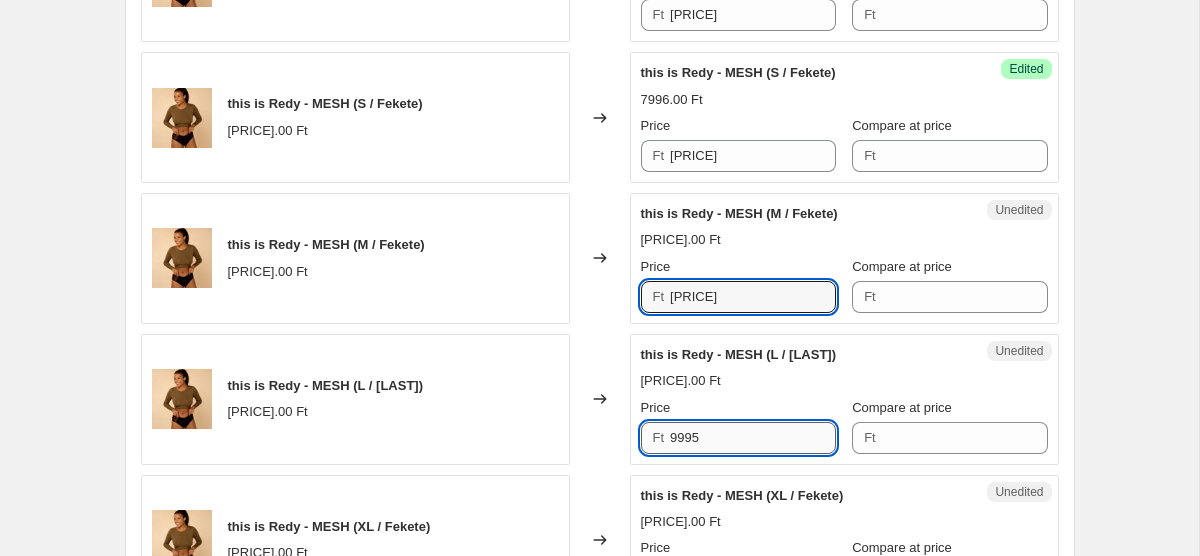 click on "9995" at bounding box center [753, 438] 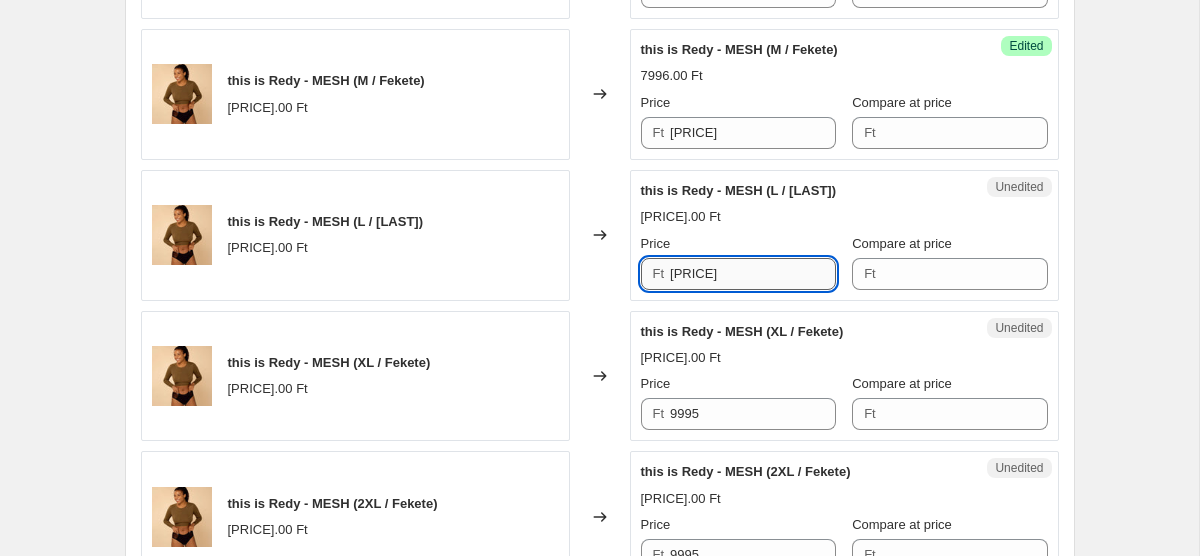 scroll, scrollTop: 1563, scrollLeft: 0, axis: vertical 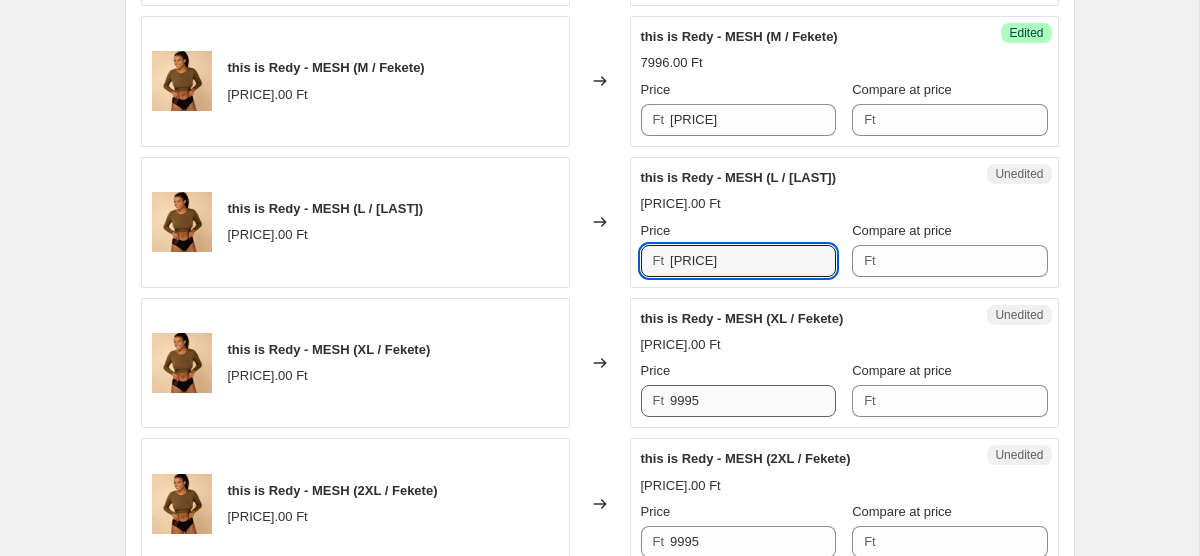 type on "7996" 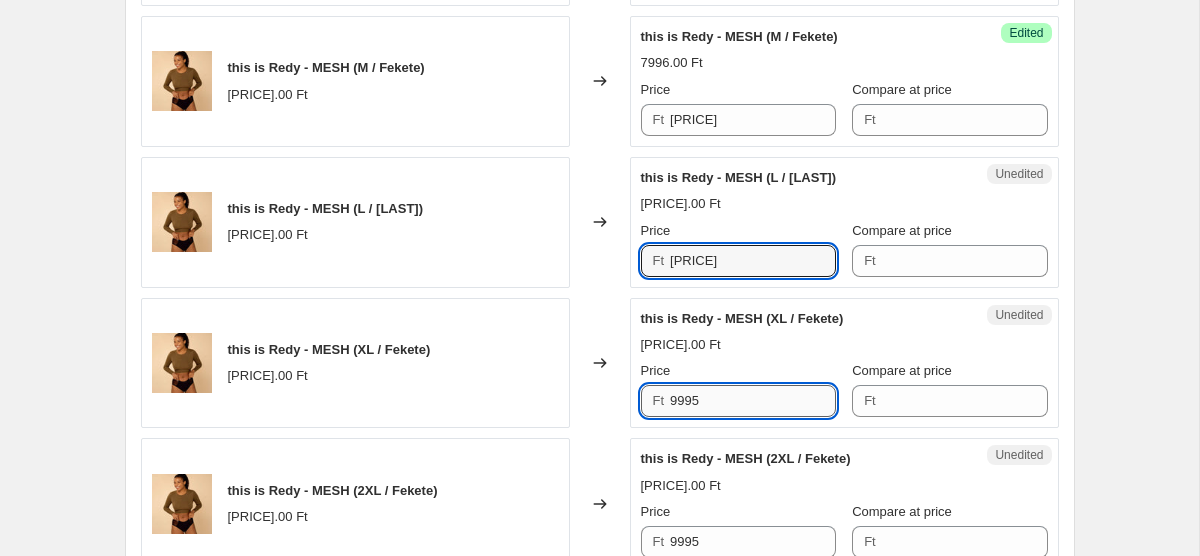 click on "9995" at bounding box center (753, 401) 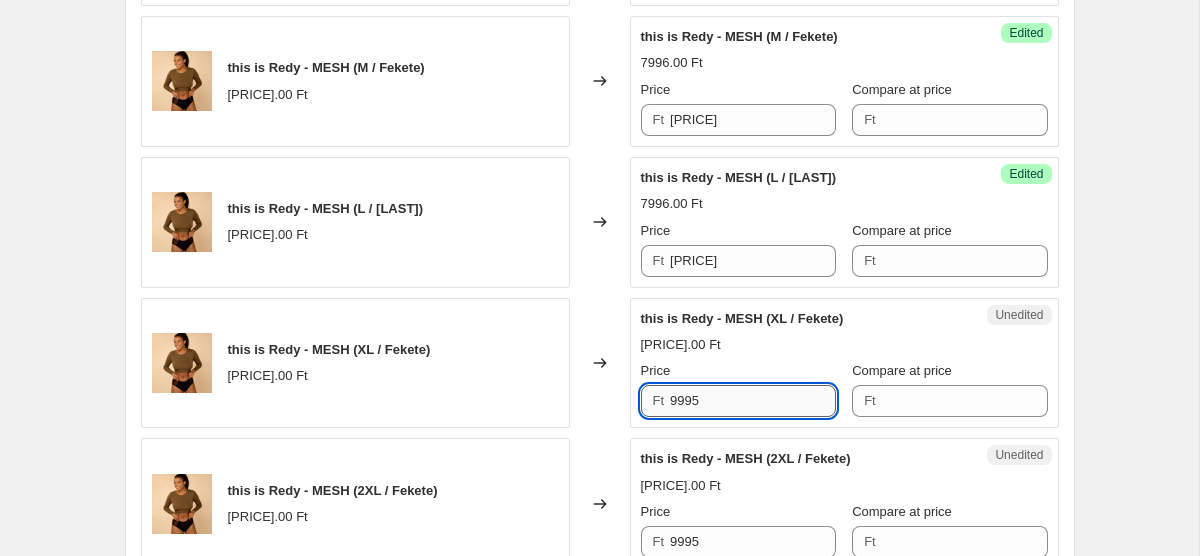 click on "9995" at bounding box center [753, 401] 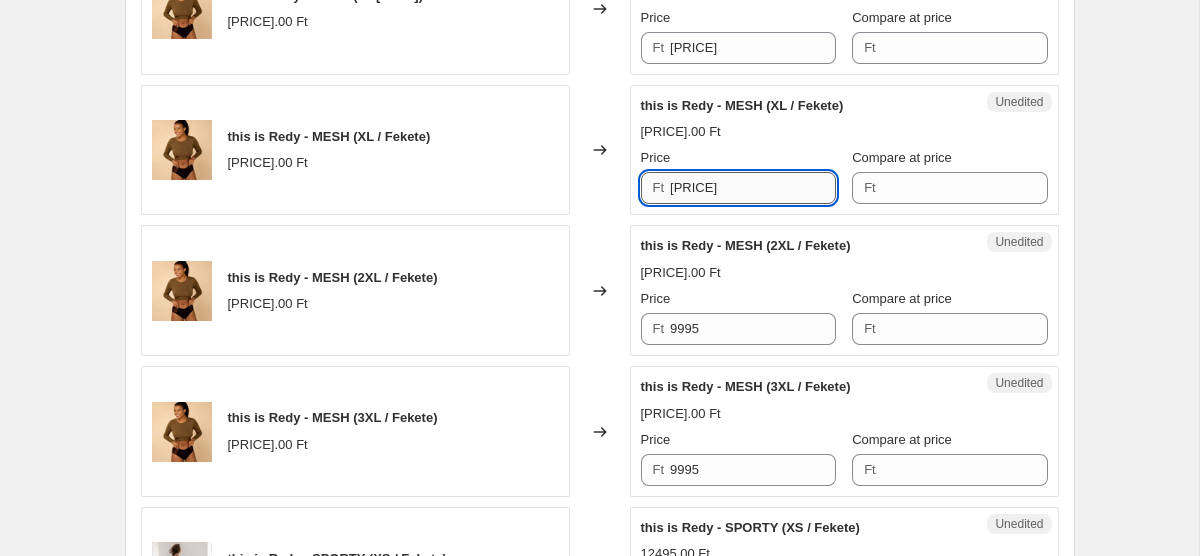 scroll, scrollTop: 1778, scrollLeft: 0, axis: vertical 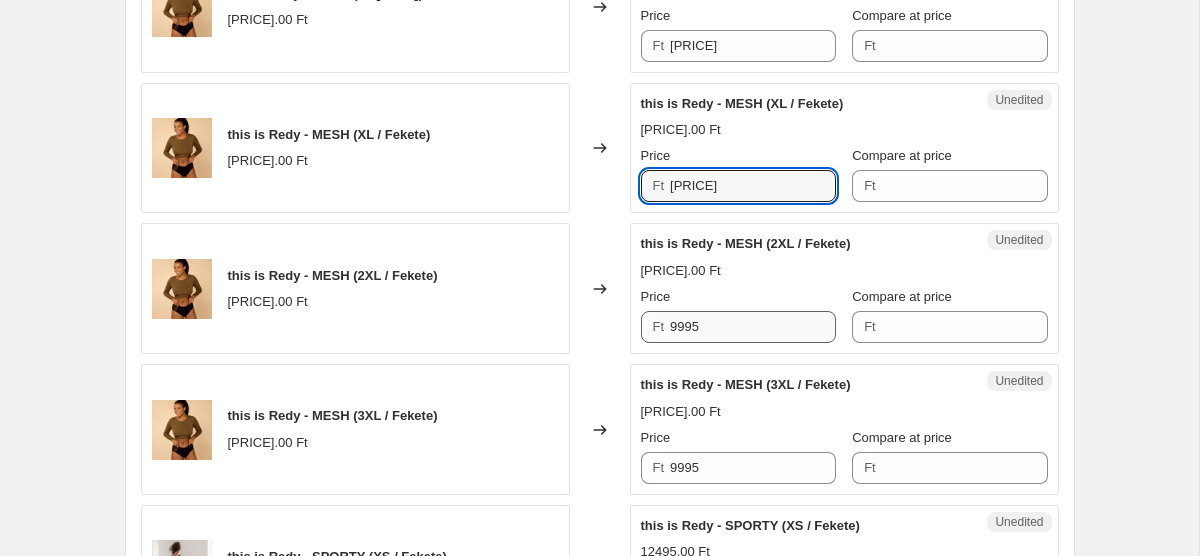 type on "7996" 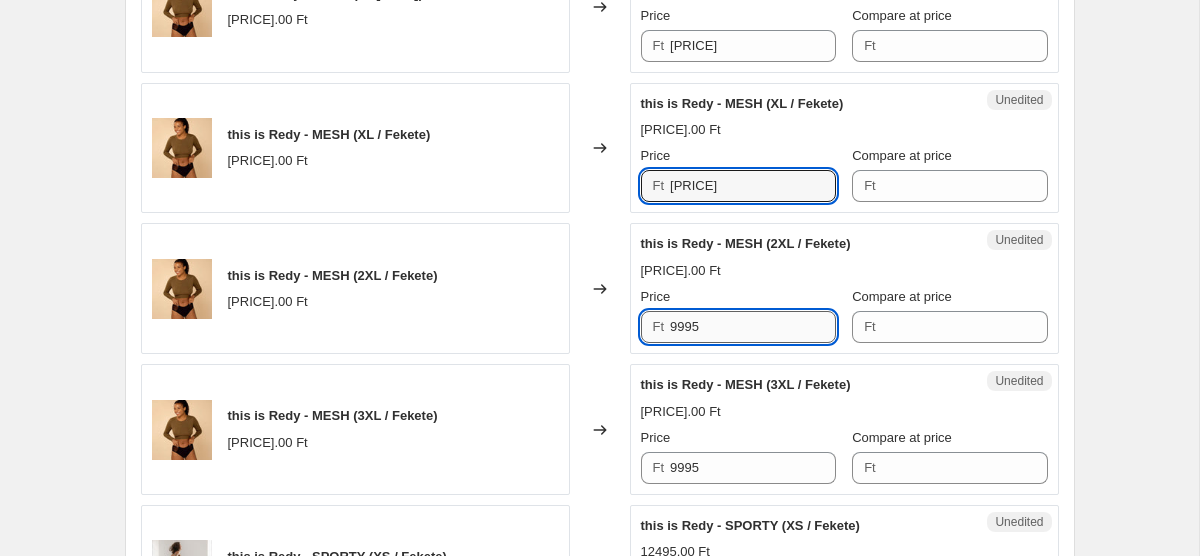 click on "9995" at bounding box center (753, 327) 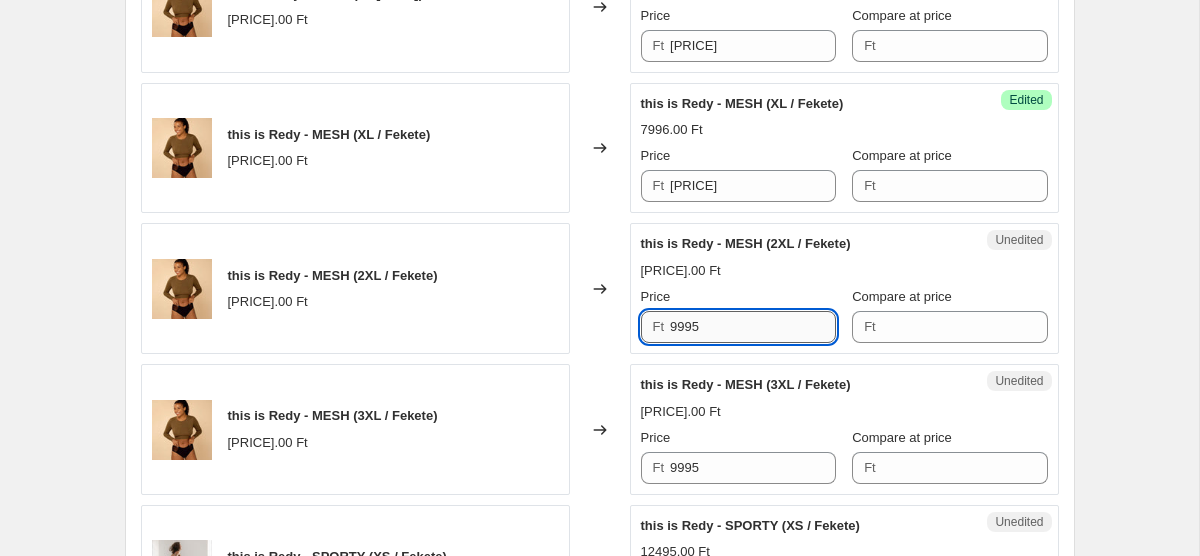 click on "9995" at bounding box center [753, 327] 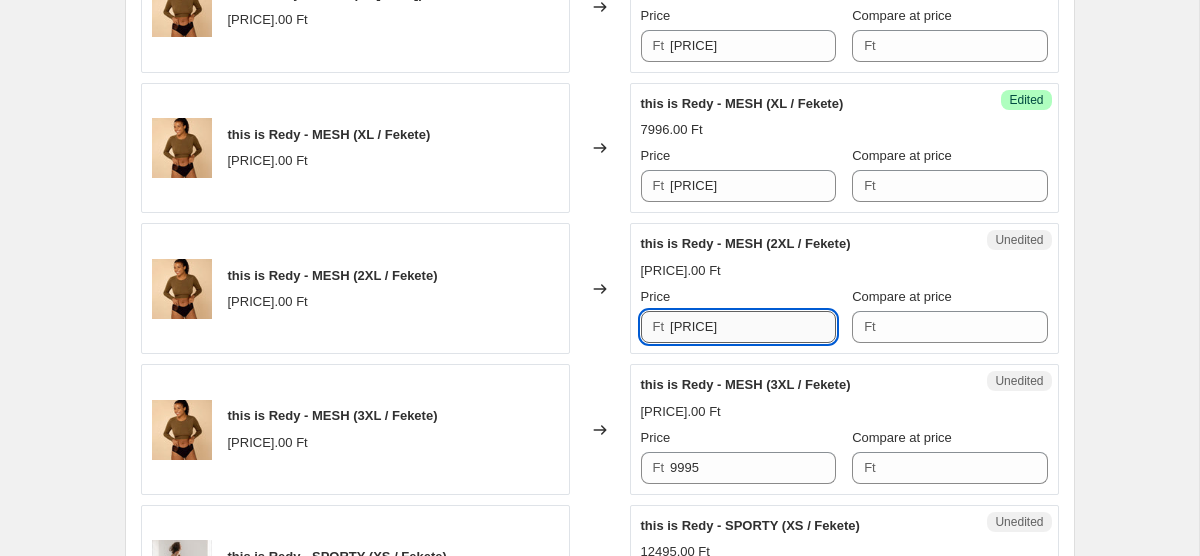 scroll, scrollTop: 1958, scrollLeft: 0, axis: vertical 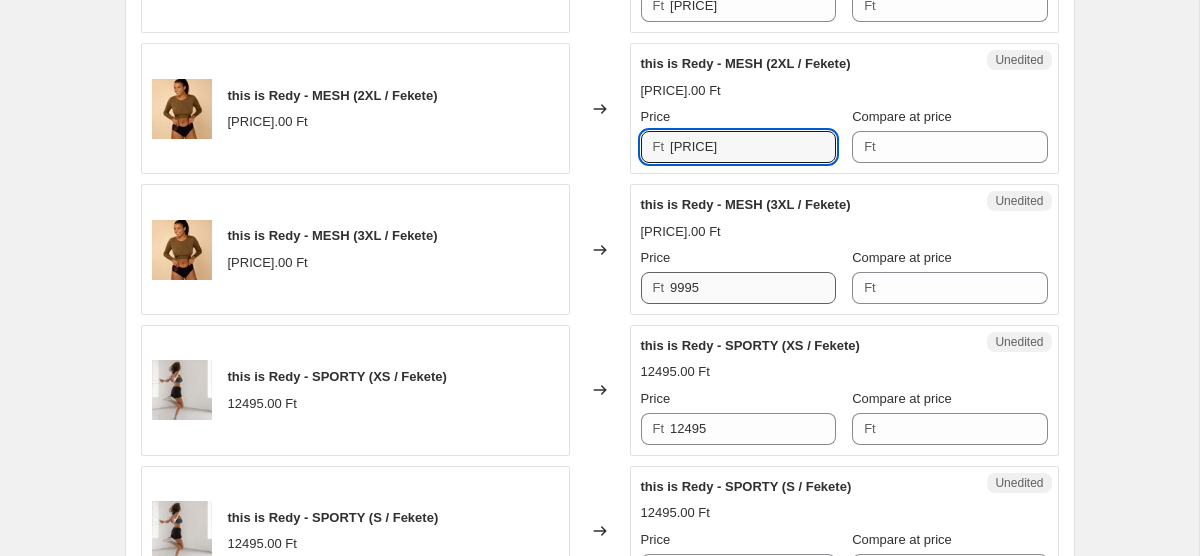 type on "7996" 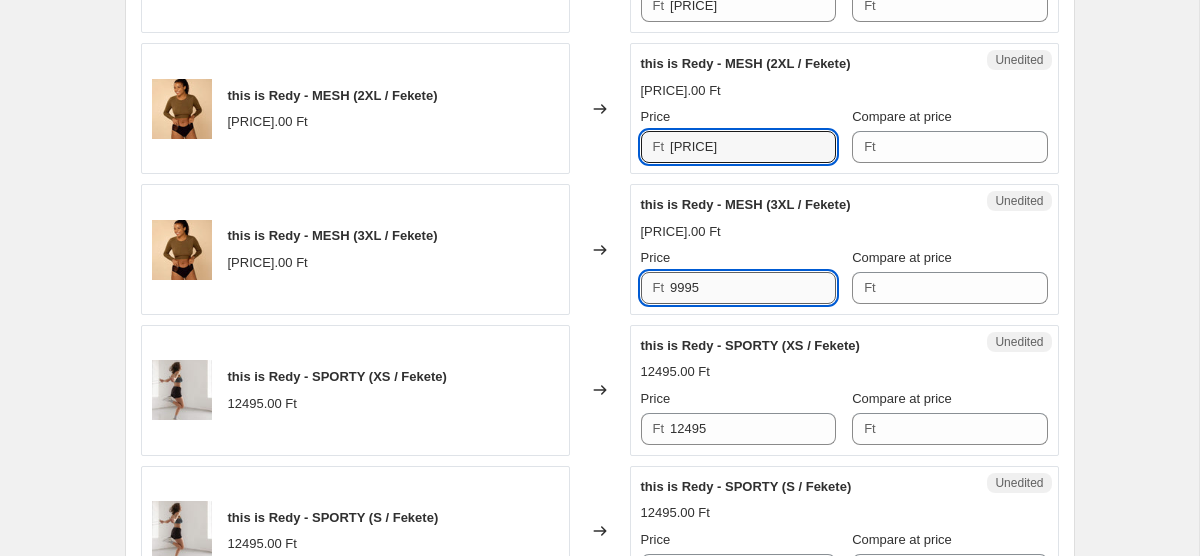 click on "9995" at bounding box center (753, 288) 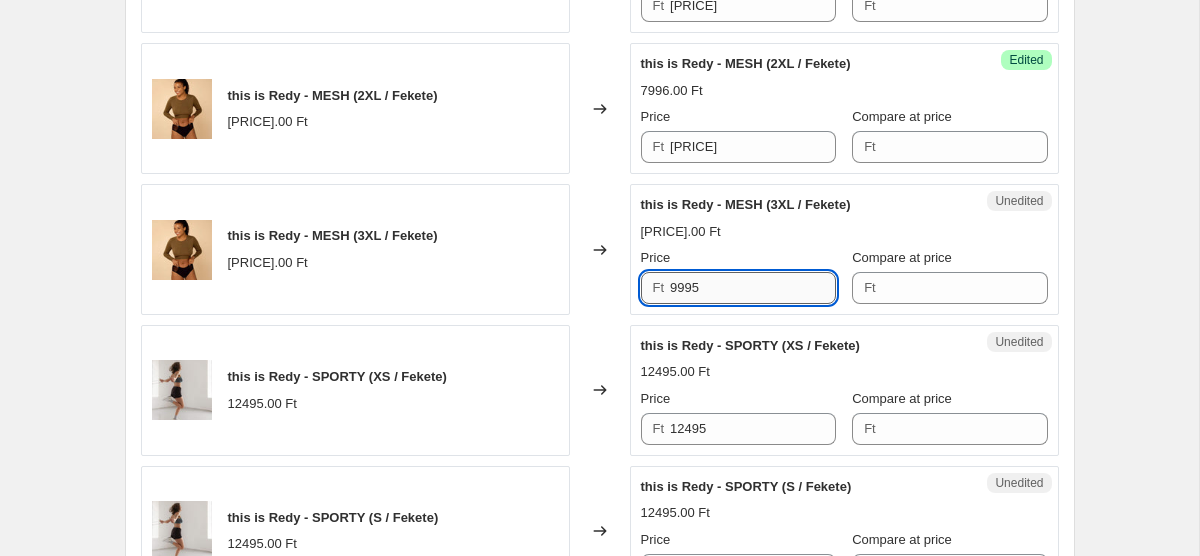 click on "9995" at bounding box center [753, 288] 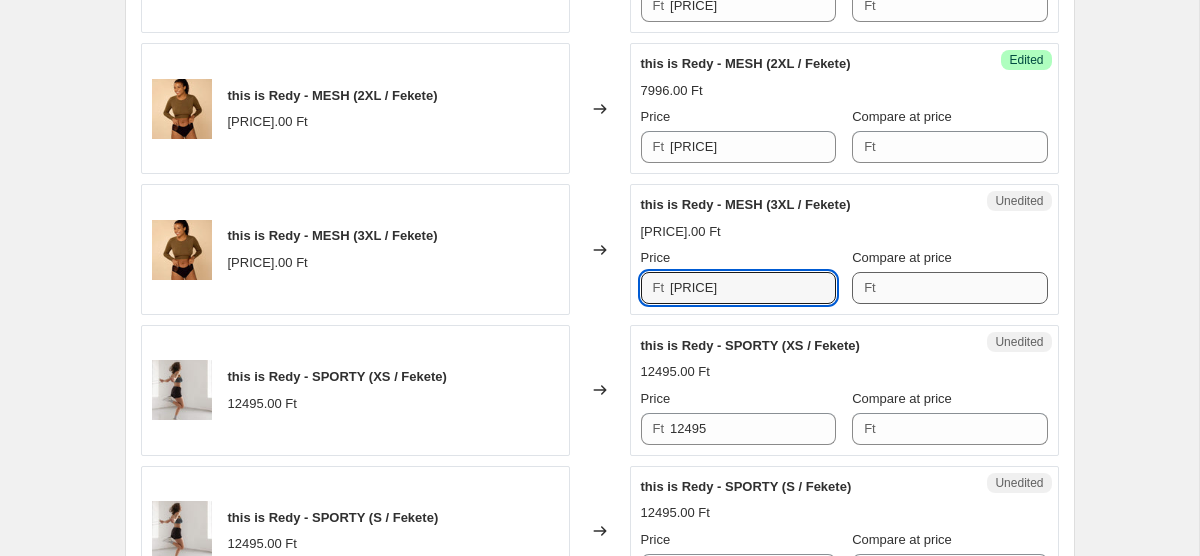 type on "7996" 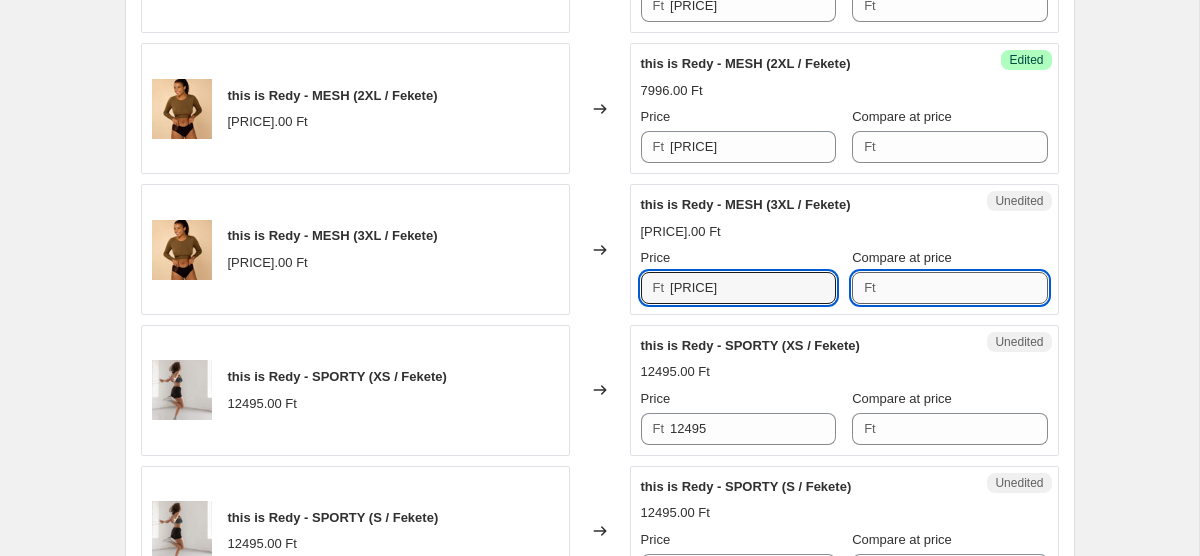 click on "Compare at price" at bounding box center (965, 288) 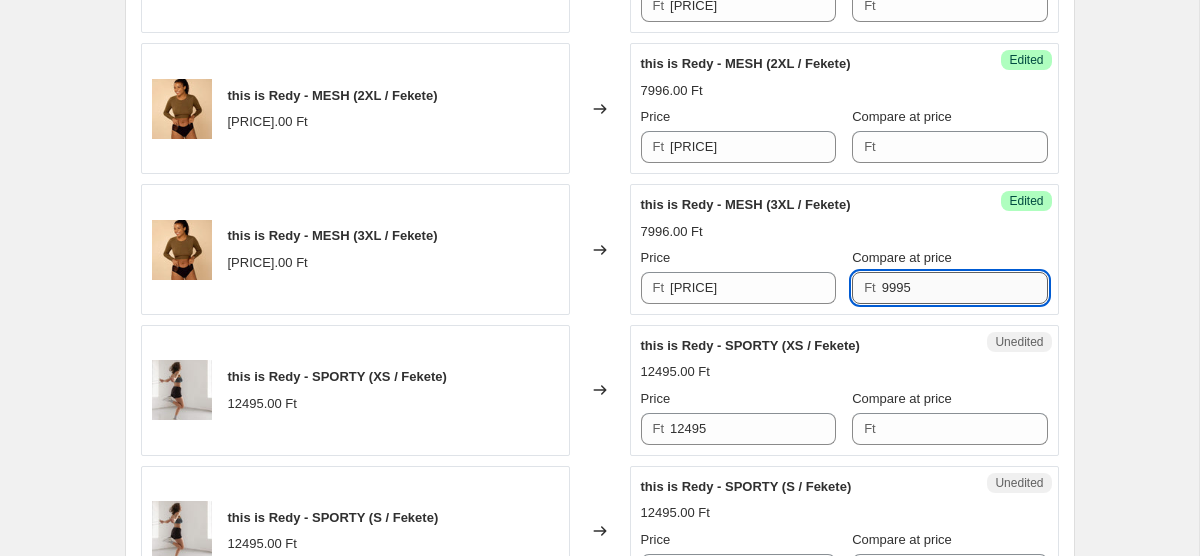 click on "9995" at bounding box center [965, 288] 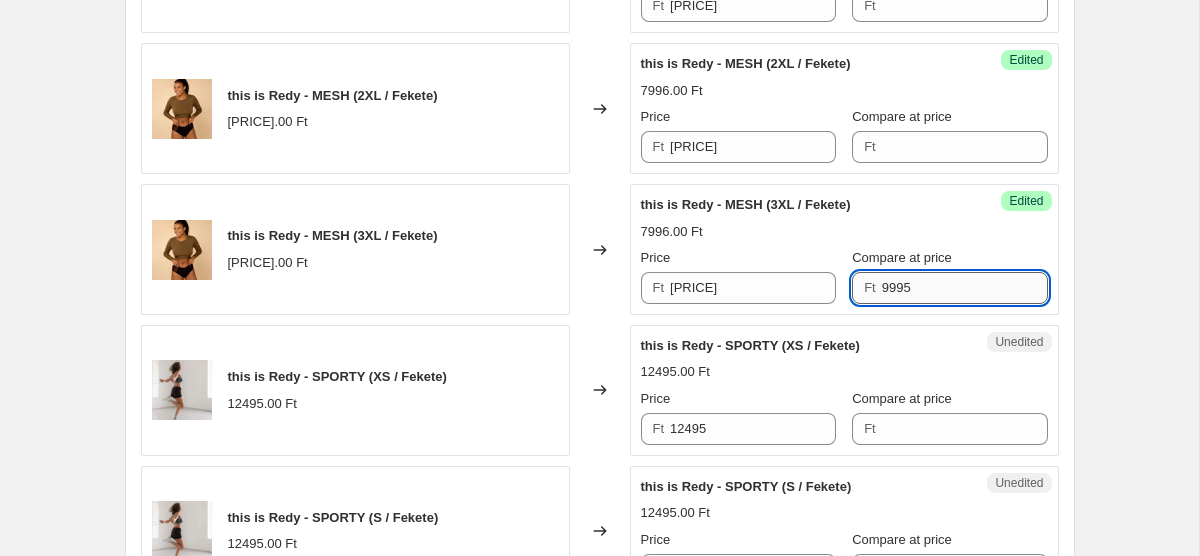 click on "9995" at bounding box center (965, 288) 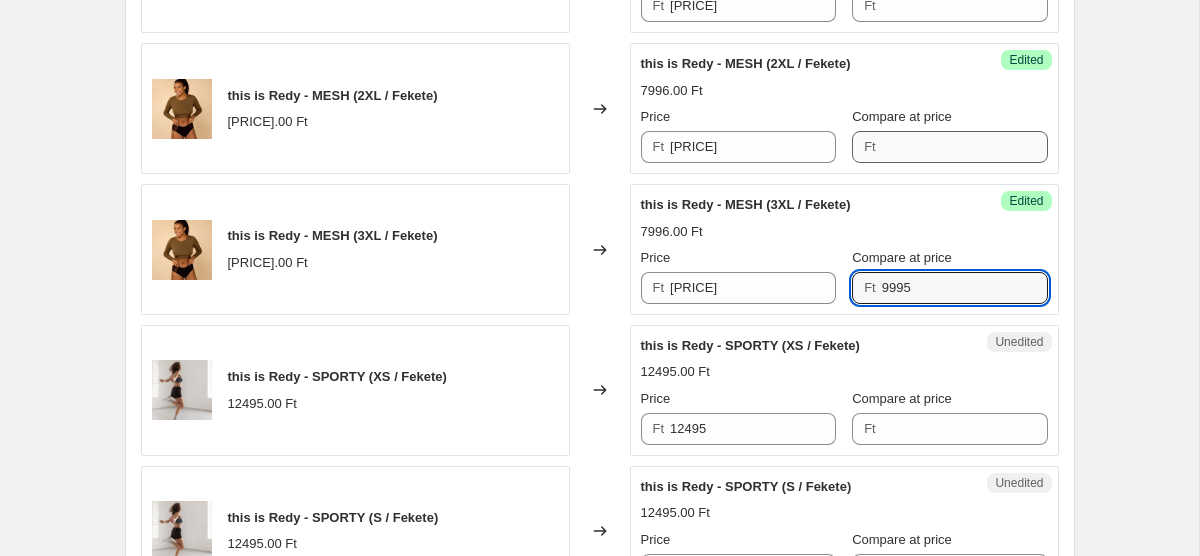 type on "9995" 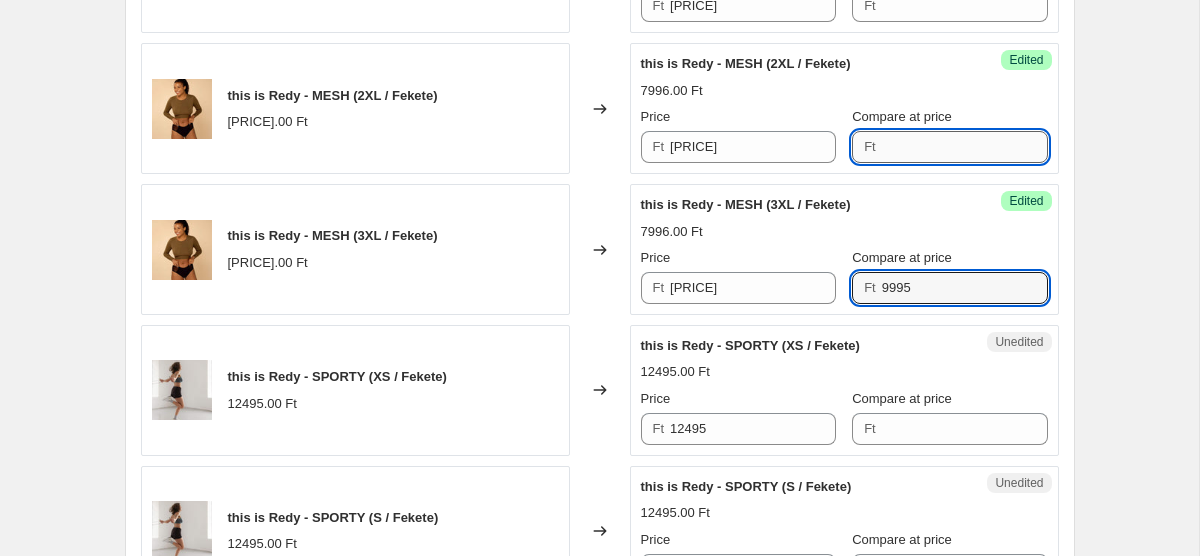 click on "Compare at price" at bounding box center (965, 147) 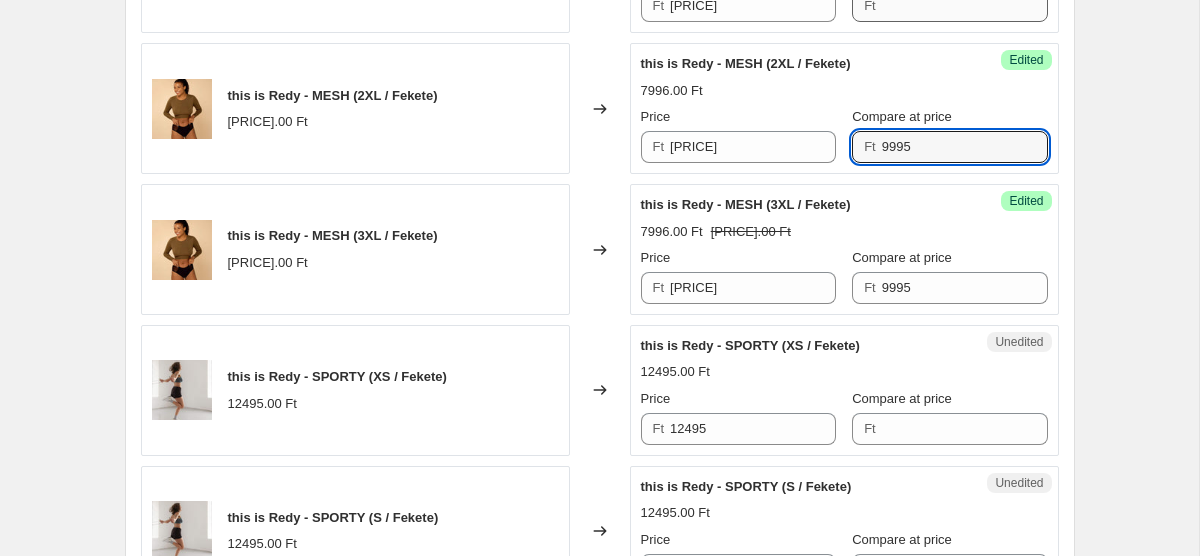 type on "9995" 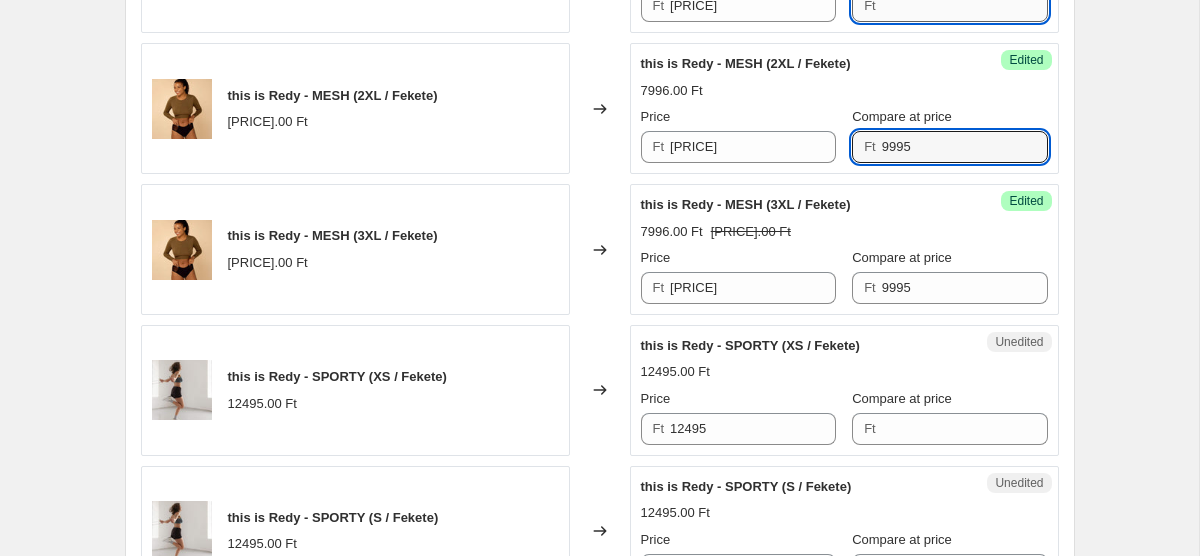 click on "Compare at price" at bounding box center [965, 6] 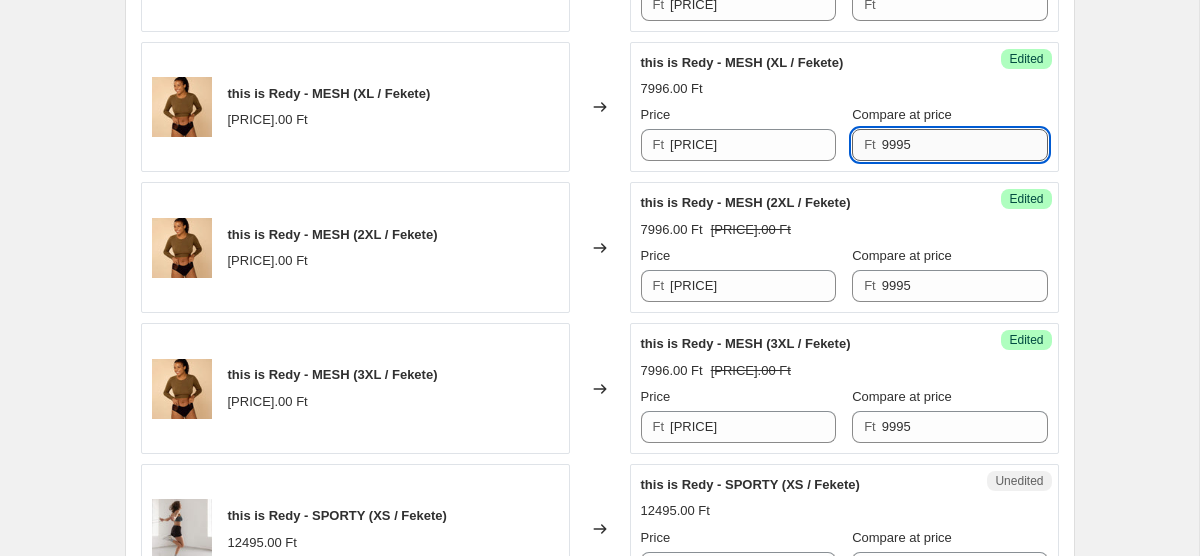 scroll, scrollTop: 1804, scrollLeft: 0, axis: vertical 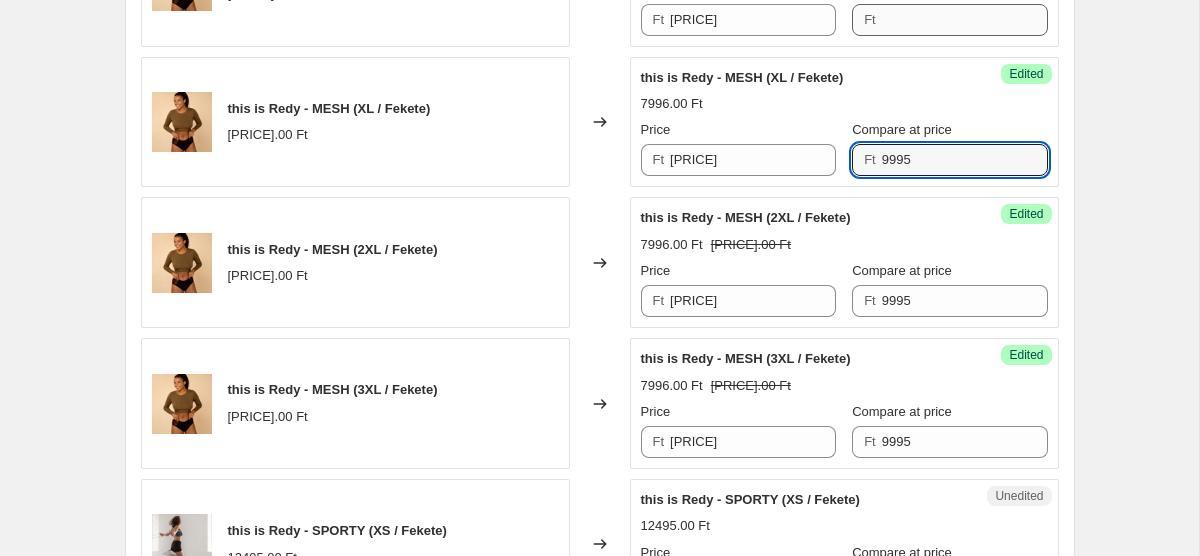 type on "9995" 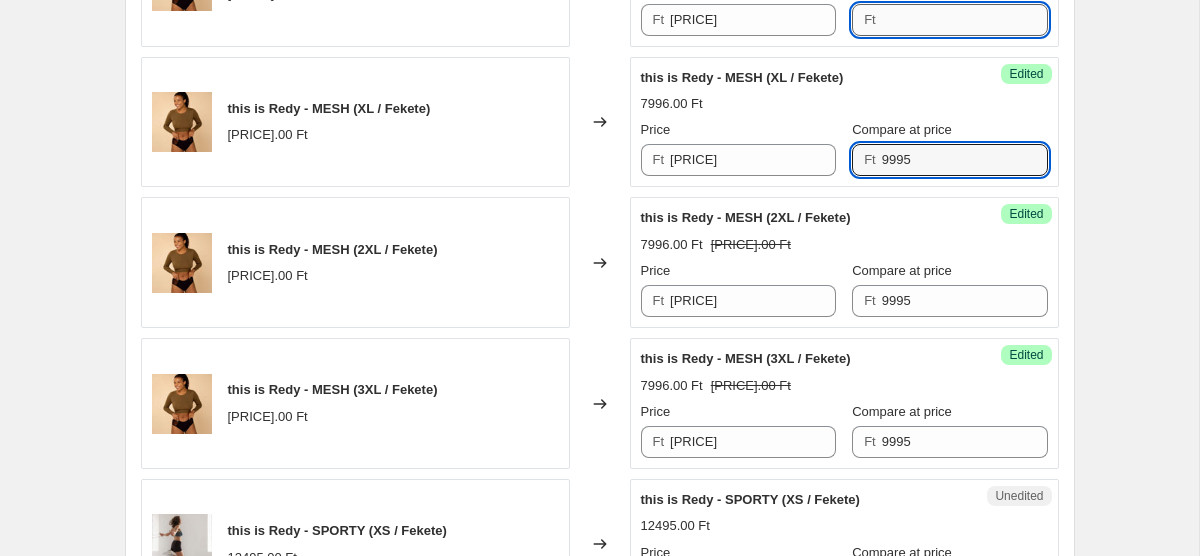 click on "Compare at price" at bounding box center (965, 20) 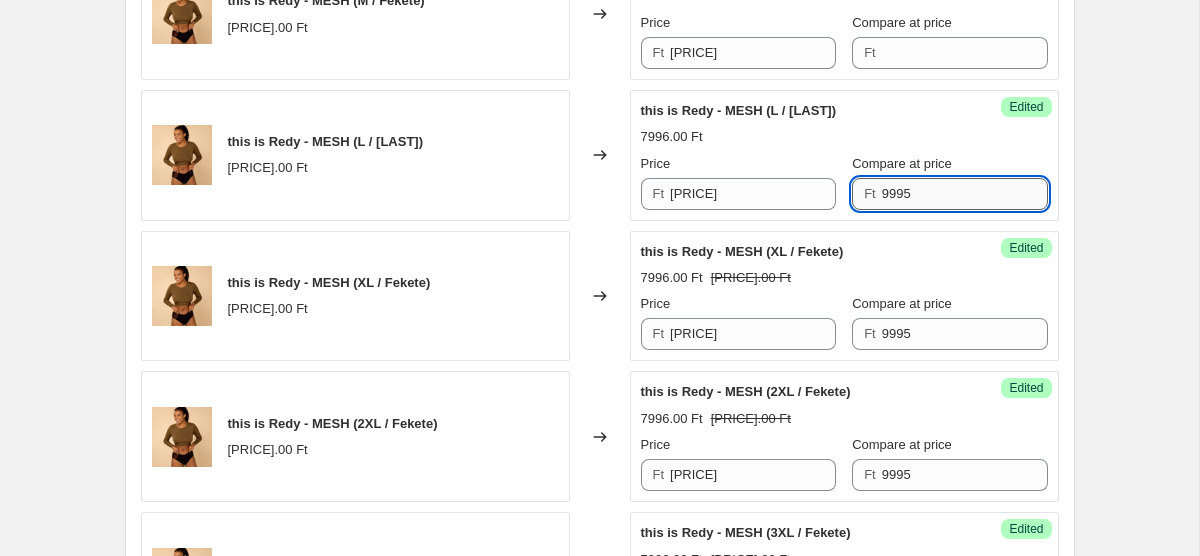 scroll, scrollTop: 1629, scrollLeft: 0, axis: vertical 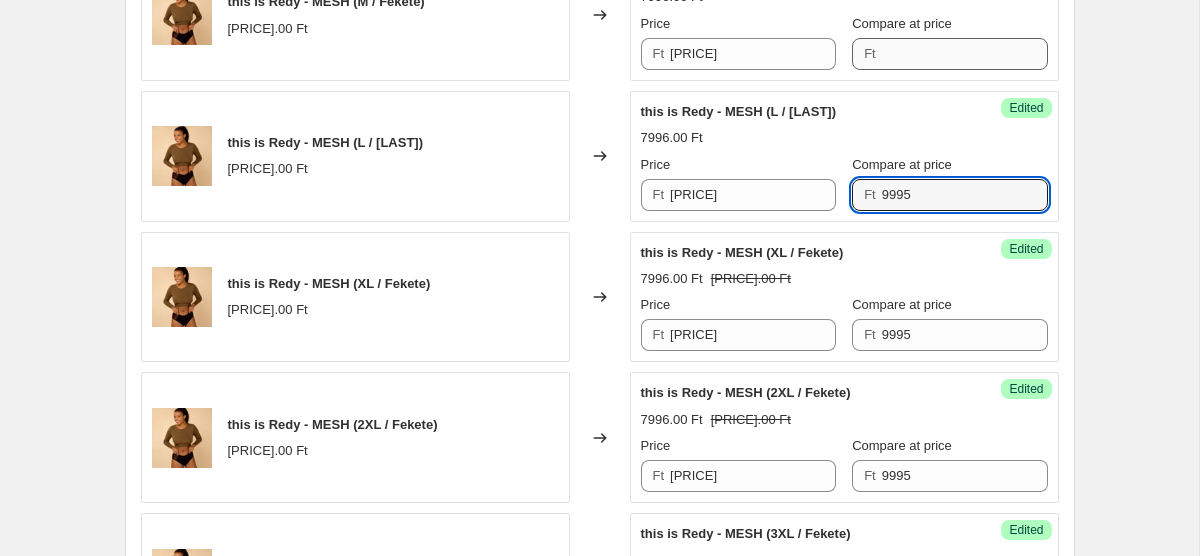 type on "9995" 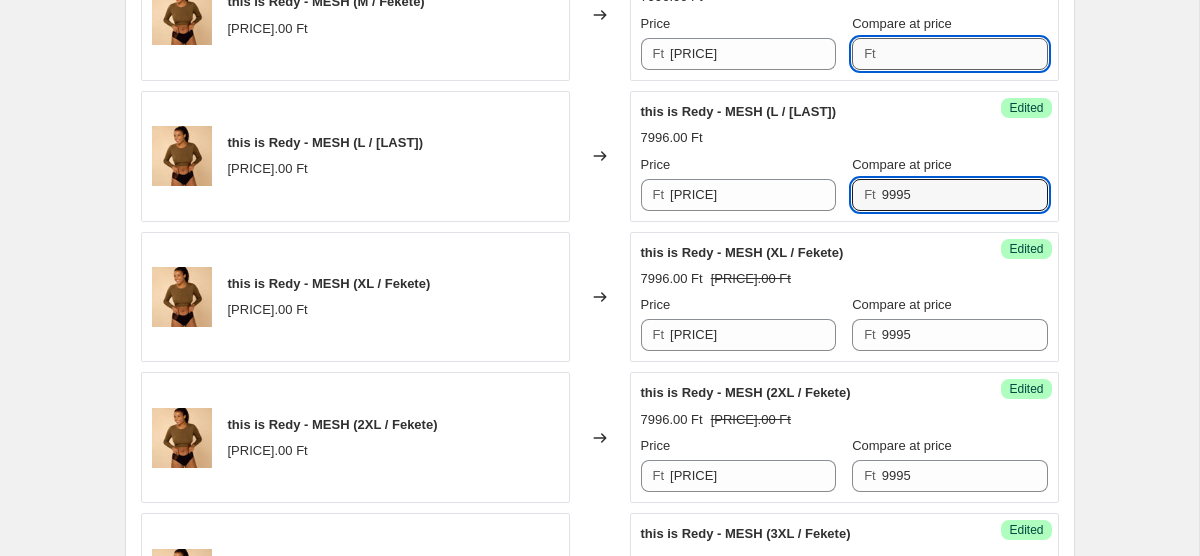 click on "Compare at price" at bounding box center (965, 54) 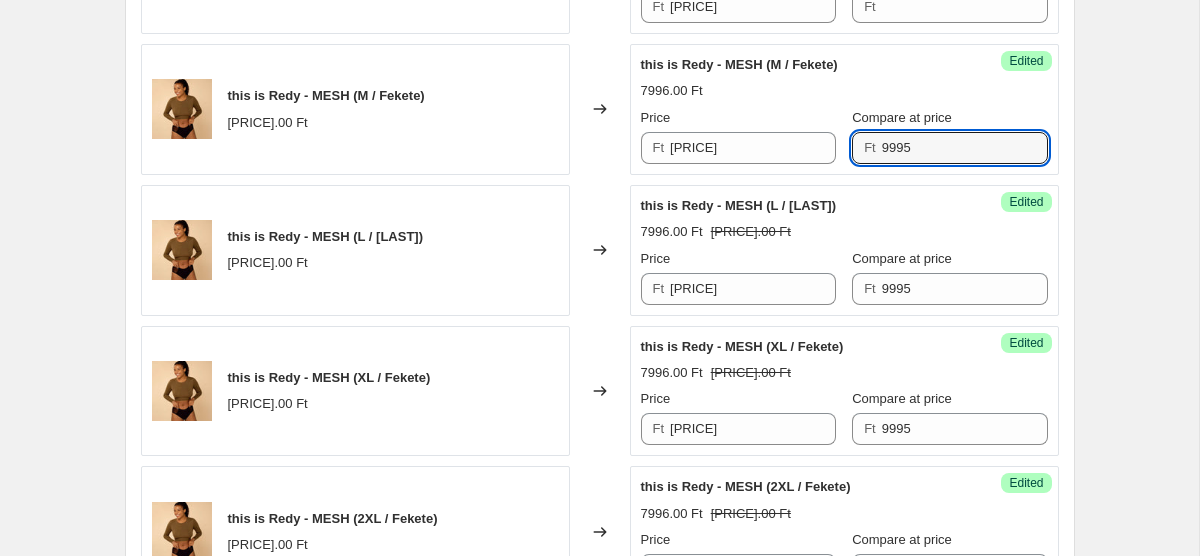 scroll, scrollTop: 1488, scrollLeft: 0, axis: vertical 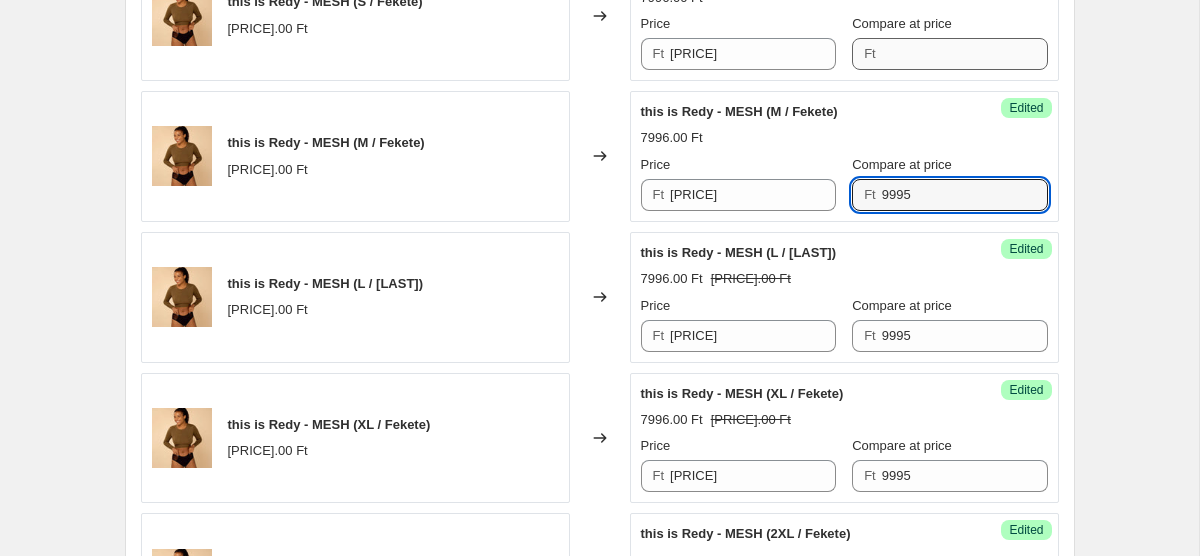 type on "9995" 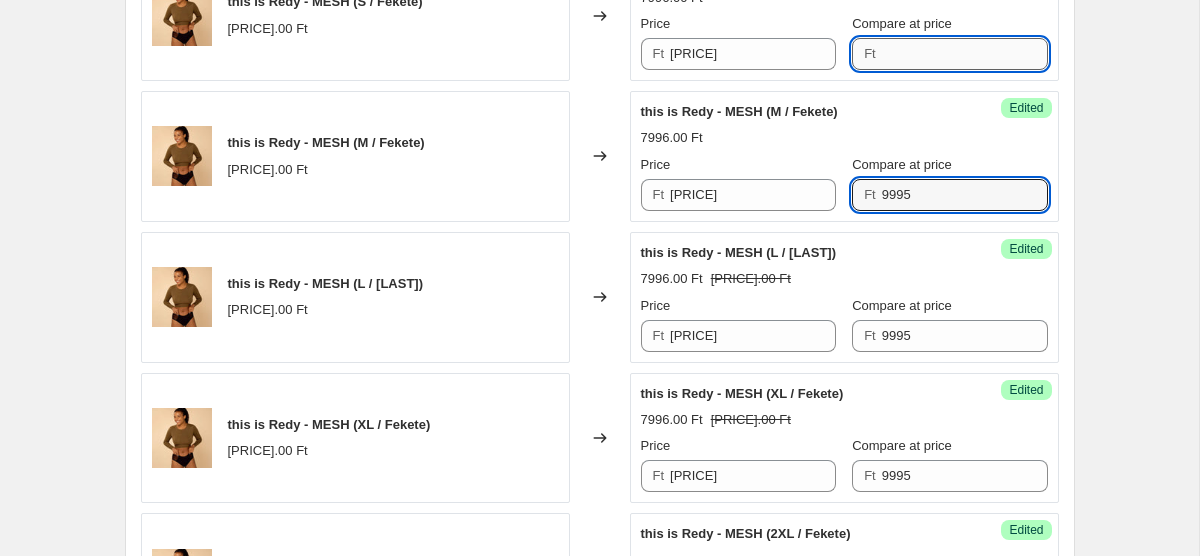 click on "Compare at price" at bounding box center (965, 54) 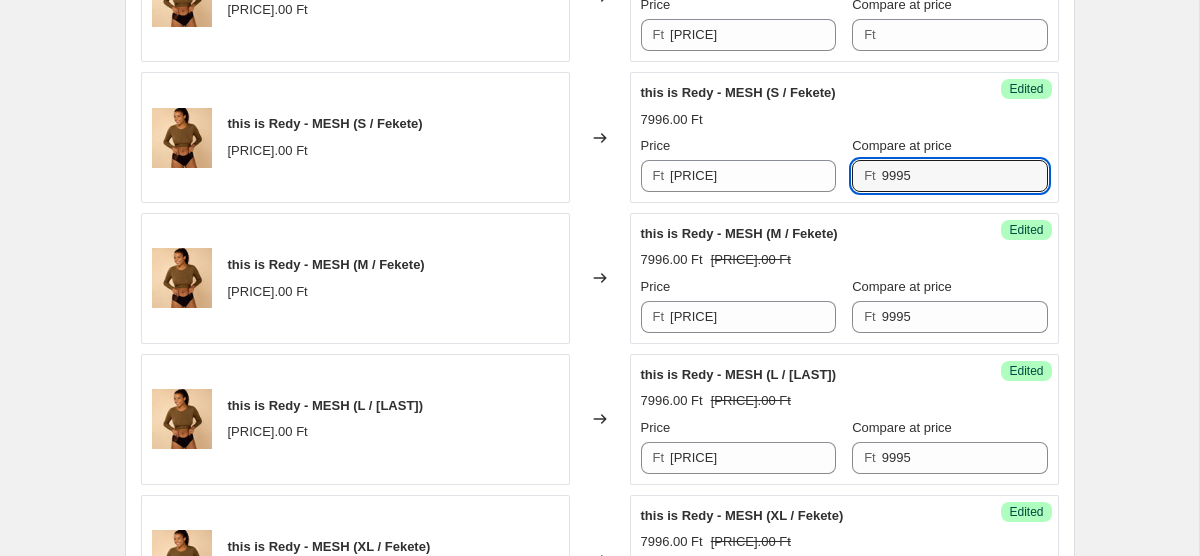 scroll, scrollTop: 1309, scrollLeft: 0, axis: vertical 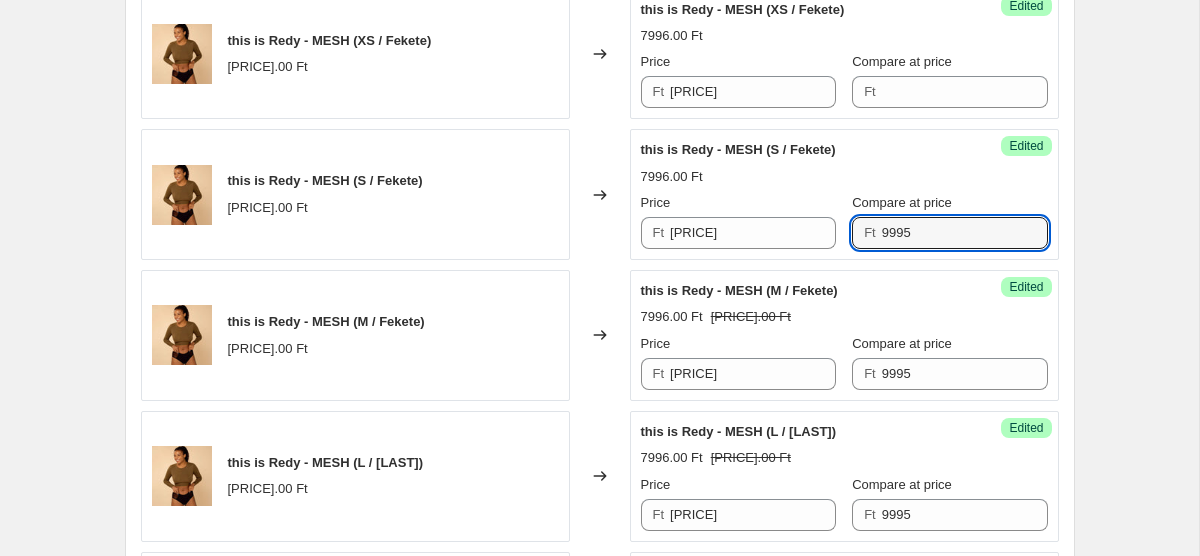 type on "9995" 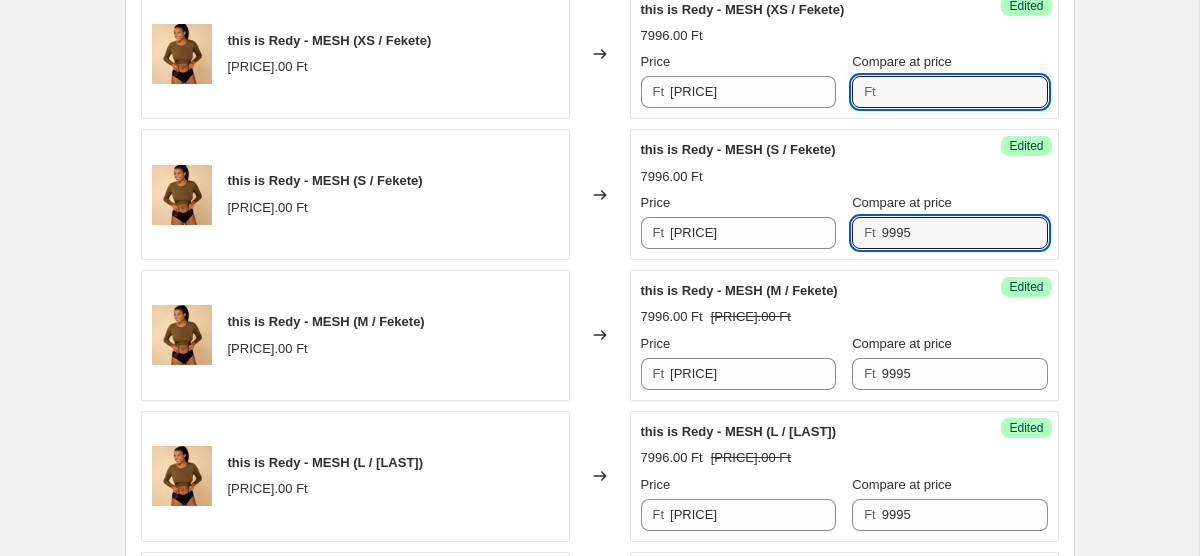 click on "Compare at price" at bounding box center (965, 92) 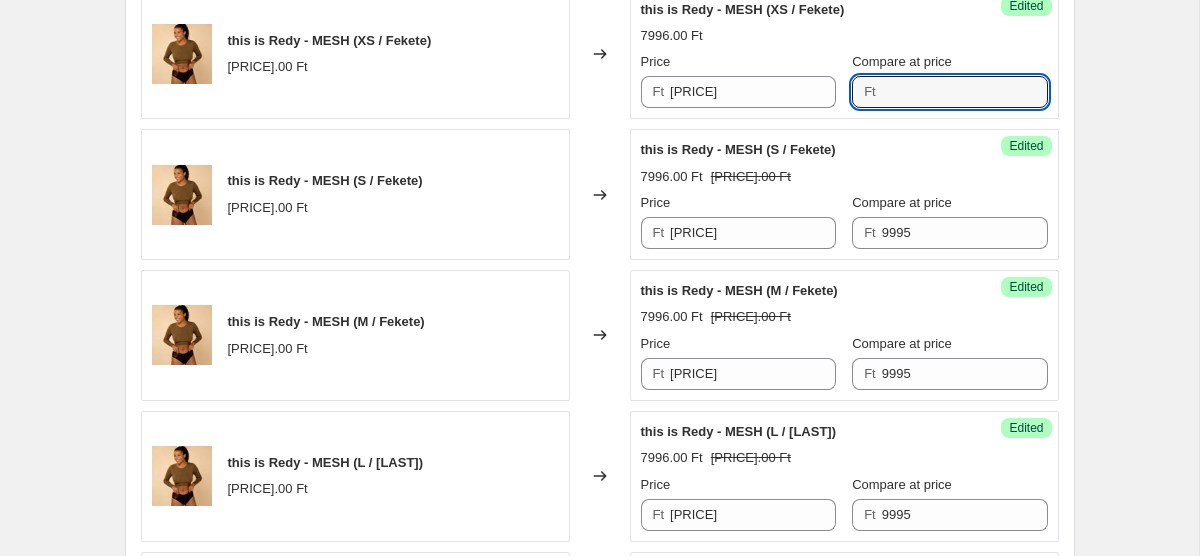 click on "Compare at price" at bounding box center [965, 92] 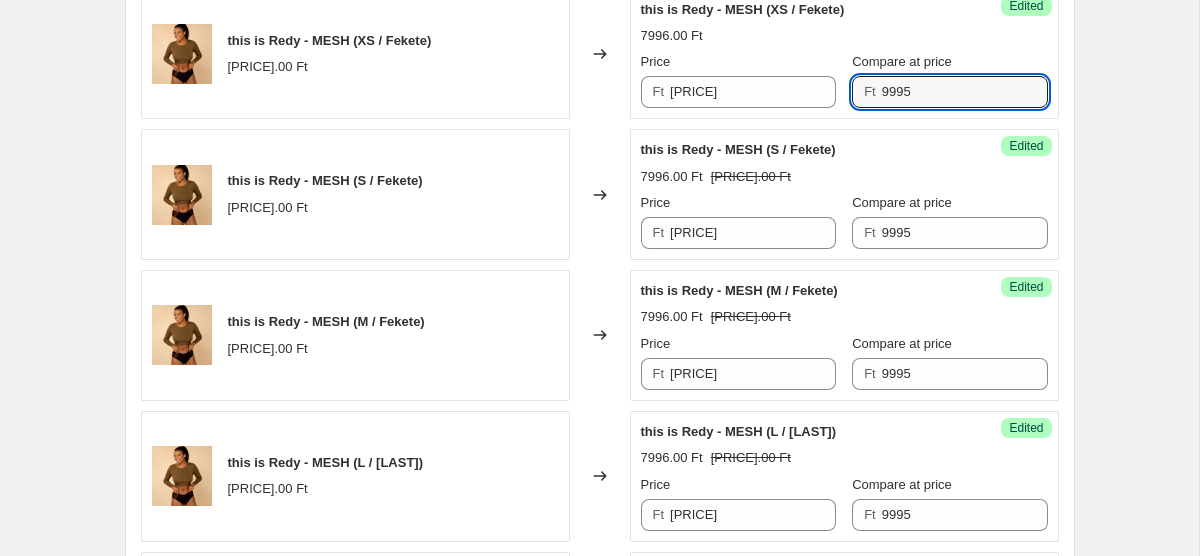 type on "9995" 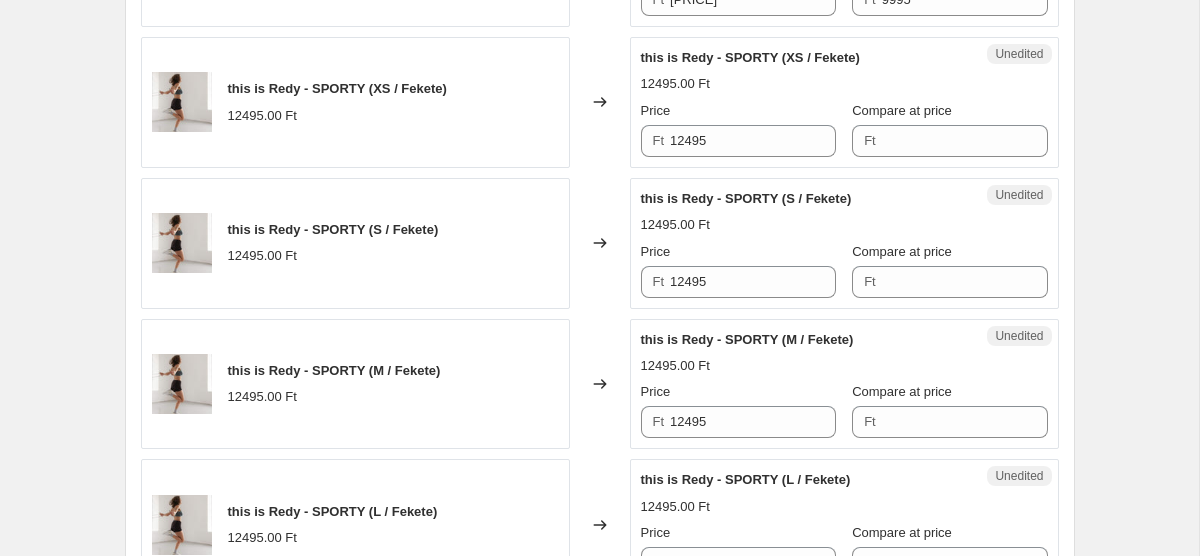 scroll, scrollTop: 2252, scrollLeft: 0, axis: vertical 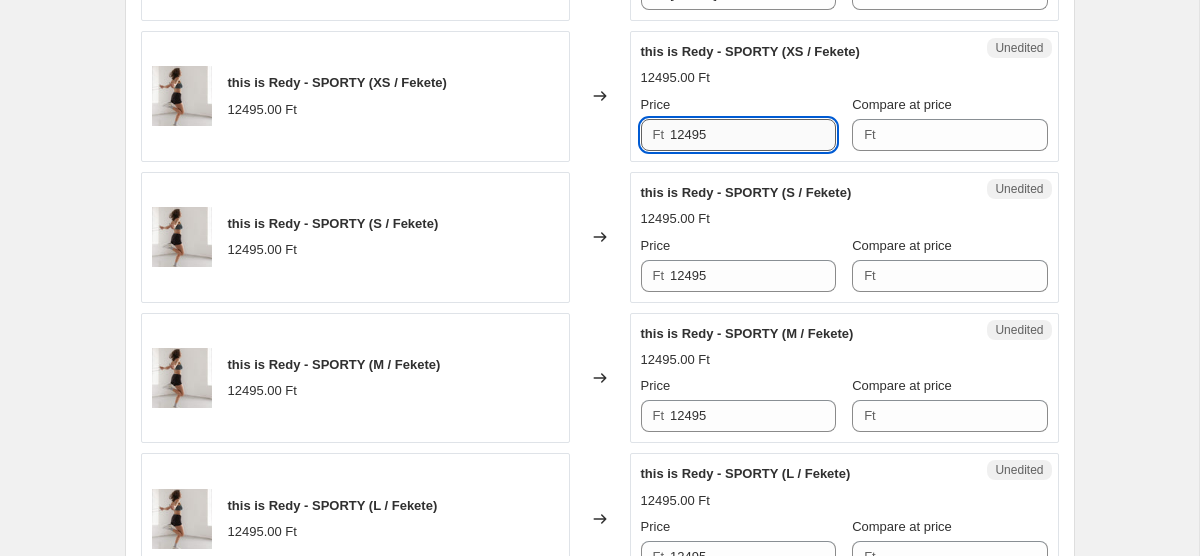 click on "12495" at bounding box center (753, 135) 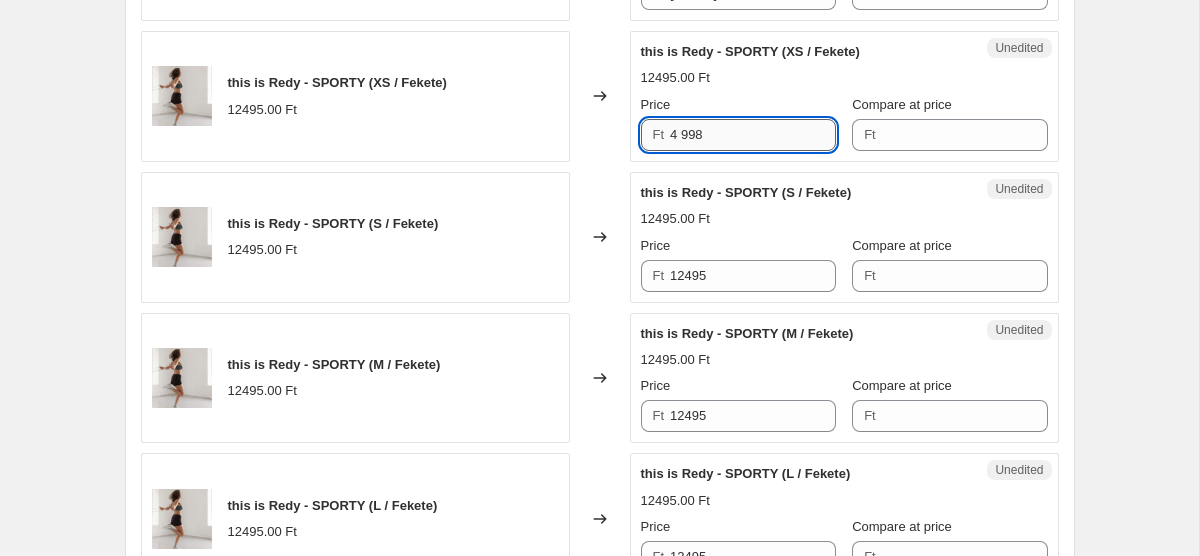 click on "4 998" at bounding box center (753, 135) 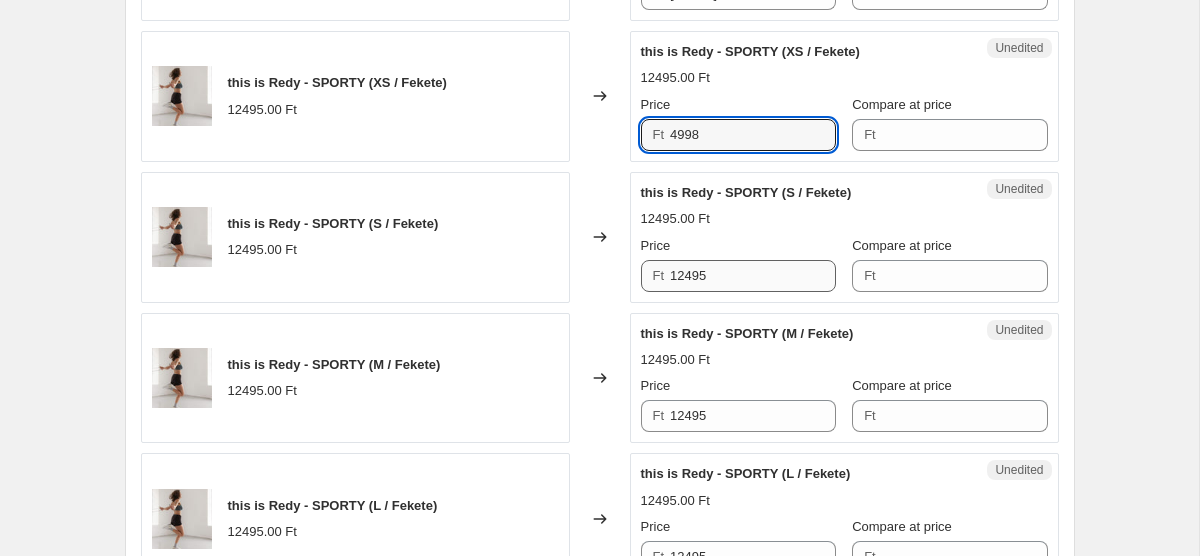 type on "4998" 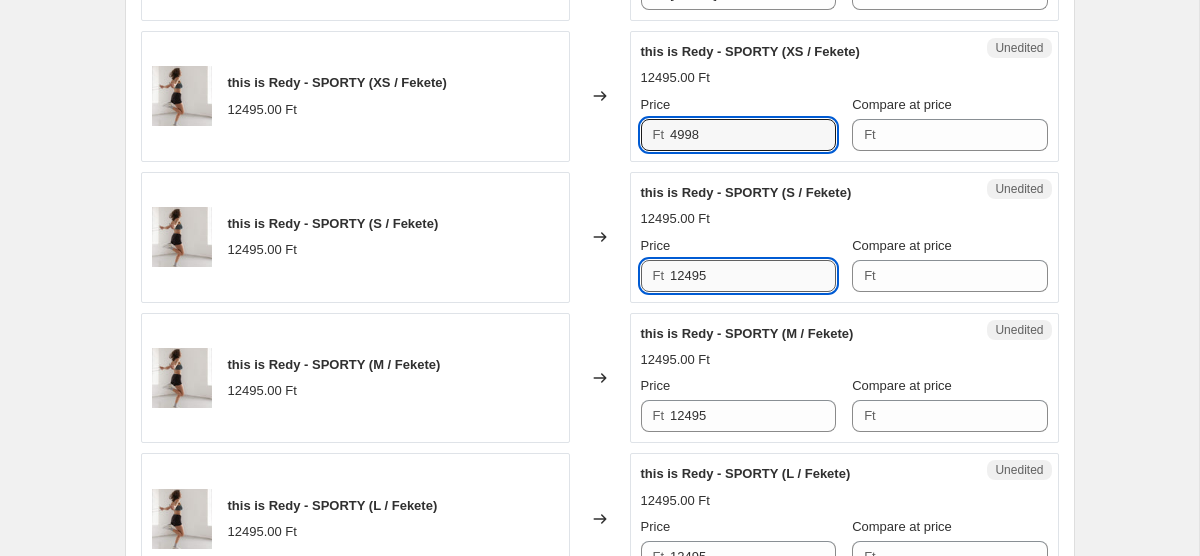 click on "12495" at bounding box center [753, 276] 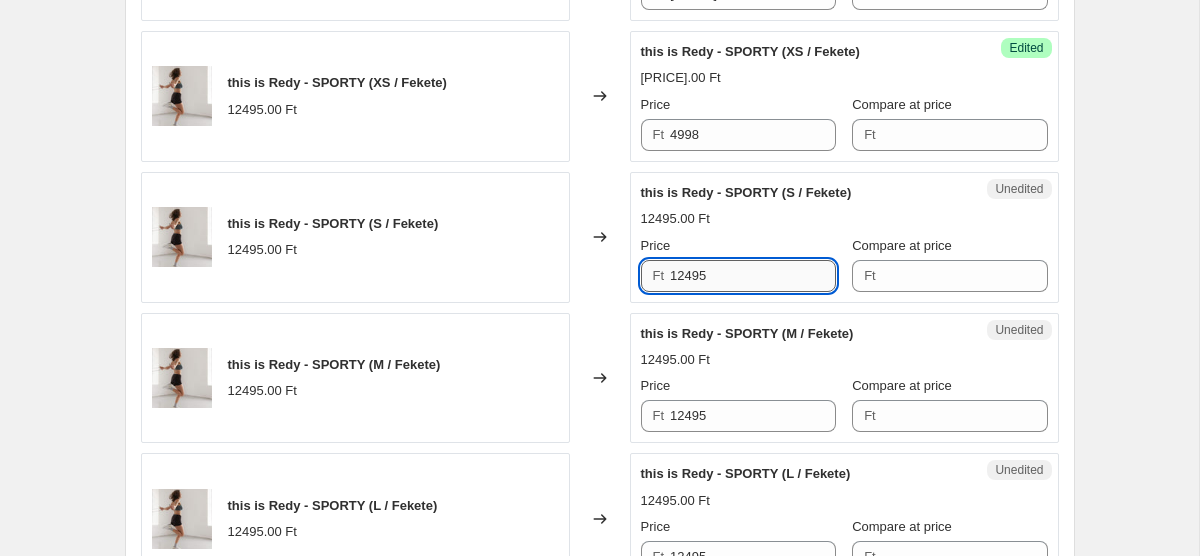 click on "12495" at bounding box center (753, 276) 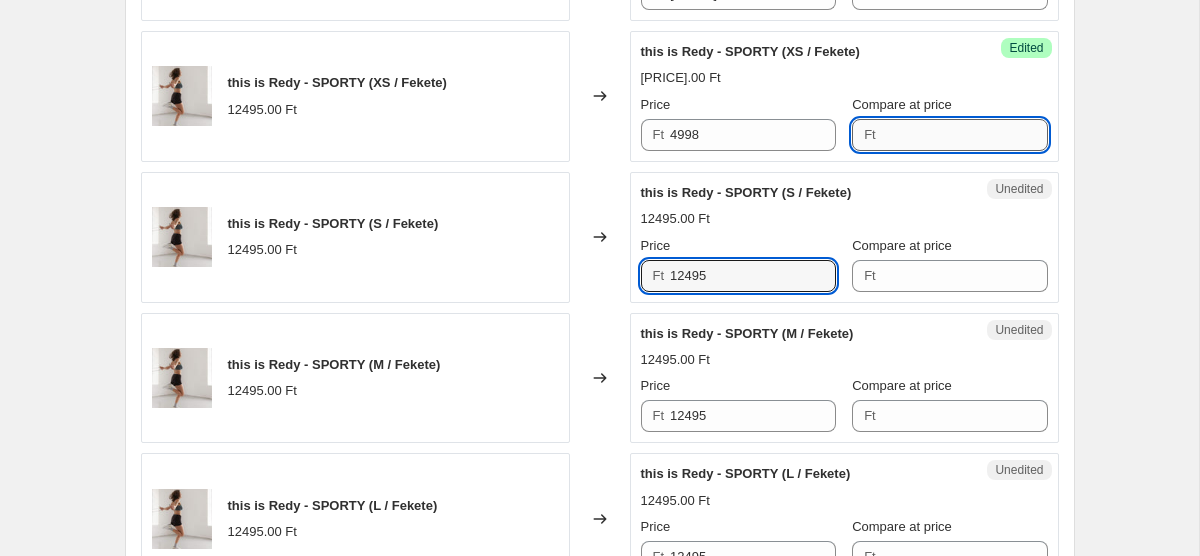 click on "Compare at price" at bounding box center (965, 135) 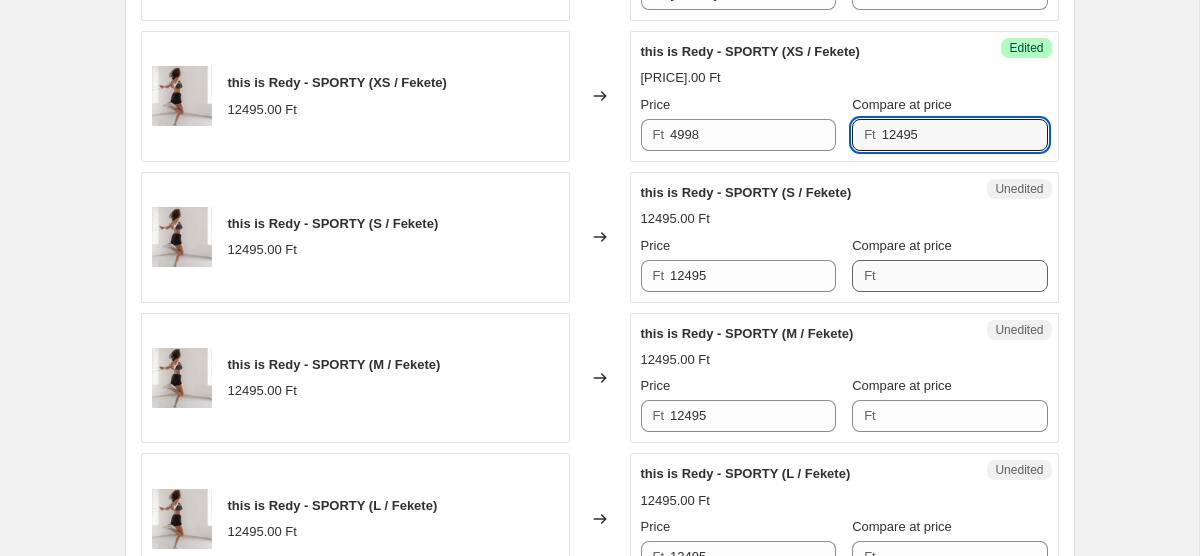 type on "12495" 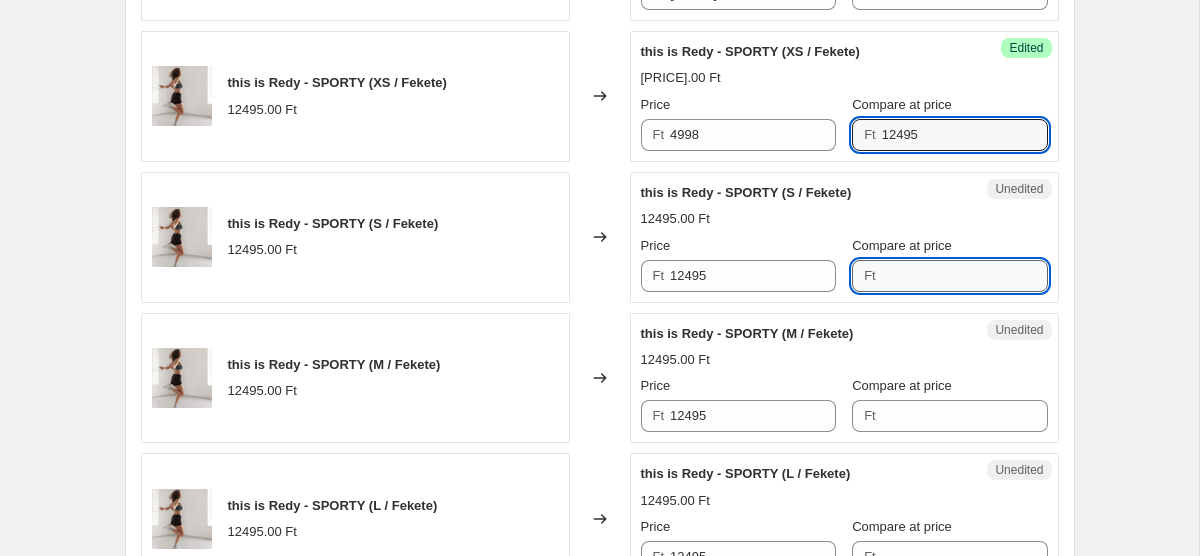 click on "Compare at price" at bounding box center [965, 276] 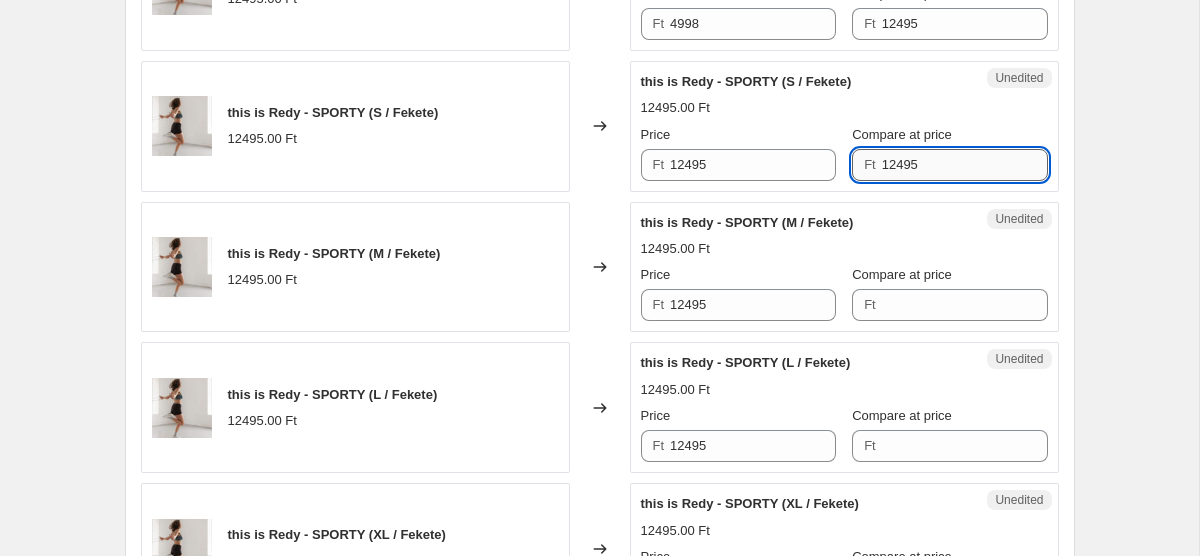 scroll, scrollTop: 2364, scrollLeft: 0, axis: vertical 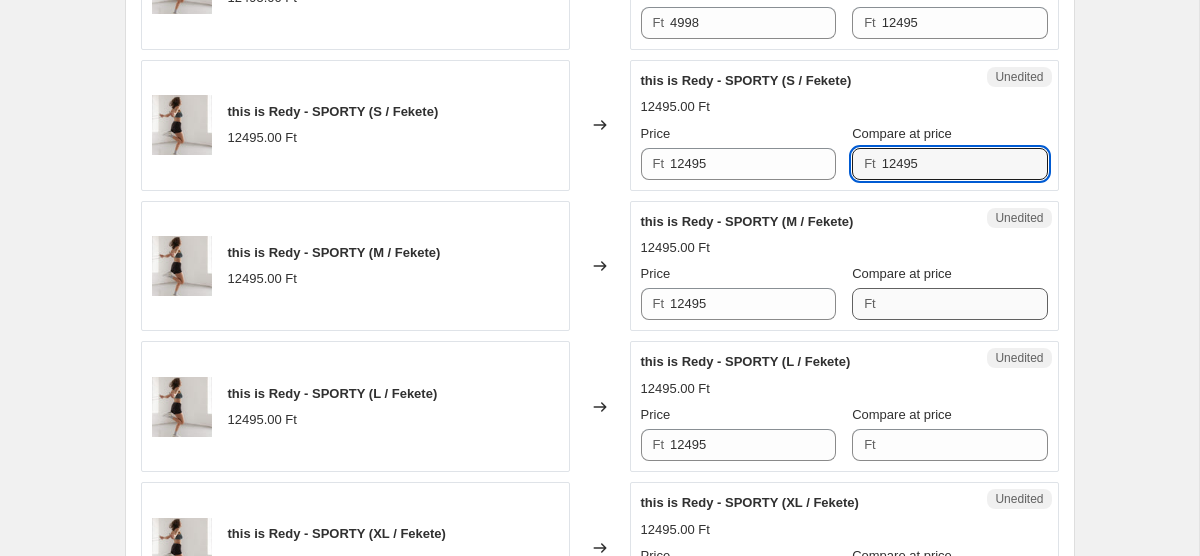 type on "12495" 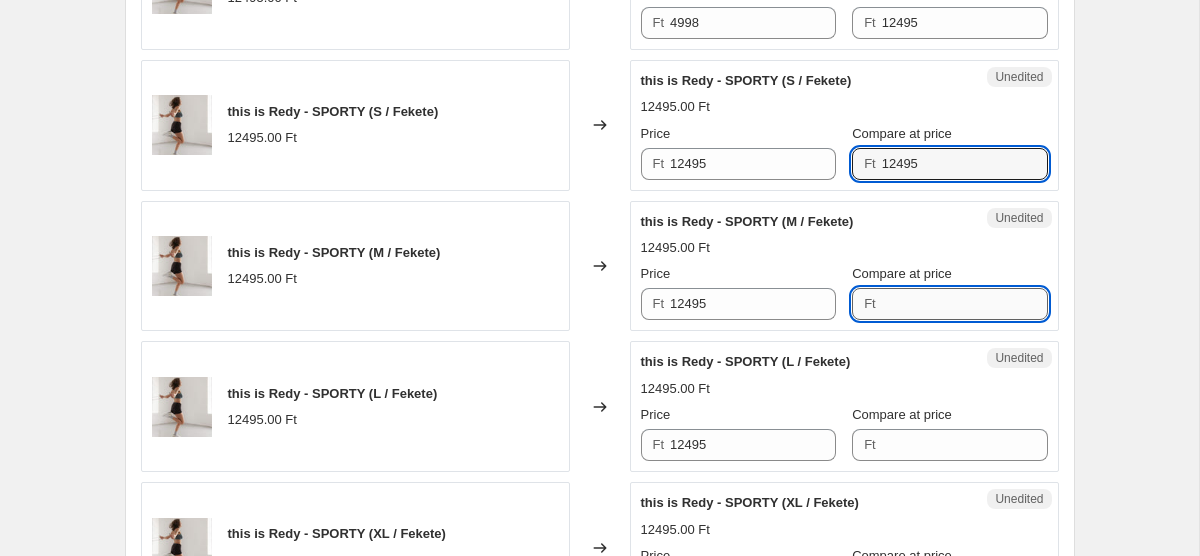 click on "Compare at price" at bounding box center [965, 304] 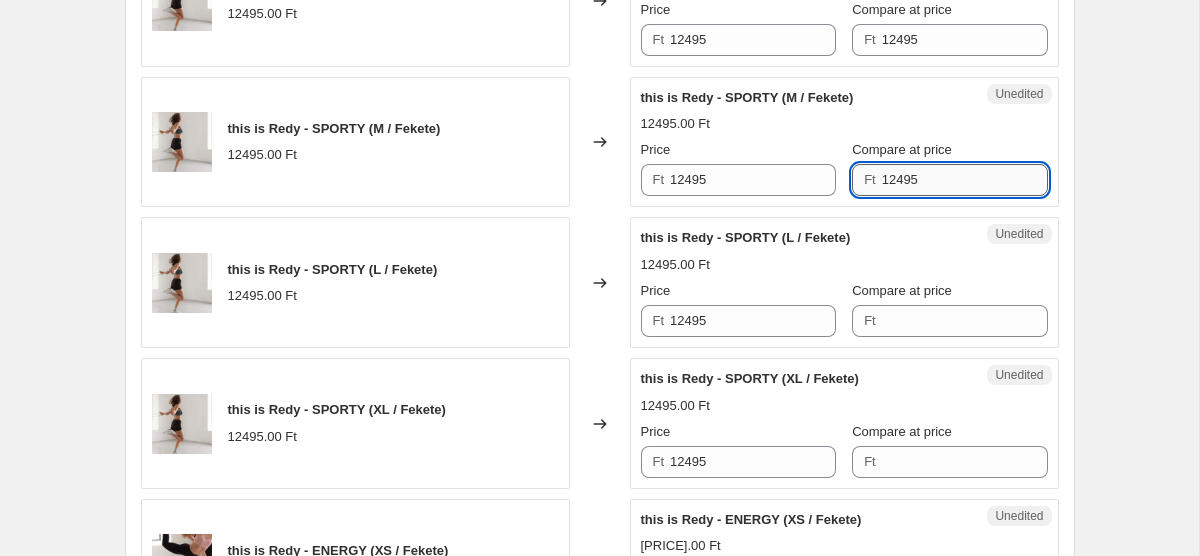 scroll, scrollTop: 2511, scrollLeft: 0, axis: vertical 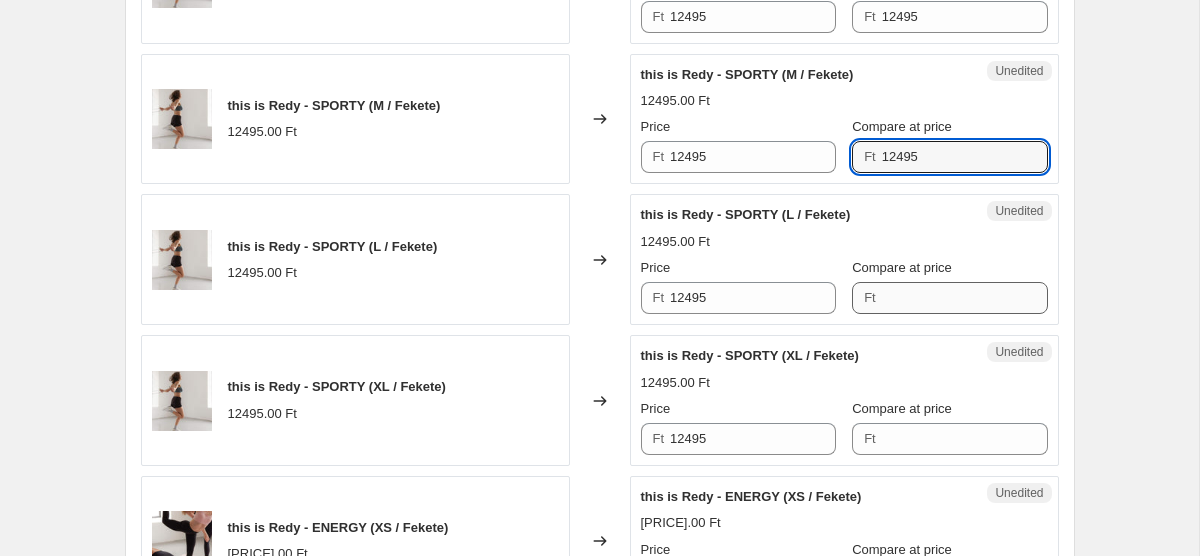 type on "12495" 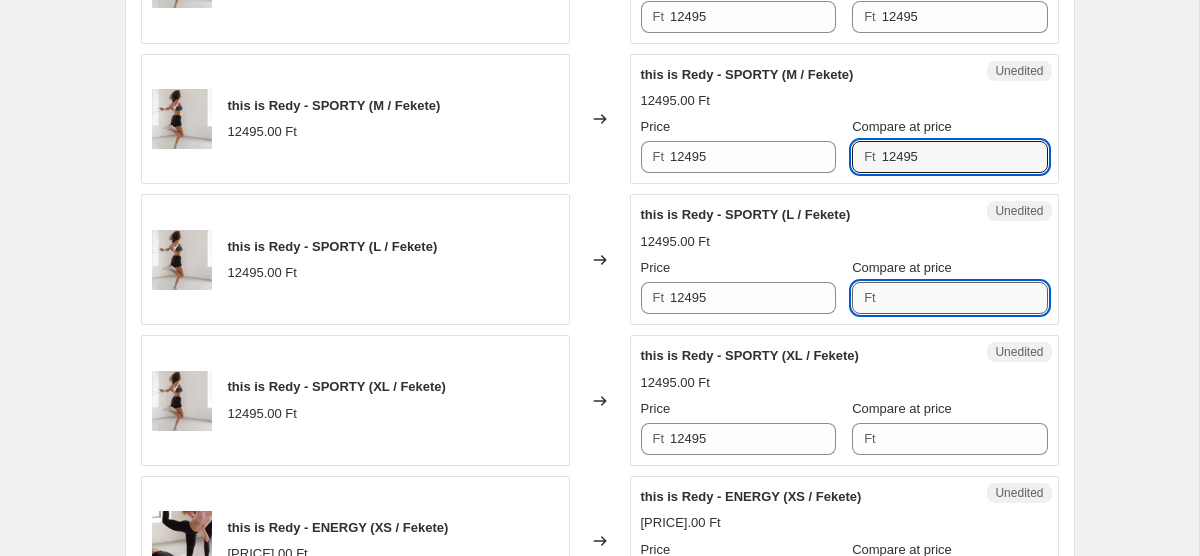 click on "Compare at price" at bounding box center (965, 298) 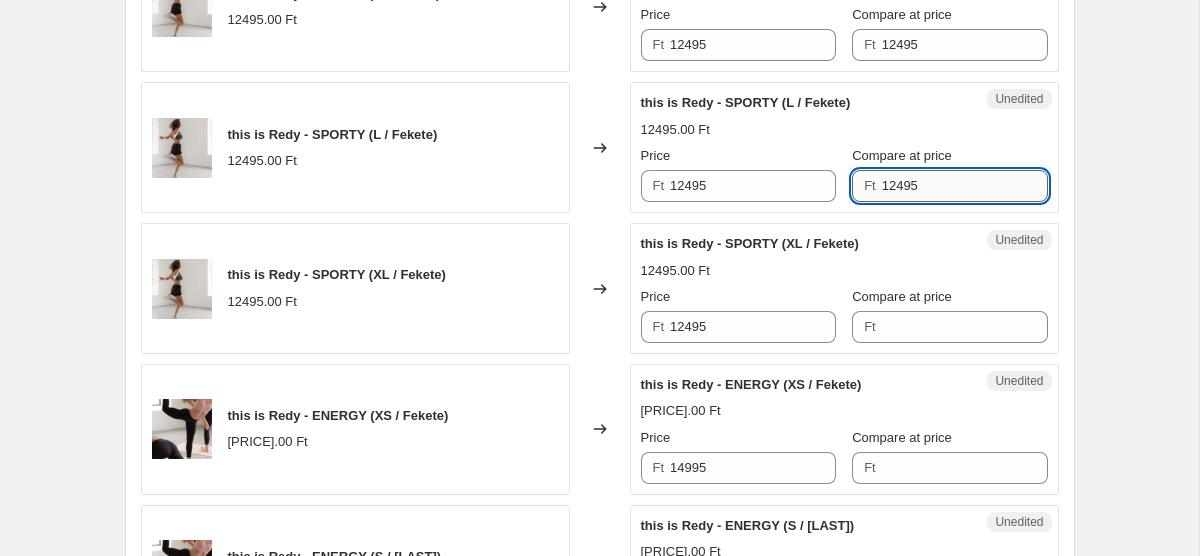 scroll, scrollTop: 2649, scrollLeft: 0, axis: vertical 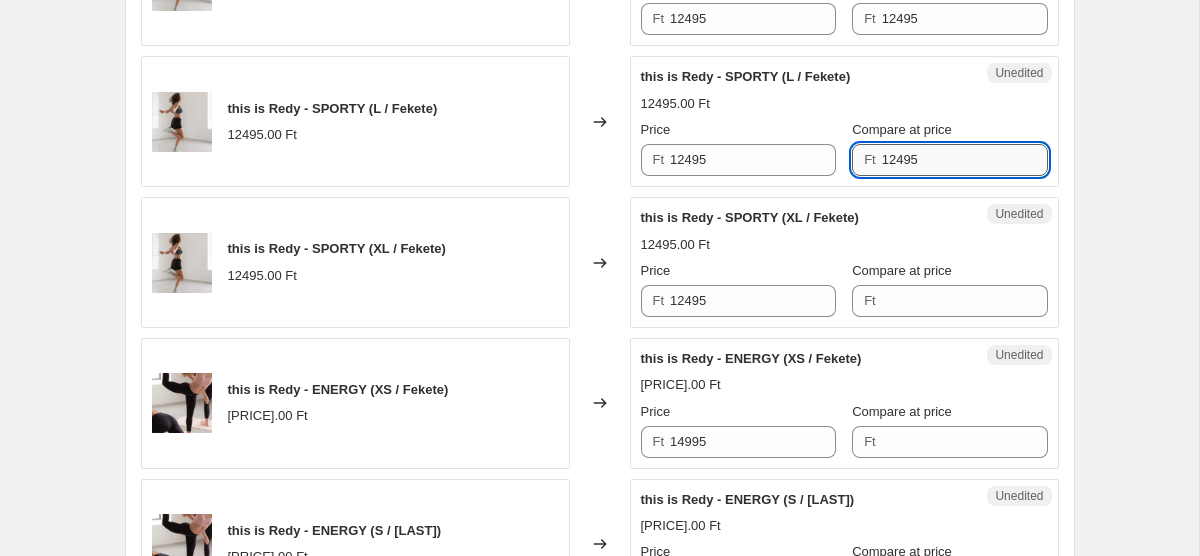 type on "12495" 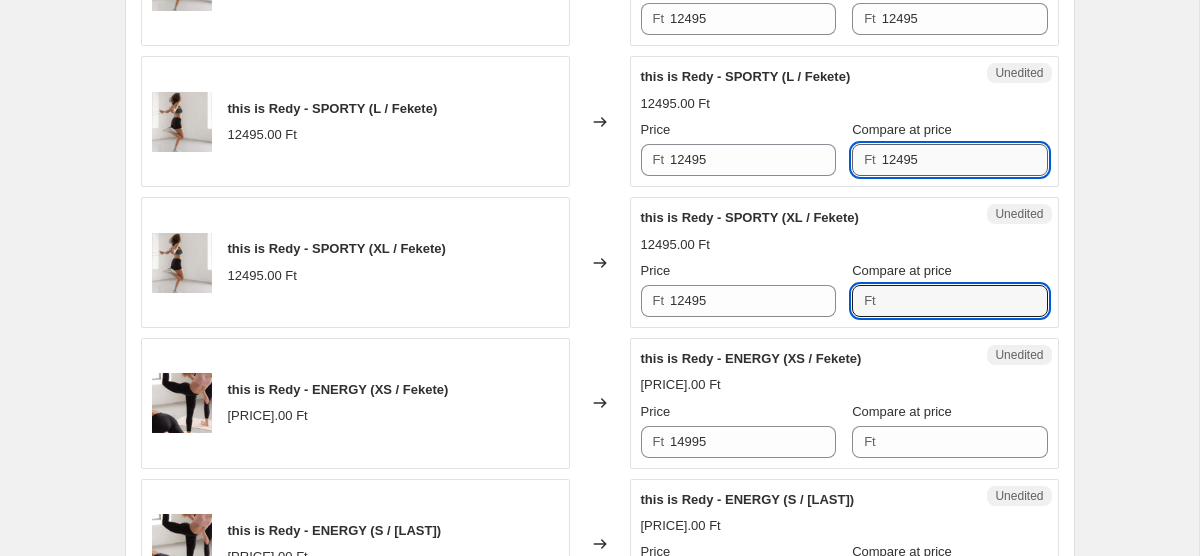 click on "Compare at price" at bounding box center (965, 301) 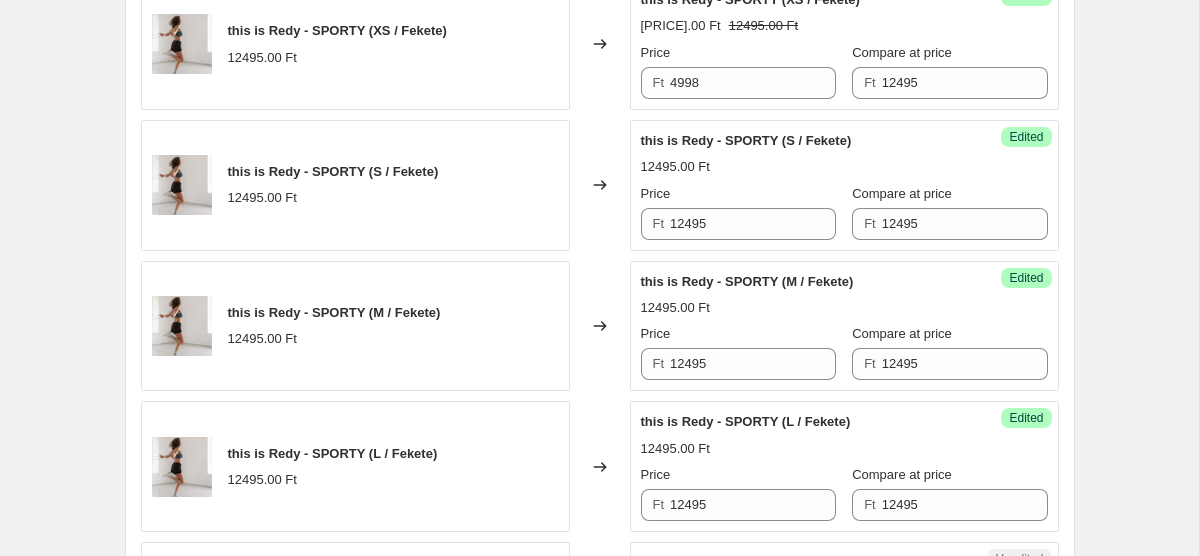 scroll, scrollTop: 2301, scrollLeft: 0, axis: vertical 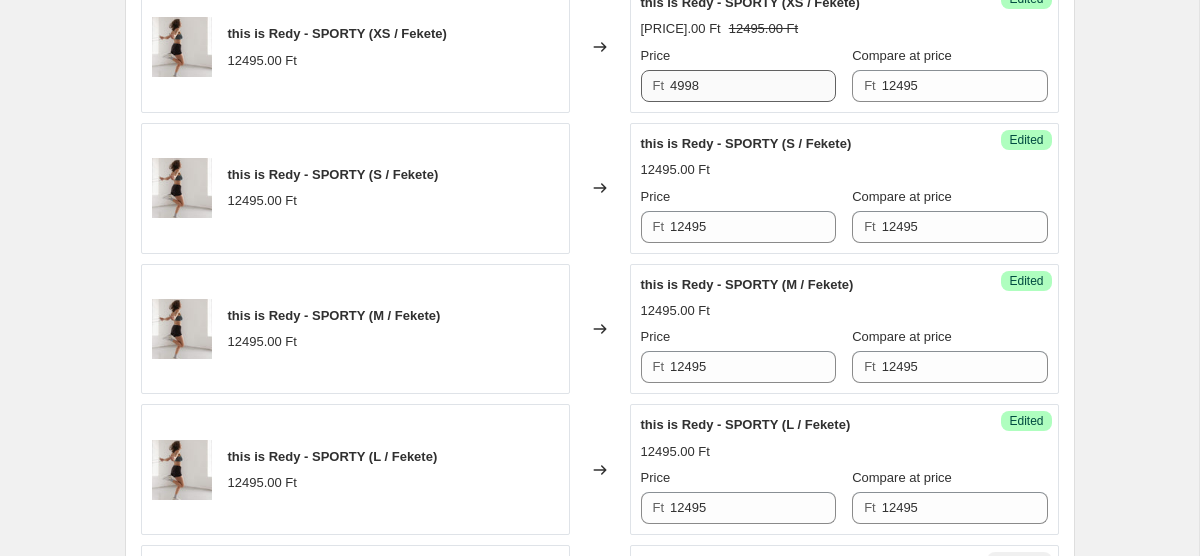 type on "12495" 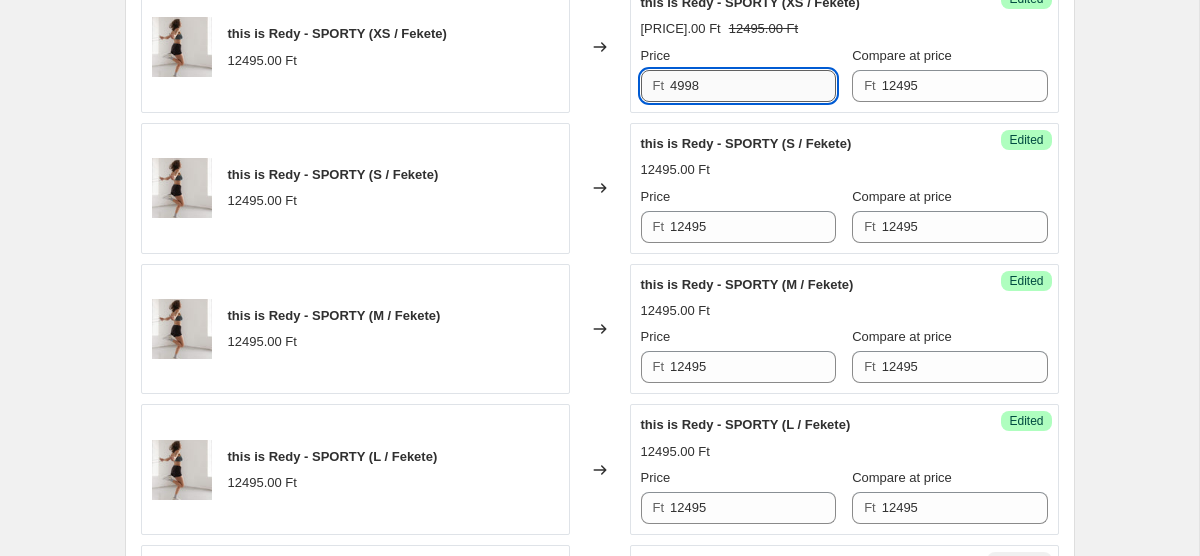 click on "4998" at bounding box center [753, 86] 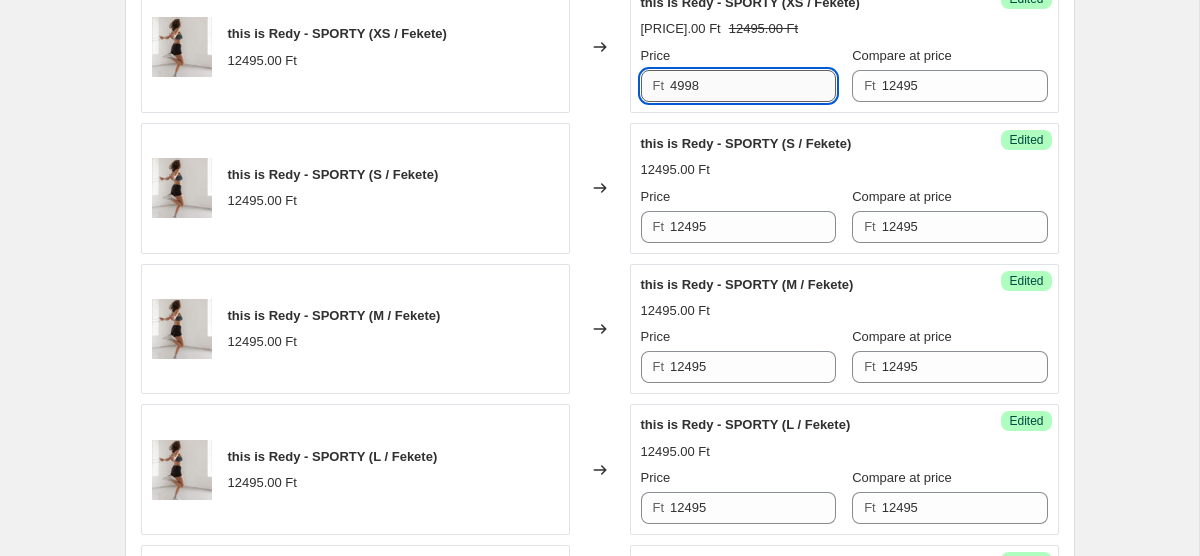click on "4998" at bounding box center (753, 86) 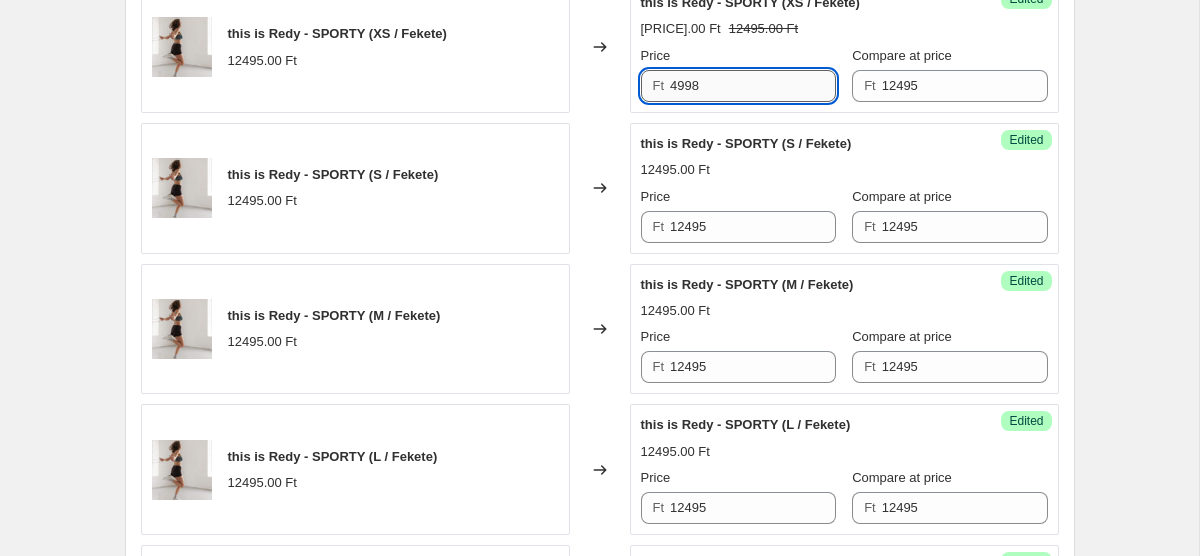 click on "4998" at bounding box center (753, 86) 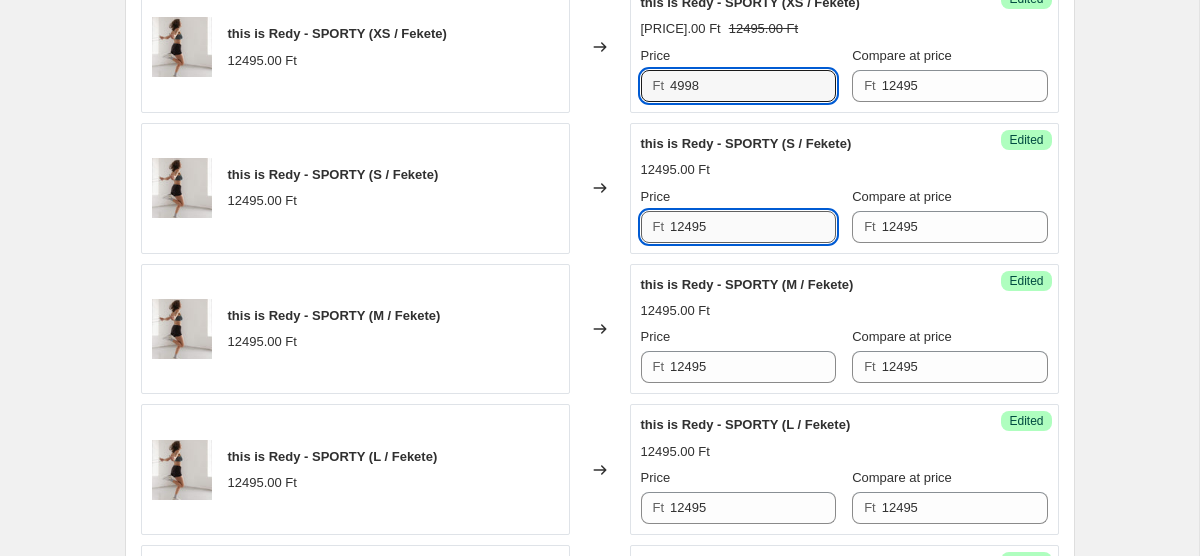 click on "12495" at bounding box center [753, 227] 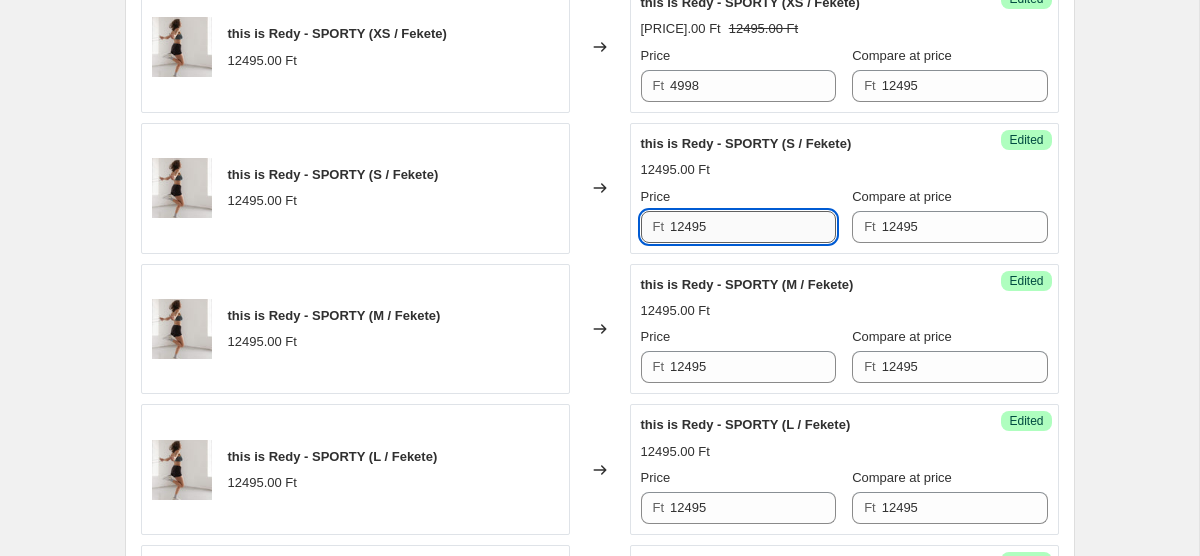 click on "12495" at bounding box center [753, 227] 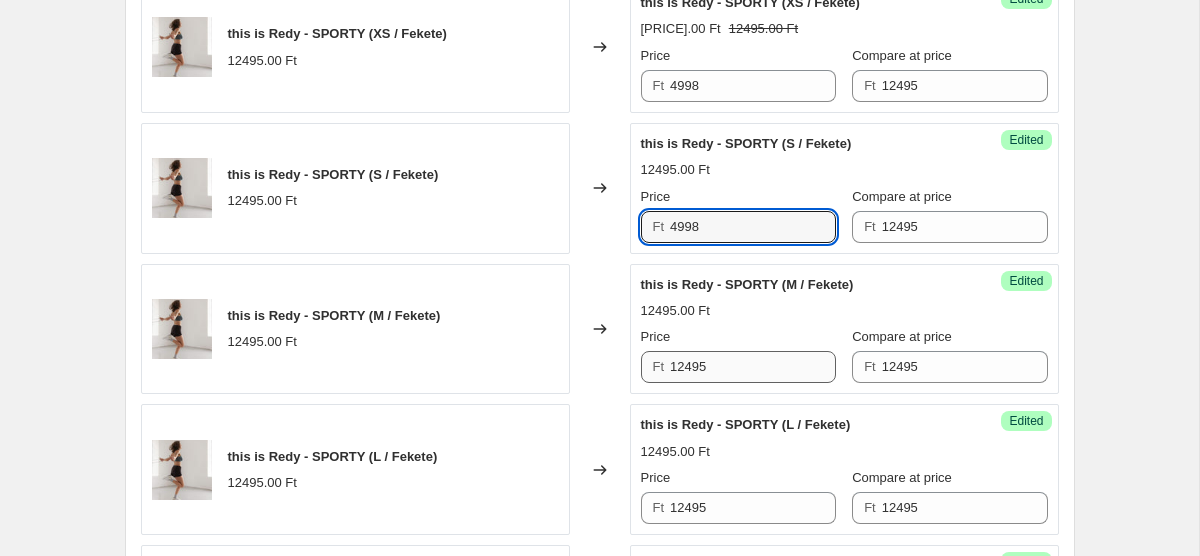 type on "4998" 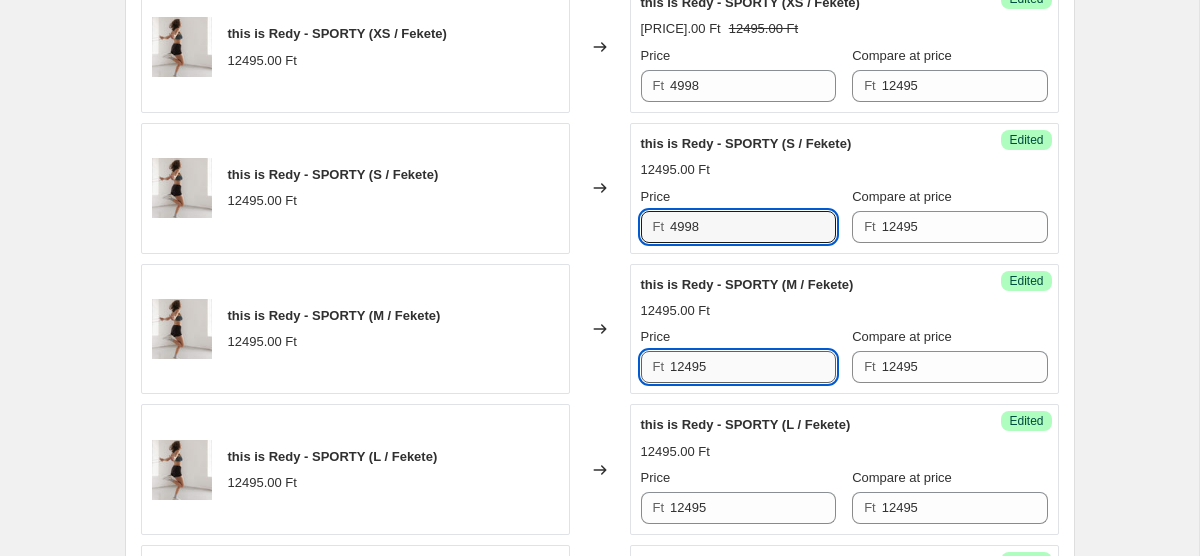 click on "12495" at bounding box center (753, 367) 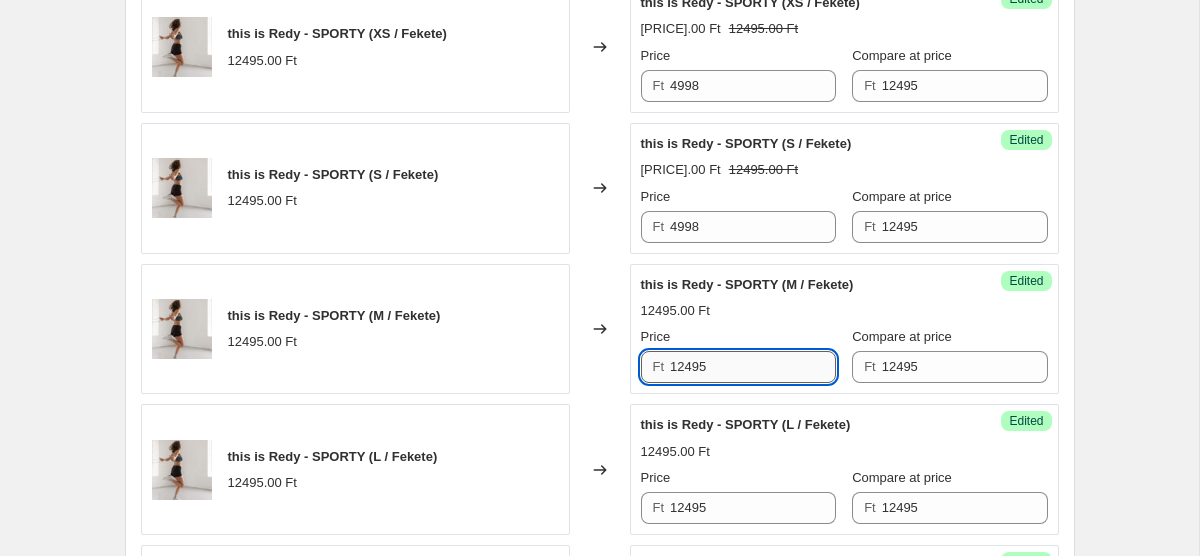 click on "12495" at bounding box center (753, 367) 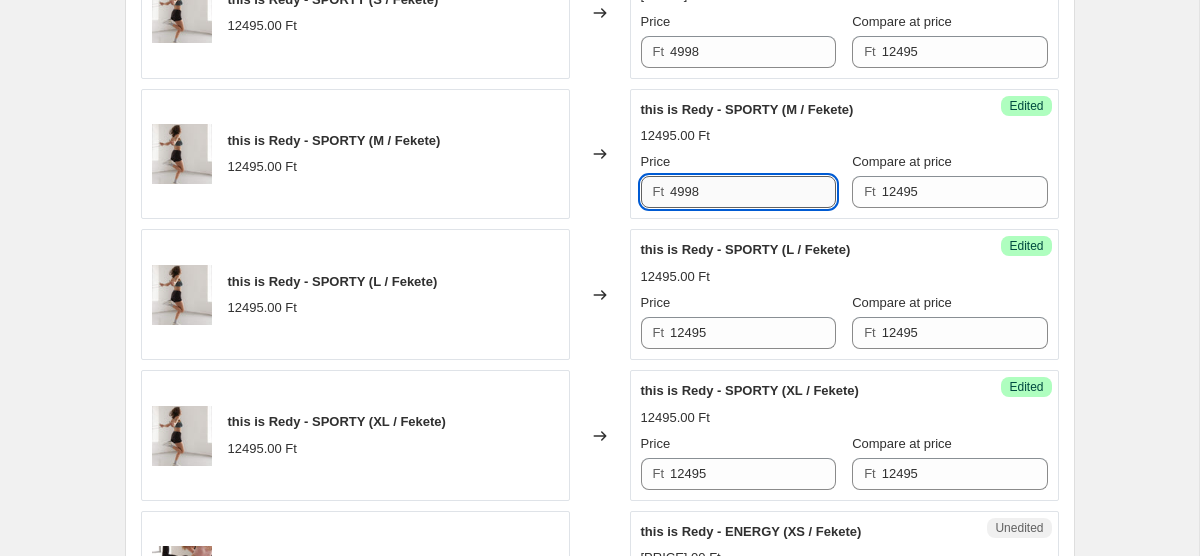 scroll, scrollTop: 2477, scrollLeft: 0, axis: vertical 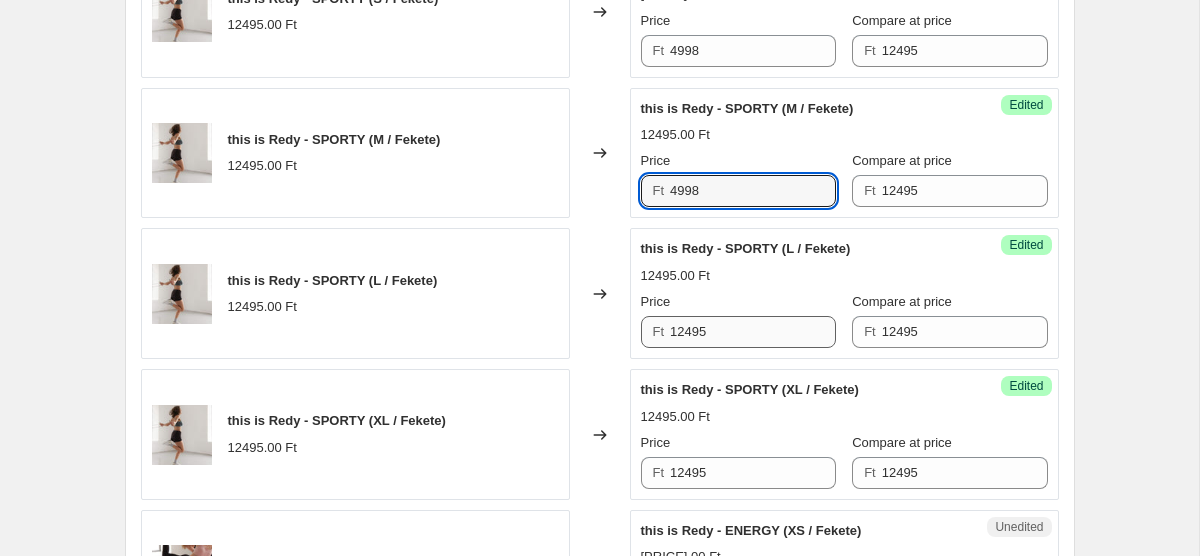 type on "4998" 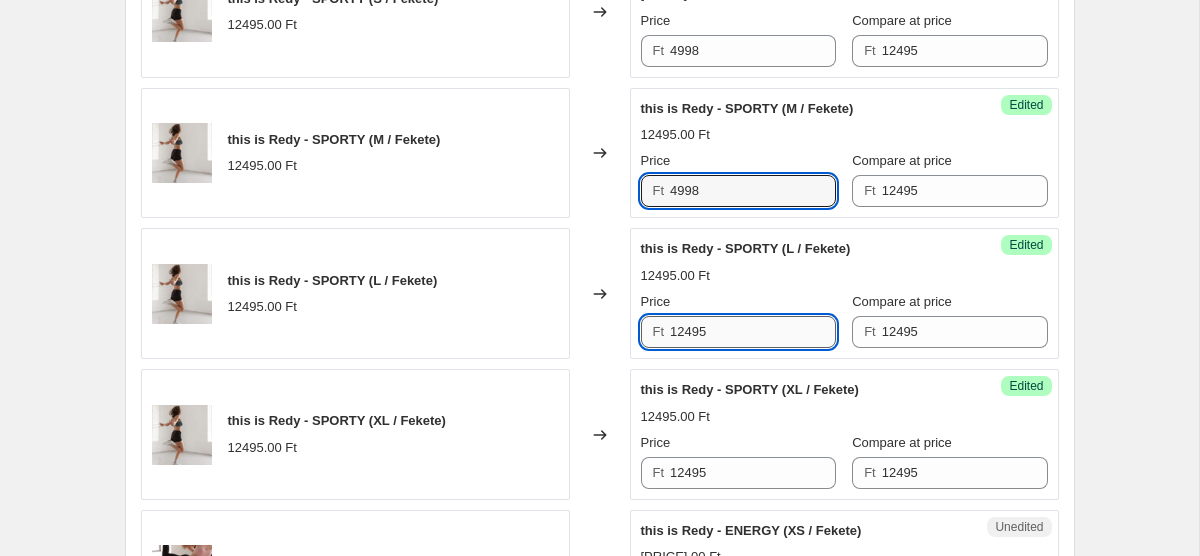 click on "12495" at bounding box center (753, 332) 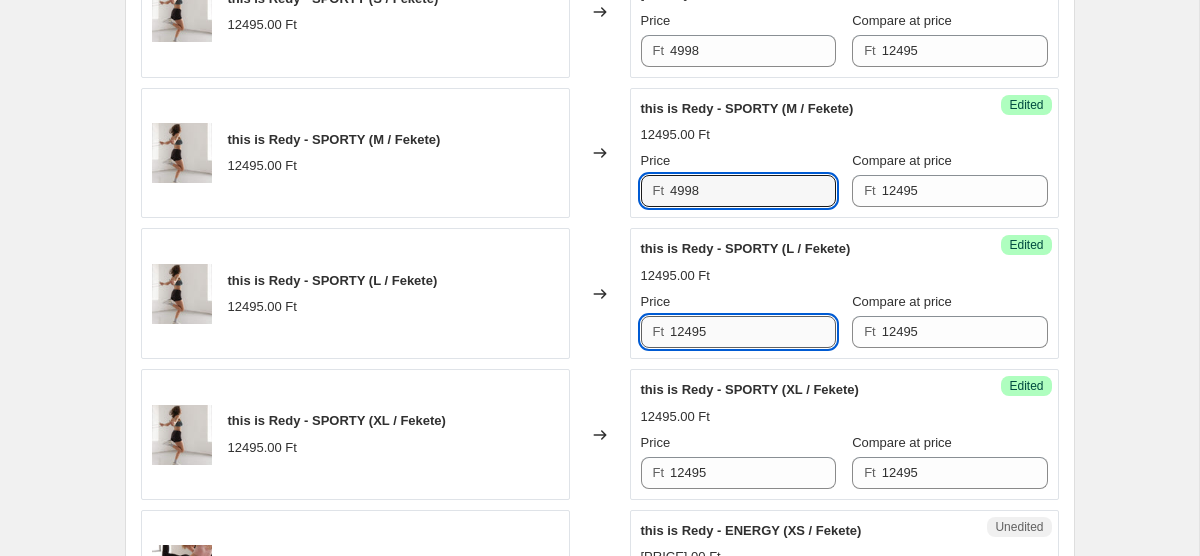 click on "12495" at bounding box center (753, 332) 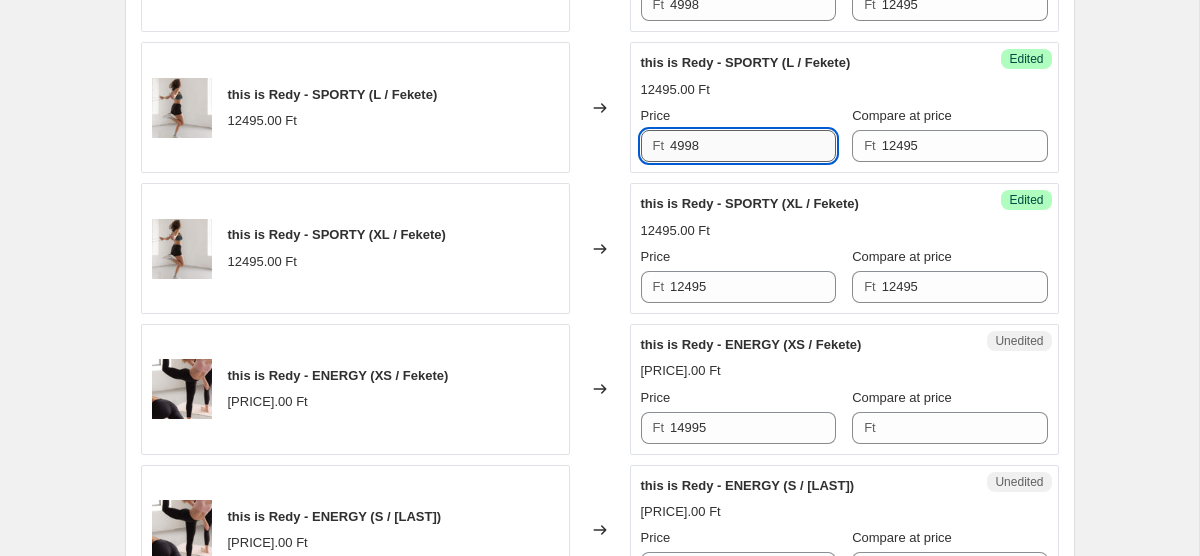 scroll, scrollTop: 2691, scrollLeft: 0, axis: vertical 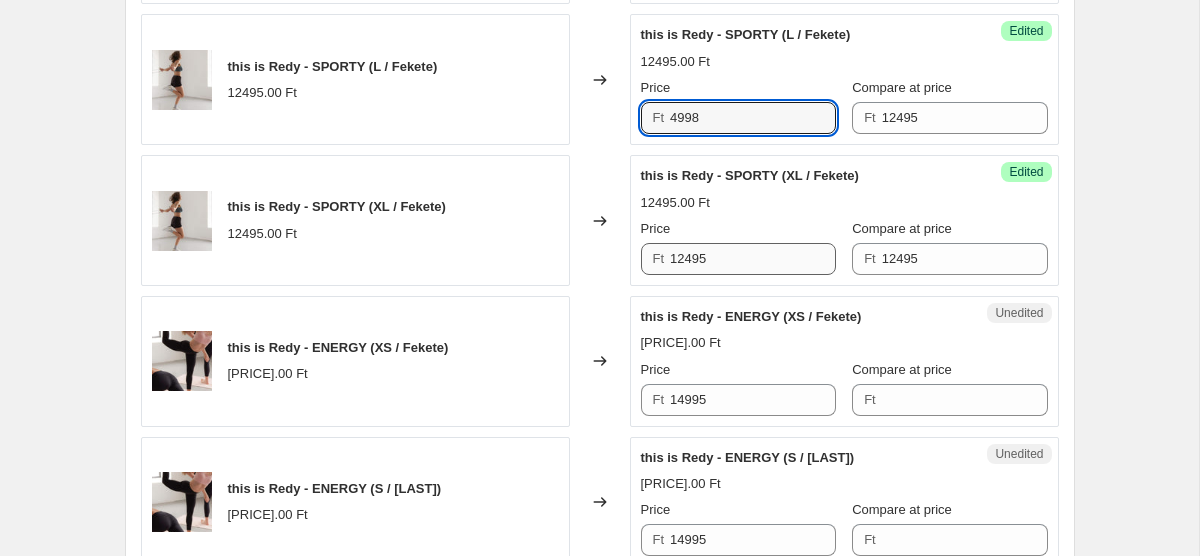 type on "4998" 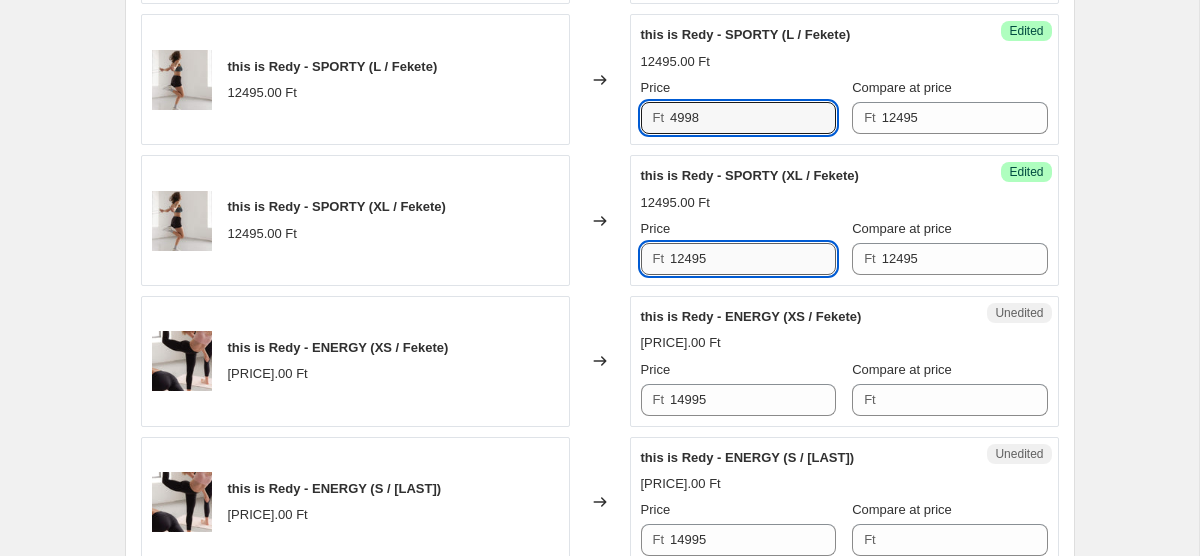 click on "12495" at bounding box center (753, 259) 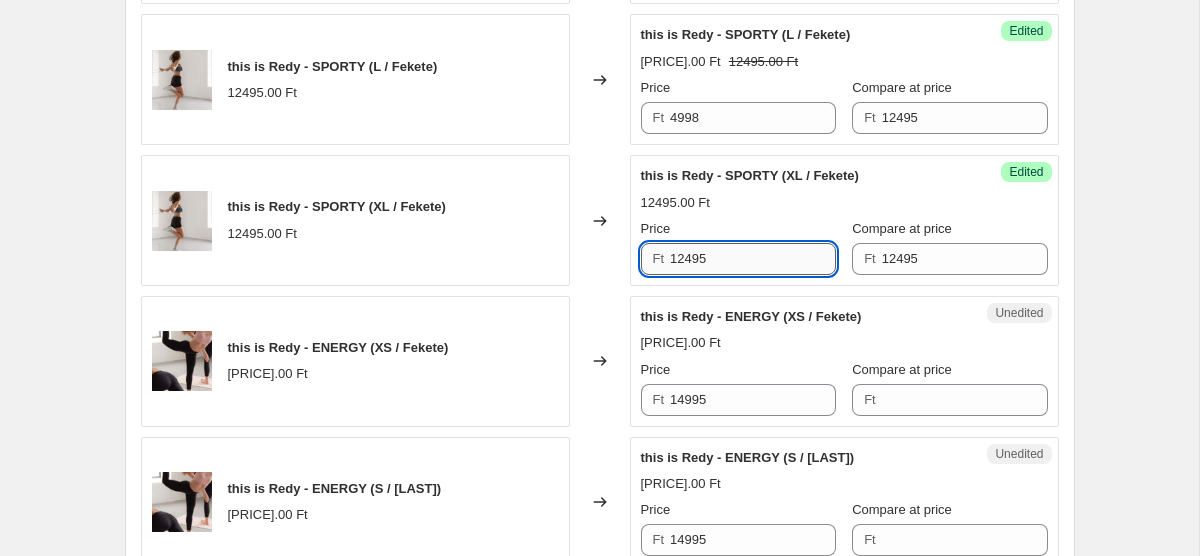 click on "12495" at bounding box center (753, 259) 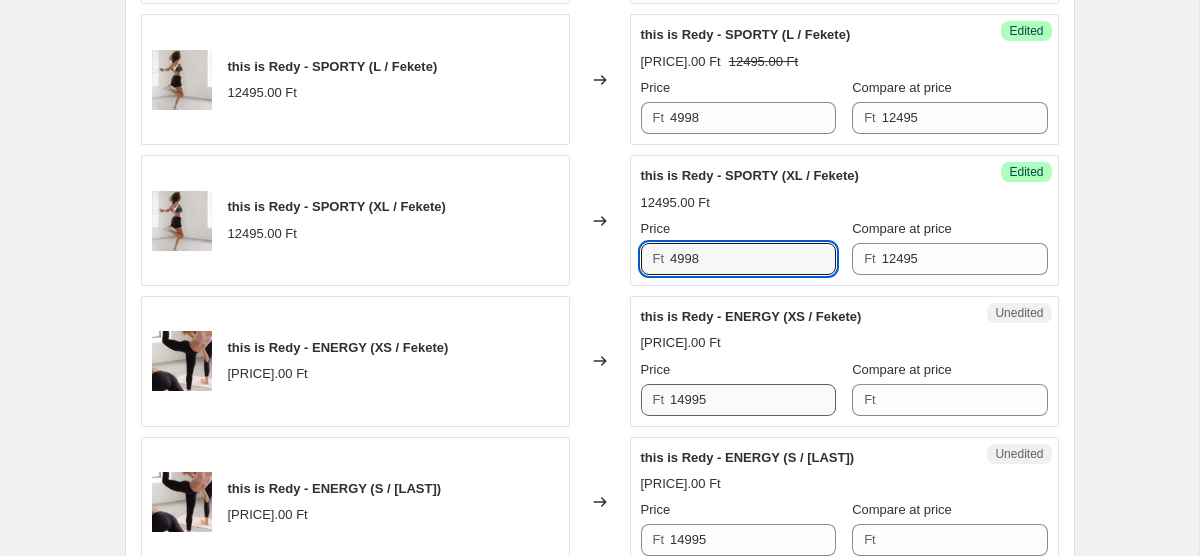 type on "4998" 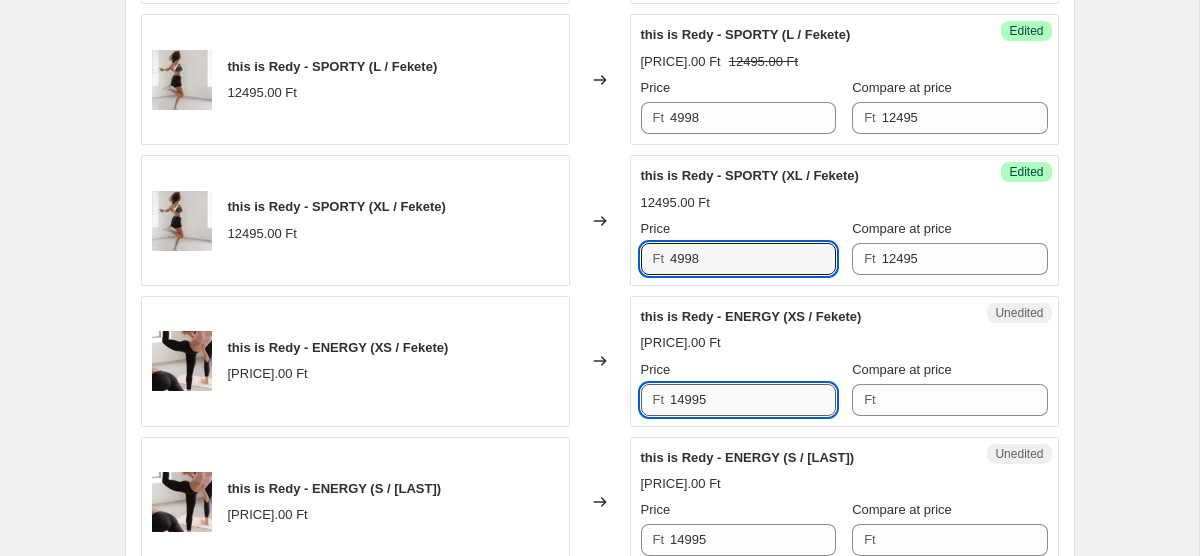 click on "14995" at bounding box center (753, 400) 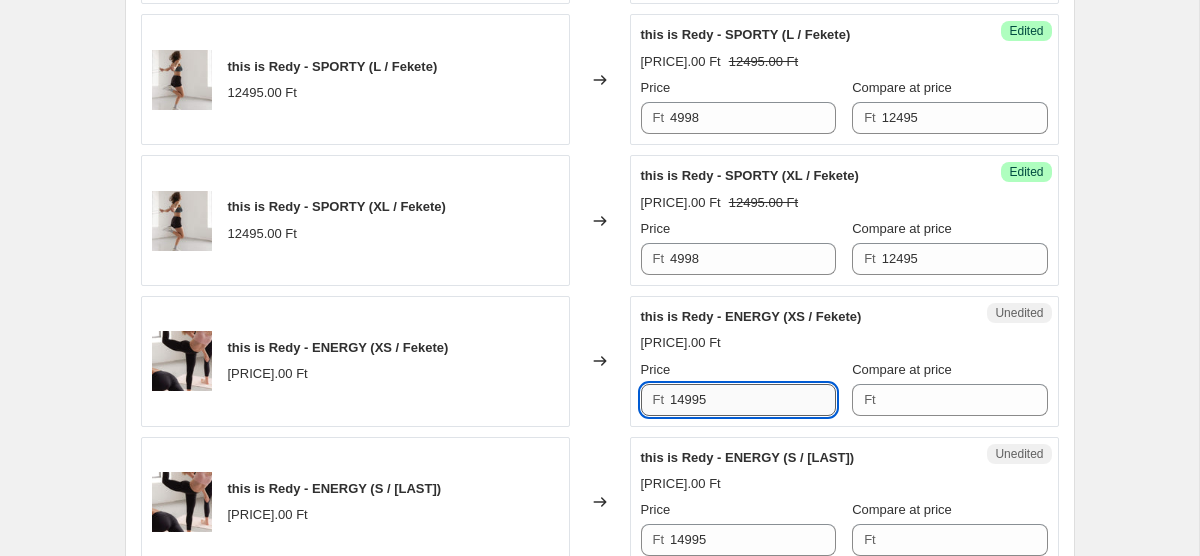 click on "14995" at bounding box center (753, 400) 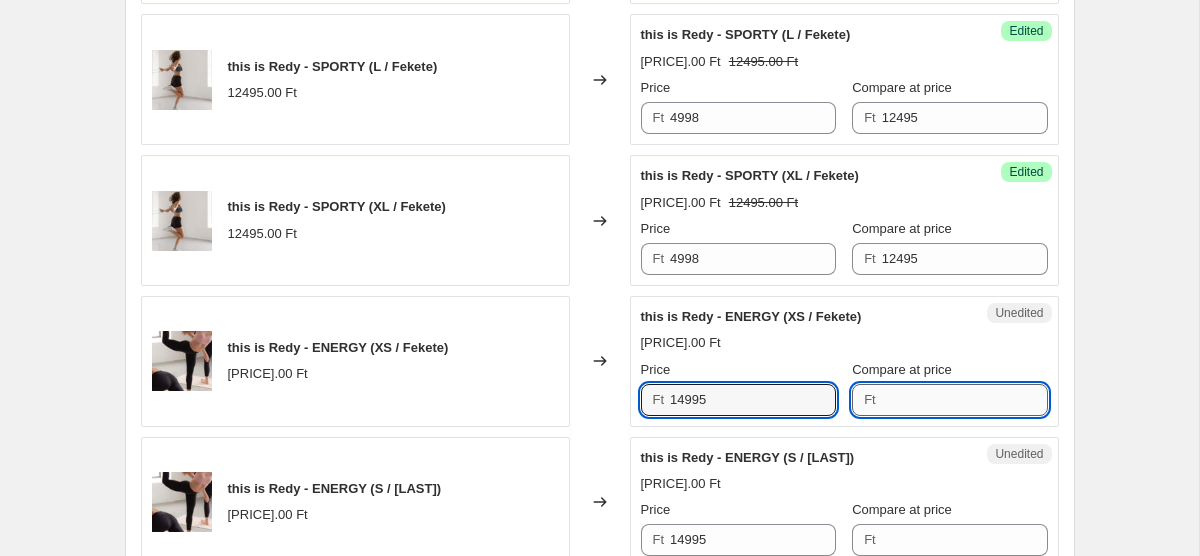 click on "Compare at price" at bounding box center (965, 400) 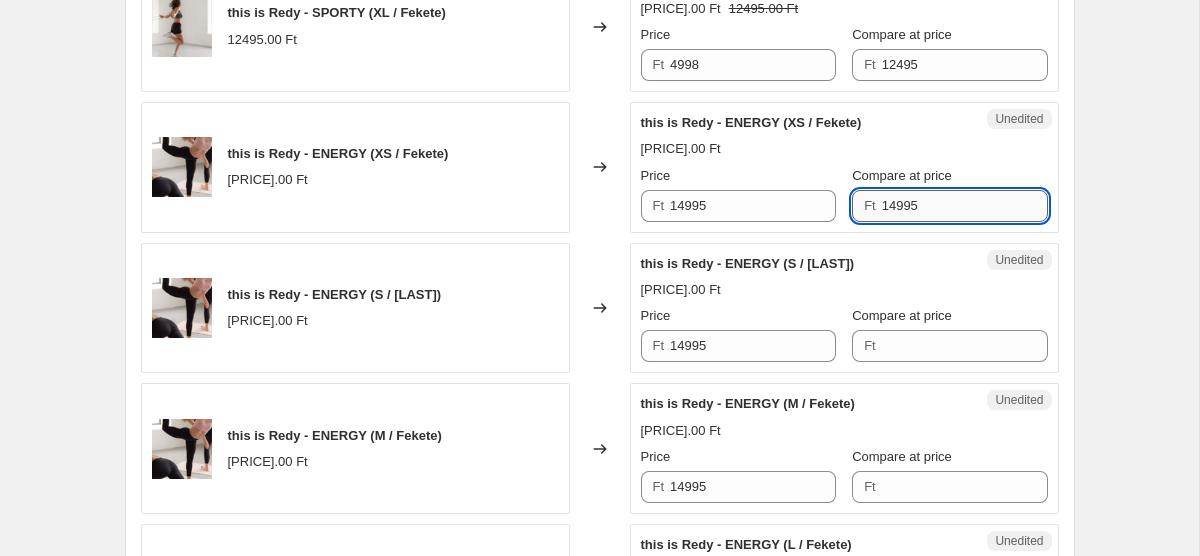 scroll, scrollTop: 2904, scrollLeft: 0, axis: vertical 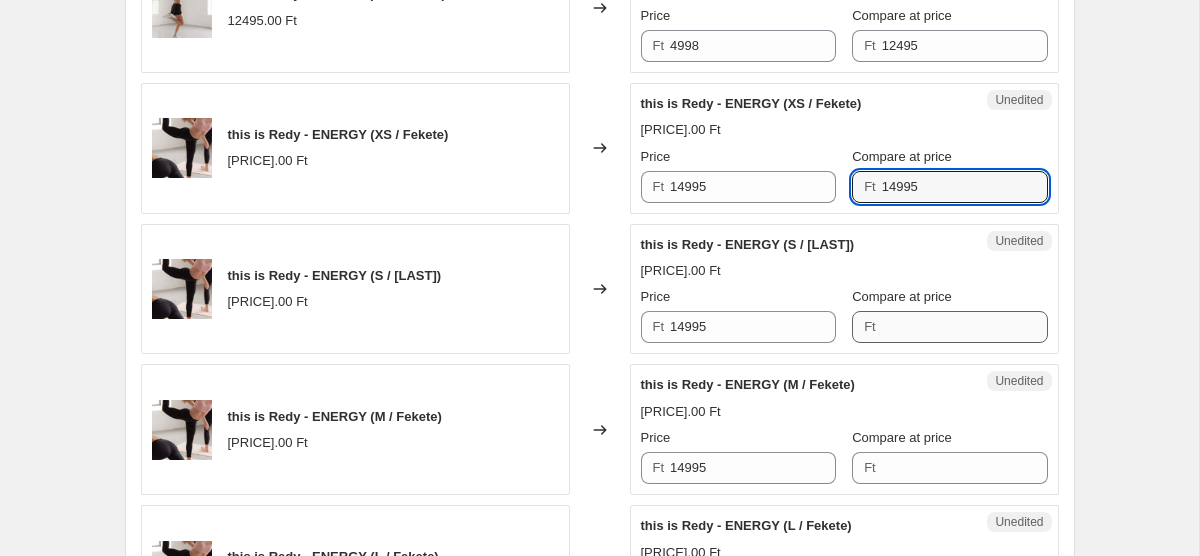 type on "14995" 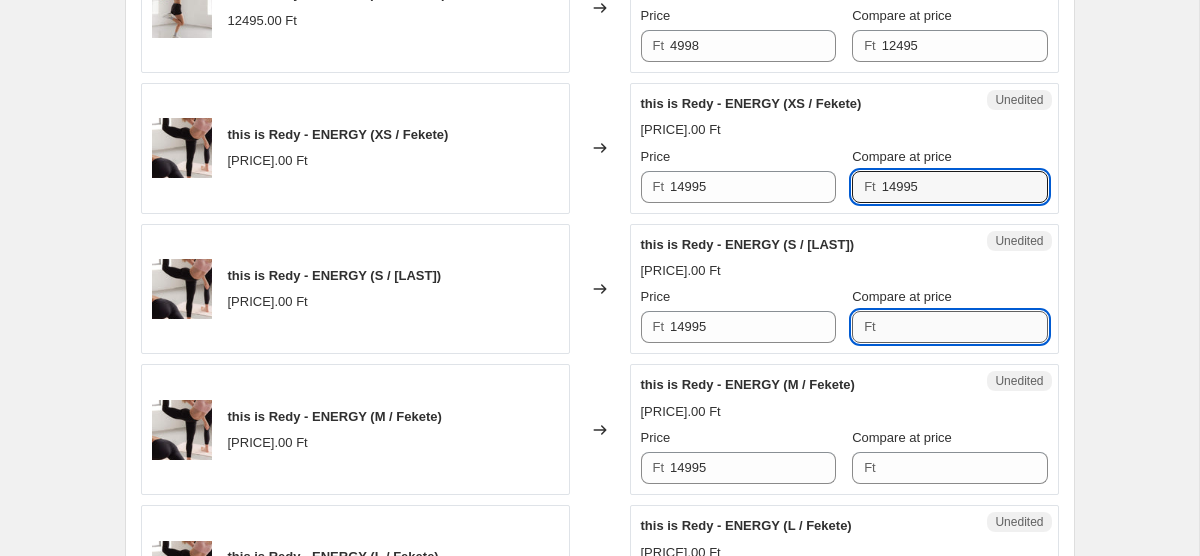 click on "Compare at price" at bounding box center [965, 327] 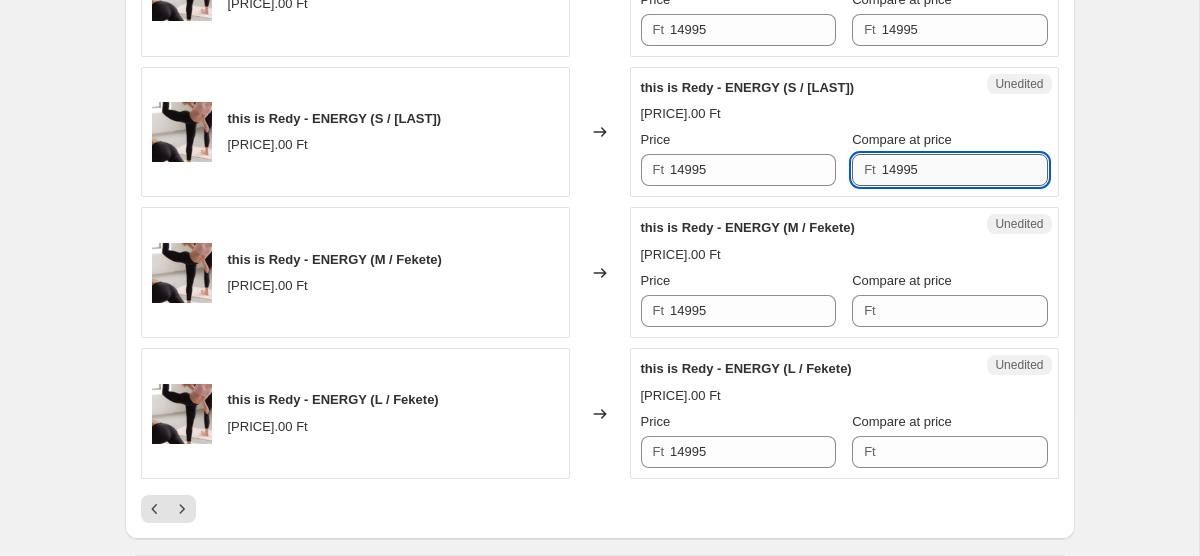 scroll, scrollTop: 3091, scrollLeft: 0, axis: vertical 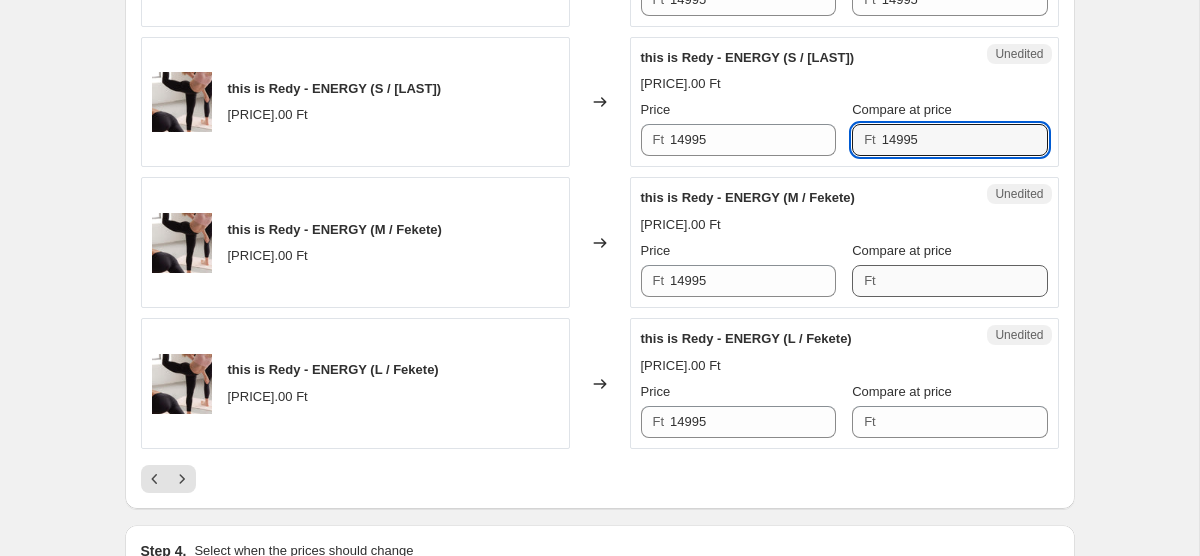 type on "14995" 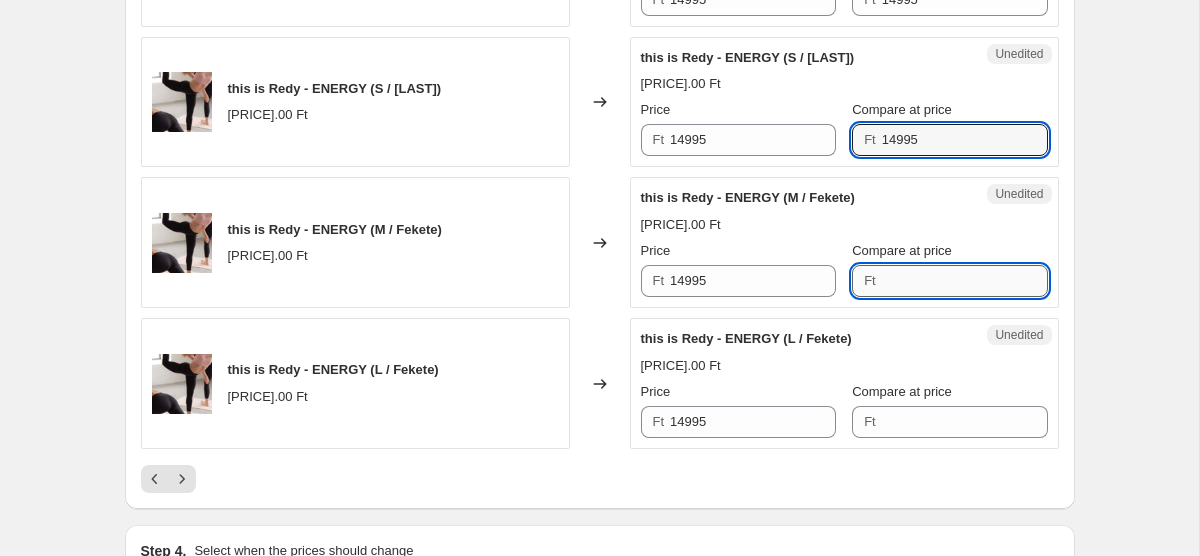 click on "Compare at price" at bounding box center [965, 281] 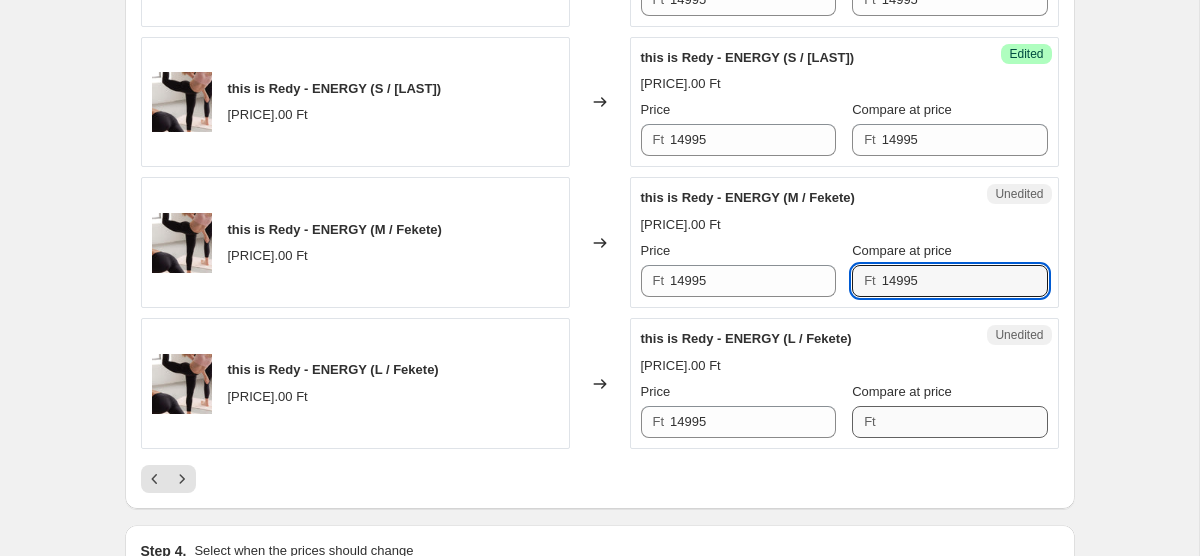 type on "14995" 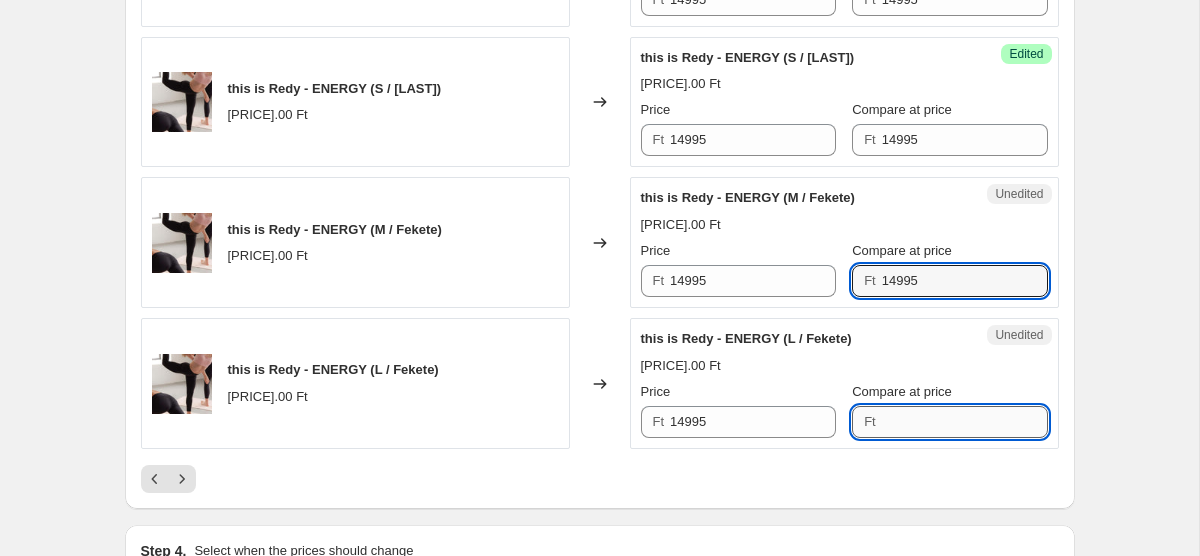 click on "Compare at price" at bounding box center (965, 422) 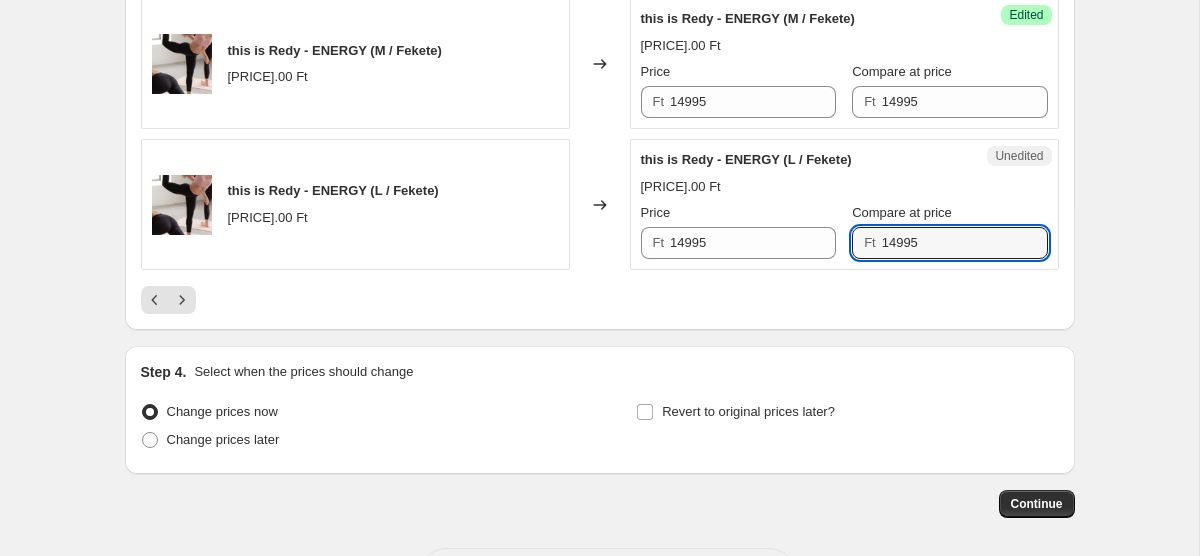 scroll, scrollTop: 3268, scrollLeft: 0, axis: vertical 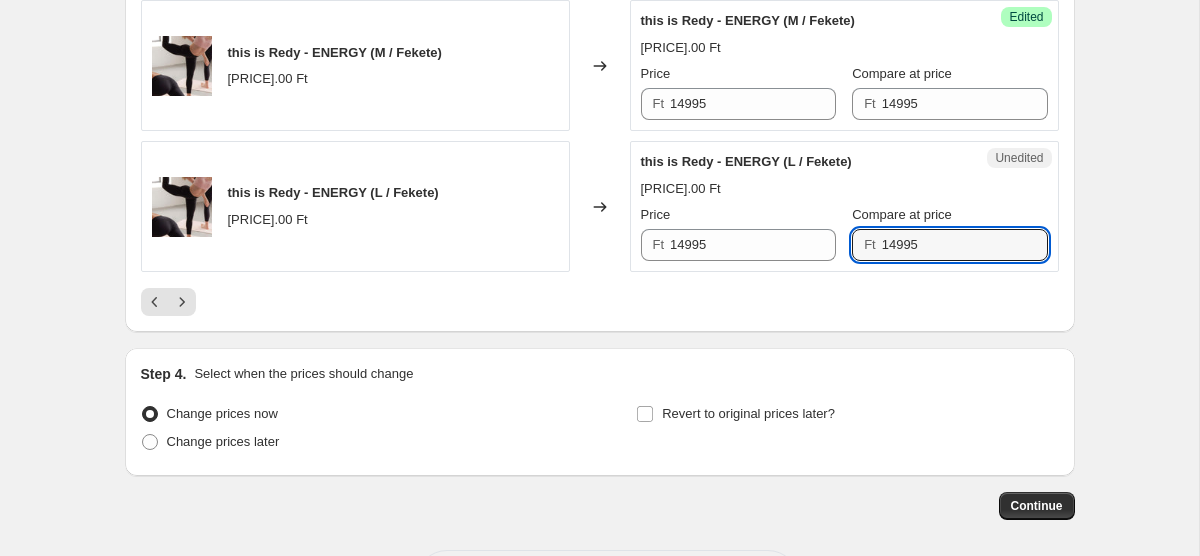 type on "14995" 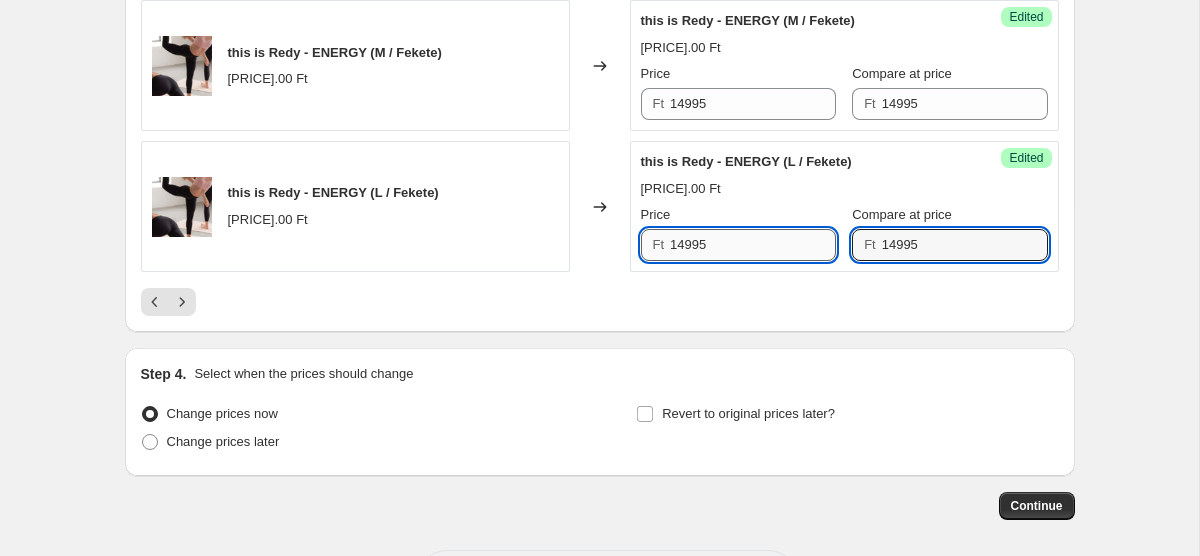 click on "14995" at bounding box center [753, 245] 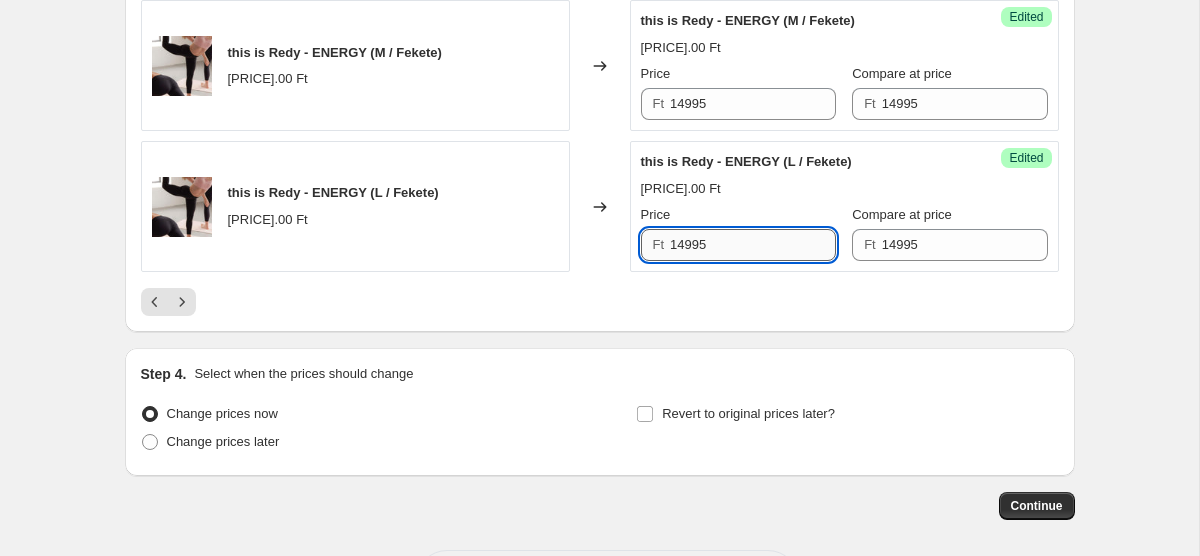 click on "14995" at bounding box center (753, 245) 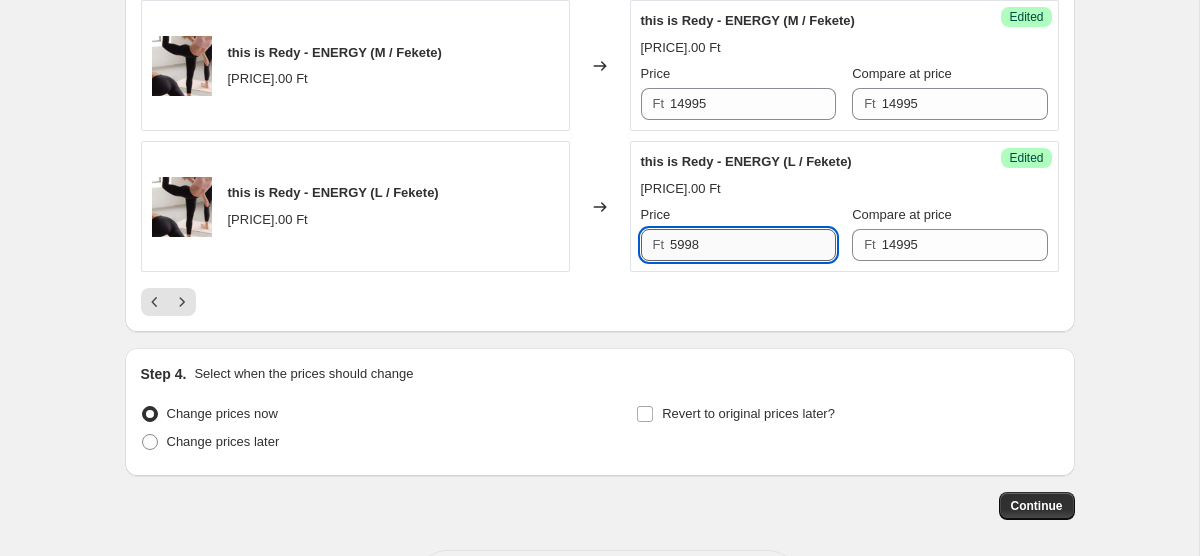 click on "5998" at bounding box center [753, 245] 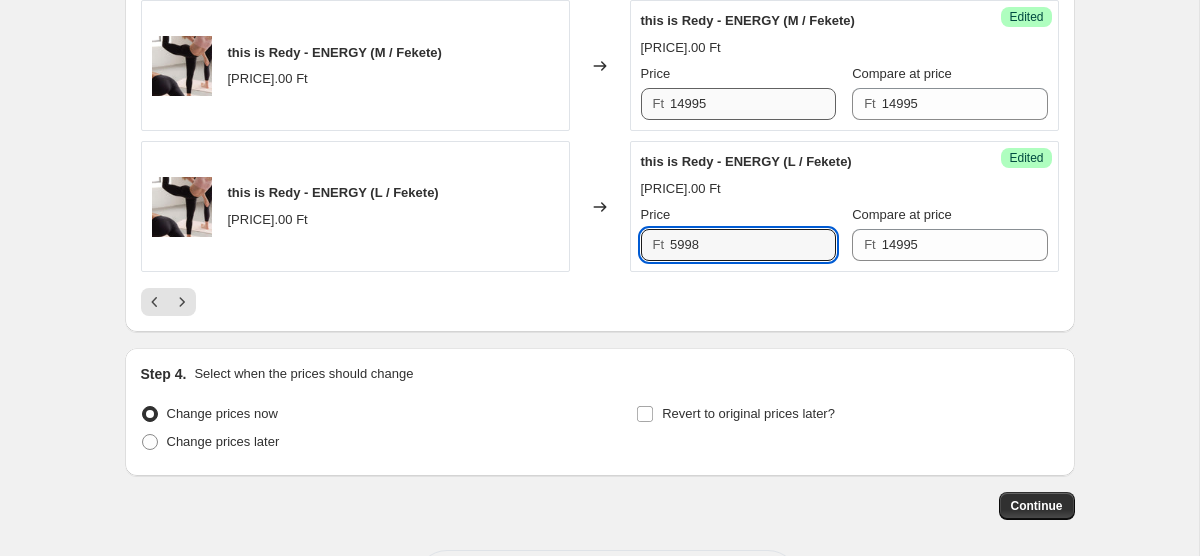 type on "5998" 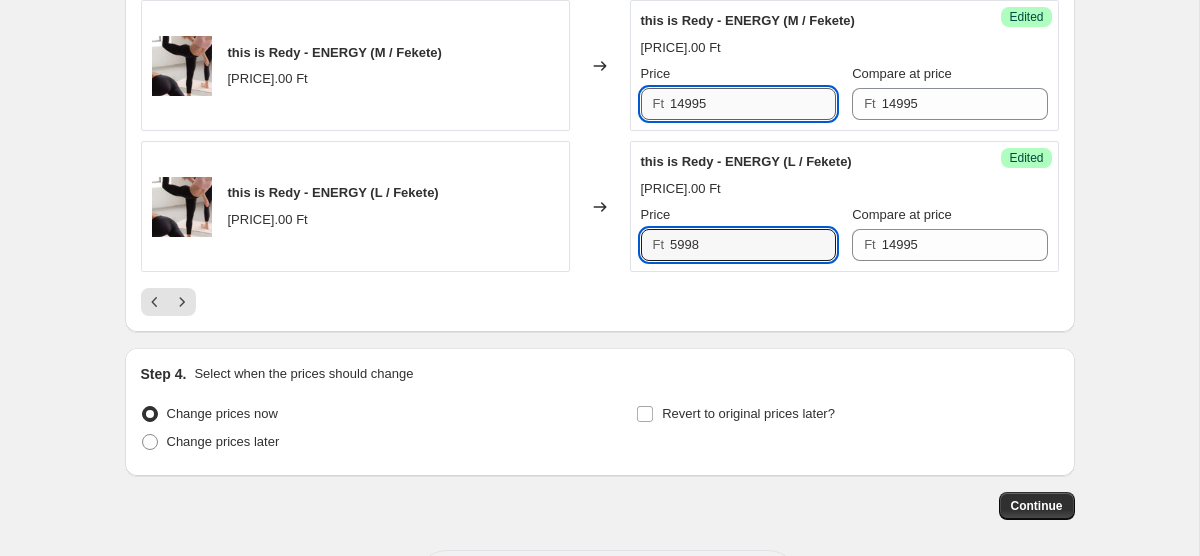 click on "14995" at bounding box center (753, 104) 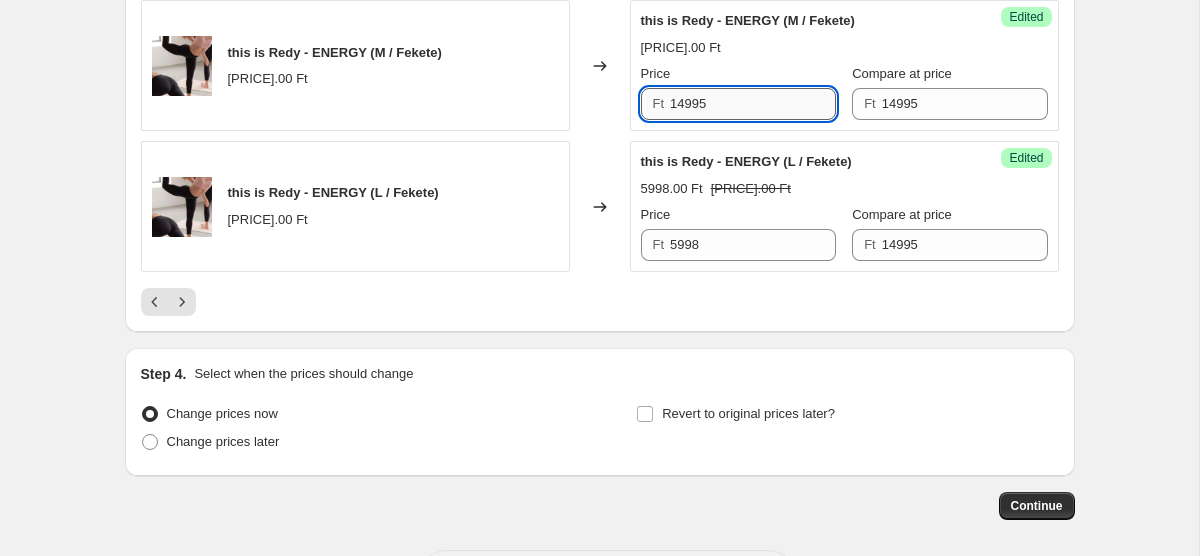 click on "14995" at bounding box center (753, 104) 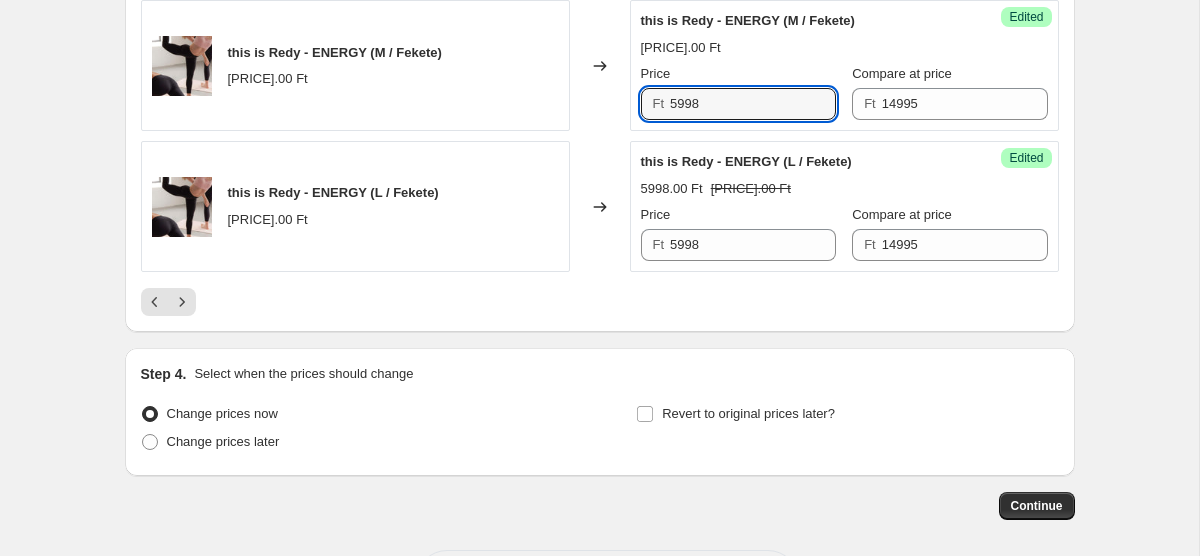 type on "5998" 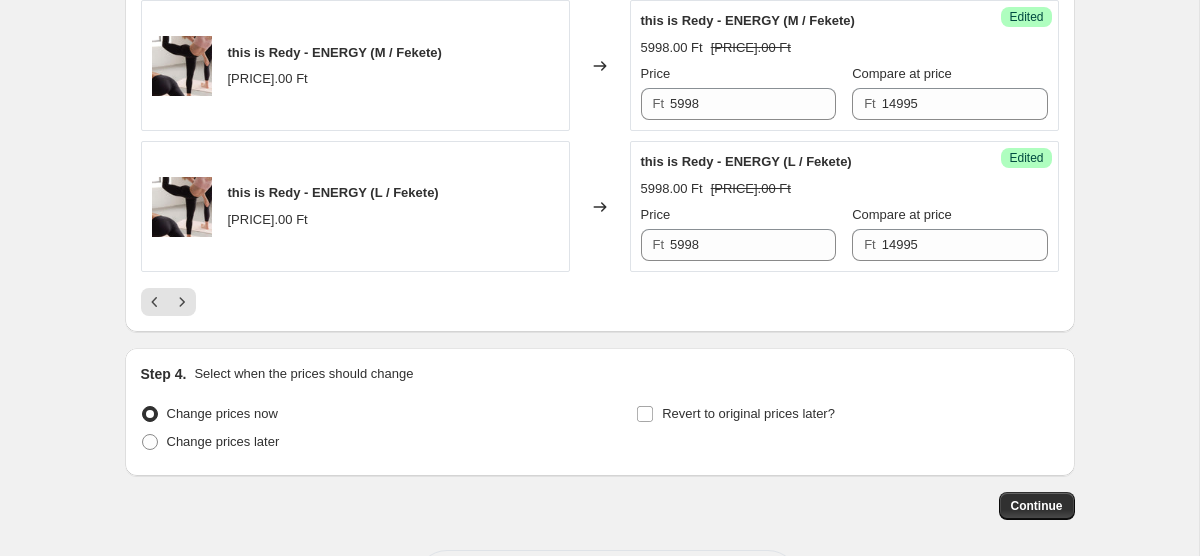 click on "14995" at bounding box center (753, -37) 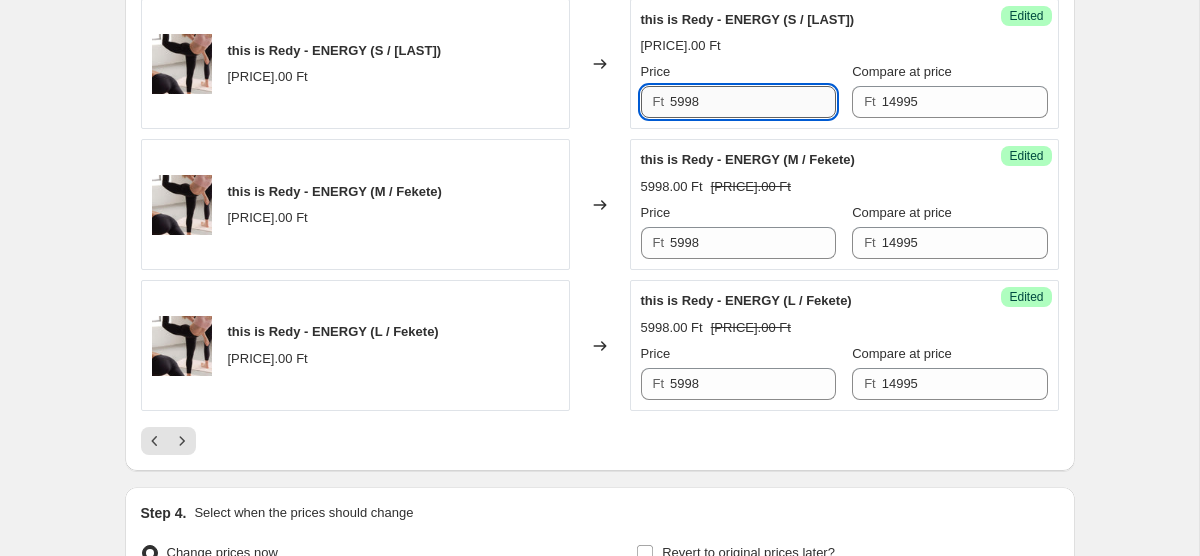 scroll, scrollTop: 3119, scrollLeft: 0, axis: vertical 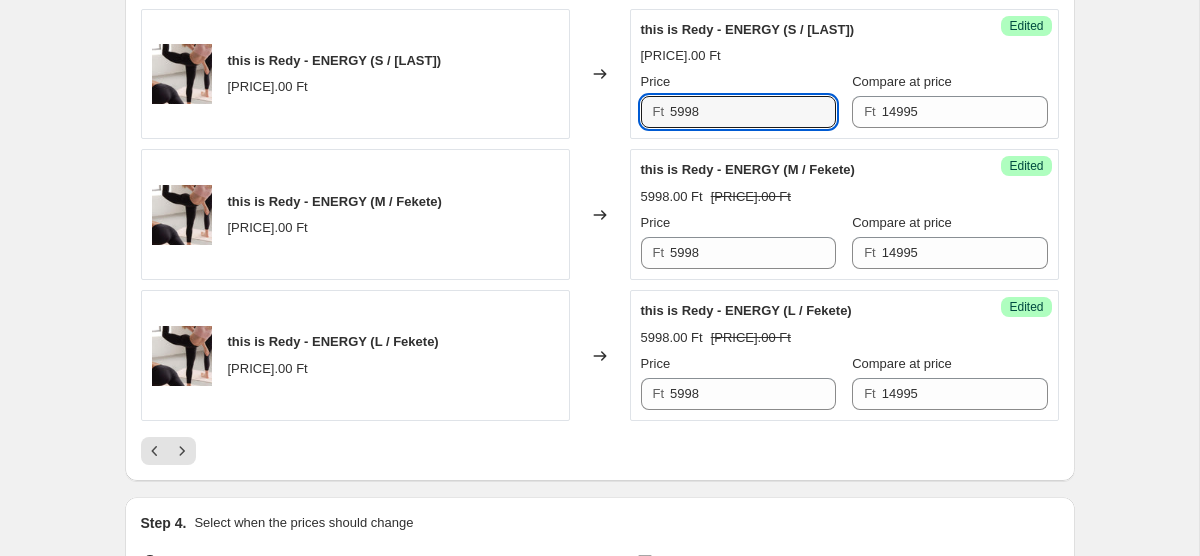 type on "5998" 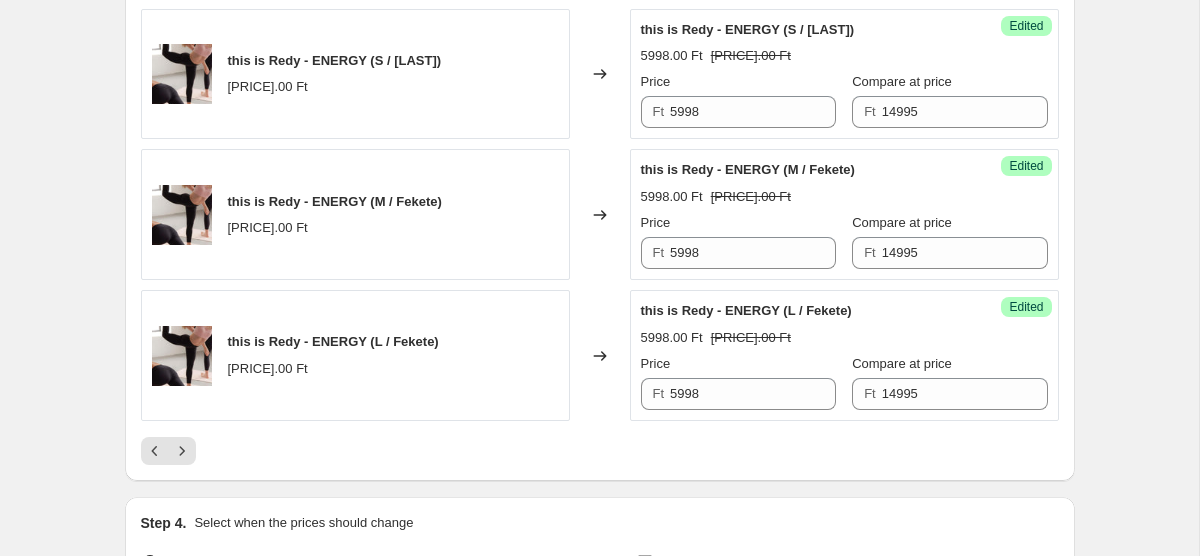 click on "14995" at bounding box center [753, -28] 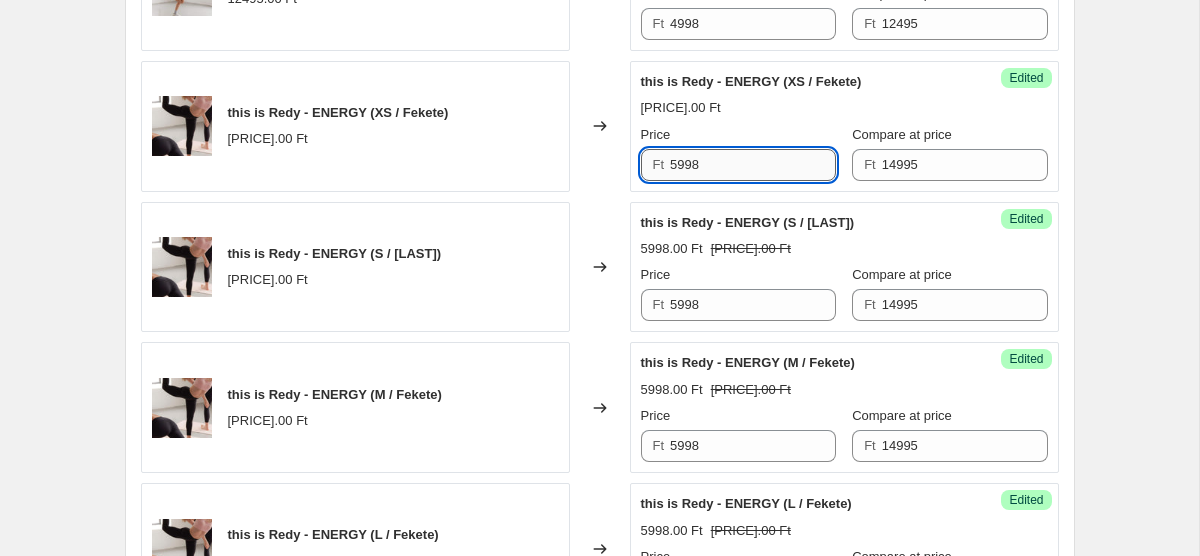 scroll, scrollTop: 2918, scrollLeft: 0, axis: vertical 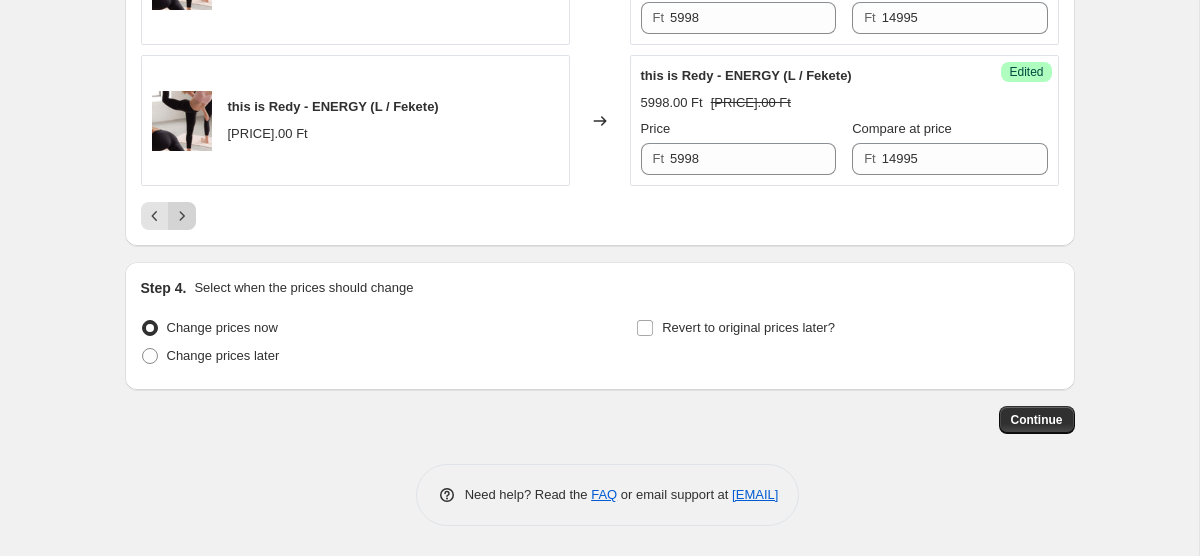 click 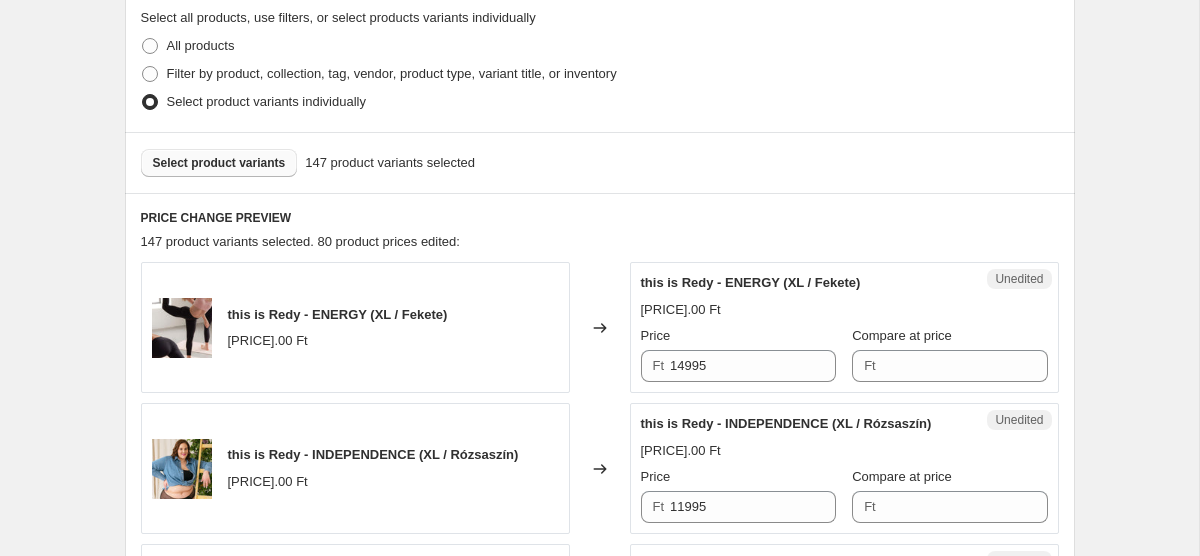 scroll, scrollTop: 470, scrollLeft: 0, axis: vertical 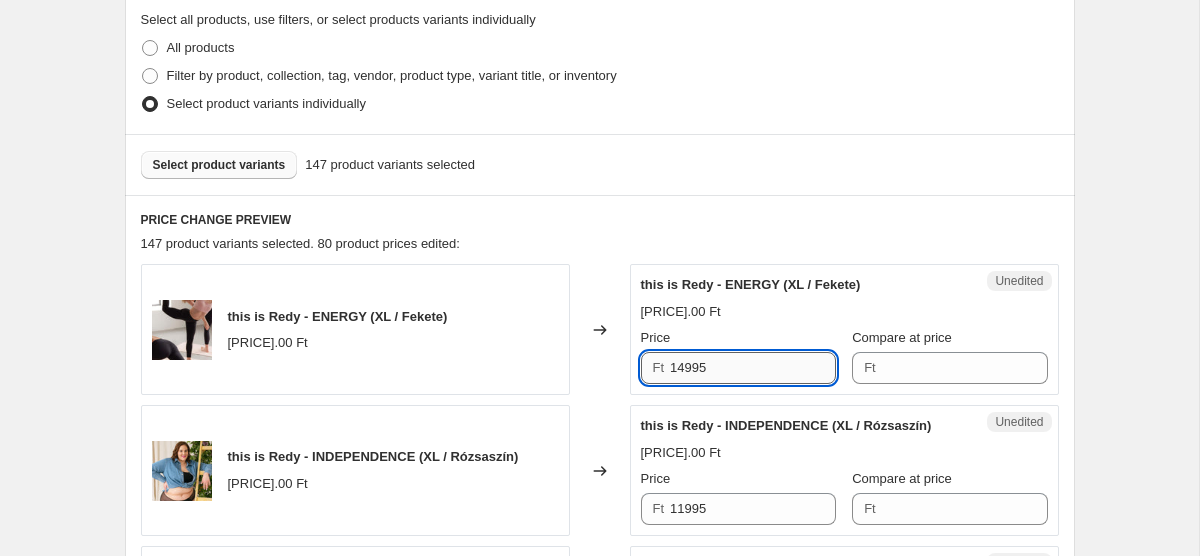 click on "14995" at bounding box center (753, 368) 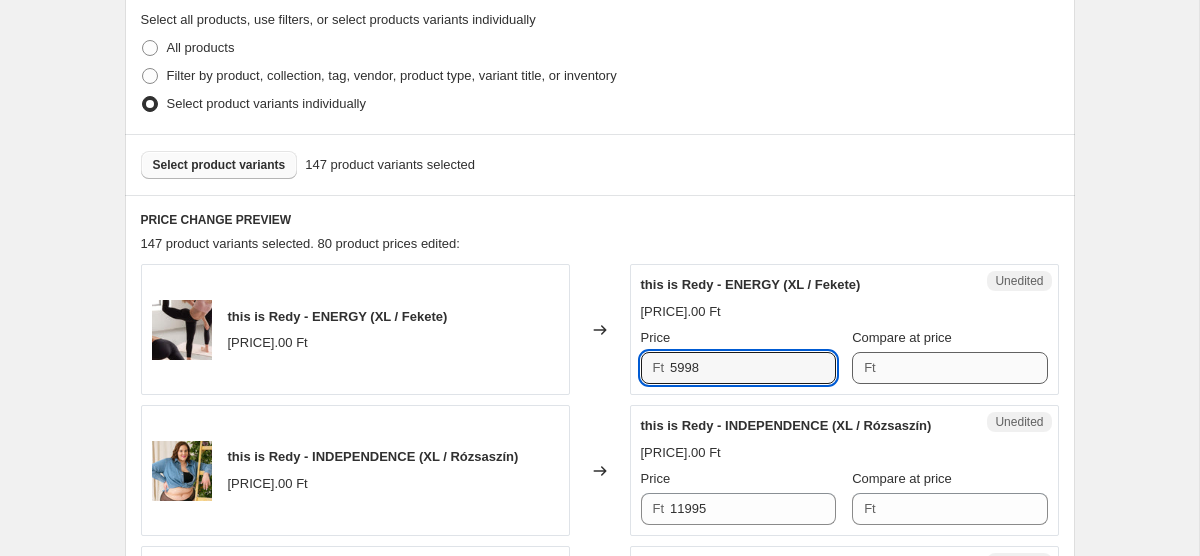 type on "5998" 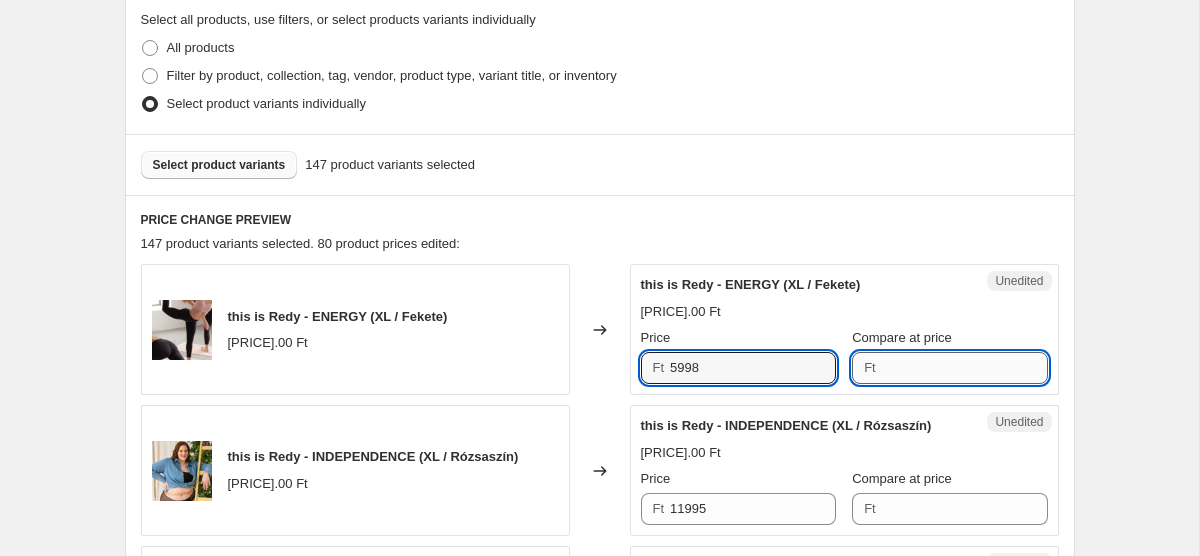 click on "Compare at price" at bounding box center (965, 368) 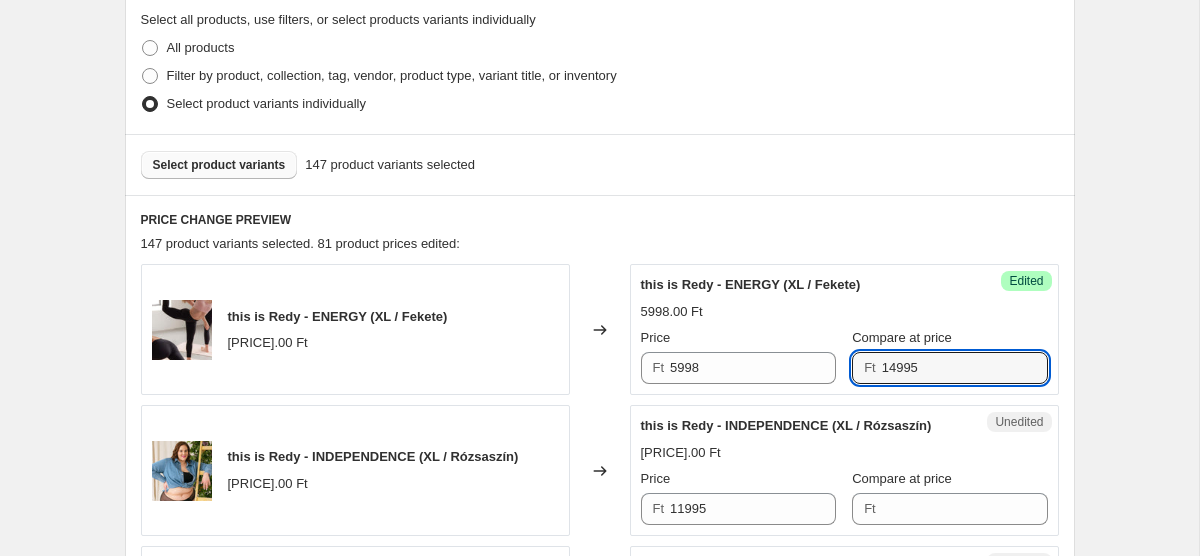 type on "14995" 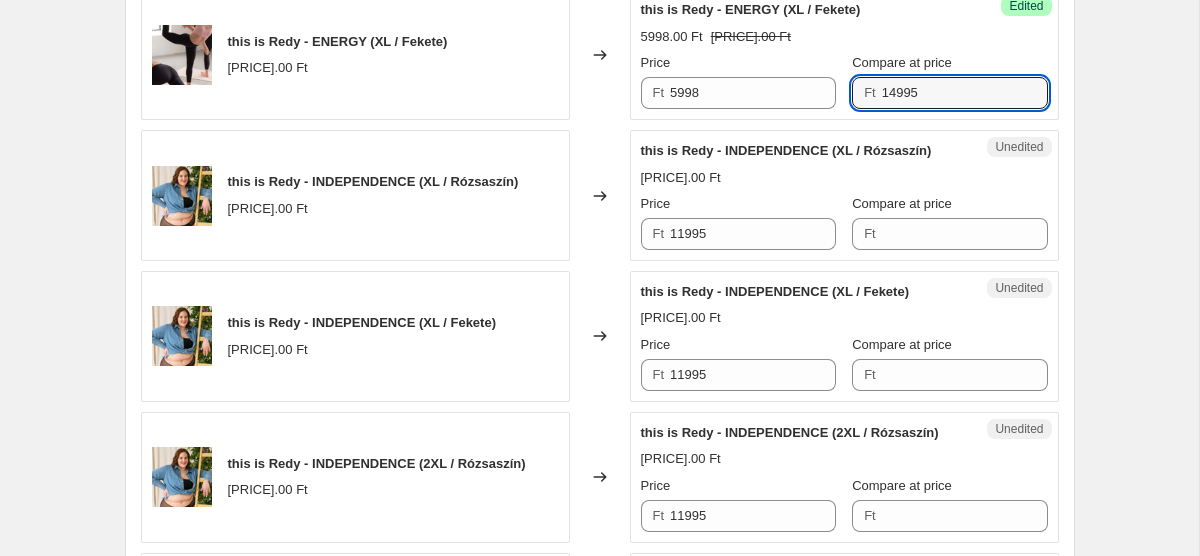 scroll, scrollTop: 768, scrollLeft: 0, axis: vertical 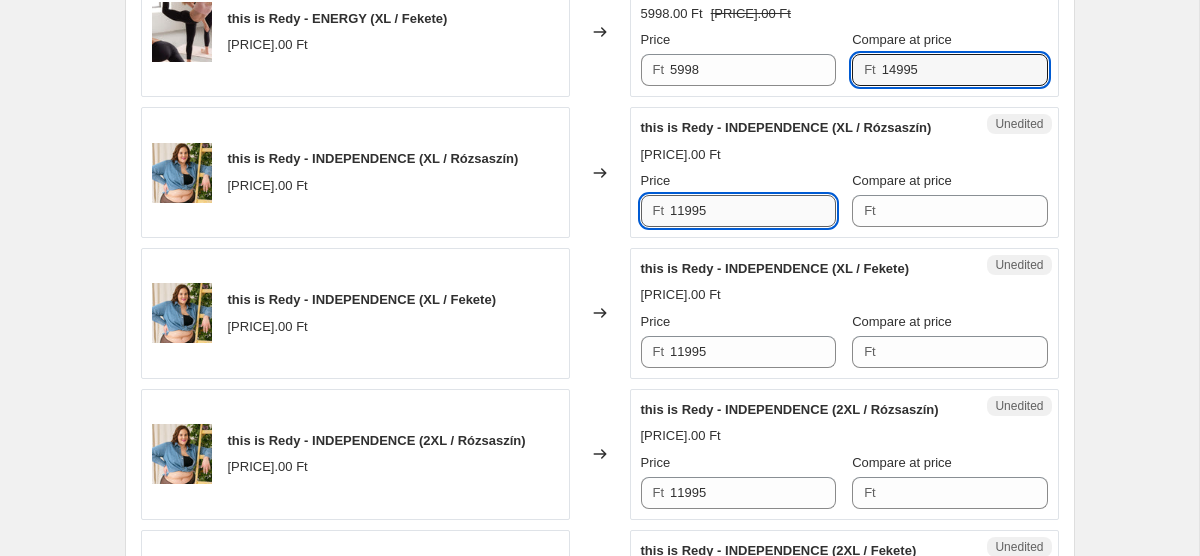 click on "11995" at bounding box center (753, 211) 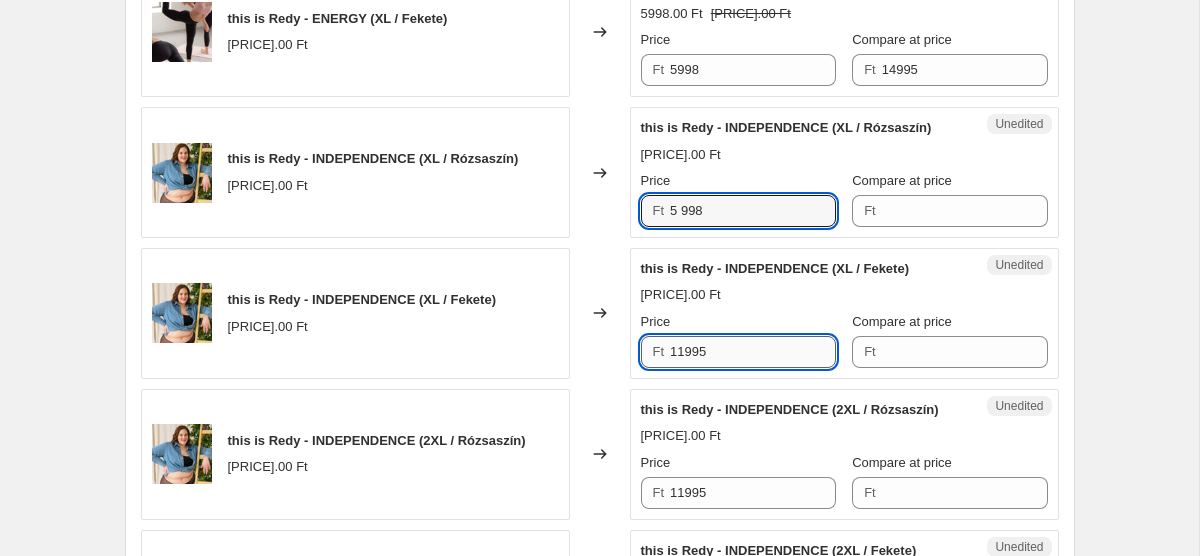 click on "11995" at bounding box center (753, 352) 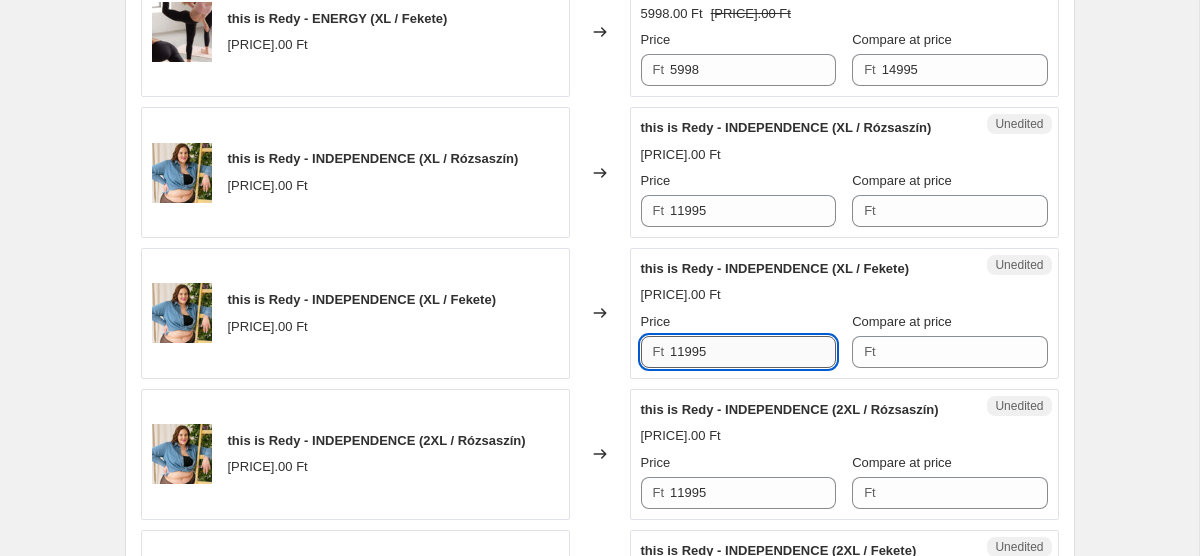 click on "11995" at bounding box center (753, 352) 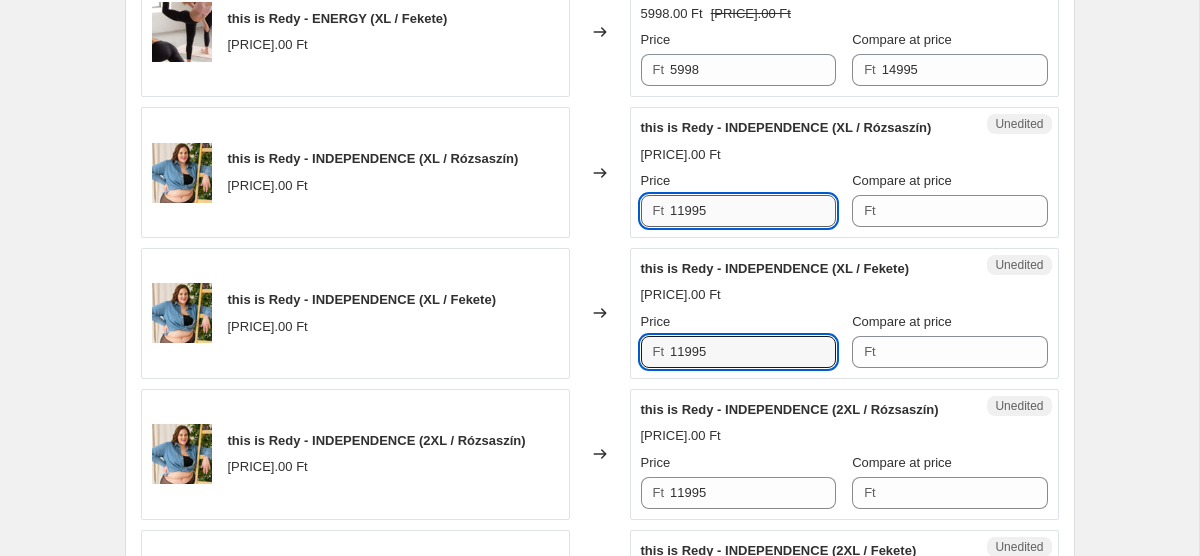 click on "11995" at bounding box center [753, 211] 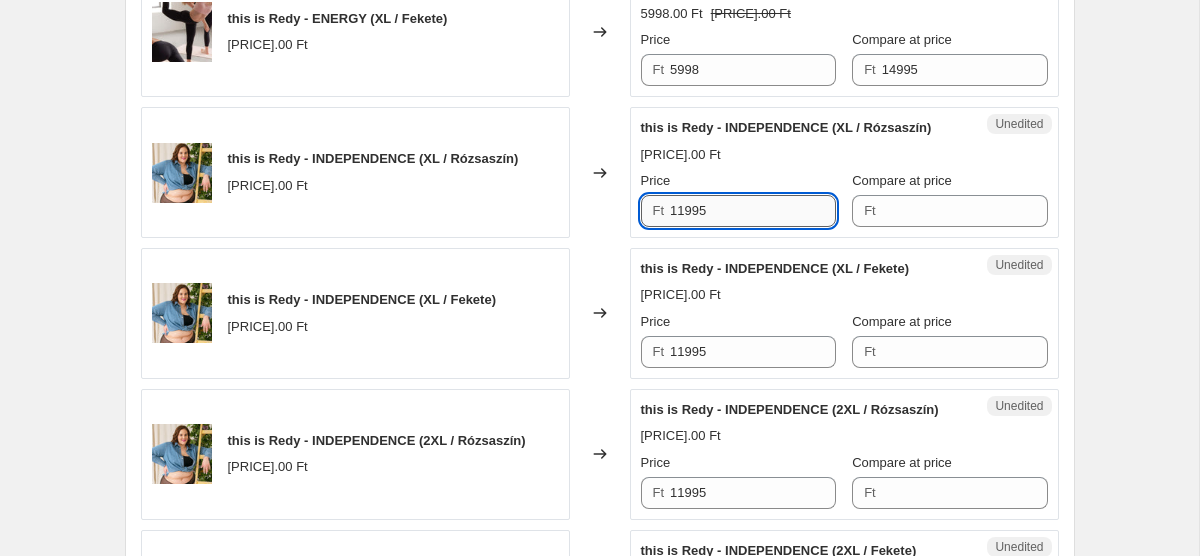 click on "11995" at bounding box center (753, 211) 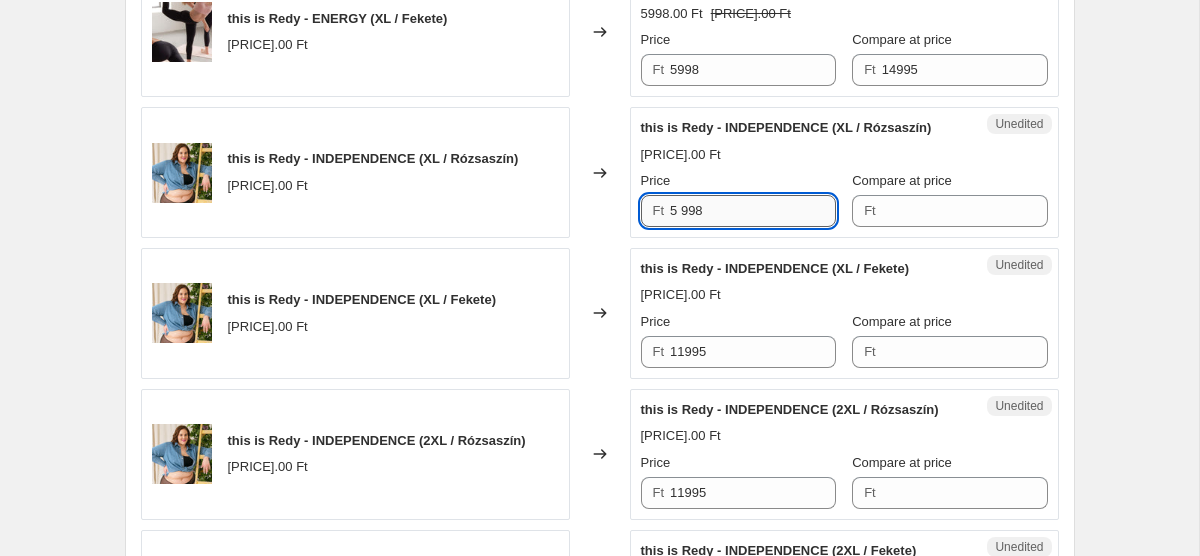 click on "5 998" at bounding box center (753, 211) 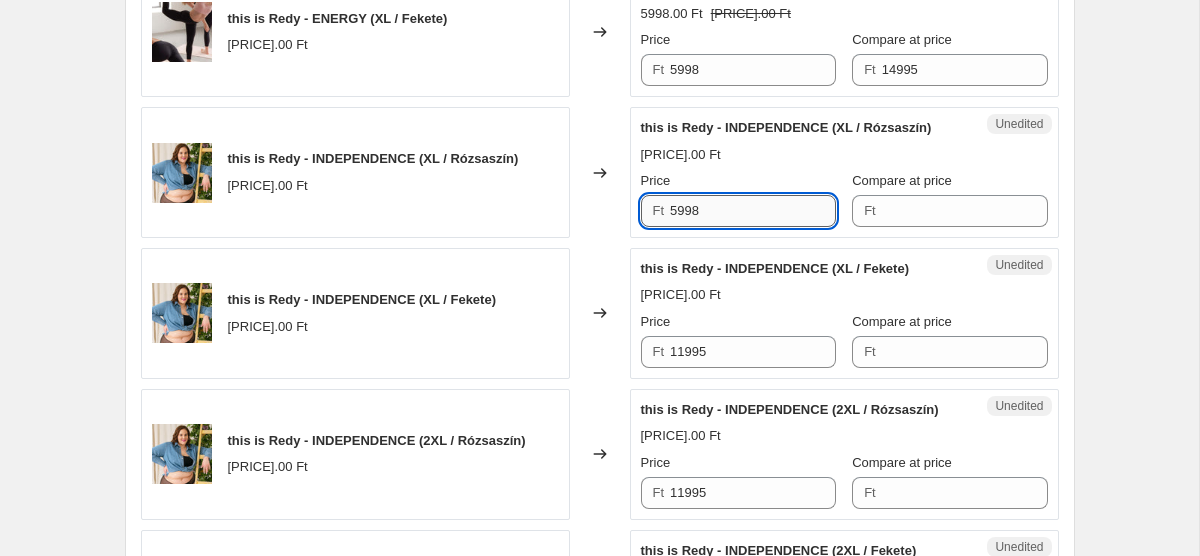 click on "5998" at bounding box center (753, 211) 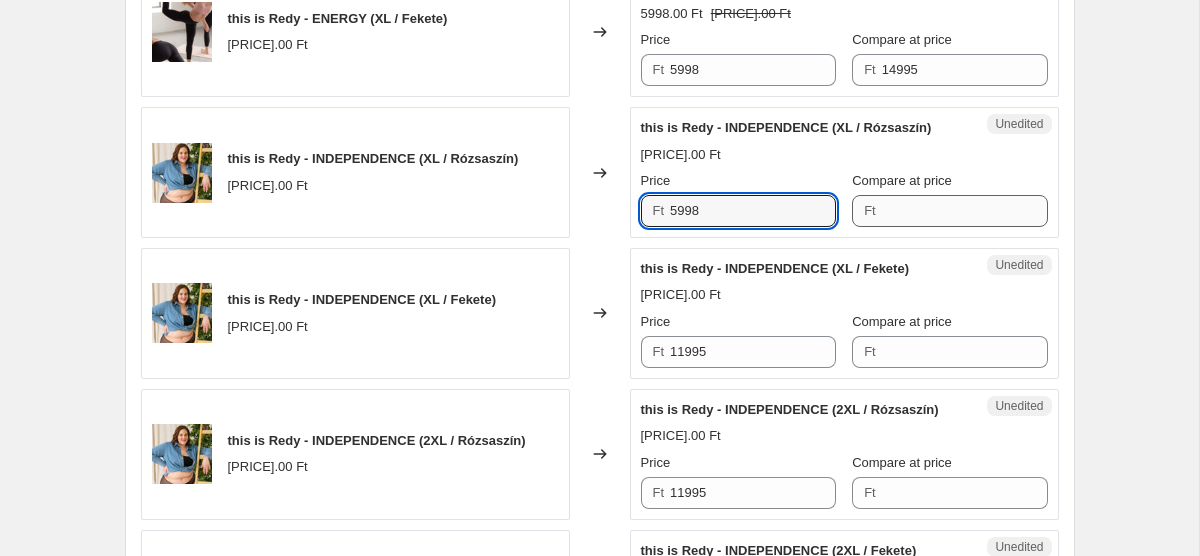 type on "5998" 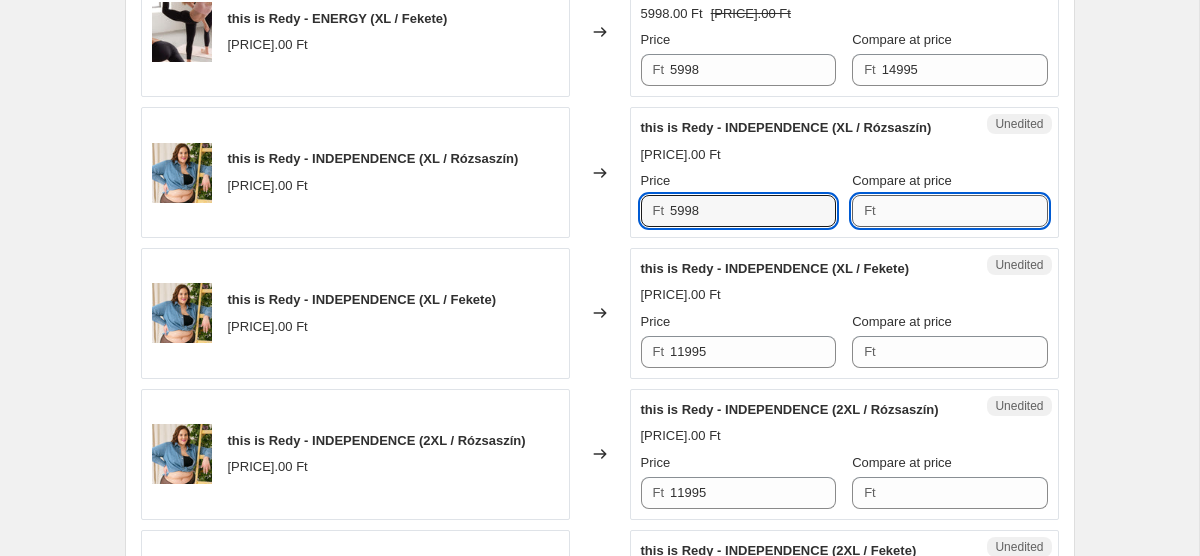 click on "Compare at price" at bounding box center [965, 211] 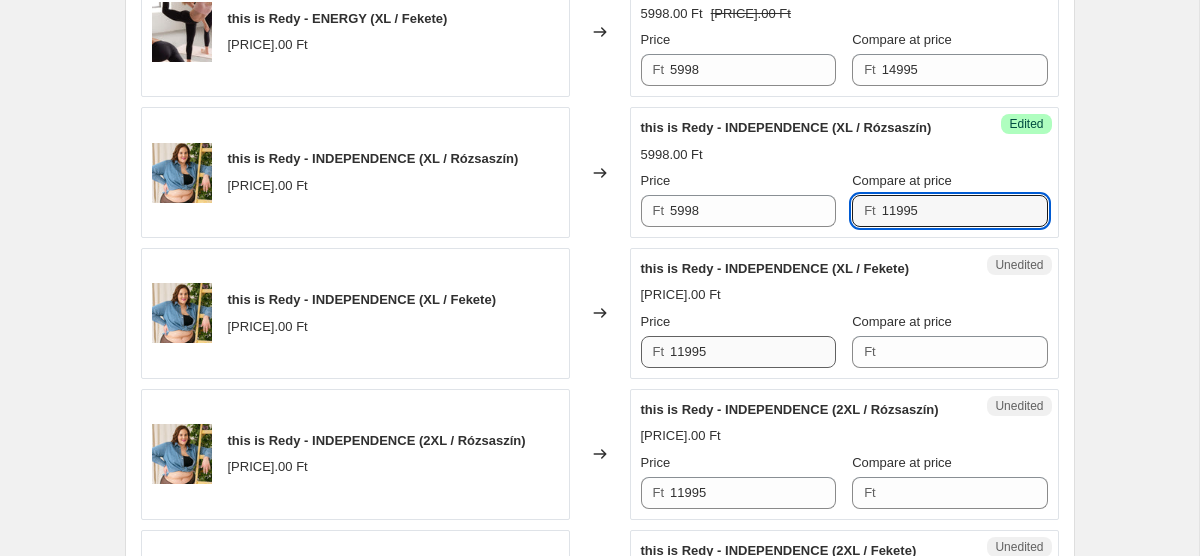 type on "11995" 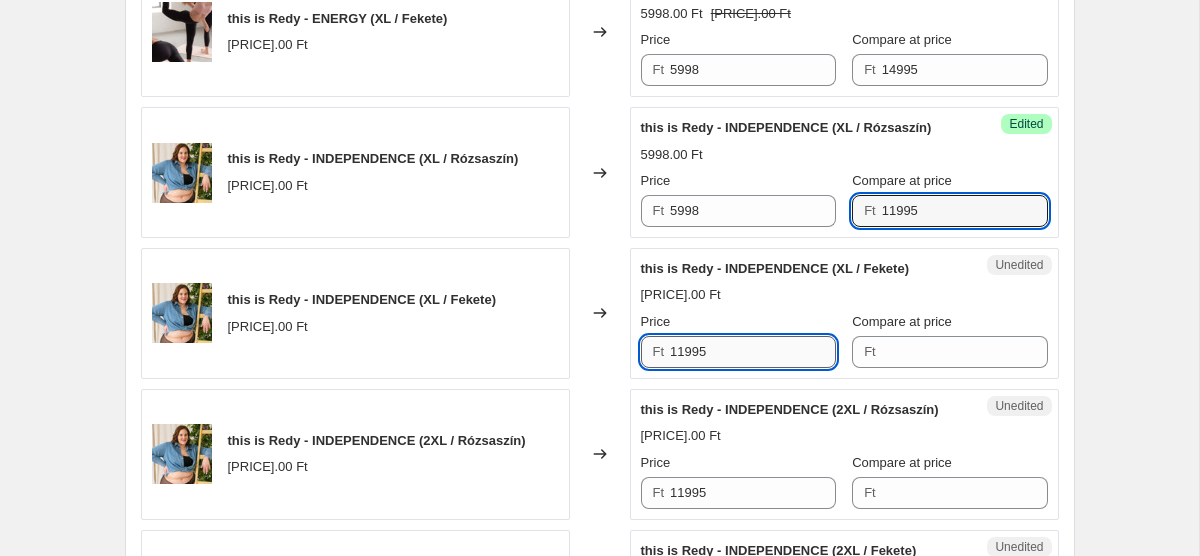 click on "11995" at bounding box center [753, 352] 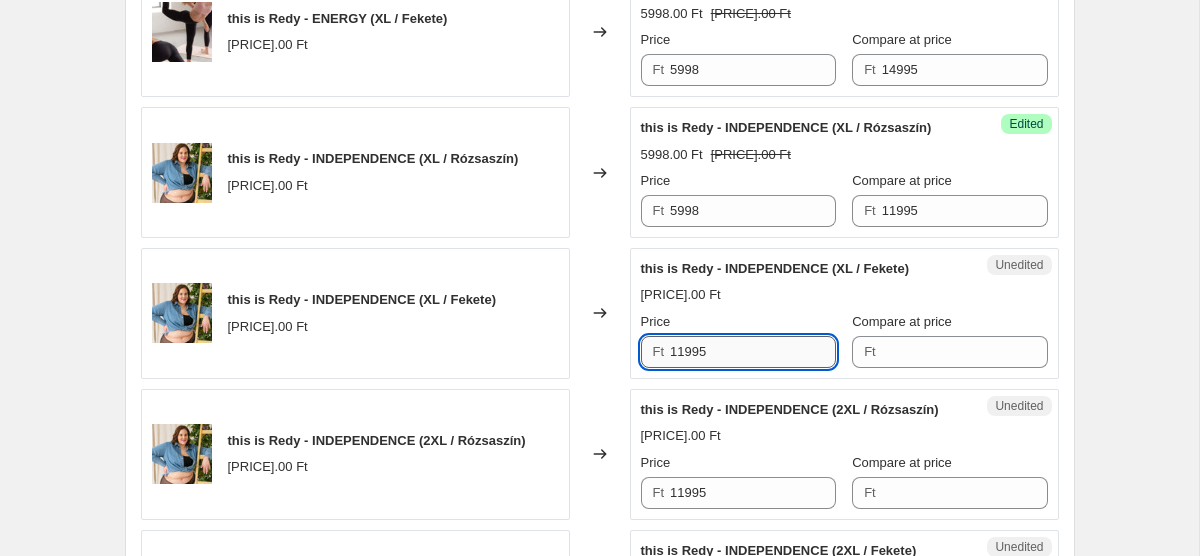click on "11995" at bounding box center (753, 352) 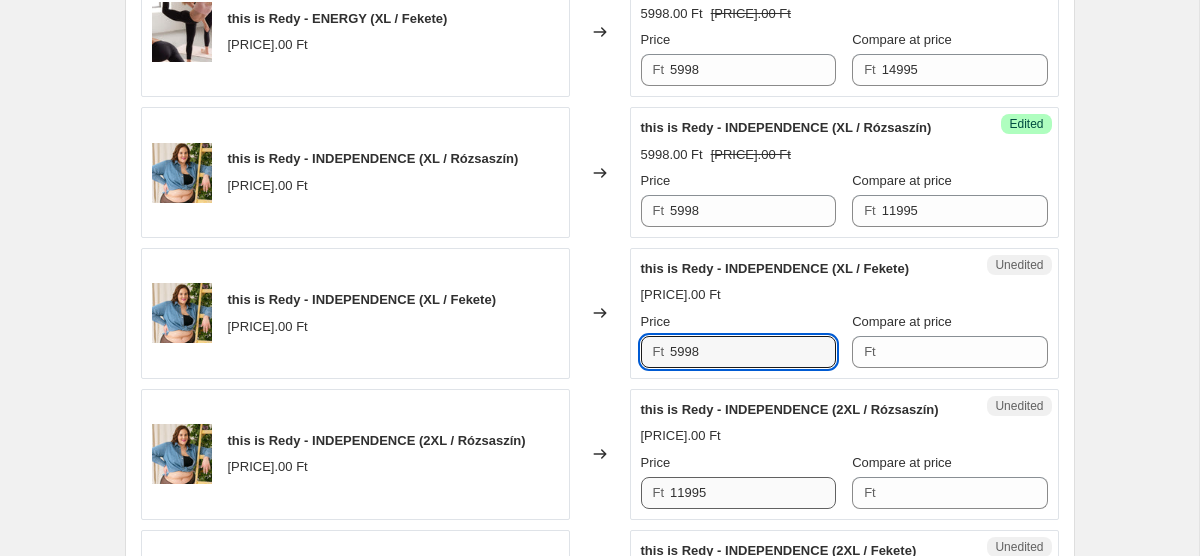 type on "5998" 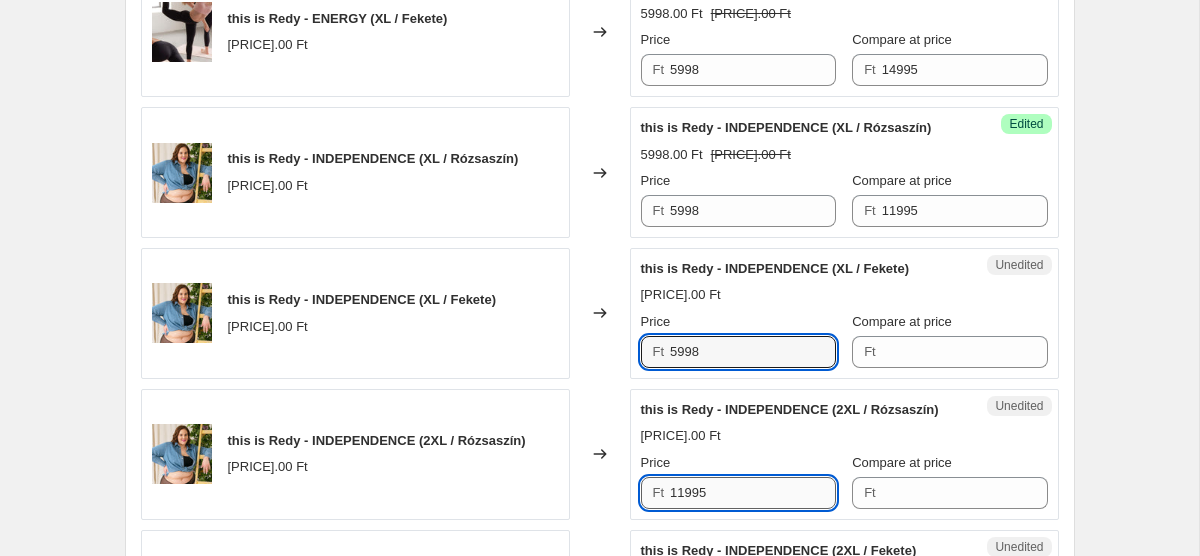 click on "11995" at bounding box center [753, 493] 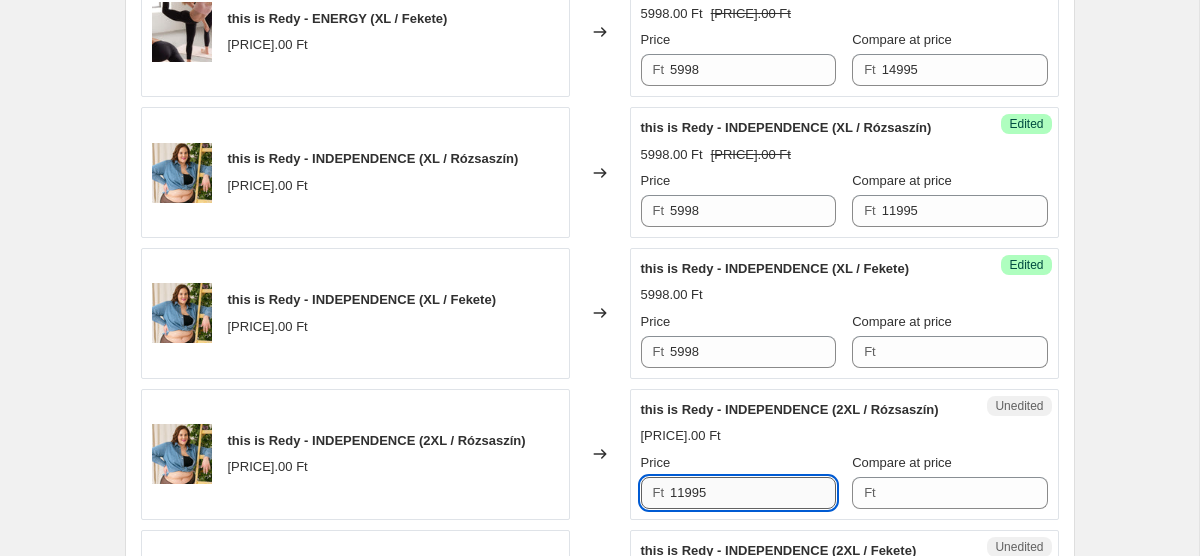 click on "11995" at bounding box center (753, 493) 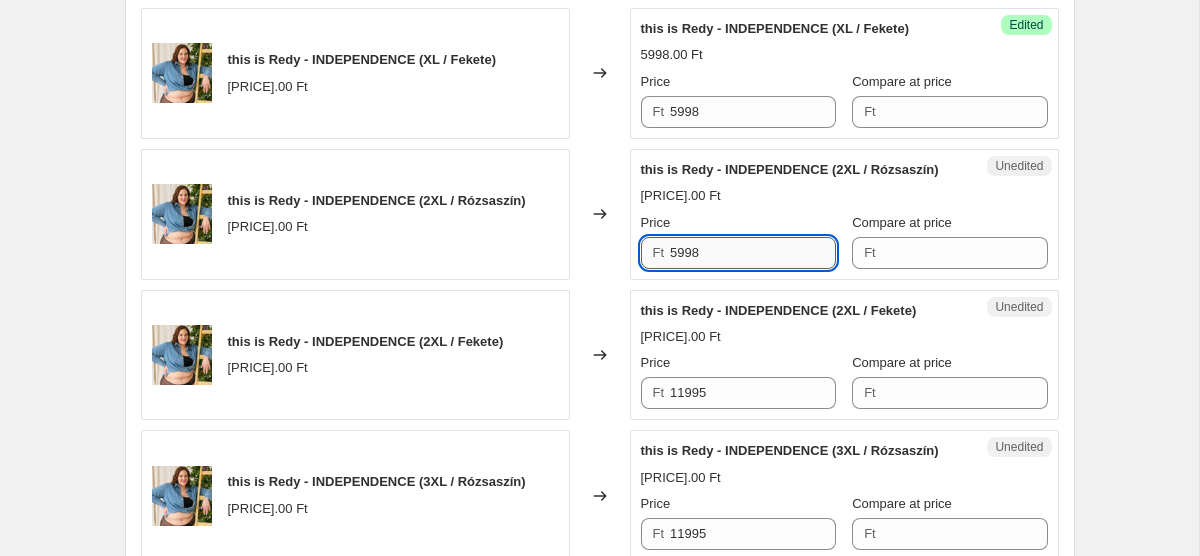 scroll, scrollTop: 1062, scrollLeft: 0, axis: vertical 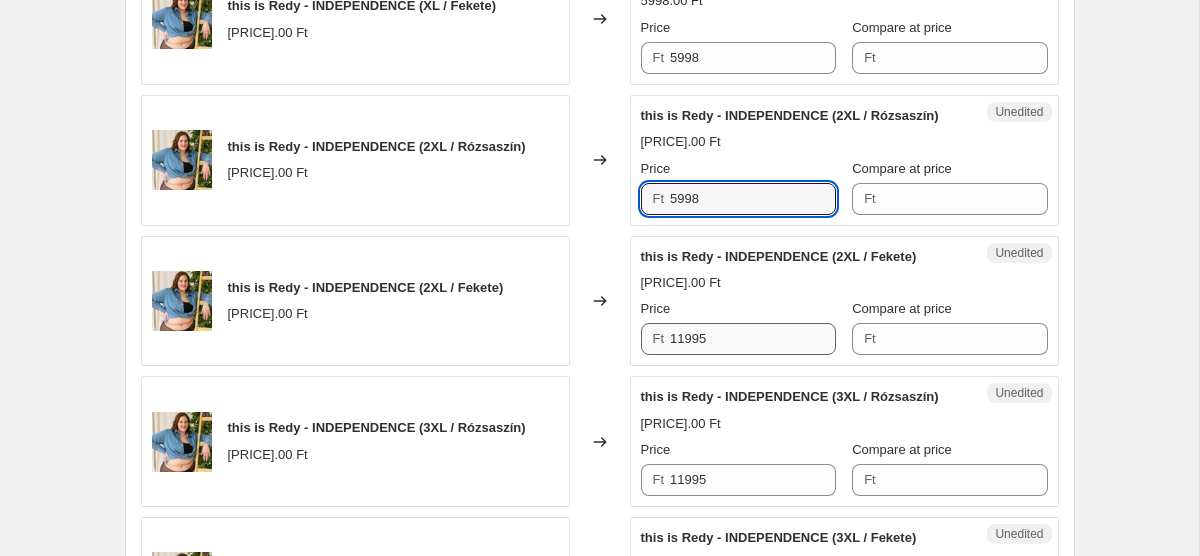 type on "5998" 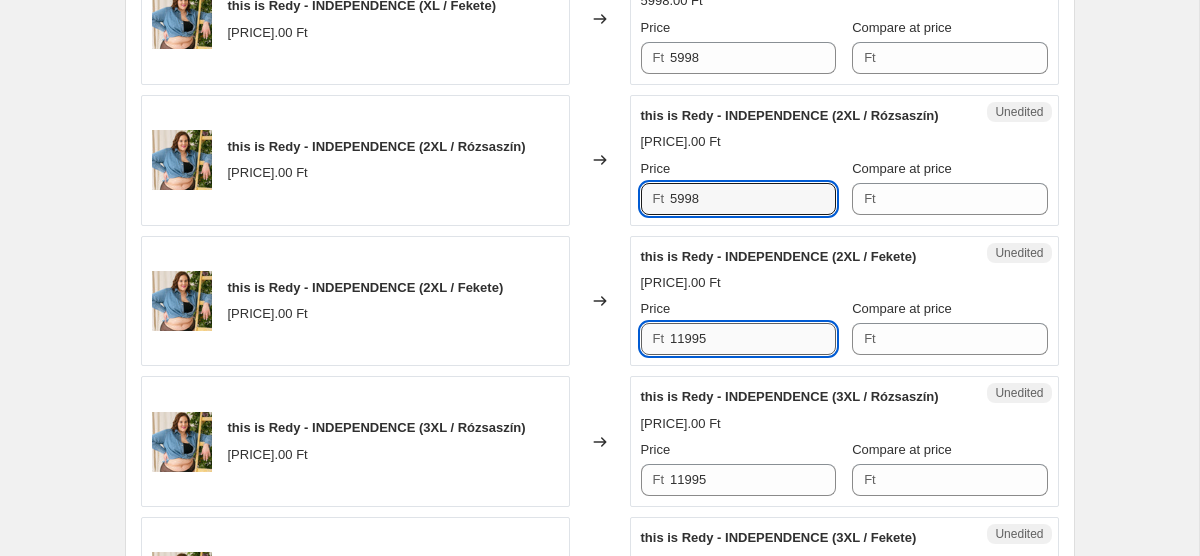 click on "11995" at bounding box center (753, 339) 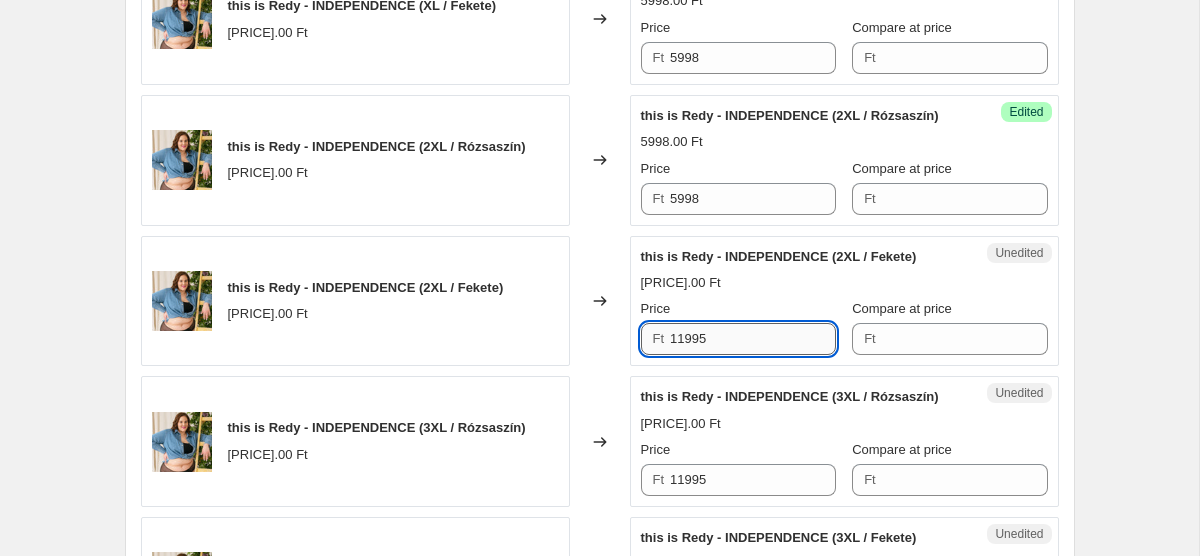 click on "11995" at bounding box center (753, 339) 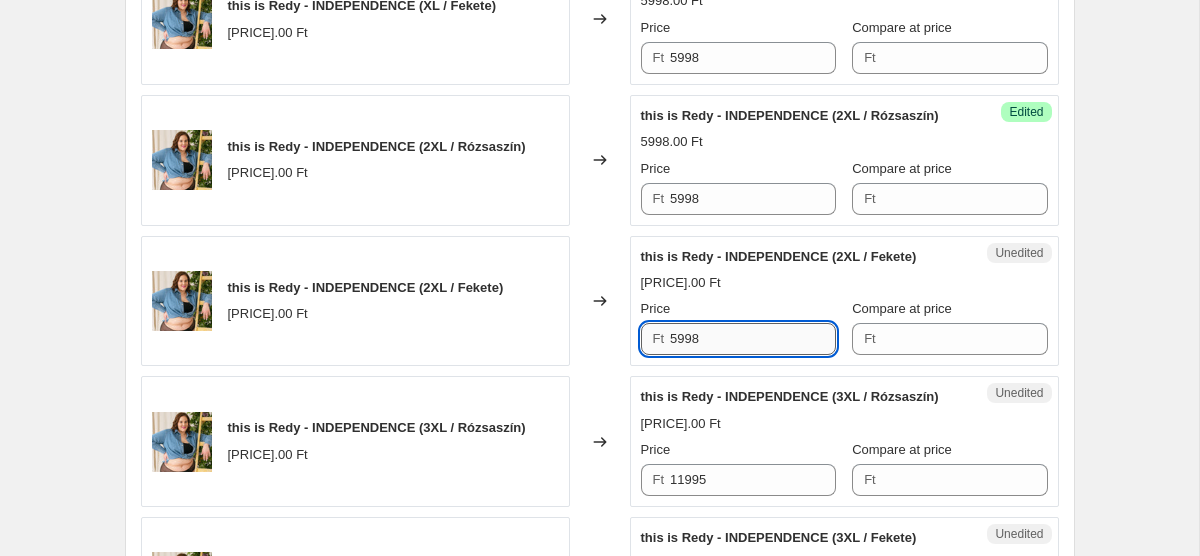 scroll, scrollTop: 1205, scrollLeft: 0, axis: vertical 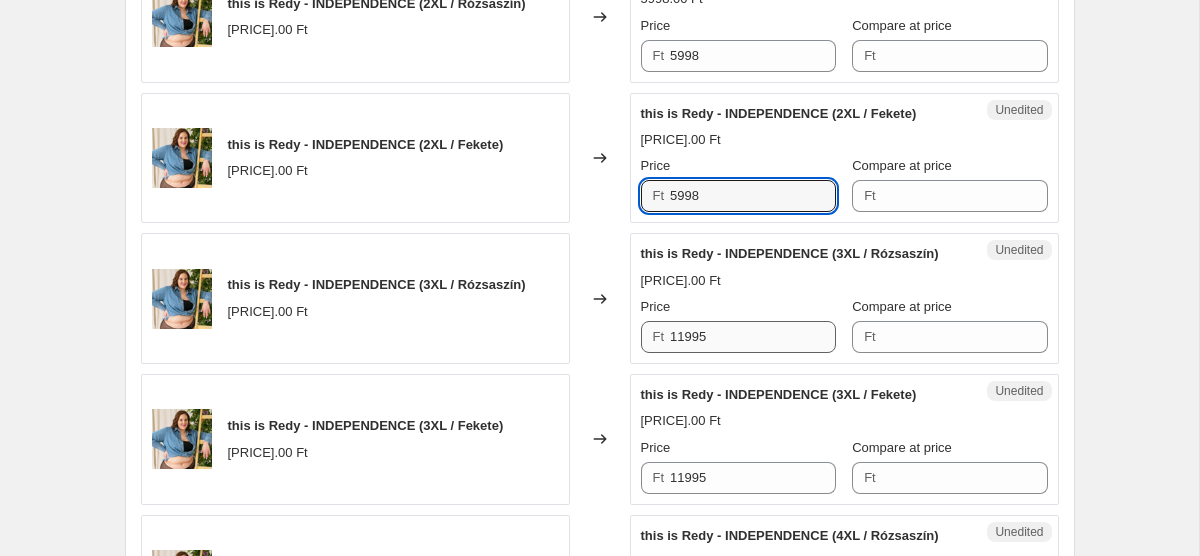 type on "5998" 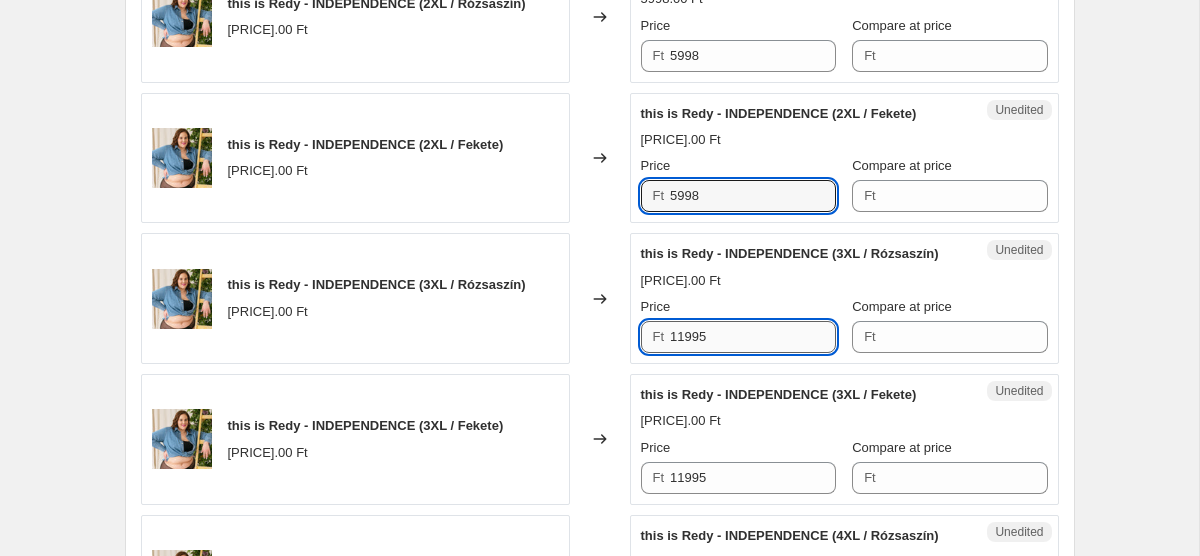 click on "11995" at bounding box center [753, 337] 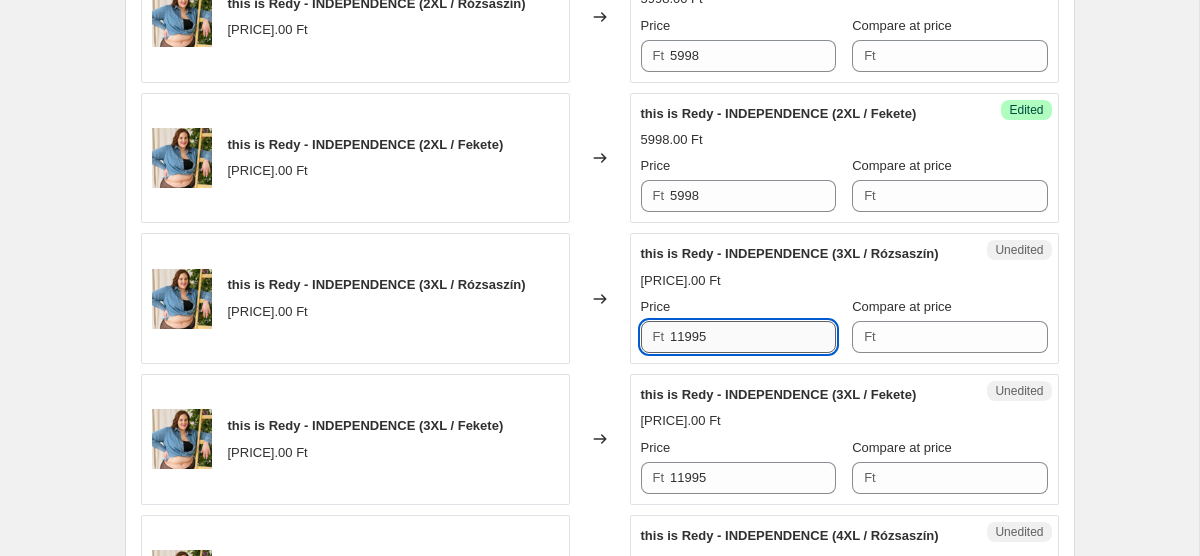 click on "11995" at bounding box center [753, 337] 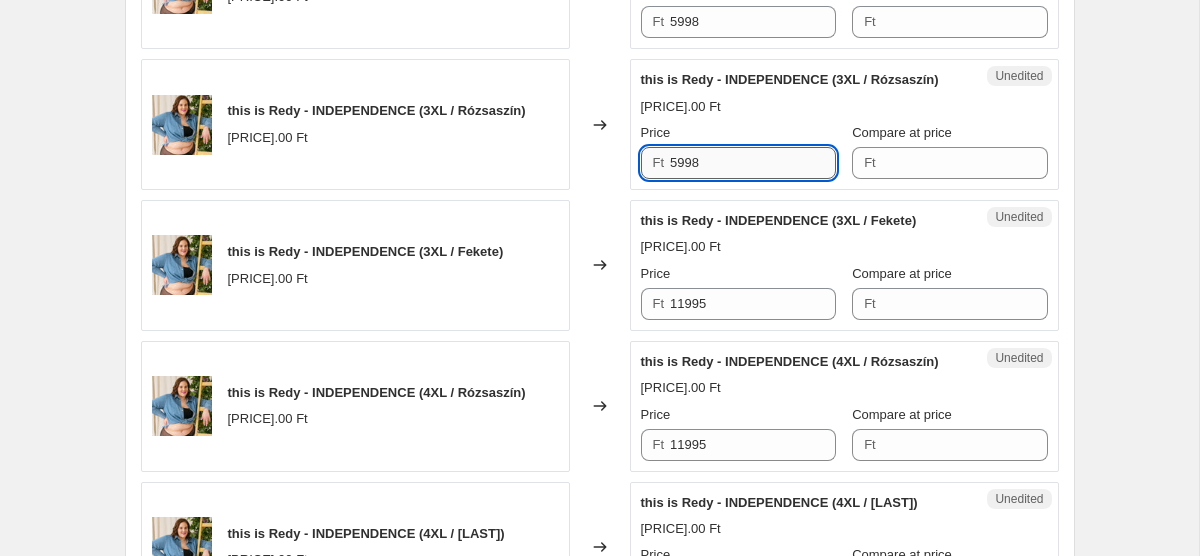 scroll, scrollTop: 1389, scrollLeft: 0, axis: vertical 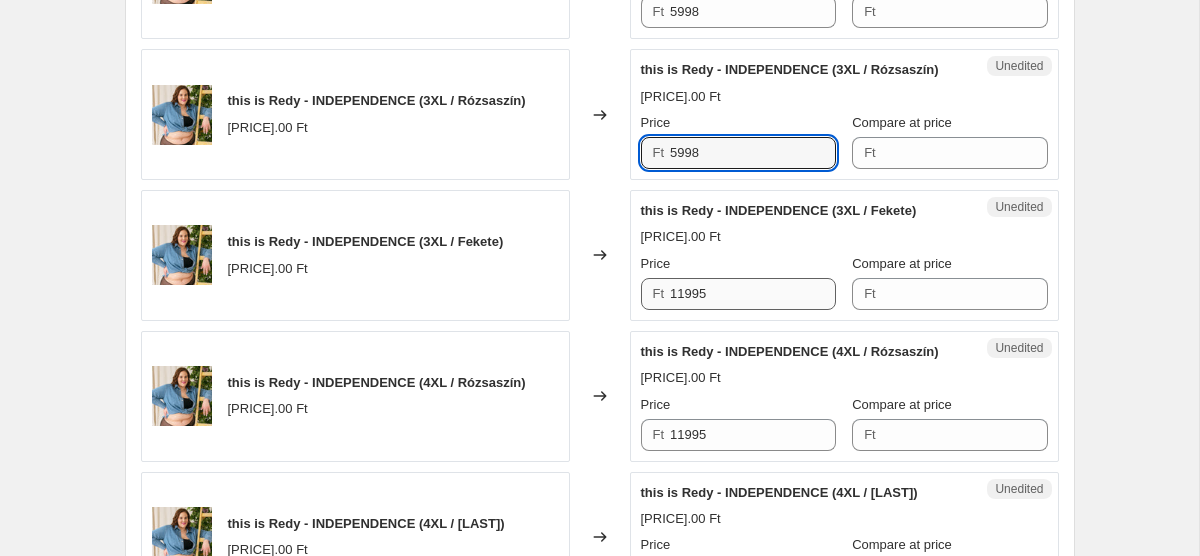 type on "5998" 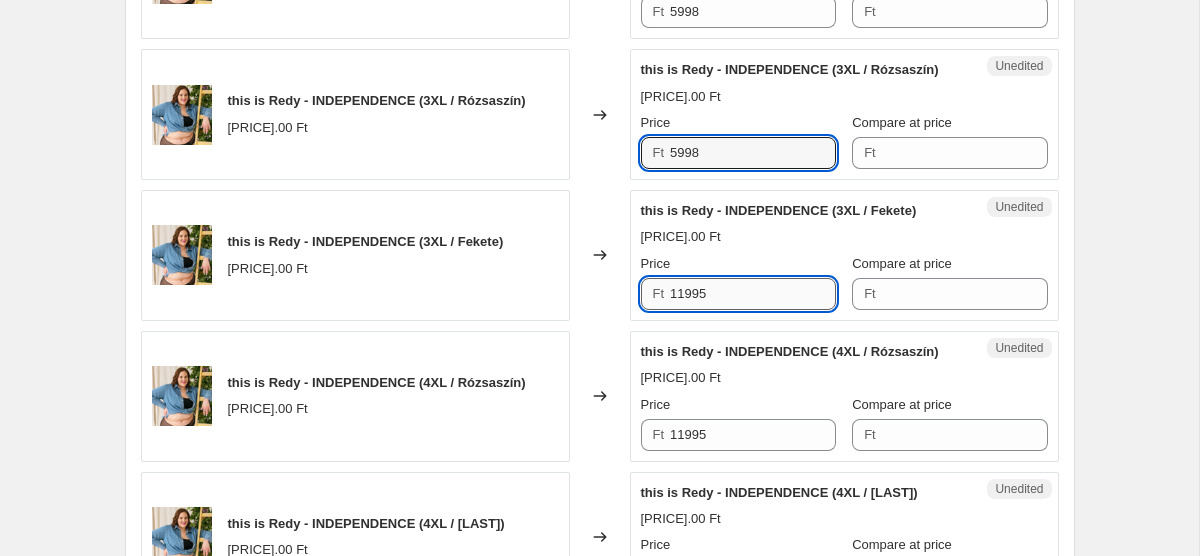 click on "11995" at bounding box center (753, 294) 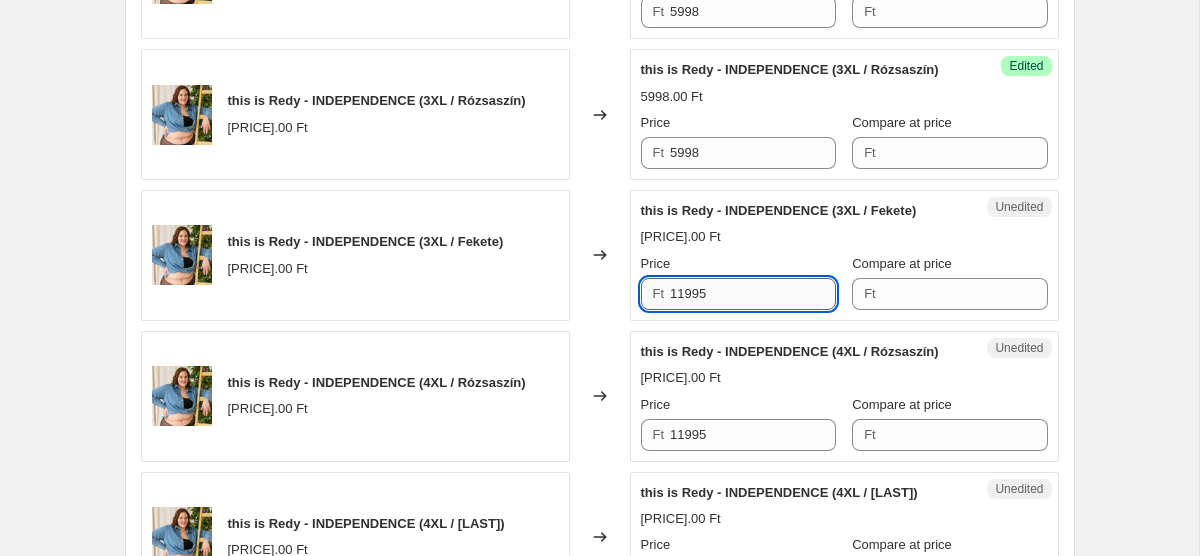 click on "11995" at bounding box center (753, 294) 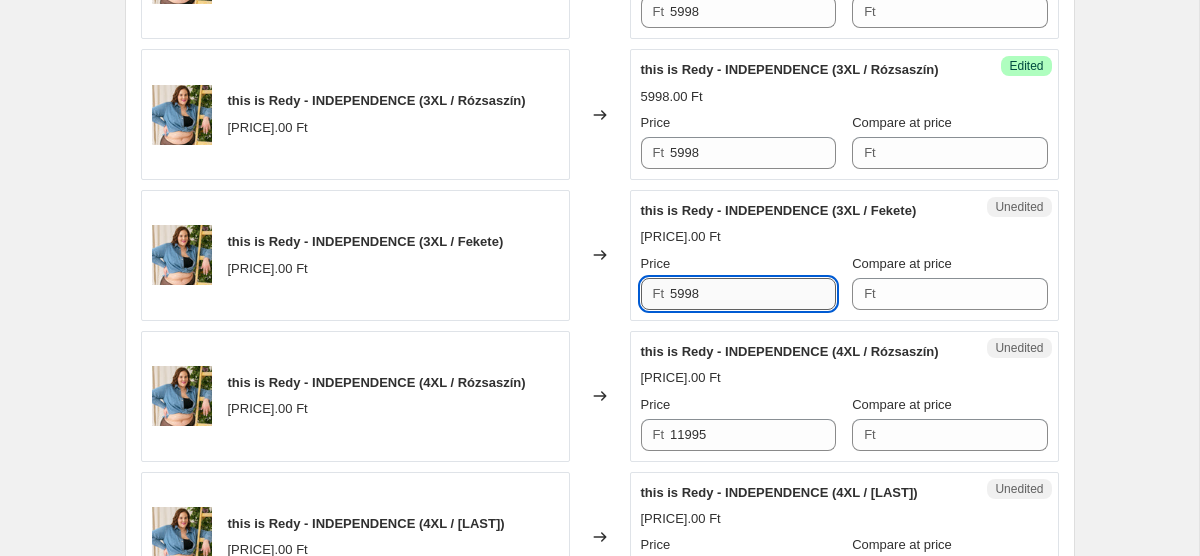 scroll, scrollTop: 1518, scrollLeft: 0, axis: vertical 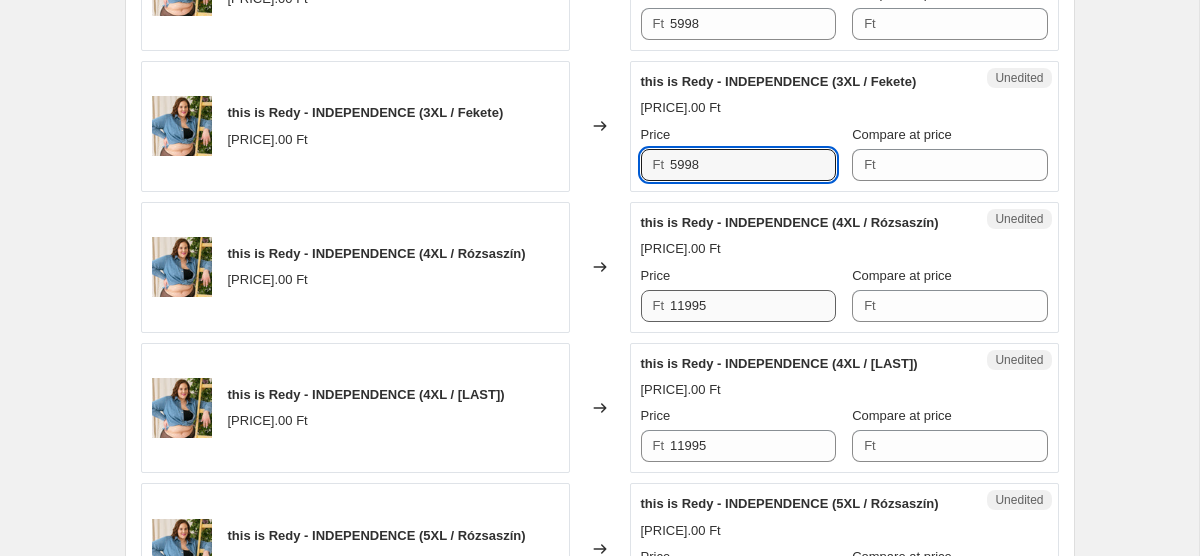 type on "5998" 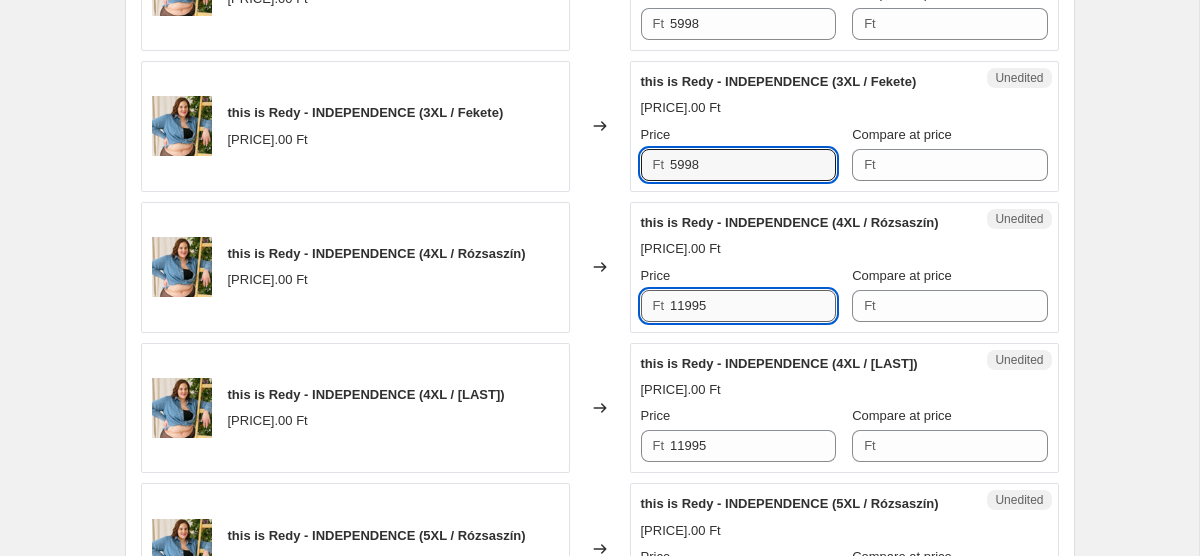 click on "11995" at bounding box center (753, 306) 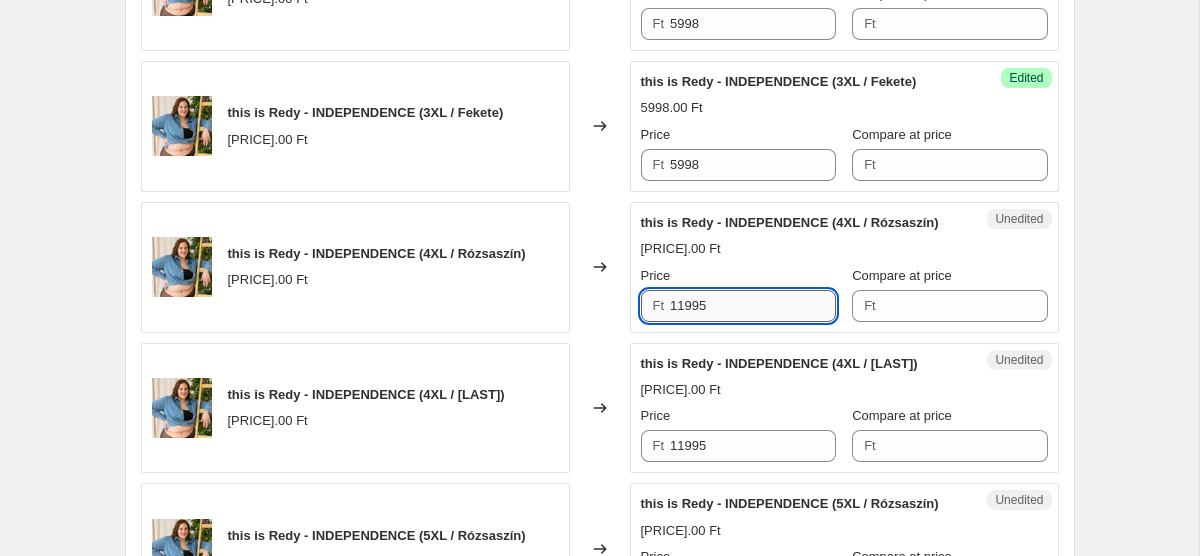 click on "11995" at bounding box center (753, 306) 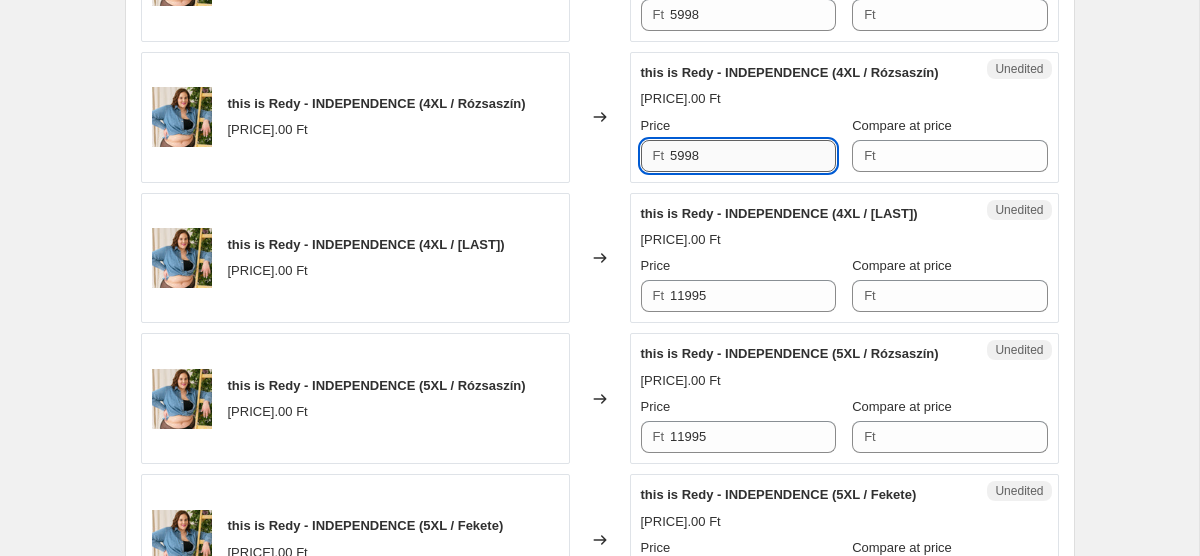 scroll, scrollTop: 1690, scrollLeft: 0, axis: vertical 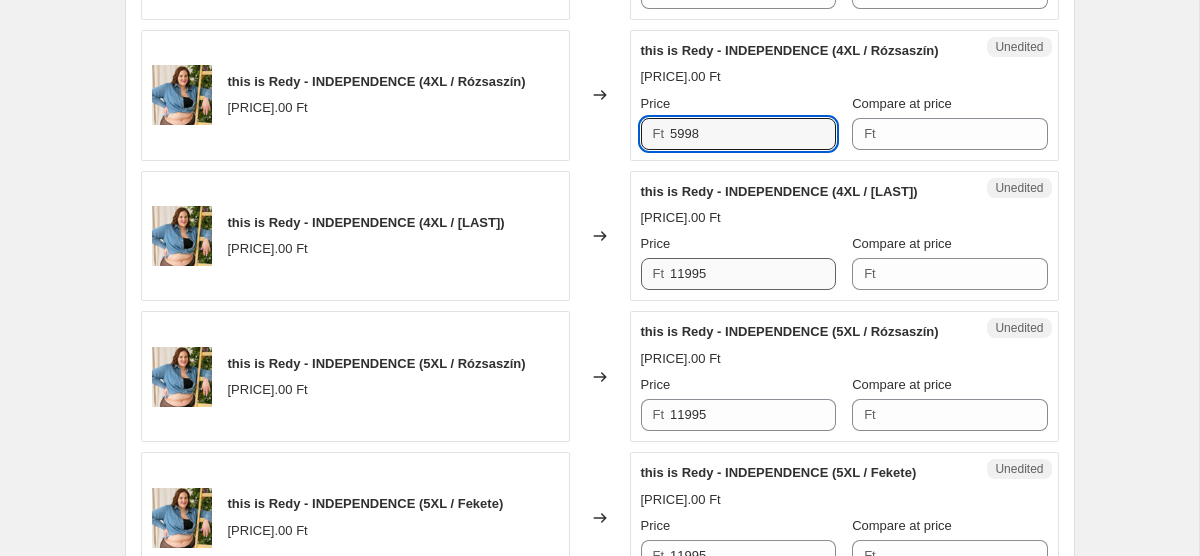 type on "5998" 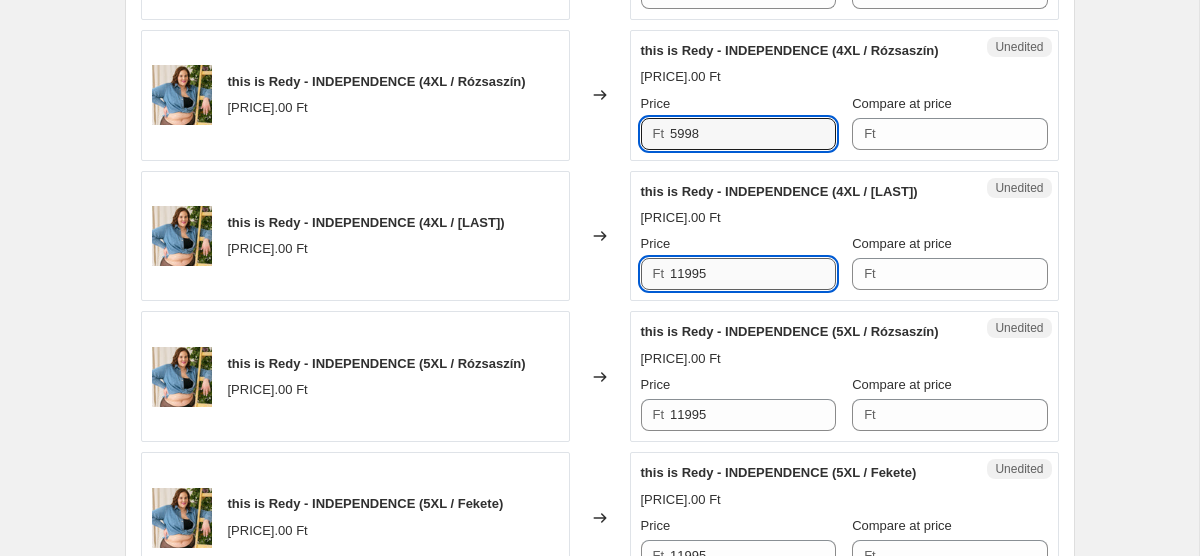 click on "11995" at bounding box center [753, 274] 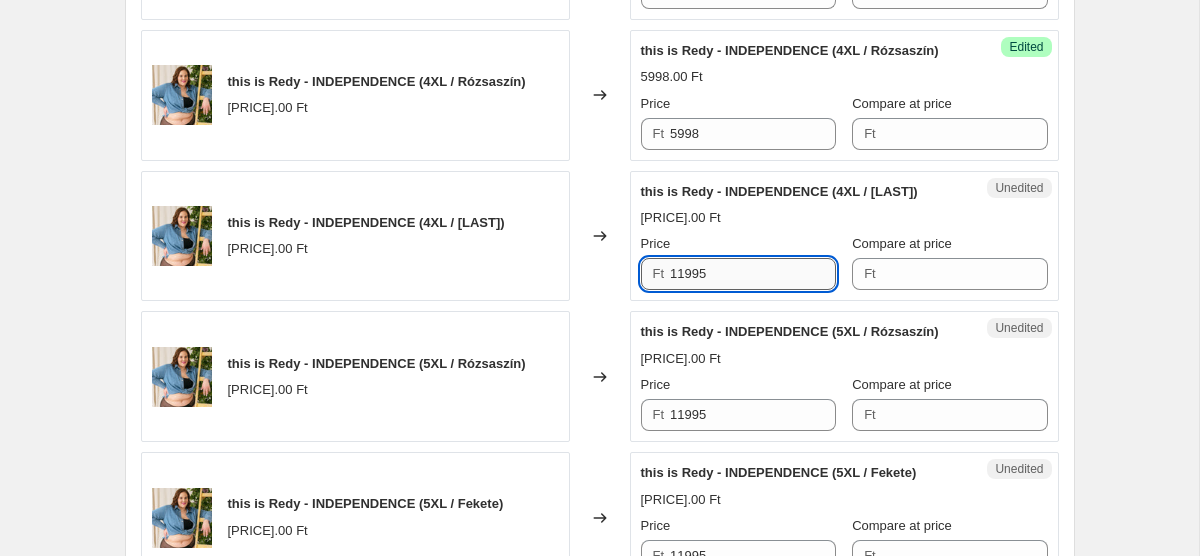 click on "11995" at bounding box center [753, 274] 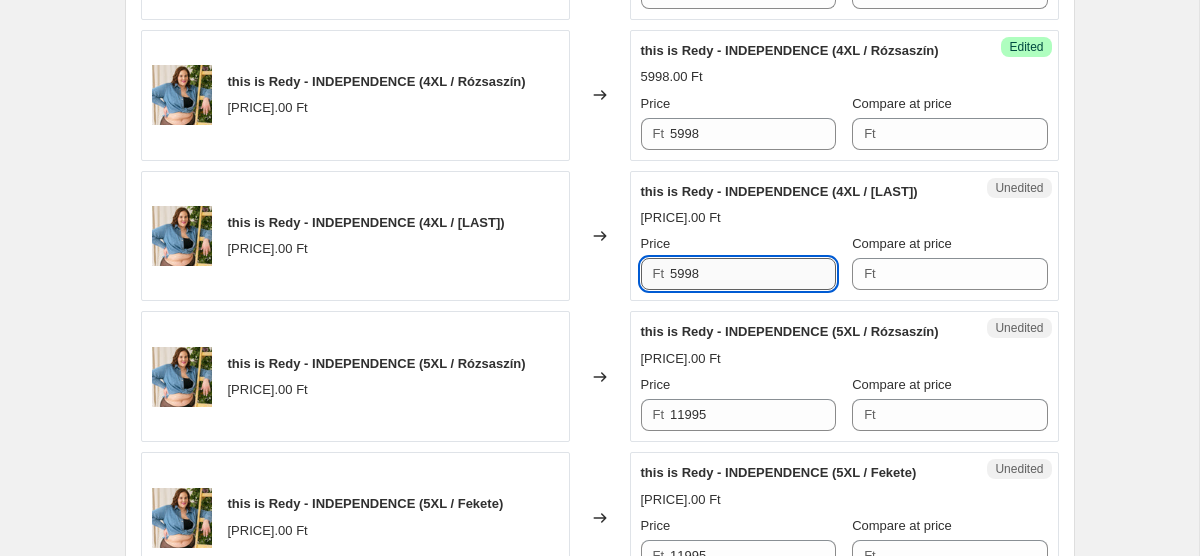 scroll, scrollTop: 1838, scrollLeft: 0, axis: vertical 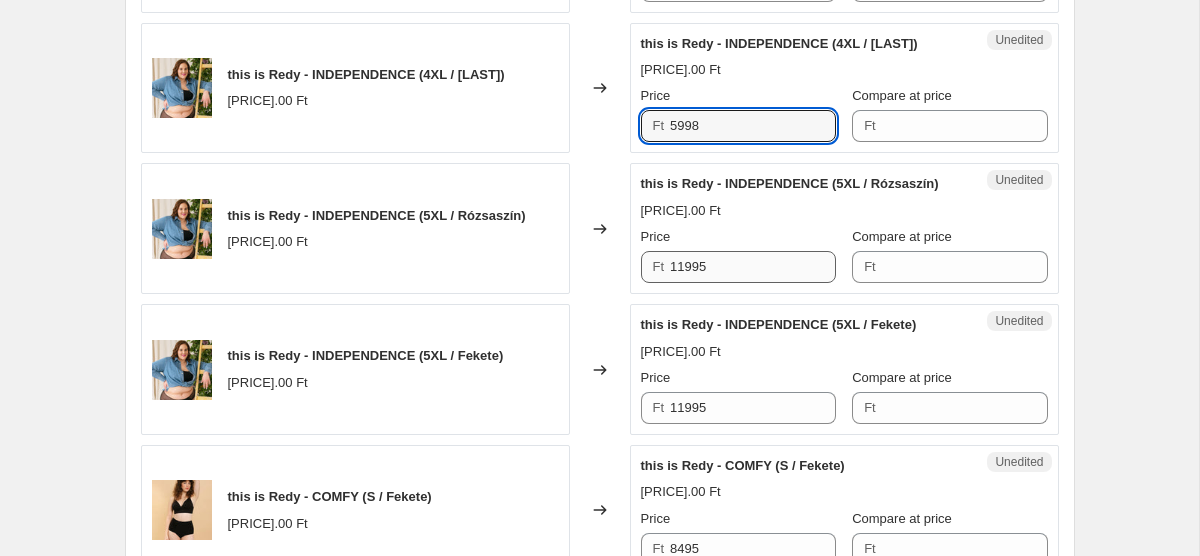 type on "5998" 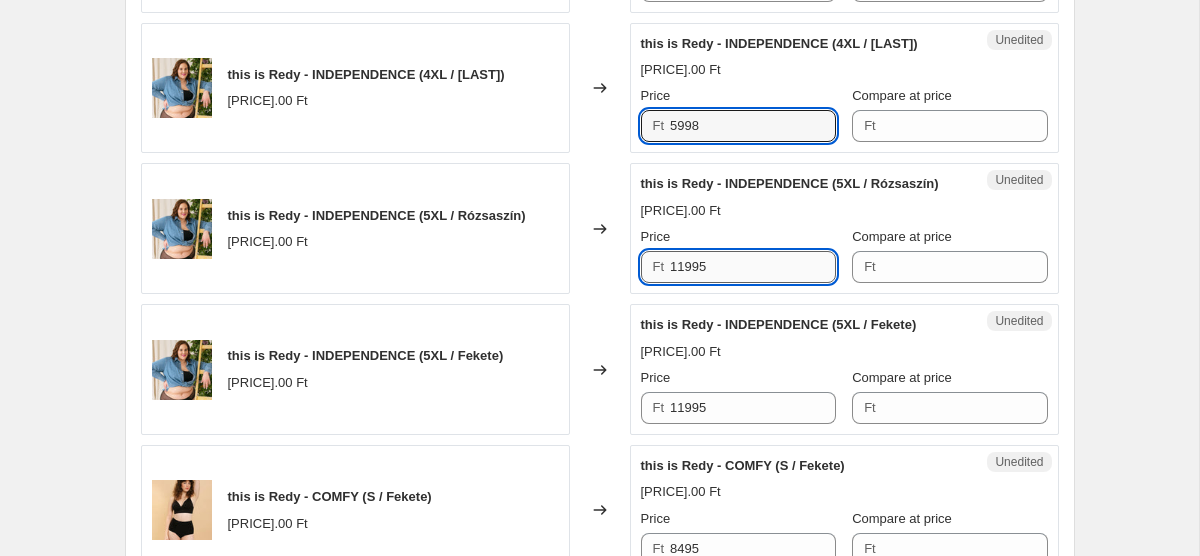 click on "11995" at bounding box center [753, 267] 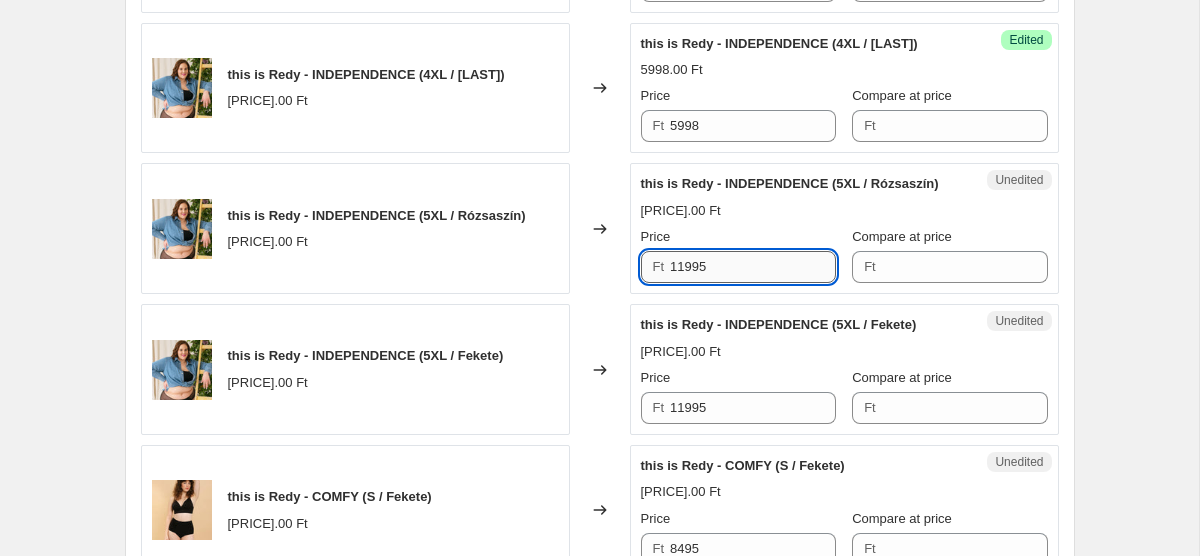 click on "11995" at bounding box center [753, 267] 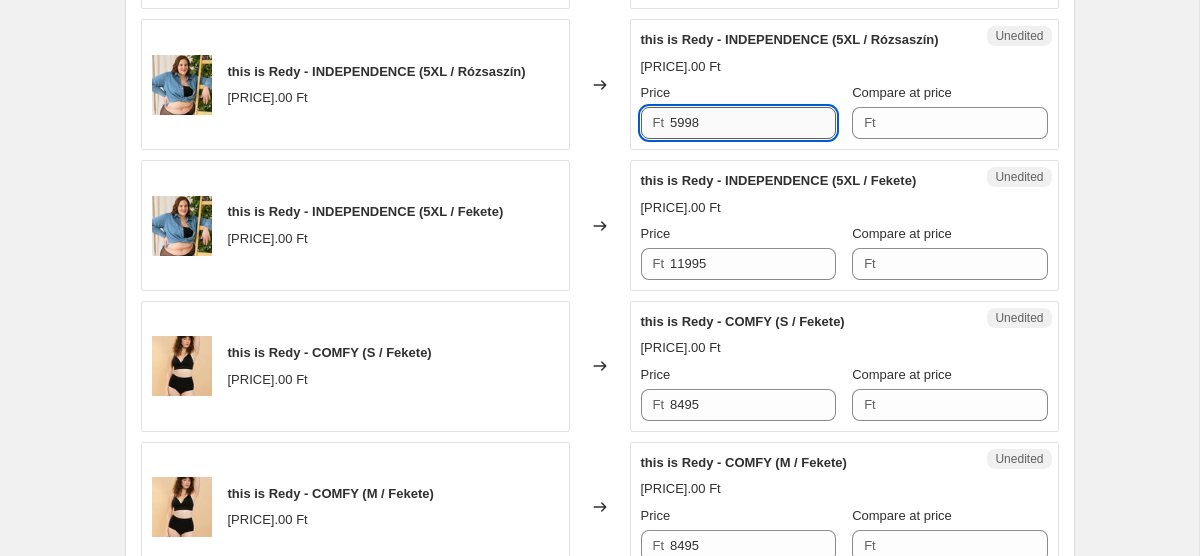 scroll, scrollTop: 1993, scrollLeft: 0, axis: vertical 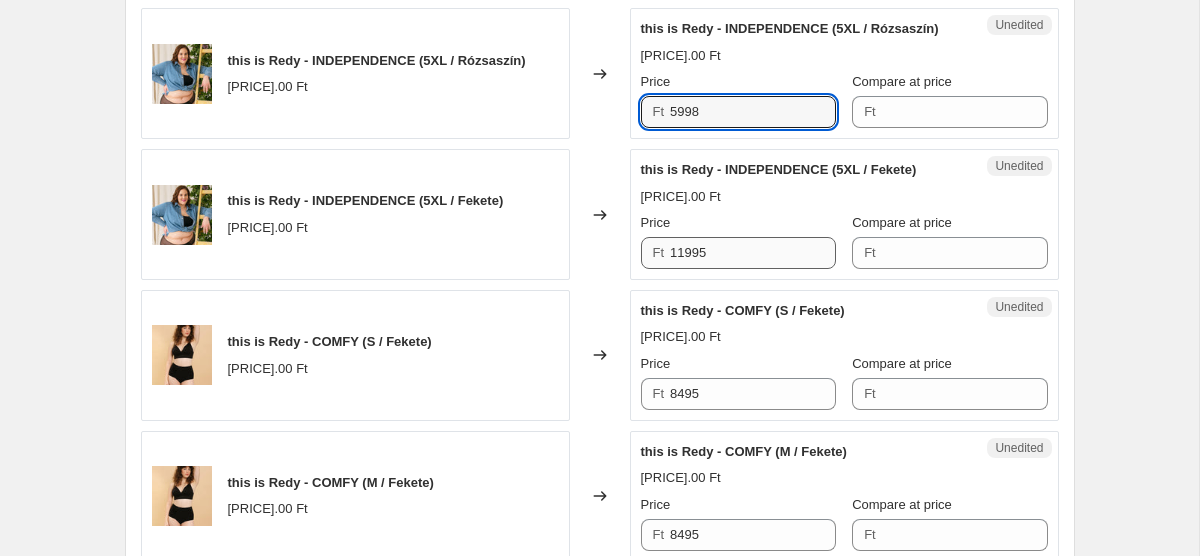 type on "5998" 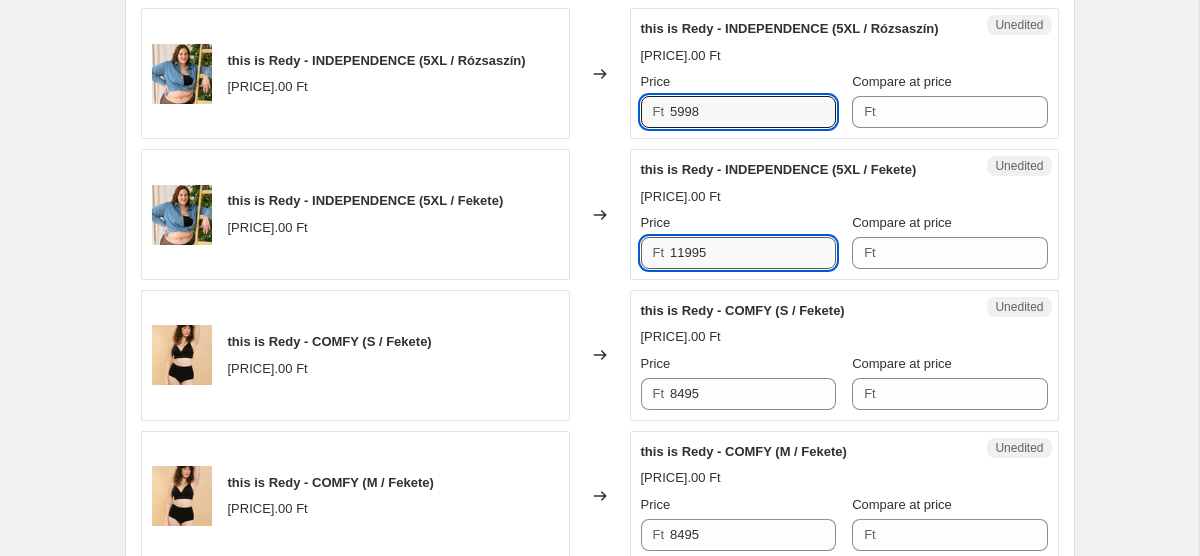 click on "11995" at bounding box center [753, 253] 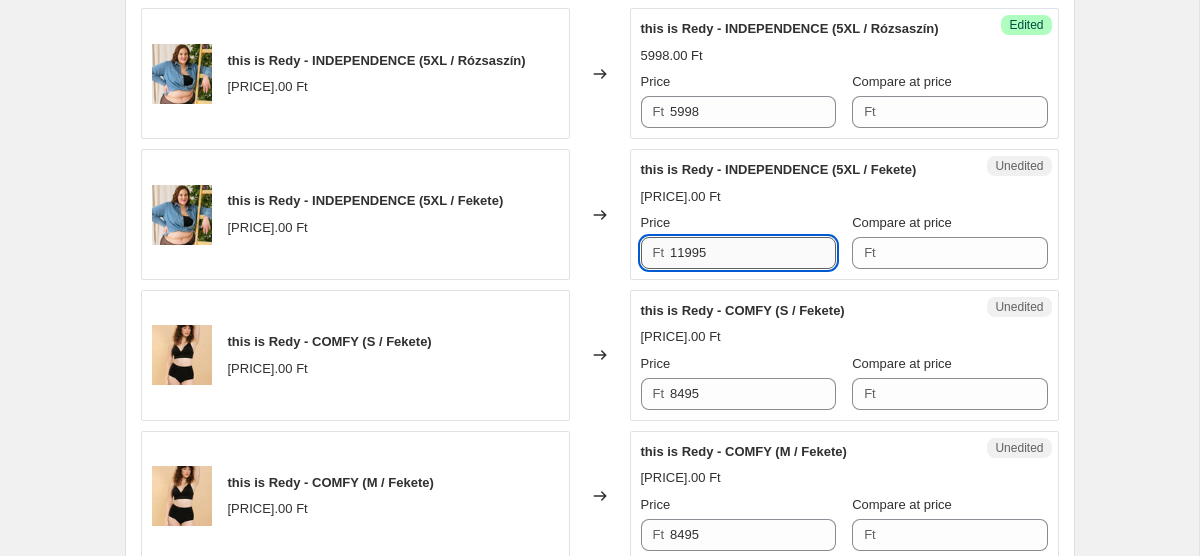 click on "11995" at bounding box center [753, 253] 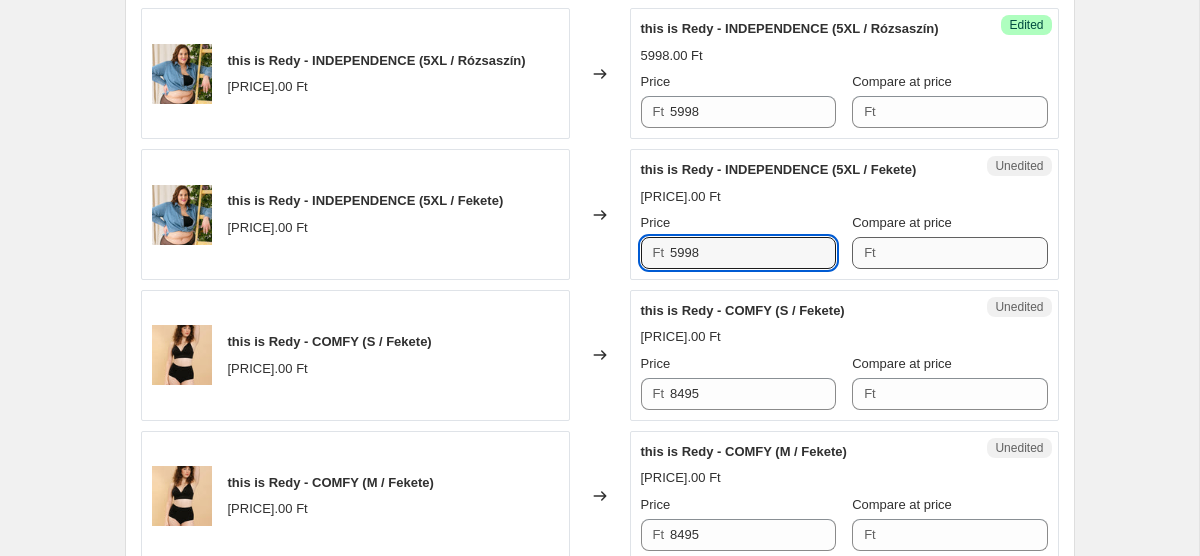 type on "5998" 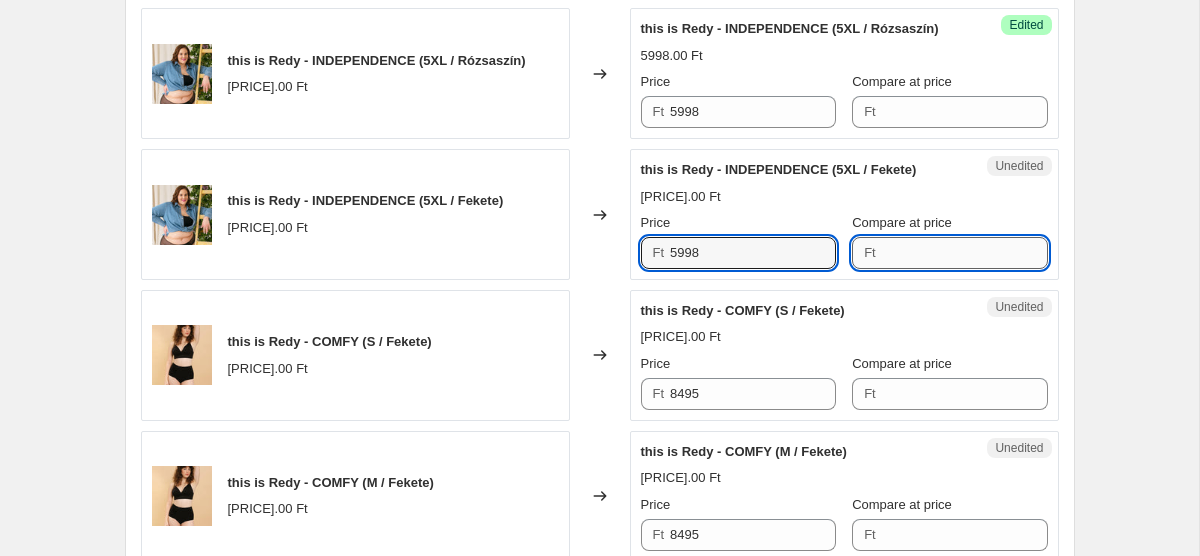 click on "Compare at price" at bounding box center [965, 253] 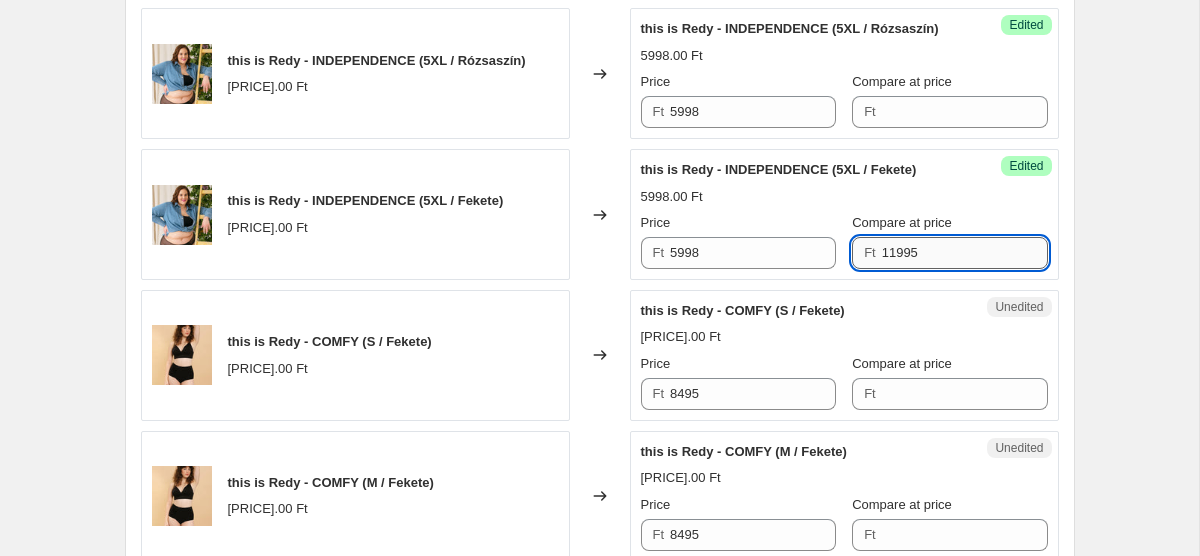 click on "11995" at bounding box center [965, 253] 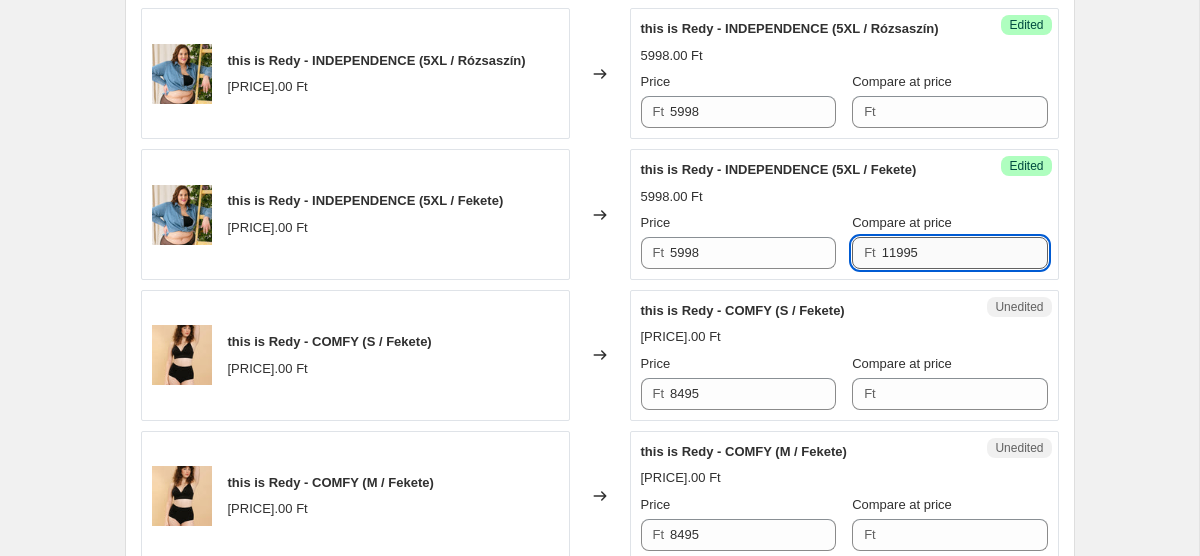 click on "11995" at bounding box center (965, 253) 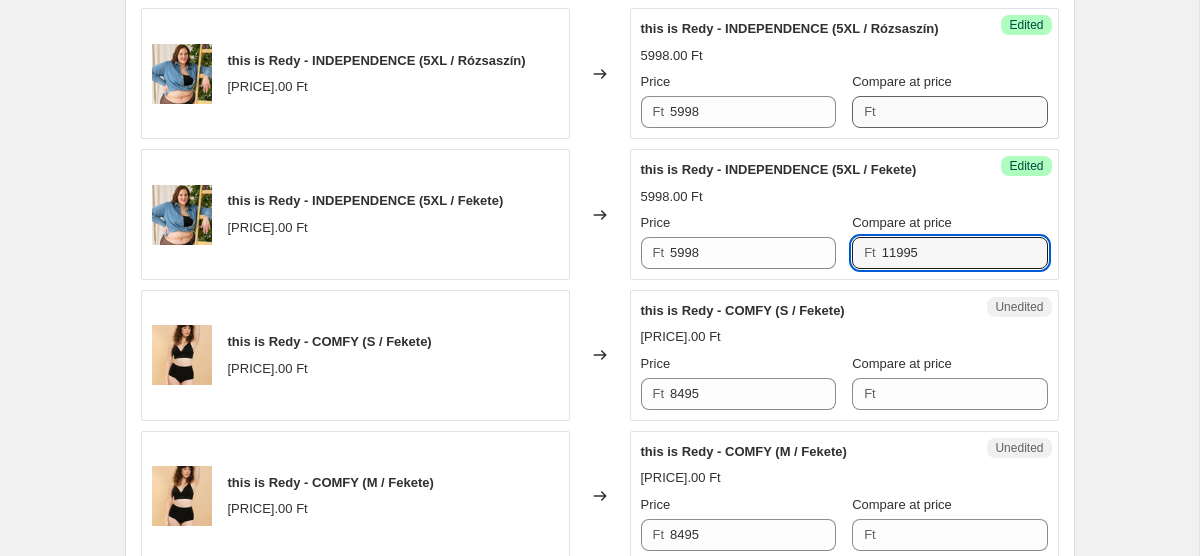type on "11995" 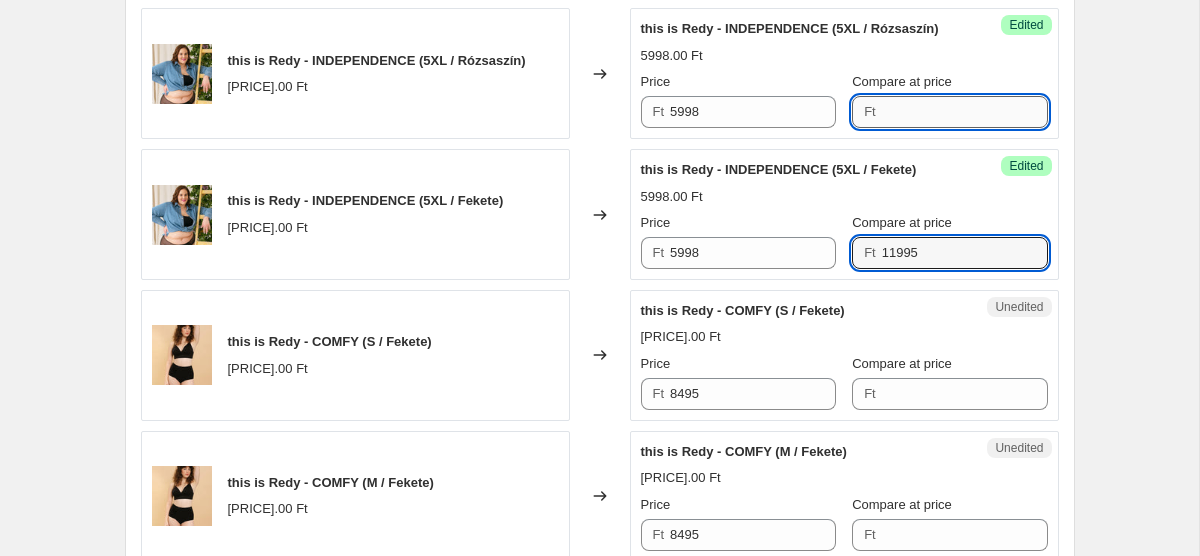 click on "Compare at price" at bounding box center [965, 112] 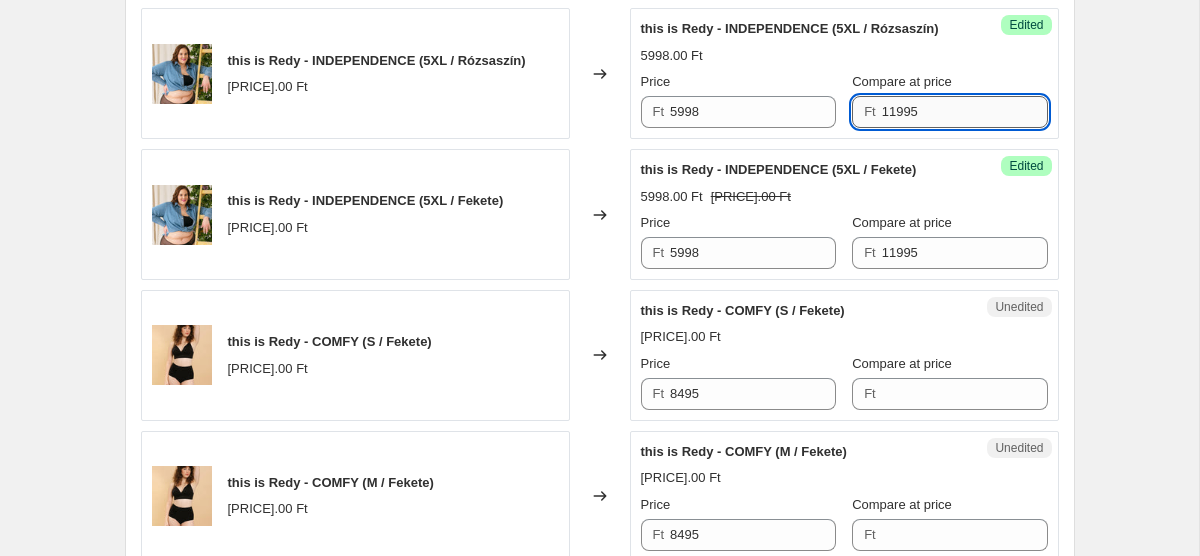 scroll, scrollTop: 1870, scrollLeft: 0, axis: vertical 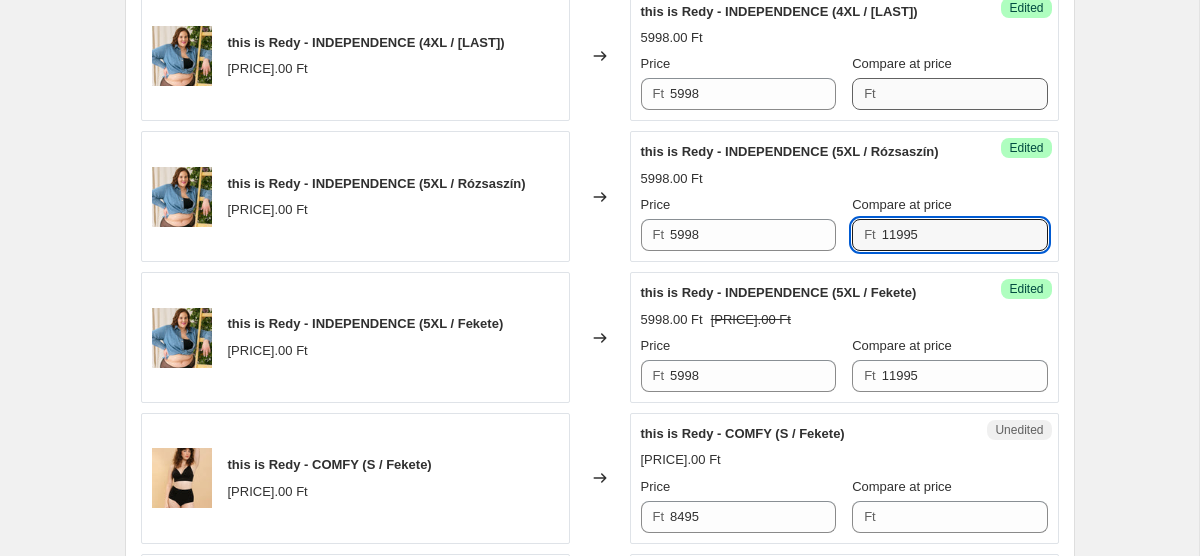 type on "11995" 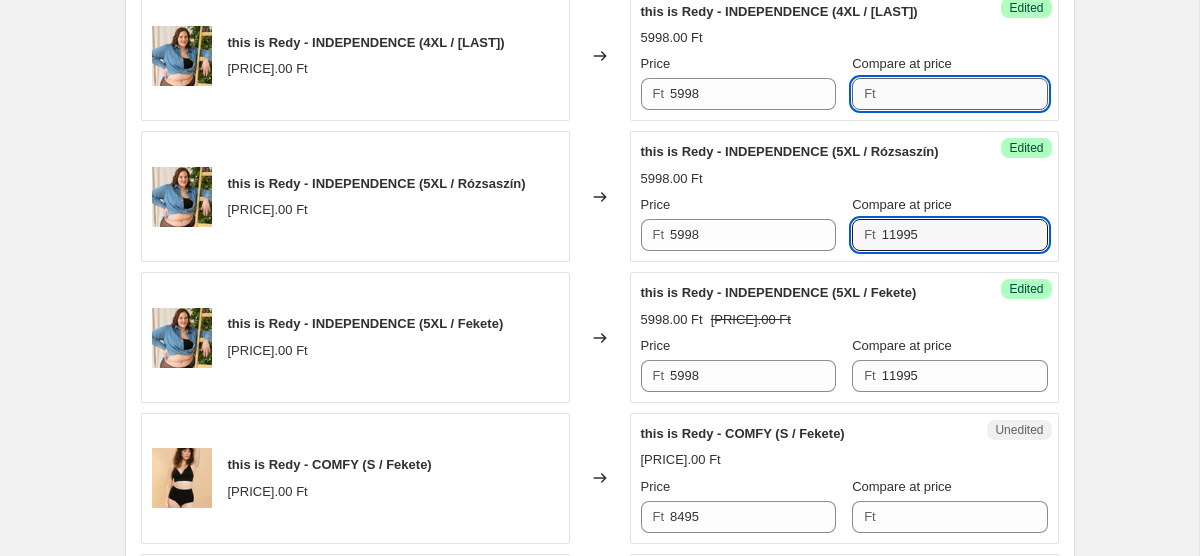 click on "Compare at price" at bounding box center [965, 94] 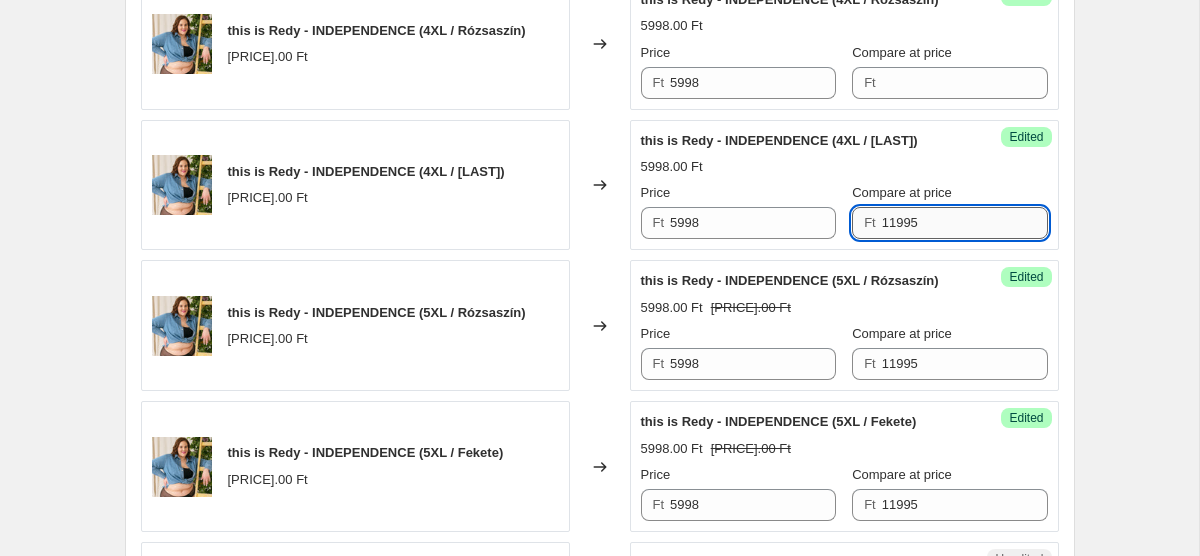 scroll, scrollTop: 1739, scrollLeft: 0, axis: vertical 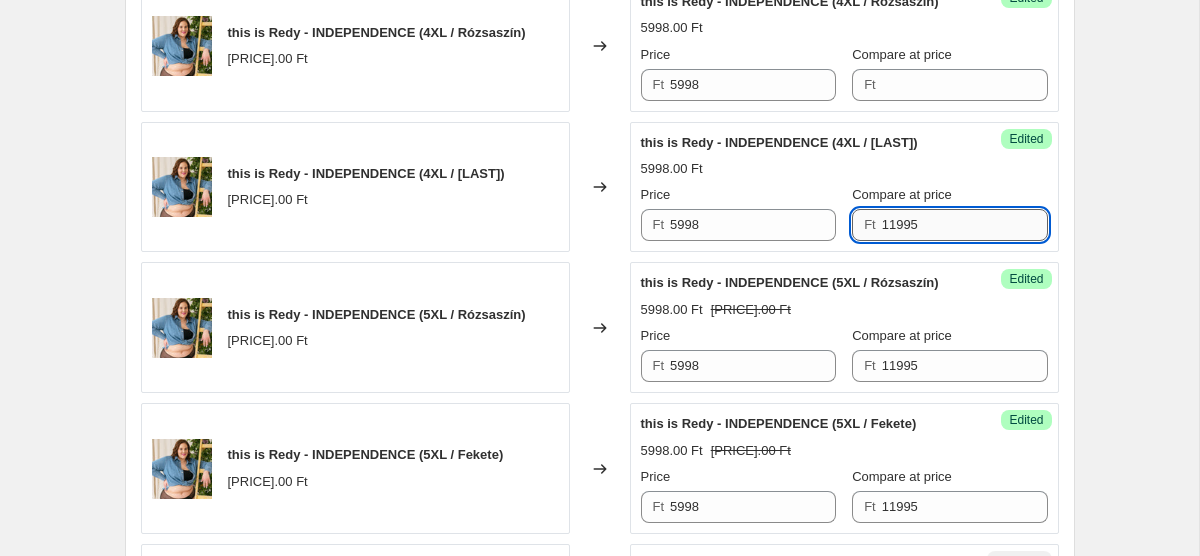 type on "11995" 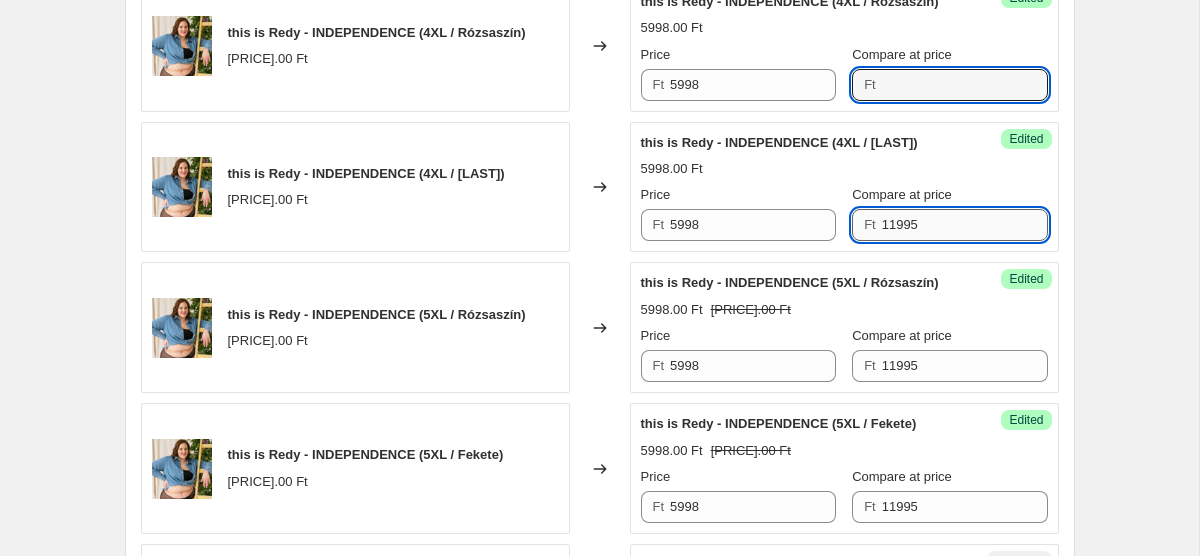 click on "Compare at price" at bounding box center [965, 85] 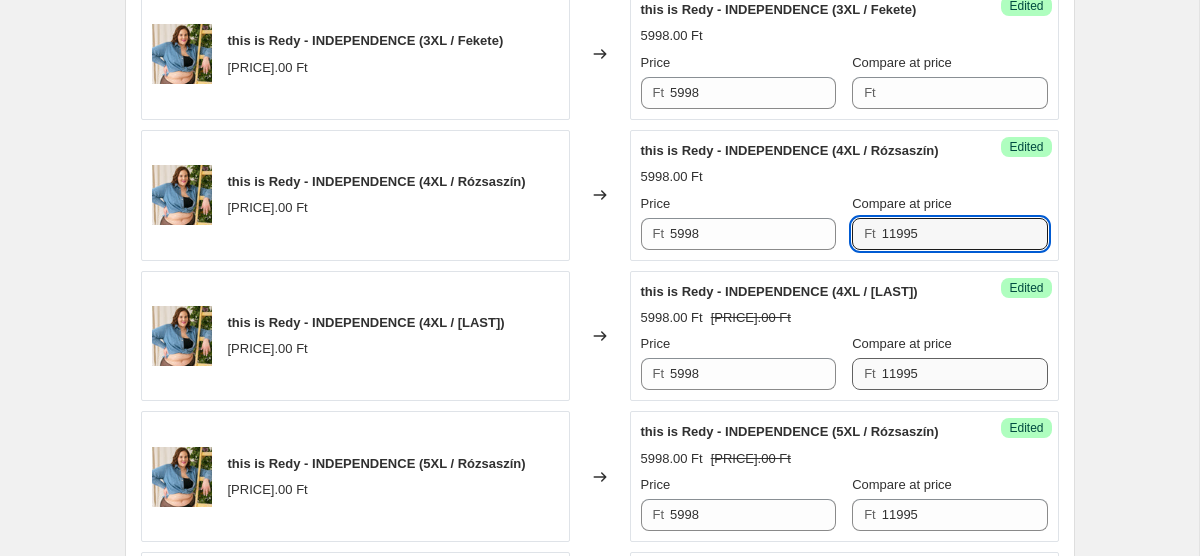 scroll, scrollTop: 1586, scrollLeft: 0, axis: vertical 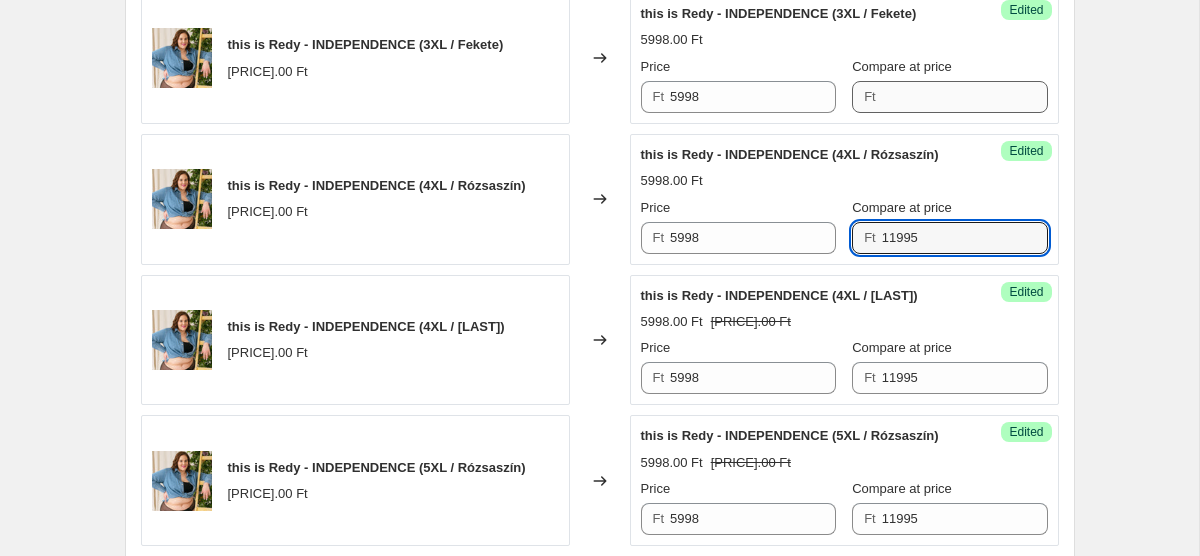 type on "11995" 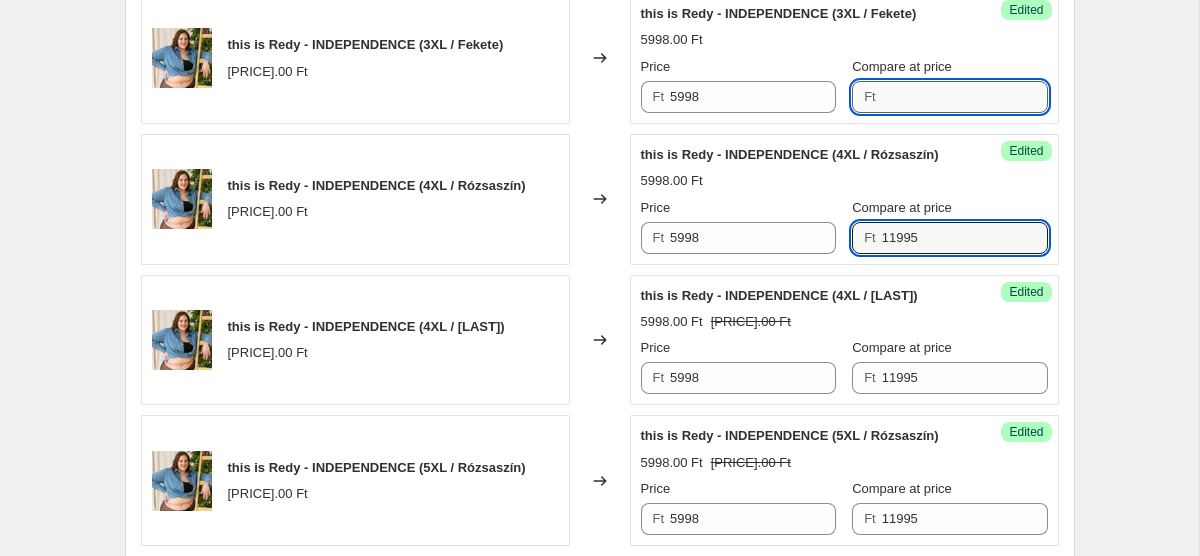 click on "Compare at price" at bounding box center [965, 97] 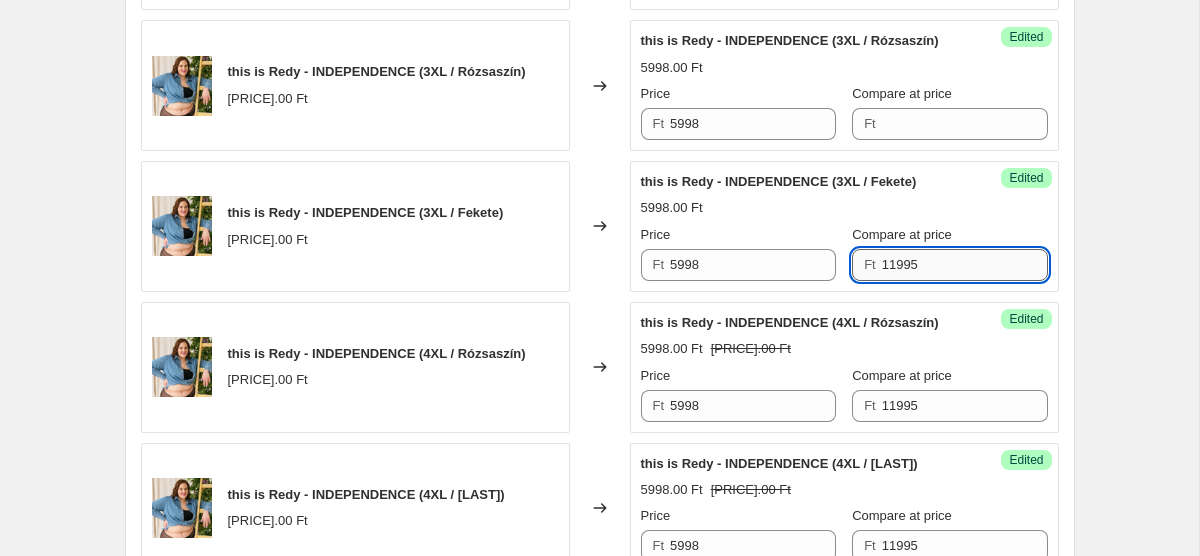 scroll, scrollTop: 1407, scrollLeft: 0, axis: vertical 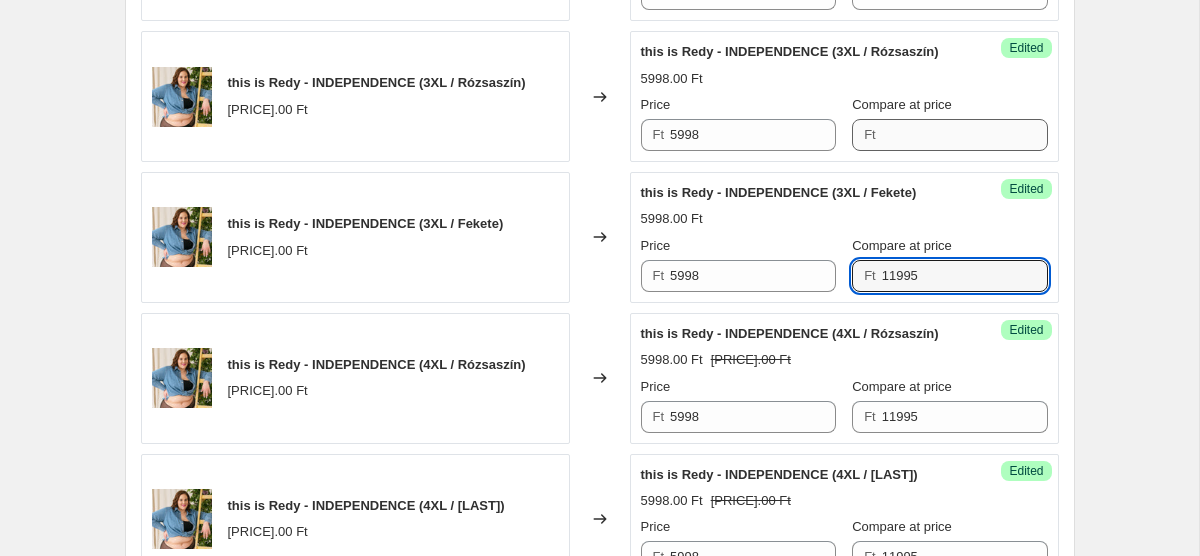 type on "11995" 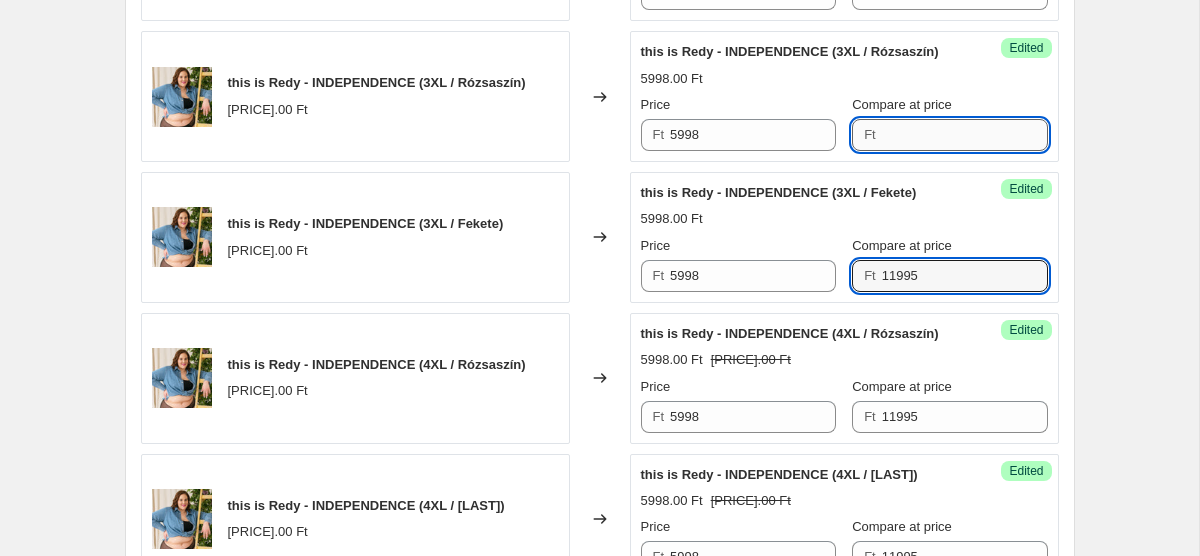 click on "Compare at price" at bounding box center (965, 135) 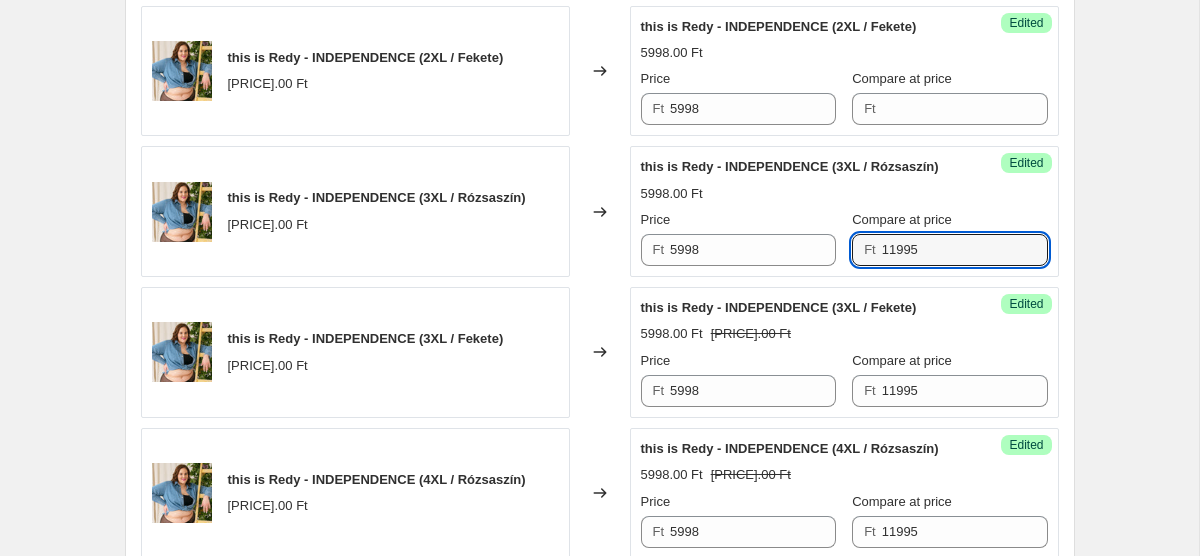 scroll, scrollTop: 1273, scrollLeft: 0, axis: vertical 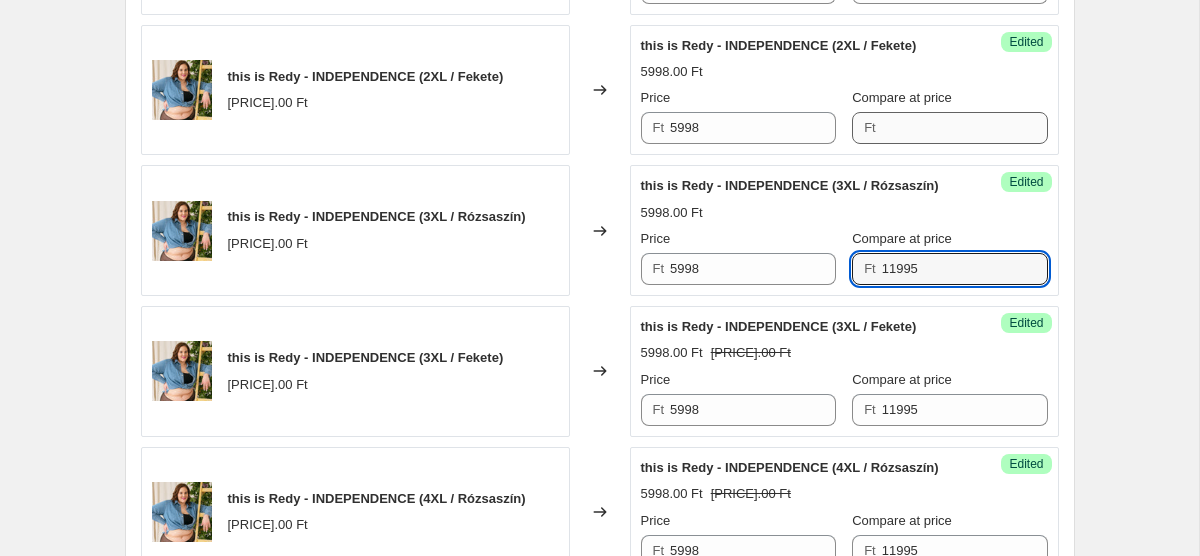 type on "11995" 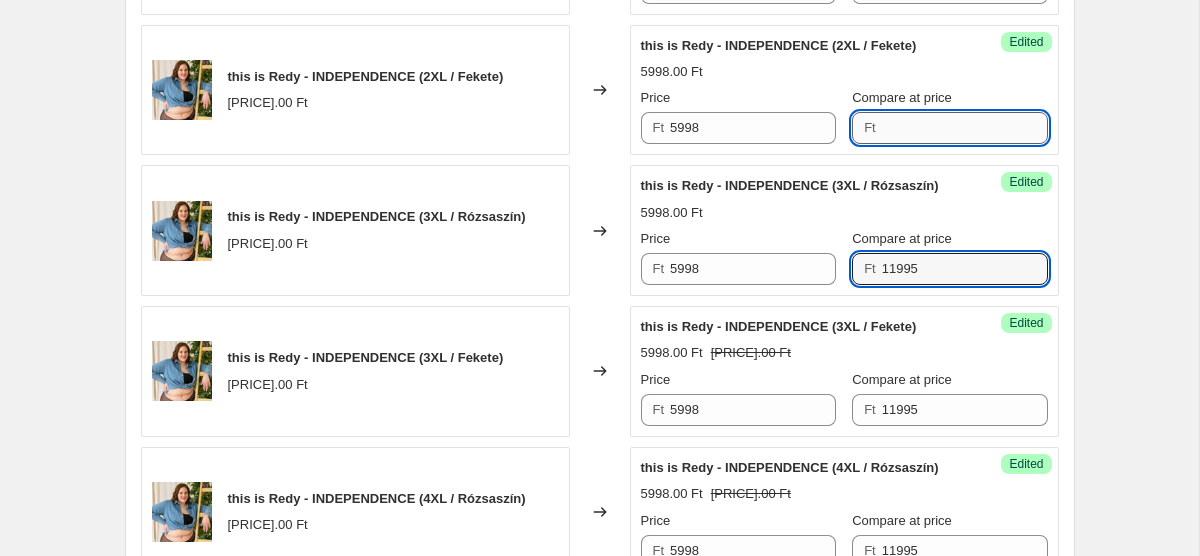 click on "Compare at price" at bounding box center (965, 128) 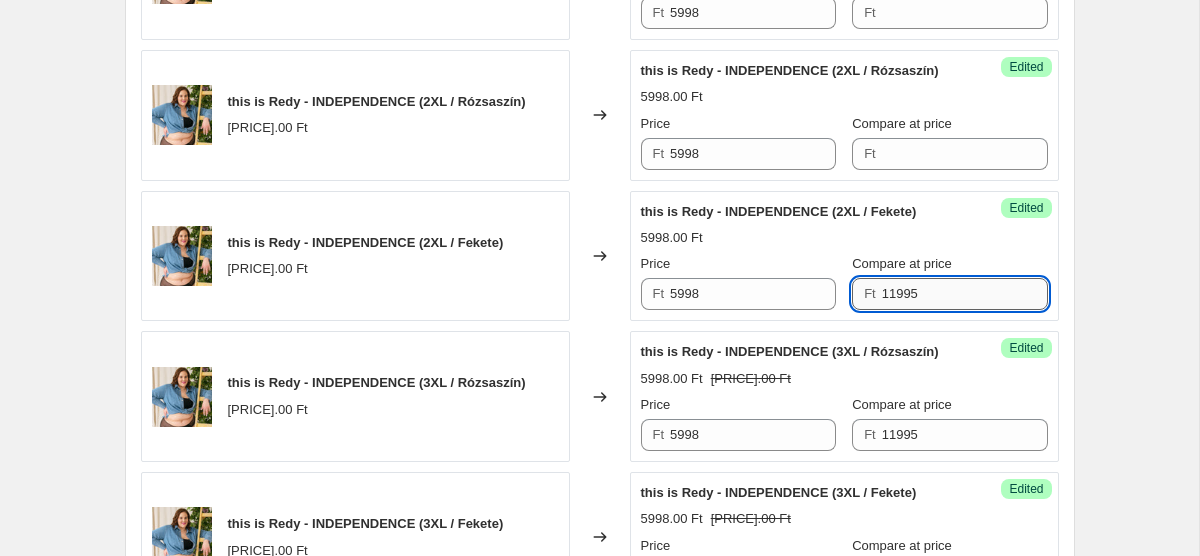 scroll, scrollTop: 1093, scrollLeft: 0, axis: vertical 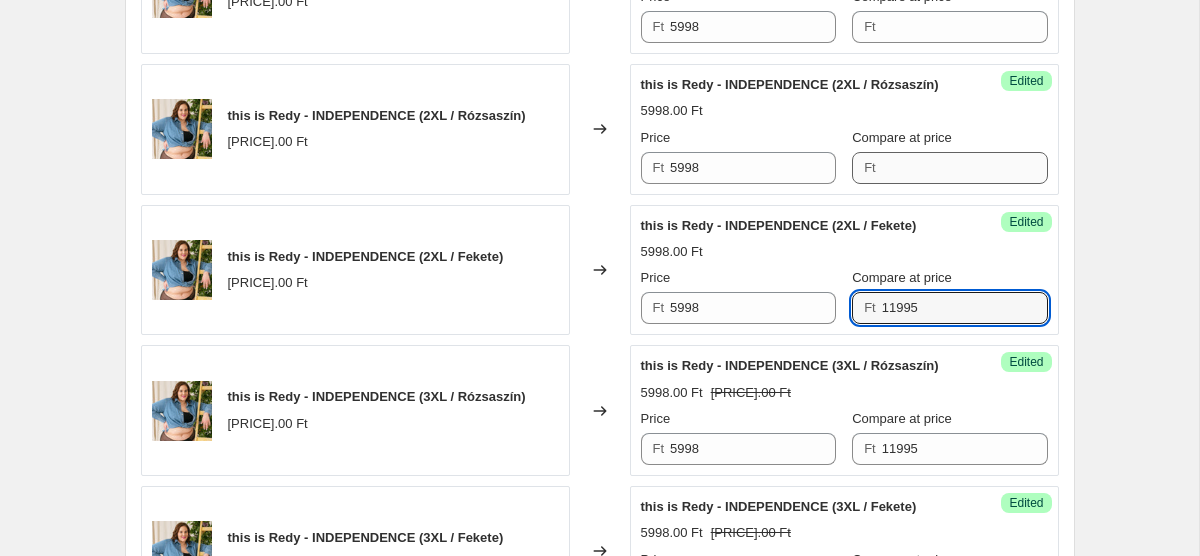type on "11995" 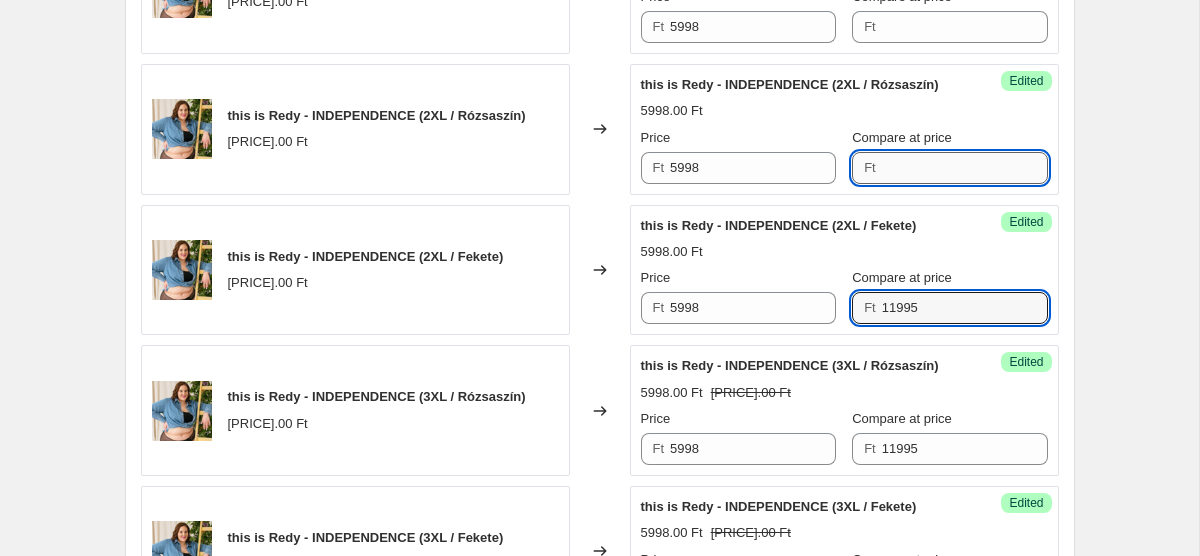 click on "Compare at price" at bounding box center (965, 168) 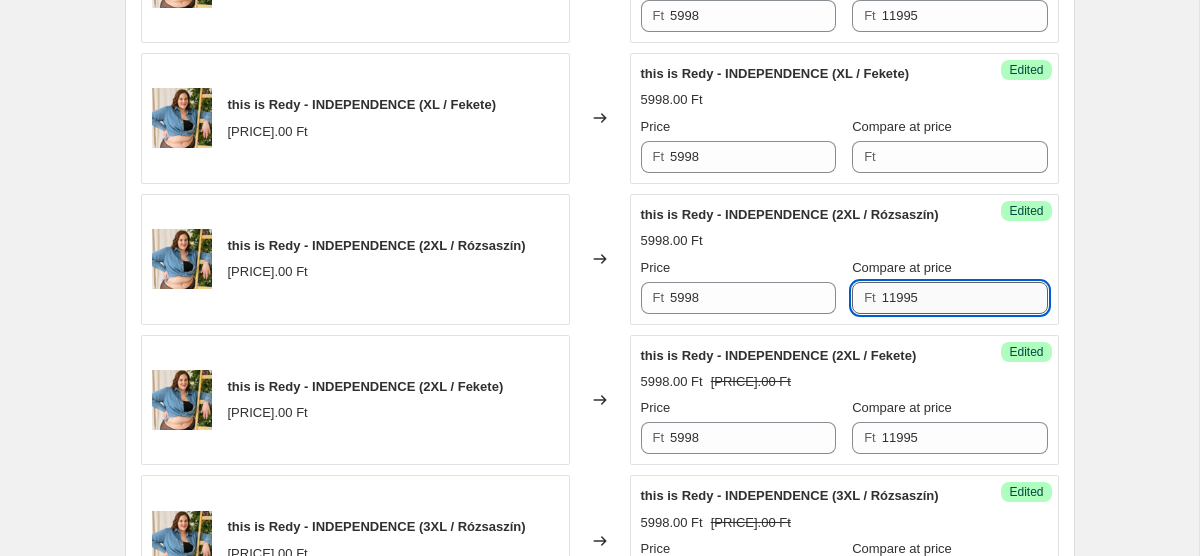 scroll, scrollTop: 962, scrollLeft: 0, axis: vertical 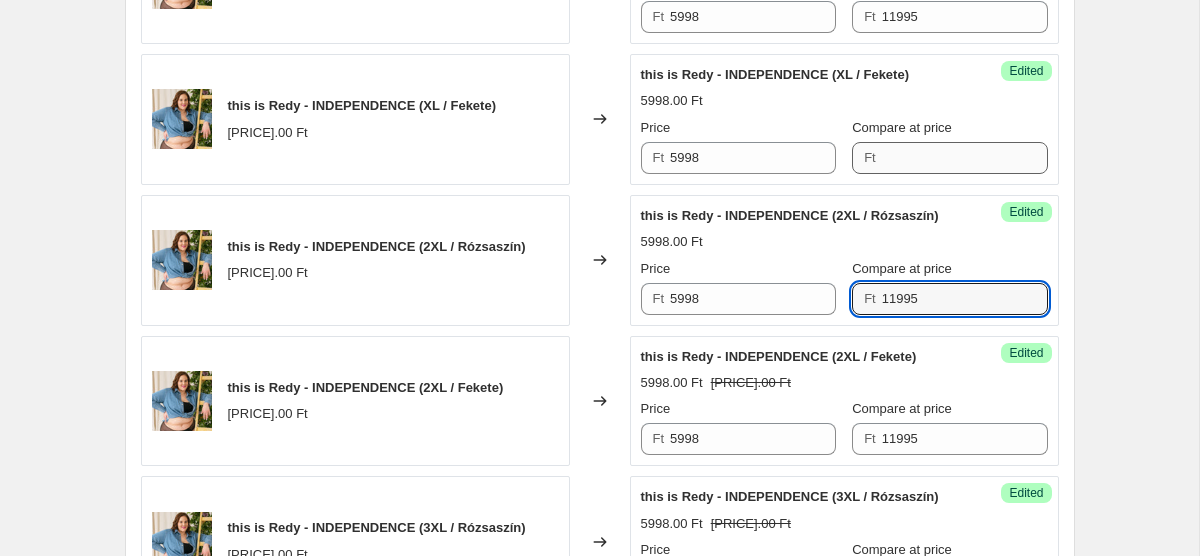 type on "11995" 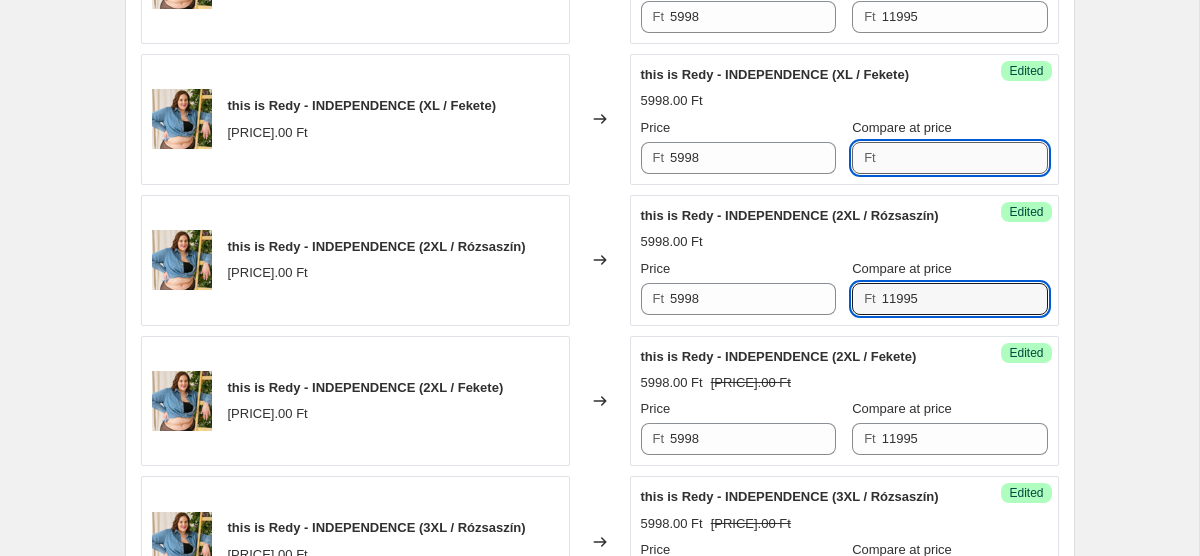 click on "Compare at price" at bounding box center [965, 158] 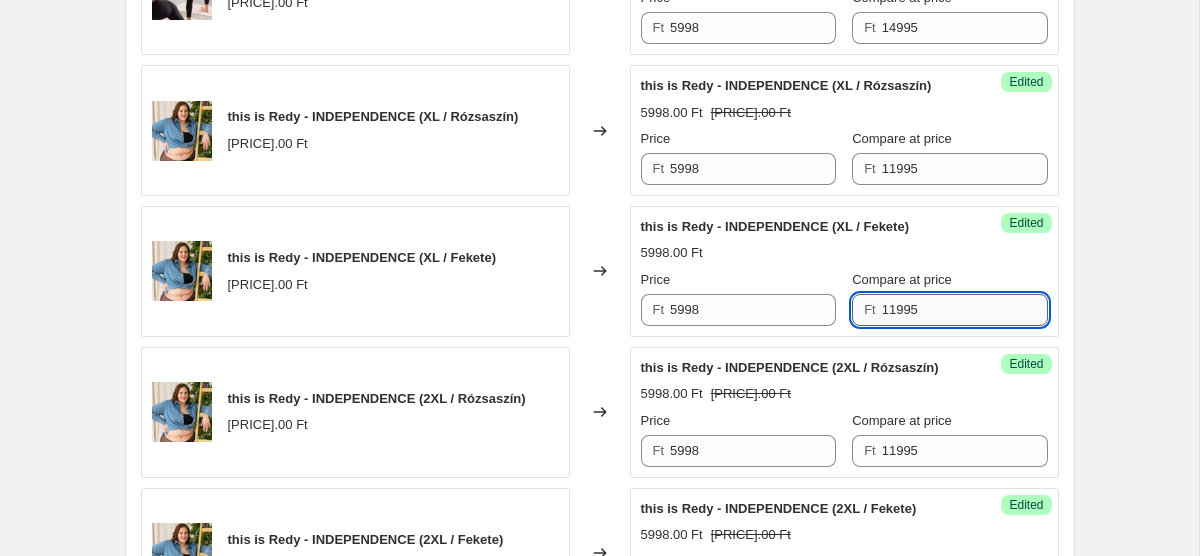 scroll, scrollTop: 808, scrollLeft: 0, axis: vertical 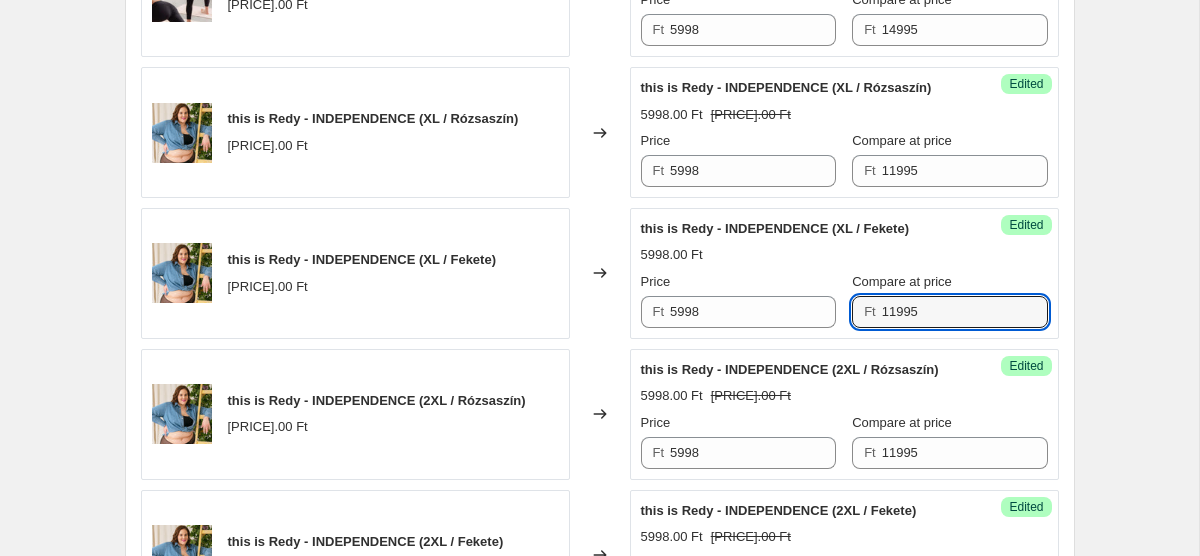 type on "11995" 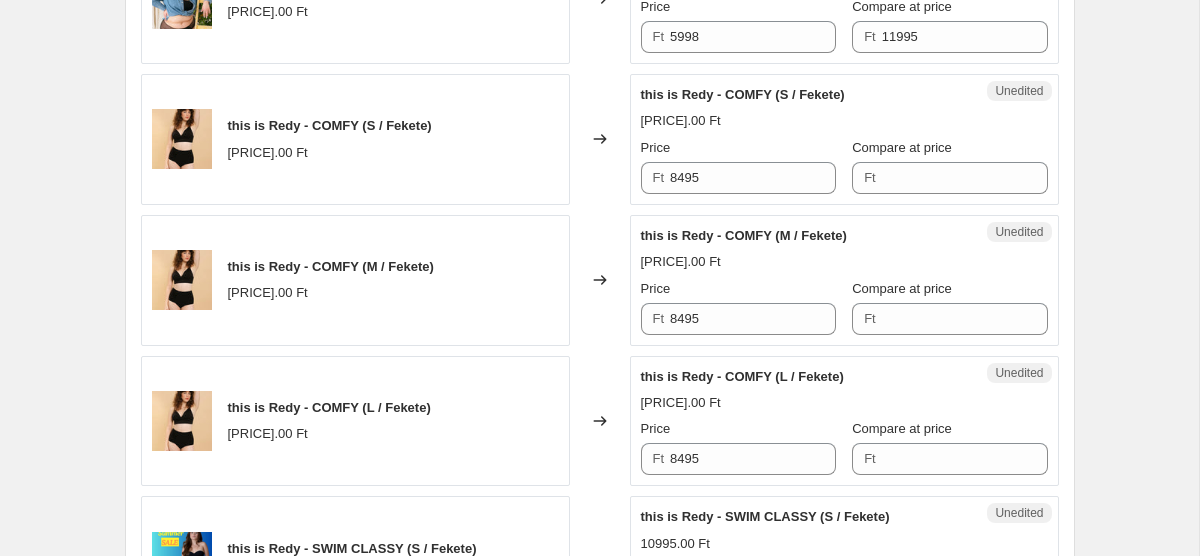 scroll, scrollTop: 2246, scrollLeft: 0, axis: vertical 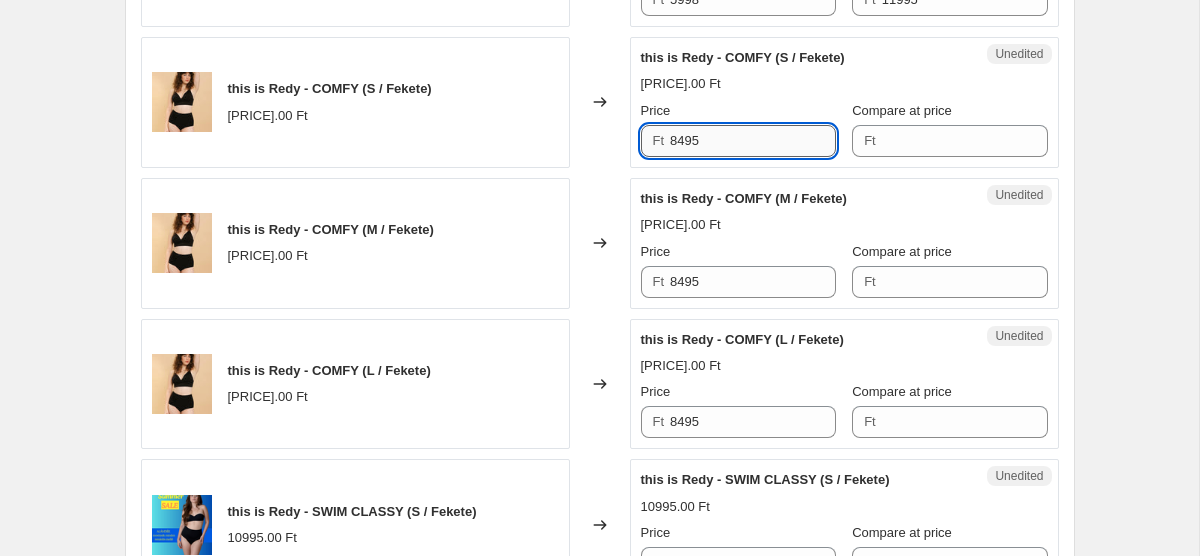 click on "[NUMBER]" at bounding box center [753, 141] 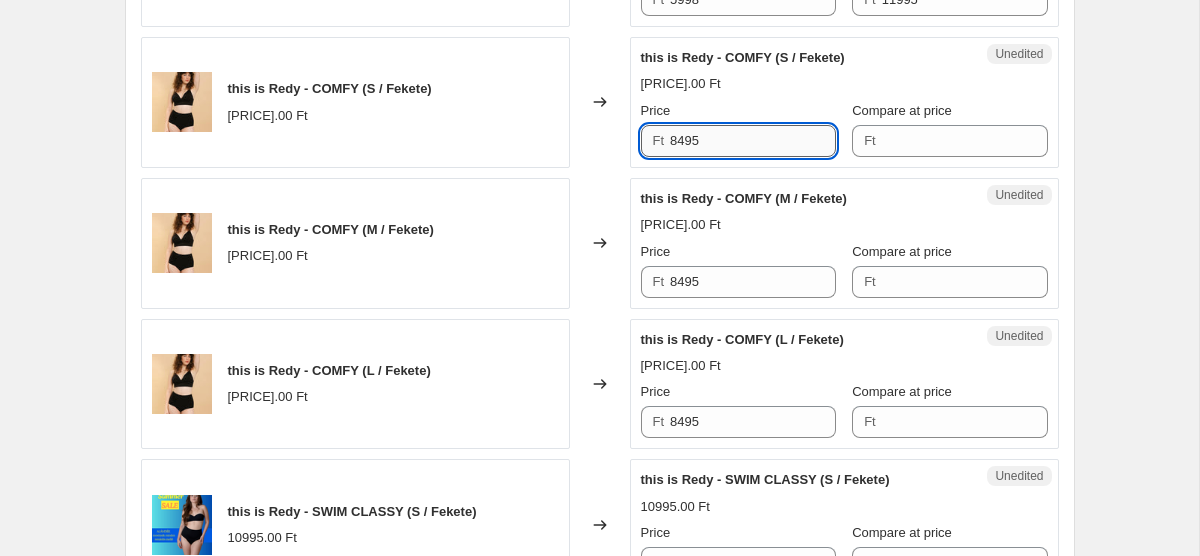 click on "[NUMBER]" at bounding box center (753, 141) 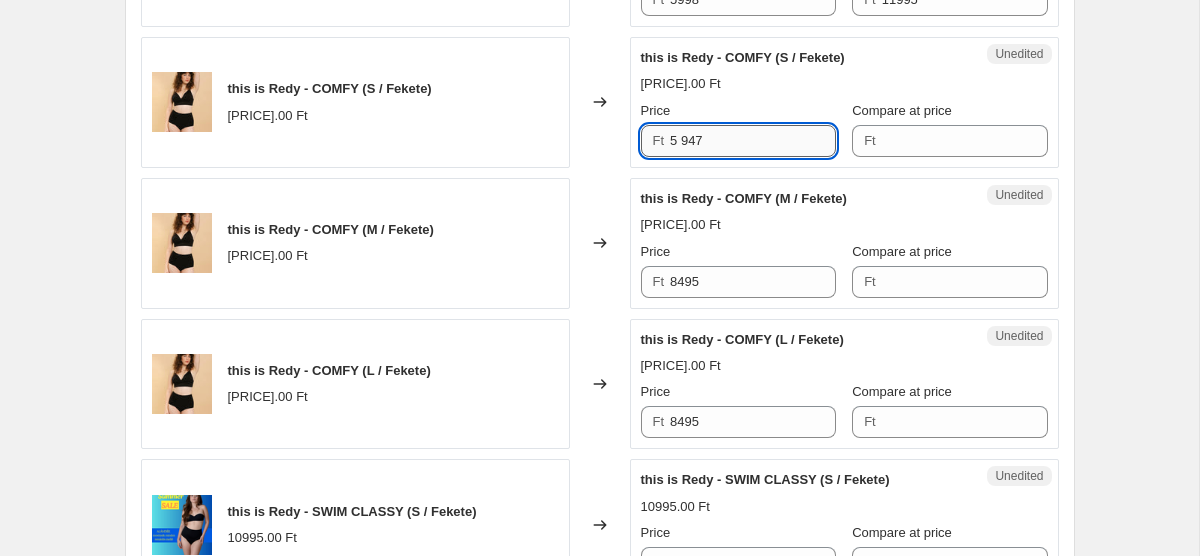 click on "5 947" at bounding box center [753, 141] 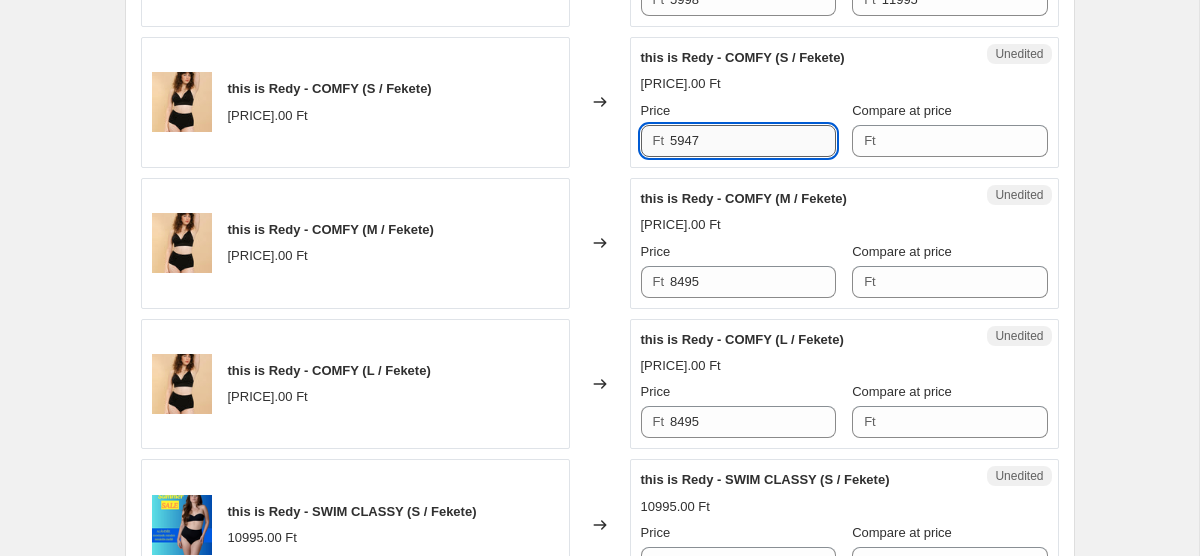 click on "5947" at bounding box center (753, 141) 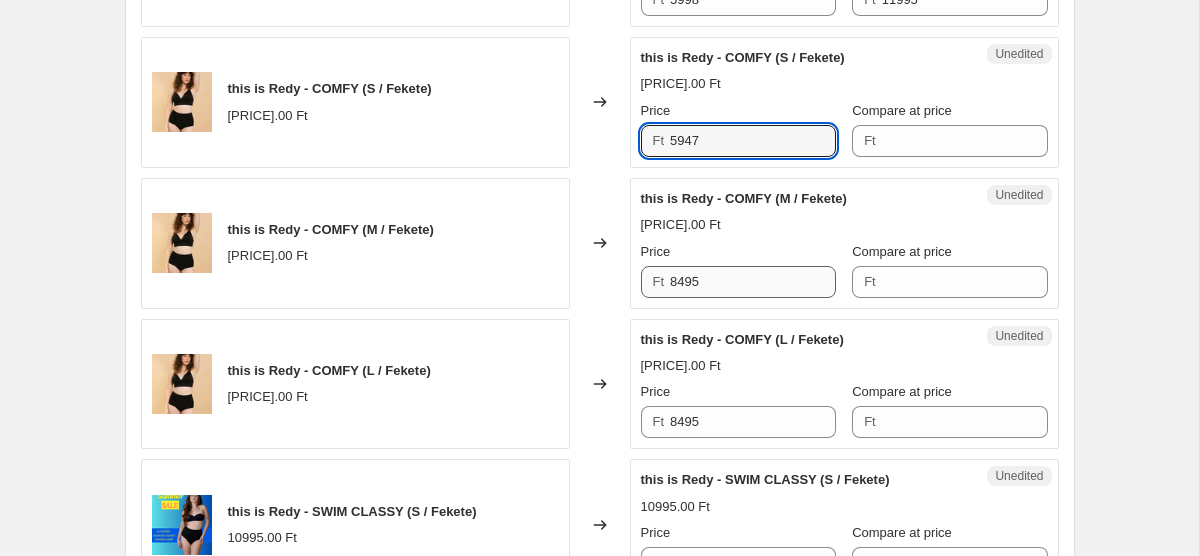 type on "5947" 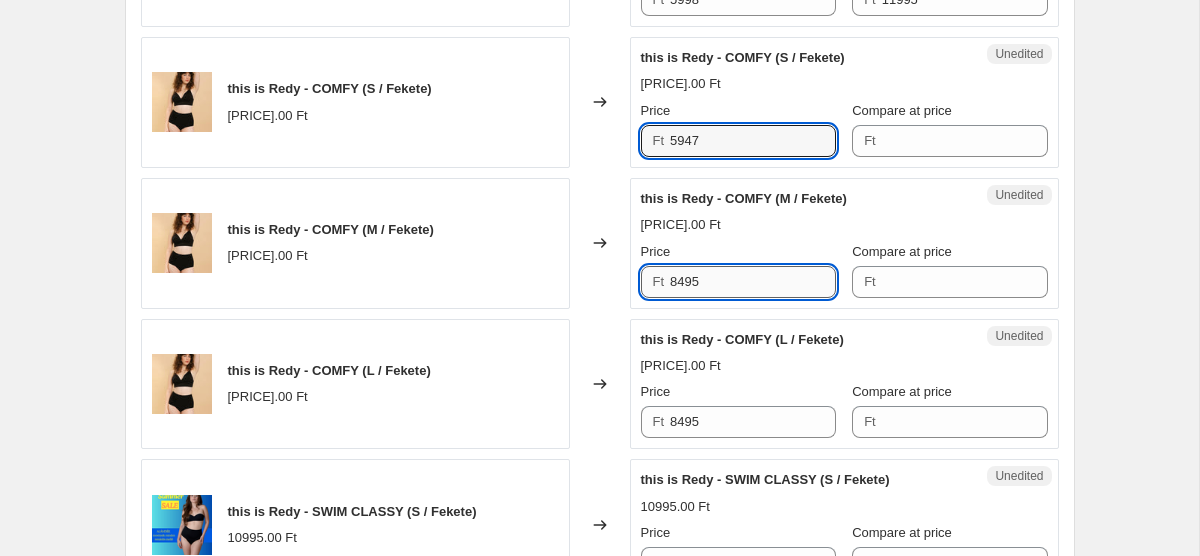 click on "[NUMBER]" at bounding box center [753, 282] 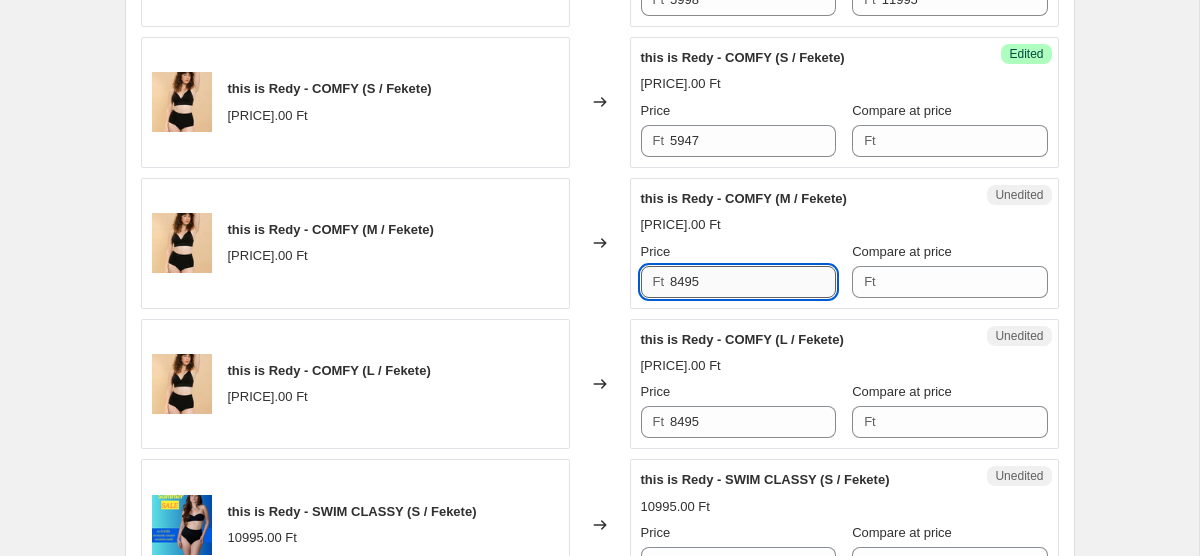 click on "[NUMBER]" at bounding box center [753, 282] 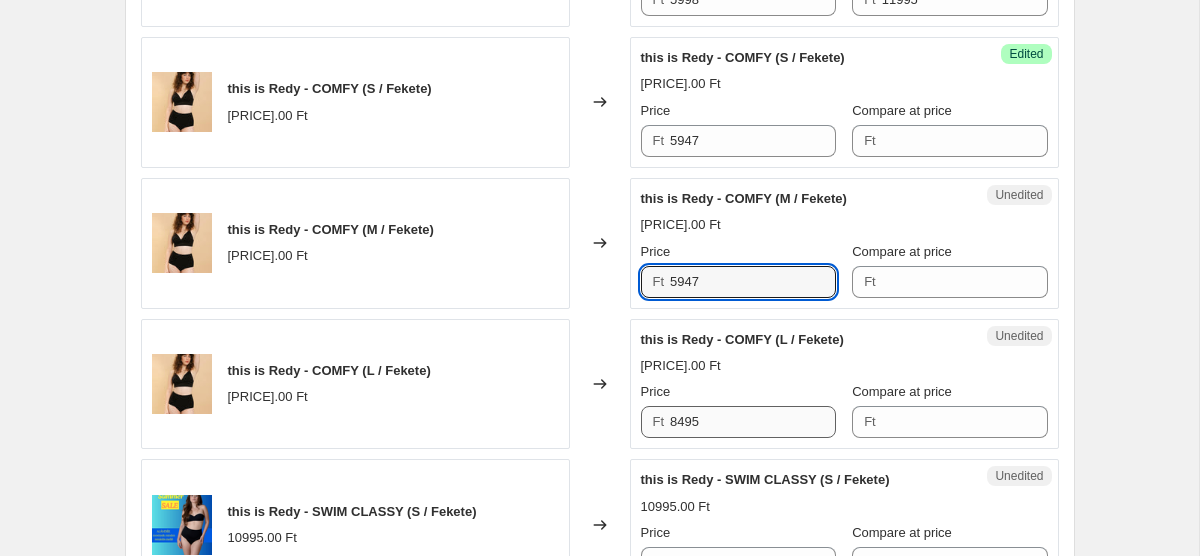 type on "5947" 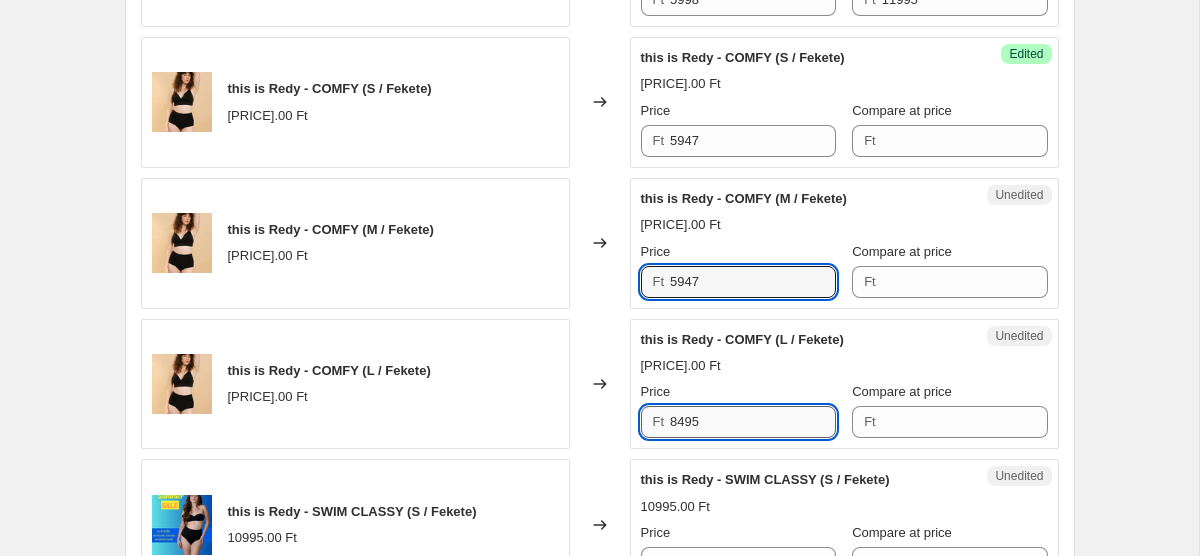 click on "[NUMBER]" at bounding box center [753, 422] 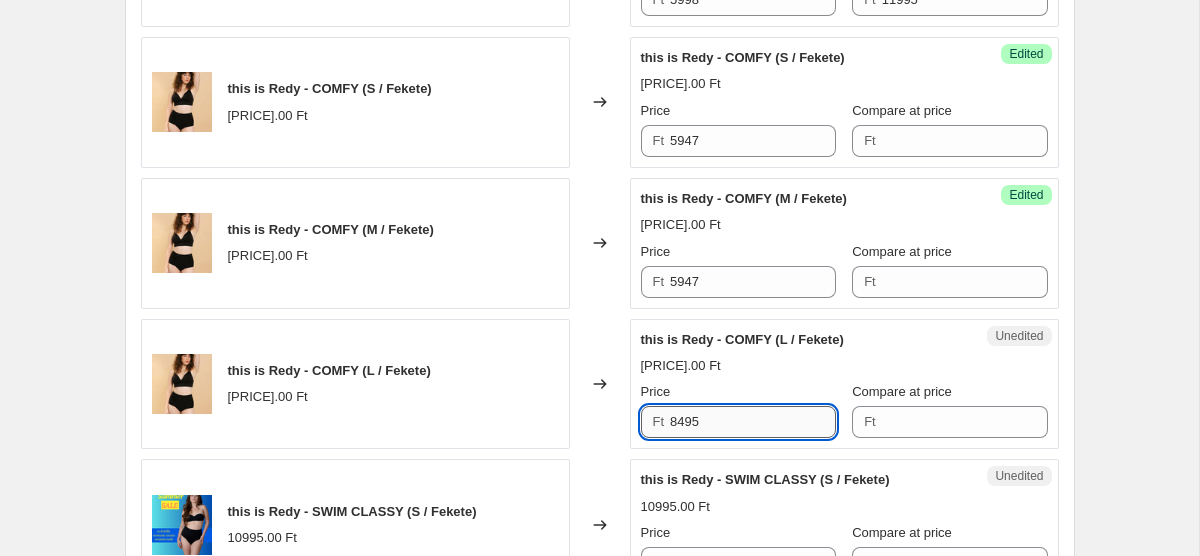 click on "[NUMBER]" at bounding box center (753, 422) 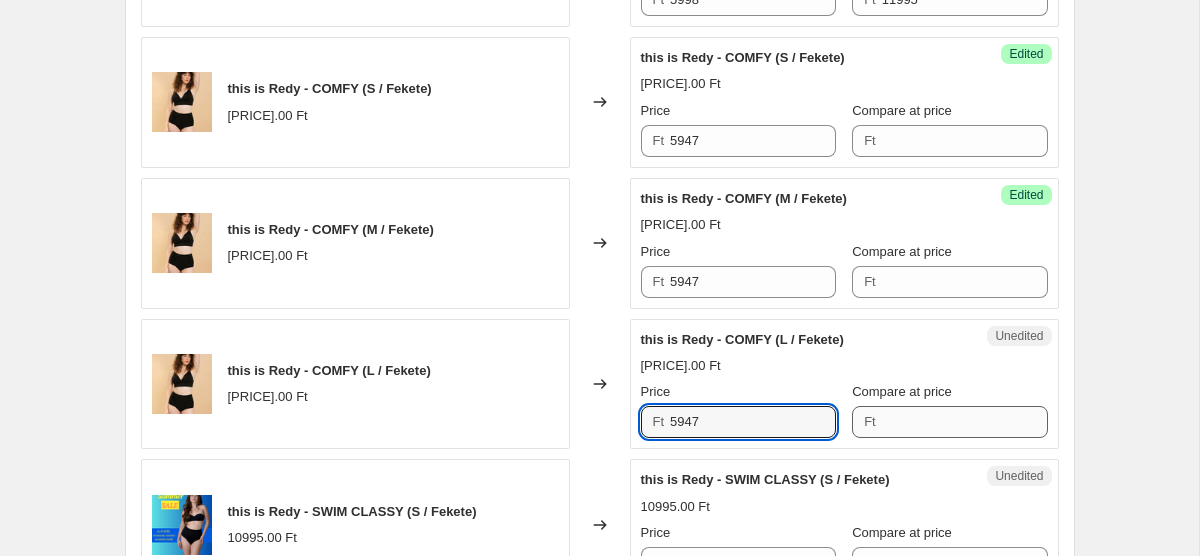 type on "5947" 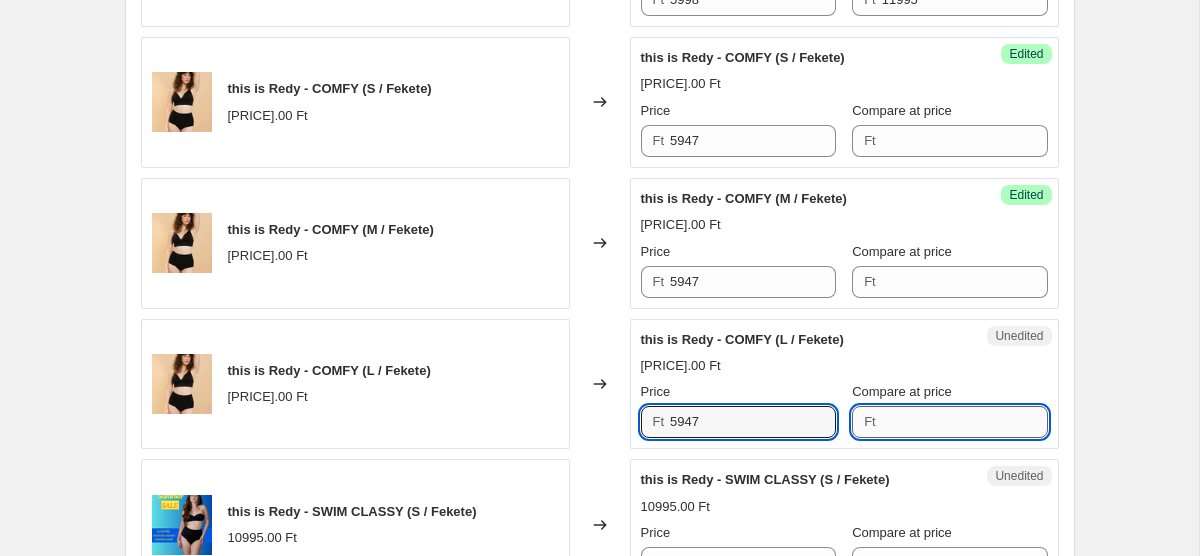 click on "Compare at price" at bounding box center (965, 422) 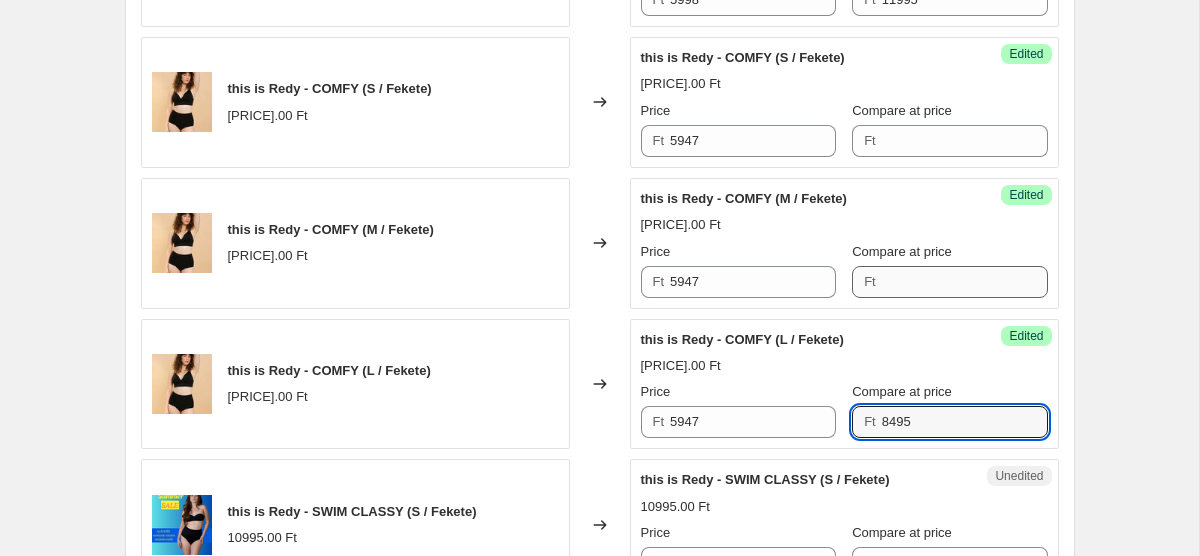 type on "[NUMBER]" 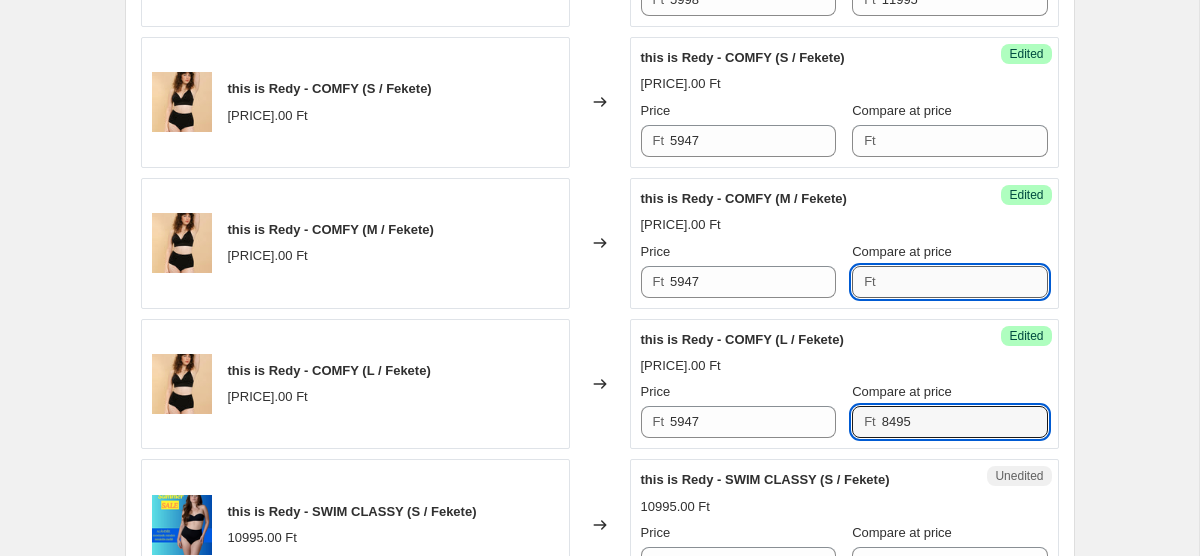 click on "Compare at price" at bounding box center [965, 282] 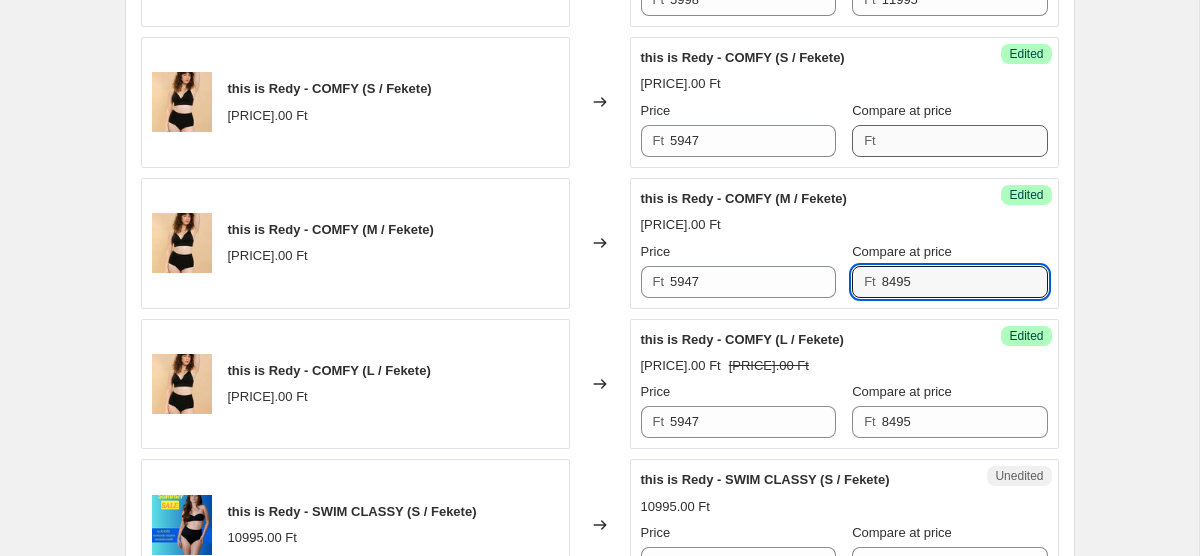type on "[NUMBER]" 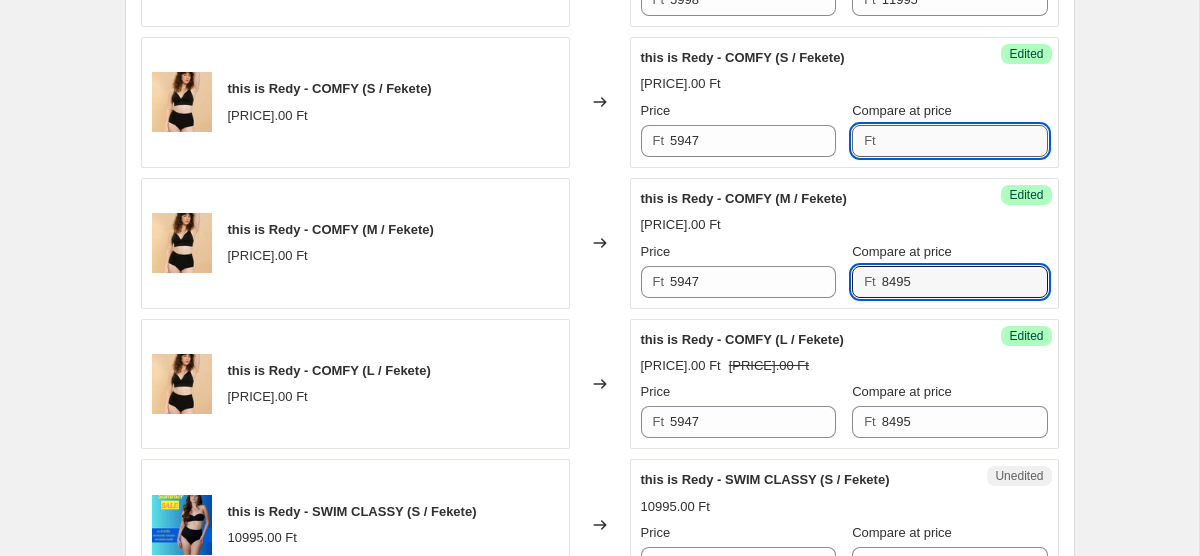 click on "Compare at price" at bounding box center [965, 141] 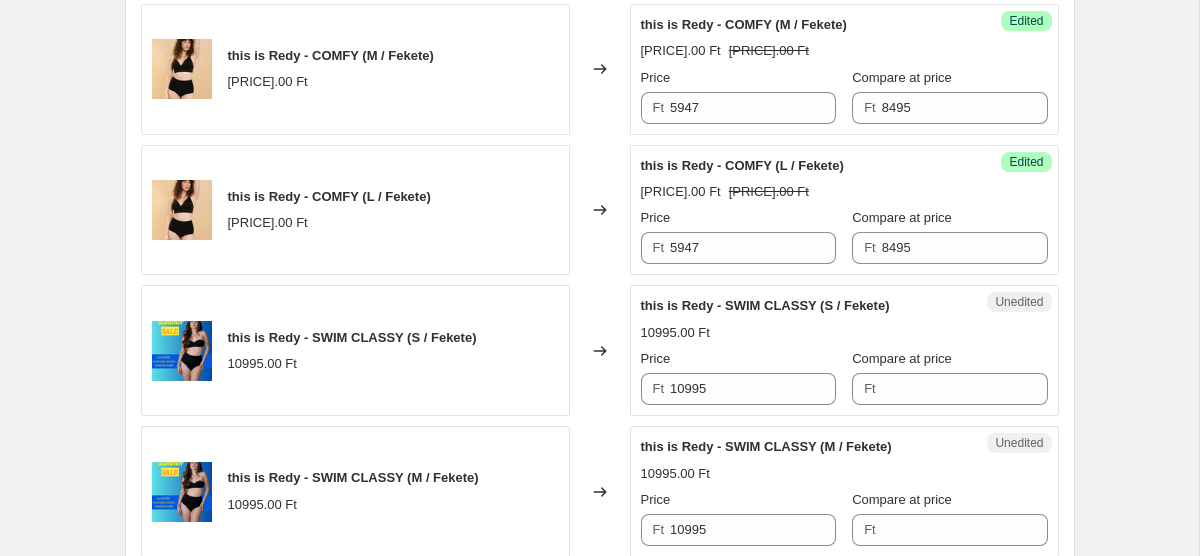 scroll, scrollTop: 2421, scrollLeft: 0, axis: vertical 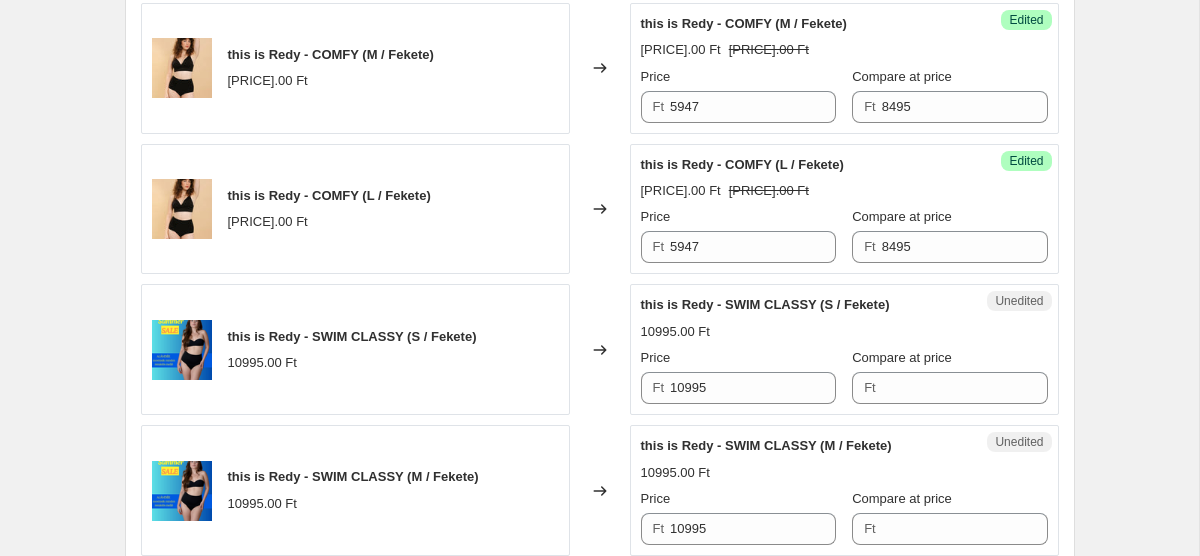 type on "[NUMBER]" 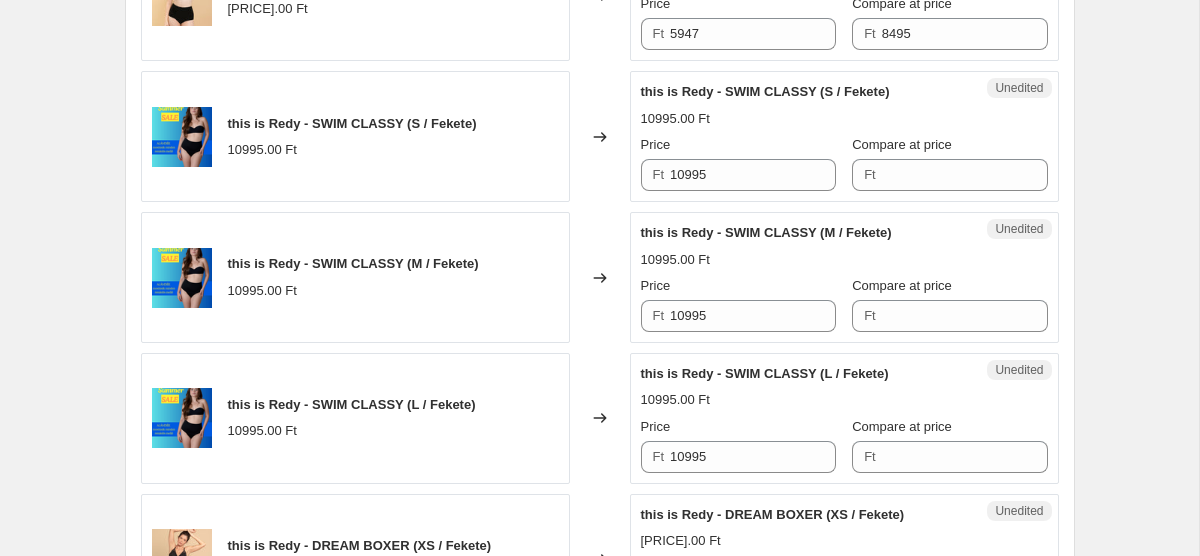 scroll, scrollTop: 2643, scrollLeft: 0, axis: vertical 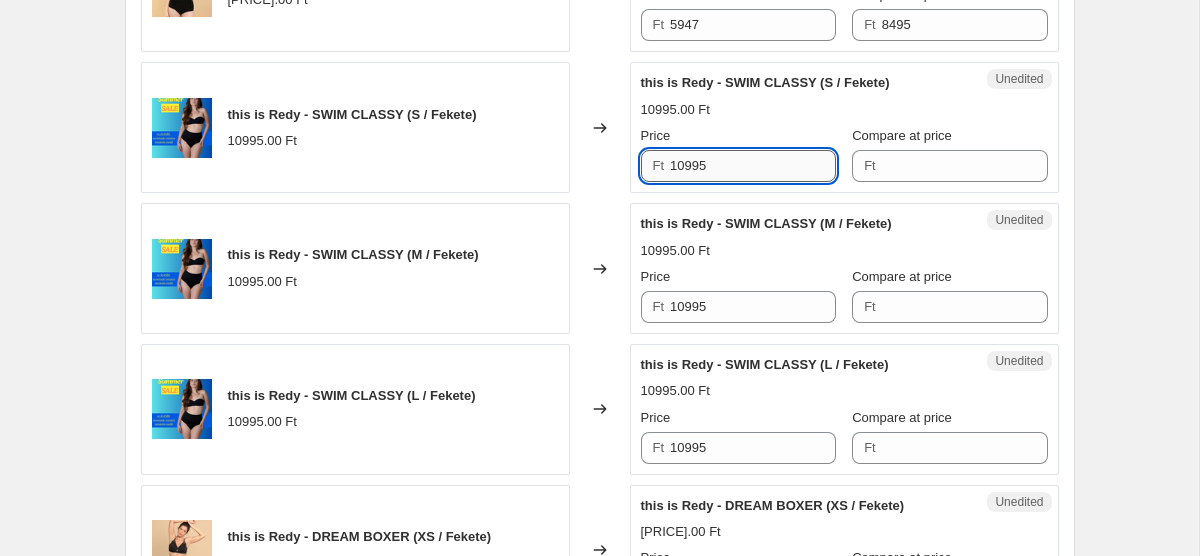 click on "10995" at bounding box center (753, 166) 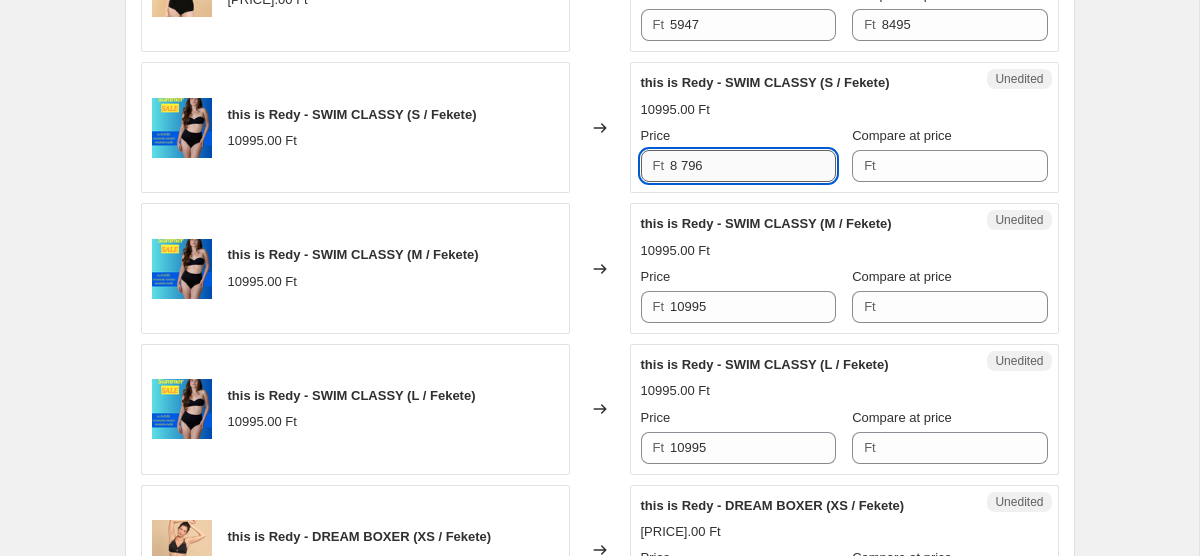 click on "8 796" at bounding box center [753, 166] 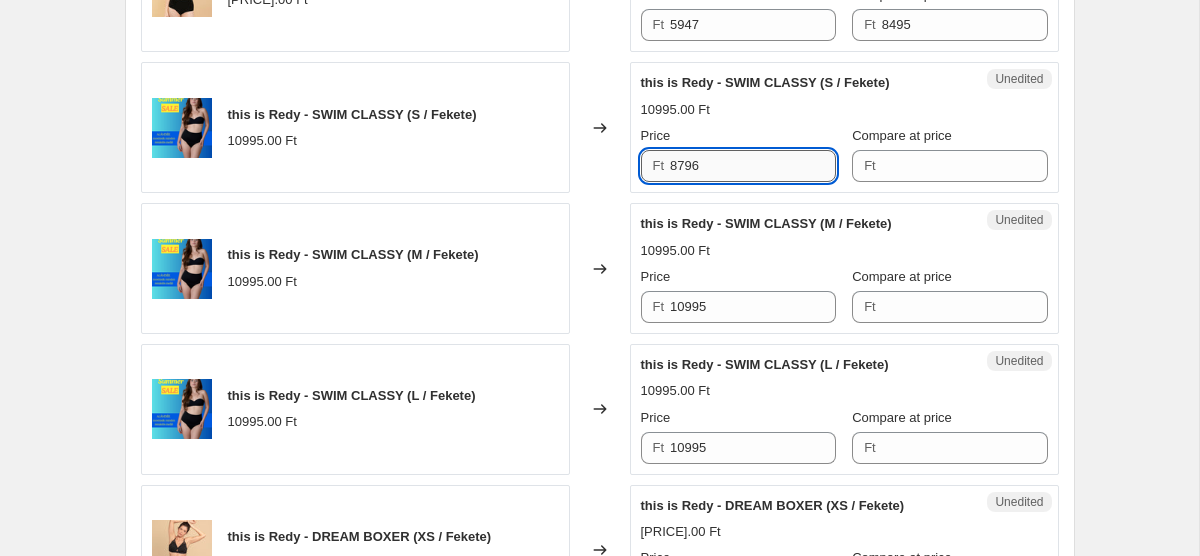 click on "8796" at bounding box center [753, 166] 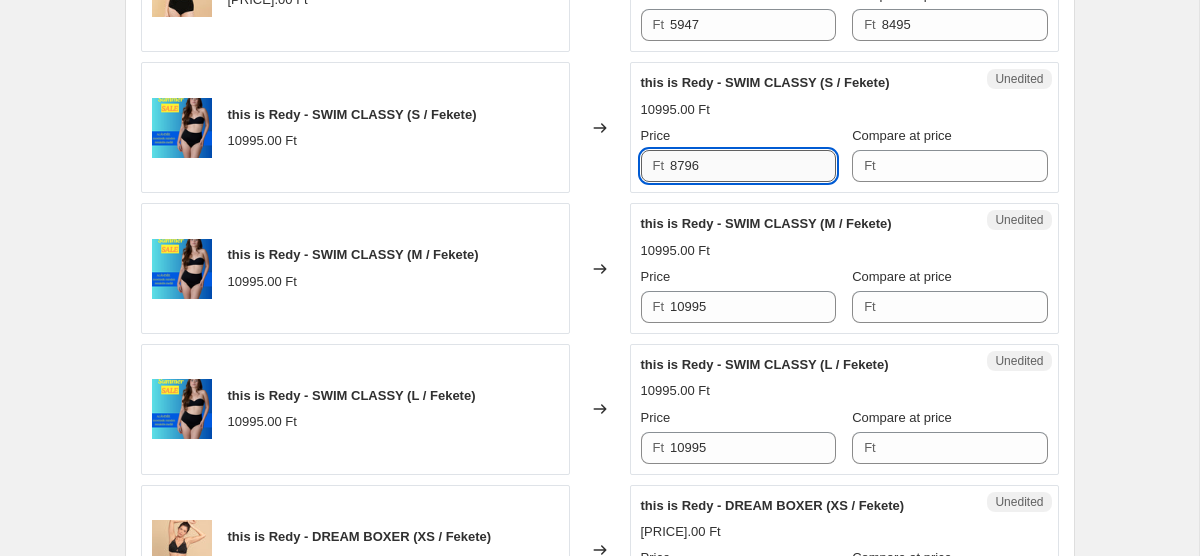 click on "8796" at bounding box center [753, 166] 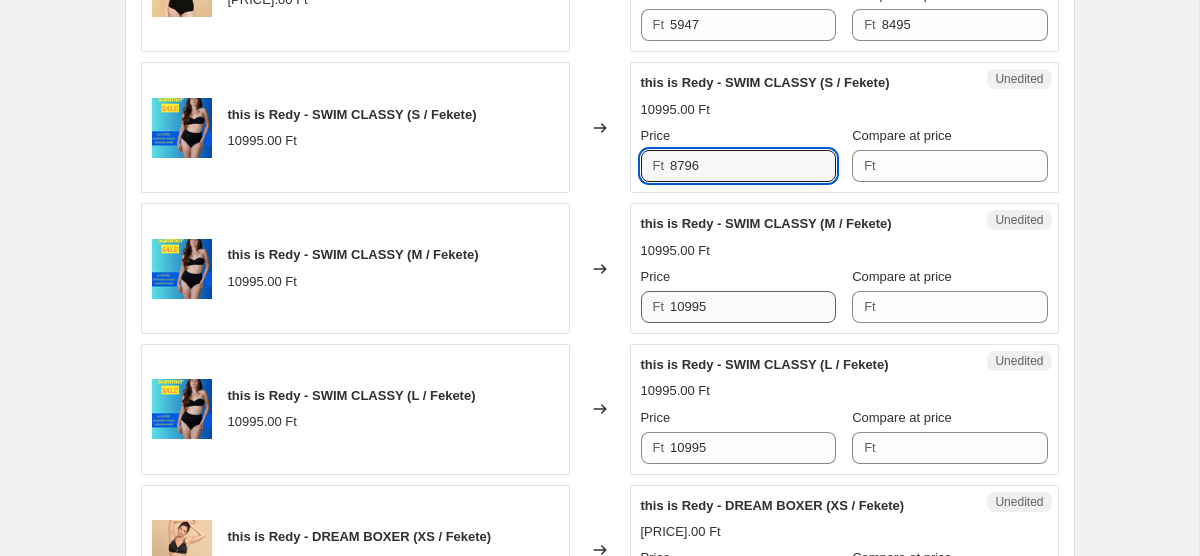 type on "8796" 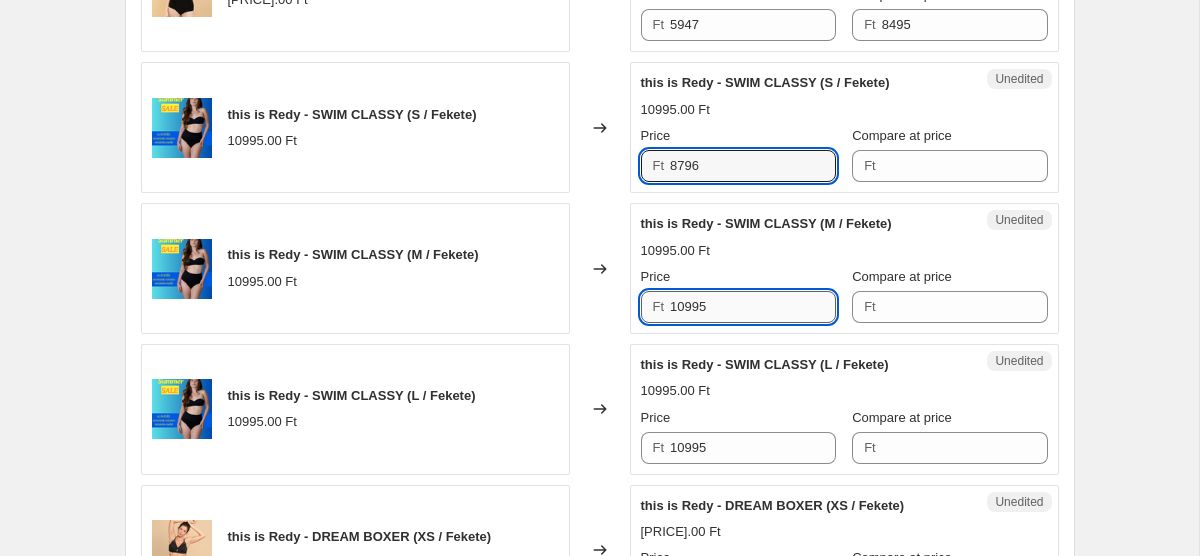 click on "10995" at bounding box center (753, 307) 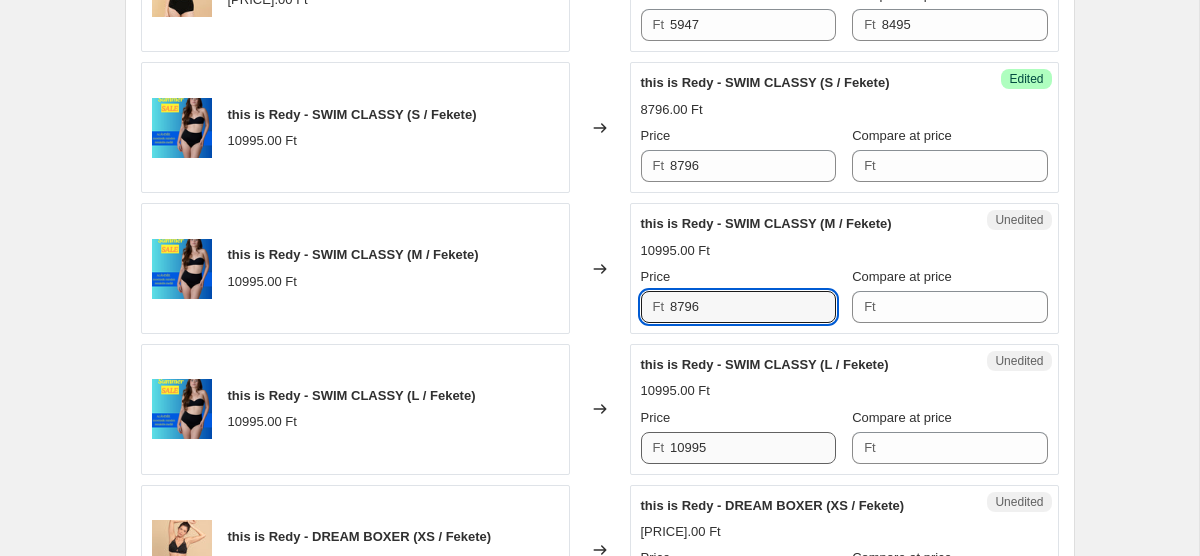 type on "8796" 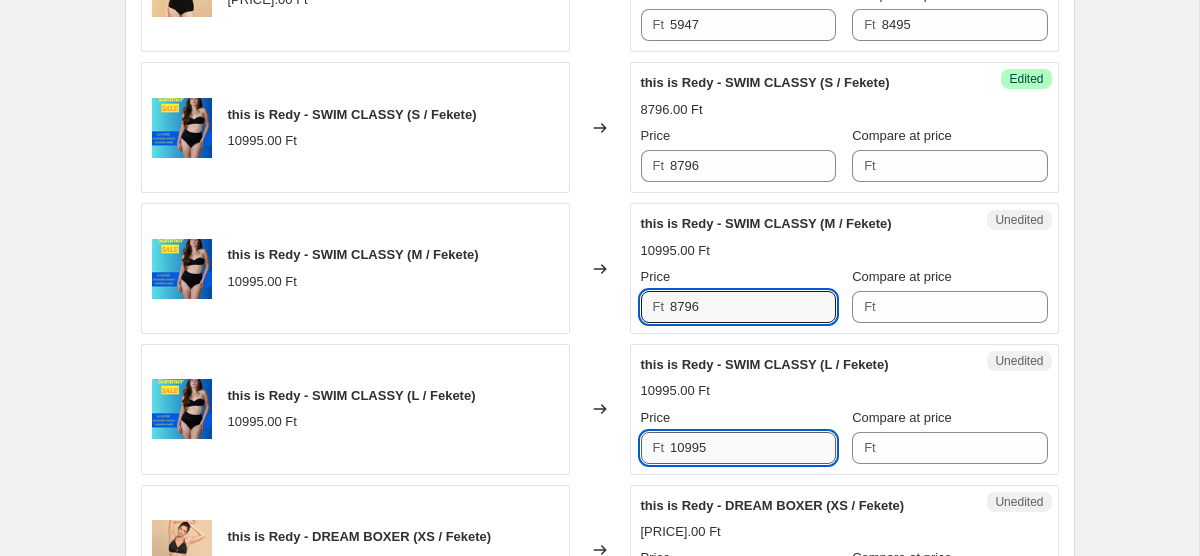 click on "10995" at bounding box center (753, 448) 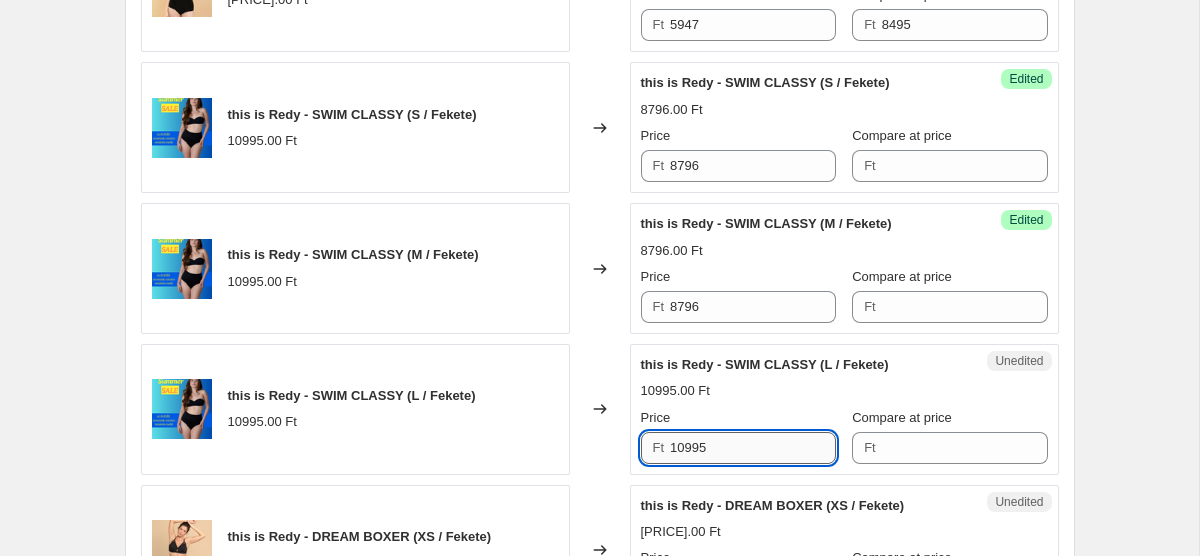 click on "10995" at bounding box center [753, 448] 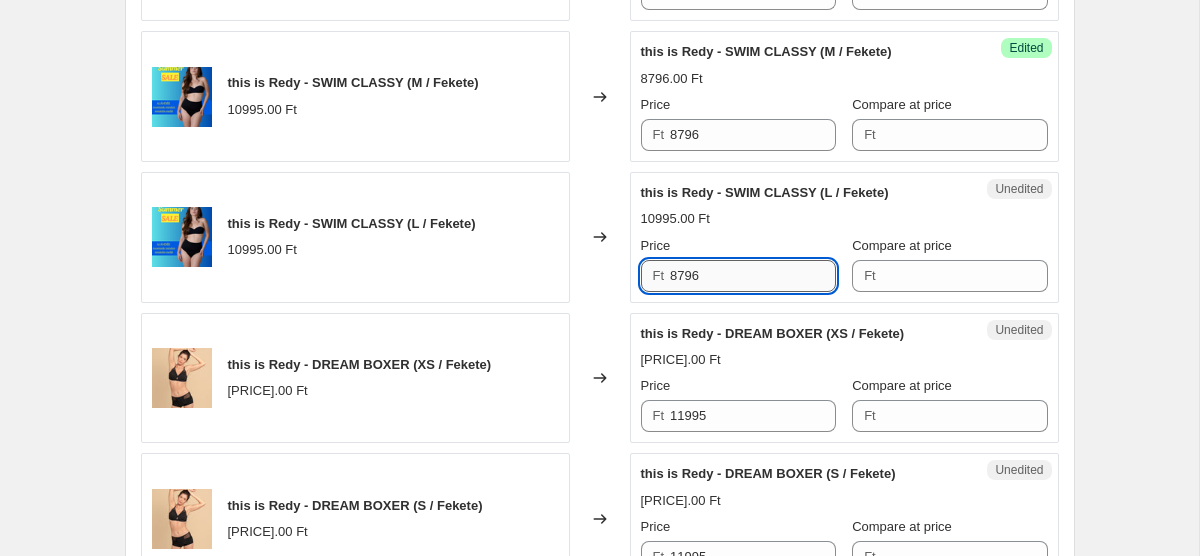 scroll, scrollTop: 2819, scrollLeft: 0, axis: vertical 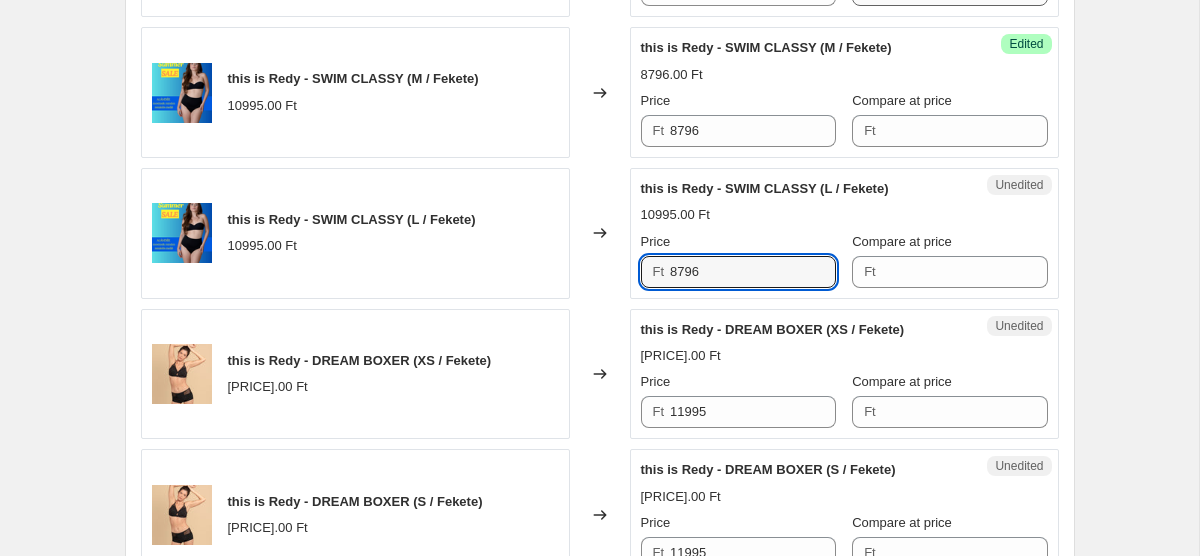 type on "8796" 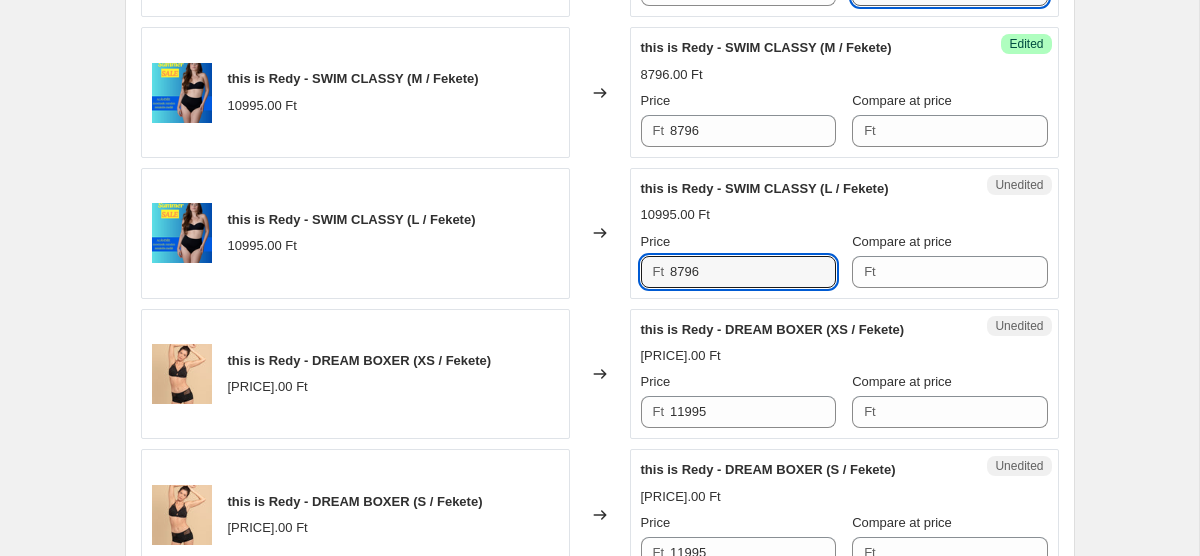 click on "Compare at price" at bounding box center (965, -10) 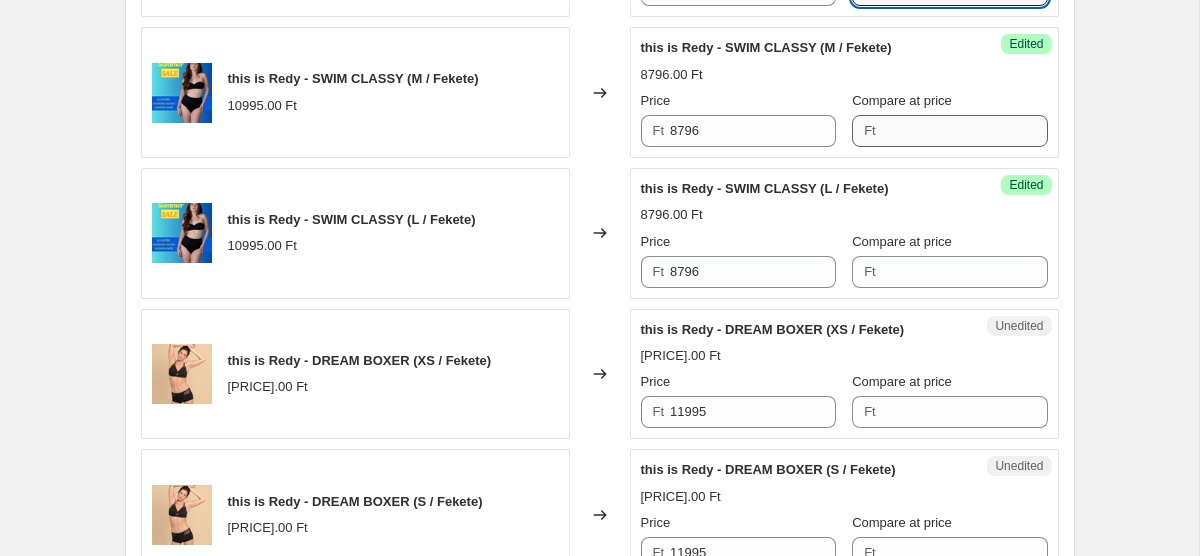 type on "10995" 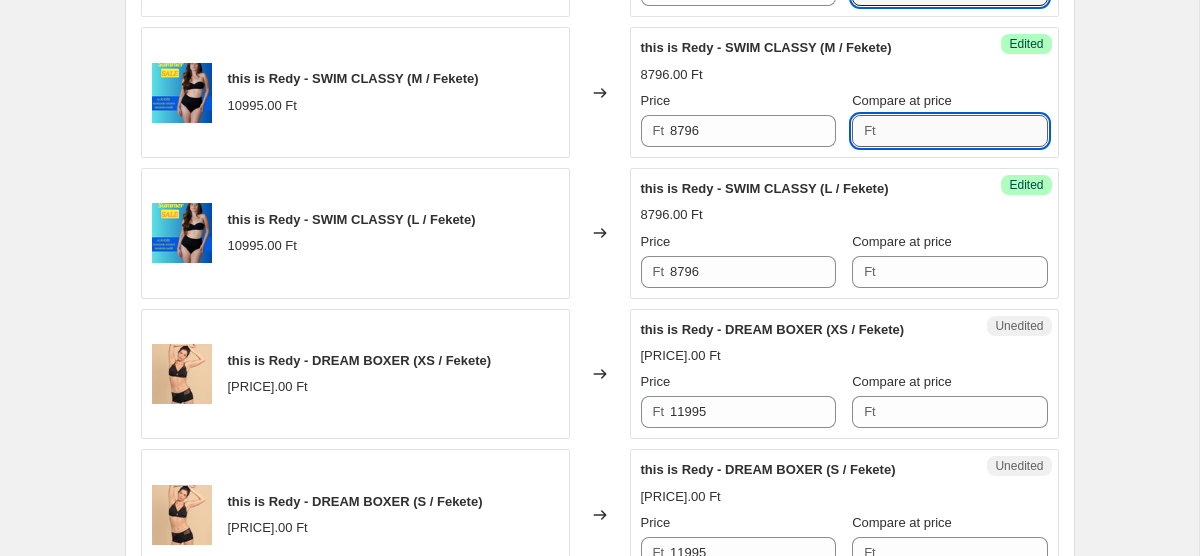 click on "Compare at price" at bounding box center (965, 131) 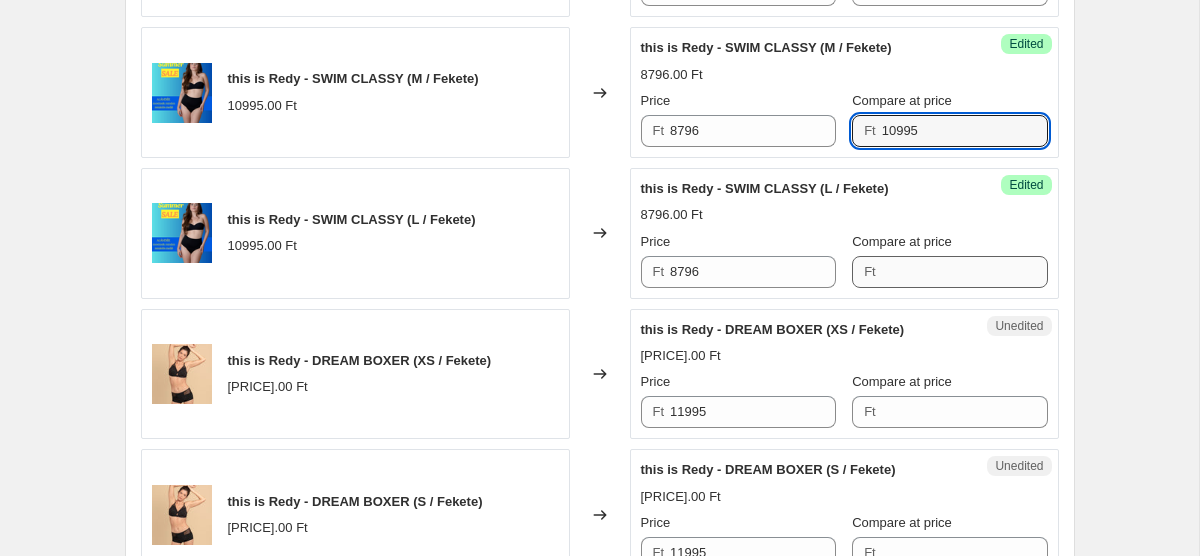 type on "10995" 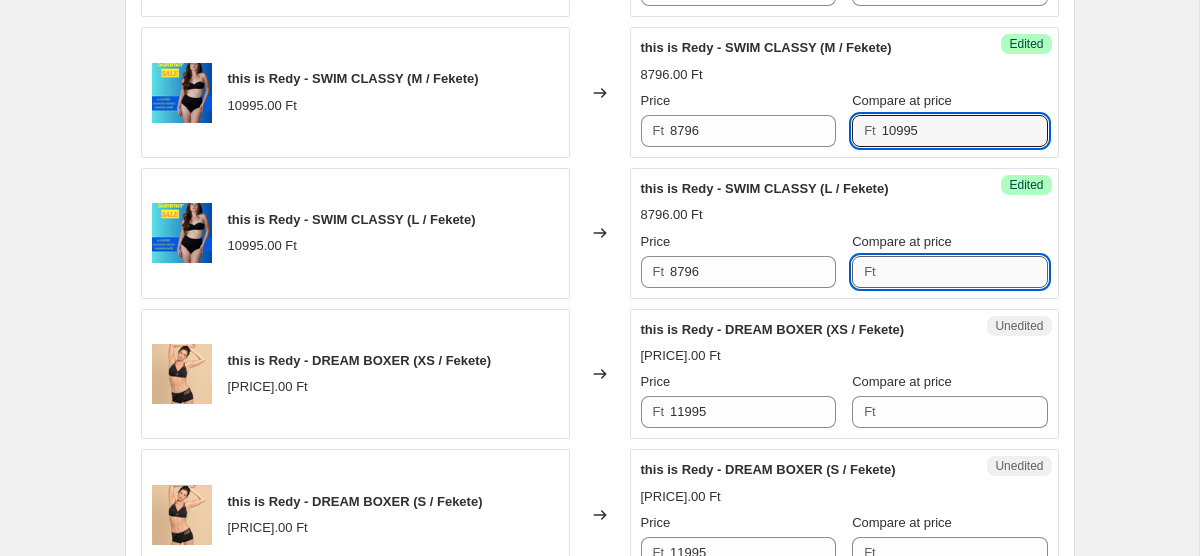 click on "Compare at price" at bounding box center (965, 272) 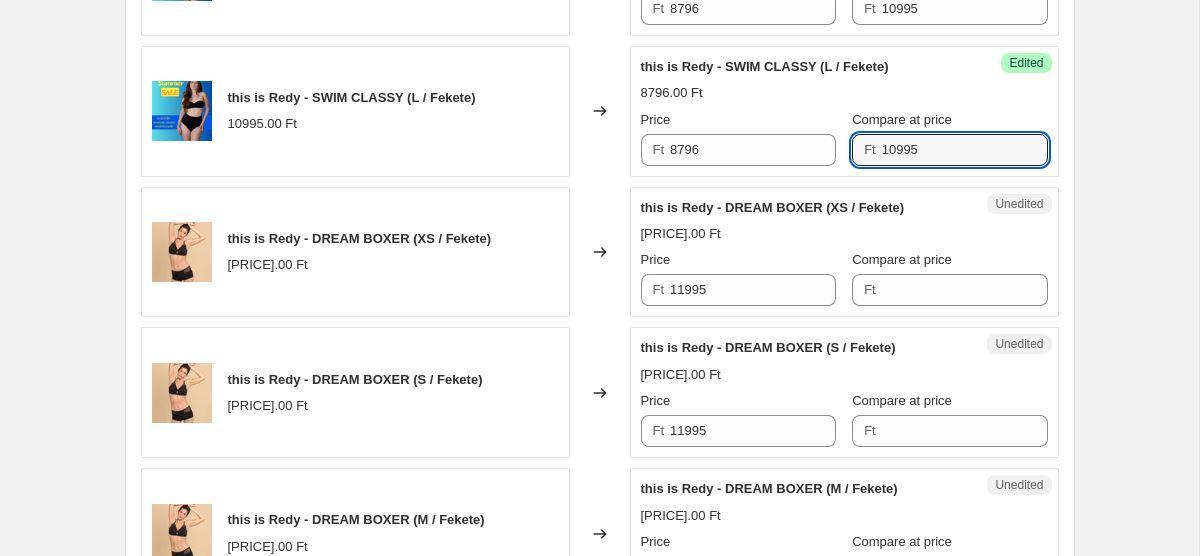 scroll, scrollTop: 2942, scrollLeft: 0, axis: vertical 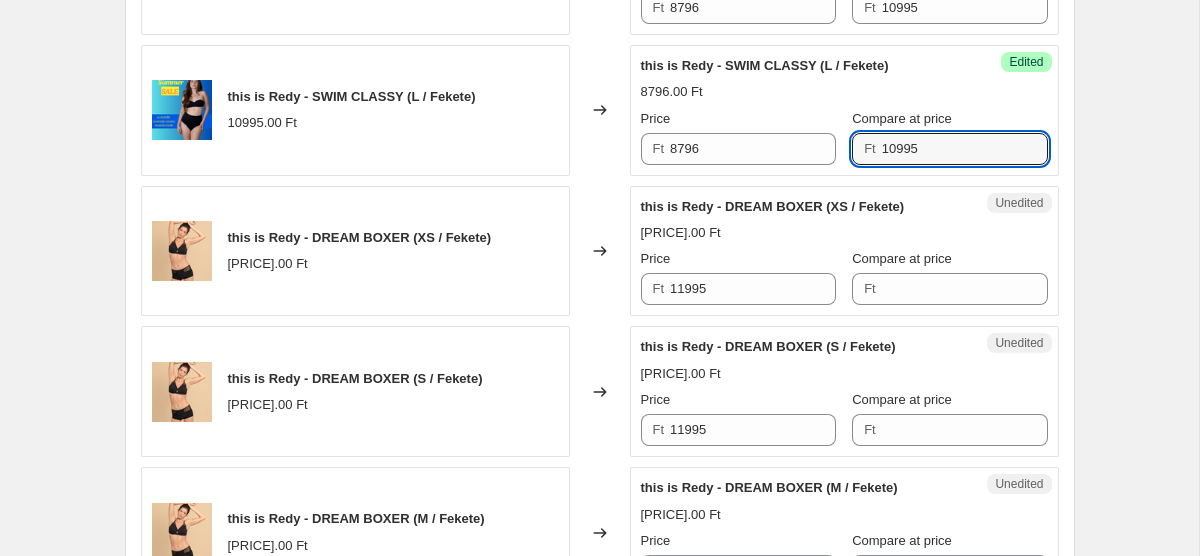type 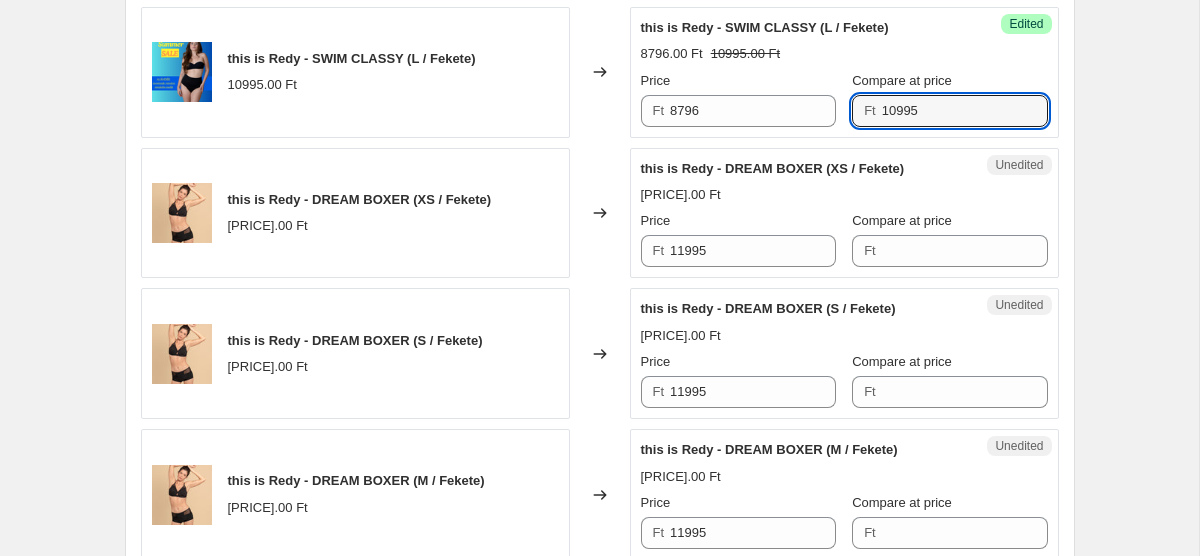 scroll, scrollTop: 2964, scrollLeft: 0, axis: vertical 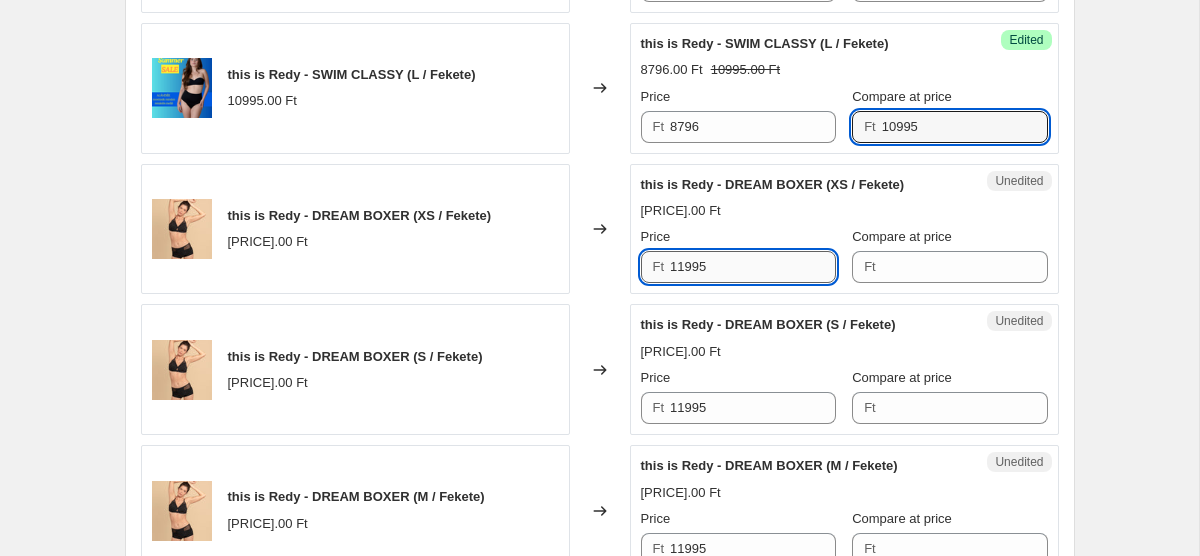 click on "11995" at bounding box center [753, 267] 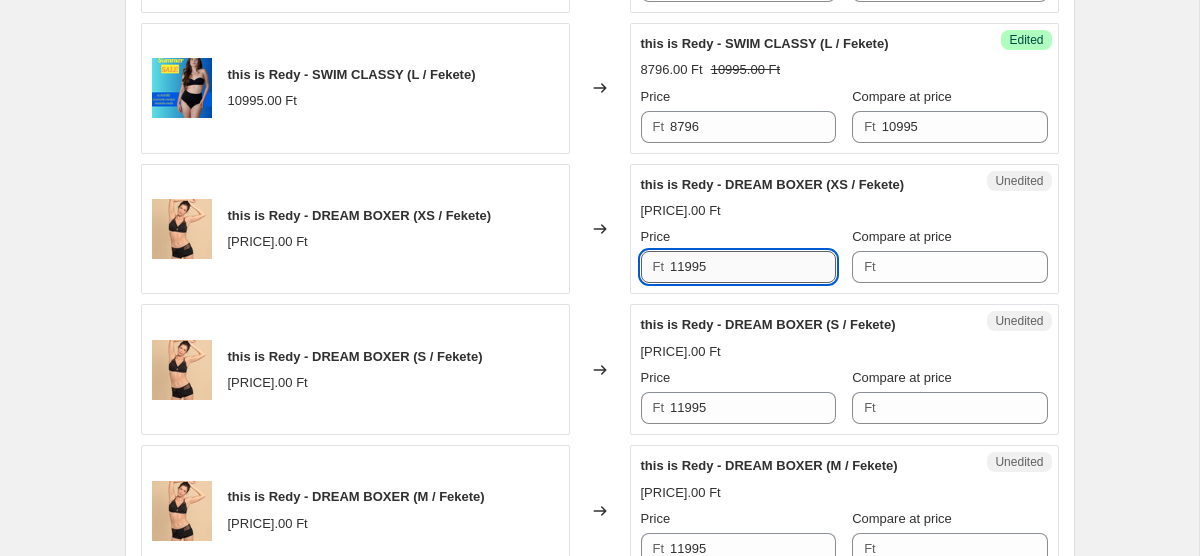 click on "11995" at bounding box center (753, 267) 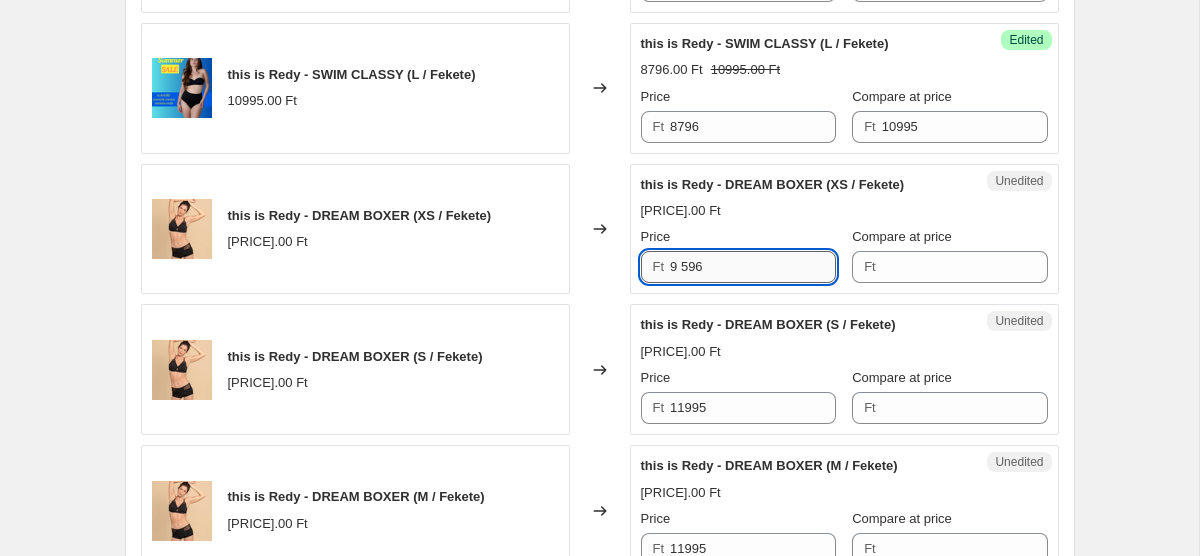 click on "9 596" at bounding box center (753, 267) 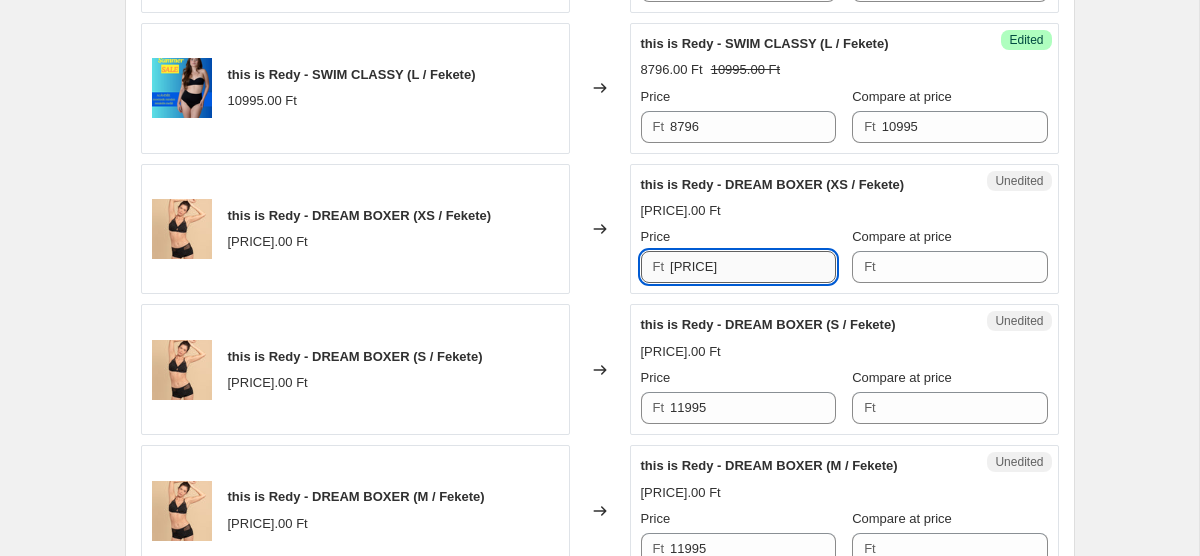 click on "9596" at bounding box center (753, 267) 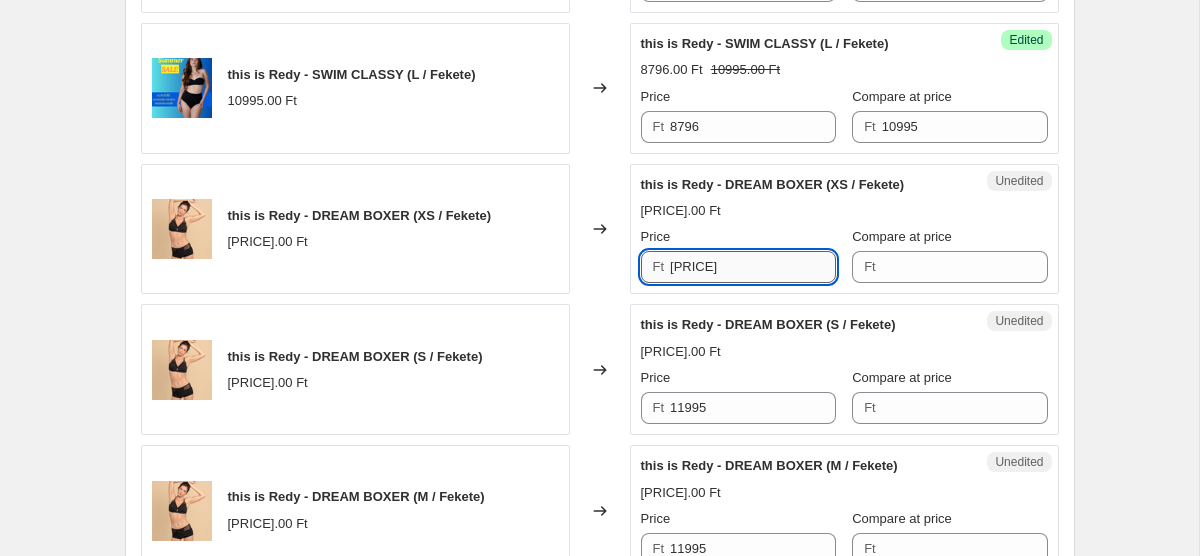 click on "9596" at bounding box center [753, 267] 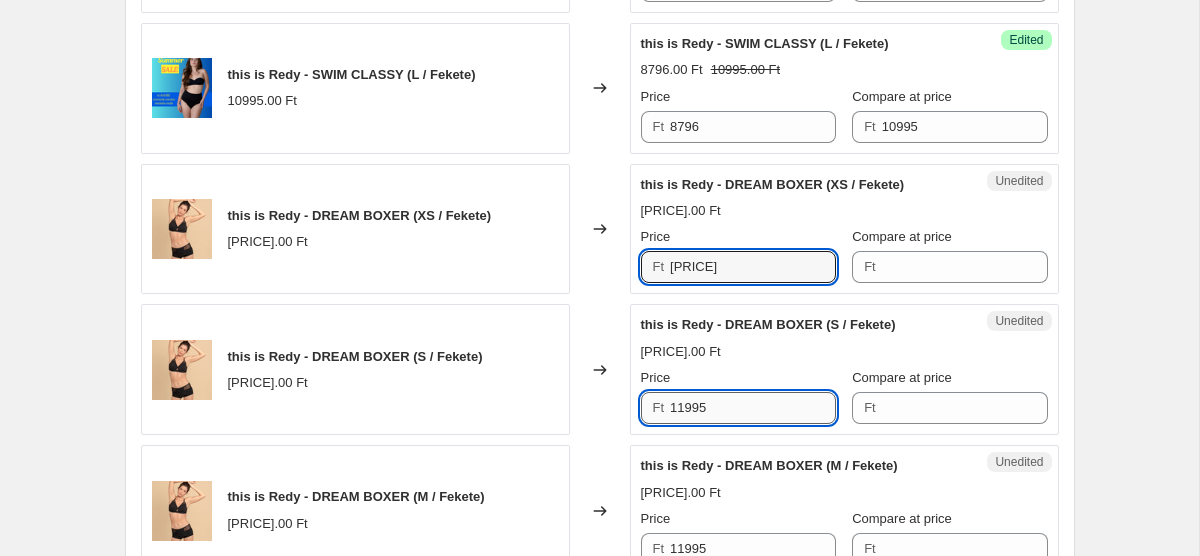 click on "11995" at bounding box center (753, 408) 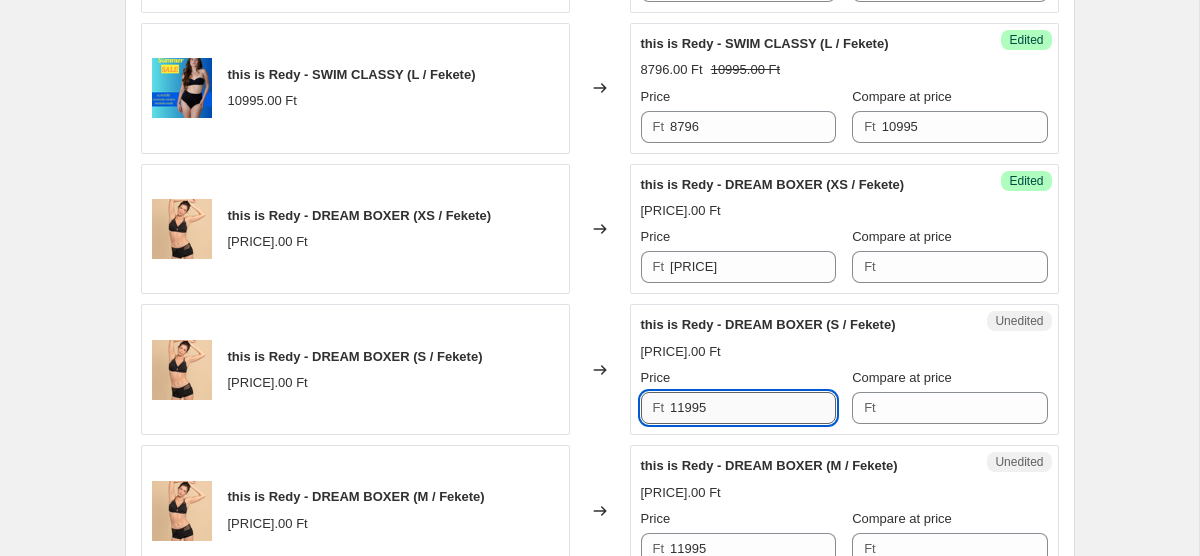 click on "11995" at bounding box center (753, 408) 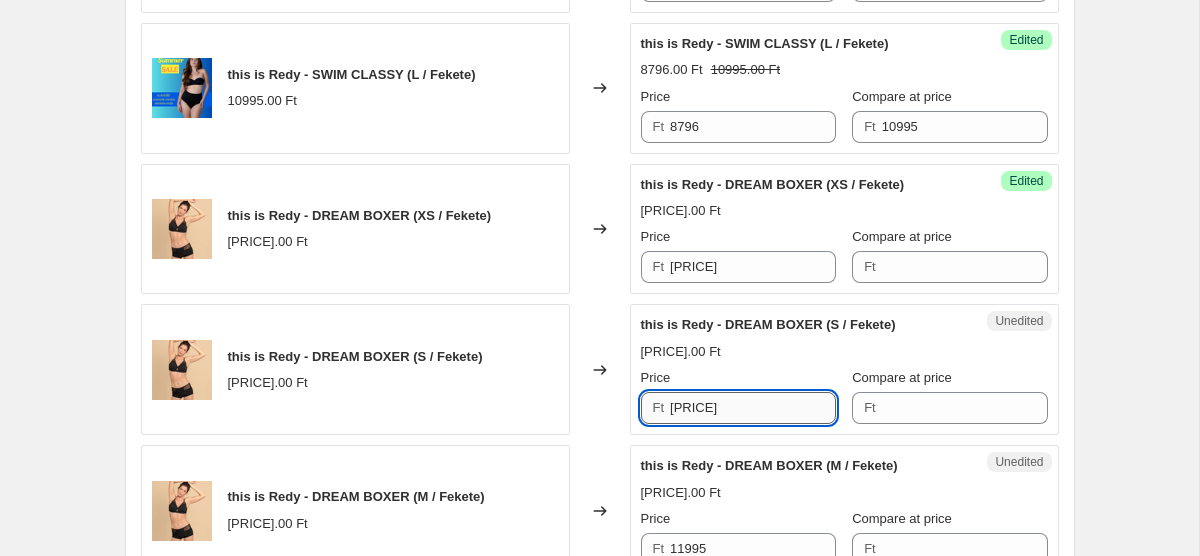 scroll, scrollTop: 3105, scrollLeft: 0, axis: vertical 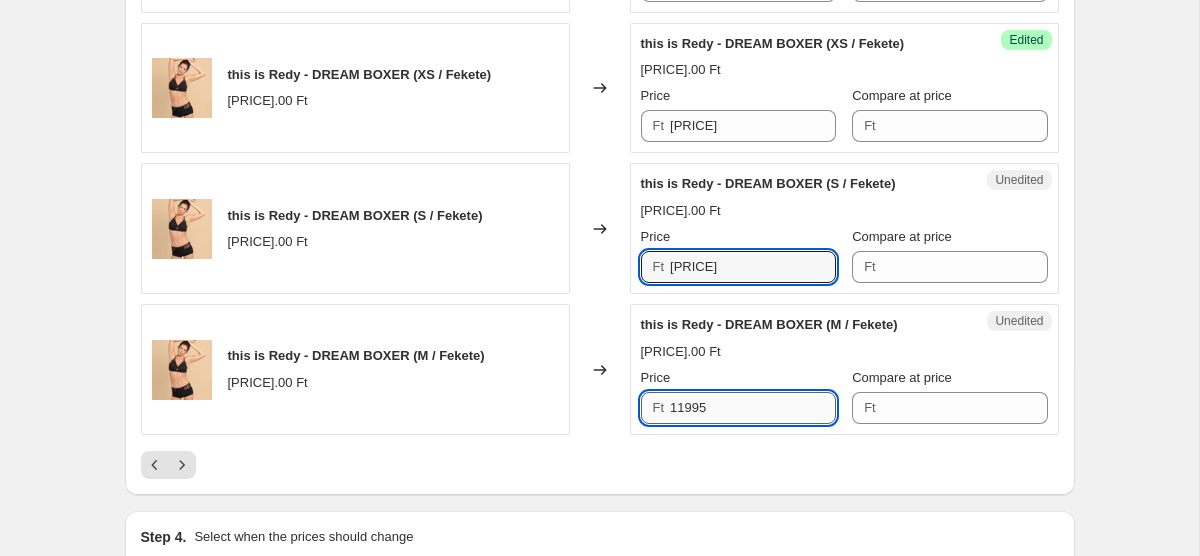 click on "11995" at bounding box center (753, 408) 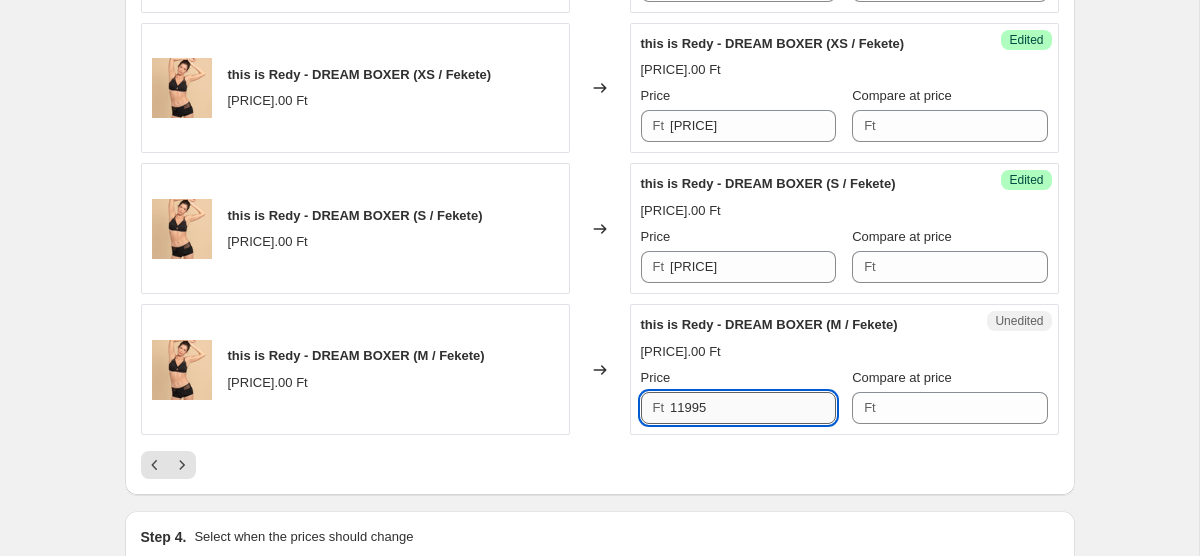 click on "11995" at bounding box center (753, 408) 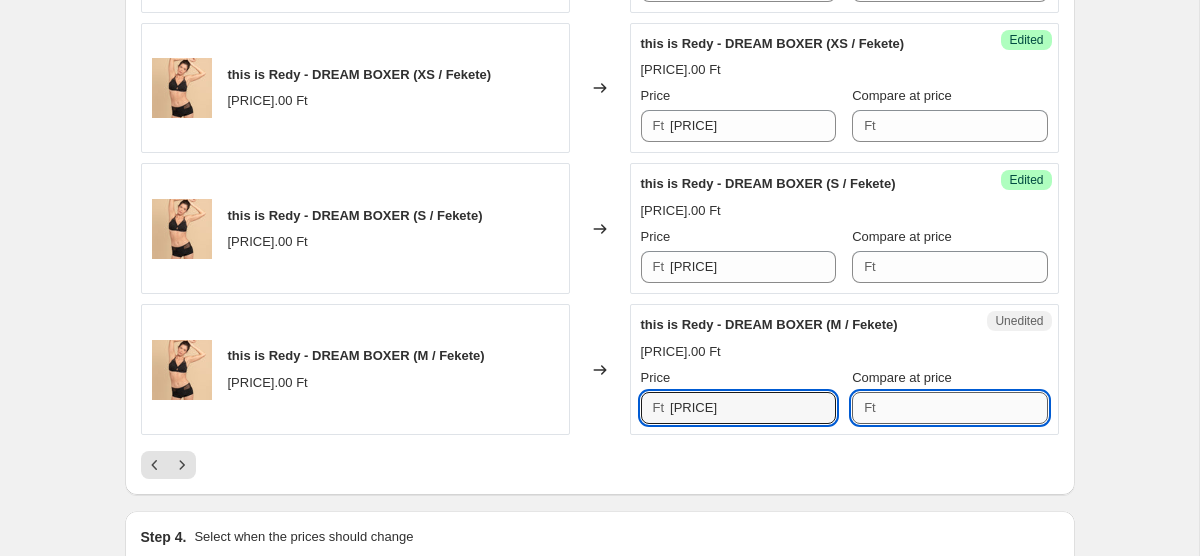 click on "Compare at price" at bounding box center (965, 408) 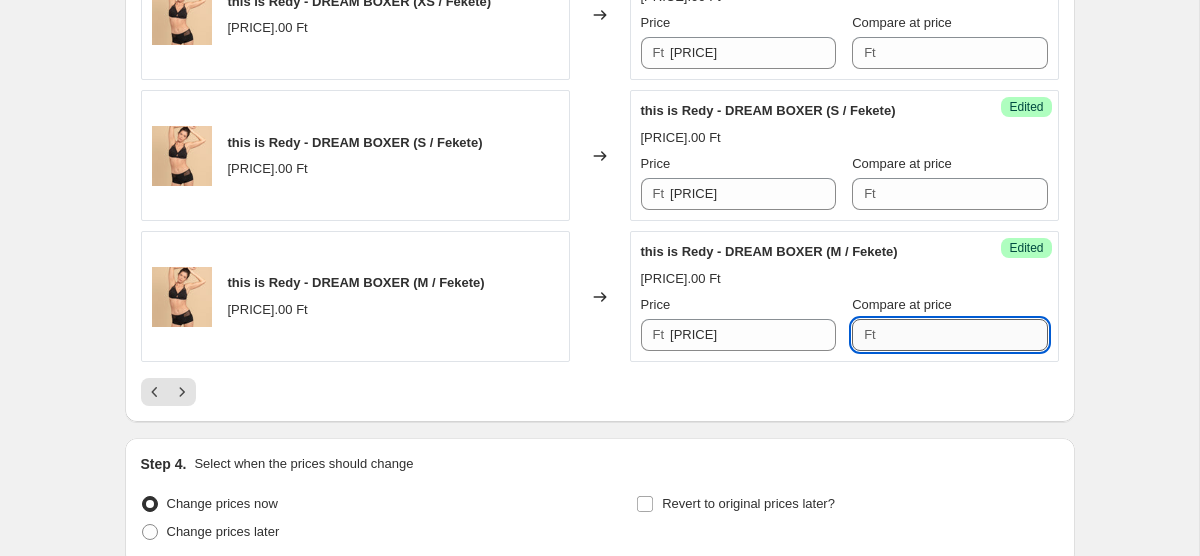 scroll, scrollTop: 3196, scrollLeft: 0, axis: vertical 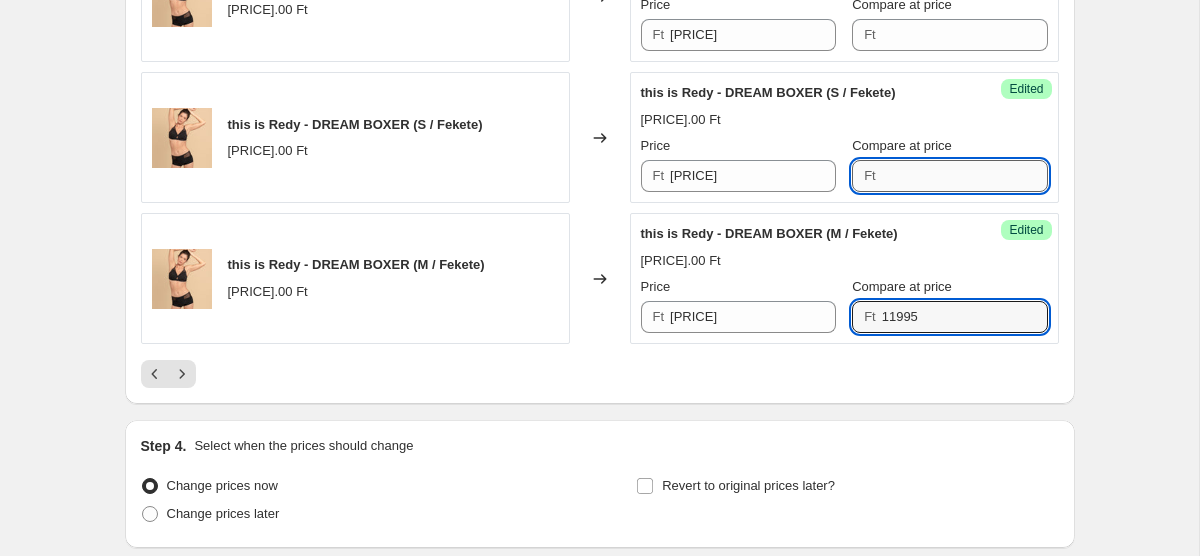 click on "Compare at price" at bounding box center [965, 176] 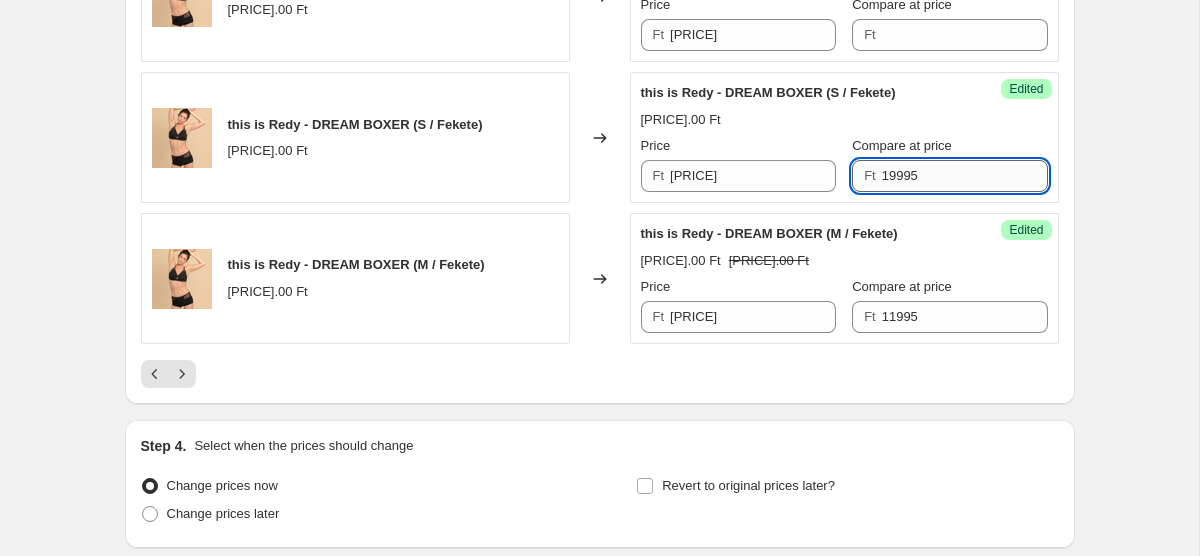 click on "19995" at bounding box center [965, 176] 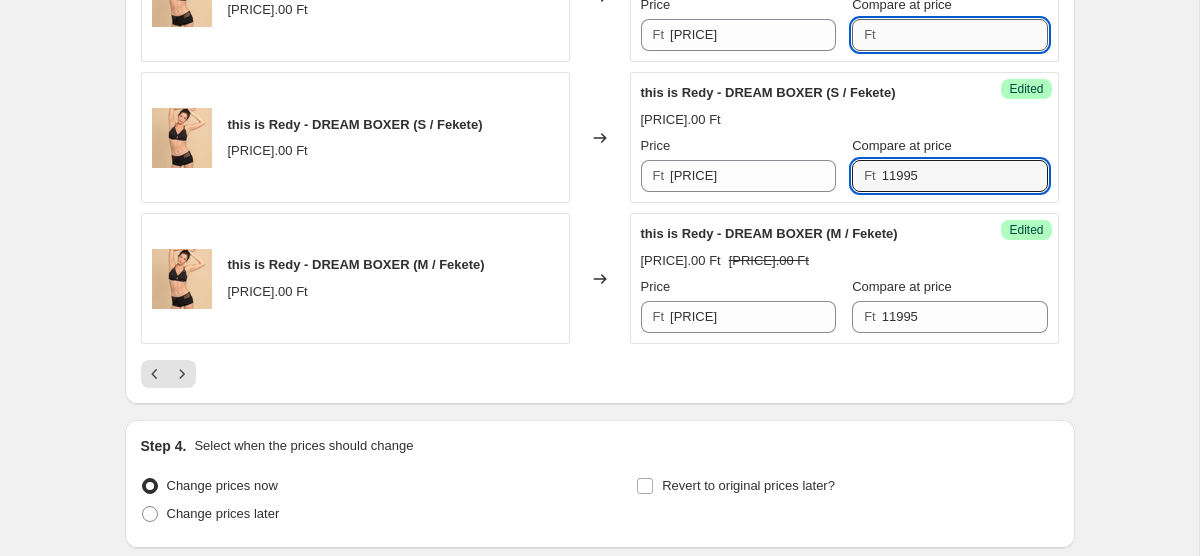 click on "Compare at price" at bounding box center (965, 35) 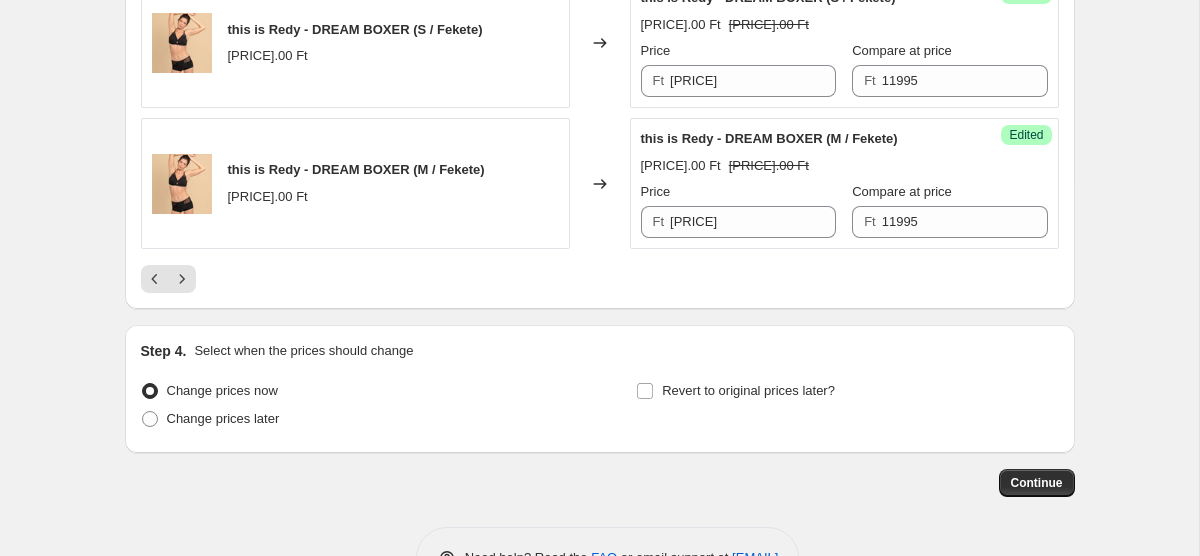 scroll, scrollTop: 3311, scrollLeft: 0, axis: vertical 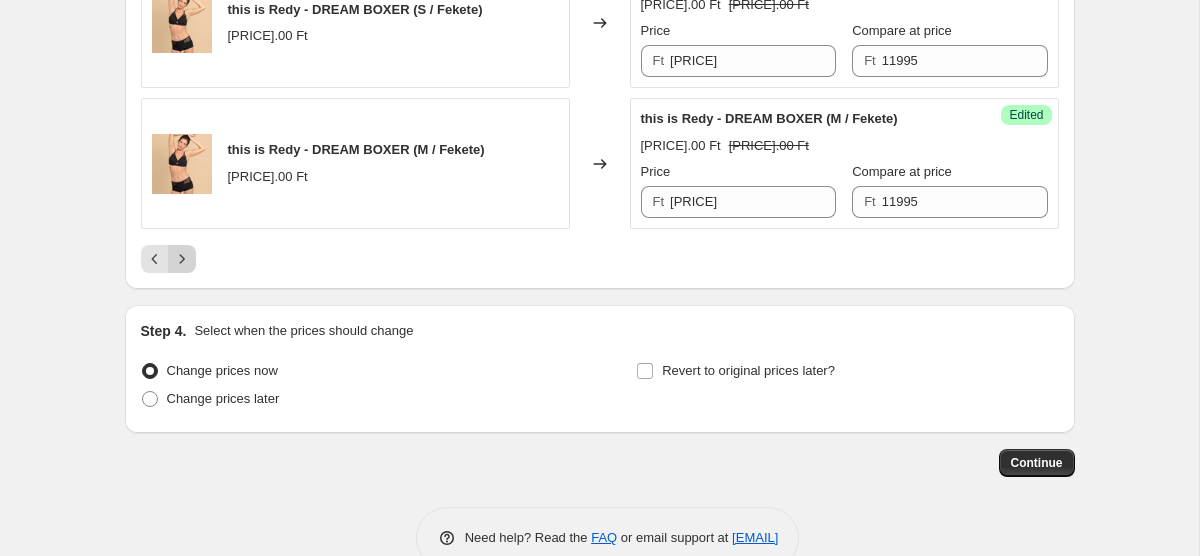 click 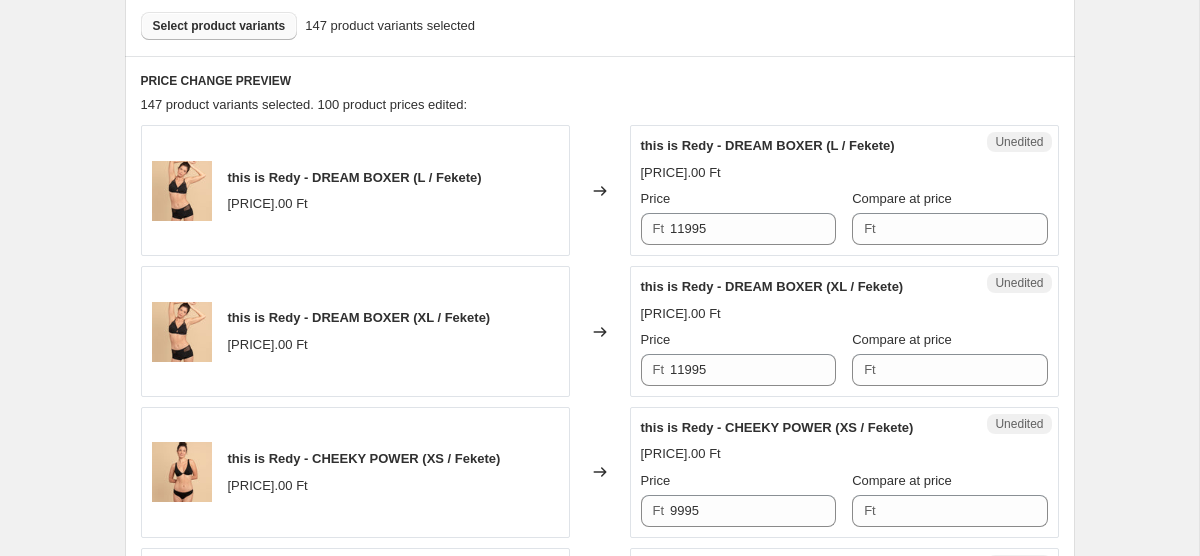 scroll, scrollTop: 657, scrollLeft: 0, axis: vertical 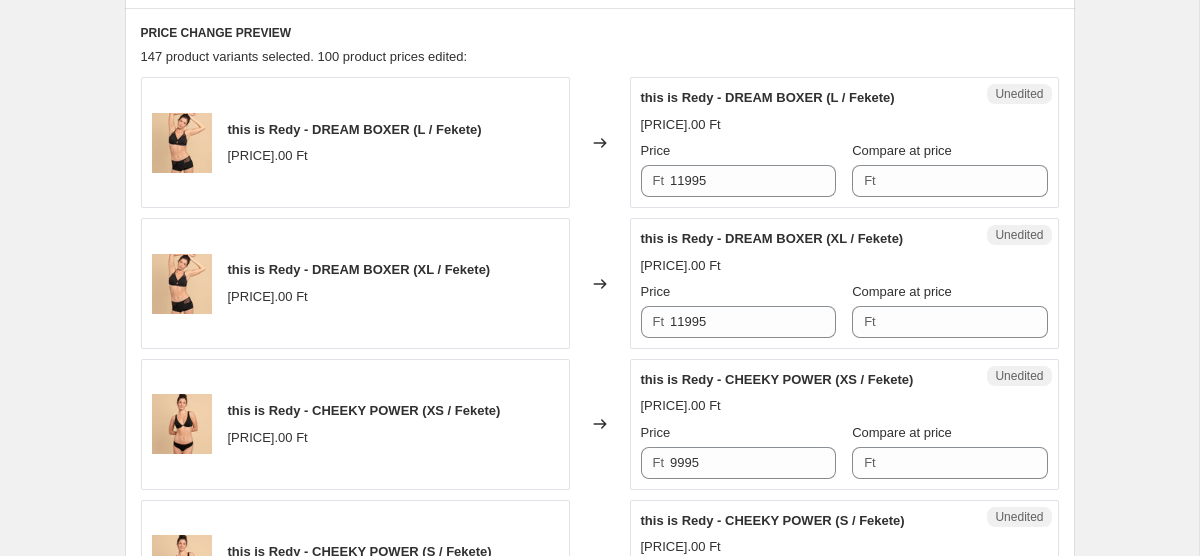 click on "Price Ft 11995" at bounding box center [738, 169] 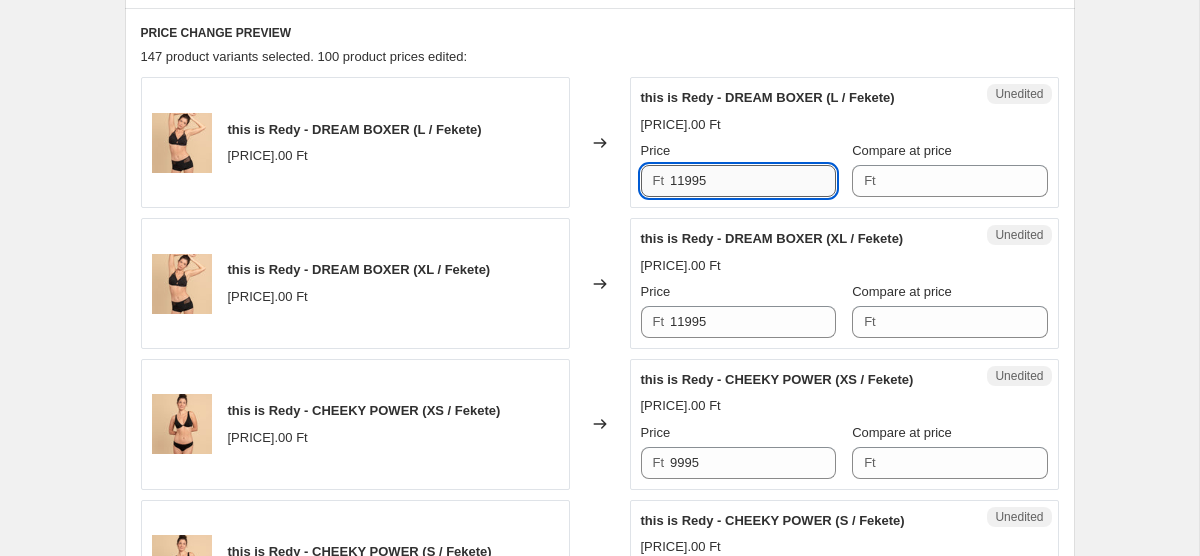 click on "11995" at bounding box center [753, 181] 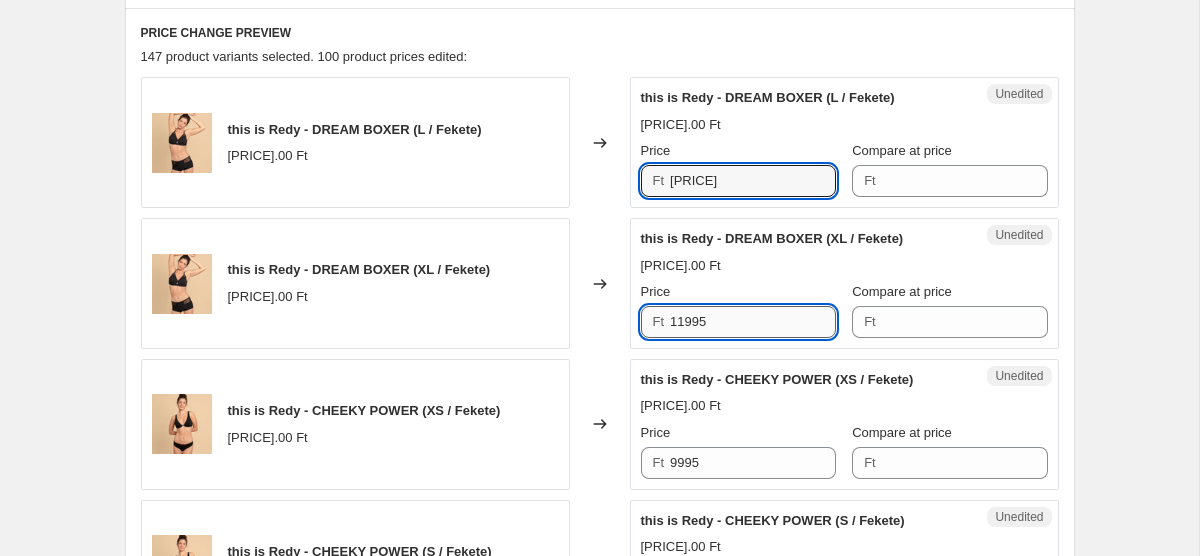click on "11995" at bounding box center [753, 322] 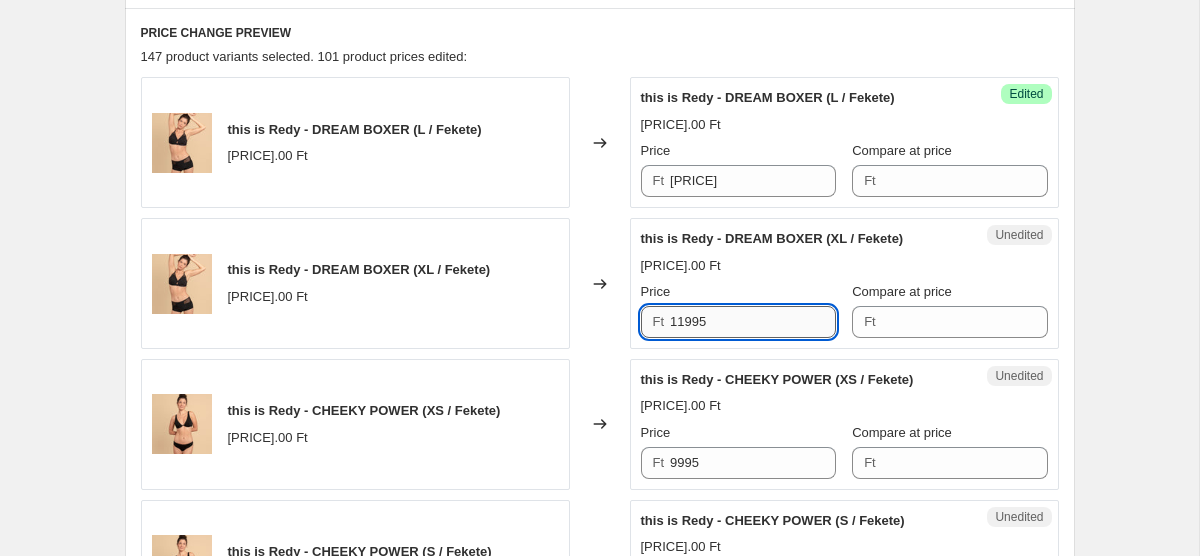 click on "11995" at bounding box center (753, 322) 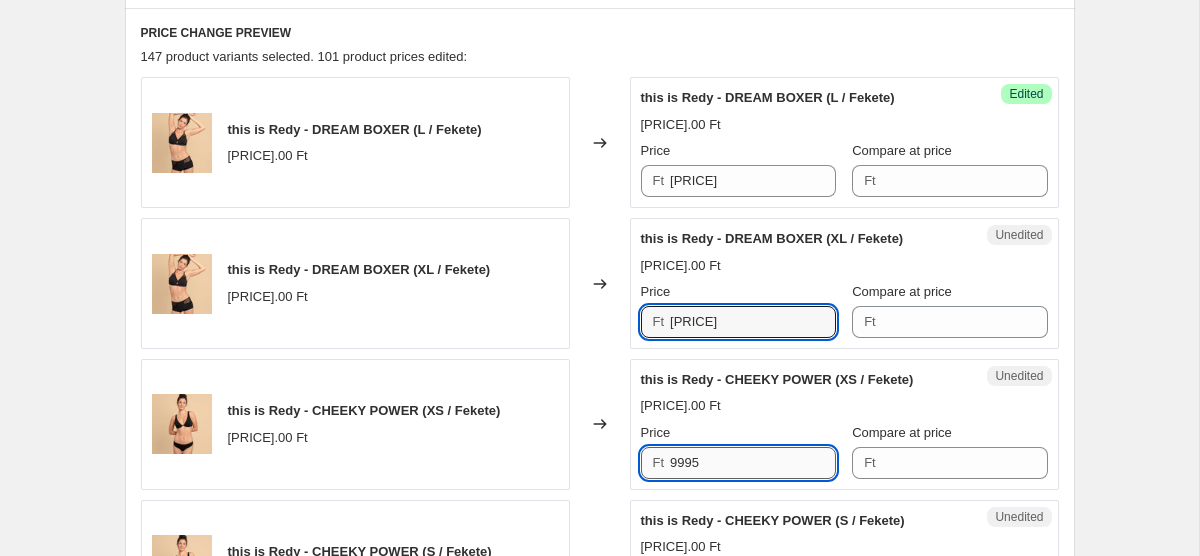 click on "9995" at bounding box center [753, 463] 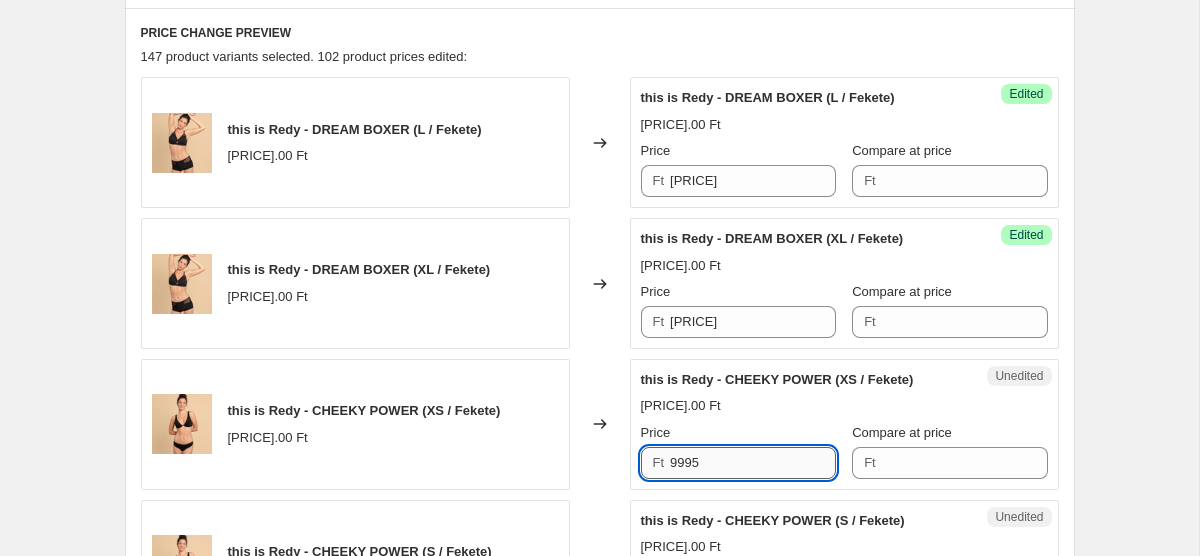 click on "9995" at bounding box center [753, 463] 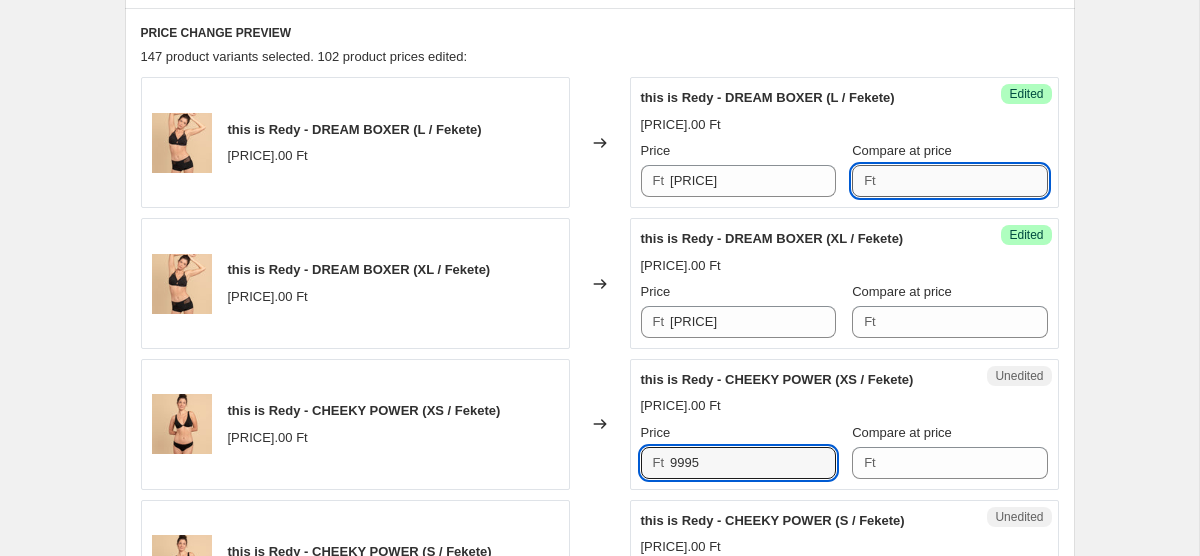 click on "Compare at price" at bounding box center (965, 181) 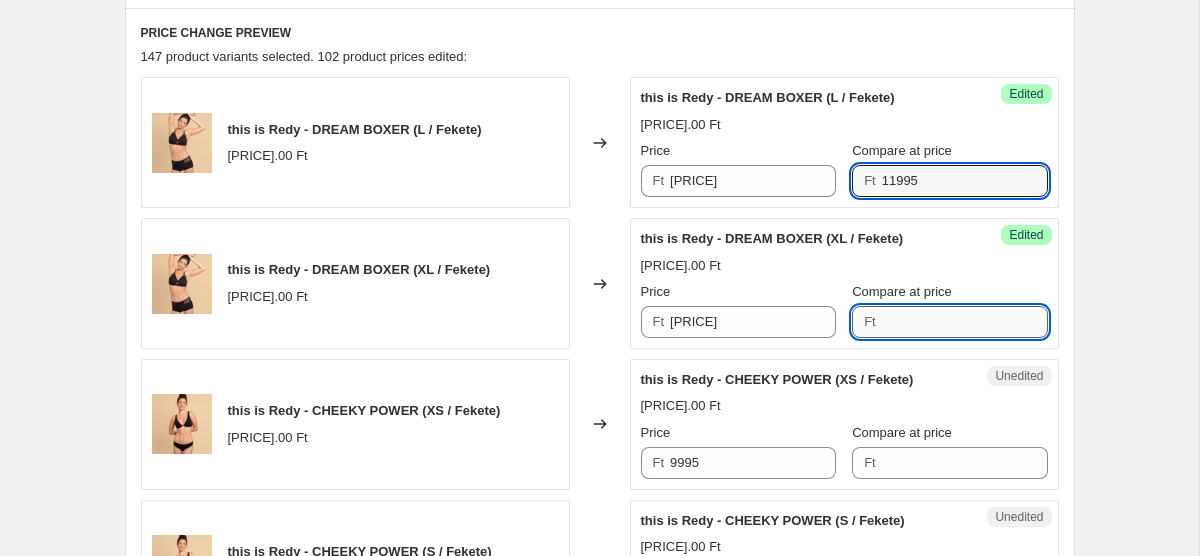 click on "Compare at price" at bounding box center [965, 322] 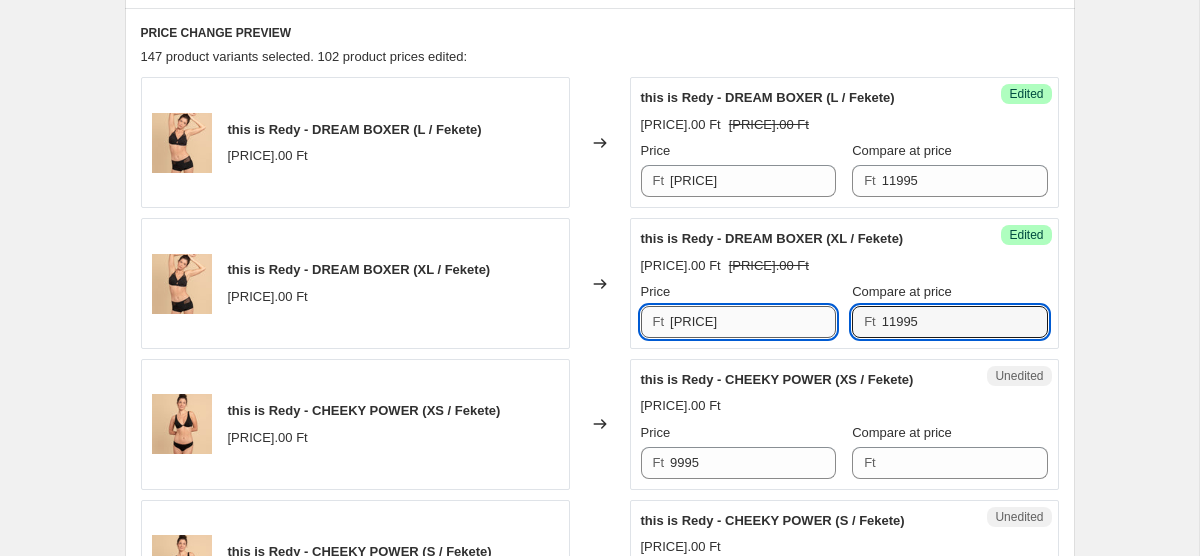 click on "9596" at bounding box center (753, 322) 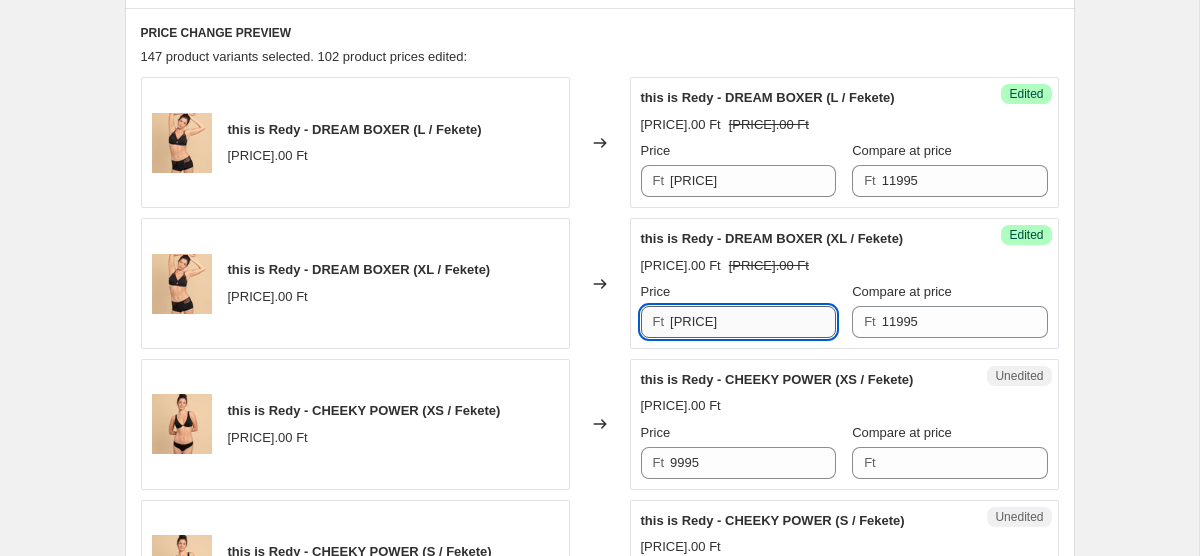 click on "9596" at bounding box center (753, 322) 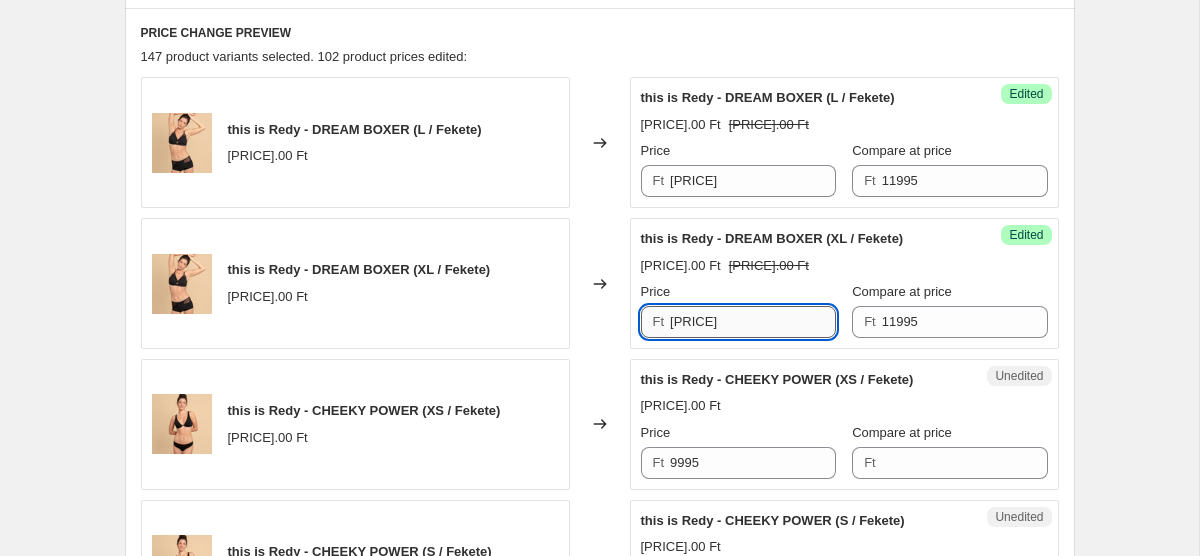 click on "9596" at bounding box center (753, 322) 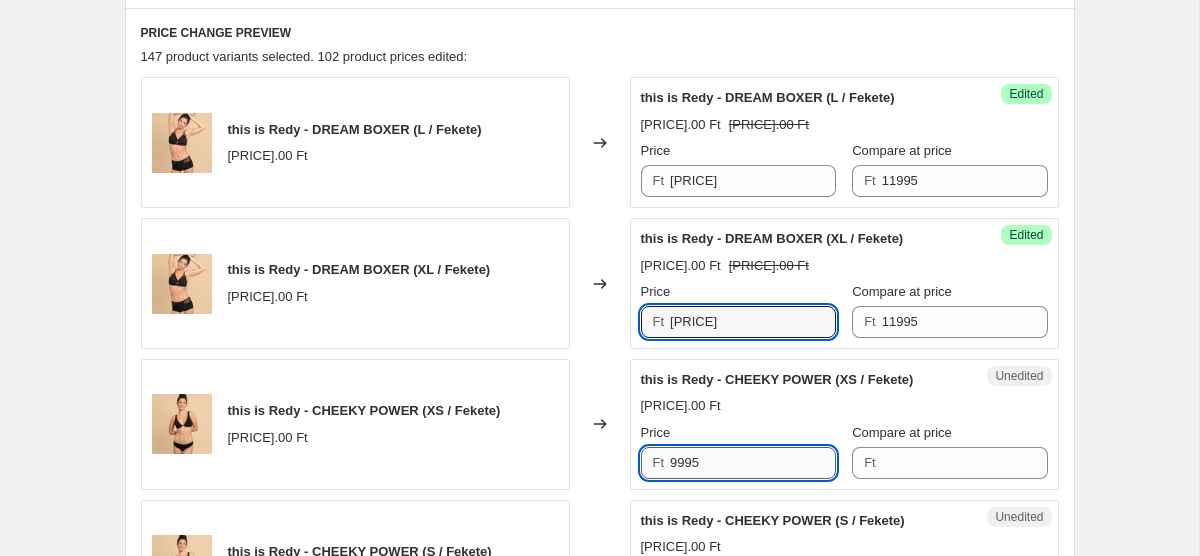 click on "9995" at bounding box center [753, 463] 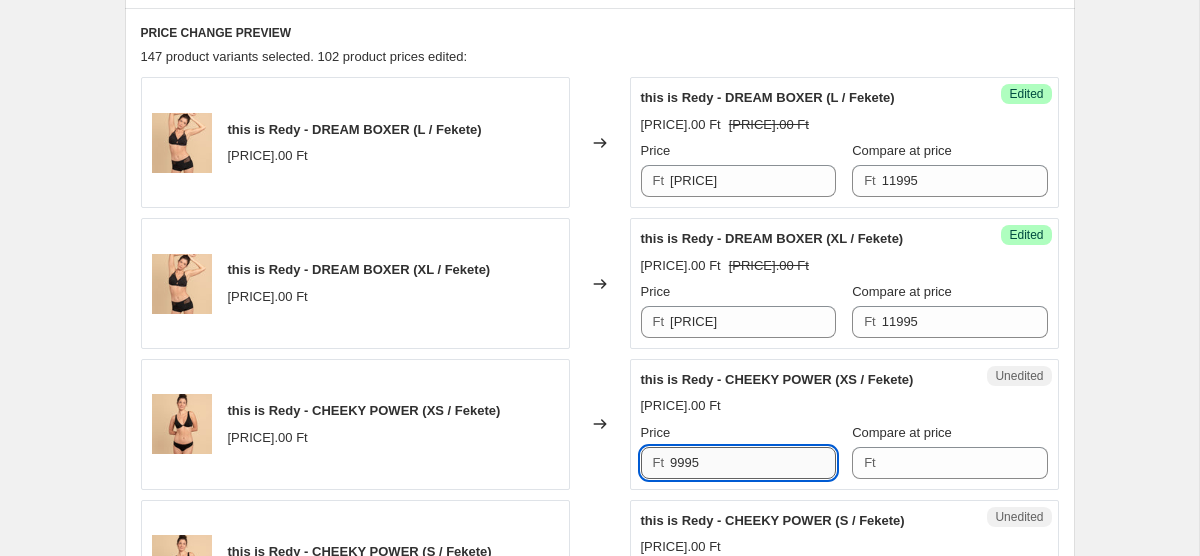 click on "9995" at bounding box center [753, 463] 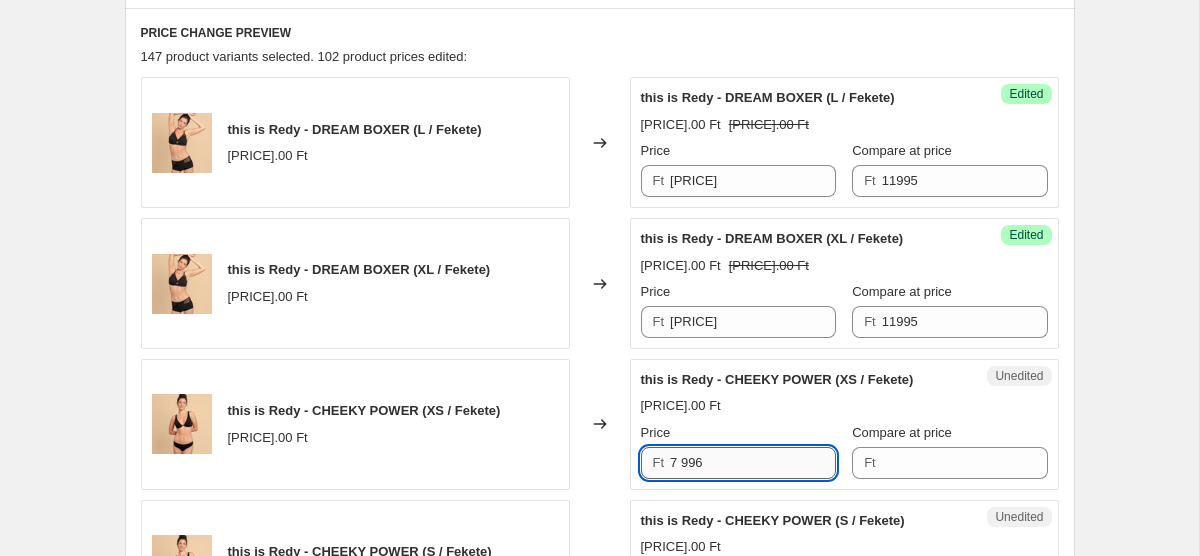 click on "7 996" at bounding box center (753, 463) 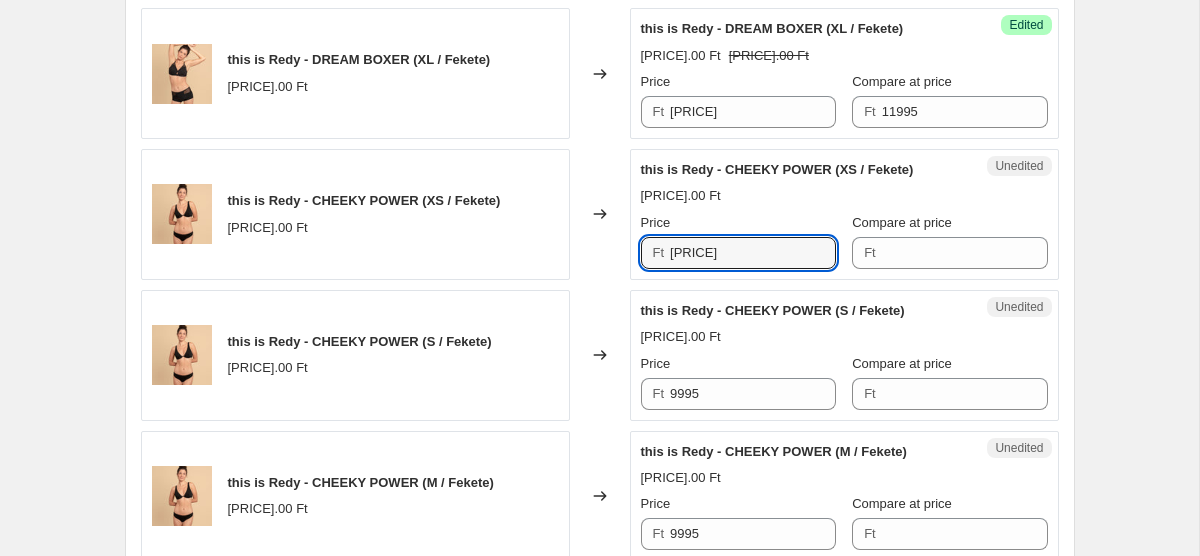 scroll, scrollTop: 880, scrollLeft: 0, axis: vertical 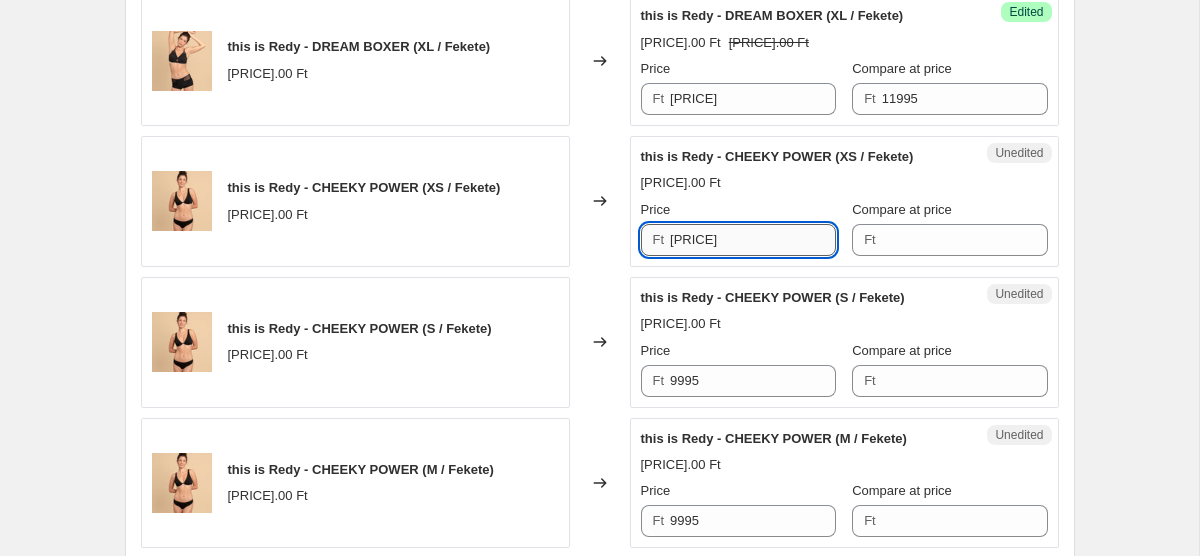 click on "7996" at bounding box center [753, 240] 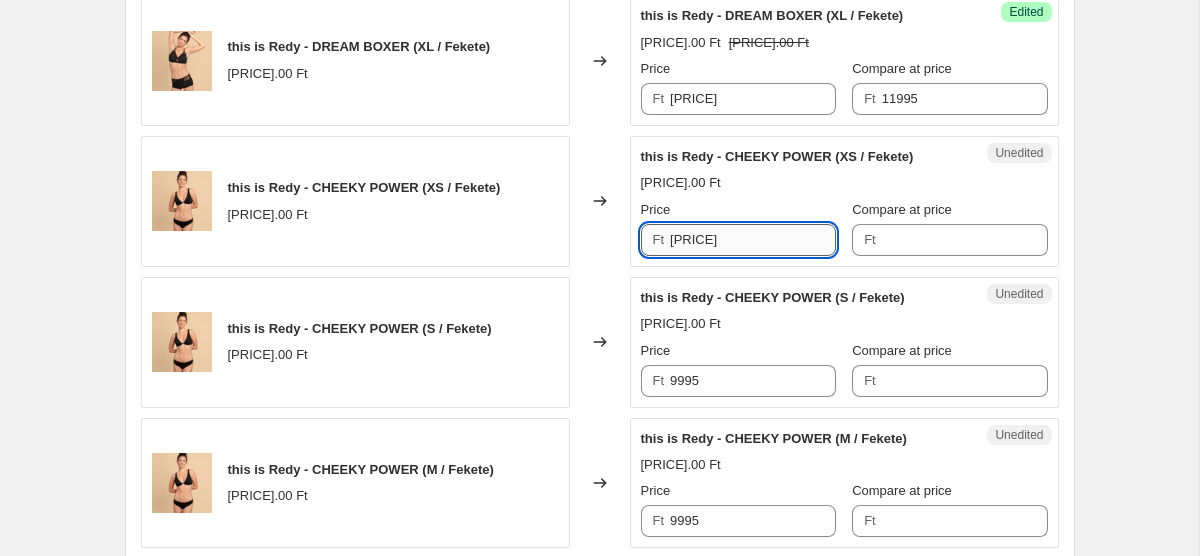 click on "7996" at bounding box center [753, 240] 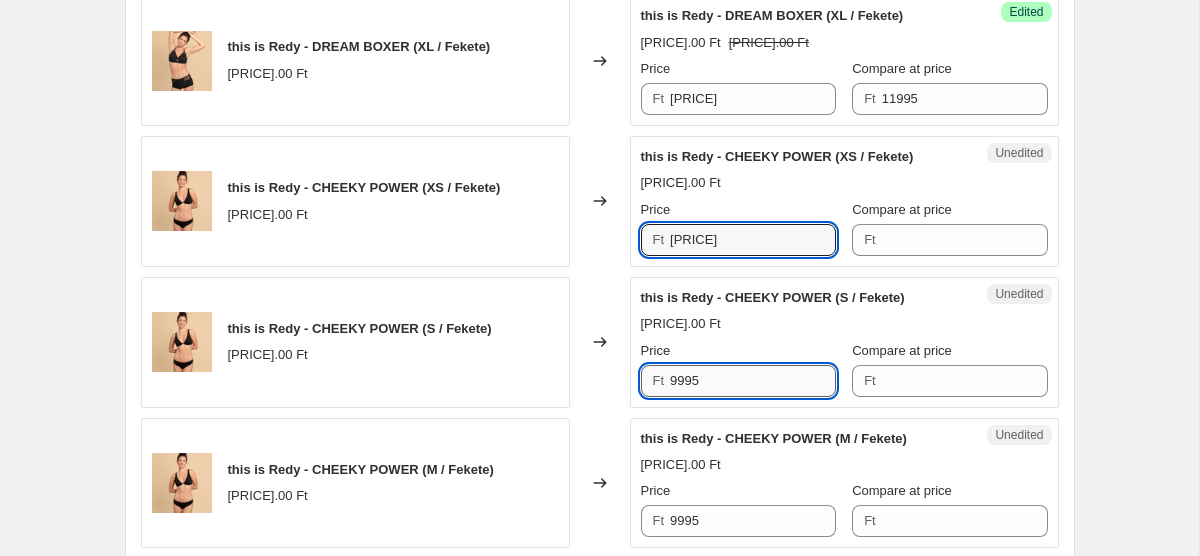 click on "9995" at bounding box center [753, 381] 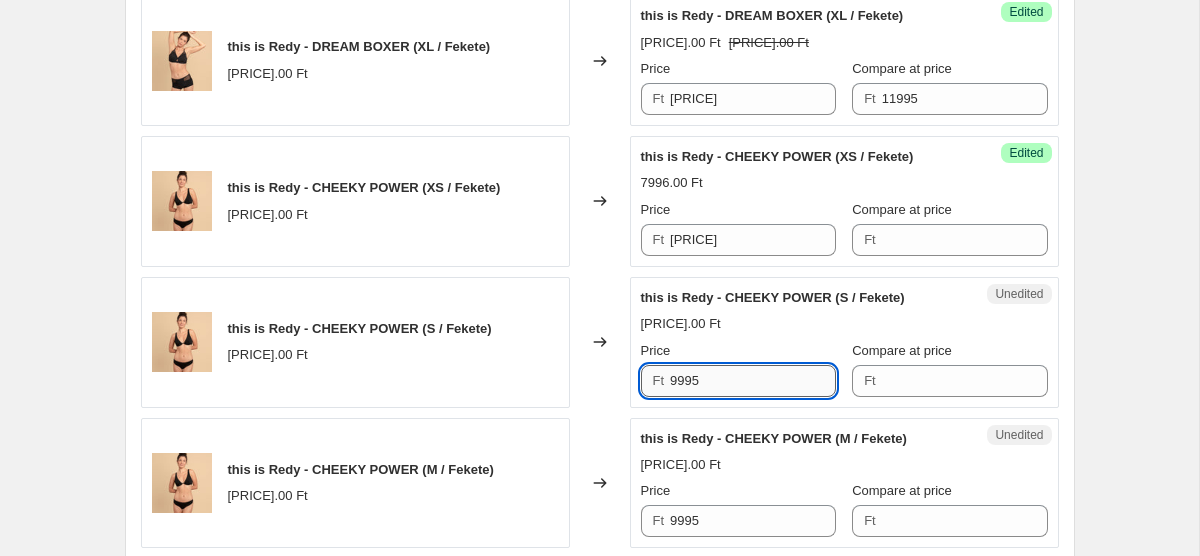 click on "9995" at bounding box center [753, 381] 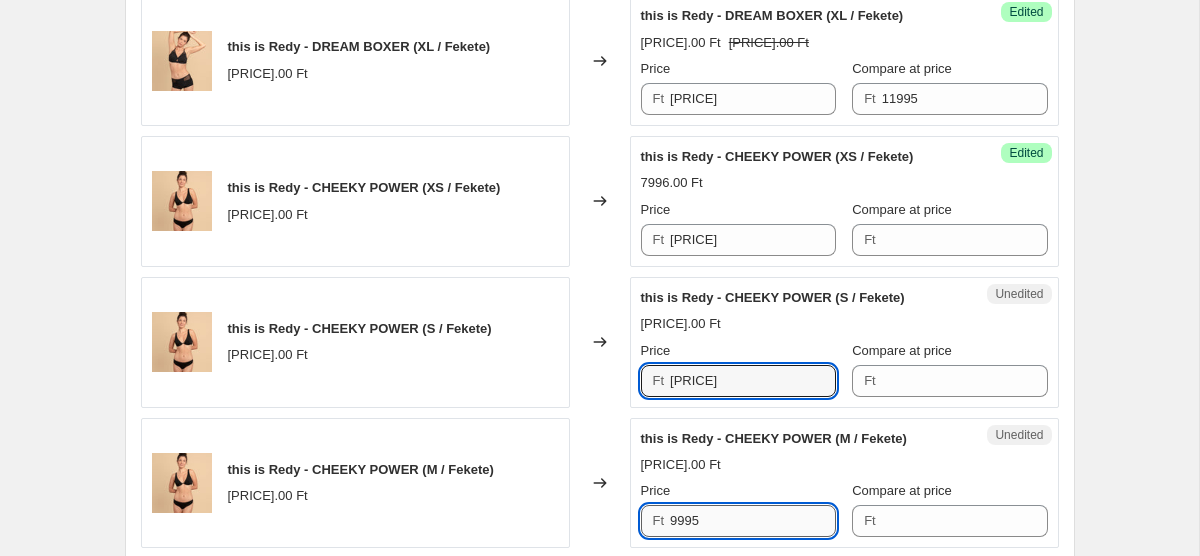 click on "9995" at bounding box center (753, 521) 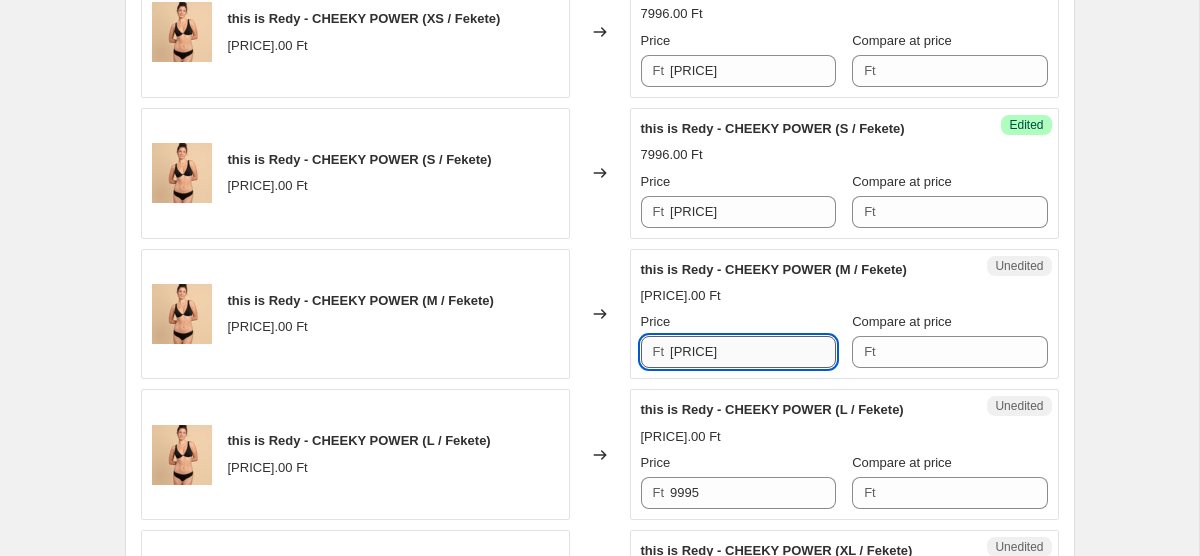 scroll, scrollTop: 1050, scrollLeft: 0, axis: vertical 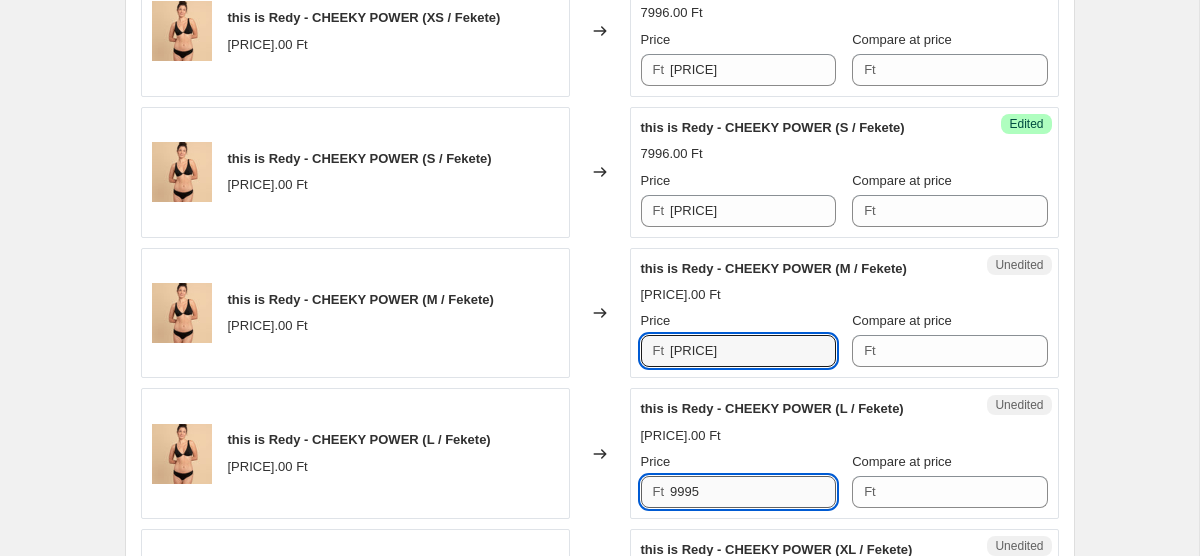 click on "9995" at bounding box center (753, 492) 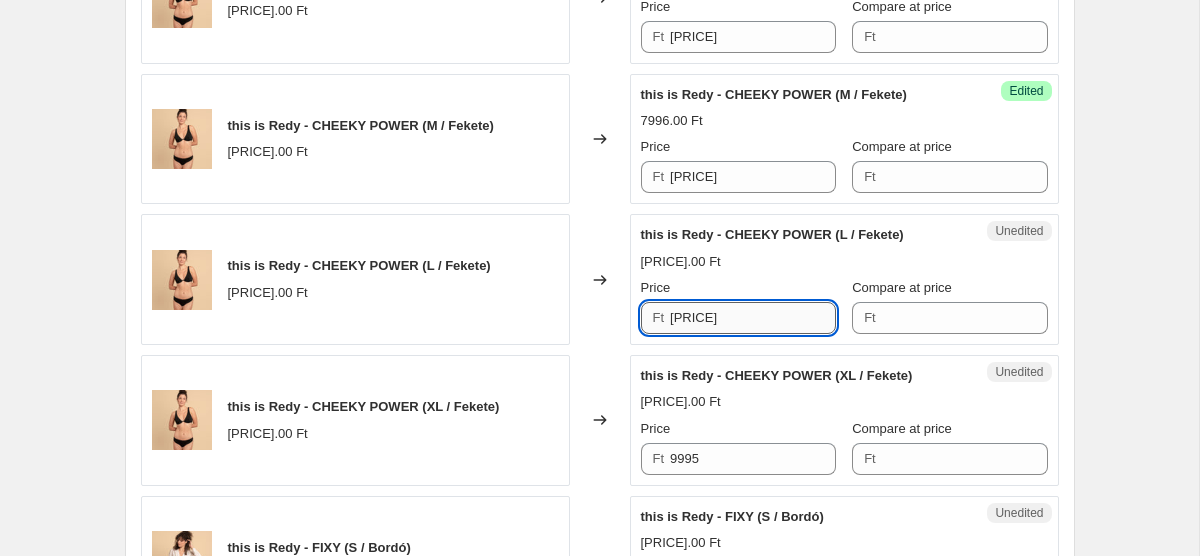 scroll, scrollTop: 1246, scrollLeft: 0, axis: vertical 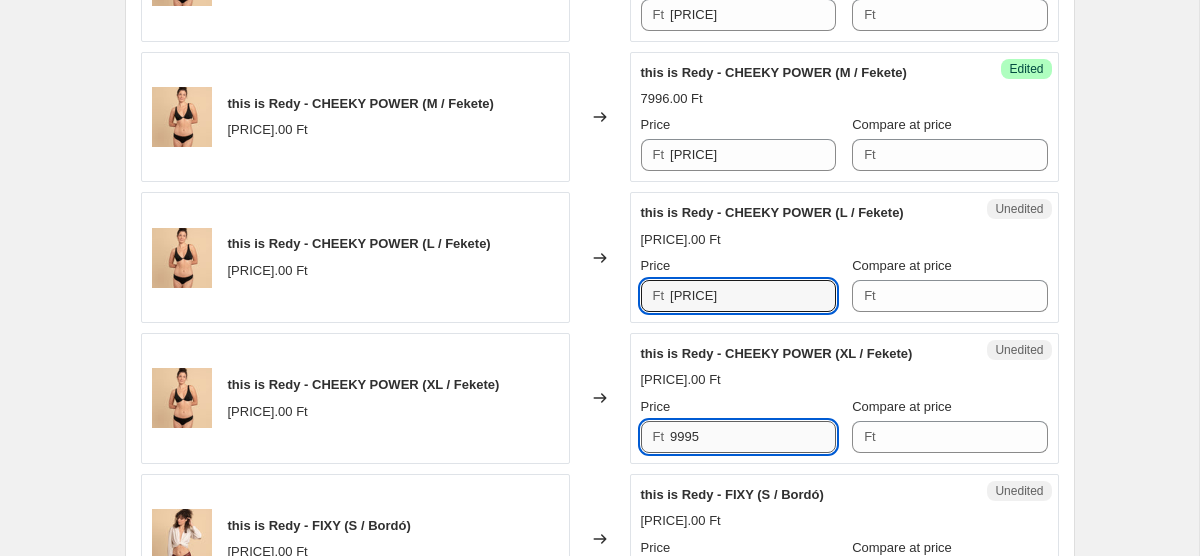 click on "9995" at bounding box center [753, 437] 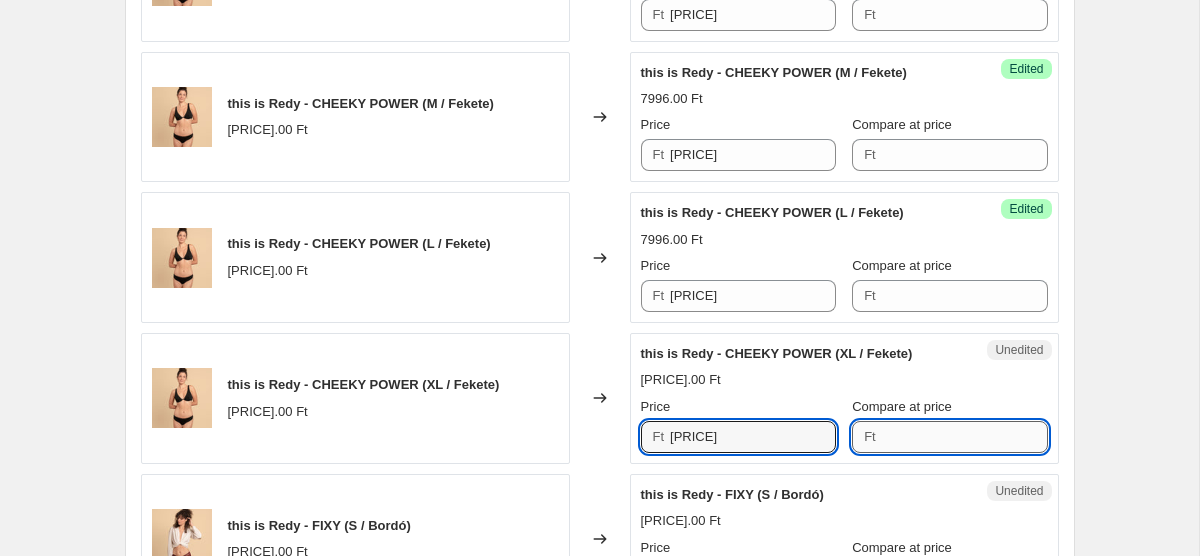 click on "Compare at price" at bounding box center (965, 437) 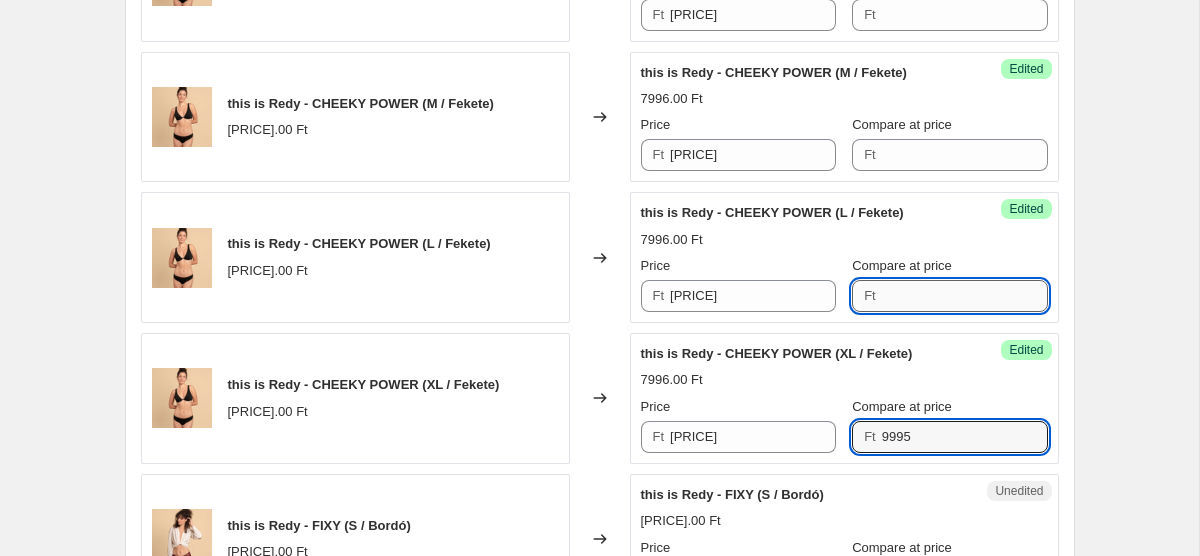 click on "Compare at price" at bounding box center (965, 296) 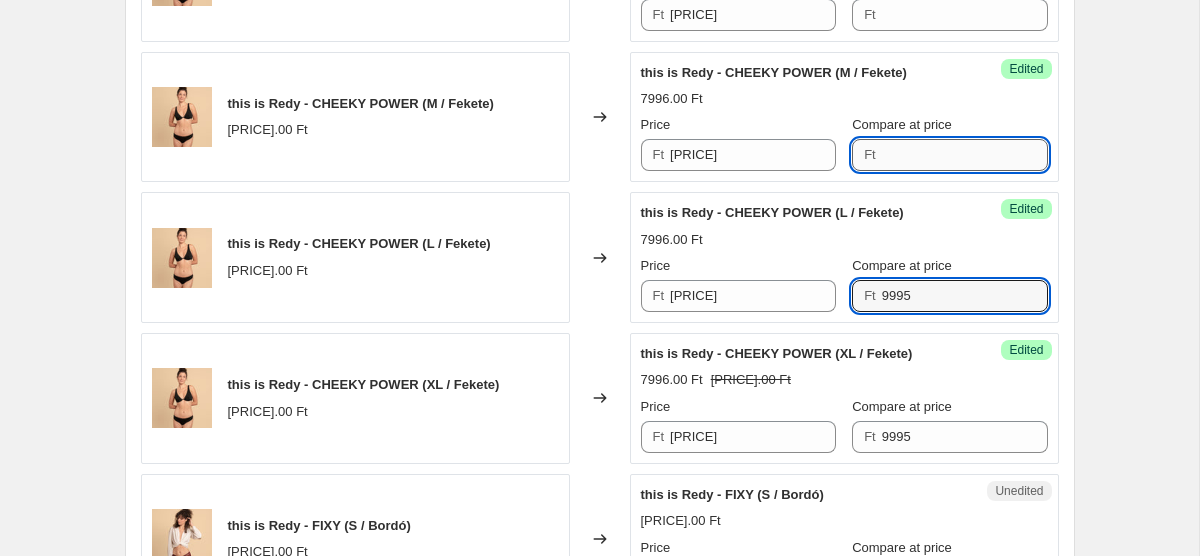 click on "Compare at price" at bounding box center (965, 155) 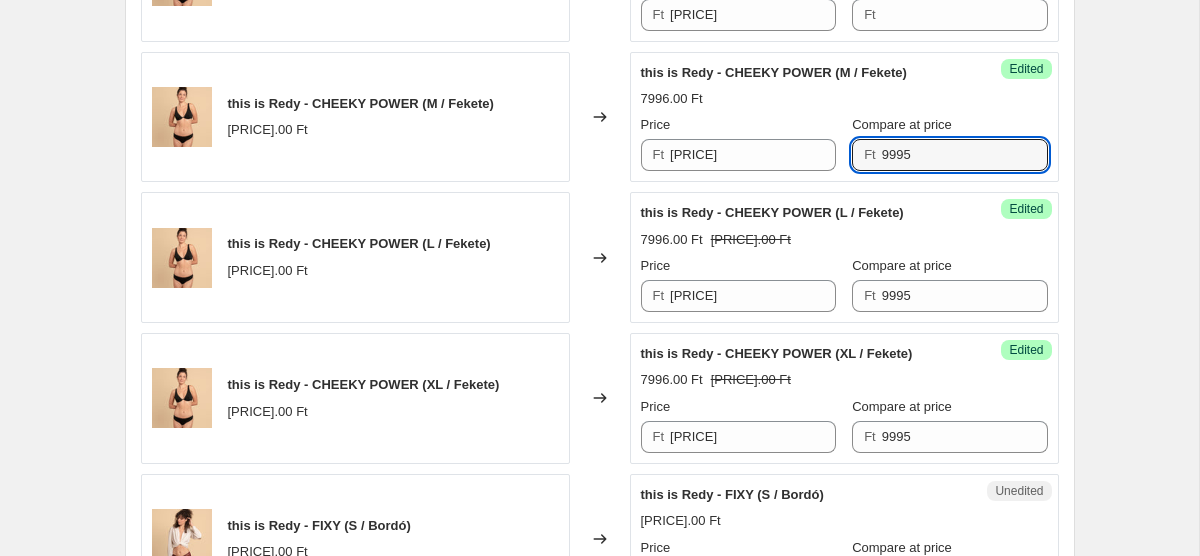 scroll, scrollTop: 1197, scrollLeft: 0, axis: vertical 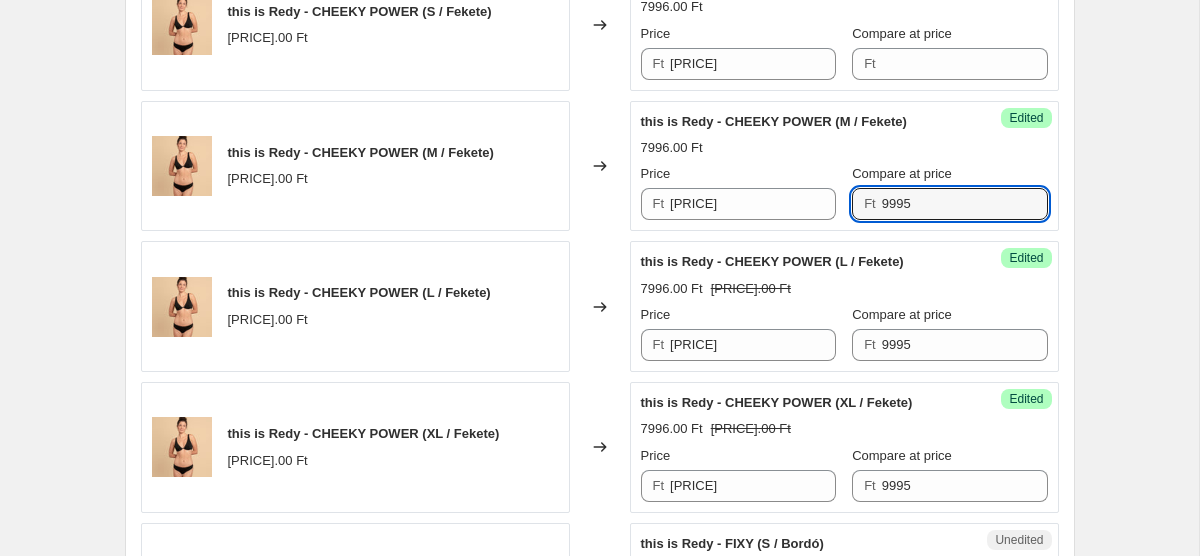 click on "Success Edited this is Redy - CHEEKY POWER (S / Fekete) 7996.00 Ft Price Ft 7996 Compare at price Ft" at bounding box center [844, 25] 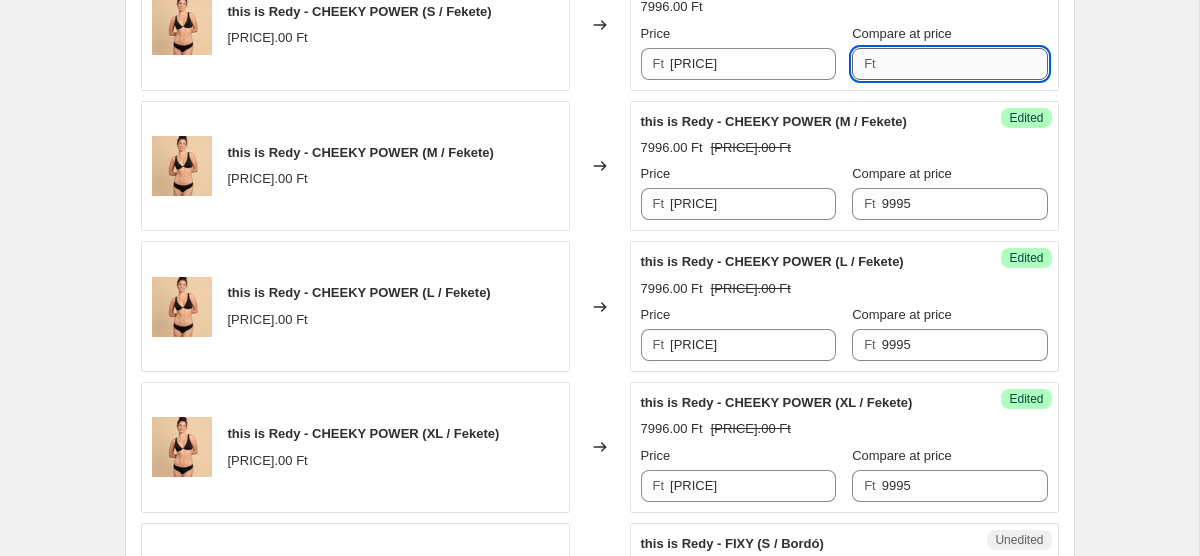 click on "Compare at price" at bounding box center [965, 64] 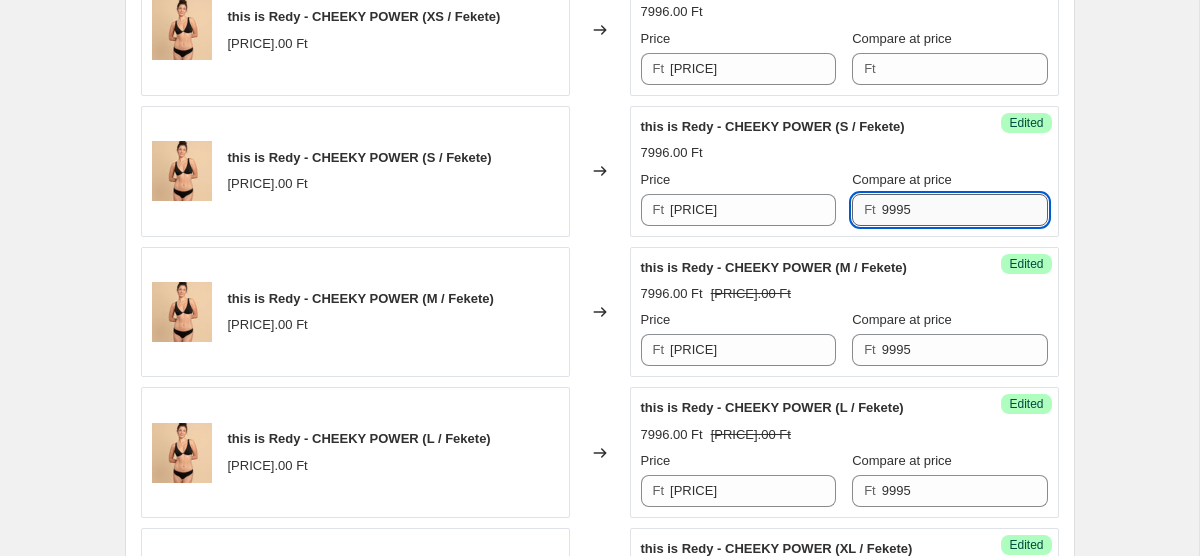 scroll, scrollTop: 1047, scrollLeft: 0, axis: vertical 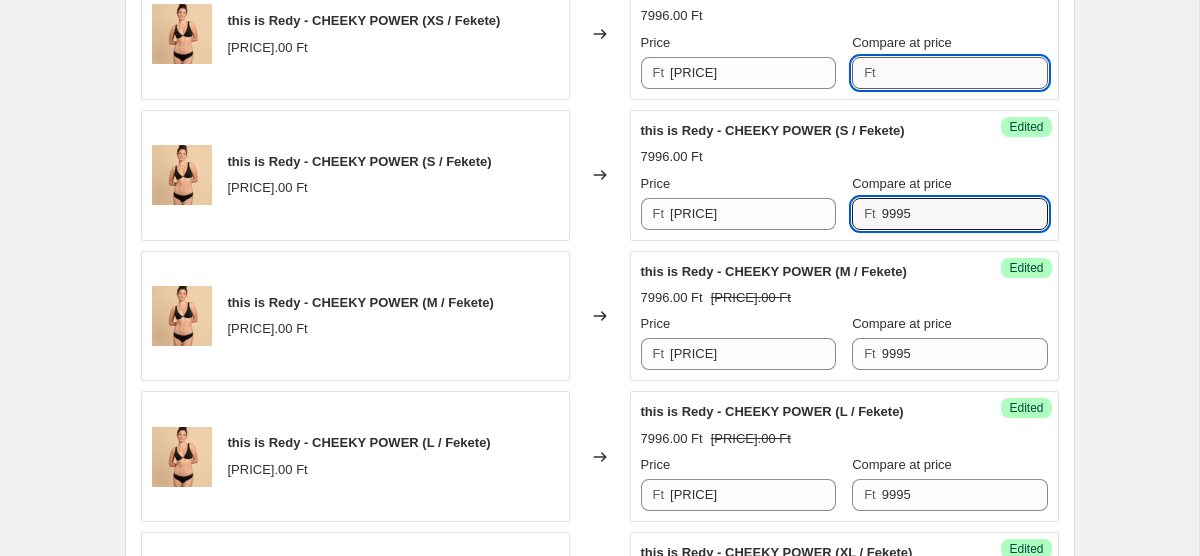 click on "Compare at price" at bounding box center [965, 73] 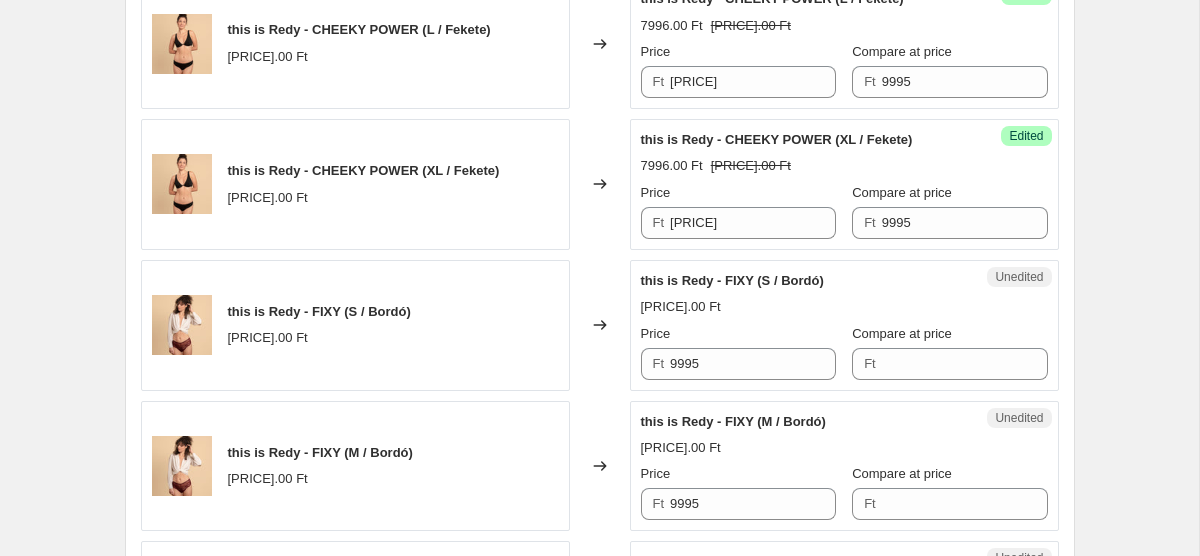 scroll, scrollTop: 1461, scrollLeft: 0, axis: vertical 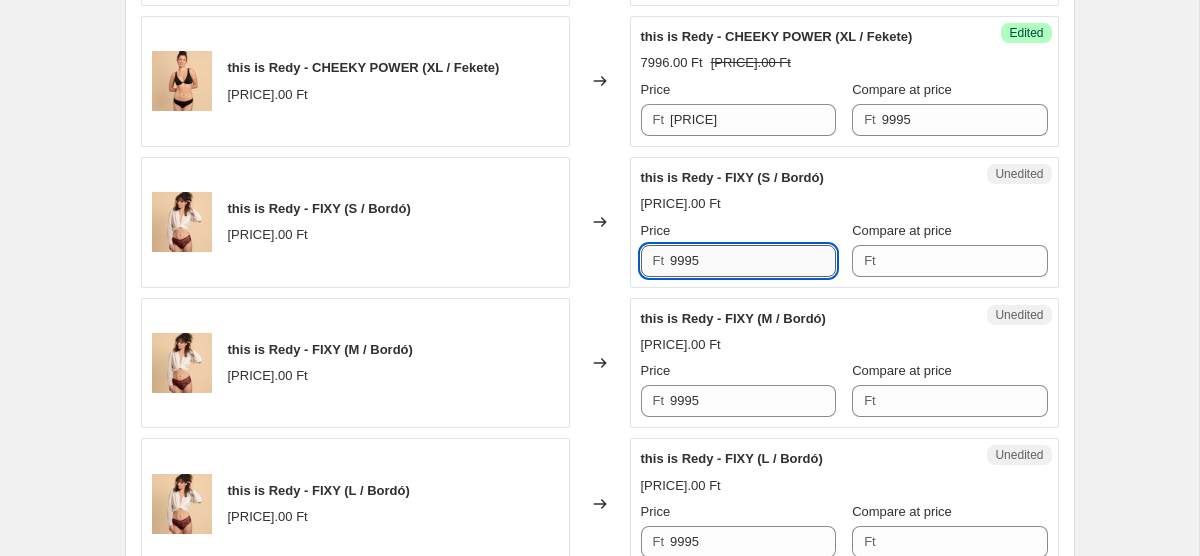 click on "9995" at bounding box center (753, 261) 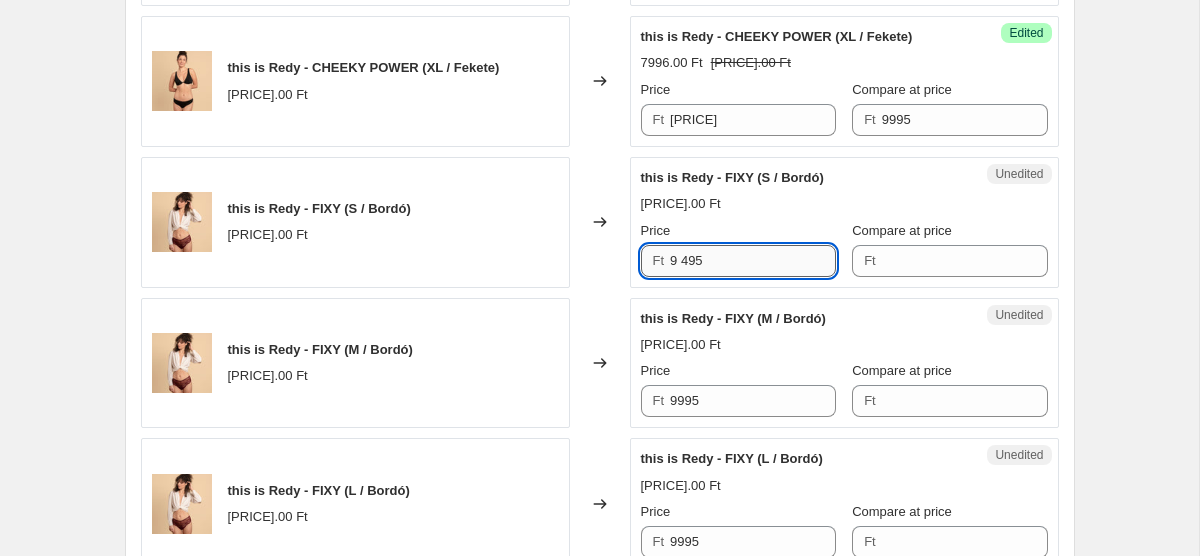 click on "9 495" at bounding box center [753, 261] 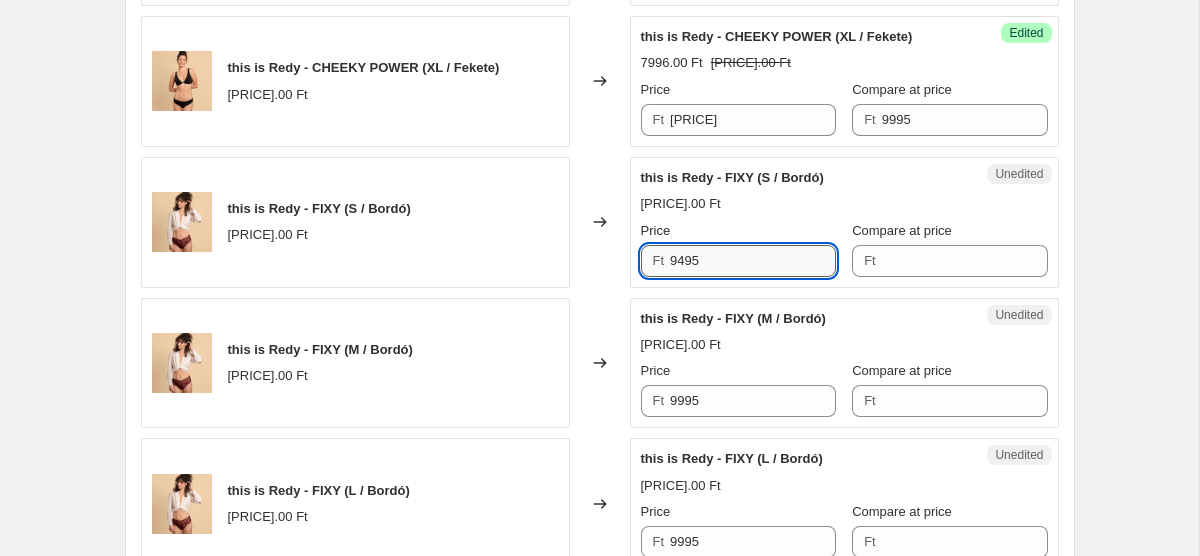 click on "9495" at bounding box center (753, 261) 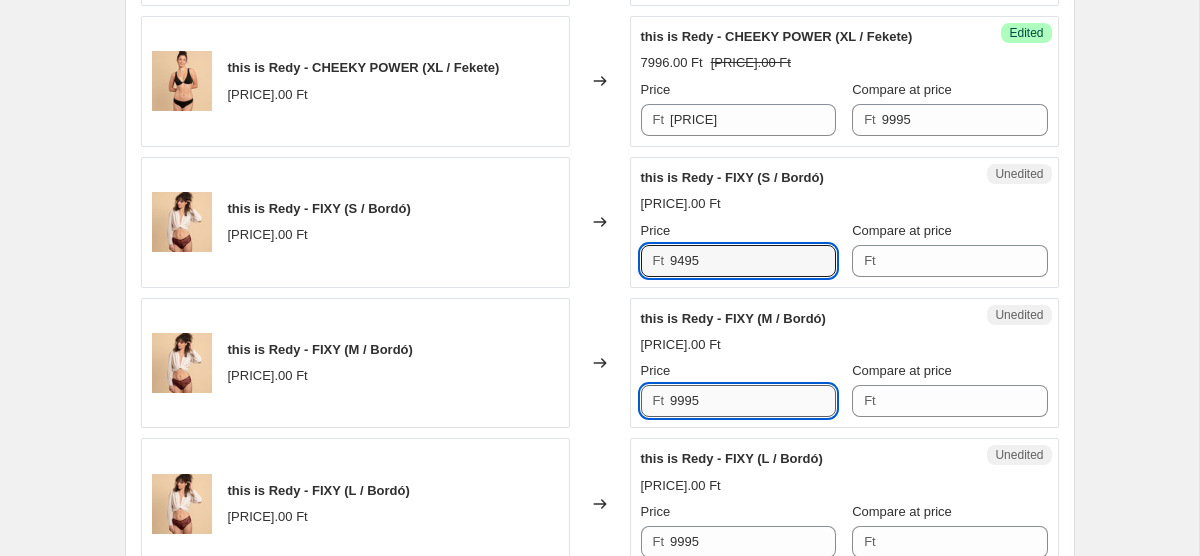 click on "9995" at bounding box center (753, 401) 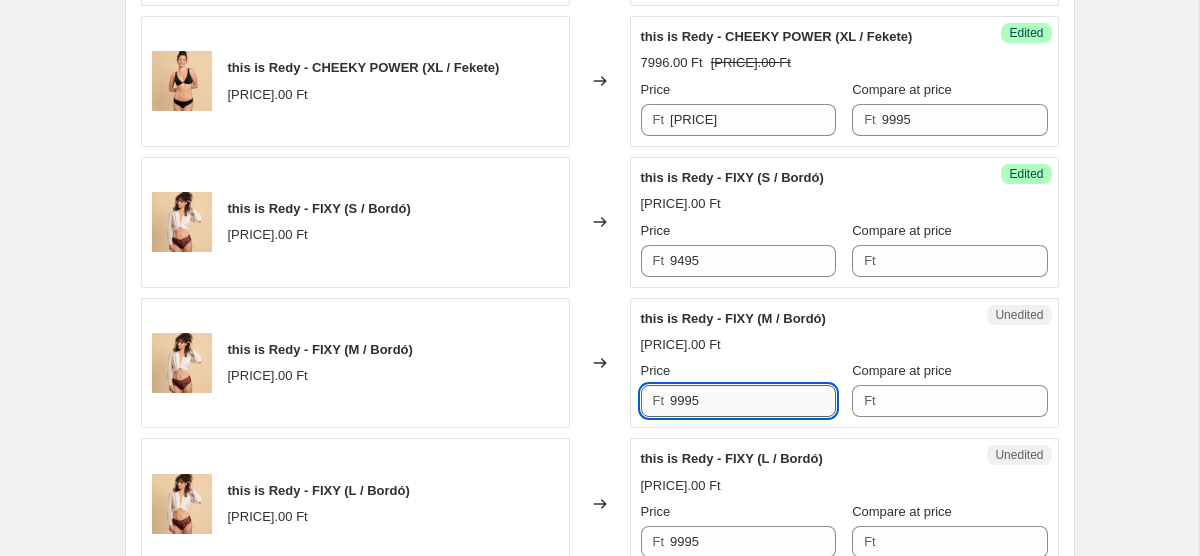 click on "9995" at bounding box center (753, 401) 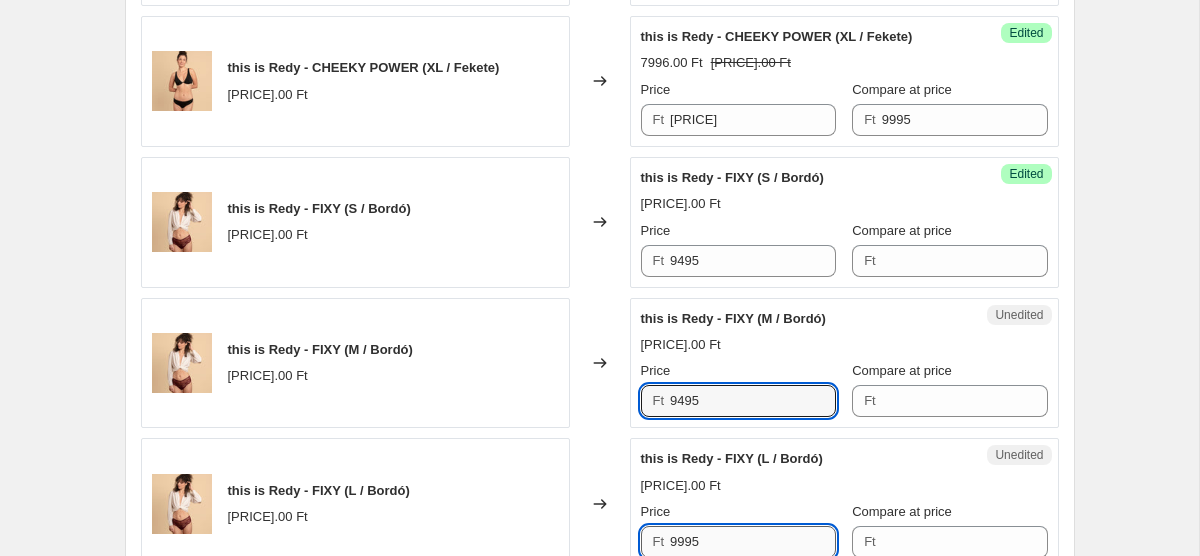 click on "9995" at bounding box center [753, 542] 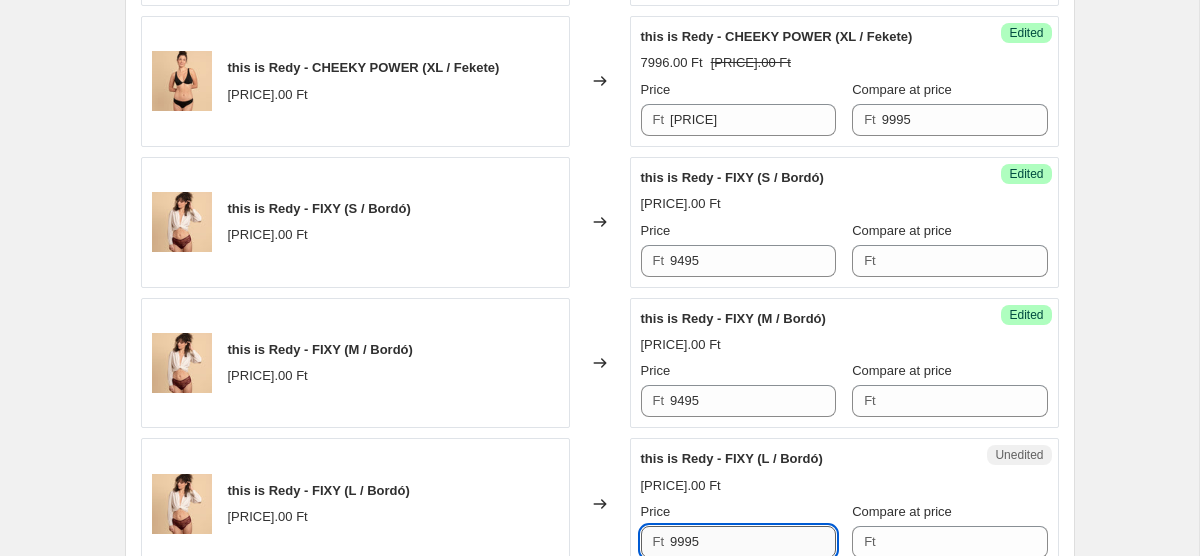 click on "9995" at bounding box center [753, 542] 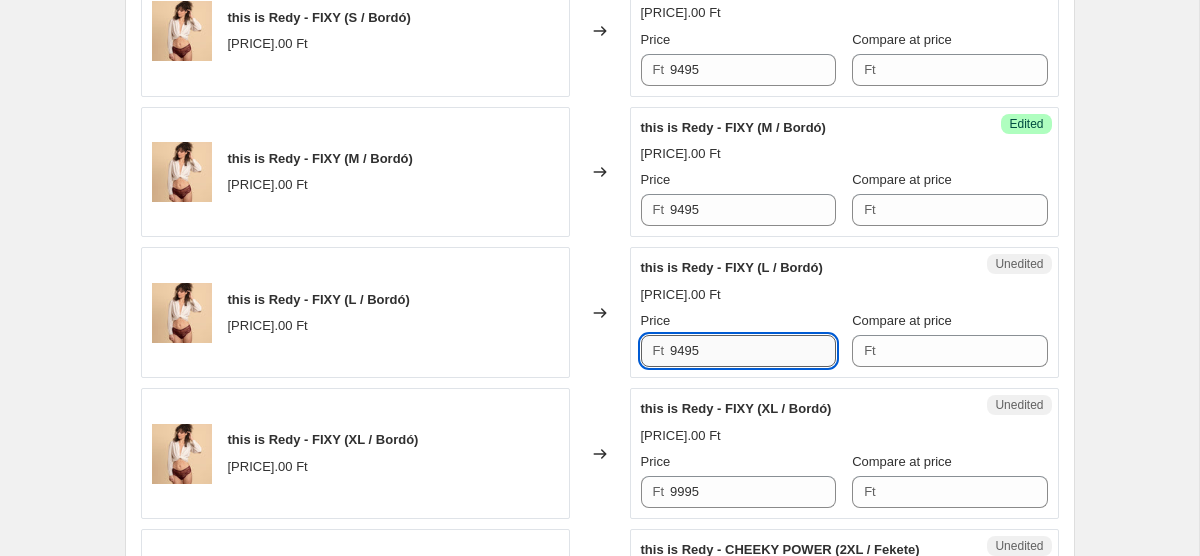 scroll, scrollTop: 1774, scrollLeft: 0, axis: vertical 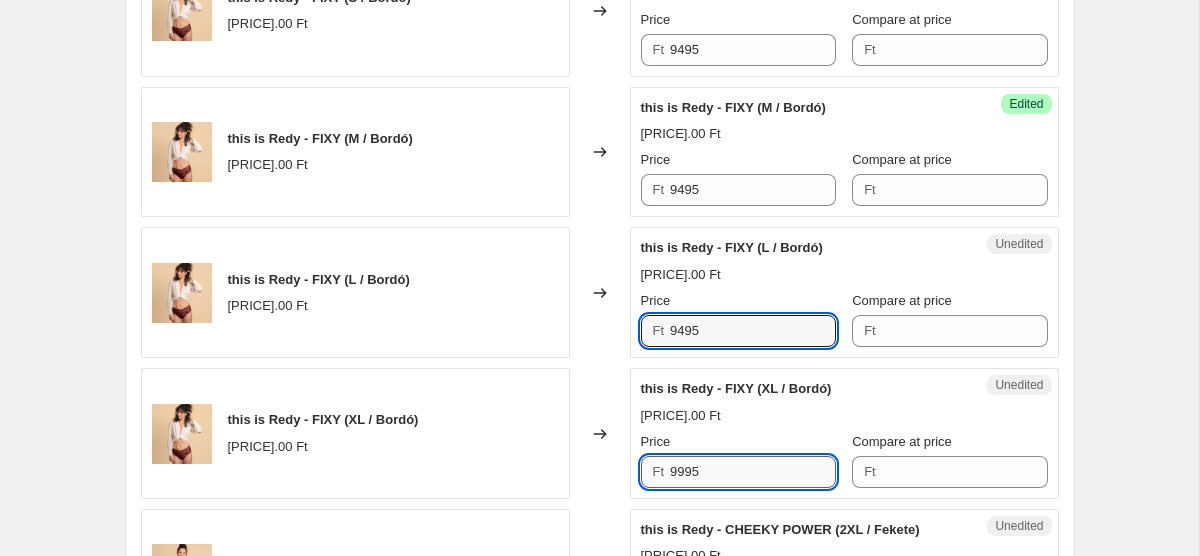 click on "9995" at bounding box center [753, 472] 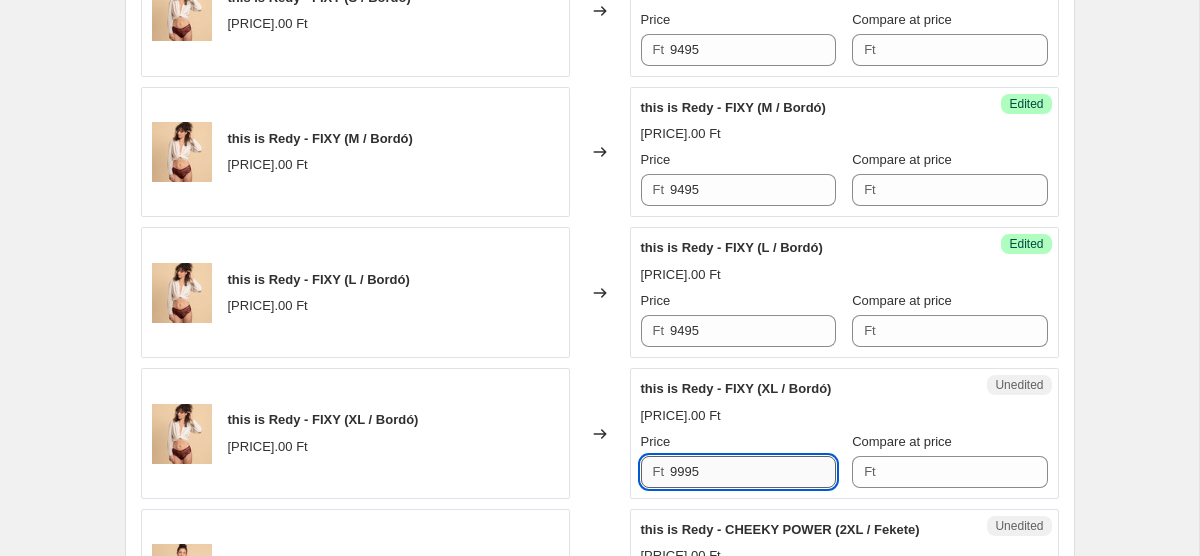 click on "9995" at bounding box center (753, 472) 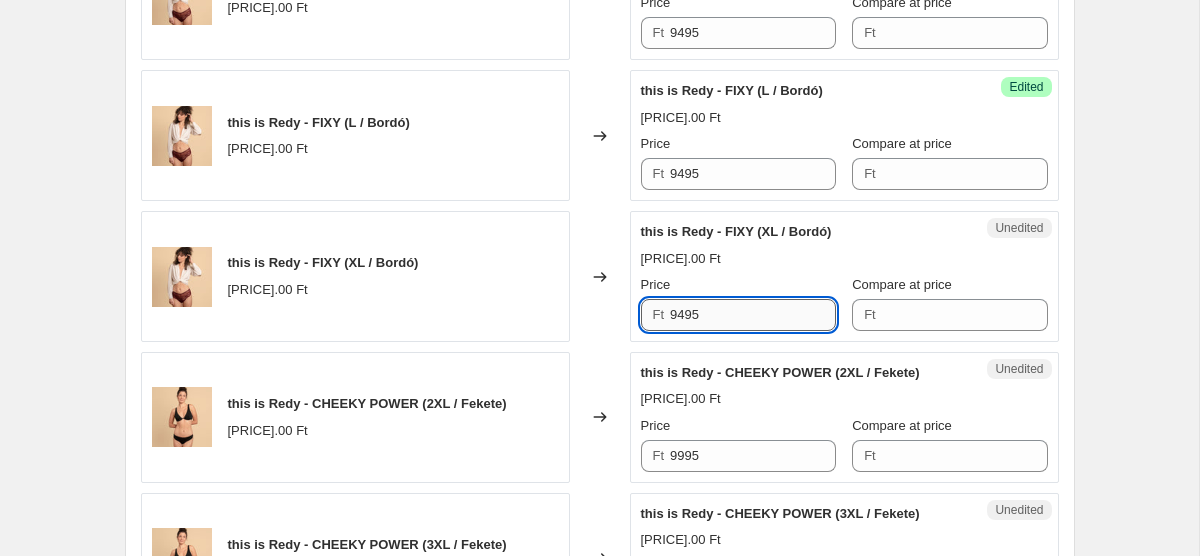 scroll, scrollTop: 1932, scrollLeft: 0, axis: vertical 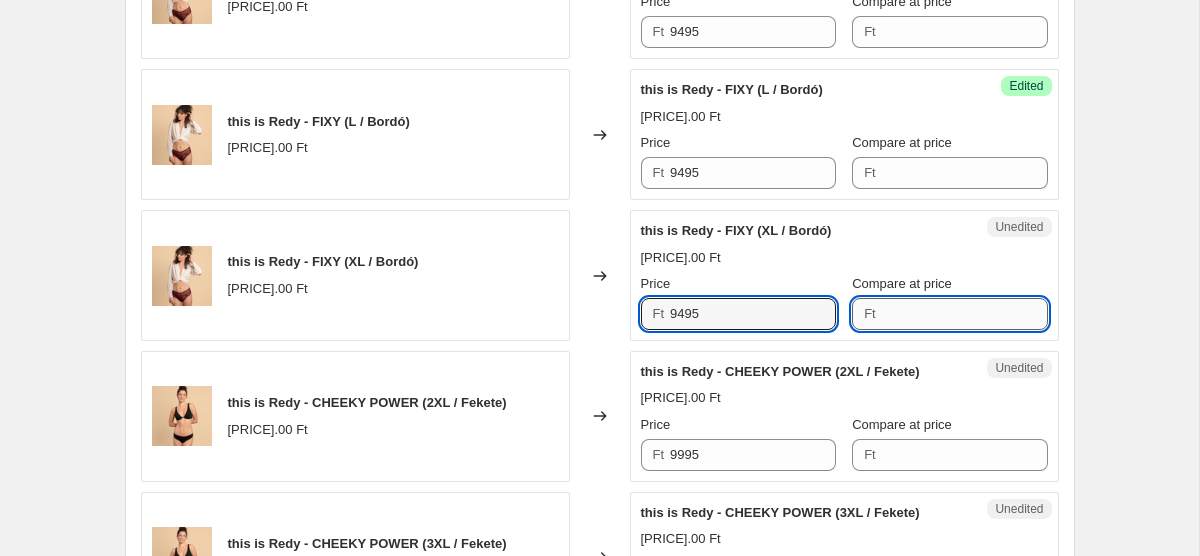 click on "Compare at price" at bounding box center (965, 314) 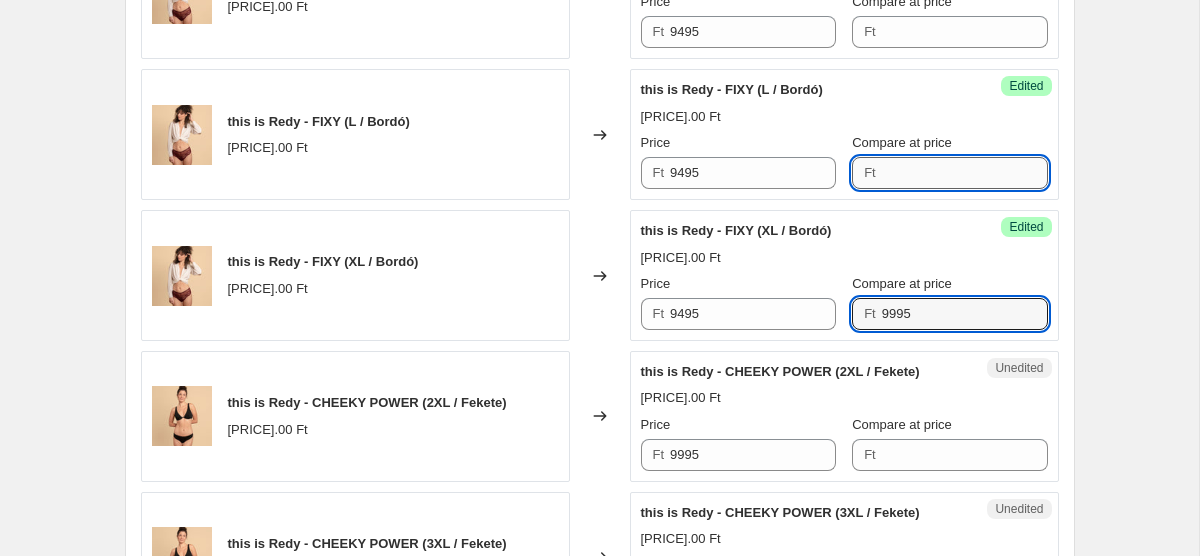 click on "Compare at price" at bounding box center (965, 173) 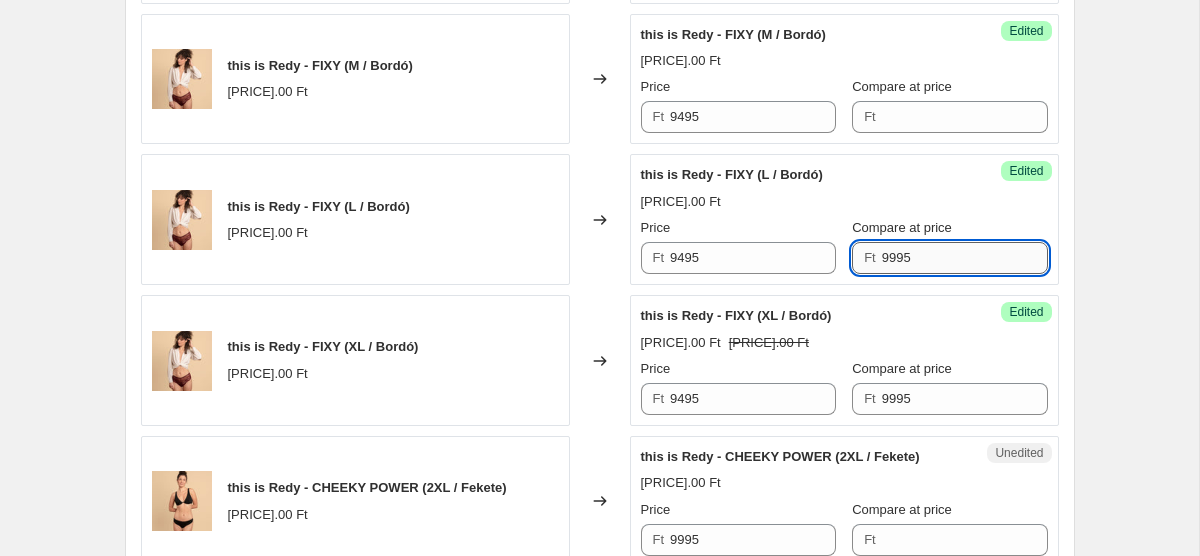scroll, scrollTop: 1846, scrollLeft: 0, axis: vertical 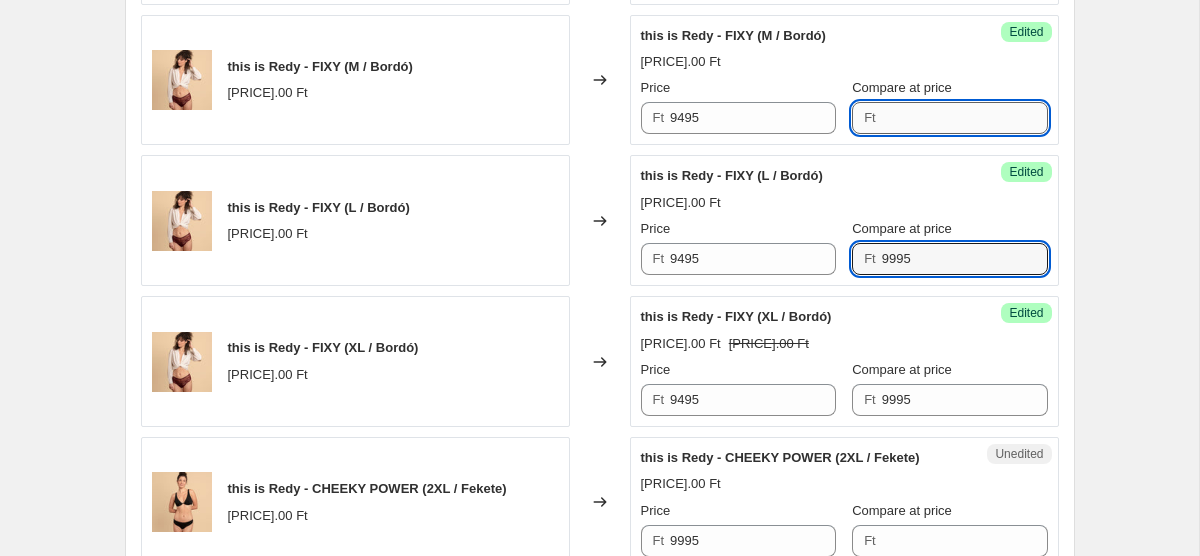 click on "Compare at price" at bounding box center [965, 118] 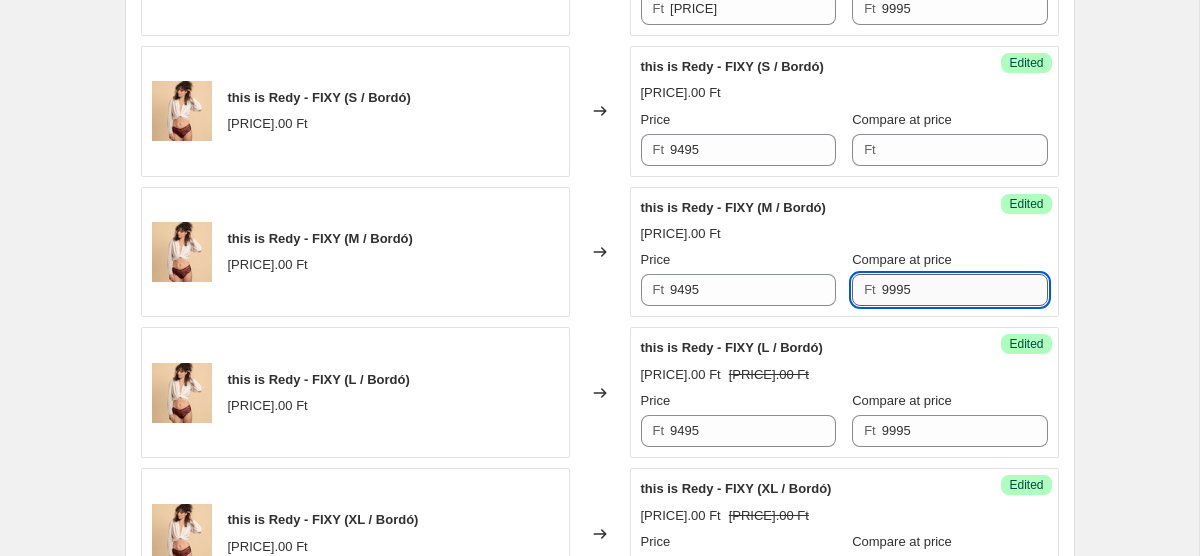 scroll, scrollTop: 1657, scrollLeft: 0, axis: vertical 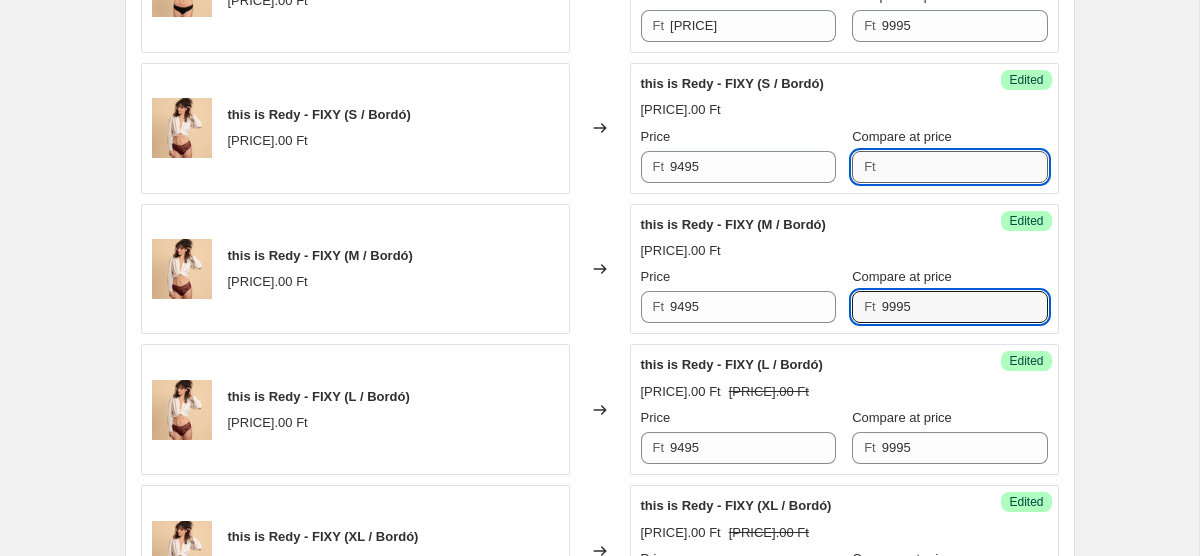 click on "Compare at price" at bounding box center (965, 167) 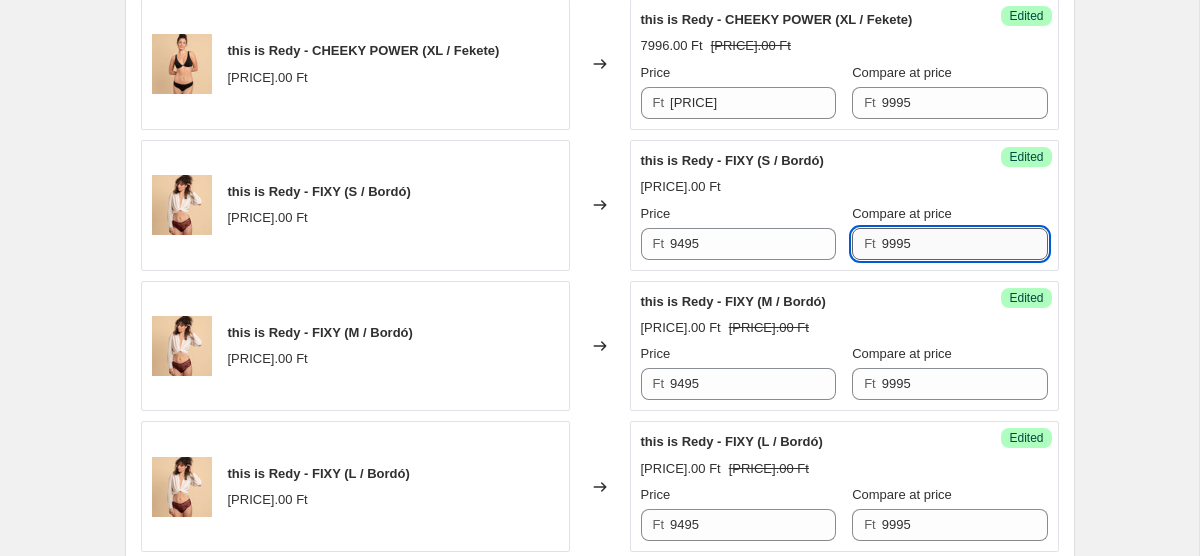 scroll, scrollTop: 1550, scrollLeft: 0, axis: vertical 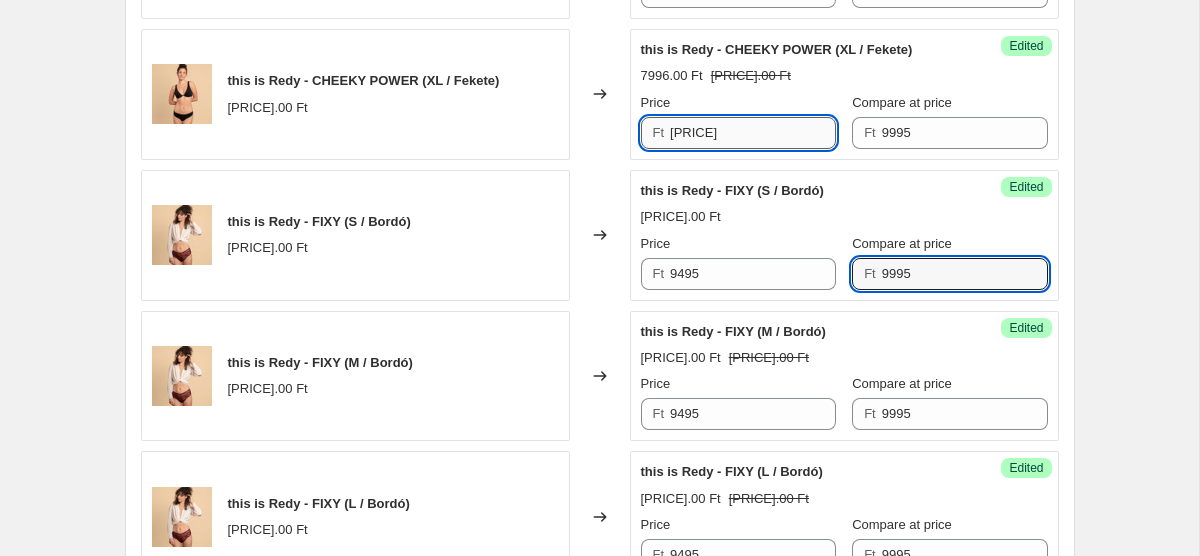click on "7996" at bounding box center (753, 133) 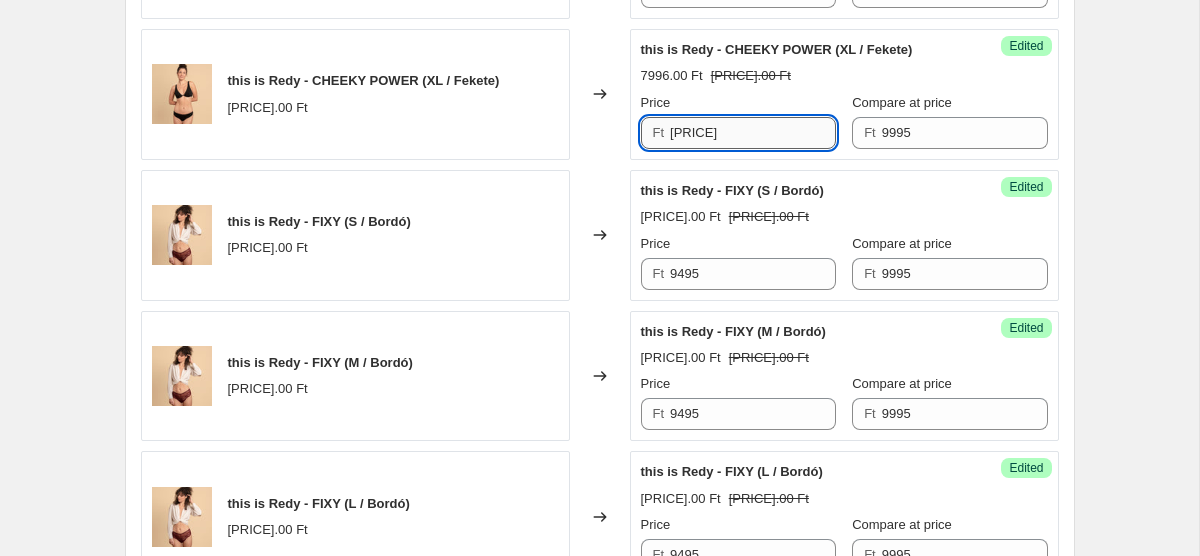 click on "7996" at bounding box center (753, 133) 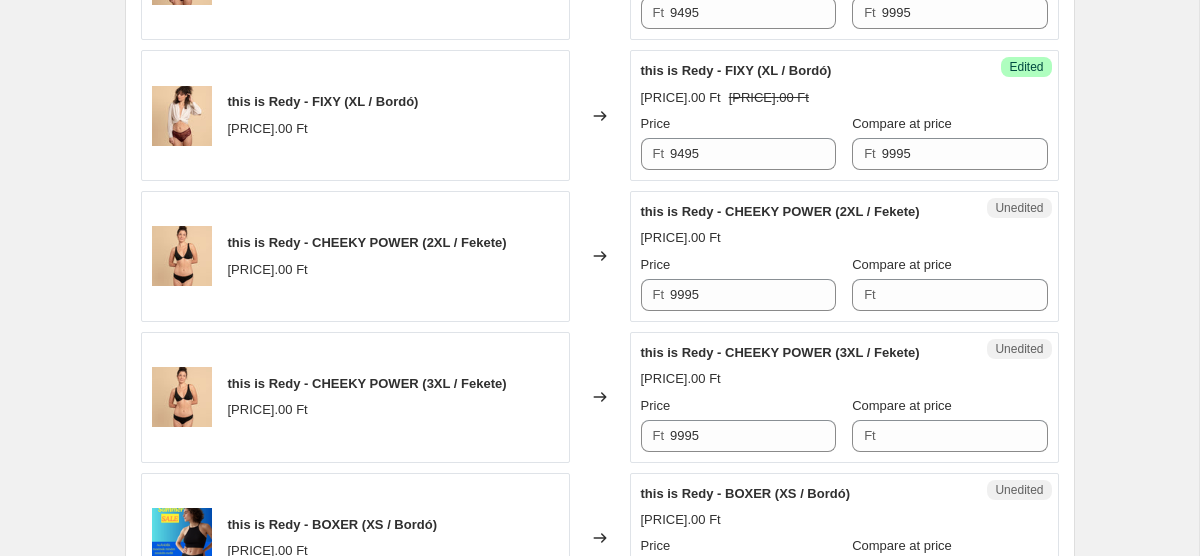 scroll, scrollTop: 2096, scrollLeft: 0, axis: vertical 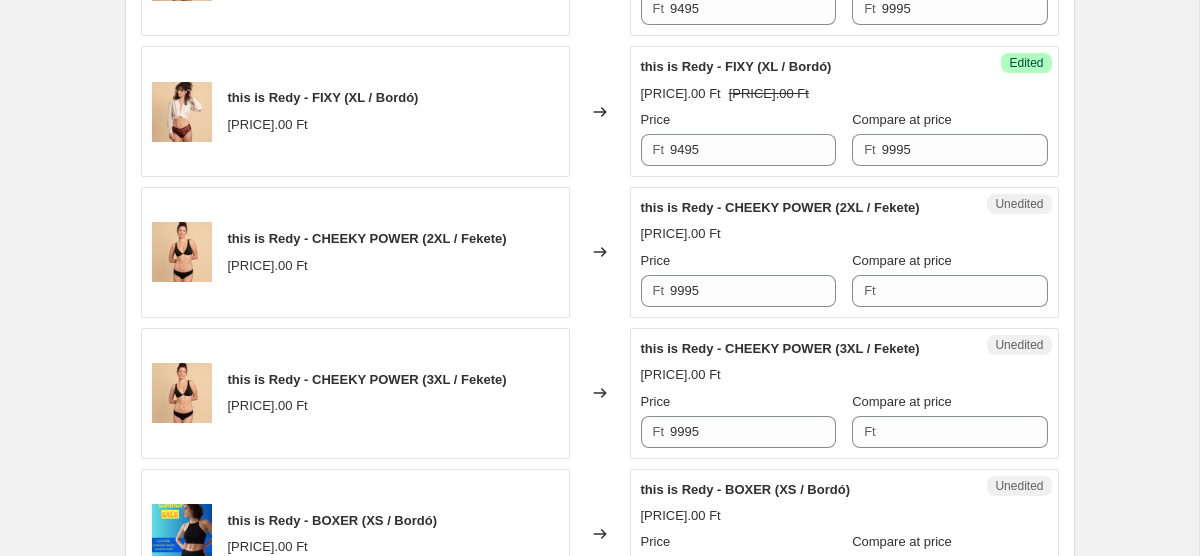 click on "Unedited this is Redy - CHEEKY POWER (2XL / Fekete) 9995.00 Ft Price Ft 9995 Compare at price Ft" at bounding box center (844, 252) 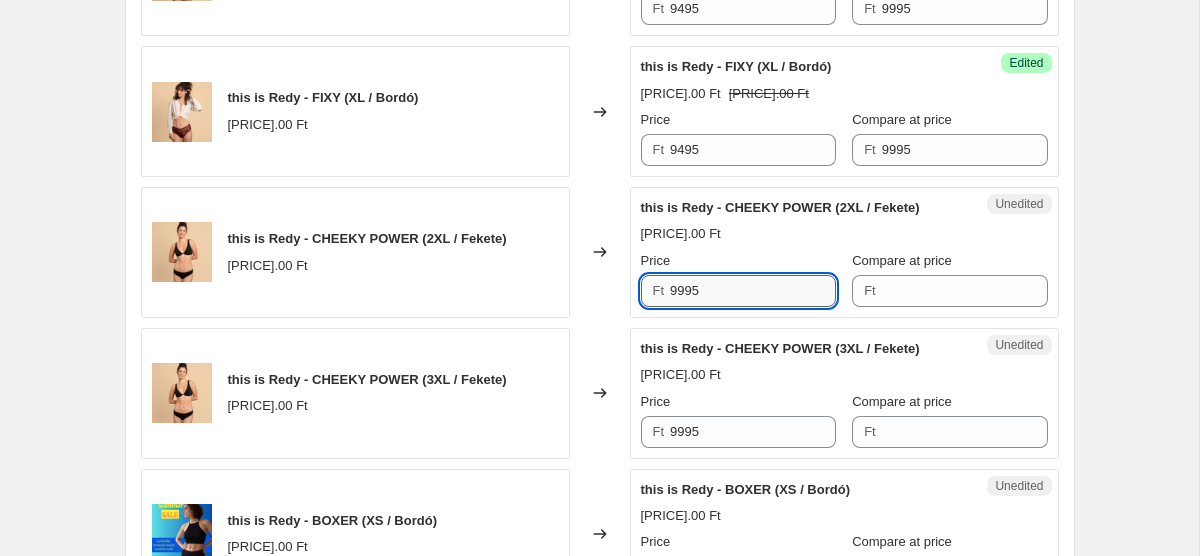 click on "9995" at bounding box center [753, 291] 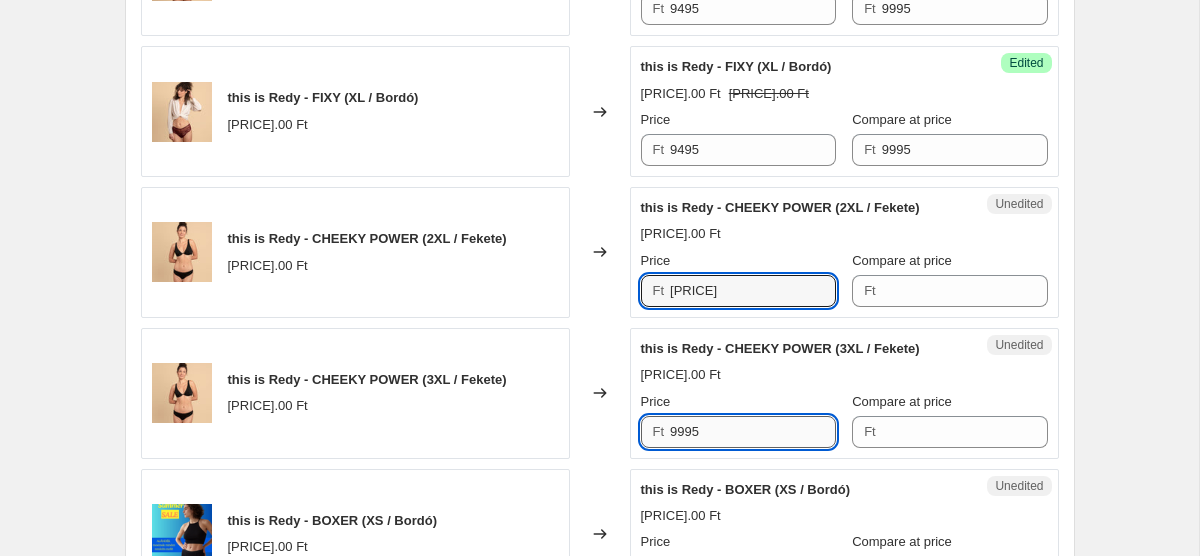 click on "9995" at bounding box center [753, 432] 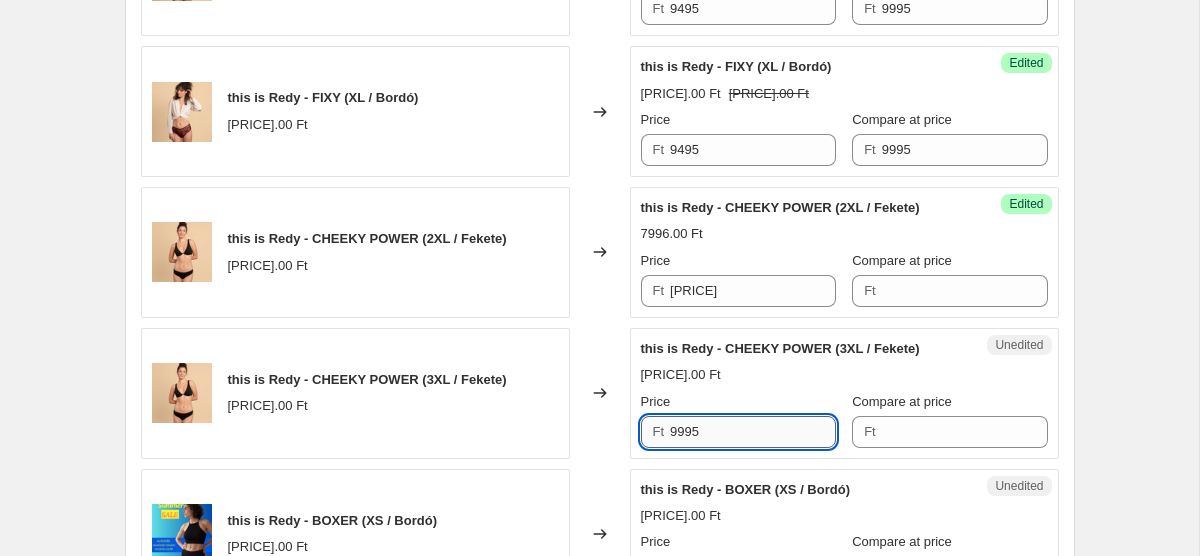 click on "9995" at bounding box center (753, 432) 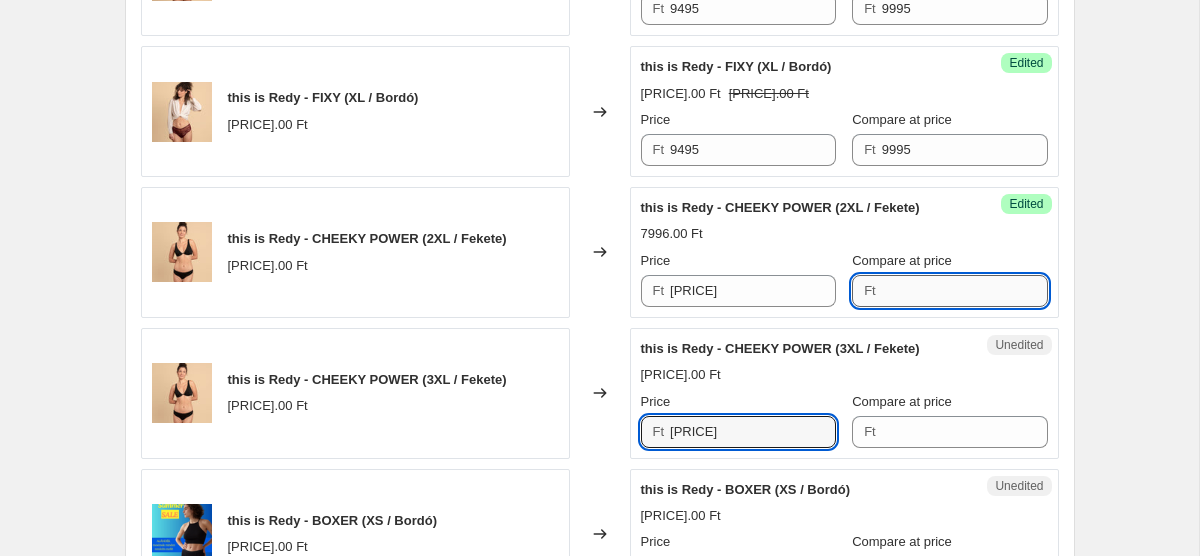 click on "Compare at price" at bounding box center [965, 291] 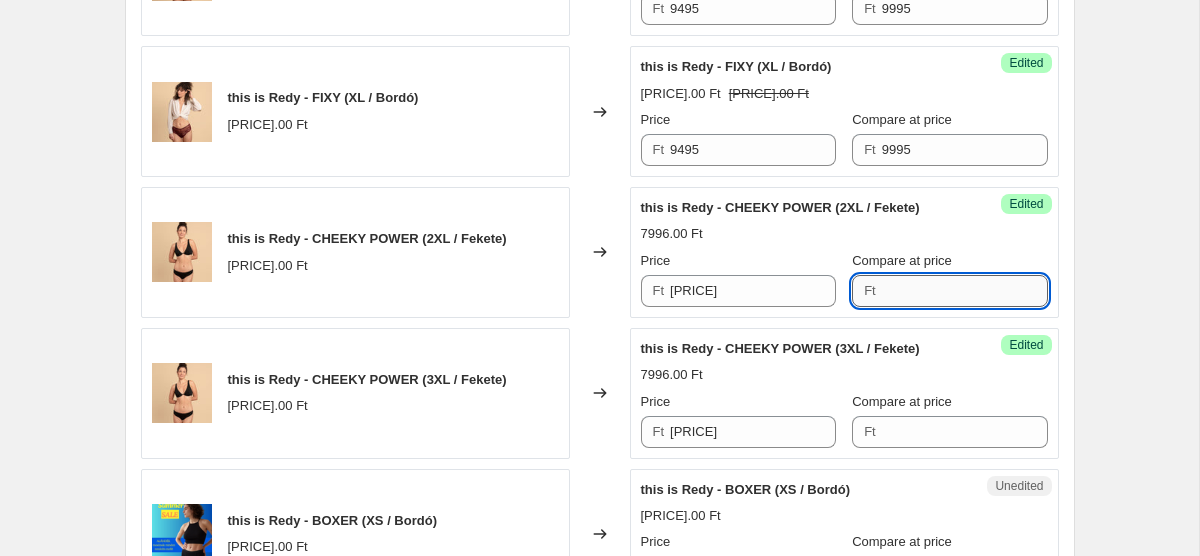 click on "Compare at price" at bounding box center (965, 291) 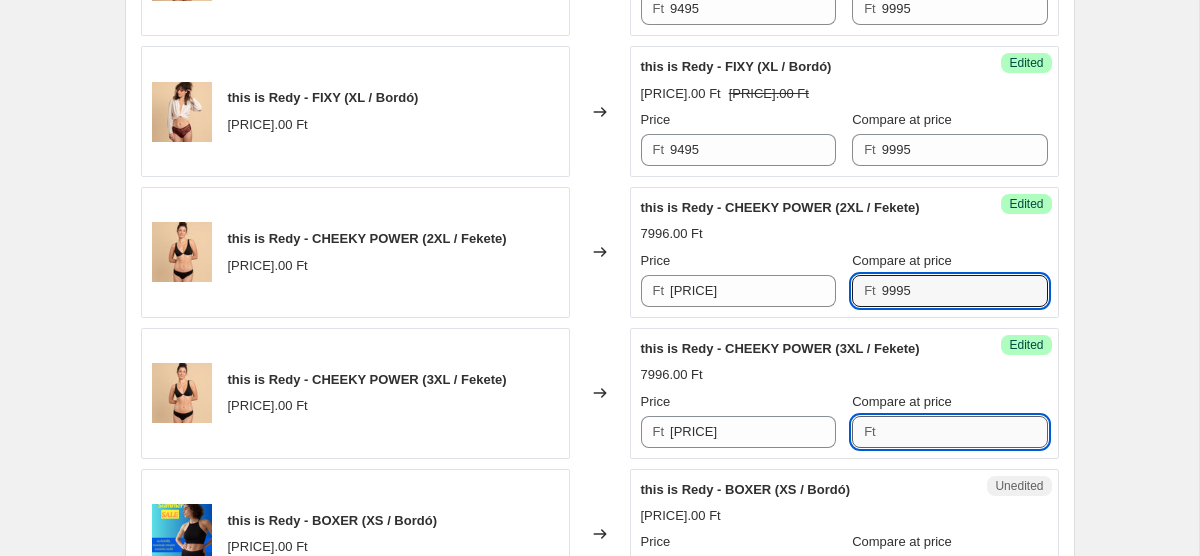 click on "Compare at price" at bounding box center (965, 432) 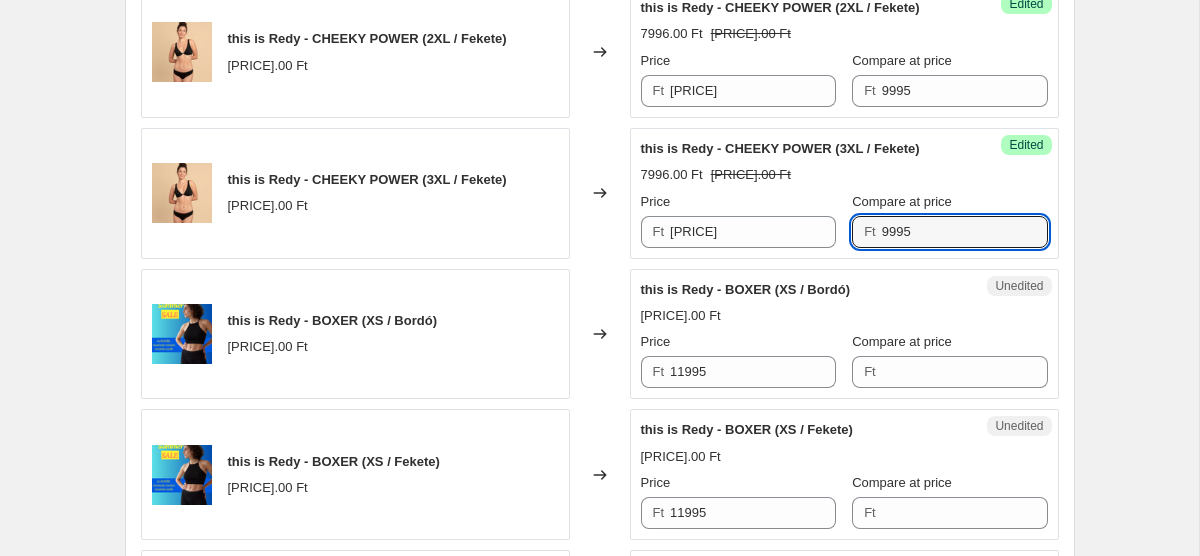 scroll, scrollTop: 2387, scrollLeft: 0, axis: vertical 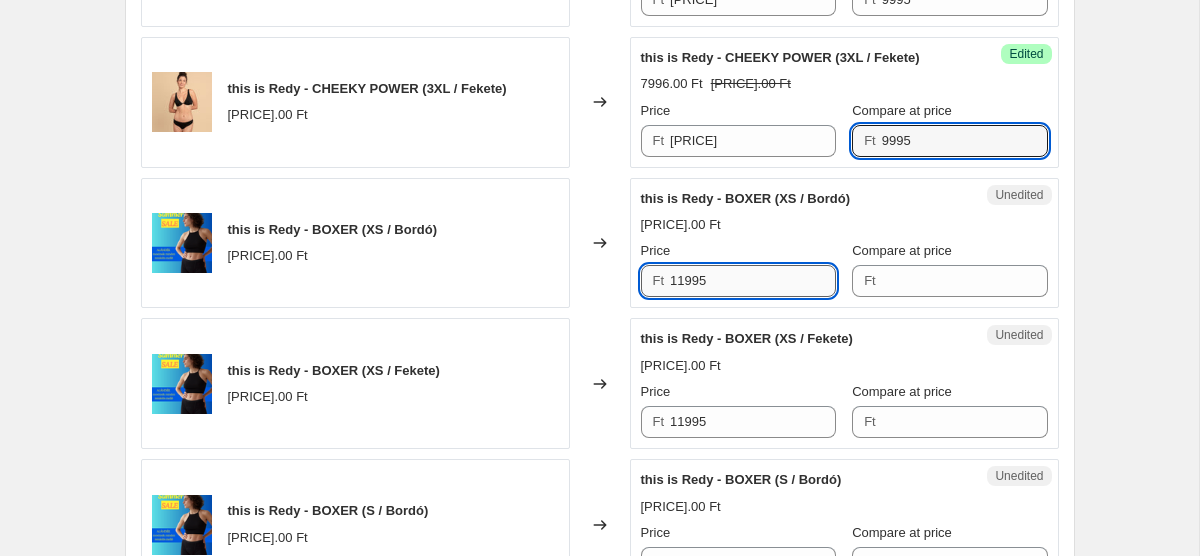 click on "11995" at bounding box center (753, 281) 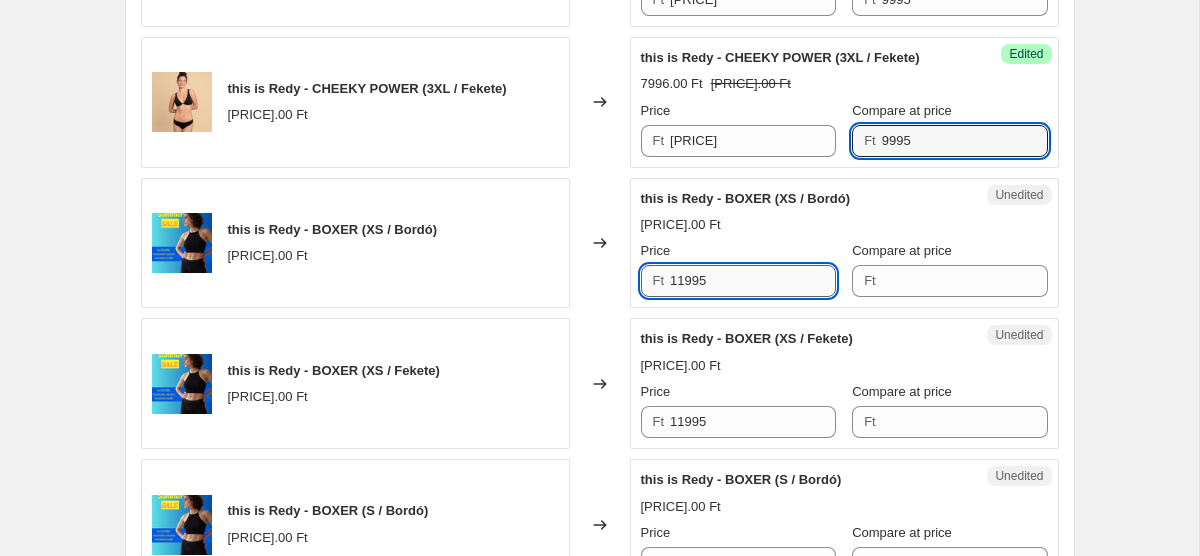 click on "11995" at bounding box center (753, 281) 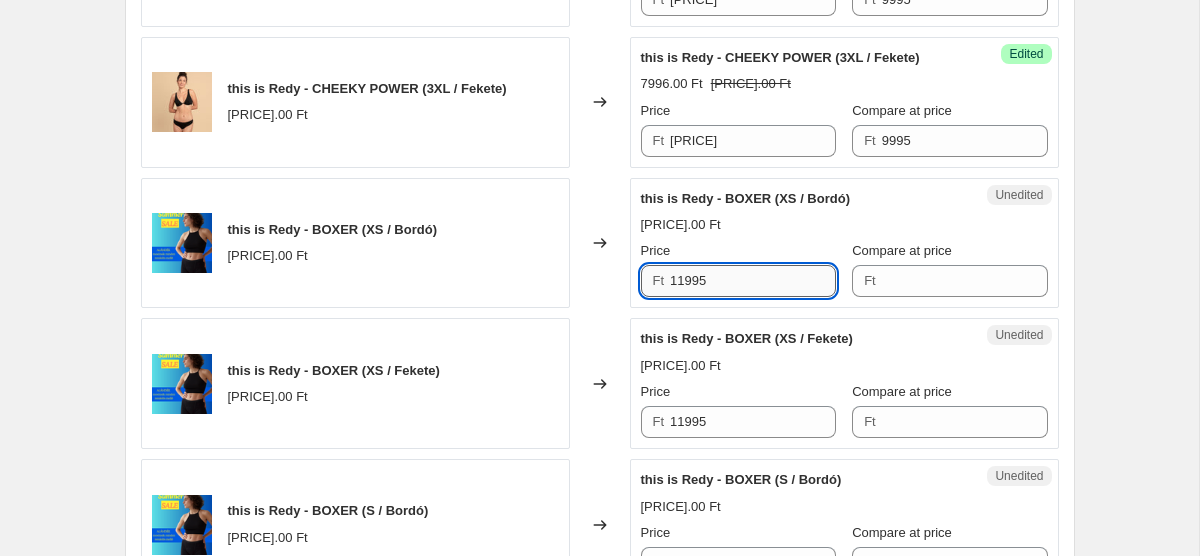 click on "11995" at bounding box center (753, 281) 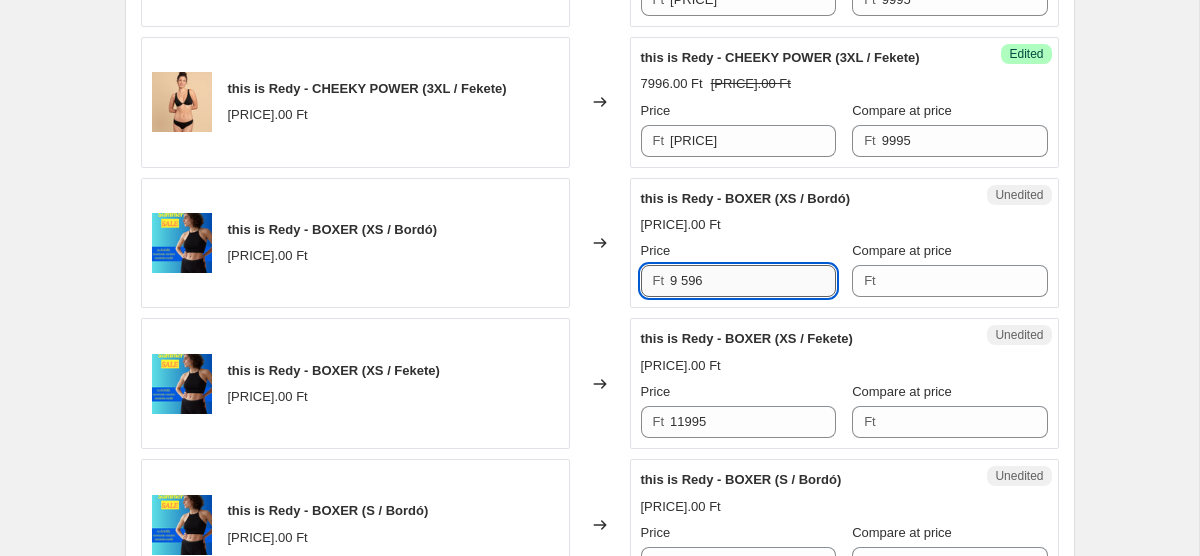 click on "9 596" at bounding box center (753, 281) 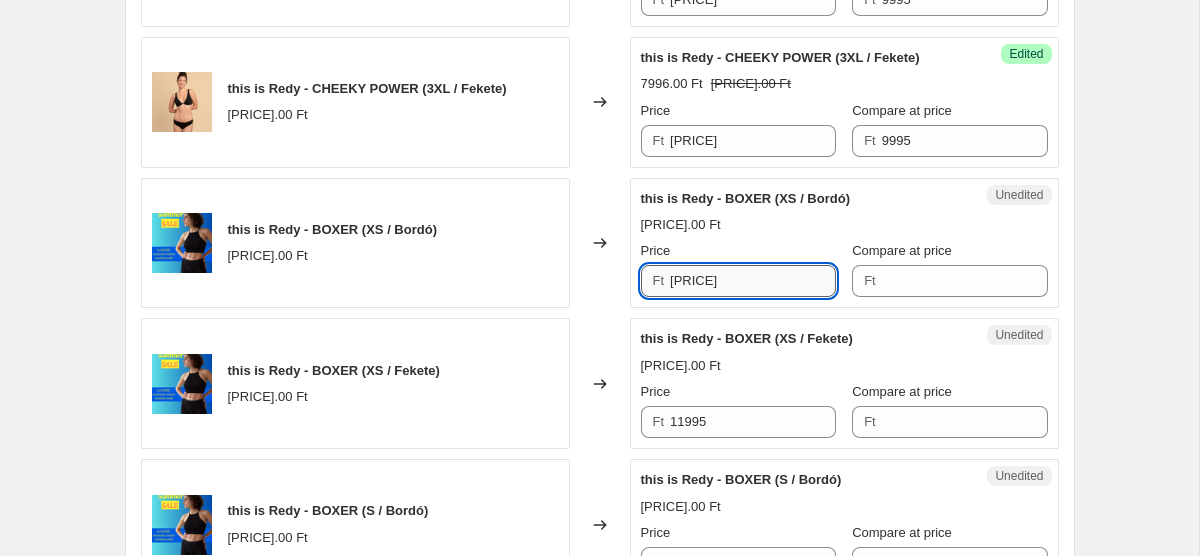 click on "9596" at bounding box center (753, 281) 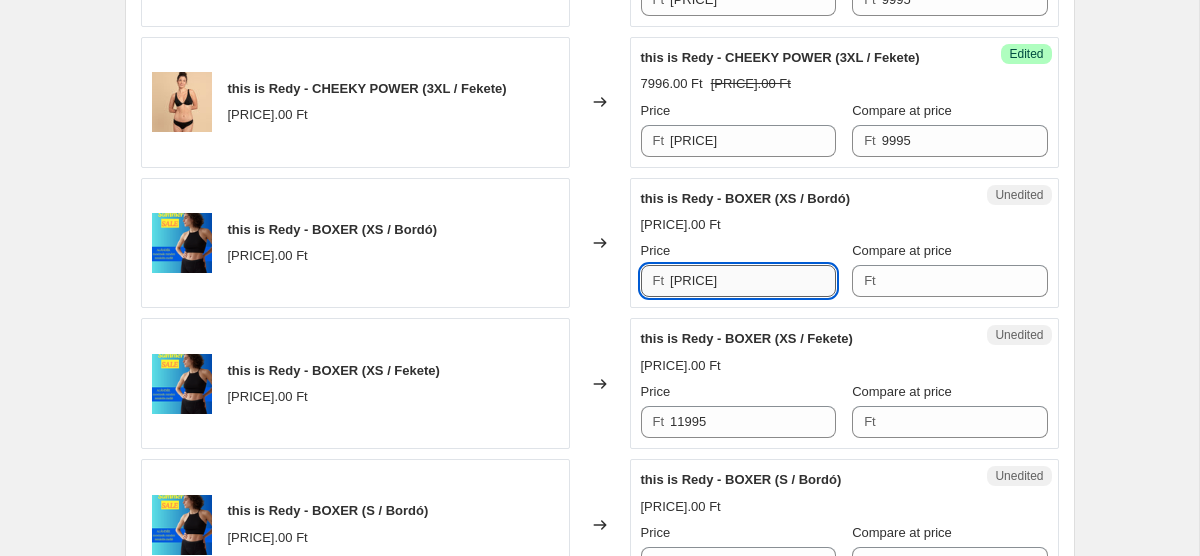 click on "9596" at bounding box center (753, 281) 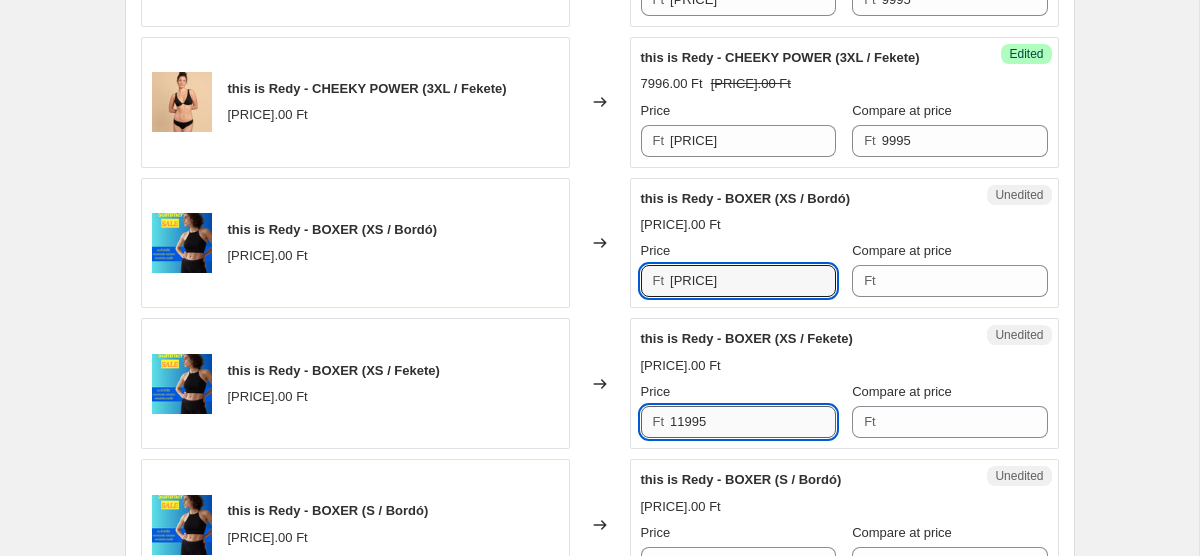 click on "11995" at bounding box center (753, 422) 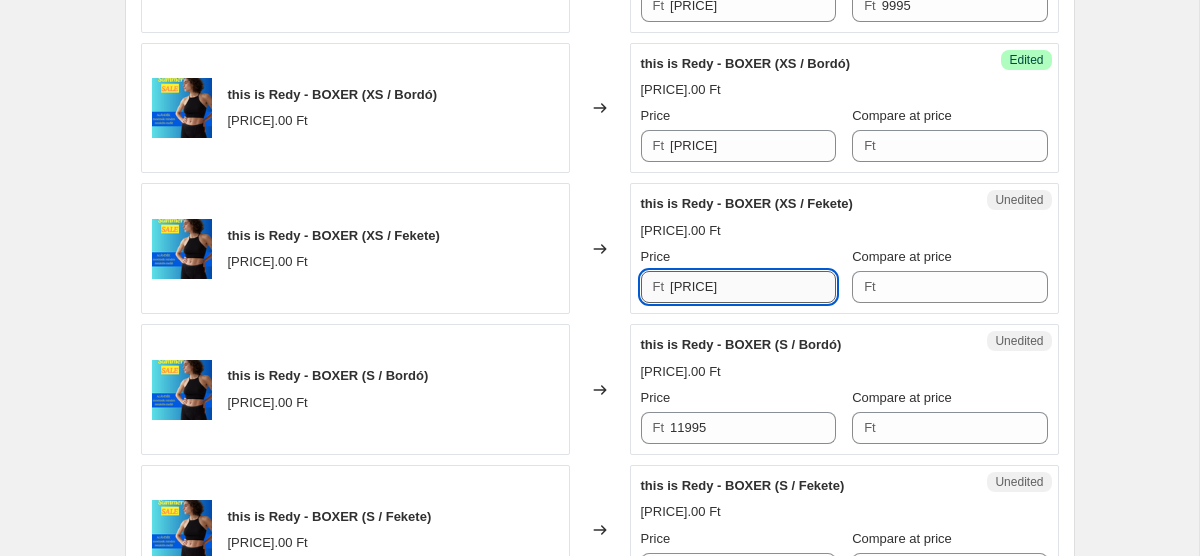 scroll, scrollTop: 2525, scrollLeft: 0, axis: vertical 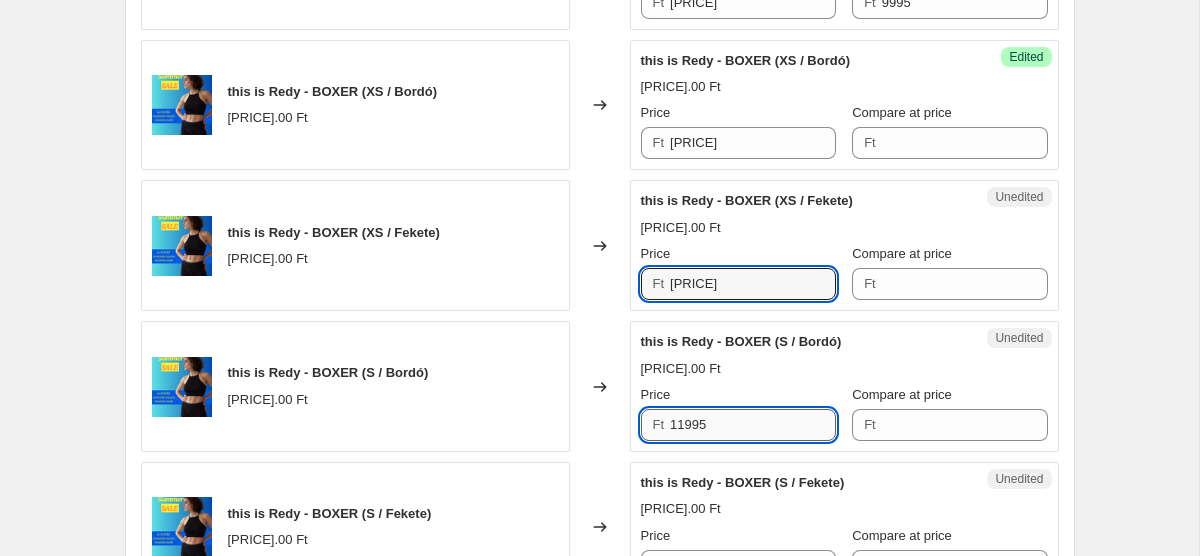 click on "11995" at bounding box center [753, 425] 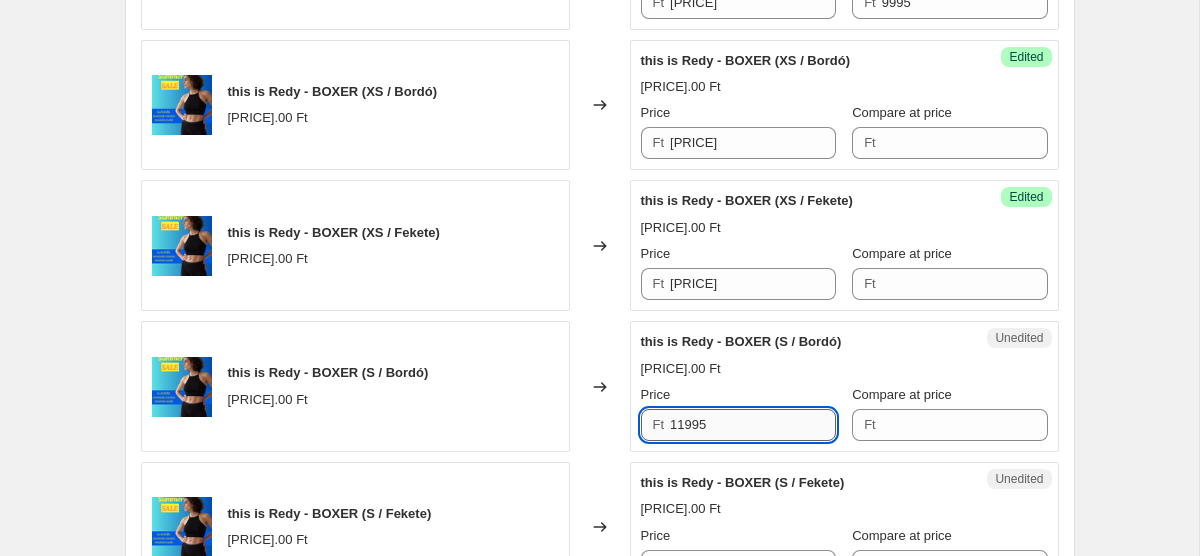 click on "11995" at bounding box center (753, 425) 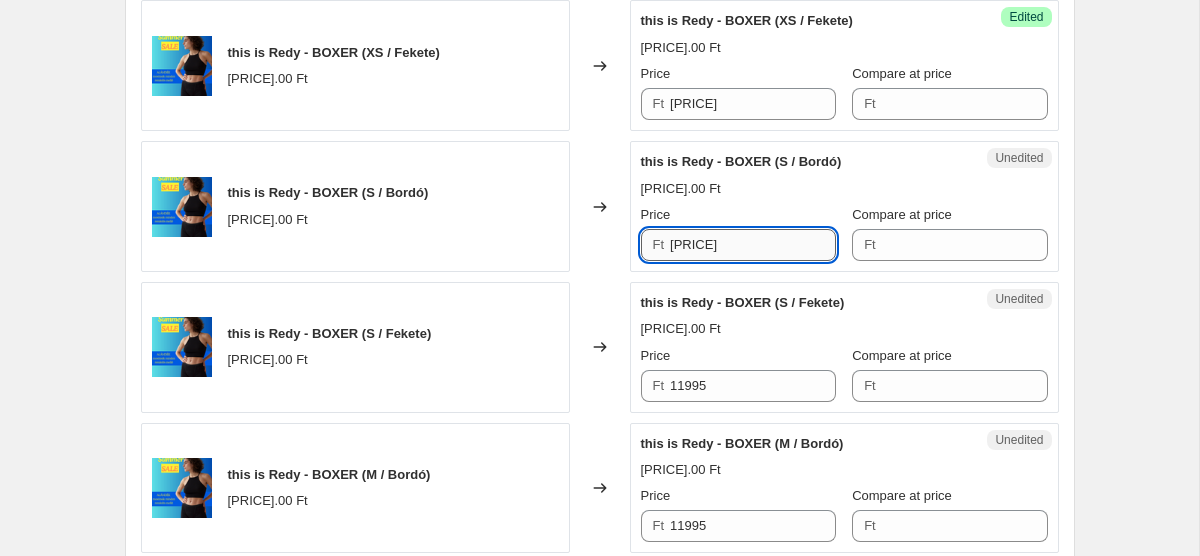 scroll, scrollTop: 2706, scrollLeft: 0, axis: vertical 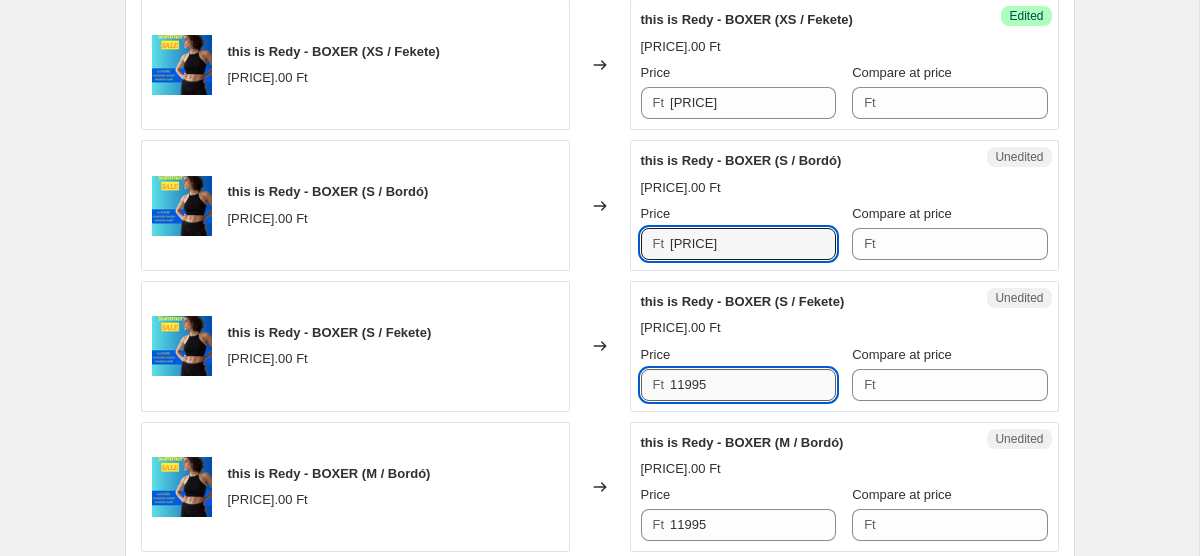 click on "11995" at bounding box center [753, 385] 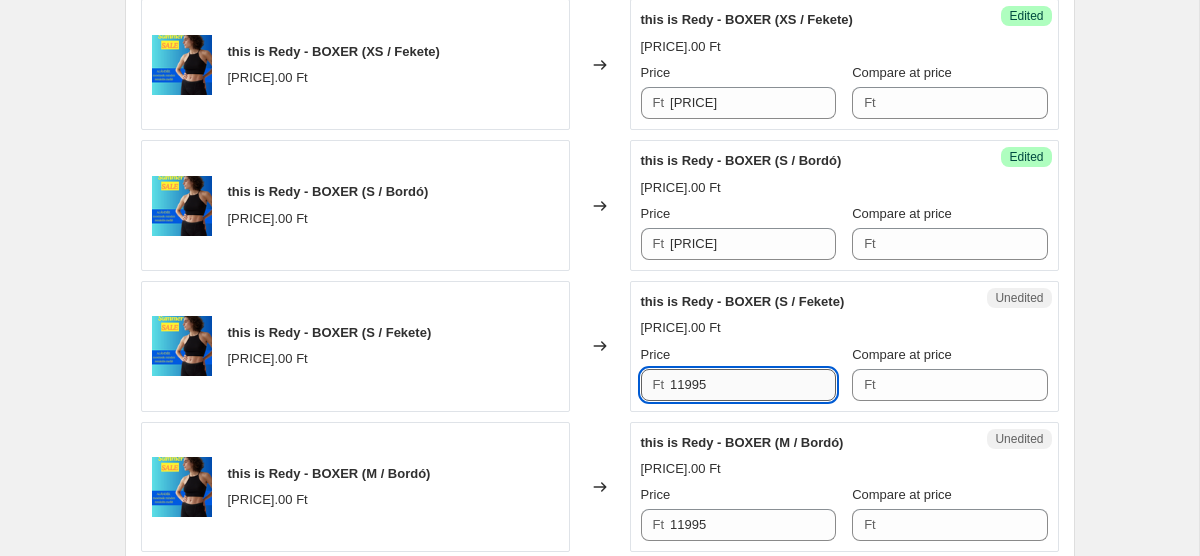 click on "11995" at bounding box center (753, 385) 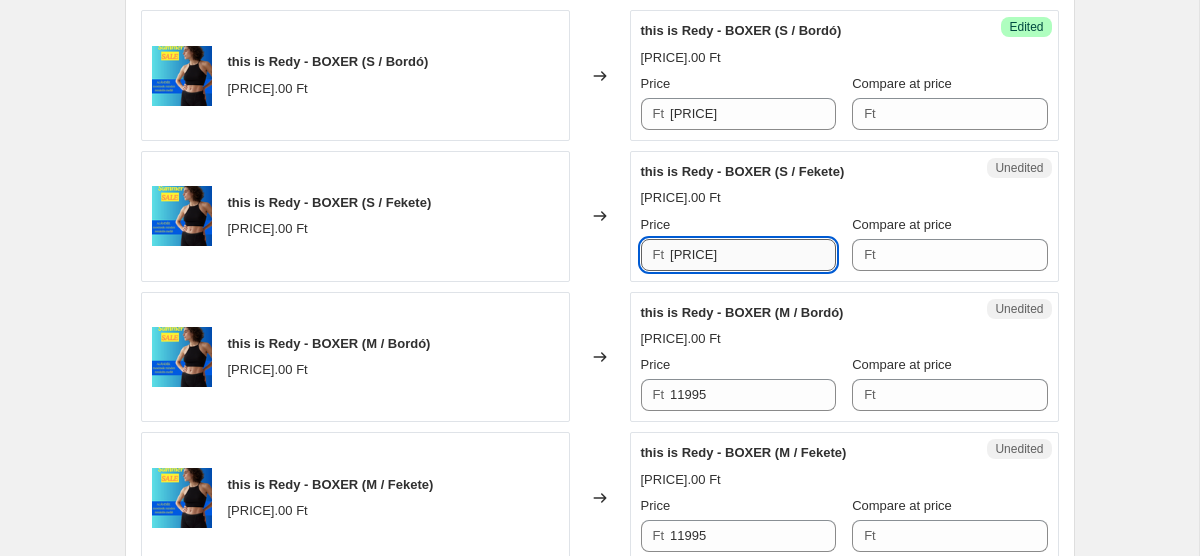 scroll, scrollTop: 2870, scrollLeft: 0, axis: vertical 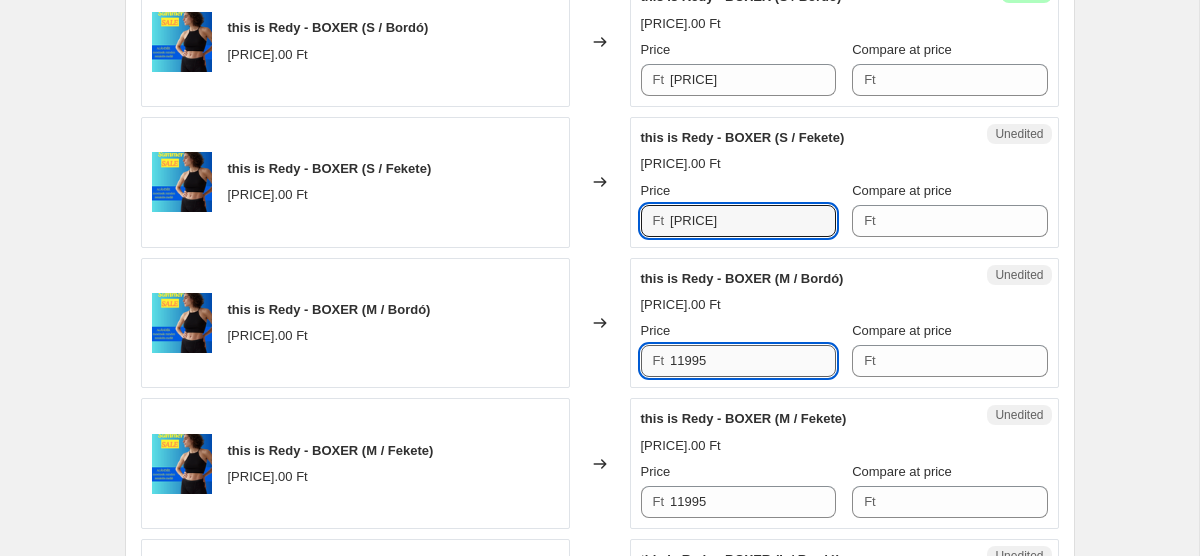 click on "11995" at bounding box center (753, 361) 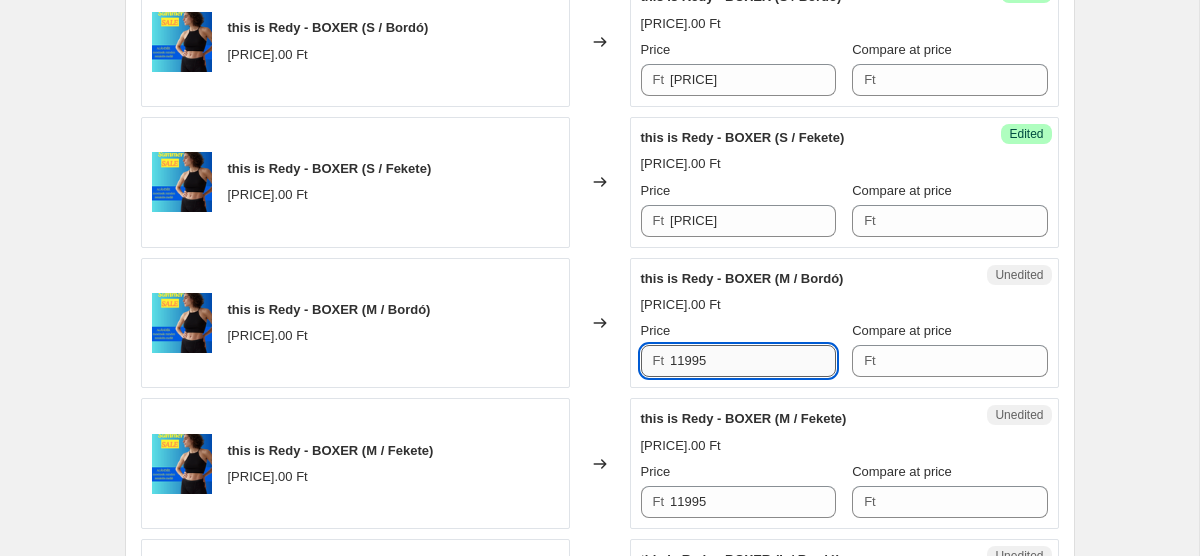 click on "11995" at bounding box center [753, 361] 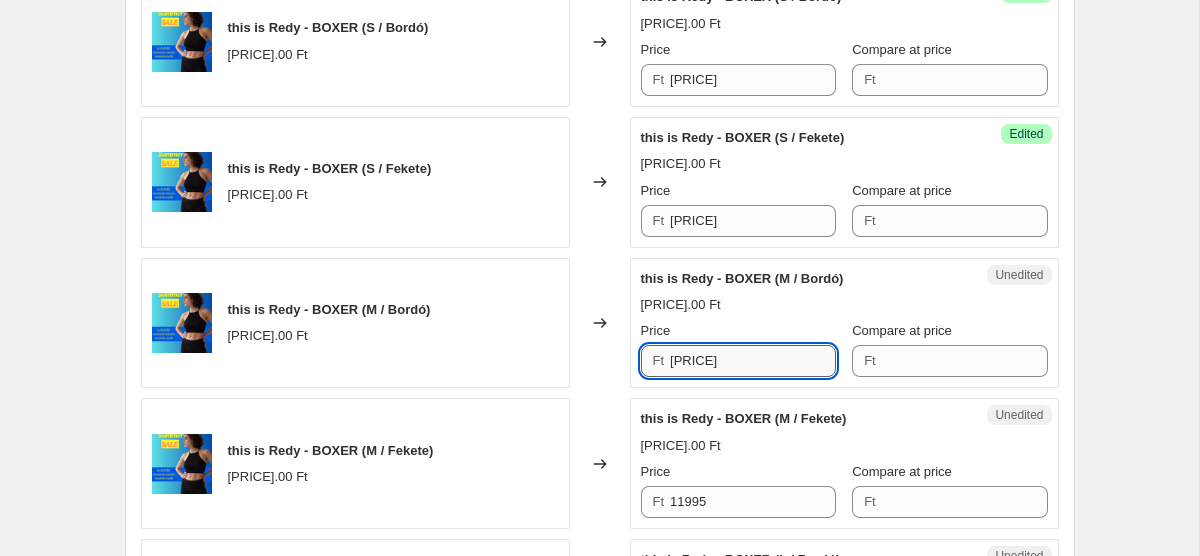 scroll, scrollTop: 2986, scrollLeft: 0, axis: vertical 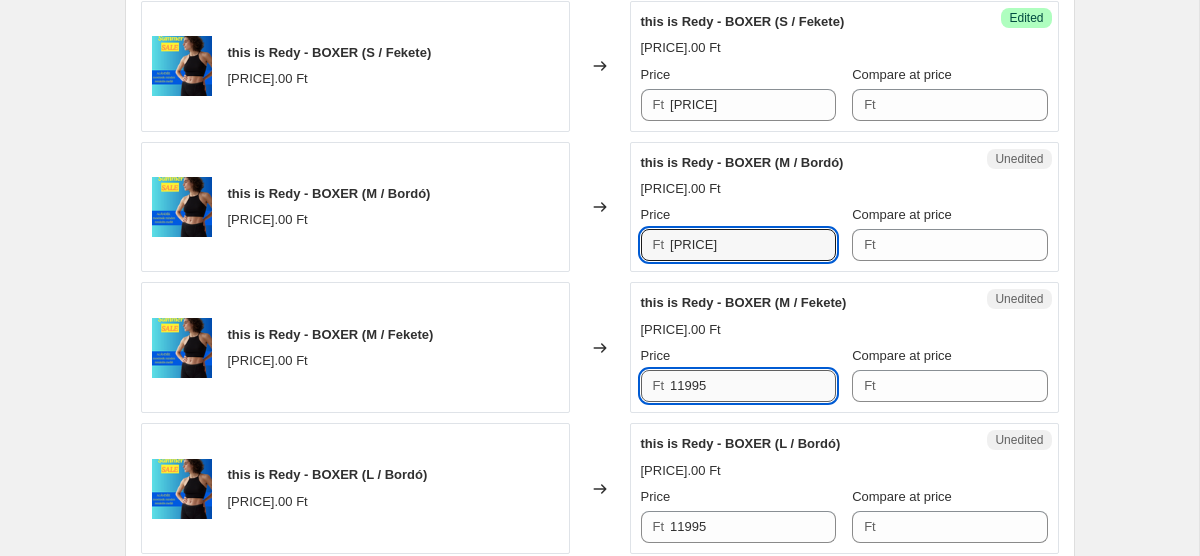 click on "11995" at bounding box center [753, 386] 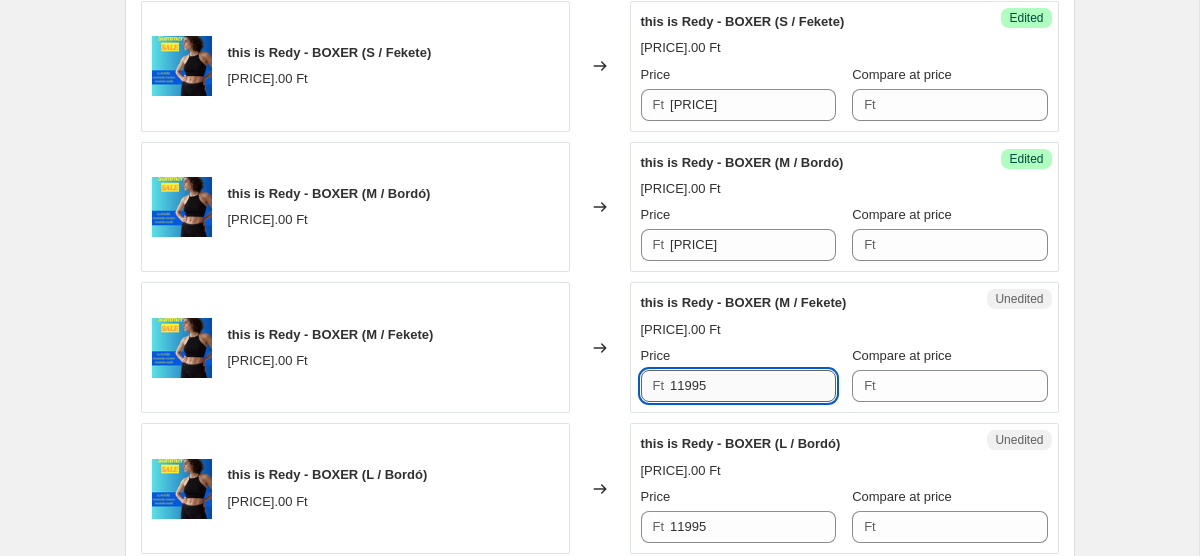 click on "11995" at bounding box center (753, 386) 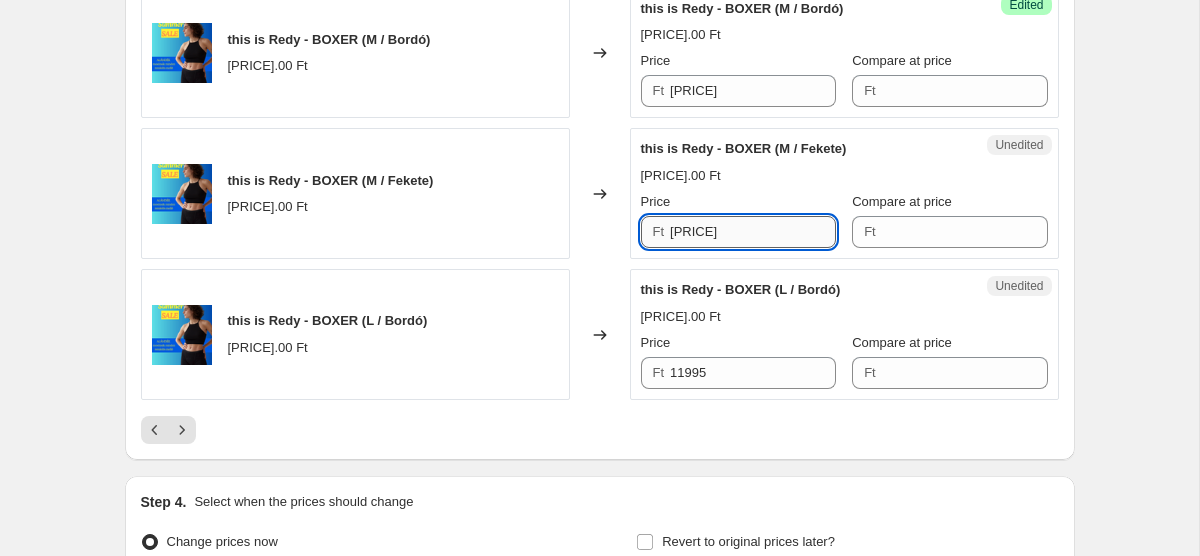 scroll, scrollTop: 3162, scrollLeft: 0, axis: vertical 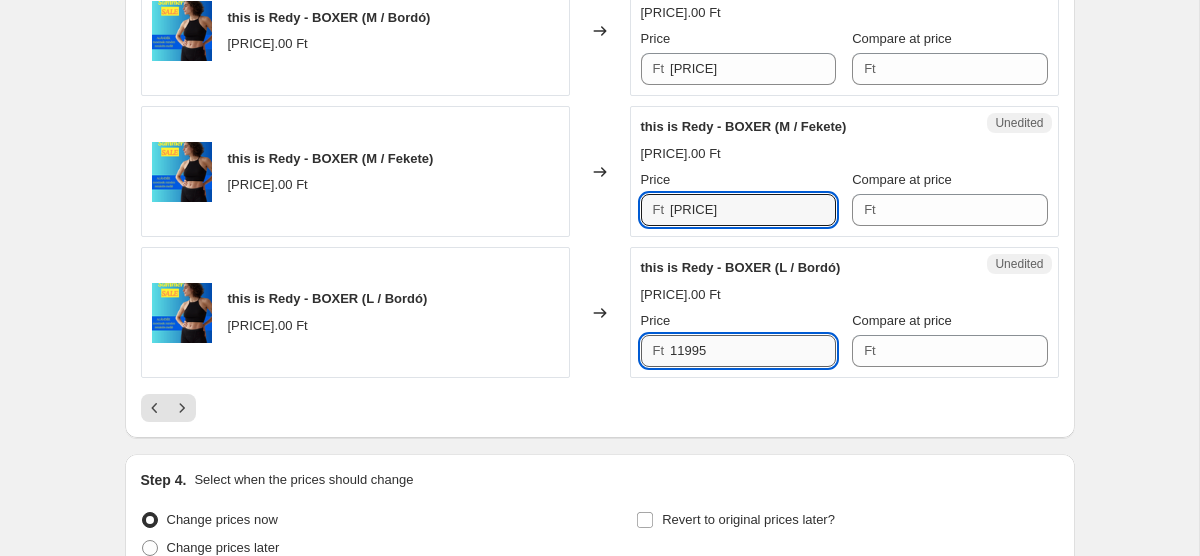 click on "11995" at bounding box center [753, 351] 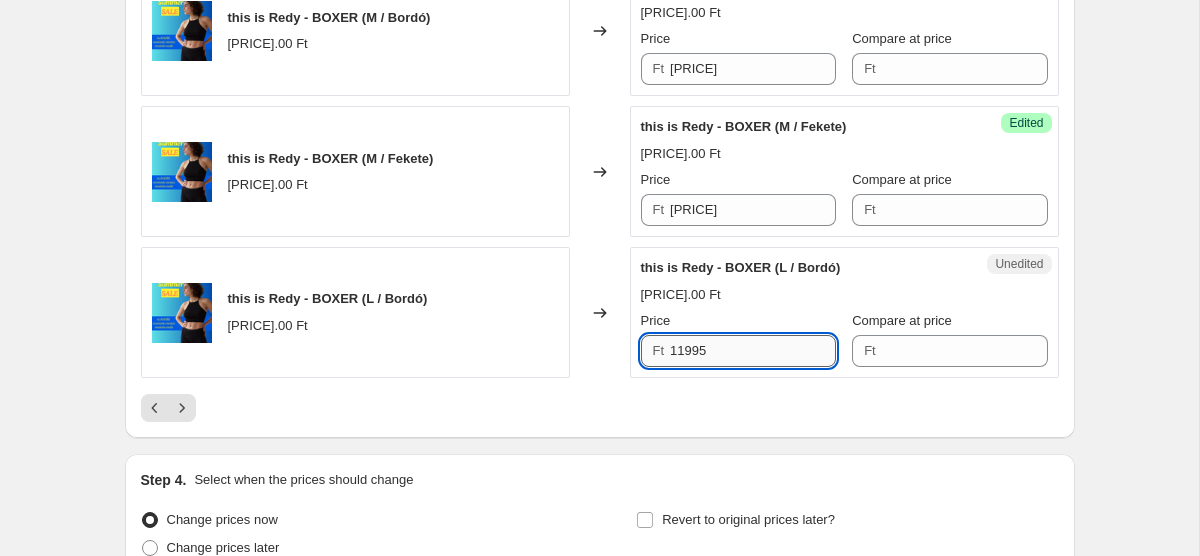click on "11995" at bounding box center [753, 351] 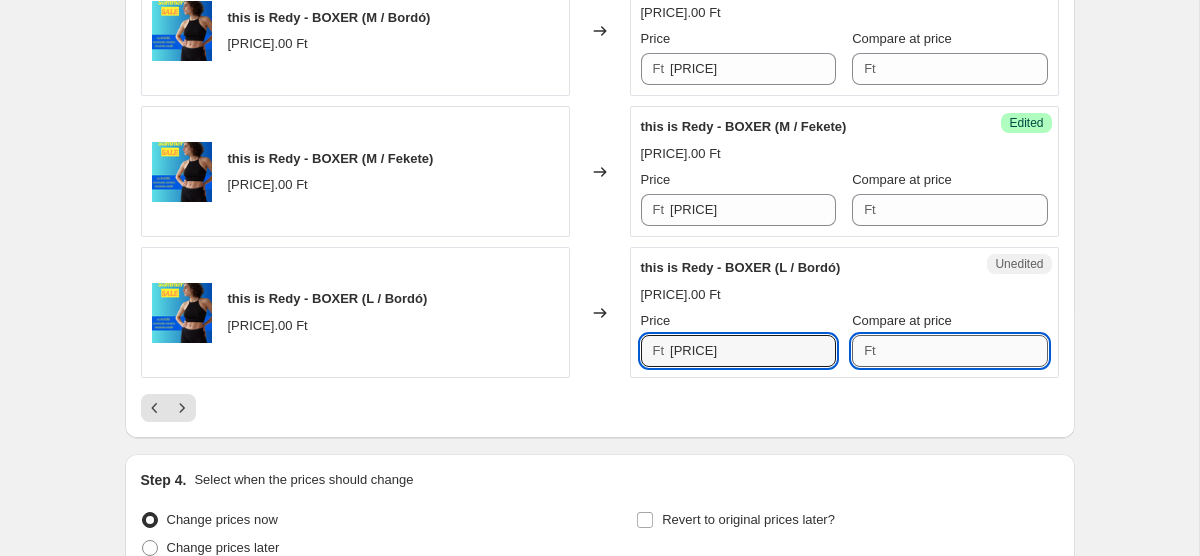 click on "Compare at price" at bounding box center [965, 351] 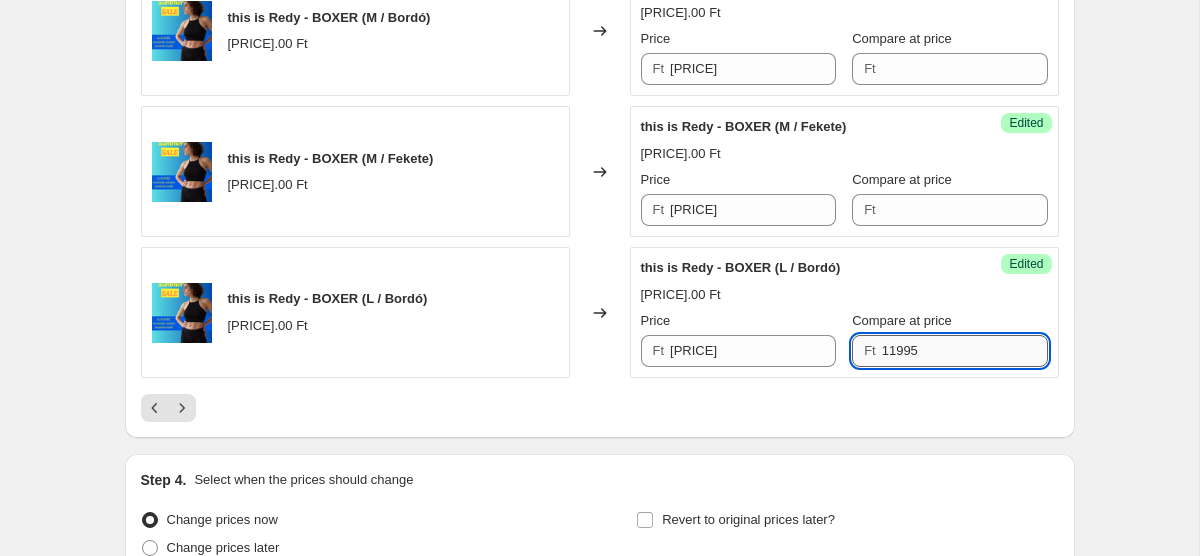 click on "11995" at bounding box center (965, 351) 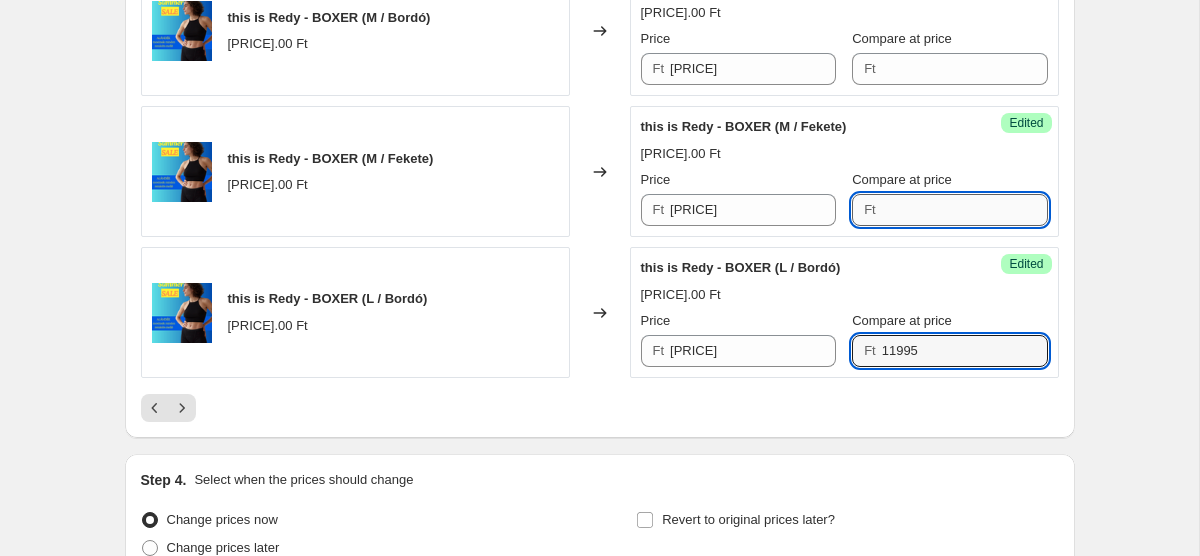 click on "Compare at price" at bounding box center (965, 210) 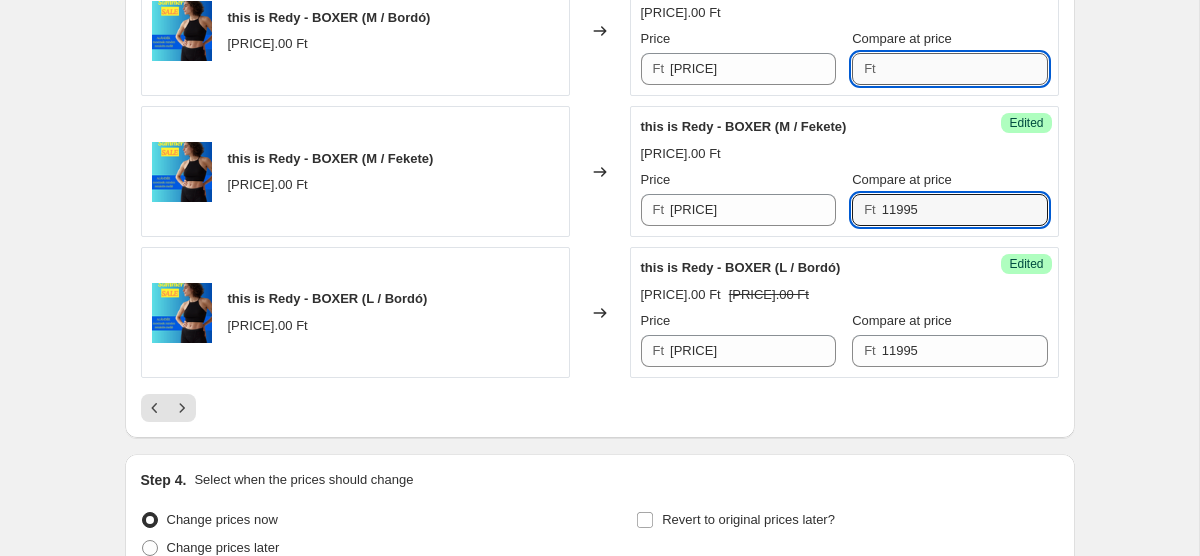 click on "Compare at price" at bounding box center (965, 69) 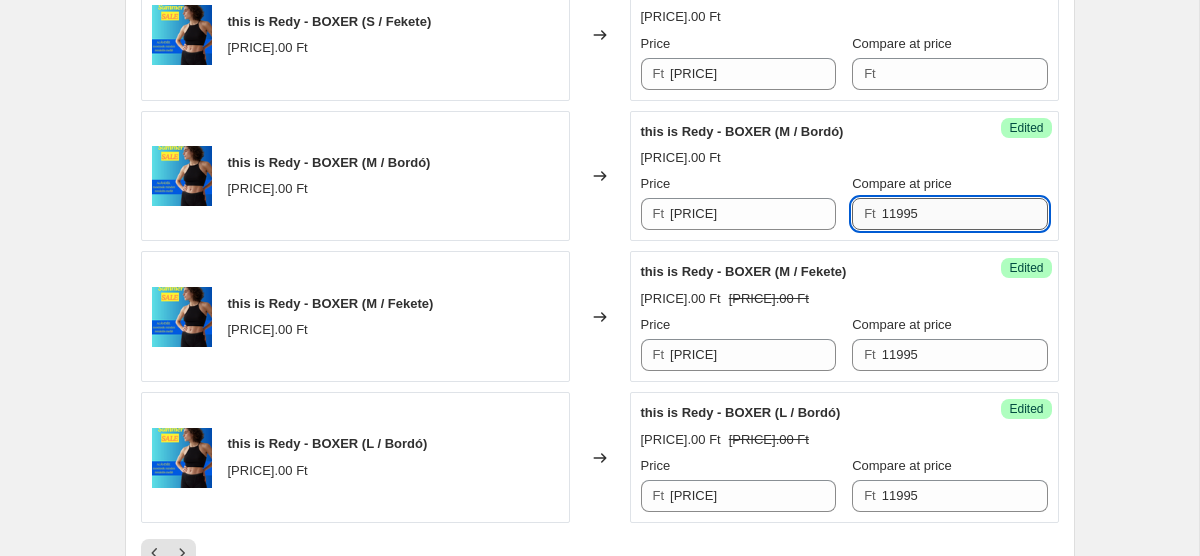 scroll, scrollTop: 2999, scrollLeft: 0, axis: vertical 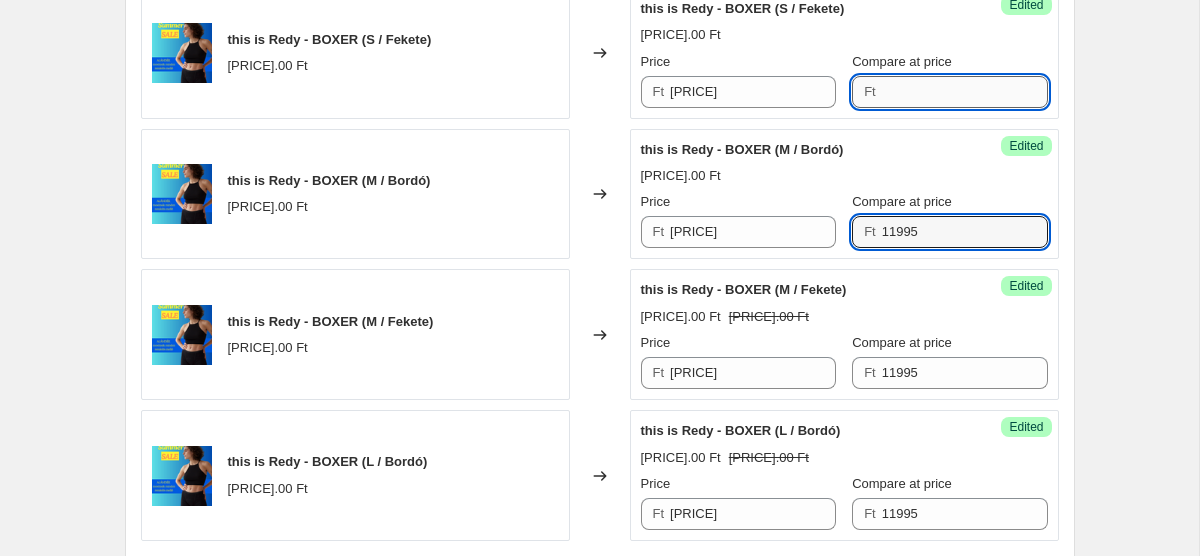 click on "Compare at price" at bounding box center [965, 92] 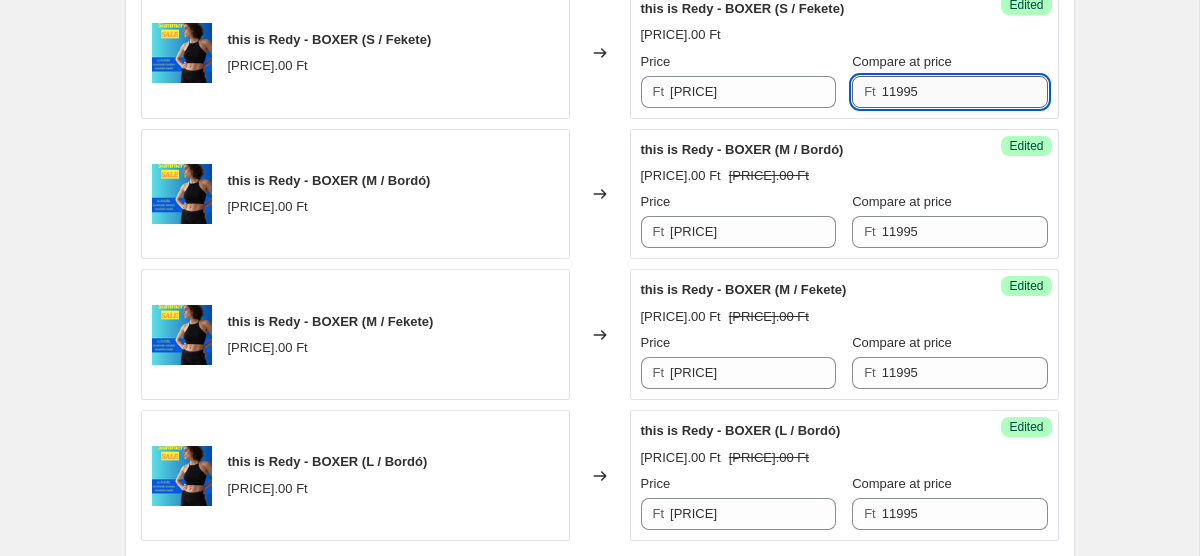 scroll, scrollTop: 2892, scrollLeft: 0, axis: vertical 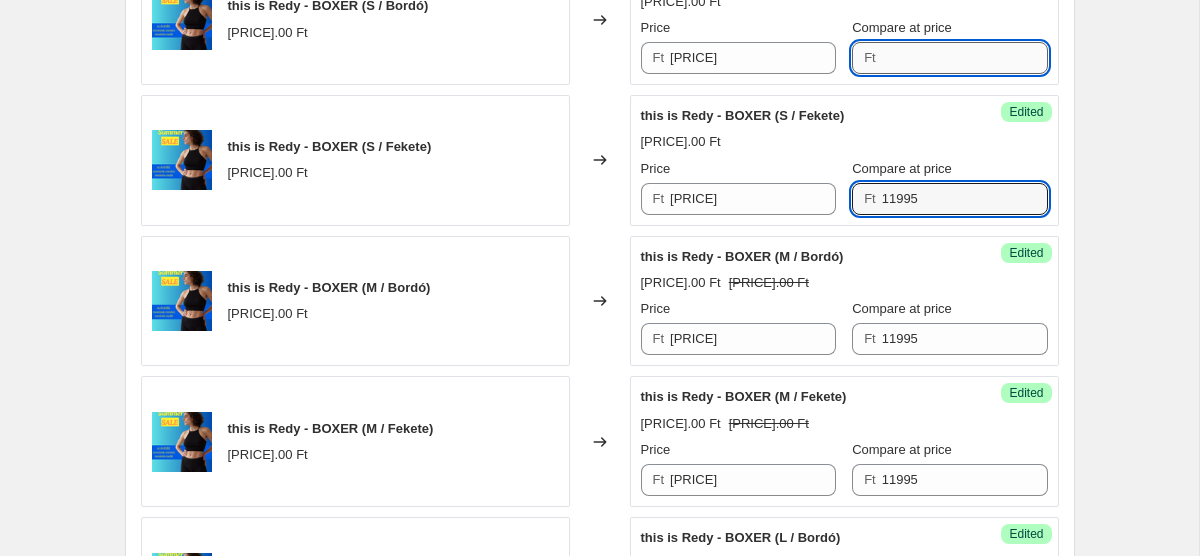 click on "Compare at price" at bounding box center (965, 58) 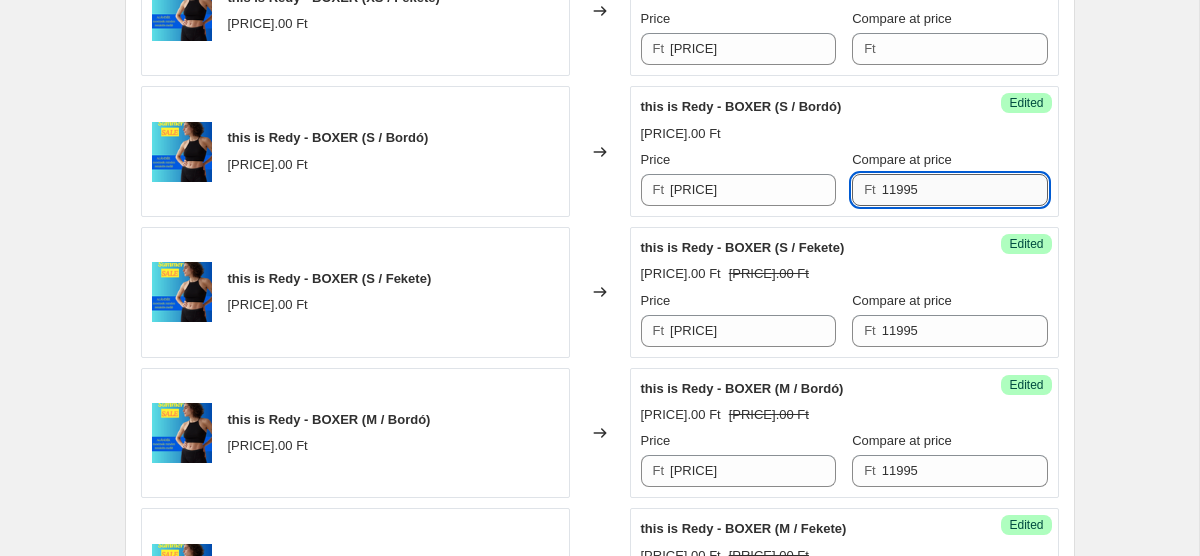 scroll, scrollTop: 2718, scrollLeft: 0, axis: vertical 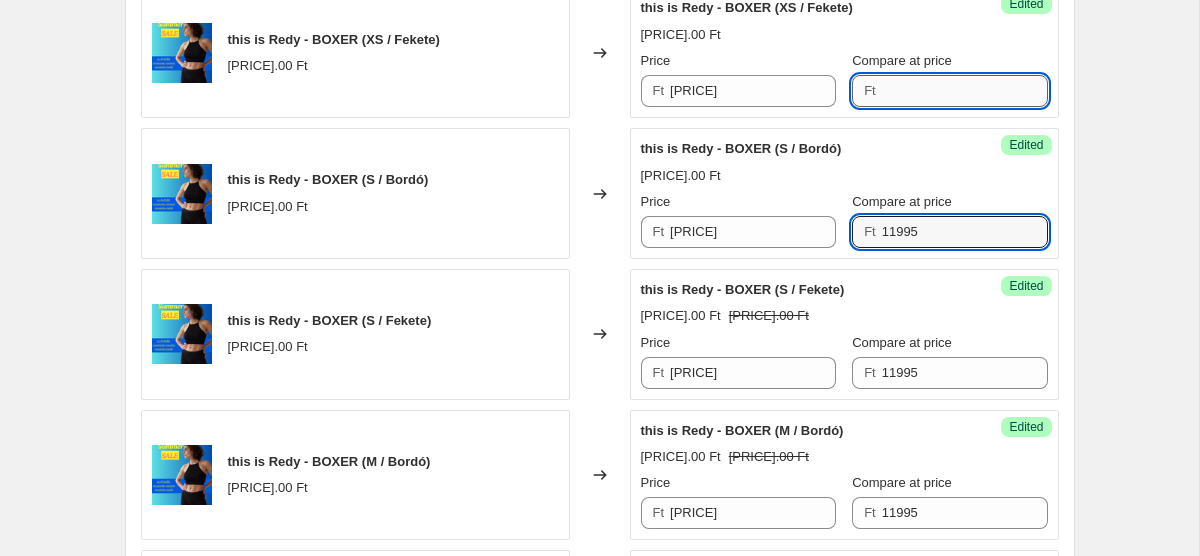 click on "Compare at price" at bounding box center [965, 91] 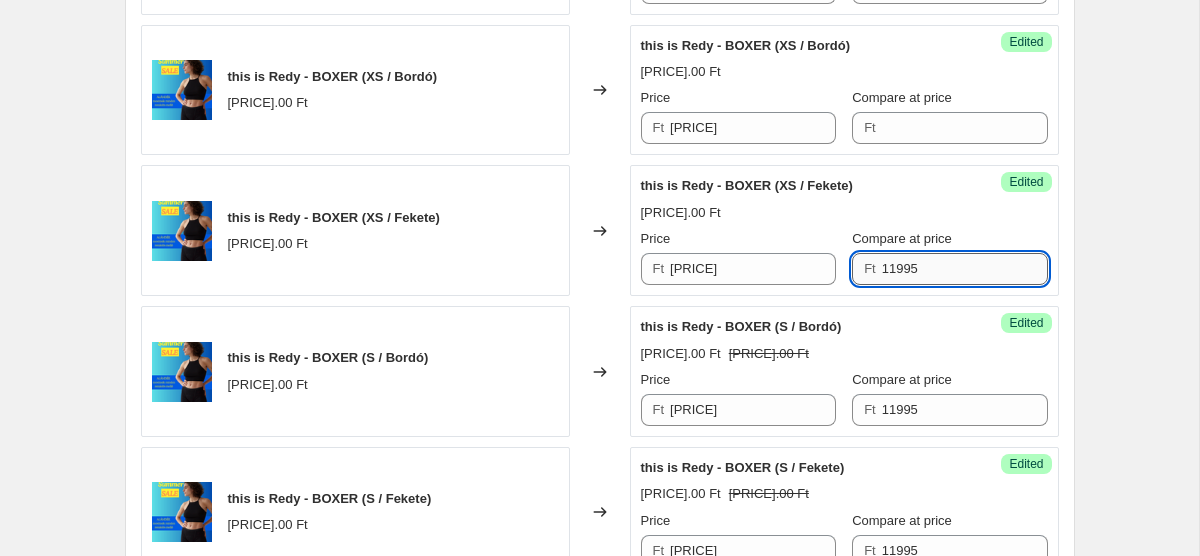 scroll, scrollTop: 2537, scrollLeft: 0, axis: vertical 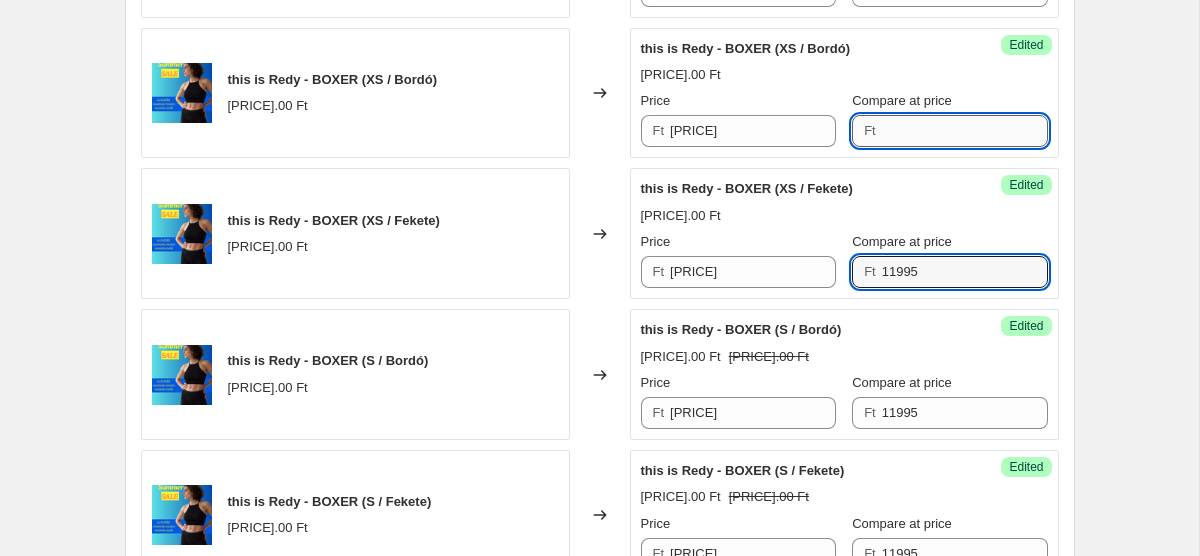 click on "Compare at price" at bounding box center [965, 131] 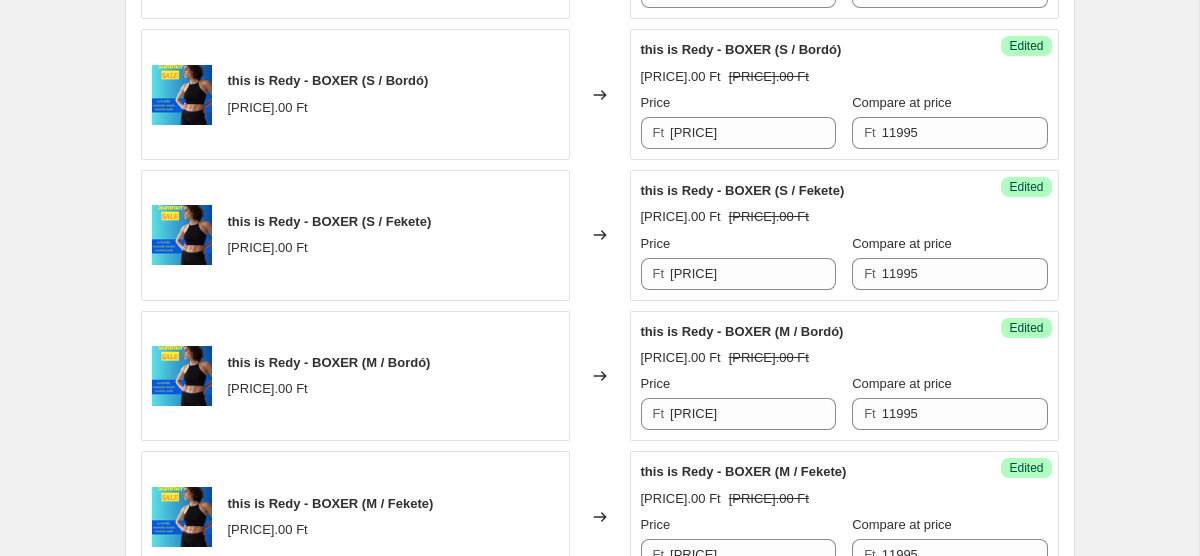scroll, scrollTop: 3354, scrollLeft: 0, axis: vertical 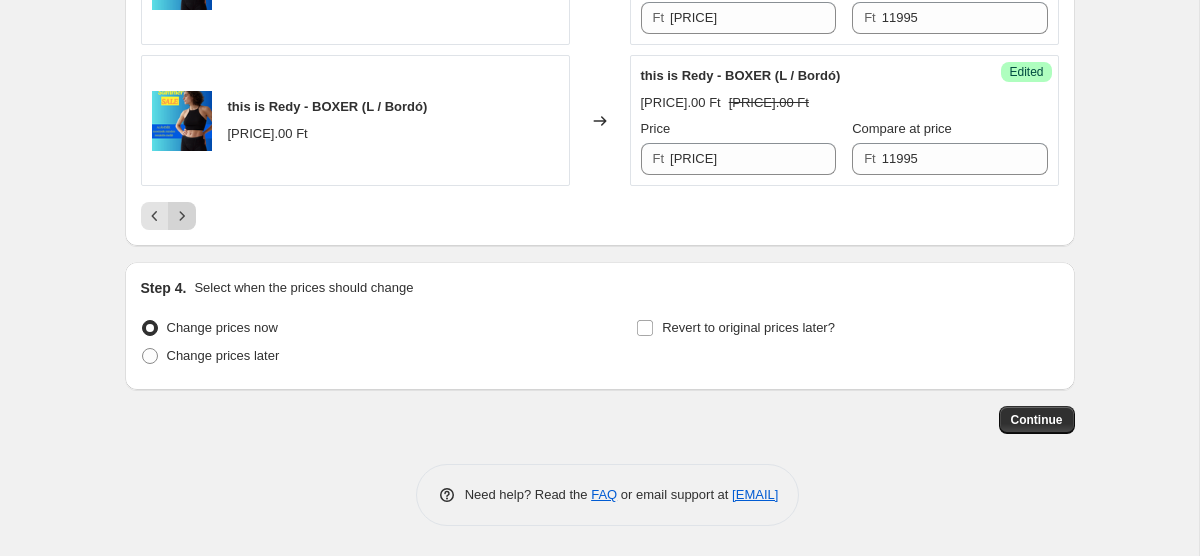 click 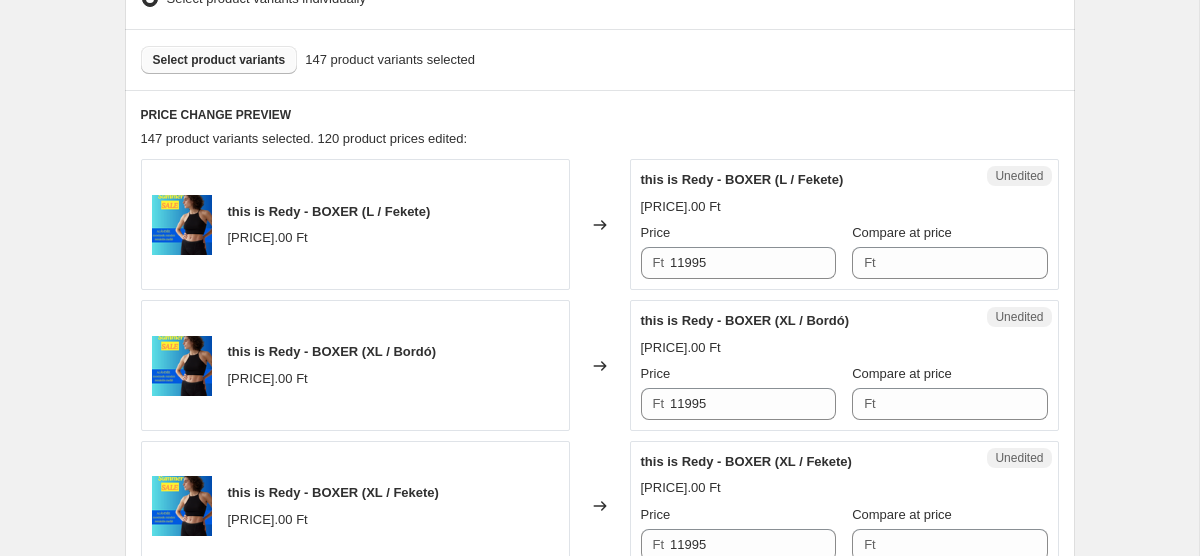 scroll, scrollTop: 576, scrollLeft: 0, axis: vertical 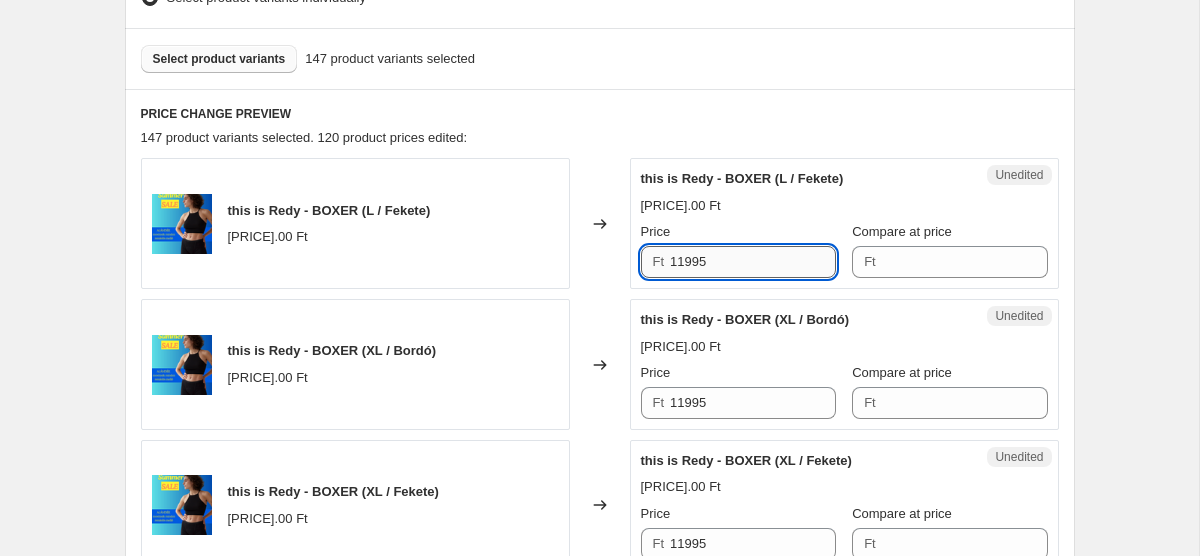 click on "11995" at bounding box center (753, 262) 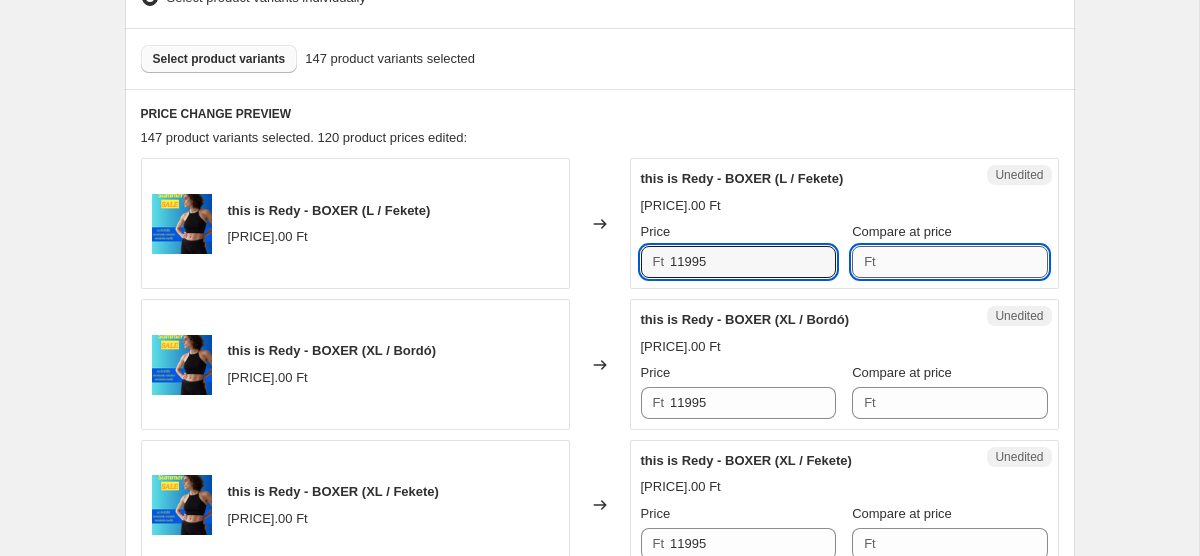 click on "Compare at price" at bounding box center (965, 262) 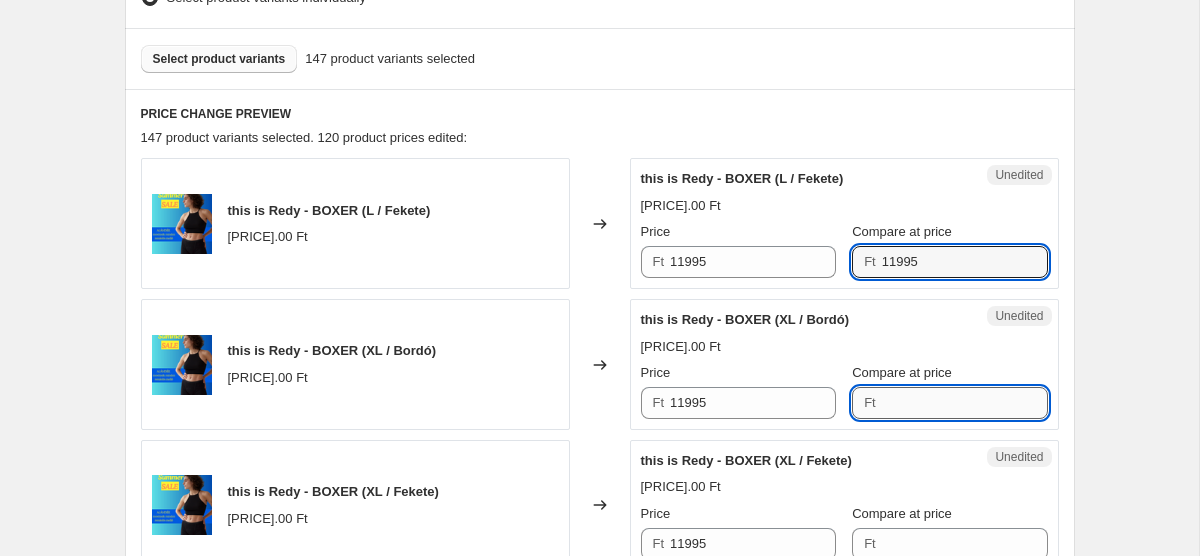 click on "Compare at price" at bounding box center [965, 403] 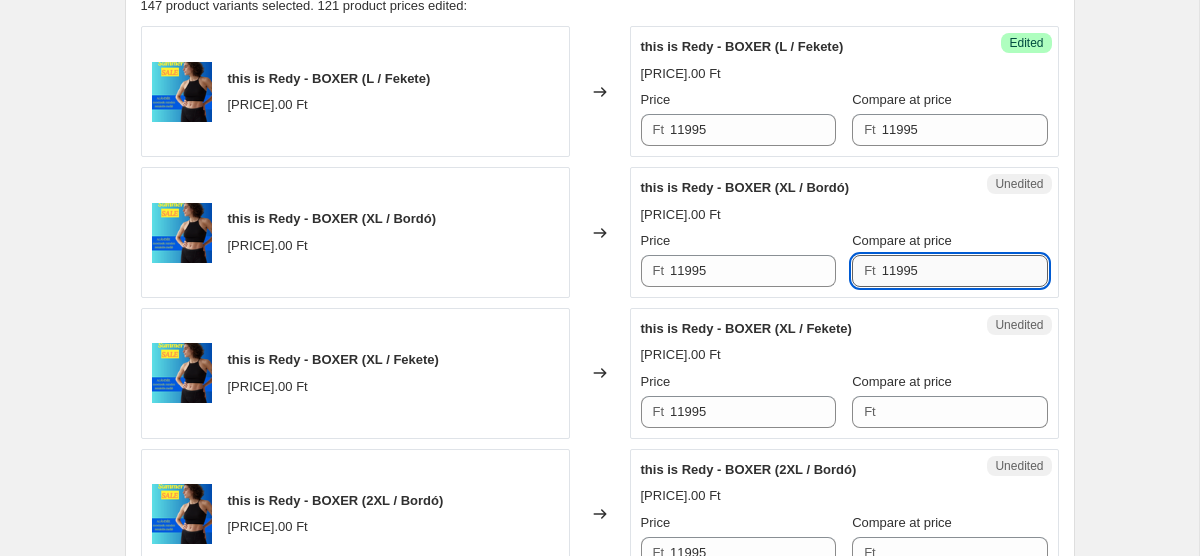 scroll, scrollTop: 727, scrollLeft: 0, axis: vertical 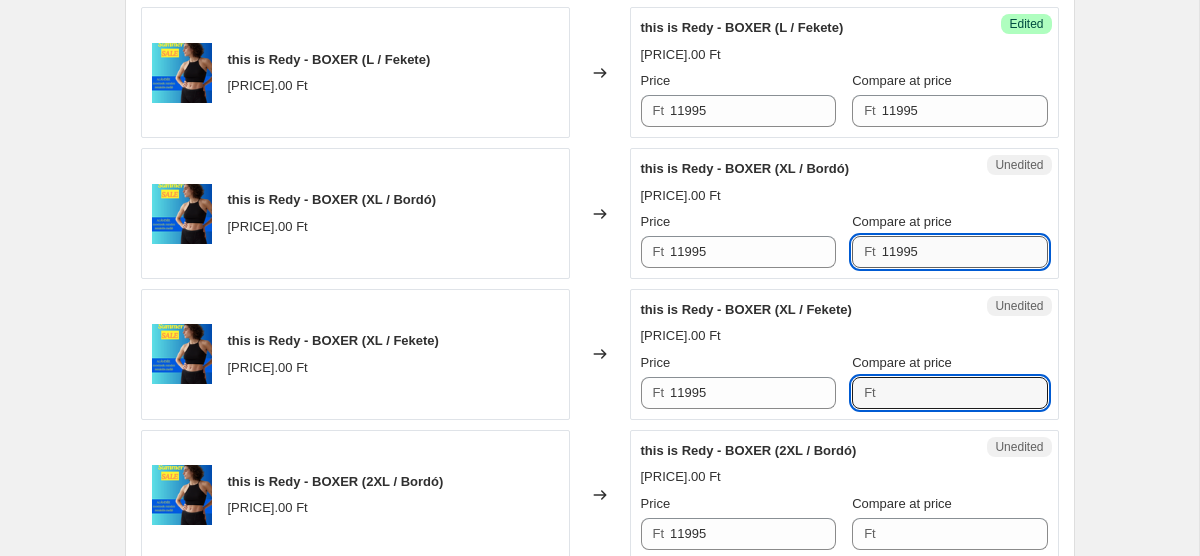 click on "Compare at price" at bounding box center (965, 393) 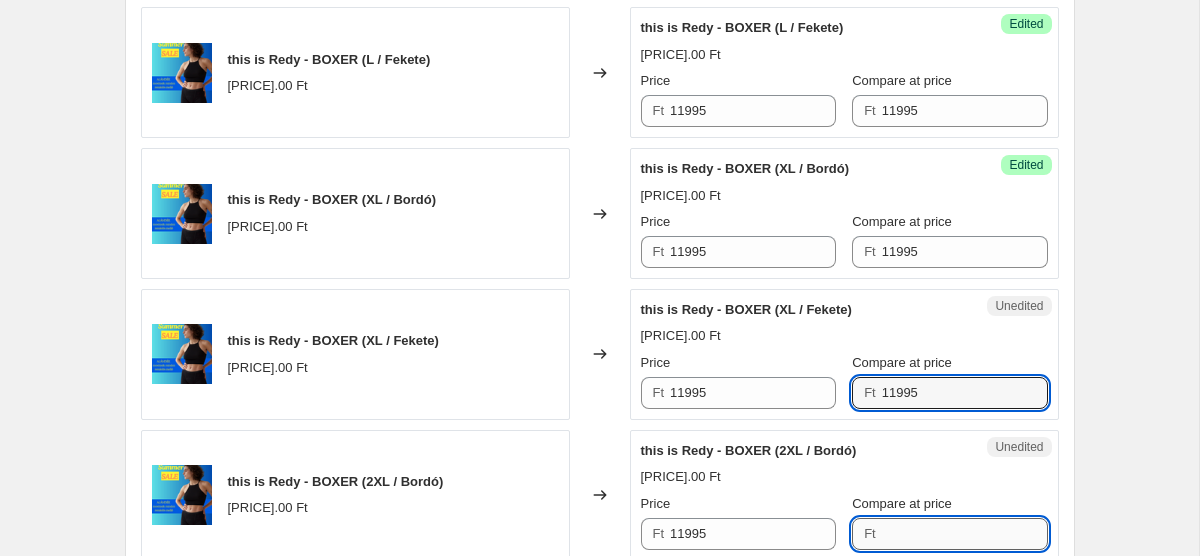 click on "Compare at price" at bounding box center (965, 534) 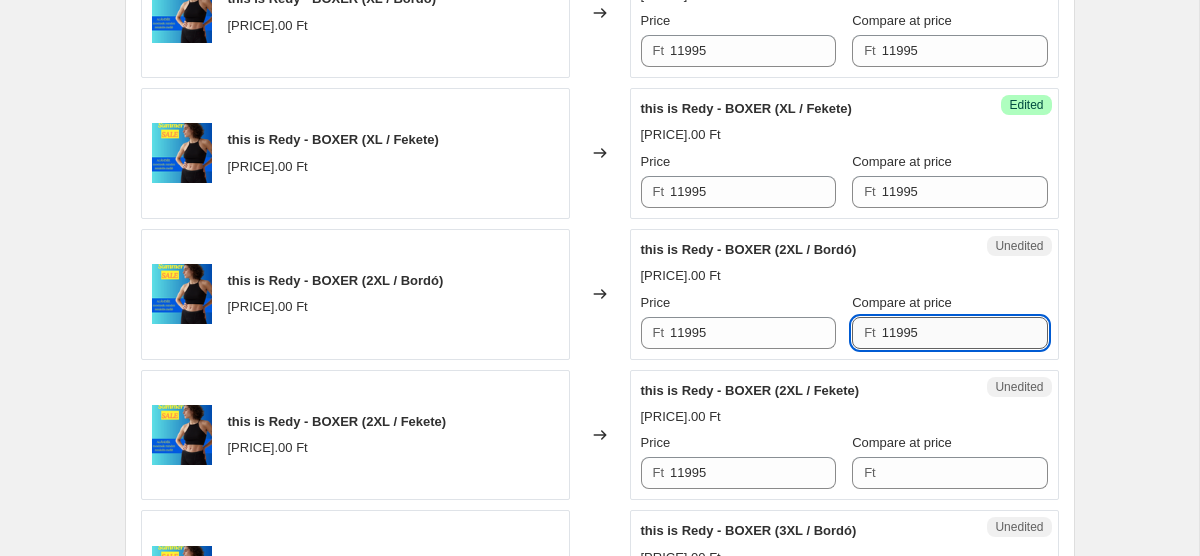 scroll, scrollTop: 960, scrollLeft: 0, axis: vertical 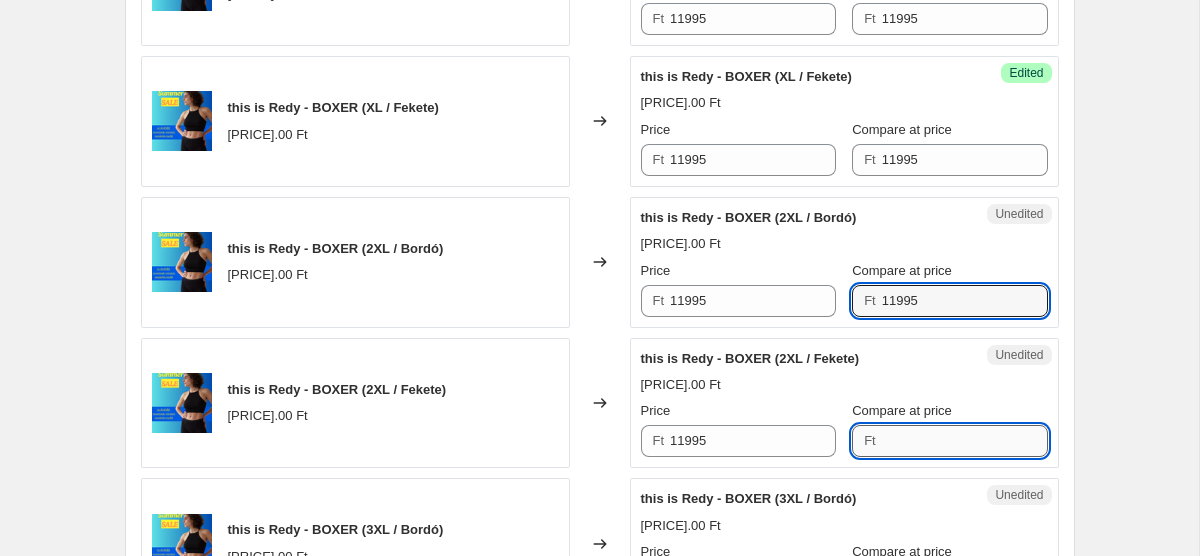 click on "Compare at price" at bounding box center (965, 441) 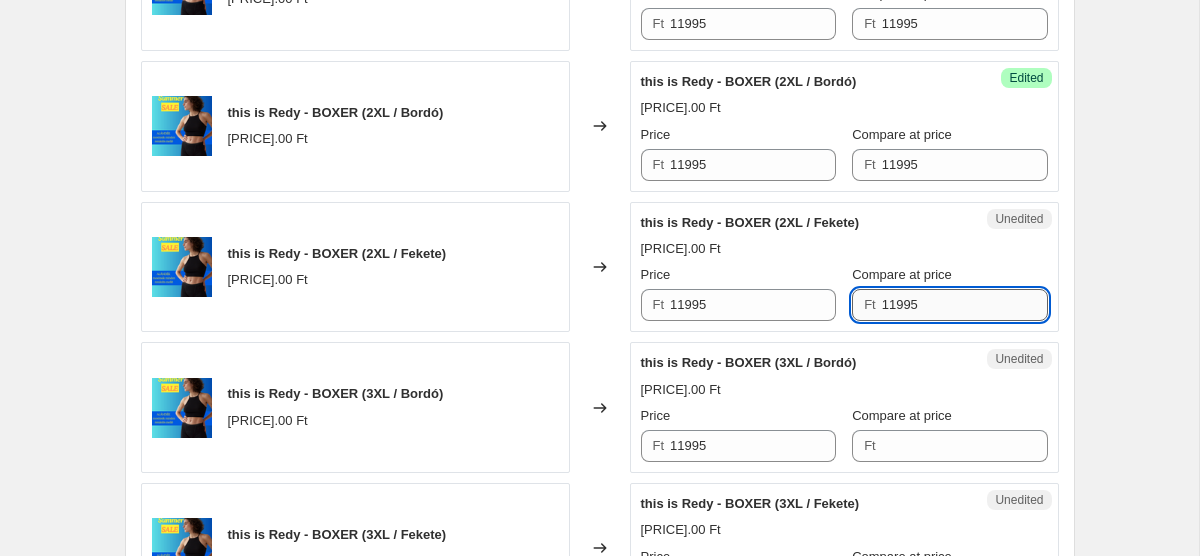 scroll, scrollTop: 1105, scrollLeft: 0, axis: vertical 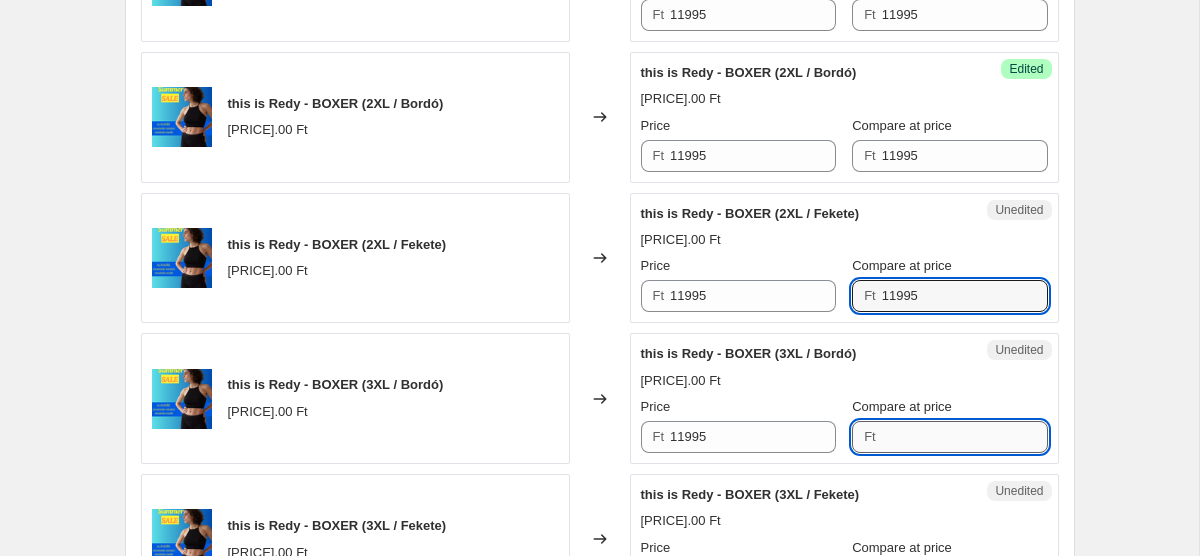 click on "Compare at price" at bounding box center (965, 437) 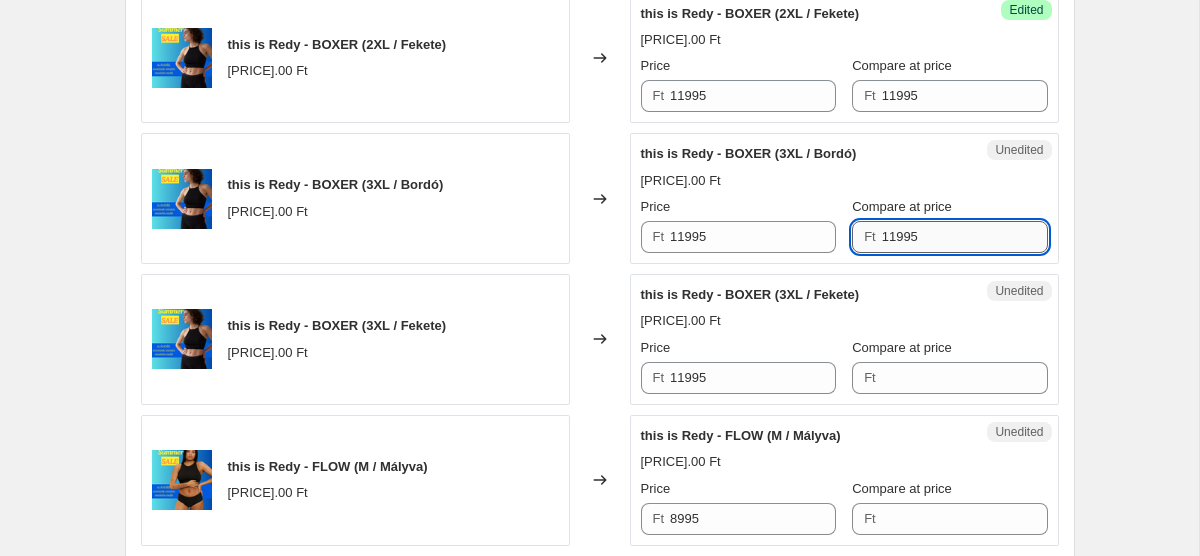 scroll, scrollTop: 1334, scrollLeft: 0, axis: vertical 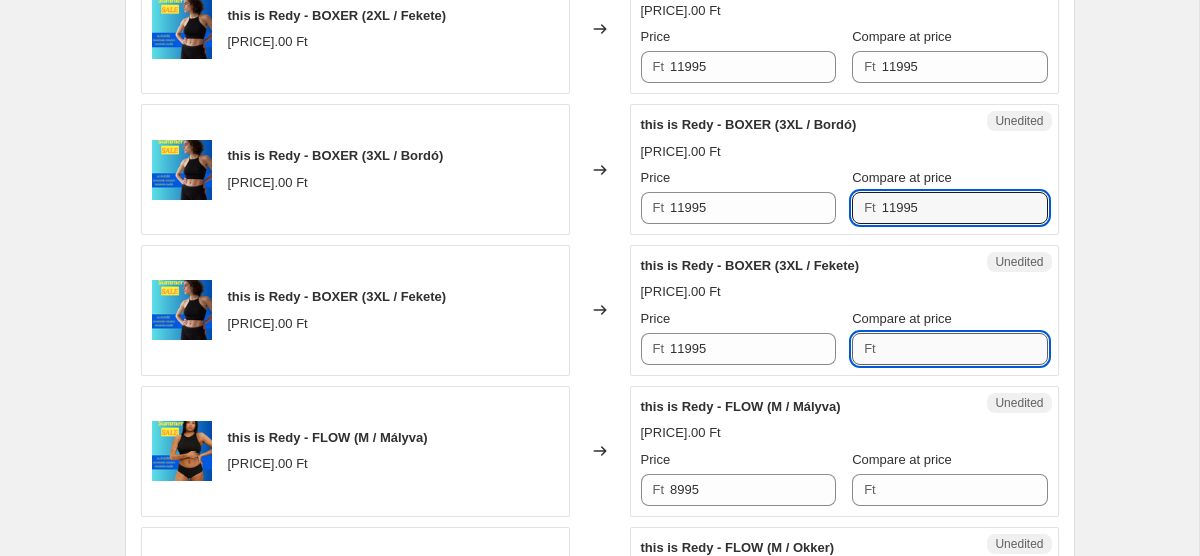 click on "Compare at price" at bounding box center [965, 349] 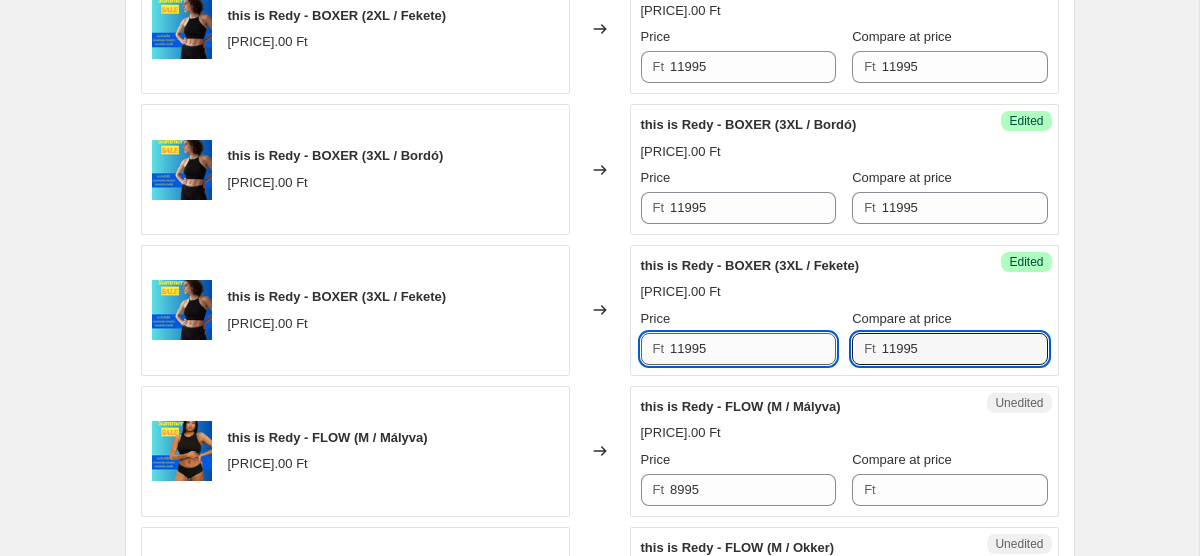 click on "11995" at bounding box center (753, 349) 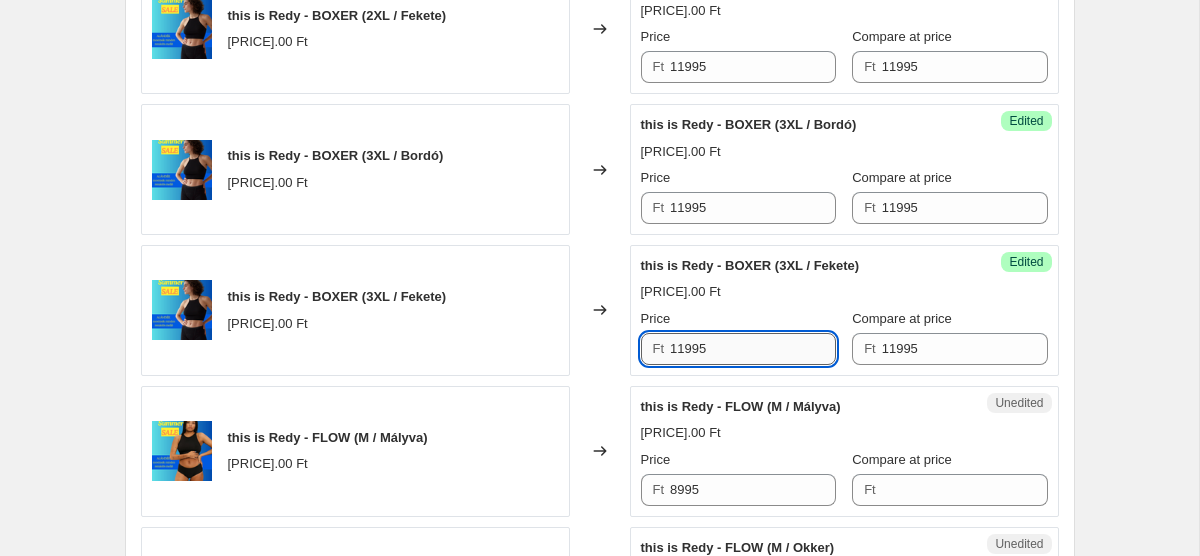 click on "11995" at bounding box center (753, 349) 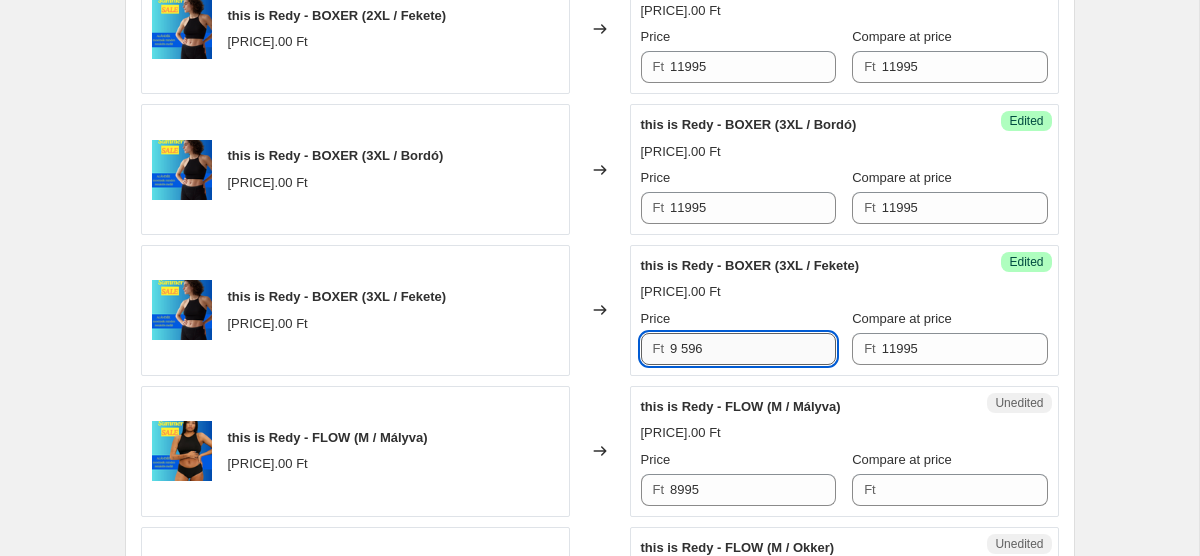 click on "9 596" at bounding box center [753, 349] 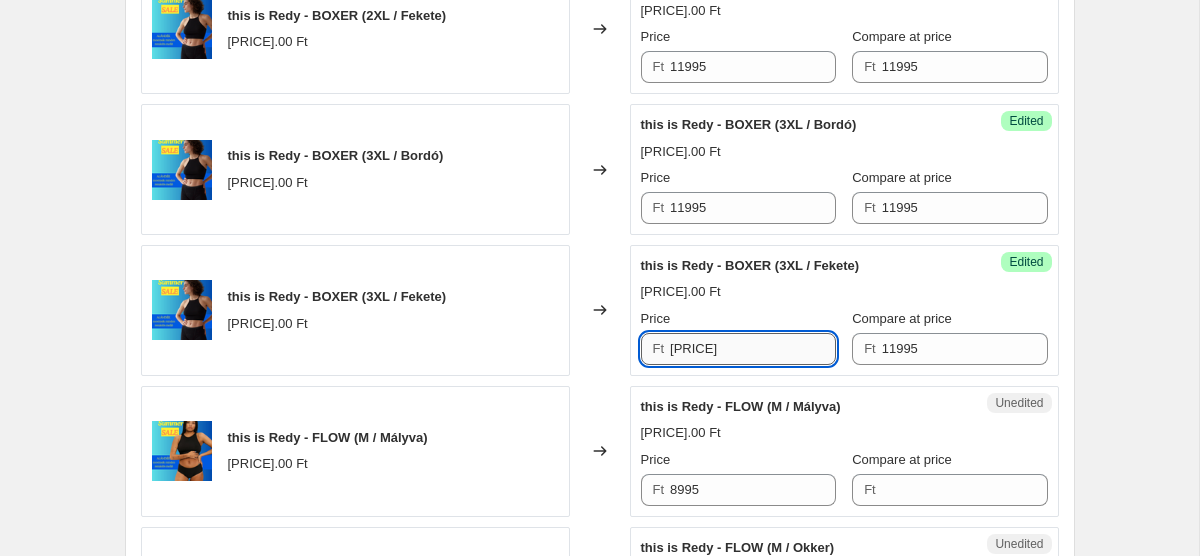 click on "9596" at bounding box center (753, 349) 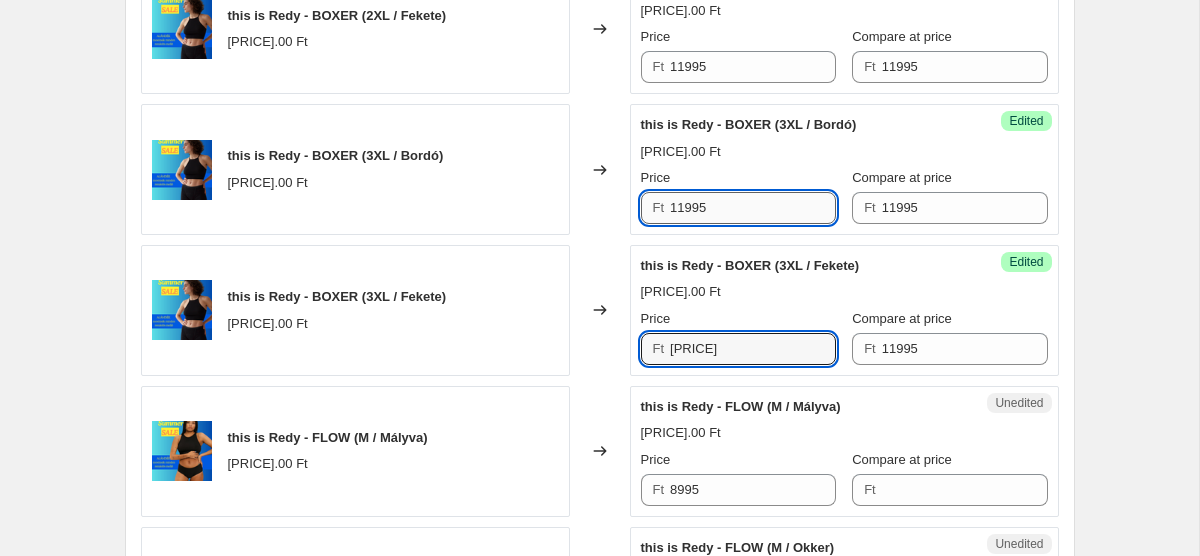 click on "11995" at bounding box center [753, 208] 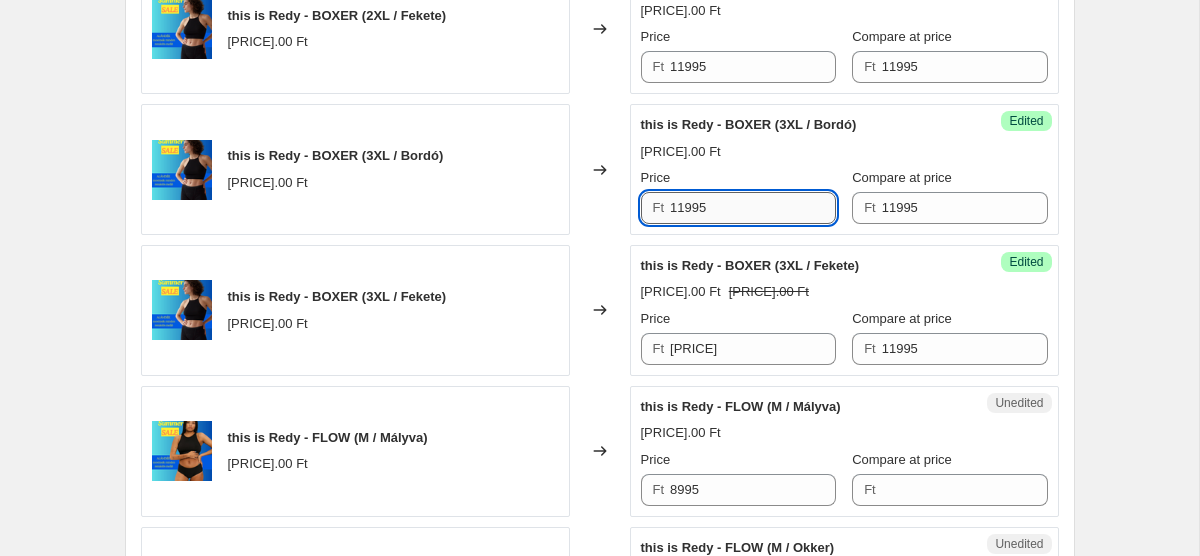 click on "11995" at bounding box center (753, 208) 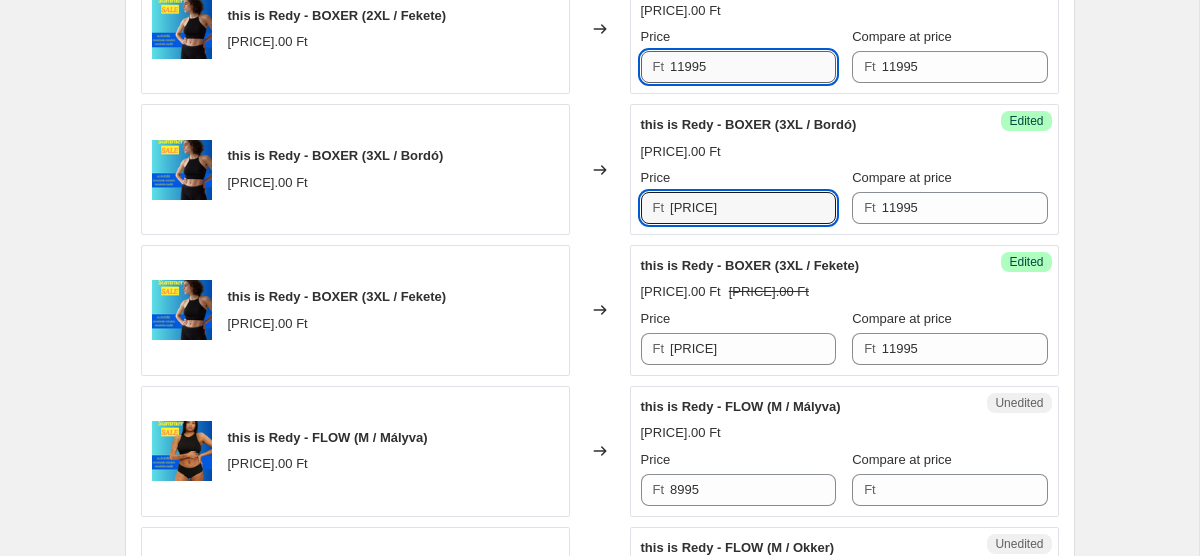 click on "11995" at bounding box center (753, 67) 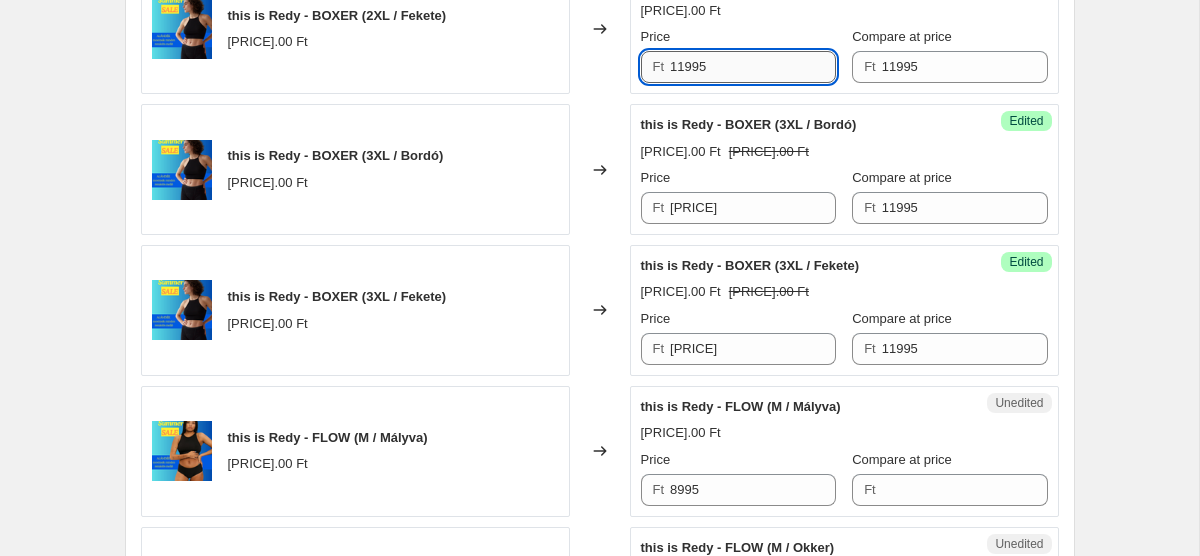 click on "11995" at bounding box center [753, 67] 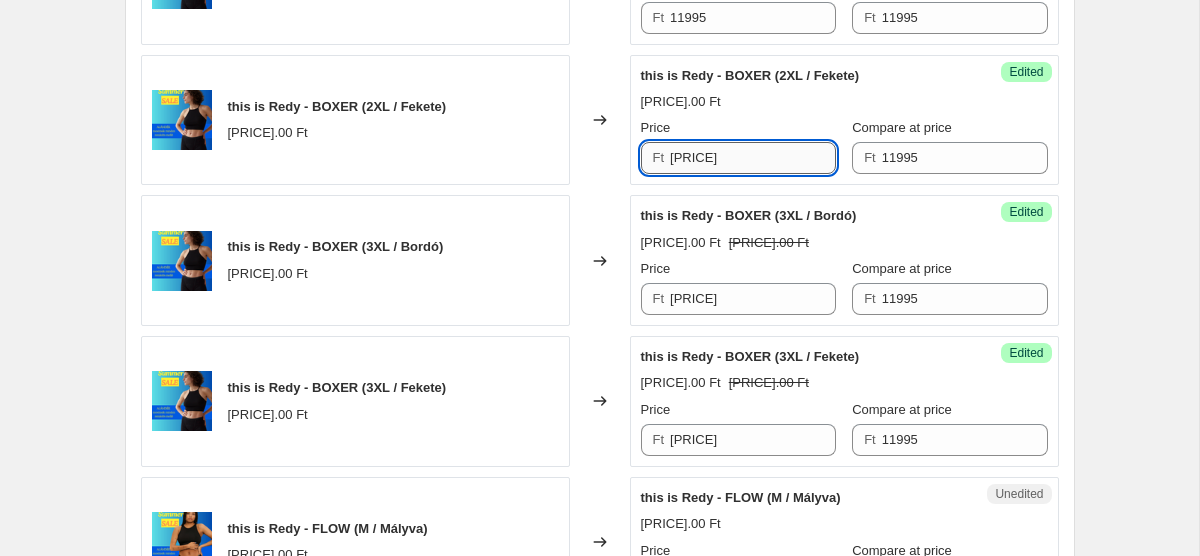scroll, scrollTop: 1233, scrollLeft: 0, axis: vertical 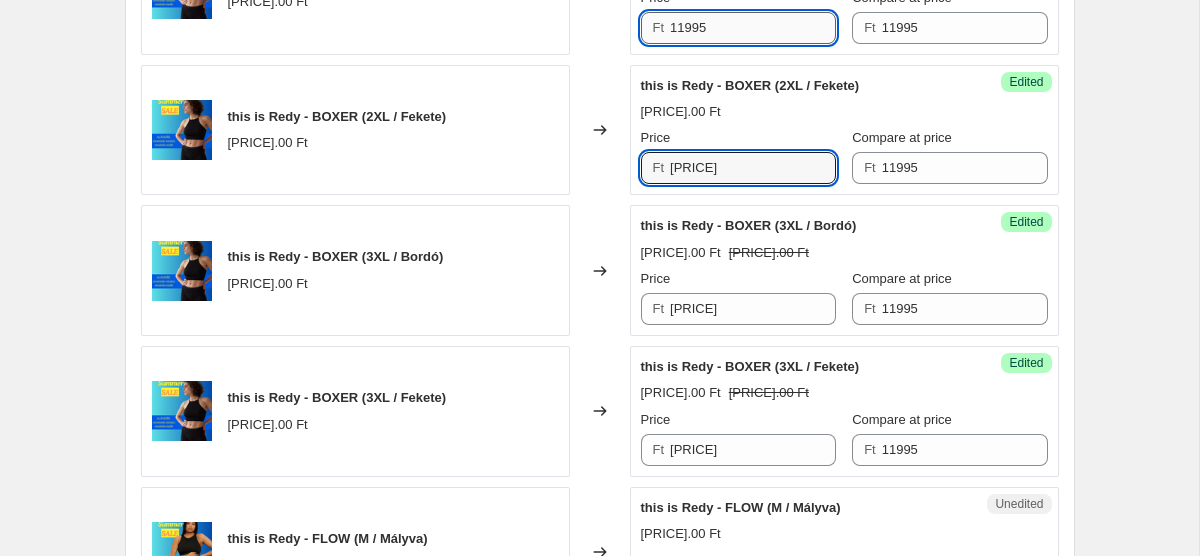 click on "11995" at bounding box center (753, 28) 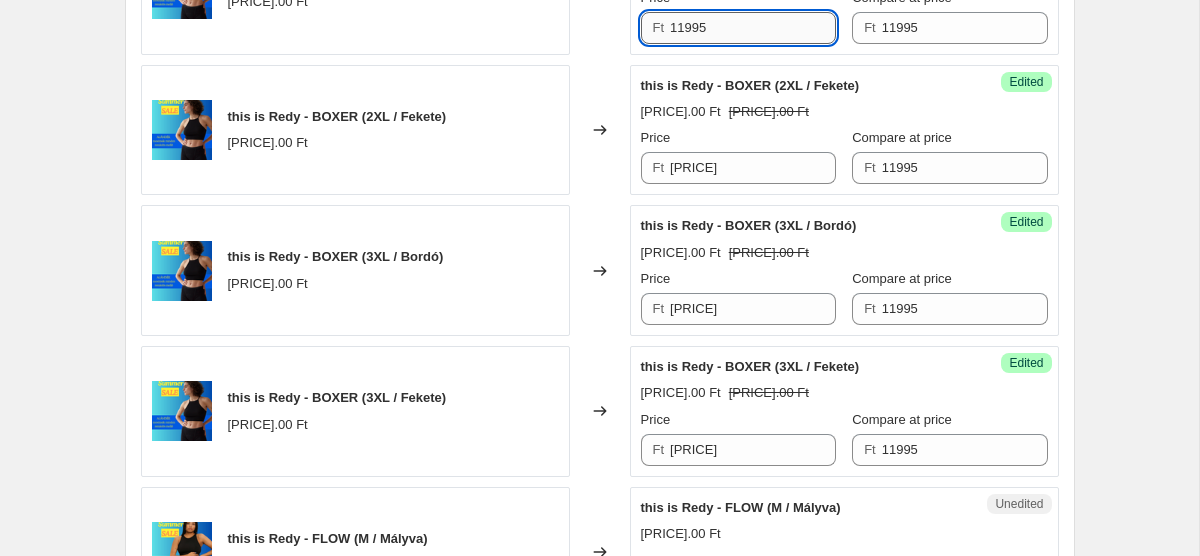 click on "11995" at bounding box center (753, 28) 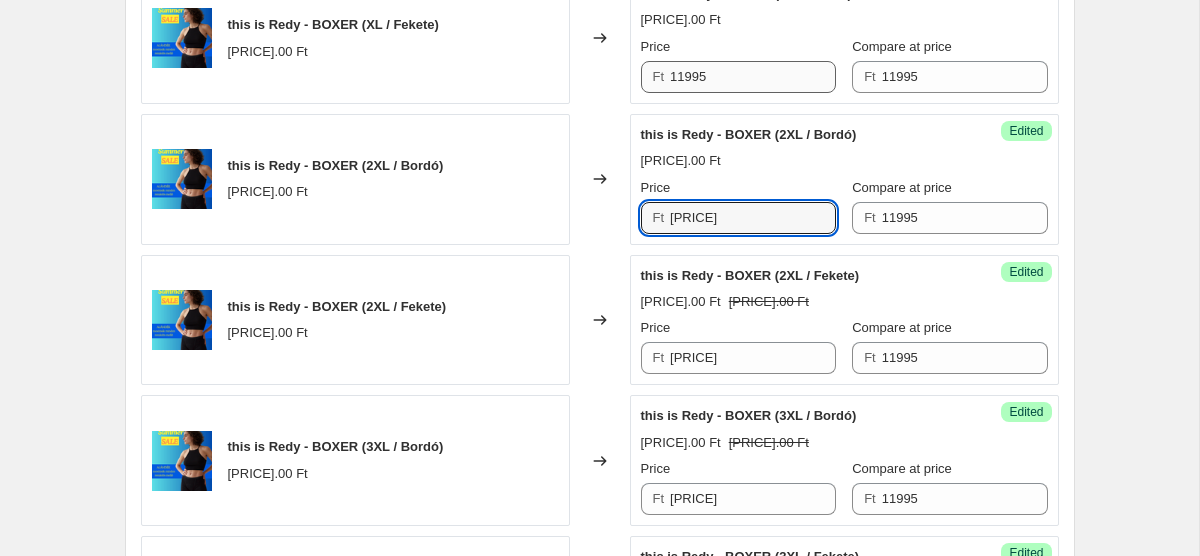 scroll, scrollTop: 1040, scrollLeft: 0, axis: vertical 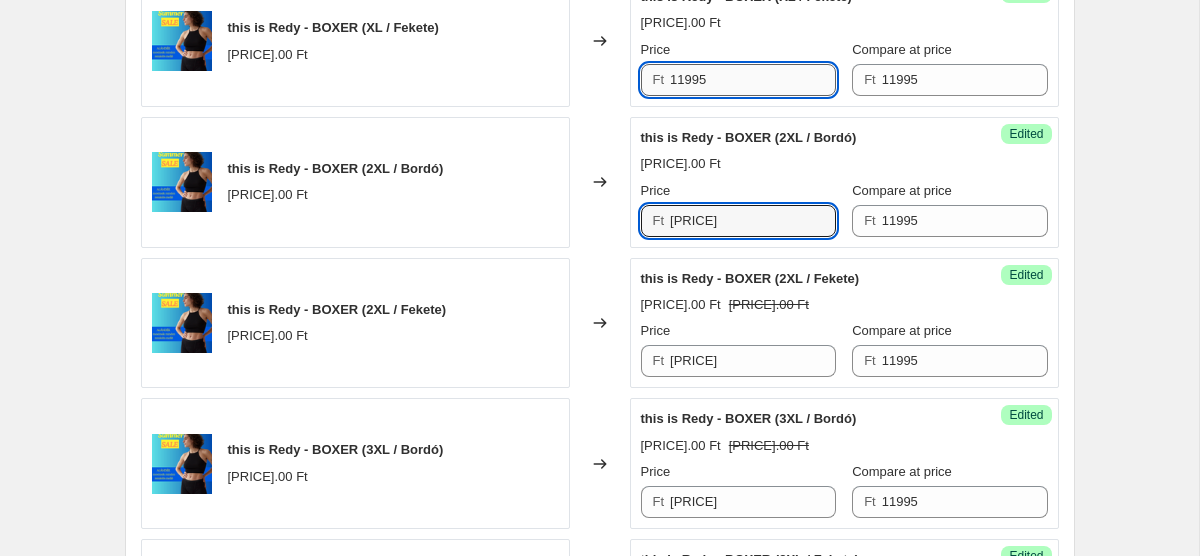 click on "11995" at bounding box center (753, 80) 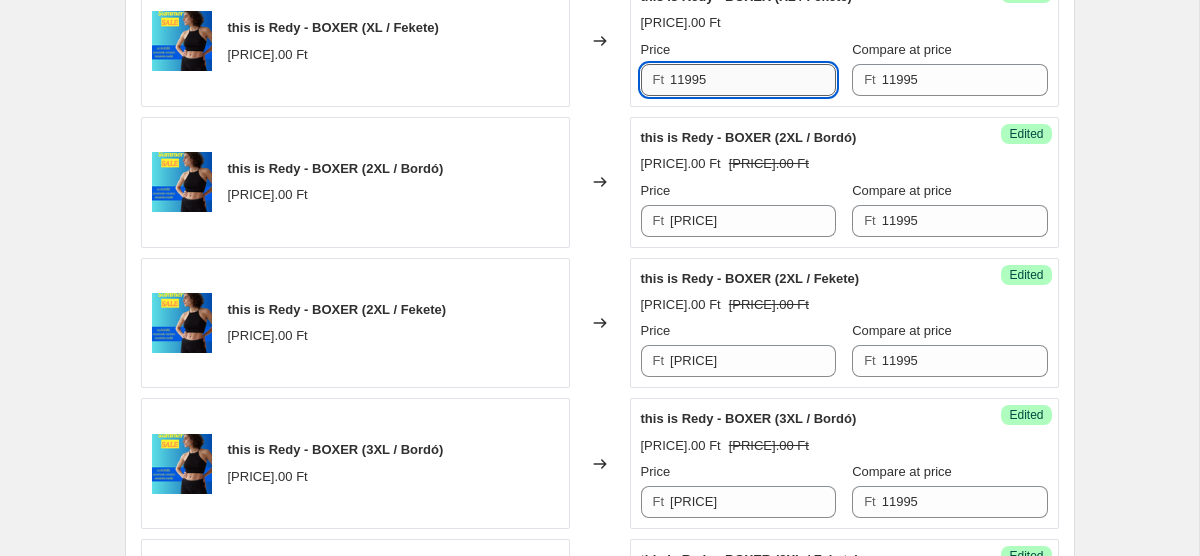 click on "11995" at bounding box center [753, 80] 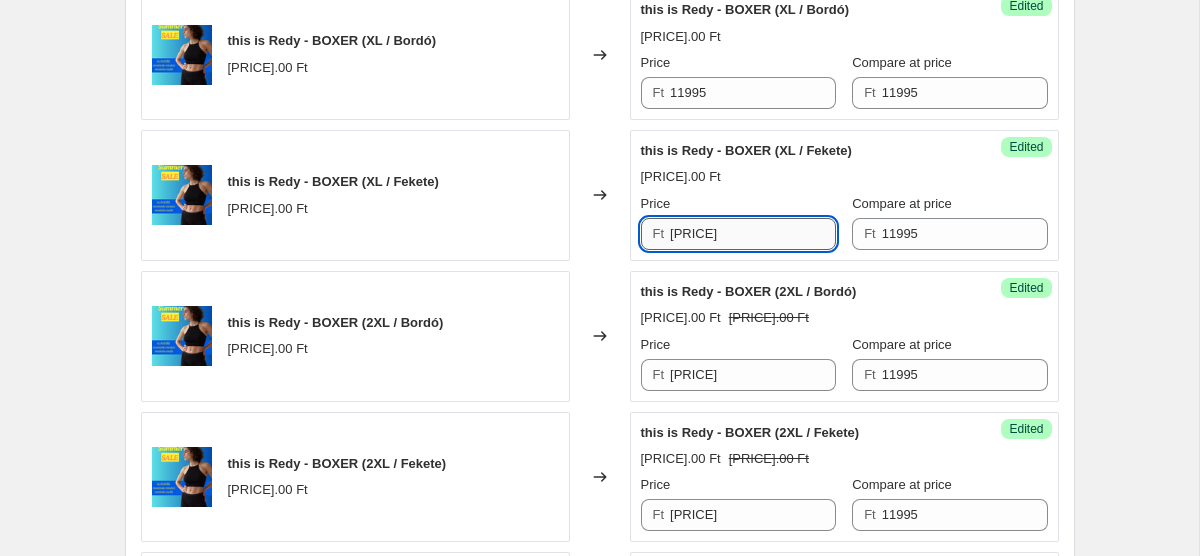 scroll, scrollTop: 880, scrollLeft: 0, axis: vertical 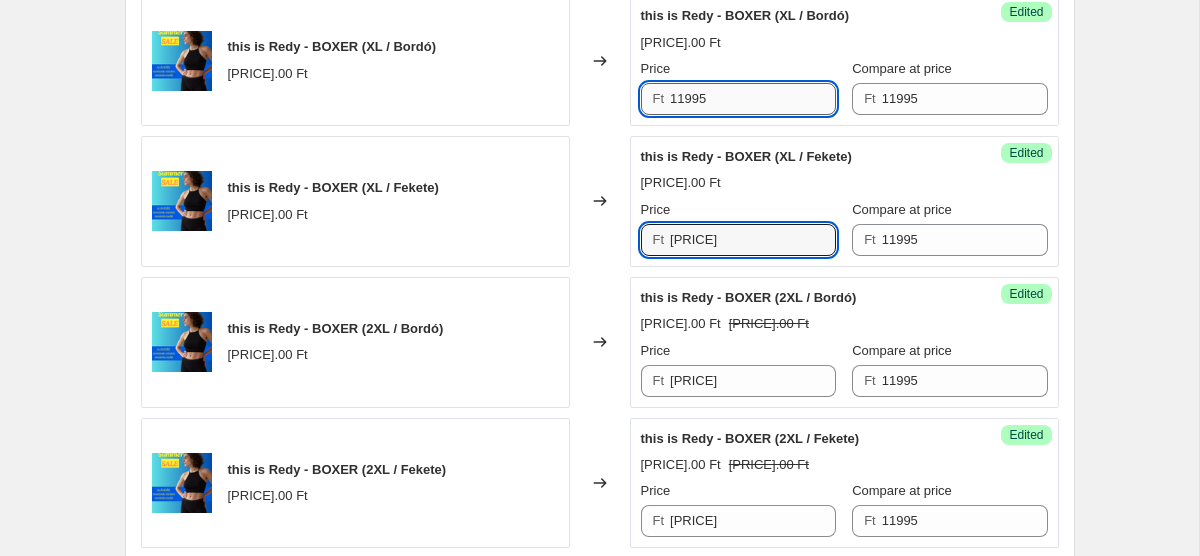 click on "11995" at bounding box center [753, 99] 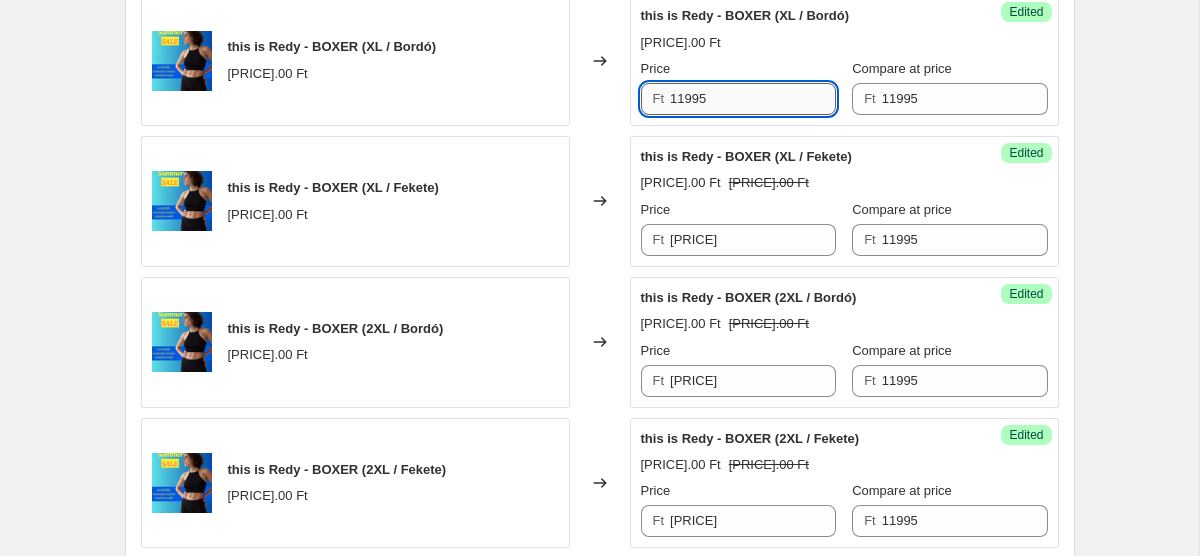 click on "11995" at bounding box center (753, 99) 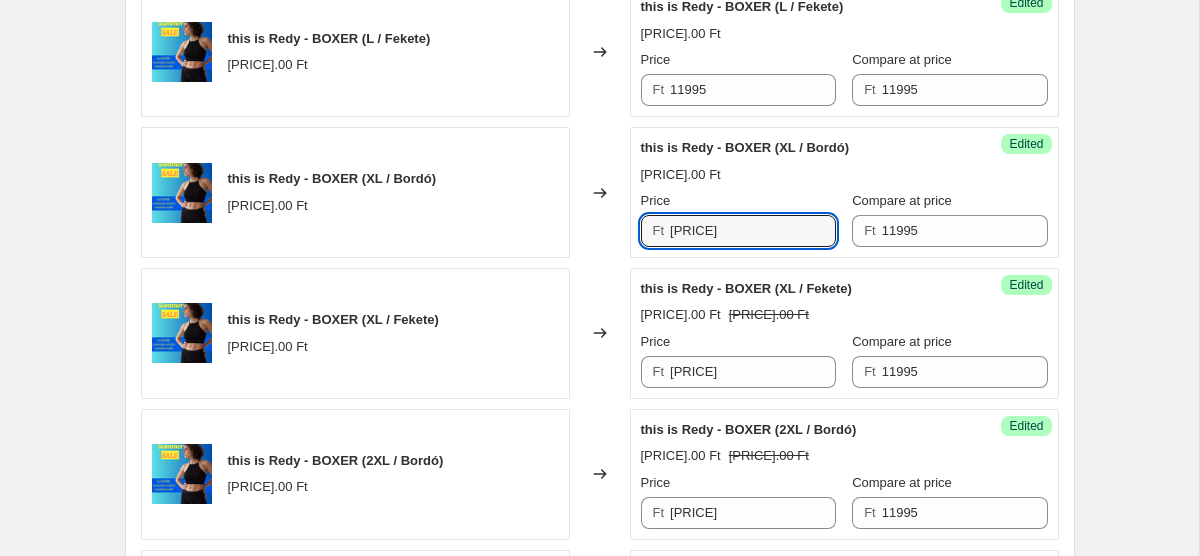 scroll, scrollTop: 715, scrollLeft: 0, axis: vertical 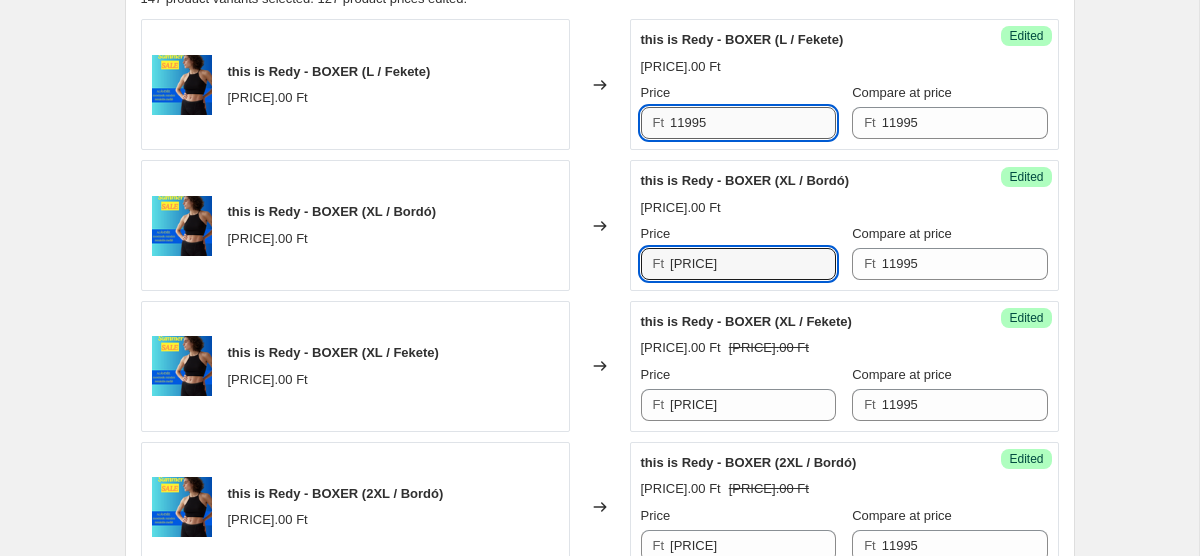 click on "11995" at bounding box center [753, 123] 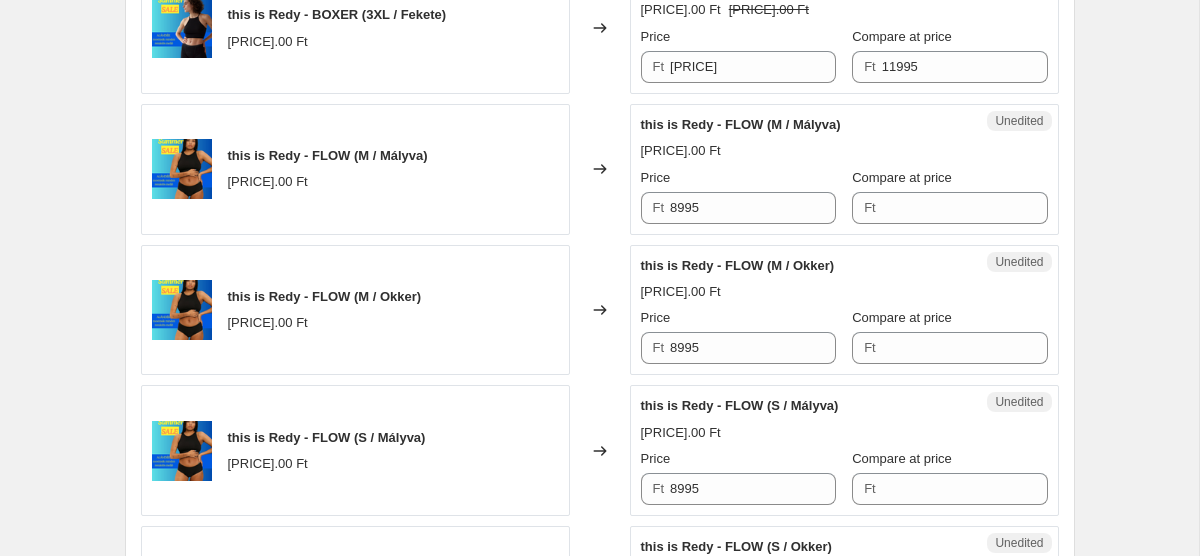 scroll, scrollTop: 1609, scrollLeft: 0, axis: vertical 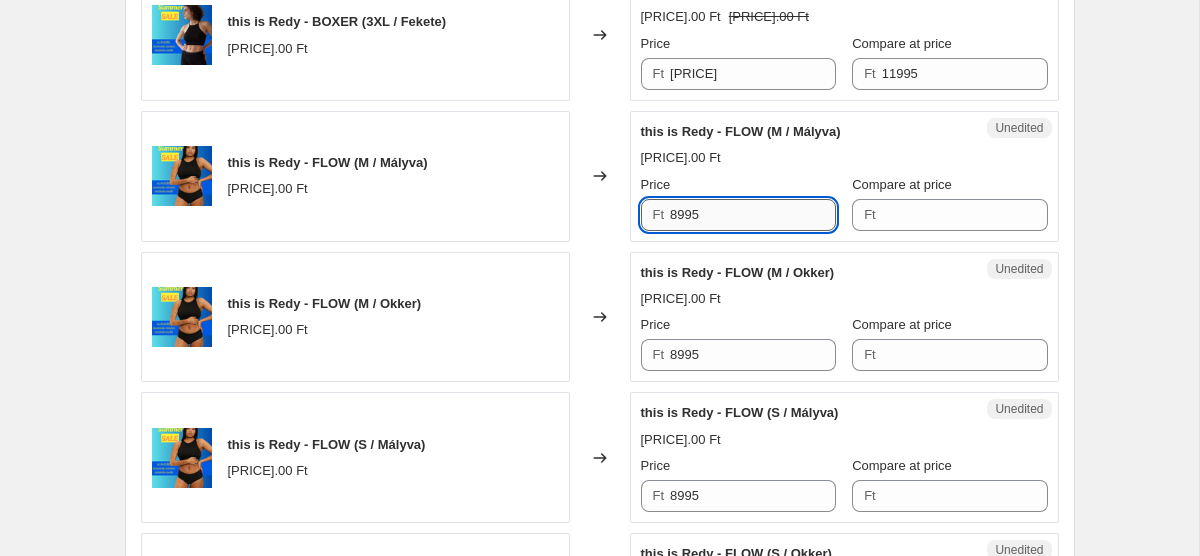 click on "8995" at bounding box center [753, 215] 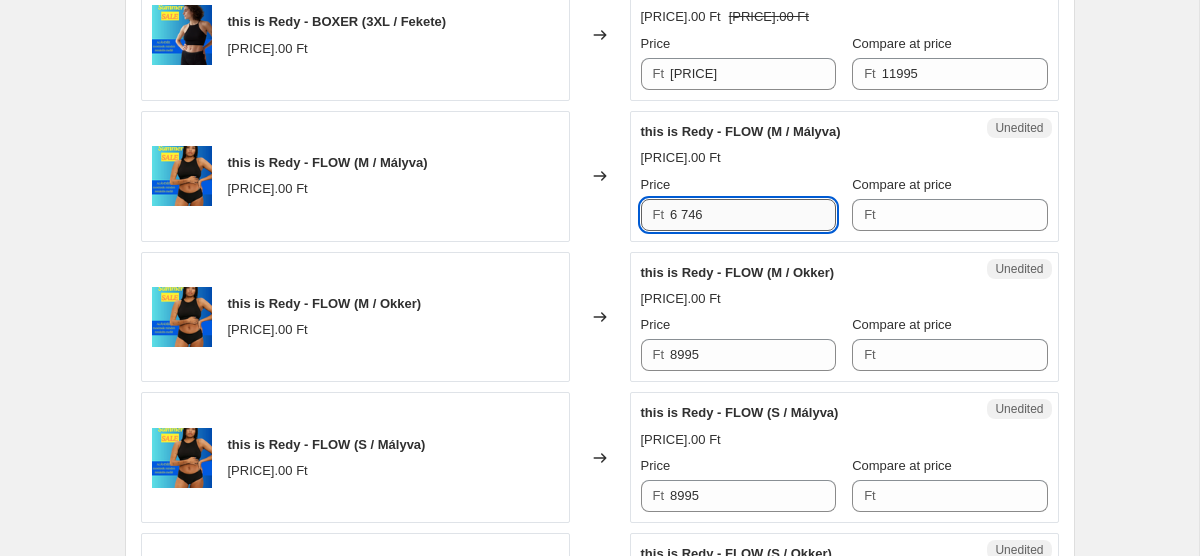 click on "6 746" at bounding box center [753, 215] 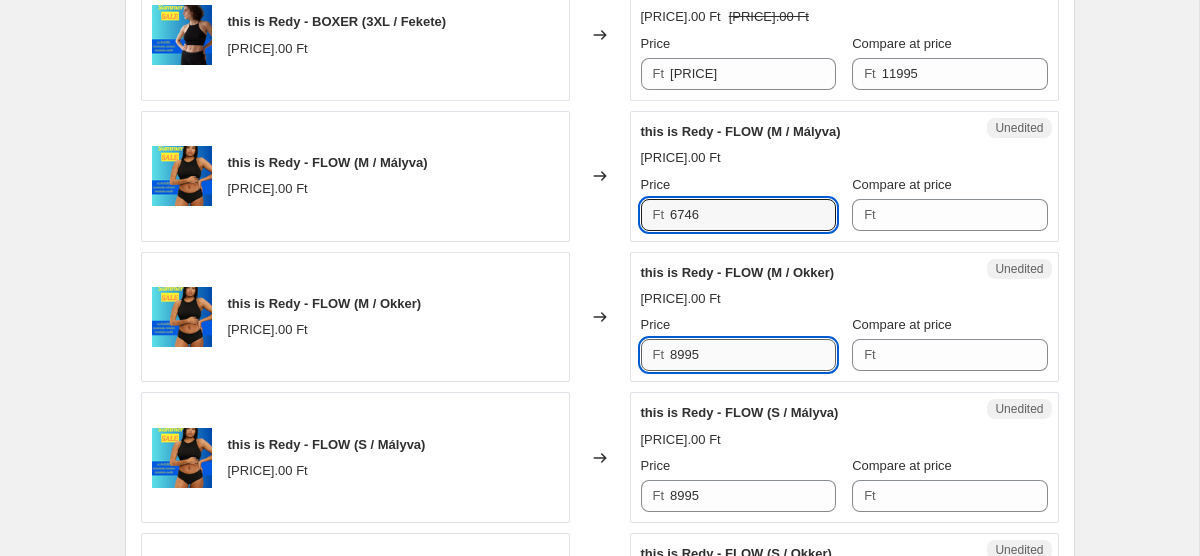 click on "8995" at bounding box center (753, 355) 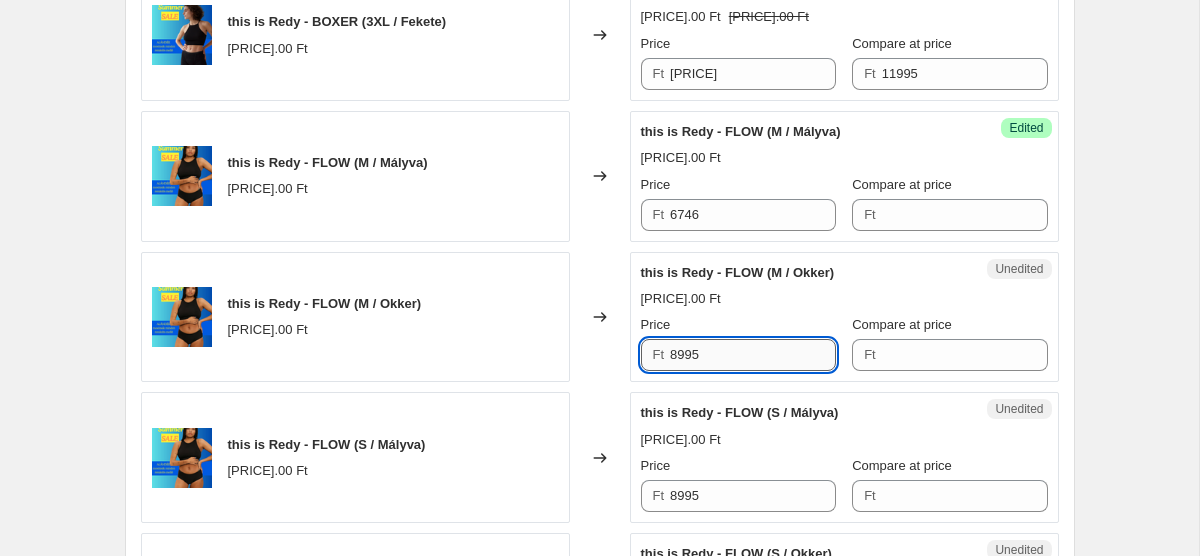 click on "8995" at bounding box center [753, 355] 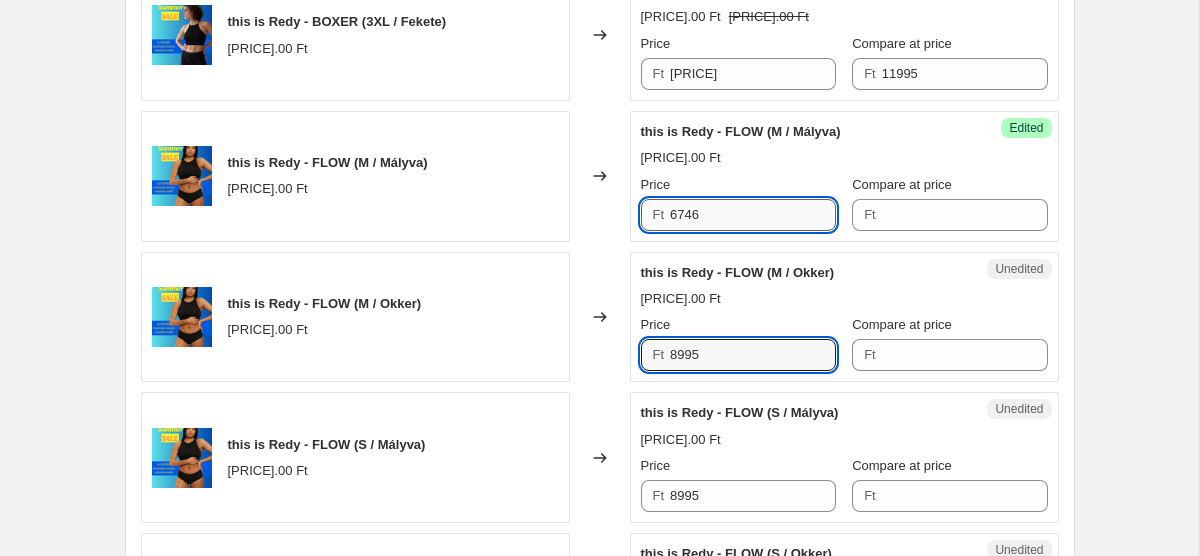 click on "6746" at bounding box center (753, 215) 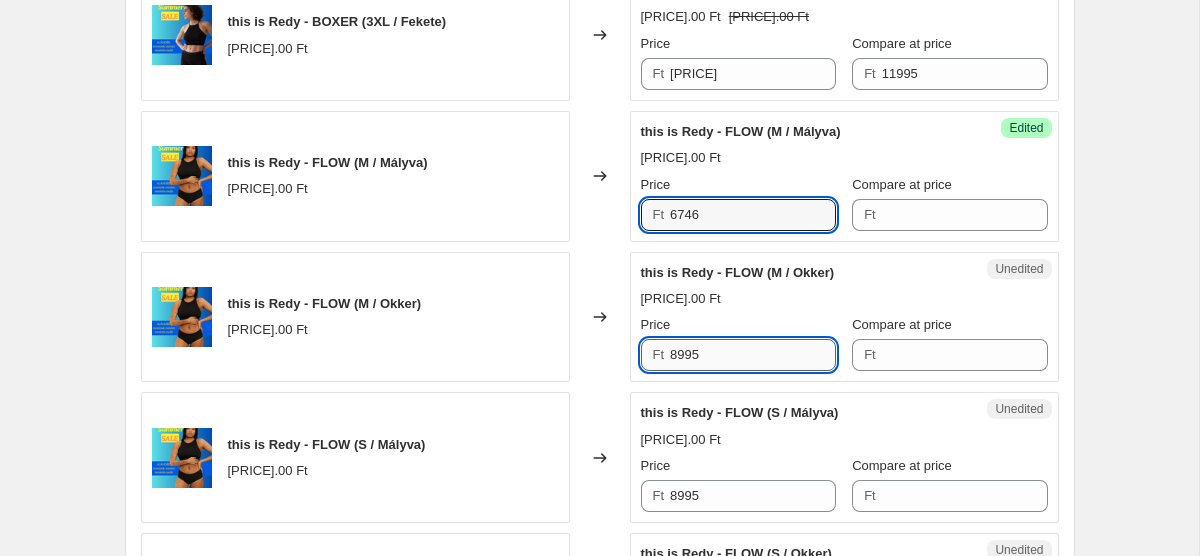 click on "8995" at bounding box center (753, 355) 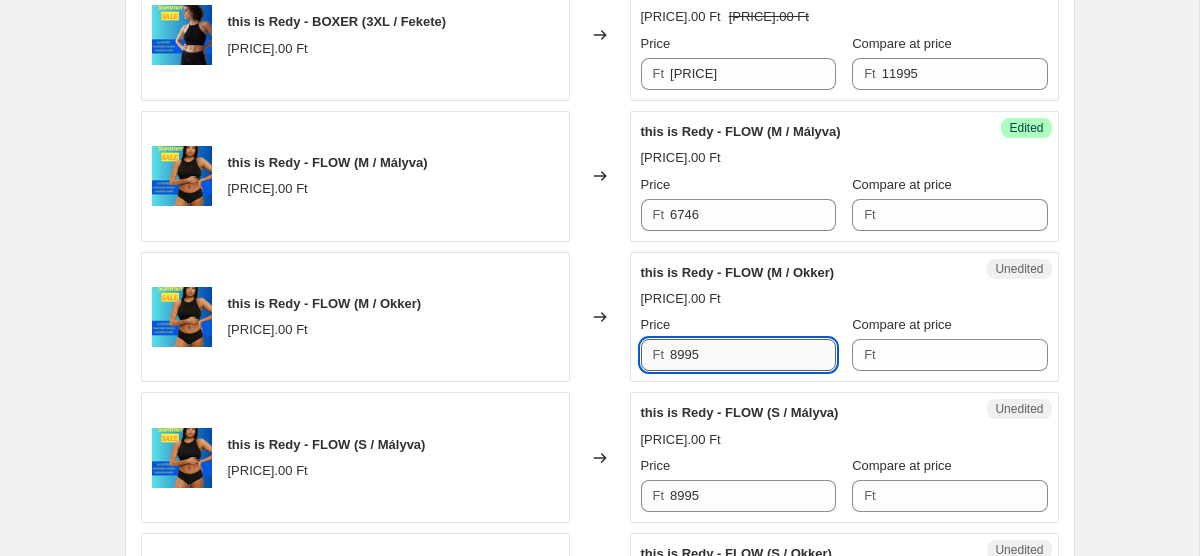 click on "8995" at bounding box center [753, 355] 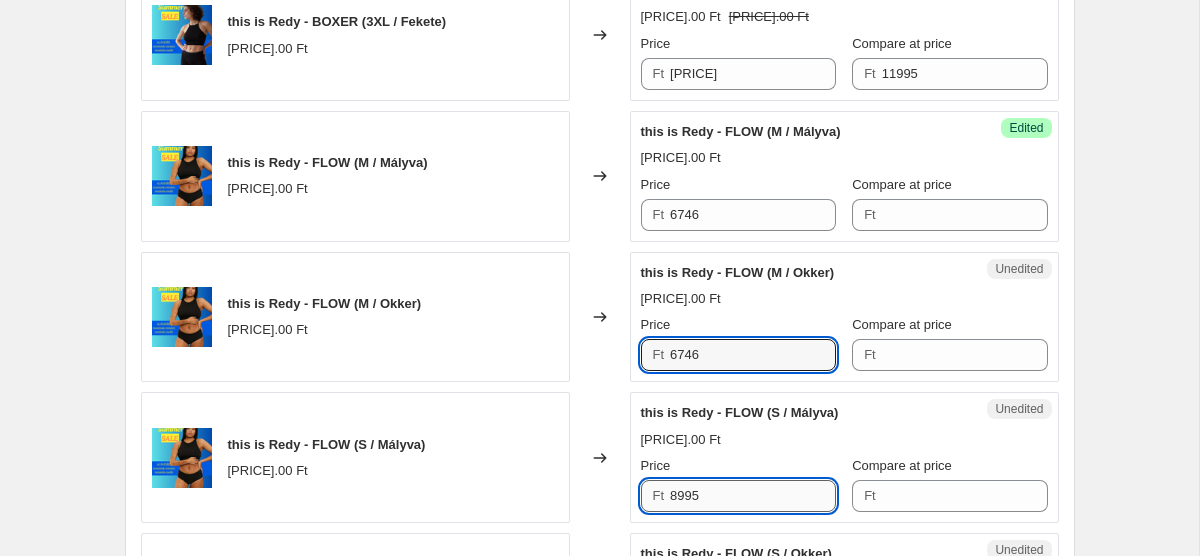 click on "8995" at bounding box center (753, 496) 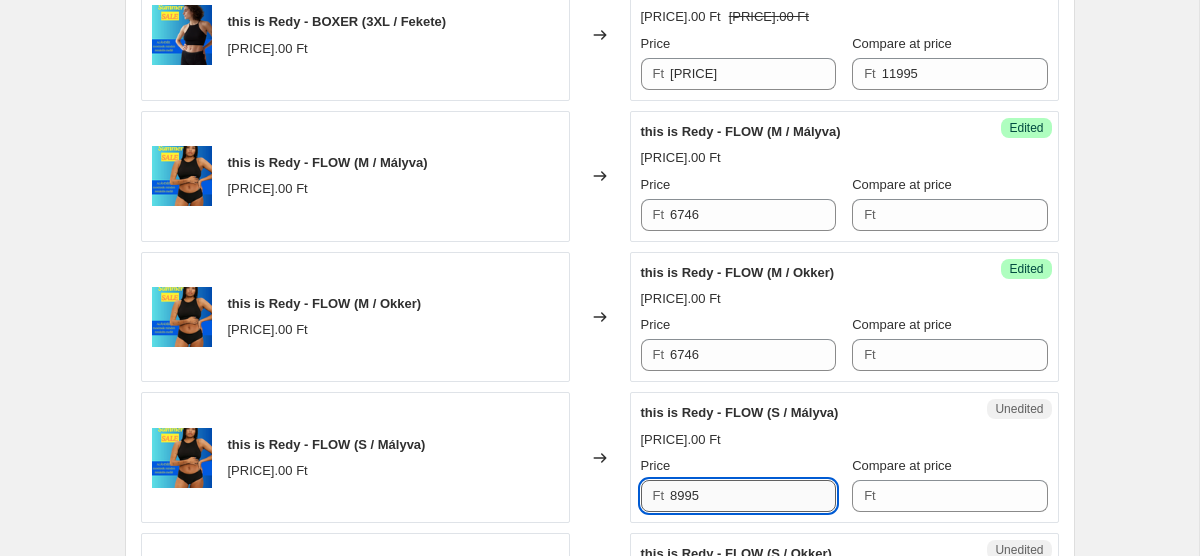 click on "8995" at bounding box center (753, 496) 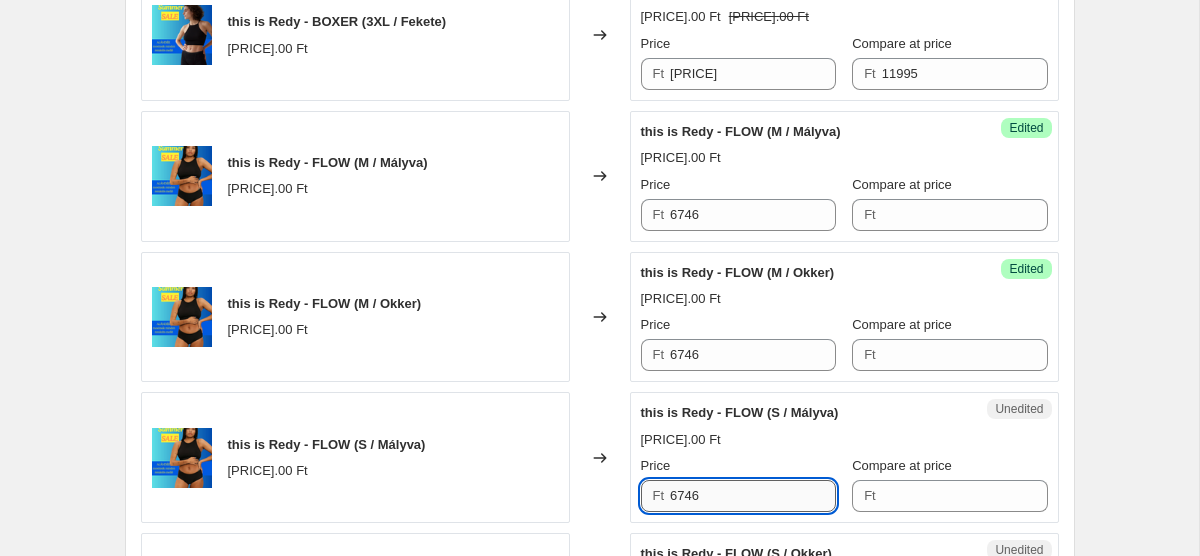 scroll, scrollTop: 1785, scrollLeft: 0, axis: vertical 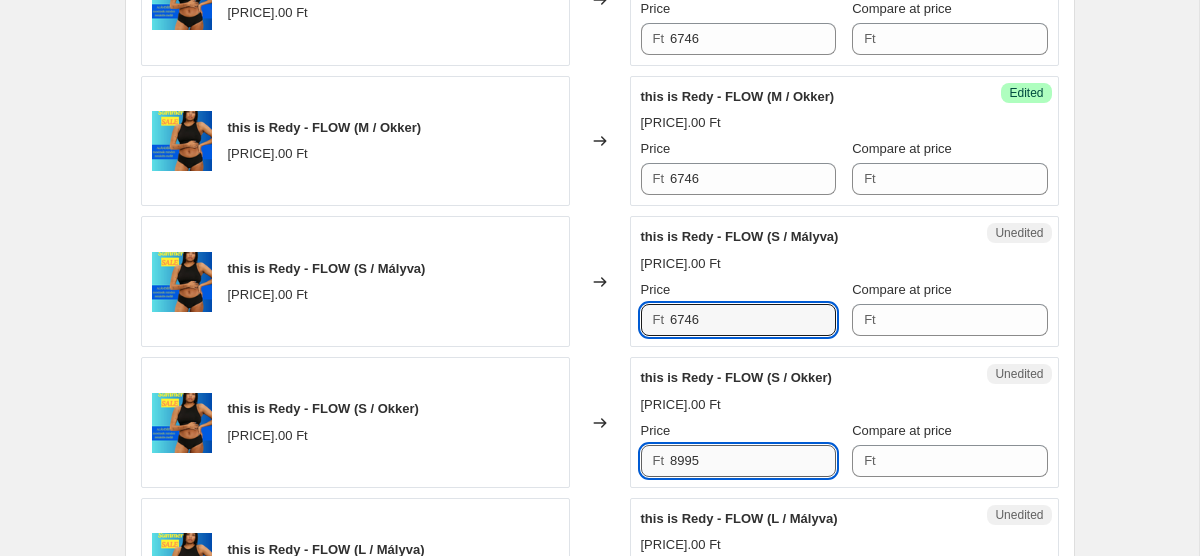 click on "8995" at bounding box center (753, 461) 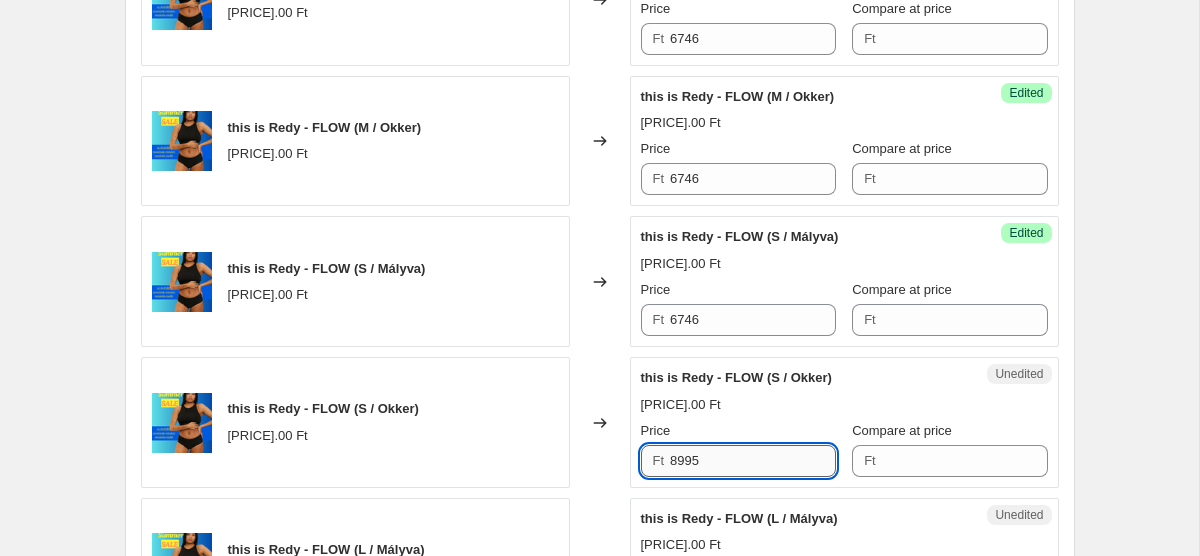 click on "8995" at bounding box center [753, 461] 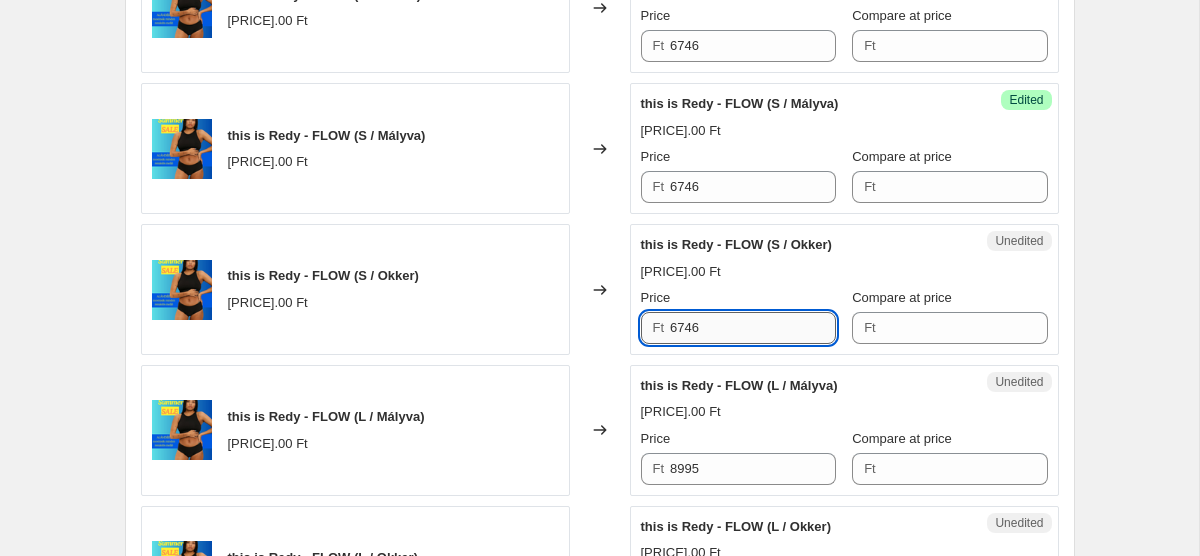 scroll, scrollTop: 1932, scrollLeft: 0, axis: vertical 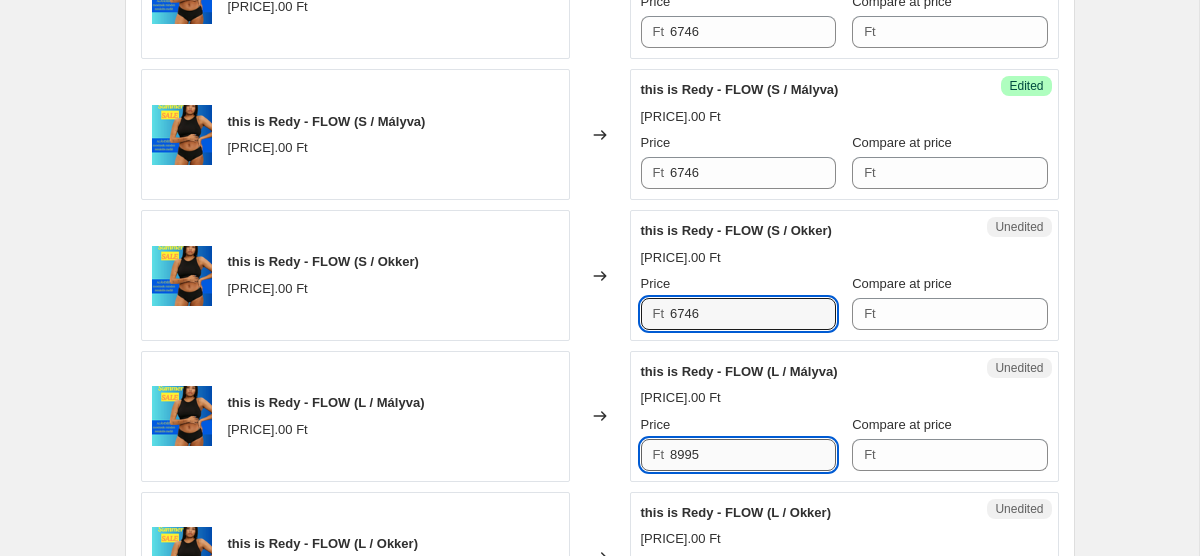 click on "8995" at bounding box center [753, 455] 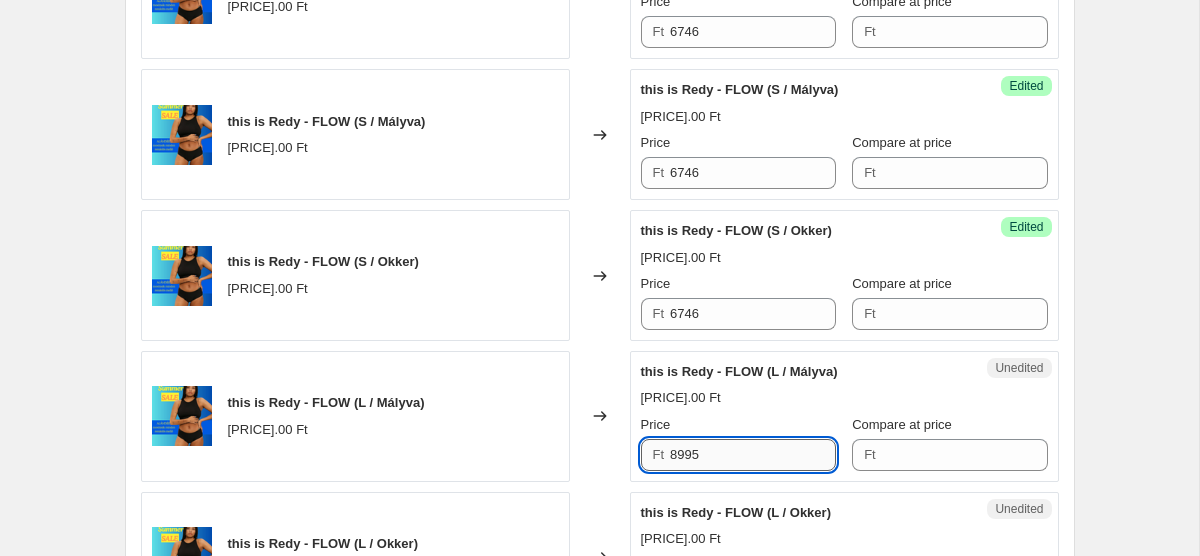 click on "8995" at bounding box center [753, 455] 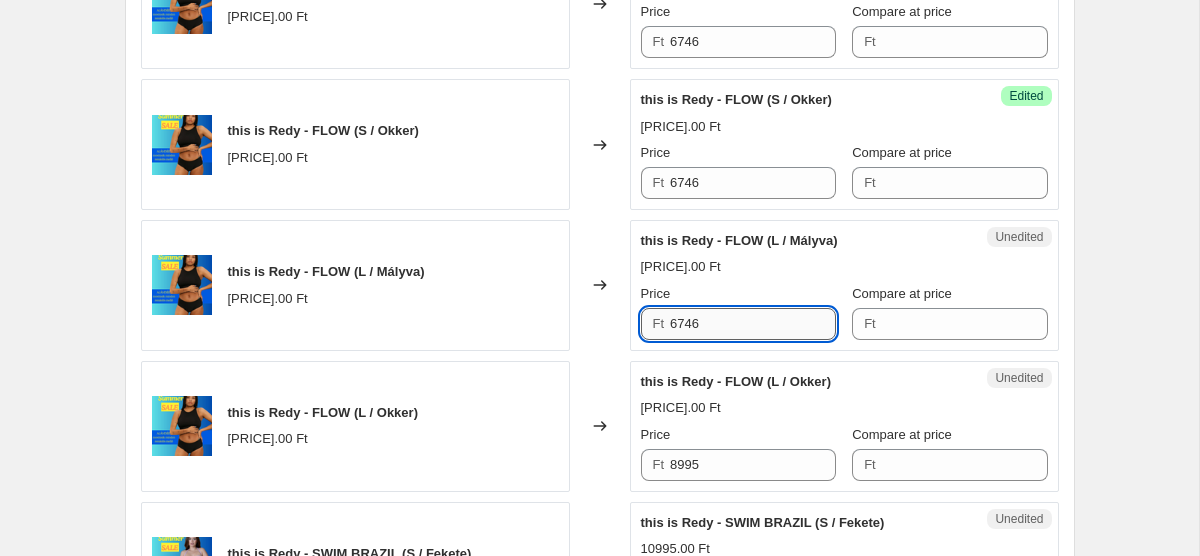 scroll, scrollTop: 2092, scrollLeft: 0, axis: vertical 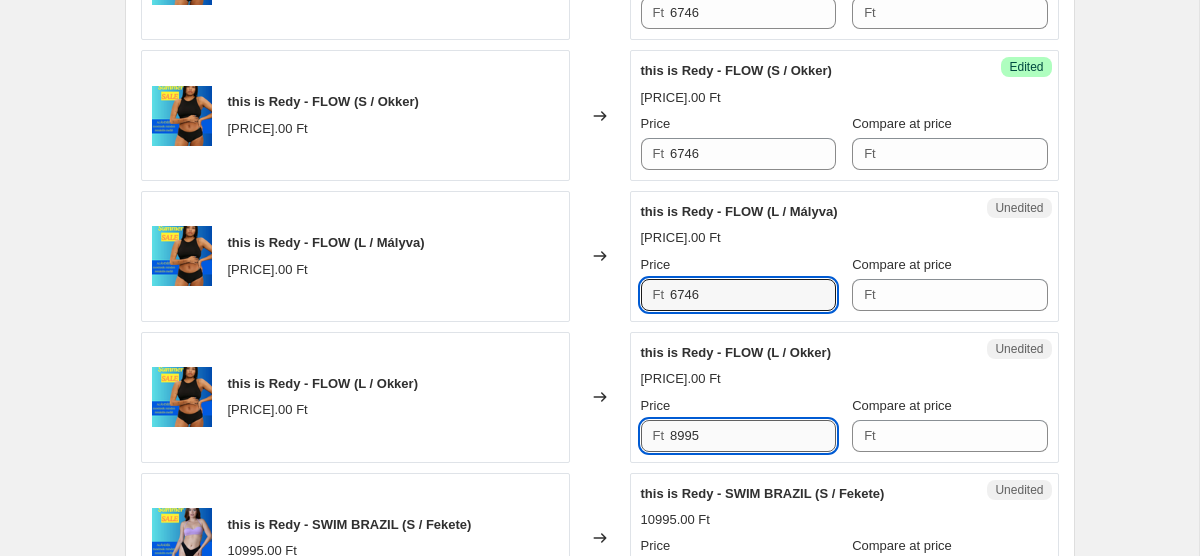 click on "8995" at bounding box center (753, 436) 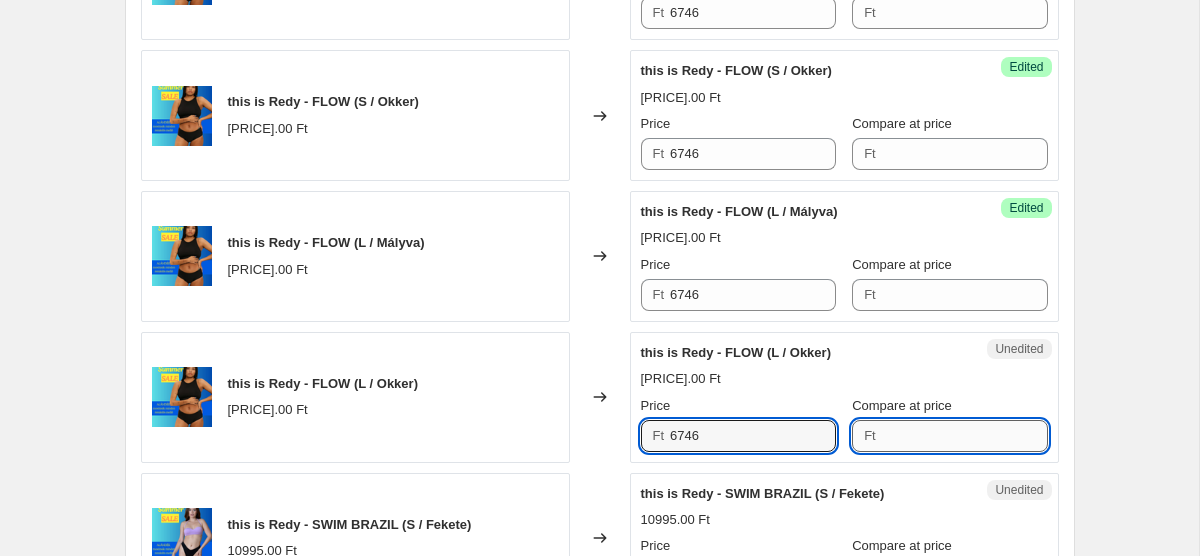 click on "Compare at price" at bounding box center (965, 436) 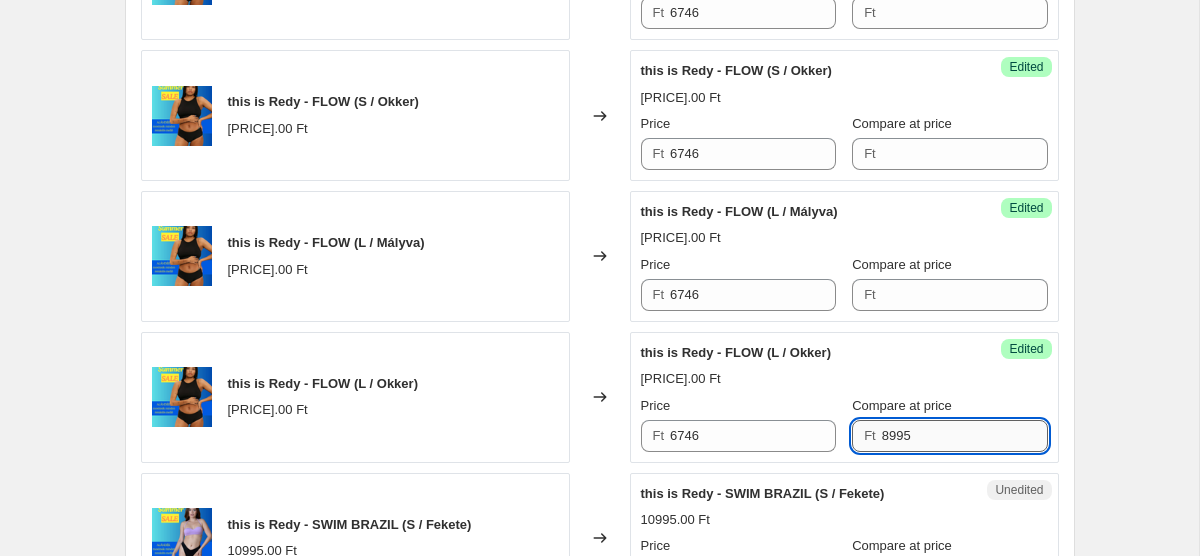 click on "8995" at bounding box center (965, 436) 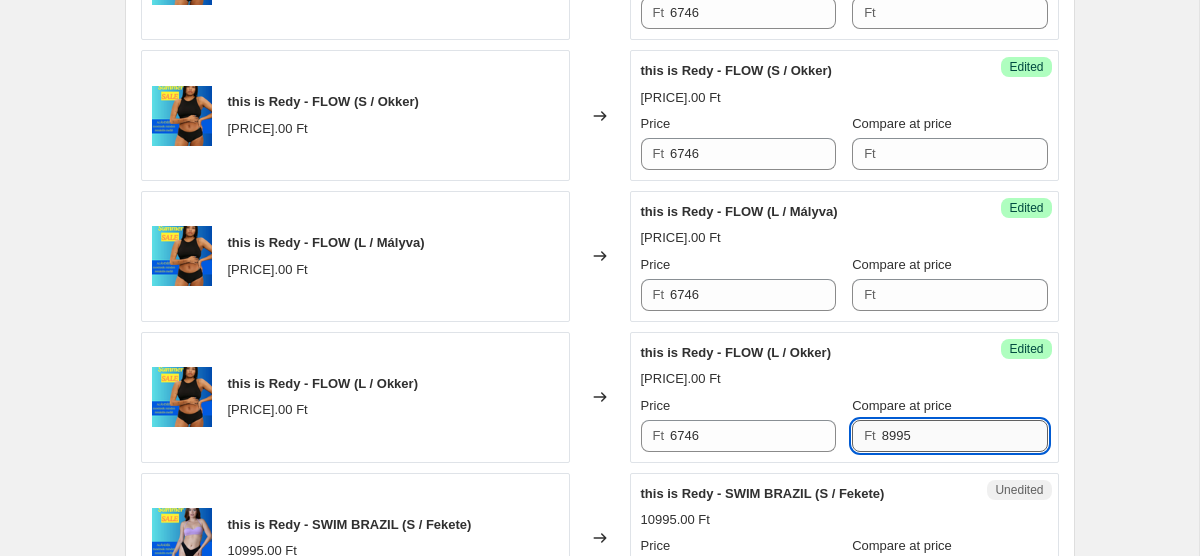 click on "8995" at bounding box center (965, 436) 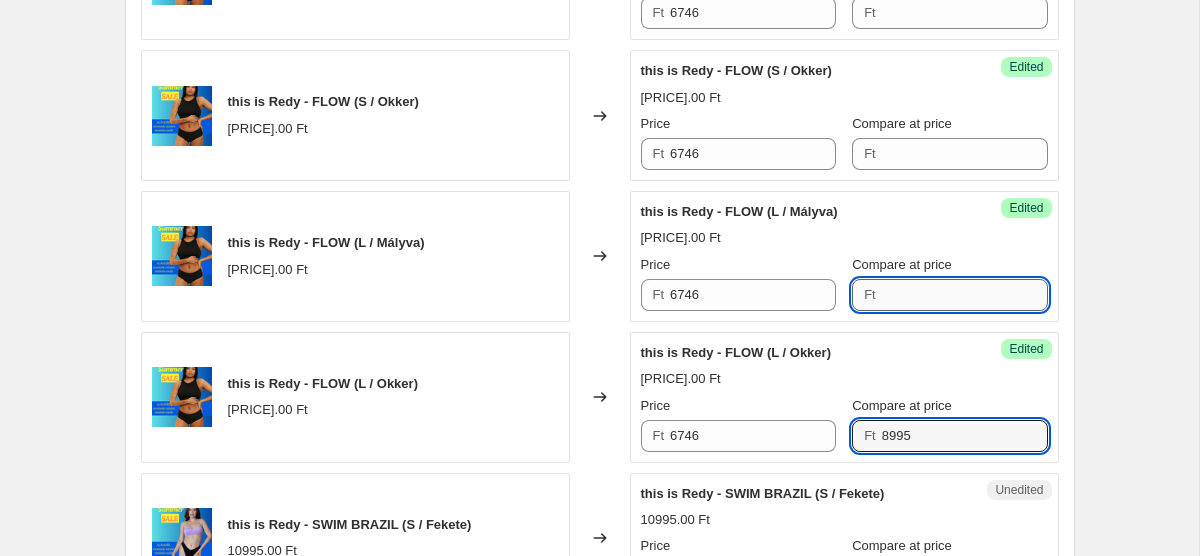 click on "Compare at price" at bounding box center [965, 295] 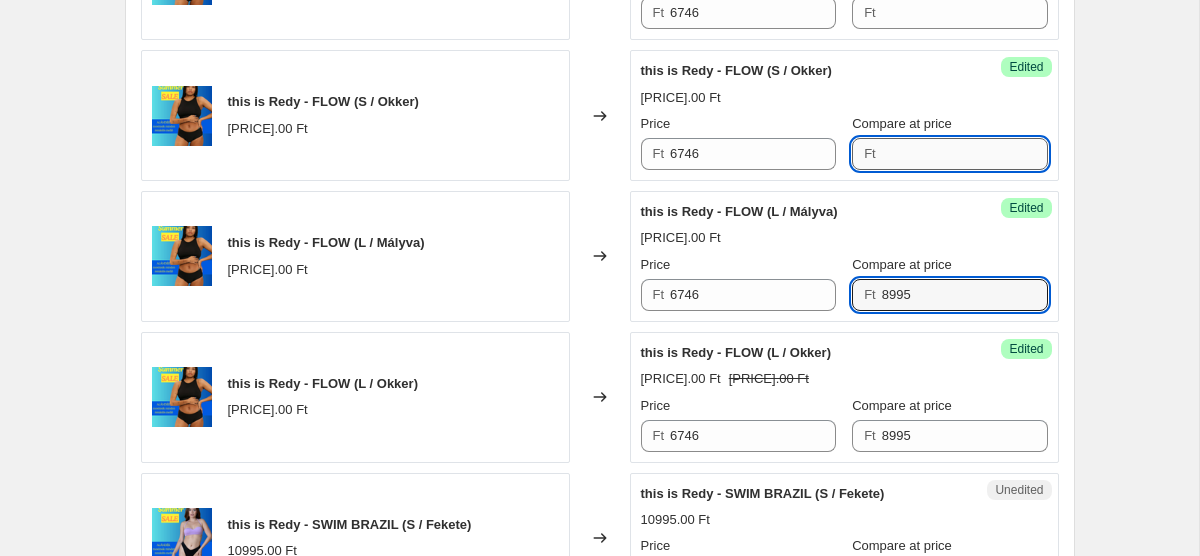 click on "Compare at price" at bounding box center [965, 154] 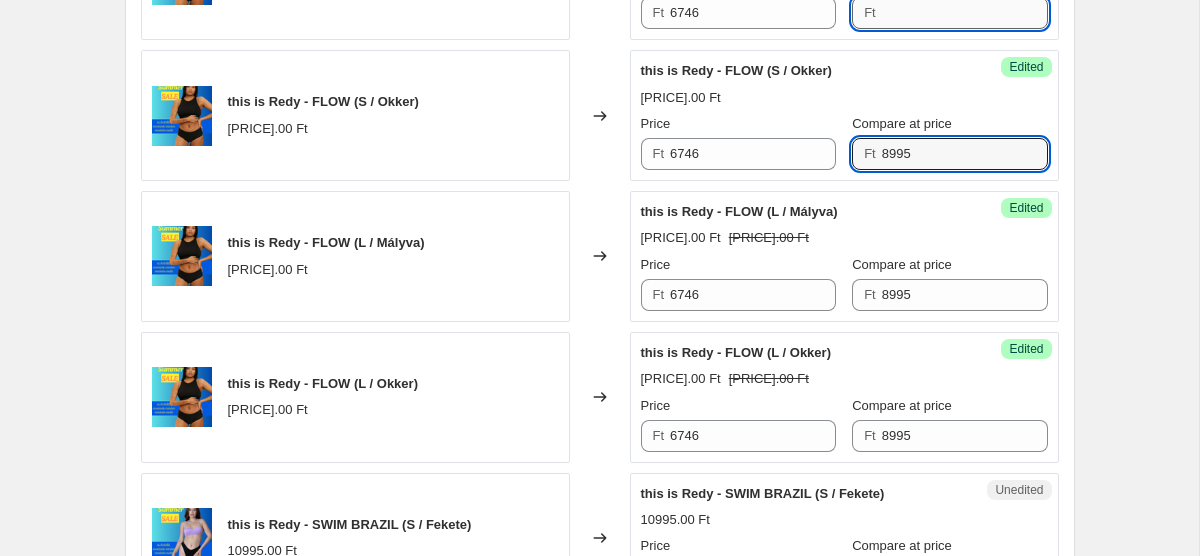 click on "Compare at price" at bounding box center (965, 13) 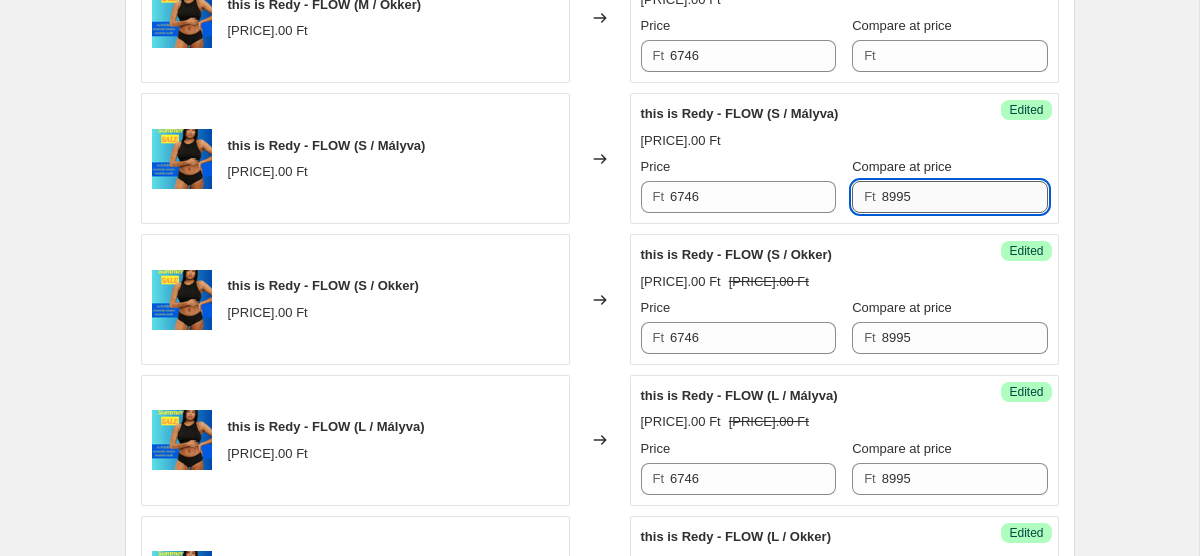 scroll, scrollTop: 1907, scrollLeft: 0, axis: vertical 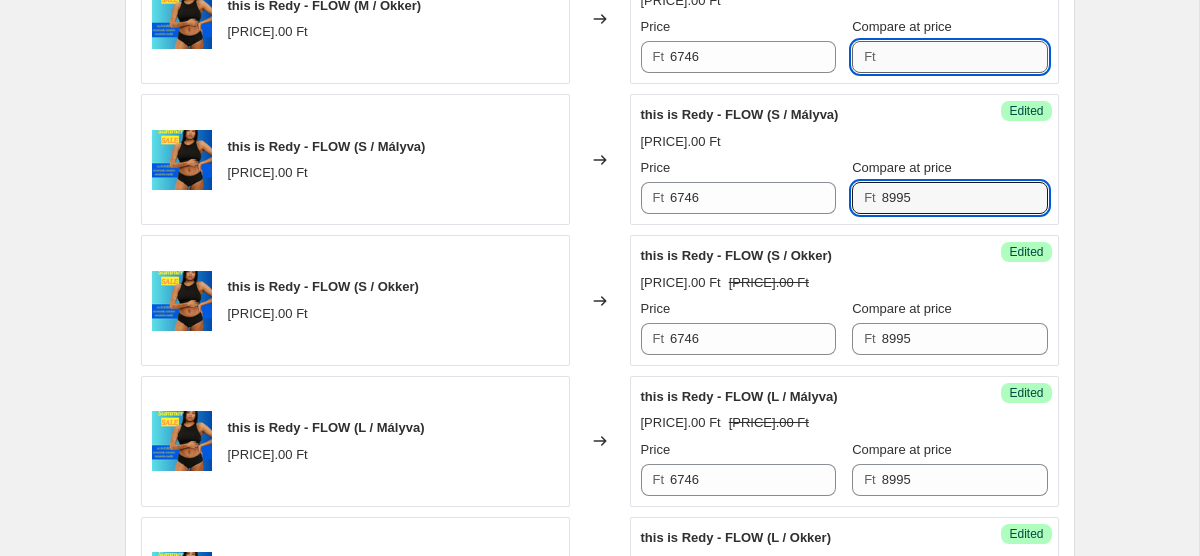 click on "Compare at price" at bounding box center (965, 57) 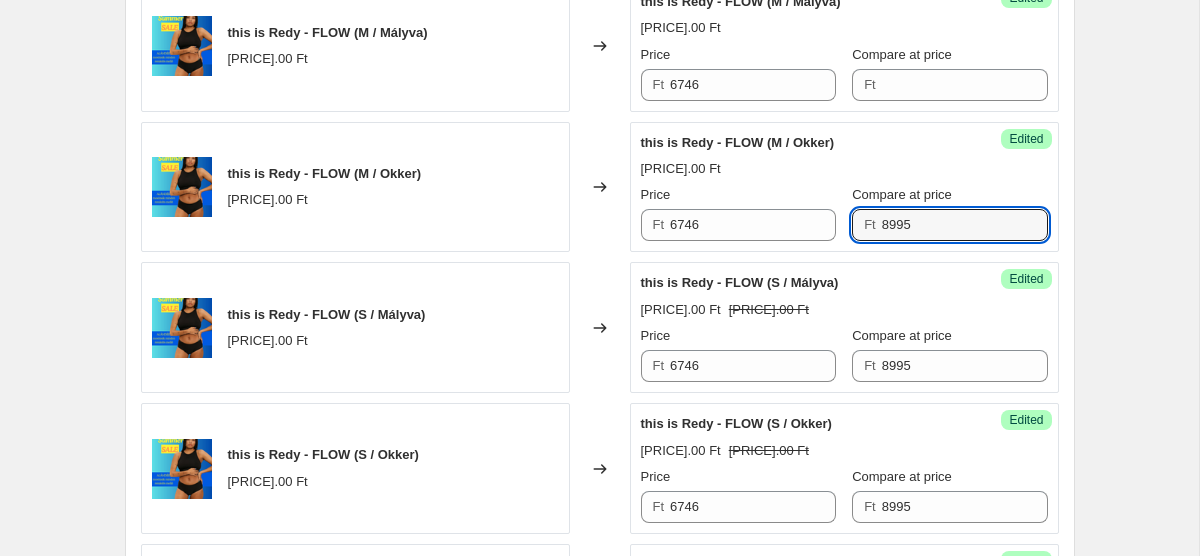 scroll, scrollTop: 1728, scrollLeft: 0, axis: vertical 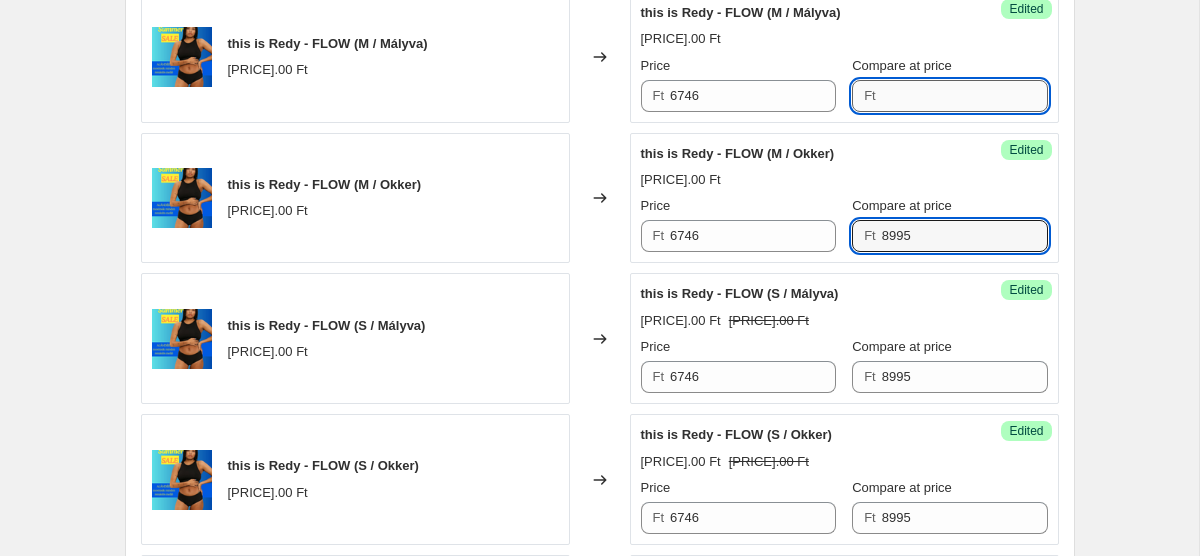 click on "Compare at price" at bounding box center (965, 96) 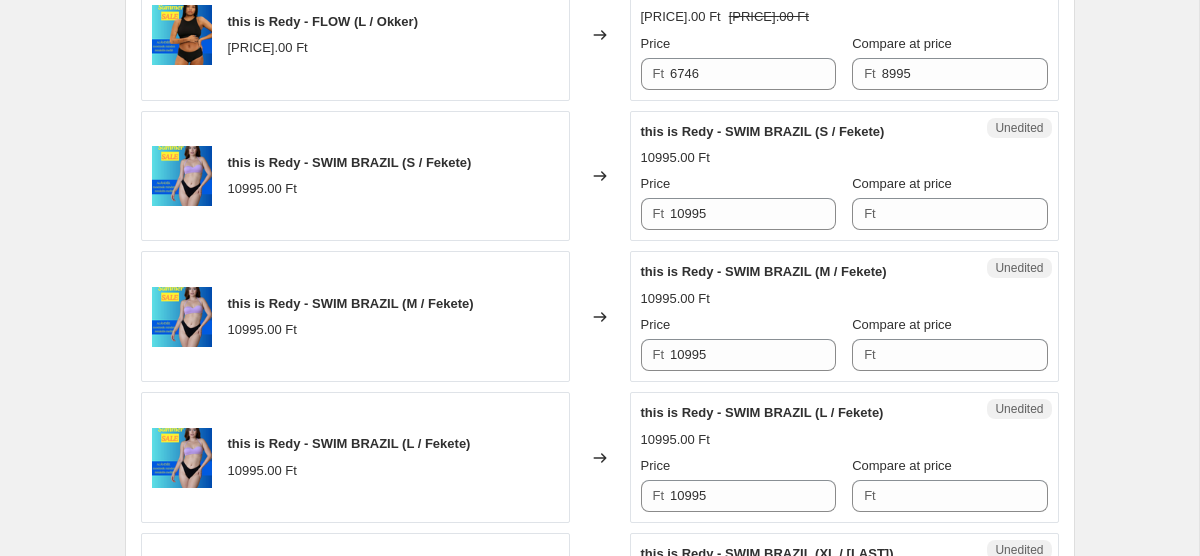 scroll, scrollTop: 2455, scrollLeft: 0, axis: vertical 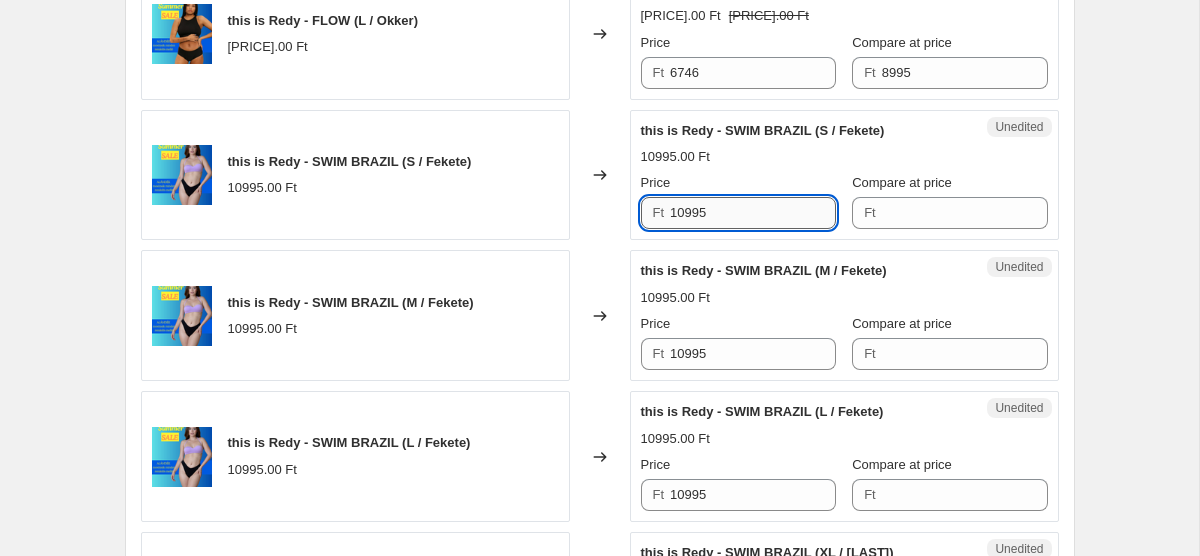 click on "10995" at bounding box center (753, 213) 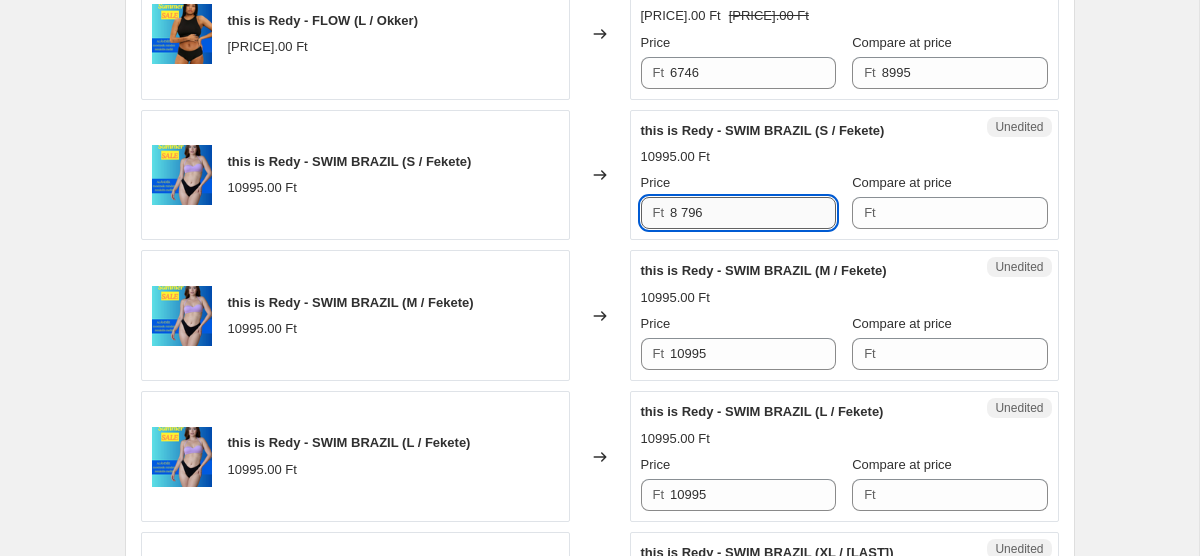 click on "8 796" at bounding box center [753, 213] 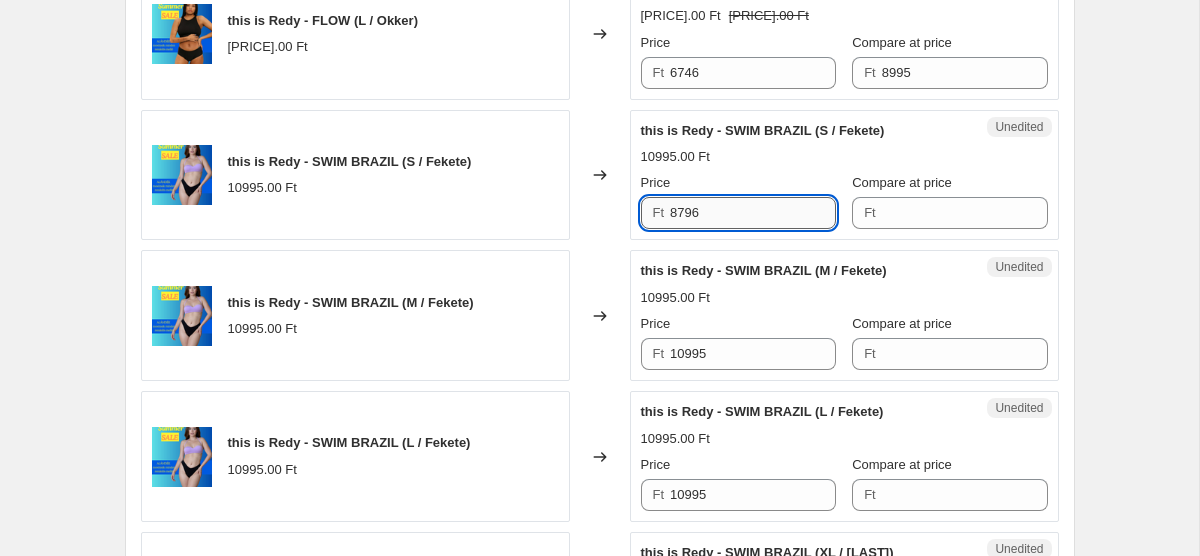 click on "8796" at bounding box center [753, 213] 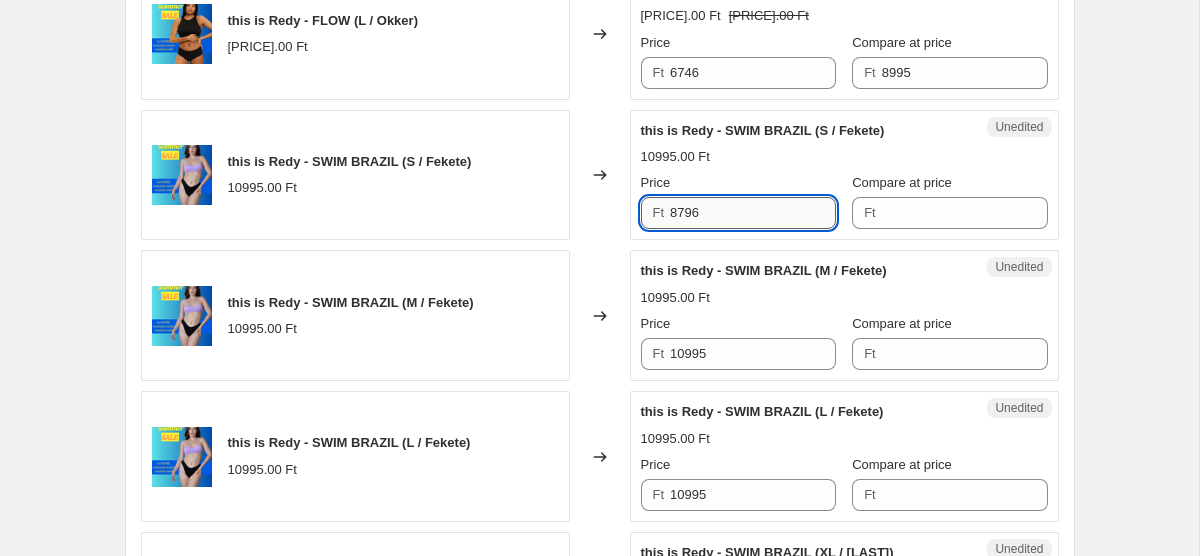click on "8796" at bounding box center [753, 213] 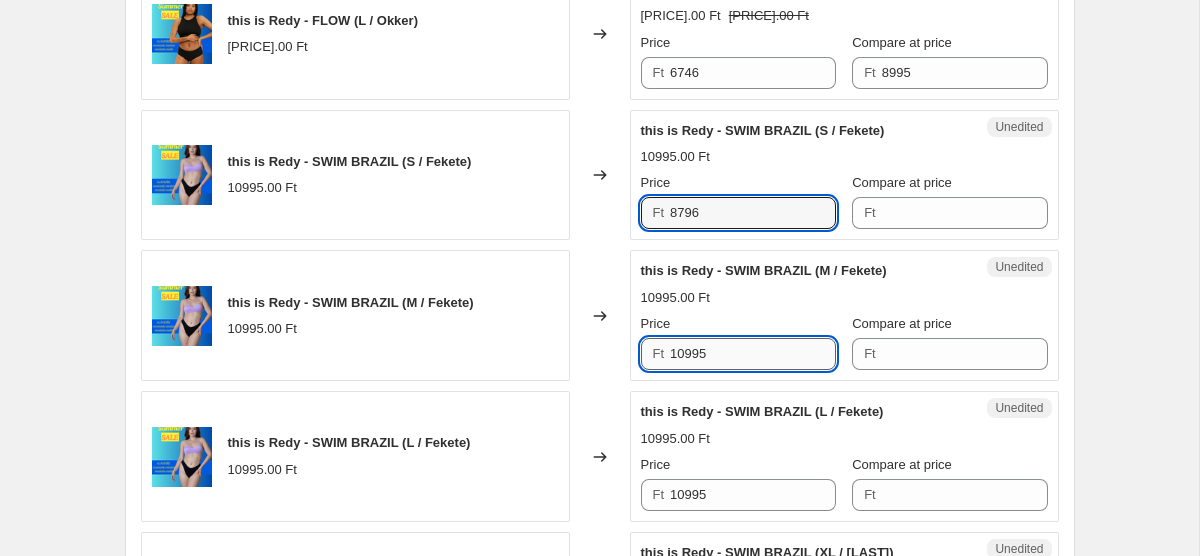 click on "10995" at bounding box center [753, 354] 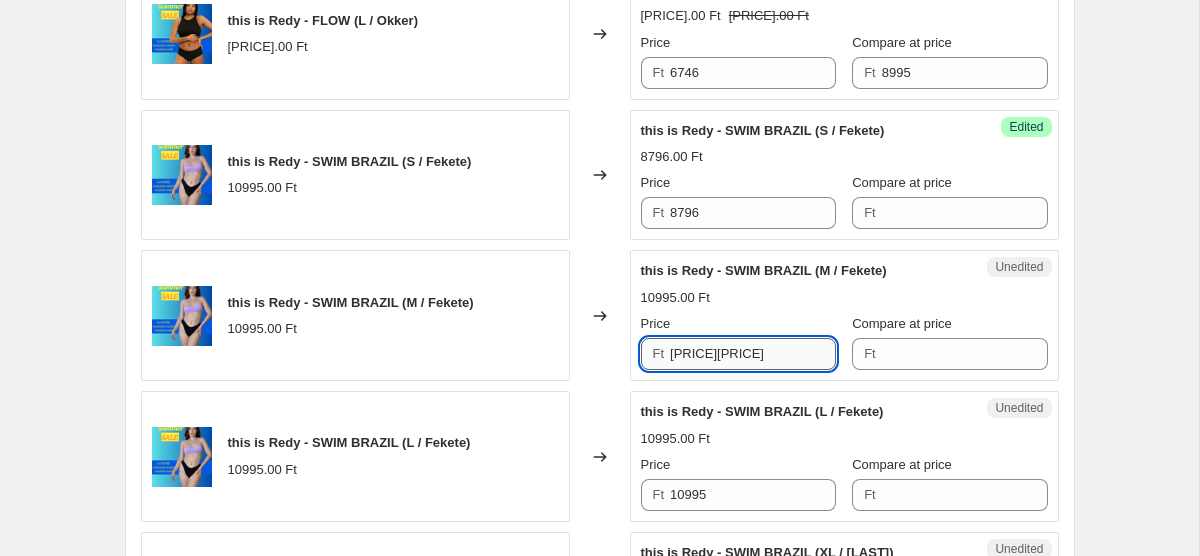 click on "879610995" at bounding box center [753, 354] 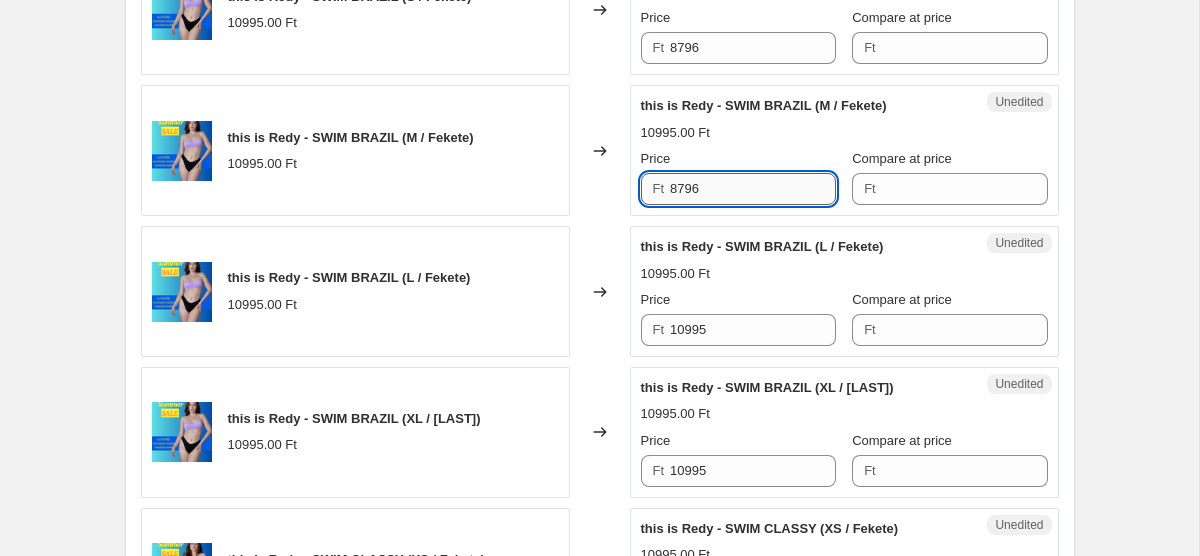 scroll, scrollTop: 2636, scrollLeft: 0, axis: vertical 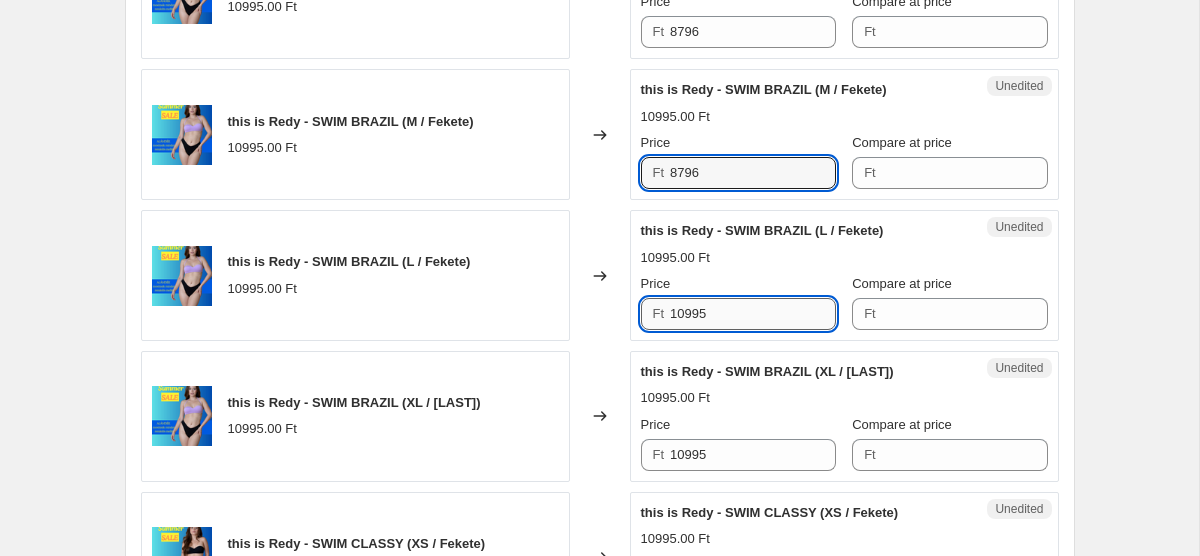 click on "10995" at bounding box center [753, 314] 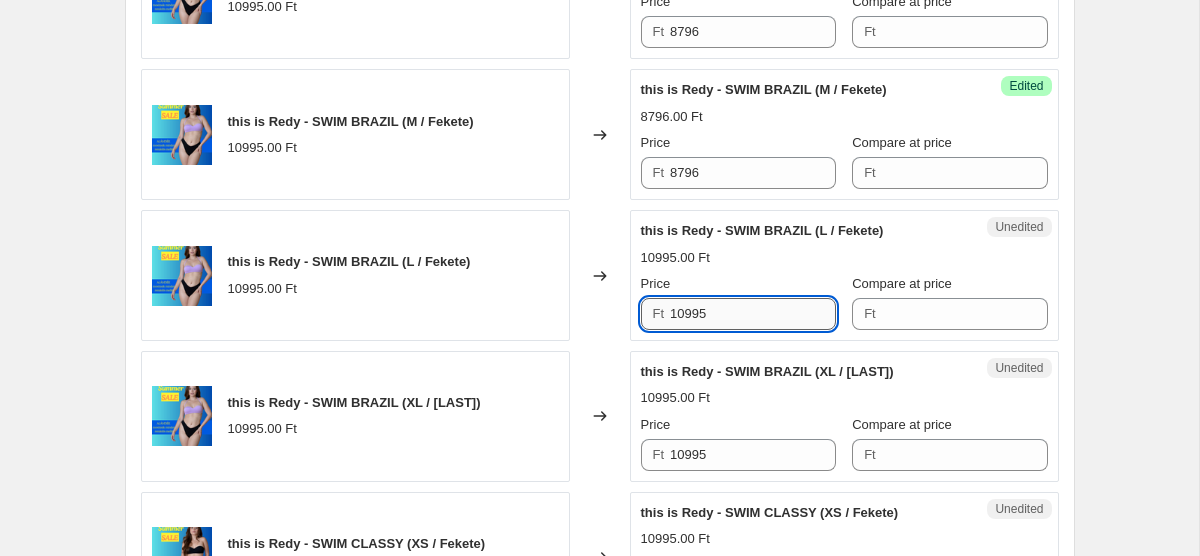 click on "10995" at bounding box center [753, 314] 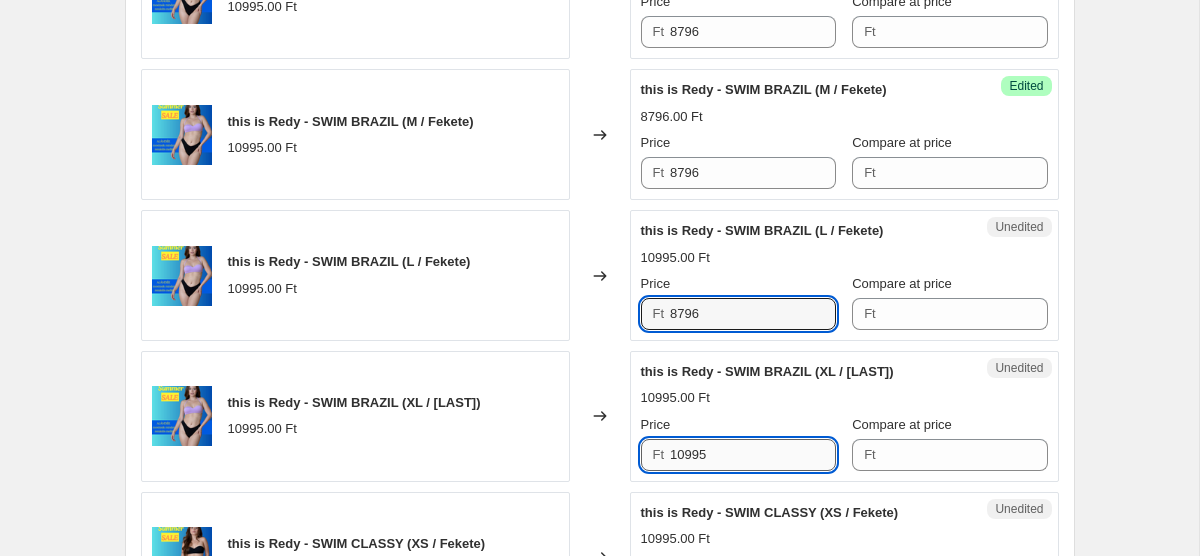 click on "10995" at bounding box center [753, 455] 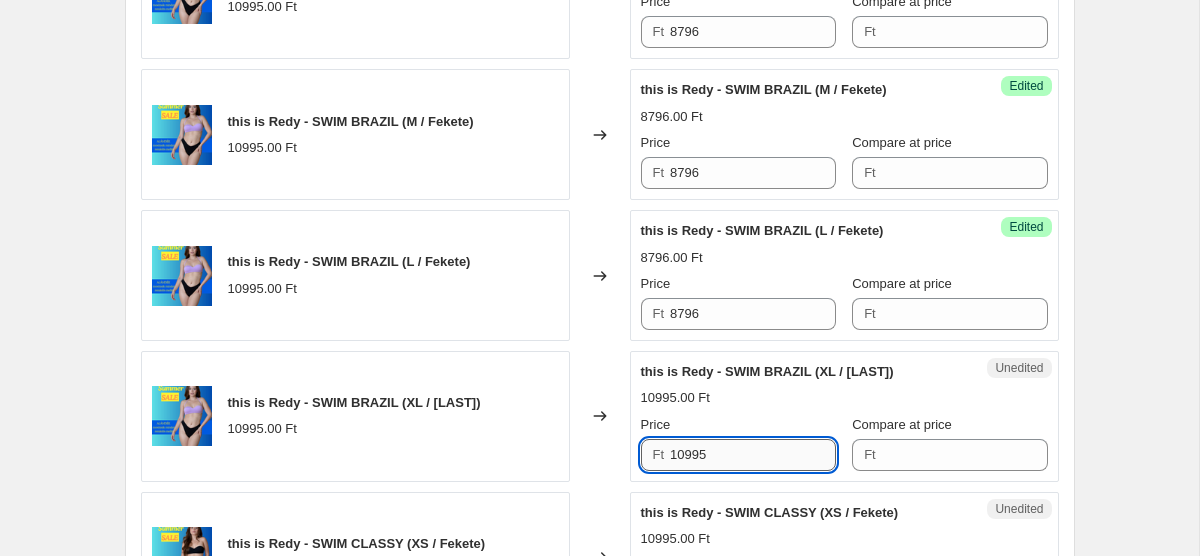 click on "10995" at bounding box center (753, 455) 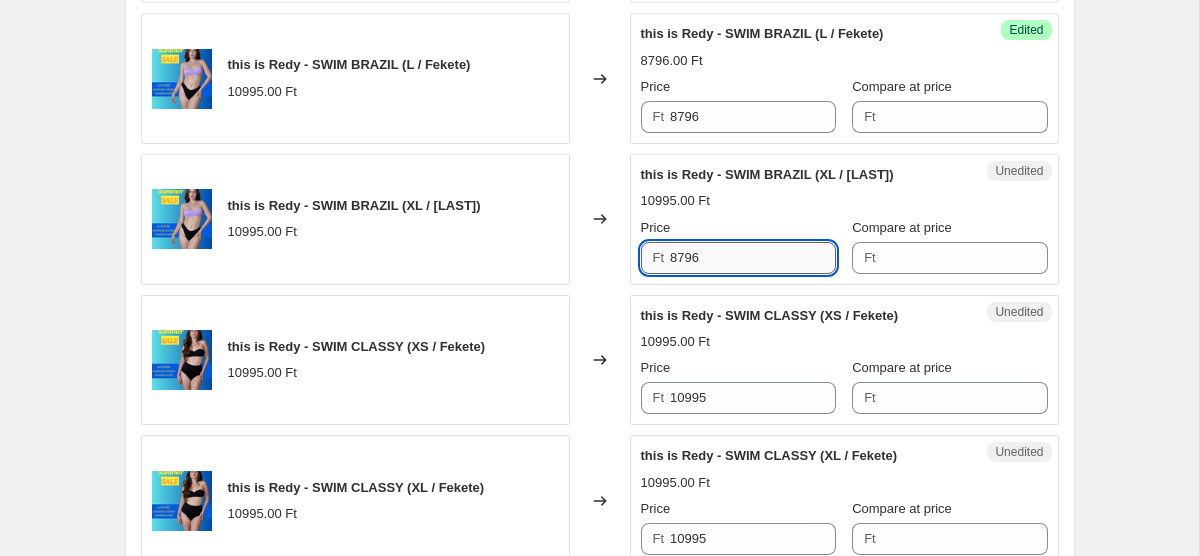 scroll, scrollTop: 2855, scrollLeft: 0, axis: vertical 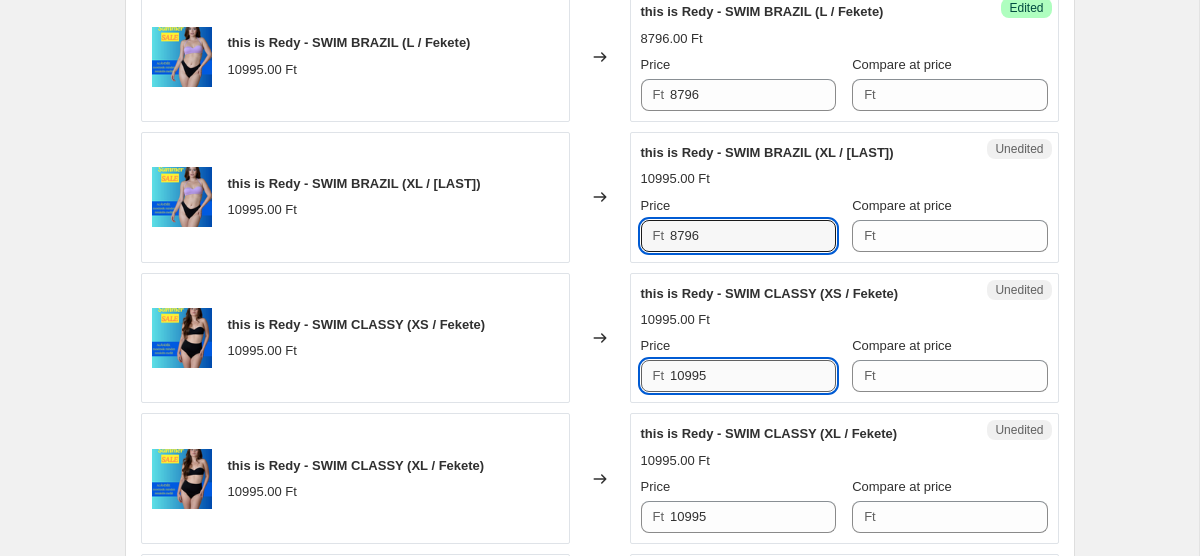 click on "10995" at bounding box center [753, 376] 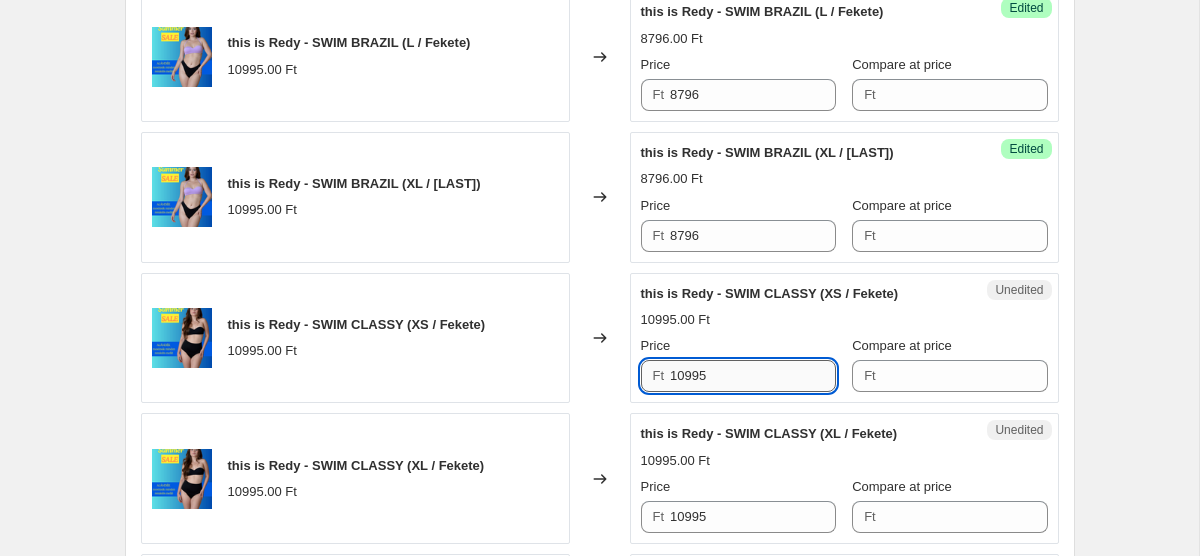 click on "10995" at bounding box center [753, 376] 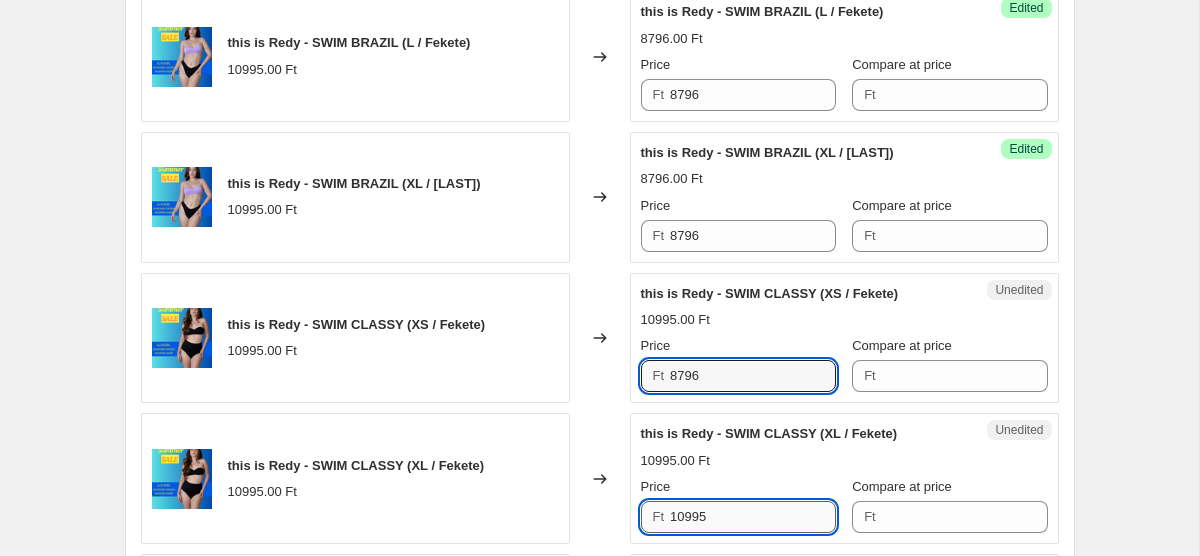 click on "10995" at bounding box center [753, 517] 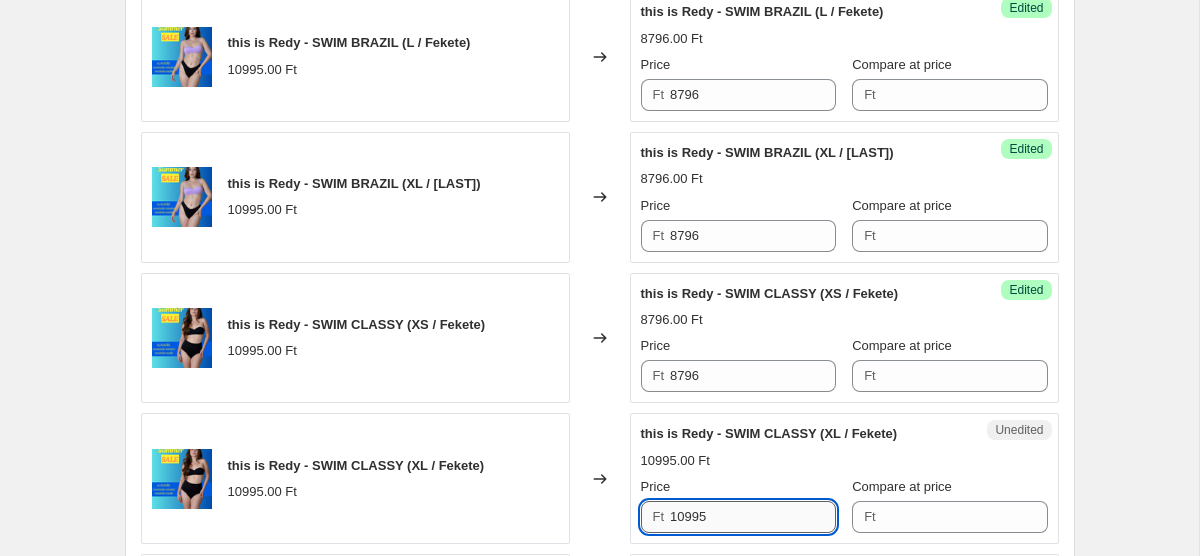 click on "10995" at bounding box center (753, 517) 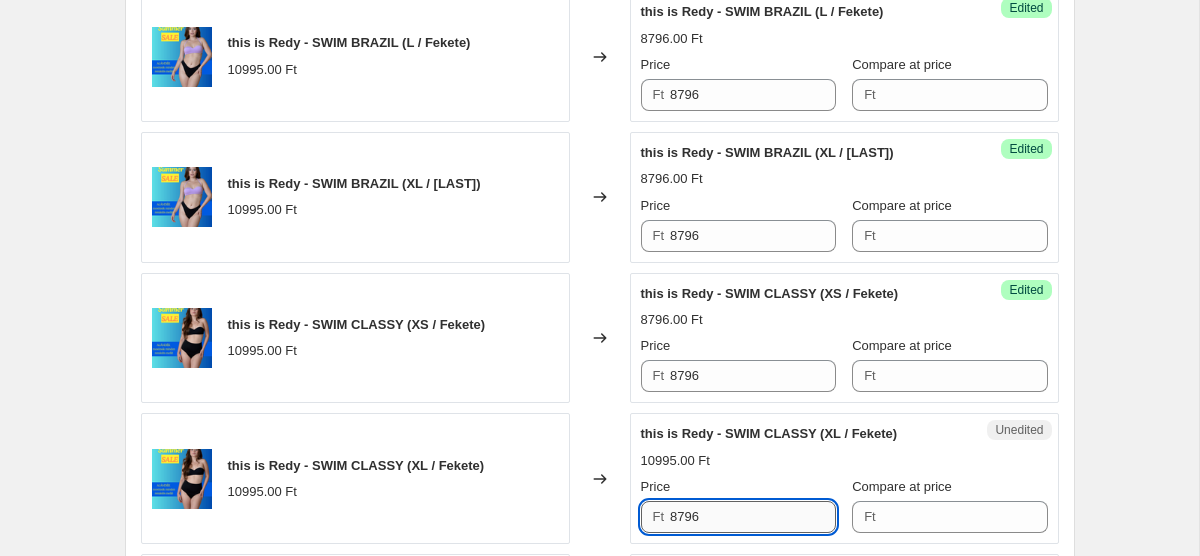 scroll, scrollTop: 3067, scrollLeft: 0, axis: vertical 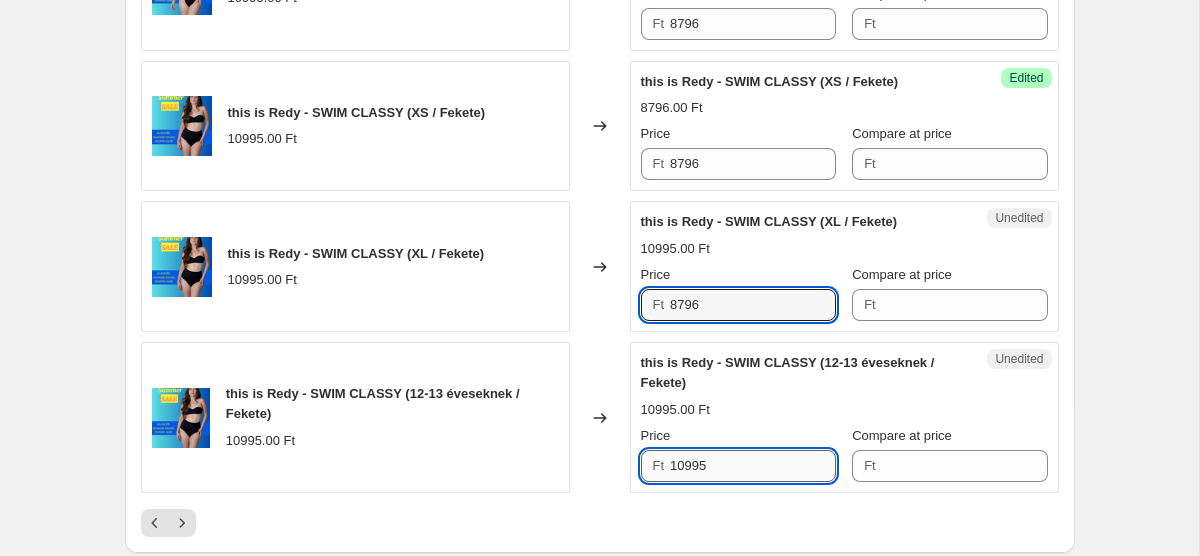 click on "10995" at bounding box center [753, 466] 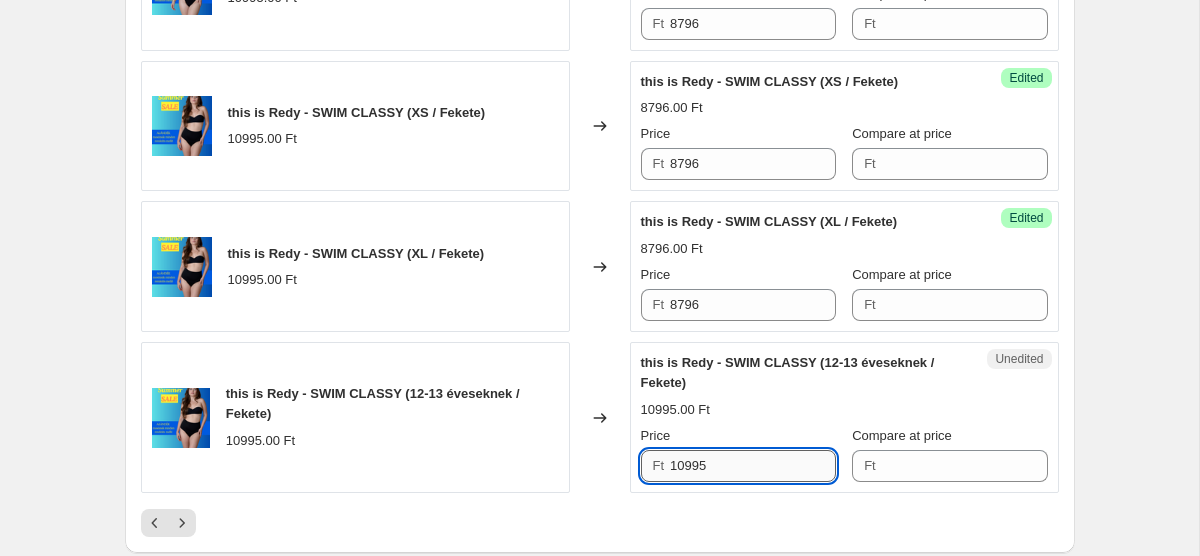 click on "10995" at bounding box center [753, 466] 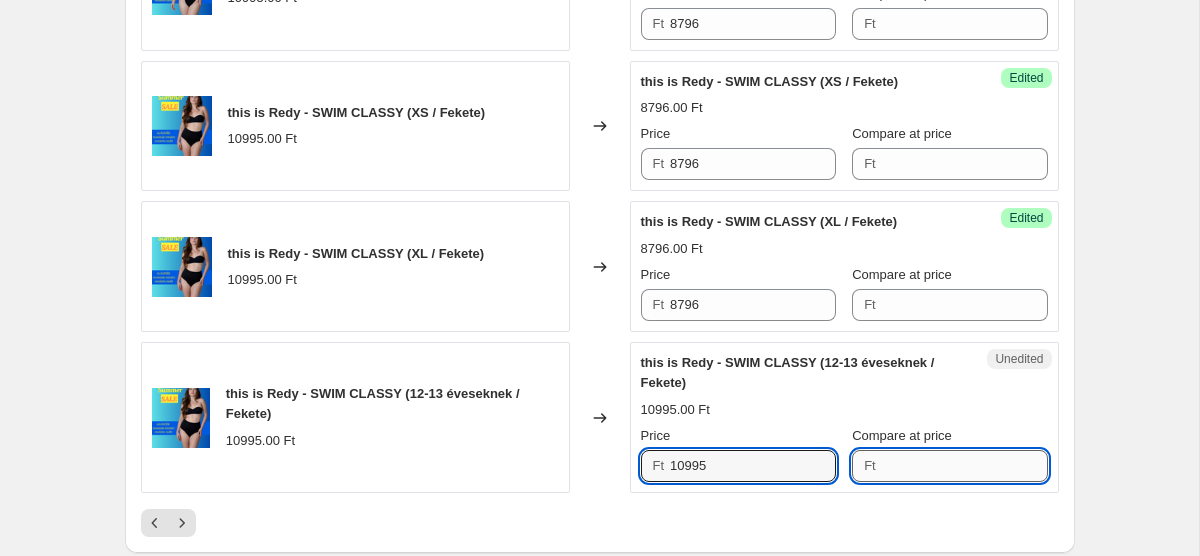 click on "Compare at price" at bounding box center (965, 466) 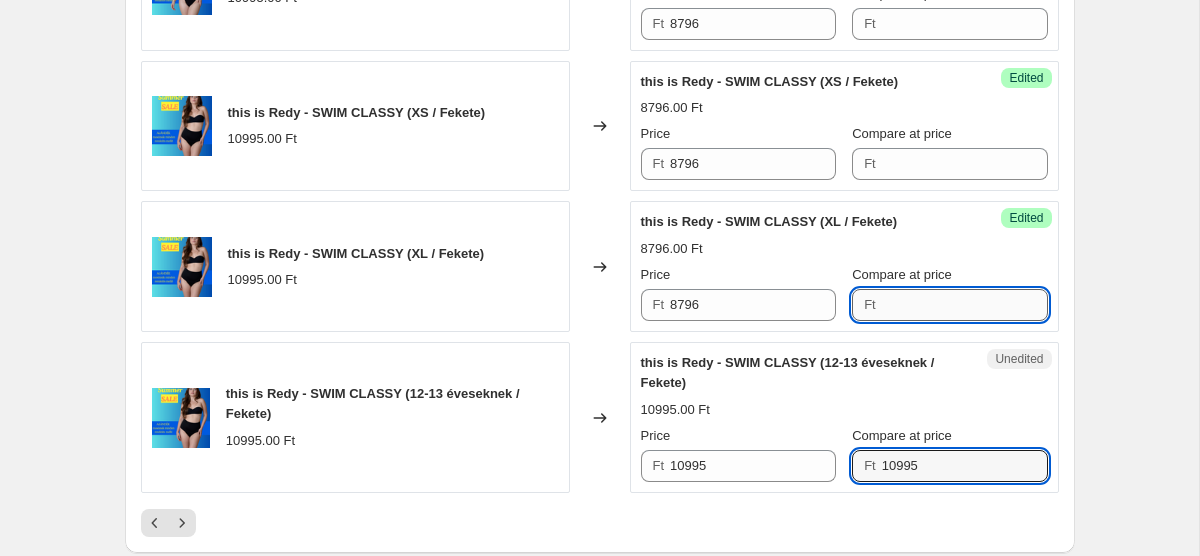 click on "Compare at price" at bounding box center (965, 305) 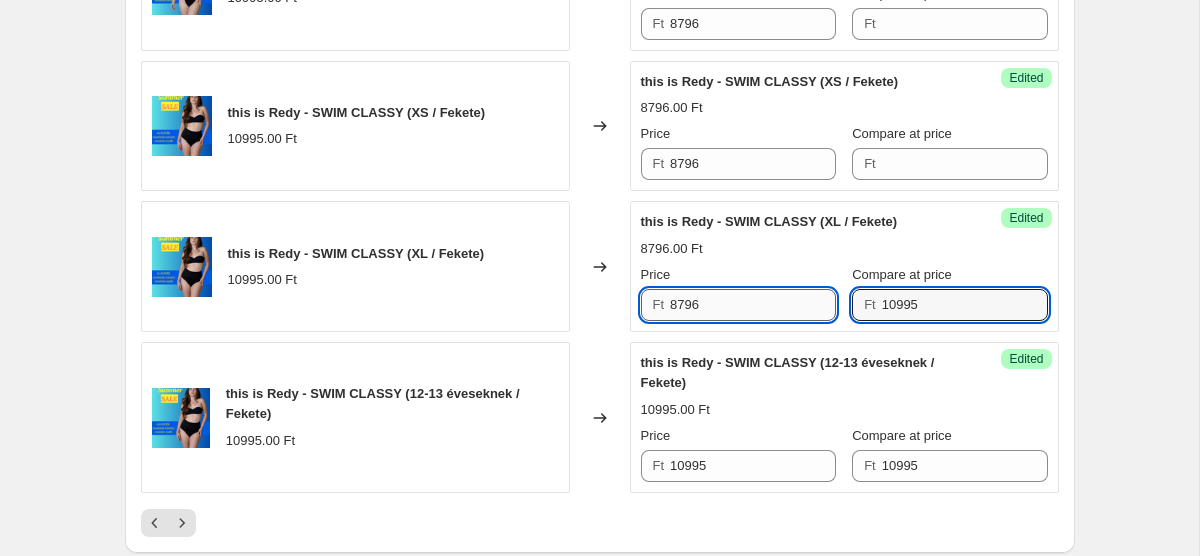 click on "8796" at bounding box center [753, 305] 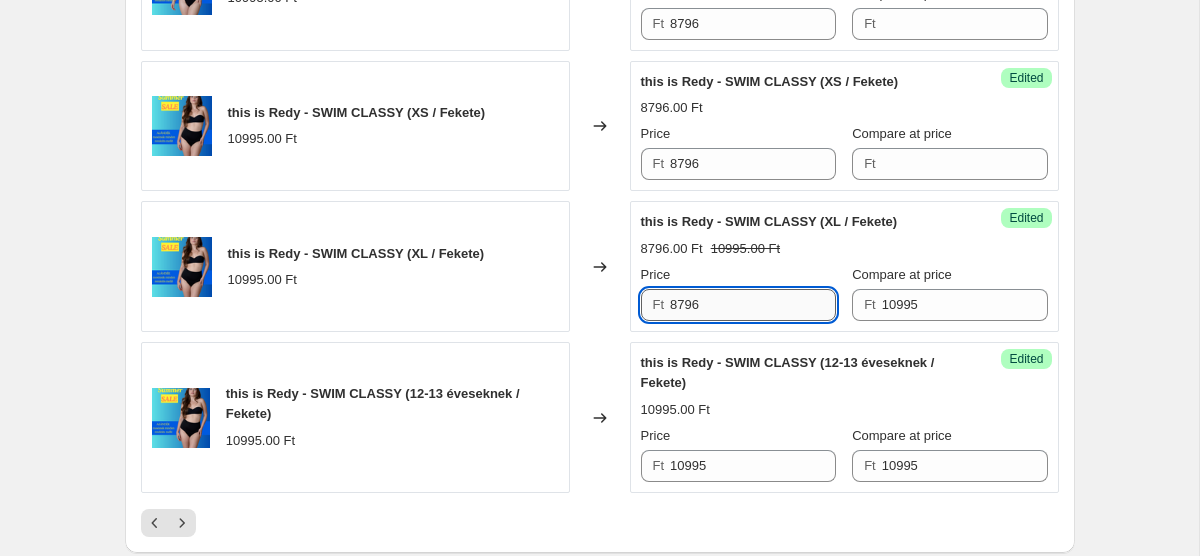 click on "8796" at bounding box center (753, 305) 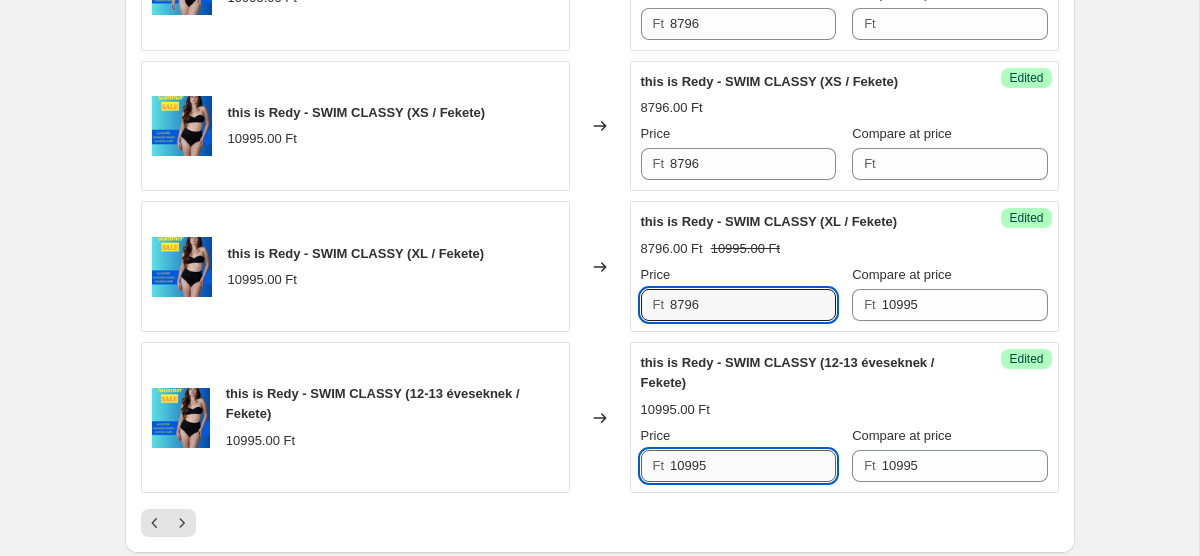 click on "10995" at bounding box center (753, 466) 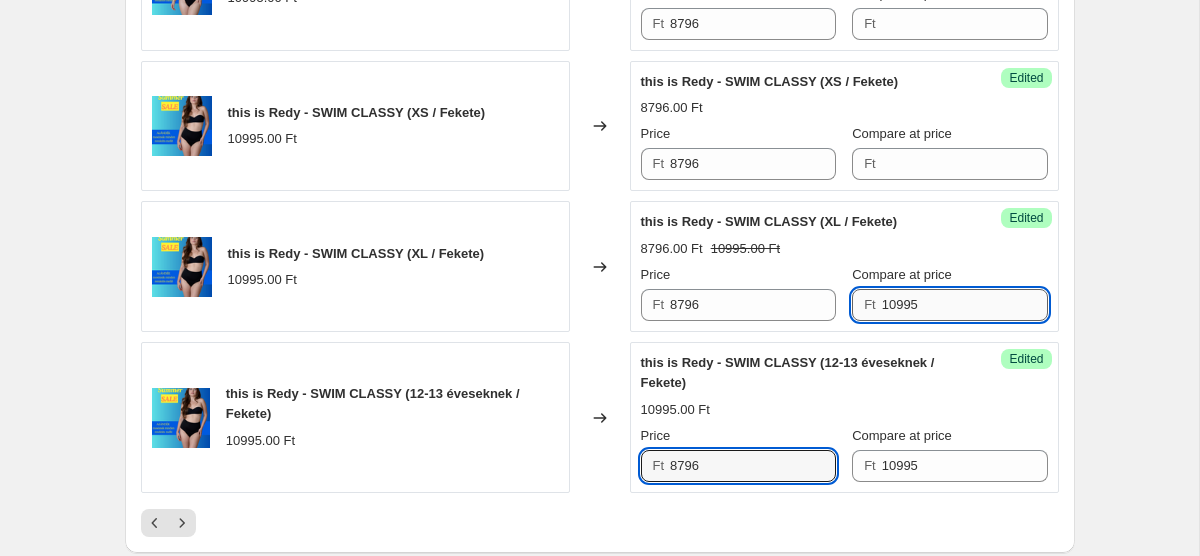 click on "10995" at bounding box center [965, 305] 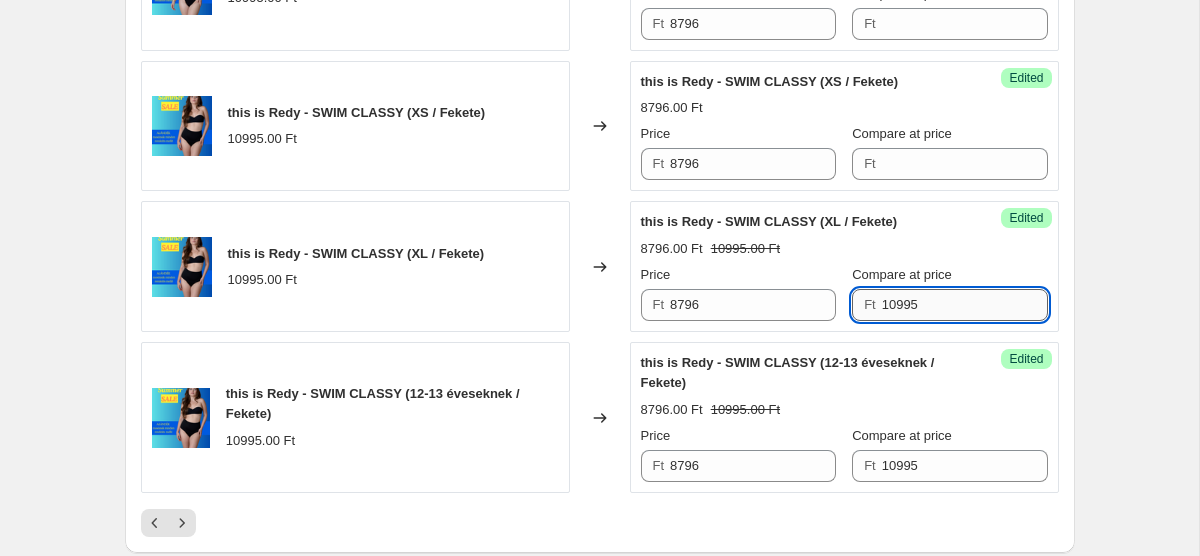 click on "10995" at bounding box center [965, 305] 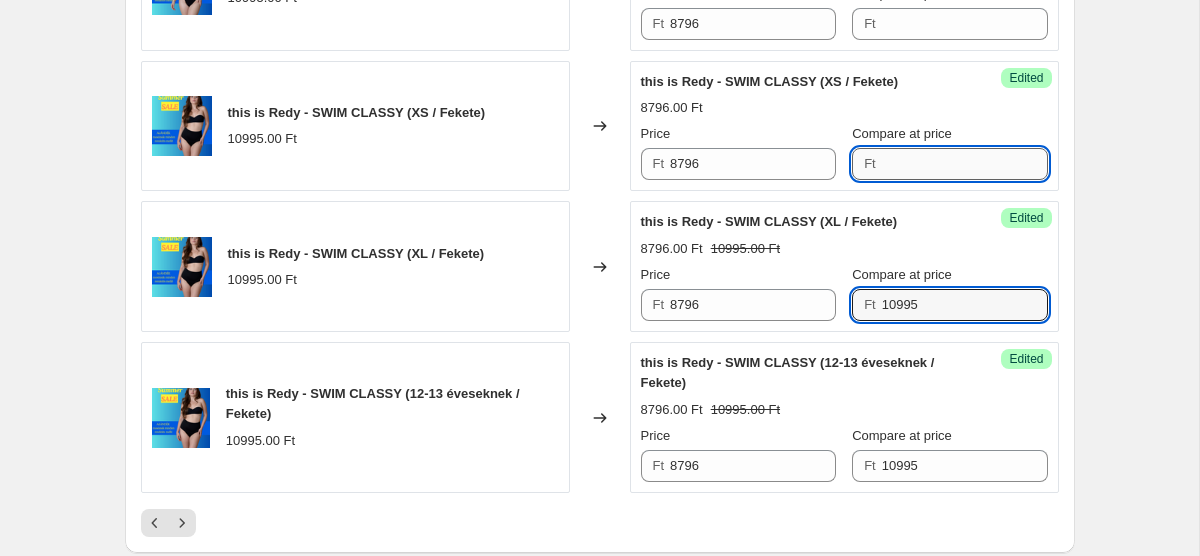 click on "Compare at price" at bounding box center (965, 164) 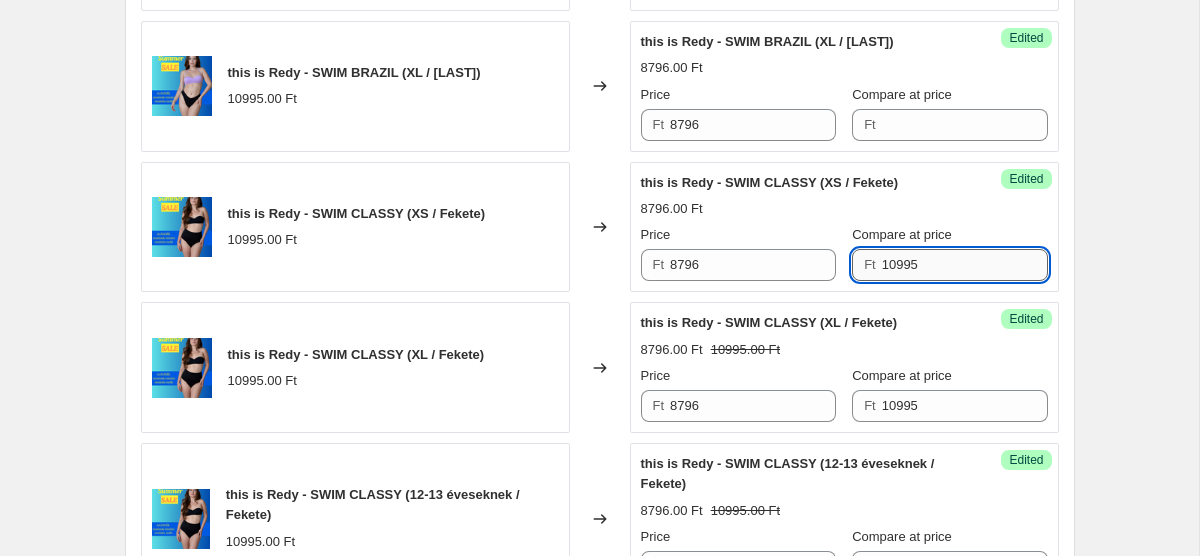 scroll, scrollTop: 2967, scrollLeft: 0, axis: vertical 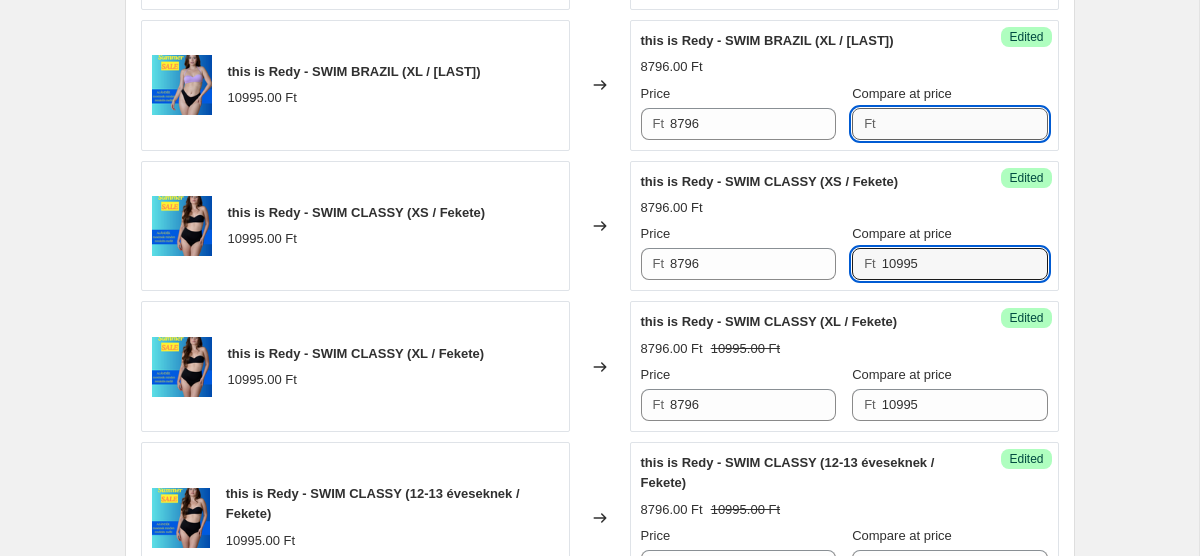 click on "Compare at price" at bounding box center (965, 124) 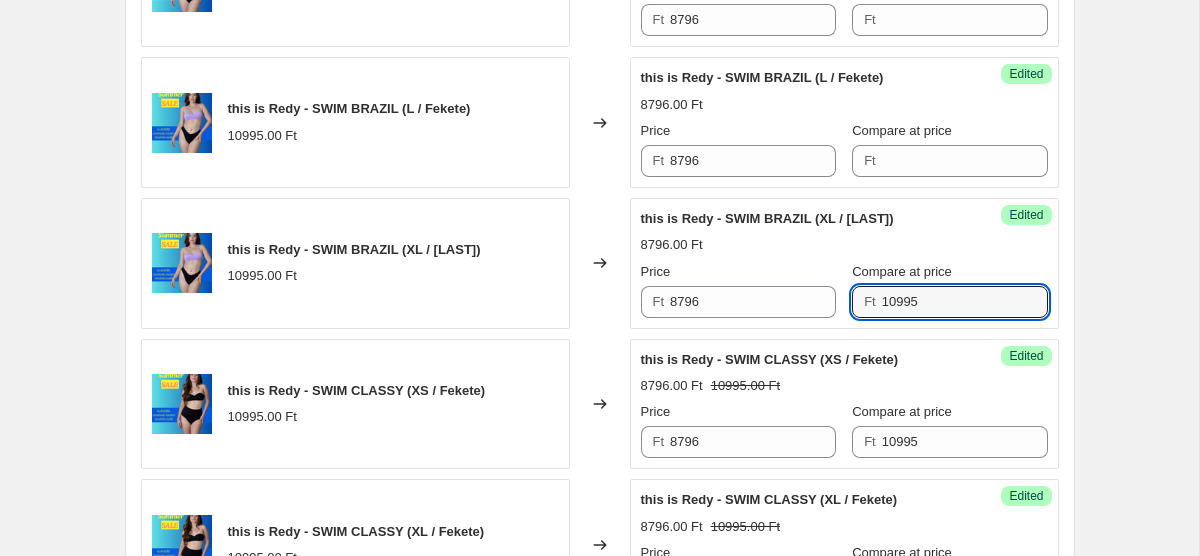 scroll, scrollTop: 2779, scrollLeft: 0, axis: vertical 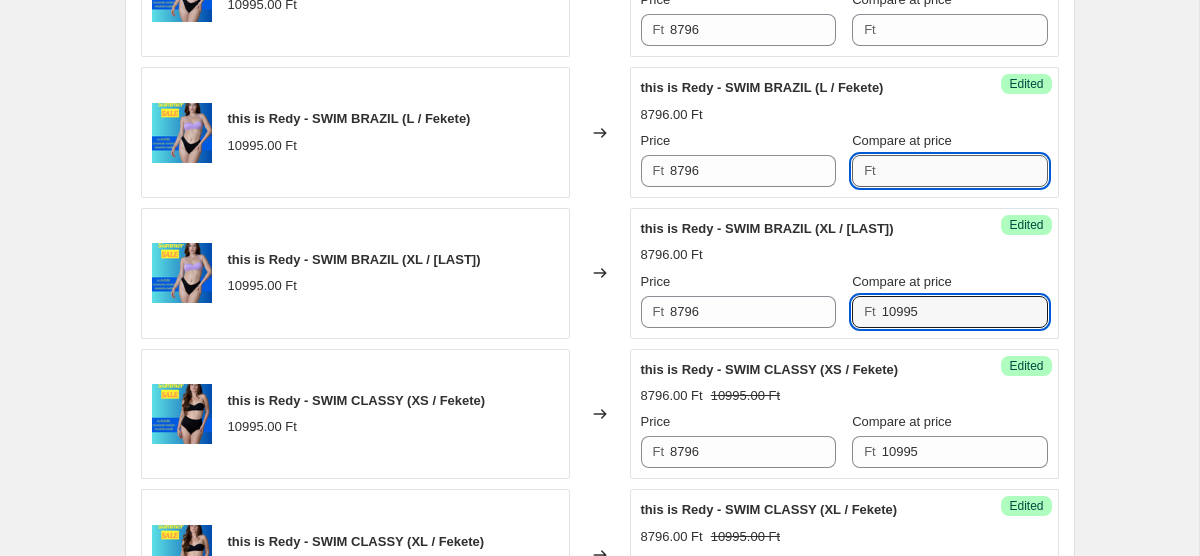 click on "Compare at price" at bounding box center (965, 171) 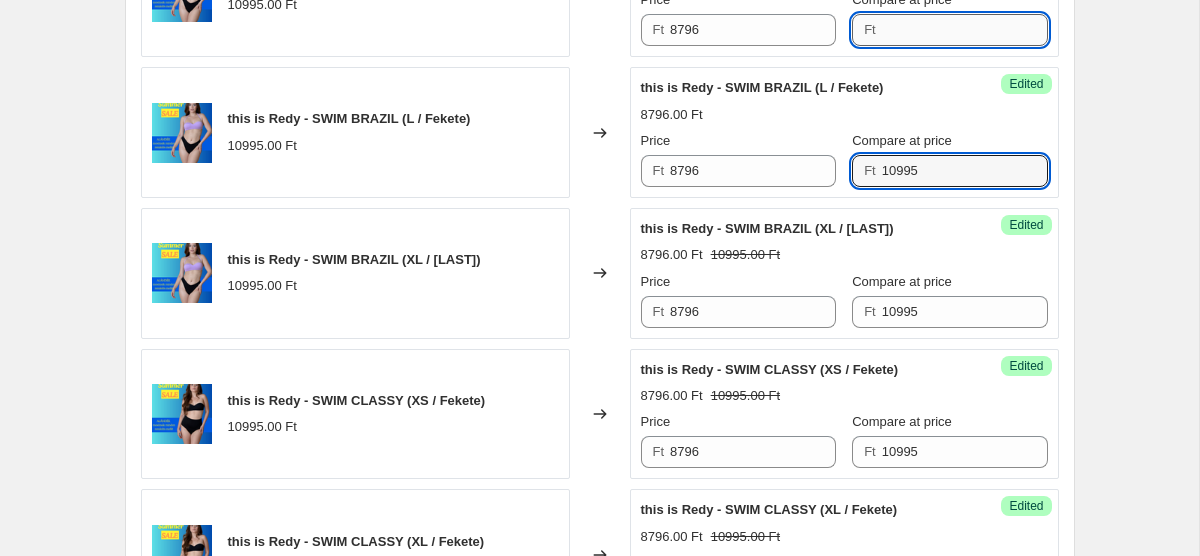 click on "Compare at price" at bounding box center [965, 30] 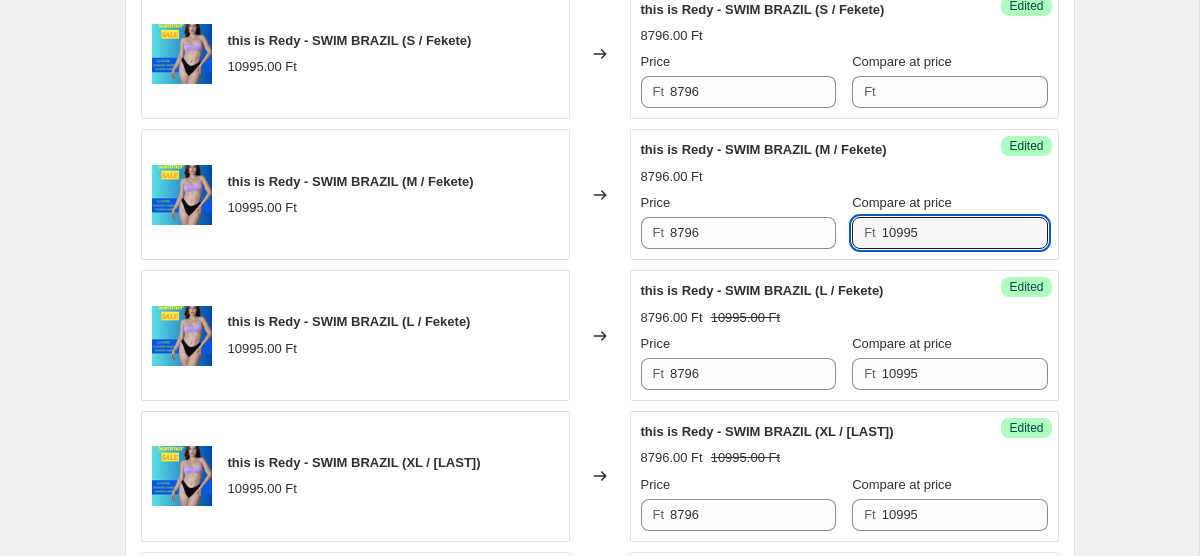 scroll, scrollTop: 2572, scrollLeft: 0, axis: vertical 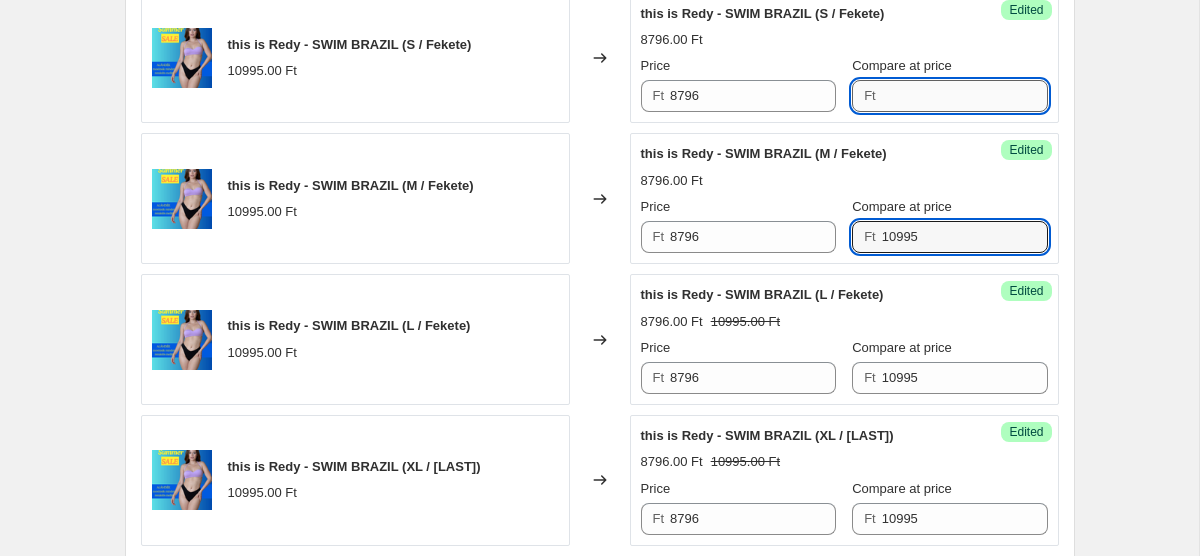 click on "Compare at price" at bounding box center (965, 96) 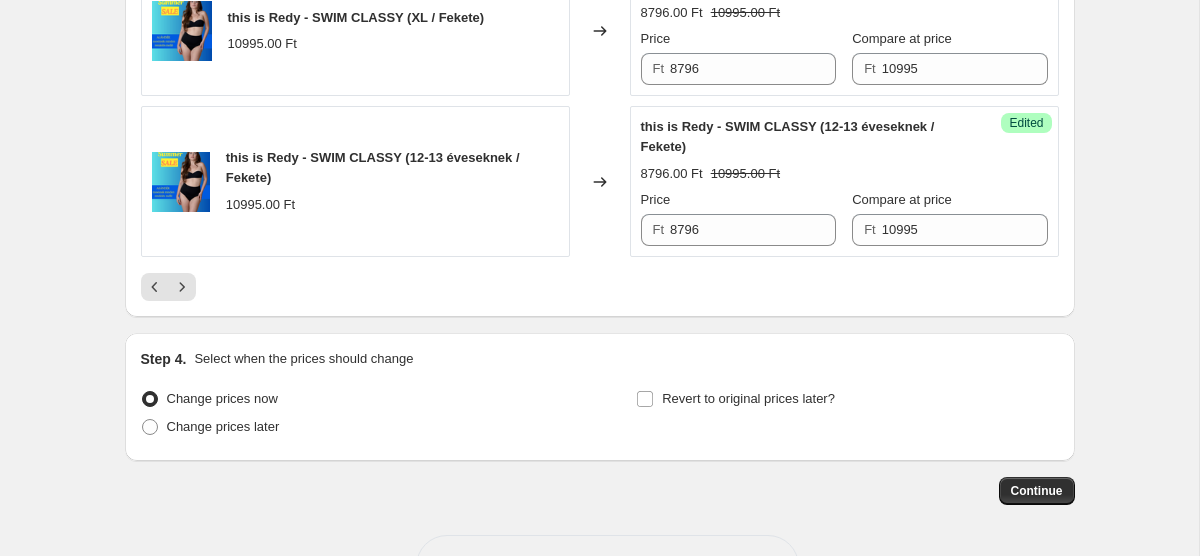 scroll, scrollTop: 3312, scrollLeft: 0, axis: vertical 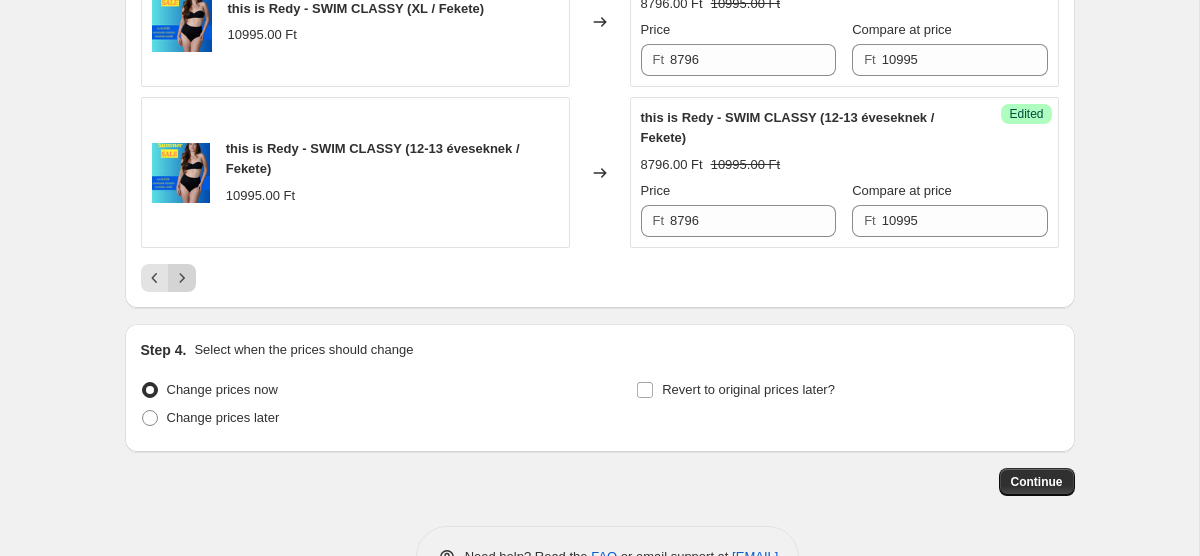 click 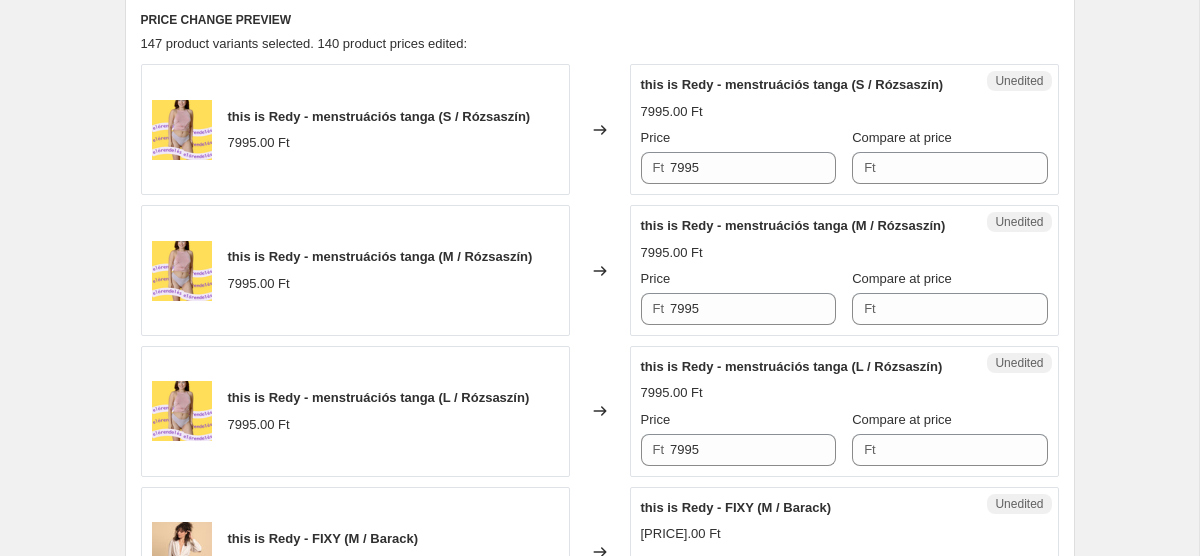 scroll, scrollTop: 674, scrollLeft: 0, axis: vertical 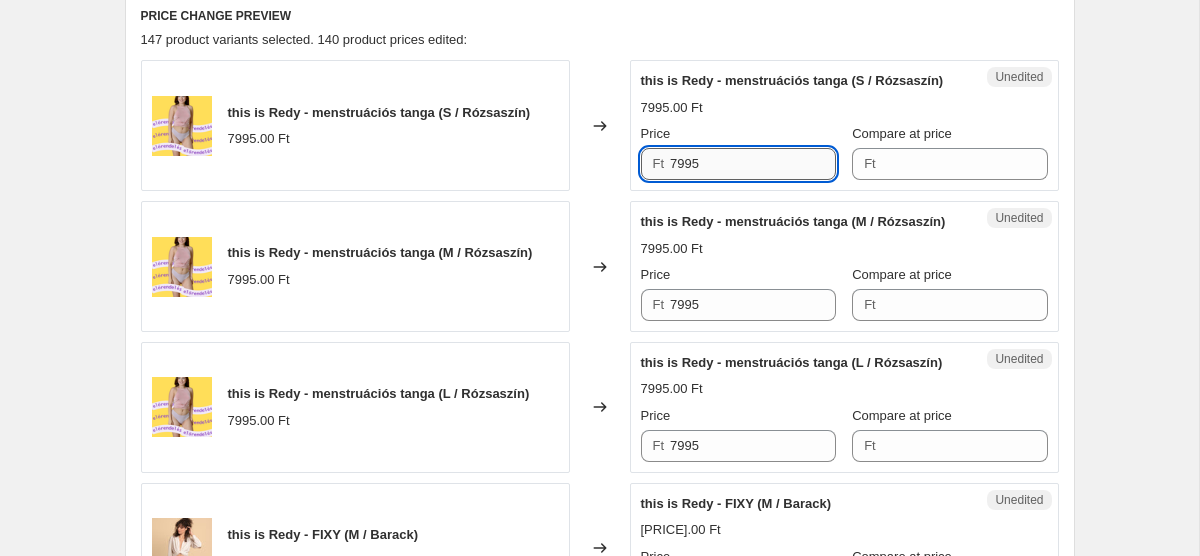 click on "7995" at bounding box center (753, 164) 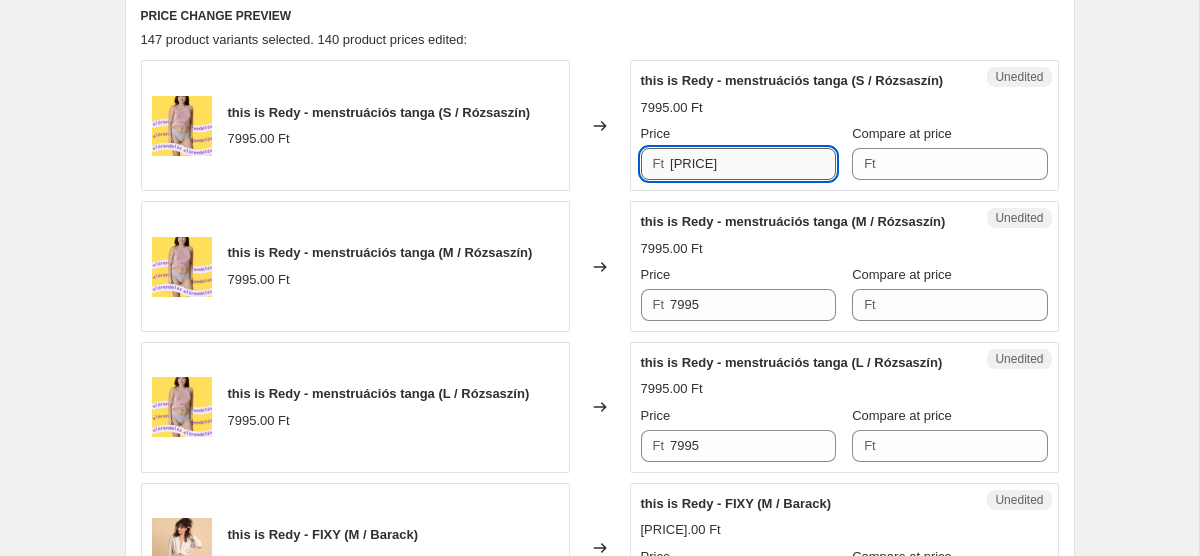 click on "6 396" at bounding box center [753, 164] 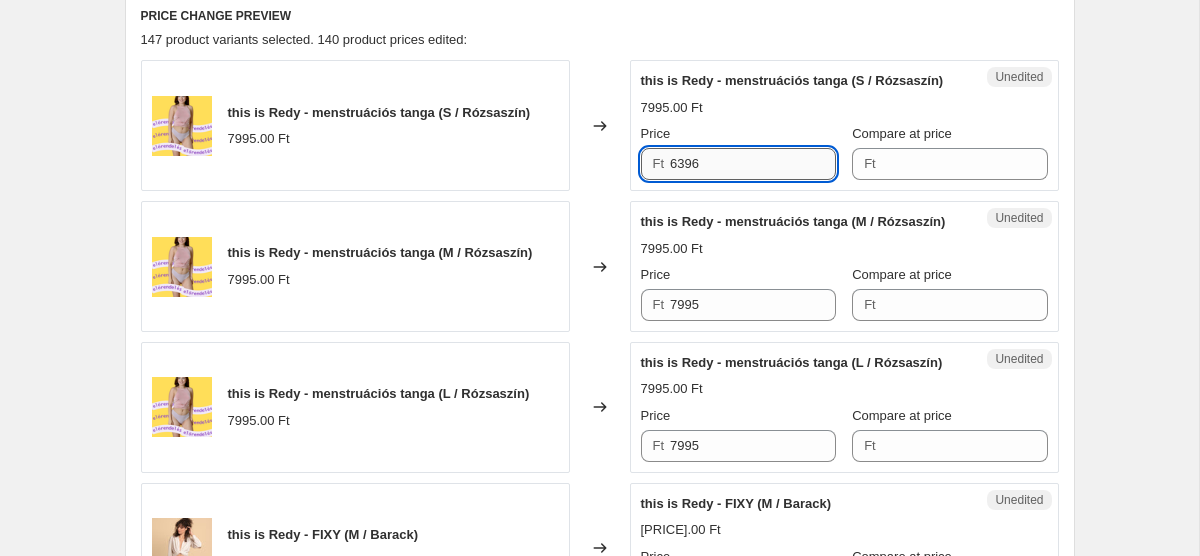 click on "6396" at bounding box center (753, 164) 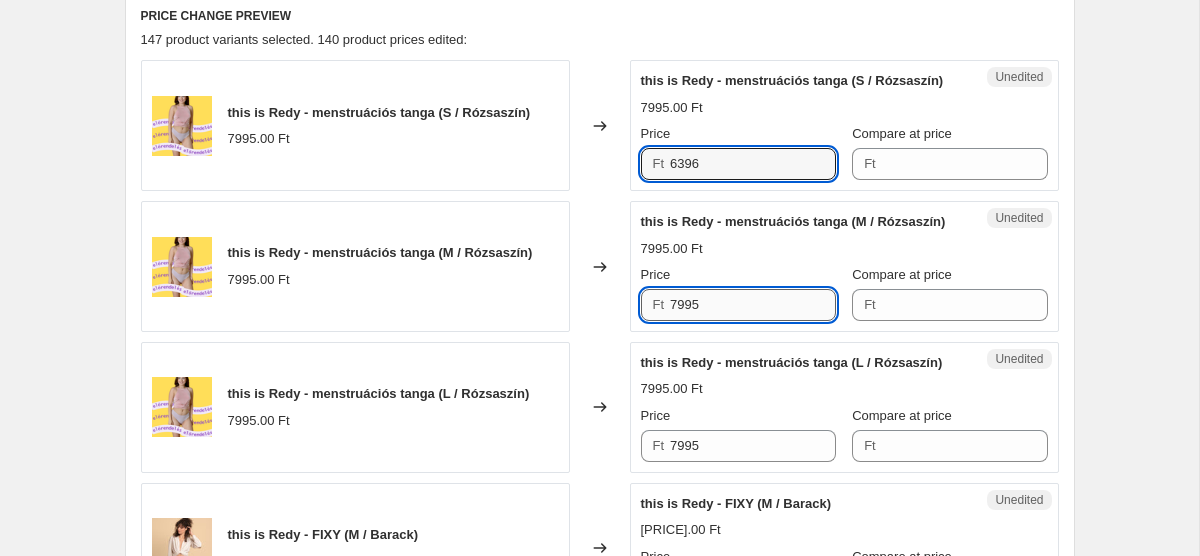 click on "7995" at bounding box center (753, 305) 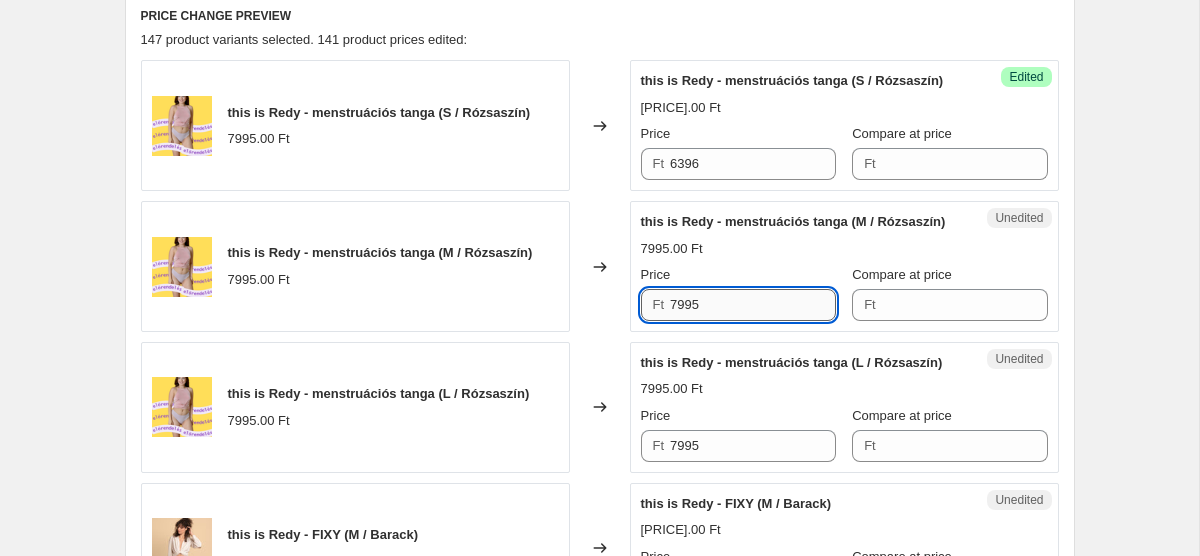 click on "7995" at bounding box center (753, 305) 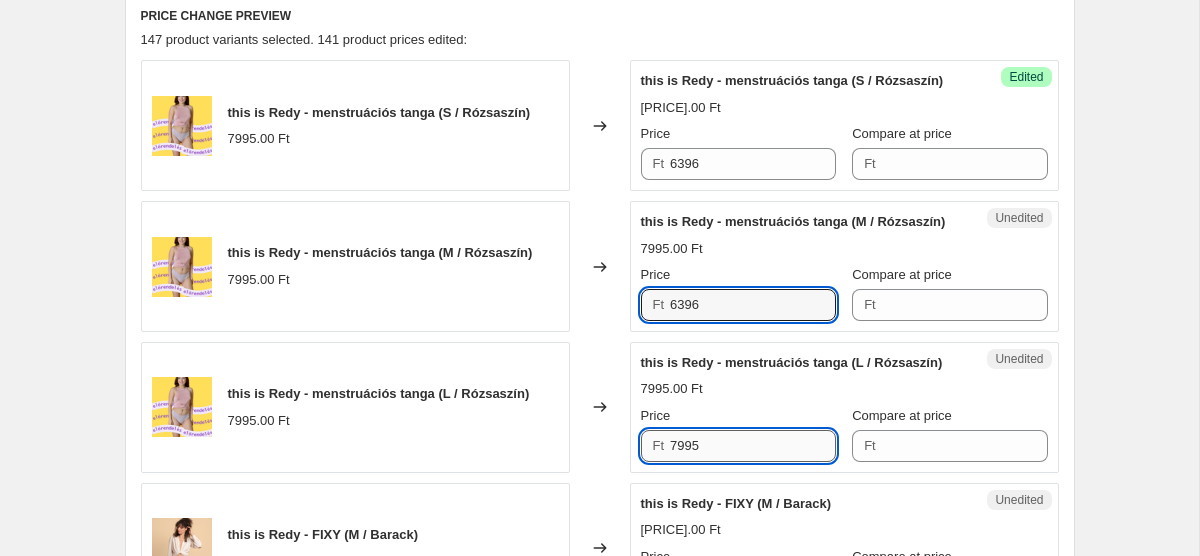 click on "7995" at bounding box center [753, 446] 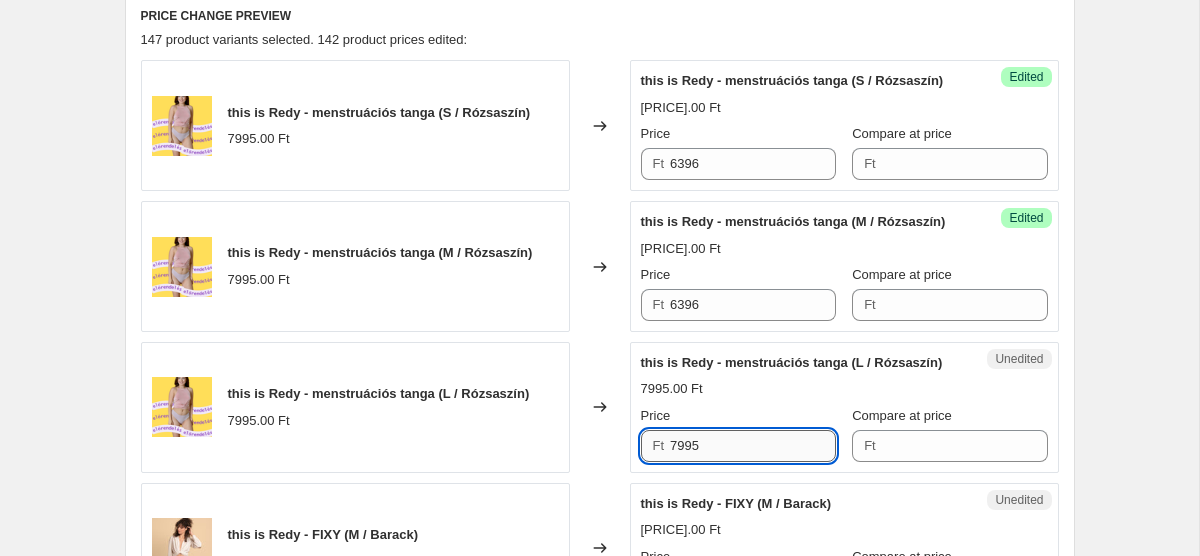 click on "7995" at bounding box center [753, 446] 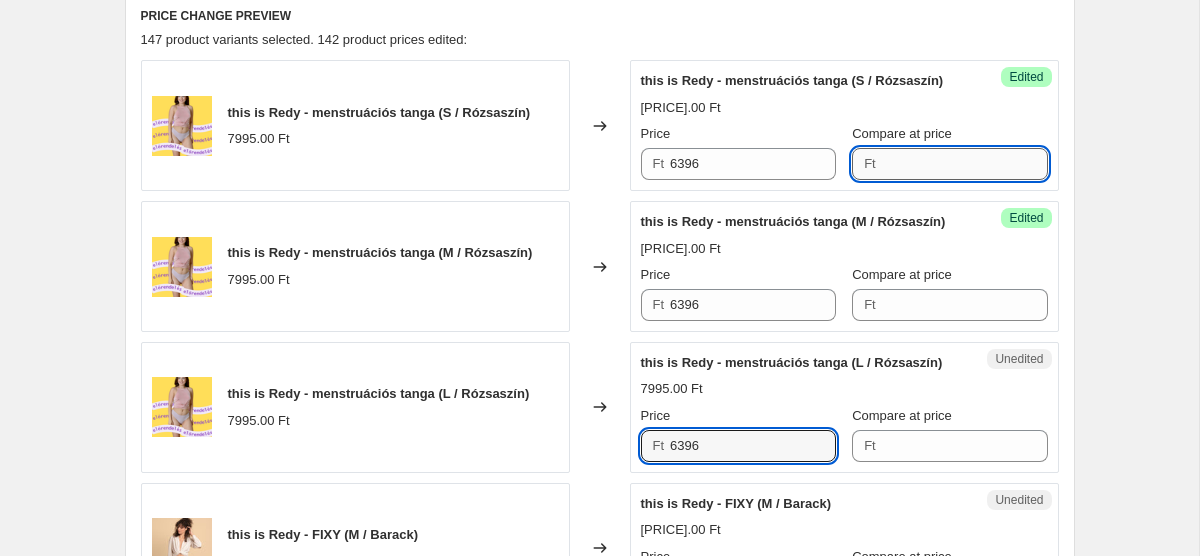 click on "Compare at price" at bounding box center [965, 164] 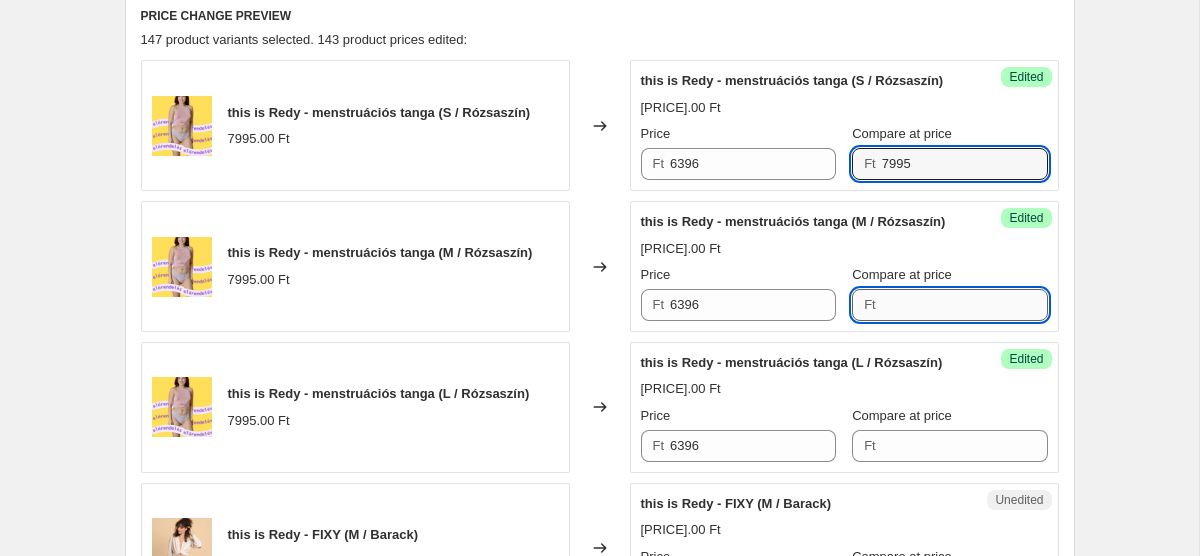 click on "Compare at price" at bounding box center [965, 305] 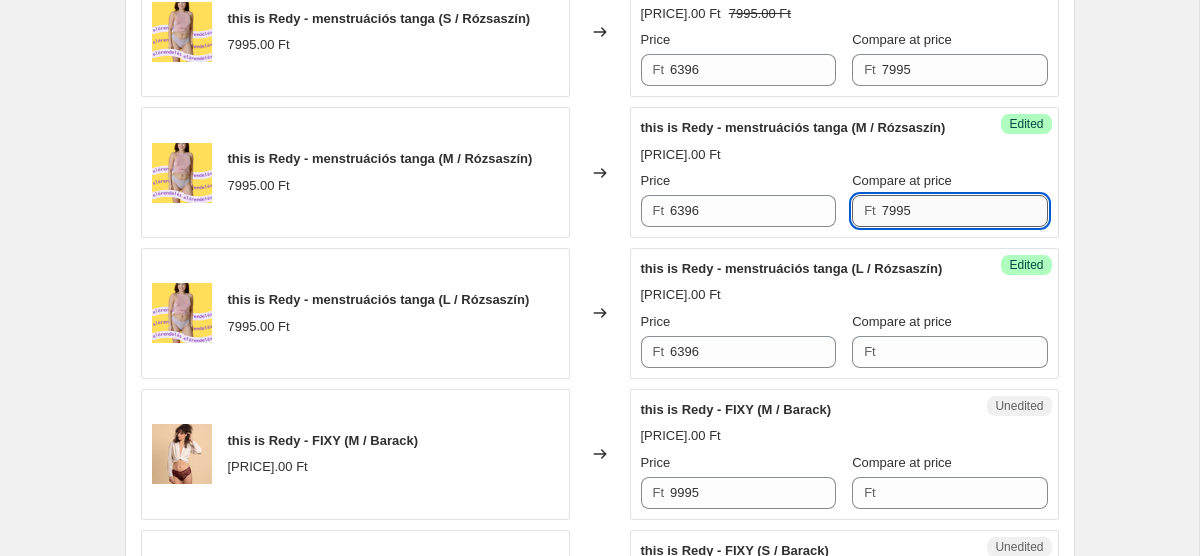 scroll, scrollTop: 781, scrollLeft: 0, axis: vertical 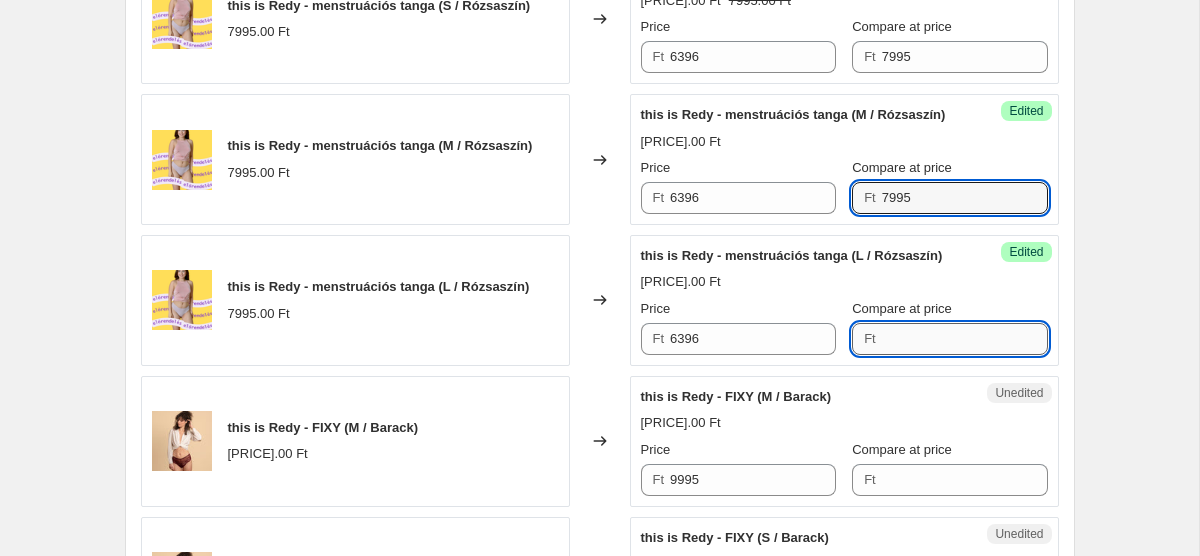 click on "Compare at price" at bounding box center [965, 339] 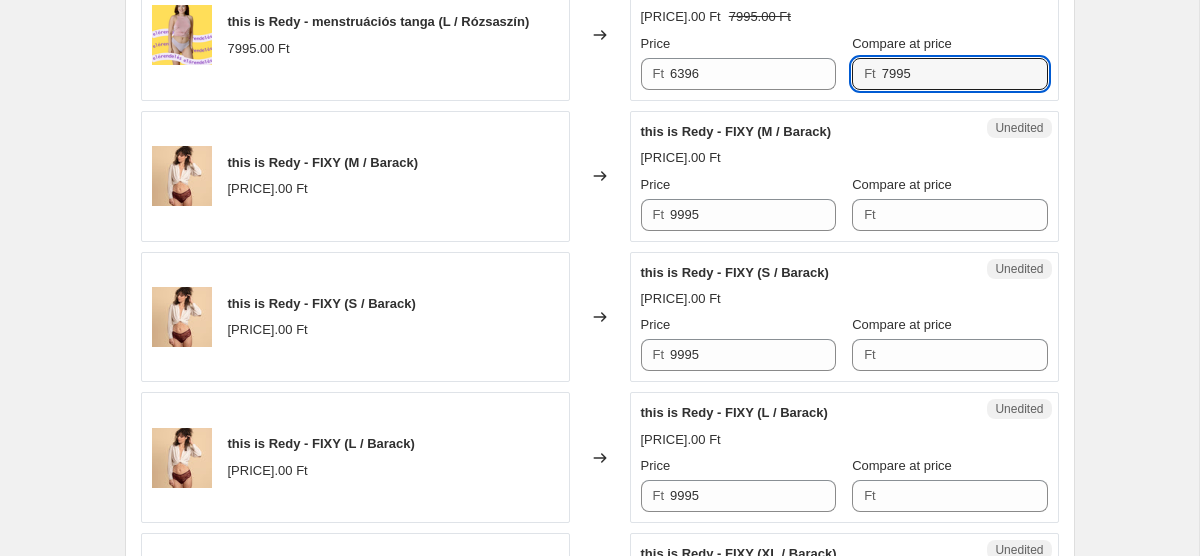 scroll, scrollTop: 1065, scrollLeft: 0, axis: vertical 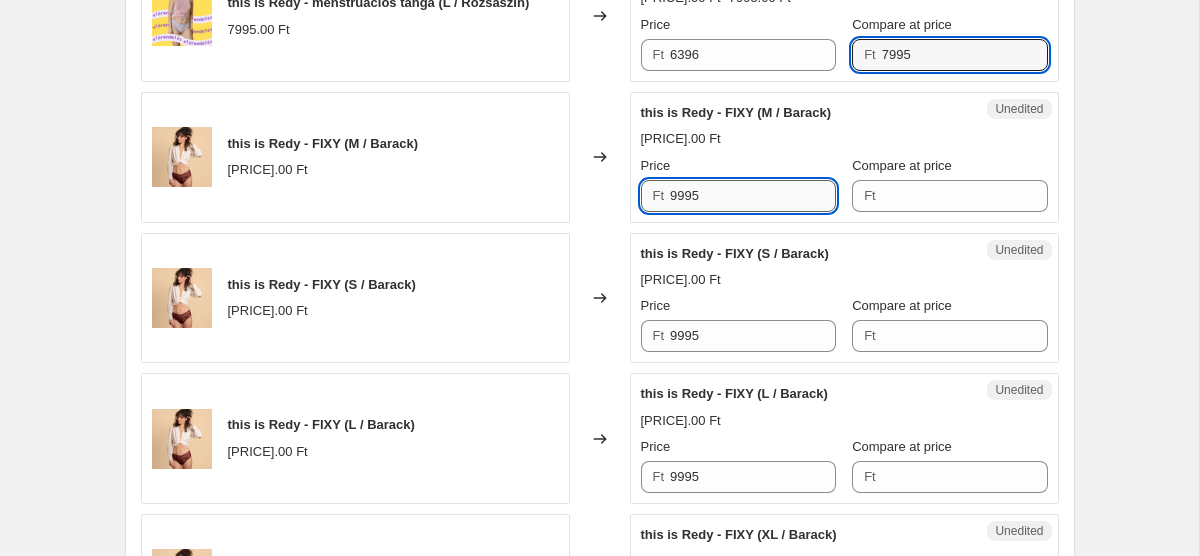click on "9995" at bounding box center (753, 196) 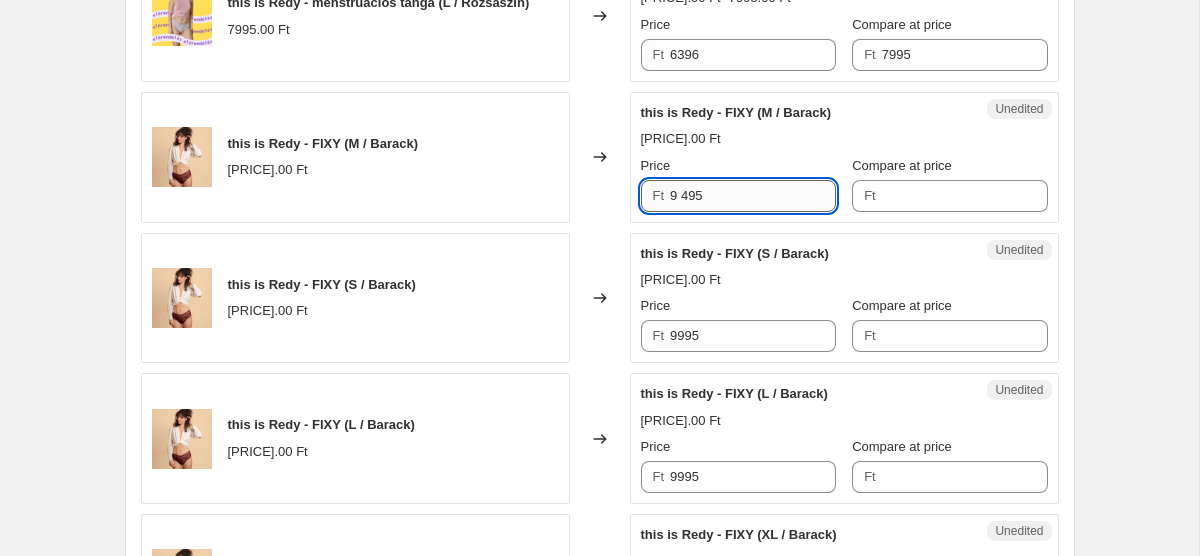 click on "9 495" at bounding box center [753, 196] 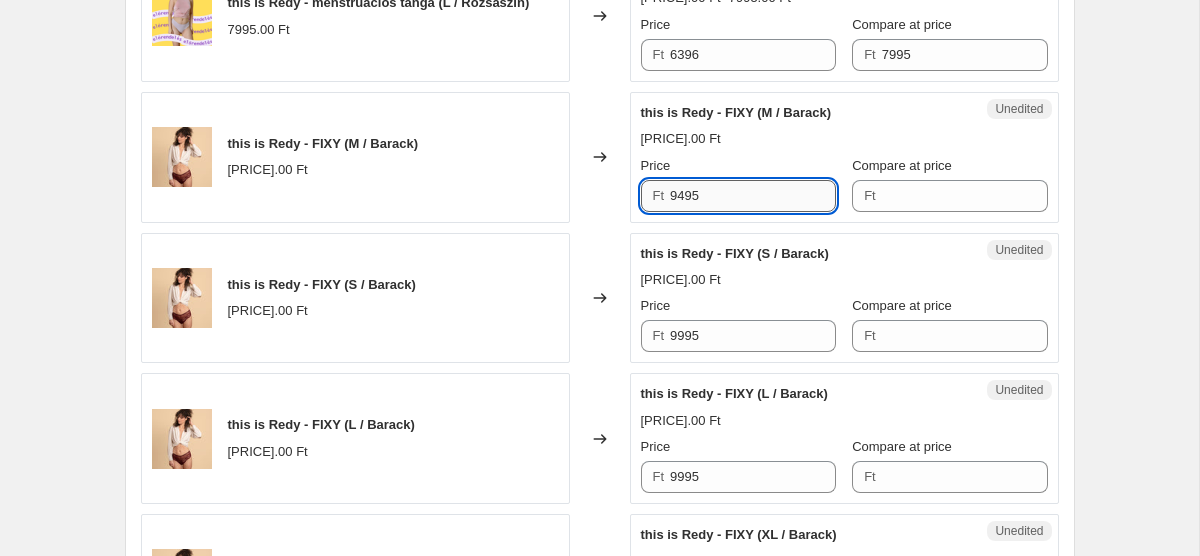 click on "9495" at bounding box center (753, 196) 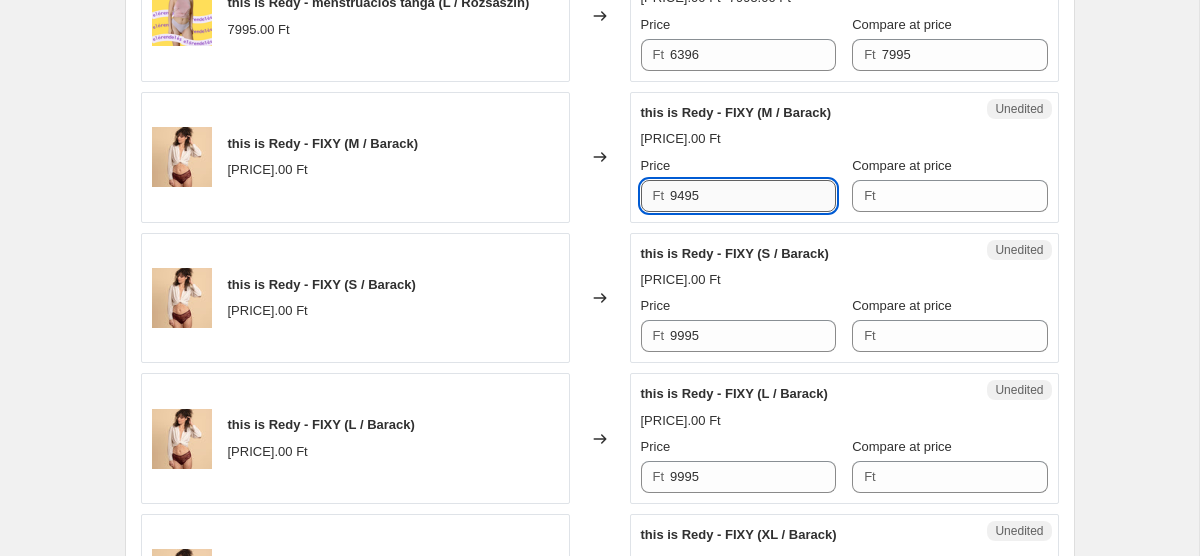 click on "9495" at bounding box center (753, 196) 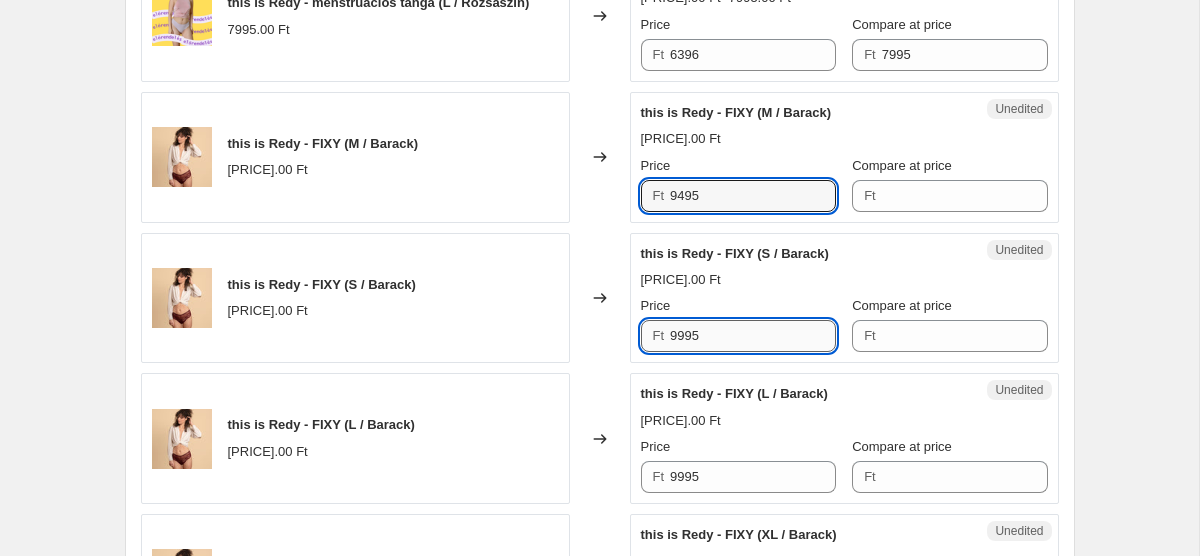 click on "9995" at bounding box center [753, 336] 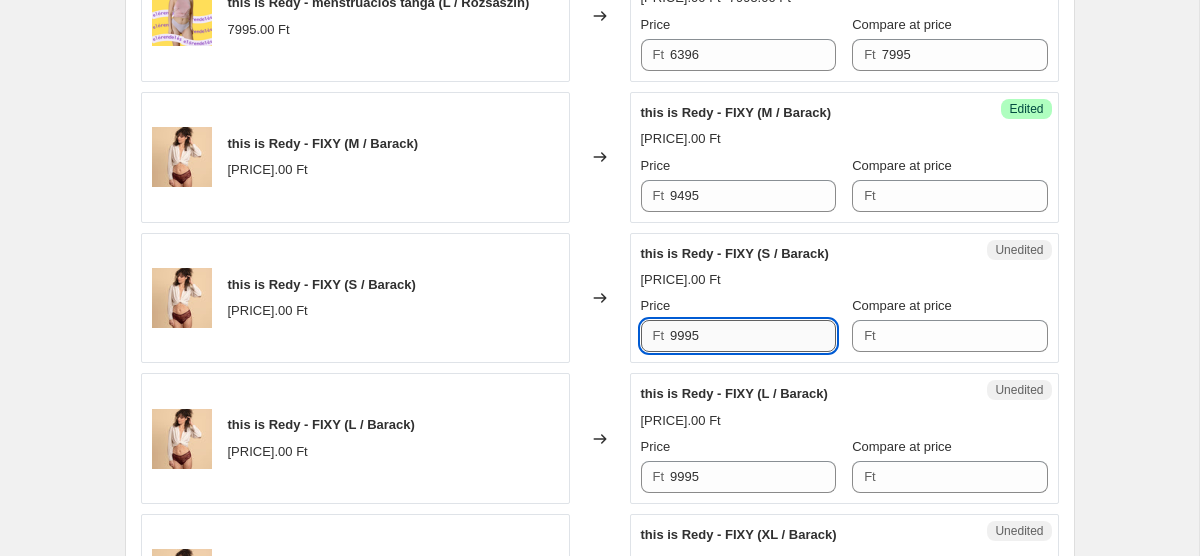 click on "9995" at bounding box center [753, 336] 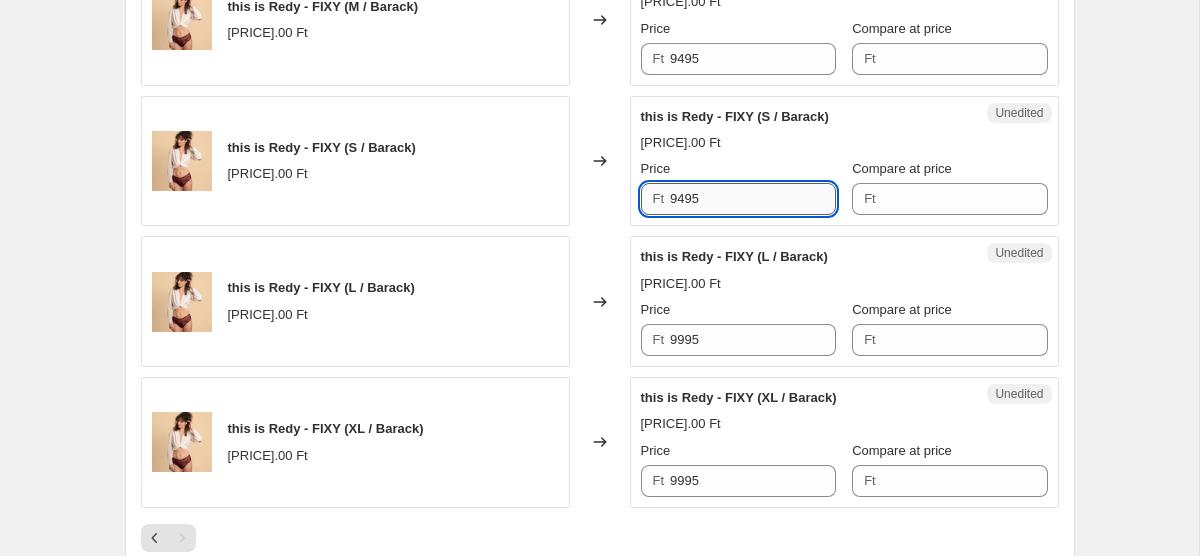 scroll, scrollTop: 1221, scrollLeft: 0, axis: vertical 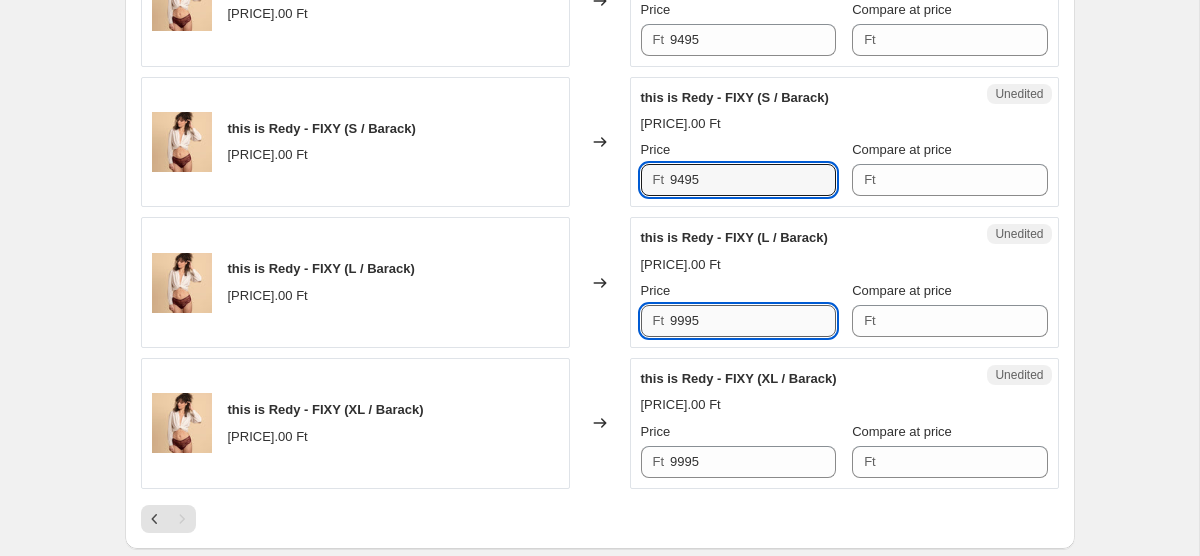 click on "9995" at bounding box center (753, 321) 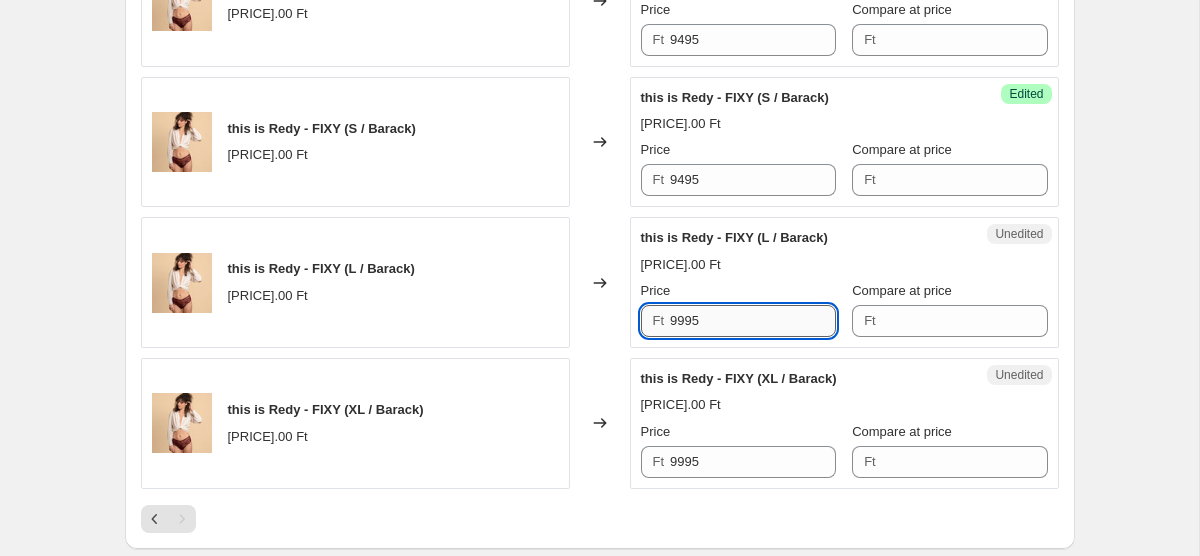 click on "9995" at bounding box center (753, 321) 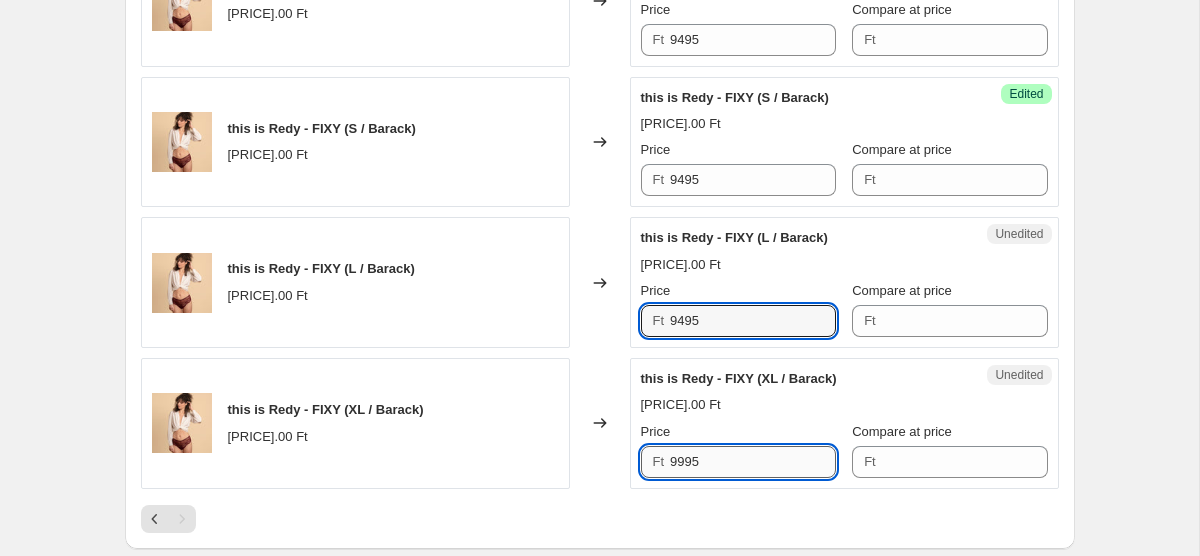 click on "9995" at bounding box center (753, 462) 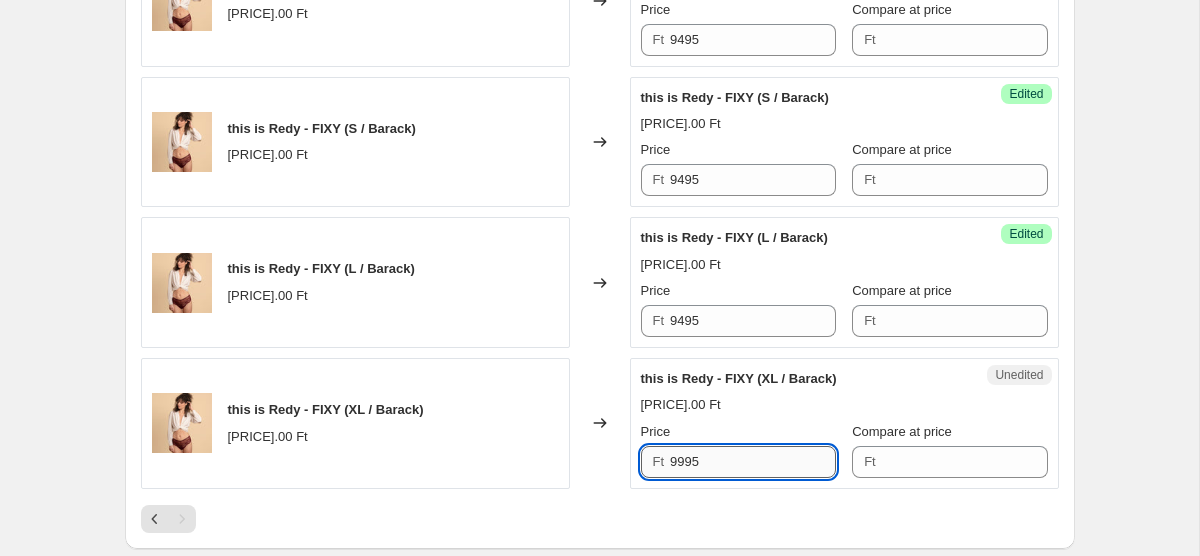 click on "9995" at bounding box center [753, 462] 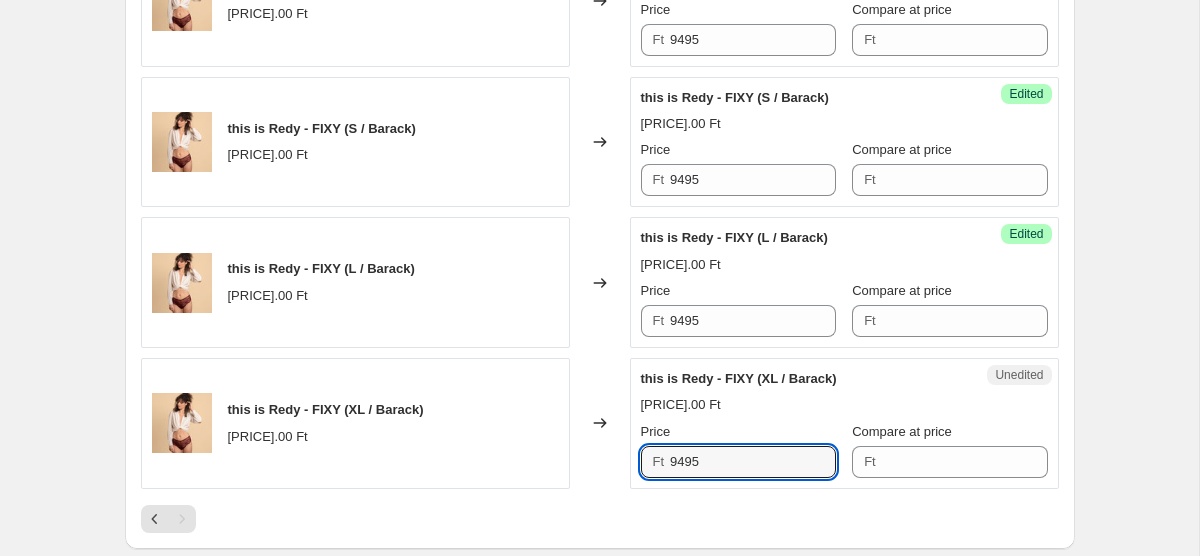 scroll, scrollTop: 1316, scrollLeft: 0, axis: vertical 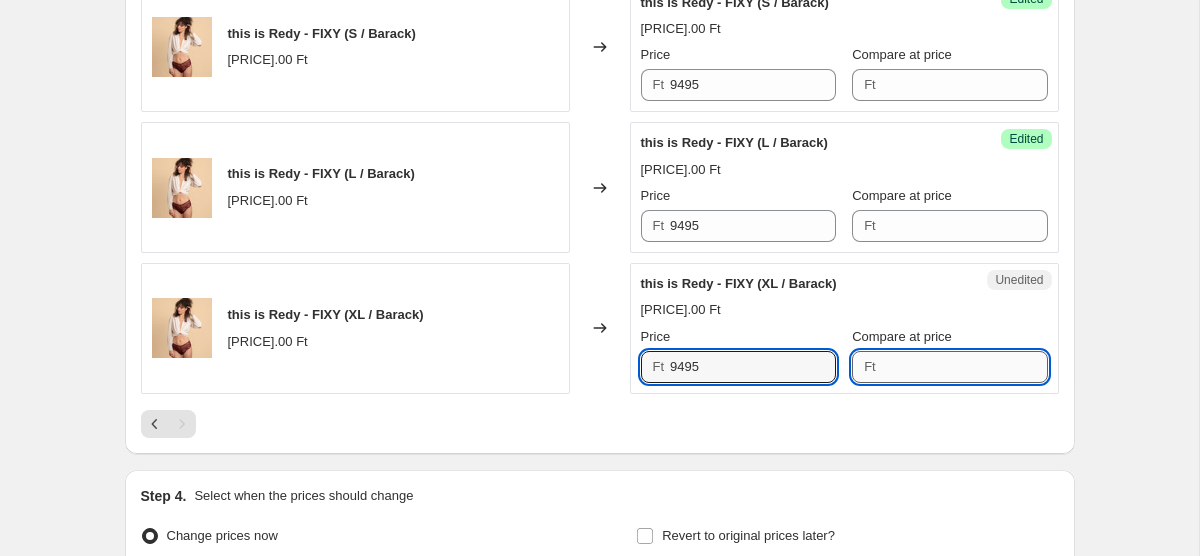 click on "Compare at price" at bounding box center (965, 367) 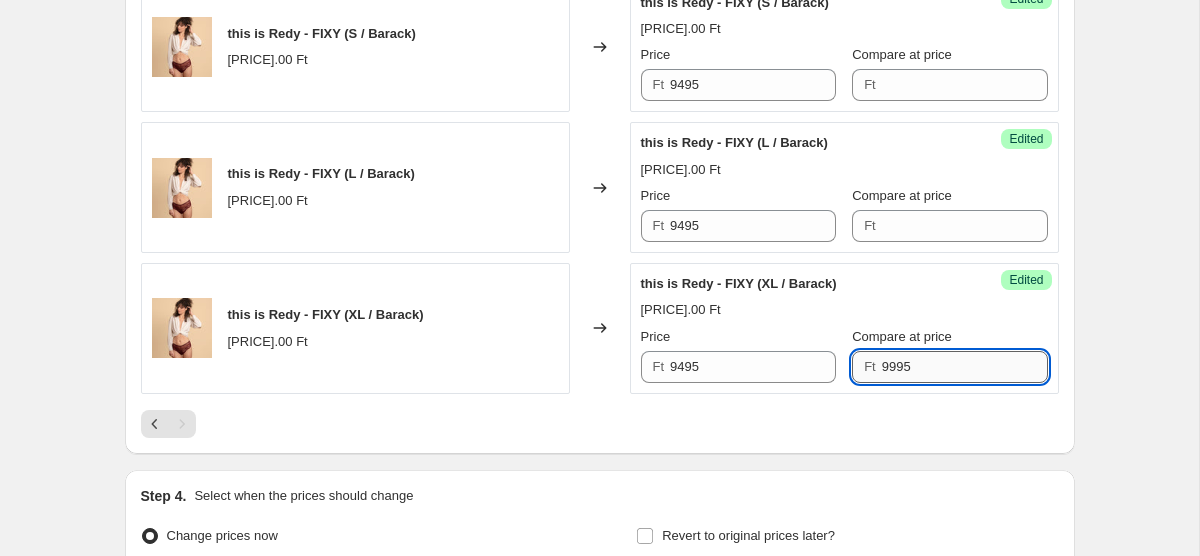 click on "9995" at bounding box center (965, 367) 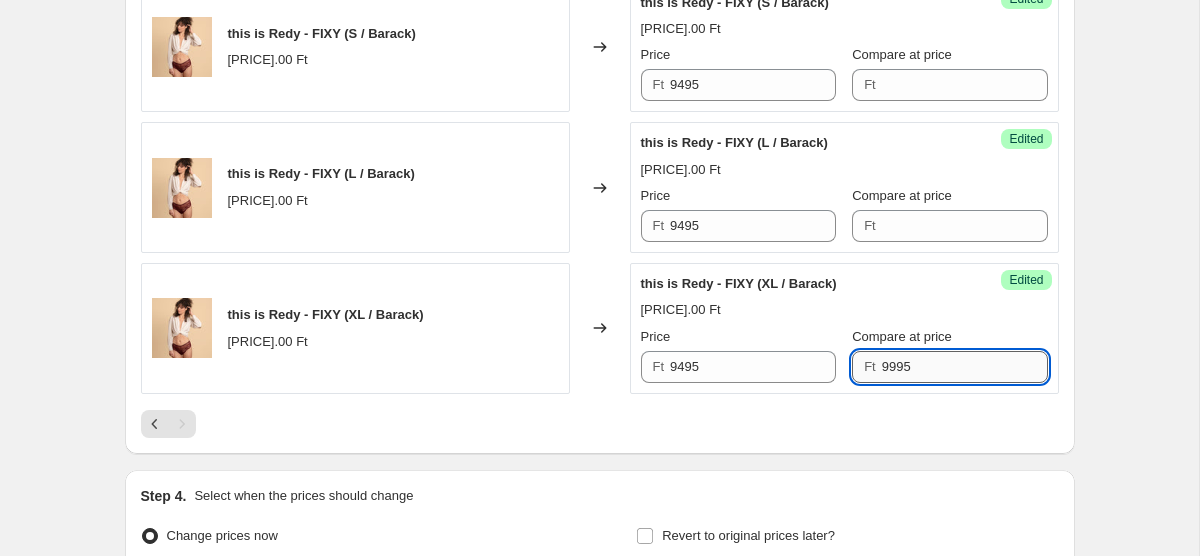 click on "9995" at bounding box center [965, 367] 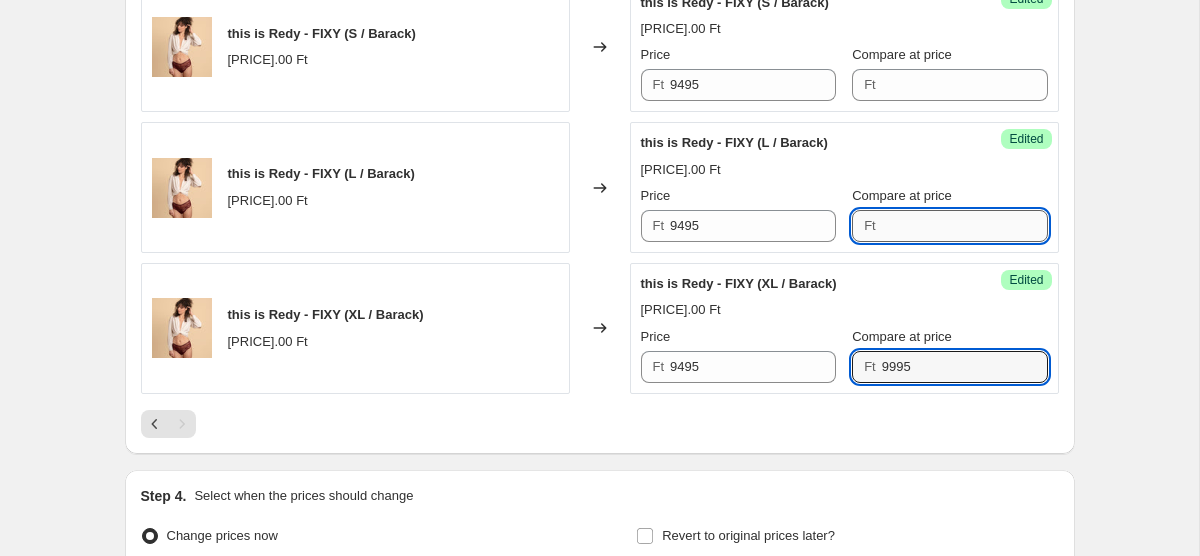 click on "Compare at price" at bounding box center (965, 226) 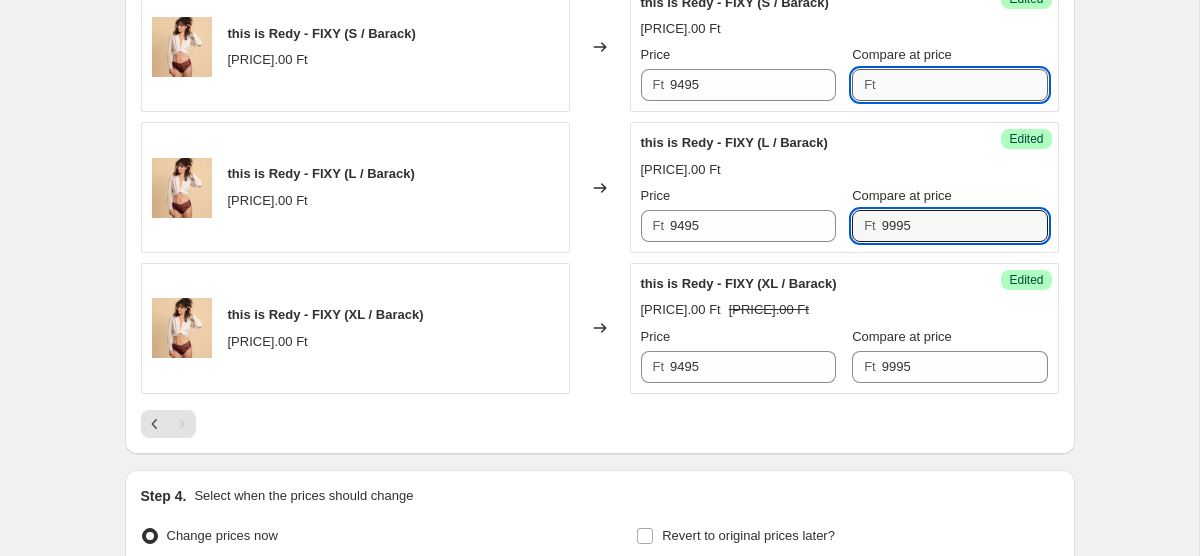 click on "Compare at price" at bounding box center (965, 85) 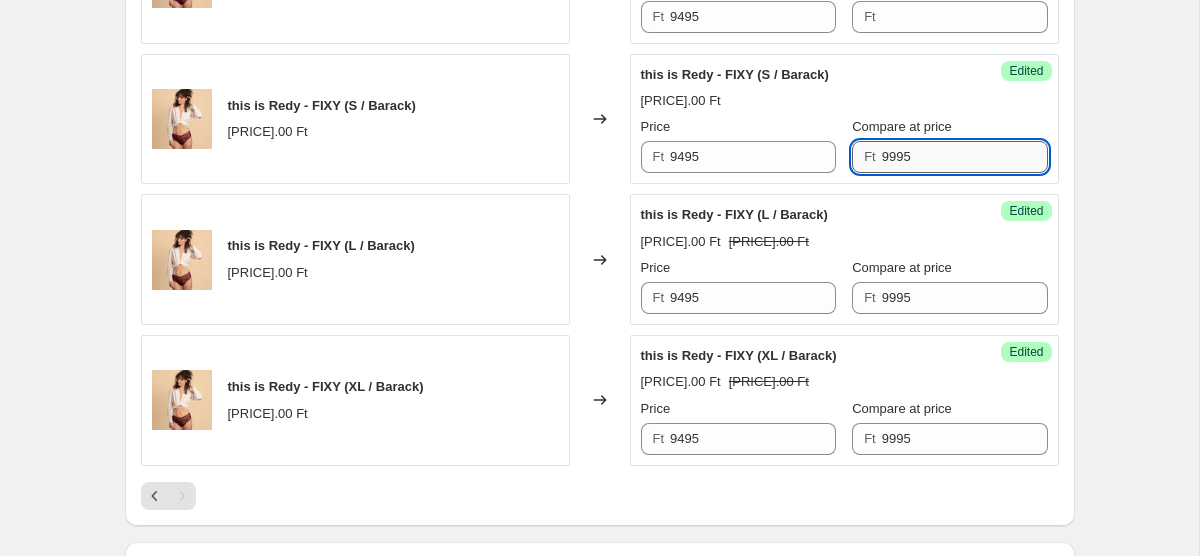 scroll, scrollTop: 1226, scrollLeft: 0, axis: vertical 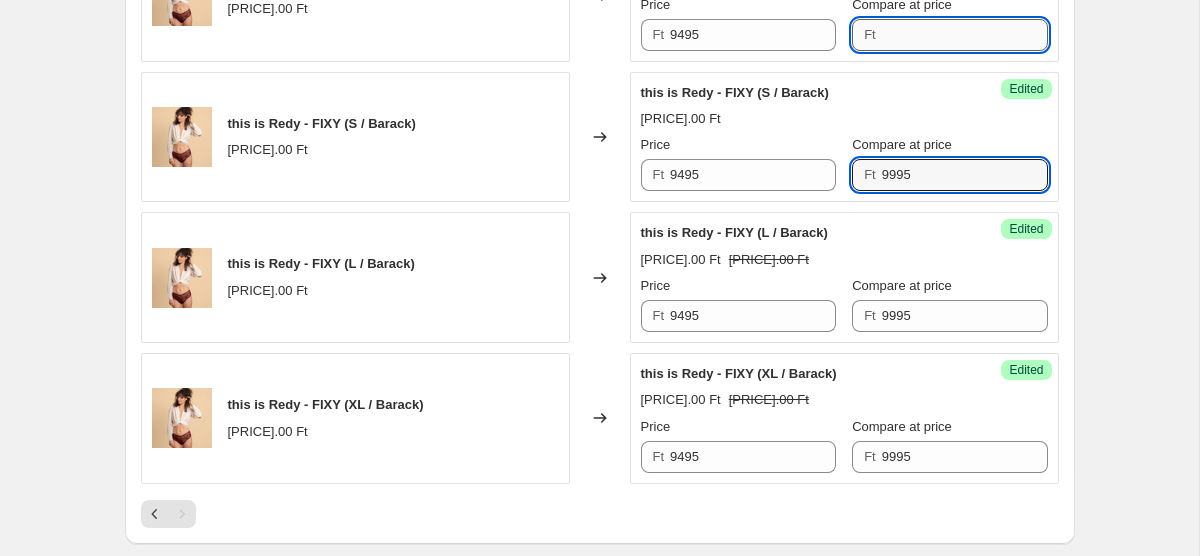 click on "Compare at price" at bounding box center (965, 35) 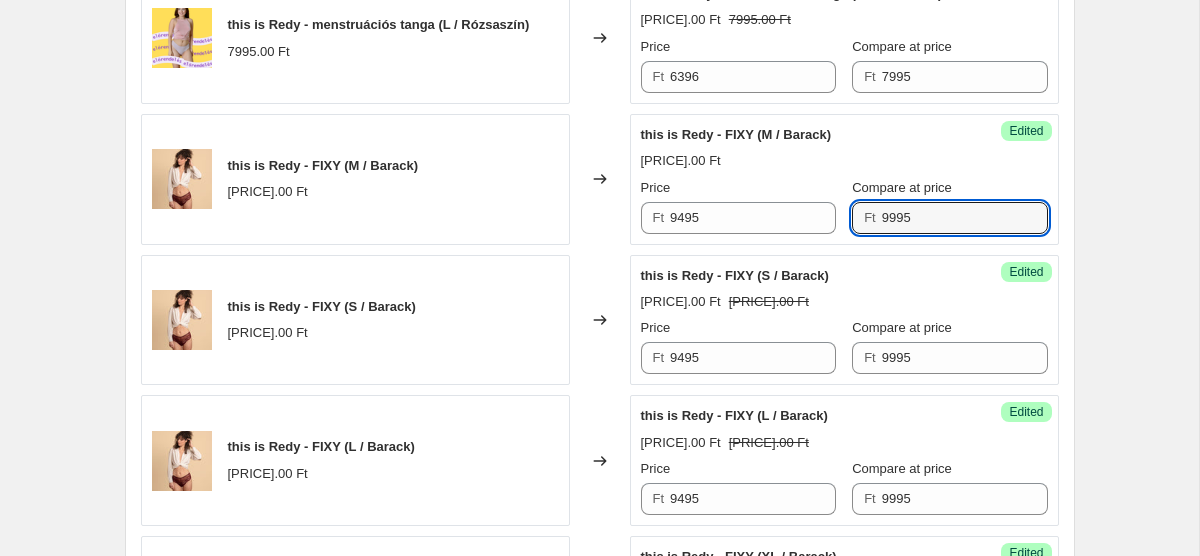 scroll, scrollTop: 1039, scrollLeft: 0, axis: vertical 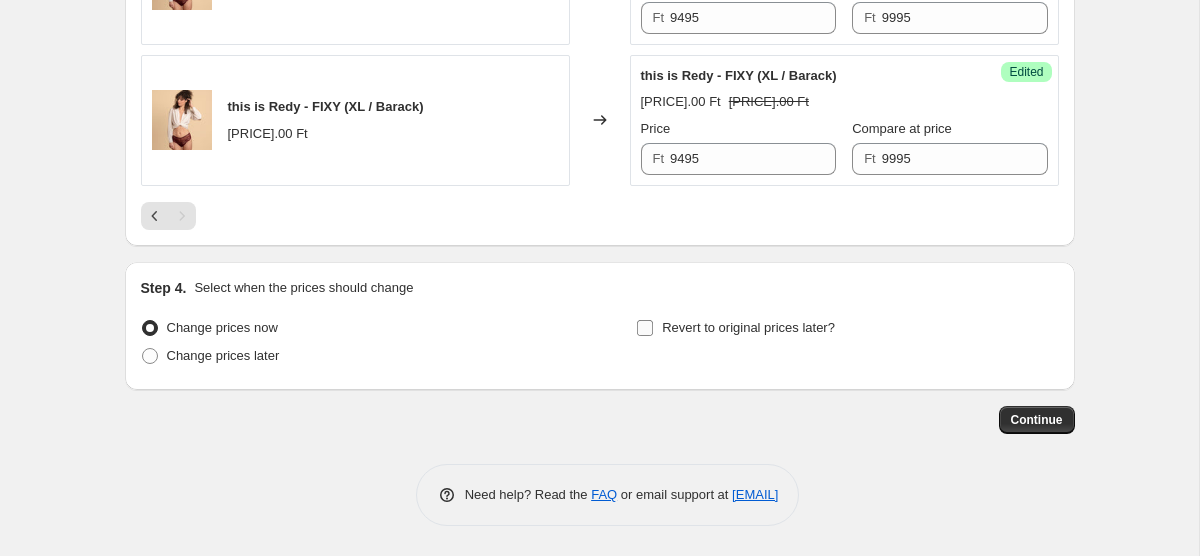 click on "Revert to original prices later?" at bounding box center [748, 327] 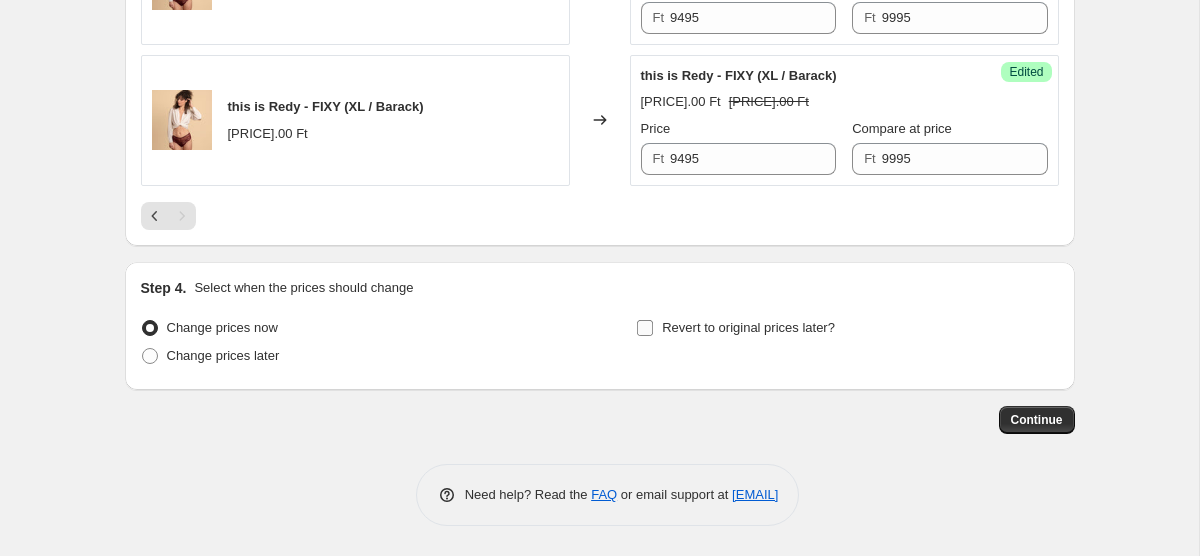 click on "Revert to original prices later?" at bounding box center (645, 328) 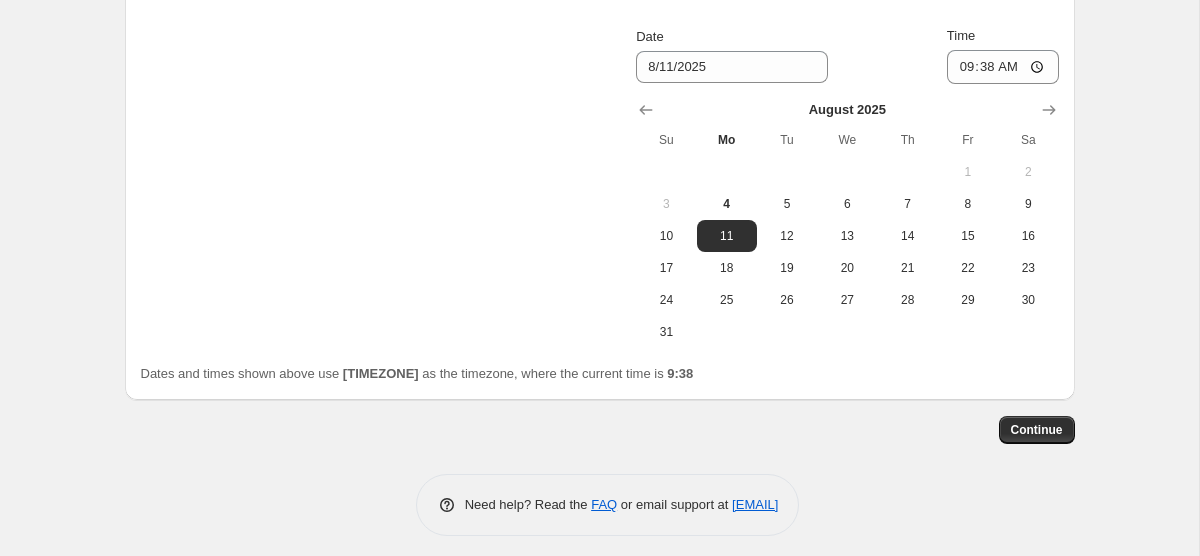 scroll, scrollTop: 1887, scrollLeft: 0, axis: vertical 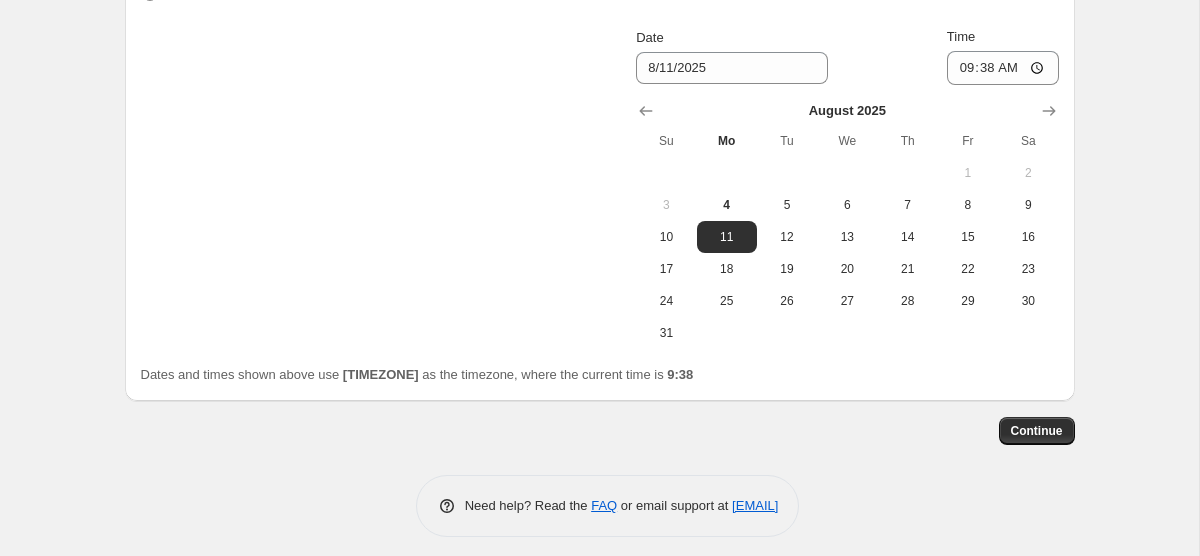 click on "Date" at bounding box center [732, 38] 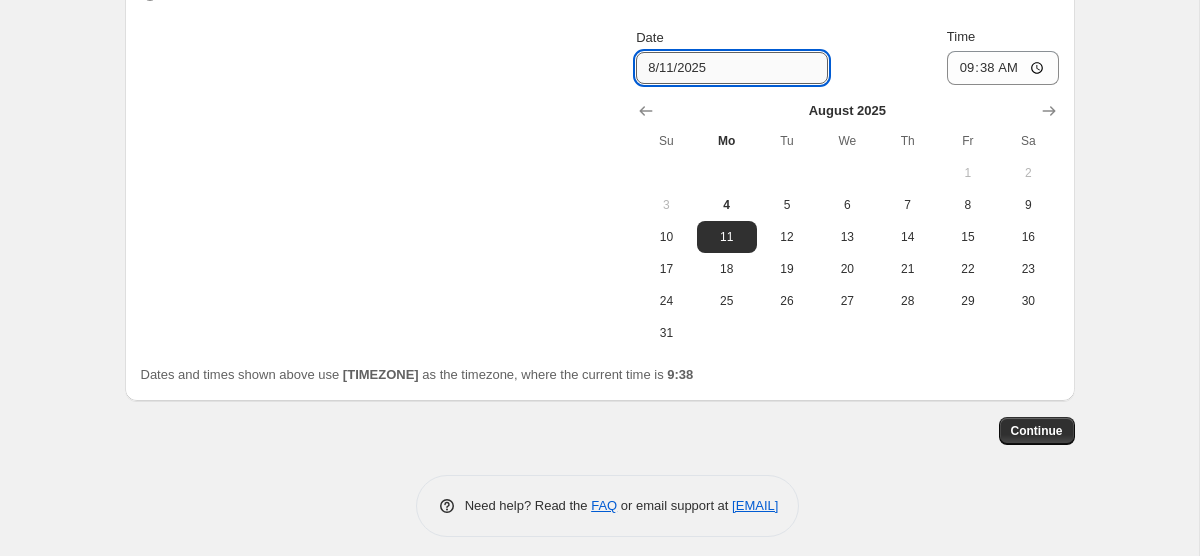click on "8/11/2025" at bounding box center [732, 68] 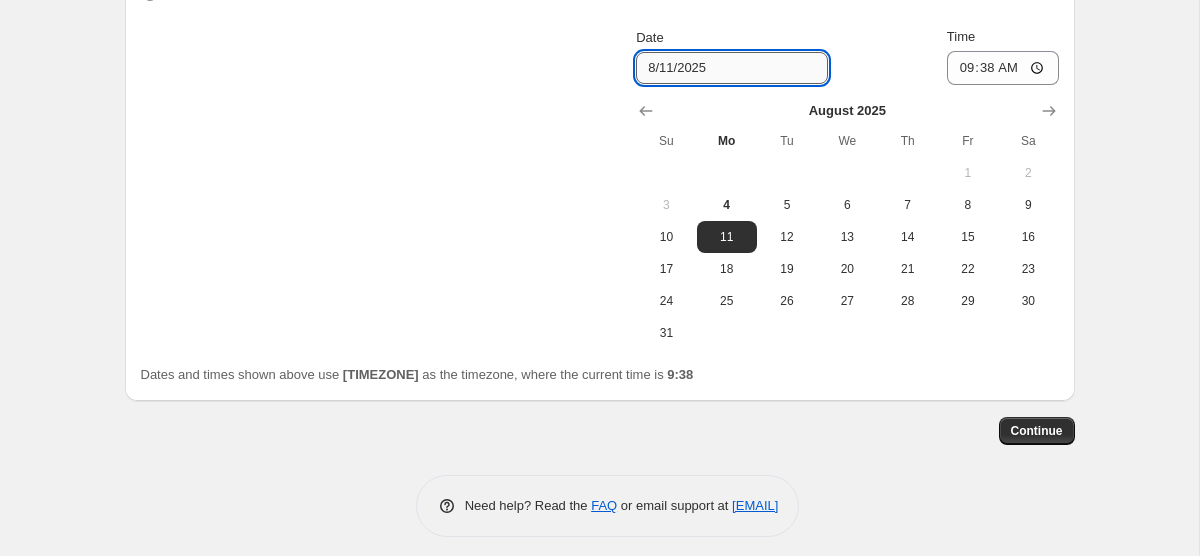 click on "8/11/2025" at bounding box center [732, 68] 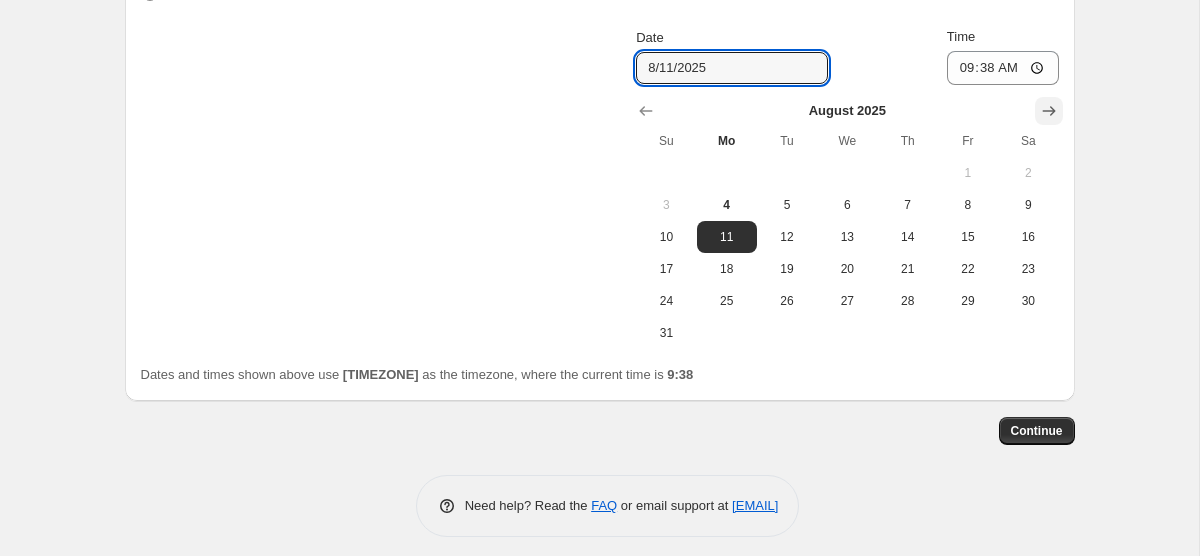 click 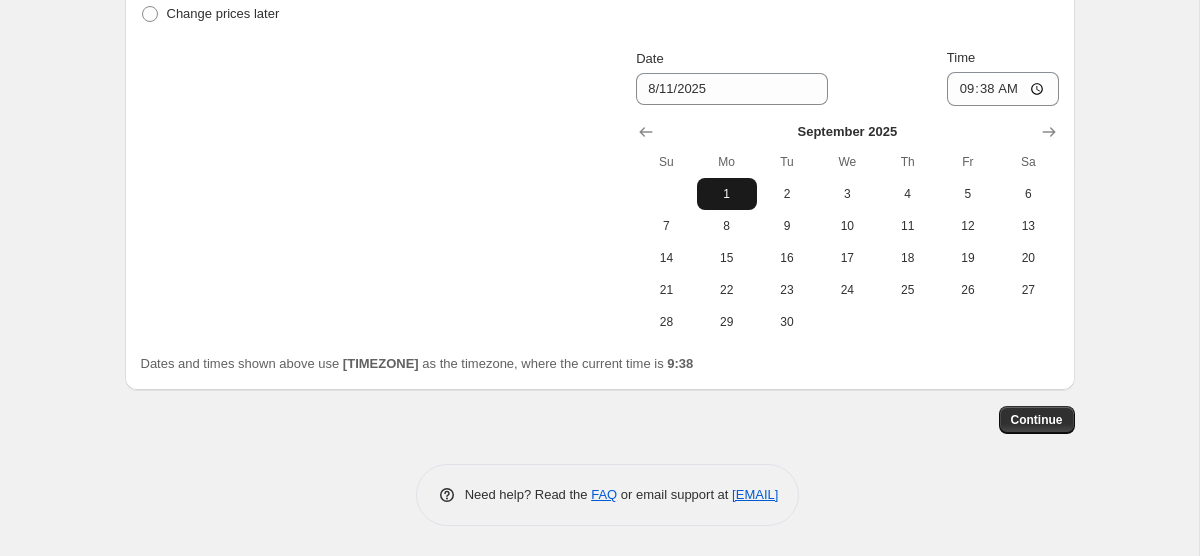 click on "1" at bounding box center [727, 194] 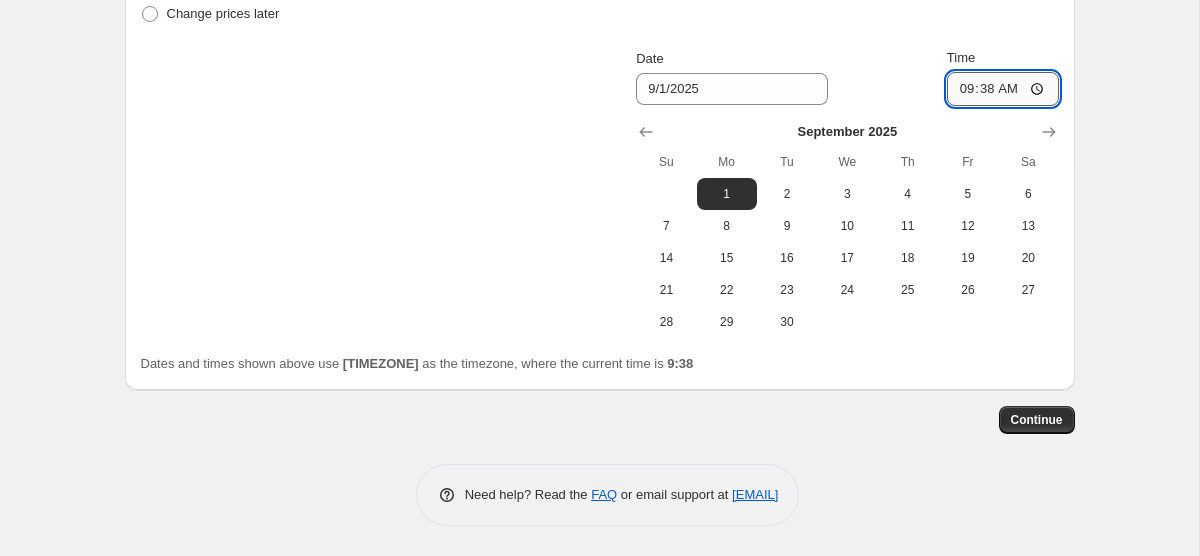 click on "09:38" at bounding box center [1003, 89] 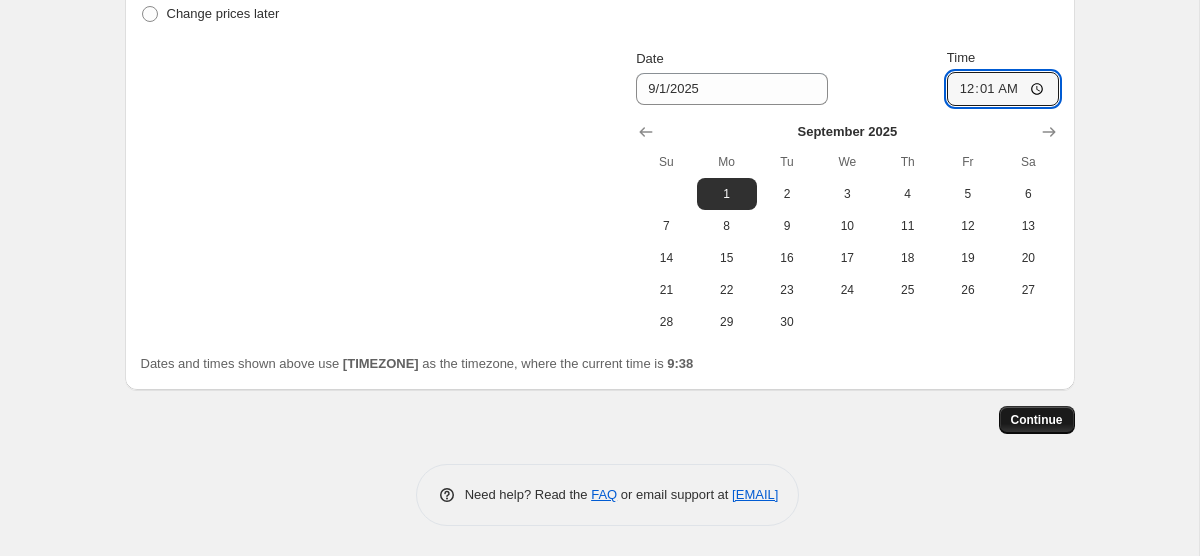 click on "Continue" at bounding box center (1037, 420) 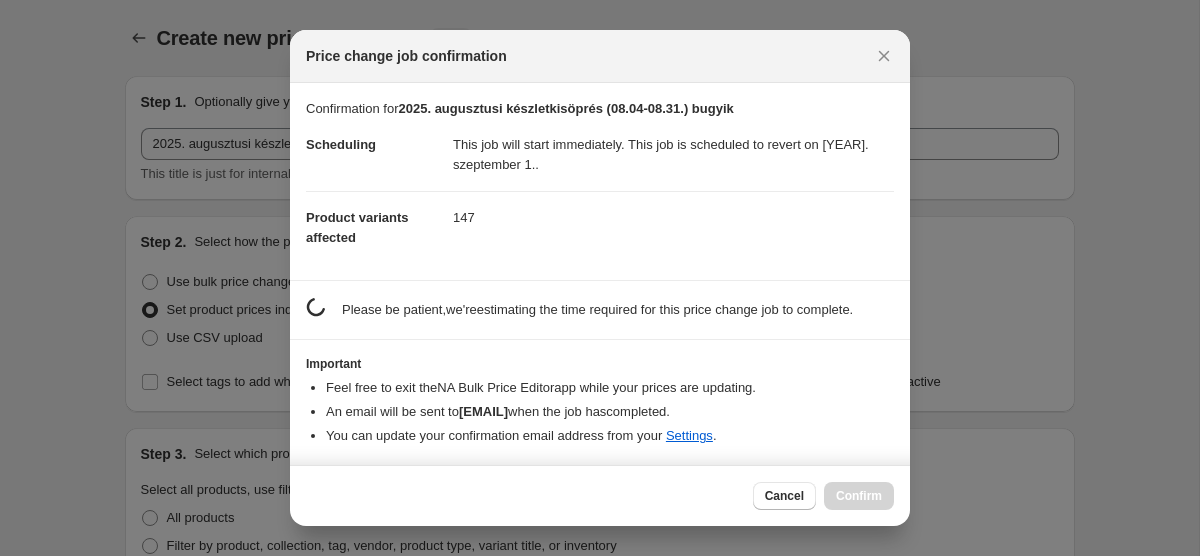scroll, scrollTop: 0, scrollLeft: 0, axis: both 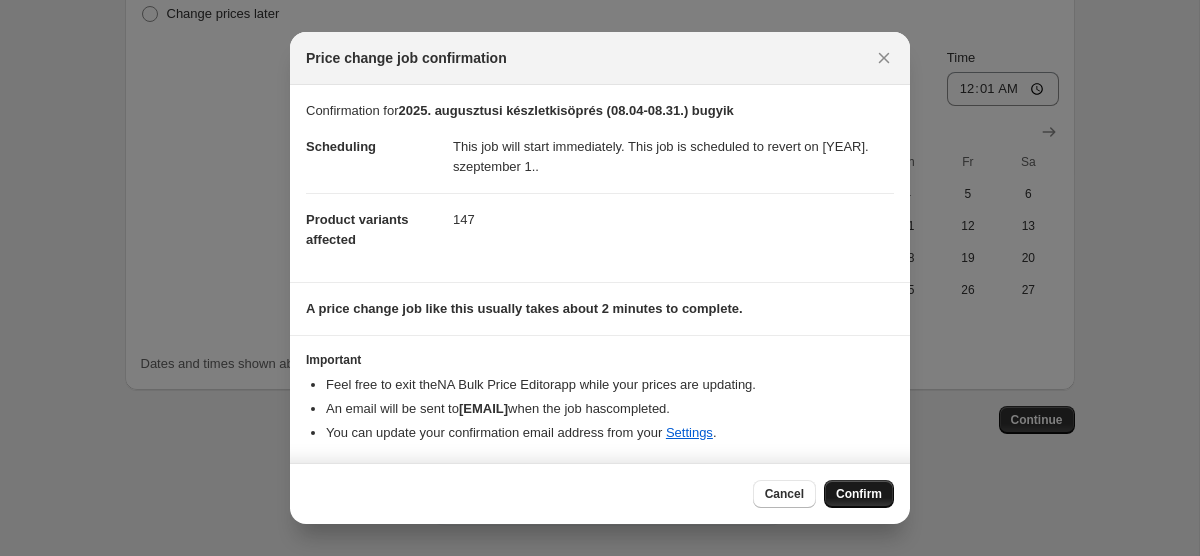 click on "Confirm" at bounding box center [859, 494] 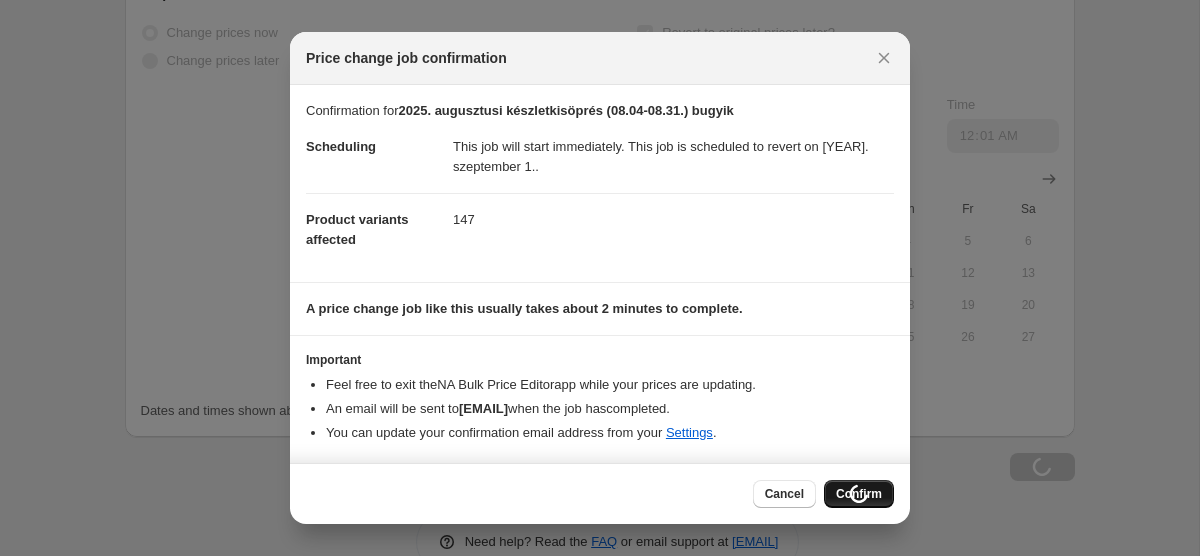 scroll, scrollTop: 1955, scrollLeft: 0, axis: vertical 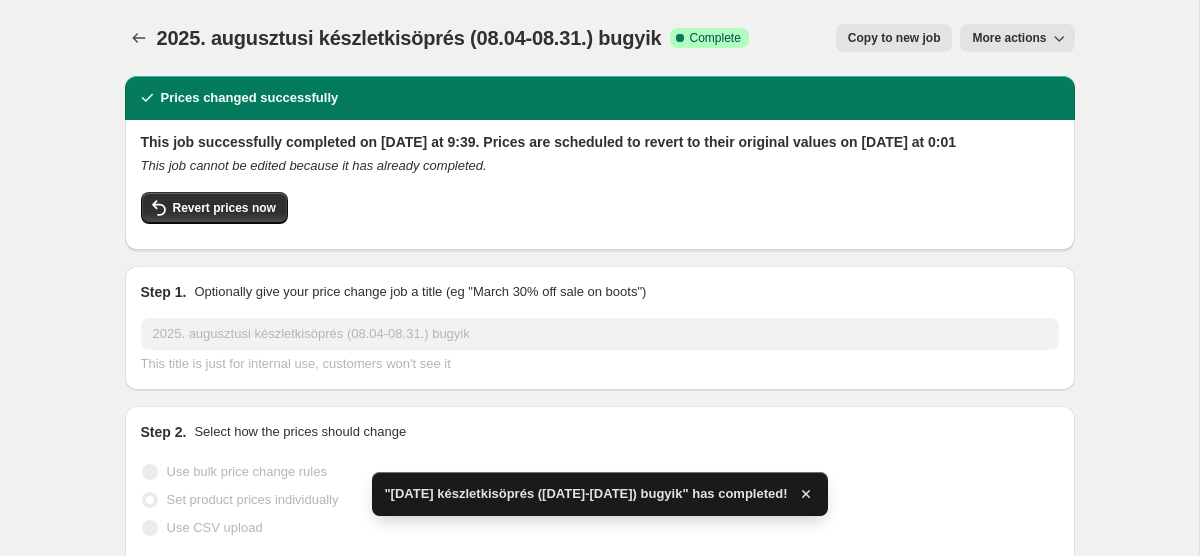 click on "[DATE]. augusztusi készletkisöprés ([DATE]-[DATE]). bugyik" at bounding box center (409, 38) 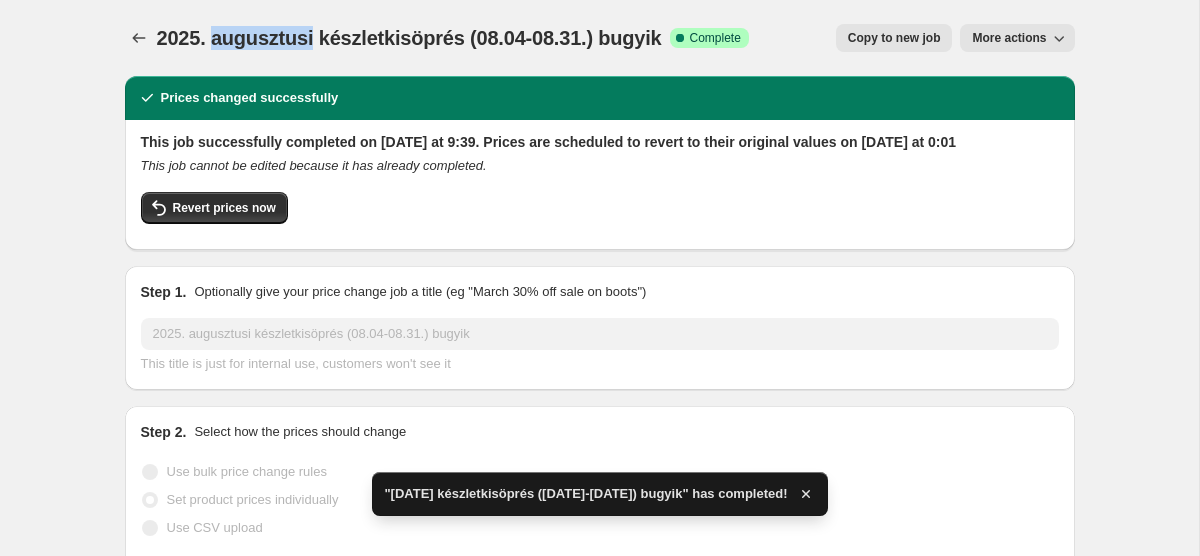click on "[DATE]. augusztusi készletkisöprés ([DATE]-[DATE]). bugyik" at bounding box center [409, 38] 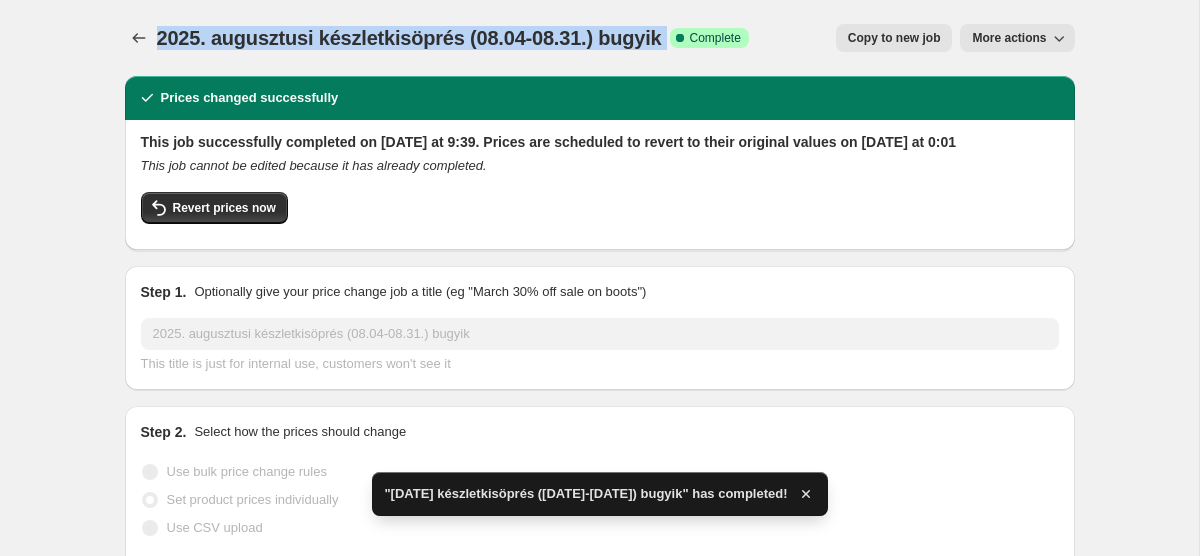 copy on "[DATE]. augusztusi készletkisöprés ([DATE]-[DATE]). bugyik" 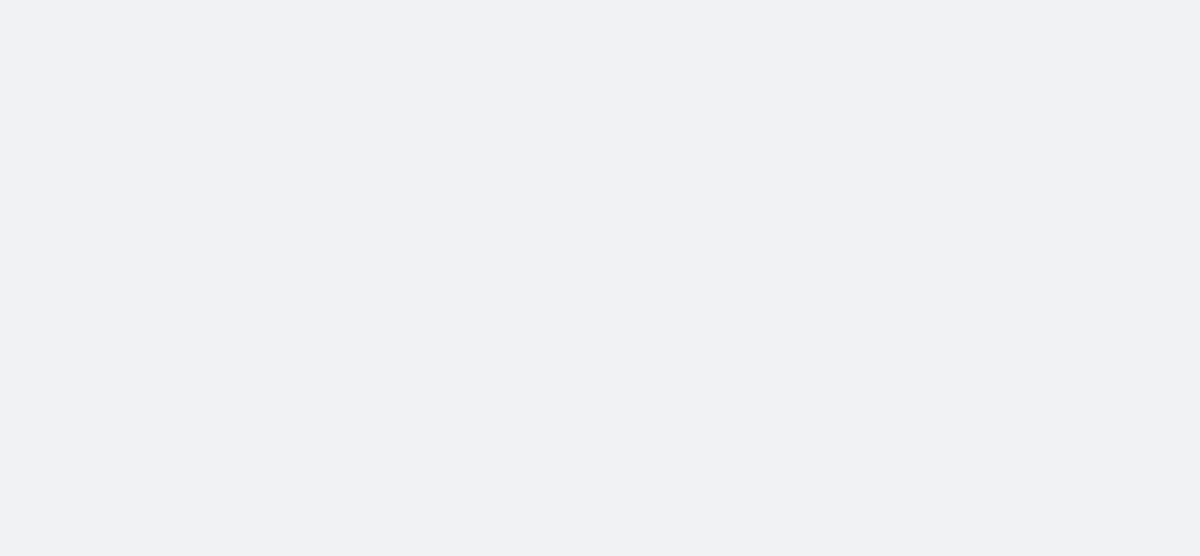 scroll, scrollTop: 0, scrollLeft: 0, axis: both 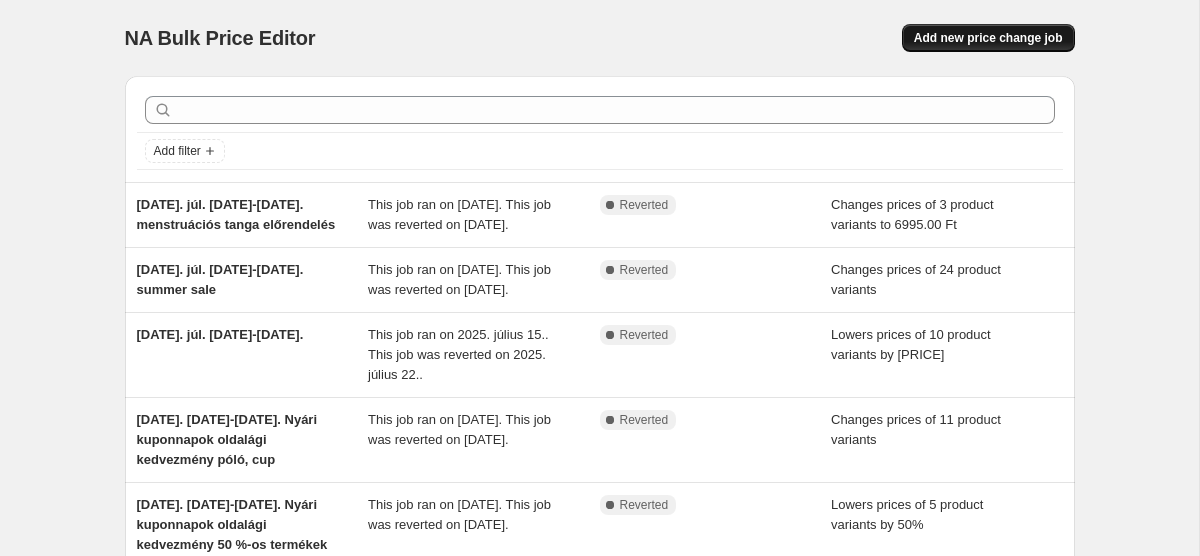 click on "Add new price change job" at bounding box center (988, 38) 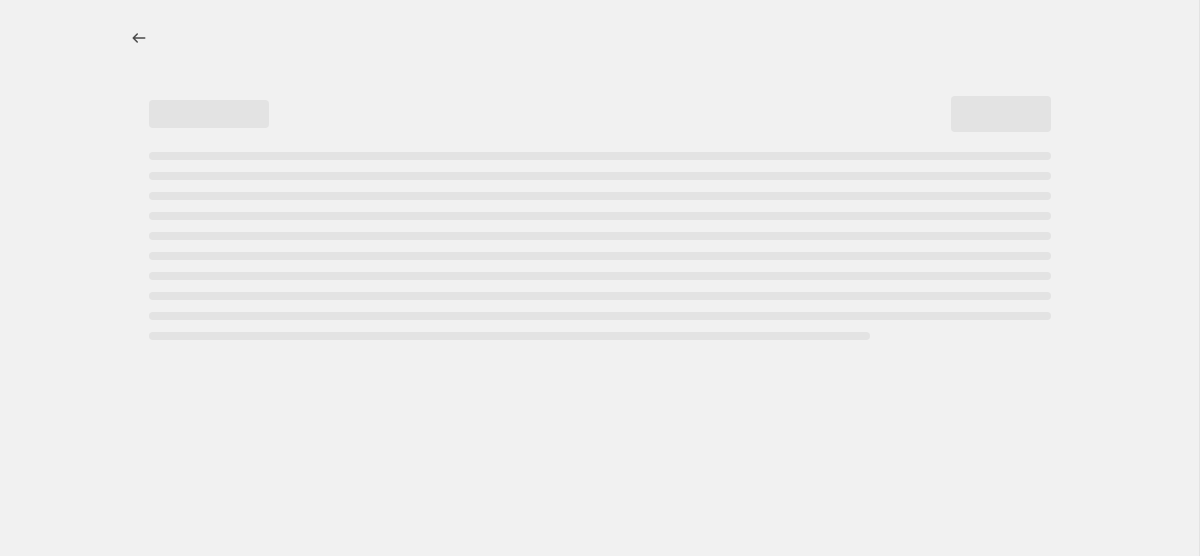 select on "percentage" 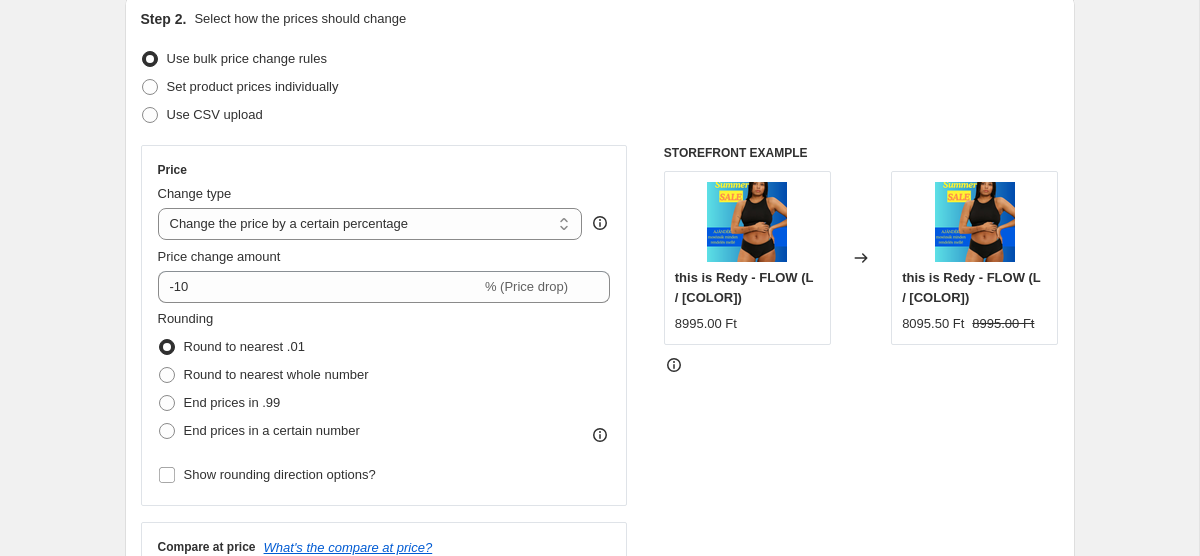 scroll, scrollTop: 227, scrollLeft: 0, axis: vertical 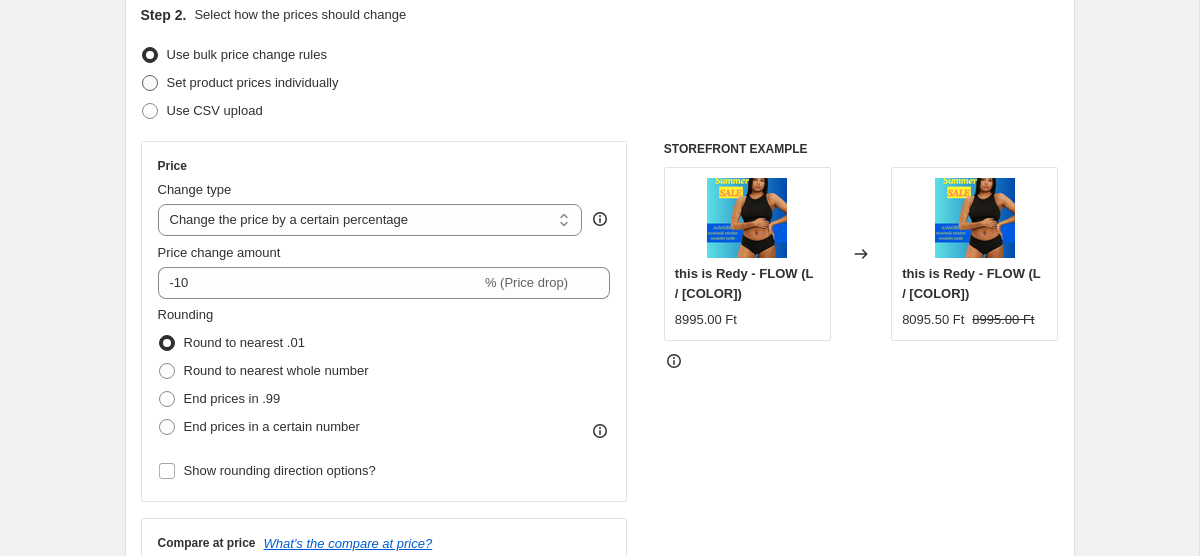 click on "Set product prices individually" at bounding box center (253, 82) 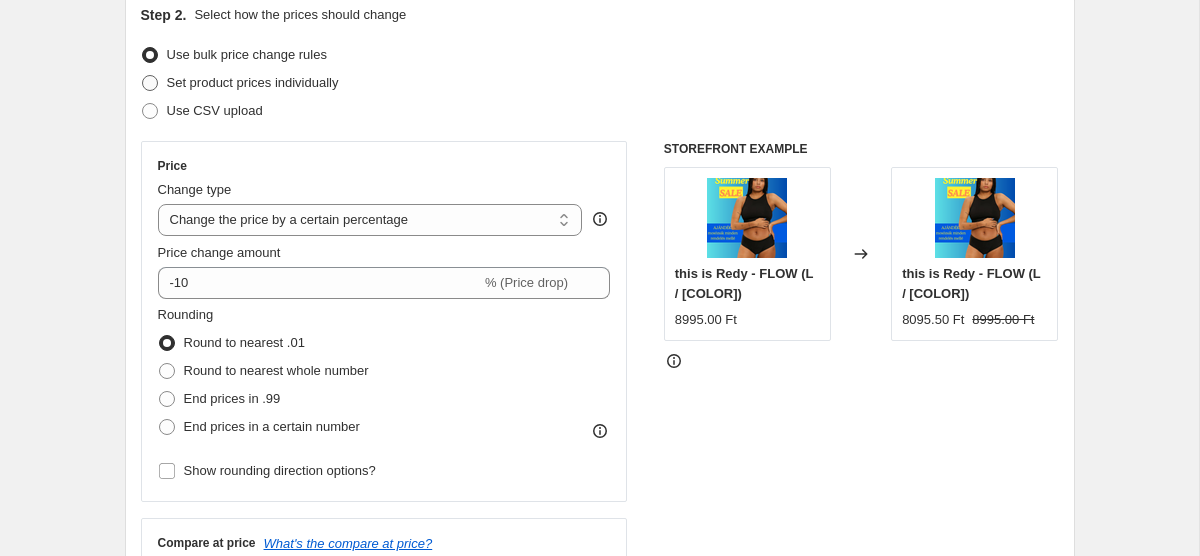 radio on "true" 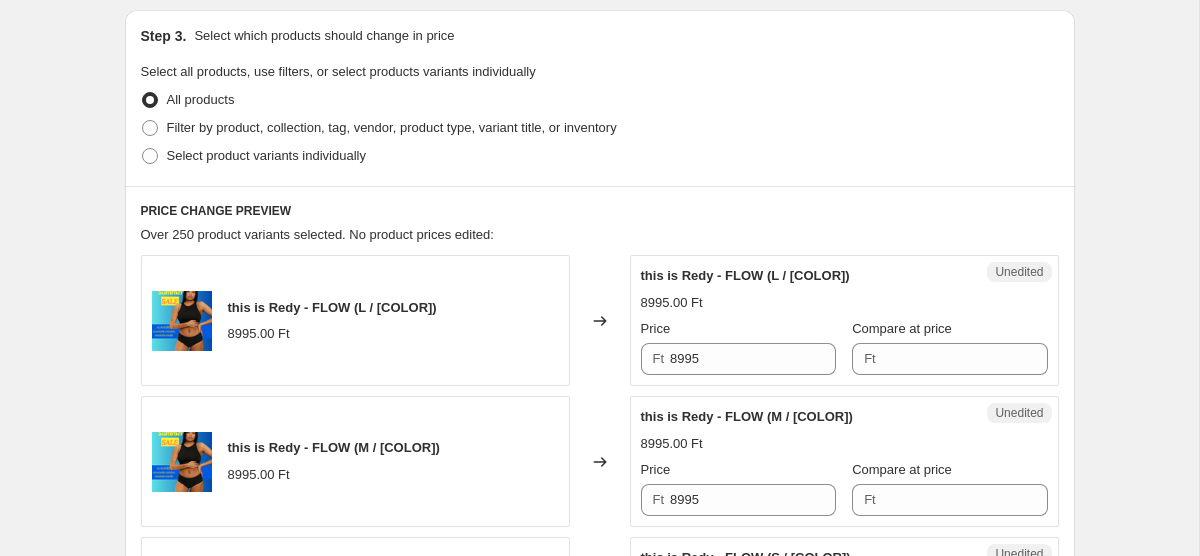 scroll, scrollTop: 415, scrollLeft: 0, axis: vertical 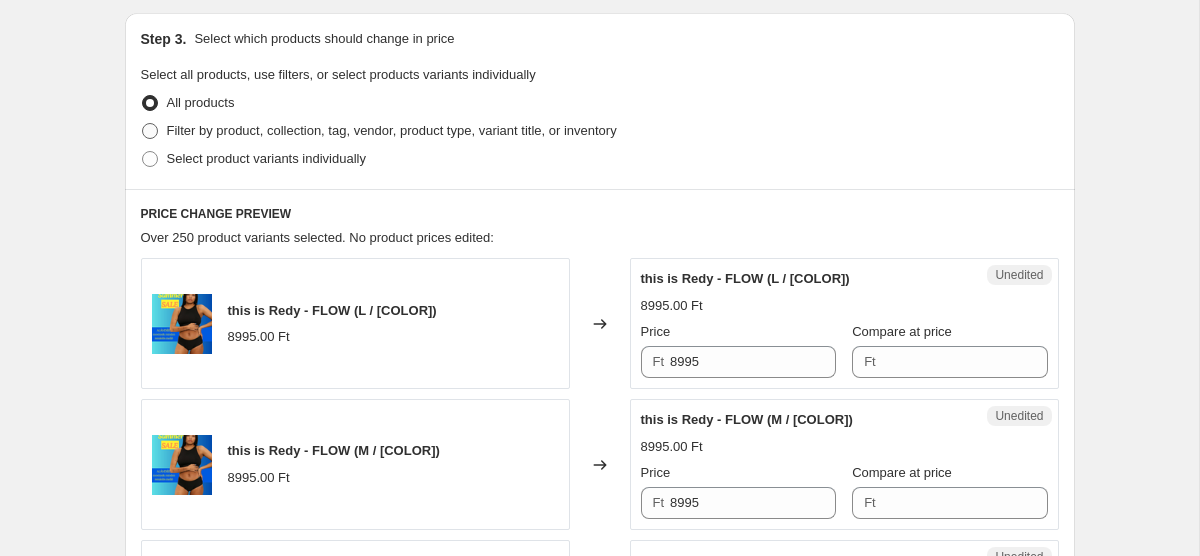 click on "Filter by product, collection, tag, vendor, product type, variant title, or inventory" at bounding box center [392, 130] 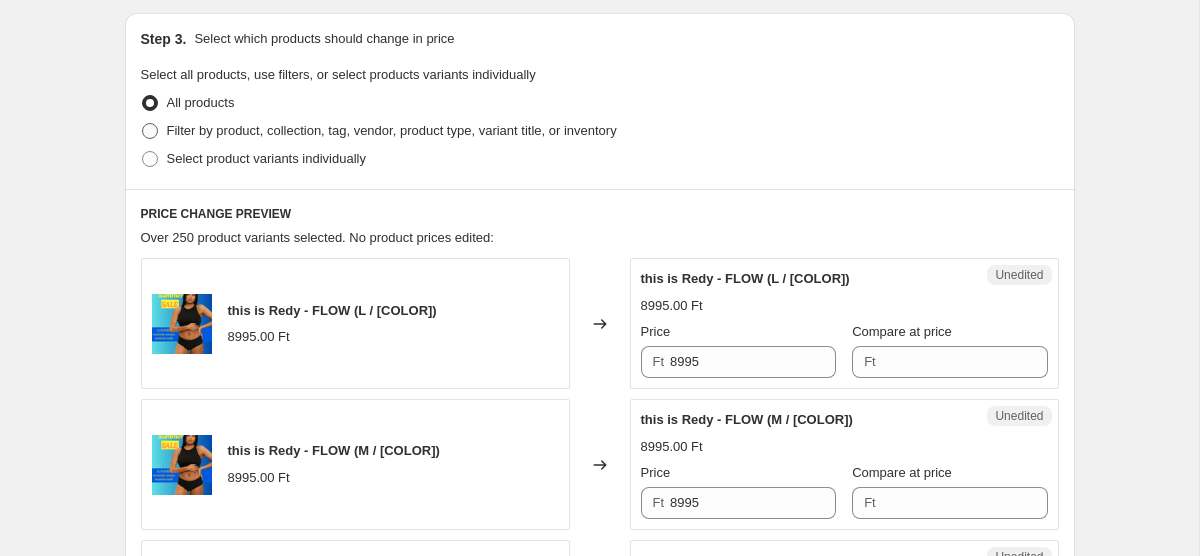 radio on "true" 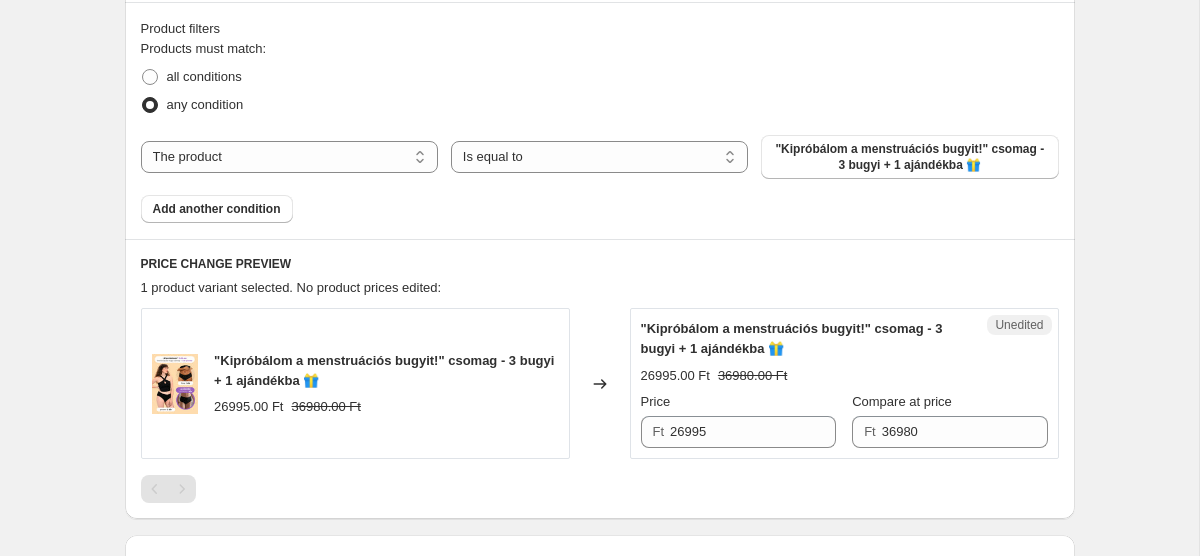 scroll, scrollTop: 601, scrollLeft: 0, axis: vertical 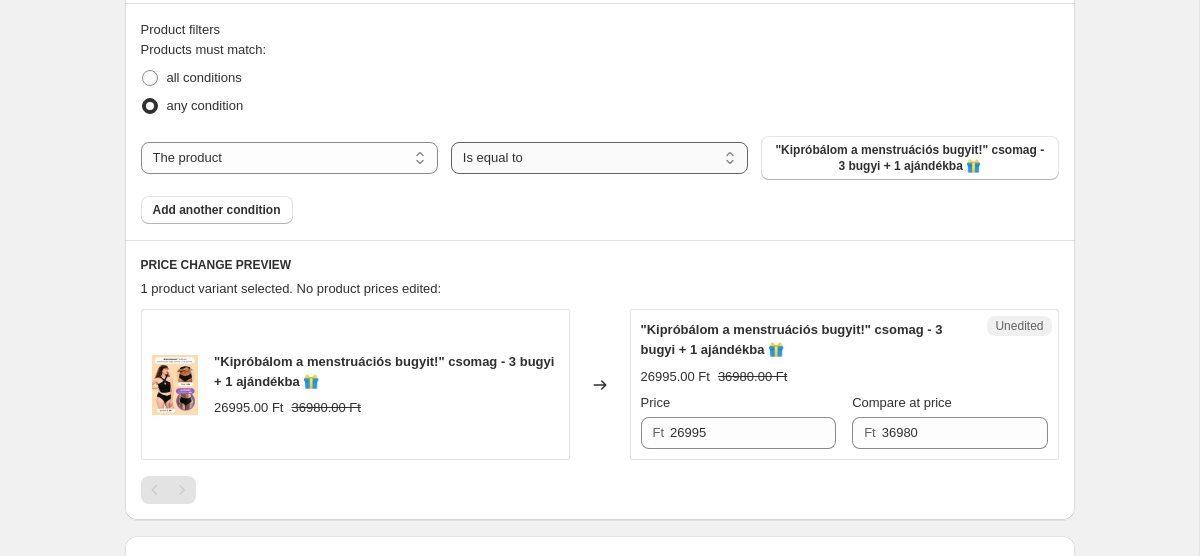 click on "Is equal to Is not equal to" at bounding box center [599, 158] 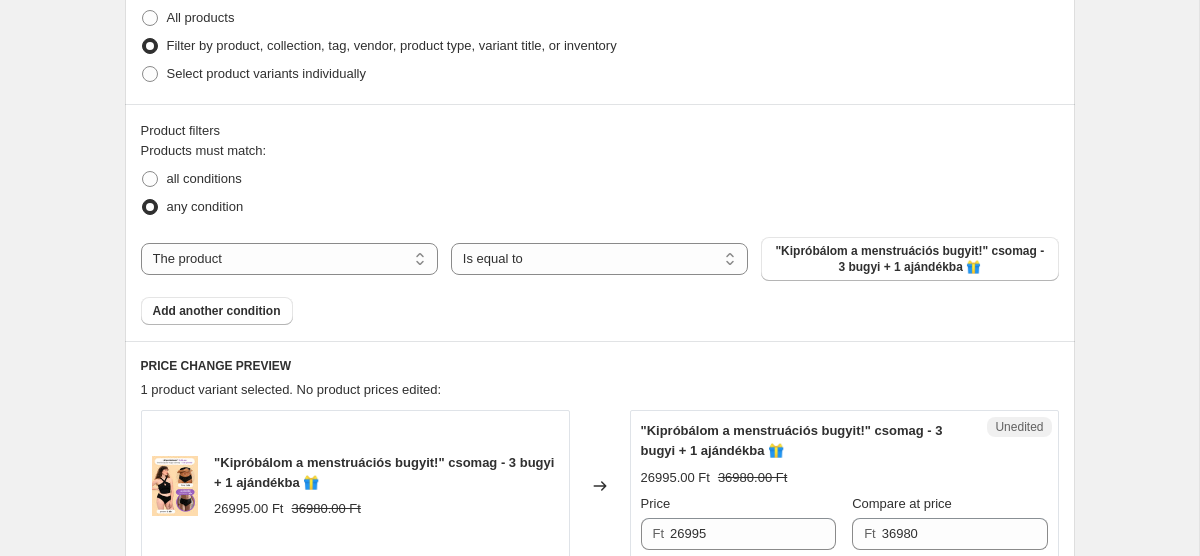 scroll, scrollTop: 485, scrollLeft: 0, axis: vertical 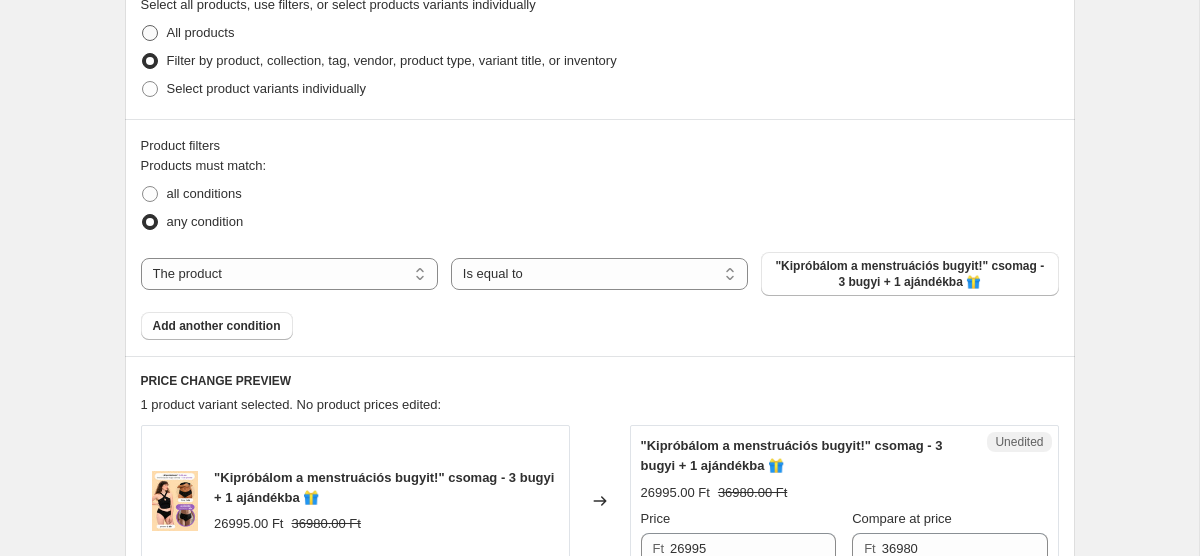 click on "All products" at bounding box center (201, 32) 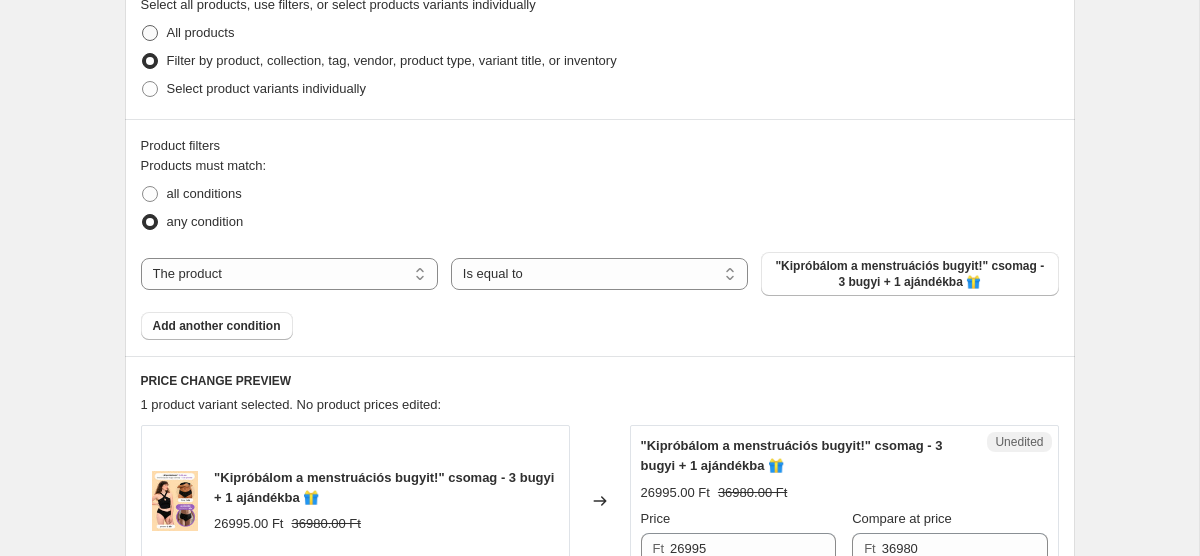 radio on "true" 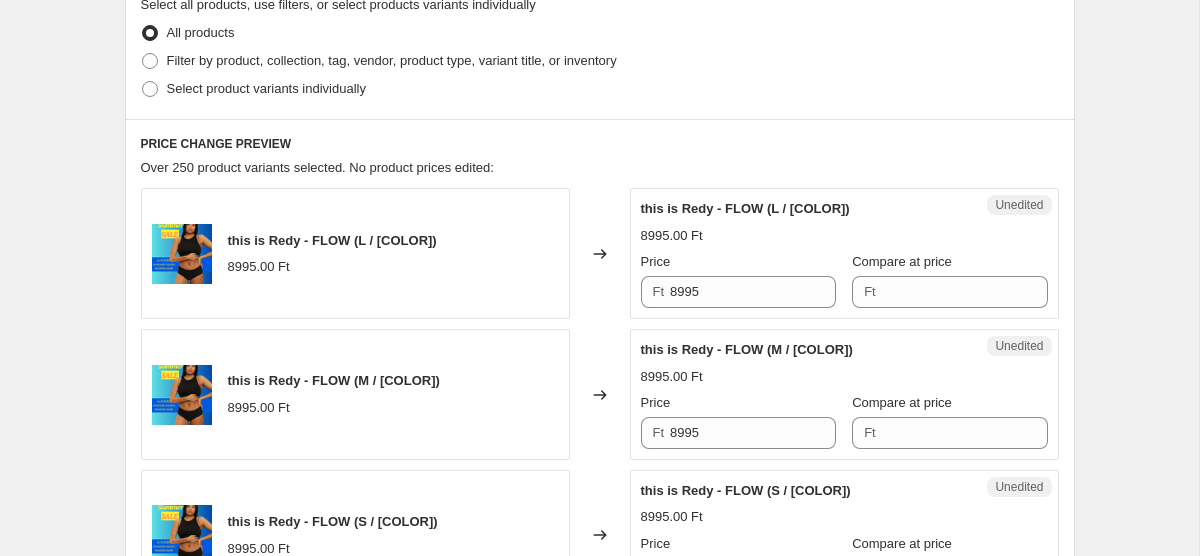 scroll, scrollTop: 424, scrollLeft: 0, axis: vertical 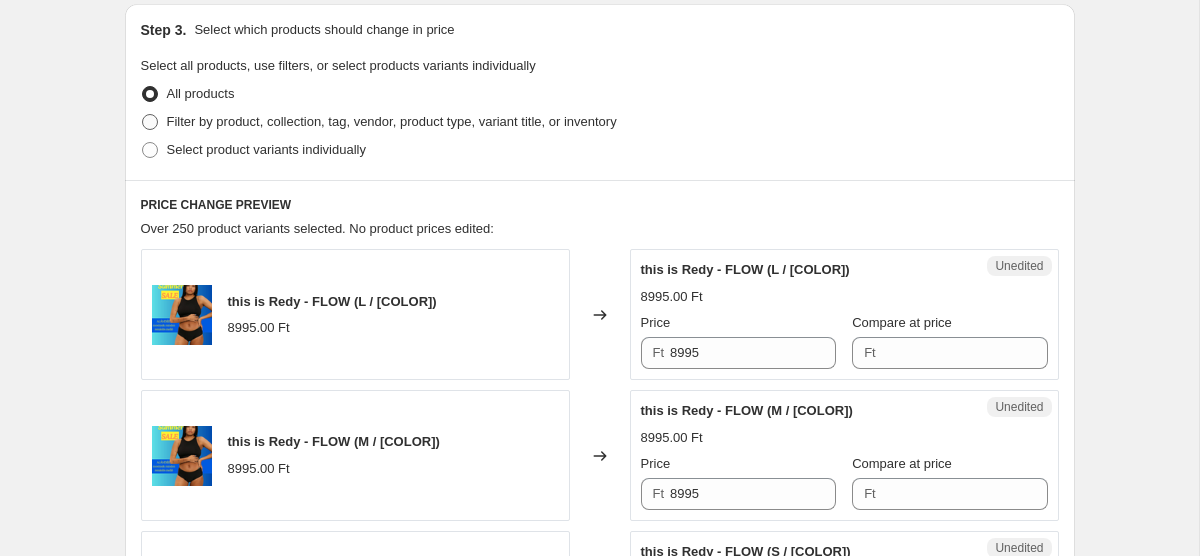 click on "Filter by product, collection, tag, vendor, product type, variant title, or inventory" at bounding box center (392, 121) 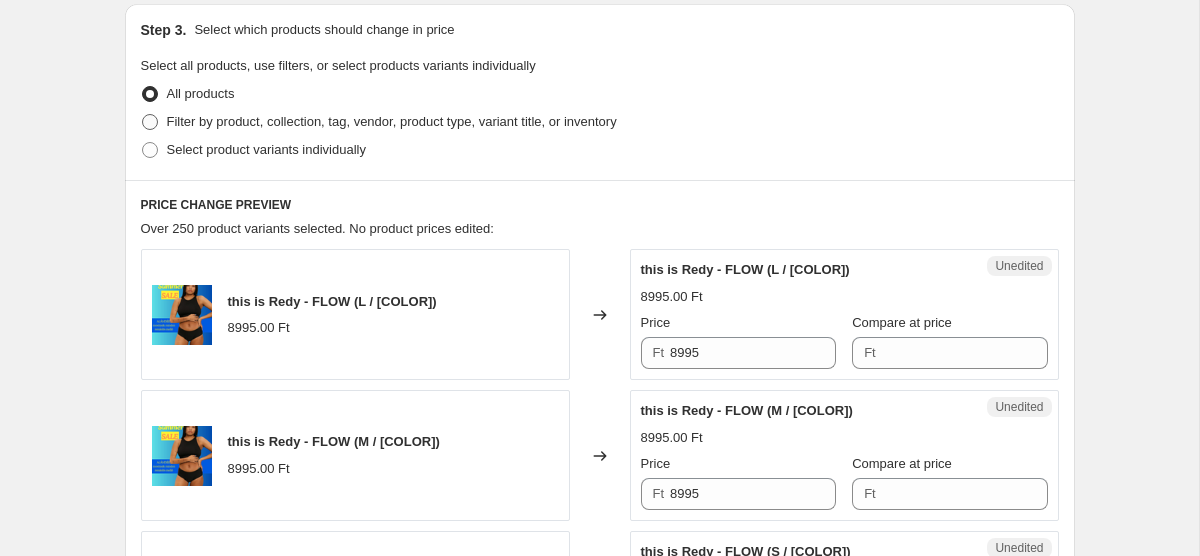radio on "true" 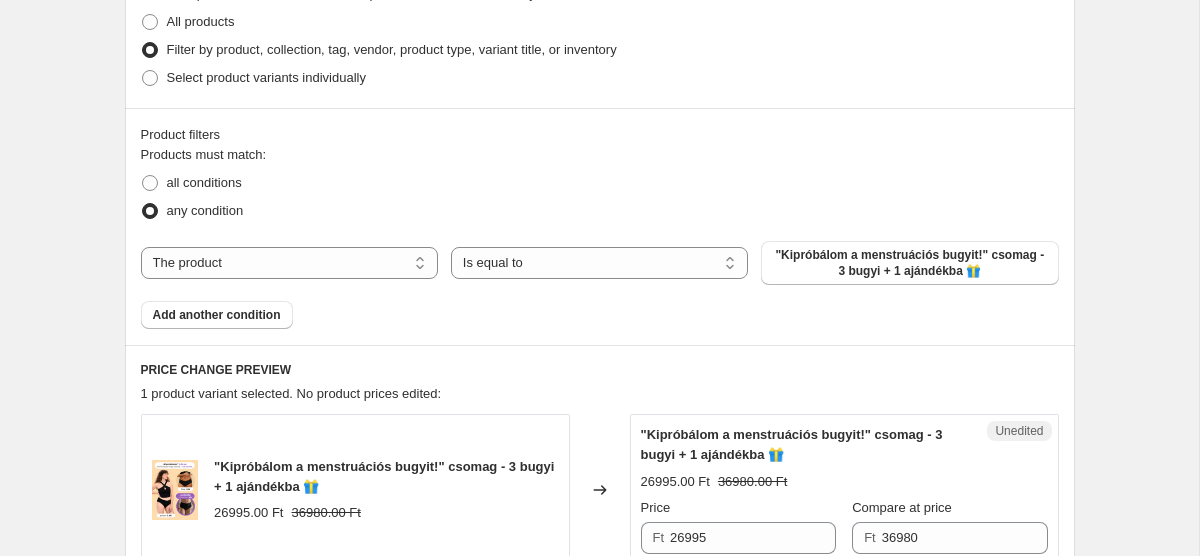 scroll, scrollTop: 542, scrollLeft: 0, axis: vertical 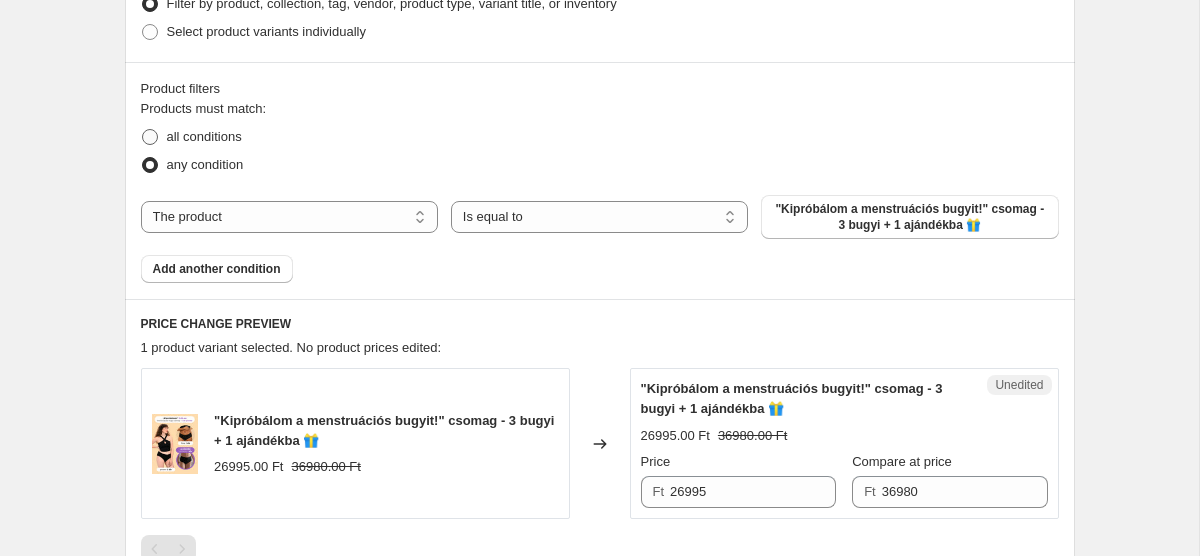 click on "all conditions" at bounding box center [204, 136] 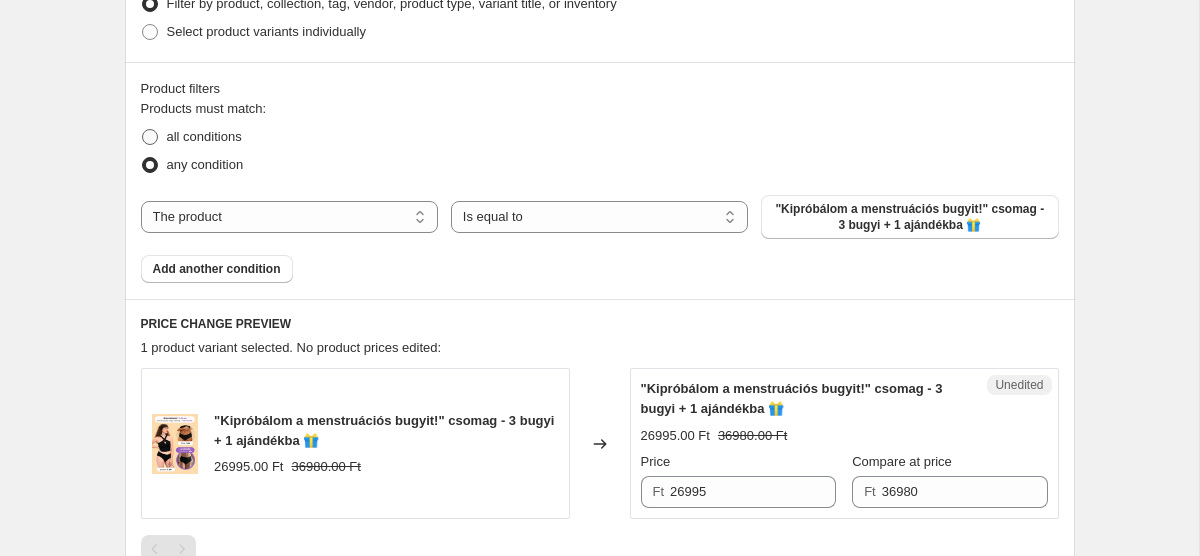 radio on "true" 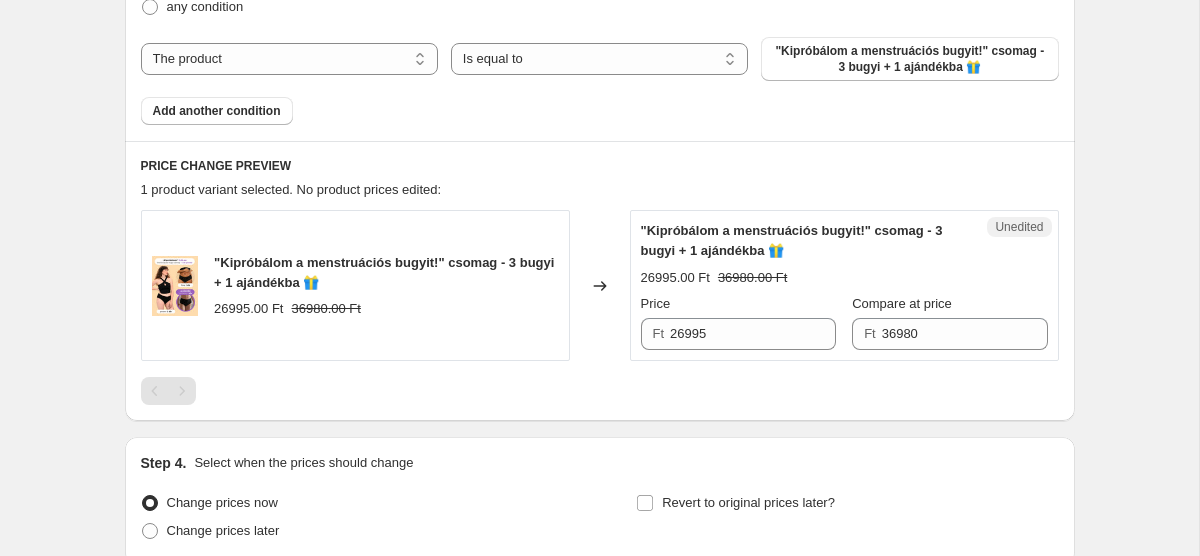 scroll, scrollTop: 631, scrollLeft: 0, axis: vertical 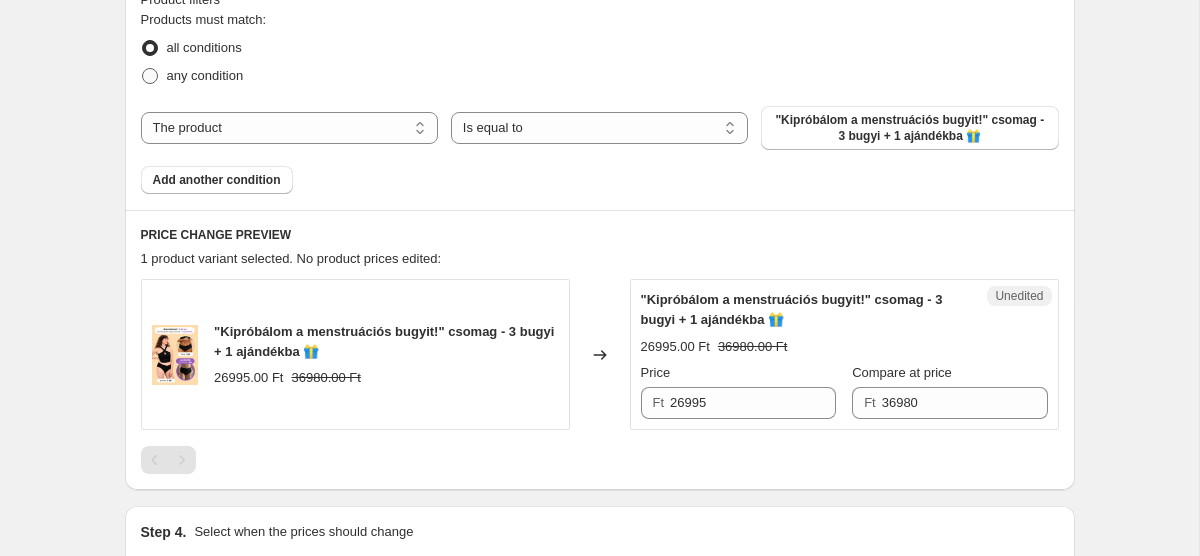 click on "any condition" at bounding box center (205, 76) 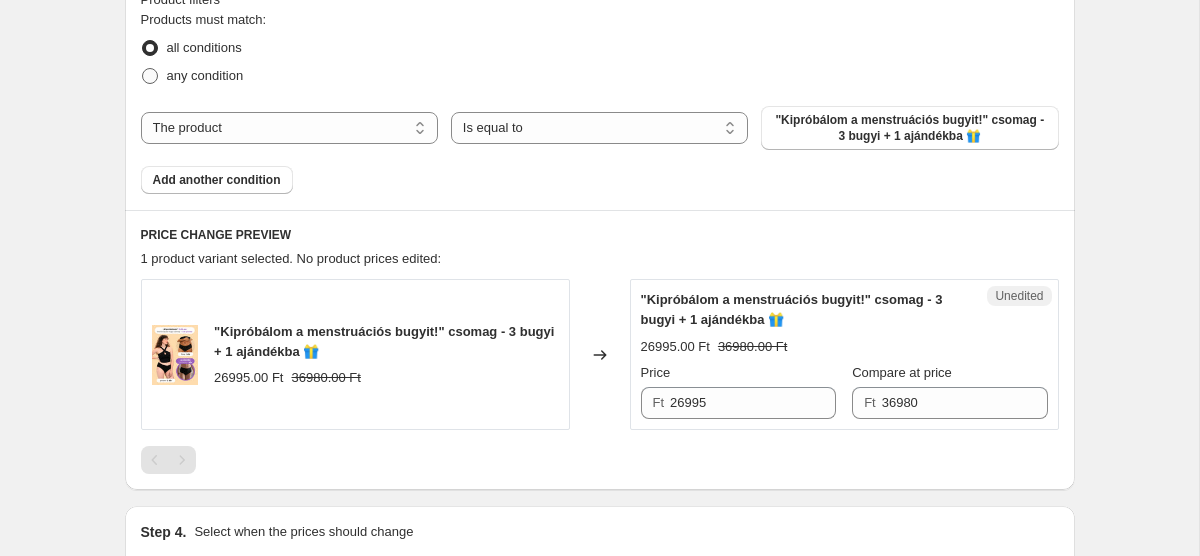 radio on "true" 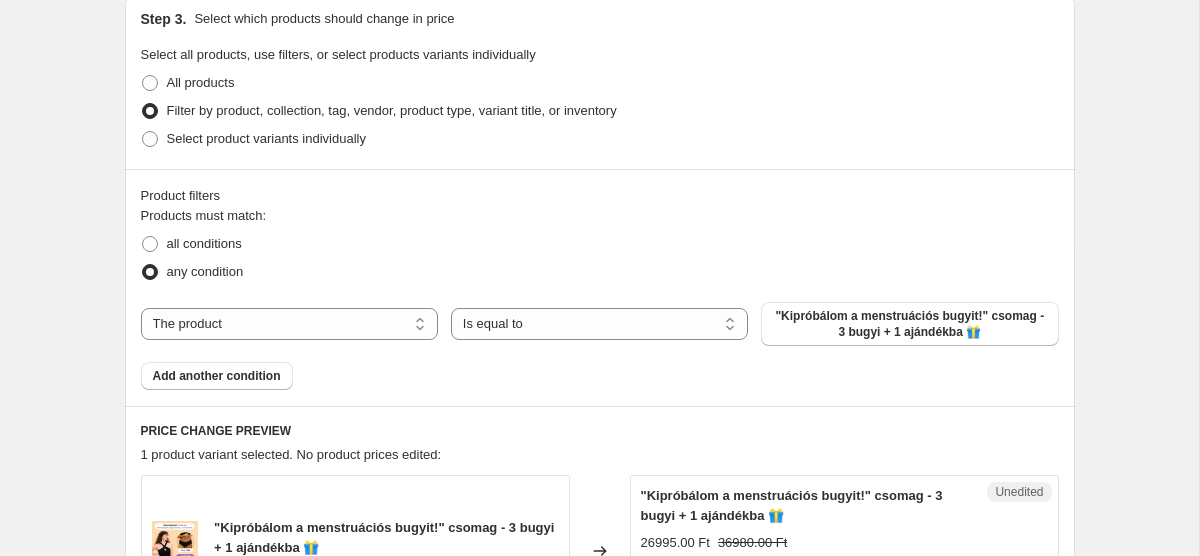 scroll, scrollTop: 430, scrollLeft: 0, axis: vertical 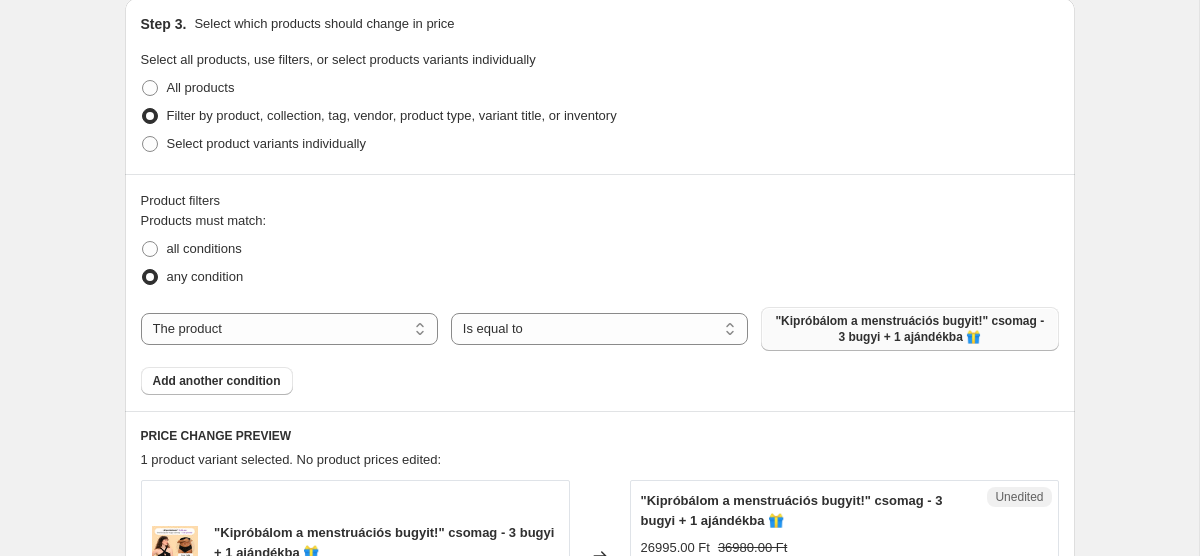 click on ""Kipróbálom a menstruációs bugyit!" csomag - 3 bugyi + 1 ajándékba 🎁" at bounding box center (909, 329) 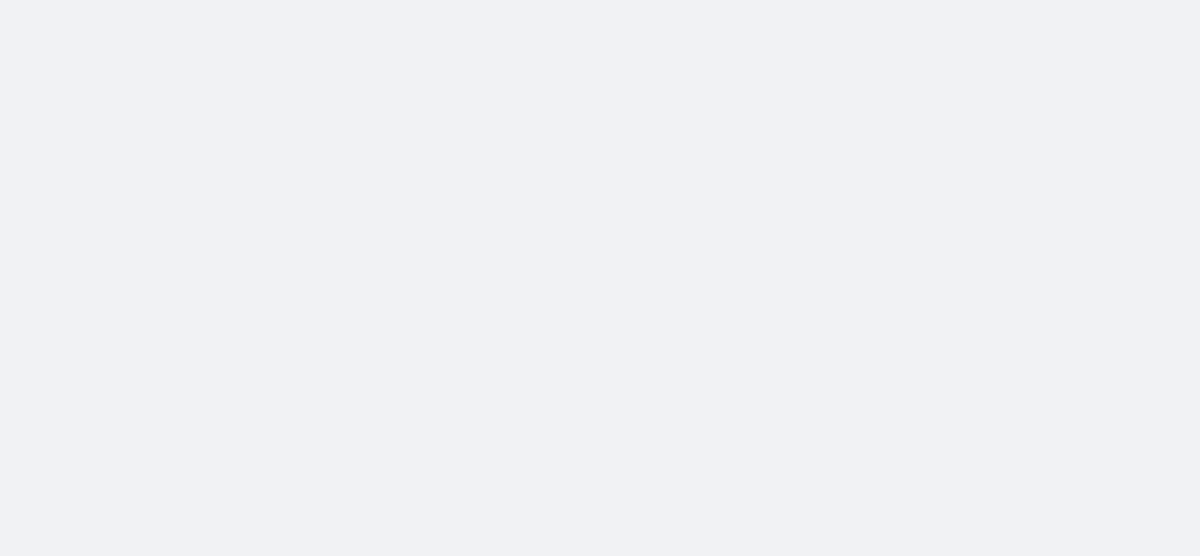 scroll, scrollTop: 0, scrollLeft: 0, axis: both 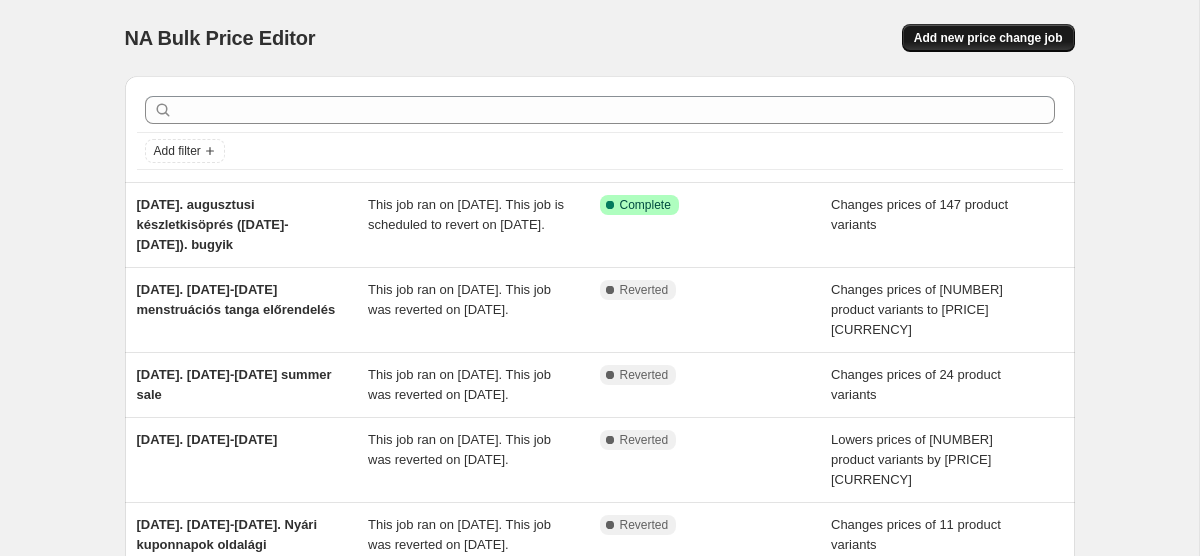 click on "Add new price change job" at bounding box center (988, 38) 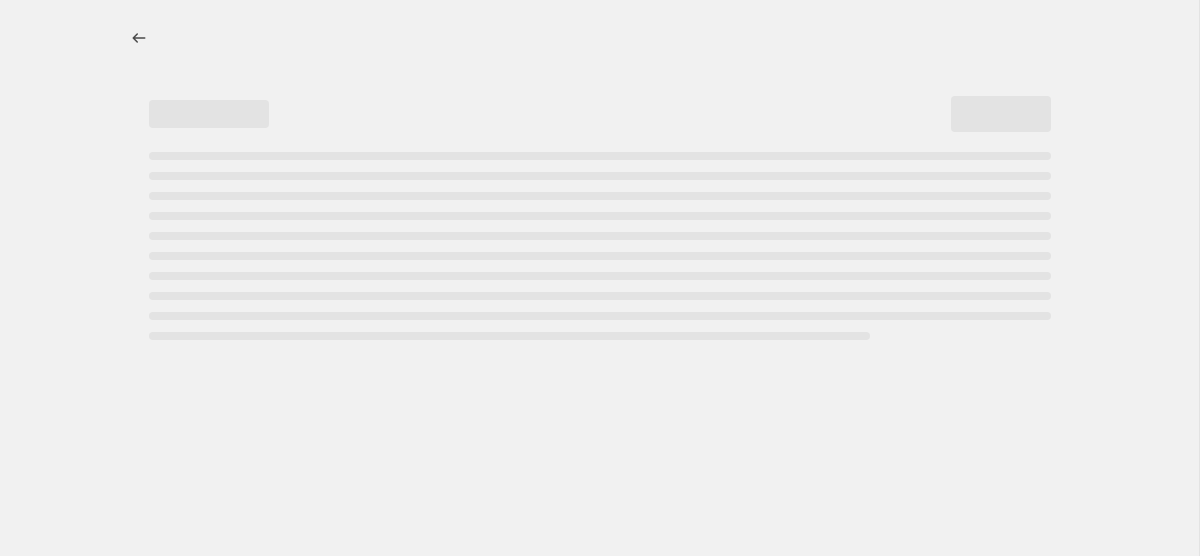 select on "percentage" 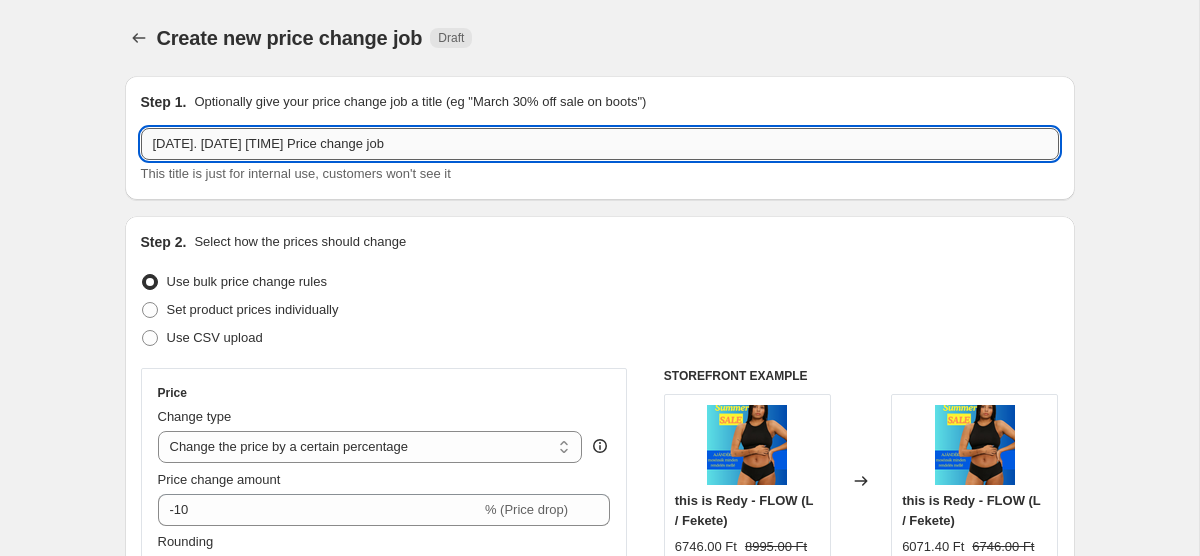 click on "[DATE]. [DATE] [TIME] Price change job" at bounding box center (600, 144) 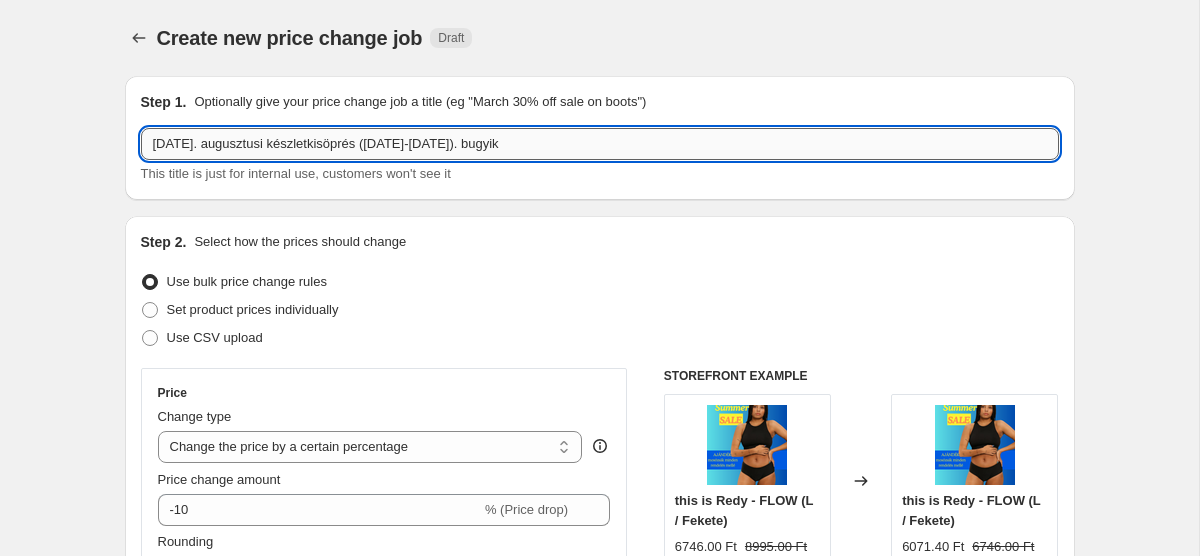 click on "[DATE]. augusztusi készletkisöprés ([DATE]-[DATE]). bugyik" at bounding box center (600, 144) 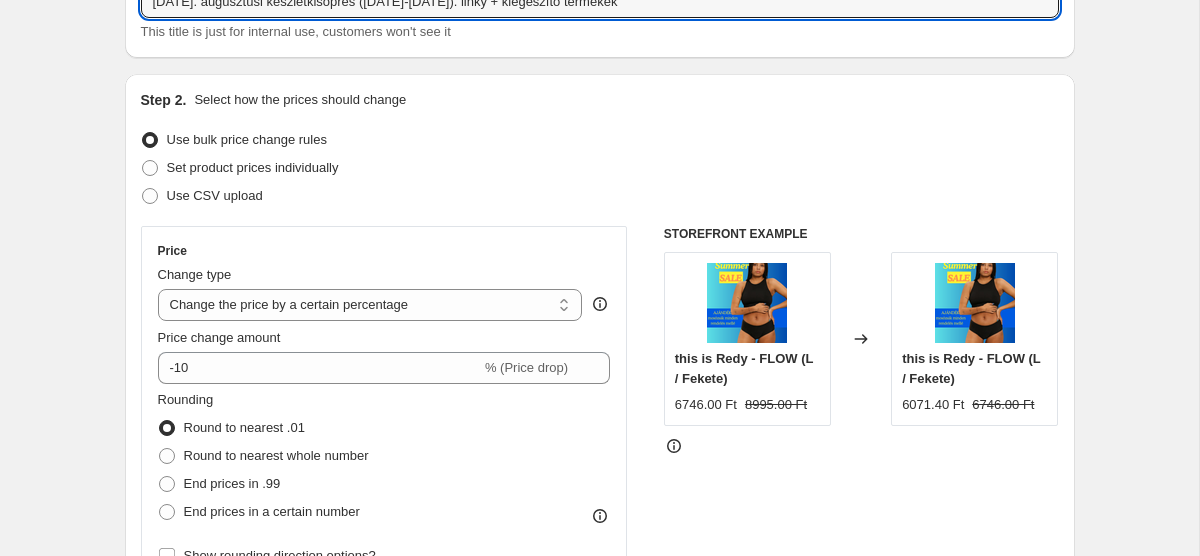 scroll, scrollTop: 154, scrollLeft: 0, axis: vertical 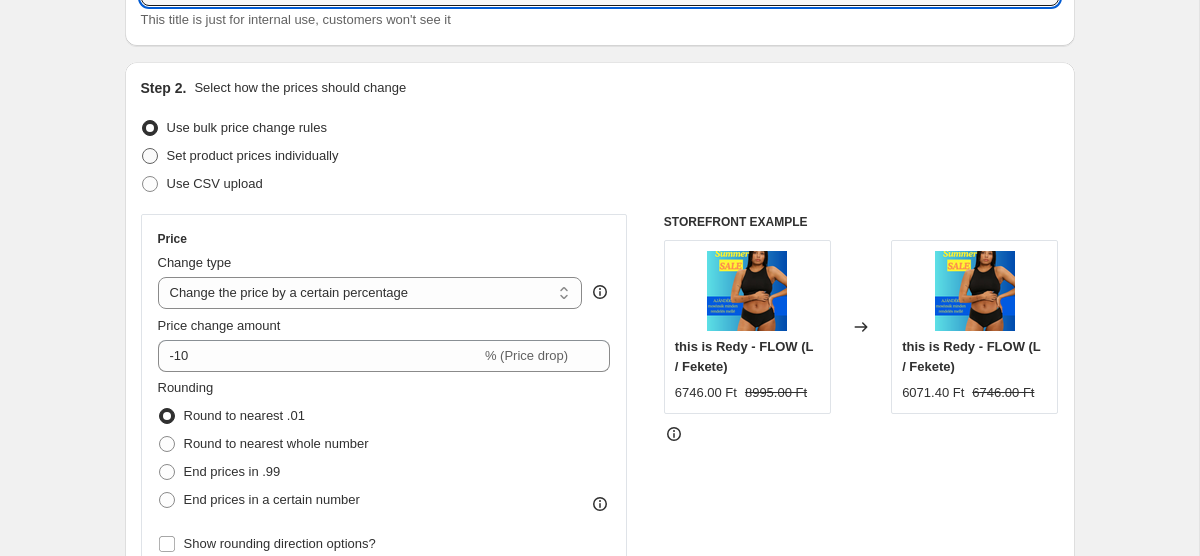 type on "[DATE]. augusztusi készletkisöprés ([DATE]-[DATE]). linky + kiegészítő termékek" 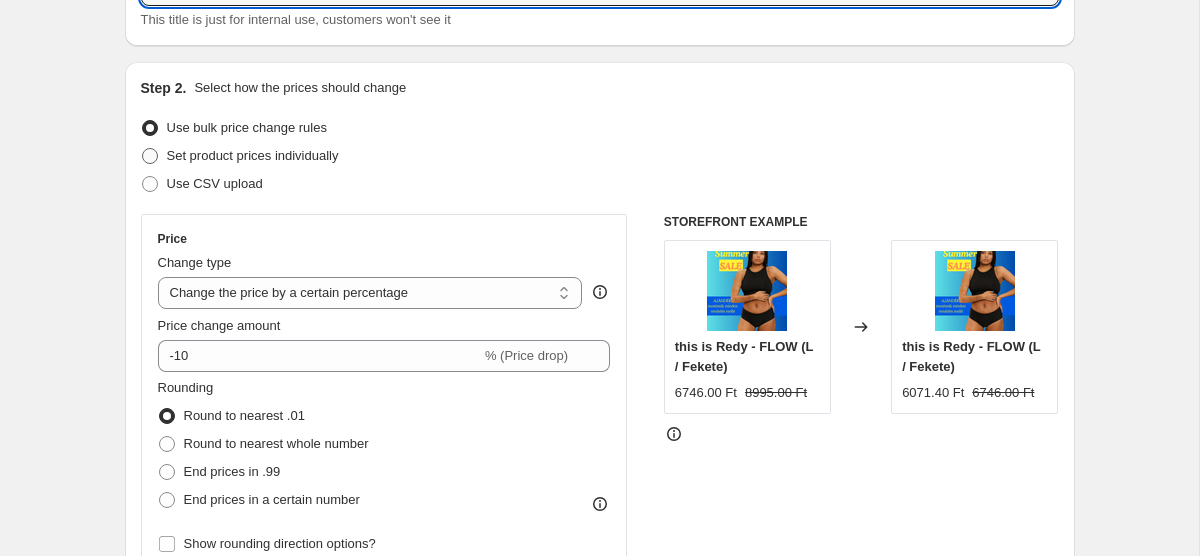 radio on "true" 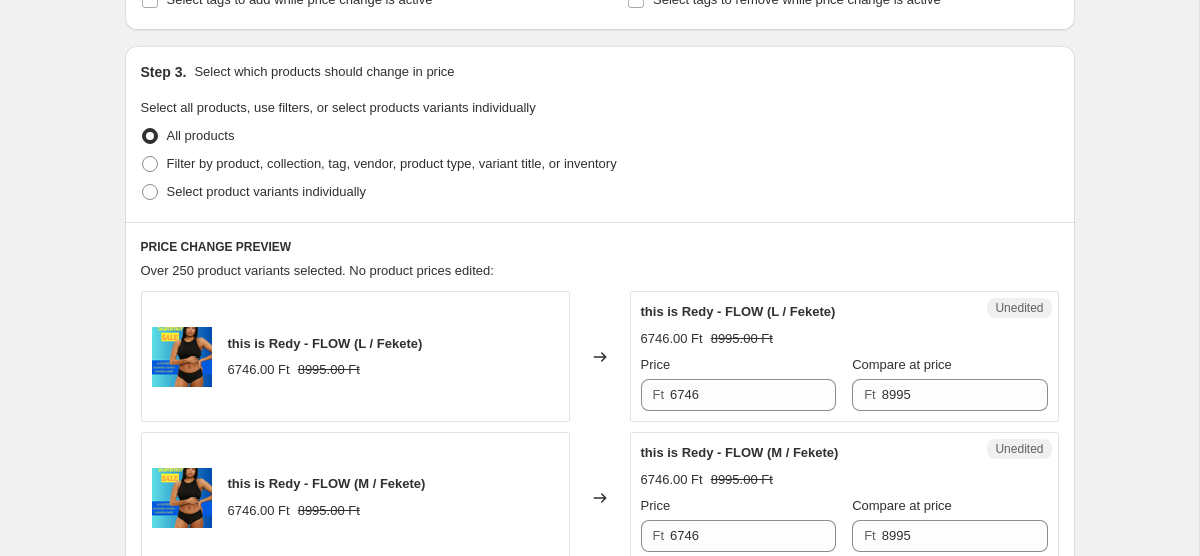 scroll, scrollTop: 384, scrollLeft: 0, axis: vertical 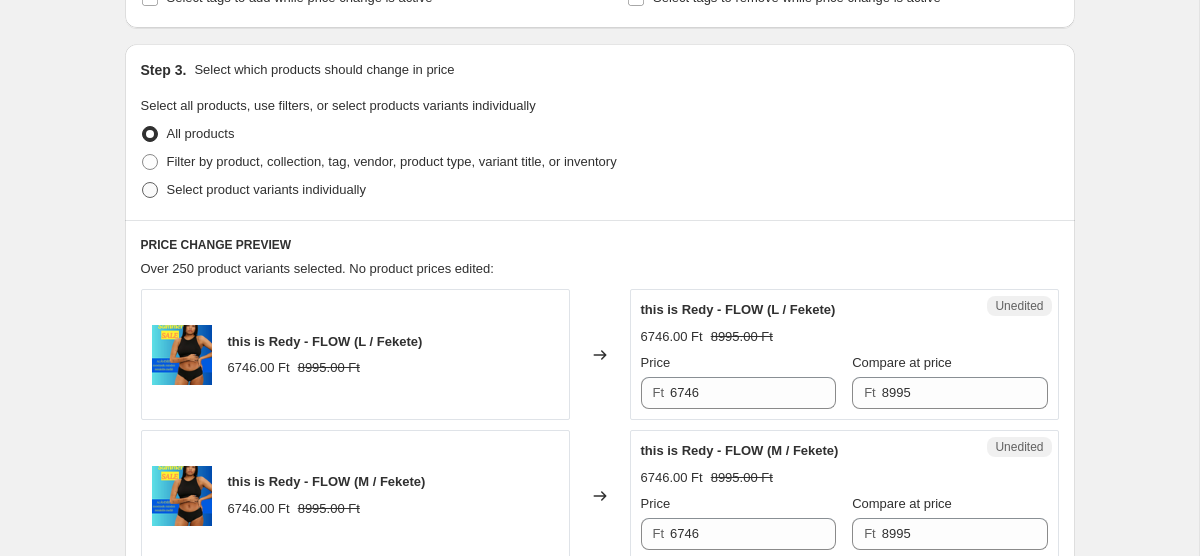click on "Select product variants individually" at bounding box center (266, 189) 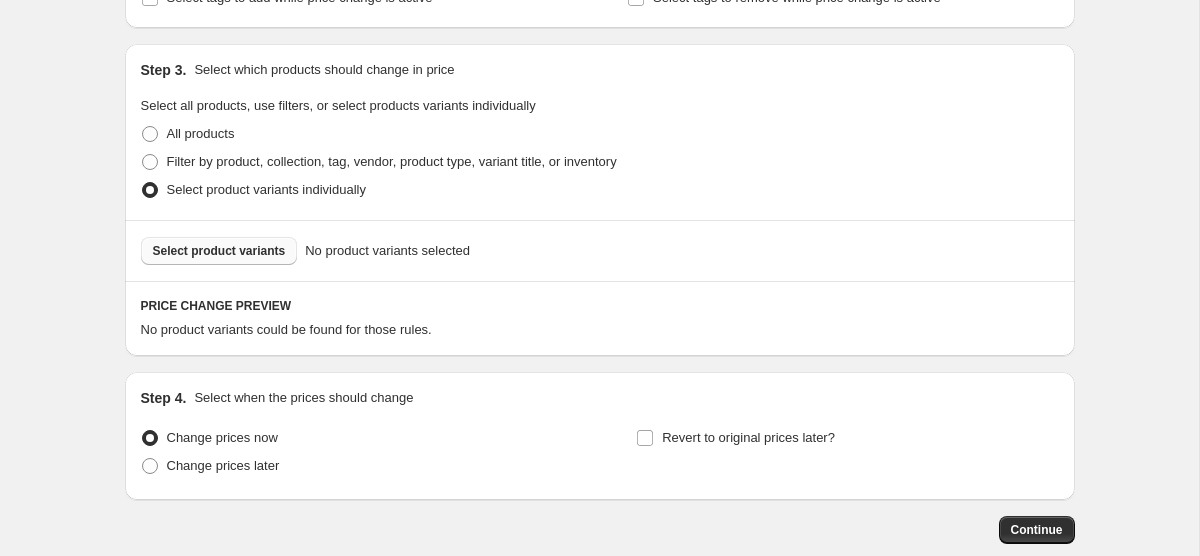 click on "Select product variants" at bounding box center (219, 251) 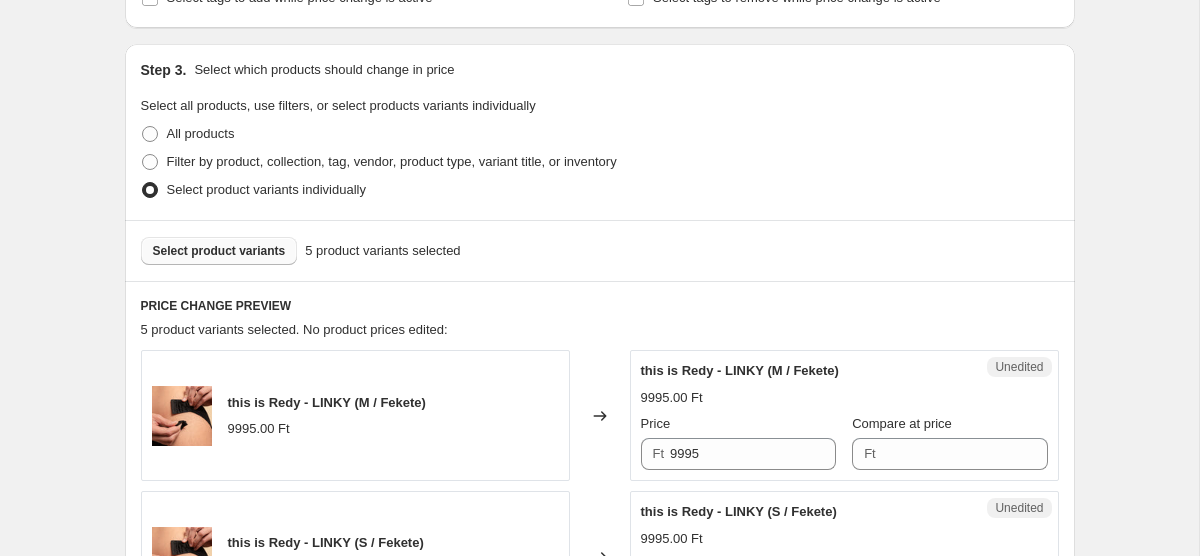 click on "Select product variants" at bounding box center [219, 251] 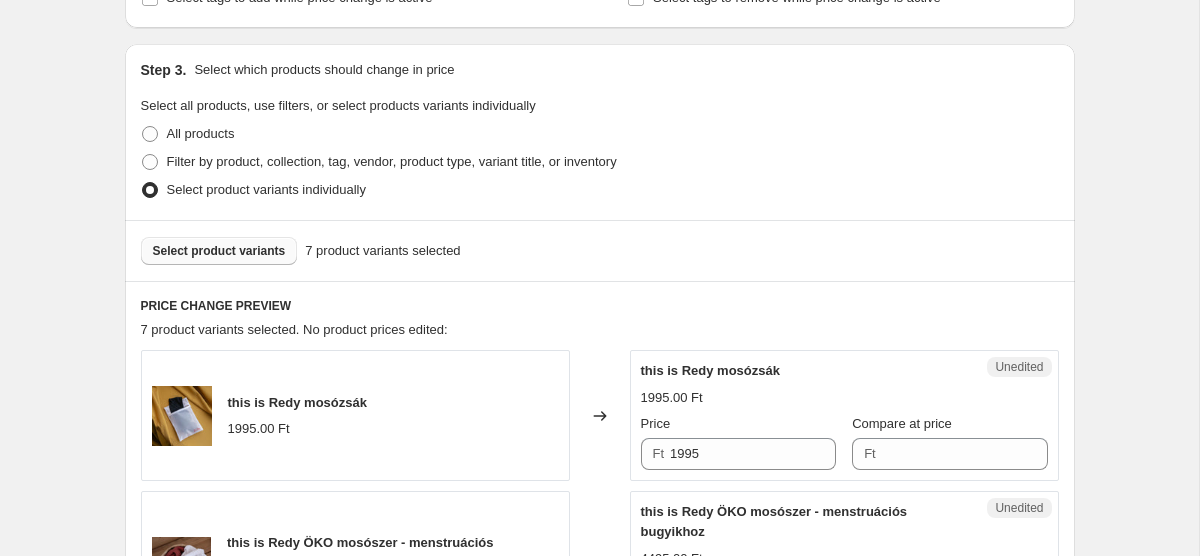 click on "Select product variants" at bounding box center (219, 251) 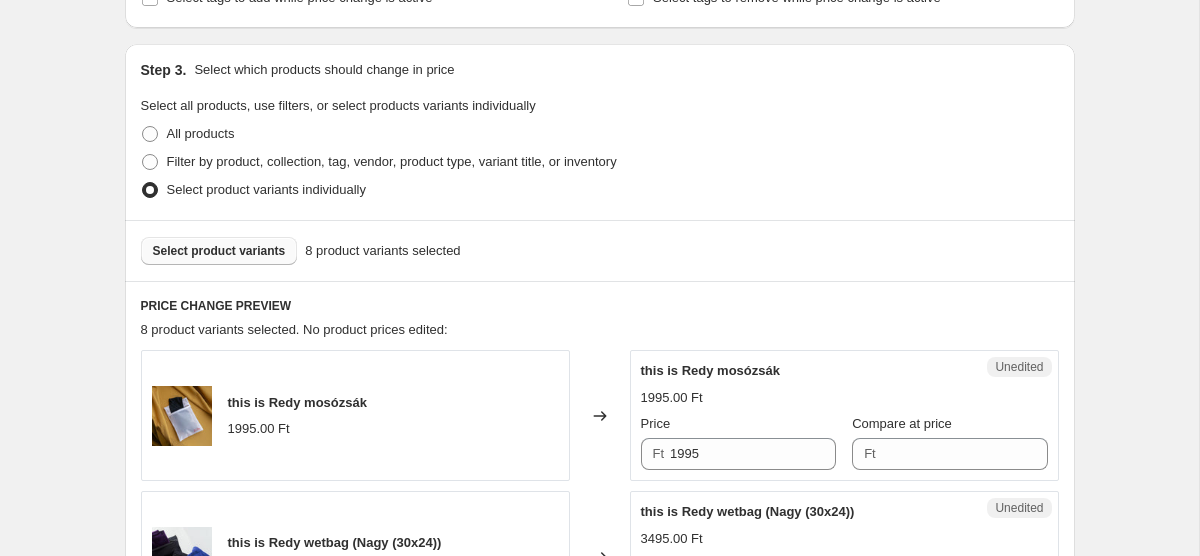 click on "Select product variants" at bounding box center [219, 251] 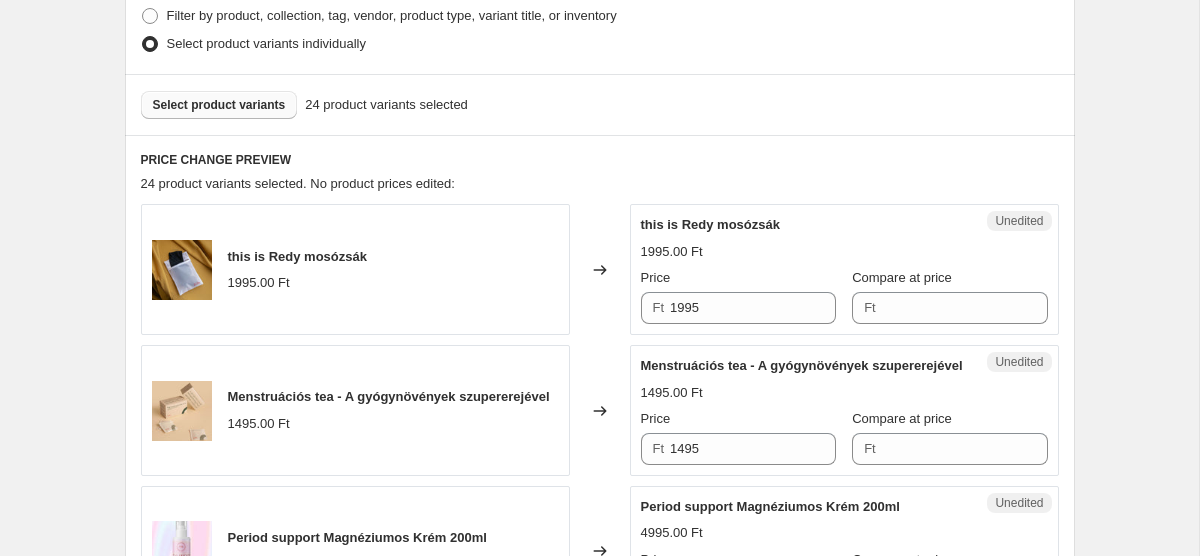 scroll, scrollTop: 633, scrollLeft: 0, axis: vertical 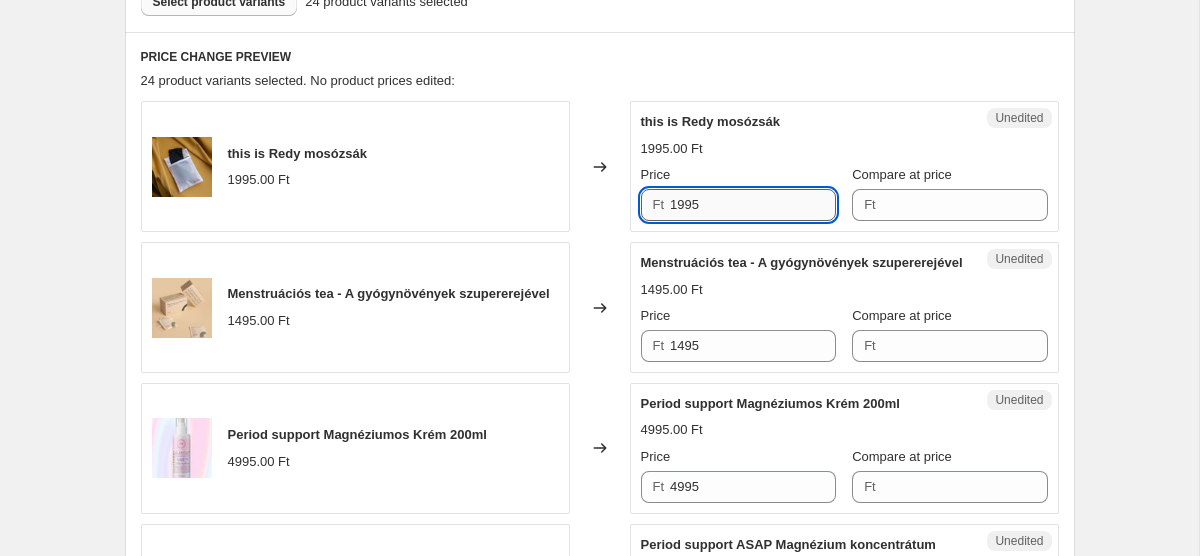 click on "1995" at bounding box center [753, 205] 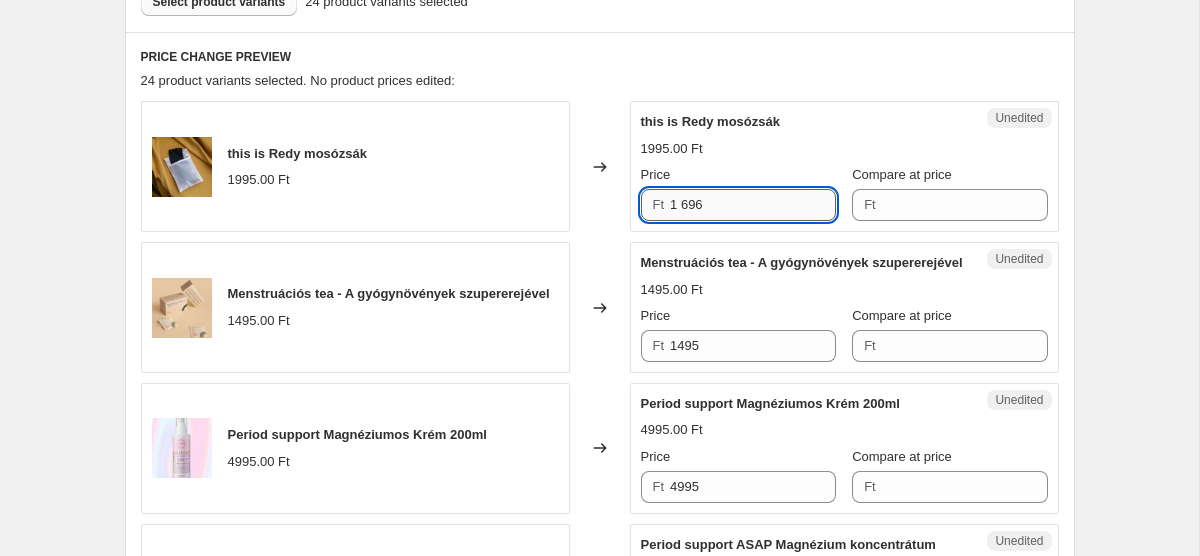 click on "1 696" at bounding box center [753, 205] 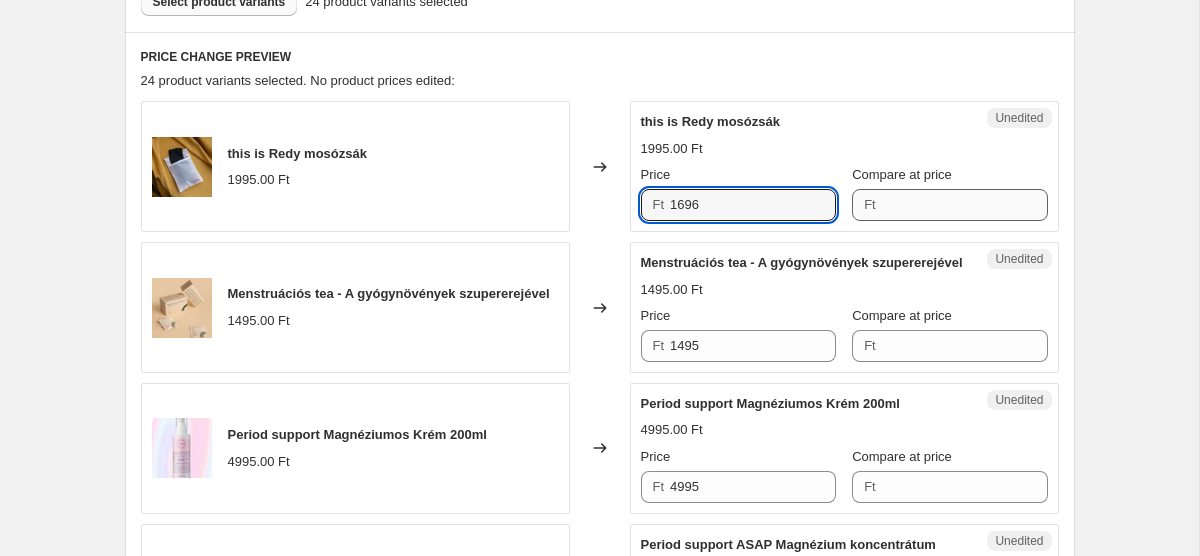 type on "1696" 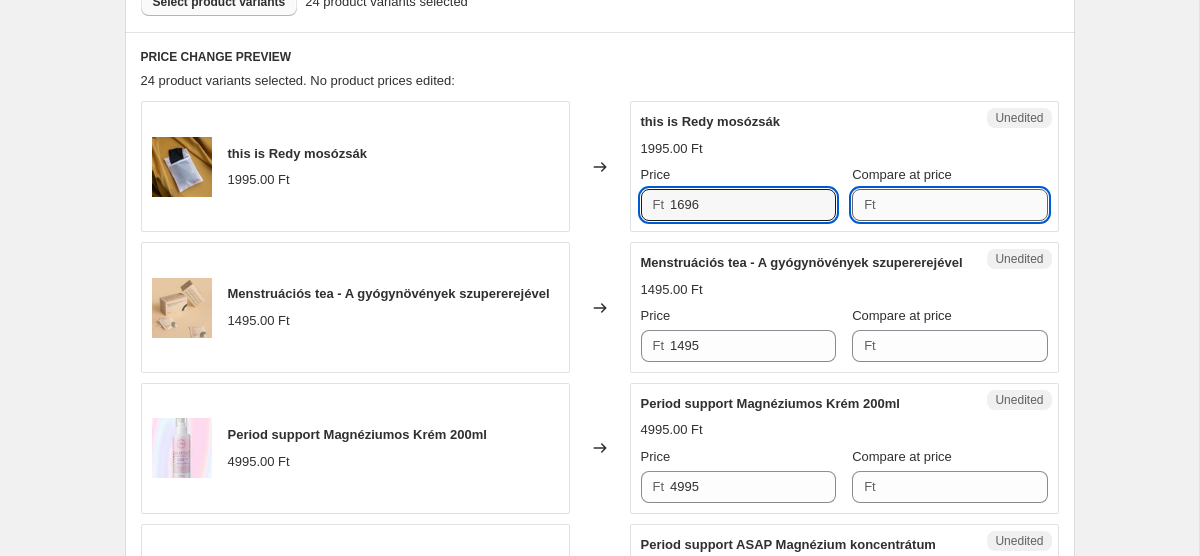 click on "Compare at price" at bounding box center (965, 205) 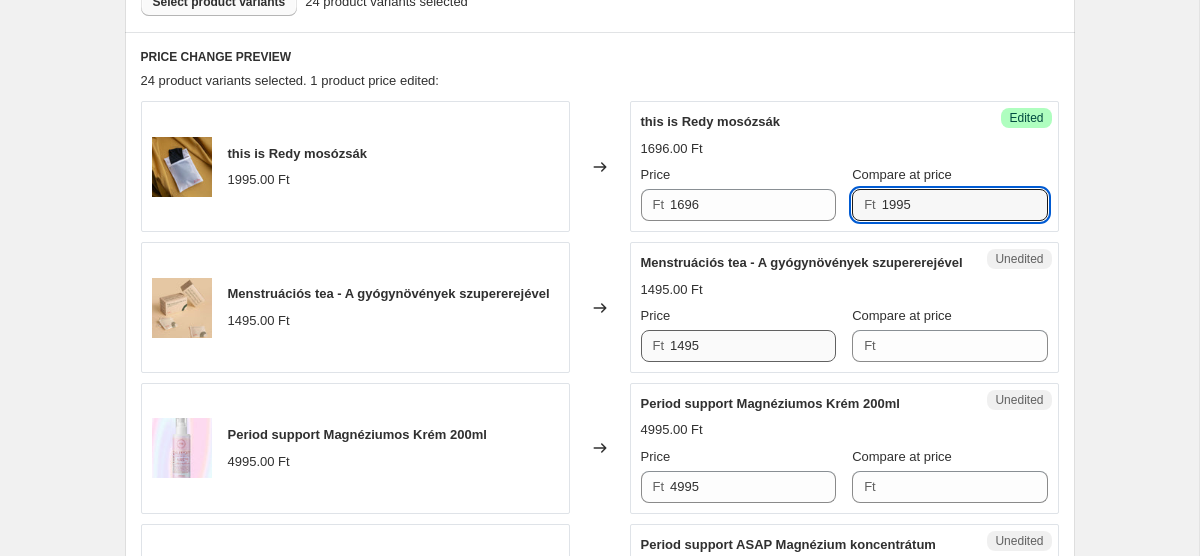 type on "1995" 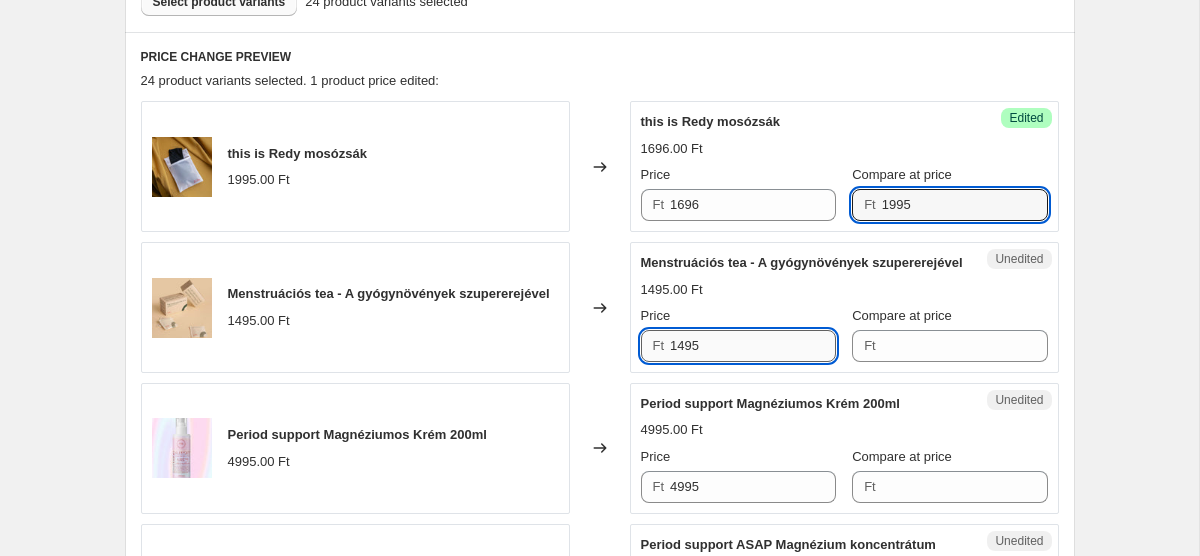 click on "1495" at bounding box center [753, 346] 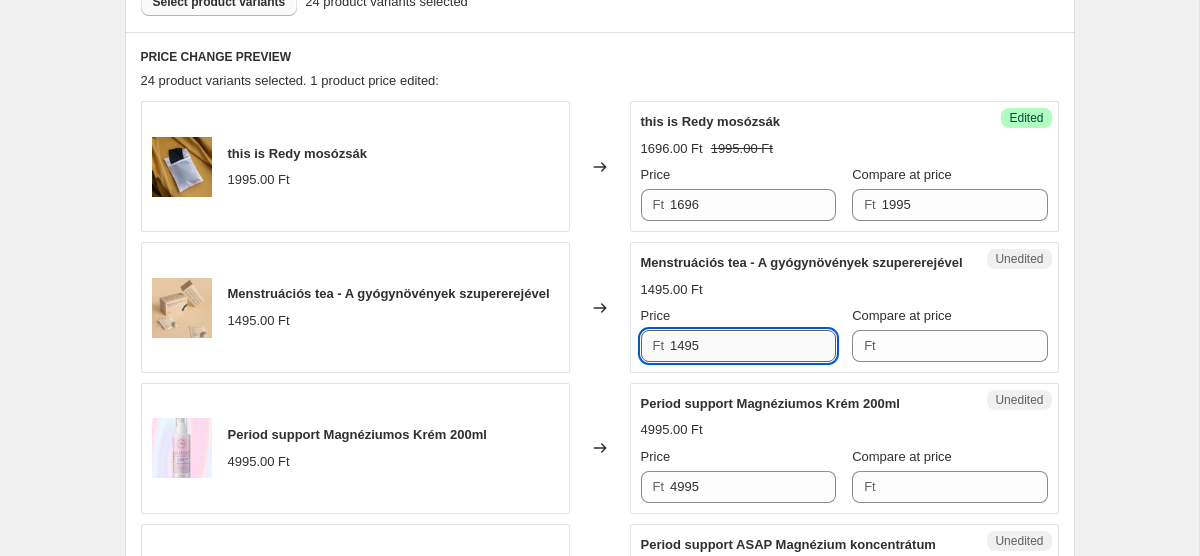 click on "1495" at bounding box center [753, 346] 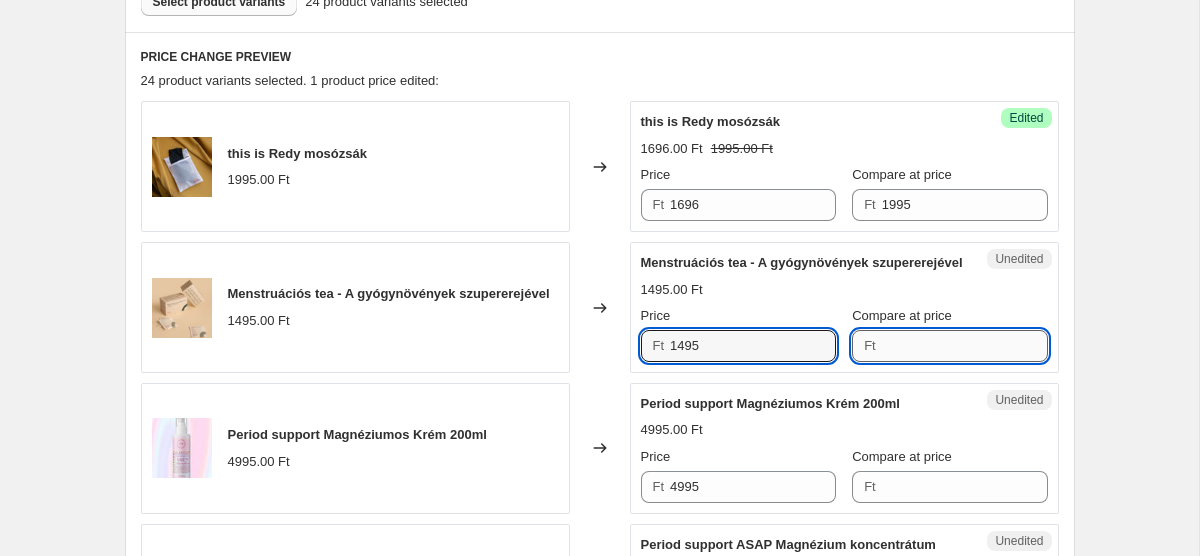 click on "Compare at price" at bounding box center (965, 346) 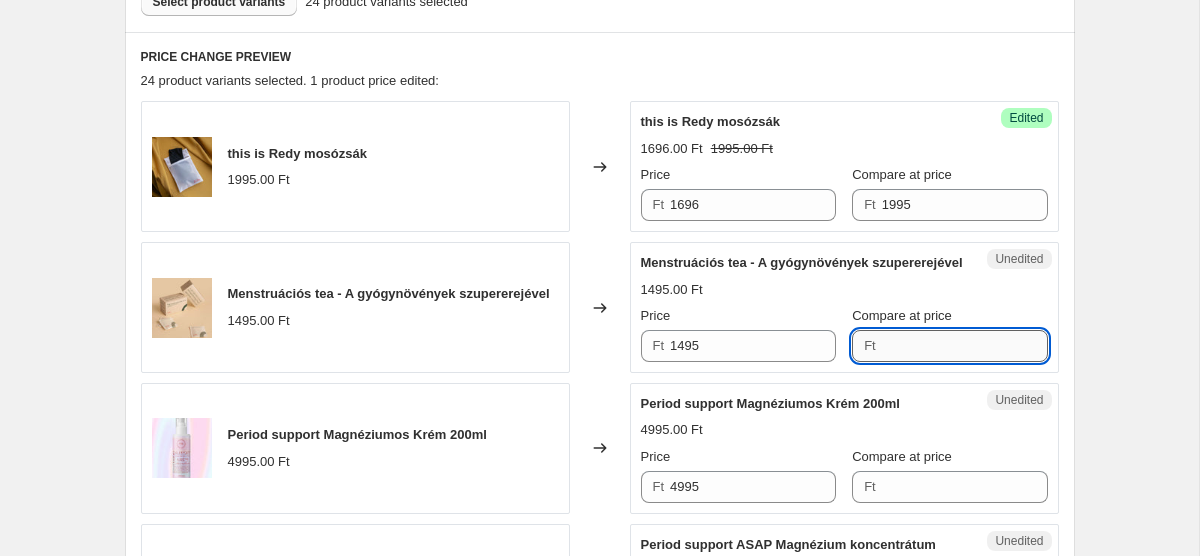 paste on "1495" 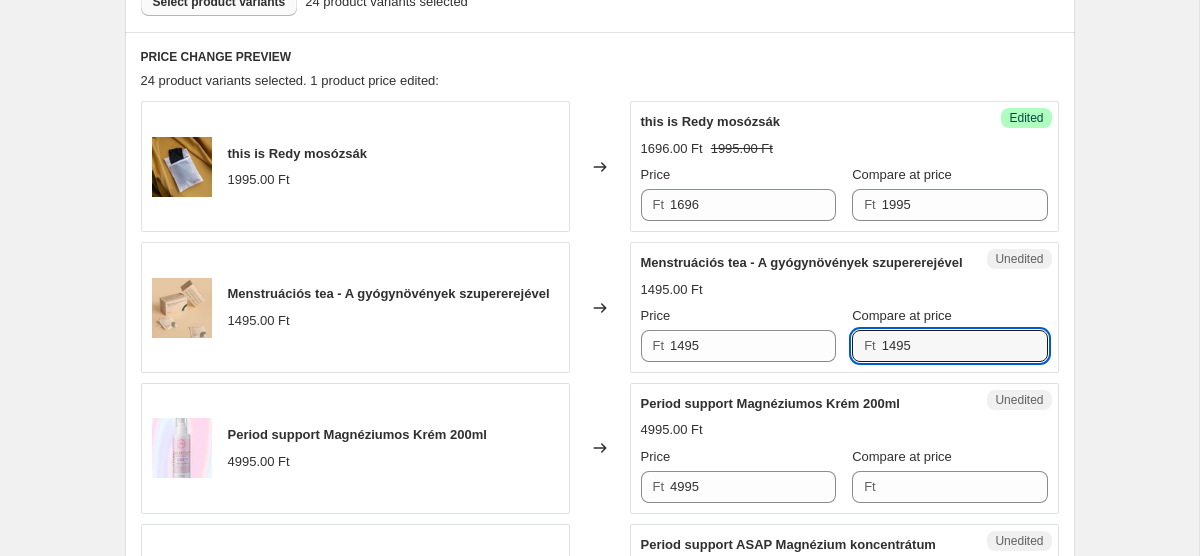 type on "1495" 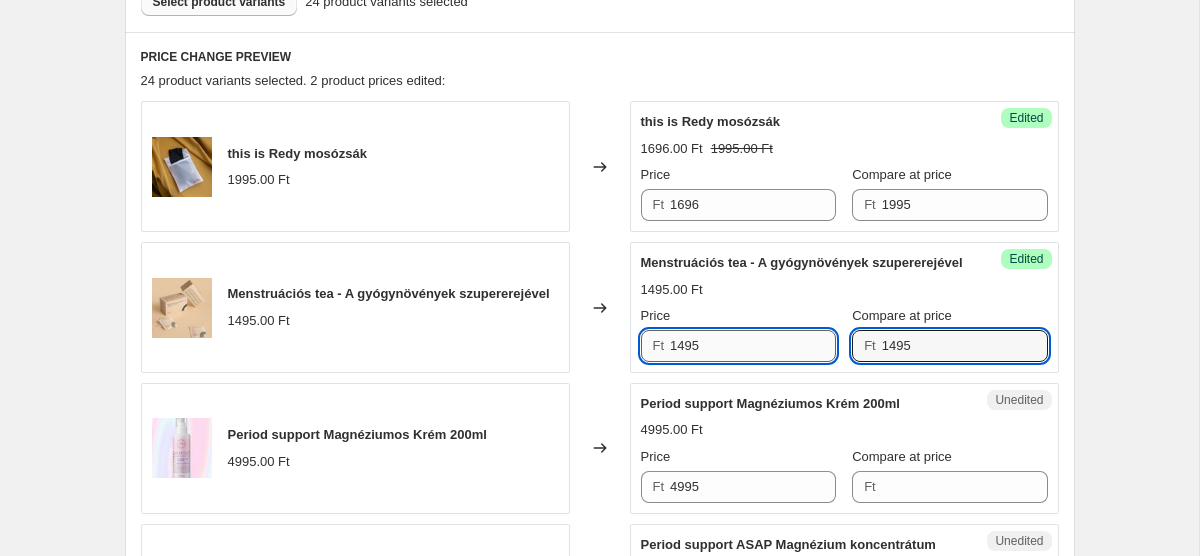 click on "1495" at bounding box center (753, 346) 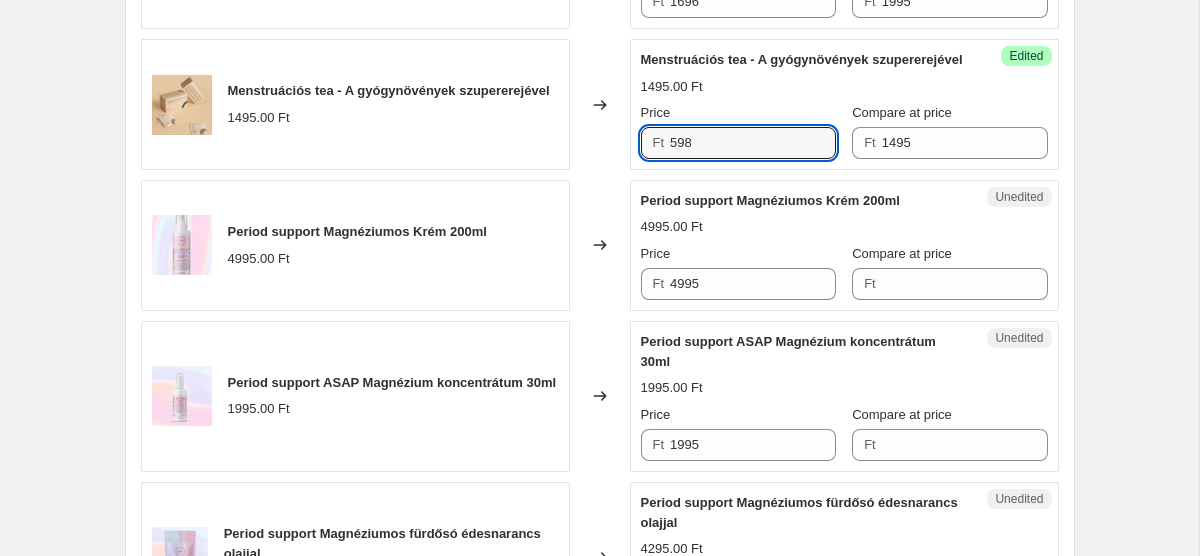 scroll, scrollTop: 838, scrollLeft: 0, axis: vertical 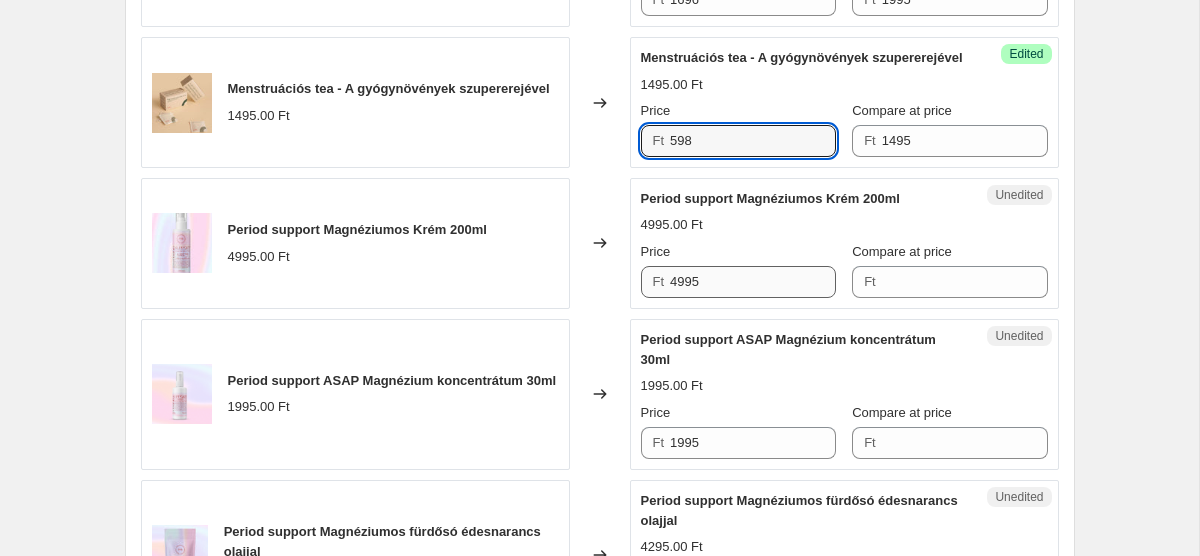 type on "598" 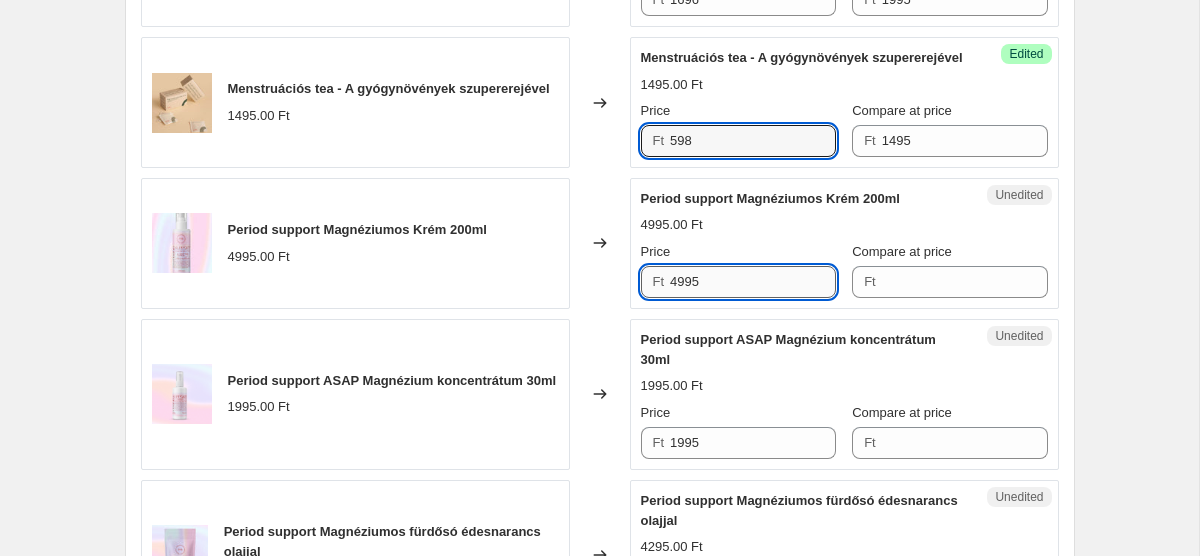 click on "4995" at bounding box center [753, 282] 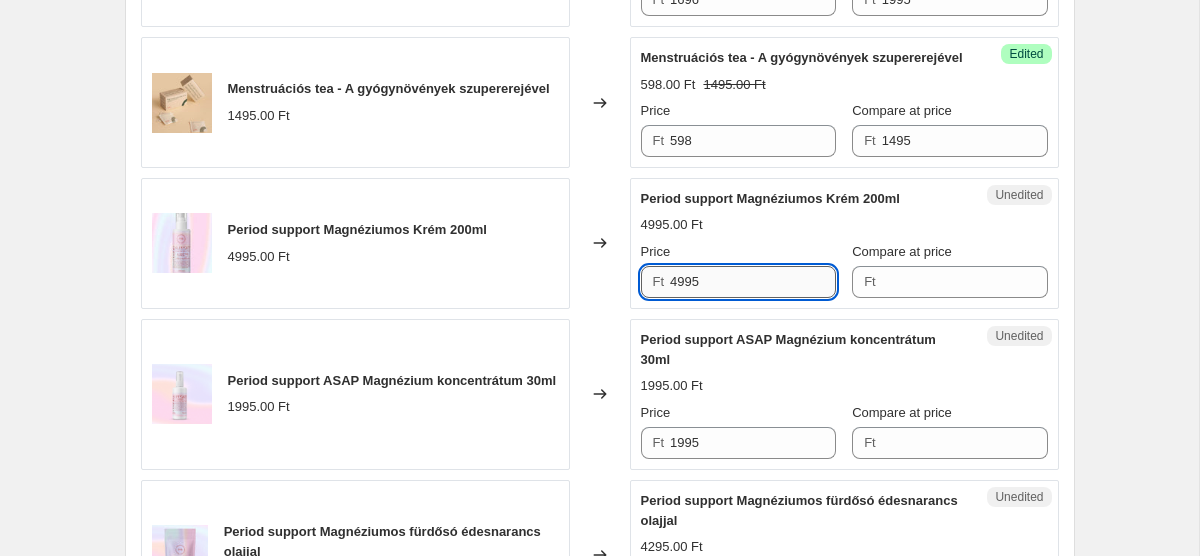 click on "4995" at bounding box center (753, 282) 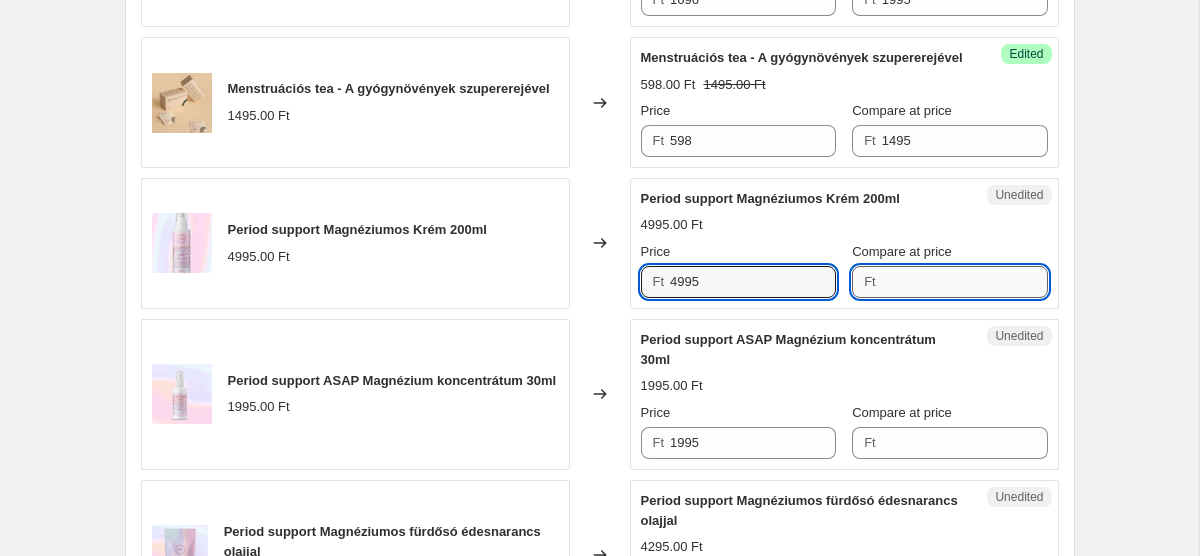 click on "Compare at price" at bounding box center [965, 282] 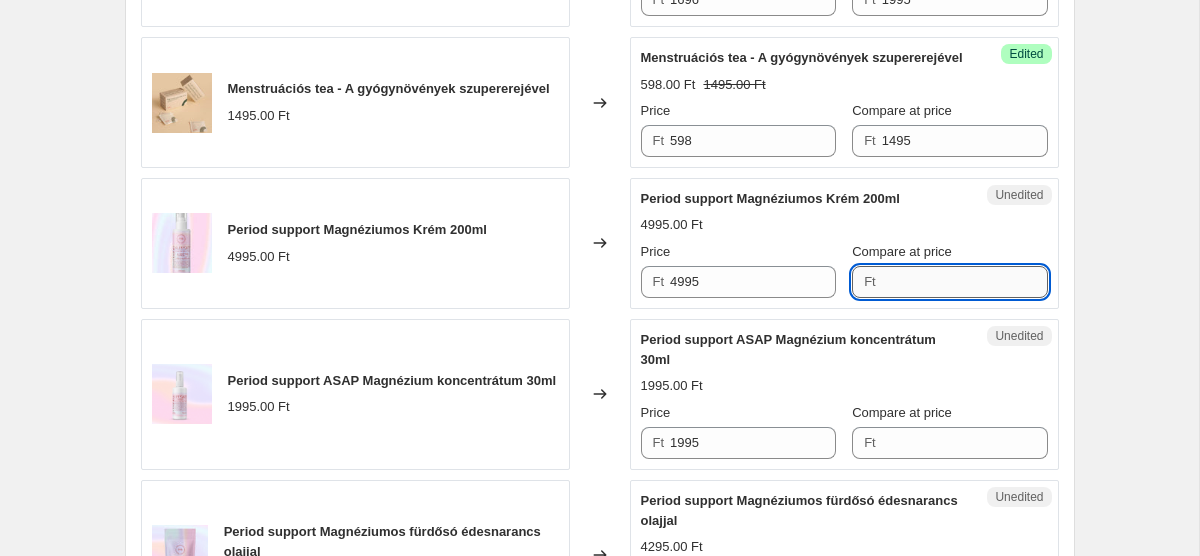 paste on "4995" 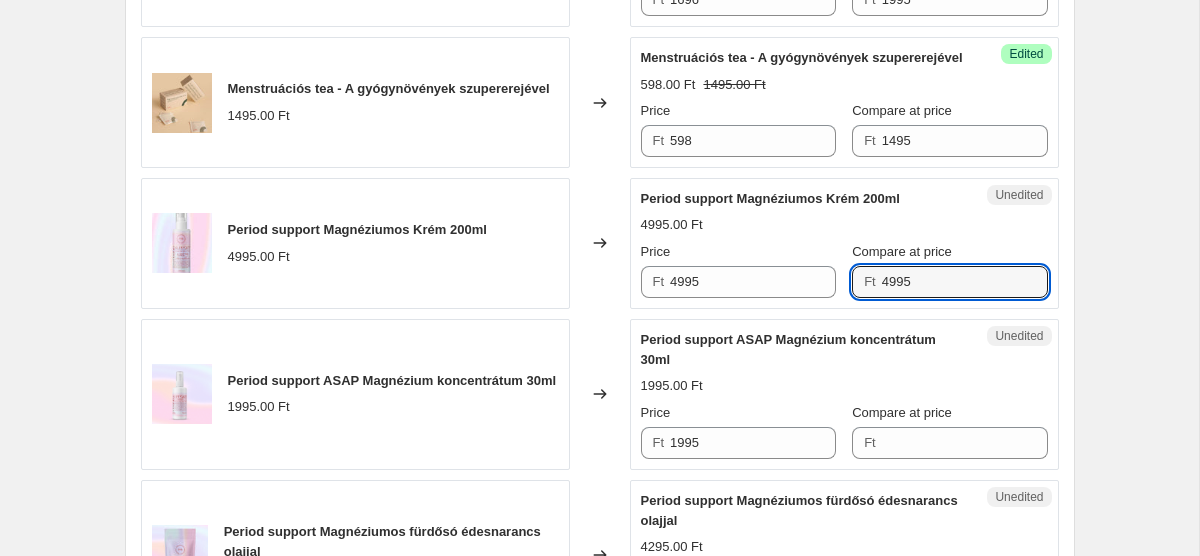 type on "4995" 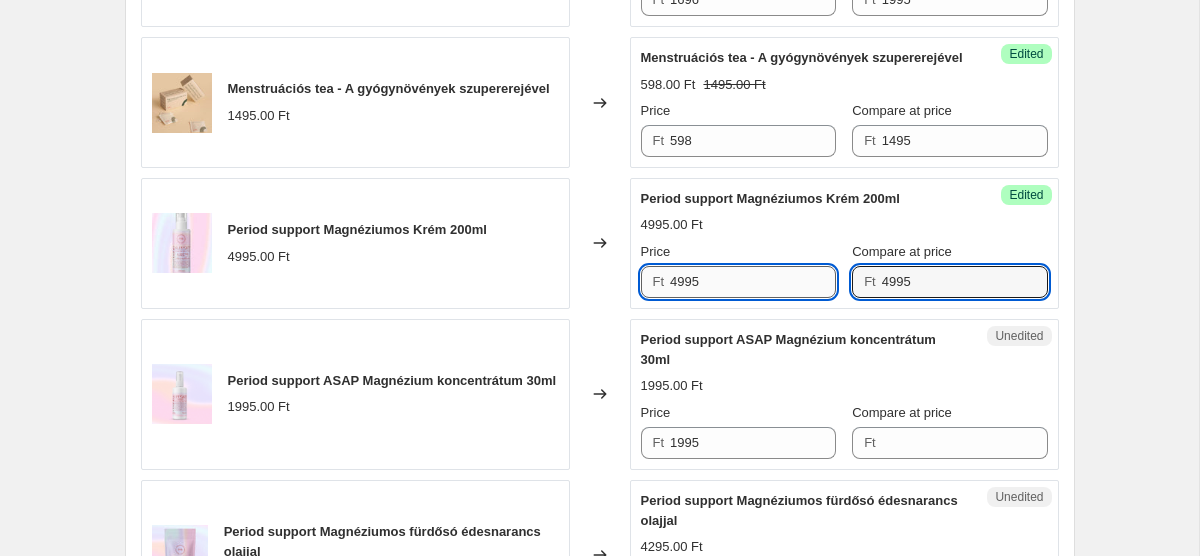 click on "4995" at bounding box center [753, 282] 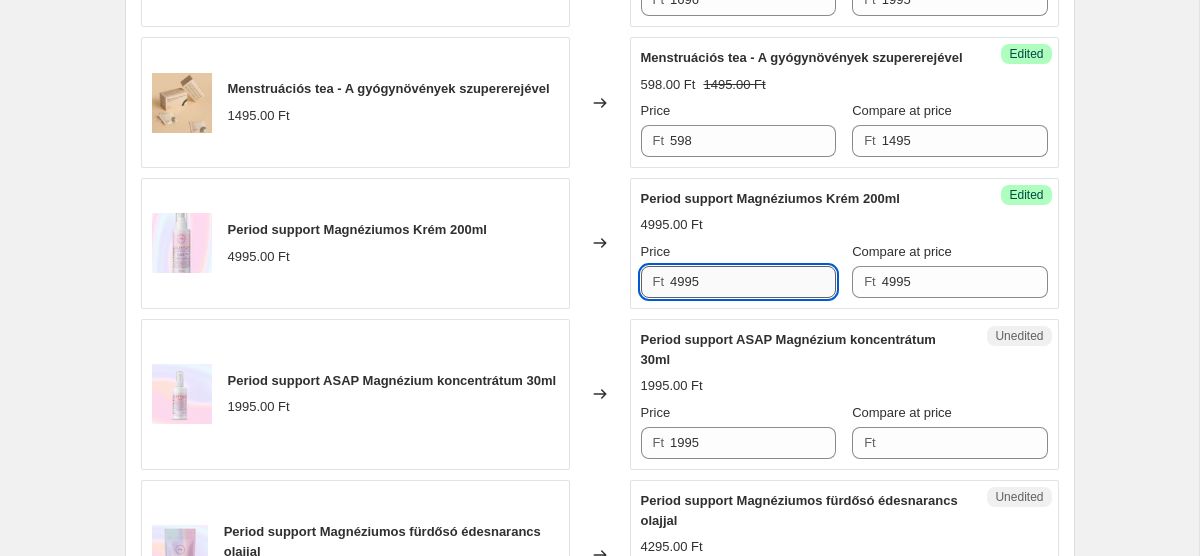 paste on "2 997" 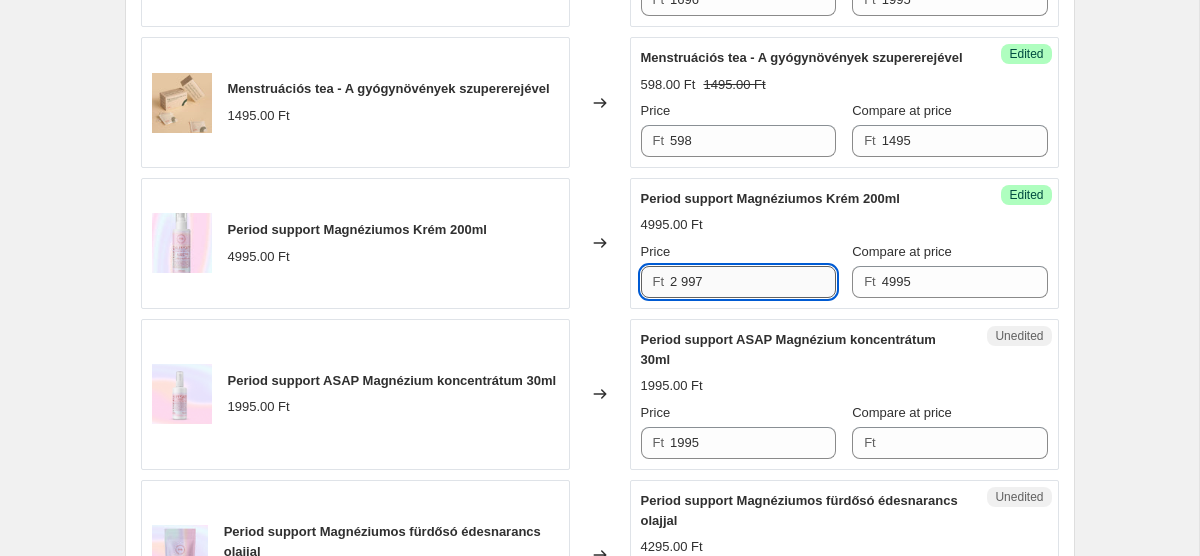 click on "2 997" at bounding box center [753, 282] 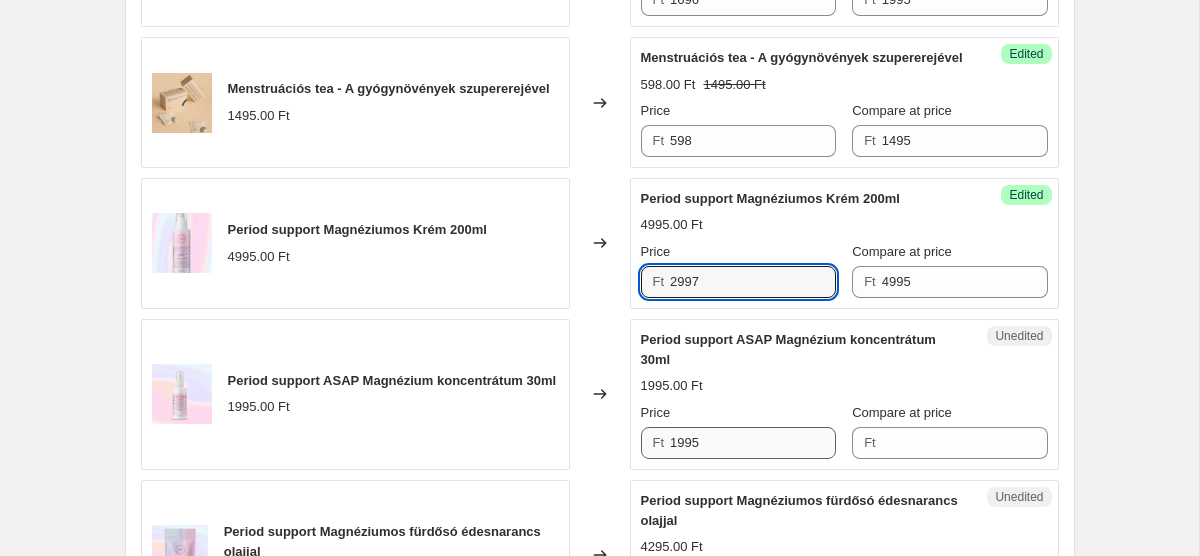 type on "2997" 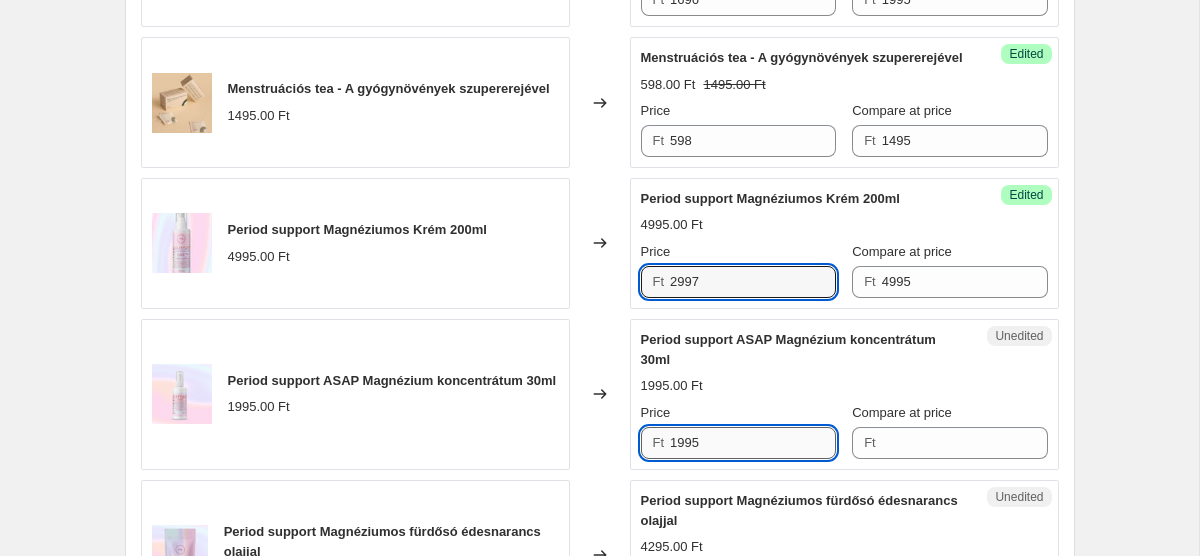 click on "1995" at bounding box center [753, 443] 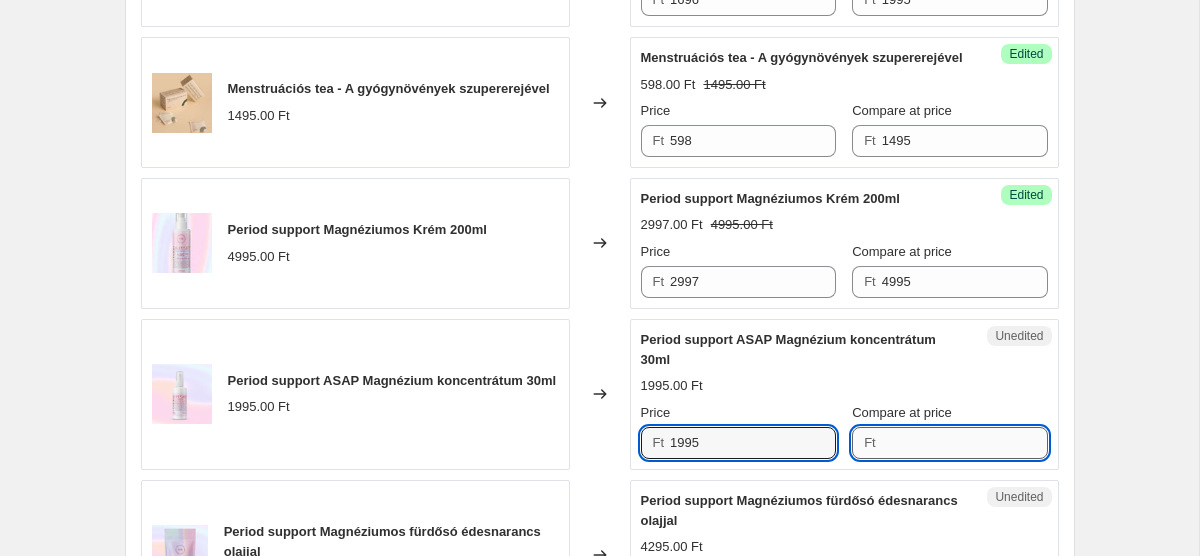 click on "Compare at price" at bounding box center (965, 443) 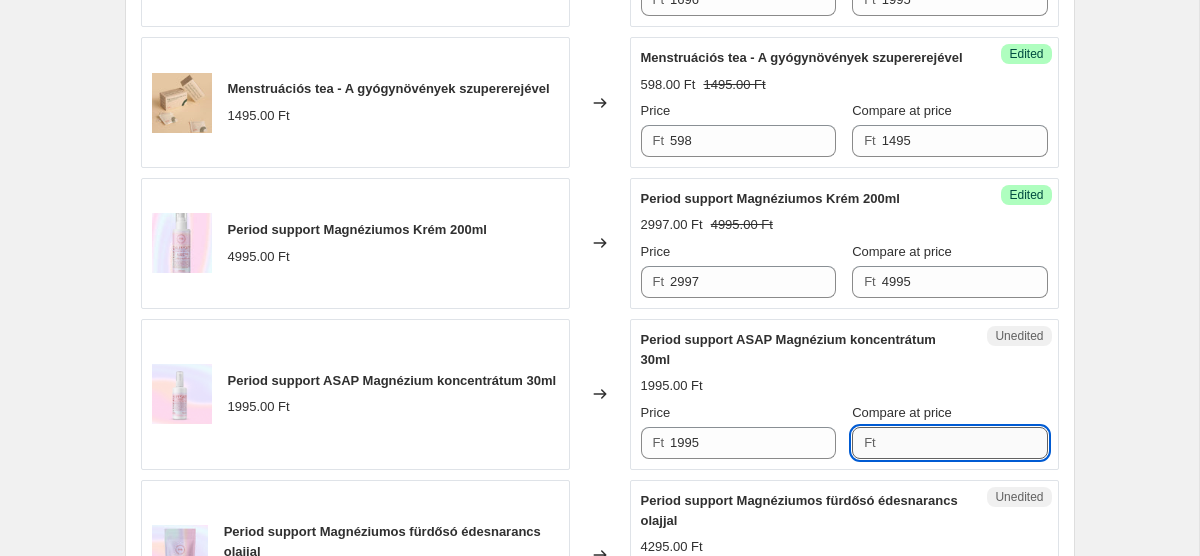 paste on "1995" 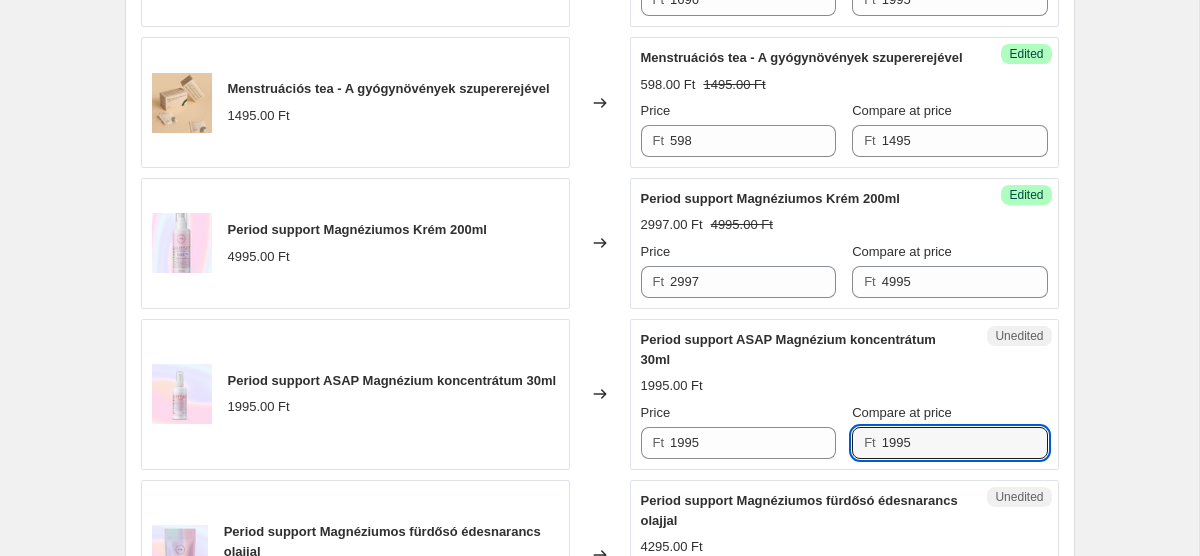 type on "1995" 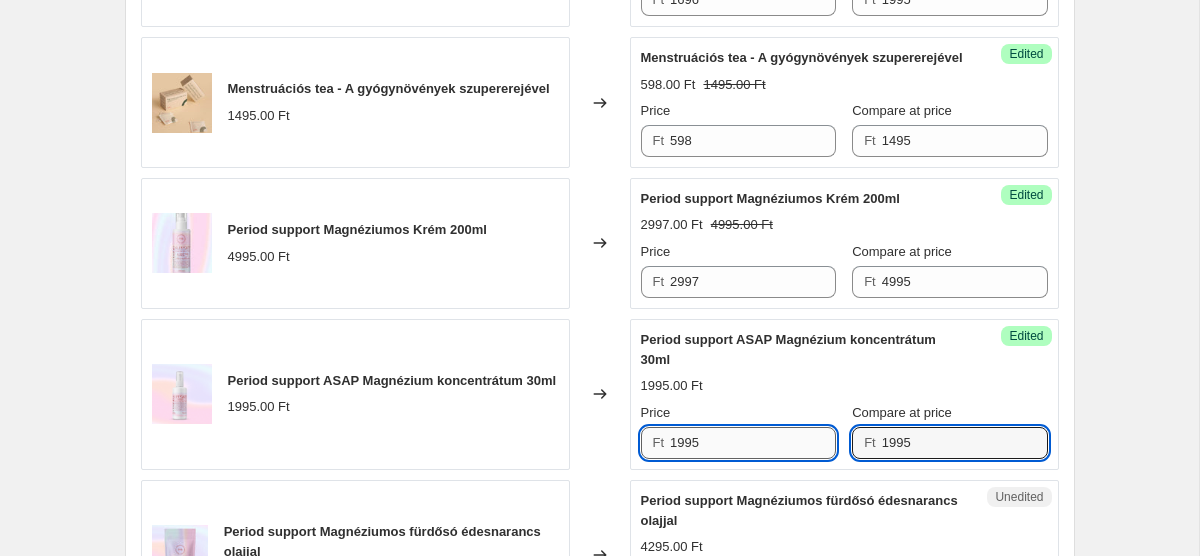 click on "1995" at bounding box center [753, 443] 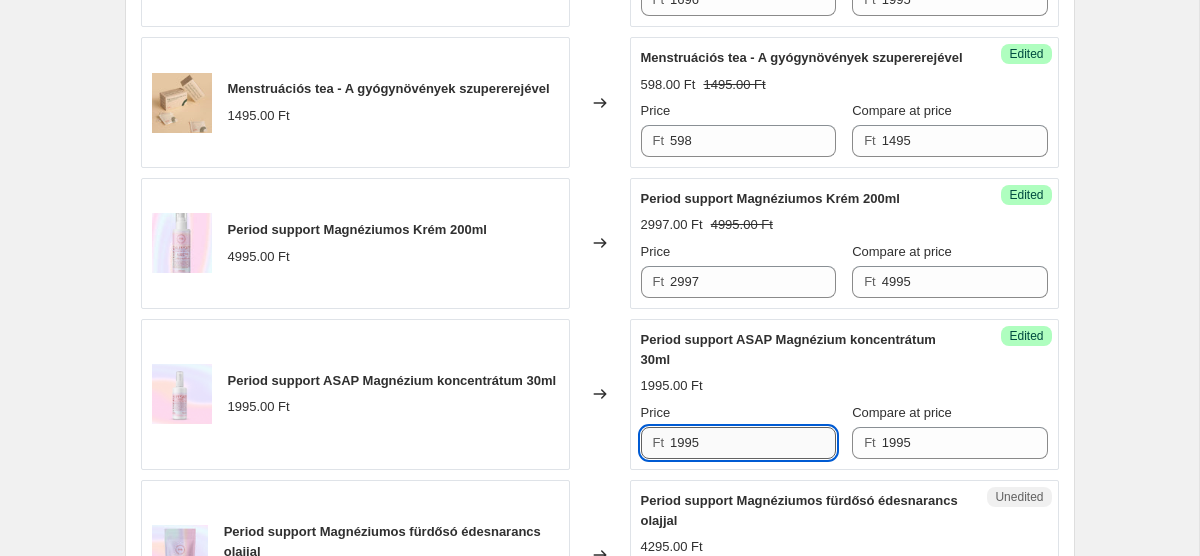 click on "1995" at bounding box center (753, 443) 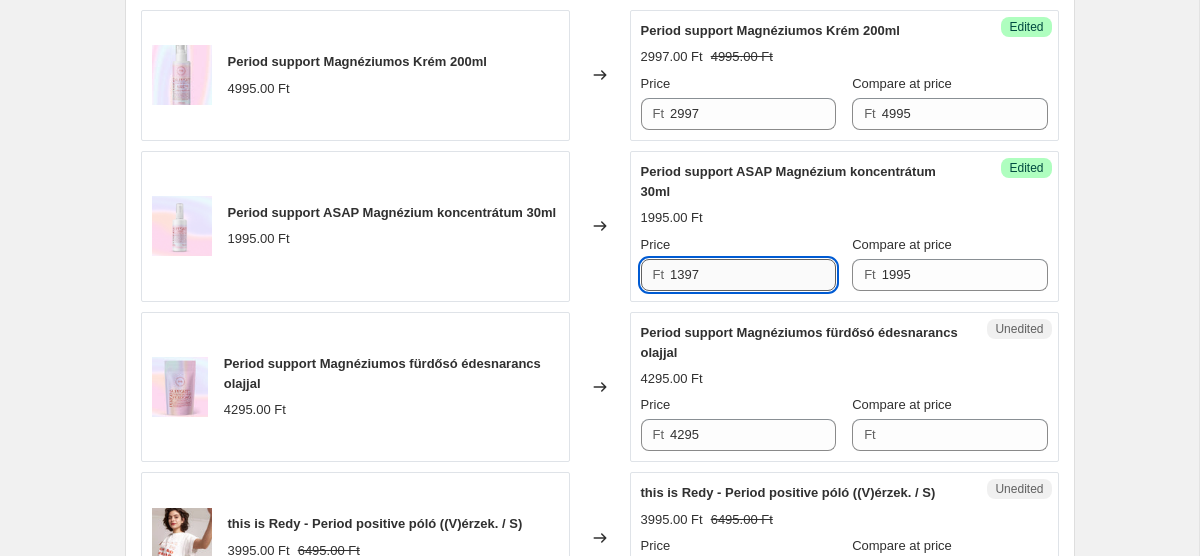 scroll, scrollTop: 1016, scrollLeft: 0, axis: vertical 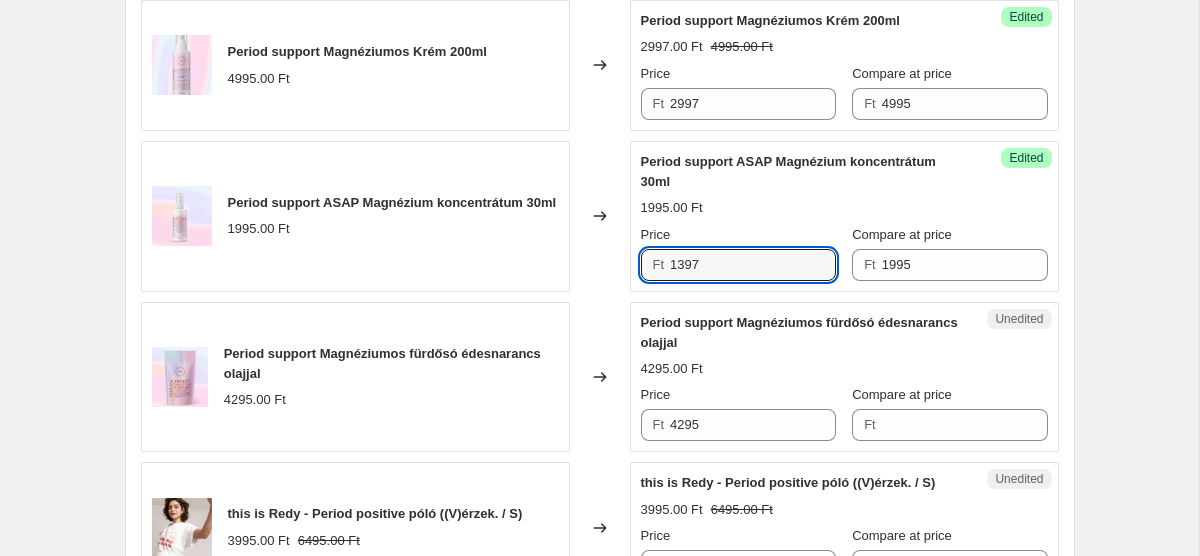 type on "1397" 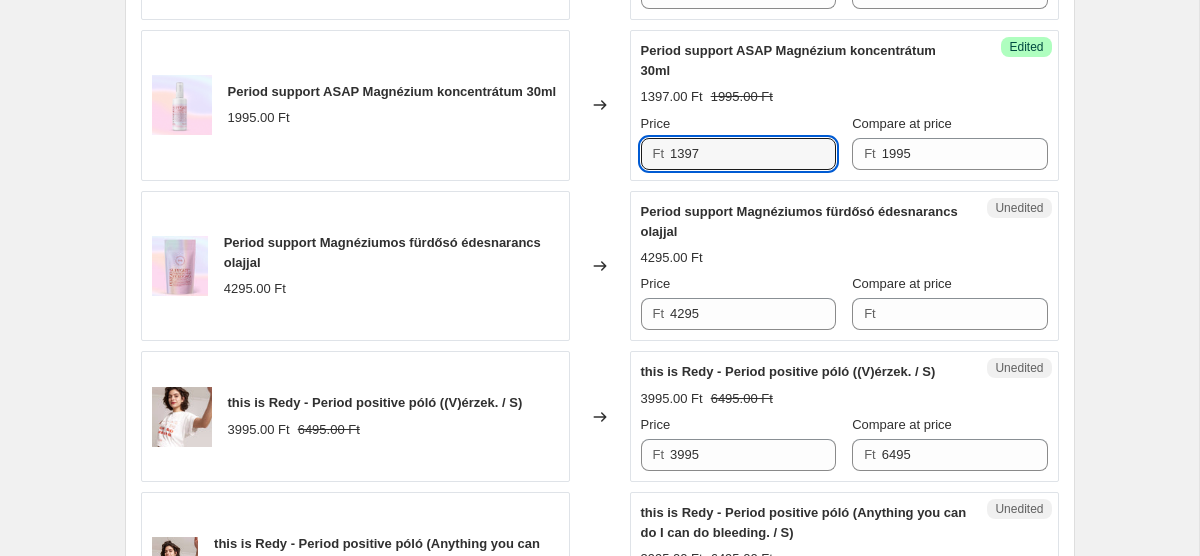 scroll, scrollTop: 1164, scrollLeft: 0, axis: vertical 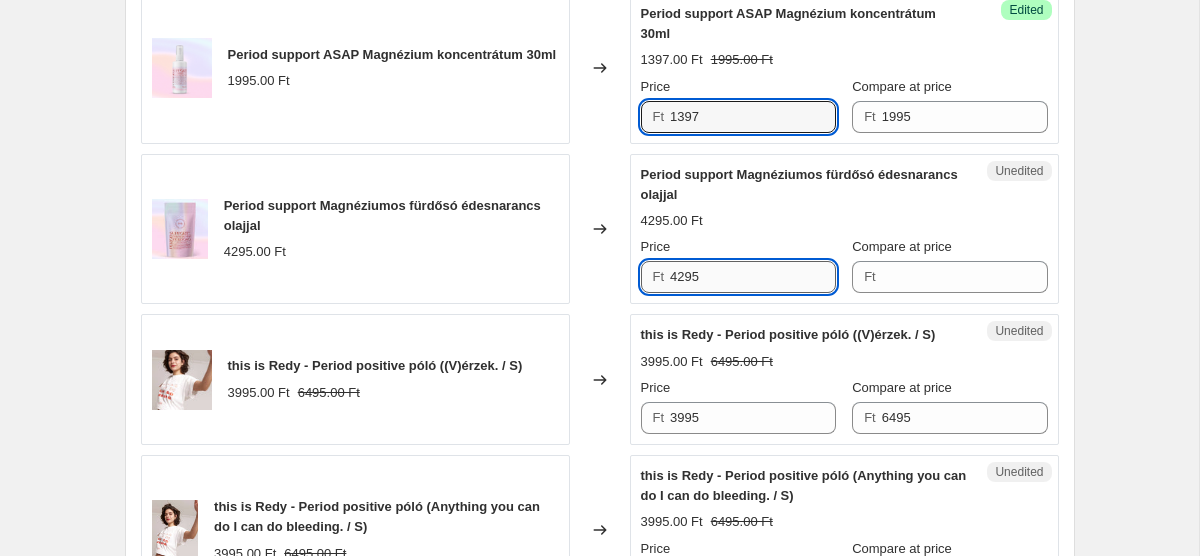 click on "4295" at bounding box center (753, 277) 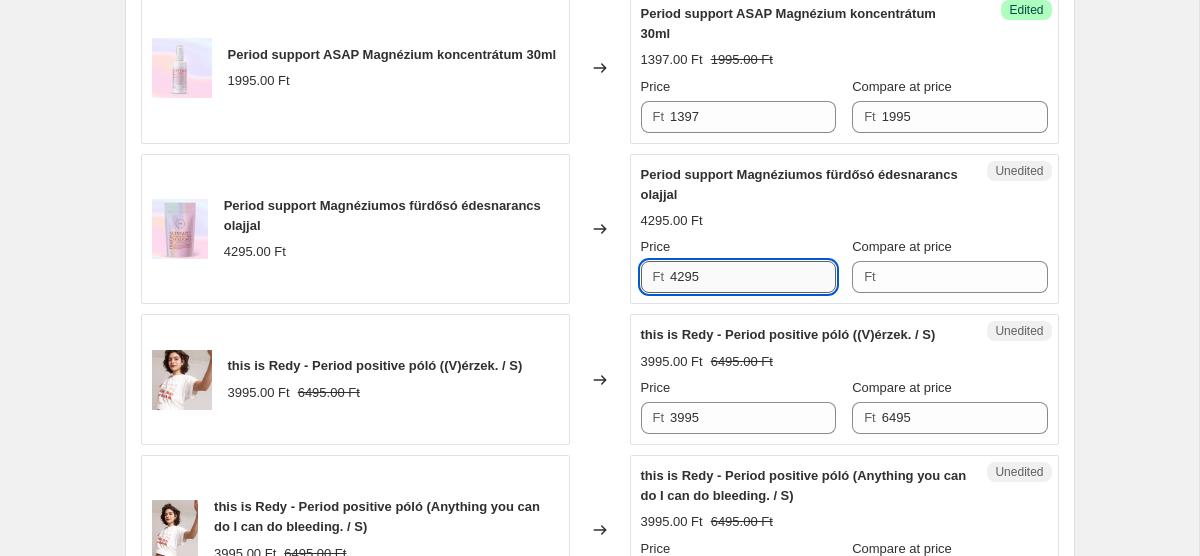 click on "4295" at bounding box center (753, 277) 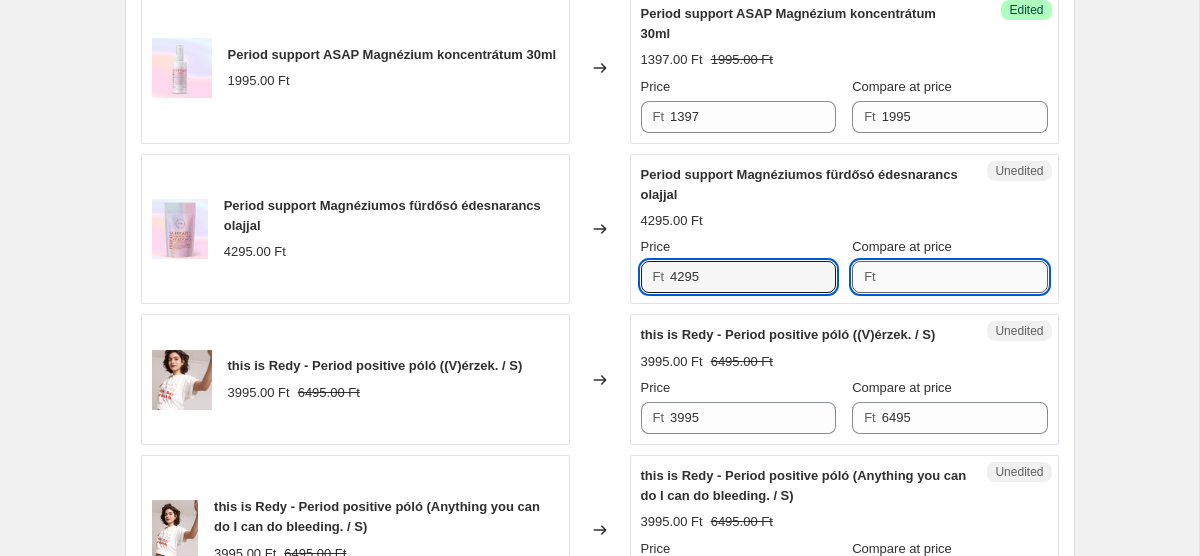click on "Compare at price" at bounding box center (965, 277) 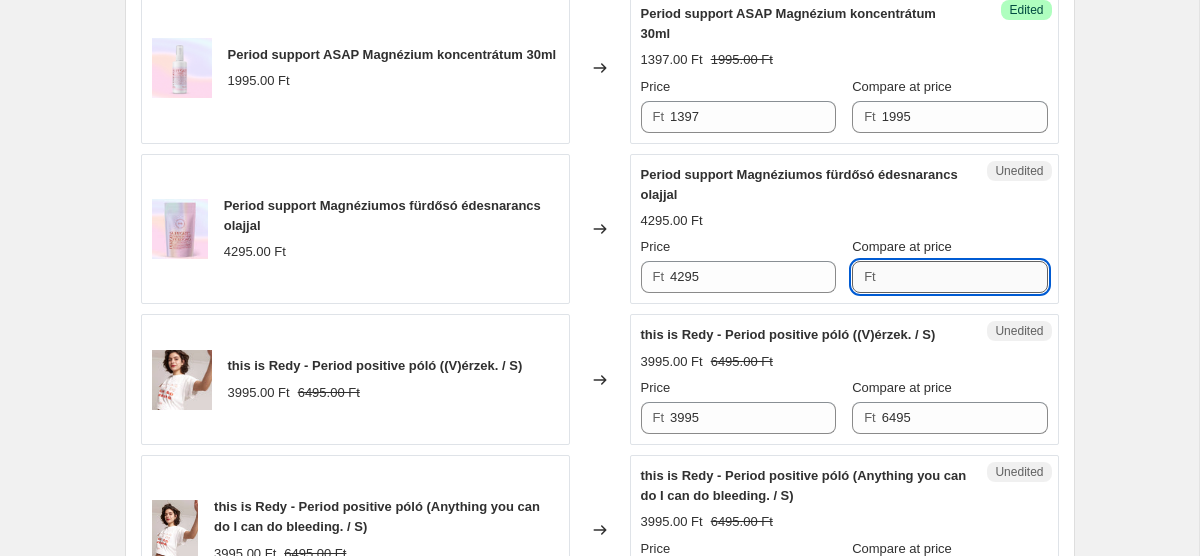 paste on "4295" 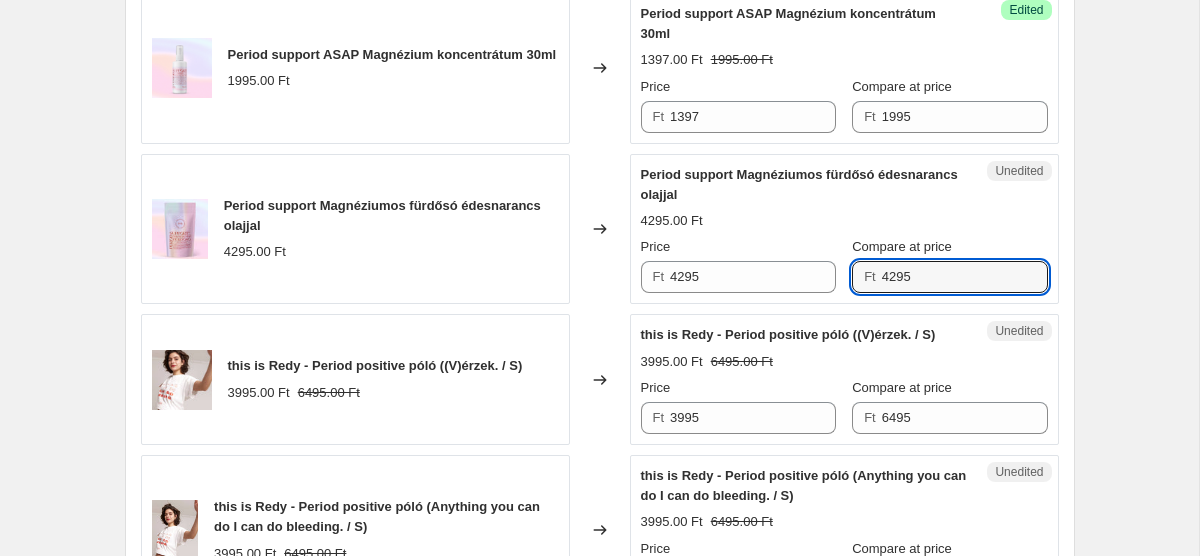 type on "4295" 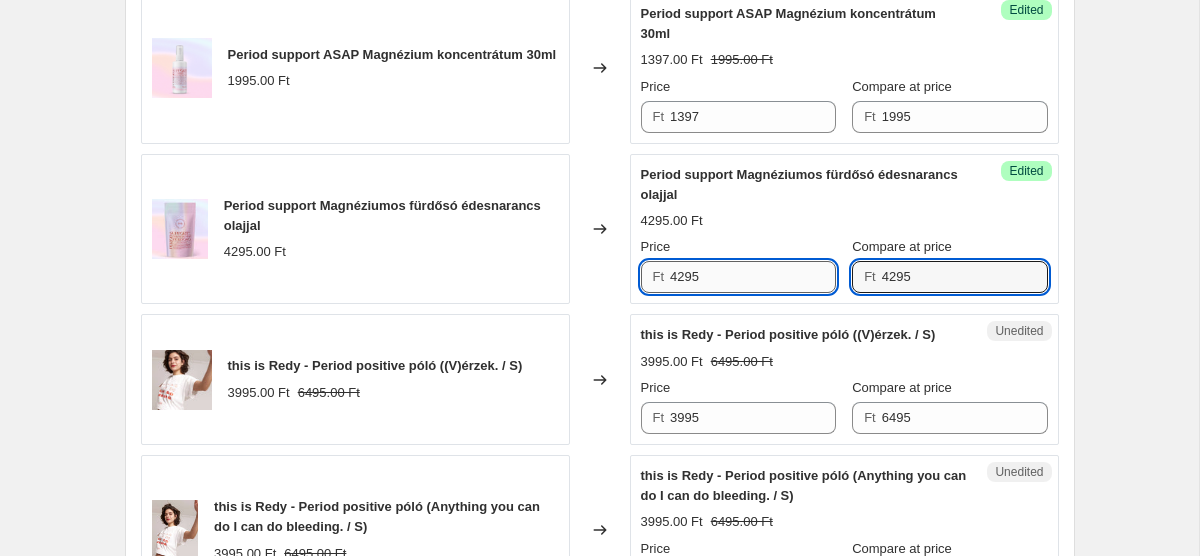 click on "4295" at bounding box center [753, 277] 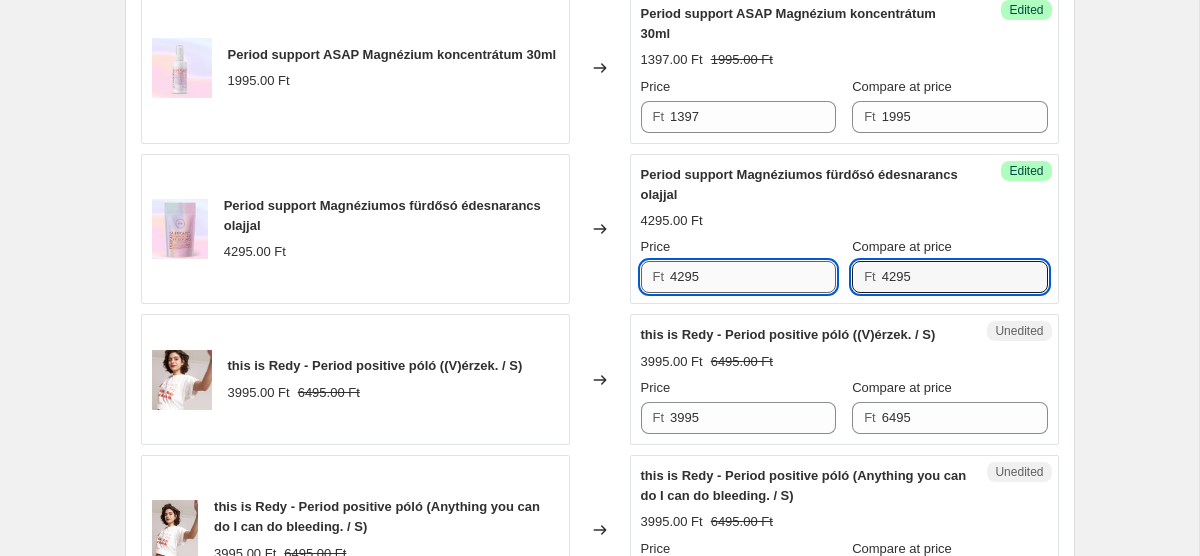 click on "4295" at bounding box center [753, 277] 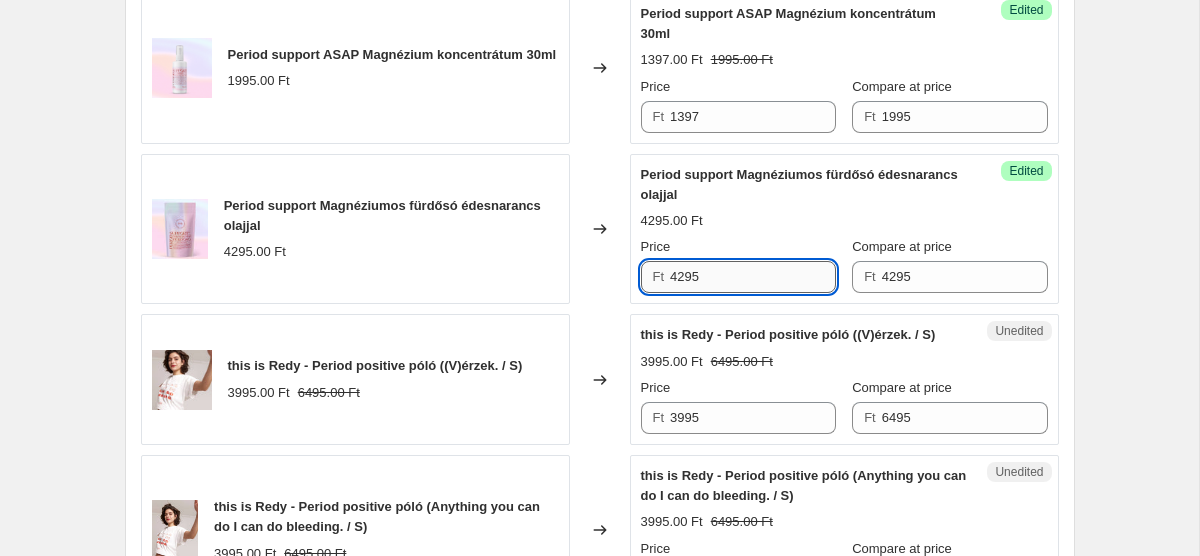 click on "4295" at bounding box center [753, 277] 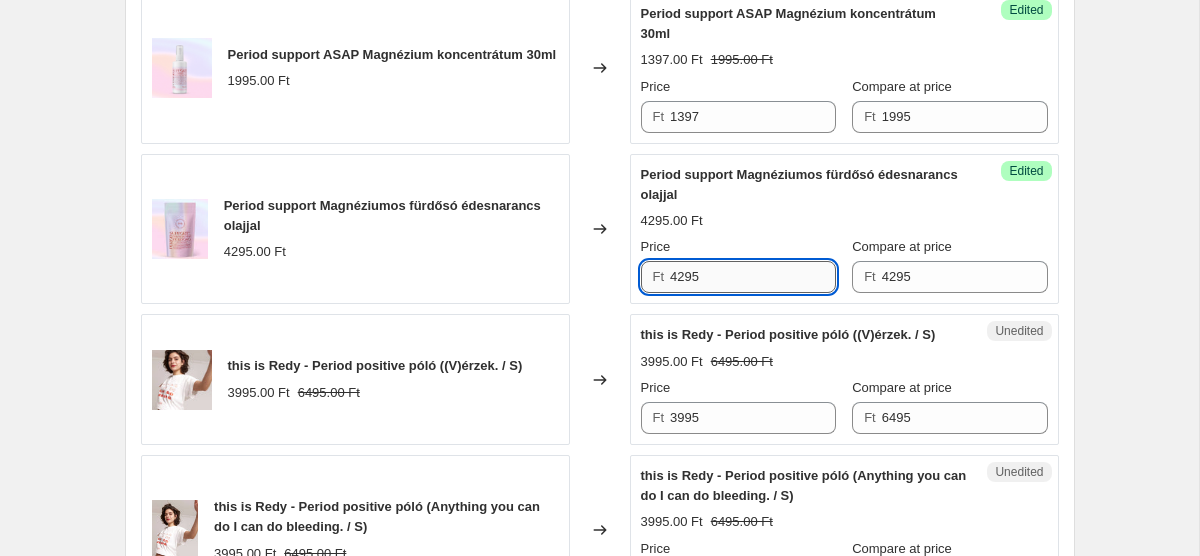paste on "2 148" 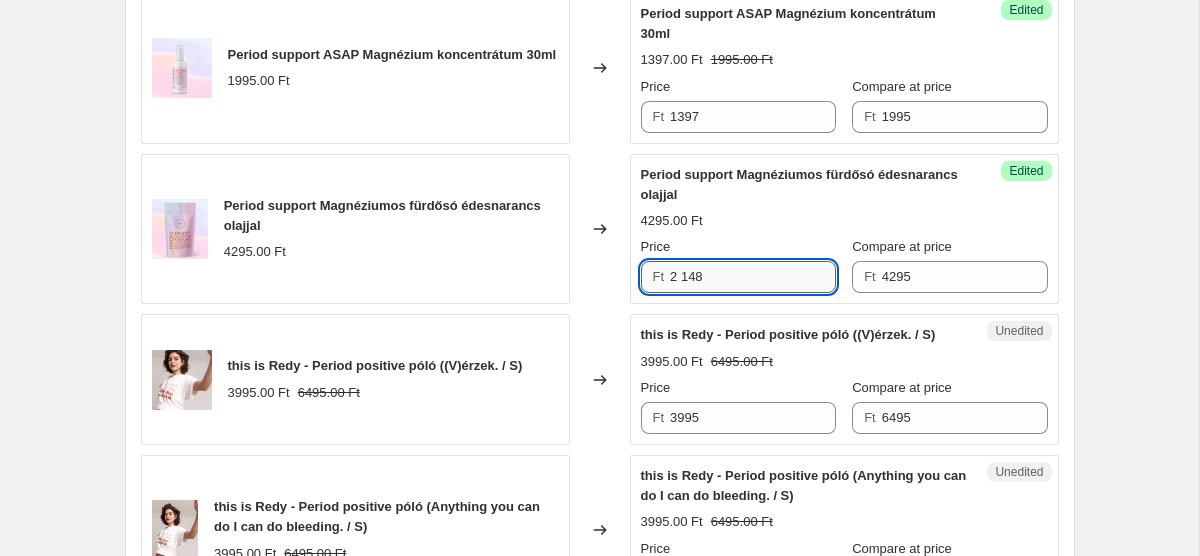 click on "2 148" at bounding box center (753, 277) 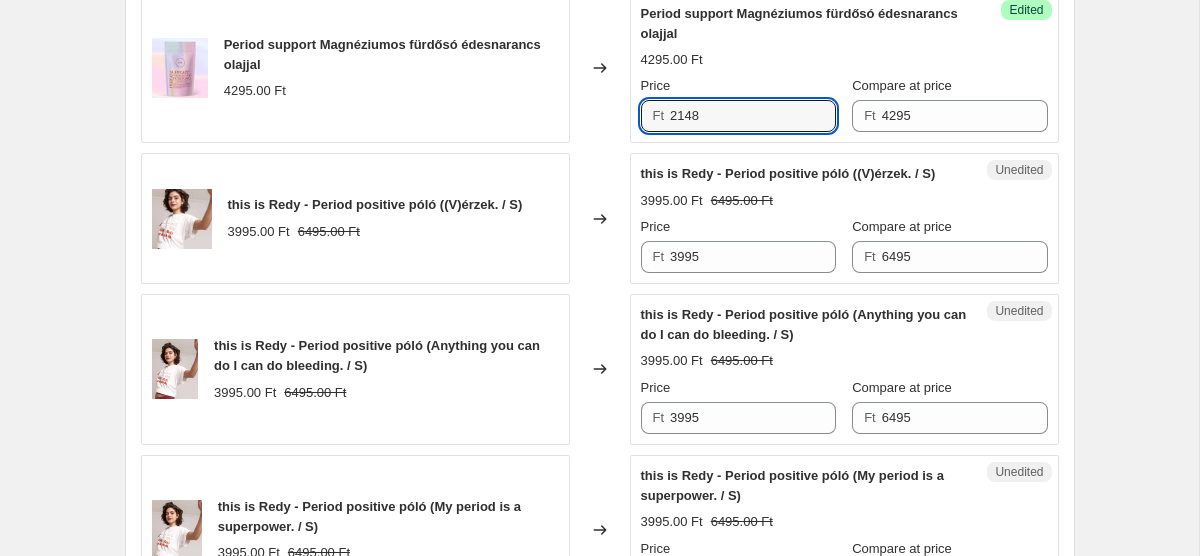 scroll, scrollTop: 1356, scrollLeft: 0, axis: vertical 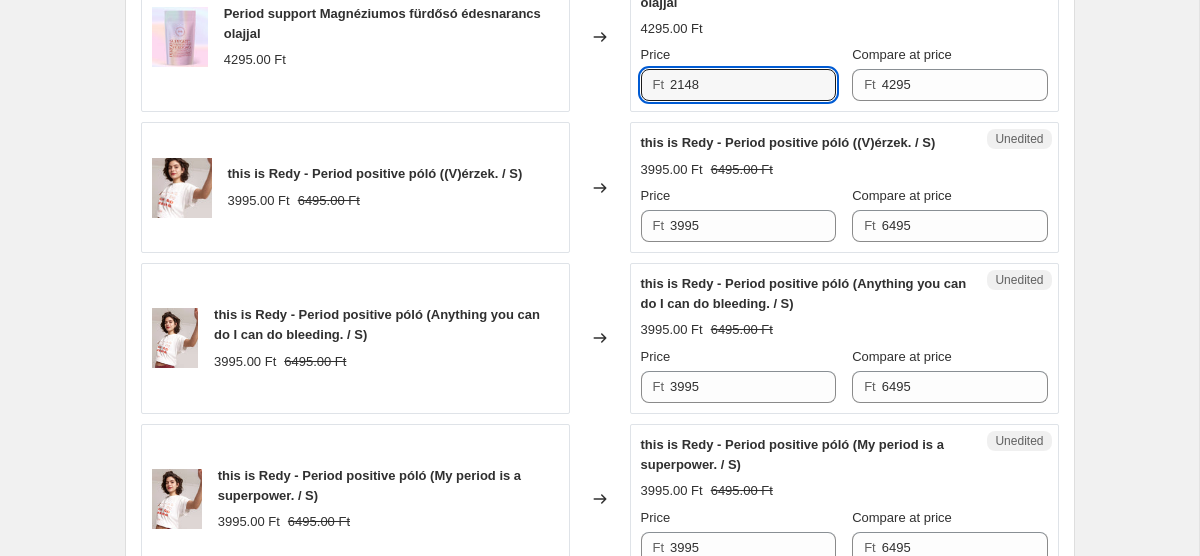type on "2148" 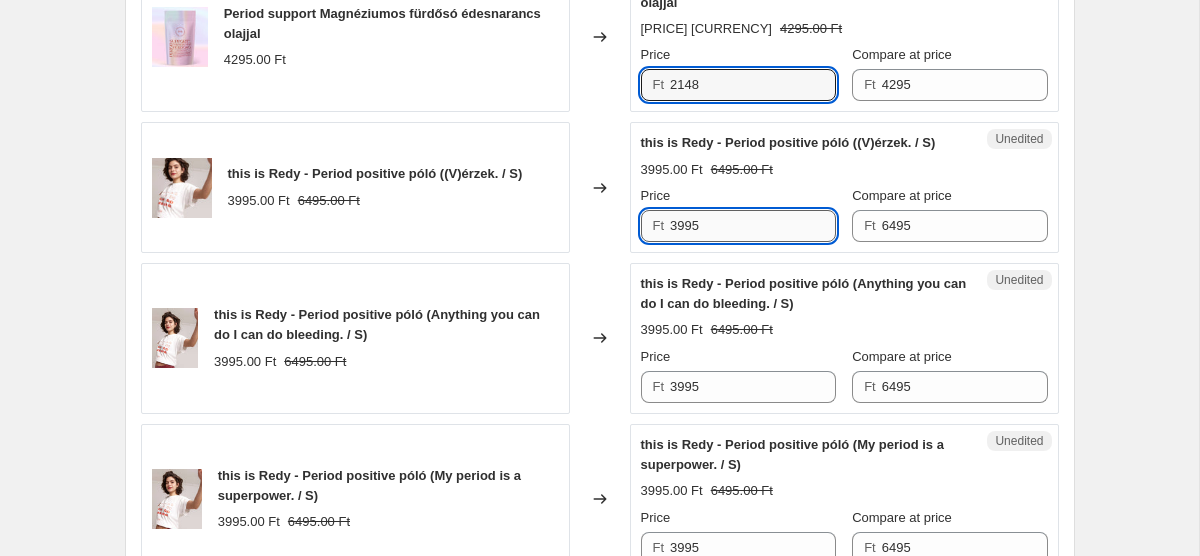 click on "3995" at bounding box center (753, 226) 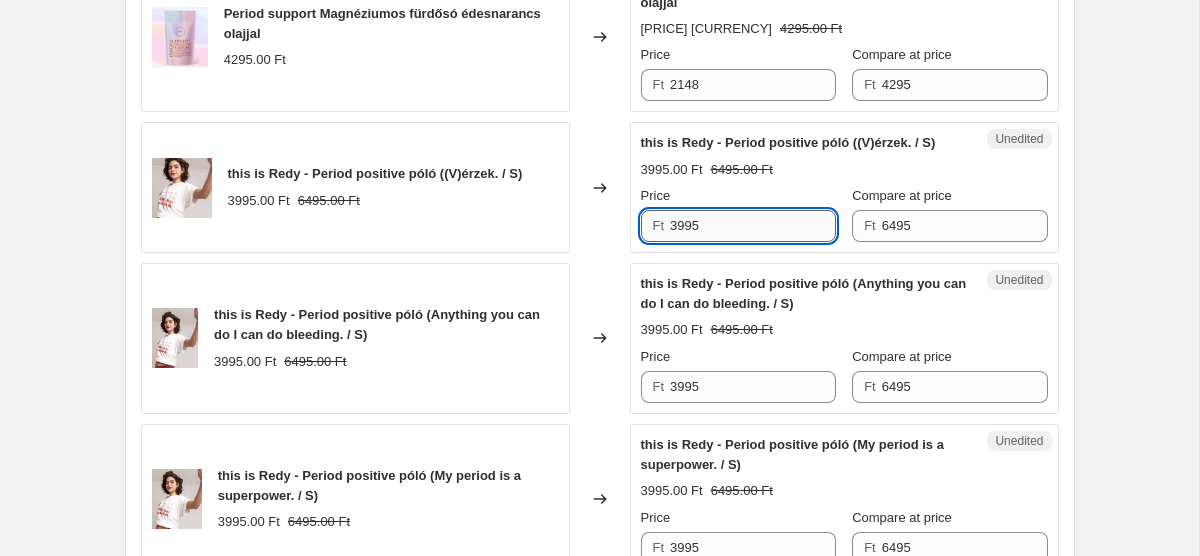 click on "3995" at bounding box center [753, 226] 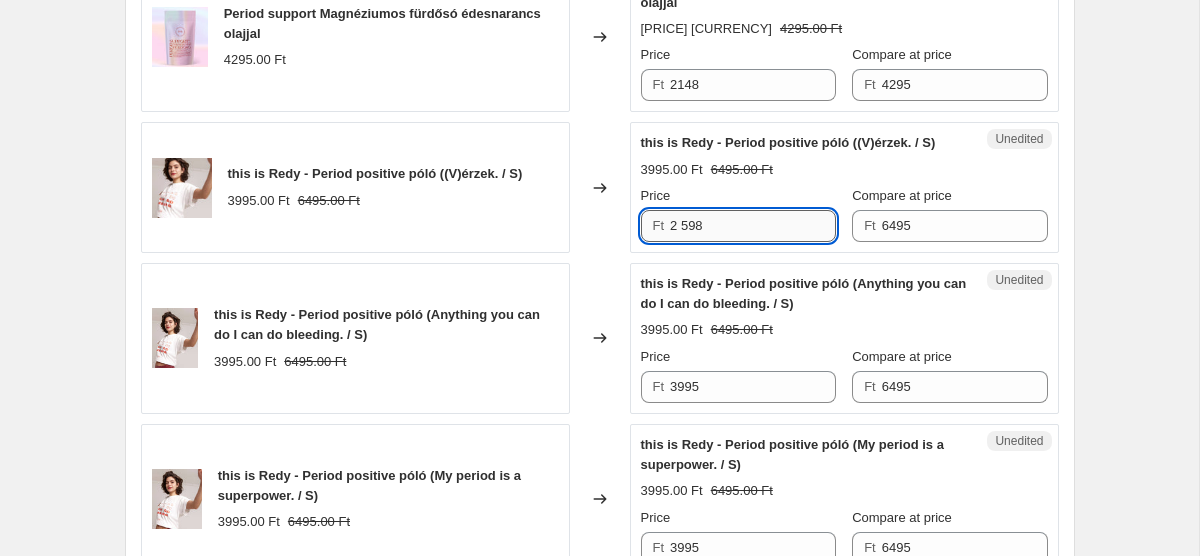 click on "2 598" at bounding box center [753, 226] 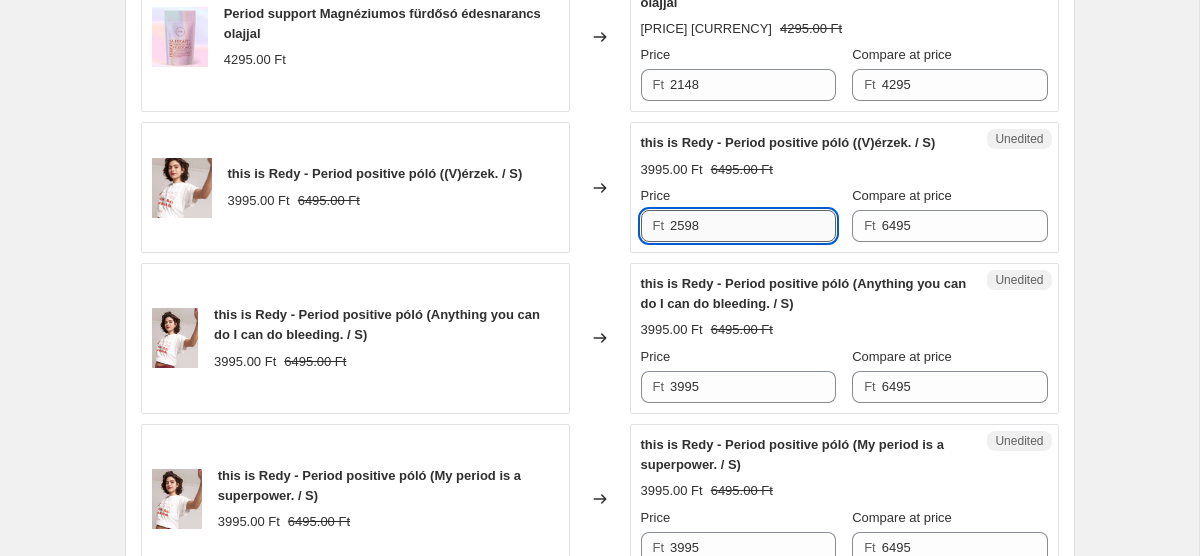 click on "2598" at bounding box center (753, 226) 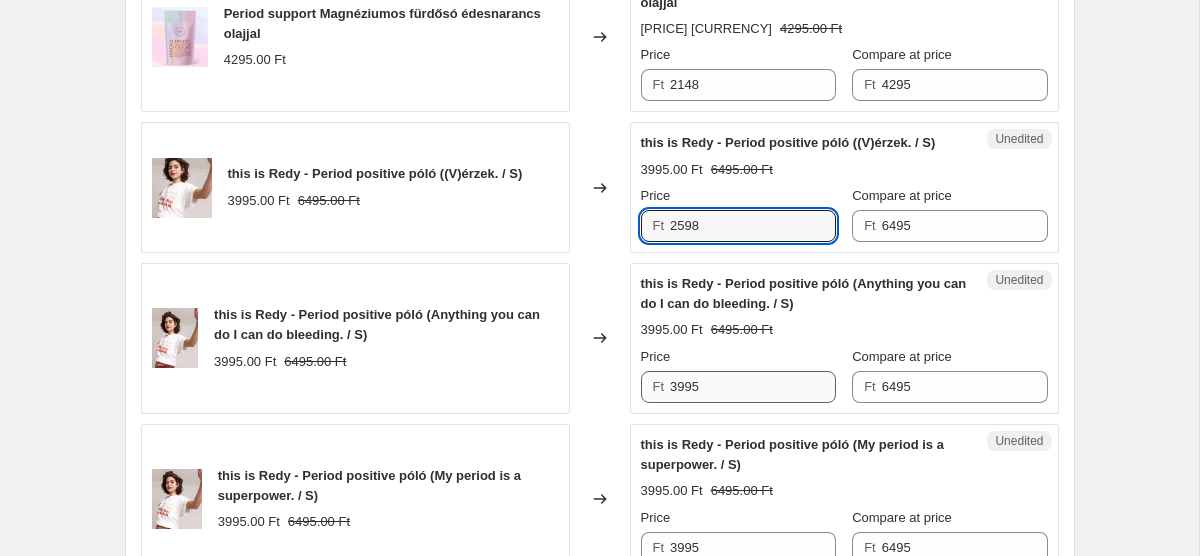 type on "2598" 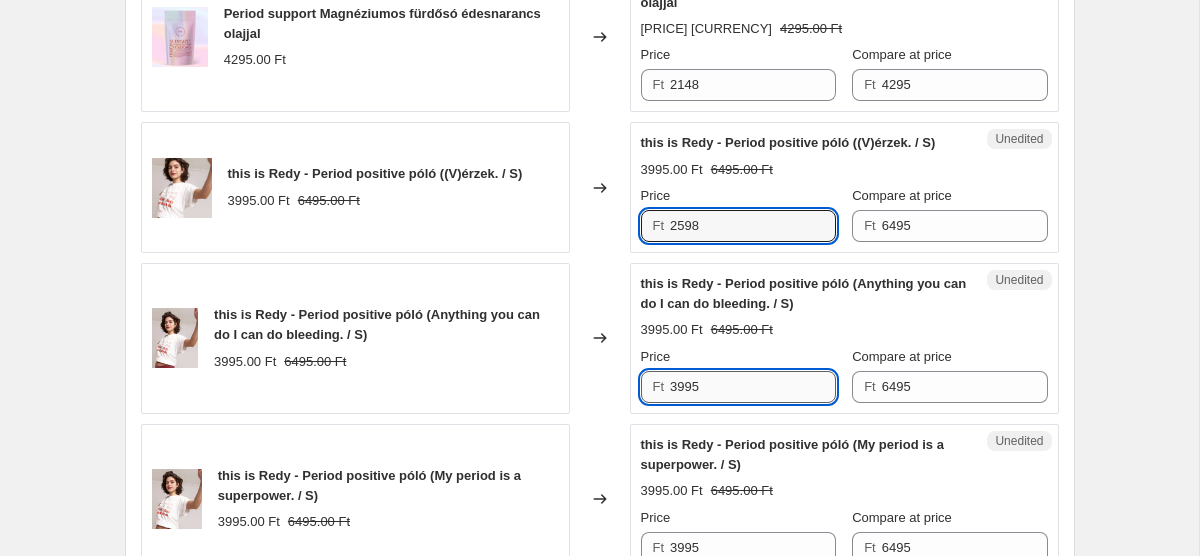 click on "3995" at bounding box center (753, 387) 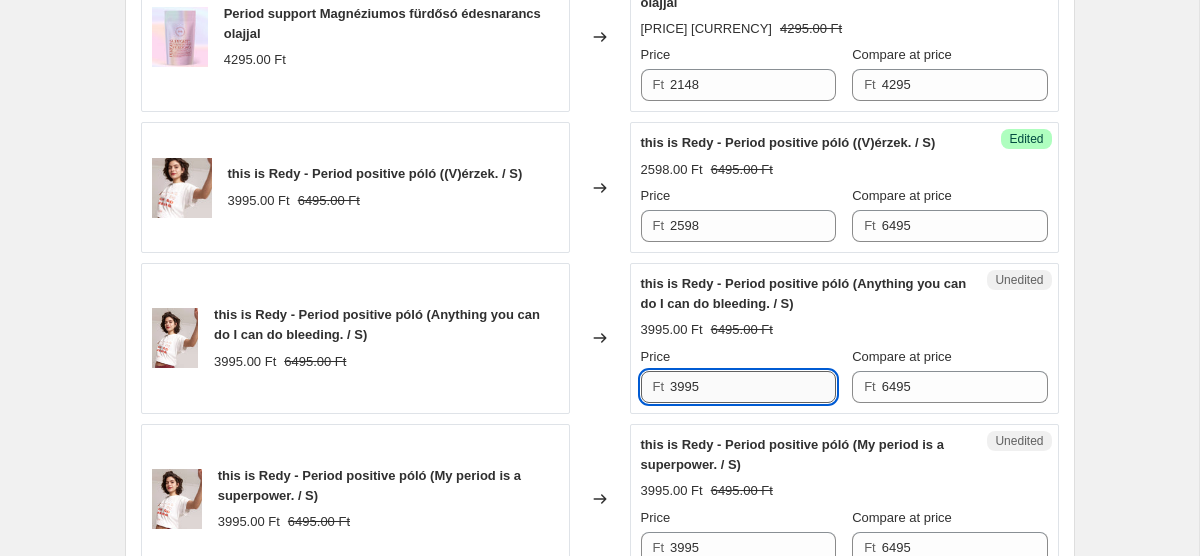 click on "3995" at bounding box center (753, 387) 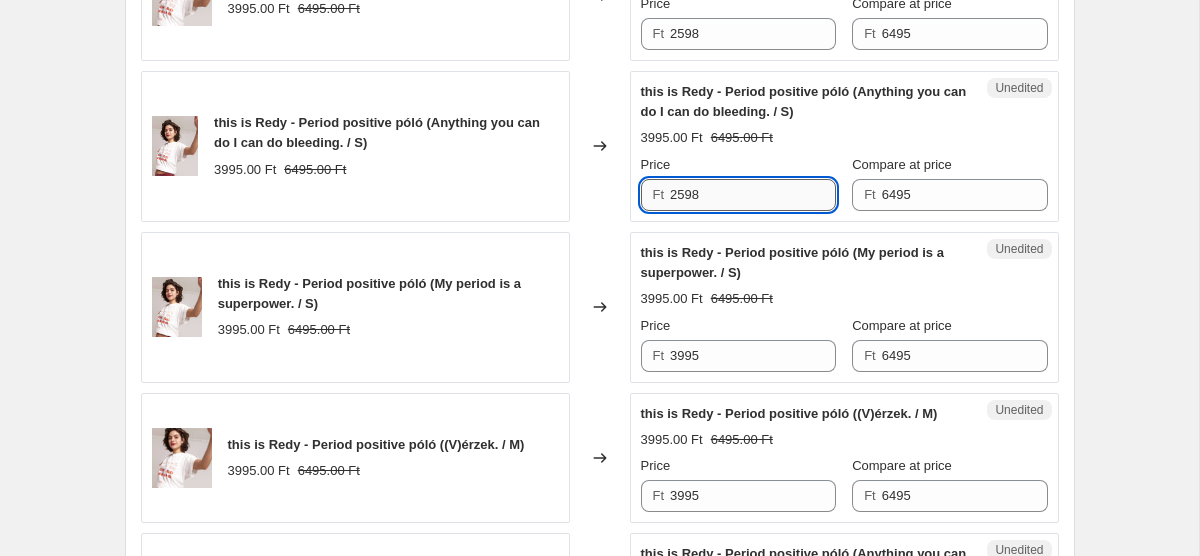 scroll, scrollTop: 1567, scrollLeft: 0, axis: vertical 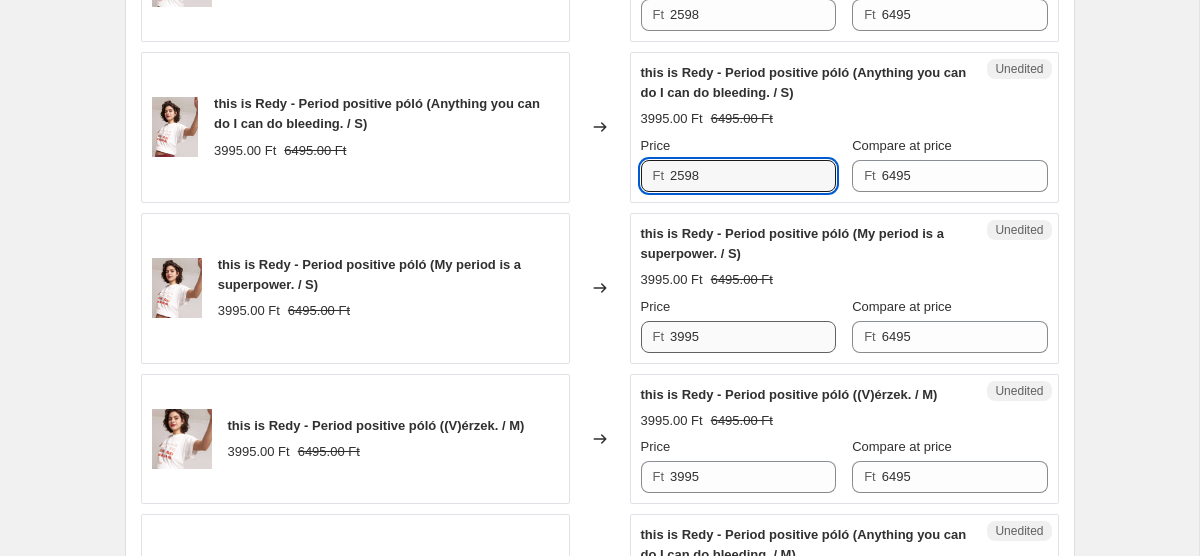 type on "2598" 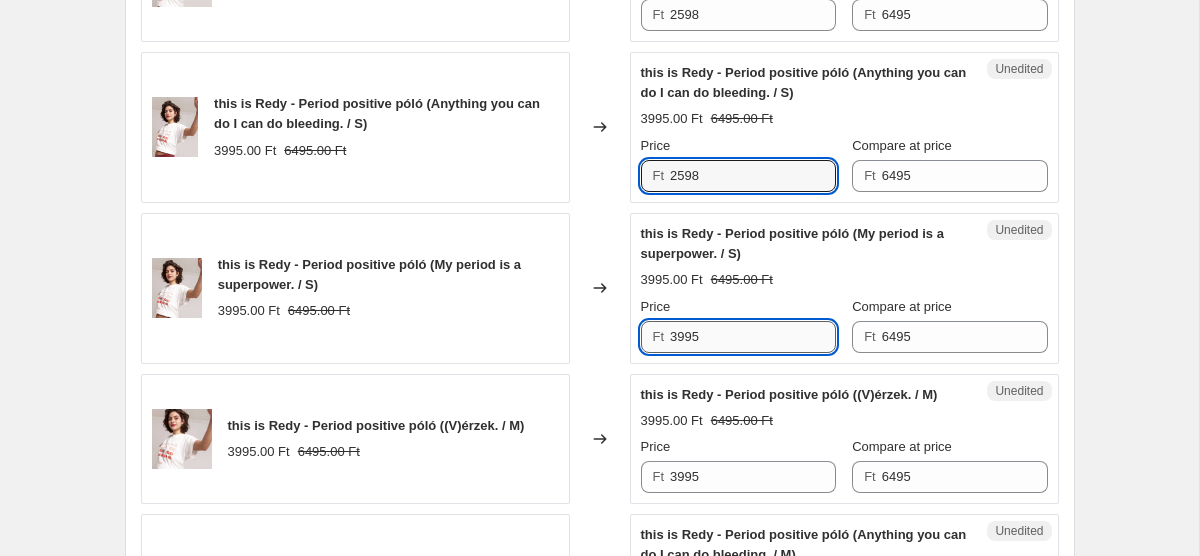click on "3995" at bounding box center [753, 337] 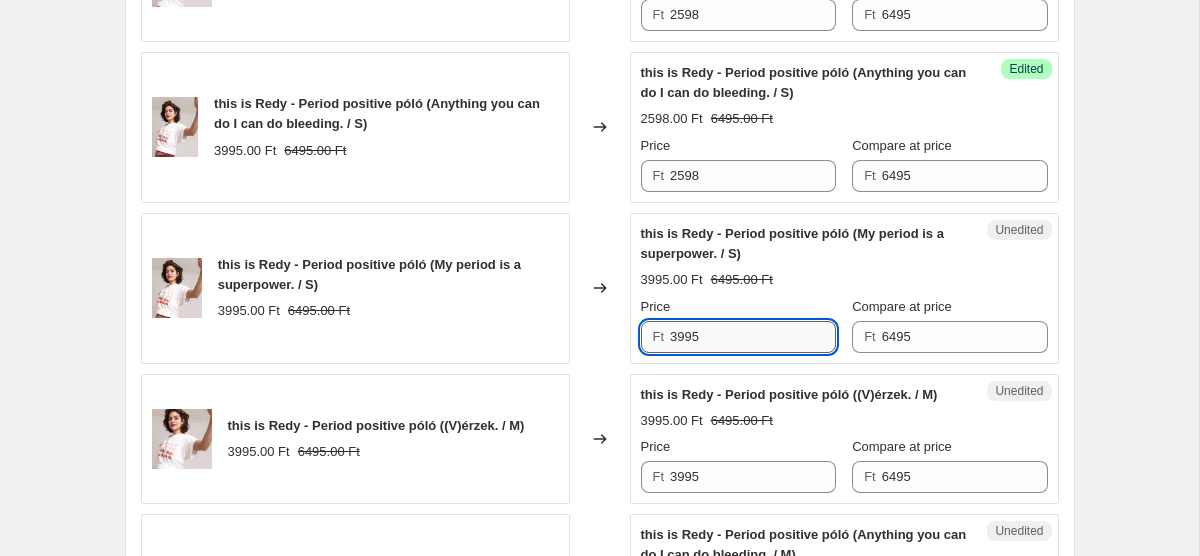 click on "3995" at bounding box center [753, 337] 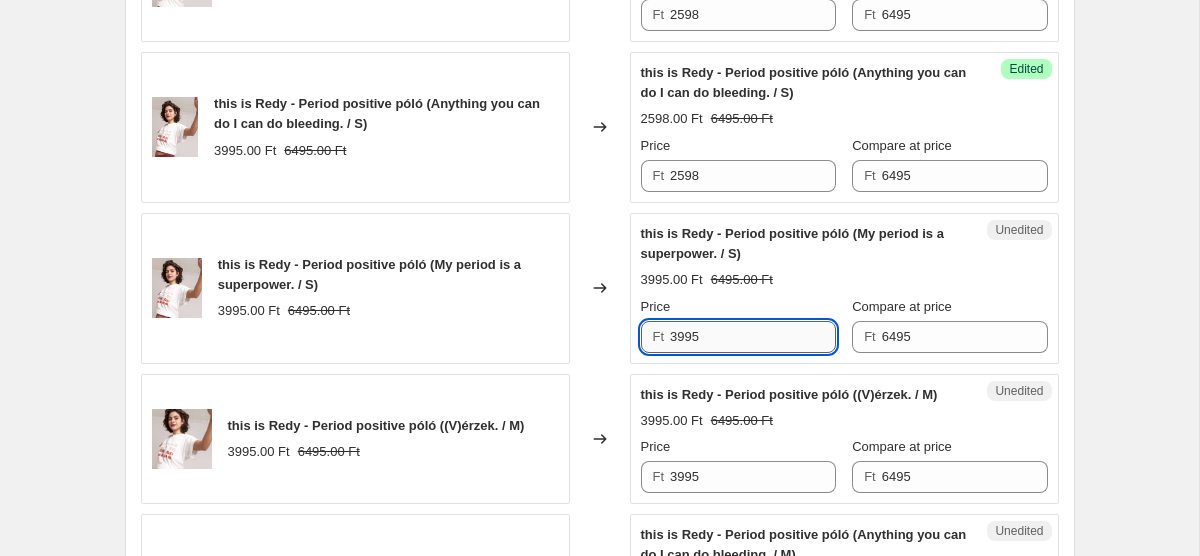 paste on "2598" 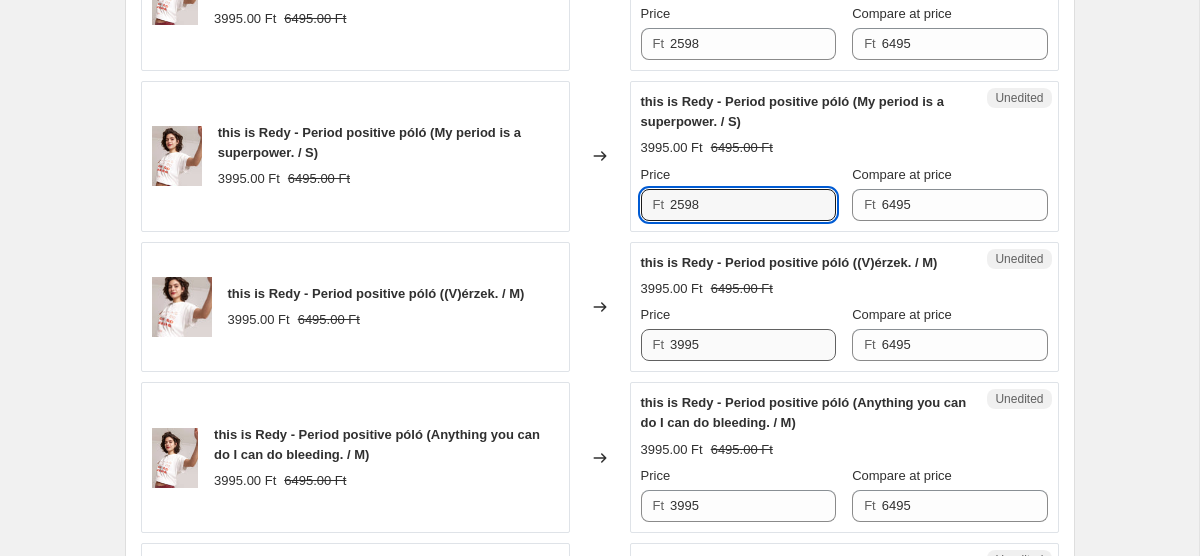 scroll, scrollTop: 1722, scrollLeft: 0, axis: vertical 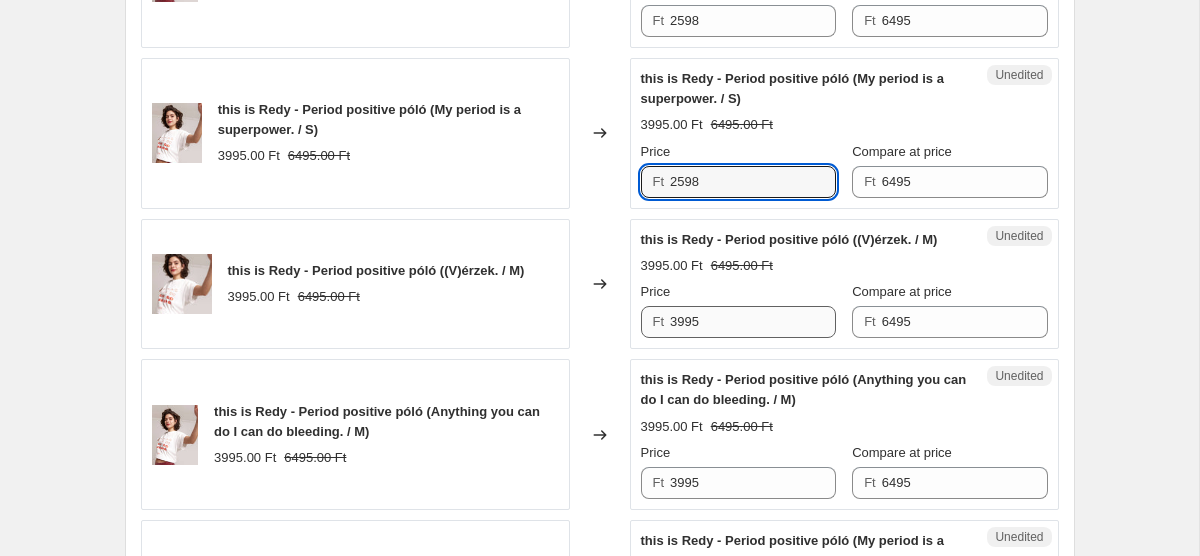 type on "2598" 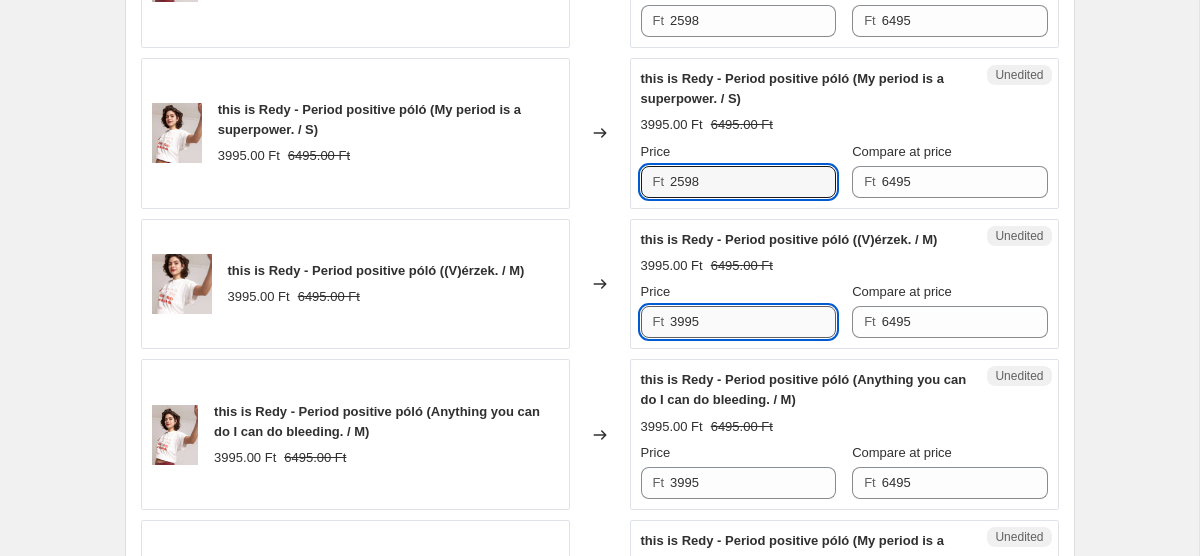 click on "3995" at bounding box center (753, 322) 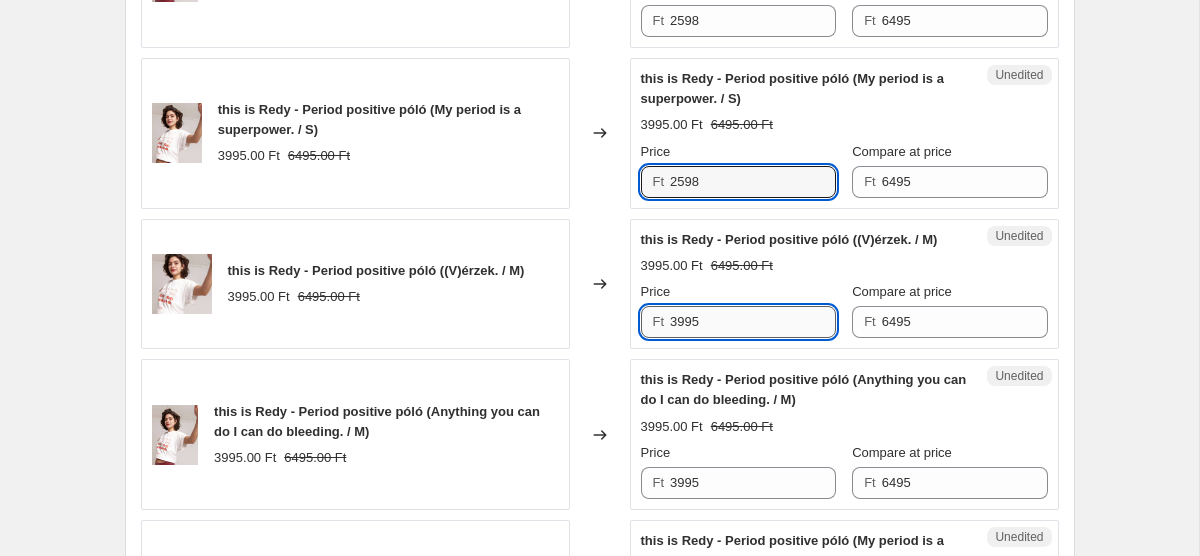 click on "3995" at bounding box center [753, 322] 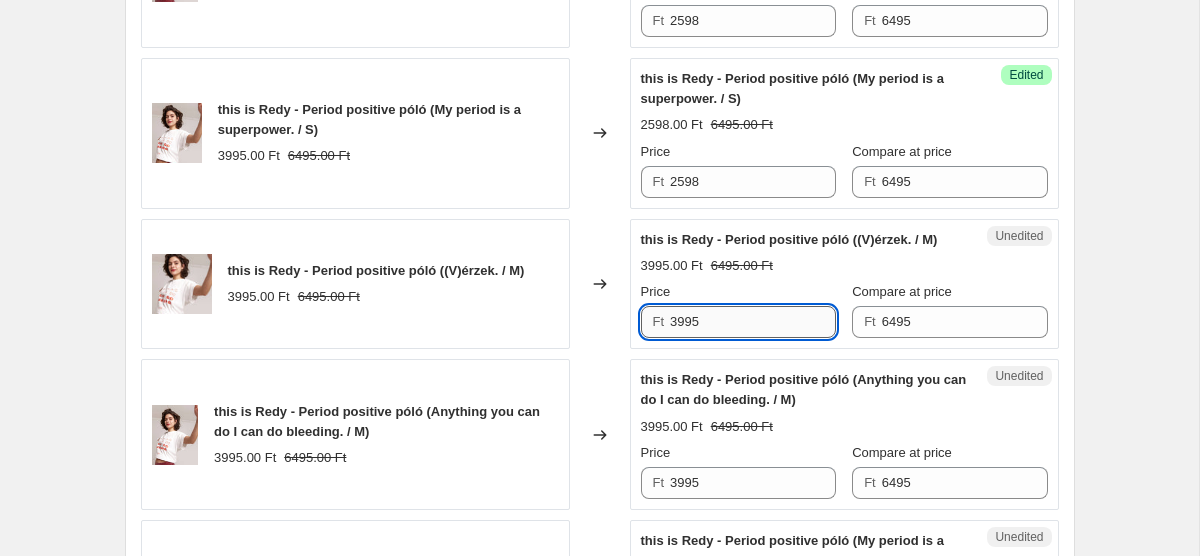 paste on "2598" 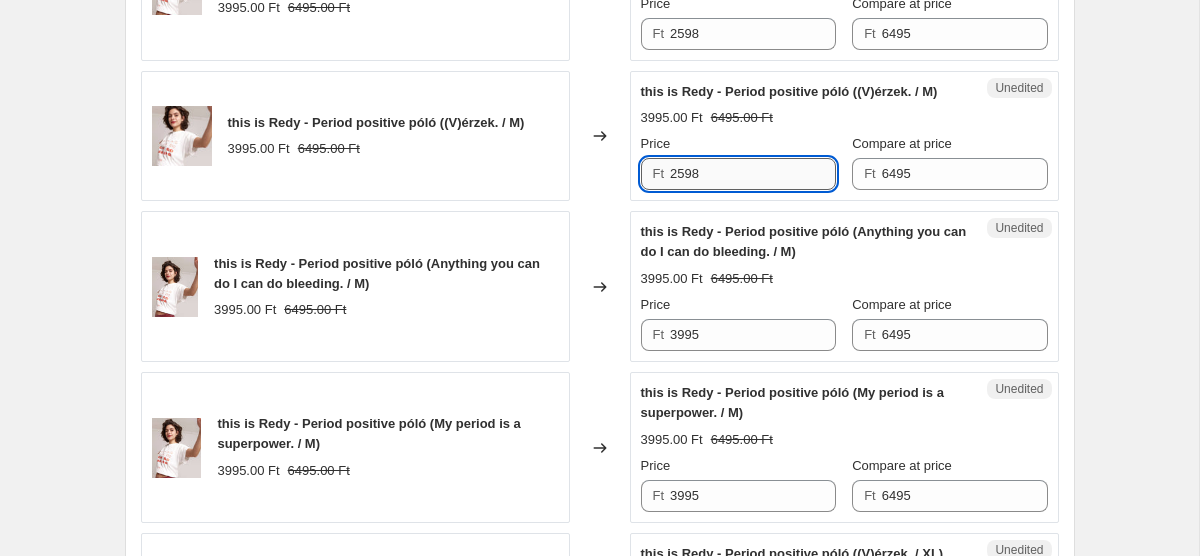 scroll, scrollTop: 1893, scrollLeft: 0, axis: vertical 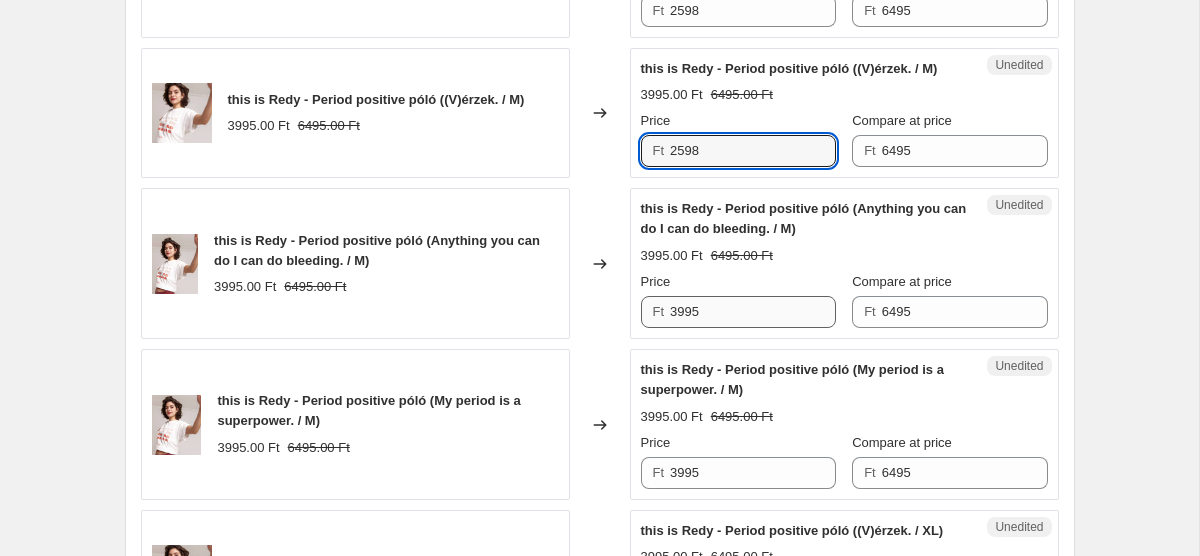 type on "2598" 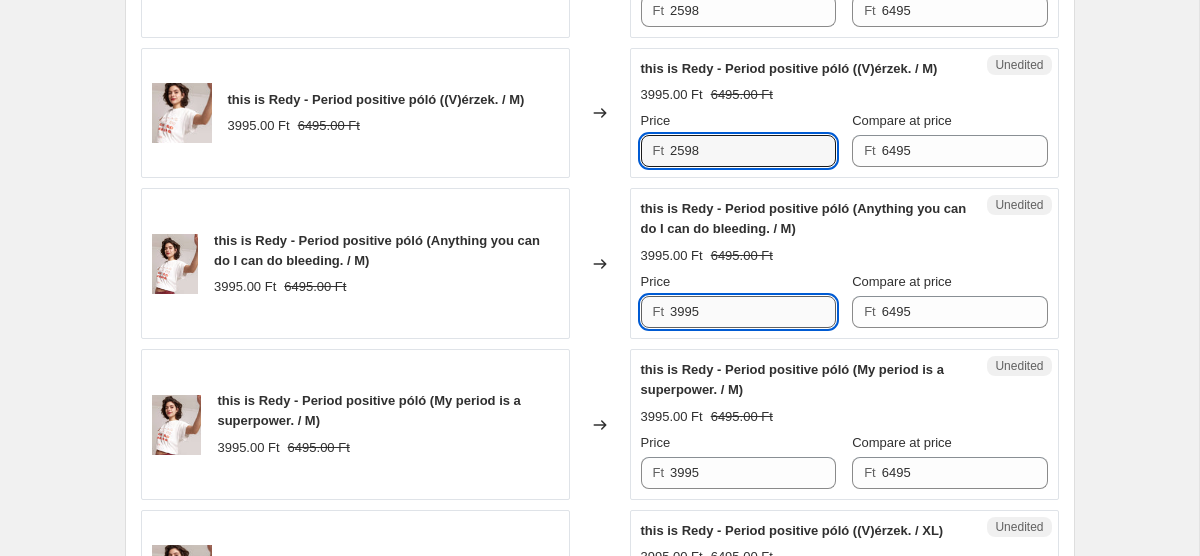 click on "3995" at bounding box center [753, 312] 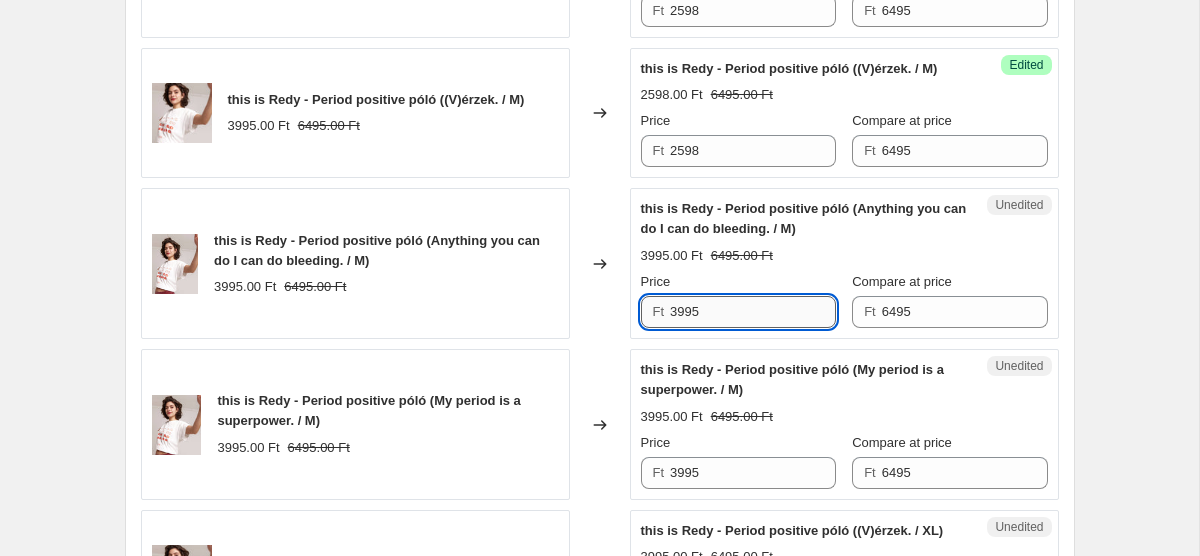 click on "3995" at bounding box center (753, 312) 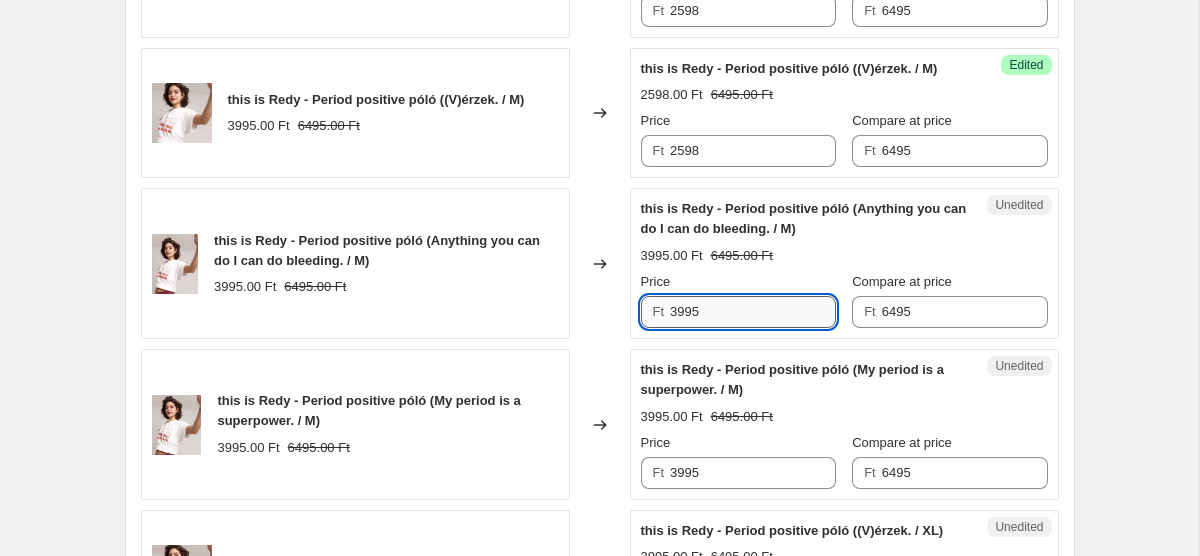 paste on "2598" 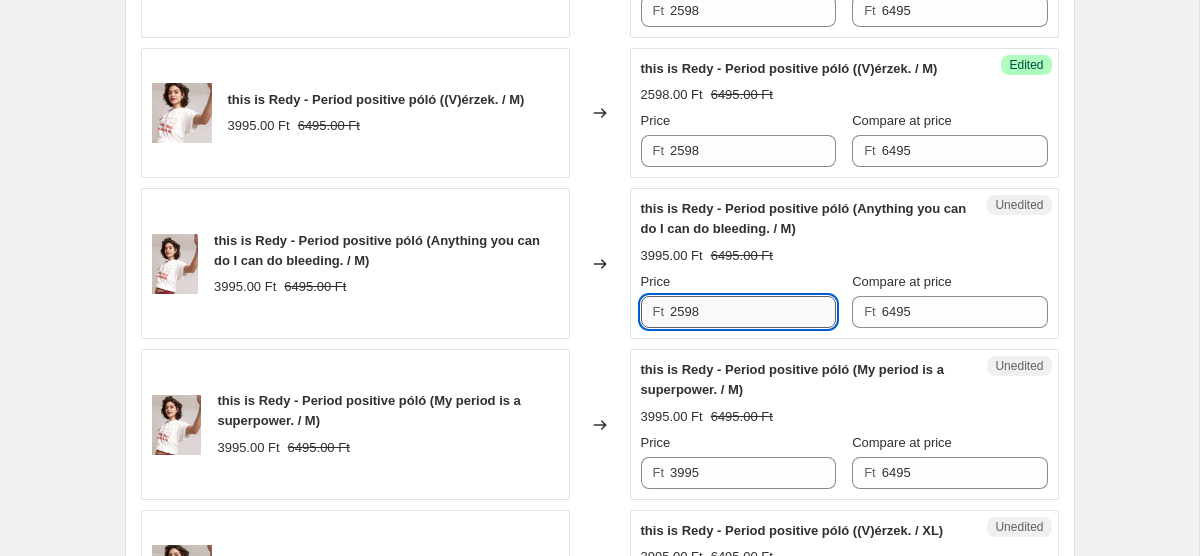 scroll, scrollTop: 2038, scrollLeft: 0, axis: vertical 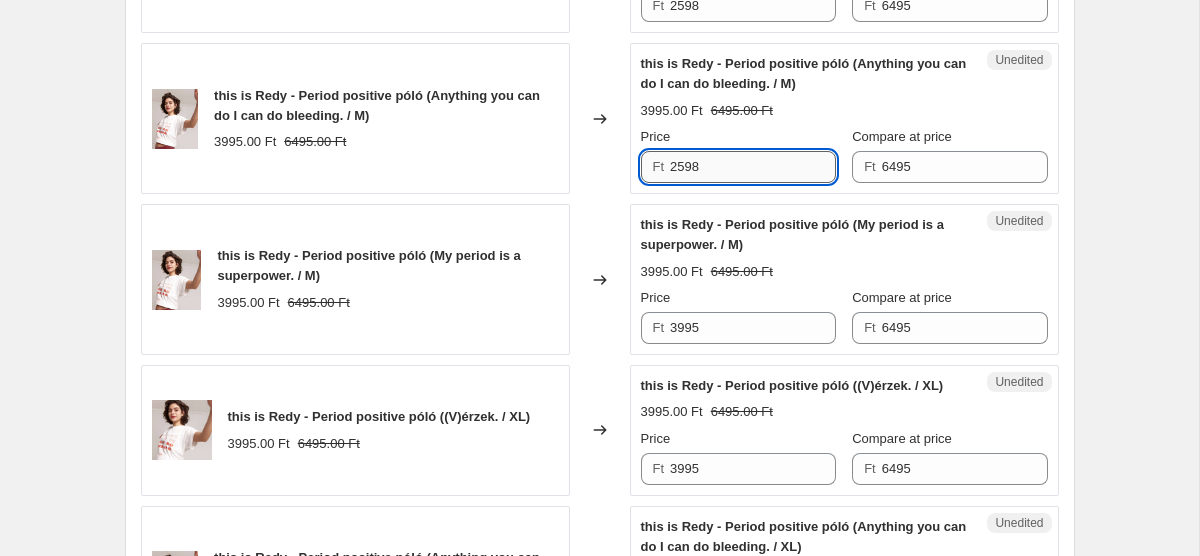 type on "2598" 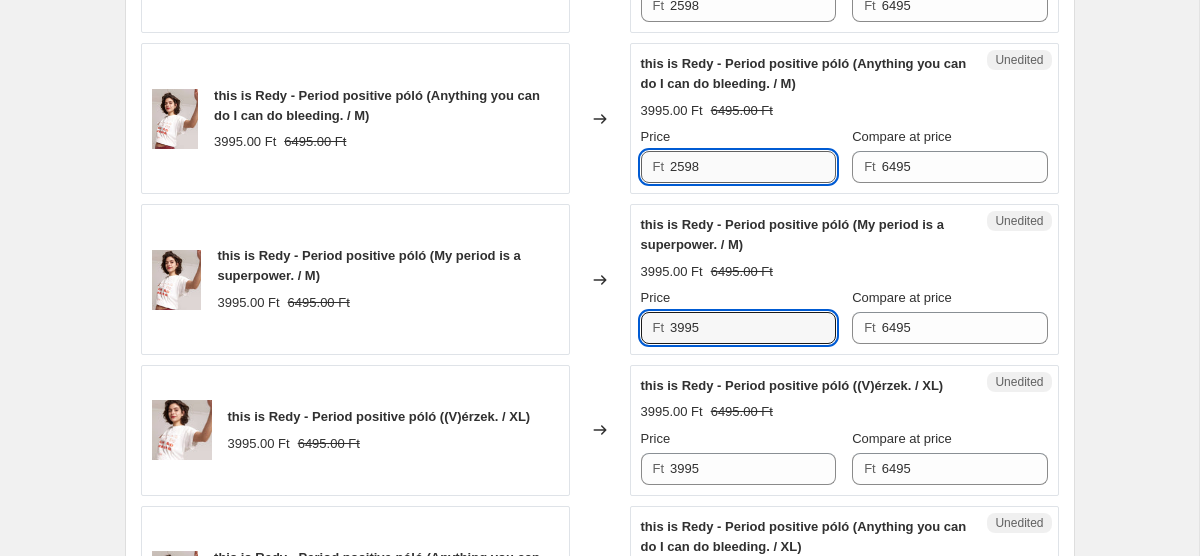 click on "3995" at bounding box center [753, 328] 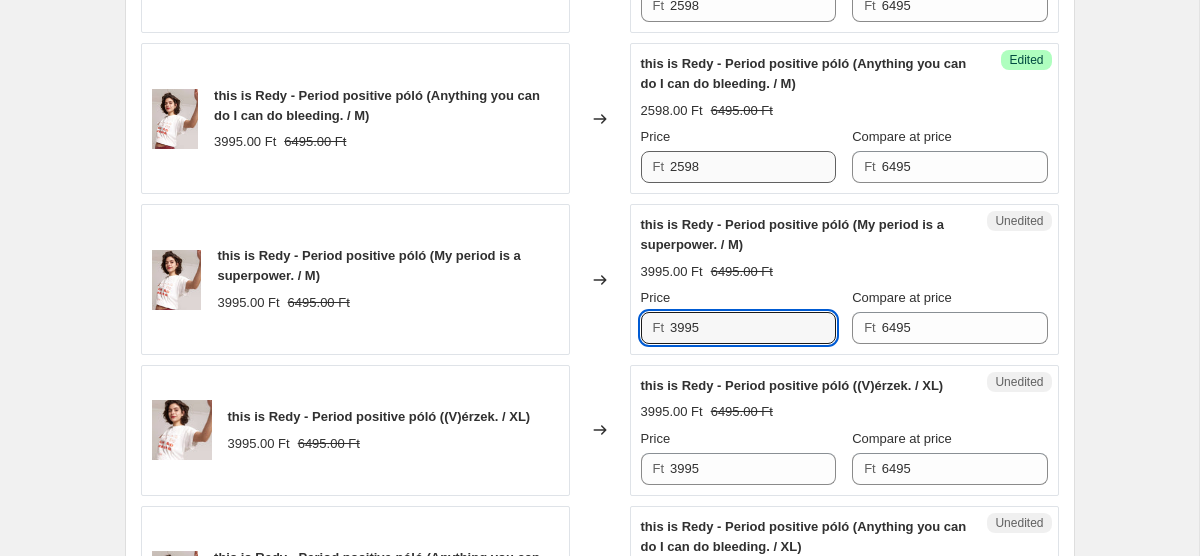 click on "3995" at bounding box center (753, 328) 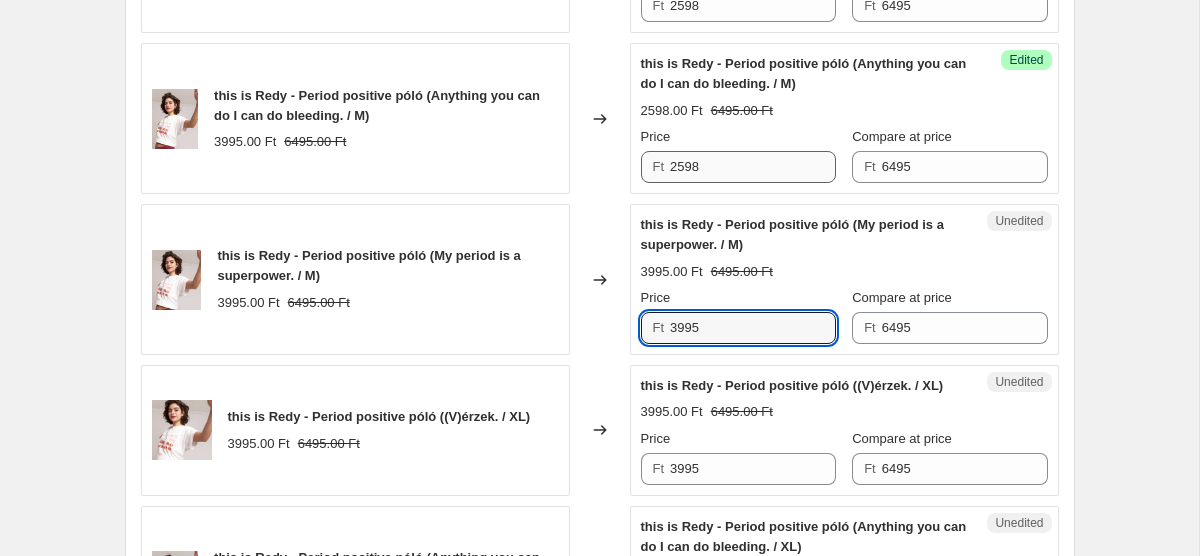 paste on "2598" 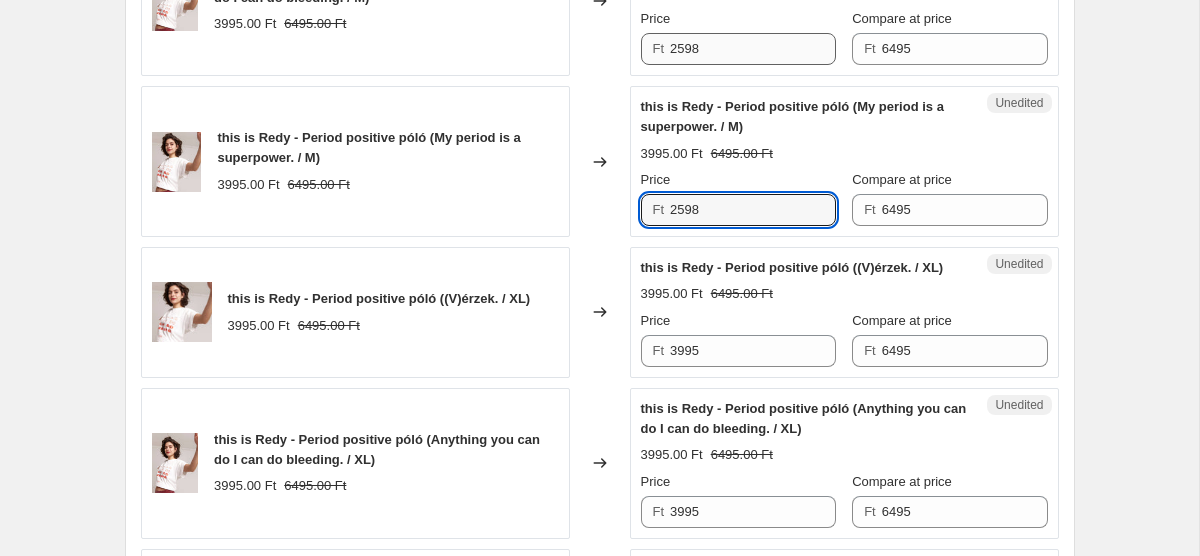 scroll, scrollTop: 2171, scrollLeft: 0, axis: vertical 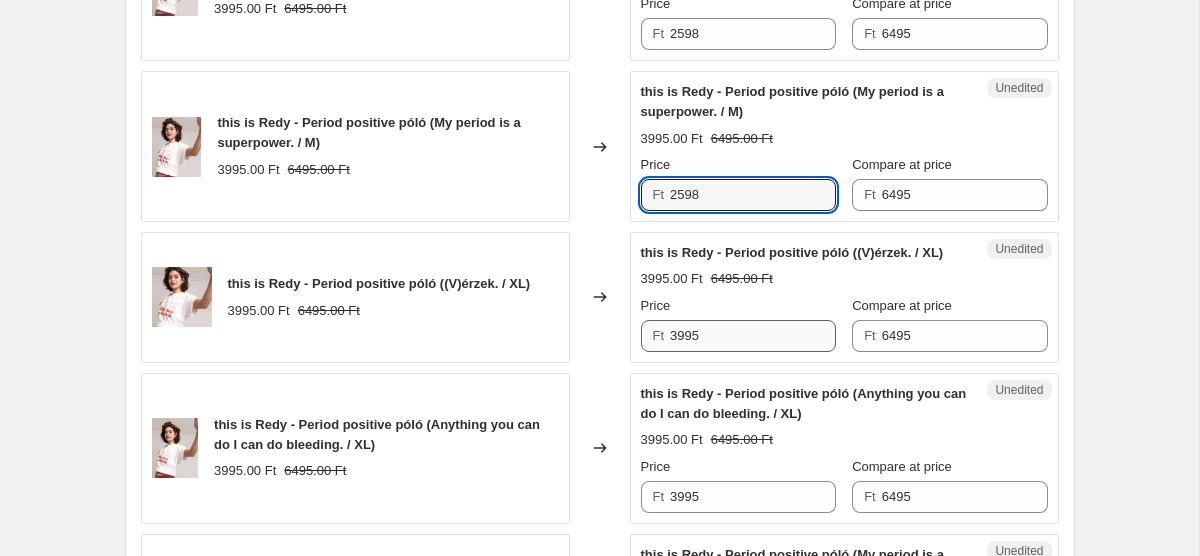 type on "2598" 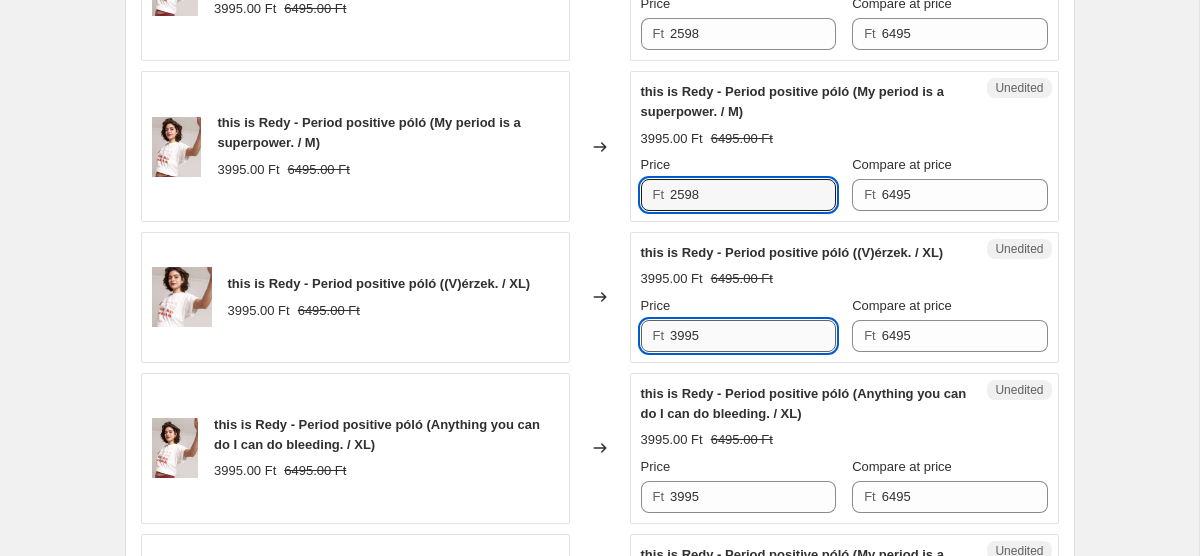 click on "3995" at bounding box center [753, 336] 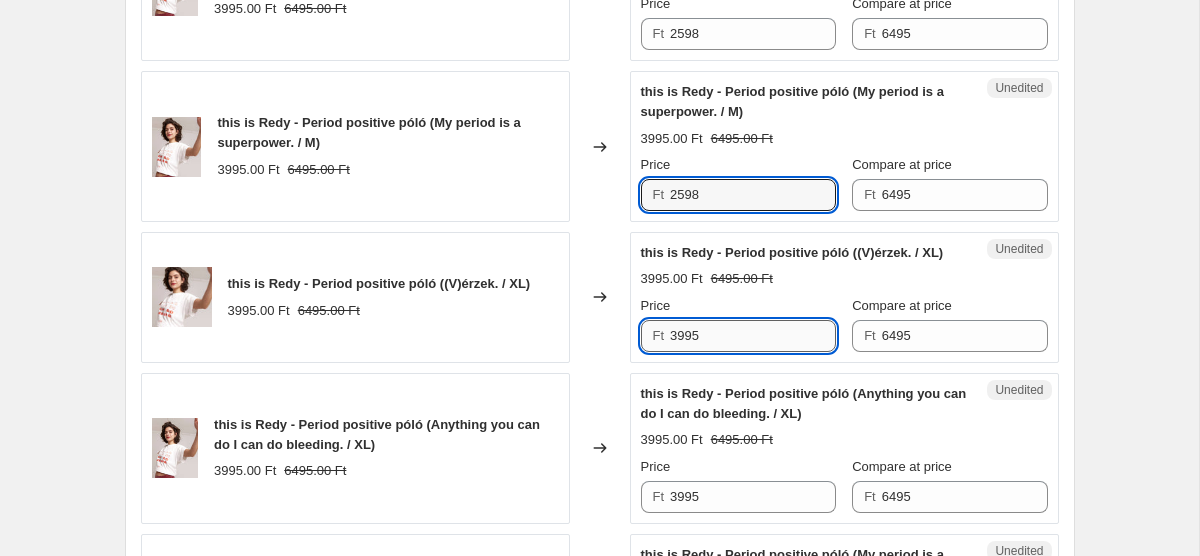 click on "3995" at bounding box center (753, 336) 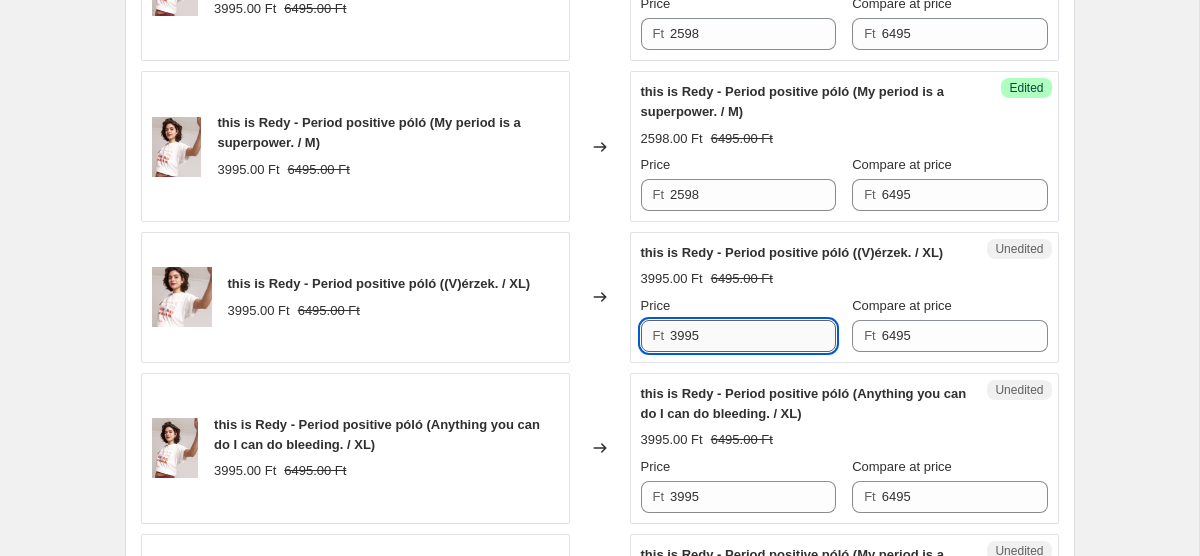 paste on "2598" 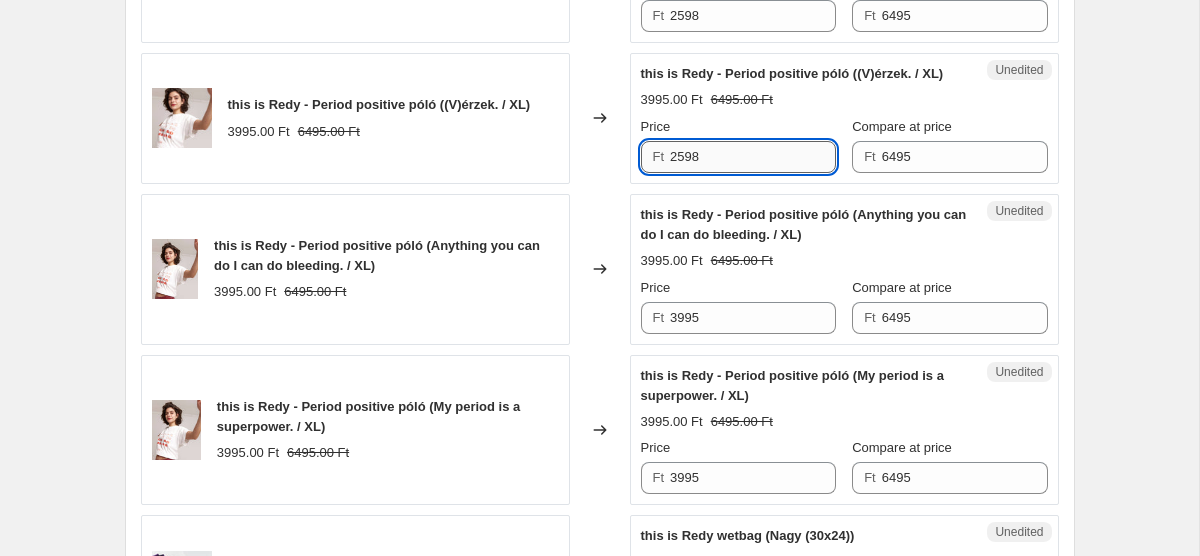 scroll, scrollTop: 2376, scrollLeft: 0, axis: vertical 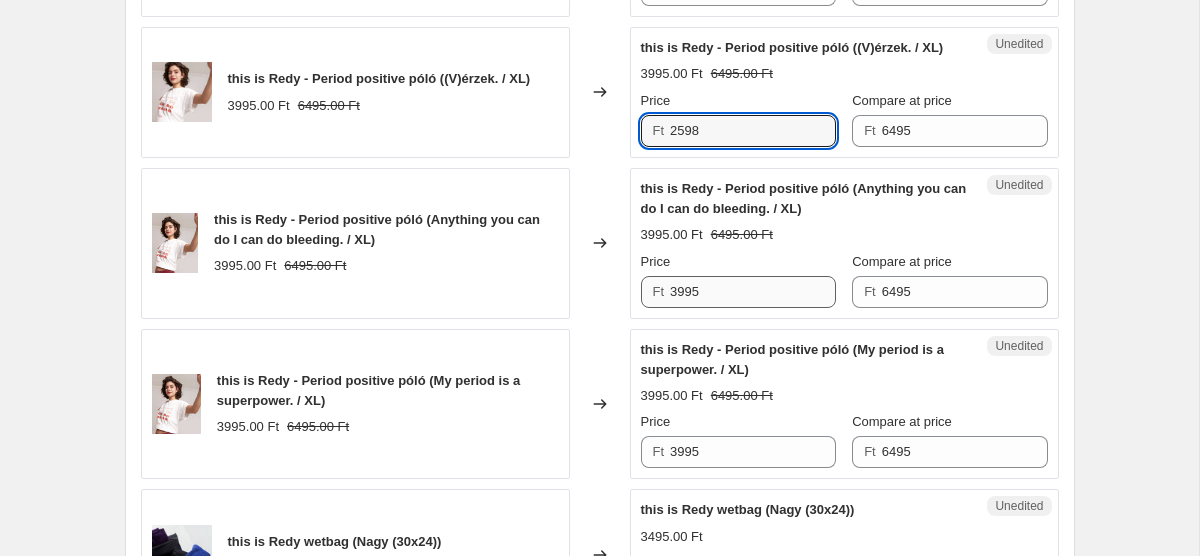 type on "2598" 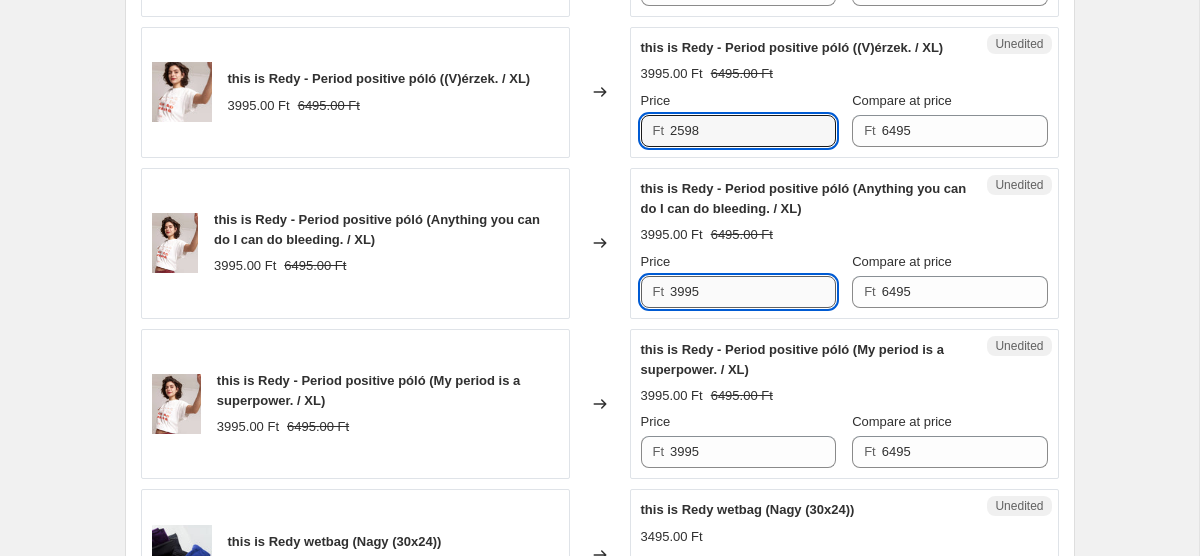 click on "3995" at bounding box center [753, 292] 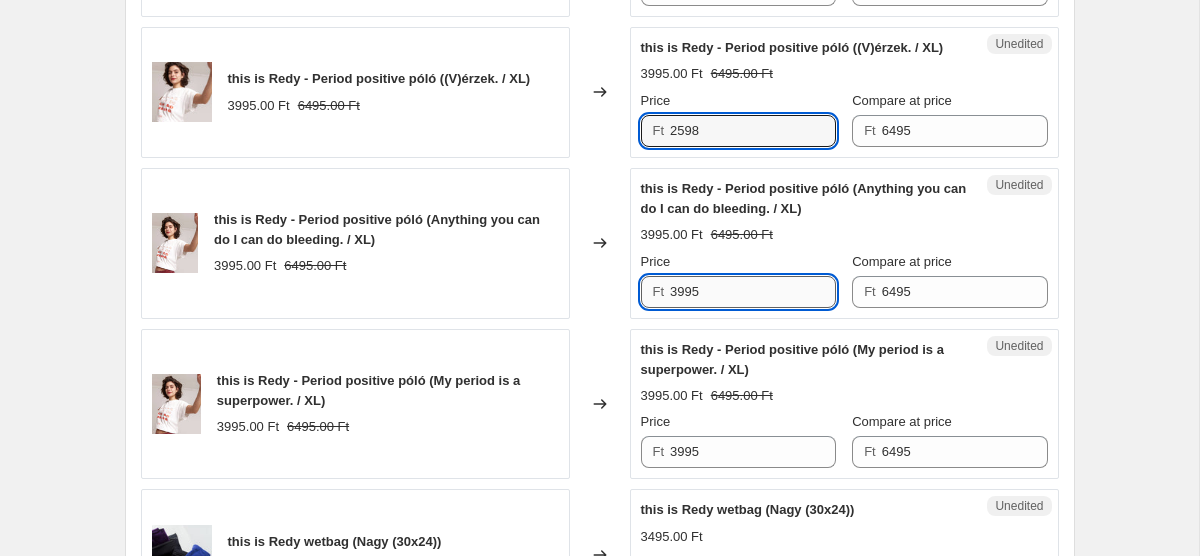 click on "3995" at bounding box center [753, 292] 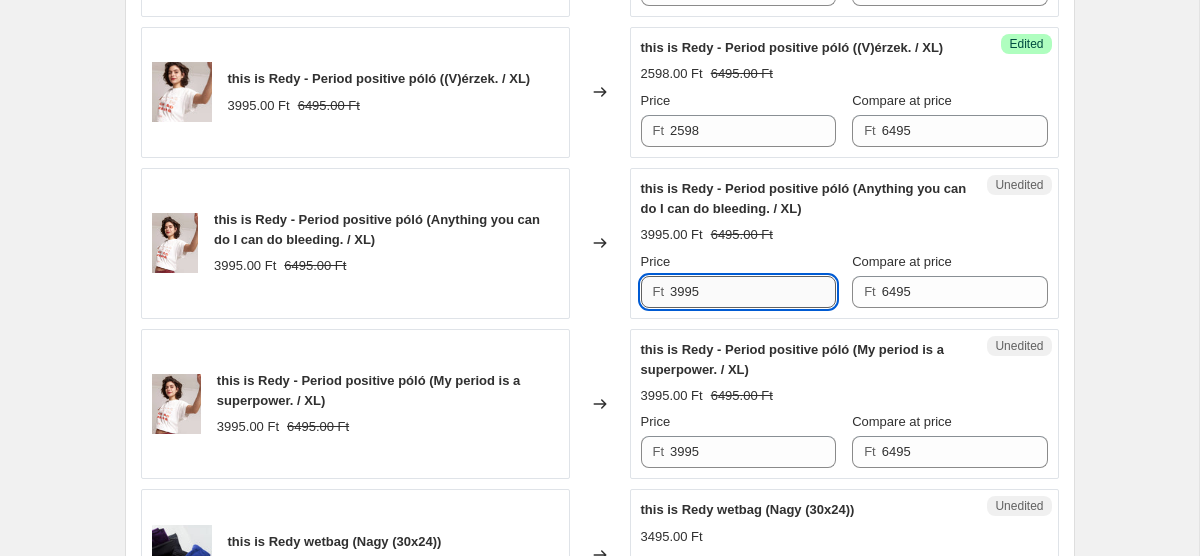 paste on "2598" 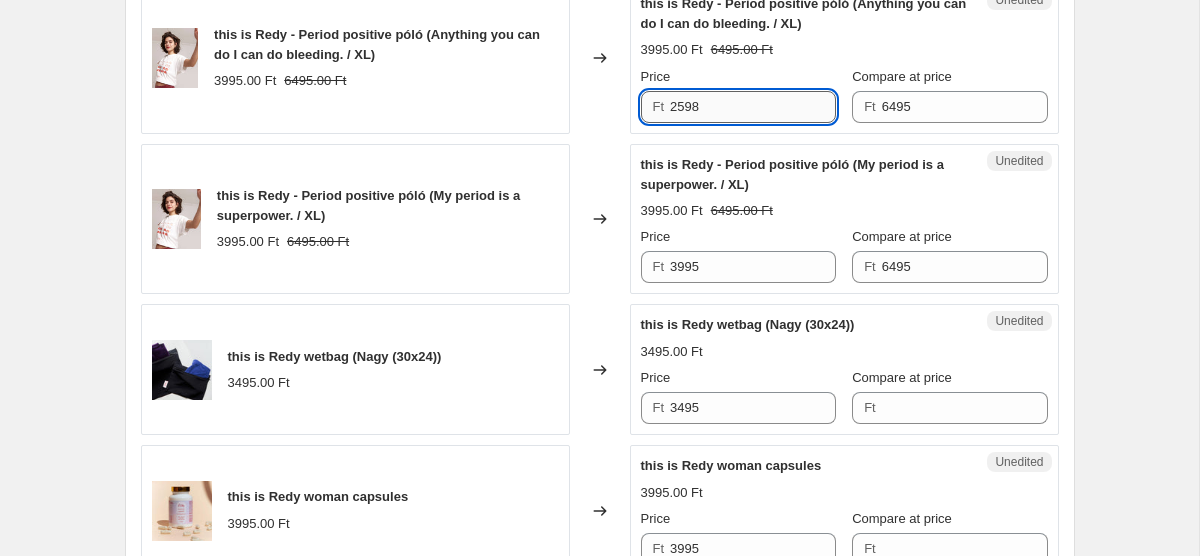 scroll, scrollTop: 2562, scrollLeft: 0, axis: vertical 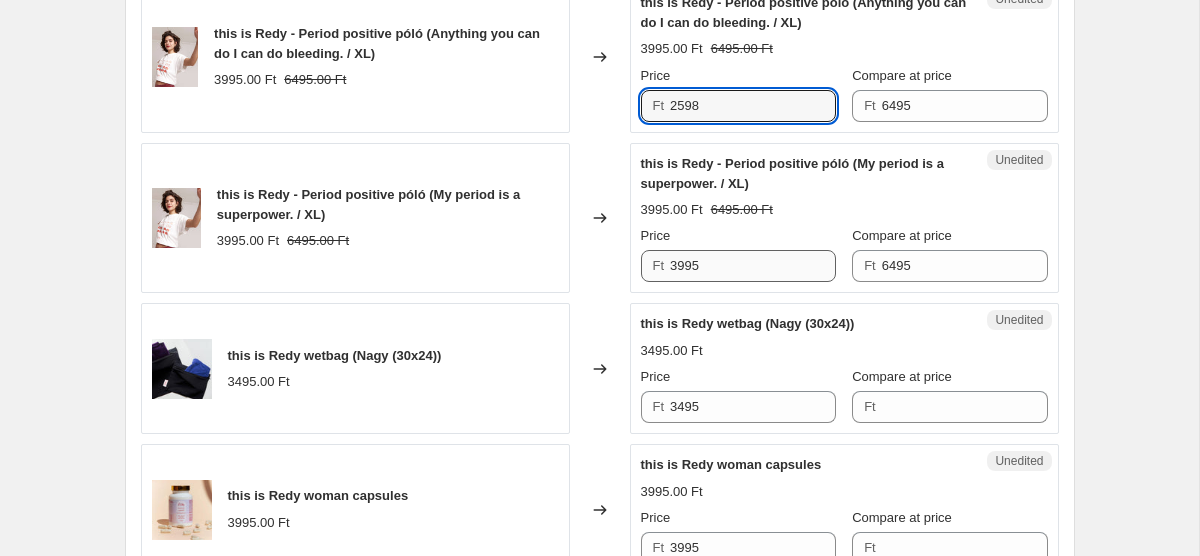type on "2598" 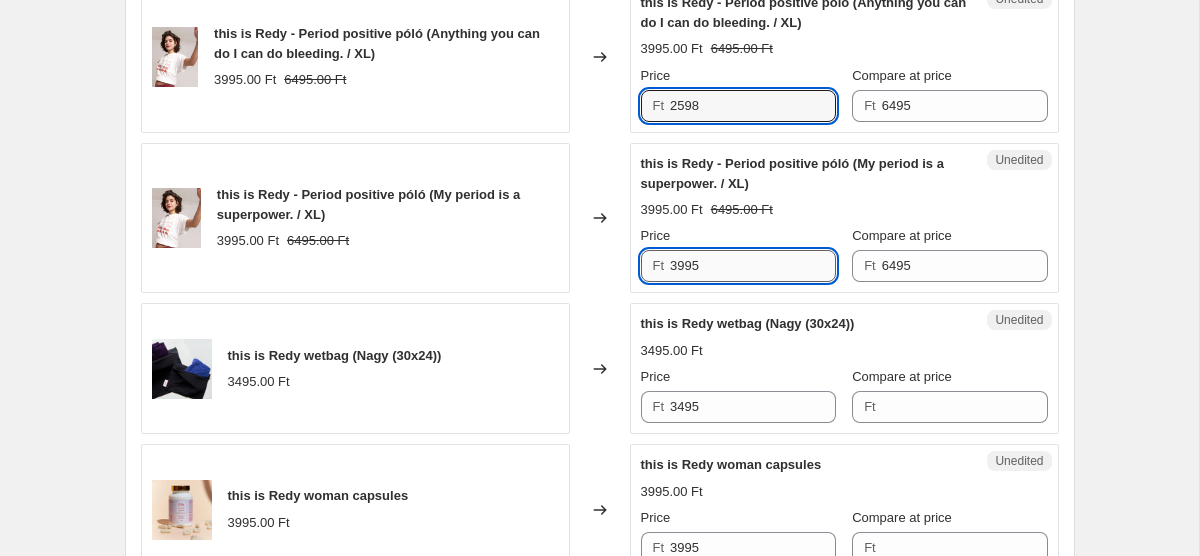 click on "3995" at bounding box center [753, 266] 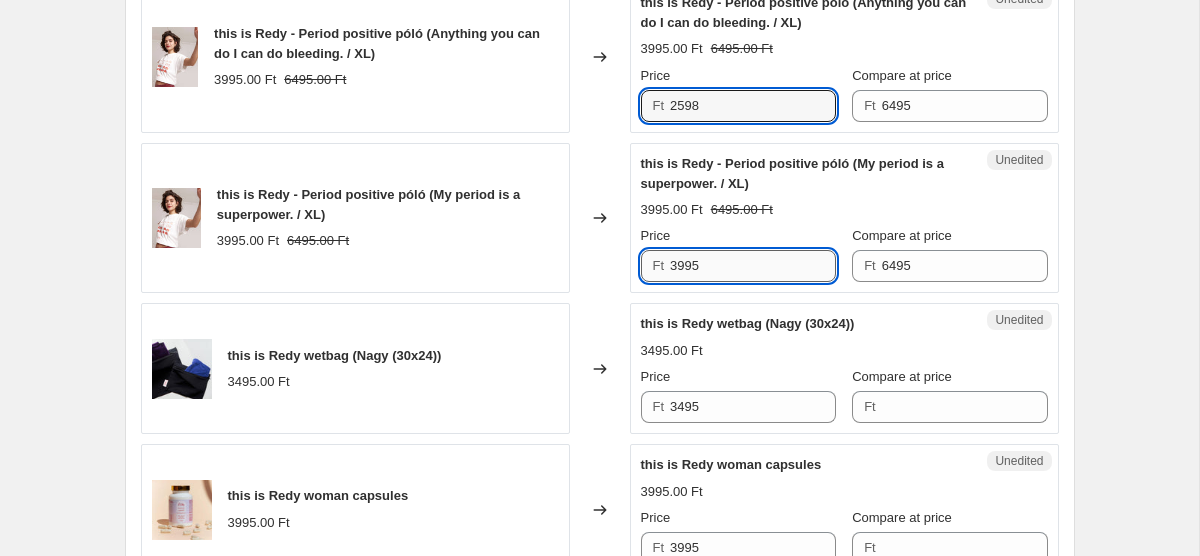 click on "3995" at bounding box center [753, 266] 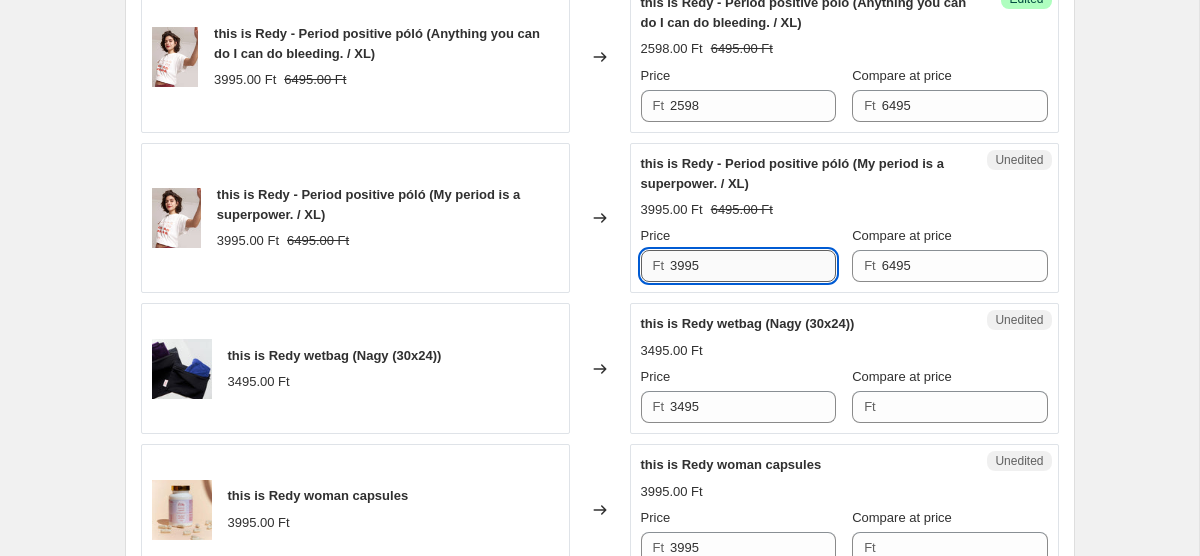paste on "2598" 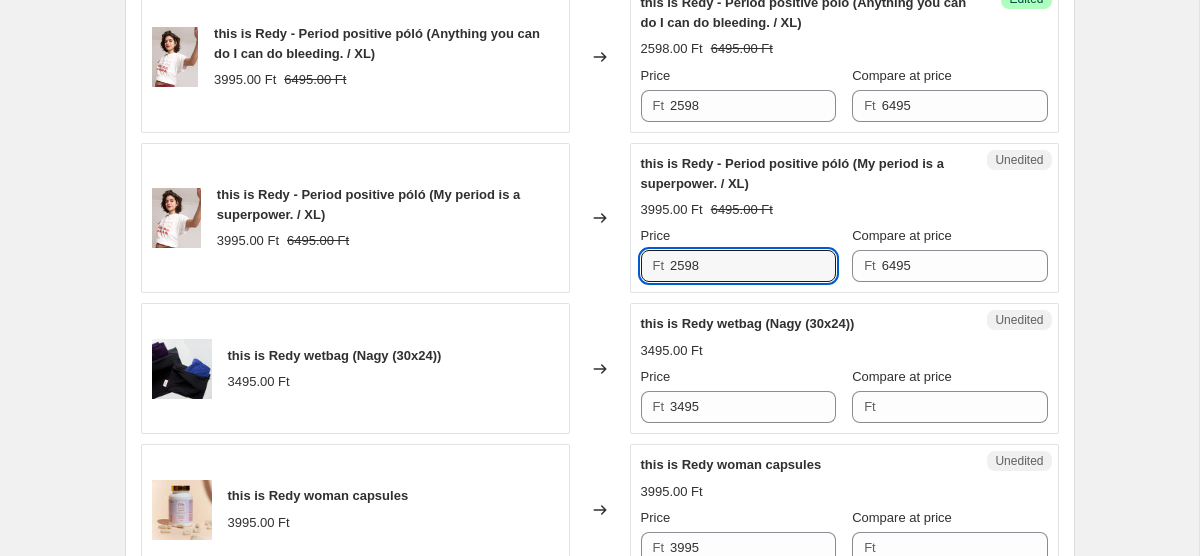 type on "2598" 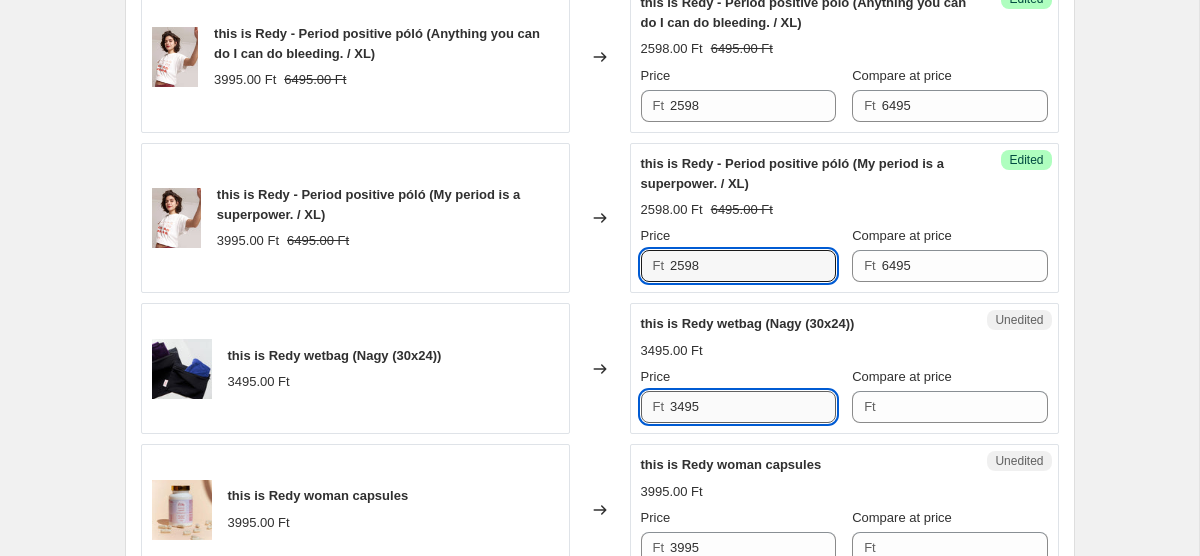 click on "3495" at bounding box center [753, 407] 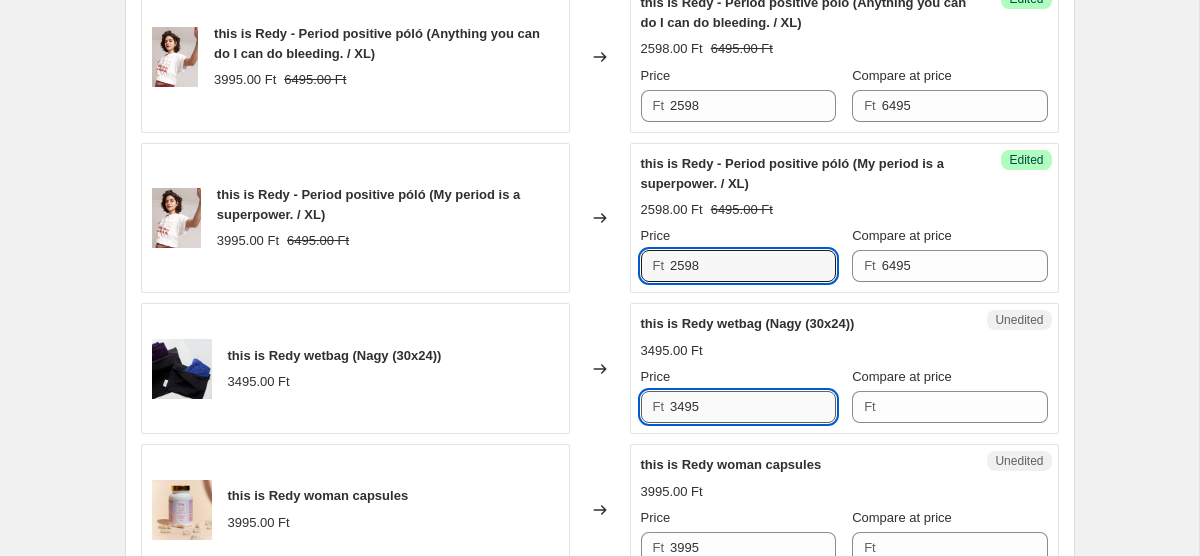click on "3495" at bounding box center [753, 407] 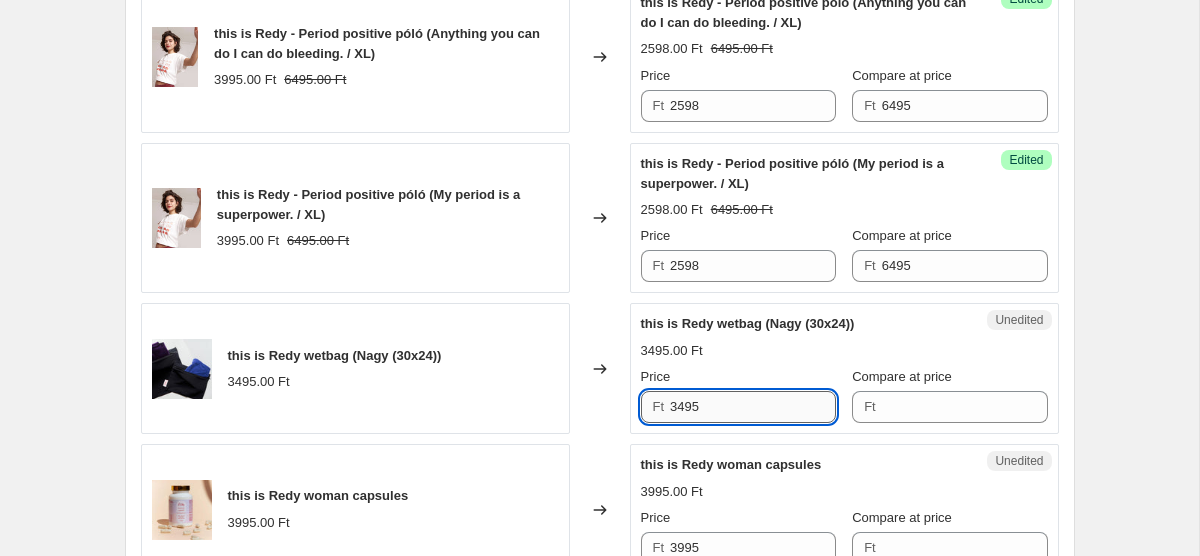 click on "3495" at bounding box center (753, 407) 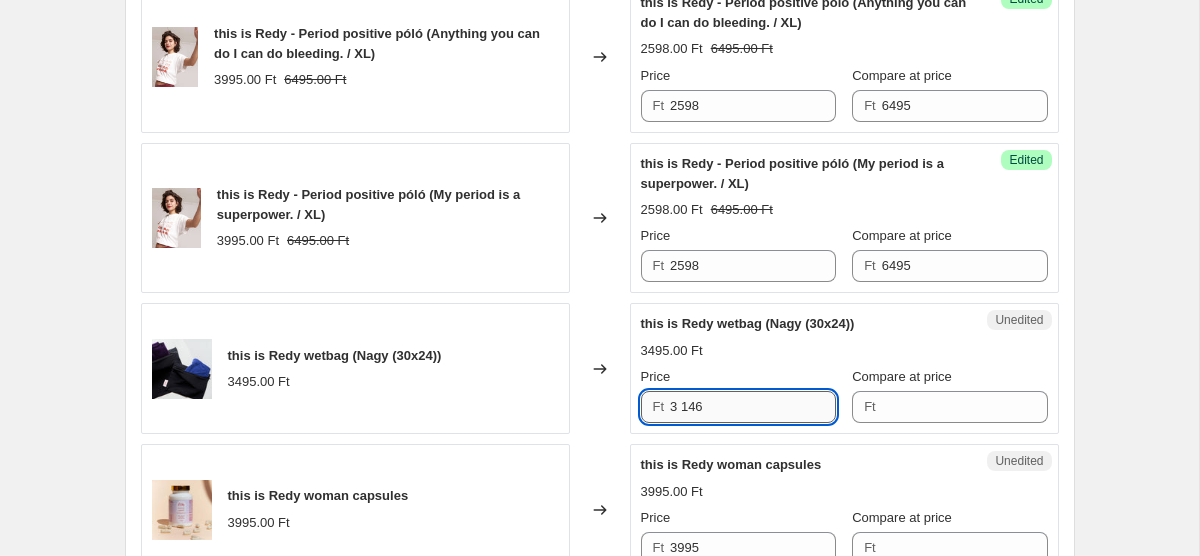 click on "3 146" at bounding box center (753, 407) 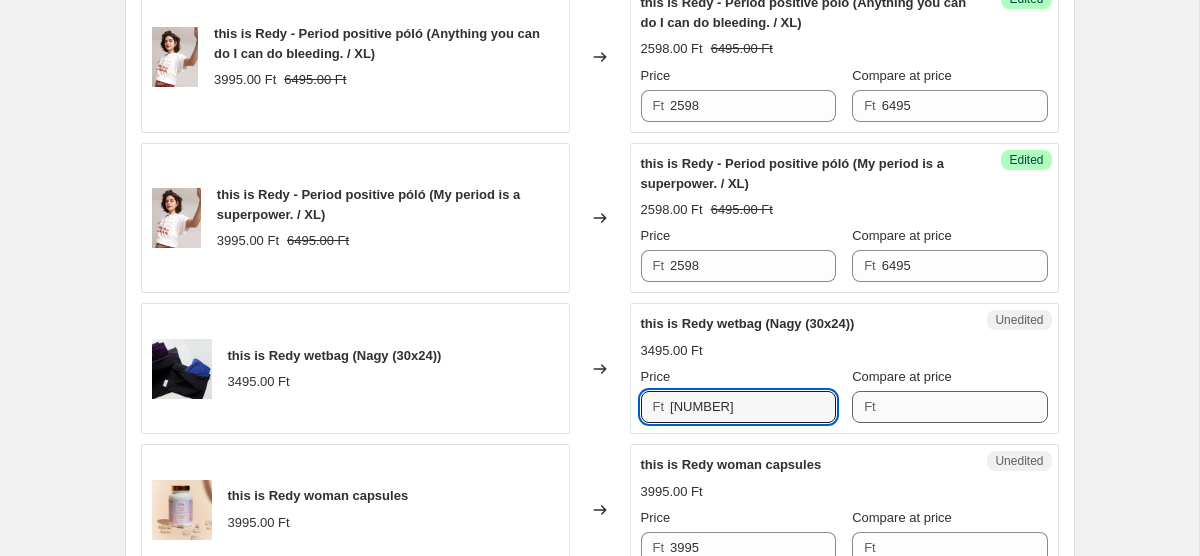 type on "[NUMBER]" 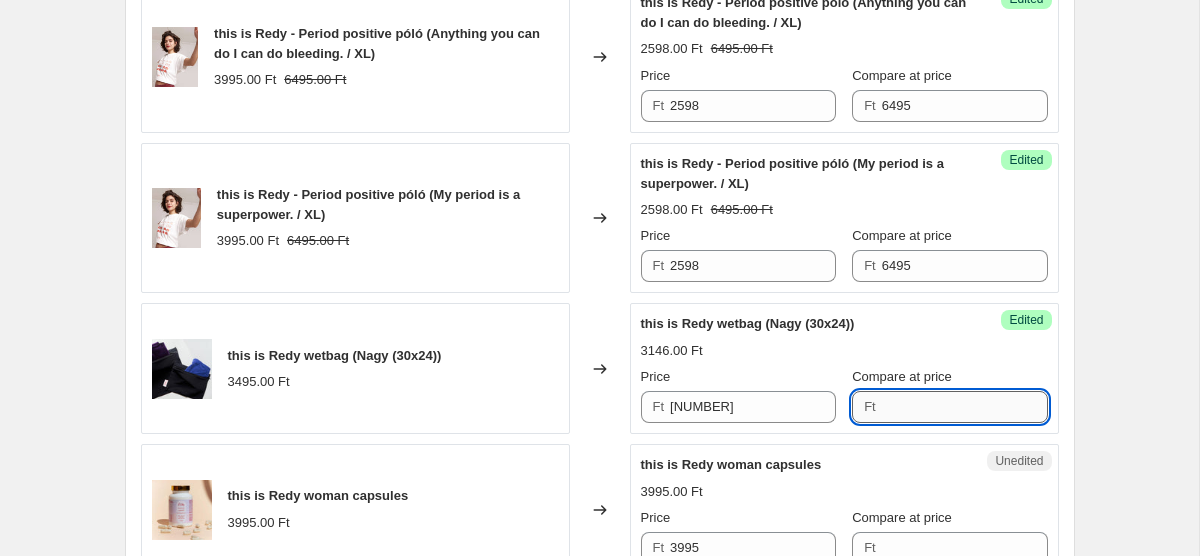 click on "Compare at price" at bounding box center [965, 407] 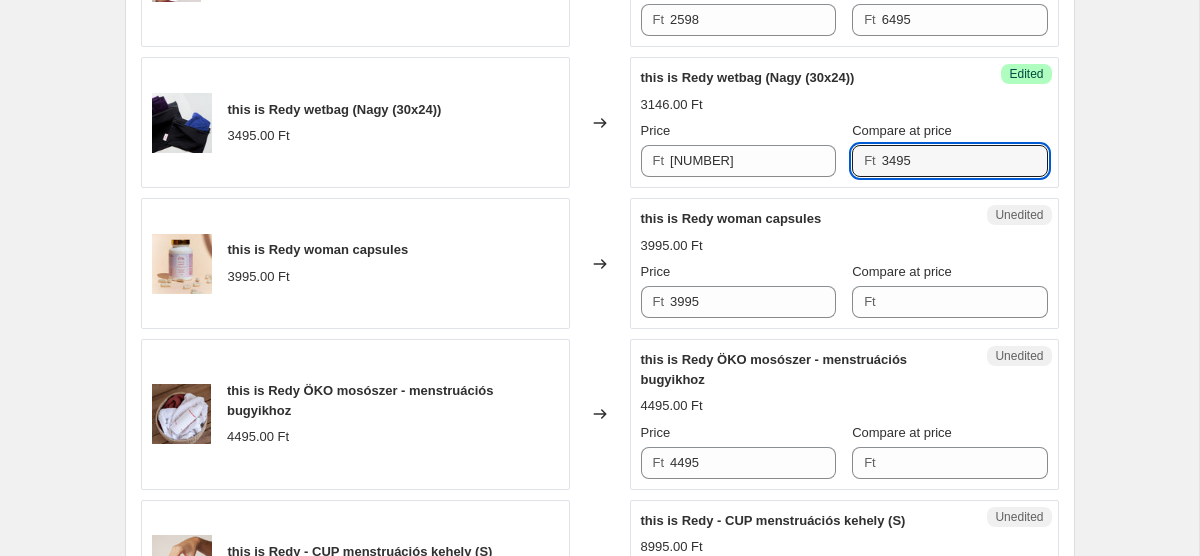 scroll, scrollTop: 2811, scrollLeft: 0, axis: vertical 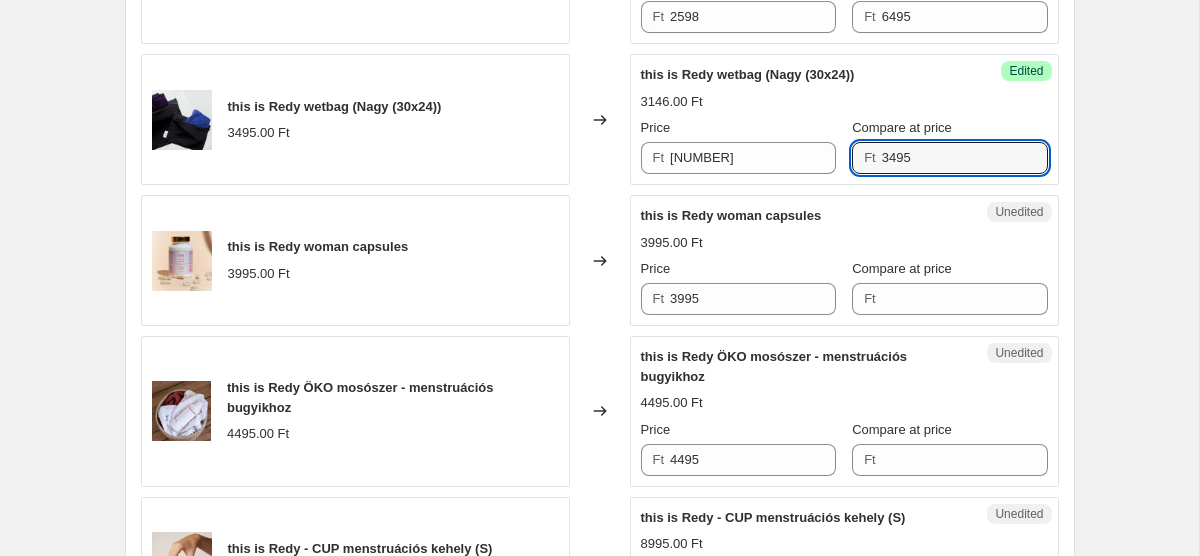 type on "3495" 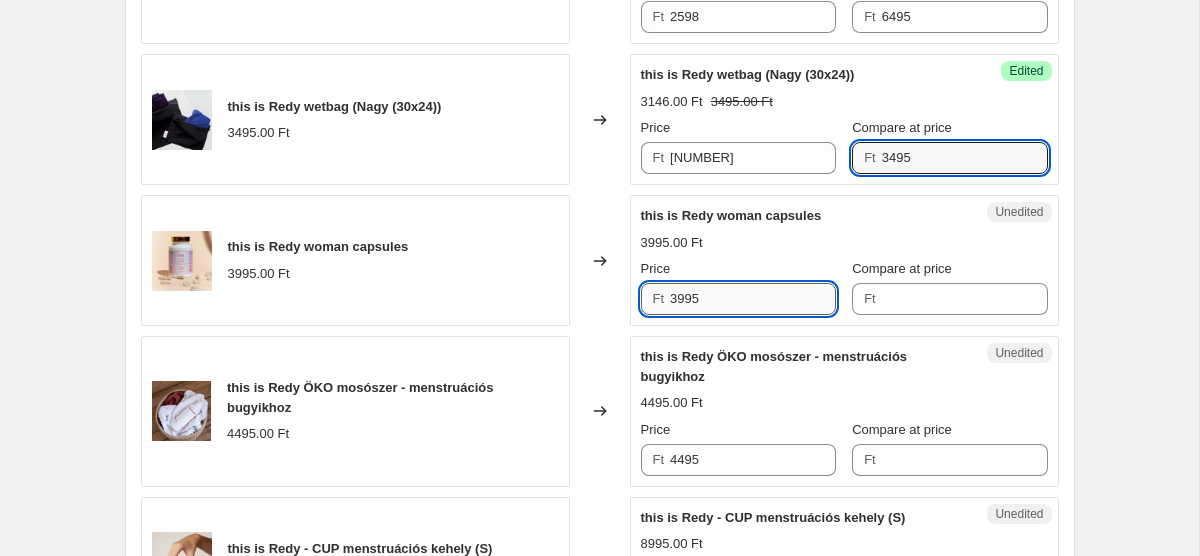 click on "3995" at bounding box center (753, 299) 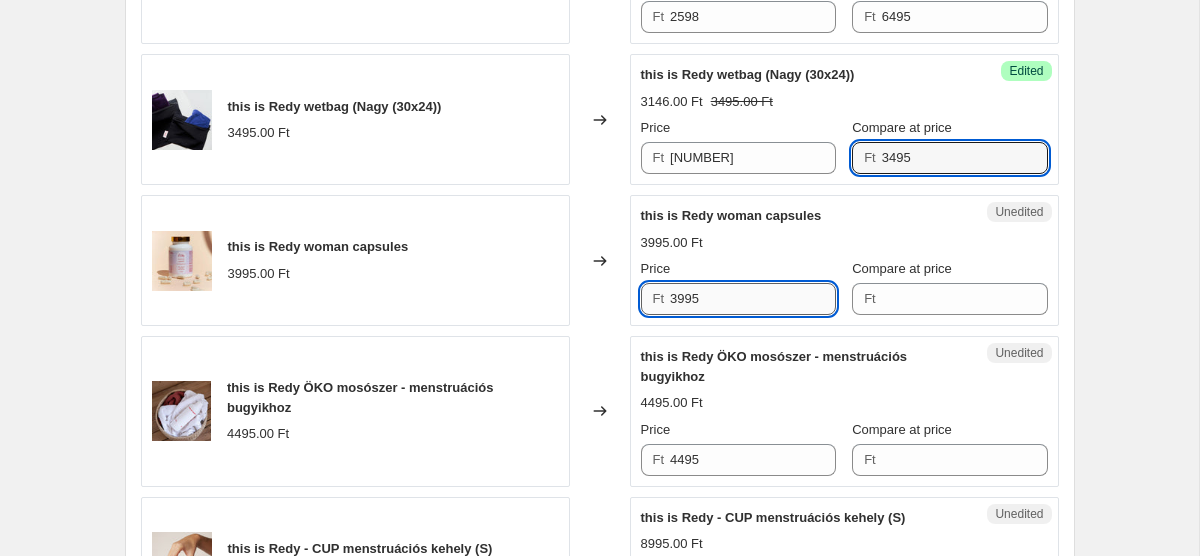 click on "3995" at bounding box center (753, 299) 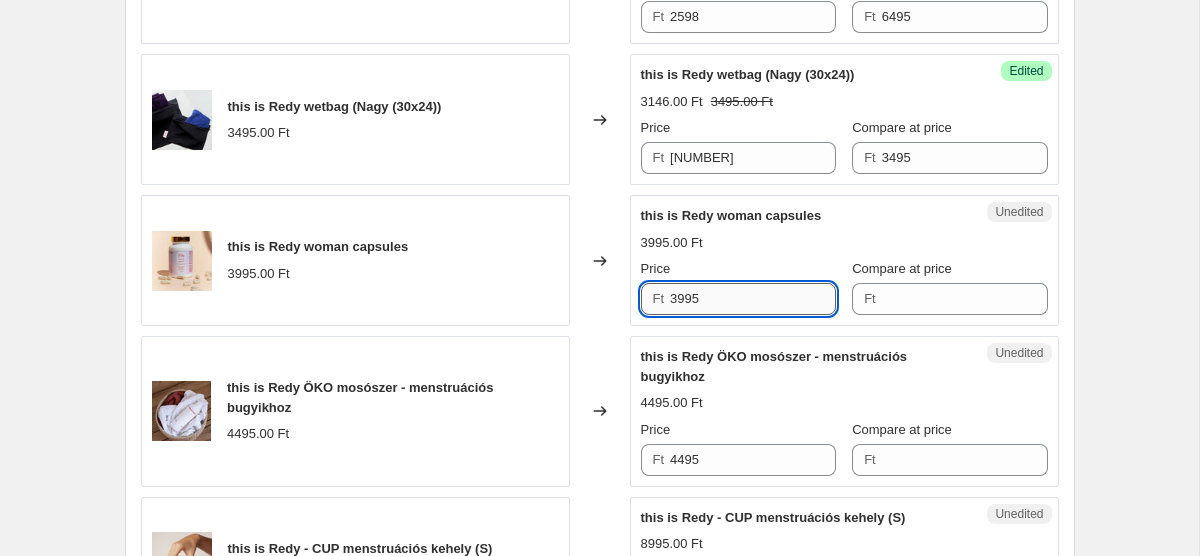 paste on "1 598" 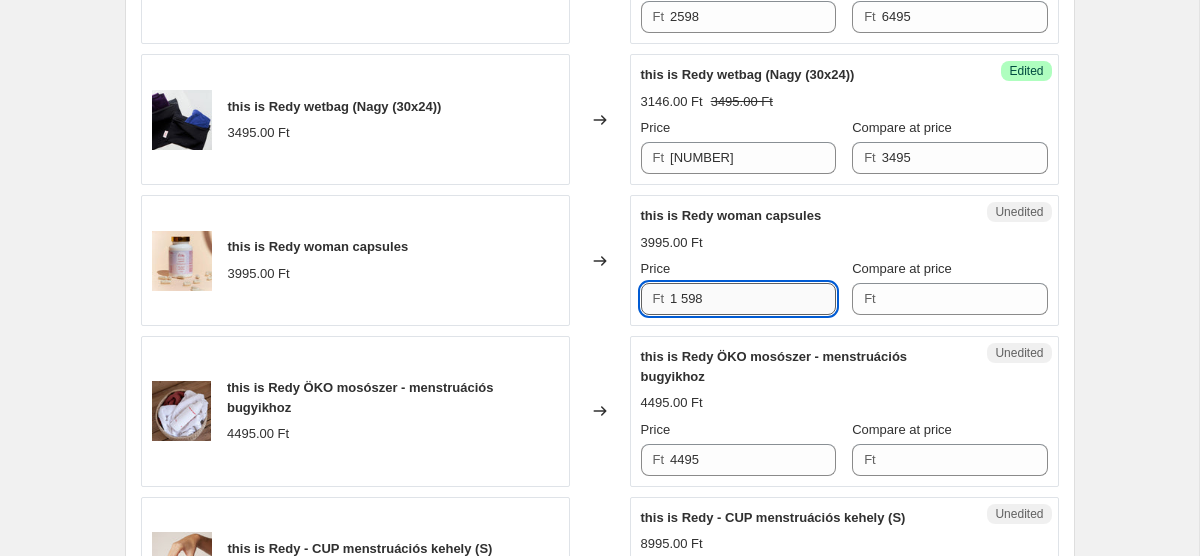 click on "1 598" at bounding box center (753, 299) 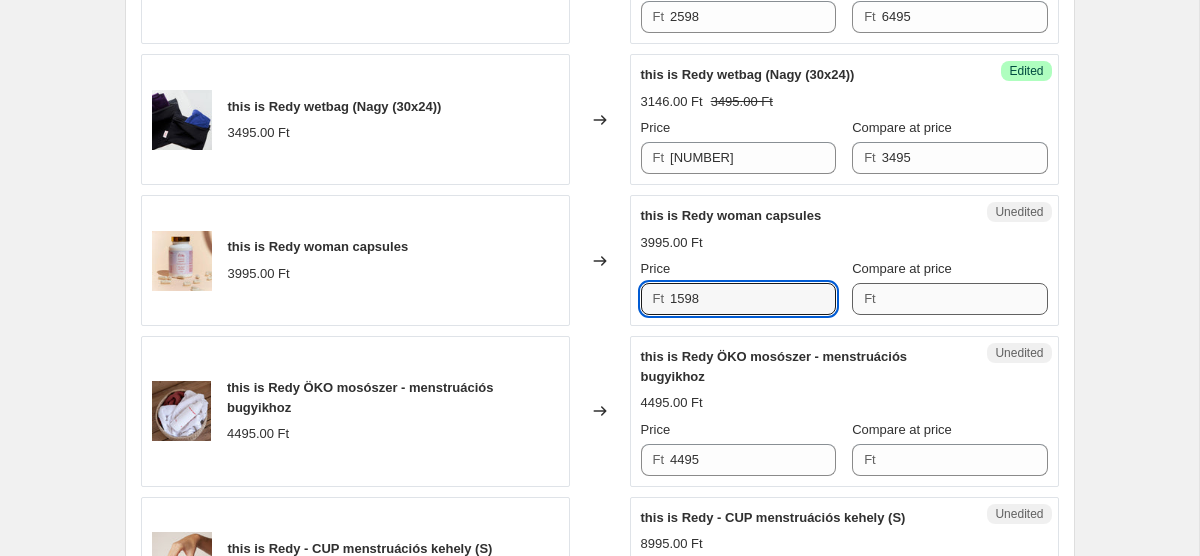 type on "1598" 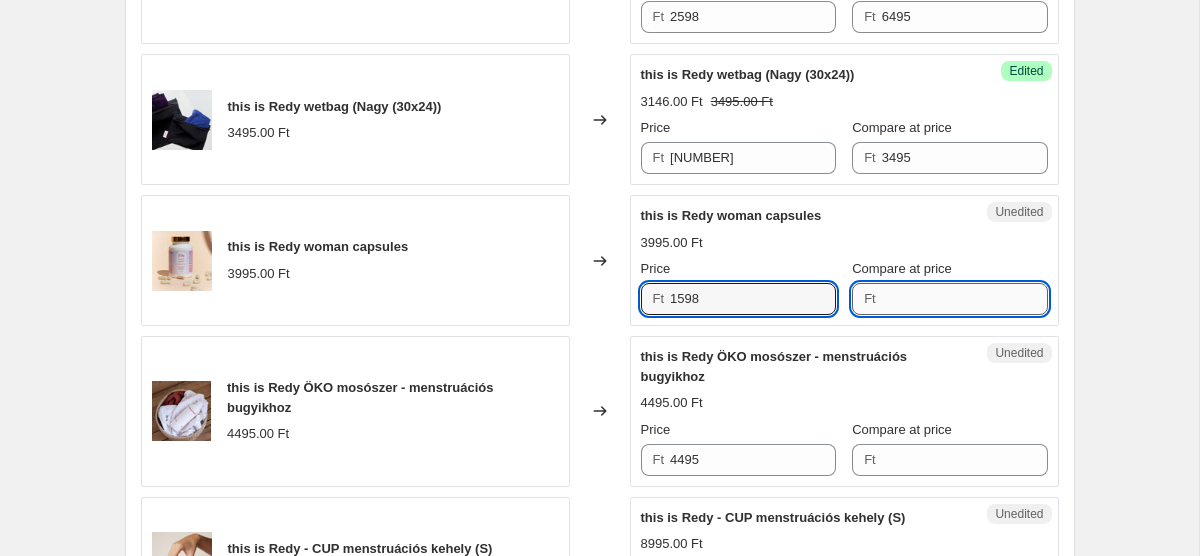 click on "Compare at price" at bounding box center (965, 299) 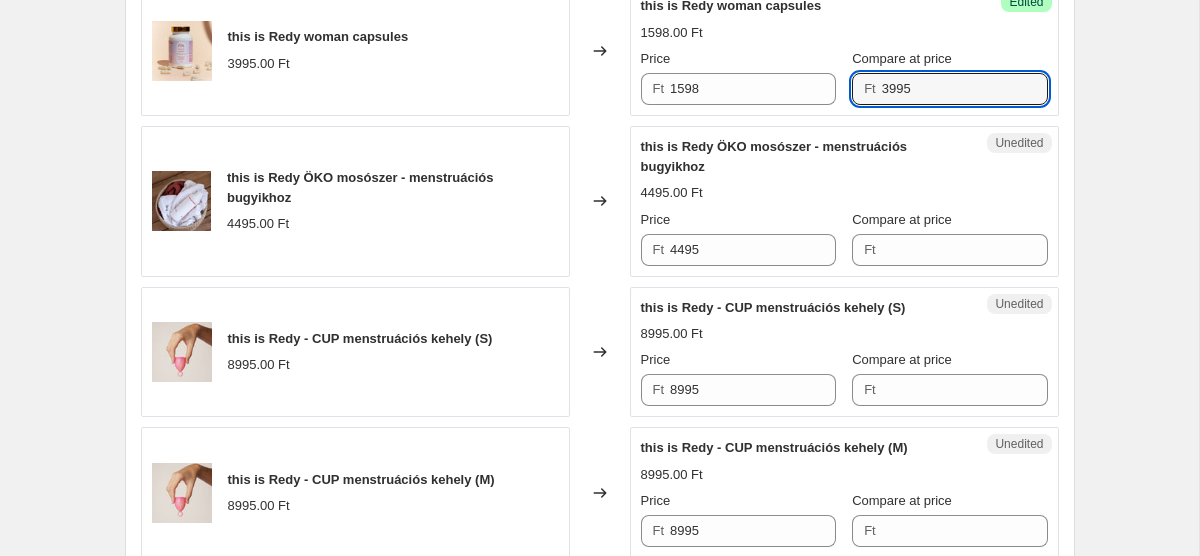 scroll, scrollTop: 3042, scrollLeft: 0, axis: vertical 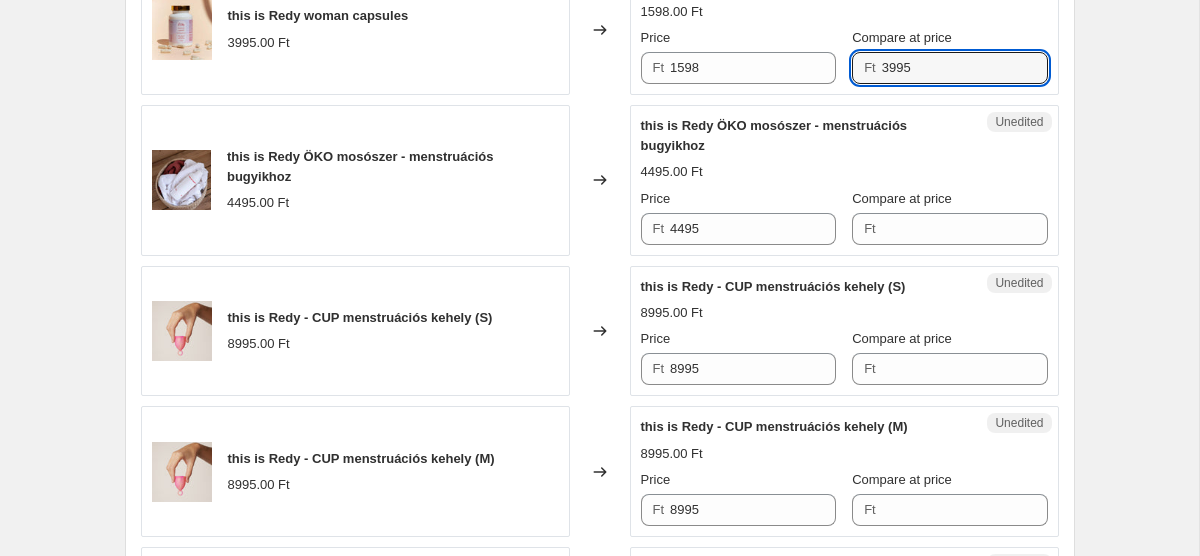type on "3995" 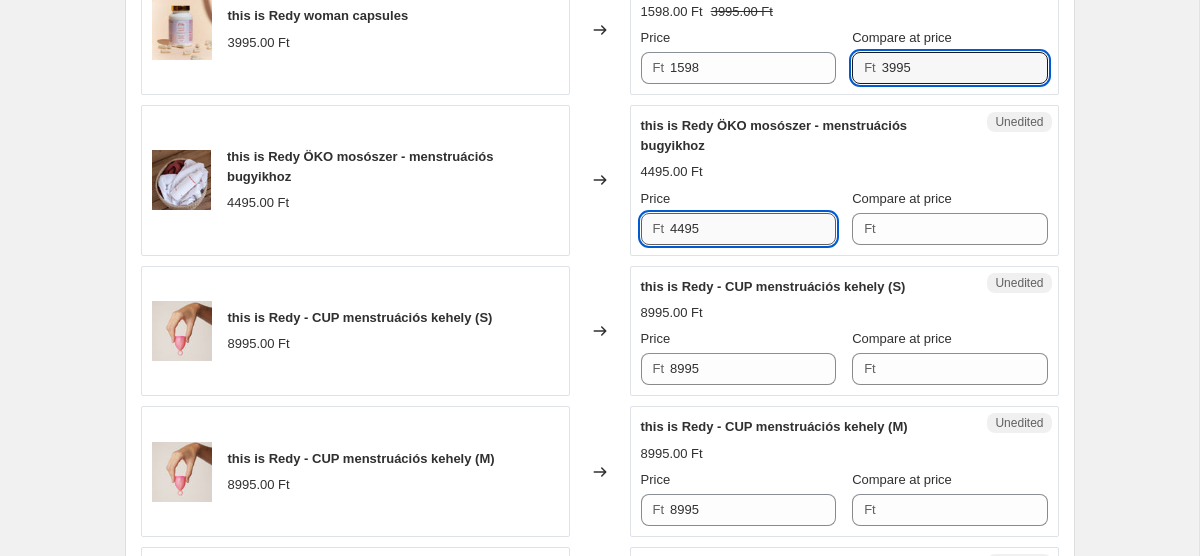 click on "4495" at bounding box center (753, 229) 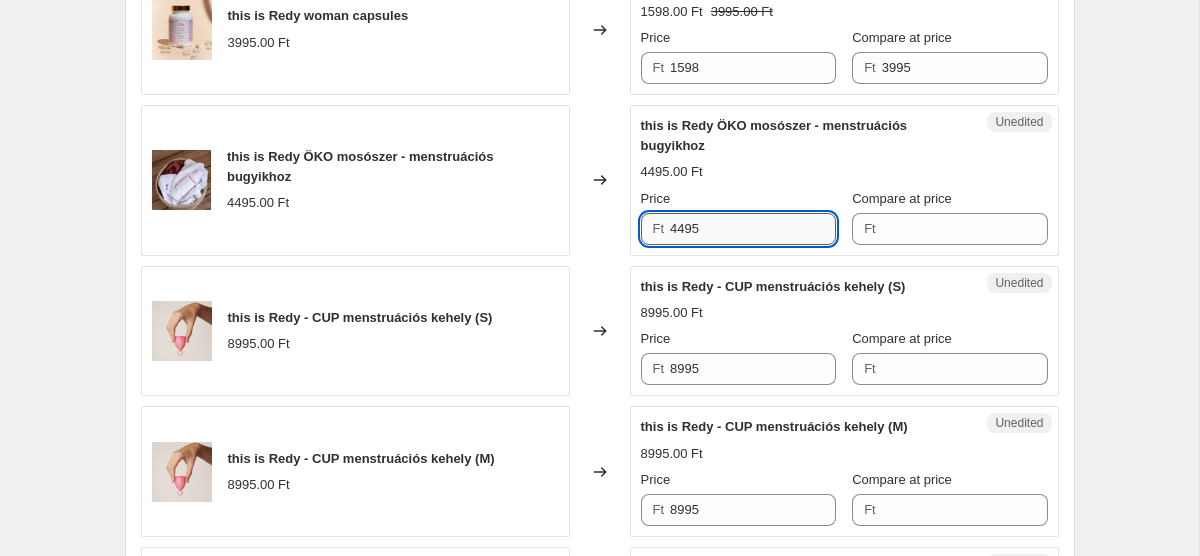 click on "4495" at bounding box center [753, 229] 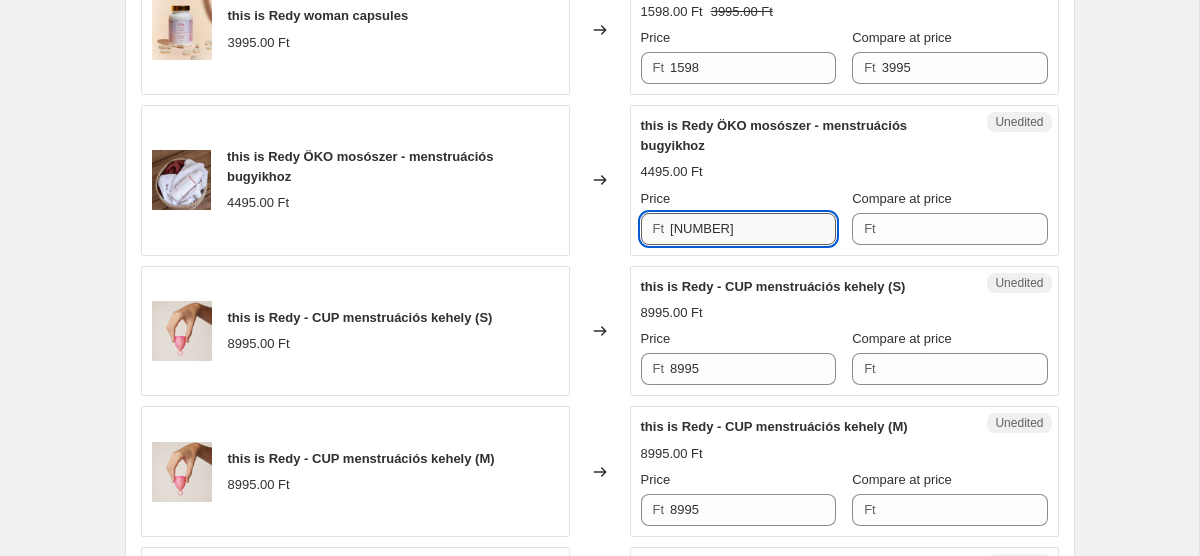 click on "[NUMBER]" at bounding box center [753, 229] 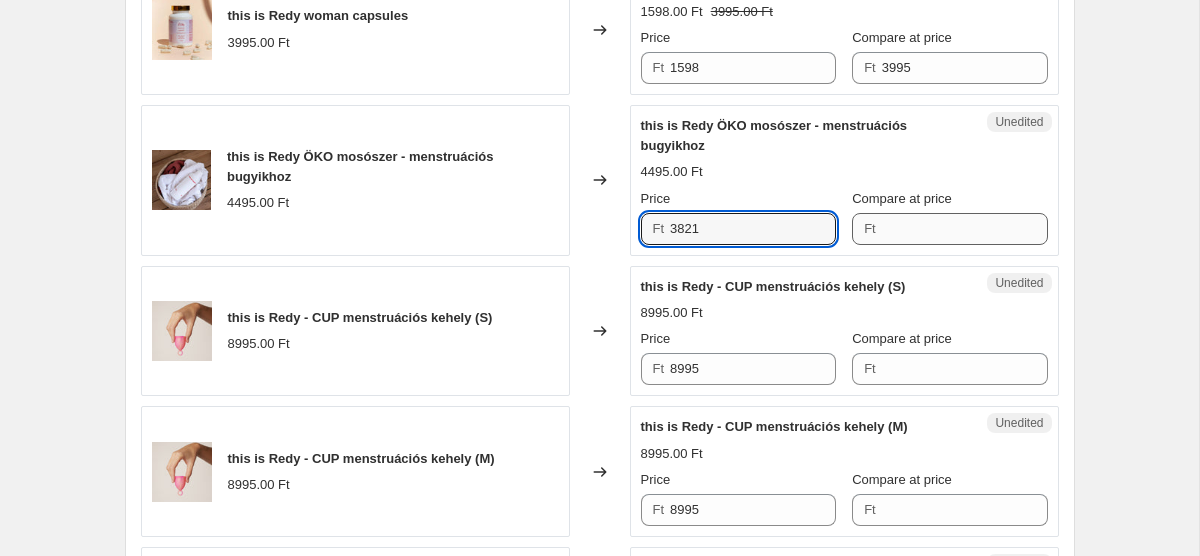 type on "3821" 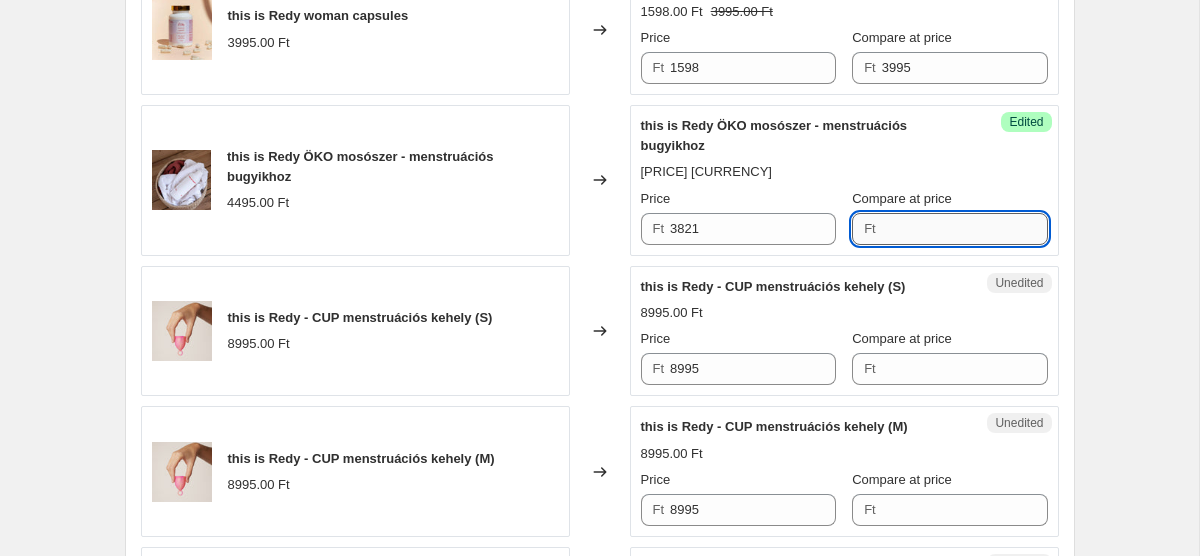click on "Compare at price" at bounding box center [965, 229] 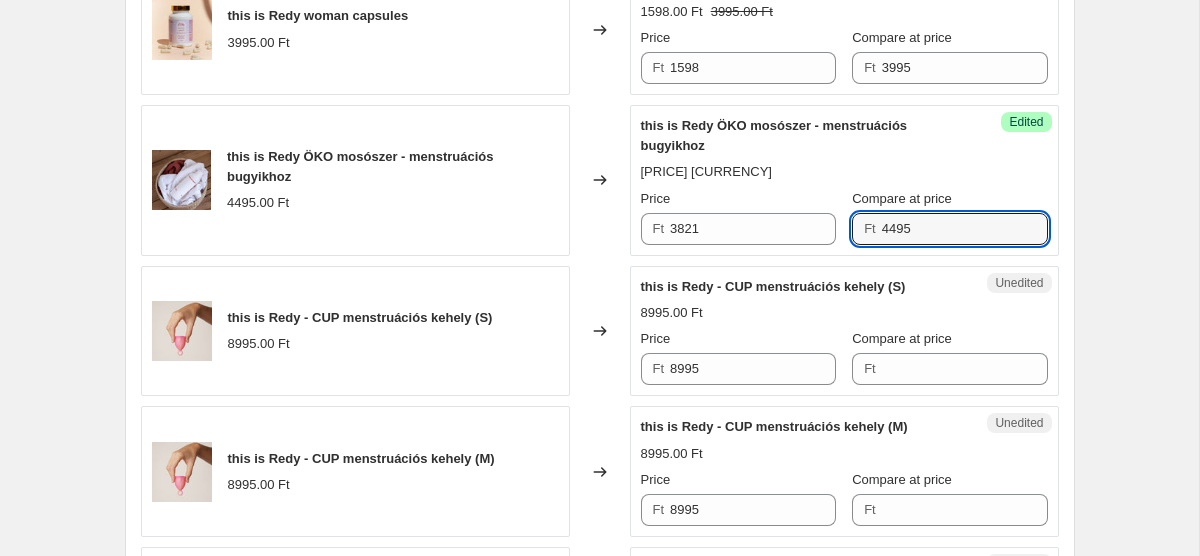 type on "4495" 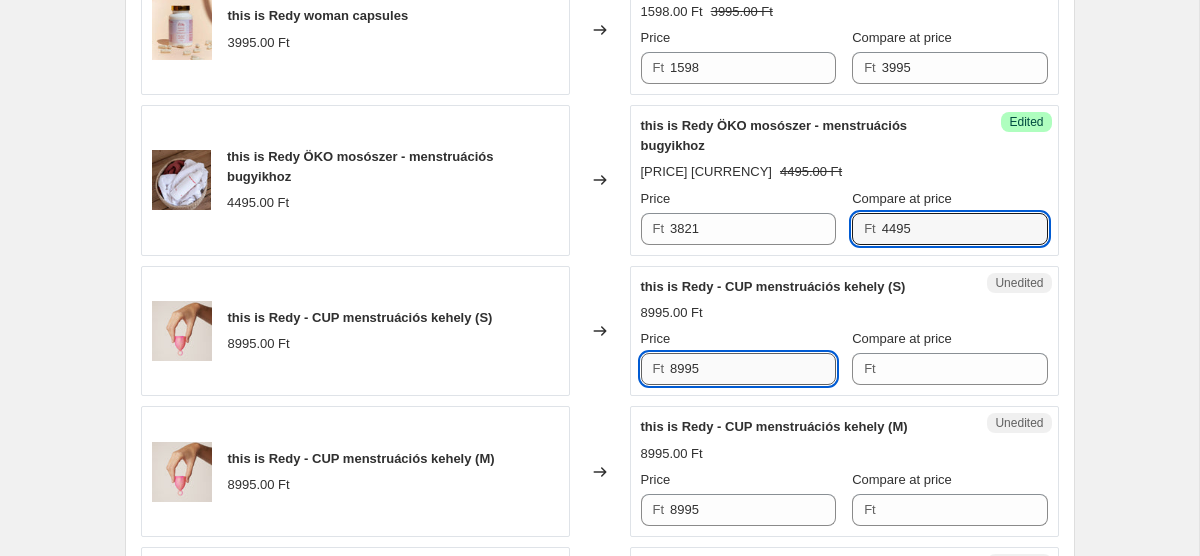 click on "8995" at bounding box center (753, 369) 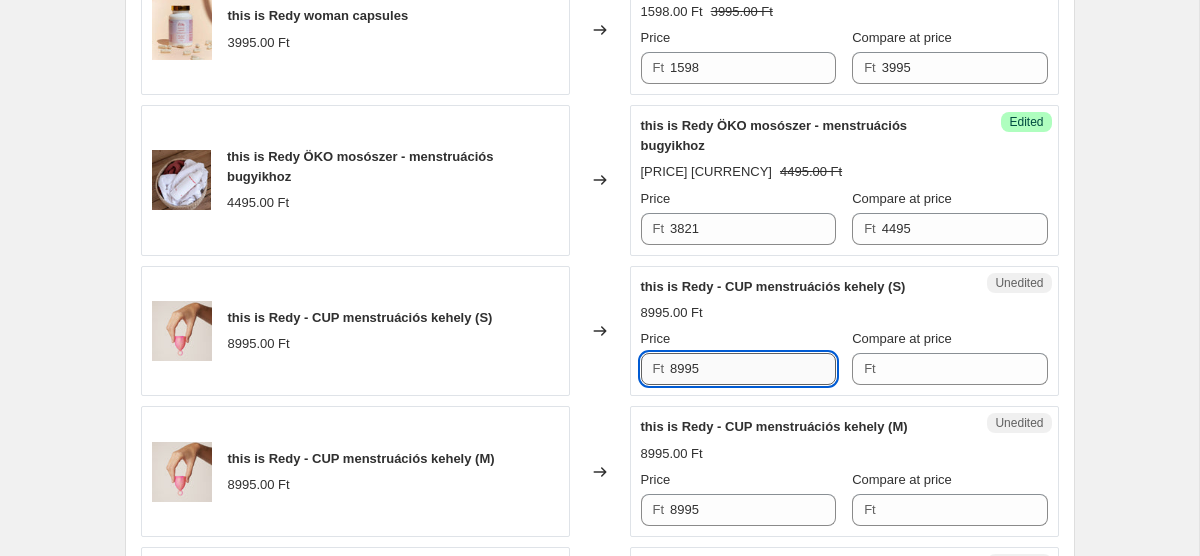 click on "8995" at bounding box center (753, 369) 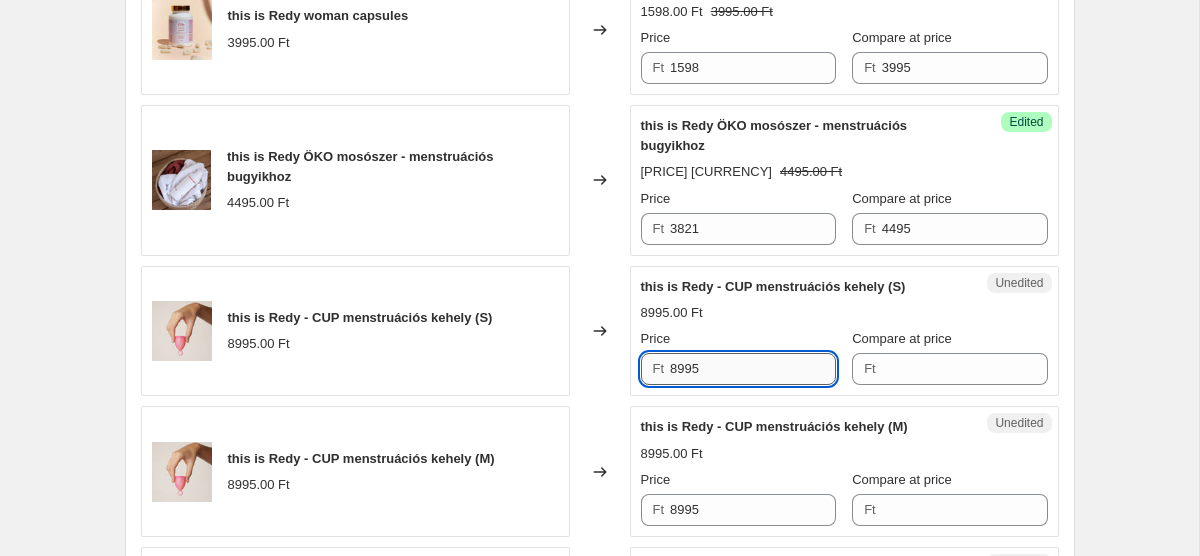paste on "7 196" 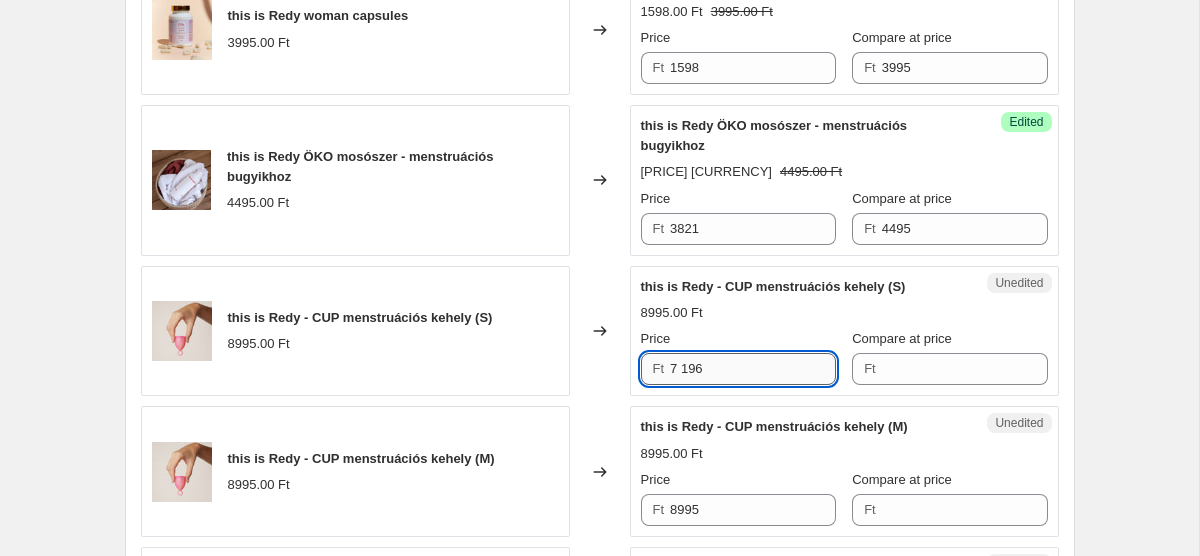 click on "7 196" at bounding box center [753, 369] 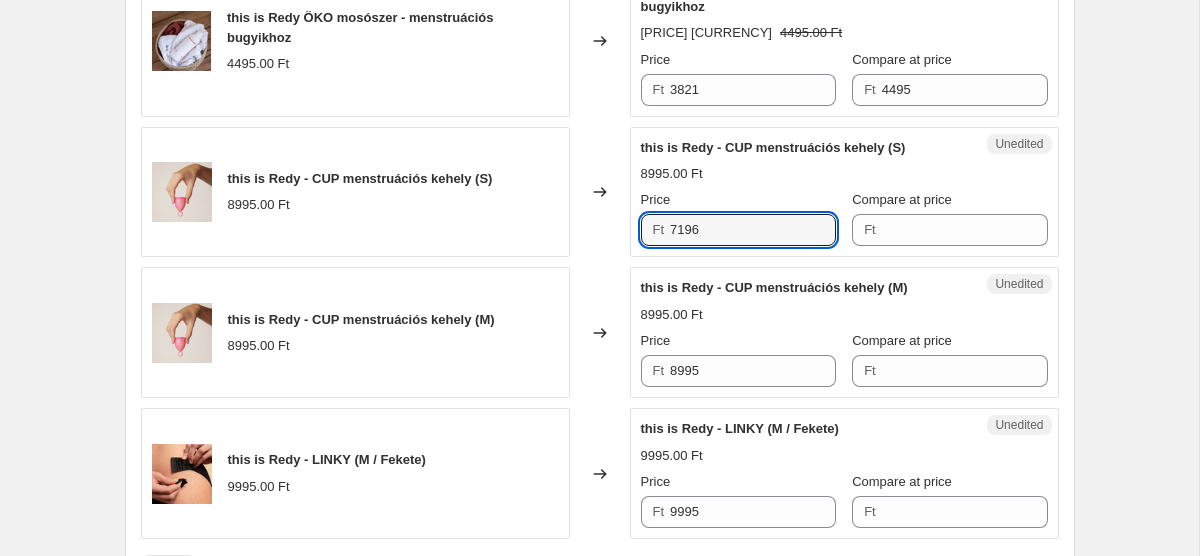 scroll, scrollTop: 3221, scrollLeft: 0, axis: vertical 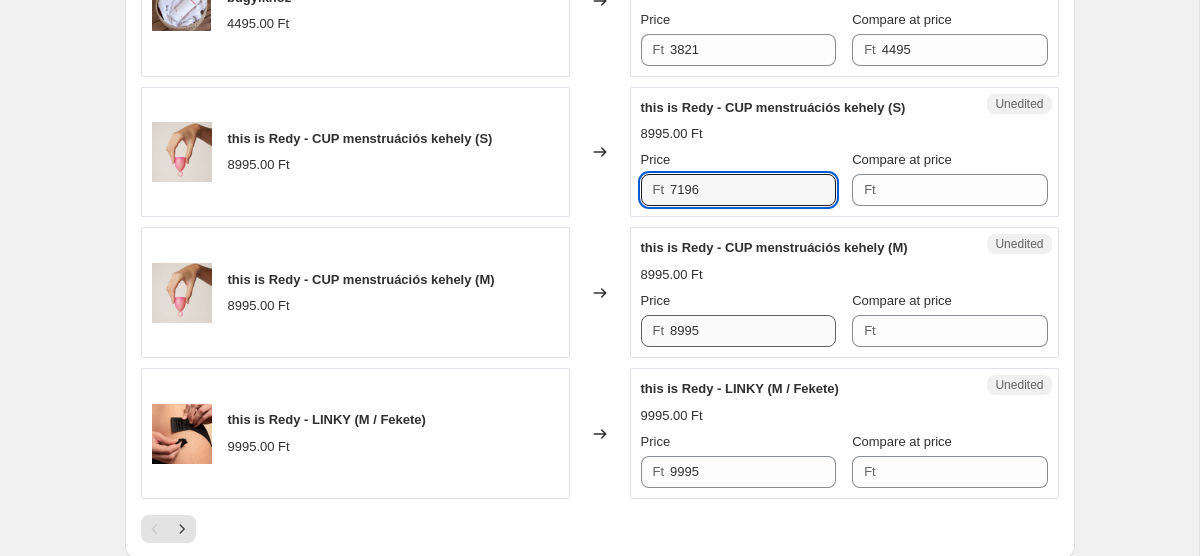 type on "7196" 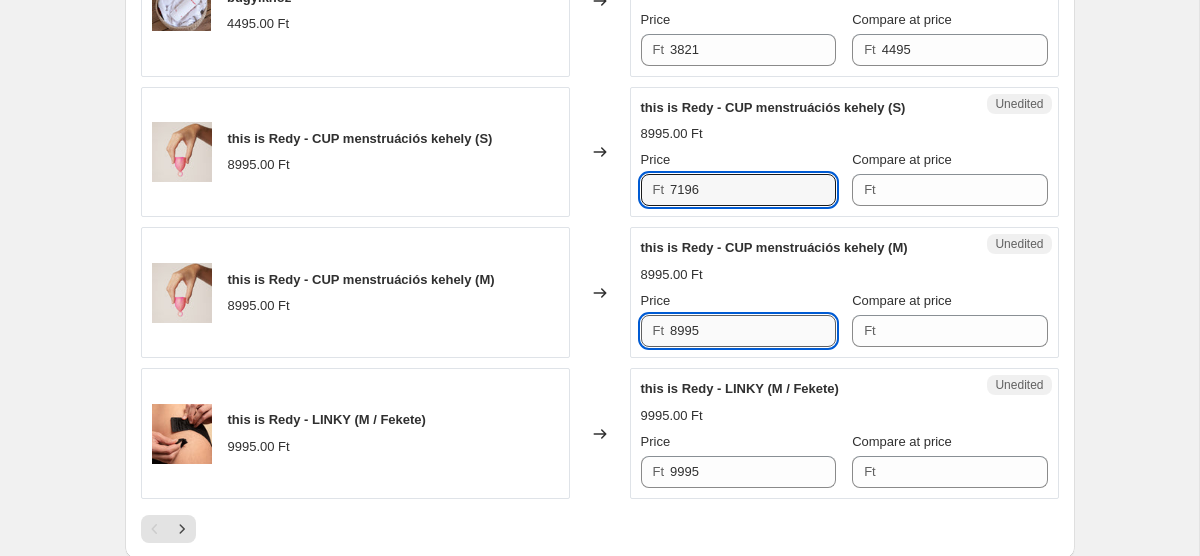 click on "8995" at bounding box center [753, 331] 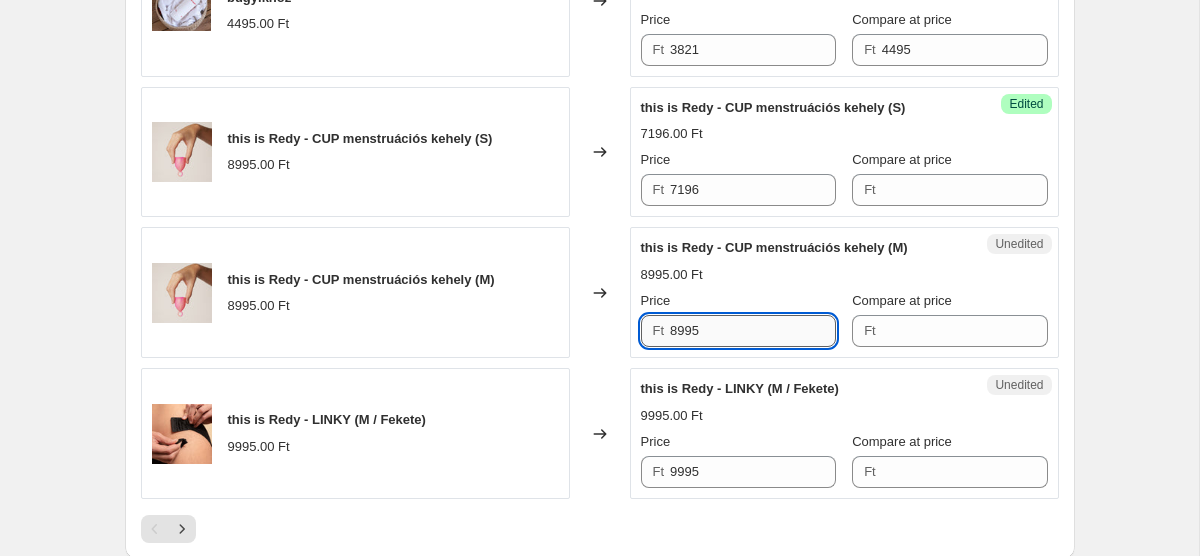 click on "8995" at bounding box center [753, 331] 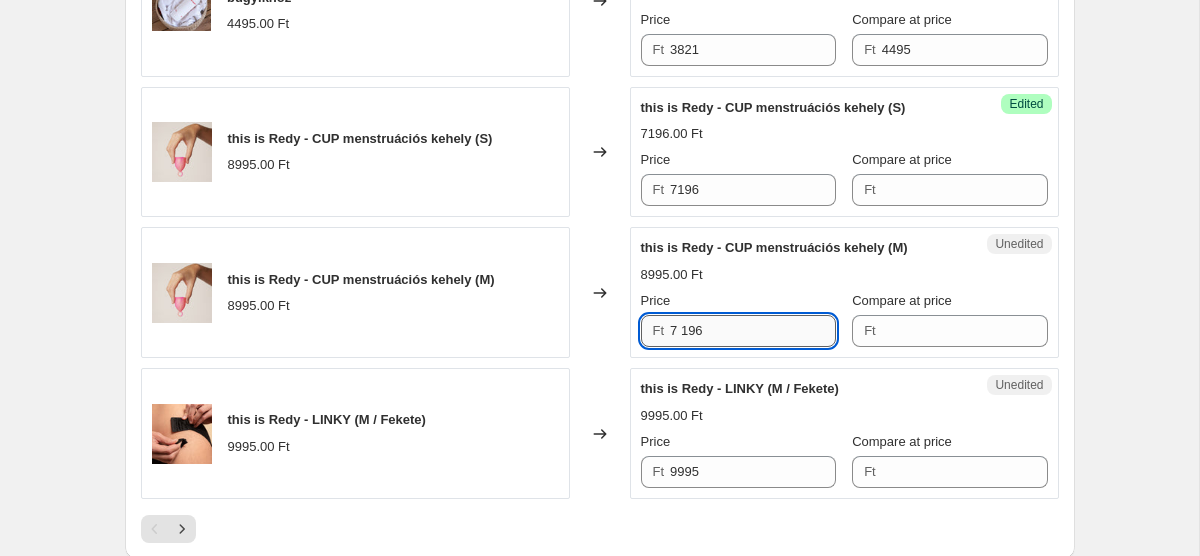 click on "7 196" at bounding box center [753, 331] 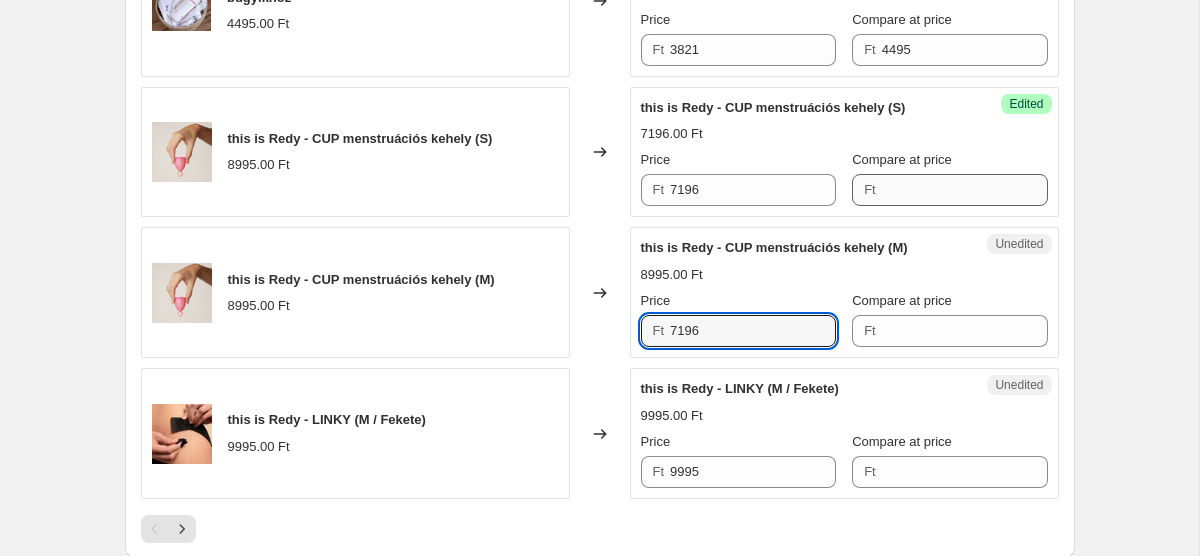 type on "7196" 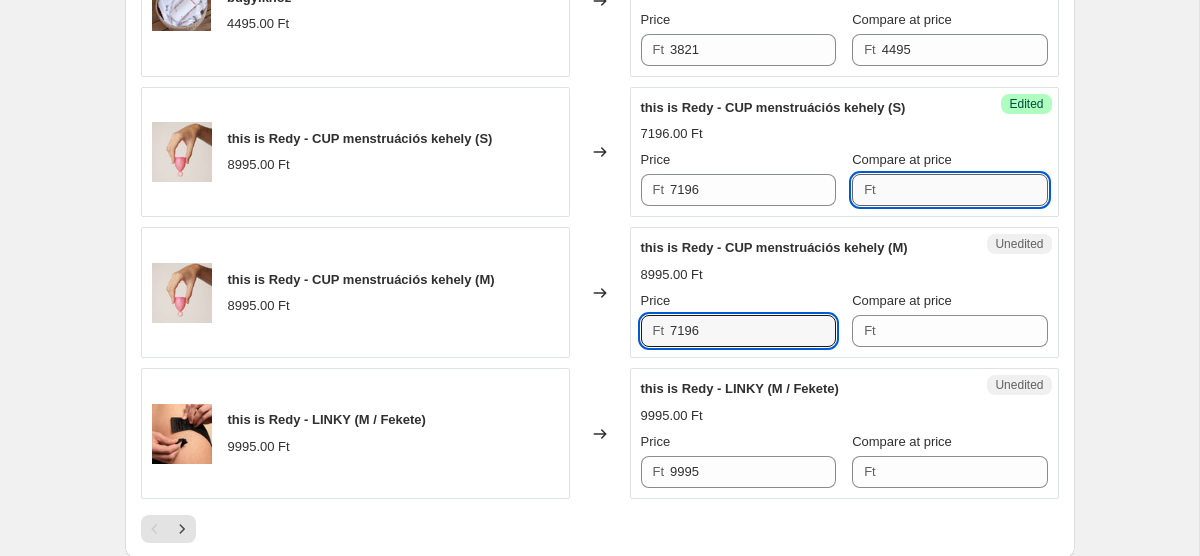click on "Compare at price" at bounding box center (965, 190) 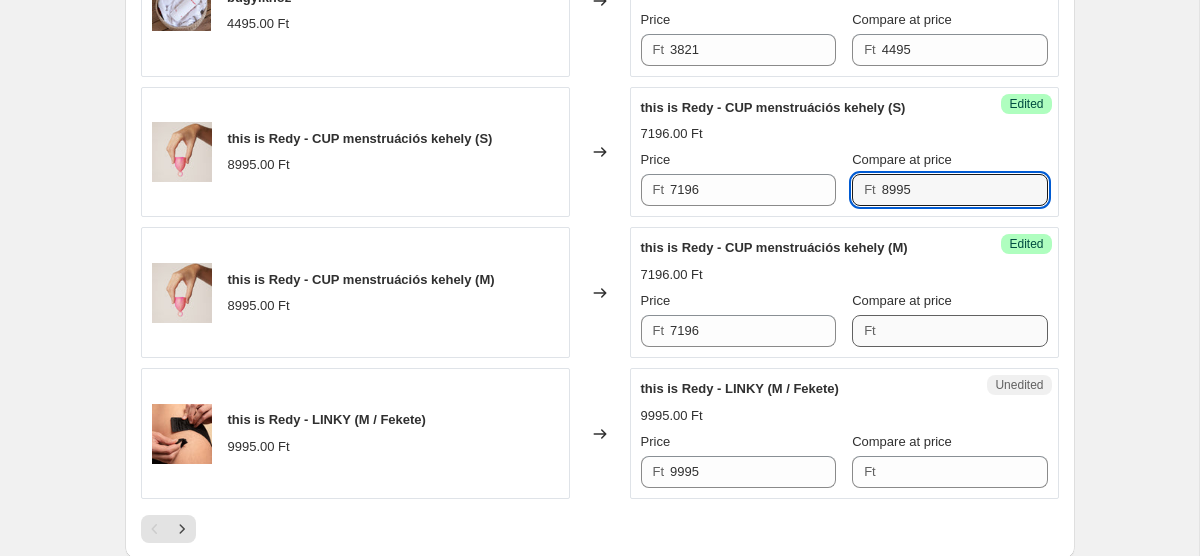 type on "8995" 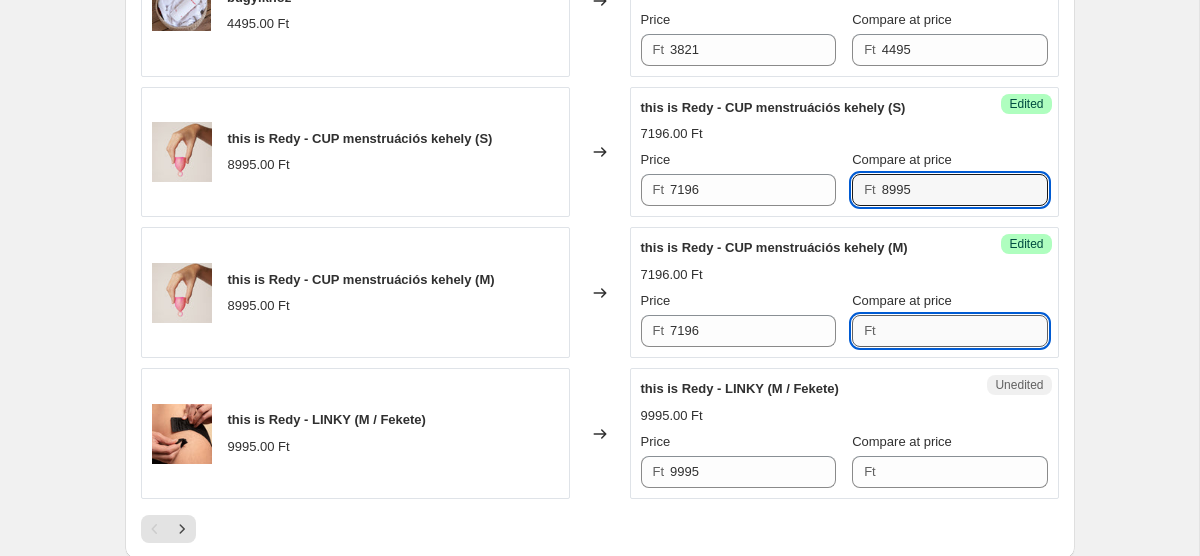 click on "Compare at price" at bounding box center [965, 331] 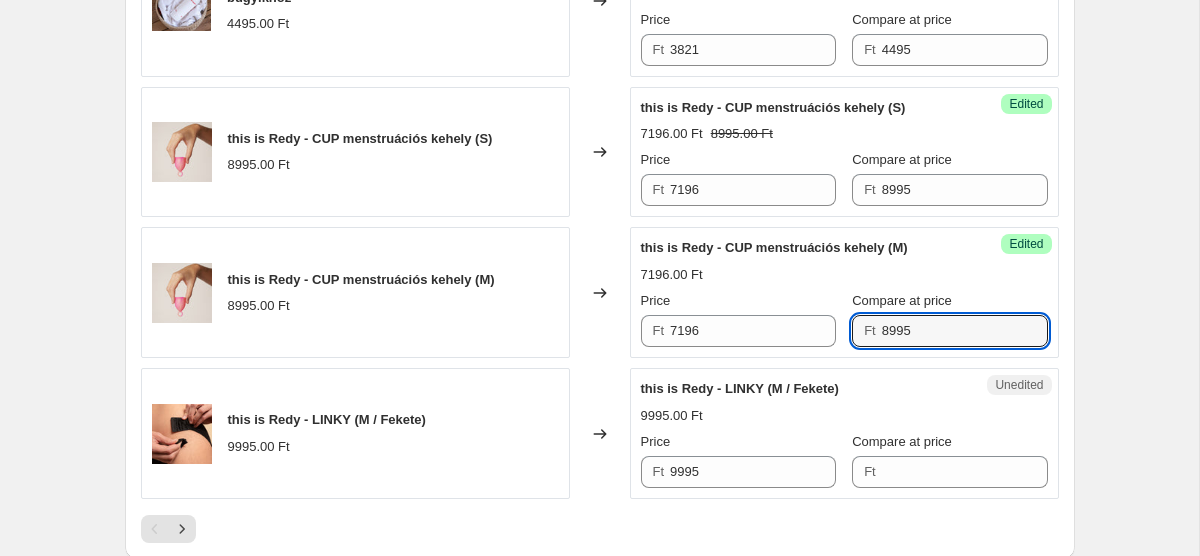 type on "8995" 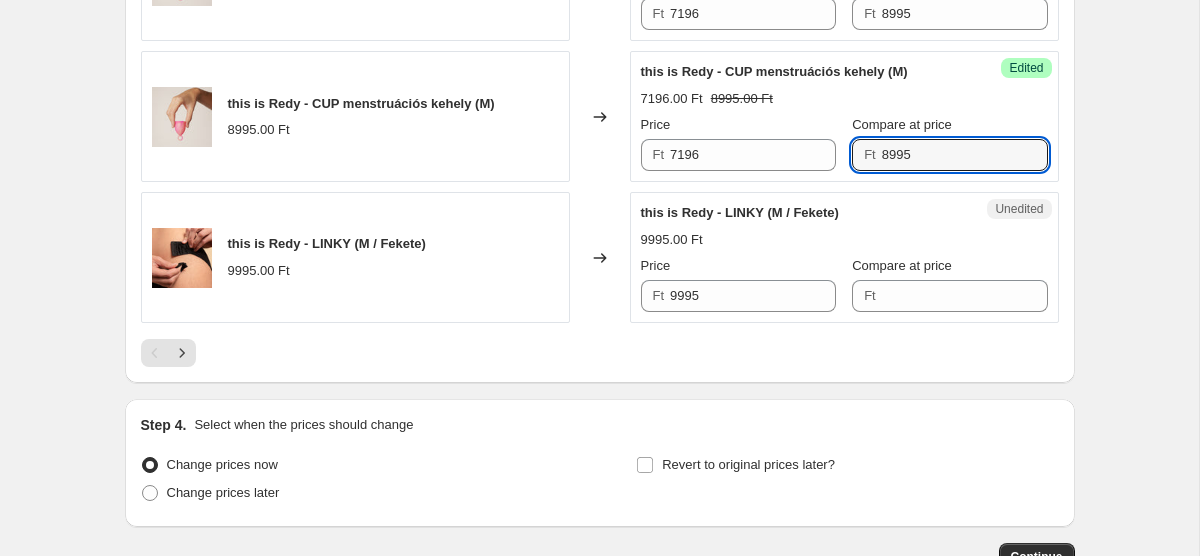 scroll, scrollTop: 3410, scrollLeft: 0, axis: vertical 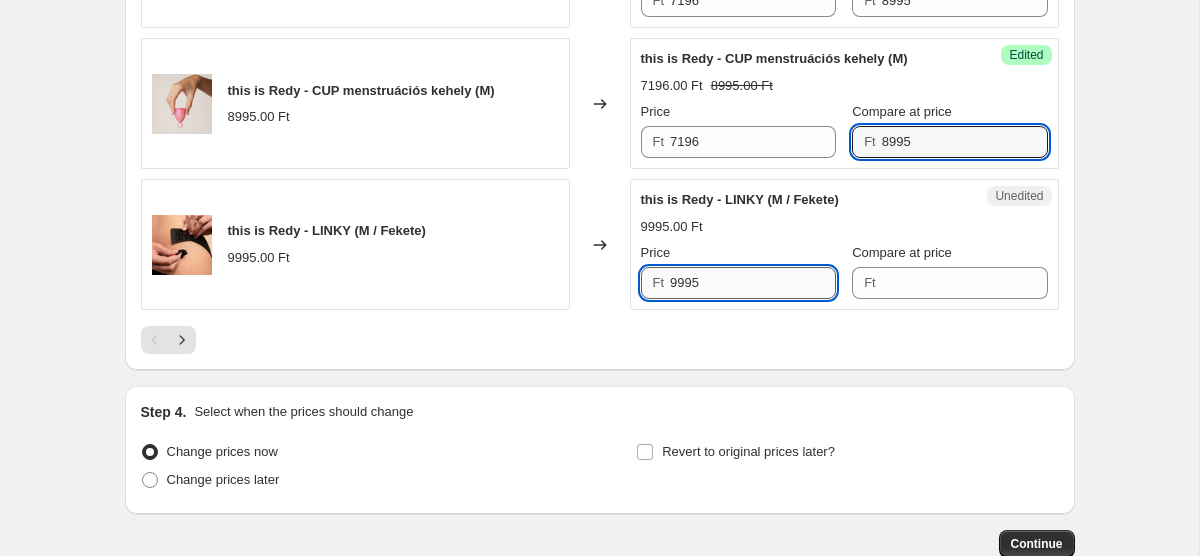 click on "9995" at bounding box center [753, 283] 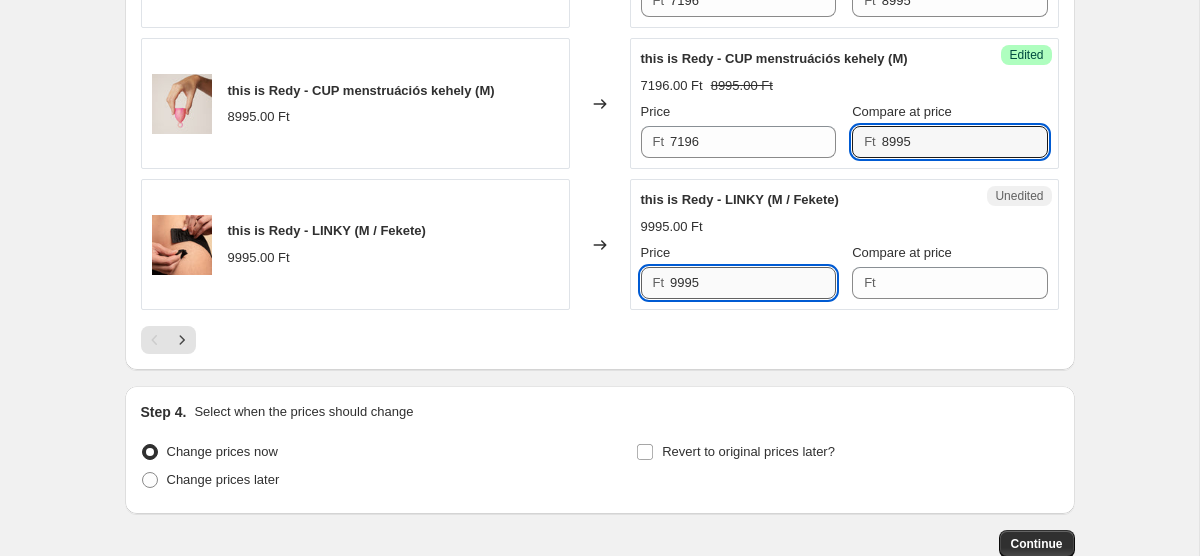 click on "9995" at bounding box center (753, 283) 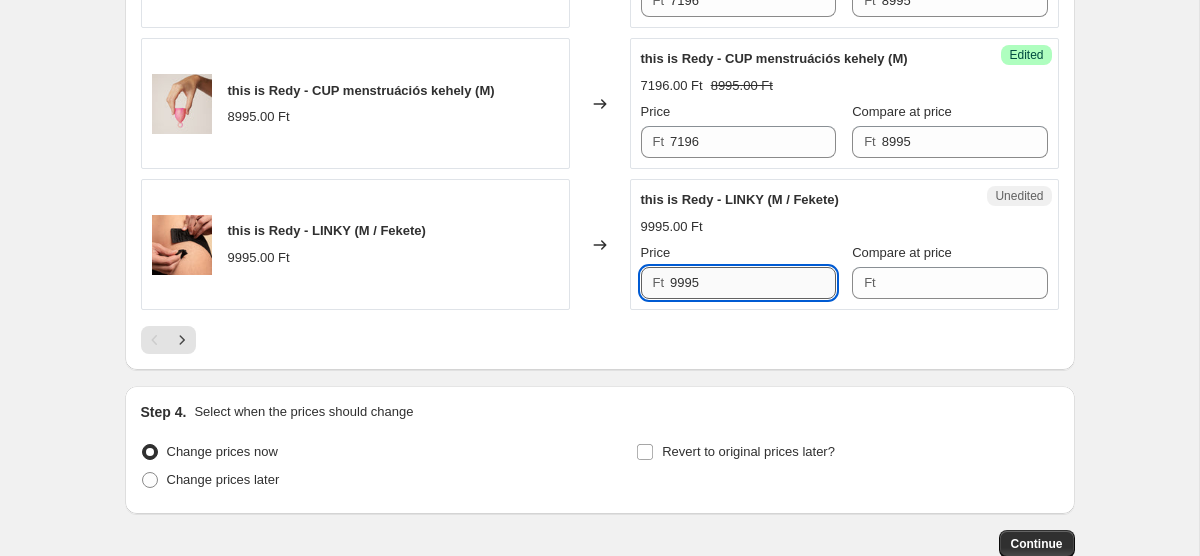paste on "[NUMBER]" 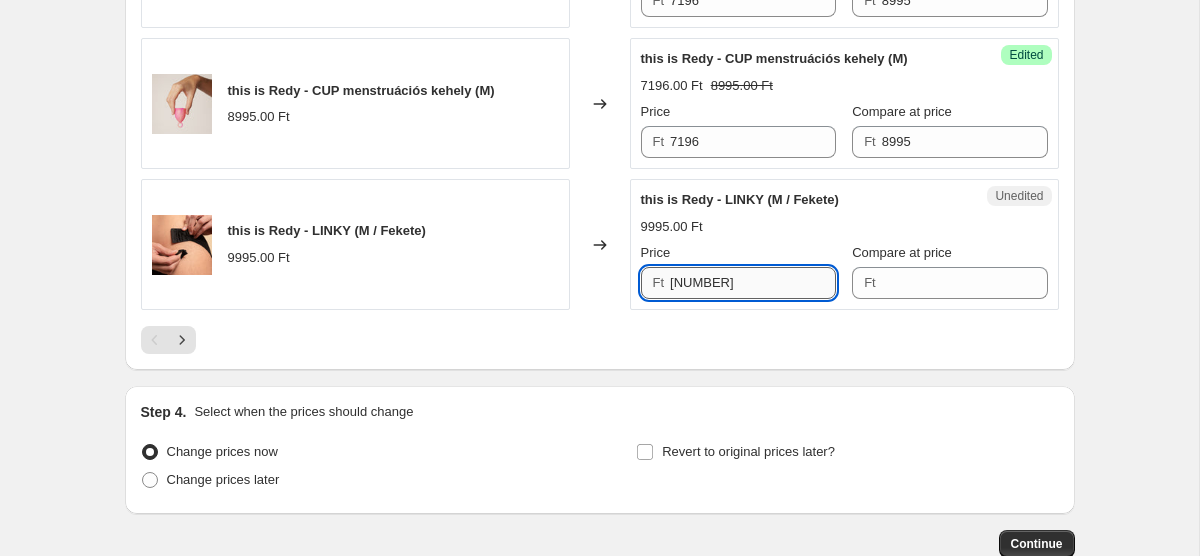 click on "[NUMBER]" at bounding box center [753, 283] 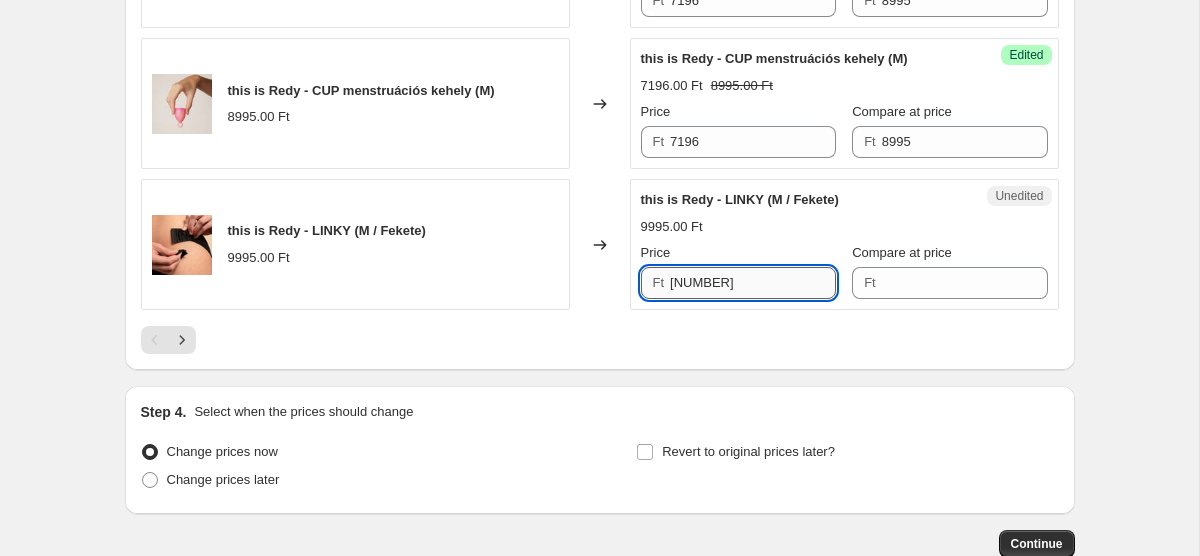 click on "[NUMBER]" at bounding box center [753, 283] 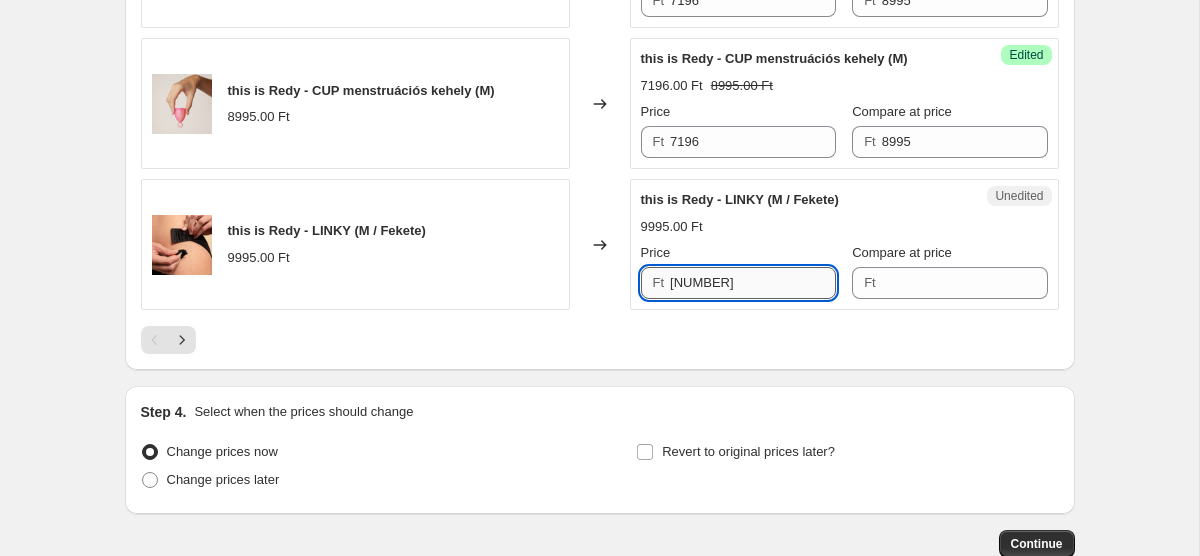 click on "[NUMBER]" at bounding box center [753, 283] 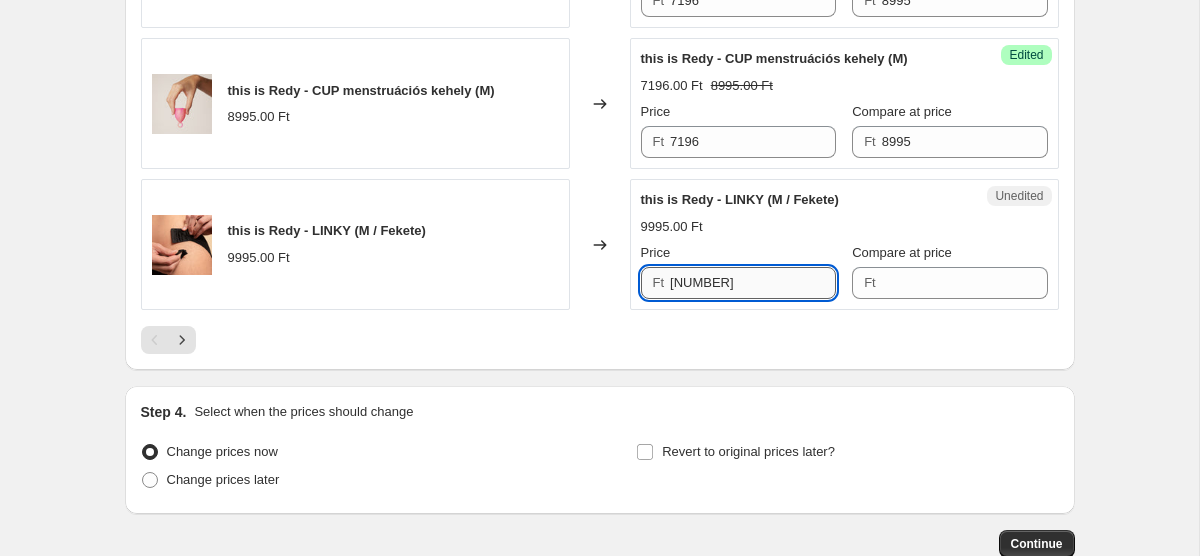 click on "[NUMBER]" at bounding box center (753, 283) 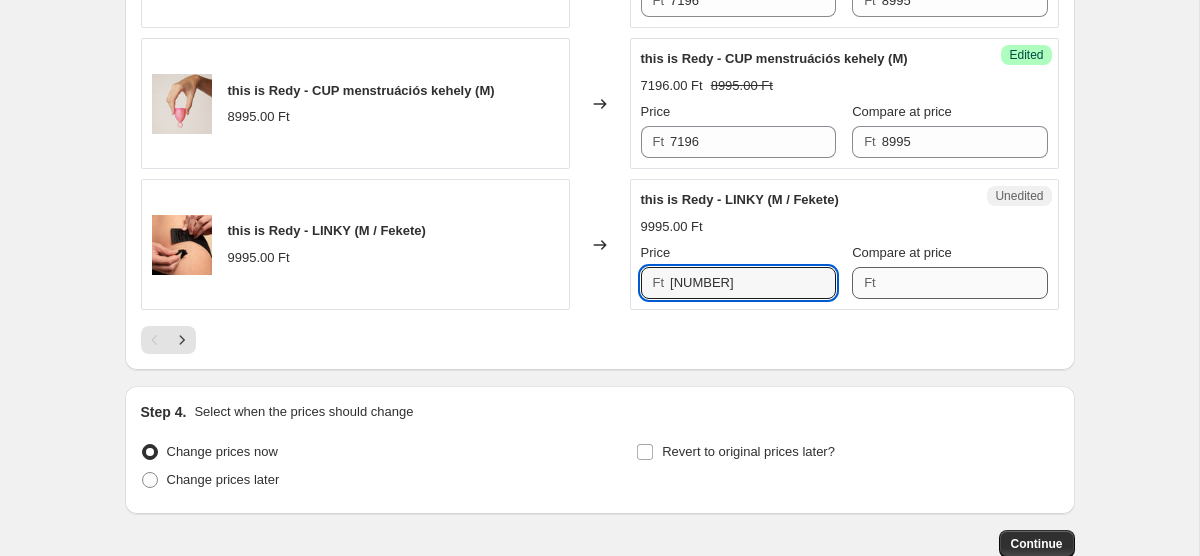type on "[NUMBER]" 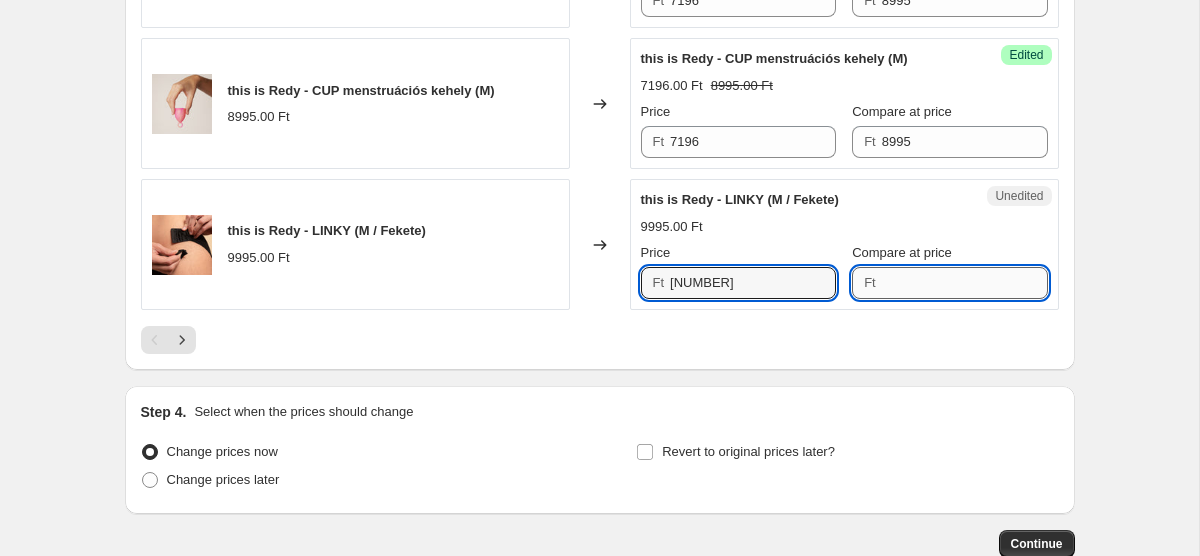 click on "Compare at price" at bounding box center (965, 283) 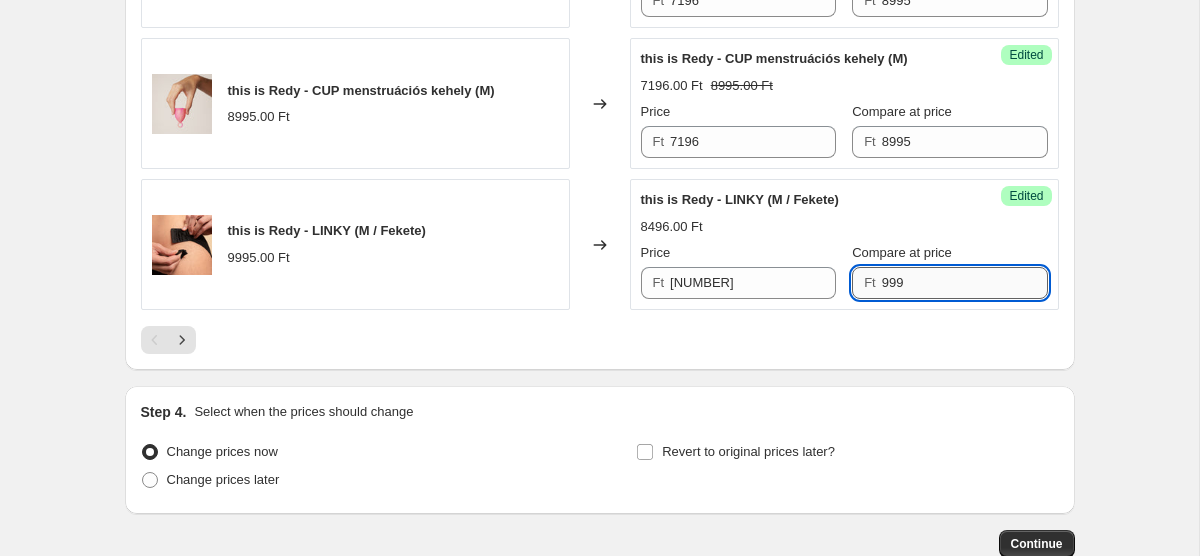 type on "9995" 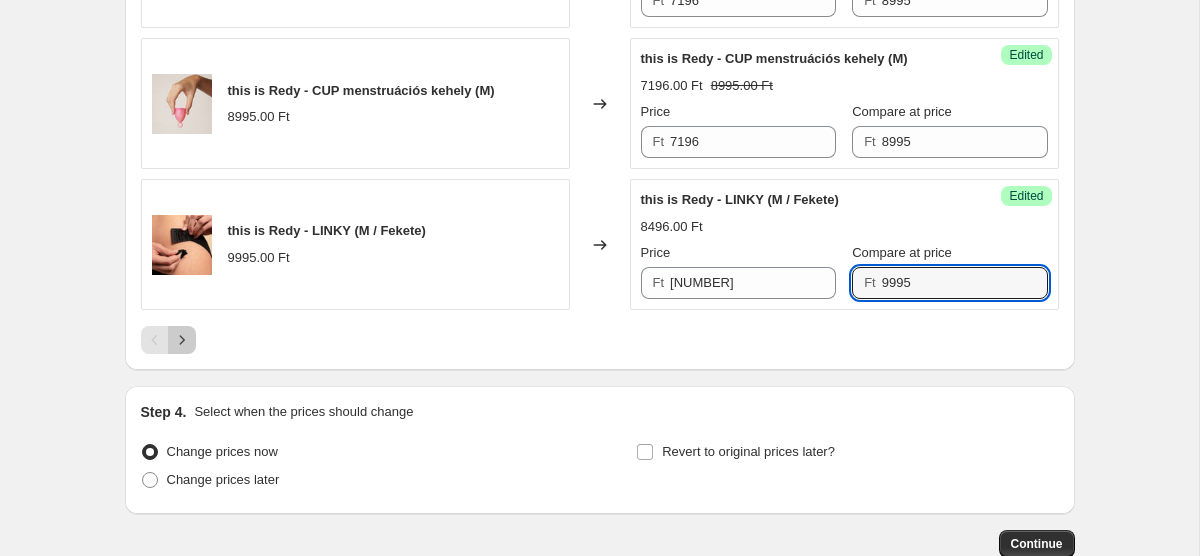 click at bounding box center [182, 340] 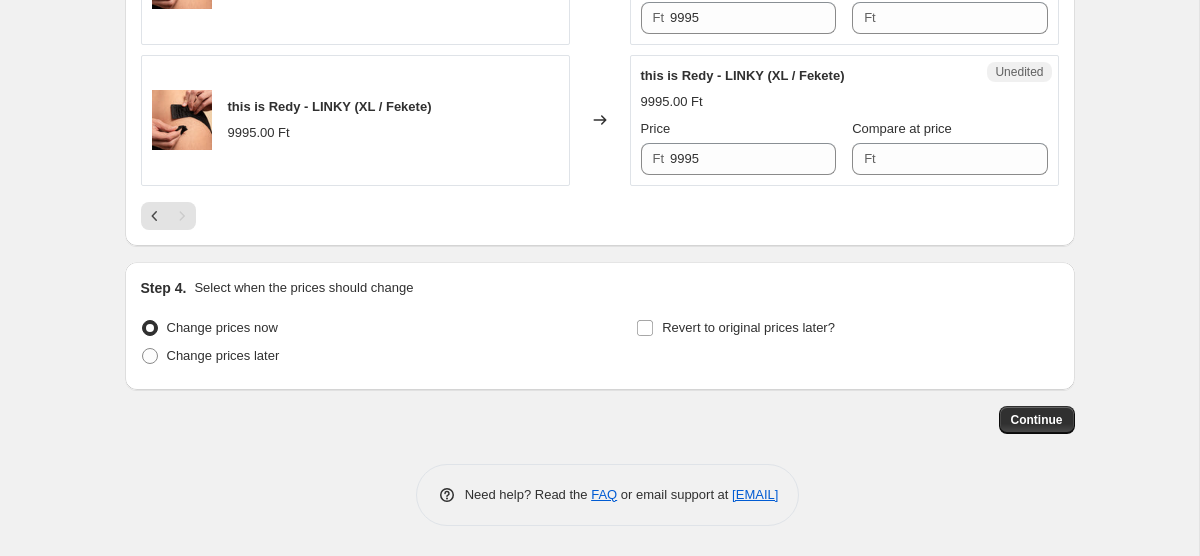 scroll, scrollTop: 955, scrollLeft: 0, axis: vertical 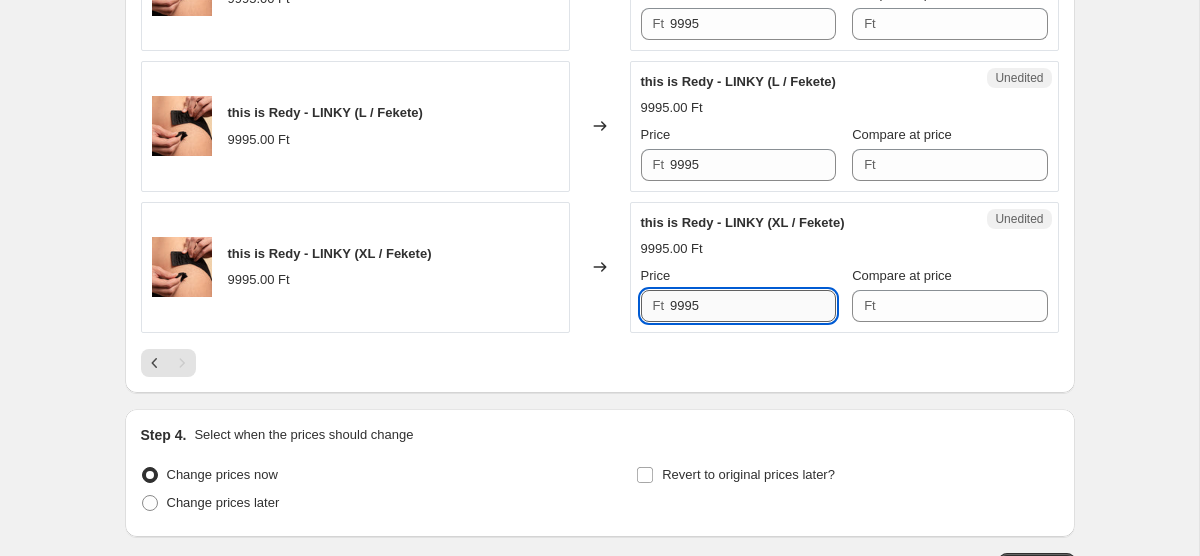 click on "9995" at bounding box center [753, 306] 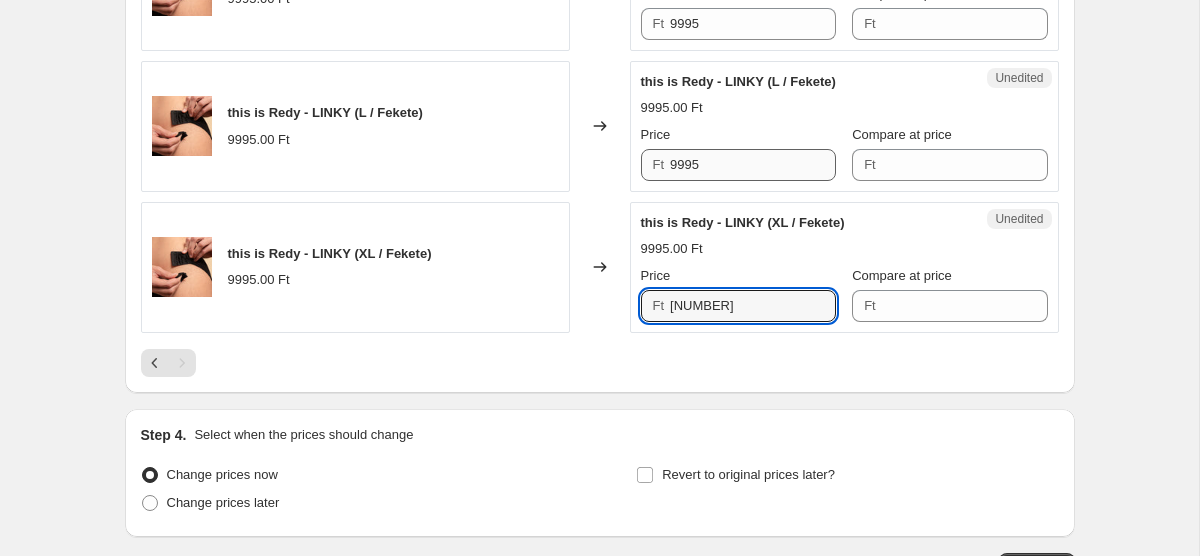 type on "[NUMBER]" 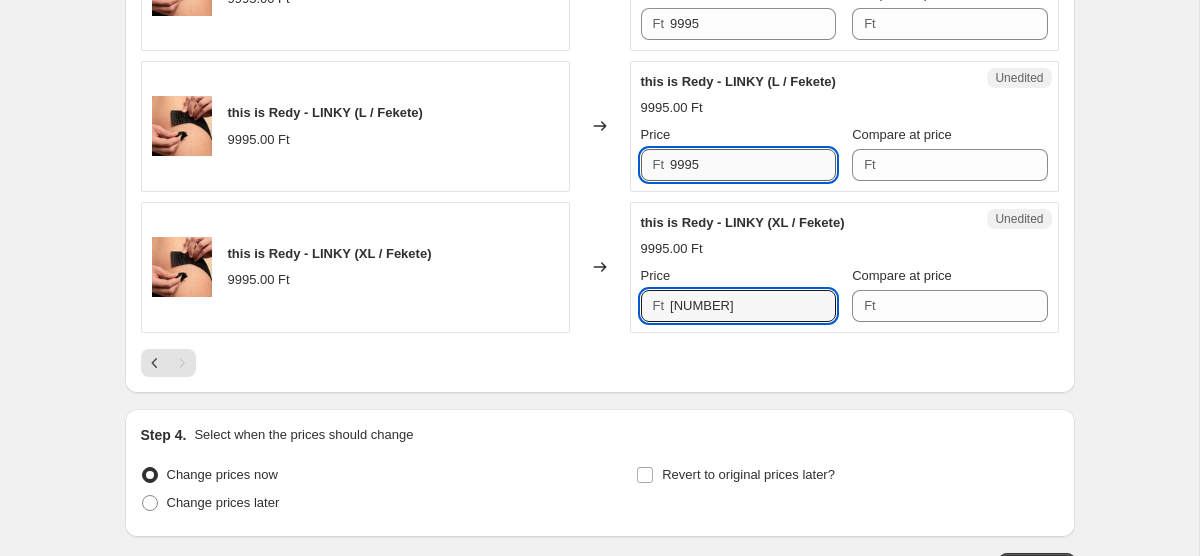 click on "9995" at bounding box center [753, 165] 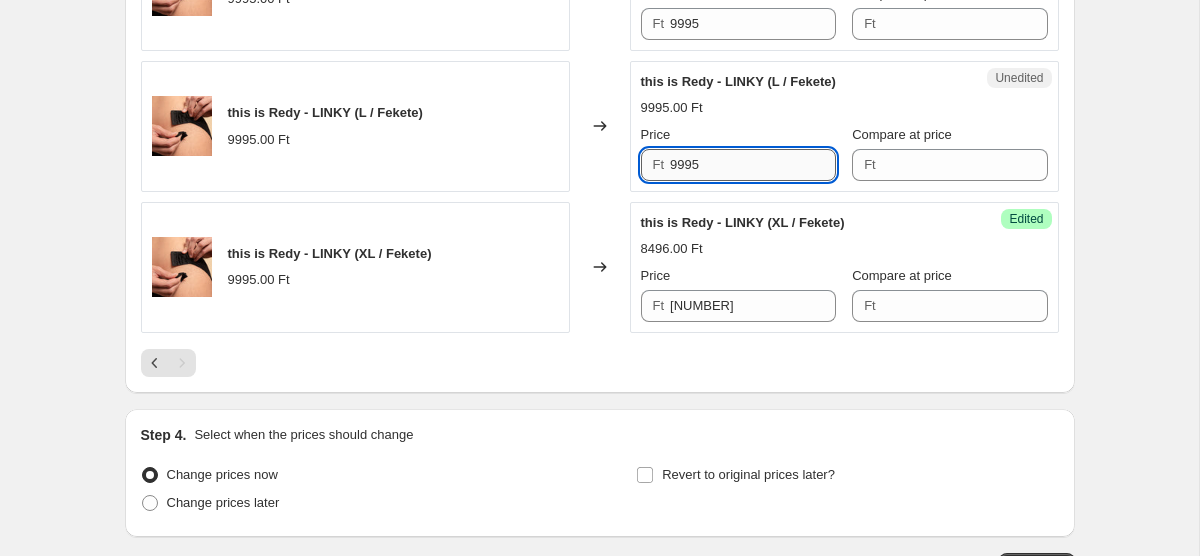 click on "9995" at bounding box center (753, 165) 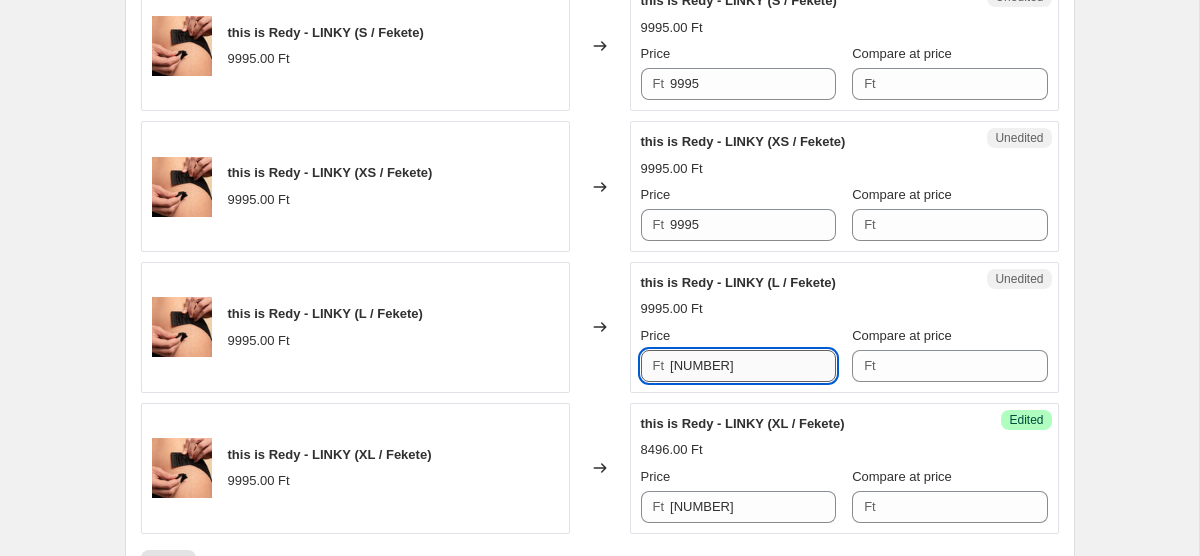 scroll, scrollTop: 751, scrollLeft: 0, axis: vertical 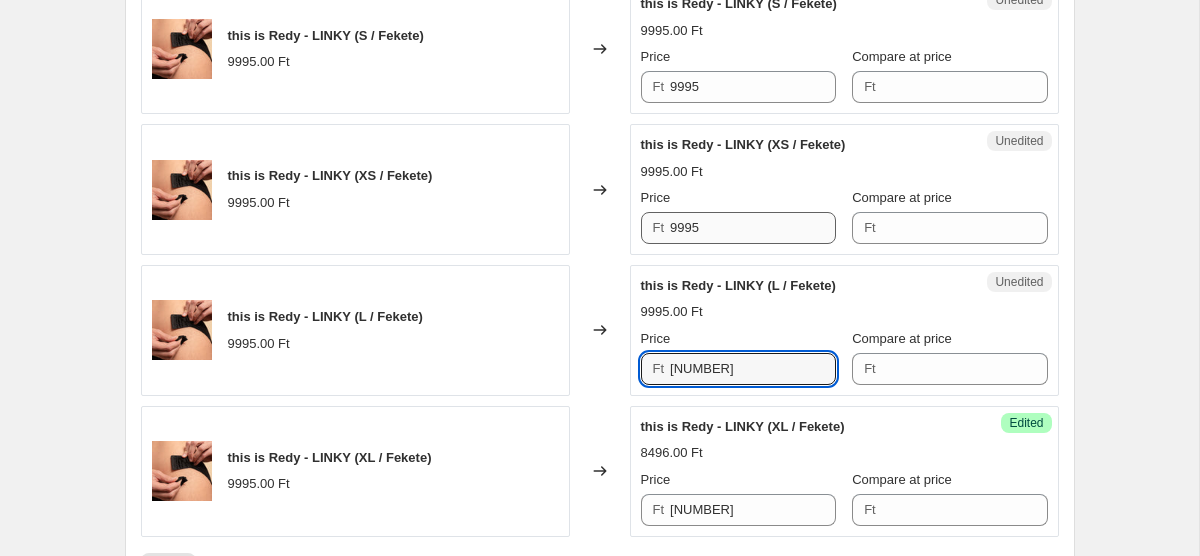 type on "[NUMBER]" 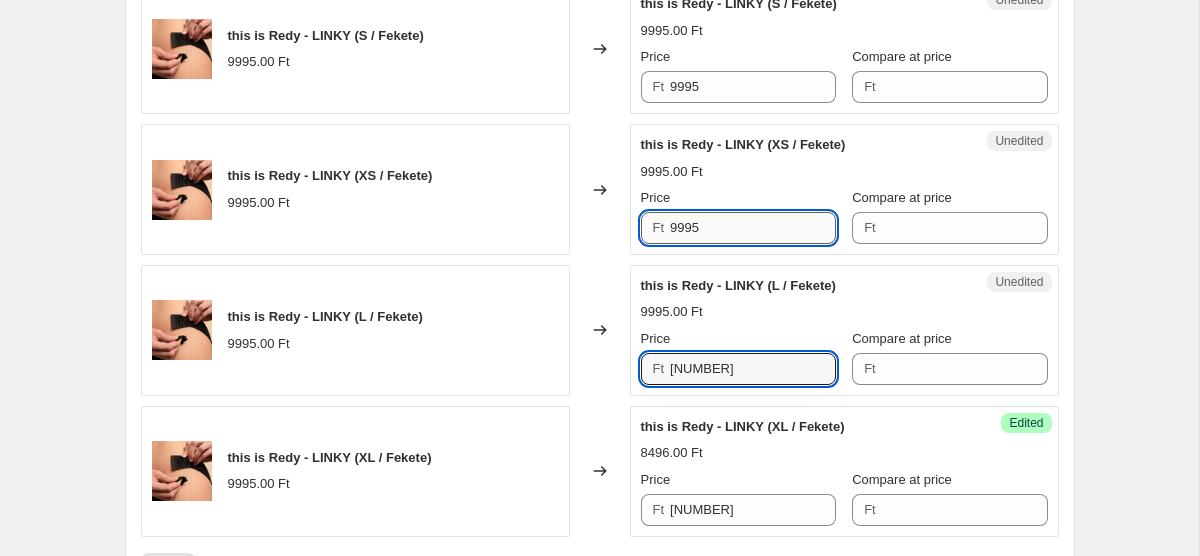 click on "9995" at bounding box center [753, 228] 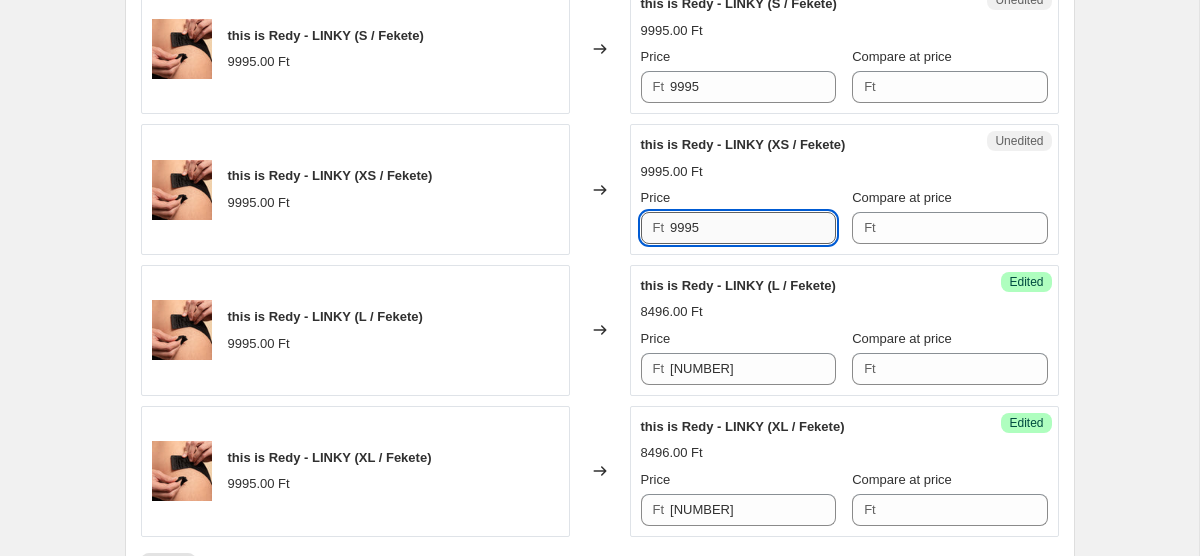 click on "9995" at bounding box center (753, 228) 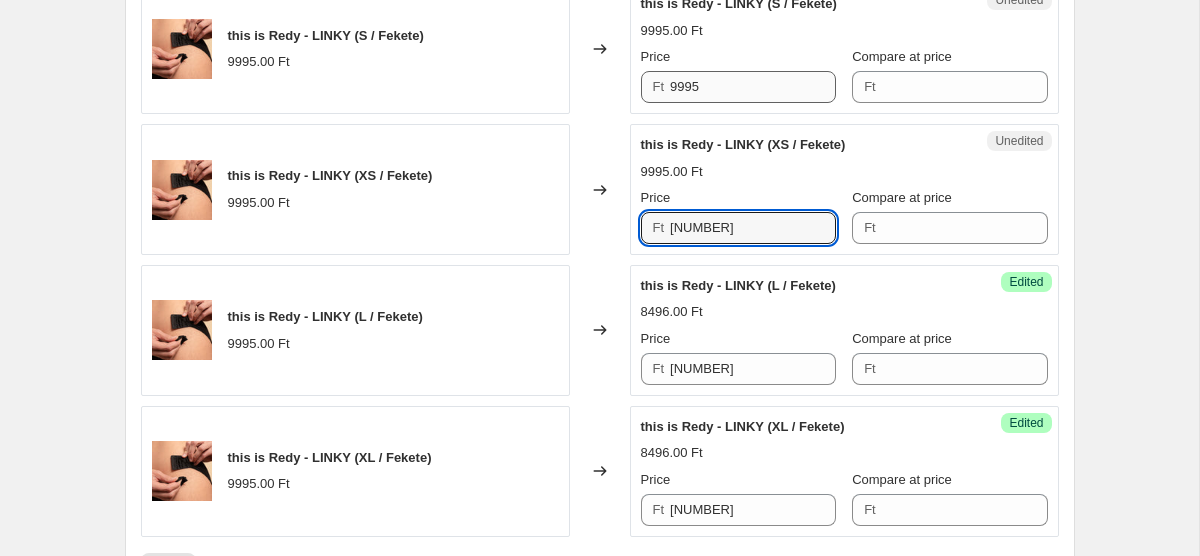 type on "[NUMBER]" 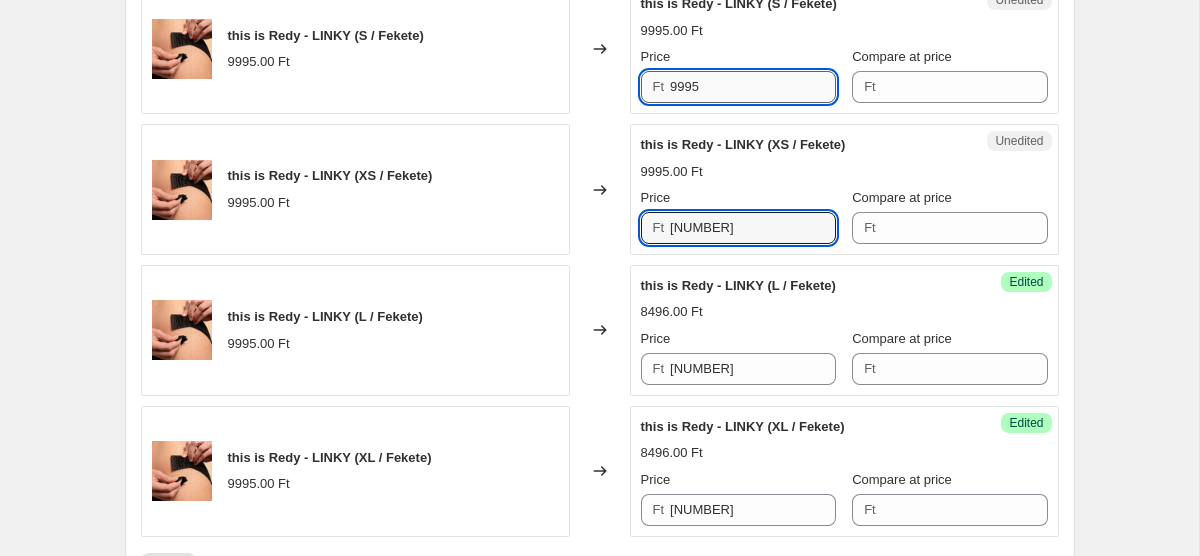 click on "9995" at bounding box center [753, 87] 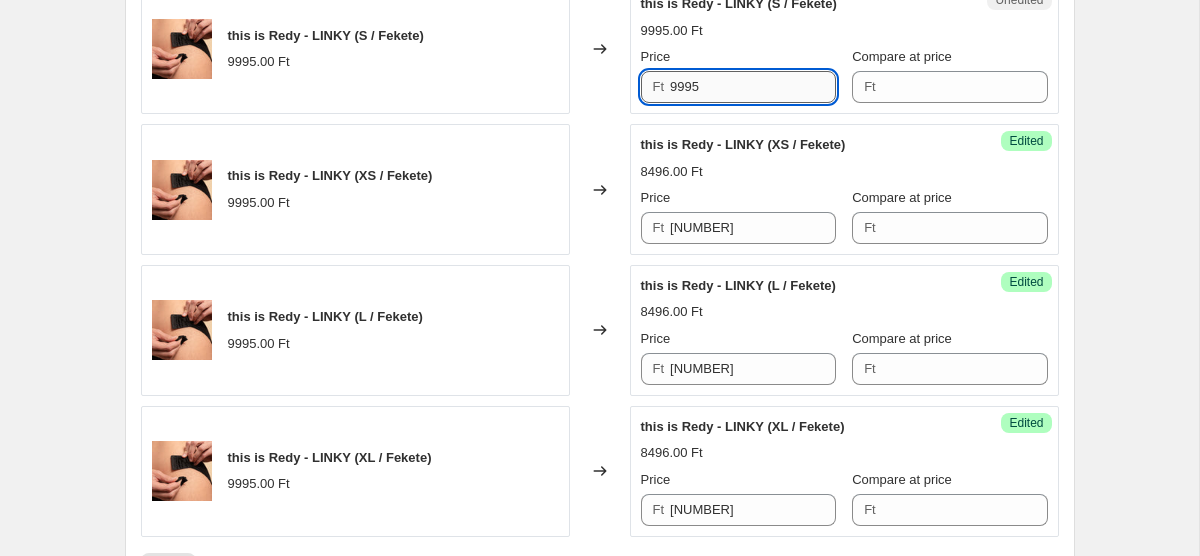 paste on "[NUMBER]" 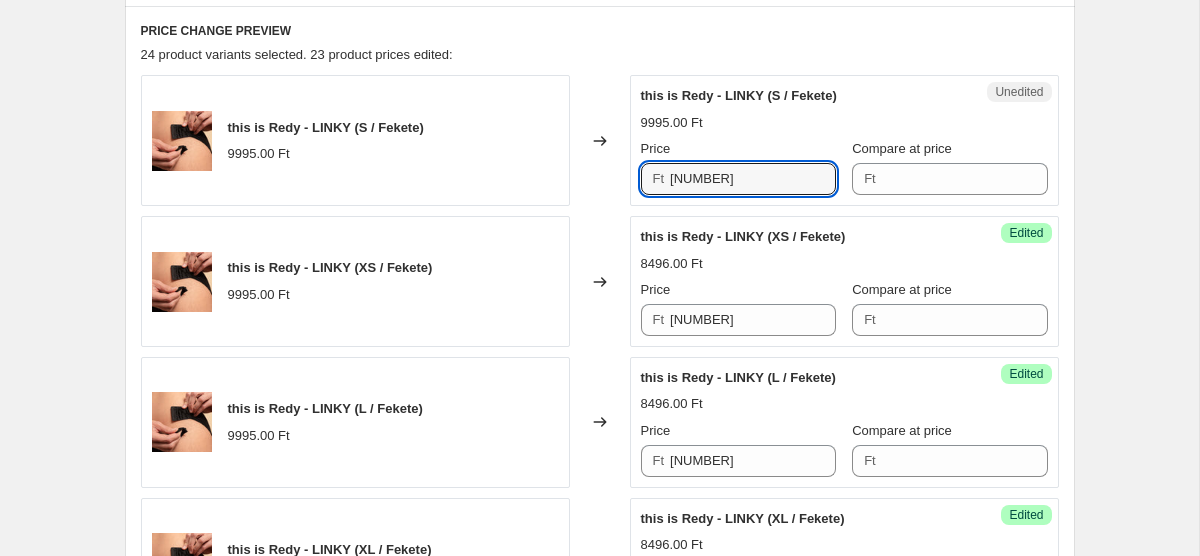 scroll, scrollTop: 612, scrollLeft: 0, axis: vertical 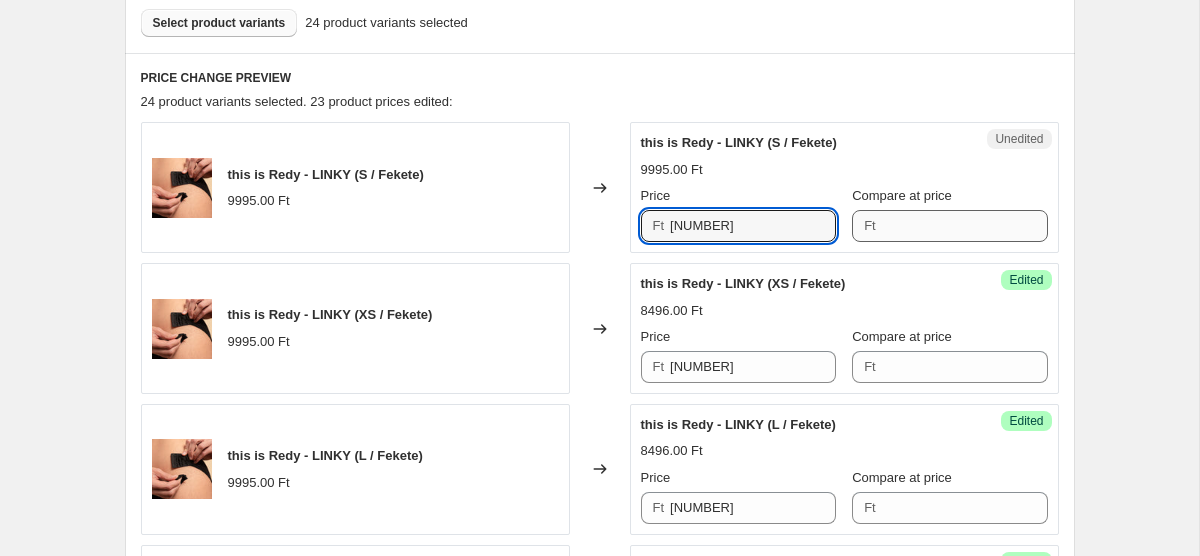 type on "[NUMBER]" 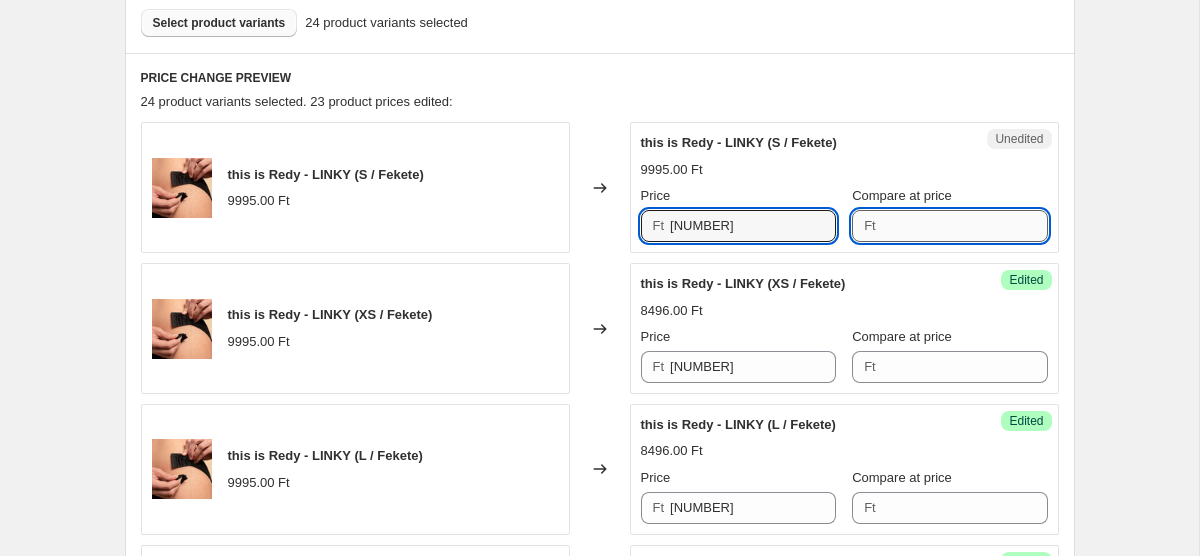 click on "Compare at price" at bounding box center [965, 226] 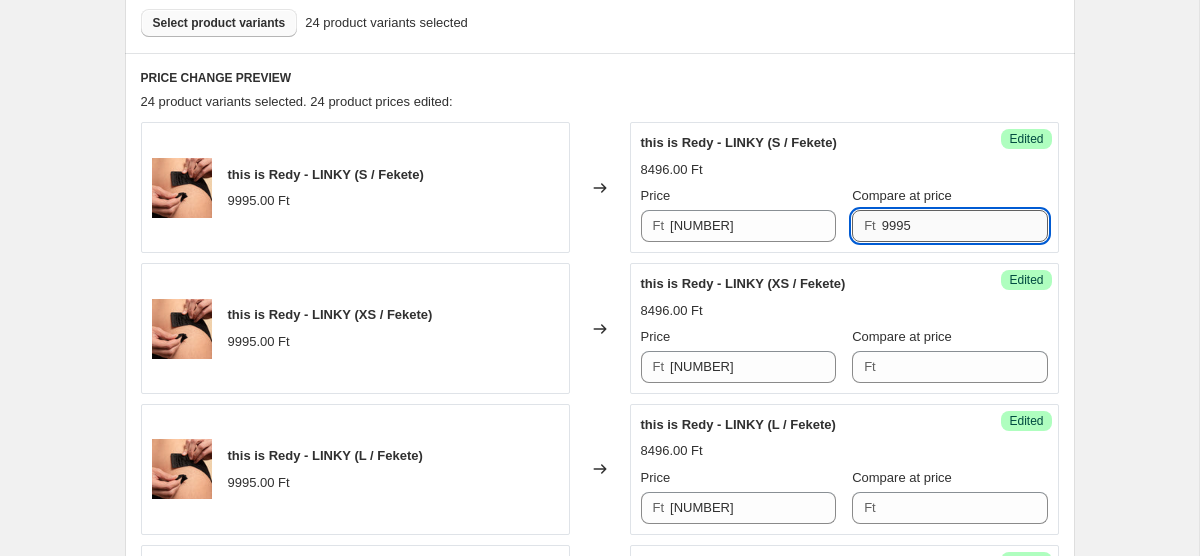 click on "9995" at bounding box center (965, 226) 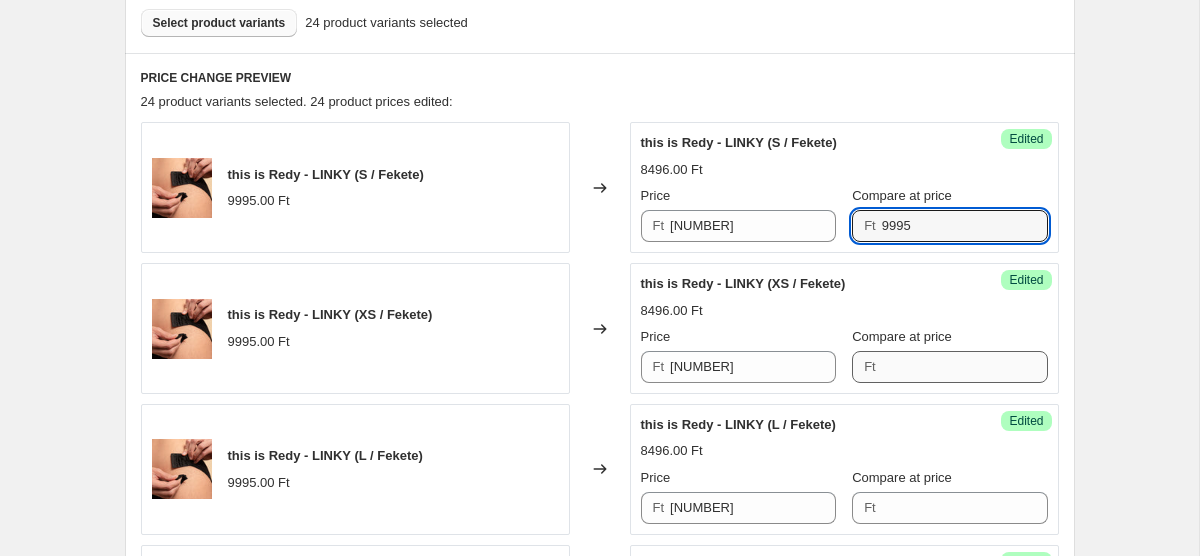 type on "9995" 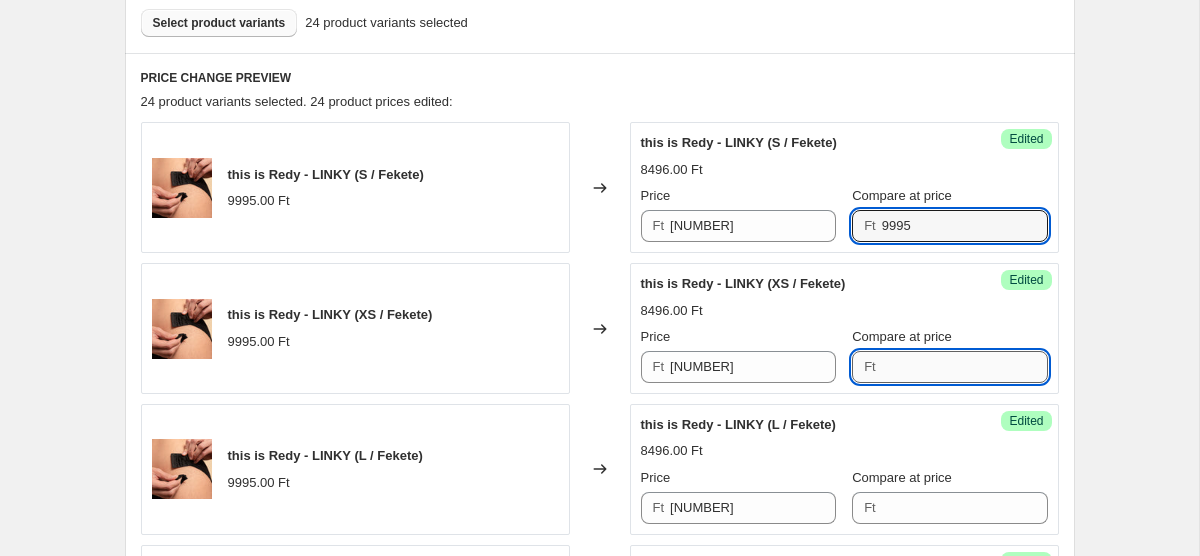 click on "Compare at price" at bounding box center [965, 367] 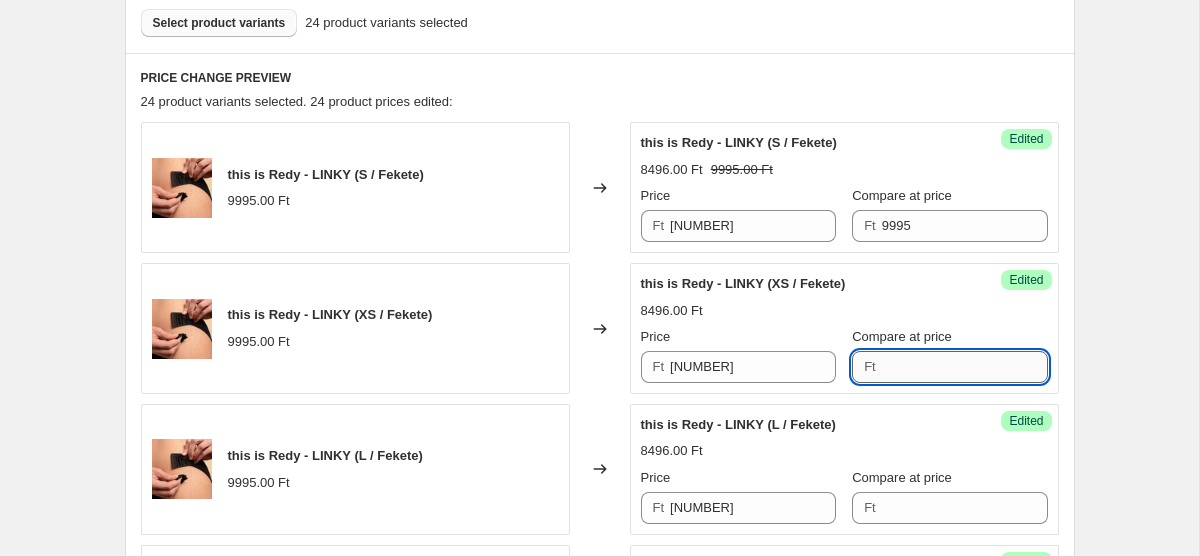 paste on "9995" 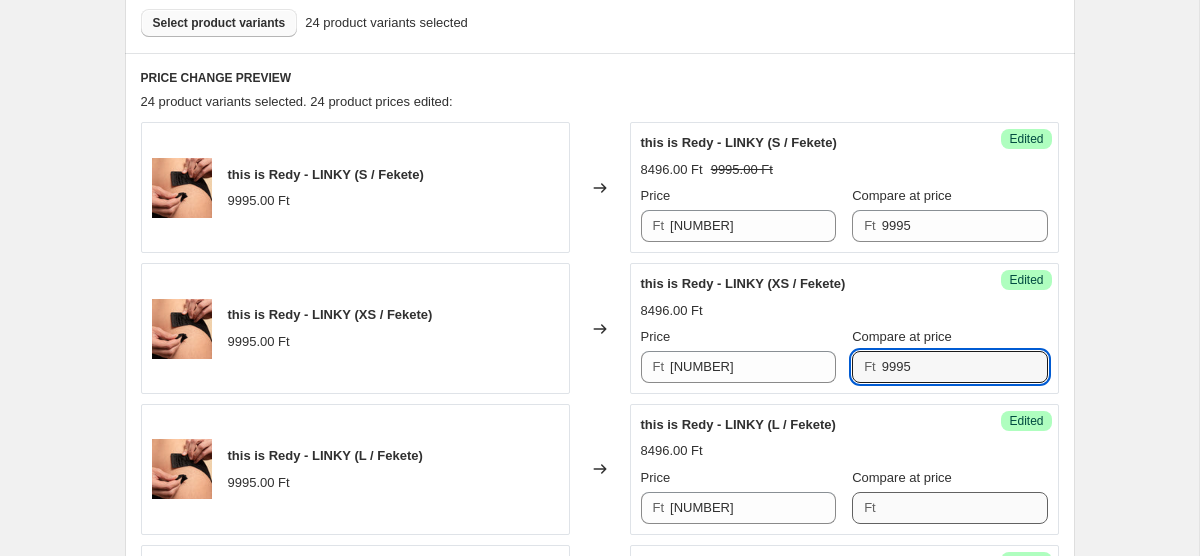 type on "9995" 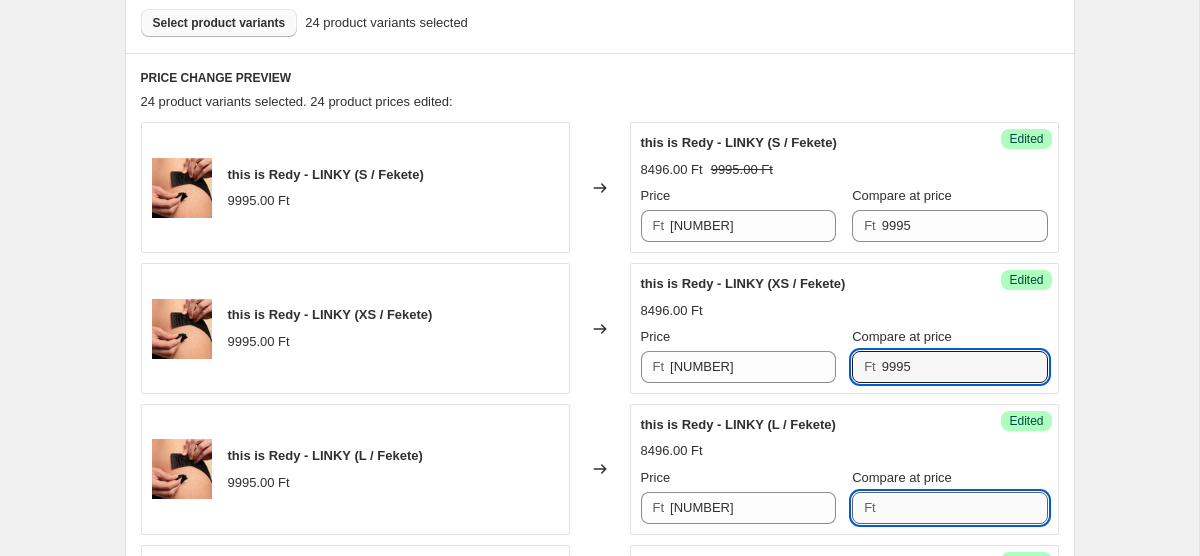 click on "Compare at price" at bounding box center [965, 508] 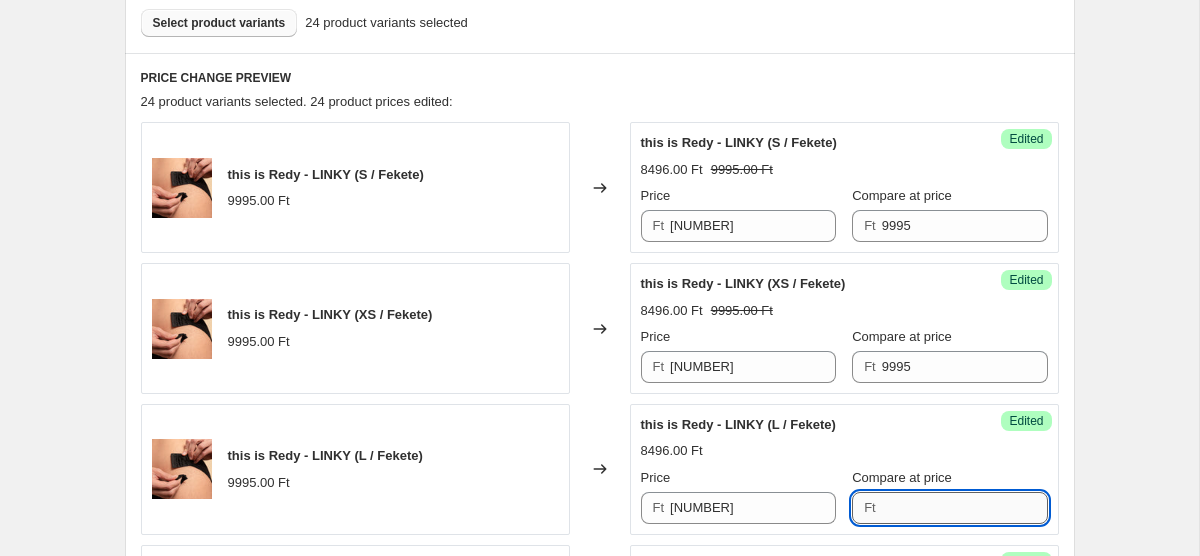 paste on "9995" 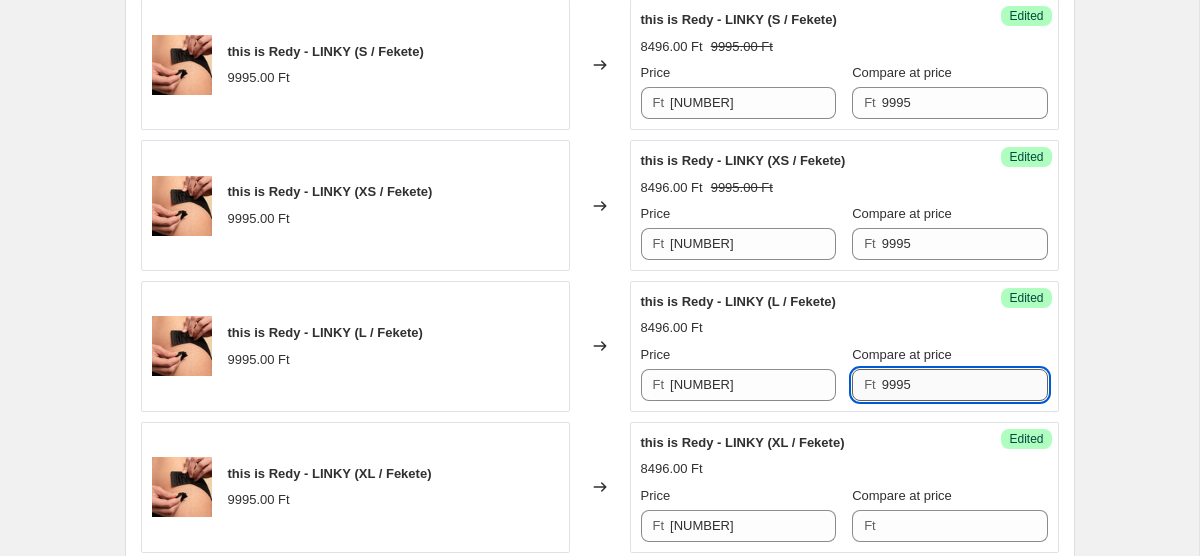 scroll, scrollTop: 745, scrollLeft: 0, axis: vertical 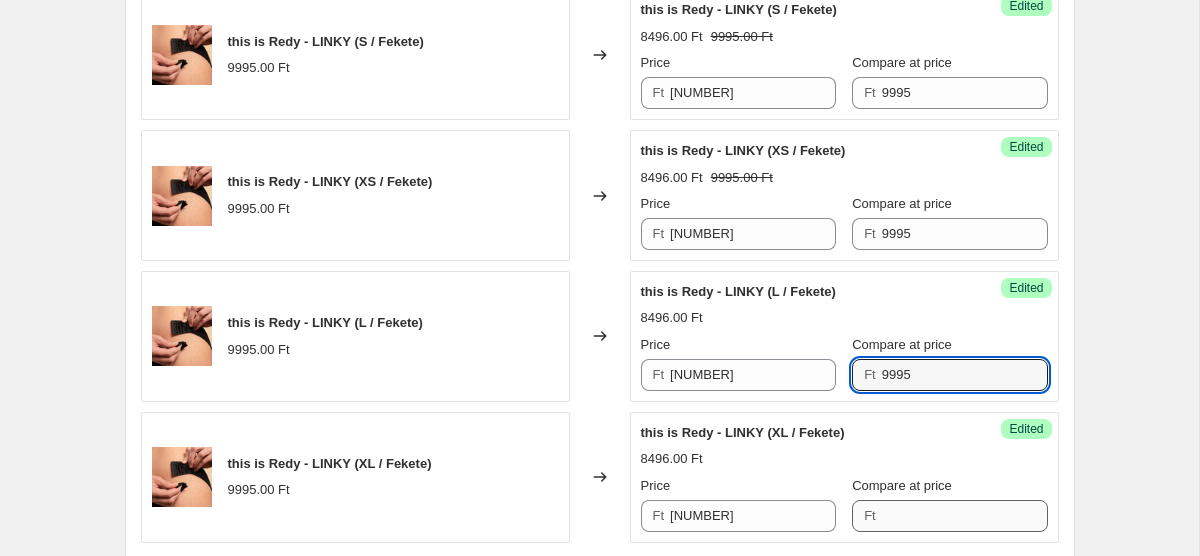 type on "9995" 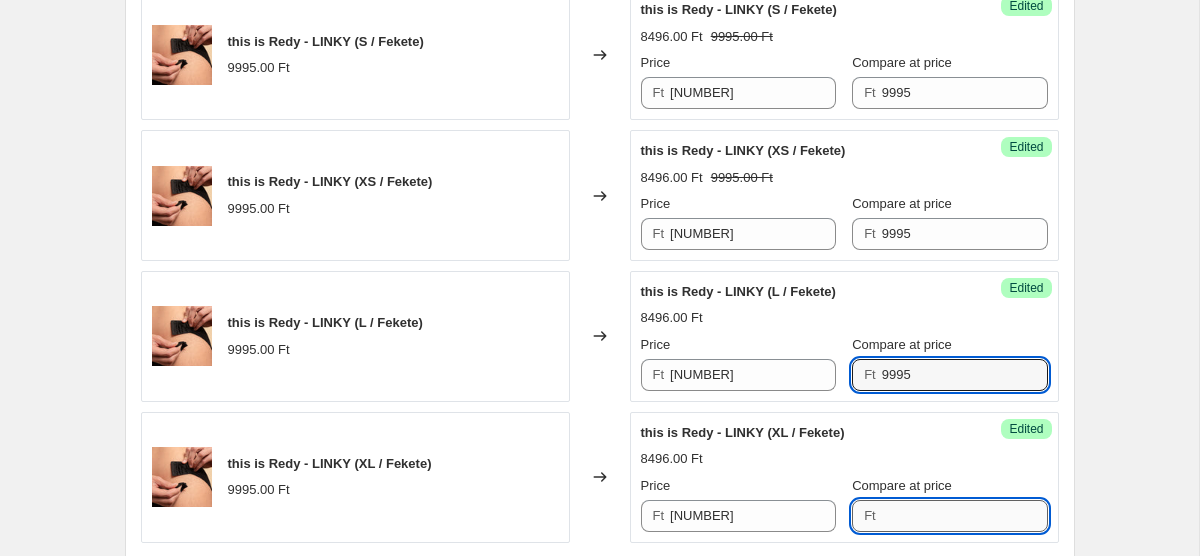click on "Compare at price" at bounding box center (965, 516) 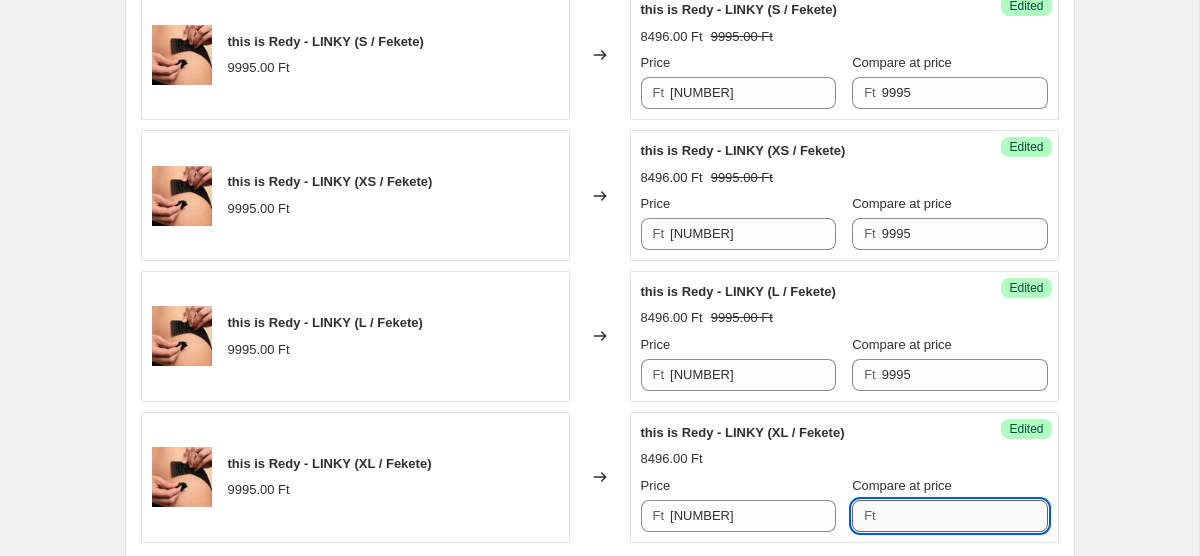 paste on "9995" 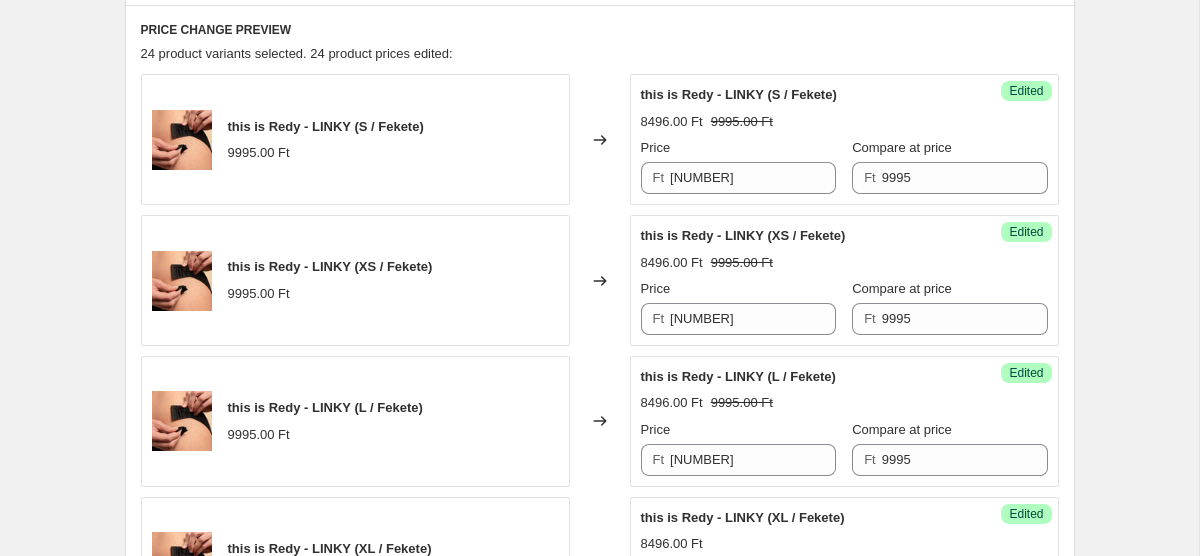 scroll, scrollTop: 603, scrollLeft: 0, axis: vertical 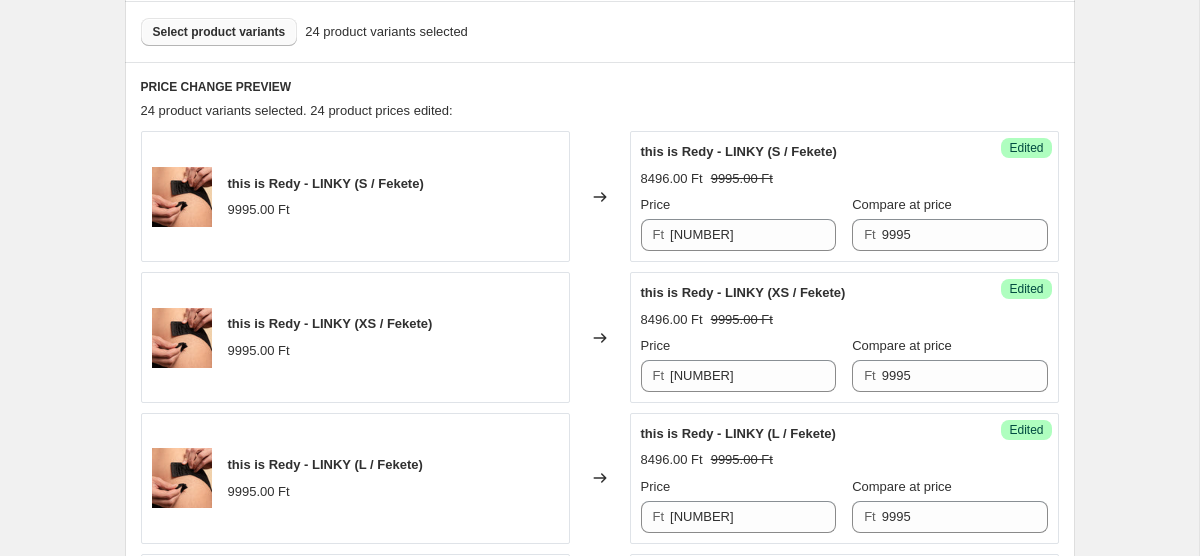 type on "9995" 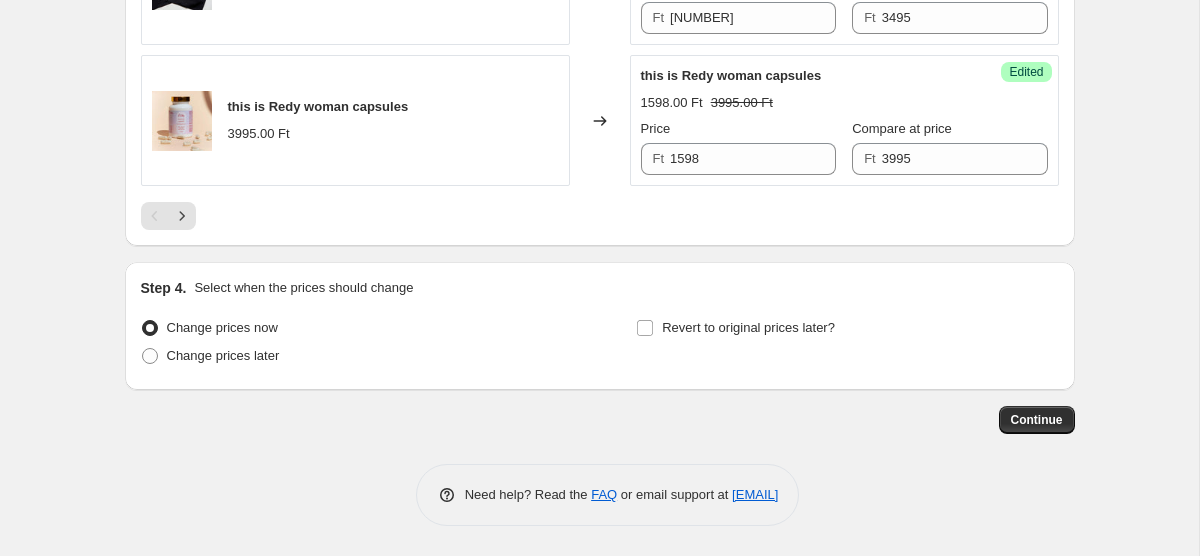 scroll, scrollTop: 3630, scrollLeft: 0, axis: vertical 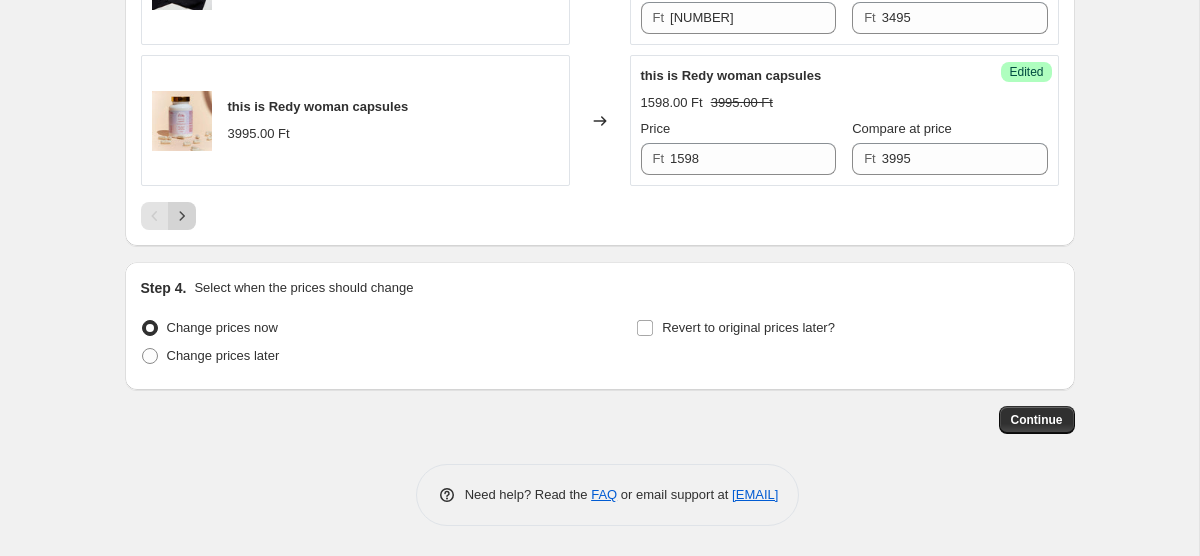 click 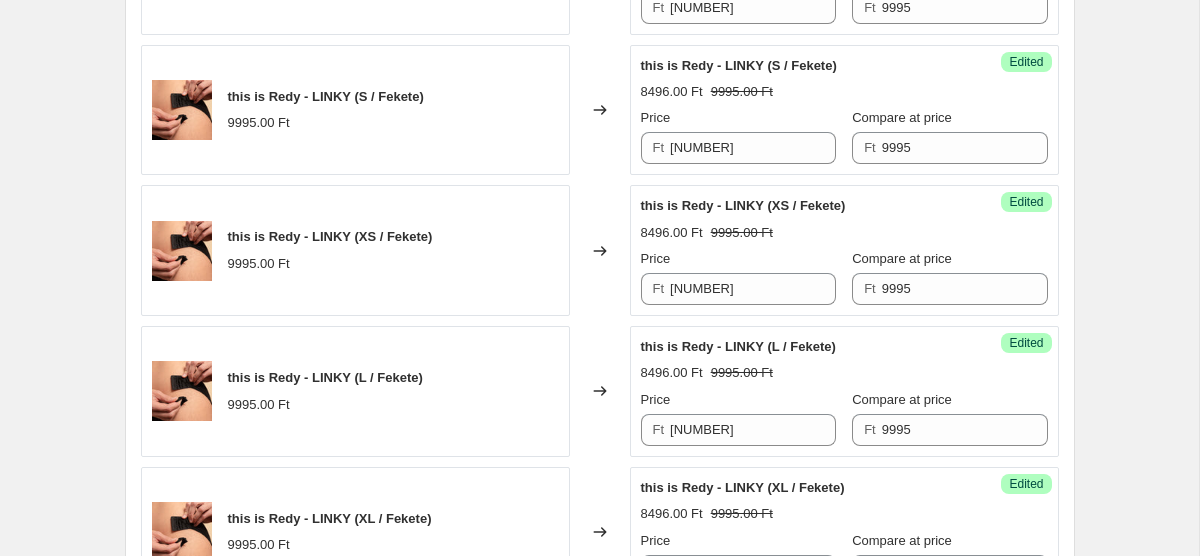 scroll, scrollTop: 1518, scrollLeft: 0, axis: vertical 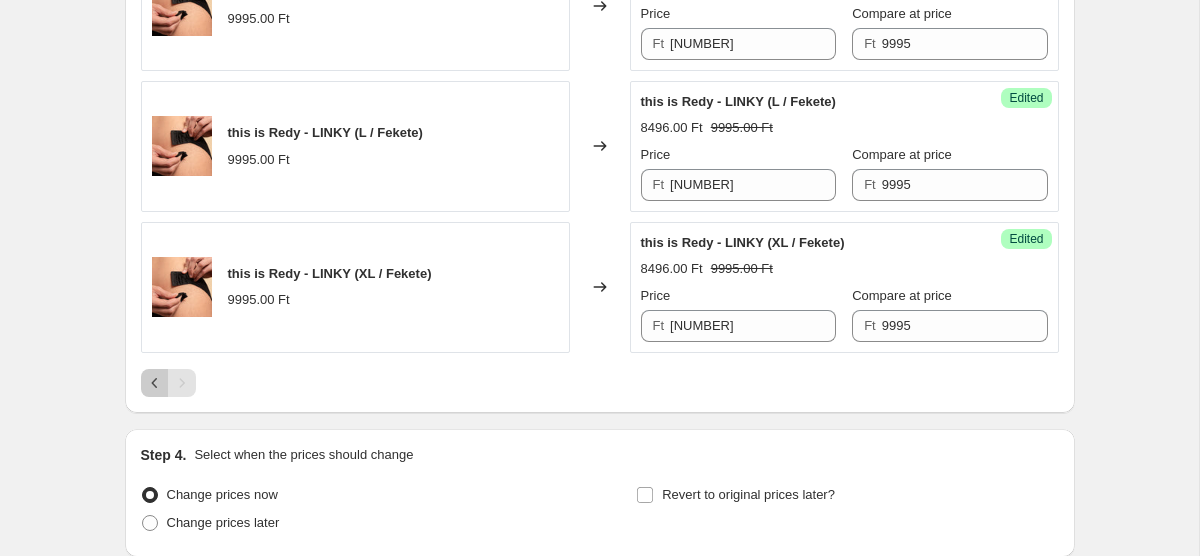 click 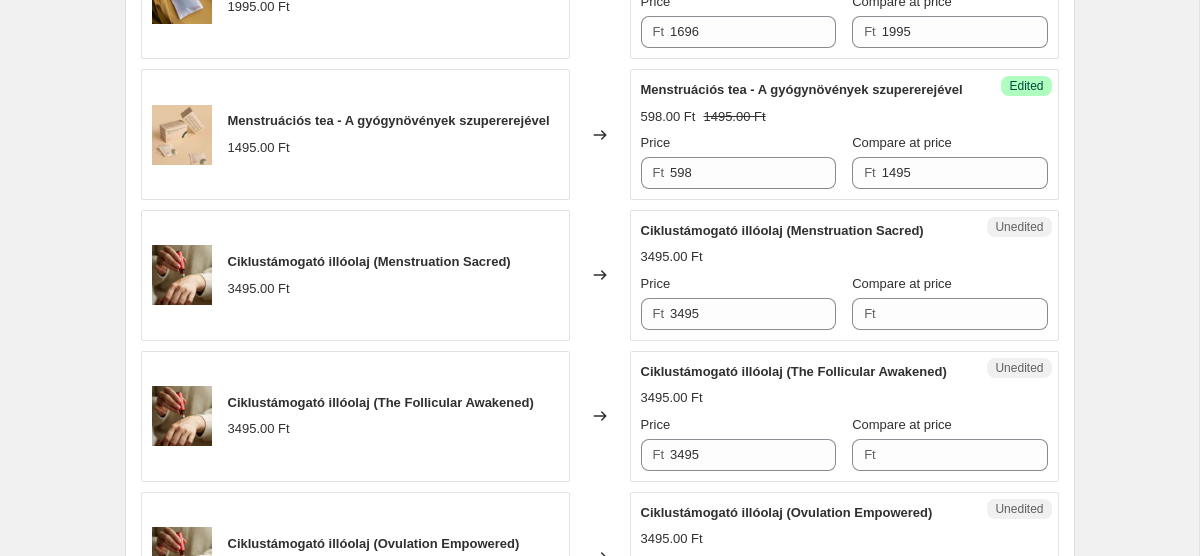 scroll, scrollTop: 784, scrollLeft: 0, axis: vertical 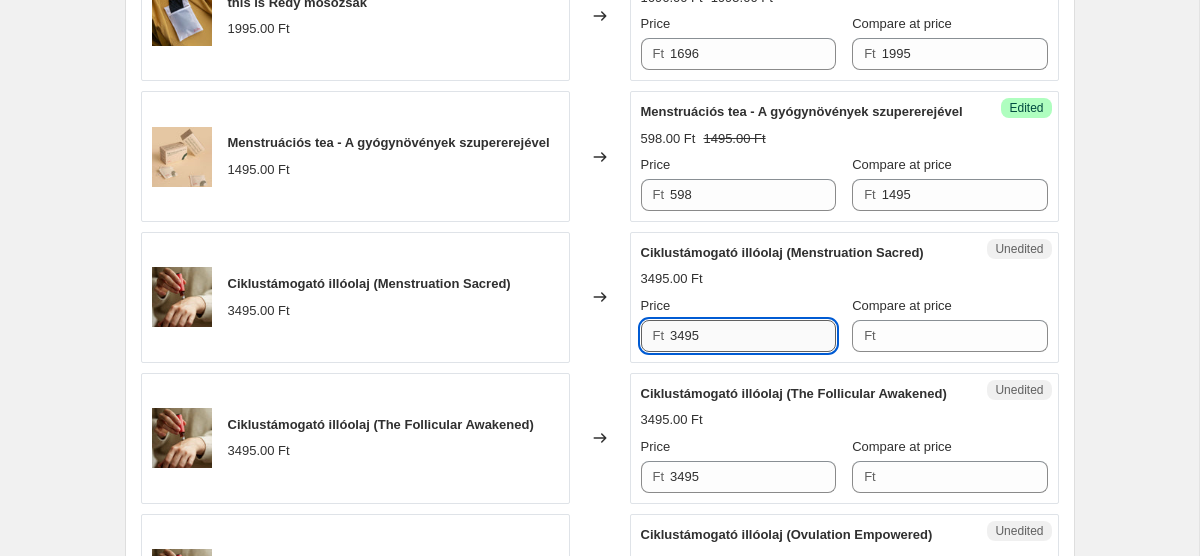 click on "3495" at bounding box center (753, 336) 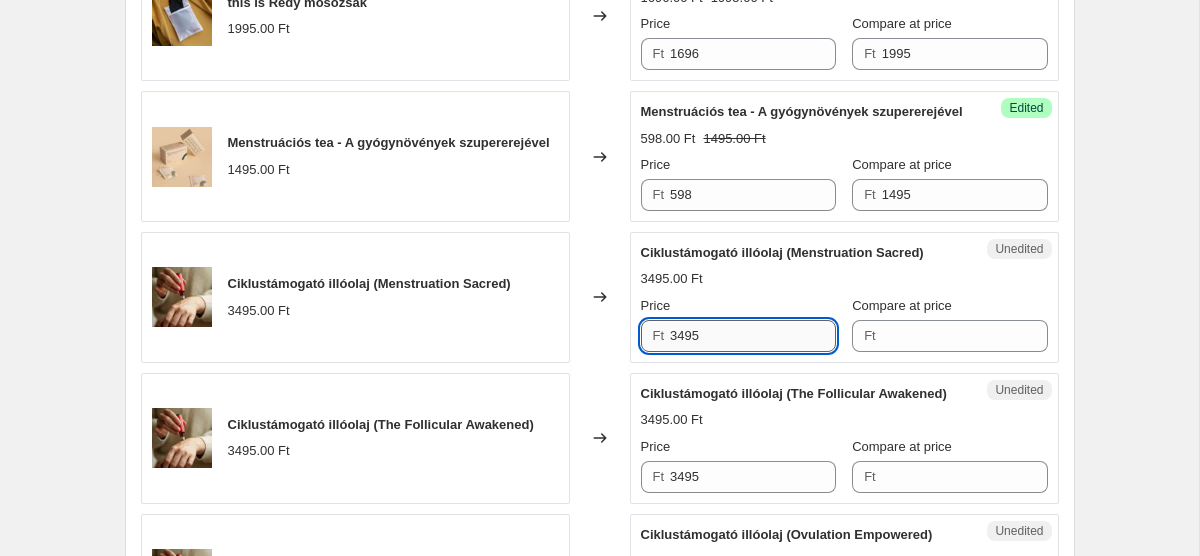 paste on "2 796" 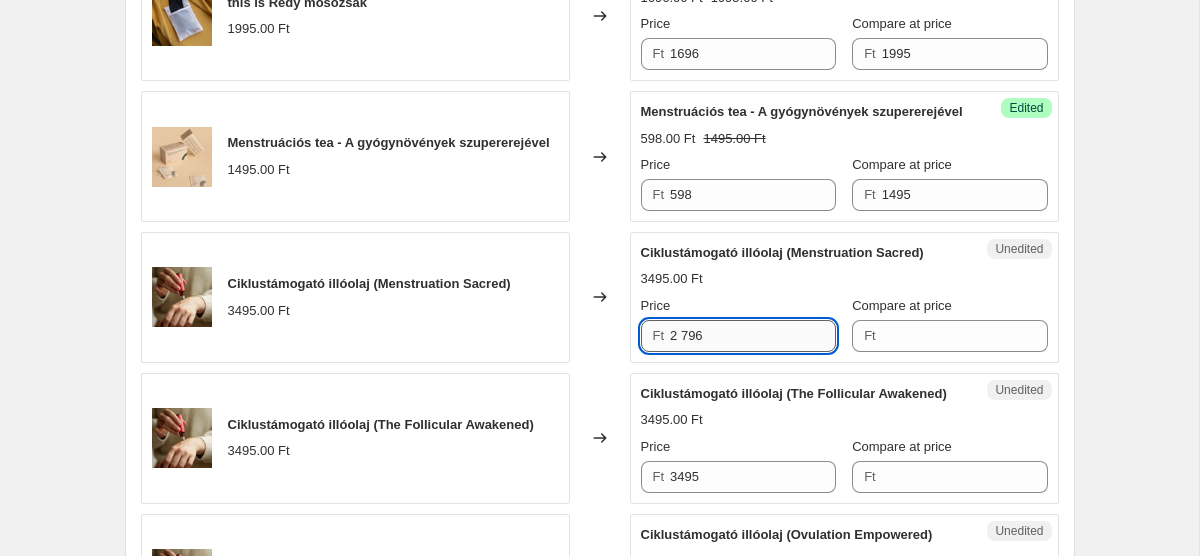 click on "2 796" at bounding box center [753, 336] 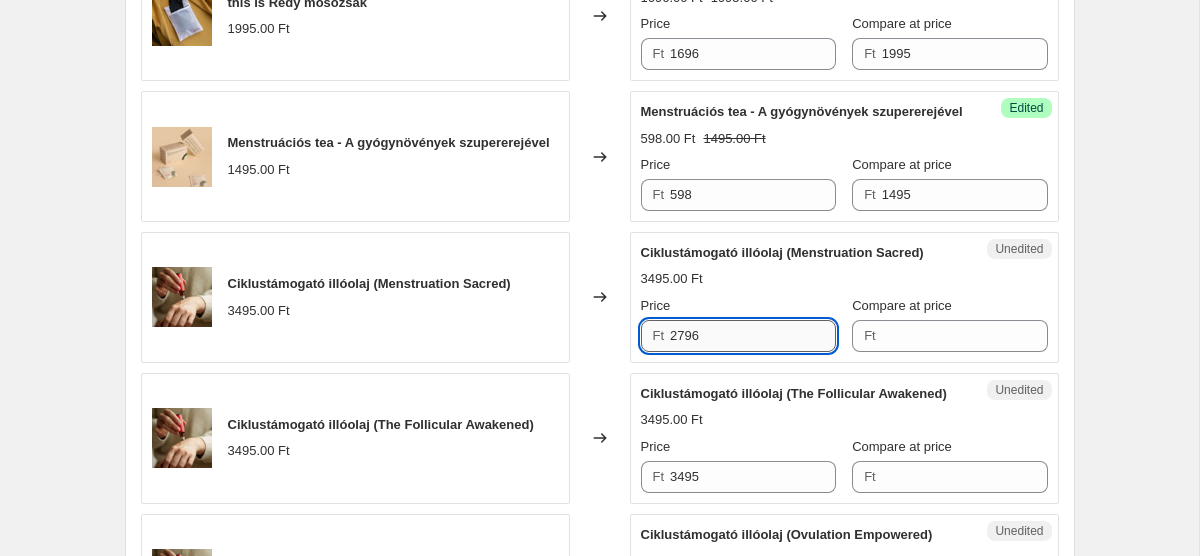 click on "2796" at bounding box center [753, 336] 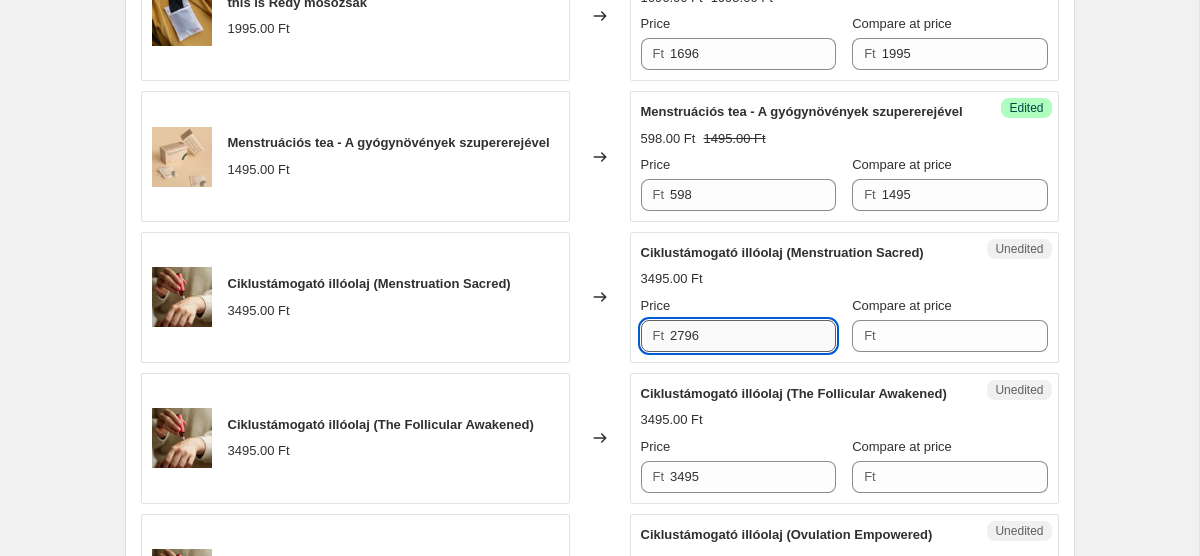 click on "2796" at bounding box center [753, 336] 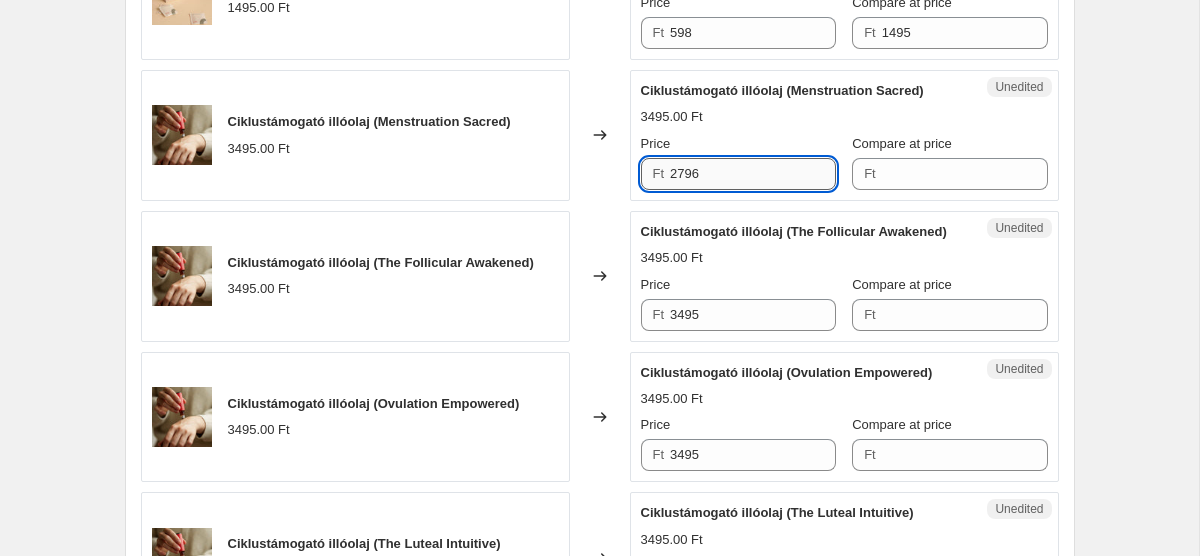 scroll, scrollTop: 981, scrollLeft: 0, axis: vertical 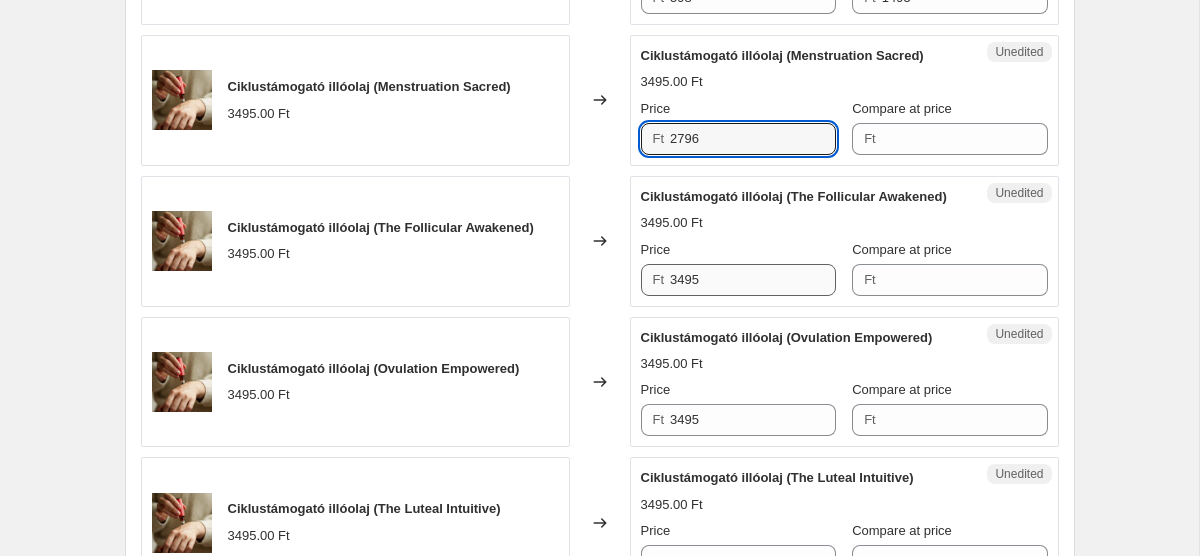 type on "2796" 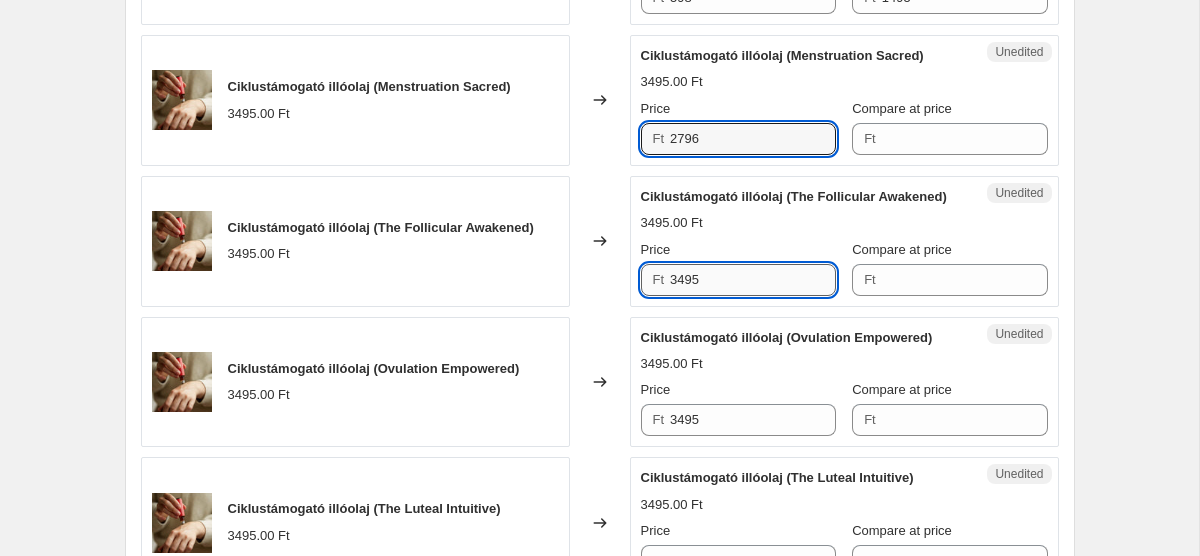 click on "3495" at bounding box center (753, 280) 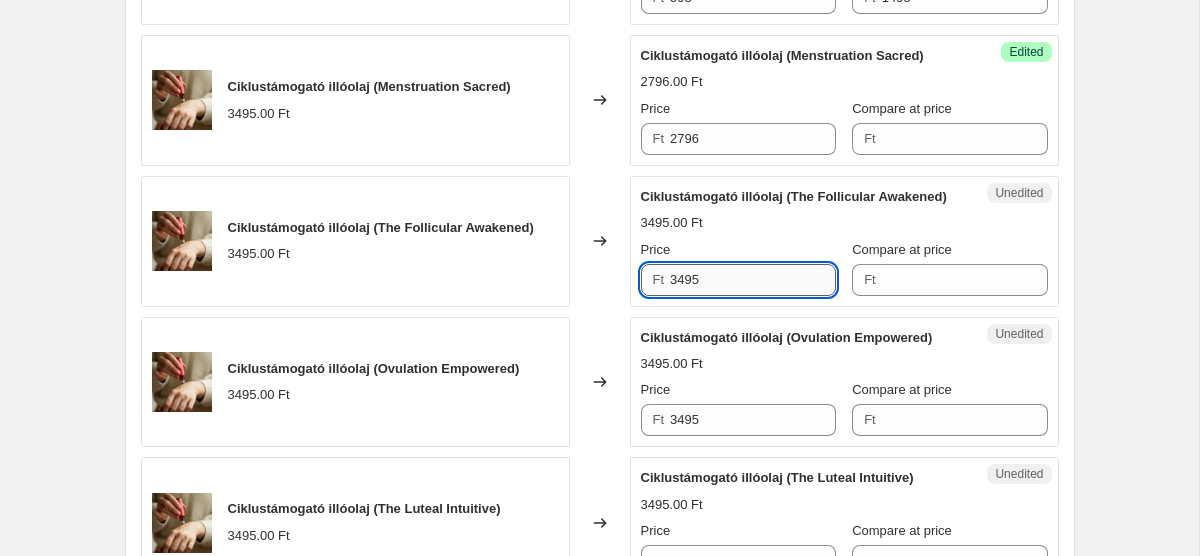 click on "3495" at bounding box center (753, 280) 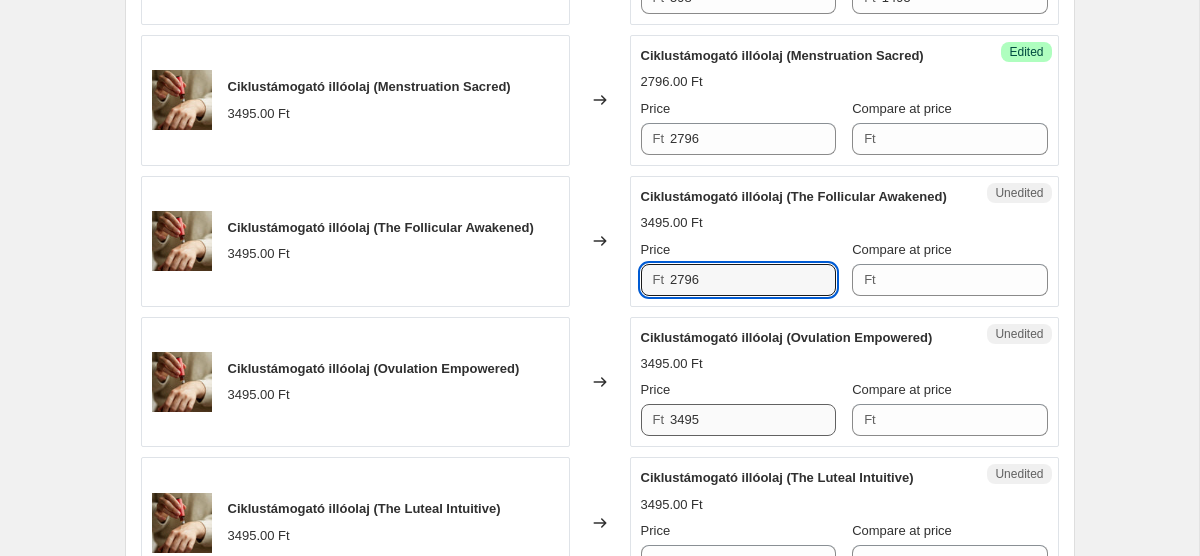 type on "2796" 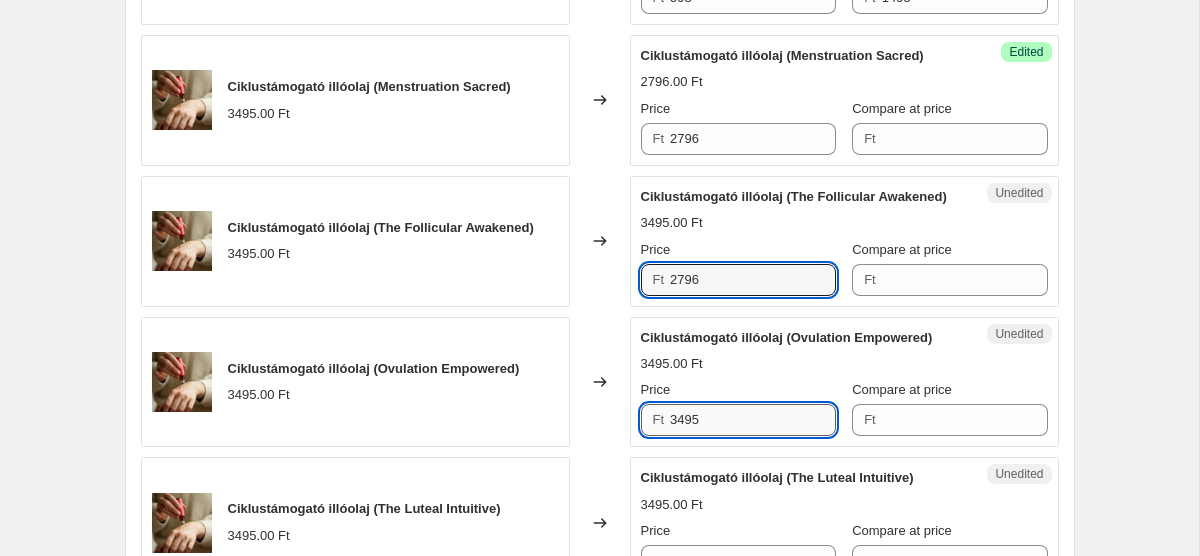 click on "3495" at bounding box center [753, 420] 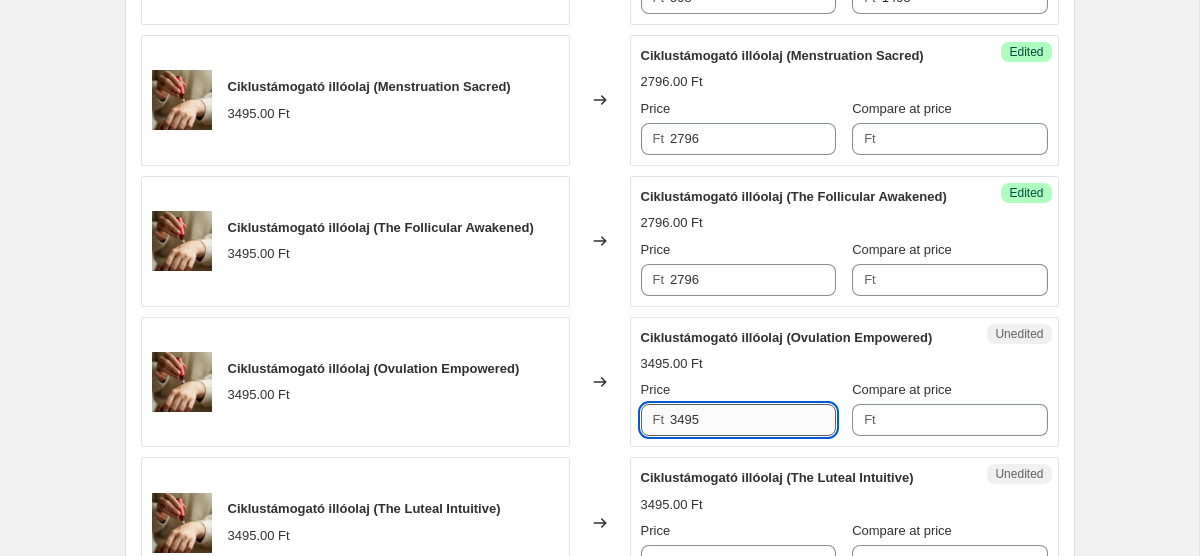 click on "3495" at bounding box center (753, 420) 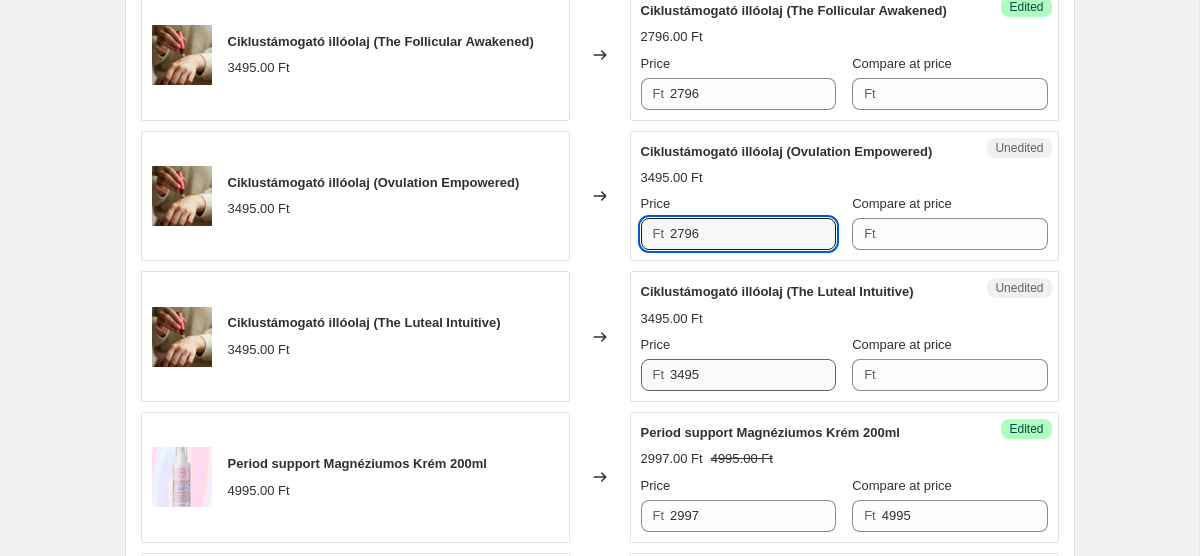 scroll, scrollTop: 1187, scrollLeft: 0, axis: vertical 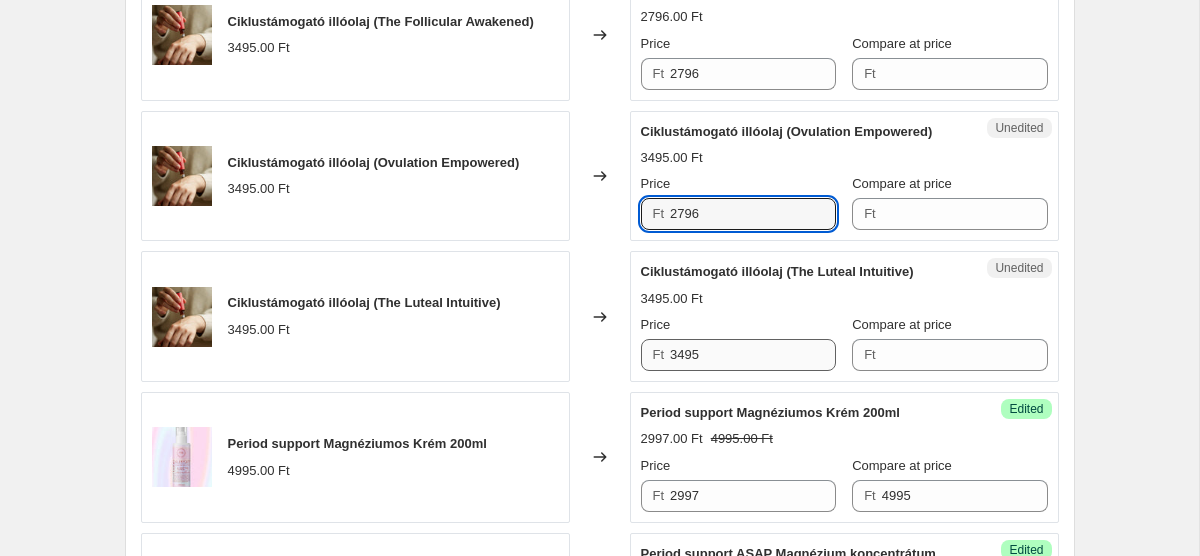 type on "2796" 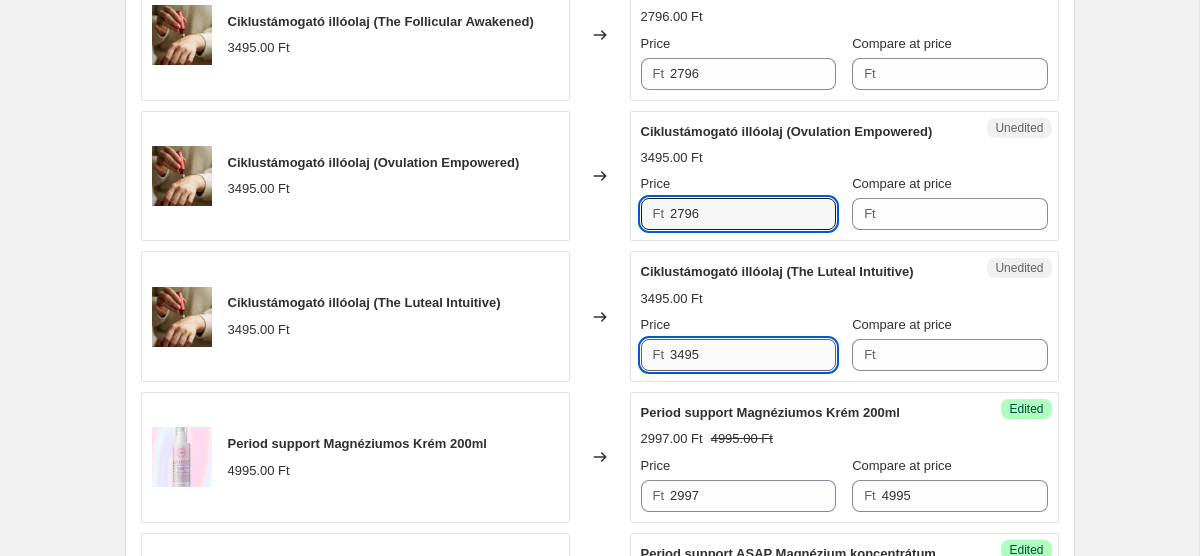click on "3495" at bounding box center [753, 355] 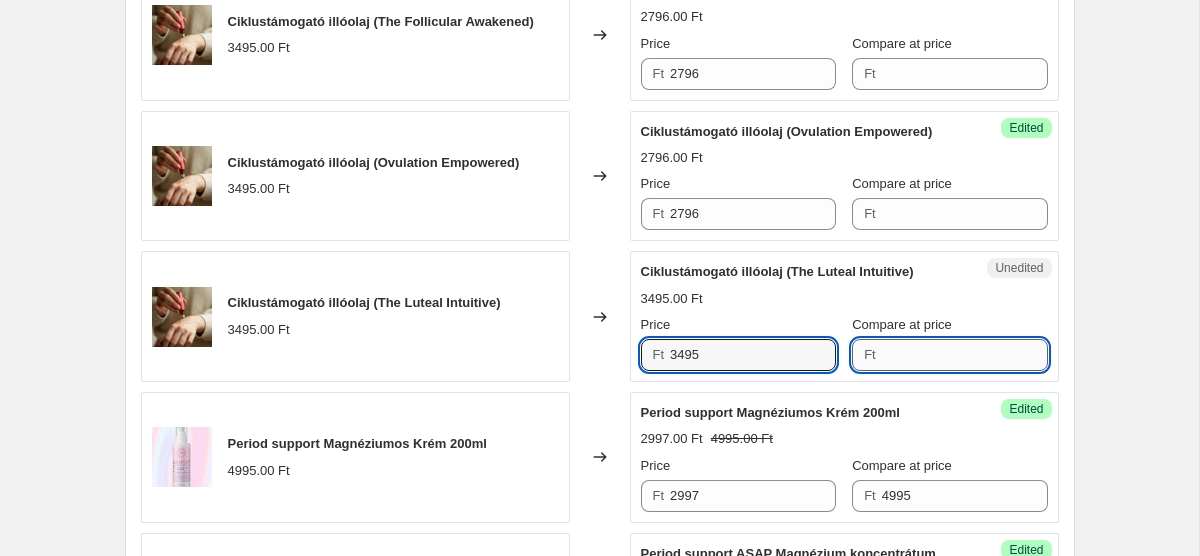 click on "Compare at price" at bounding box center (965, 355) 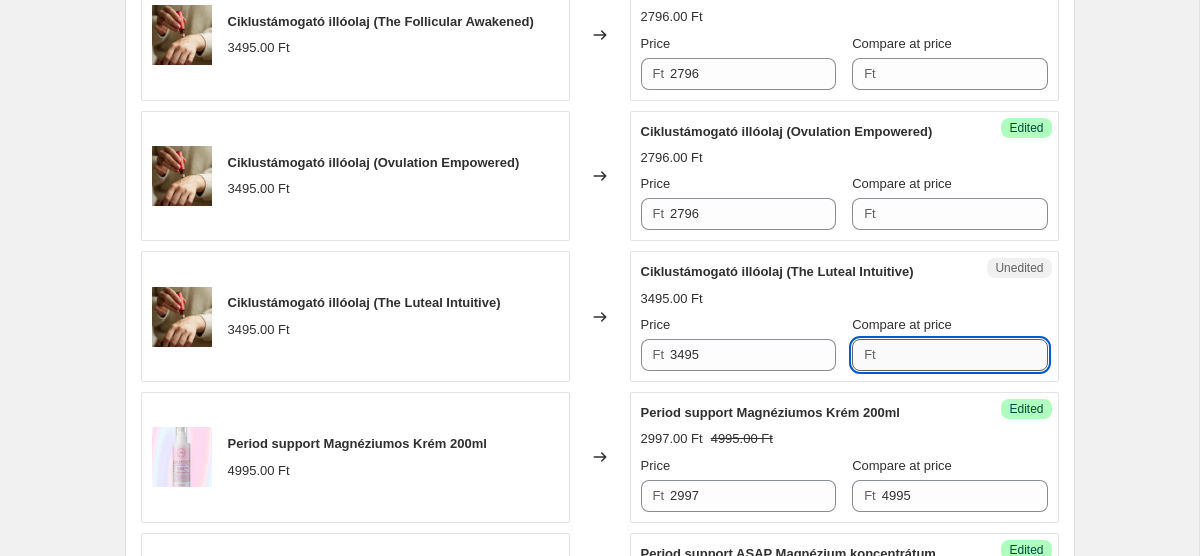 paste on "3495" 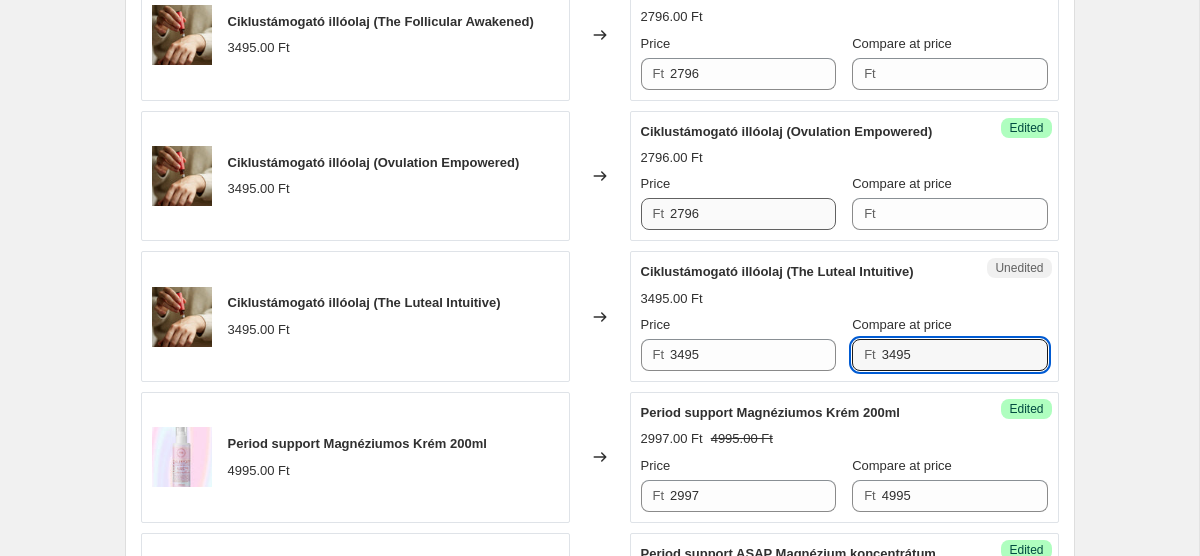 type on "3495" 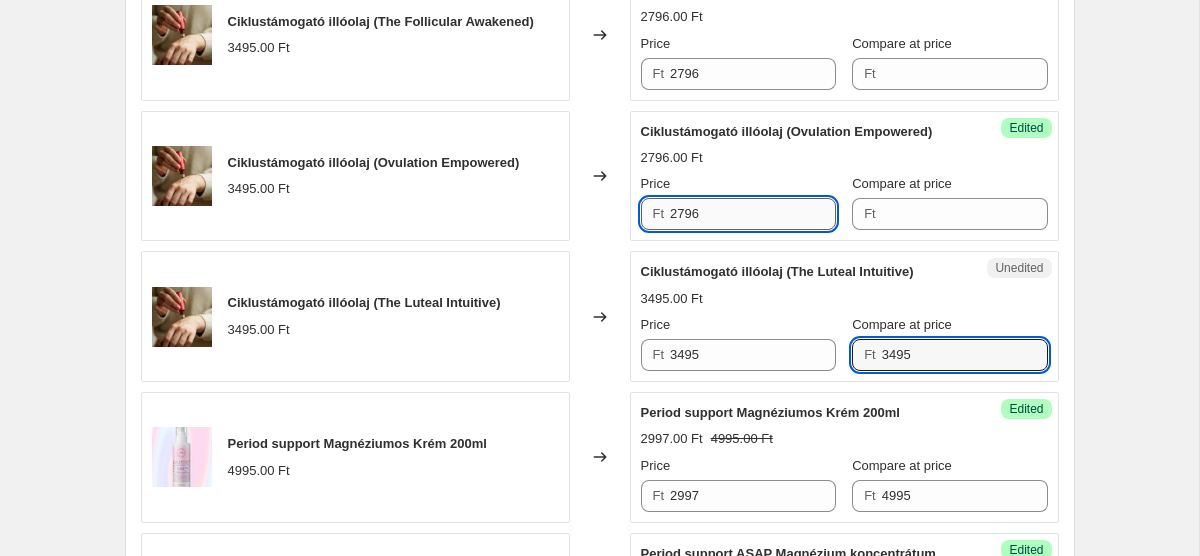 click on "2796" at bounding box center (753, 214) 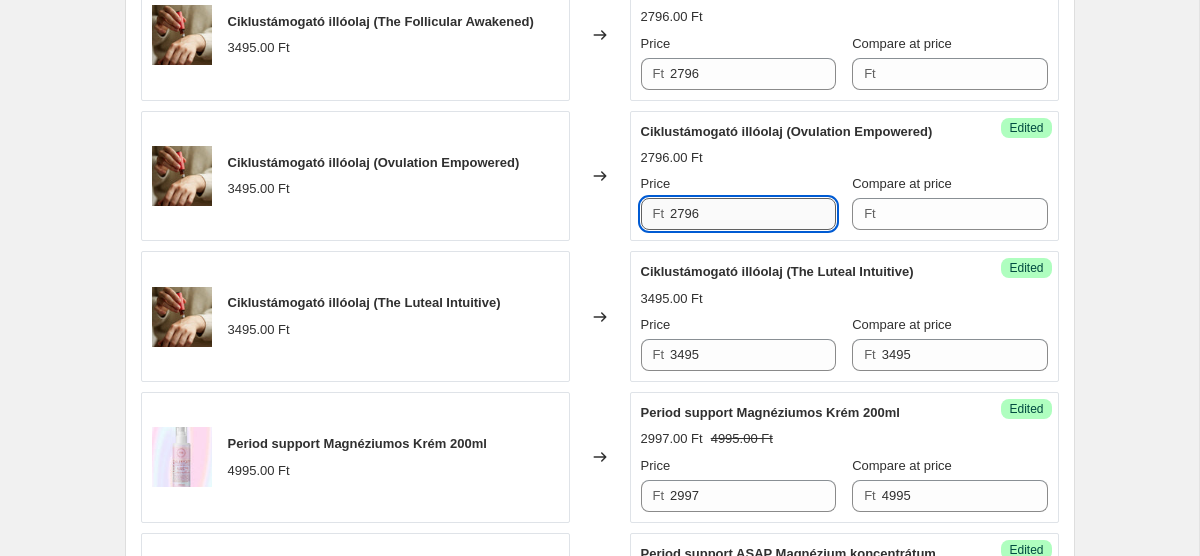 click on "2796" at bounding box center [753, 214] 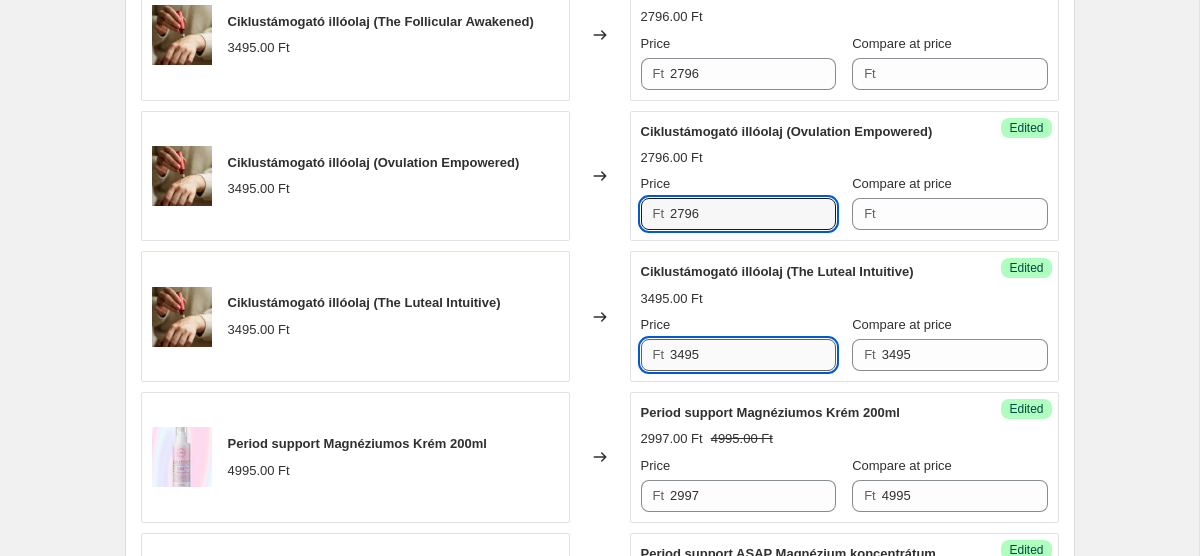 click on "3495" at bounding box center [753, 355] 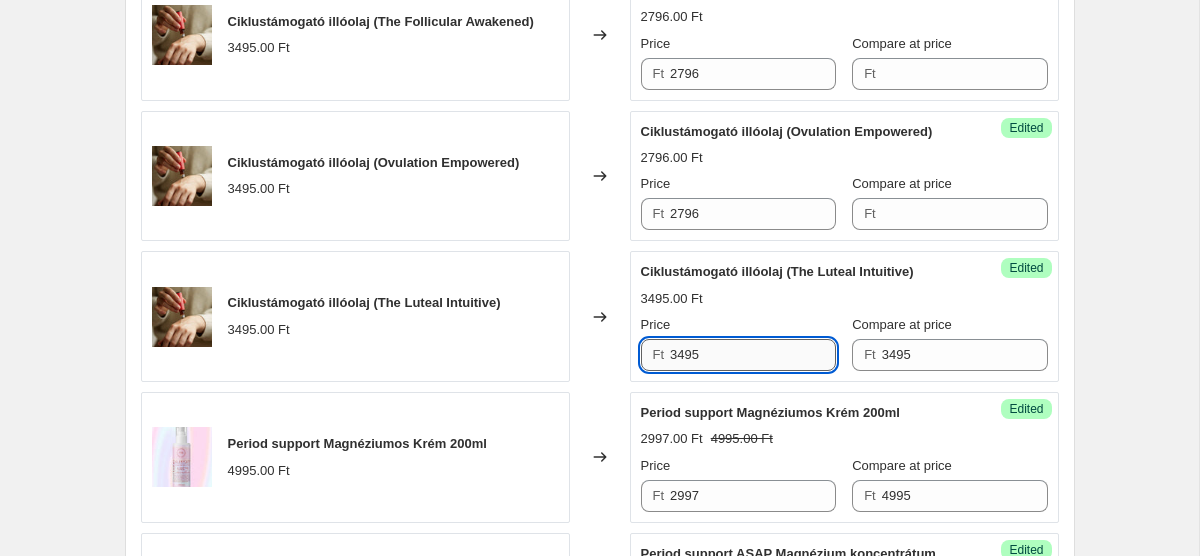 click on "3495" at bounding box center (753, 355) 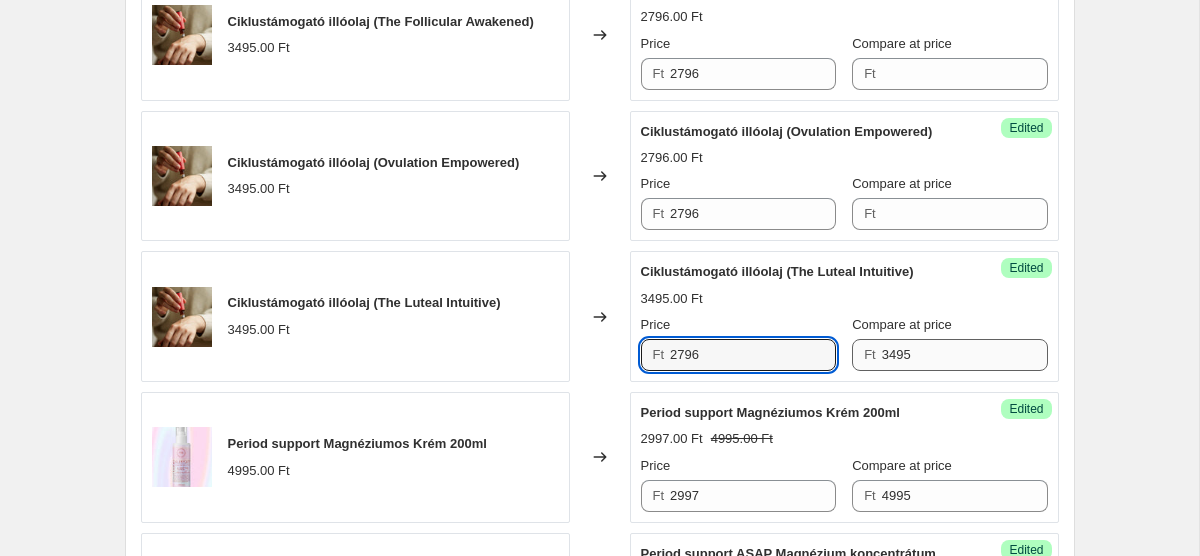 type on "2796" 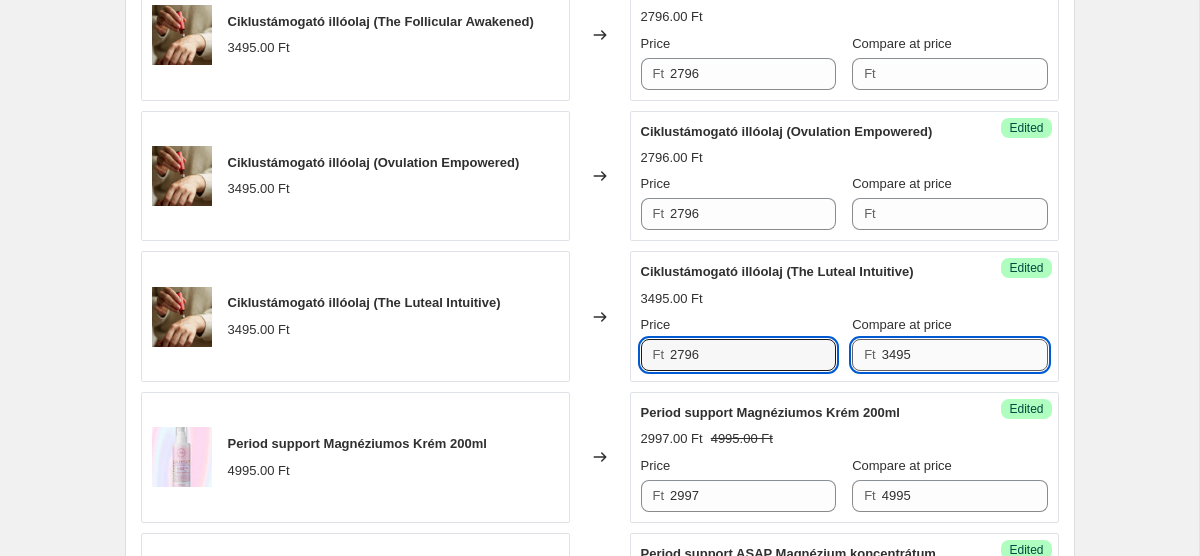click on "3495" at bounding box center [965, 355] 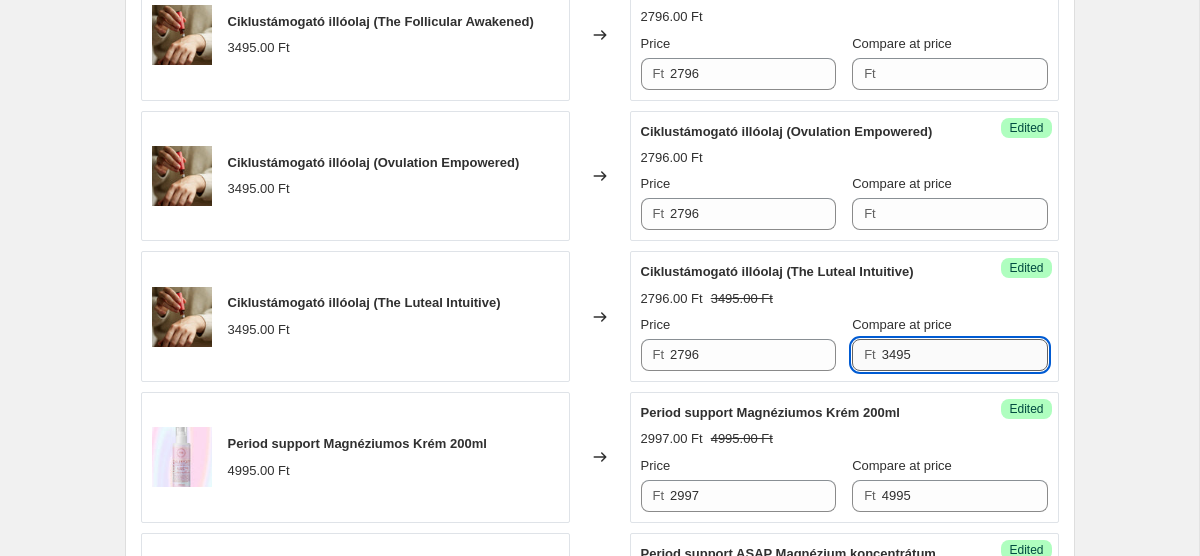 click on "3495" at bounding box center [965, 355] 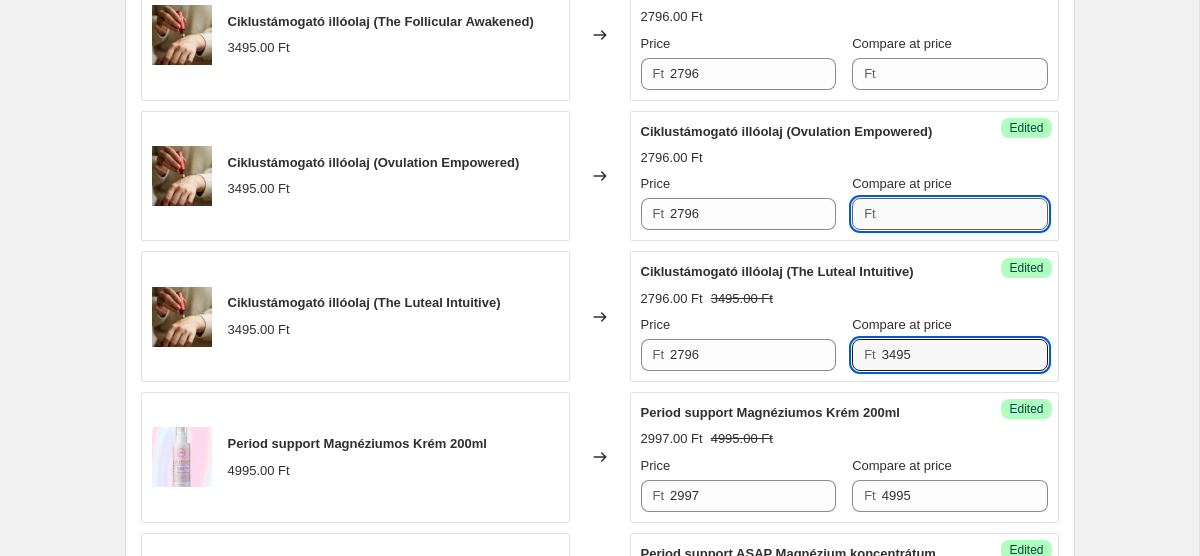 click on "Compare at price" at bounding box center [965, 214] 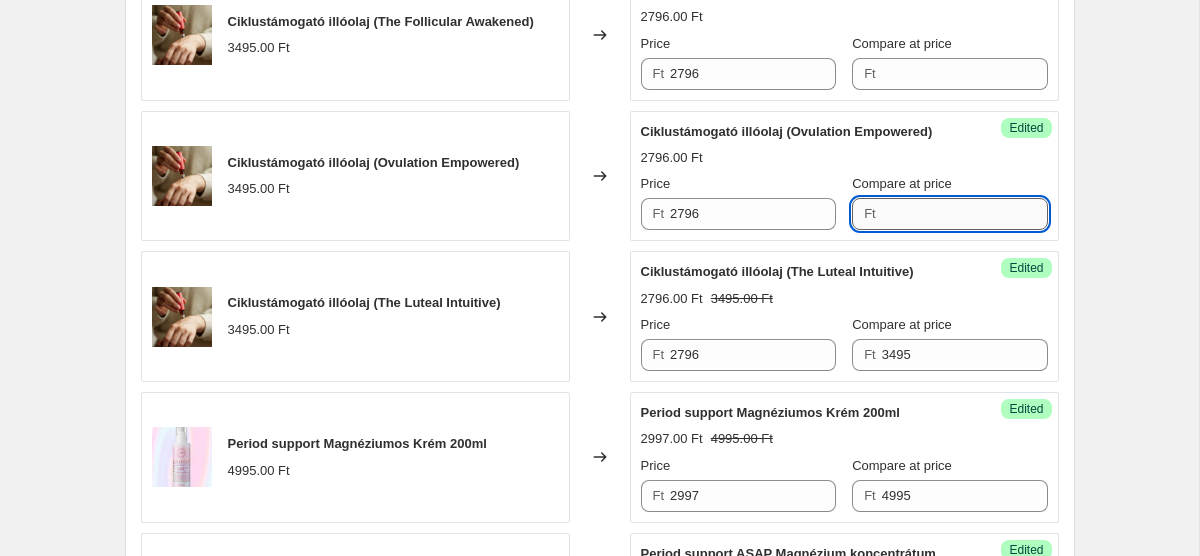 paste on "3495" 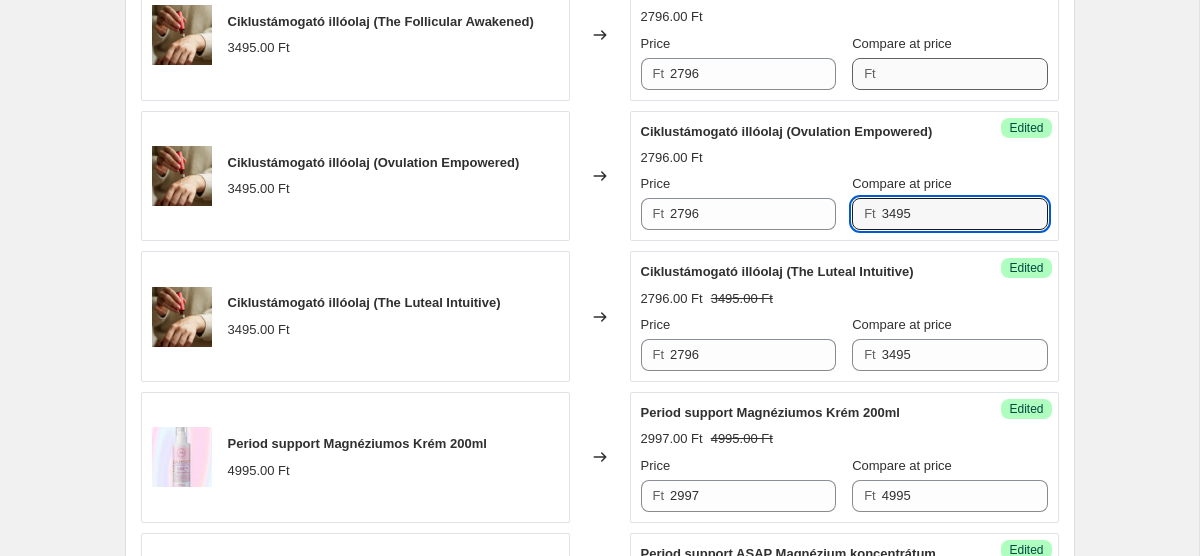 type on "3495" 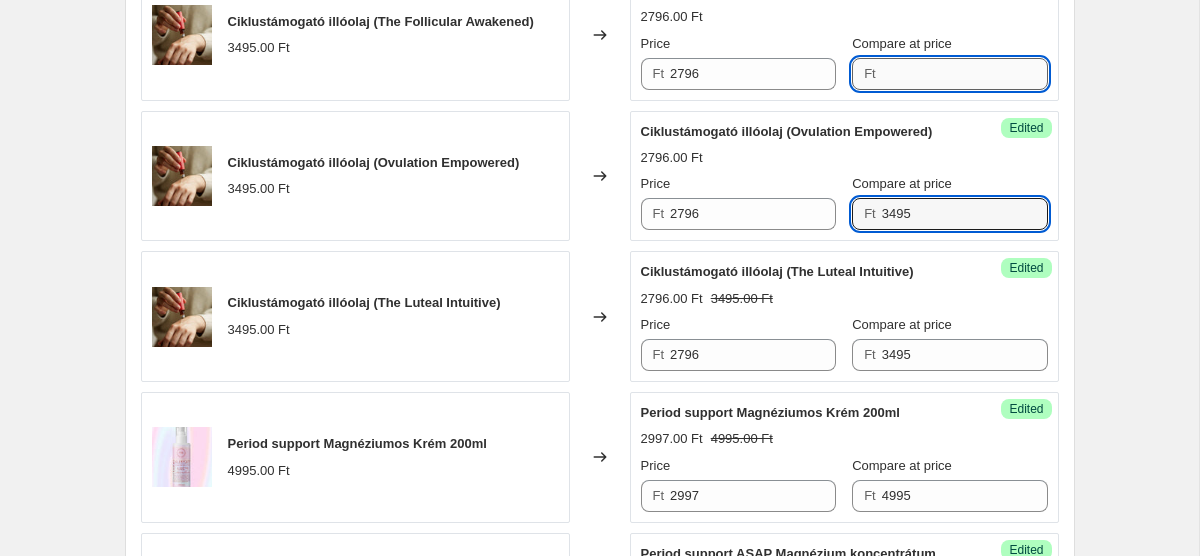 click on "Compare at price" at bounding box center [965, 74] 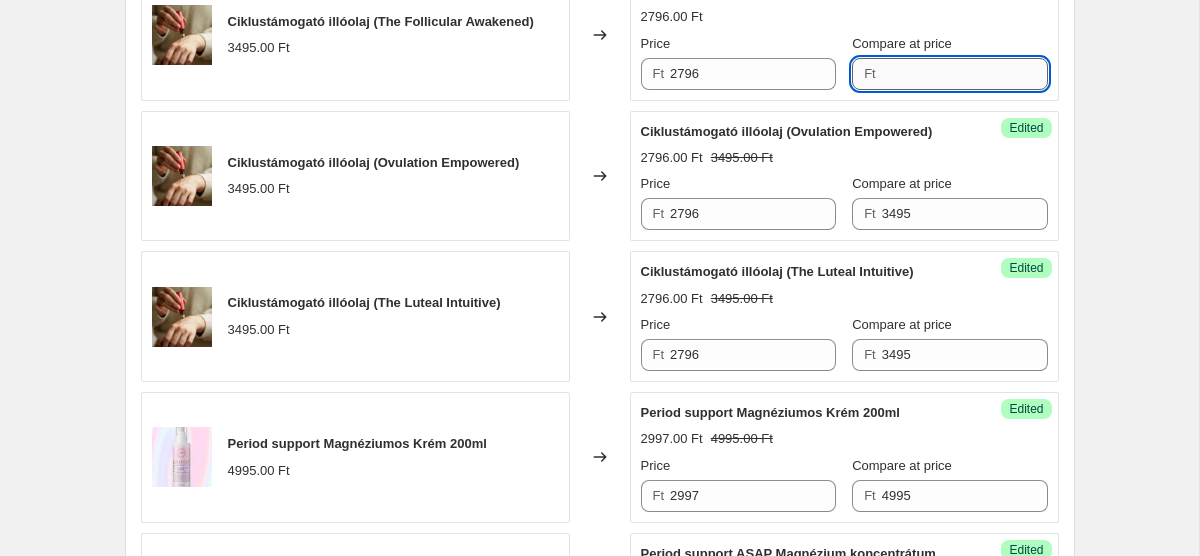 paste on "3495" 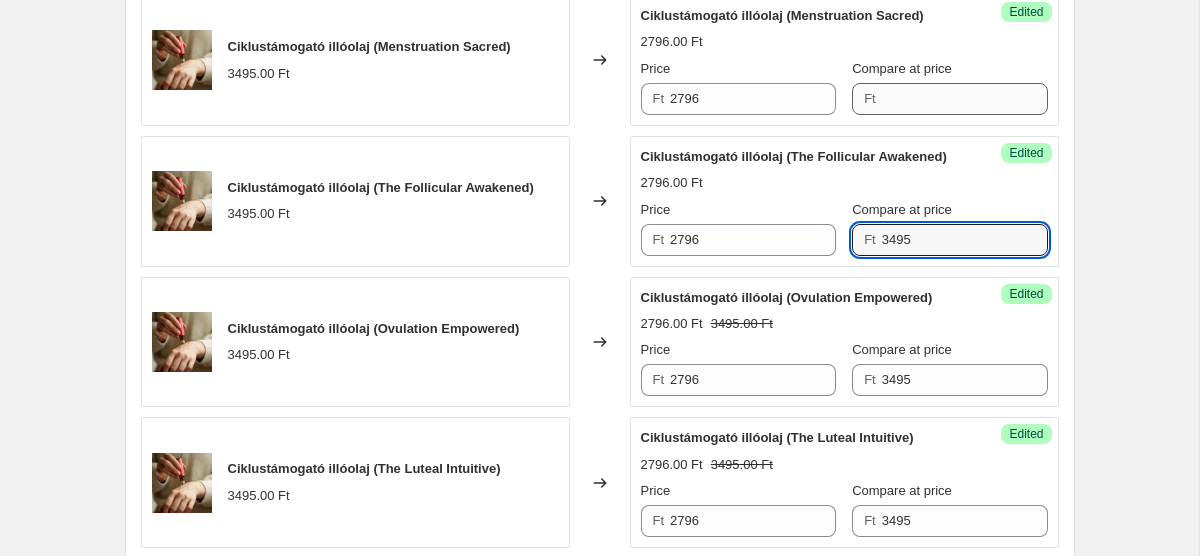 scroll, scrollTop: 1011, scrollLeft: 0, axis: vertical 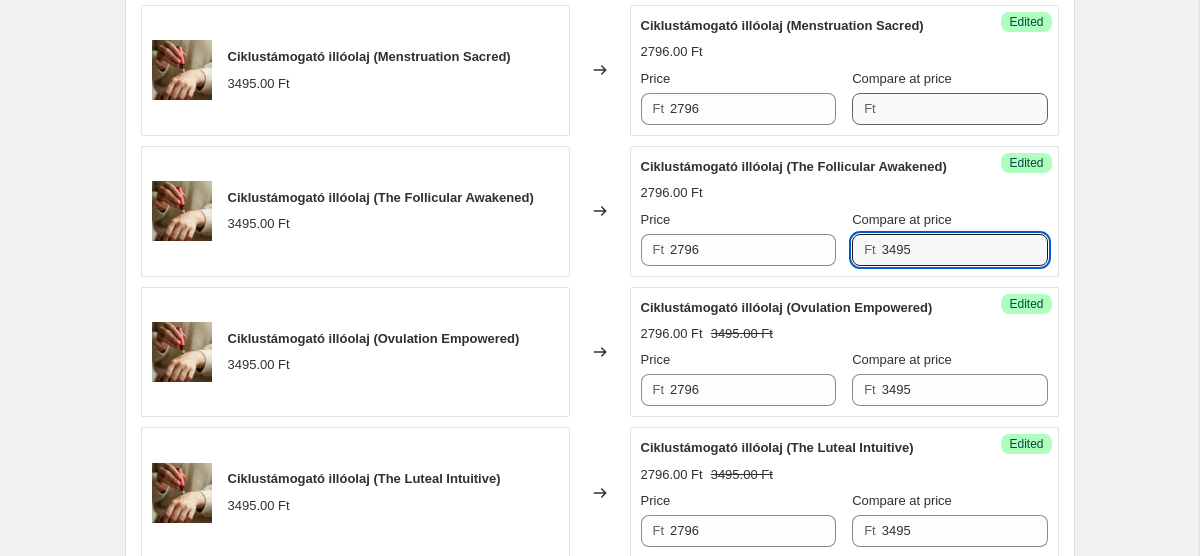 type on "3495" 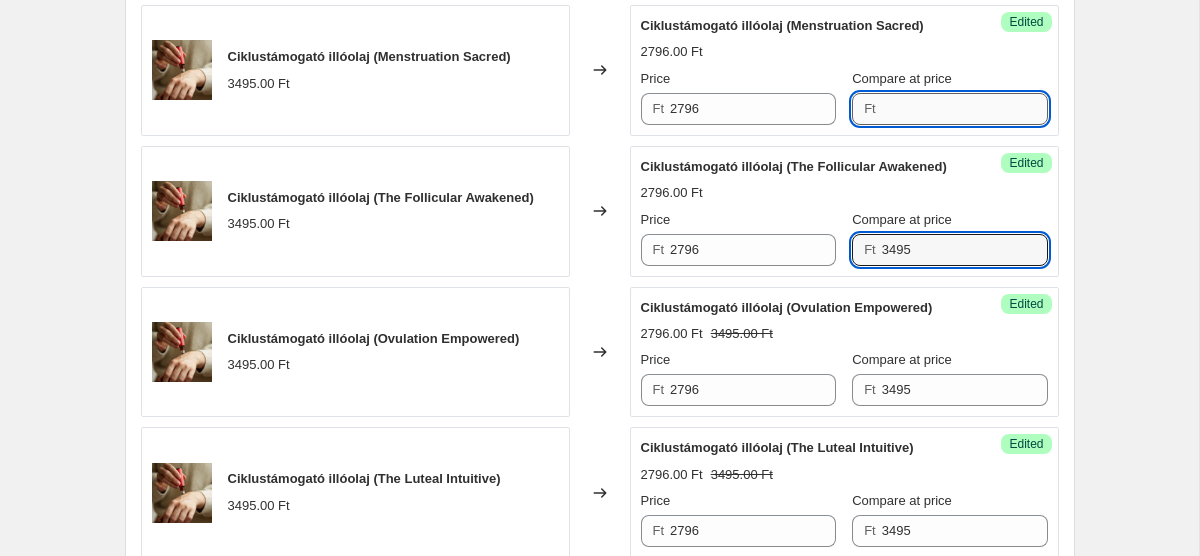 click on "Compare at price" at bounding box center (965, 109) 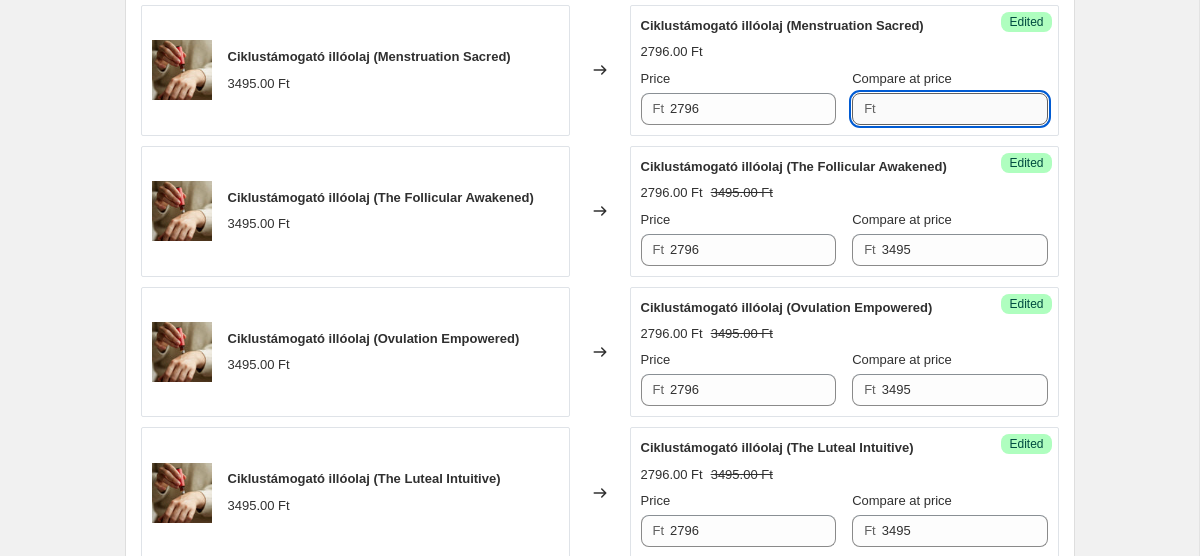 paste on "3495" 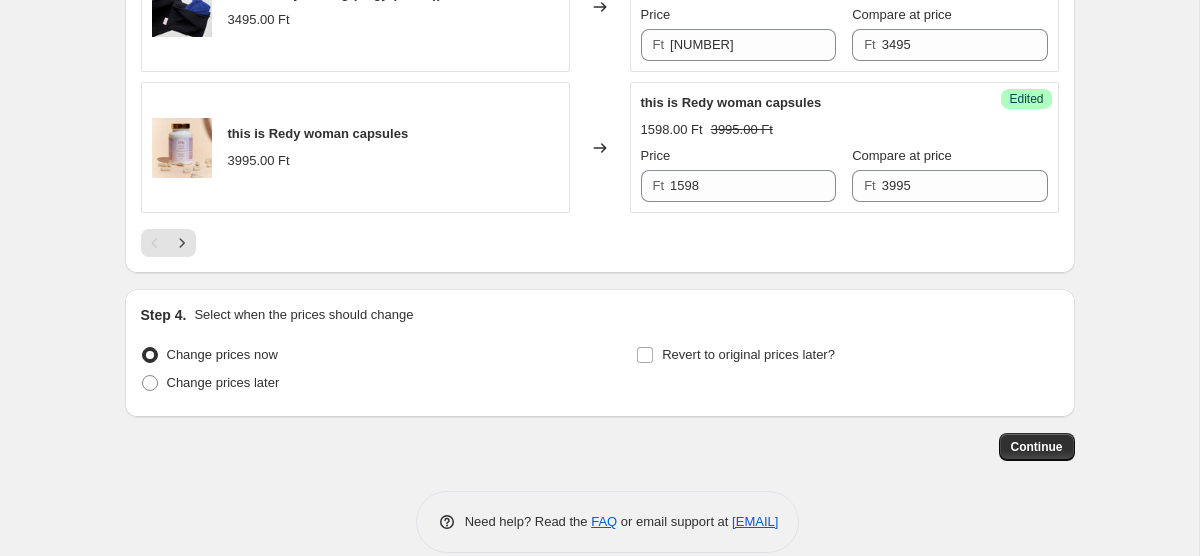 scroll, scrollTop: 3634, scrollLeft: 0, axis: vertical 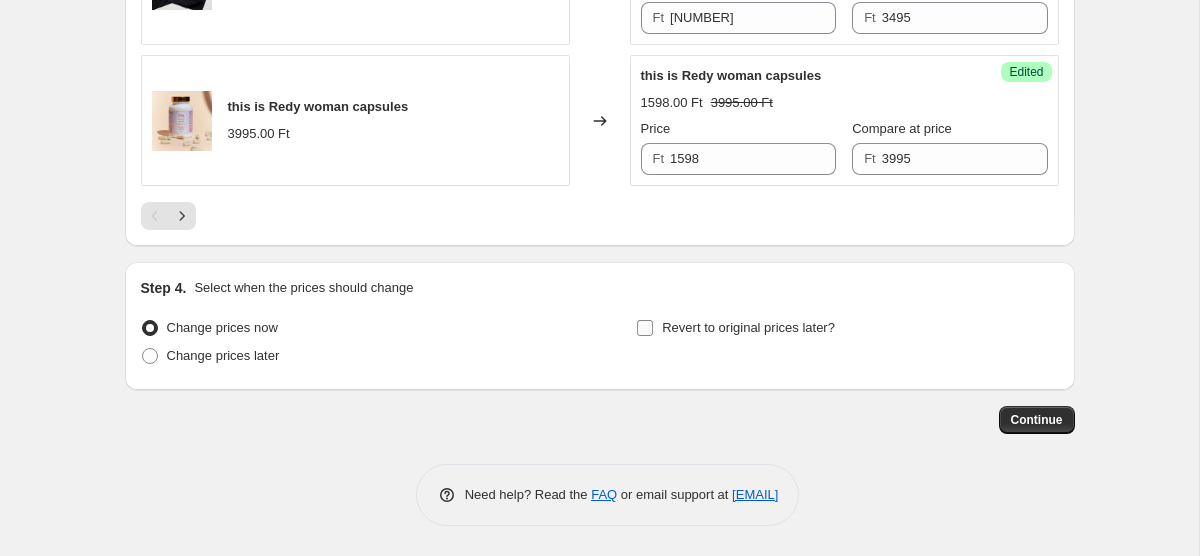 type on "3495" 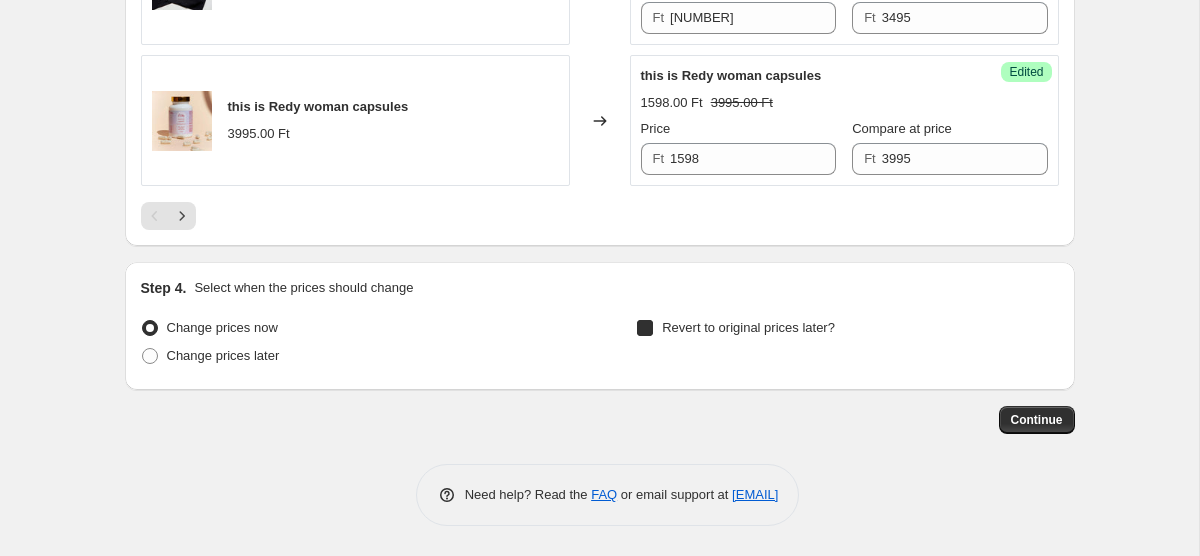 checkbox on "true" 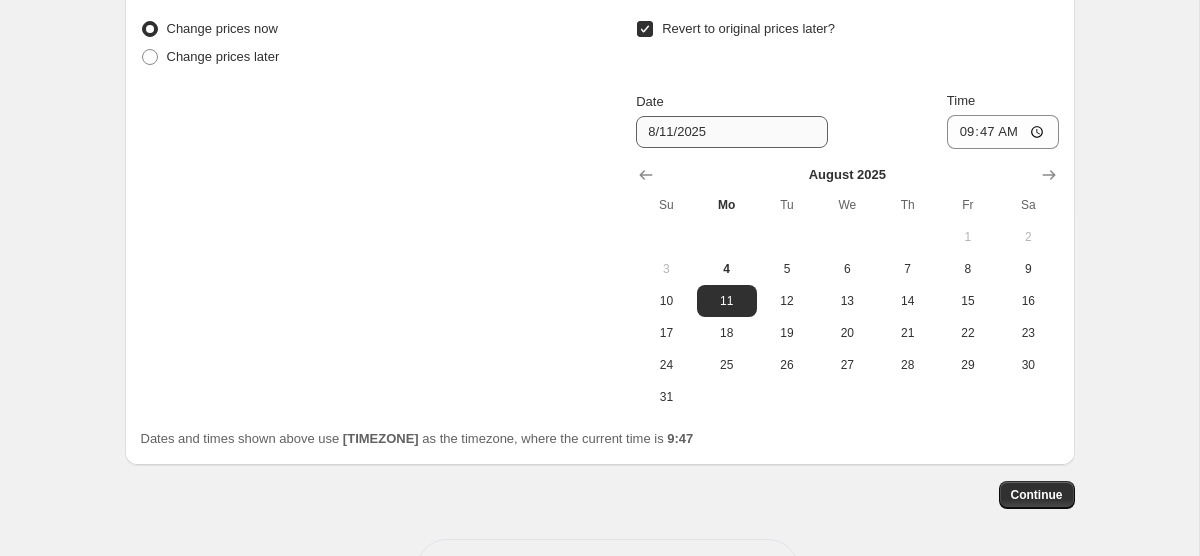 scroll, scrollTop: 3880, scrollLeft: 0, axis: vertical 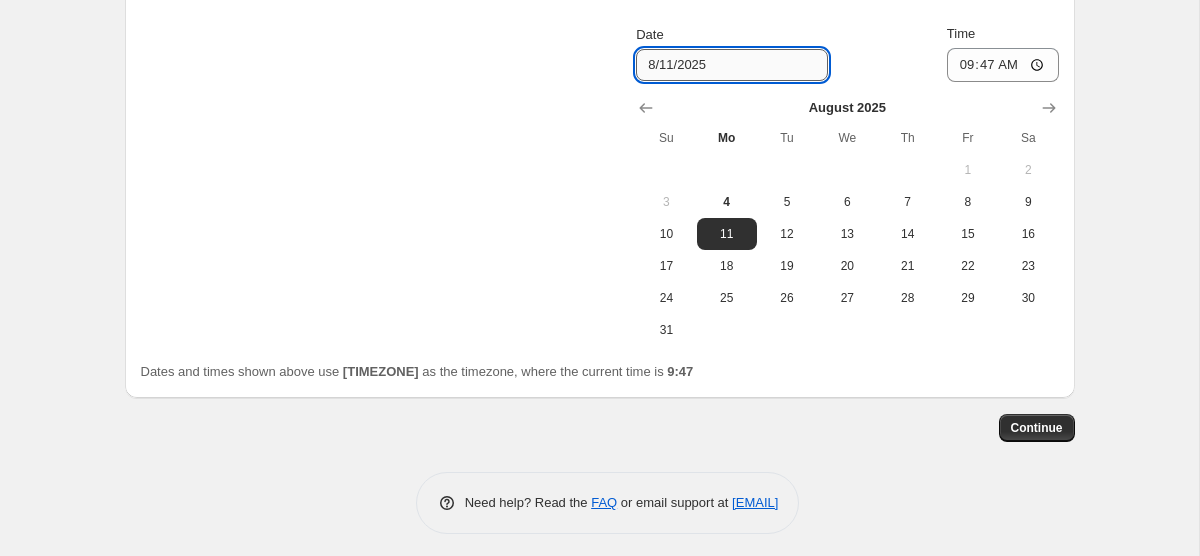 click on "8/11/2025" at bounding box center [732, 65] 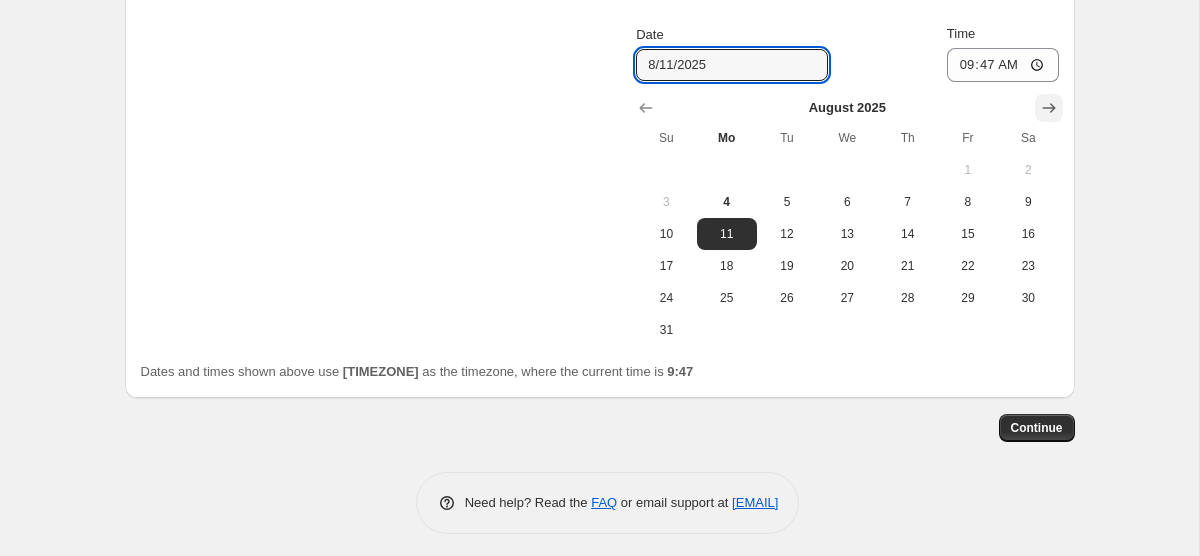 click 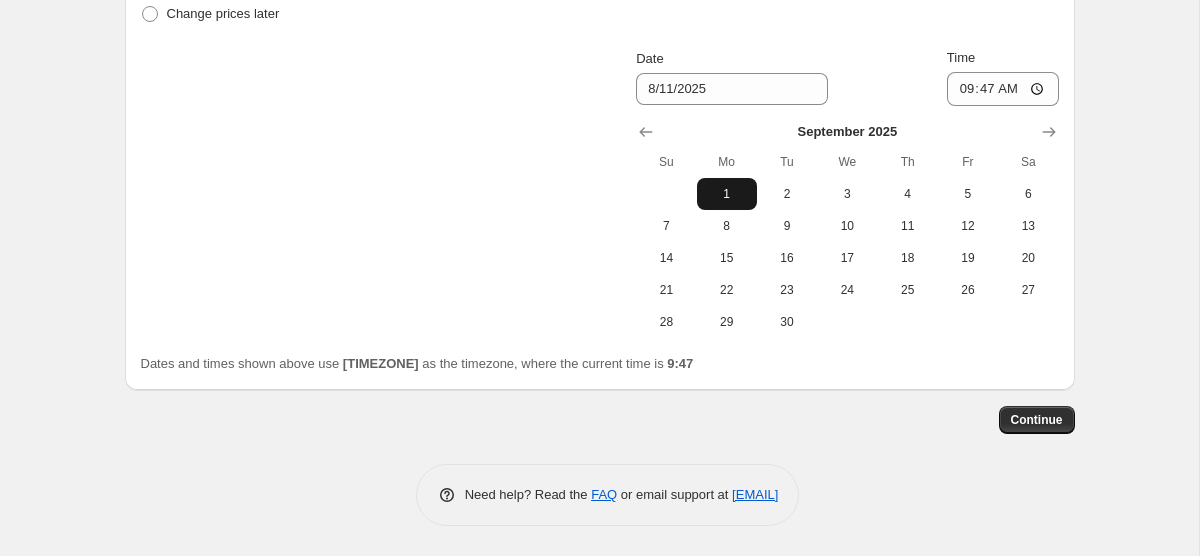 click on "1" at bounding box center [727, 194] 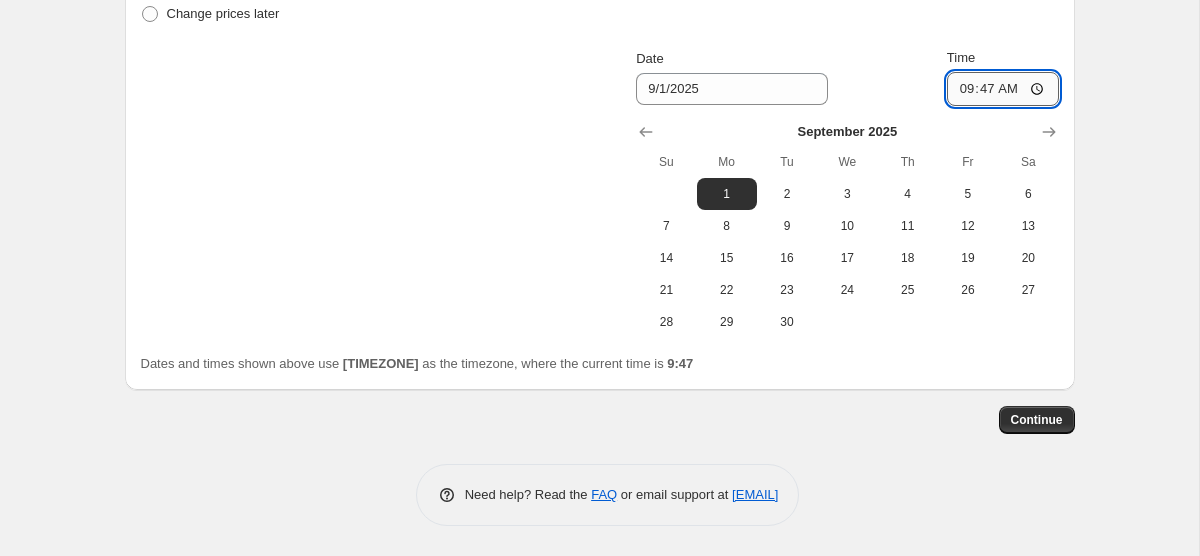 click on "09:47" at bounding box center (1003, 89) 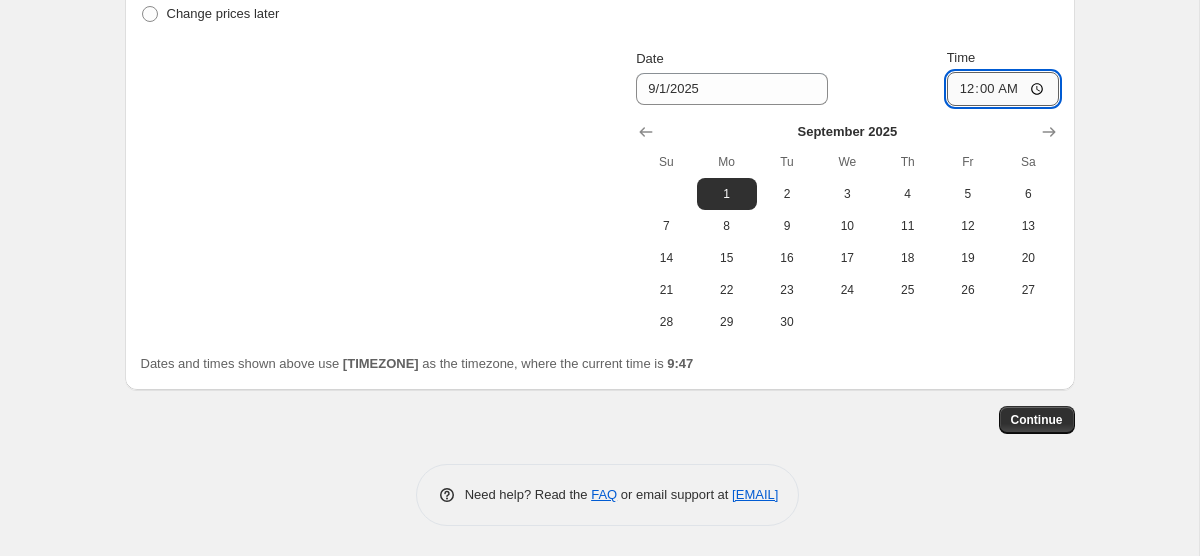 type on "00:01" 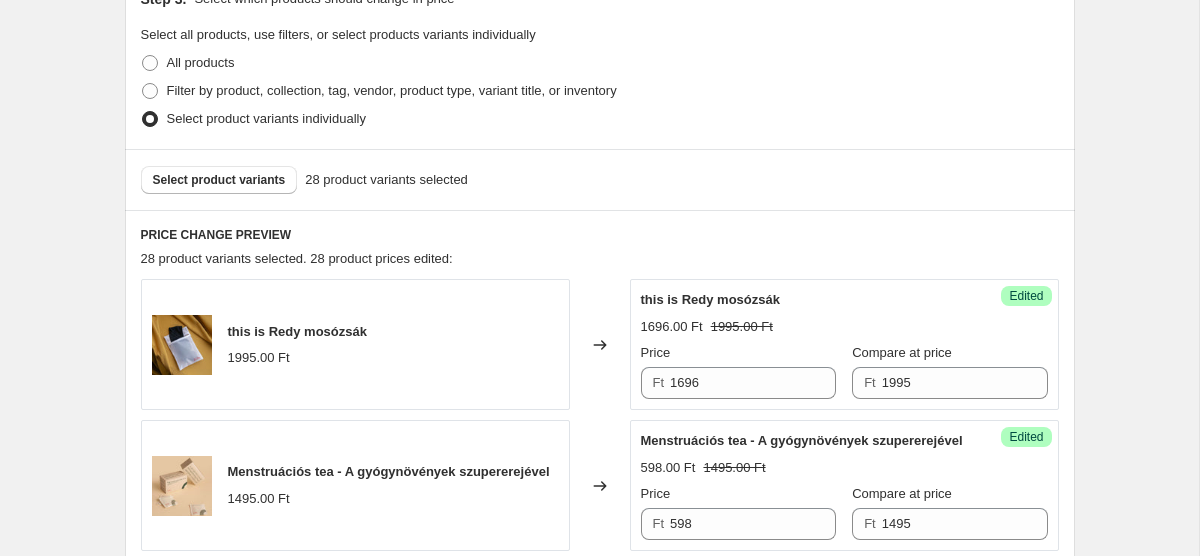 scroll, scrollTop: 450, scrollLeft: 0, axis: vertical 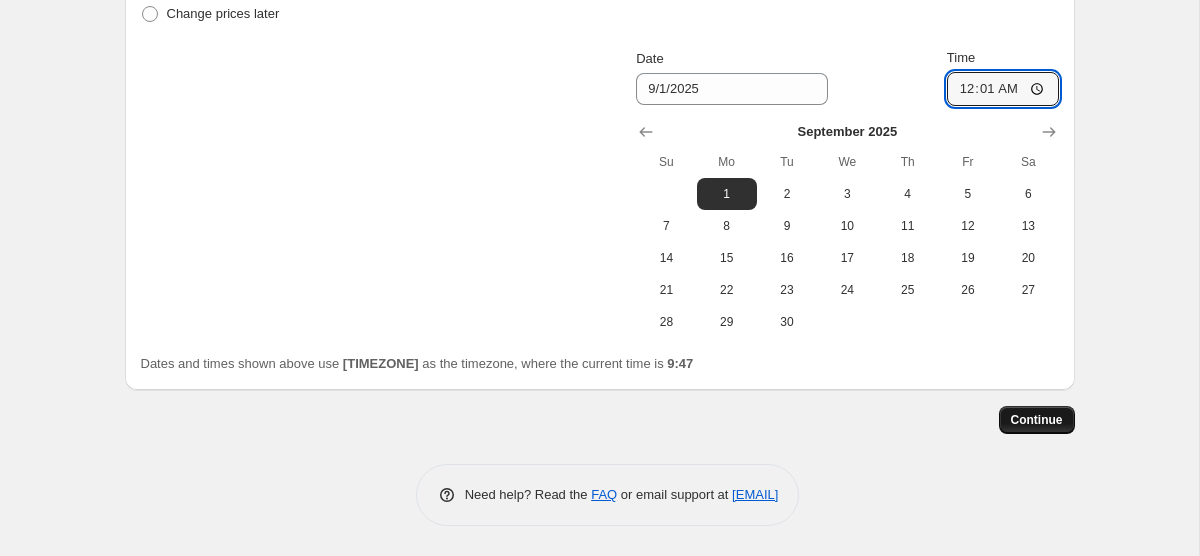 click on "Continue" at bounding box center (1037, 420) 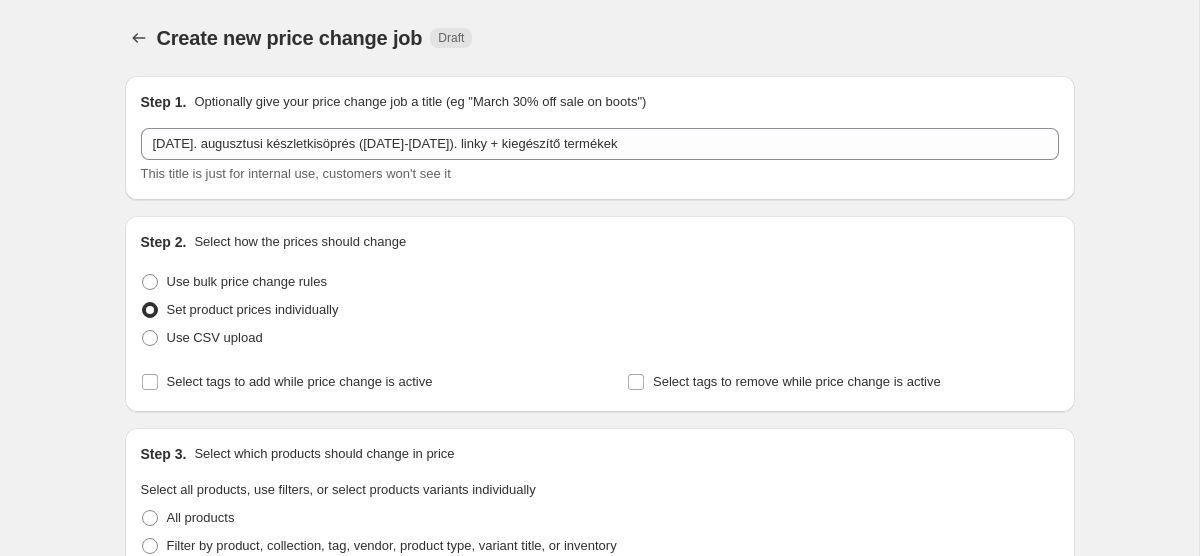 scroll, scrollTop: 3976, scrollLeft: 0, axis: vertical 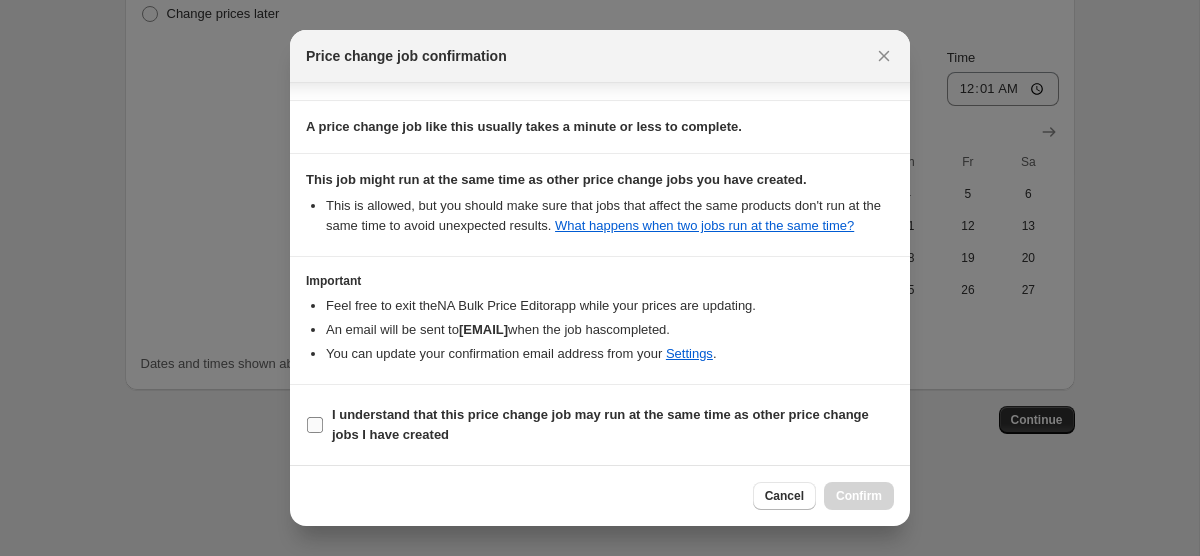 click on "I understand that this price change job may run at the same time as other price change jobs I have created" at bounding box center [613, 425] 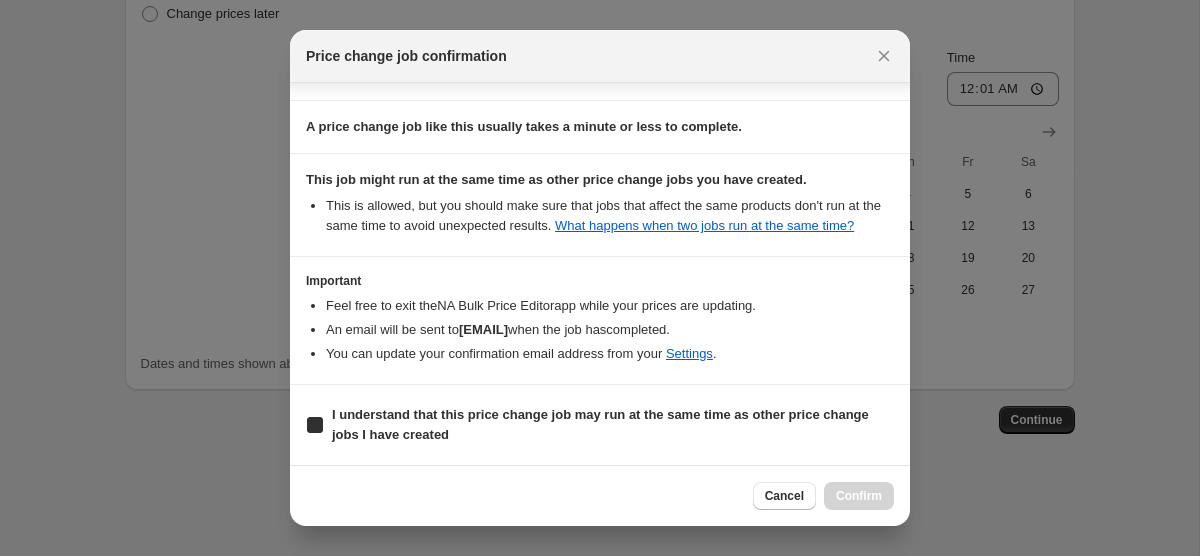 checkbox on "true" 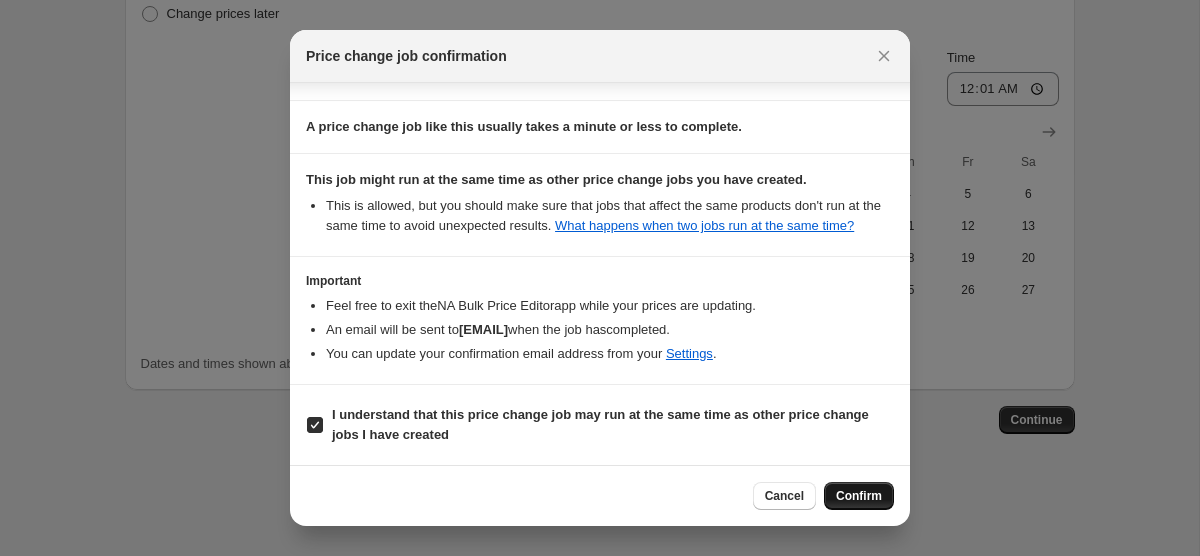 click on "Confirm" at bounding box center [859, 496] 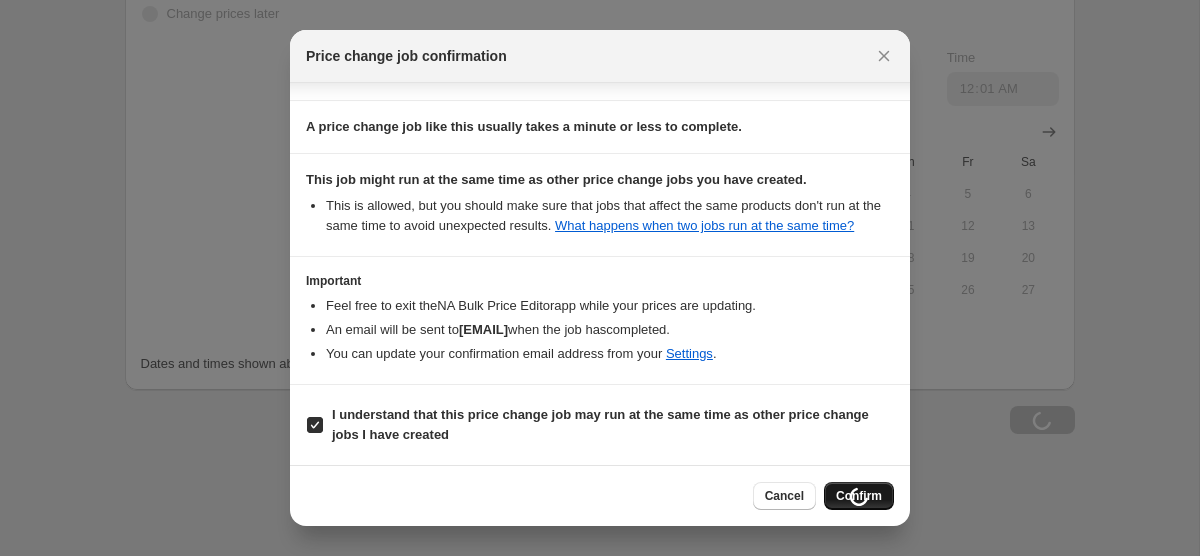 scroll, scrollTop: 4044, scrollLeft: 0, axis: vertical 